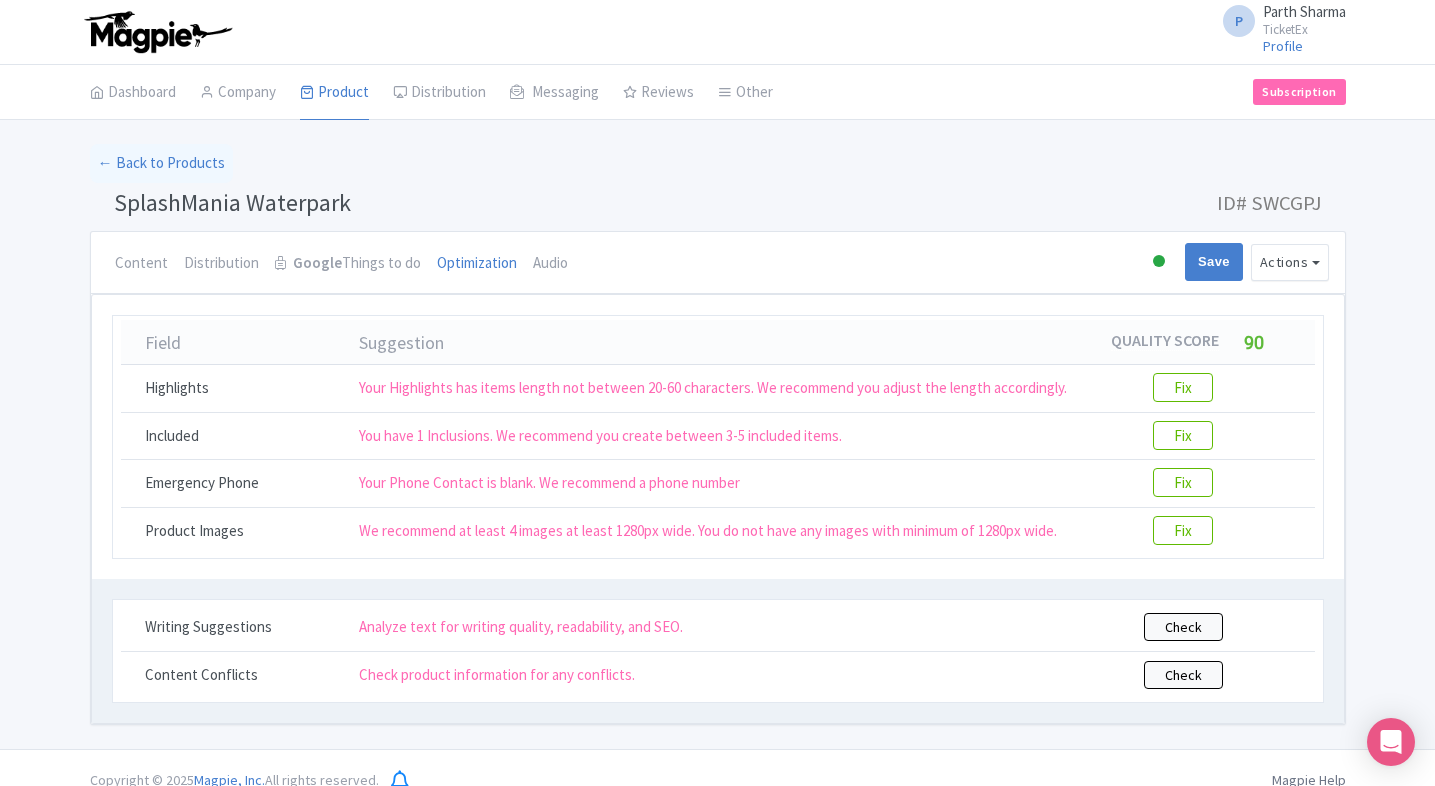 scroll, scrollTop: 0, scrollLeft: 0, axis: both 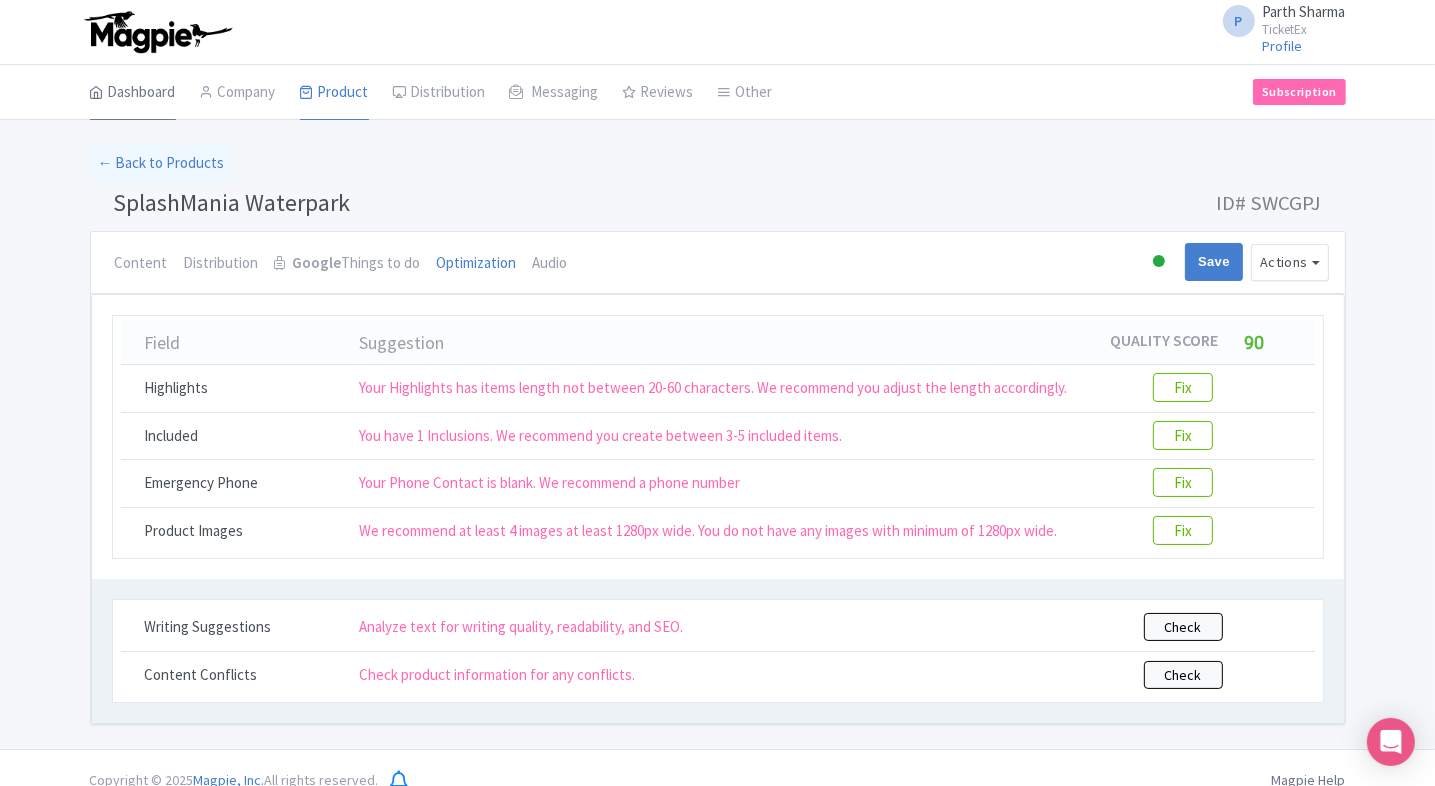 click on "Dashboard" at bounding box center [133, 93] 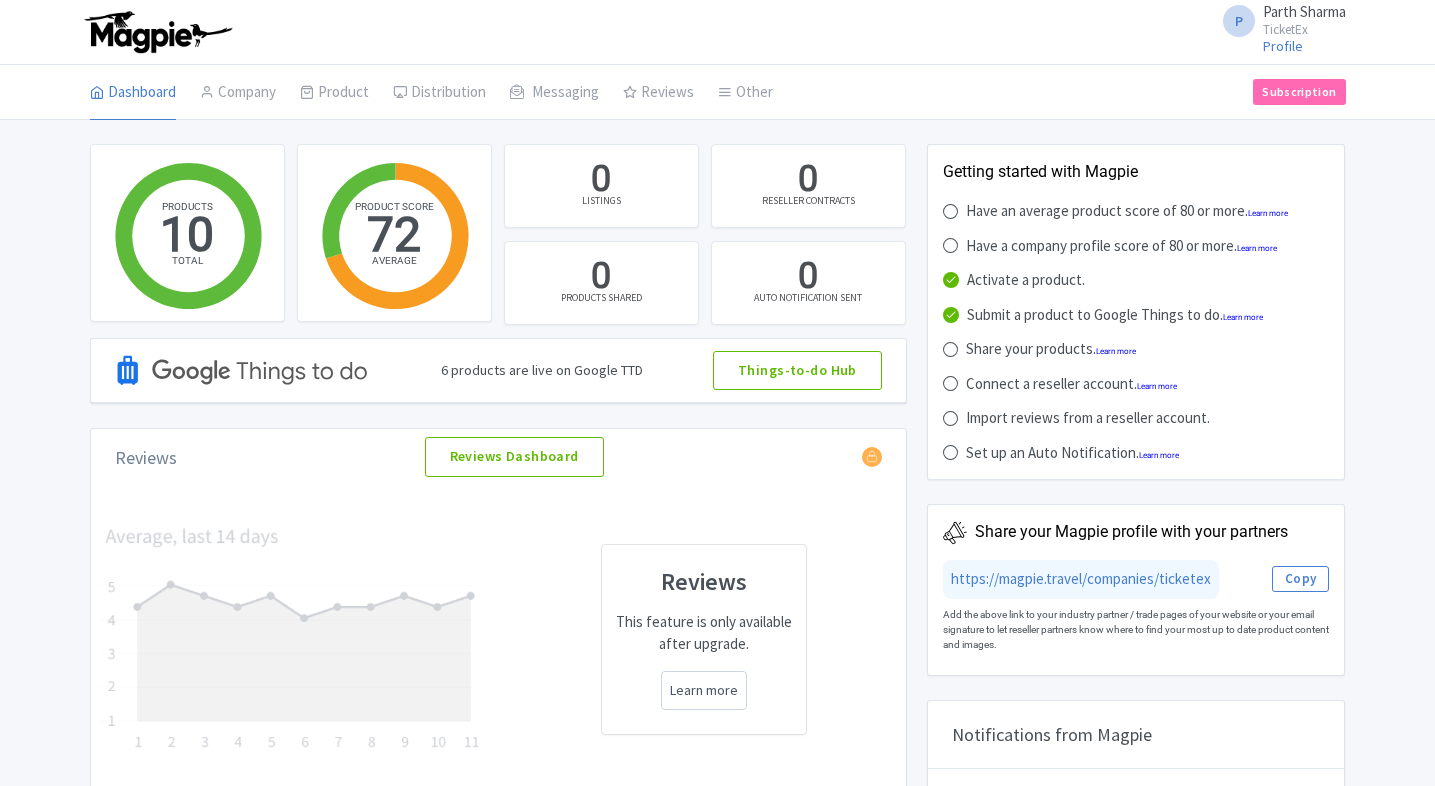 scroll, scrollTop: 0, scrollLeft: 0, axis: both 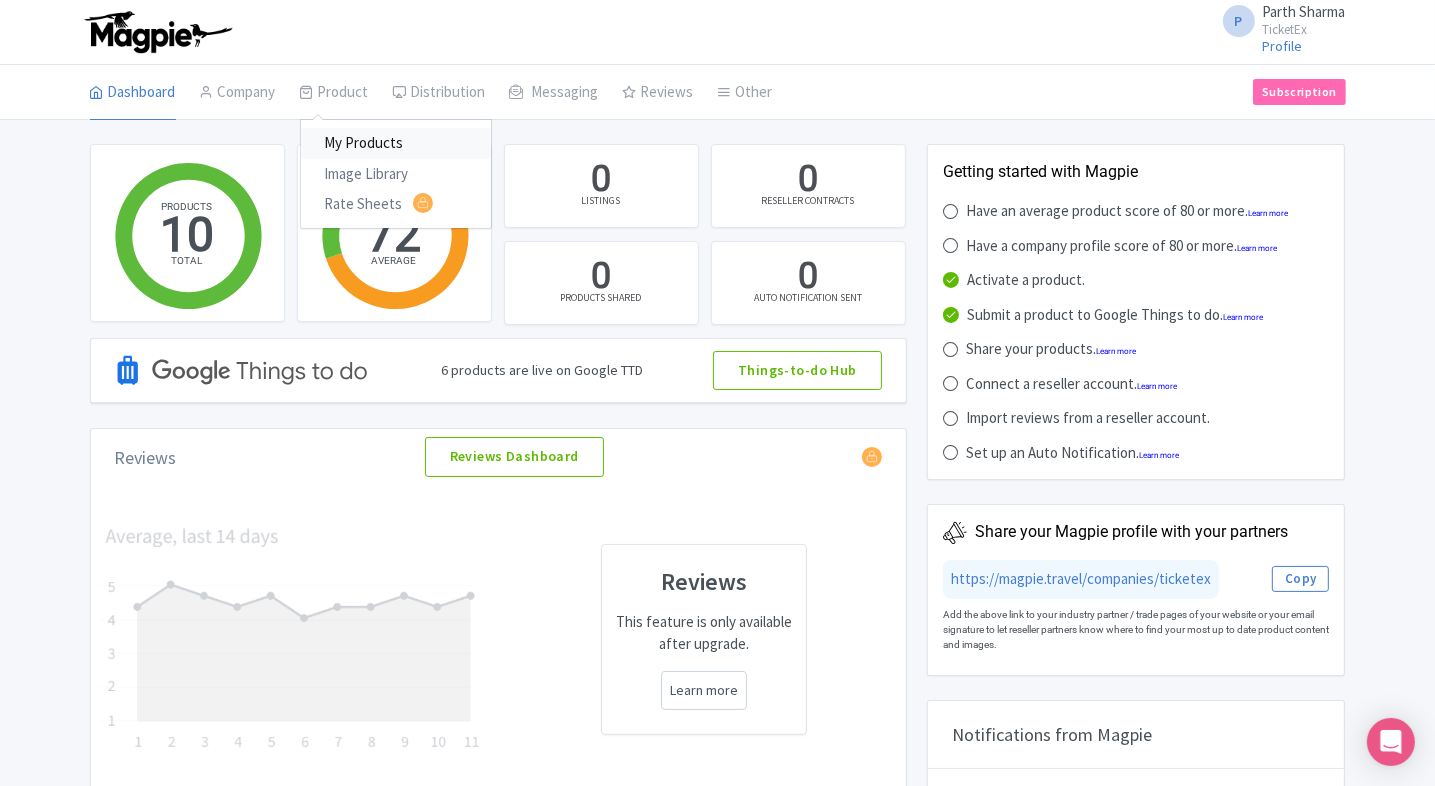click on "My Products" at bounding box center (396, 143) 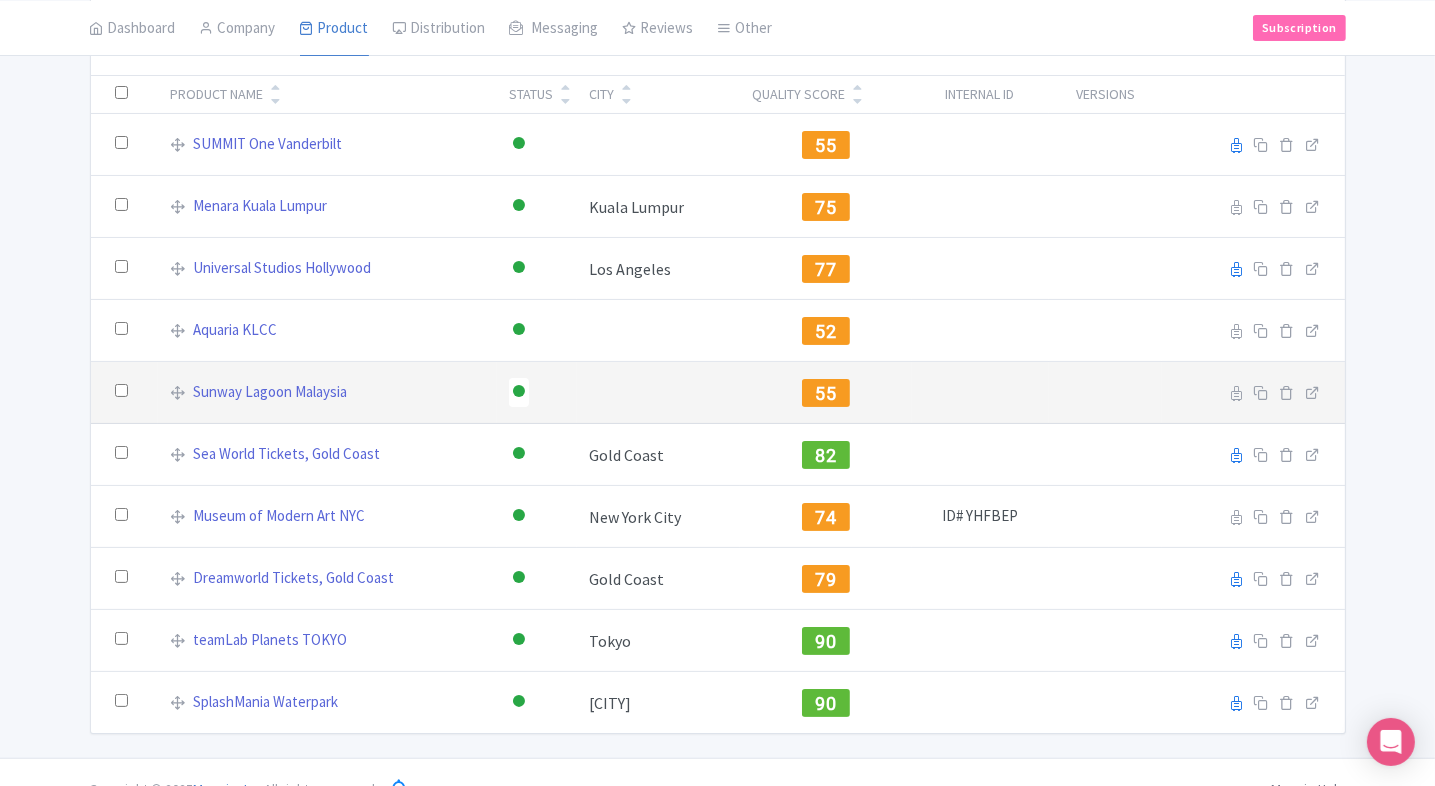 scroll, scrollTop: 178, scrollLeft: 0, axis: vertical 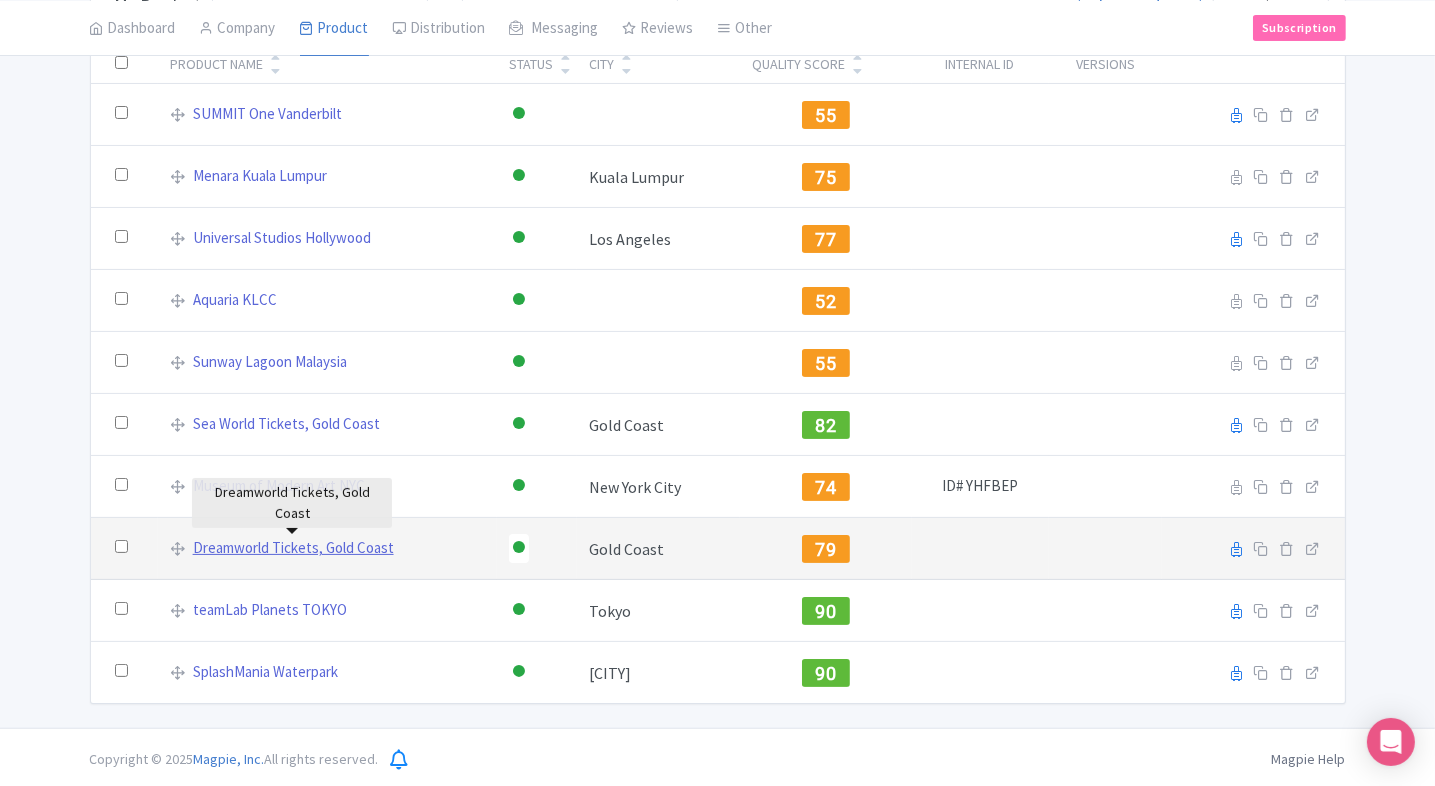 click on "Dreamworld Tickets, Gold Coast" at bounding box center (293, 548) 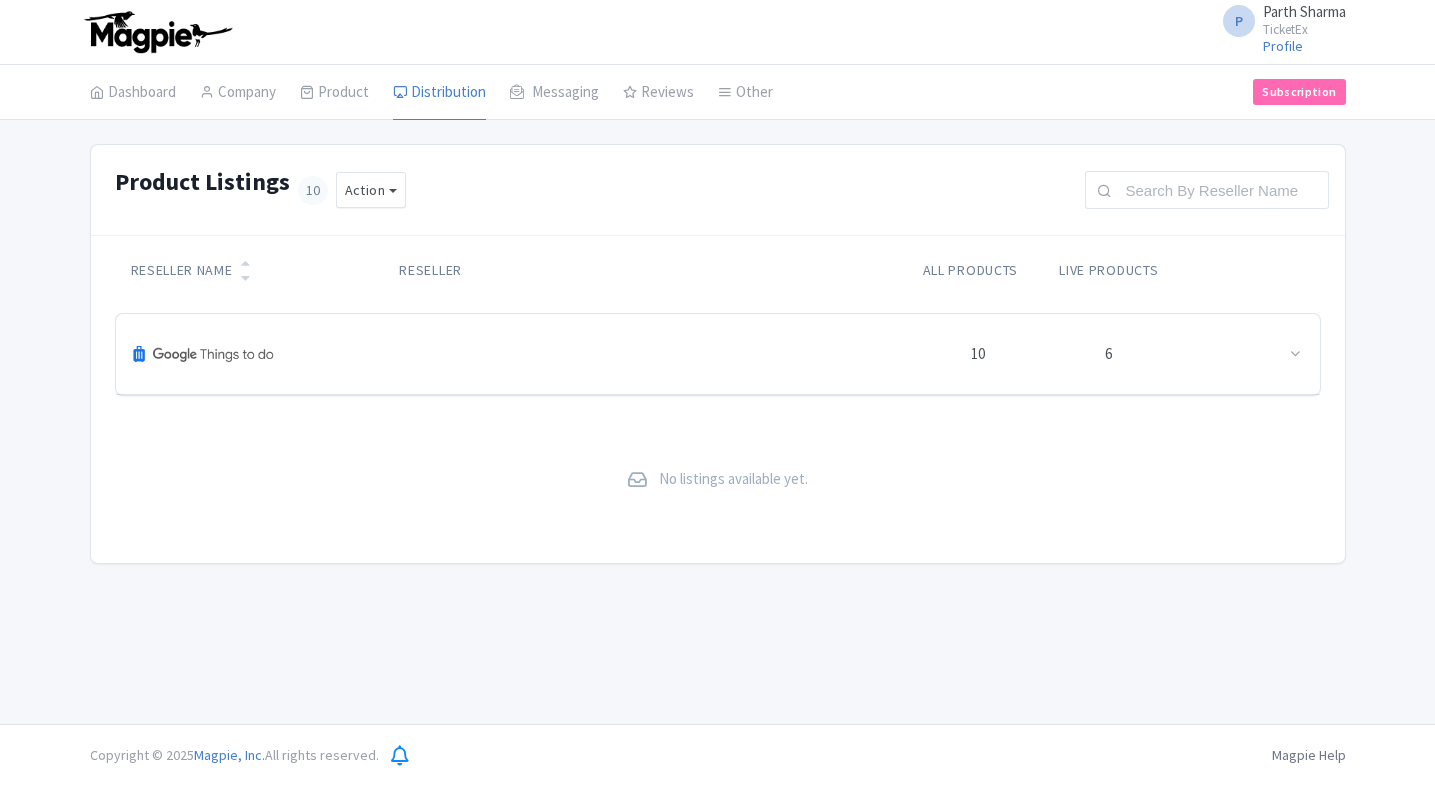 scroll, scrollTop: 0, scrollLeft: 0, axis: both 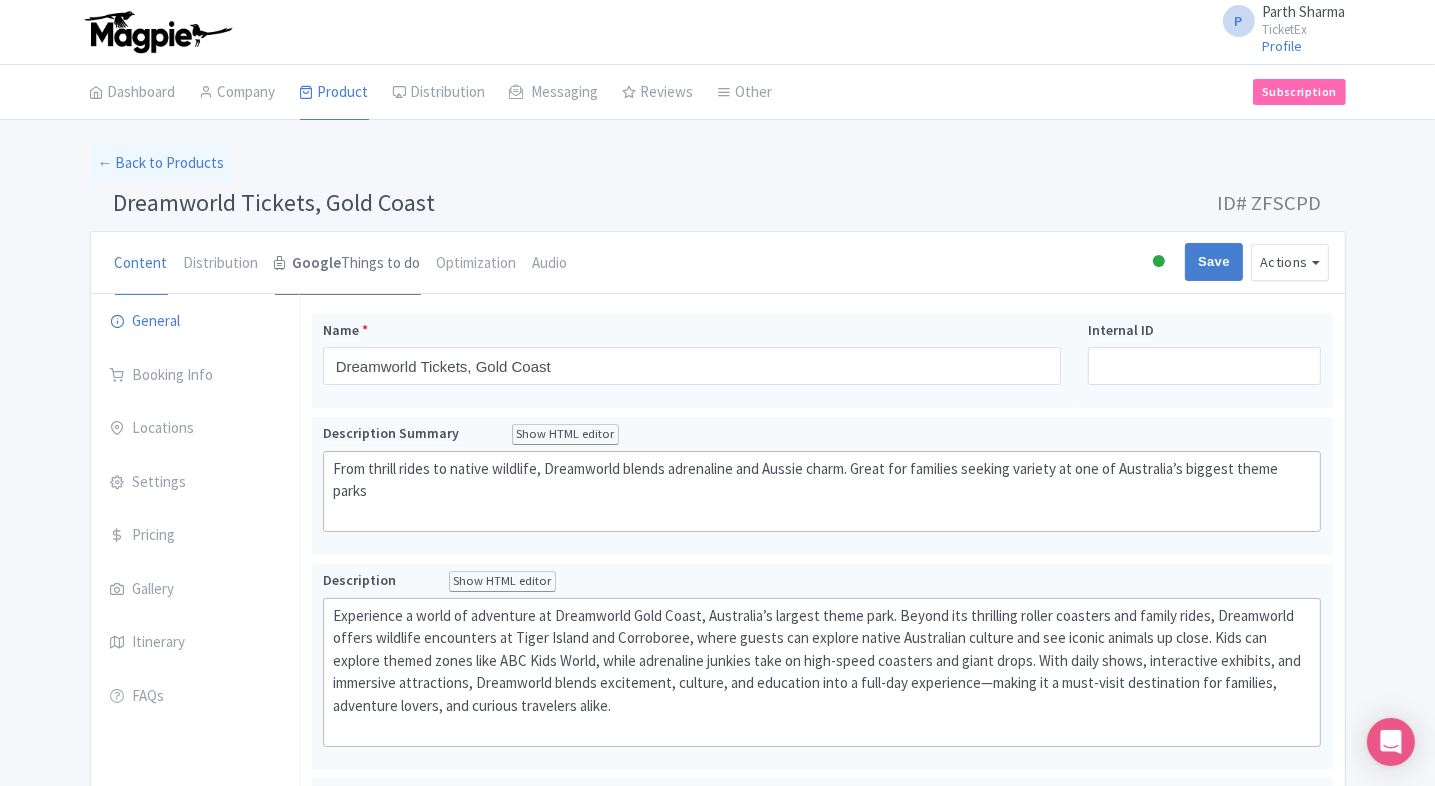 click on "Google  Things to do" at bounding box center (348, 264) 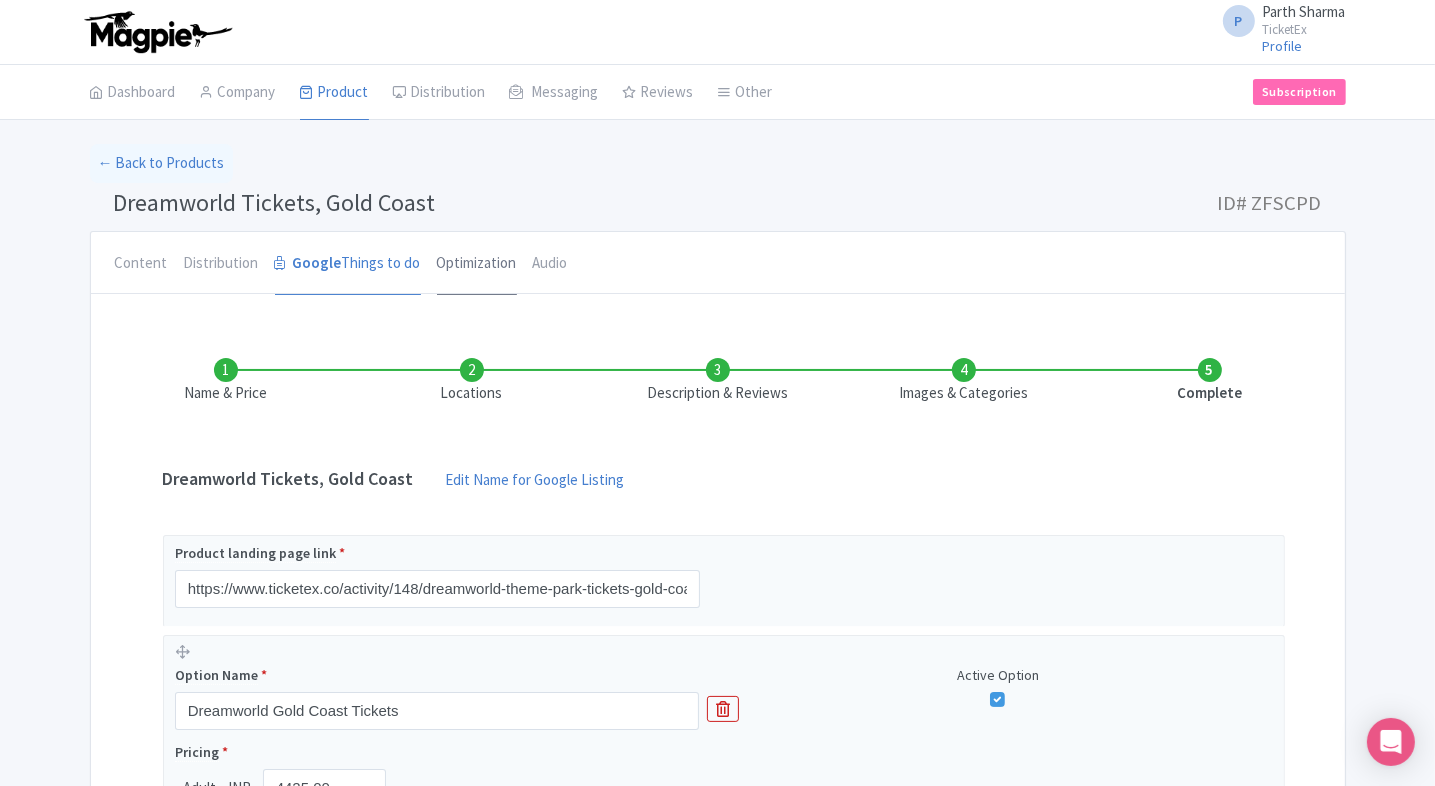 click on "Optimization" at bounding box center [477, 264] 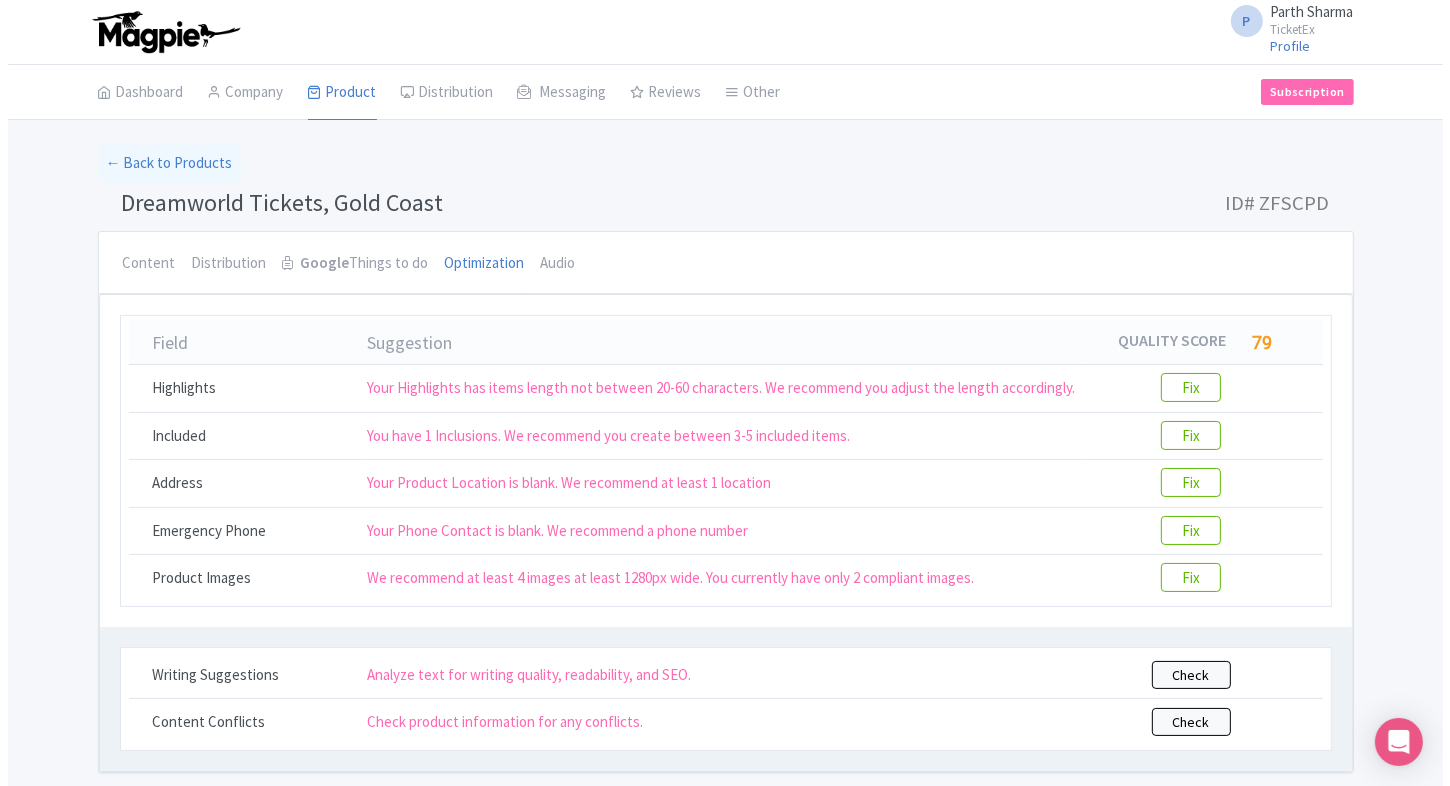 scroll, scrollTop: 68, scrollLeft: 0, axis: vertical 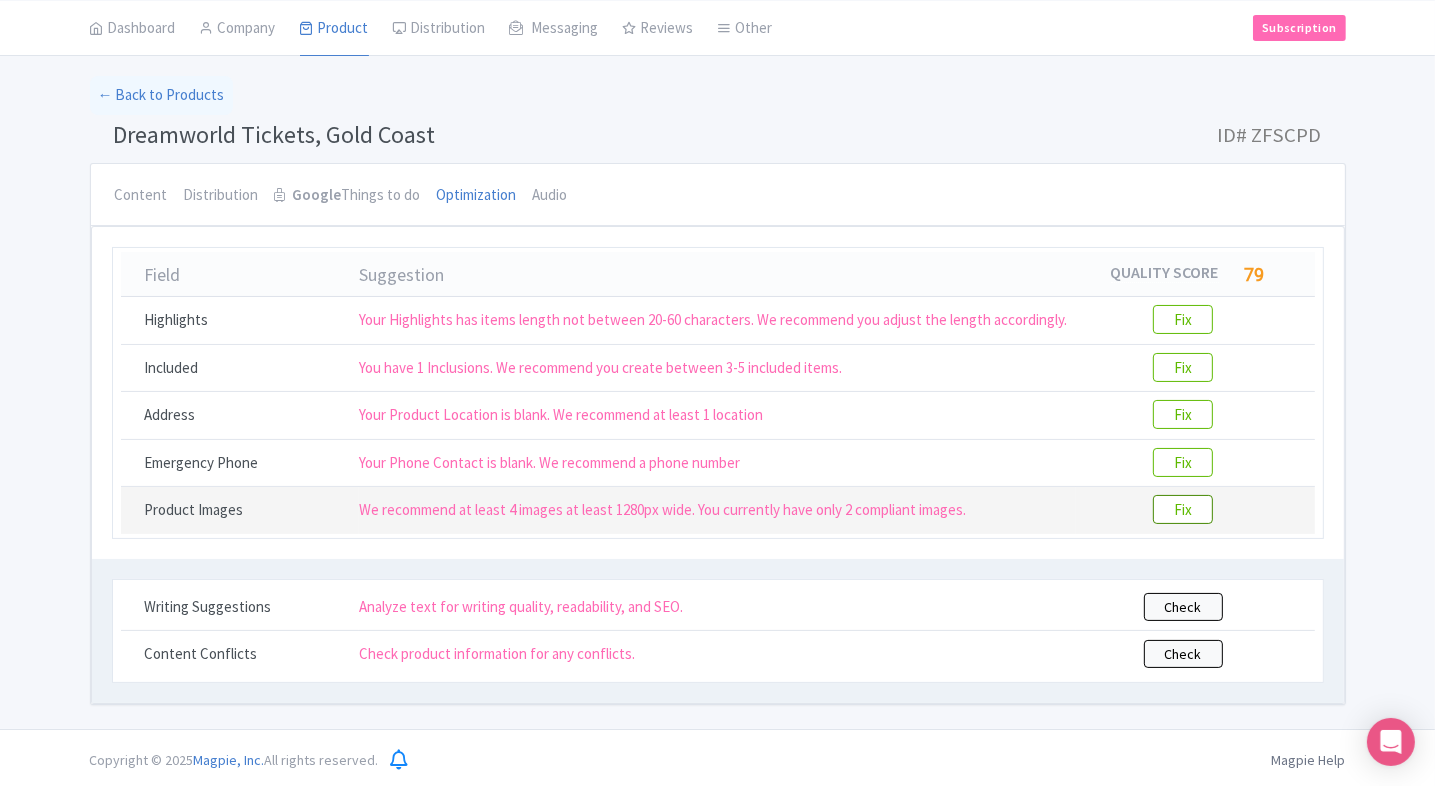 click on "Fix" at bounding box center [1183, 509] 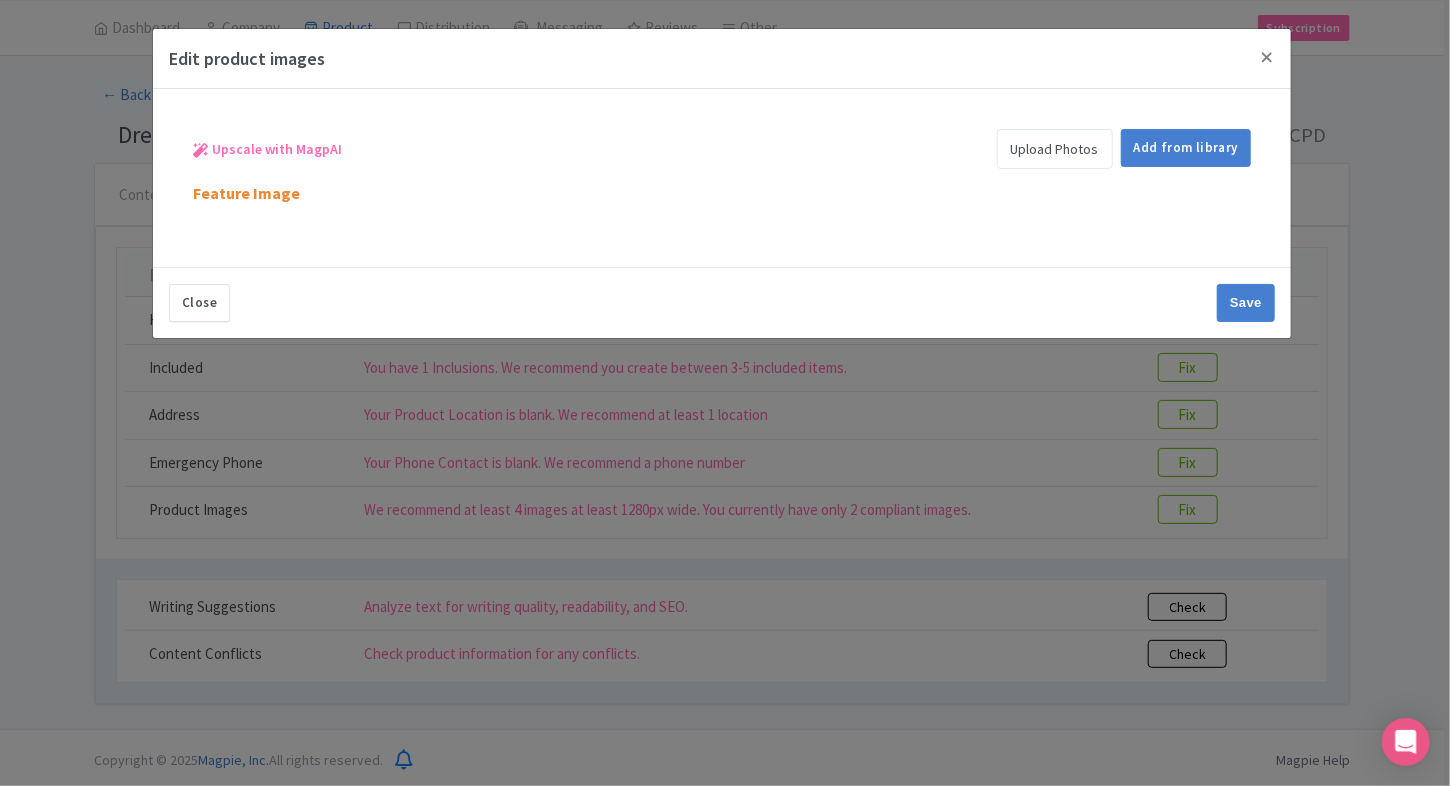 click on "Upload Photos" at bounding box center (1055, 149) 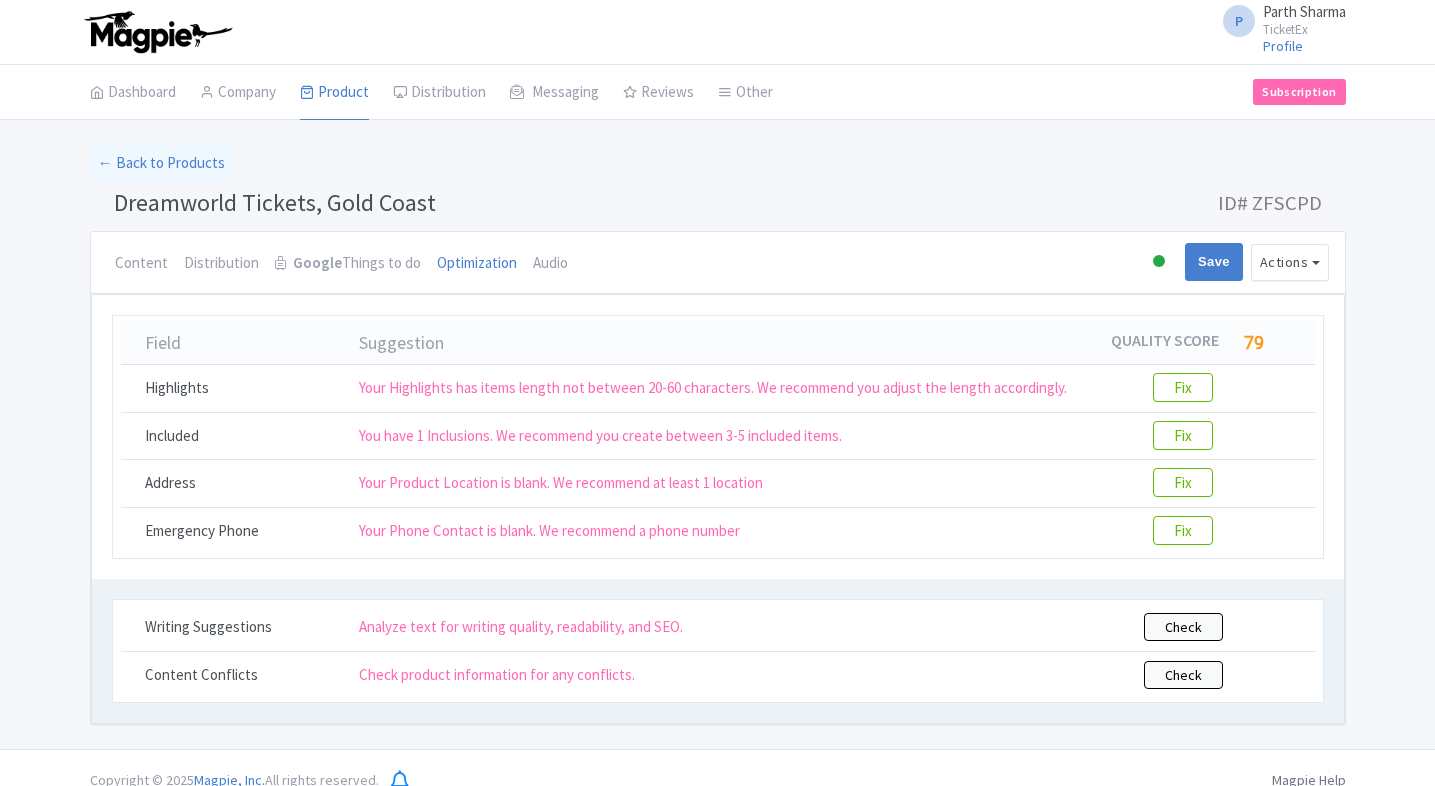 scroll, scrollTop: 0, scrollLeft: 0, axis: both 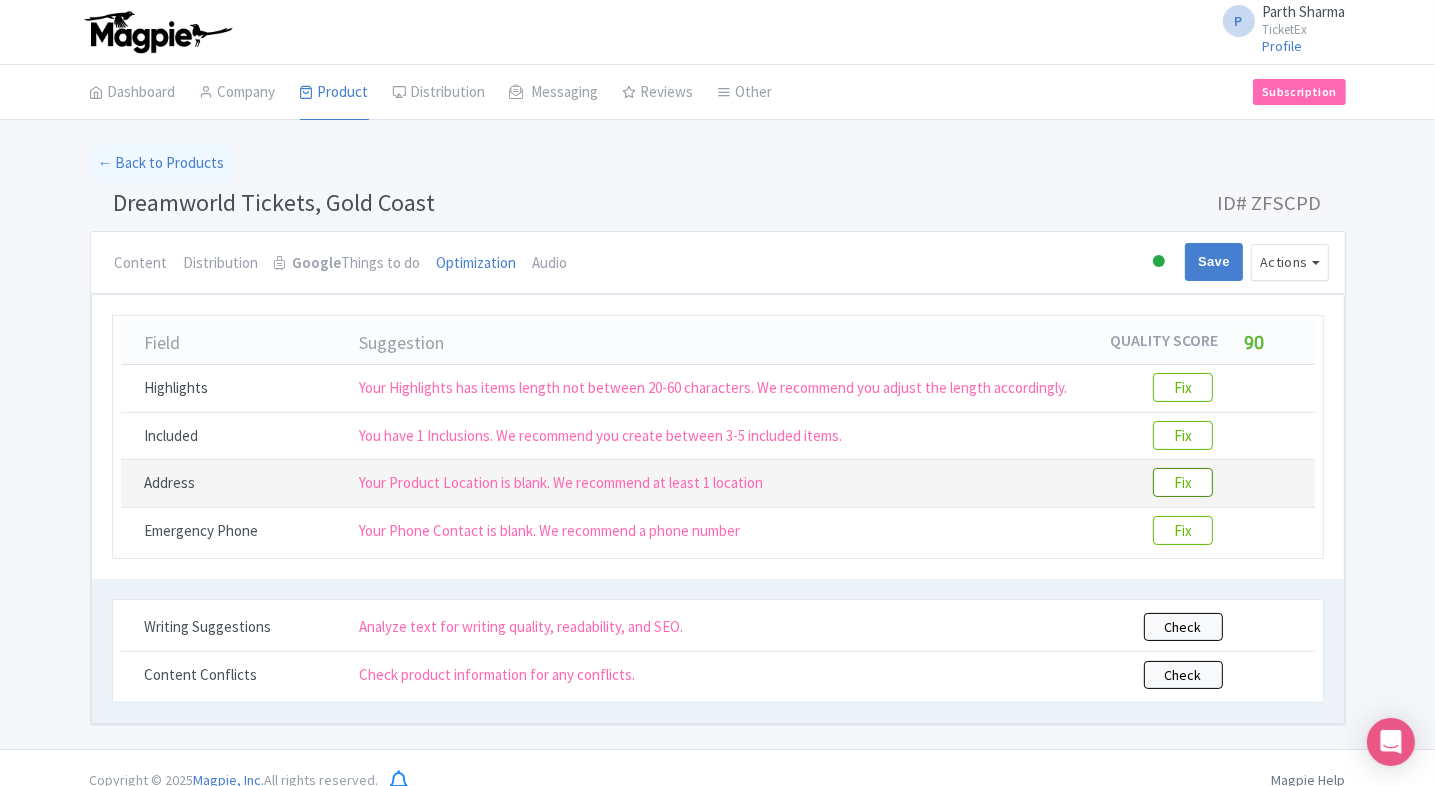 click on "Fix" at bounding box center [1183, 482] 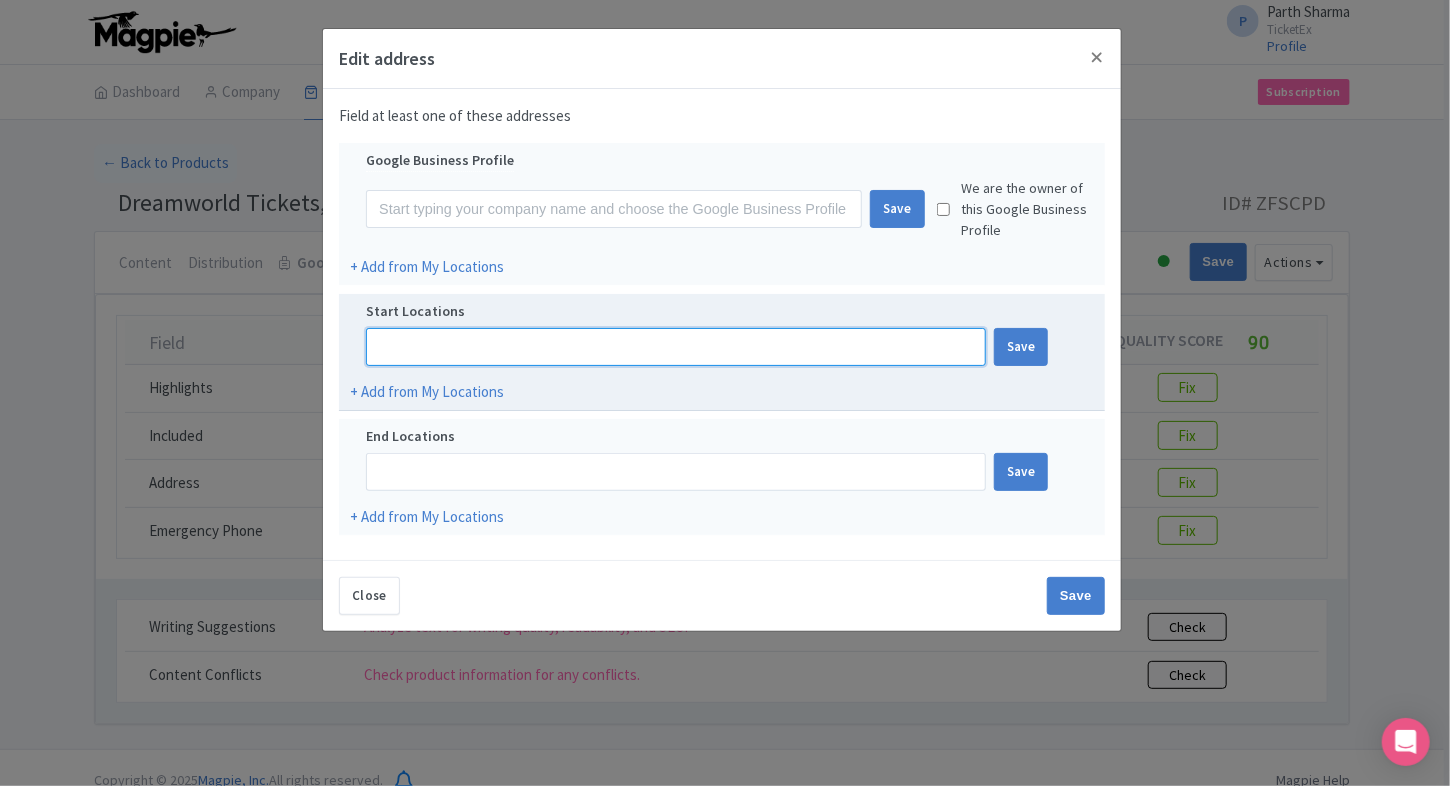 click at bounding box center [676, 347] 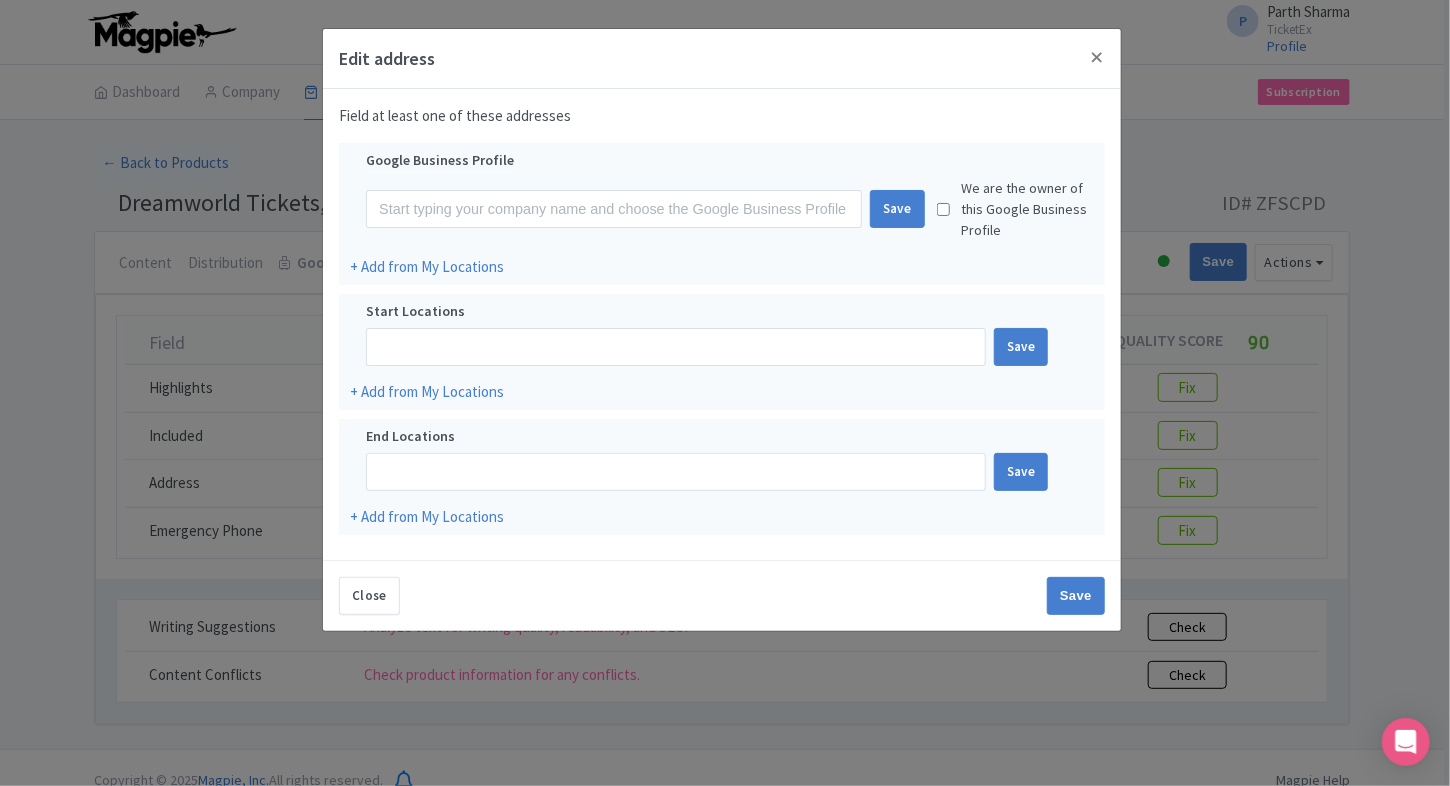 click on "Edit address
Field at least one of these addresses
Google Business Profile
Save
We are the owner of this Google Business Profile
+ Add from My Locations
Start Locations
Save
+ Add from My Locations
End Locations
Save
+ Add from My Locations
Close
Save" at bounding box center [725, 393] 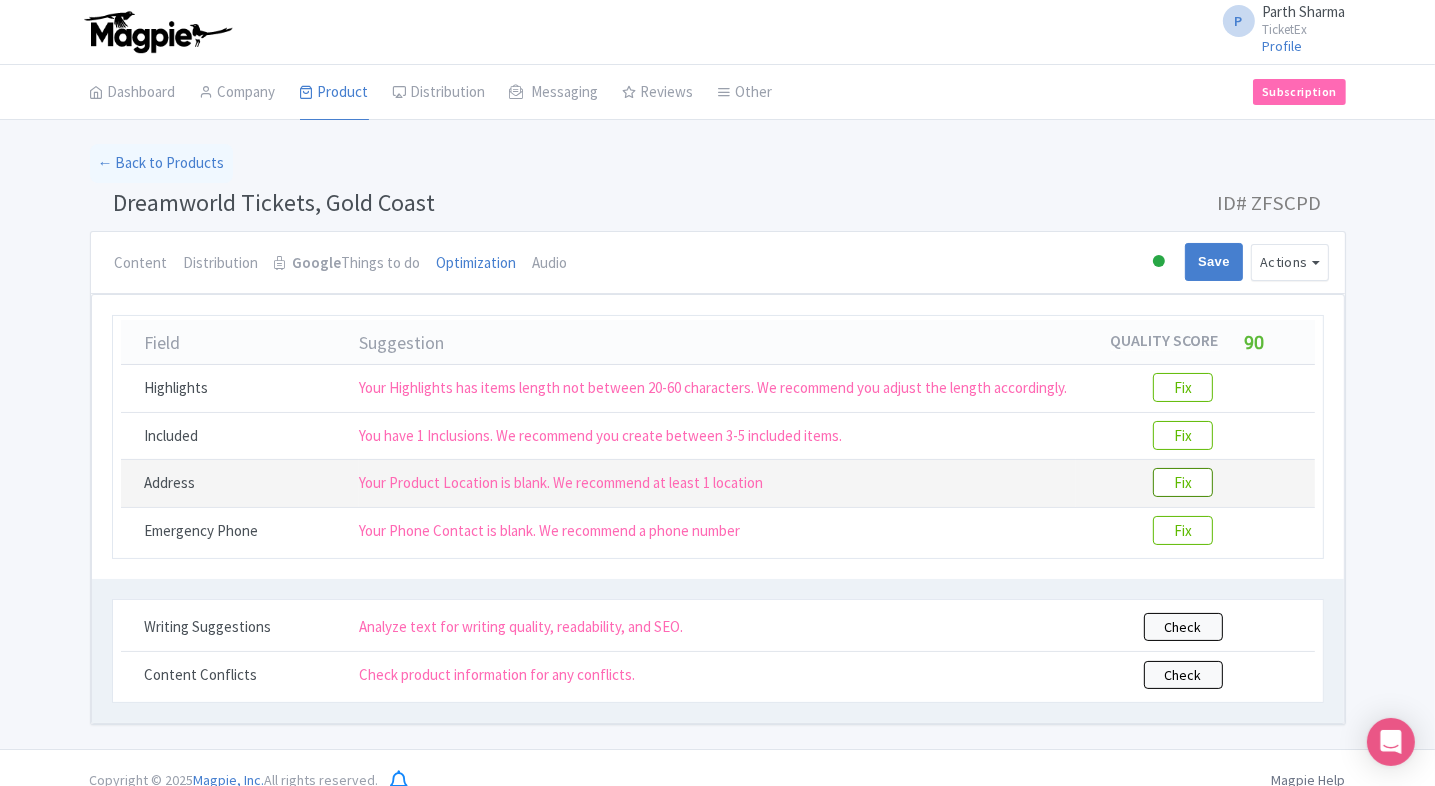 click on "Fix" at bounding box center (1183, 482) 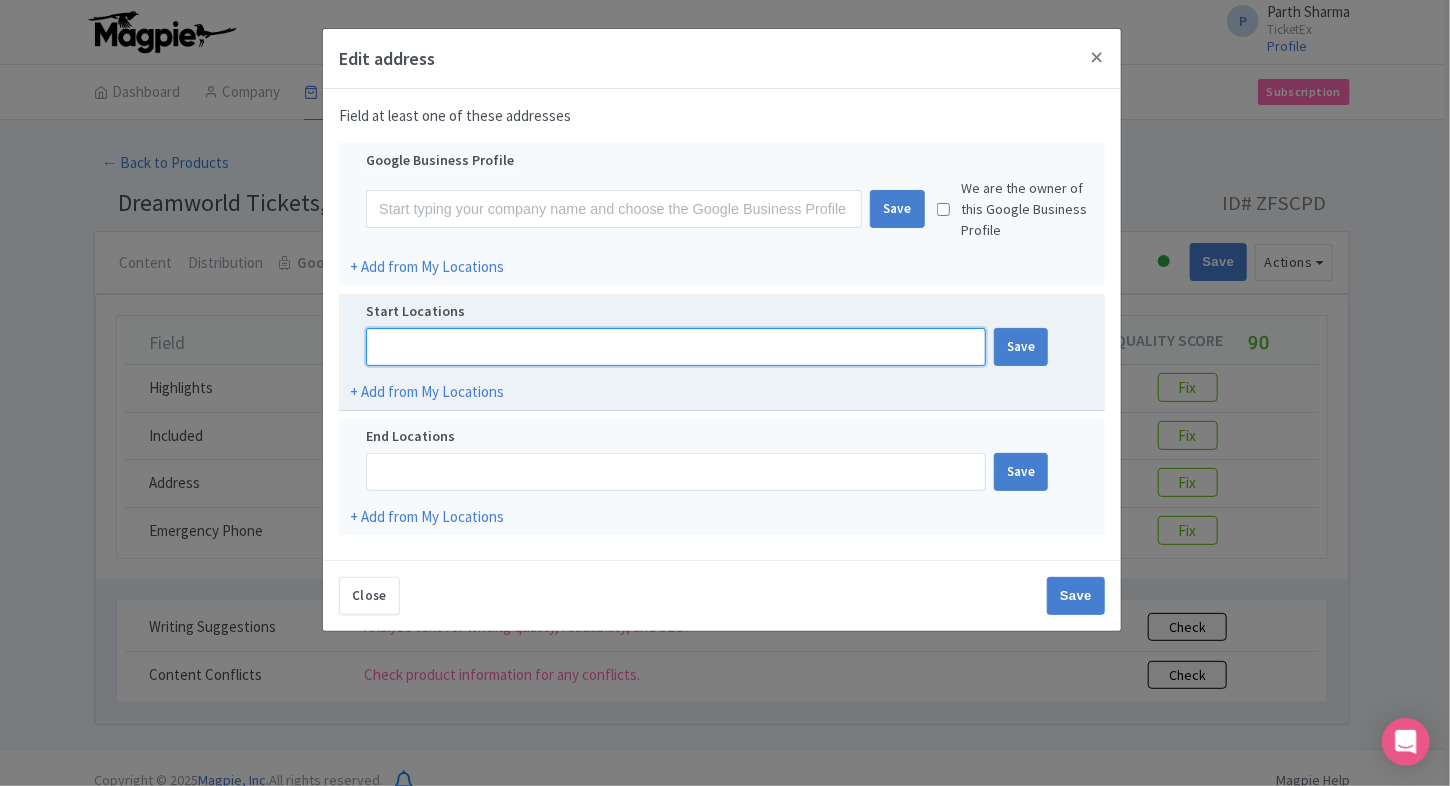 click at bounding box center [676, 347] 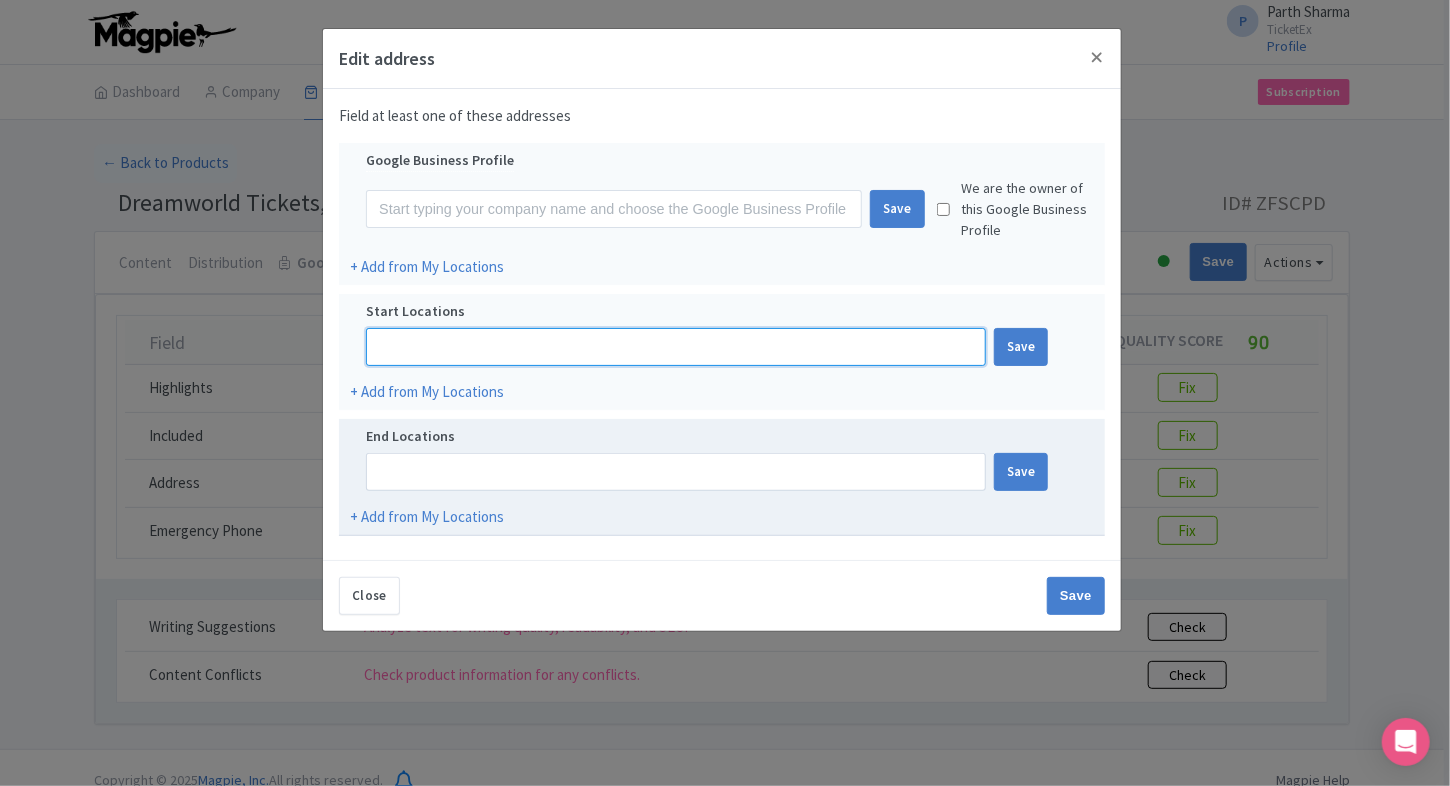 paste on "Dreamworld Pkwy, Coomera QLD 4209, Australia" 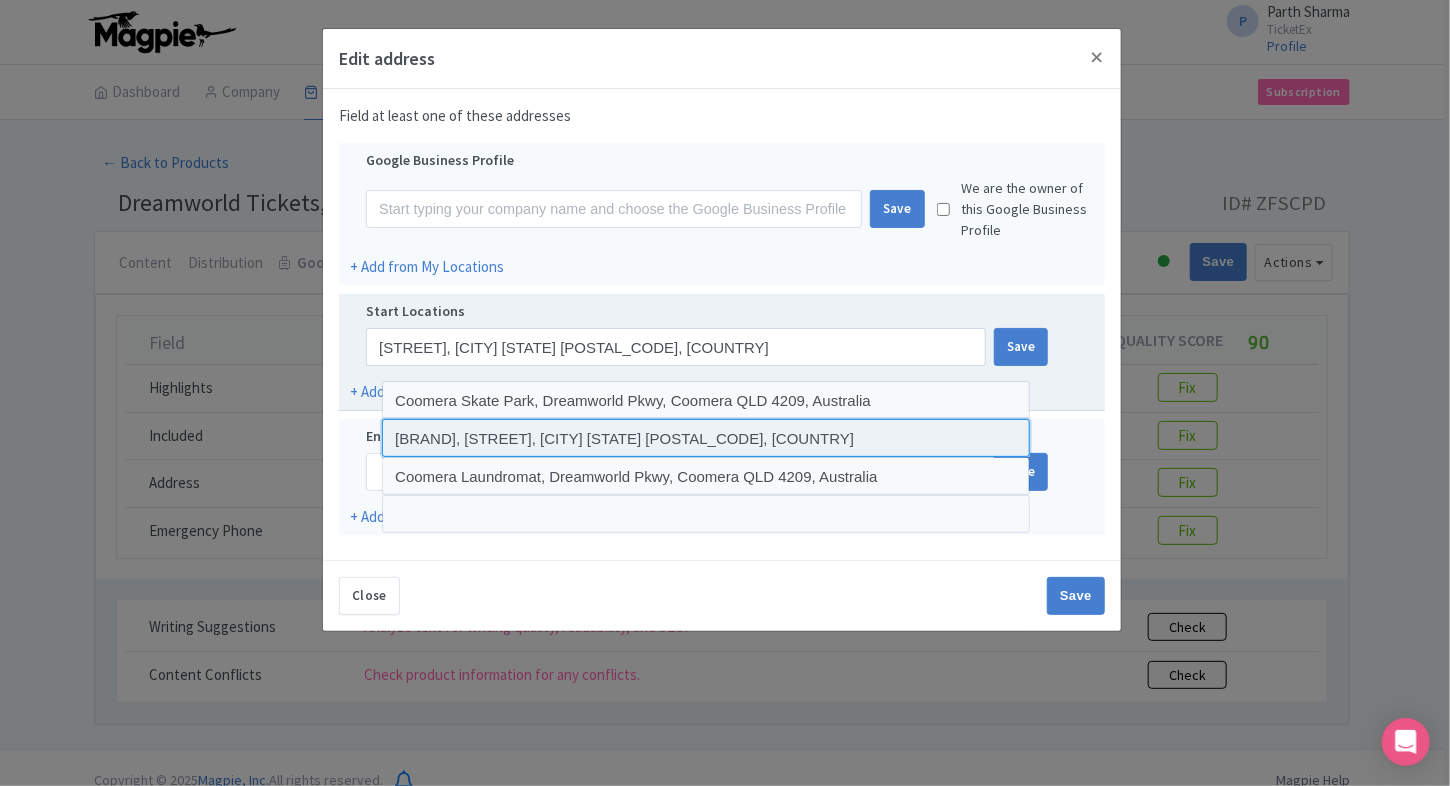 click at bounding box center [706, 438] 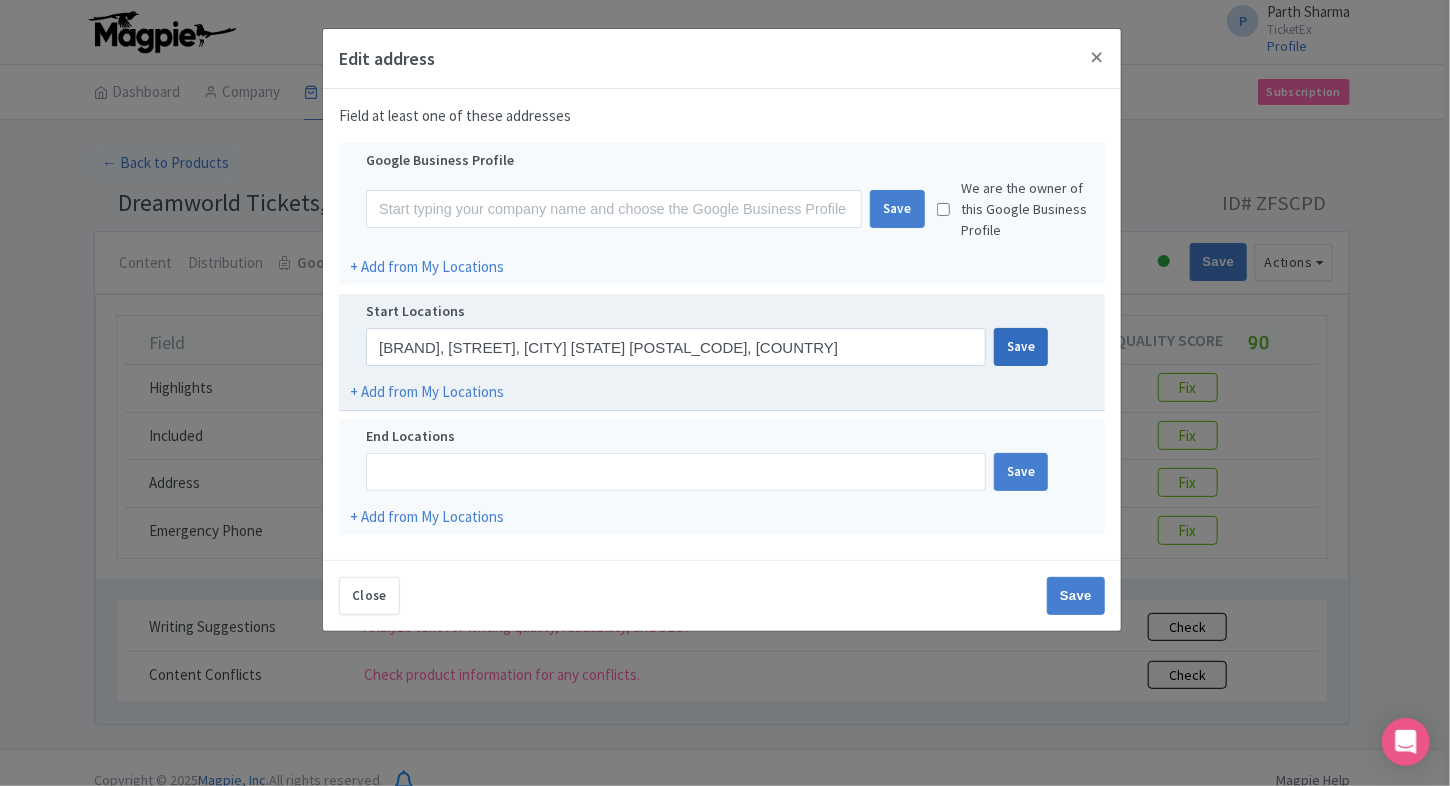 click on "Save" at bounding box center [1021, 347] 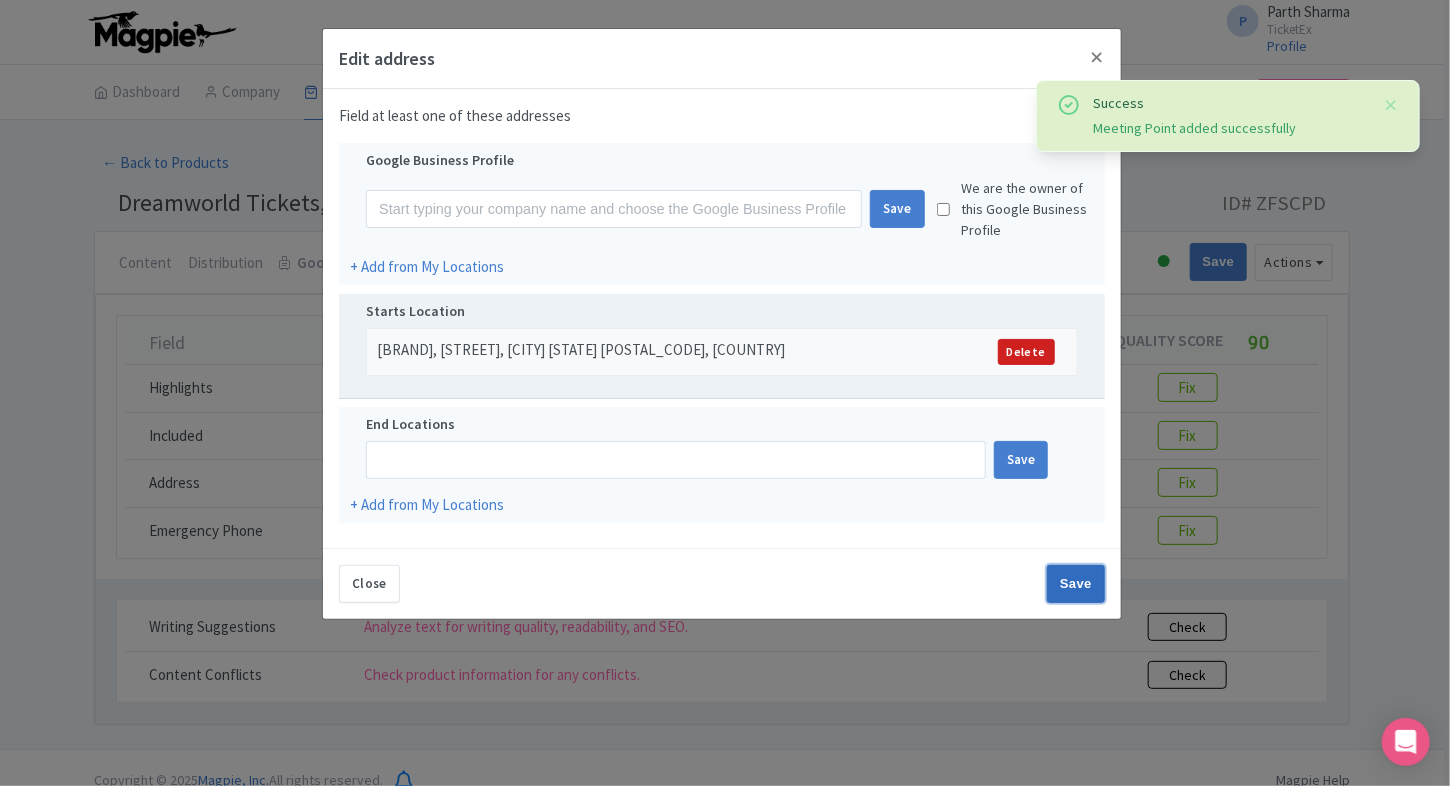 click on "Save" at bounding box center [1076, 584] 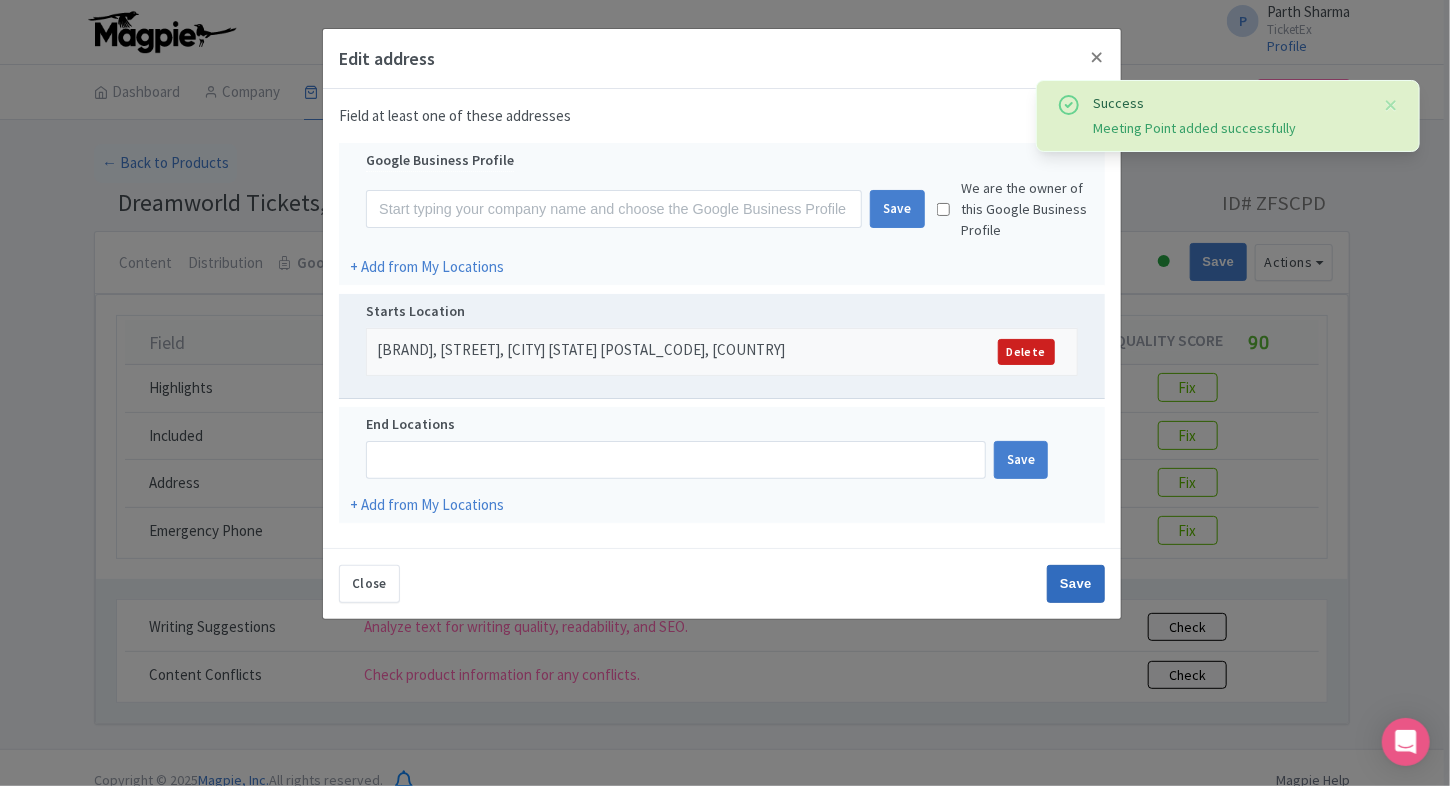 type on "Saving..." 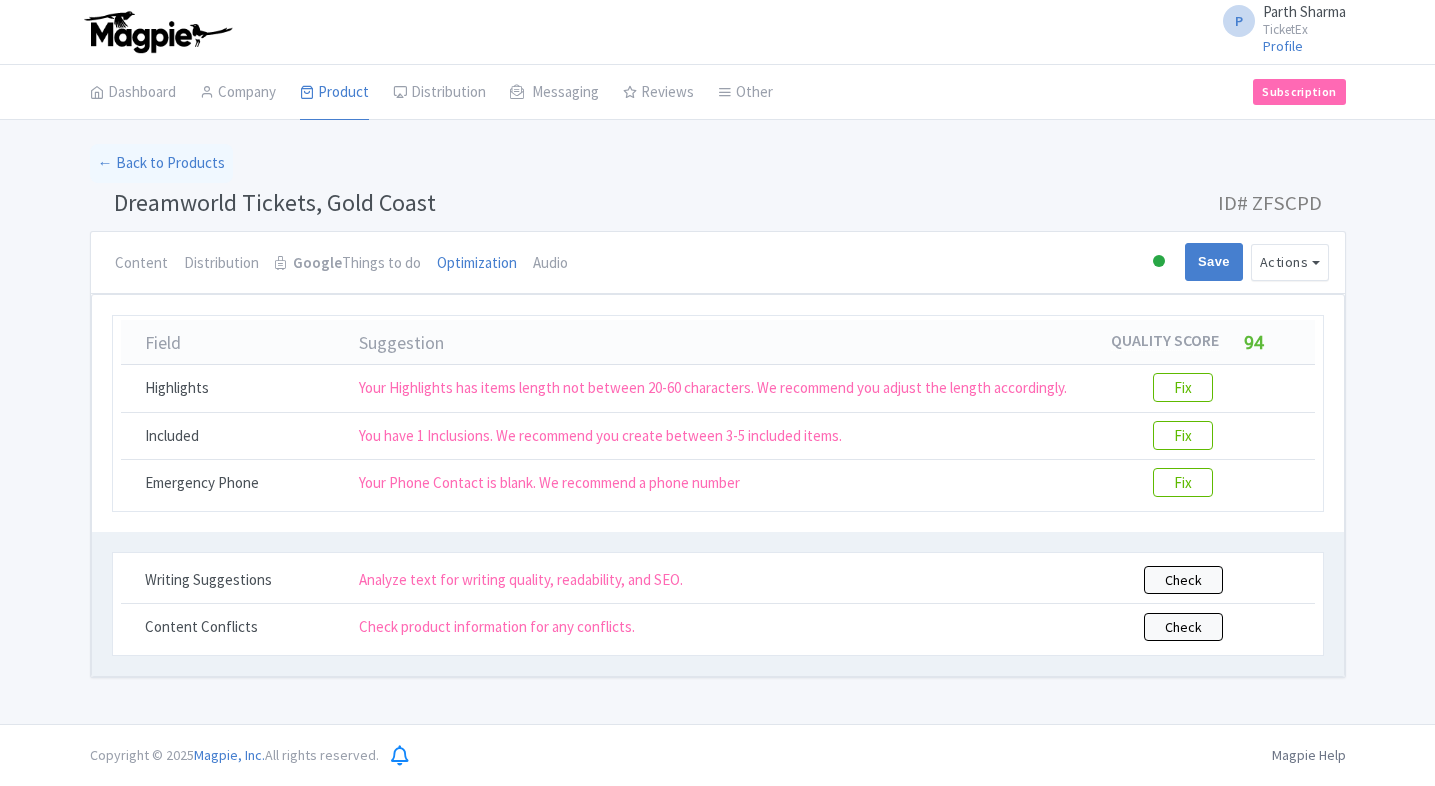 scroll, scrollTop: 0, scrollLeft: 0, axis: both 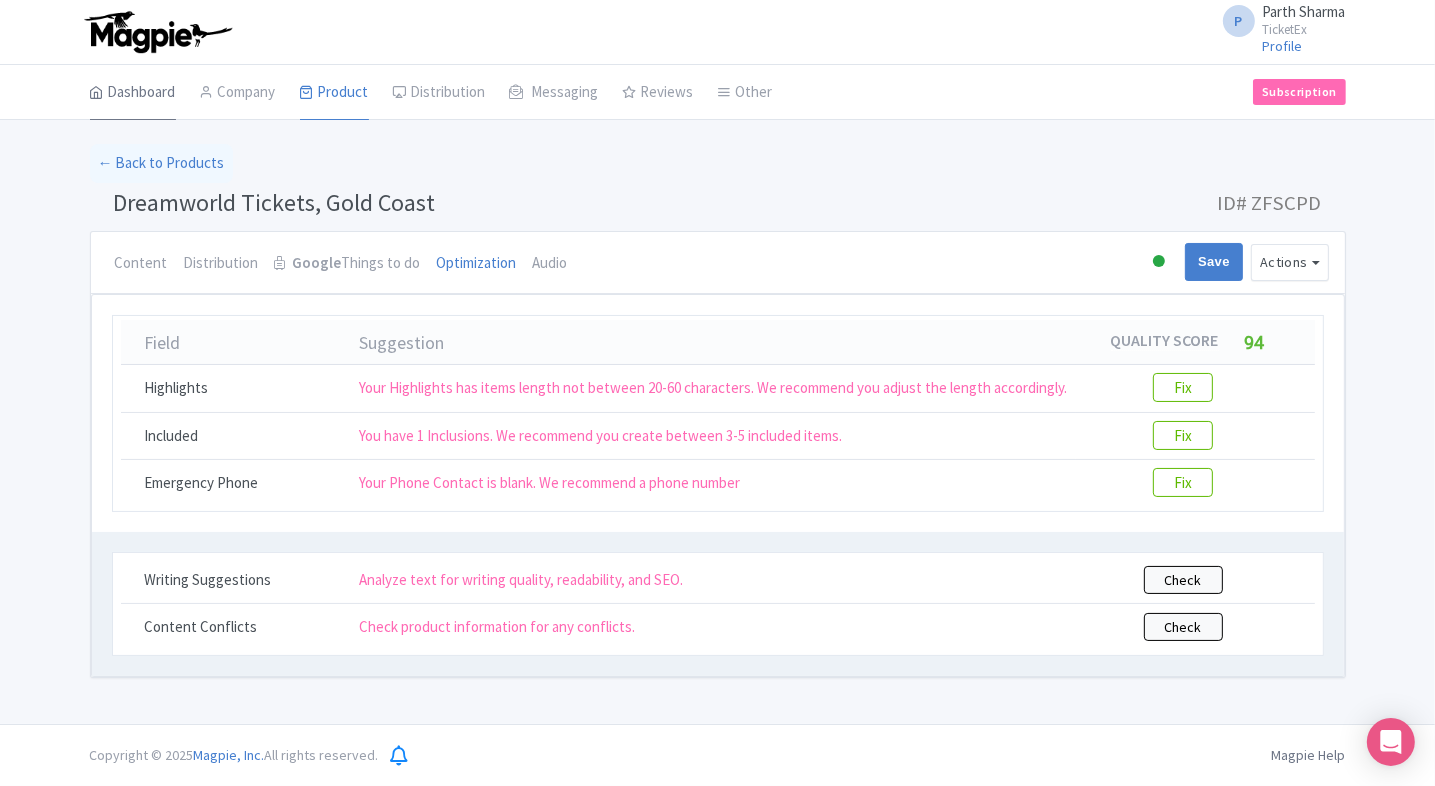 click at bounding box center [97, 92] 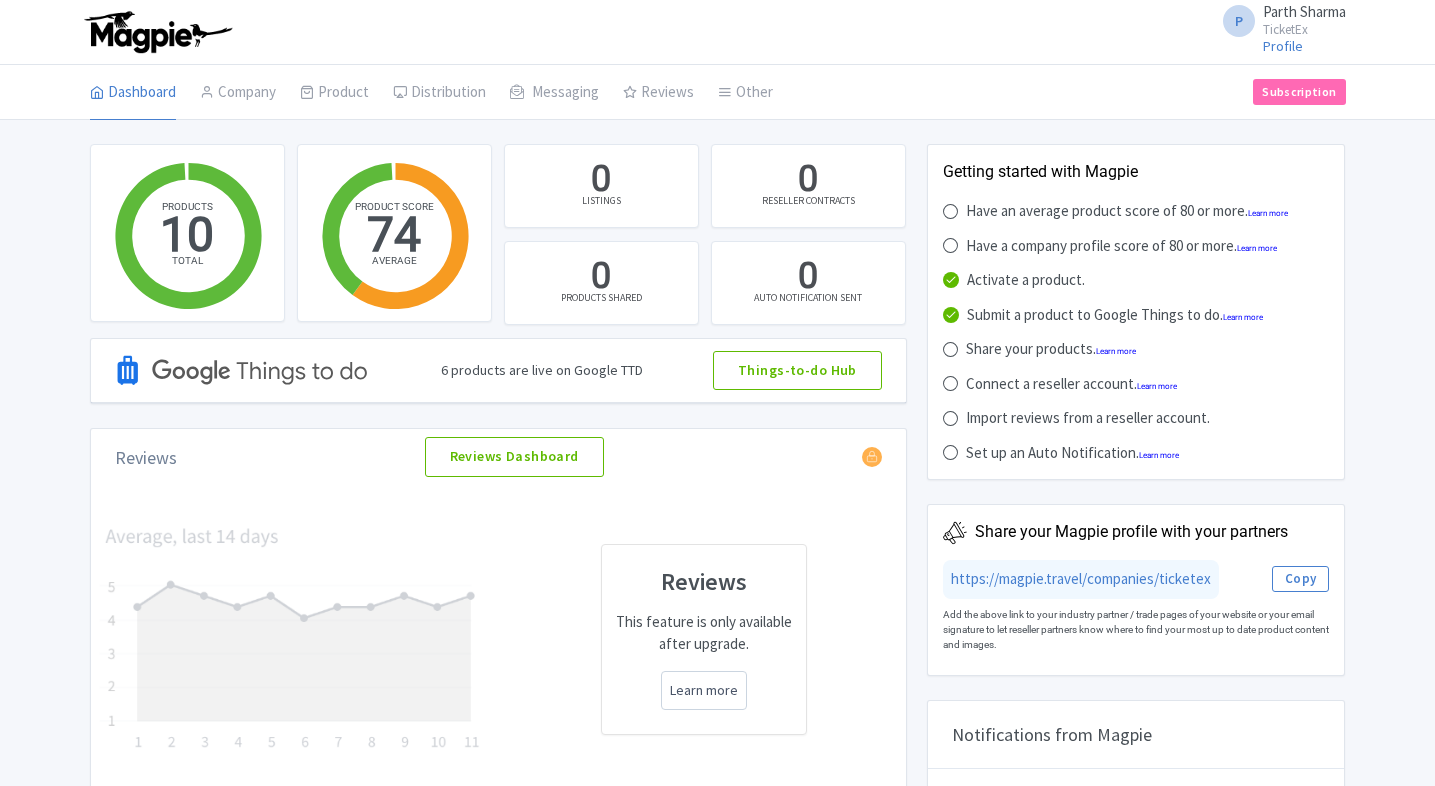 scroll, scrollTop: 0, scrollLeft: 0, axis: both 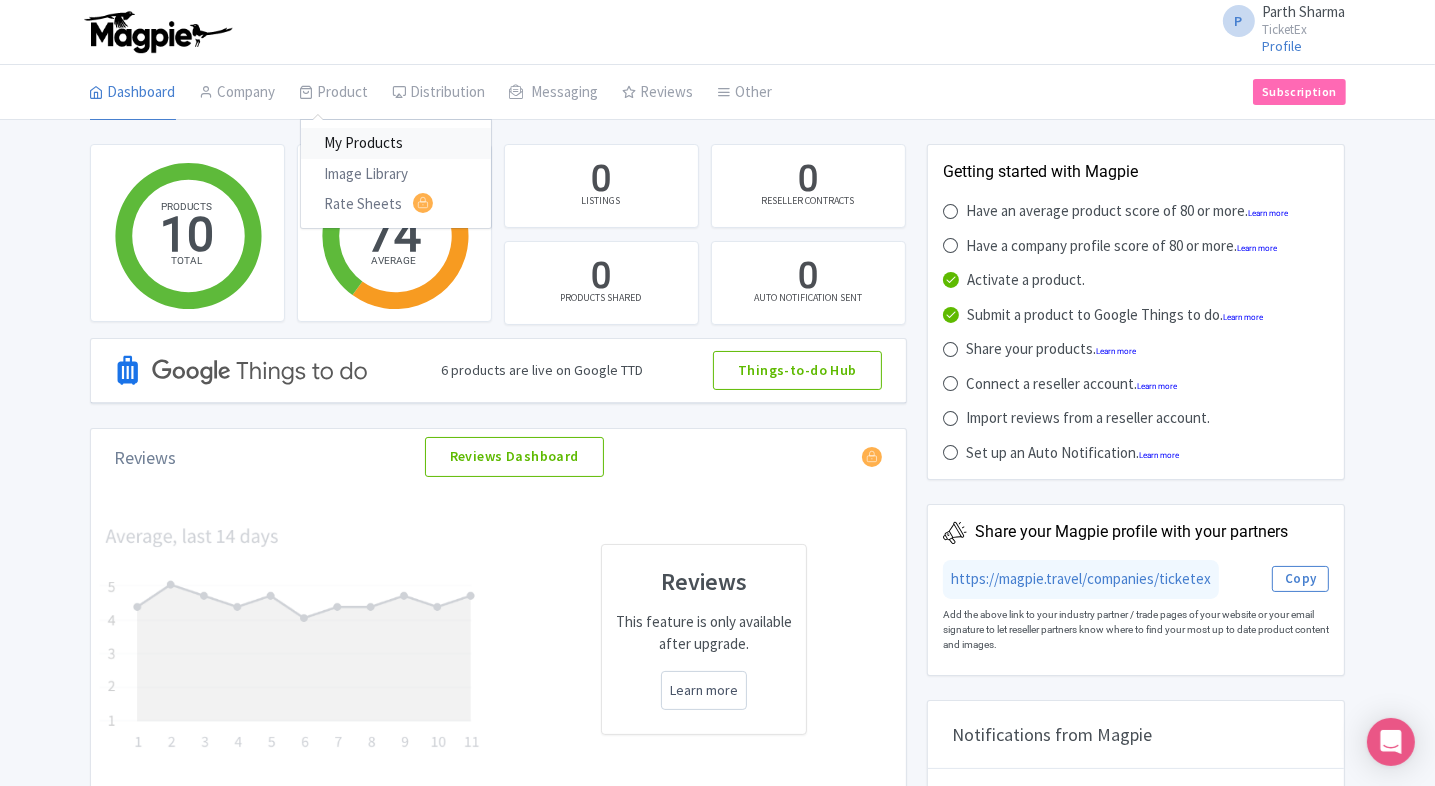 click on "My Products" at bounding box center (396, 143) 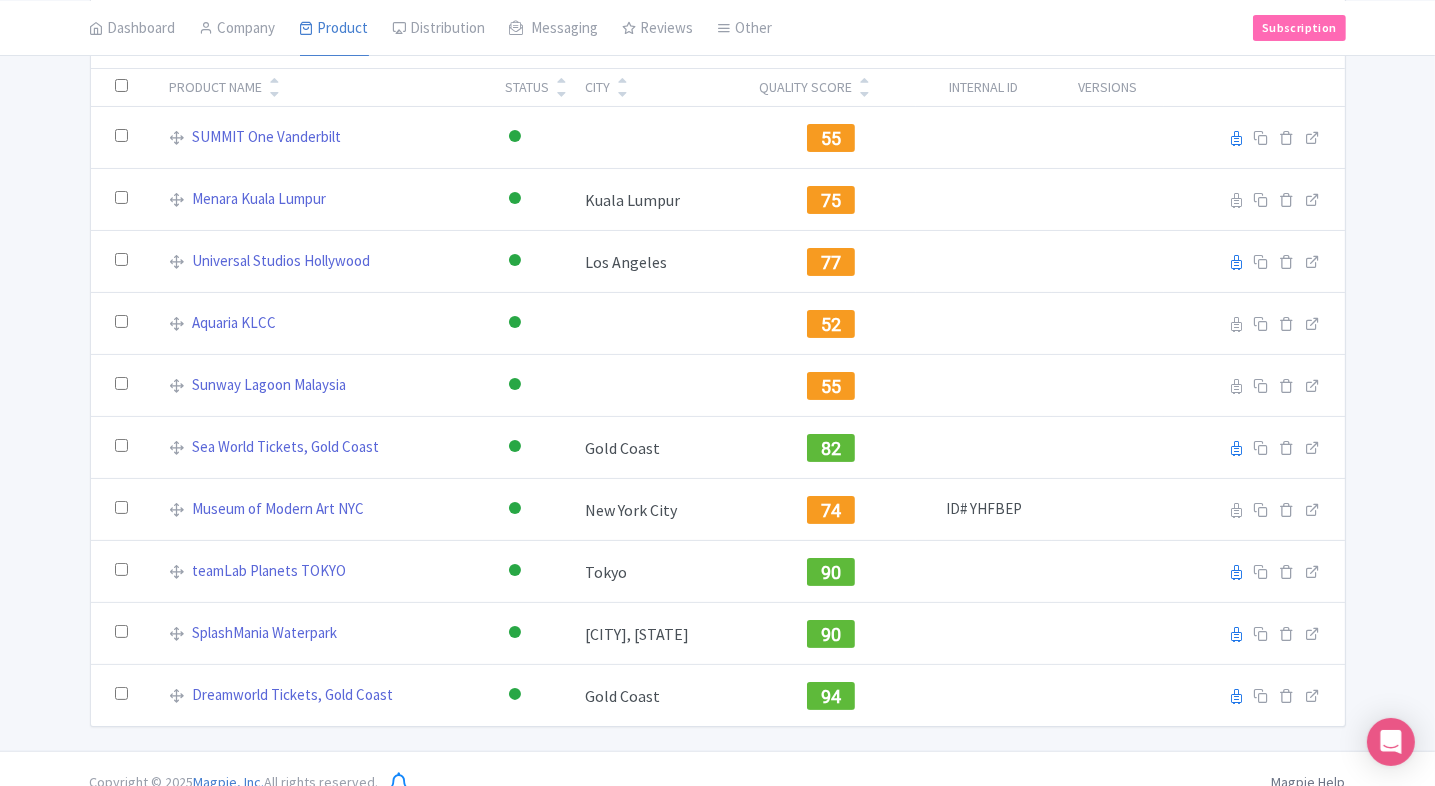 scroll, scrollTop: 178, scrollLeft: 0, axis: vertical 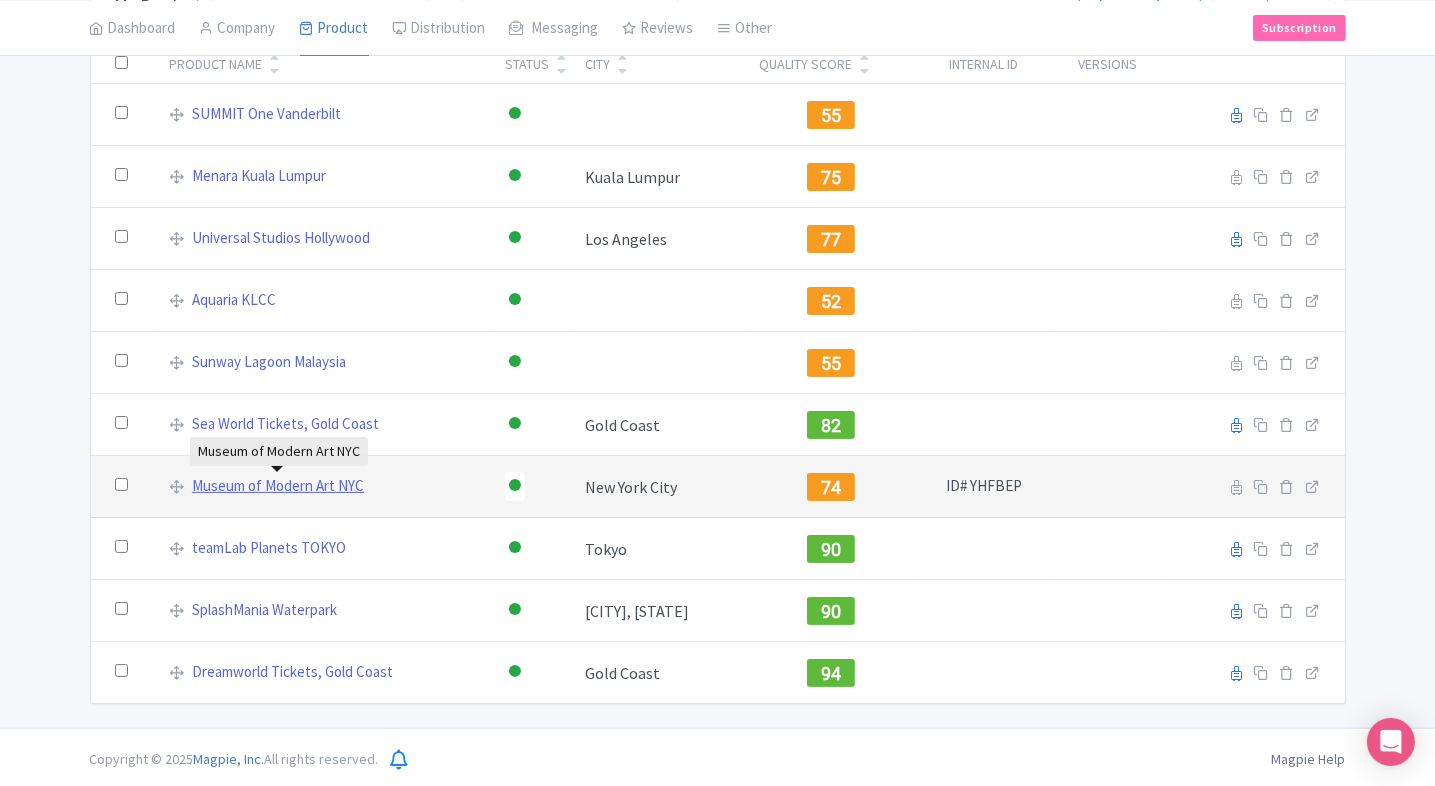 click on "Museum of Modern Art NYC" at bounding box center [278, 486] 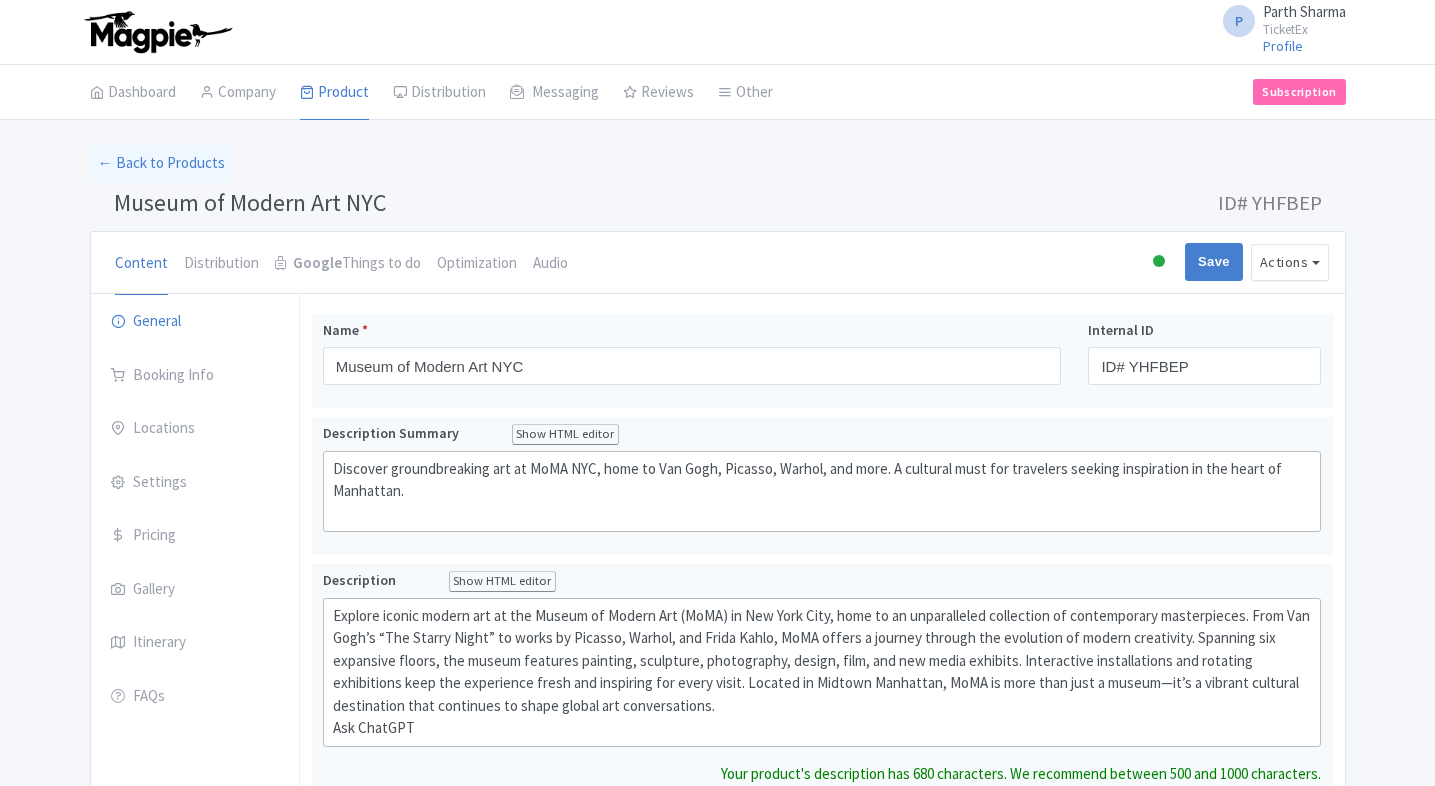 scroll, scrollTop: 0, scrollLeft: 0, axis: both 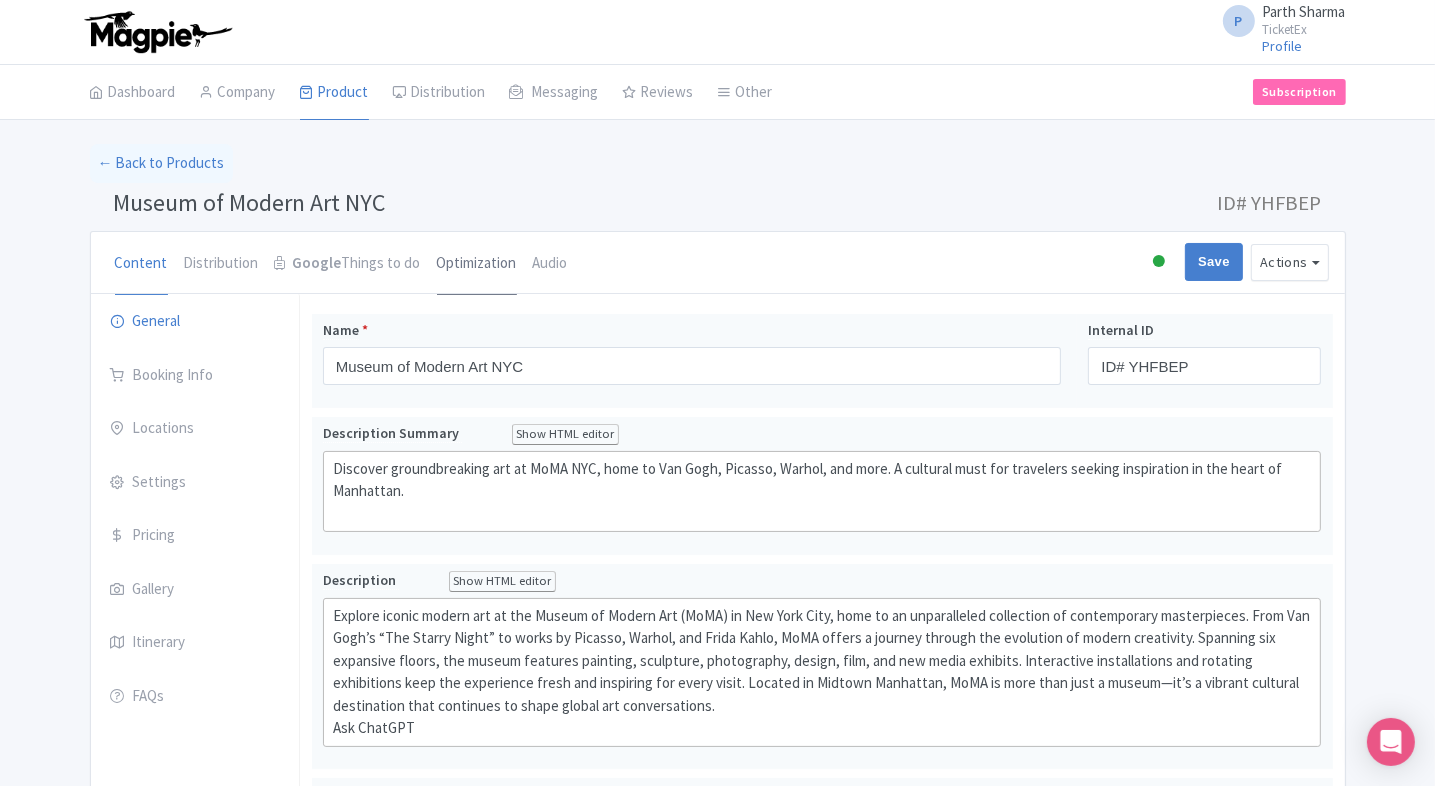 click on "Optimization" at bounding box center (477, 264) 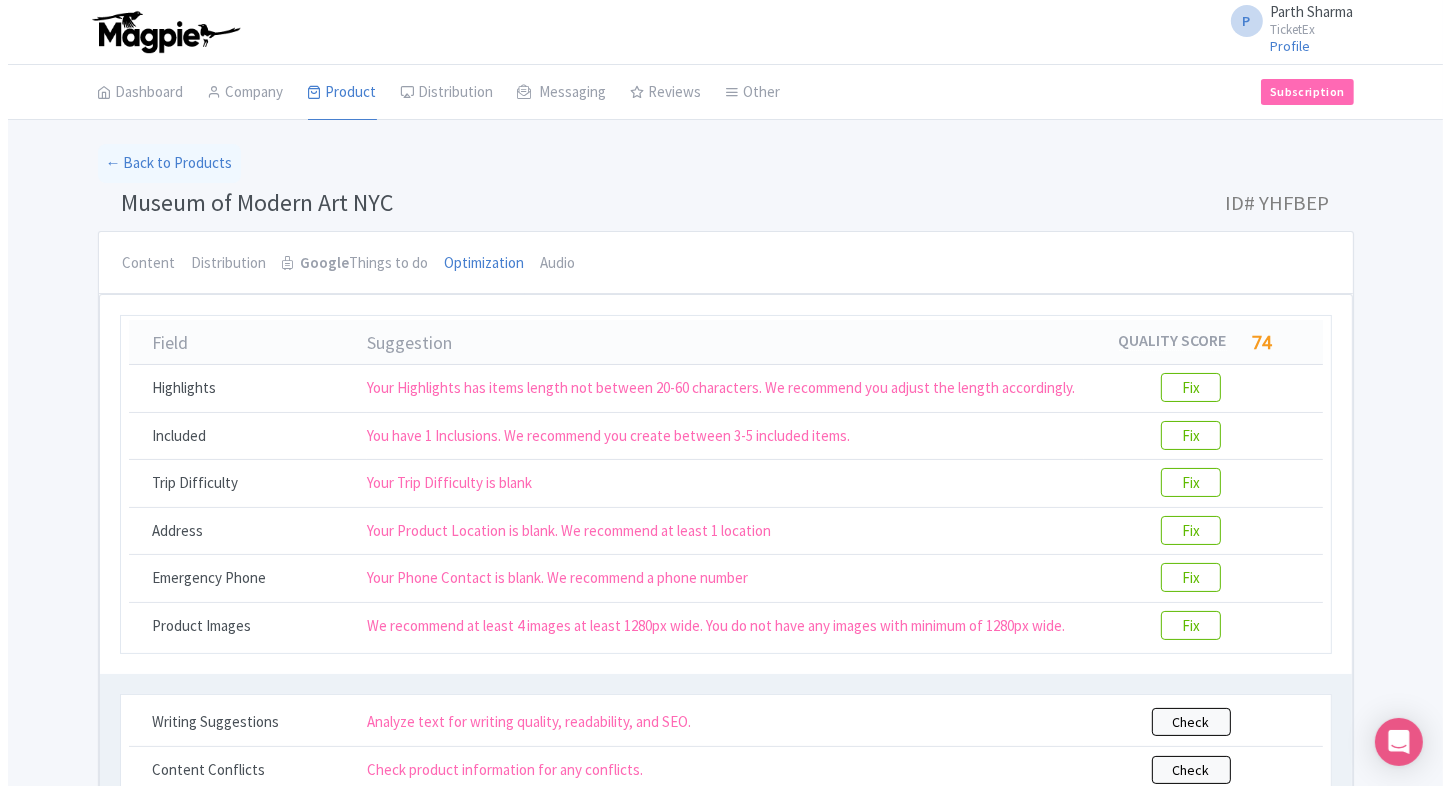 scroll, scrollTop: 115, scrollLeft: 0, axis: vertical 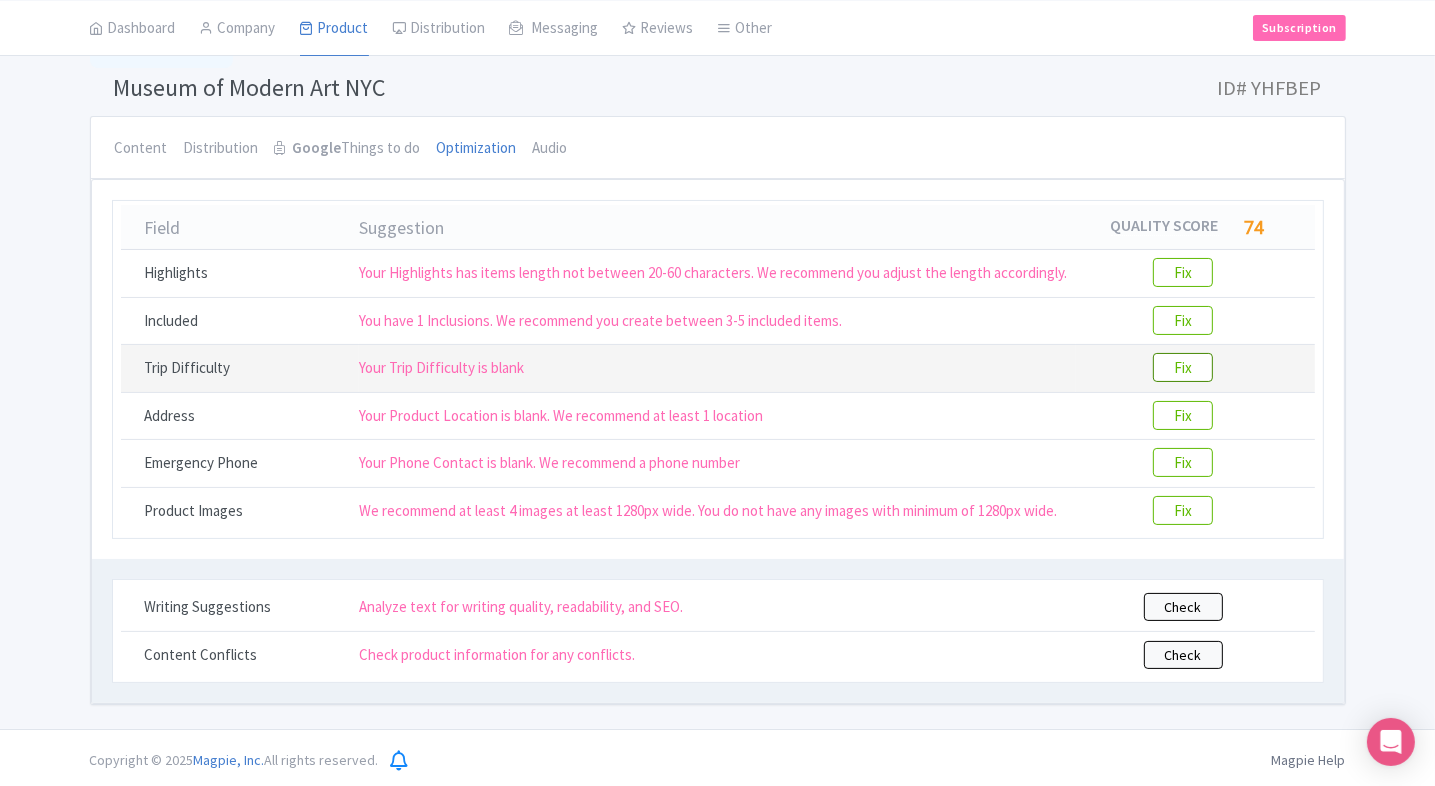 click on "Fix" at bounding box center [1183, 367] 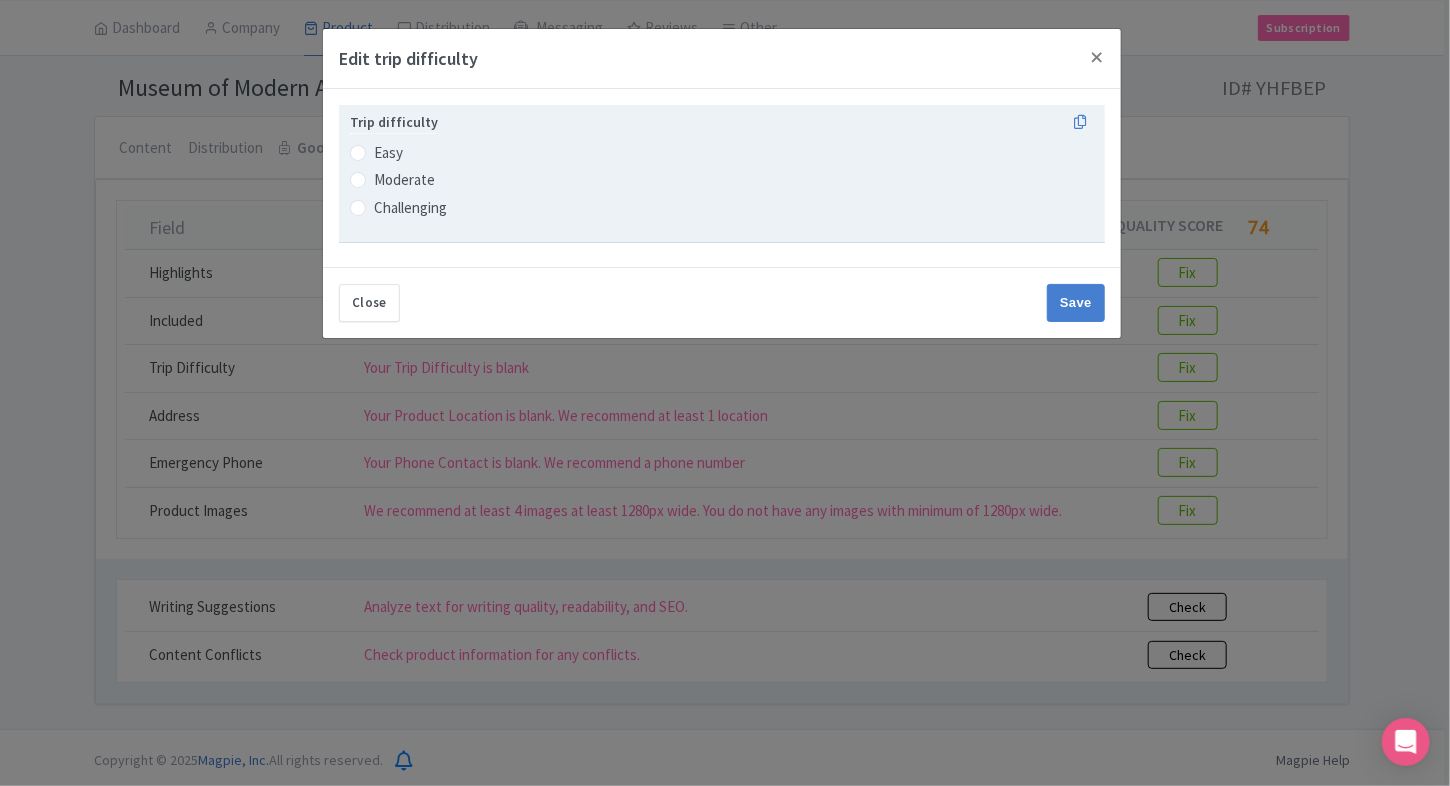 click on "Easy" at bounding box center (388, 153) 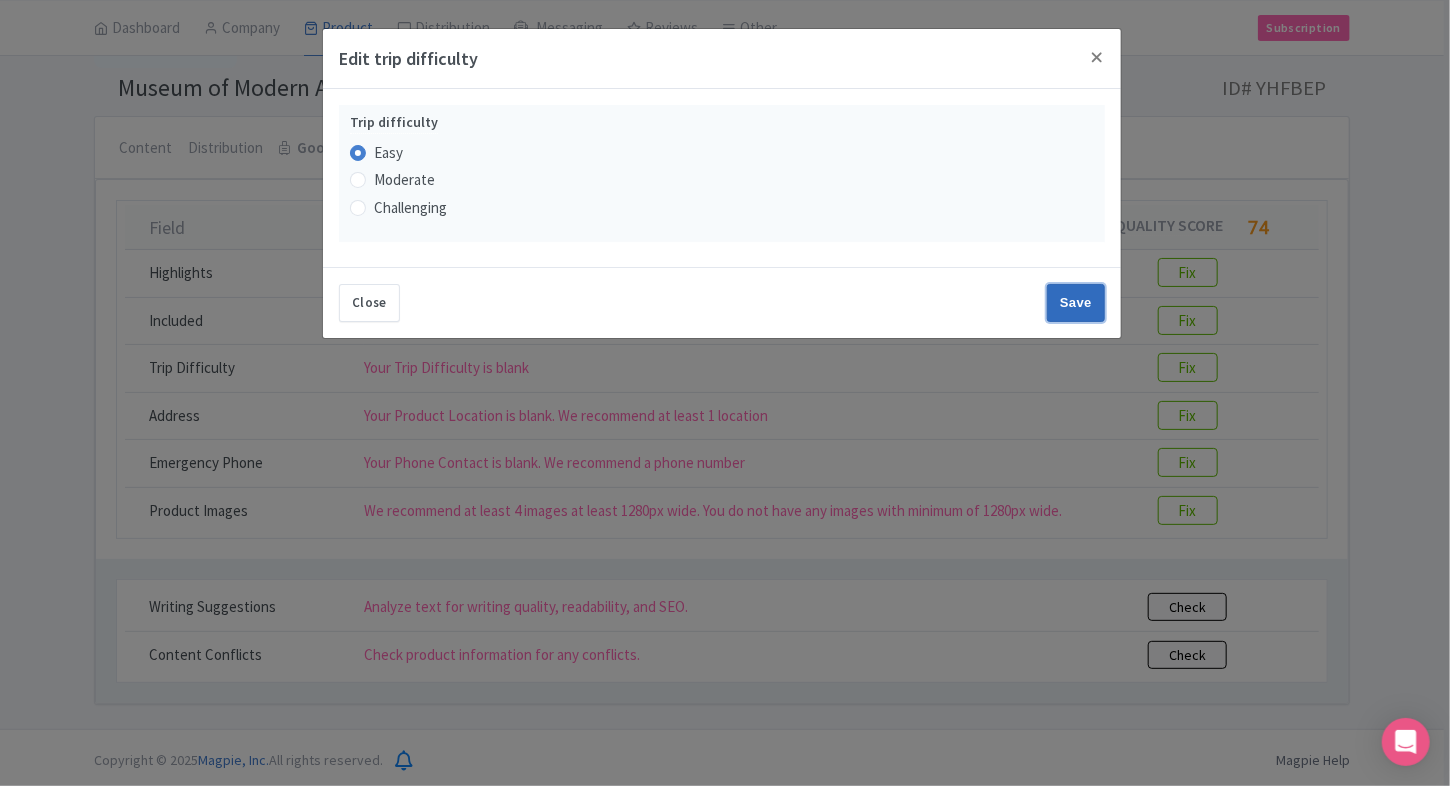 click on "Save" at bounding box center [1076, 303] 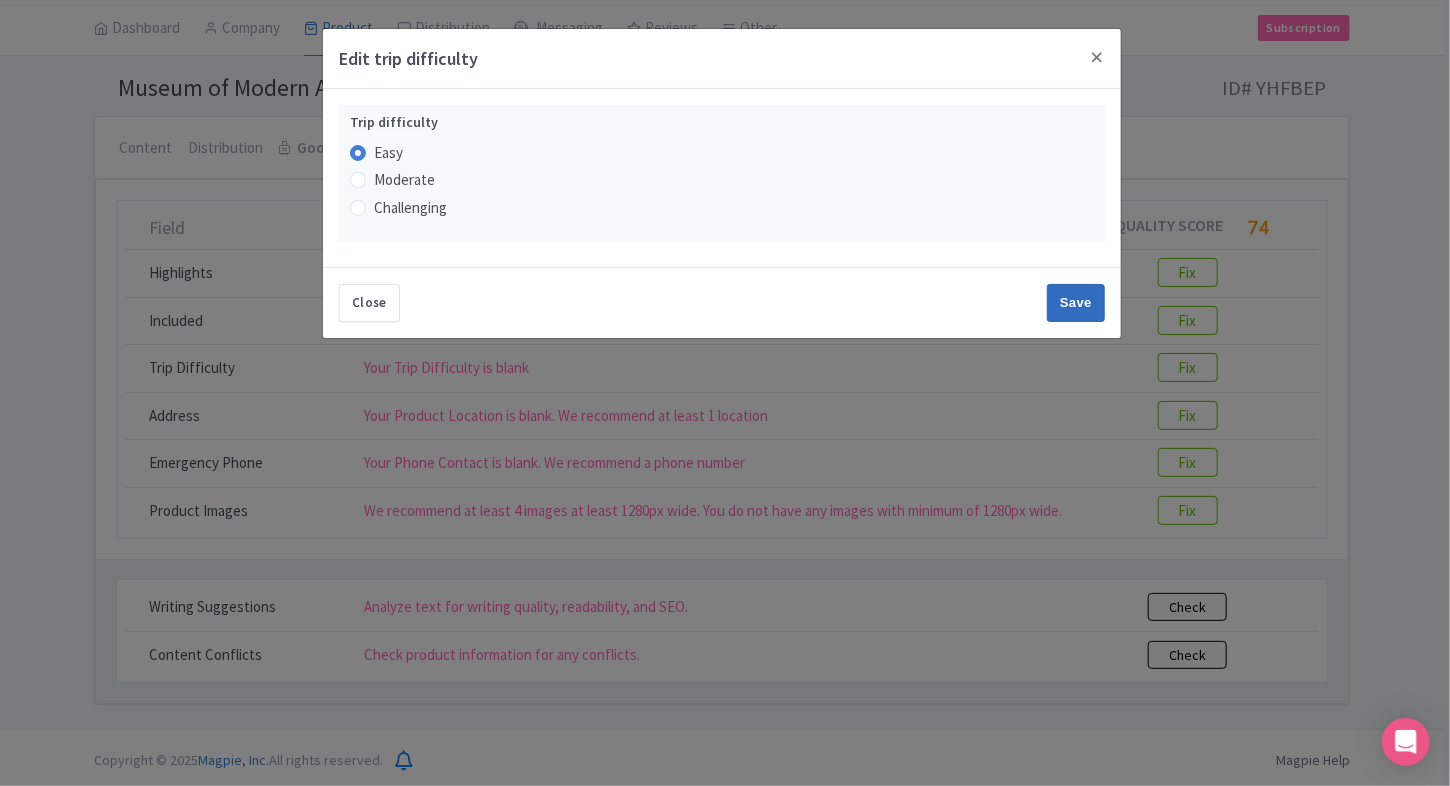 type on "Saving..." 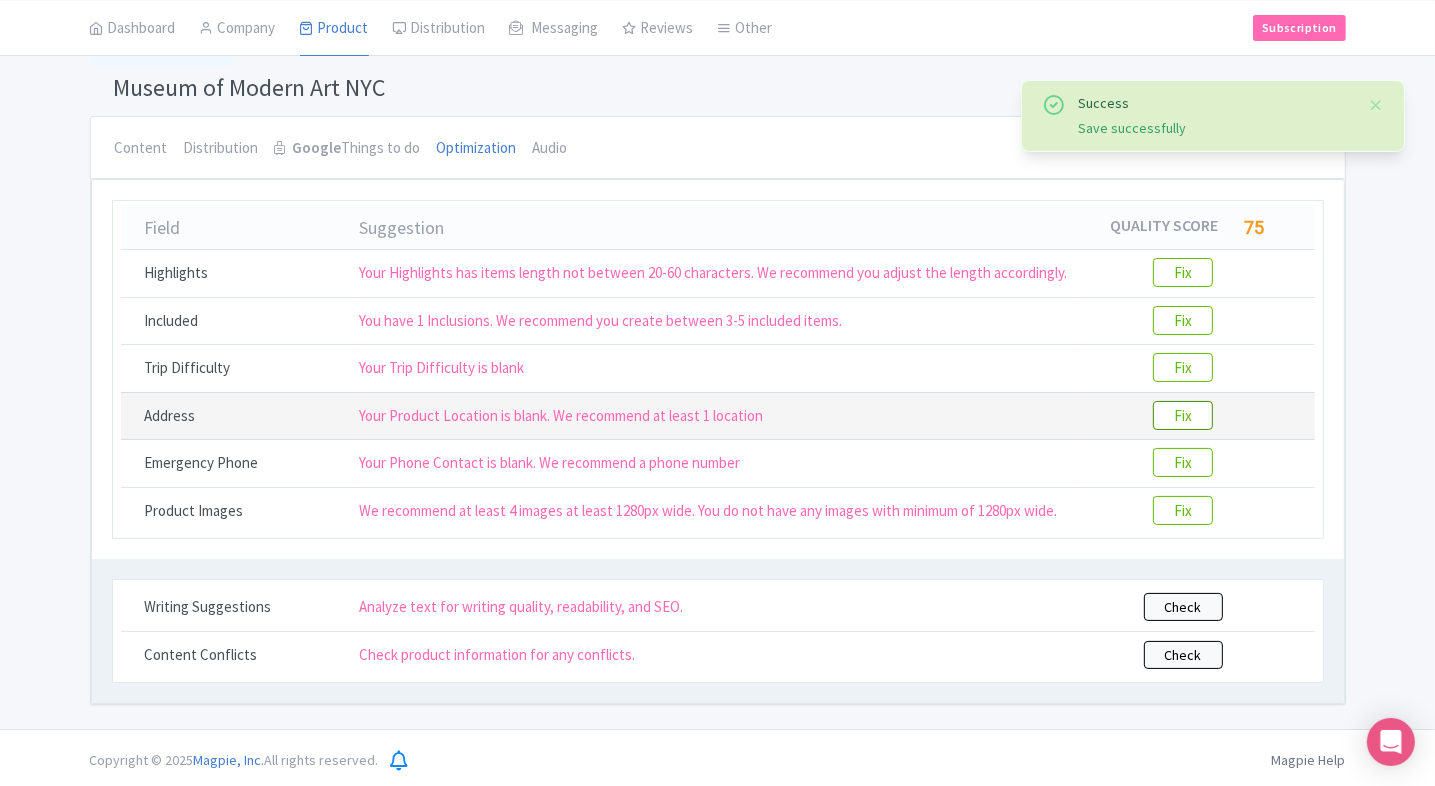 click on "Fix" at bounding box center (1183, 415) 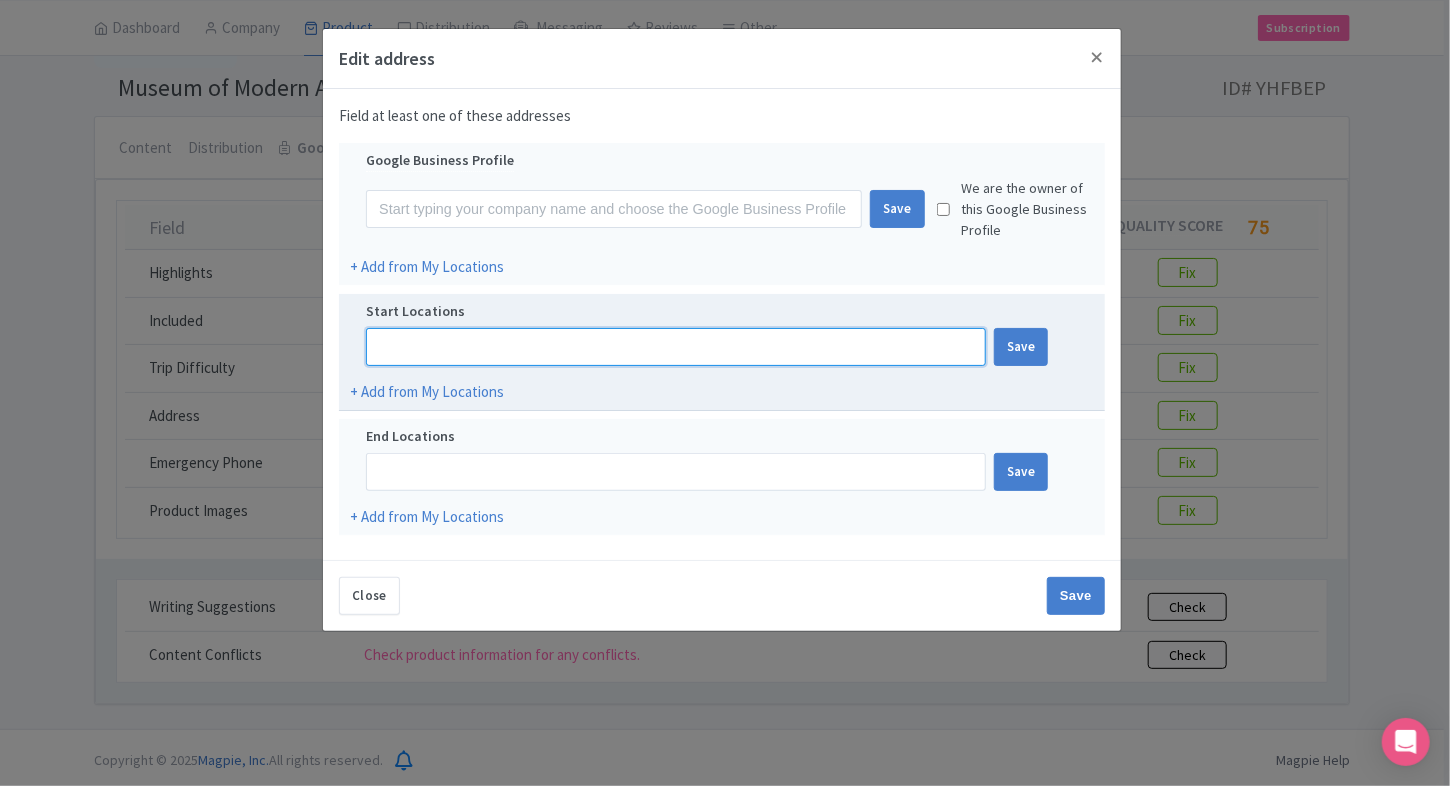 click at bounding box center [676, 347] 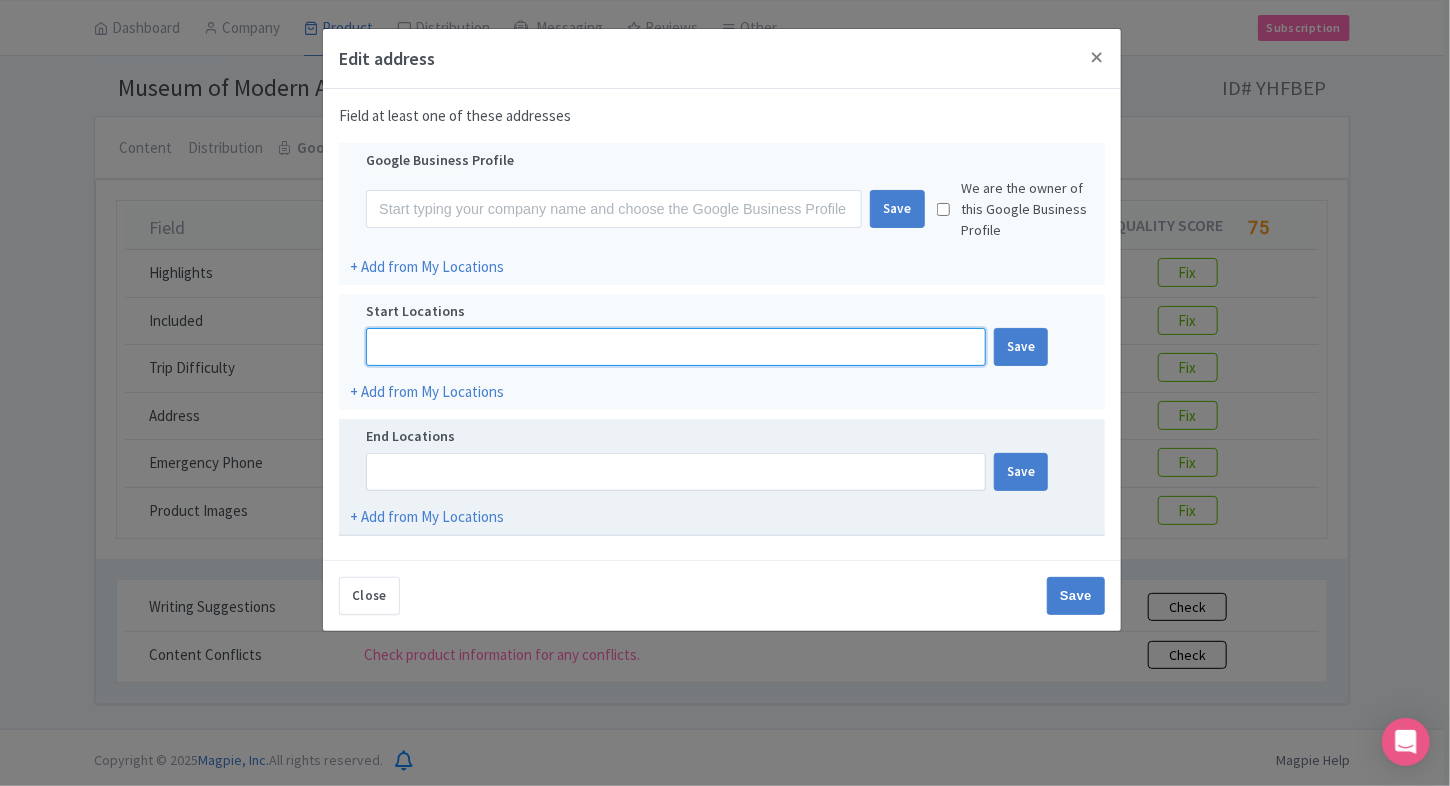 paste on "11 W 53rd St, New York, NY 10019, United States" 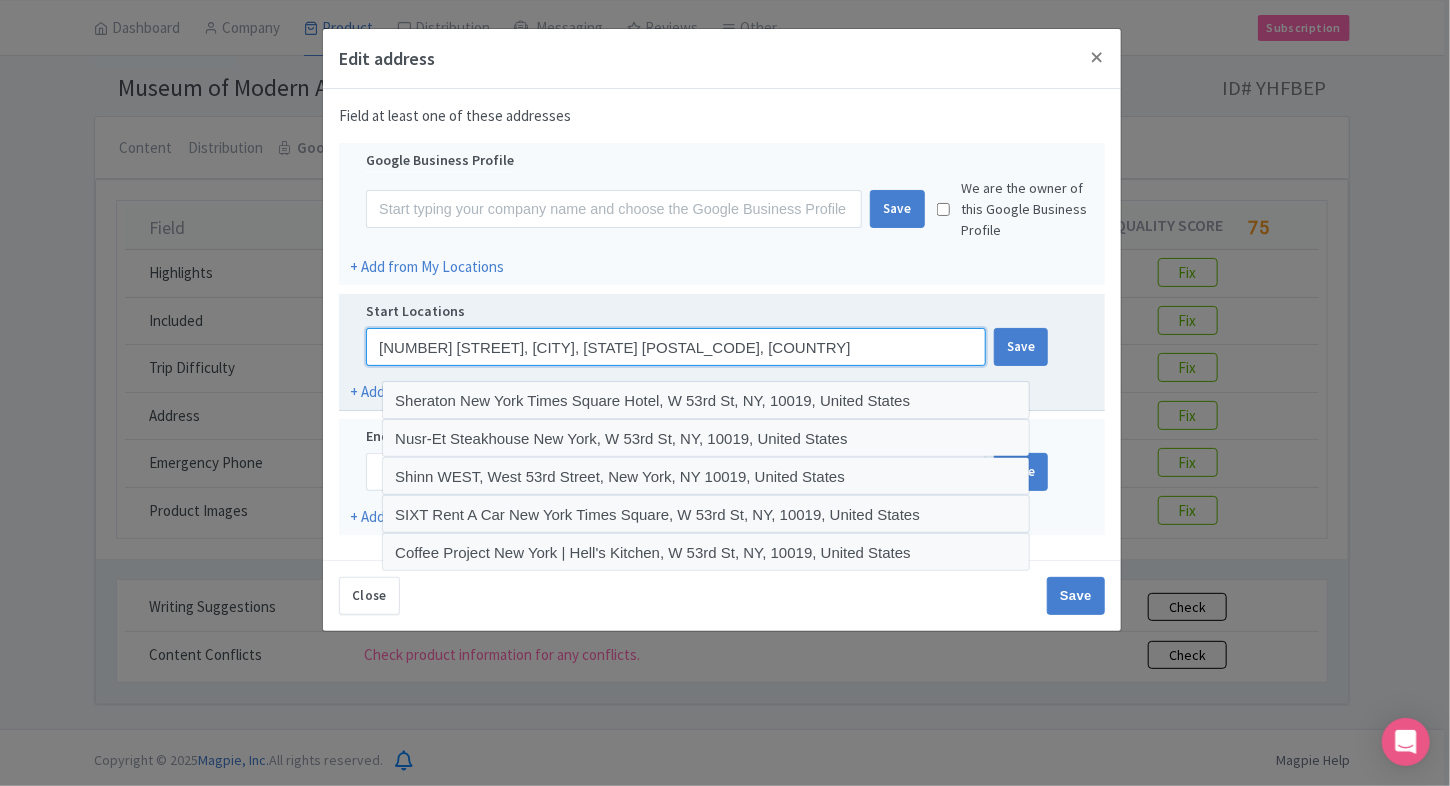 click on "11 W 53rd St, New York, NY 10019, United States" at bounding box center (676, 347) 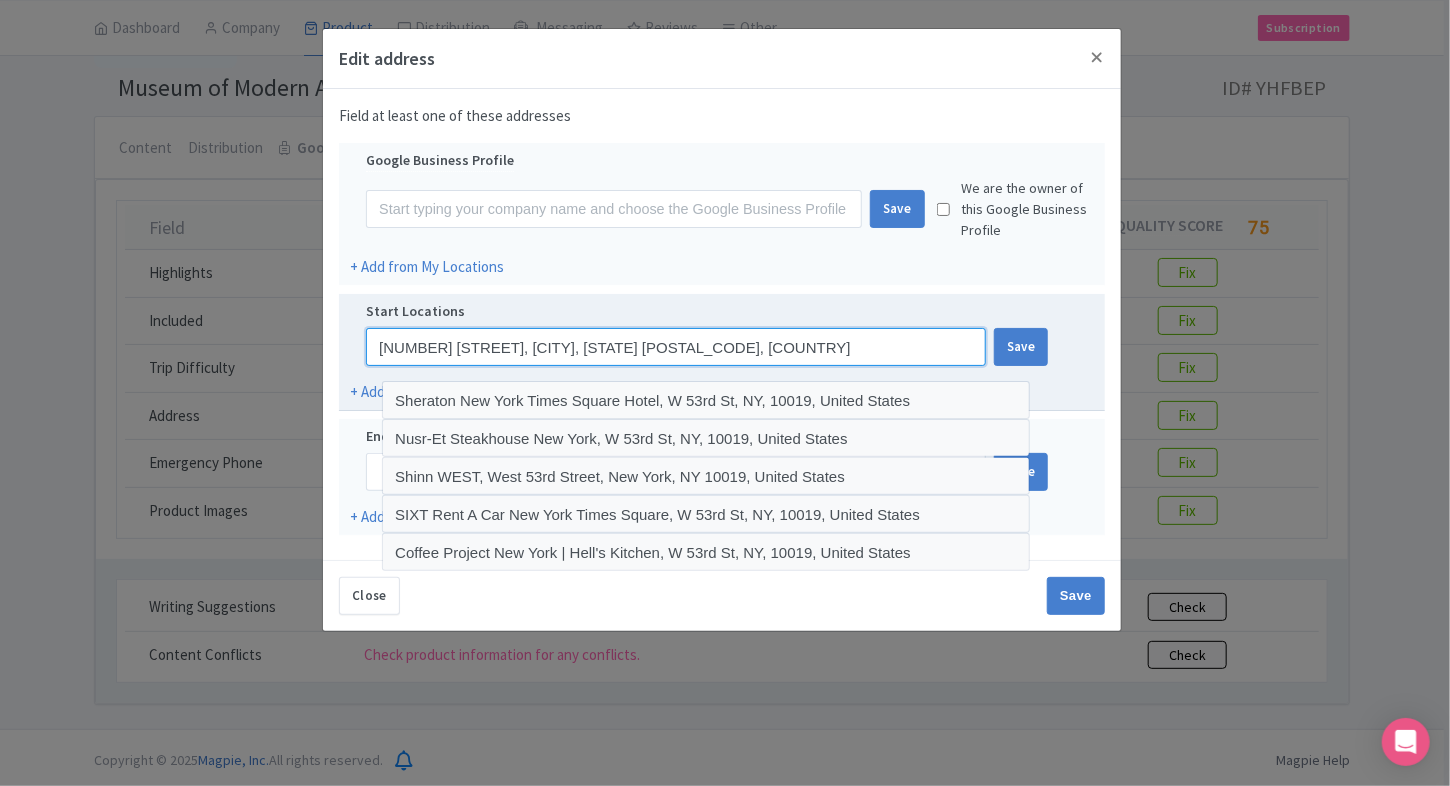 paste on "The Museum of Modern Art" 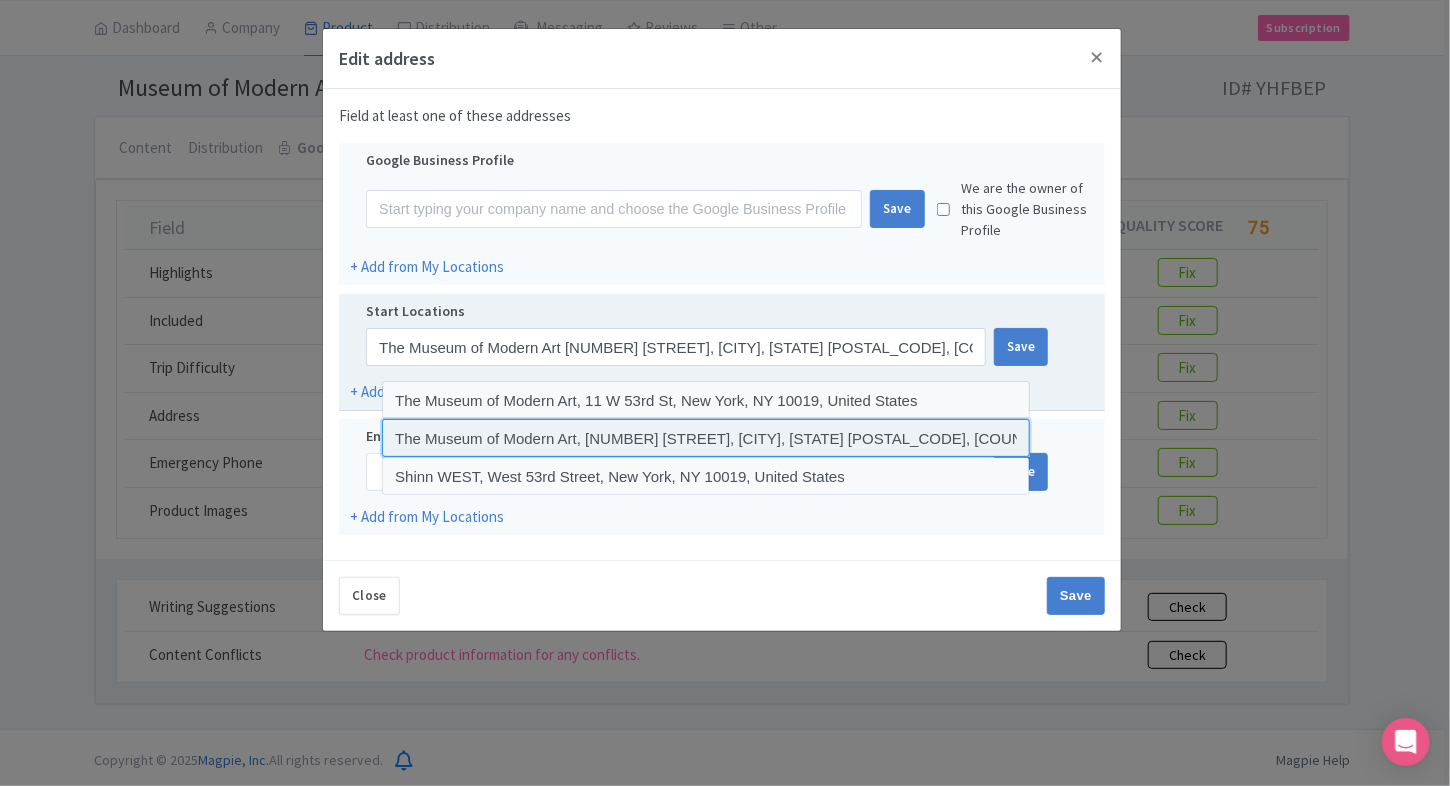 click at bounding box center [706, 438] 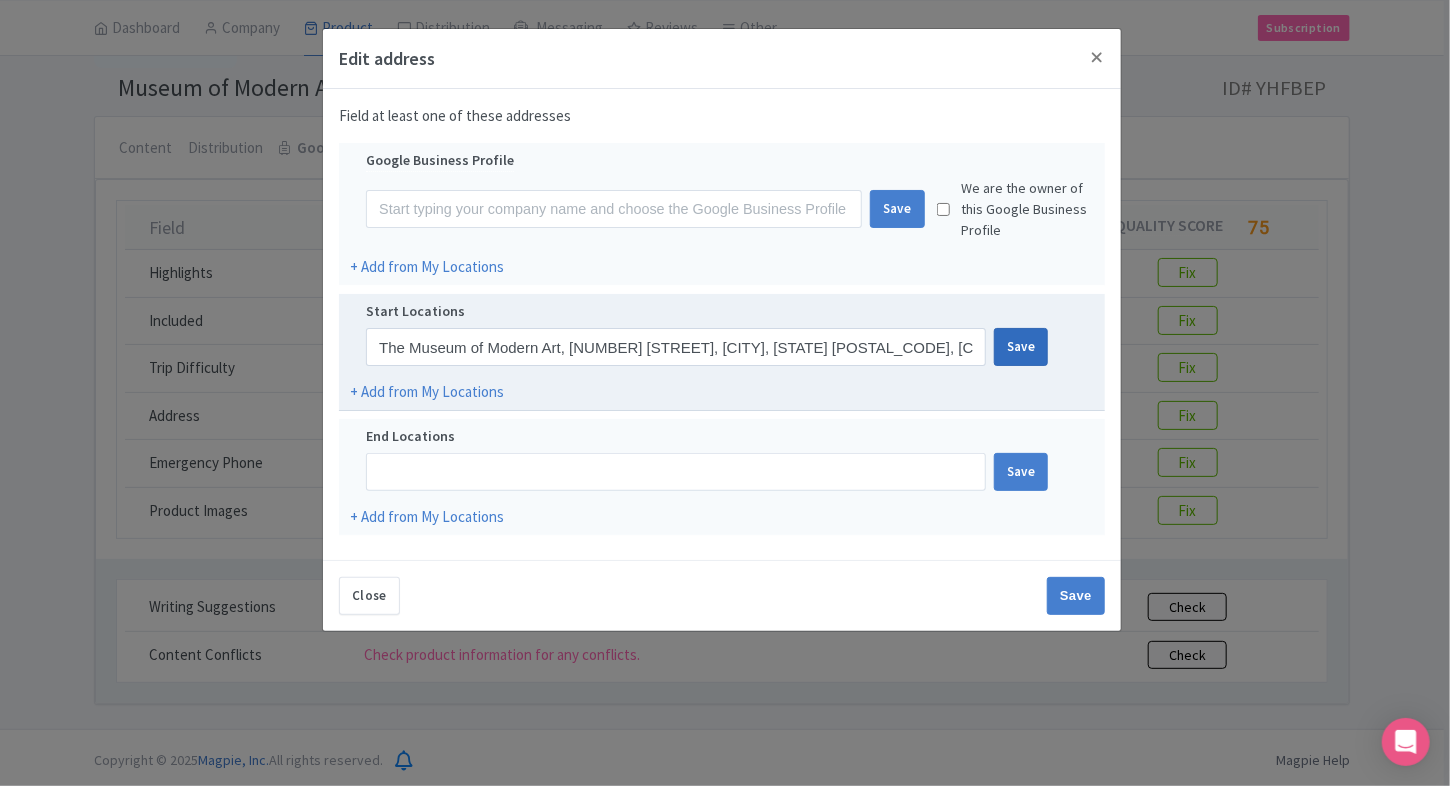 click on "Save" at bounding box center [1021, 347] 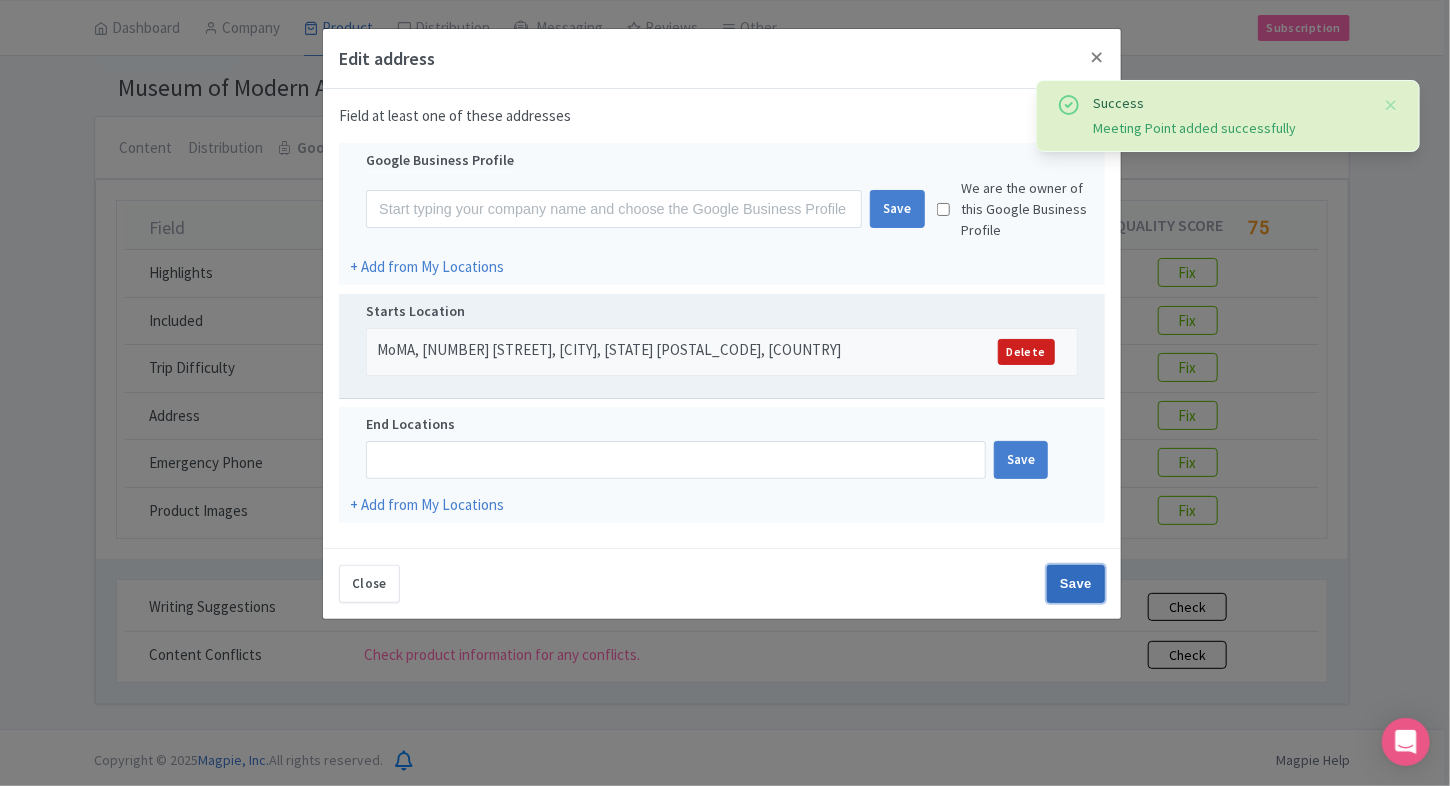 click on "Save" at bounding box center (1076, 584) 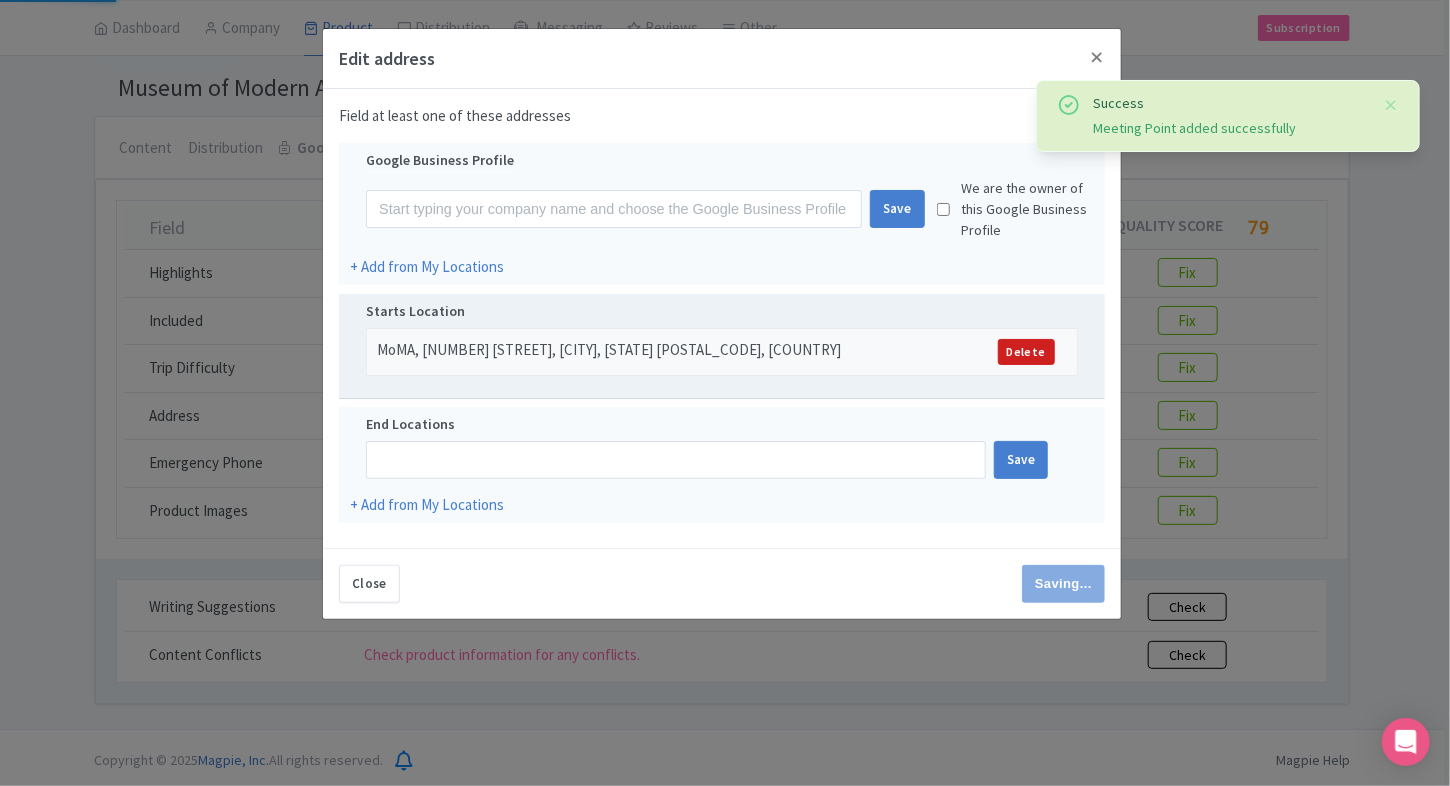 type on "Save" 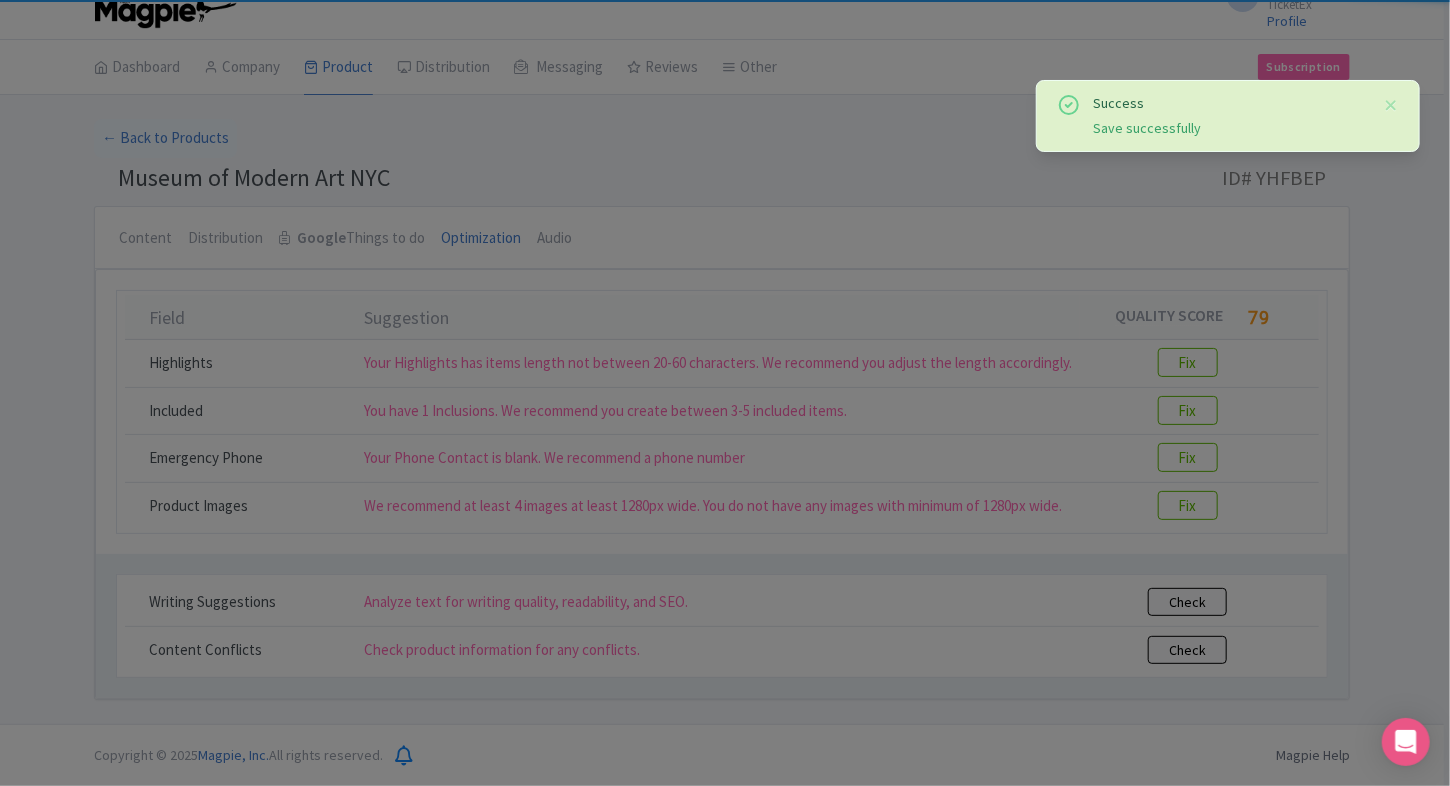 scroll, scrollTop: 20, scrollLeft: 0, axis: vertical 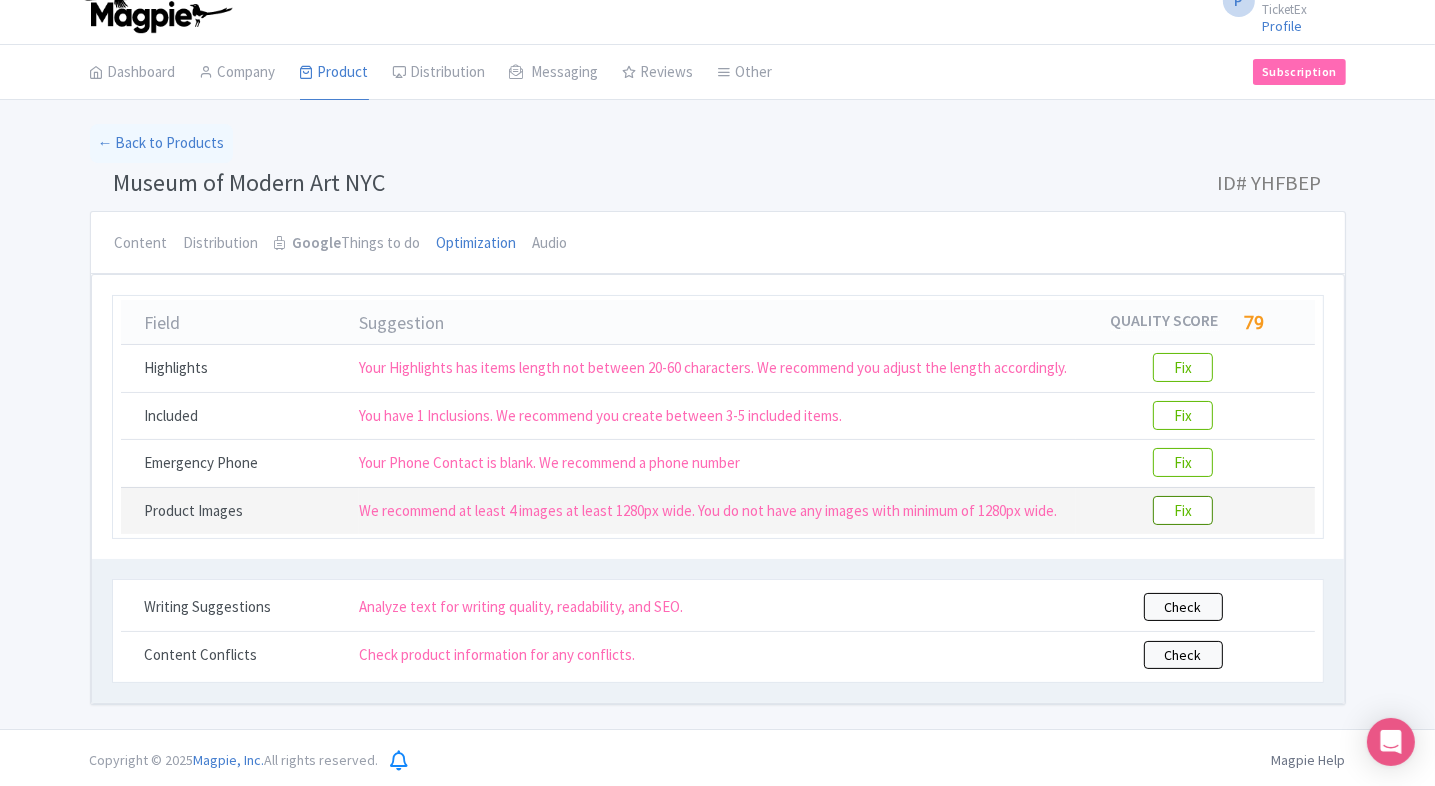 click on "Fix" at bounding box center (1183, 510) 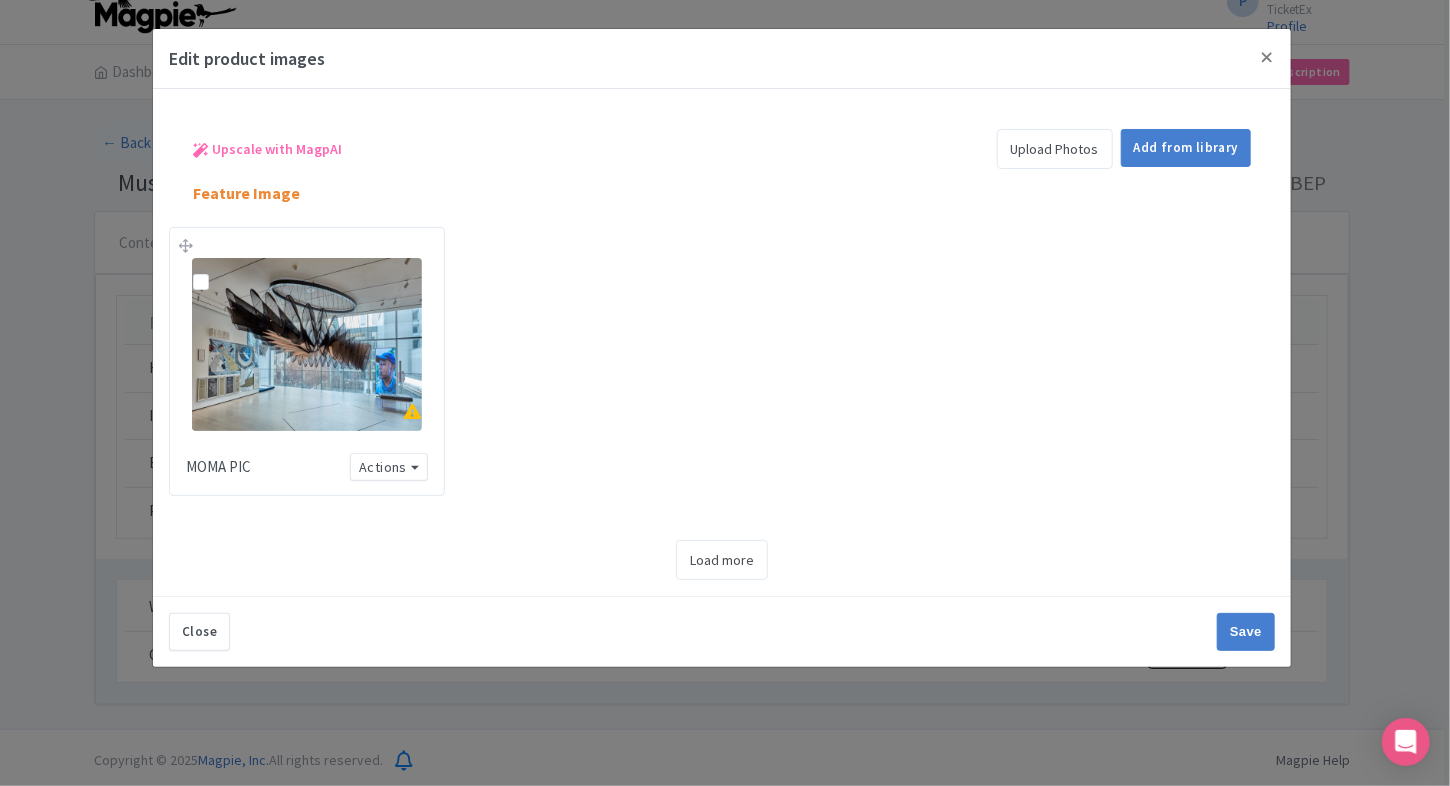 click on "Upload Photos" at bounding box center [1055, 149] 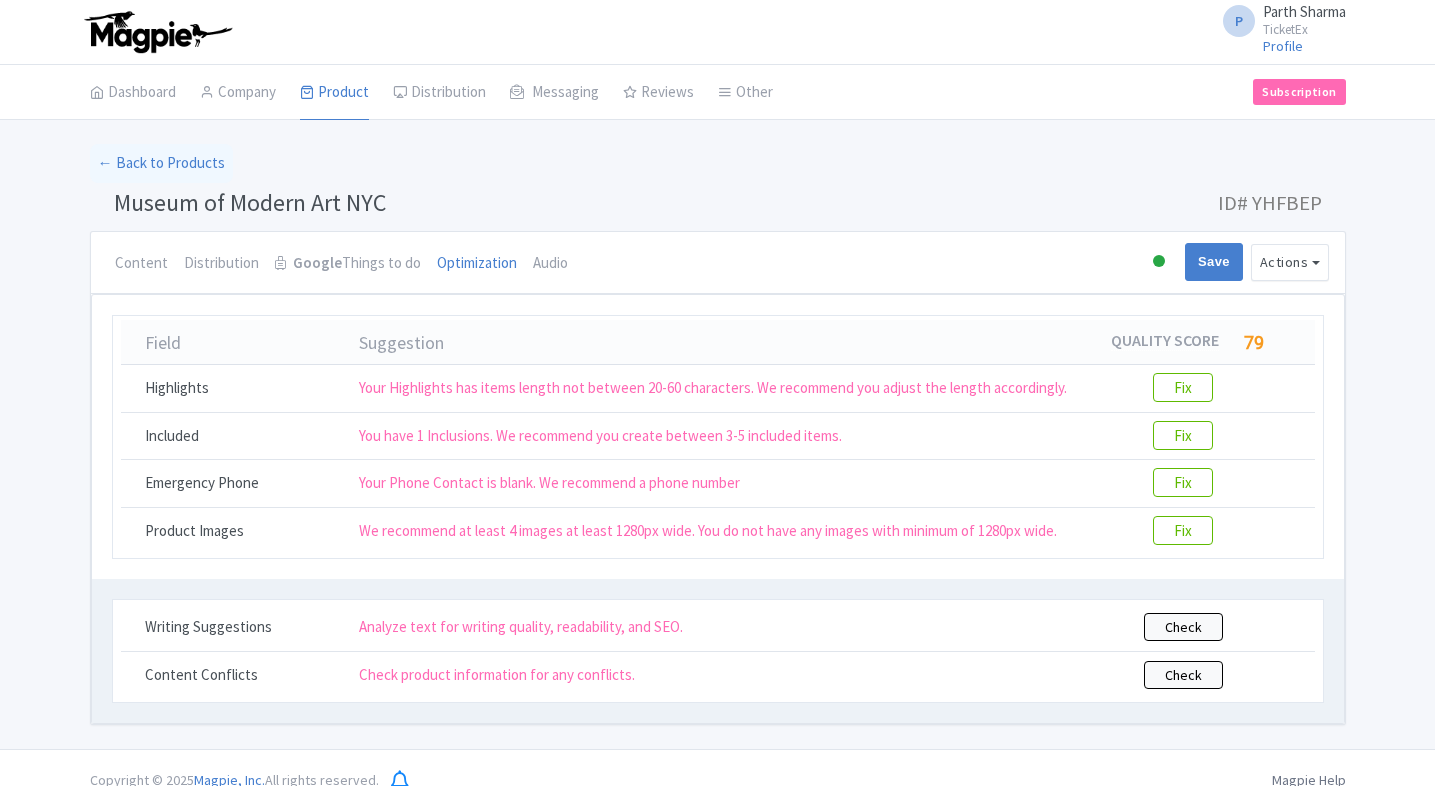scroll, scrollTop: 0, scrollLeft: 0, axis: both 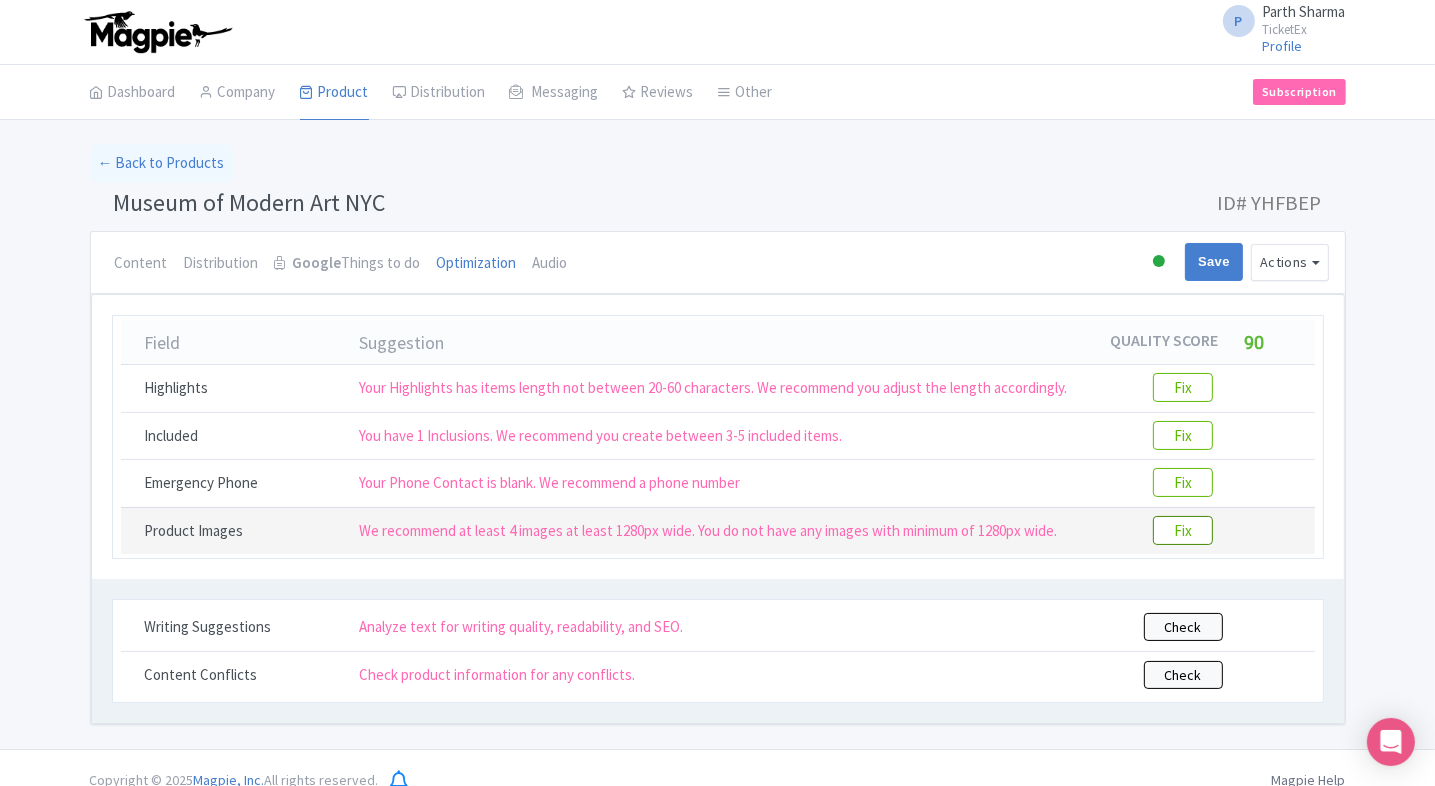 click on "Fix" at bounding box center (1183, 530) 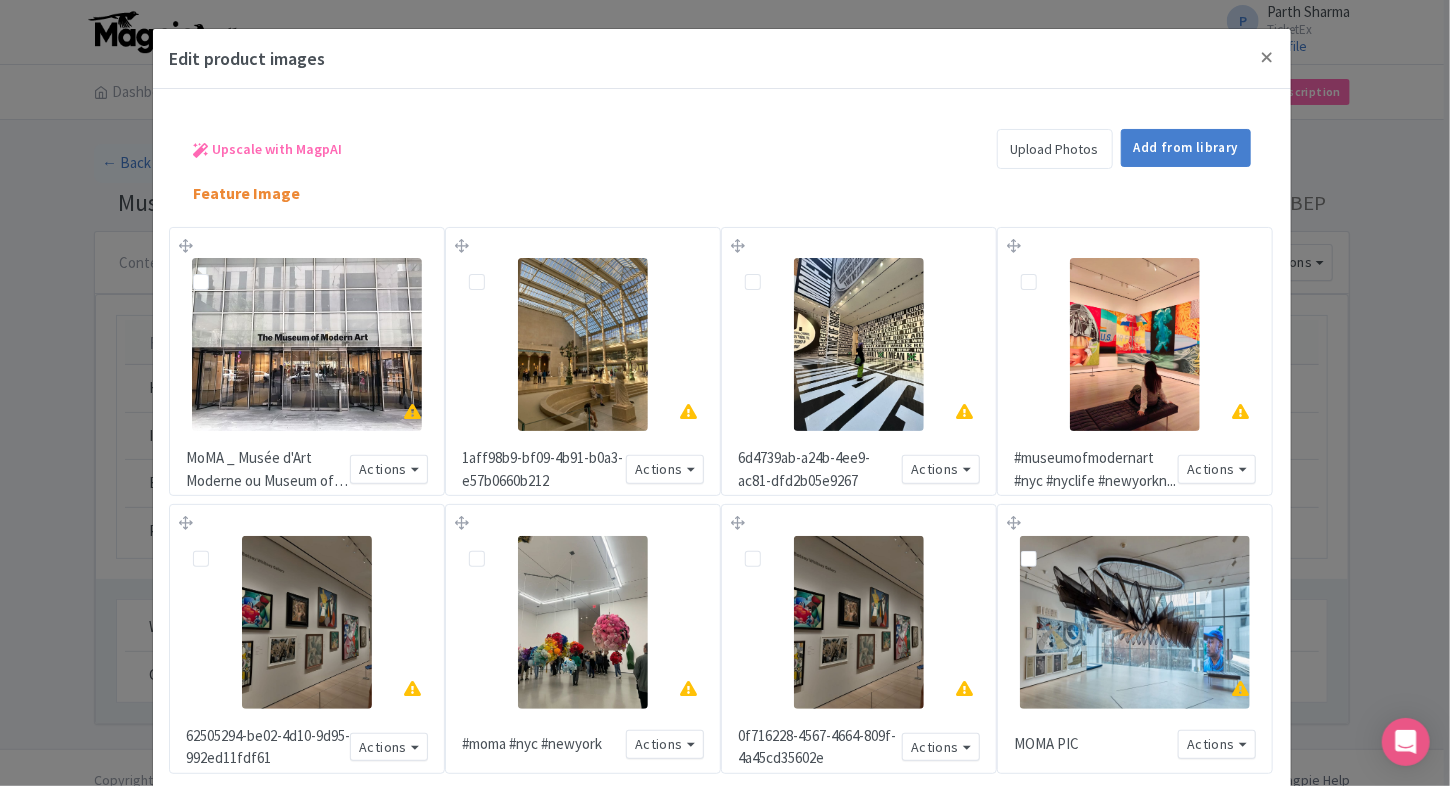 scroll, scrollTop: 184, scrollLeft: 0, axis: vertical 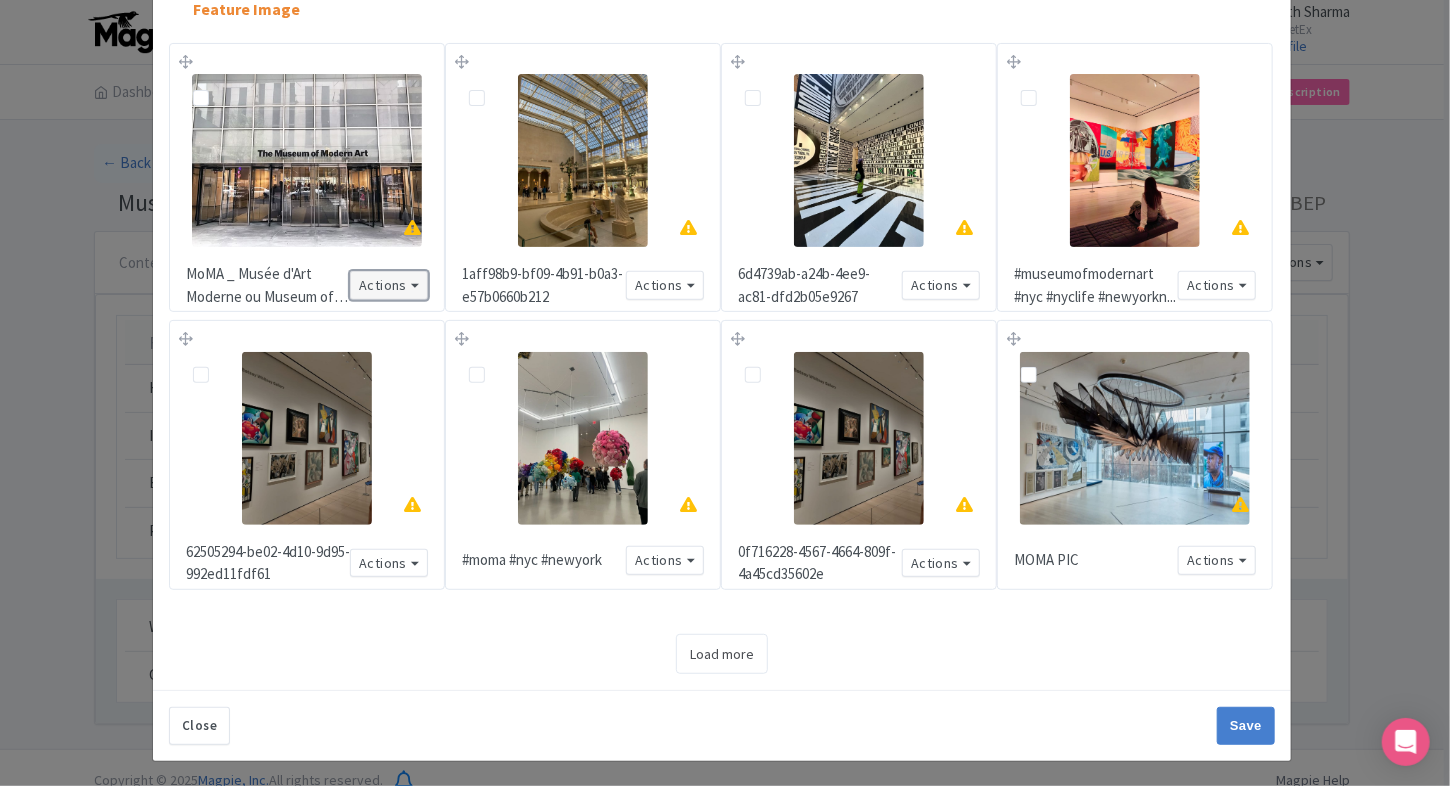 click on "Actions" at bounding box center (389, 285) 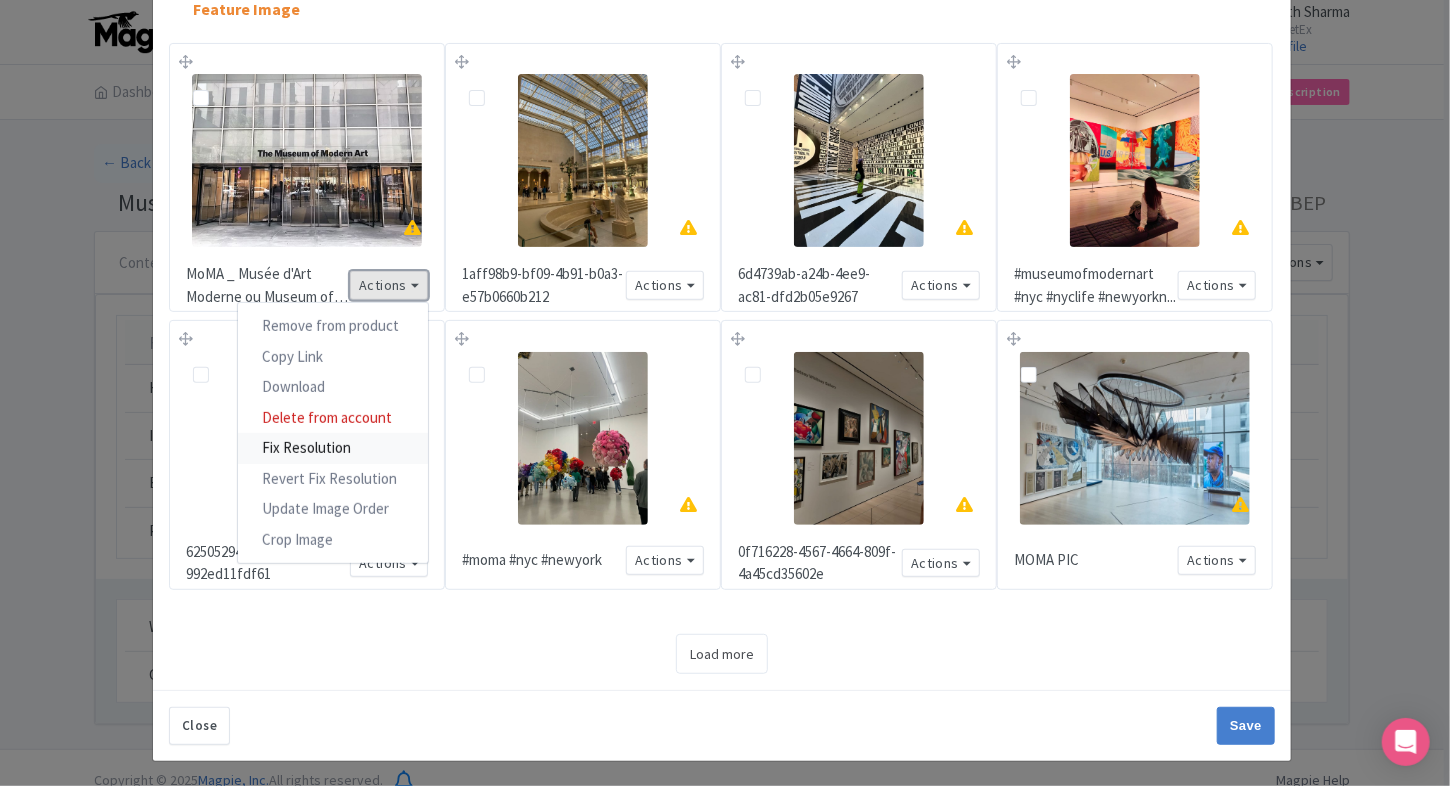 click on "Fix Resolution" at bounding box center (333, 448) 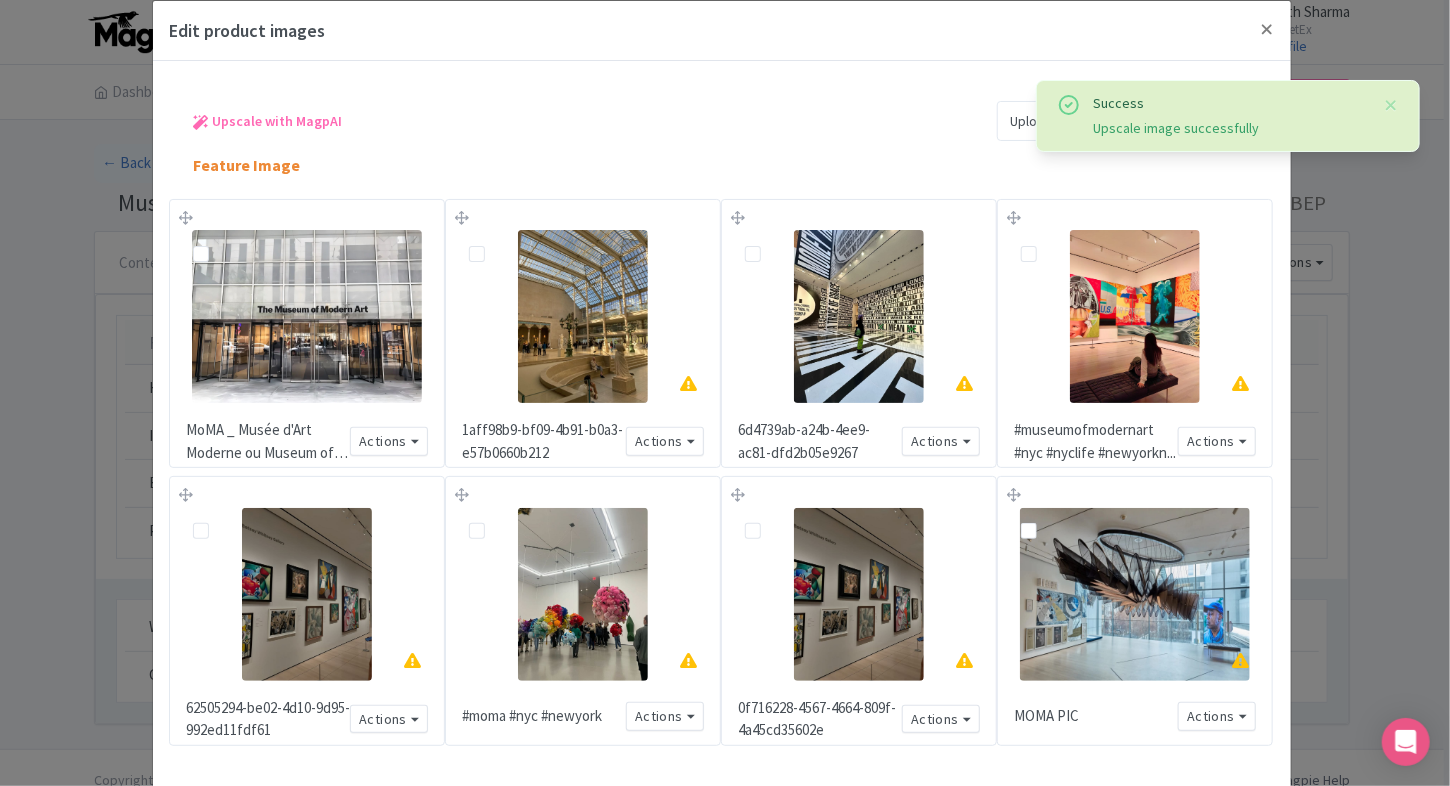 scroll, scrollTop: 28, scrollLeft: 0, axis: vertical 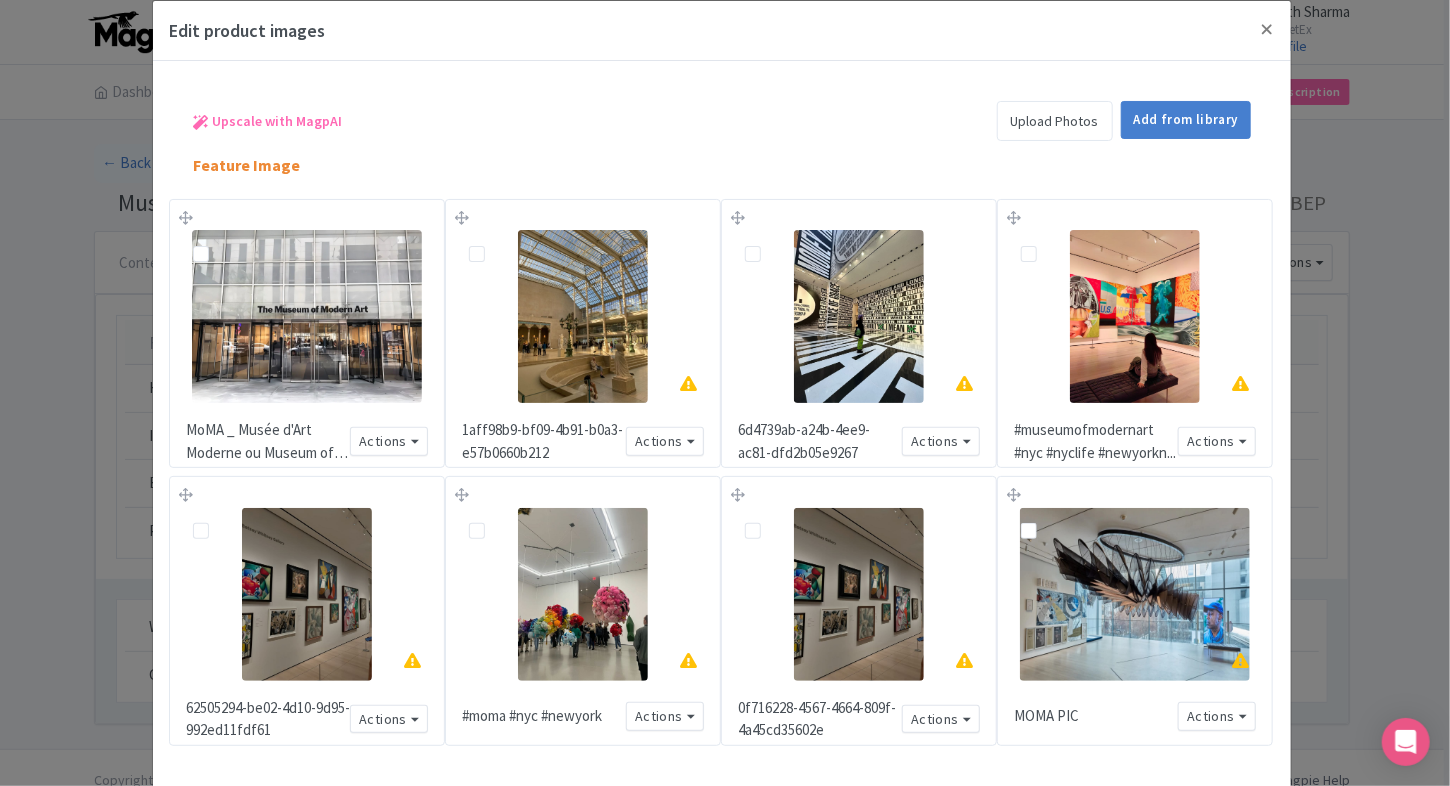 click at bounding box center [493, 242] 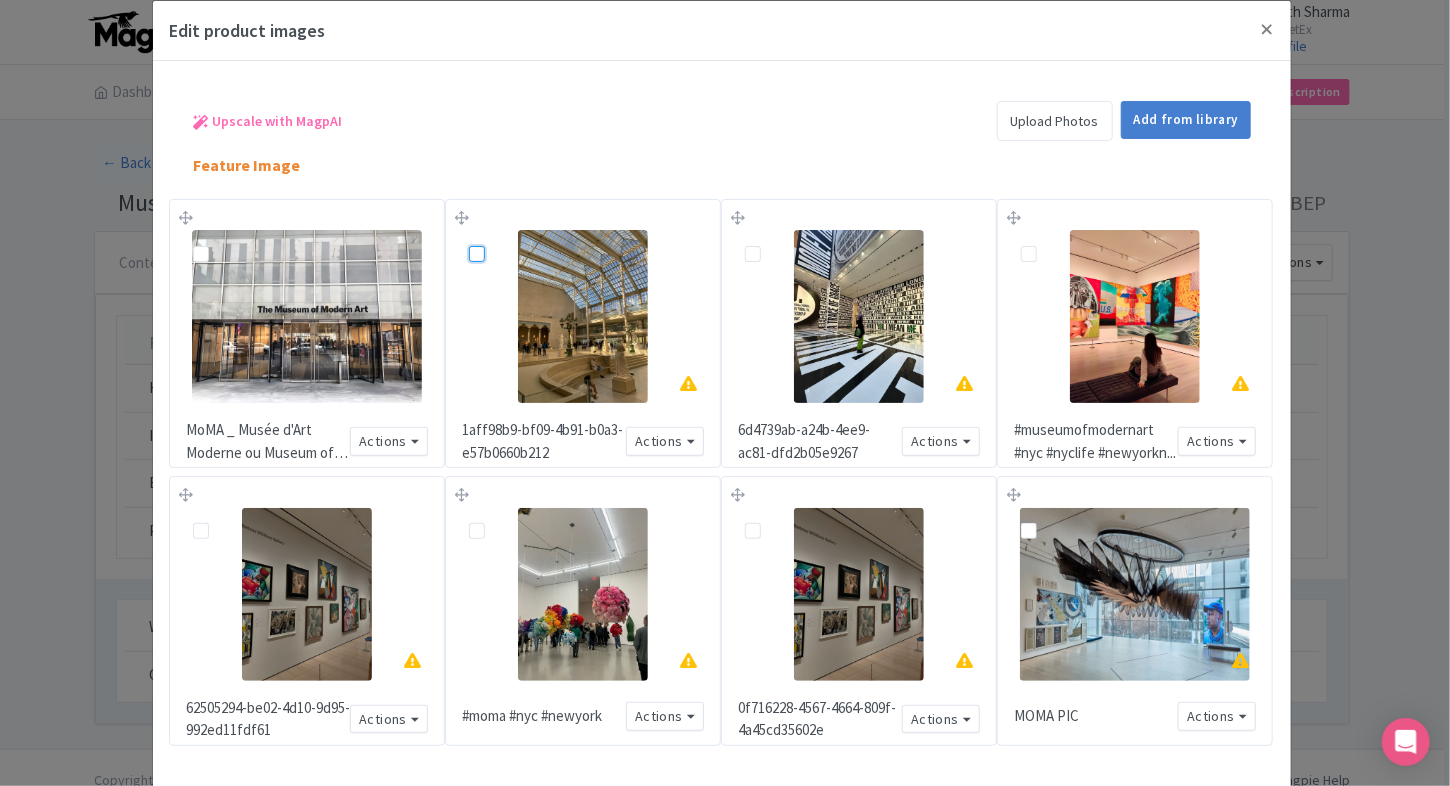 click at bounding box center [499, 236] 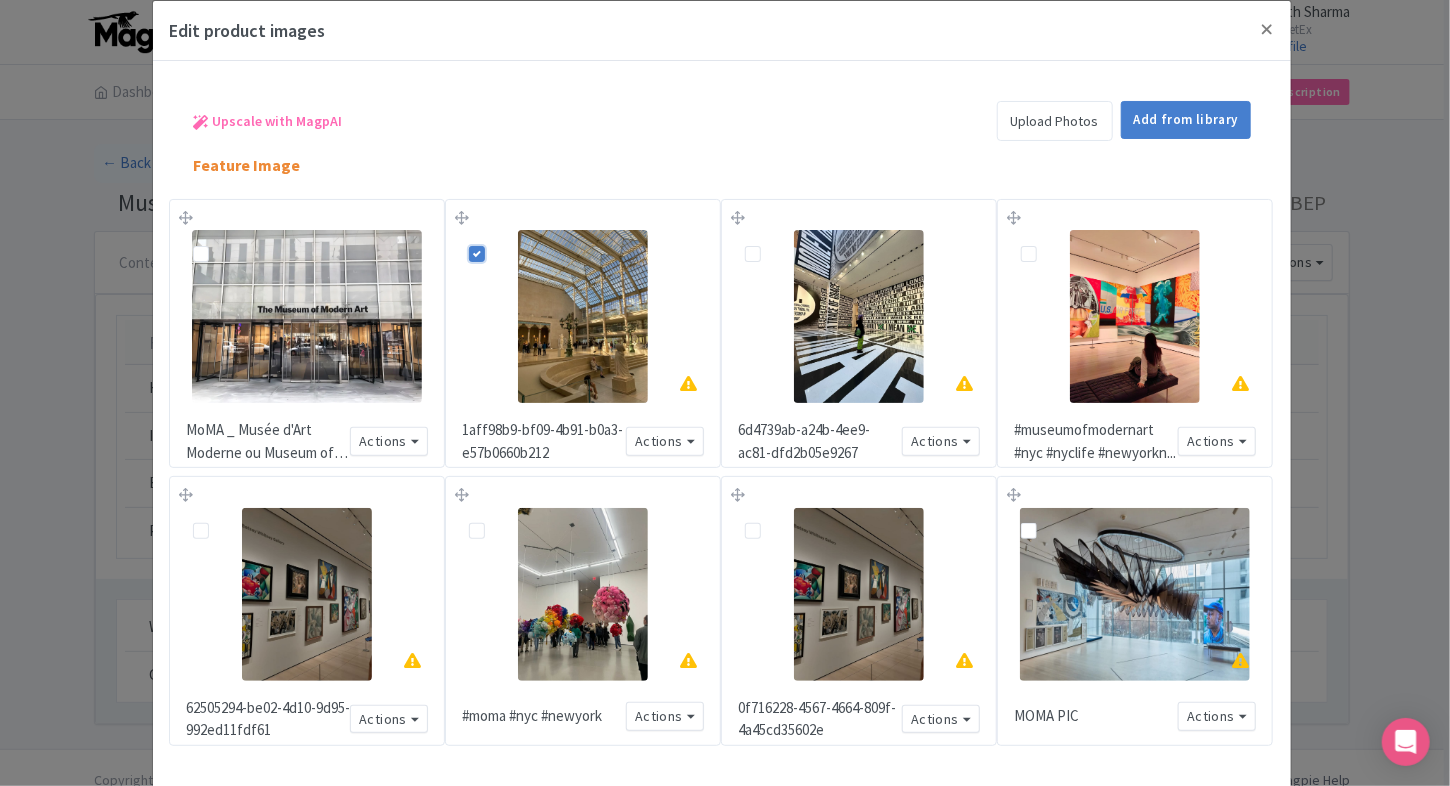 click at bounding box center [769, 242] 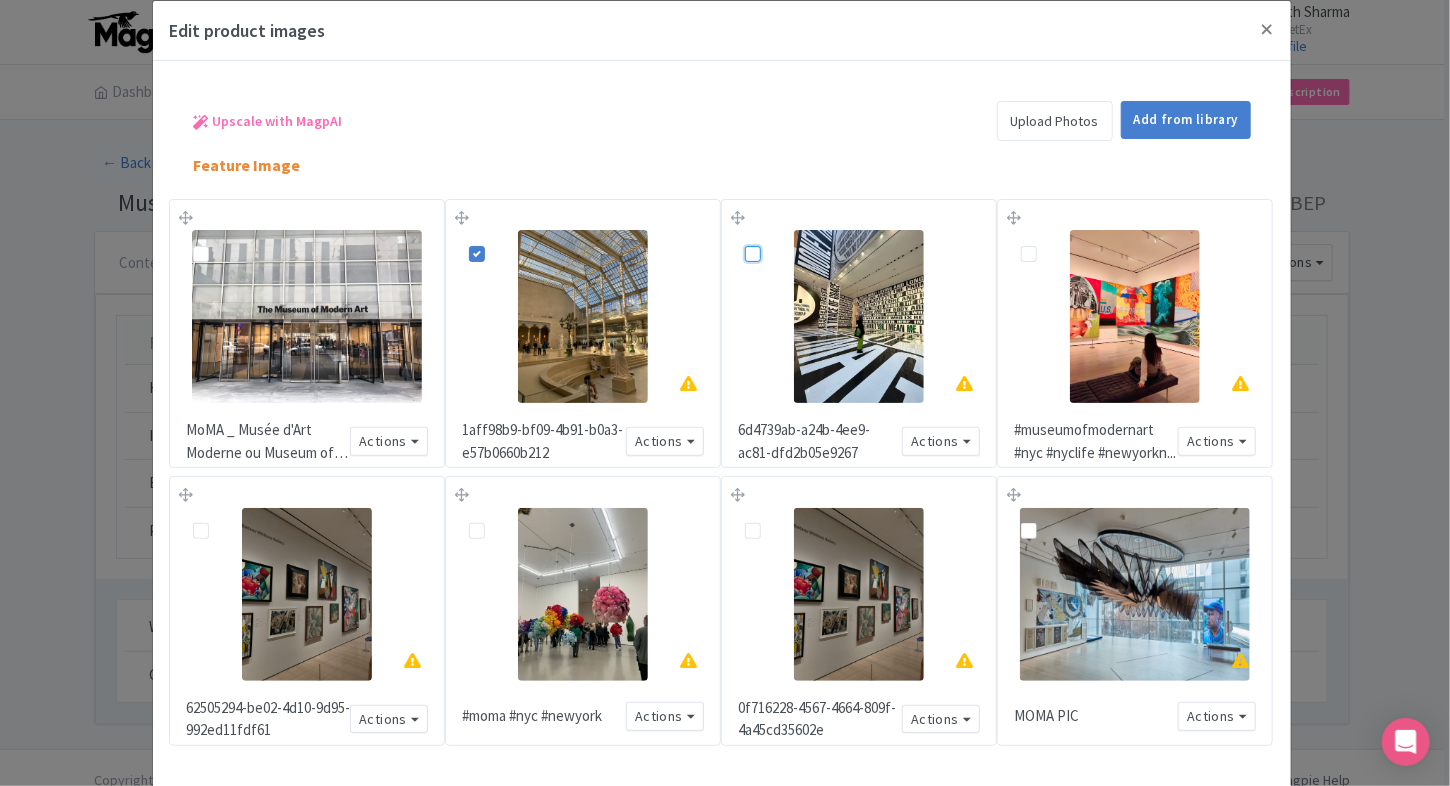 click at bounding box center [775, 236] 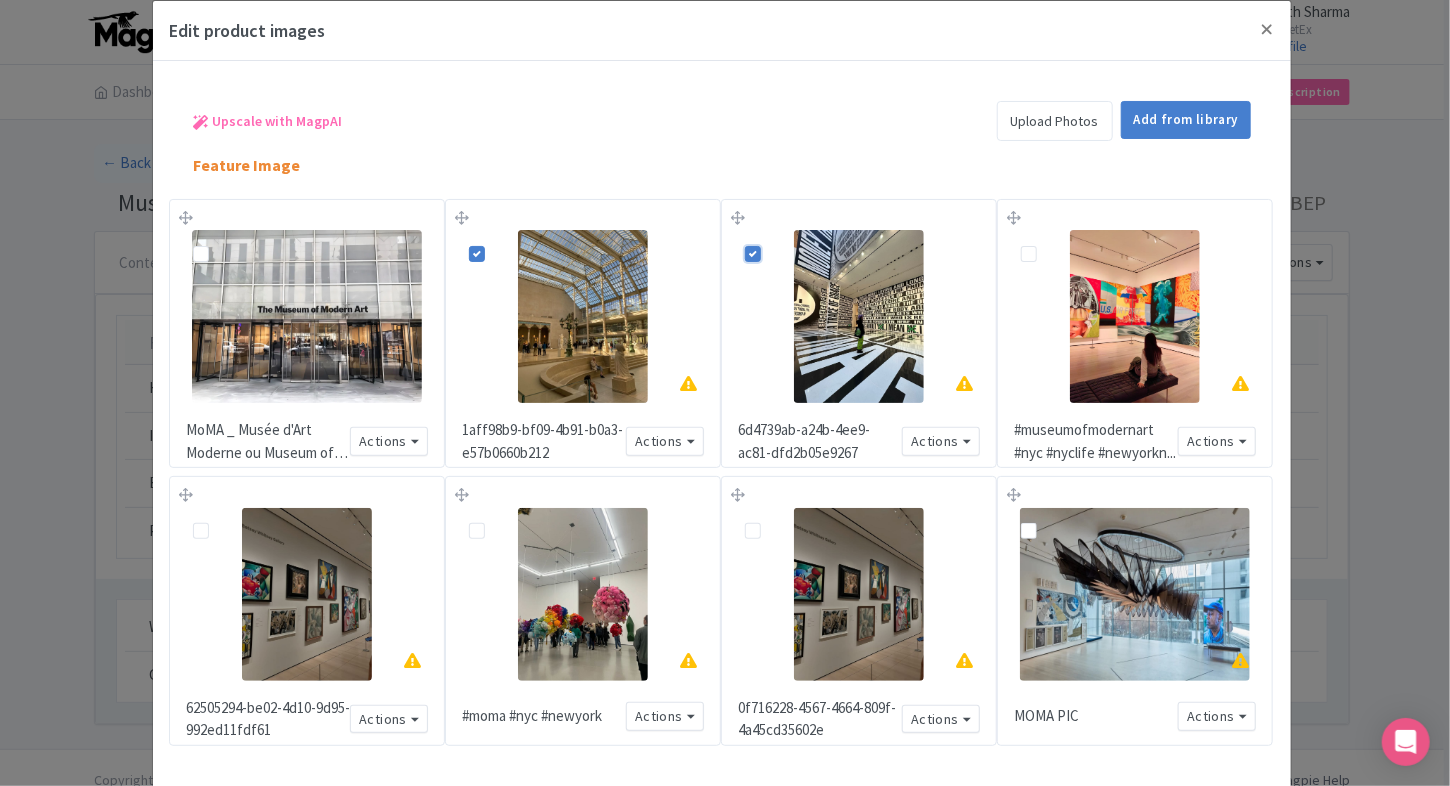 click at bounding box center [1045, 242] 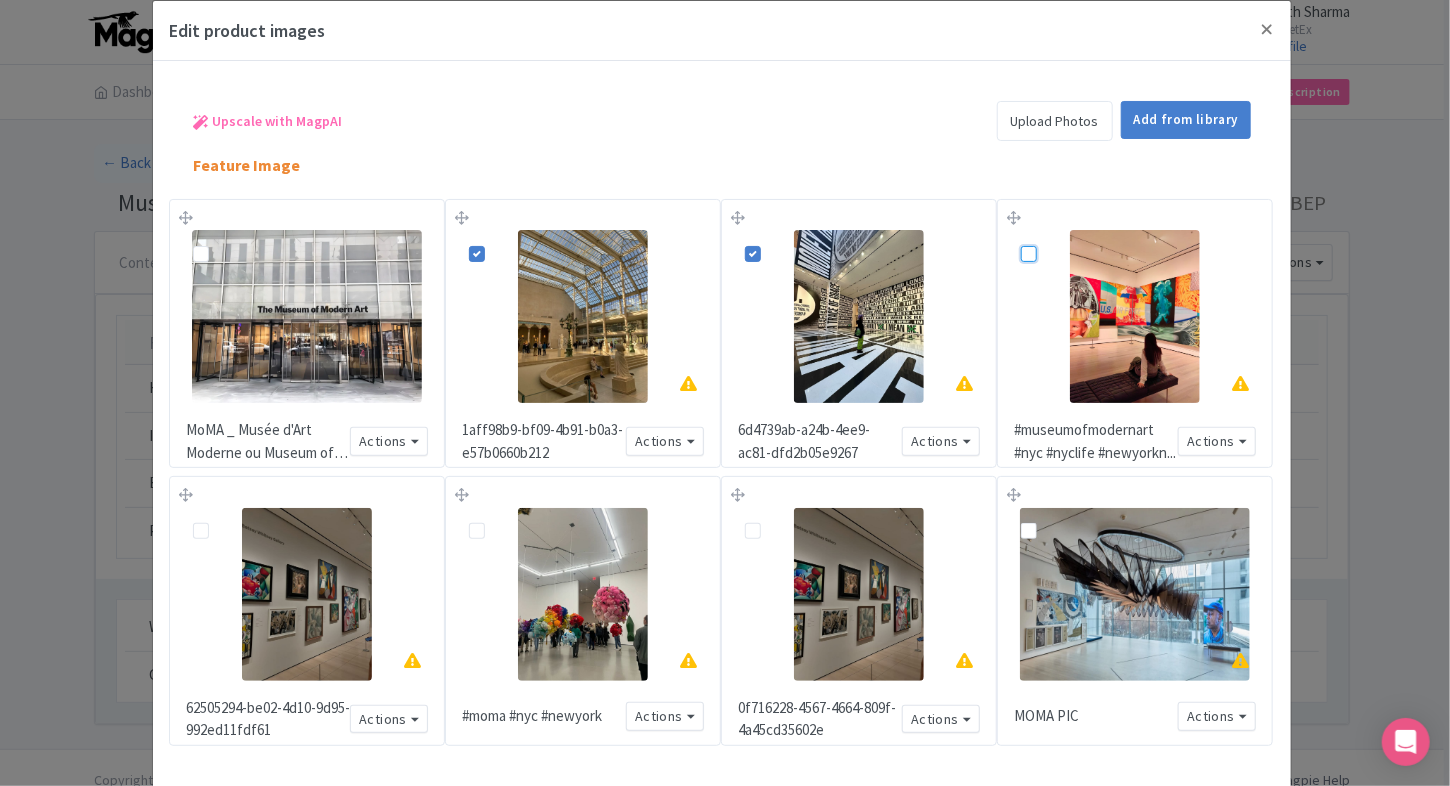 click at bounding box center (1051, 236) 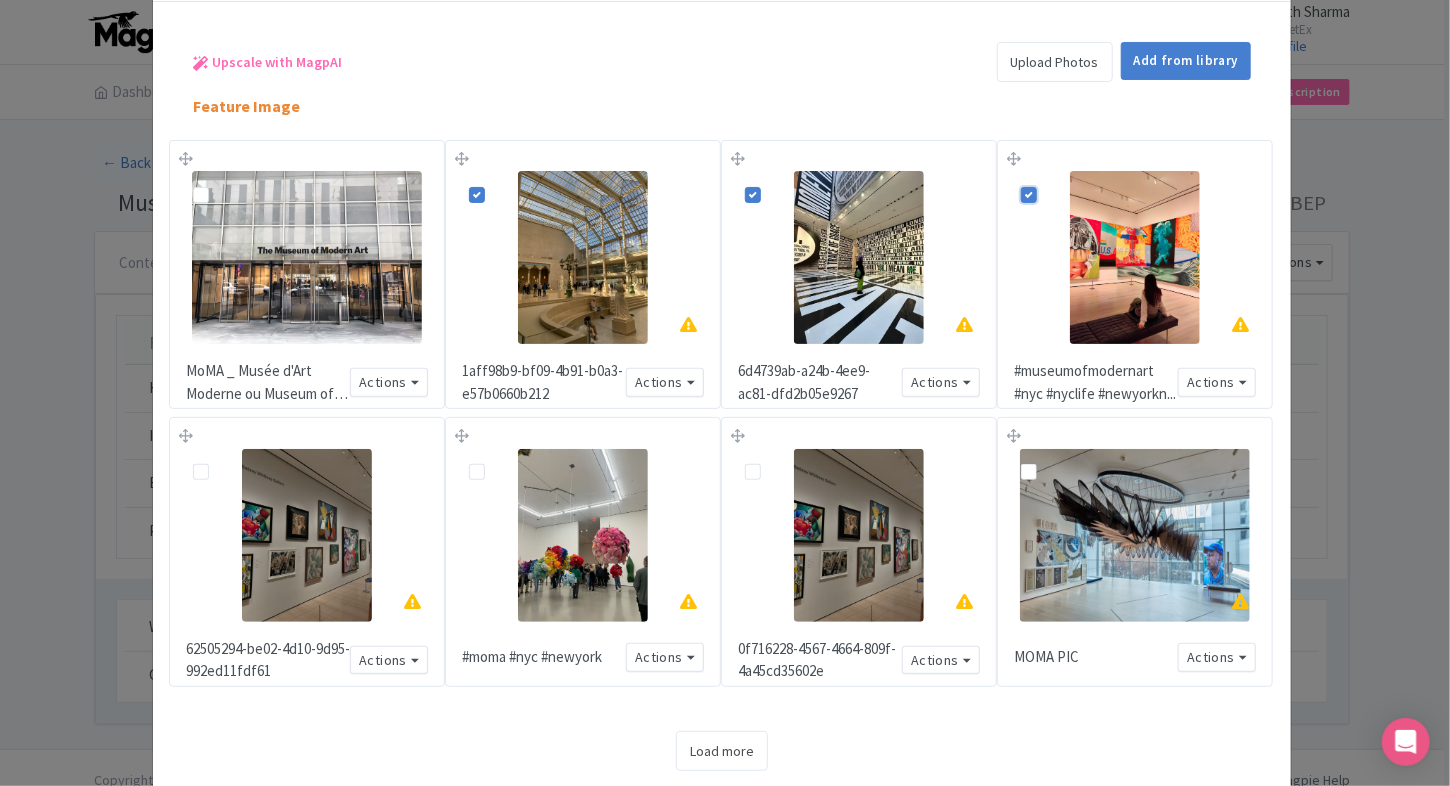 scroll, scrollTop: 92, scrollLeft: 0, axis: vertical 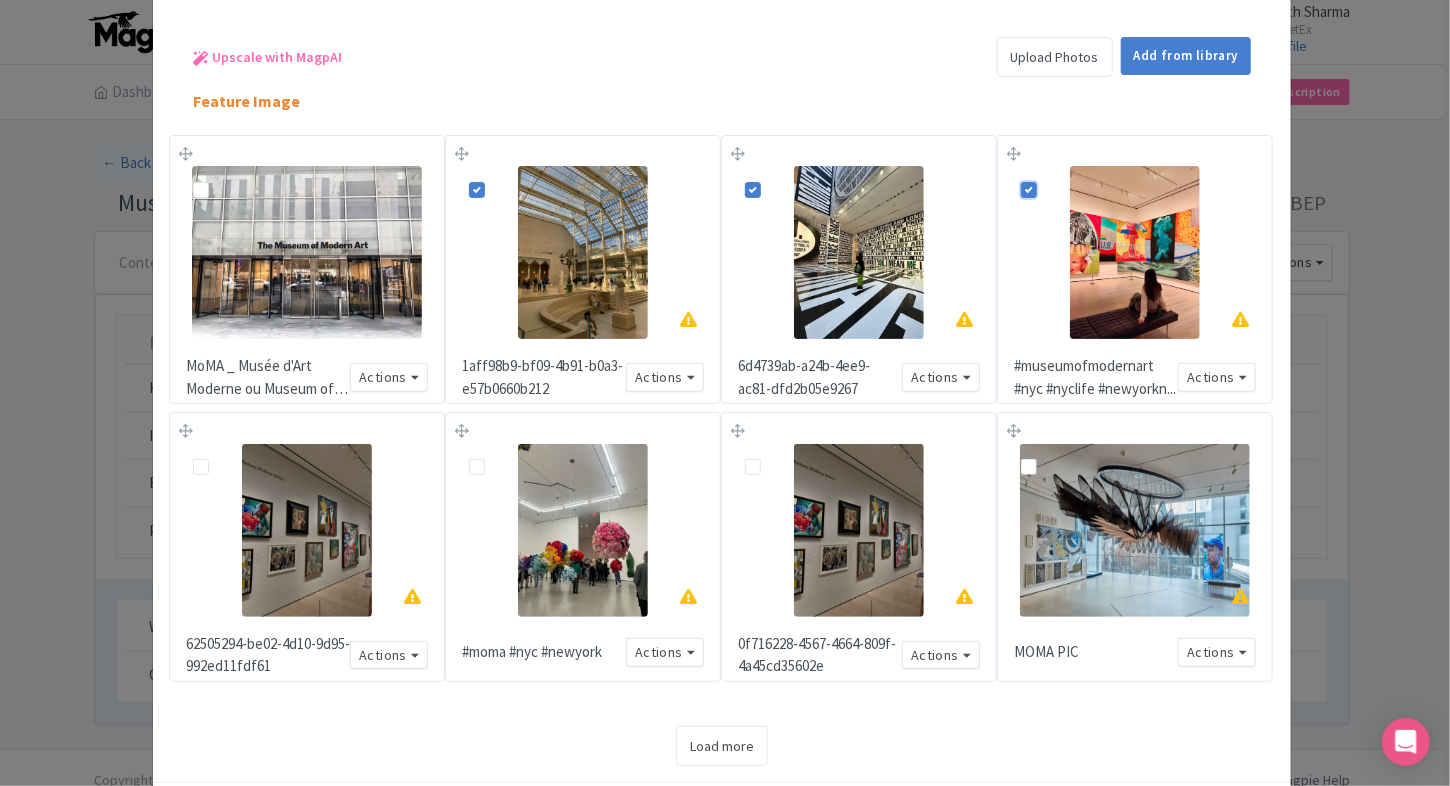 click at bounding box center (217, 456) 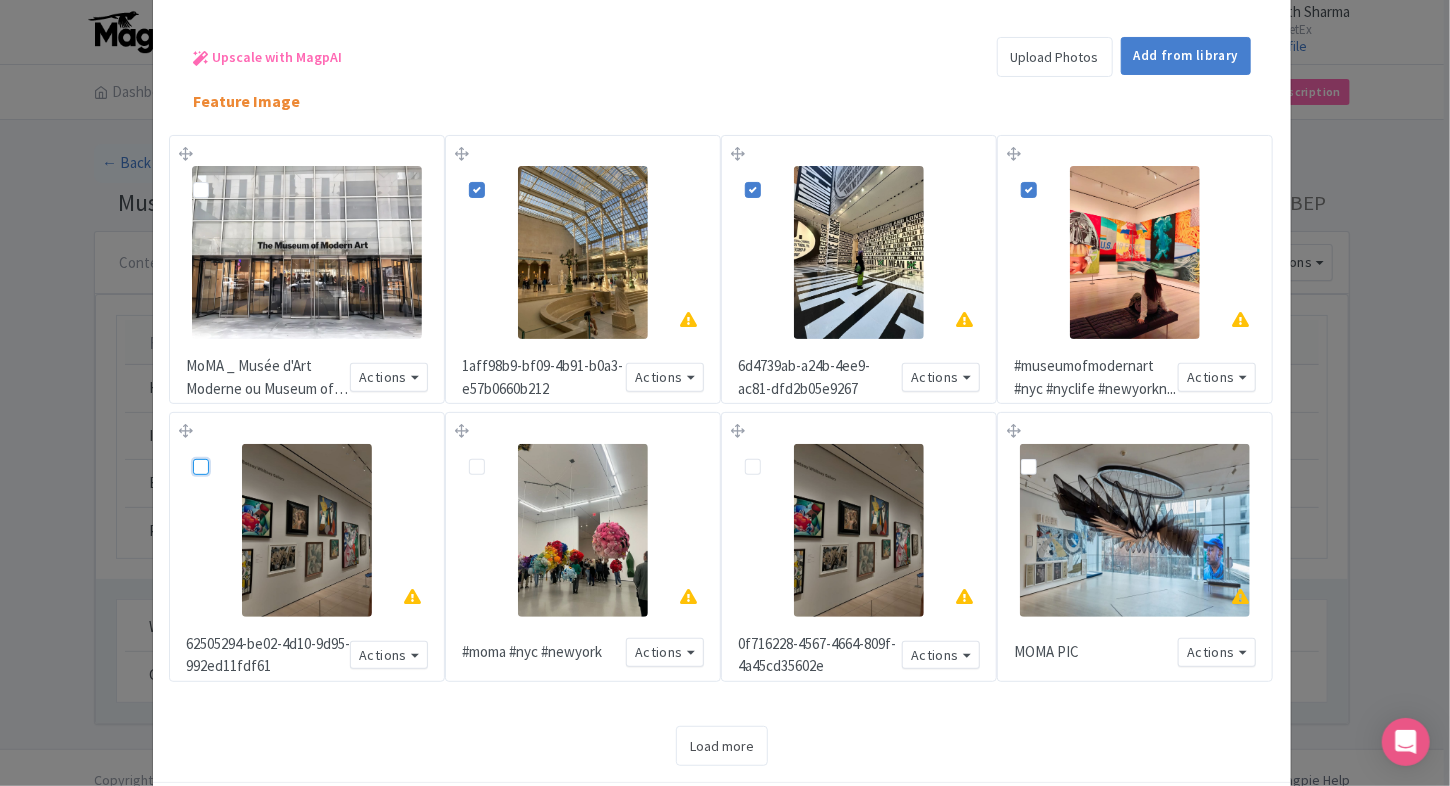 click at bounding box center [223, 450] 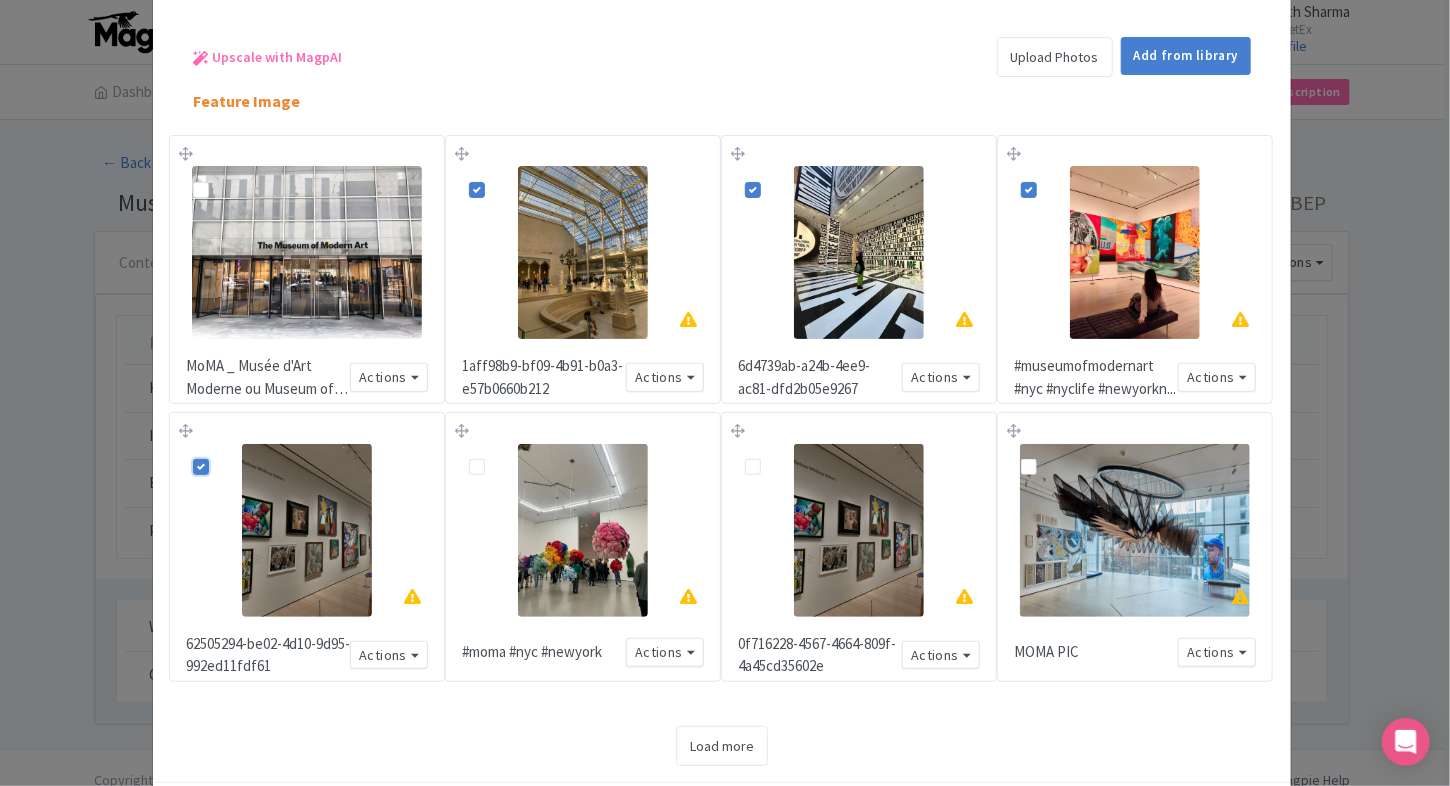 click at bounding box center [493, 456] 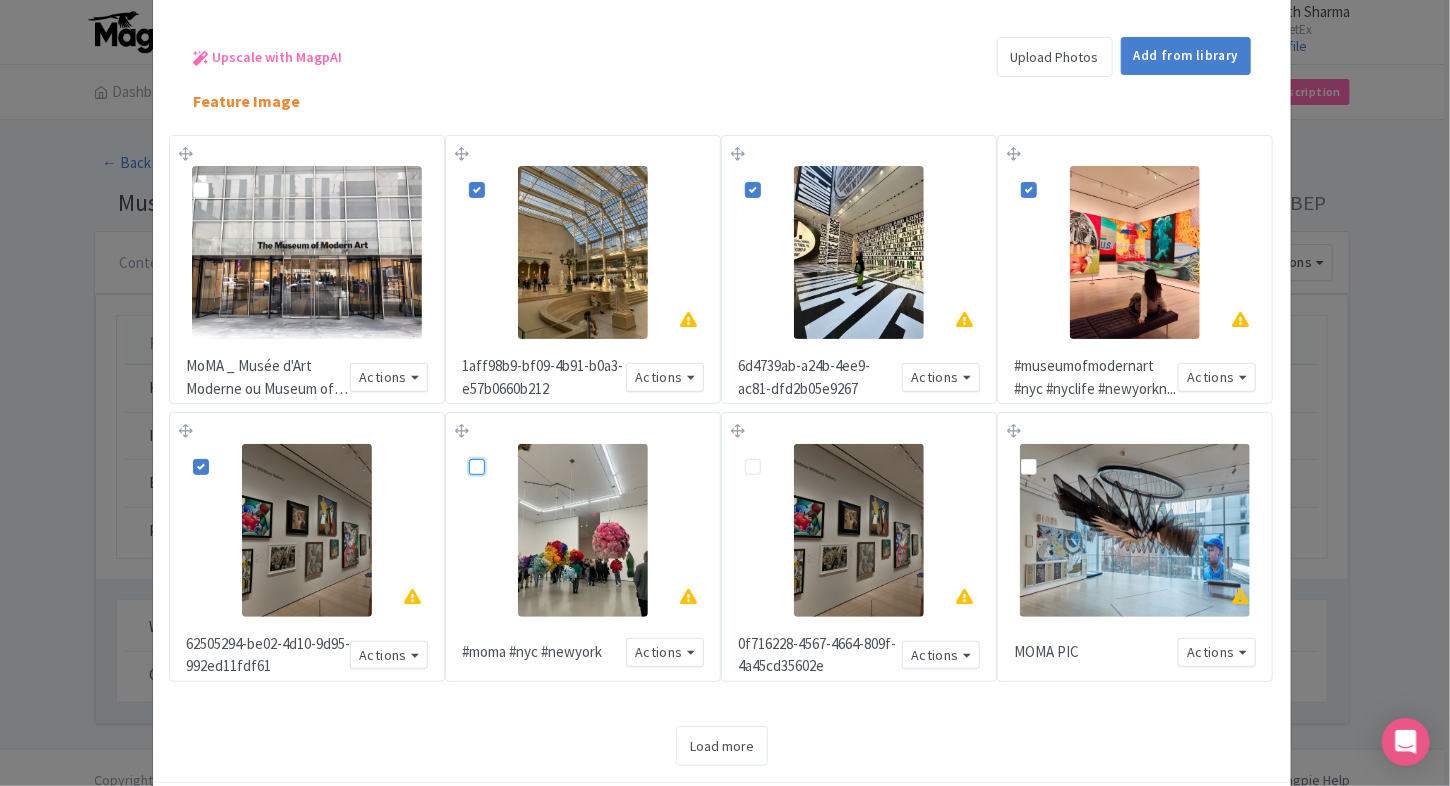 click at bounding box center [499, 450] 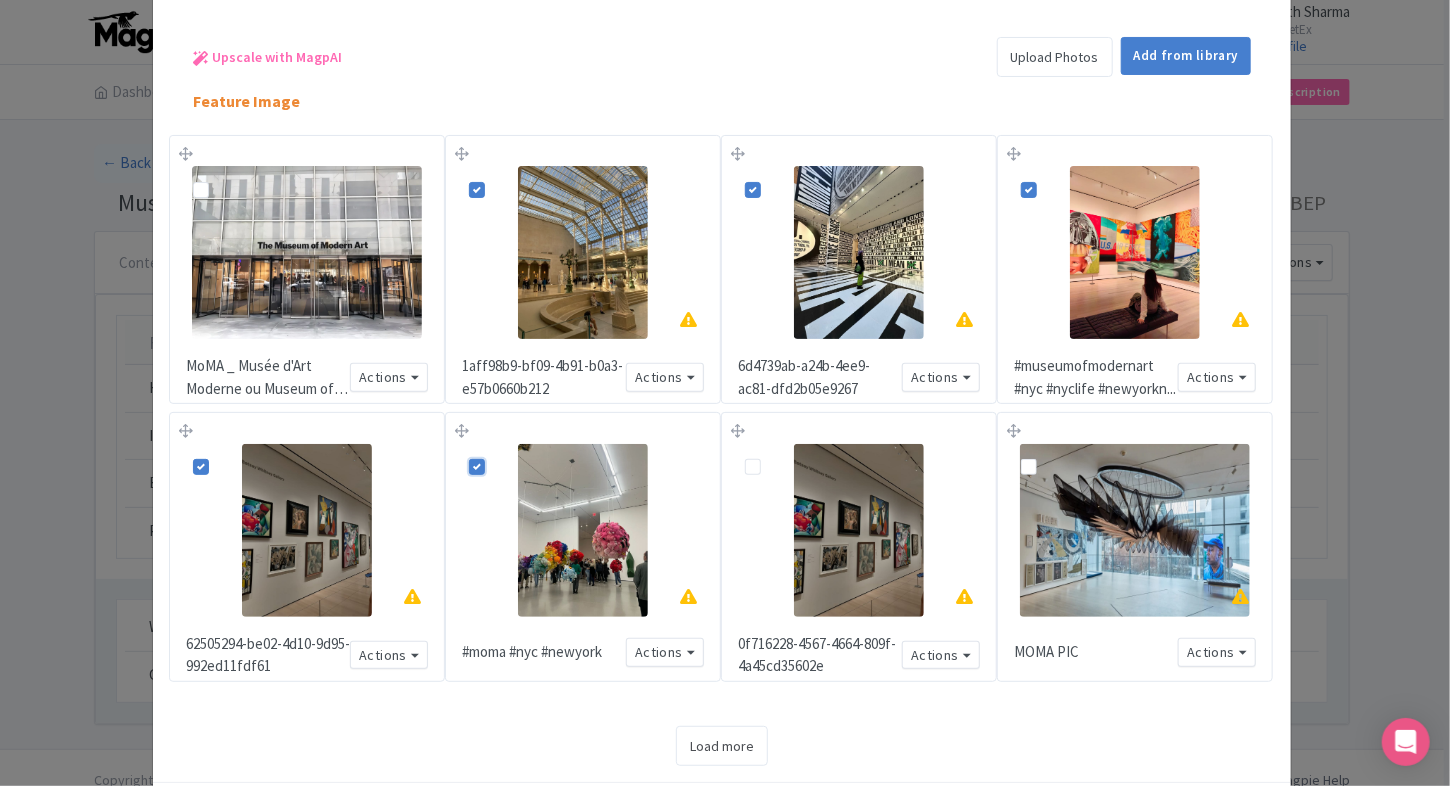 click at bounding box center (769, 456) 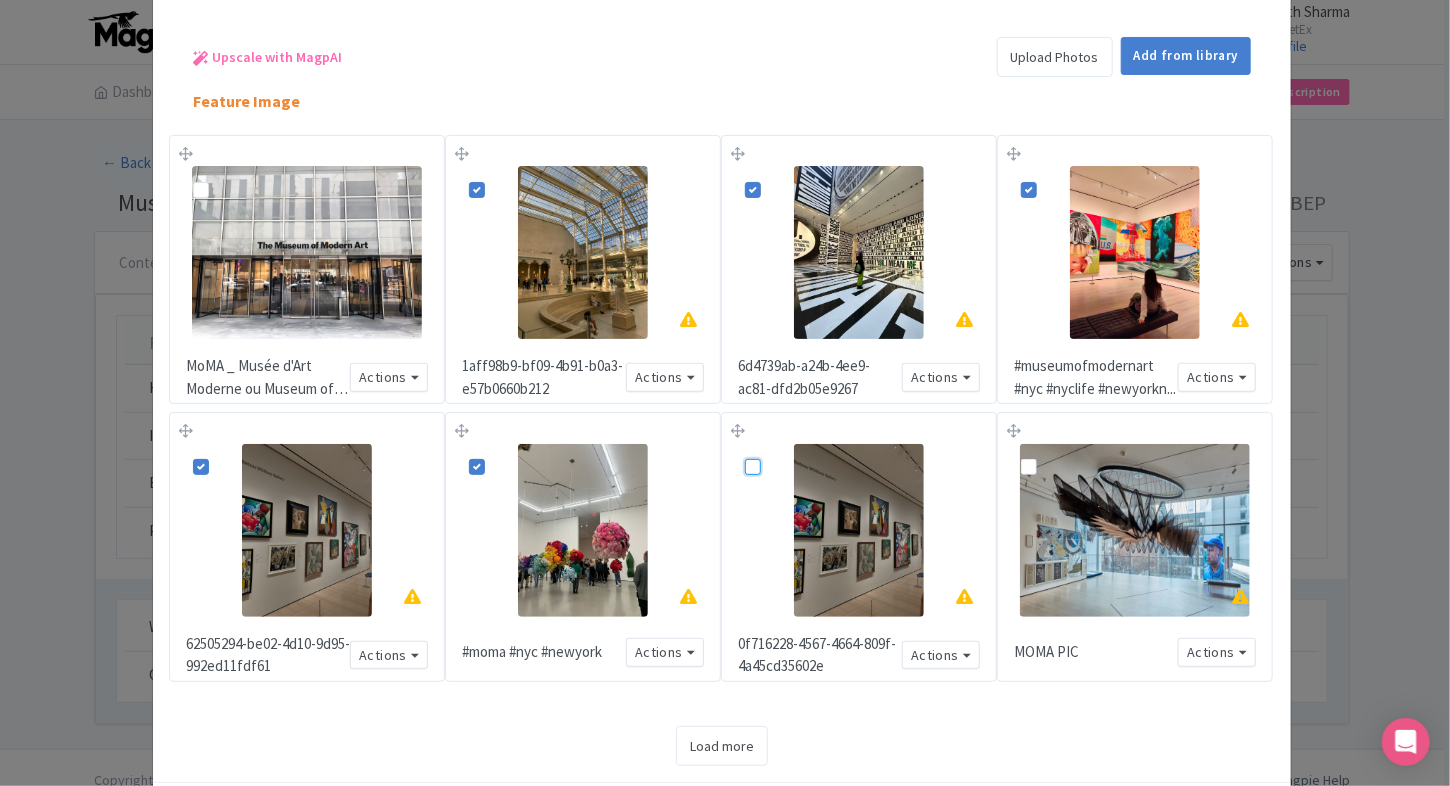 click at bounding box center (775, 450) 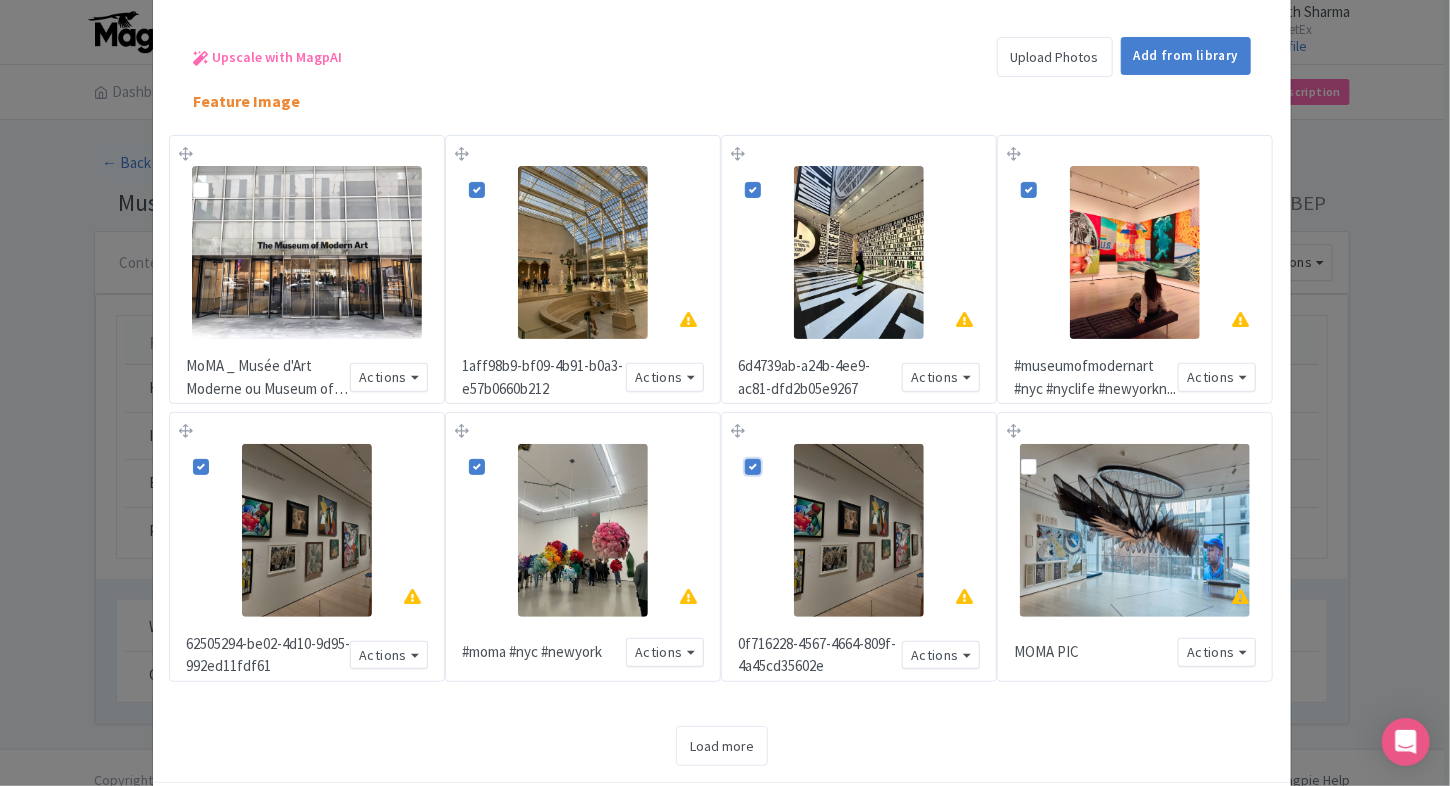 click at bounding box center [1045, 456] 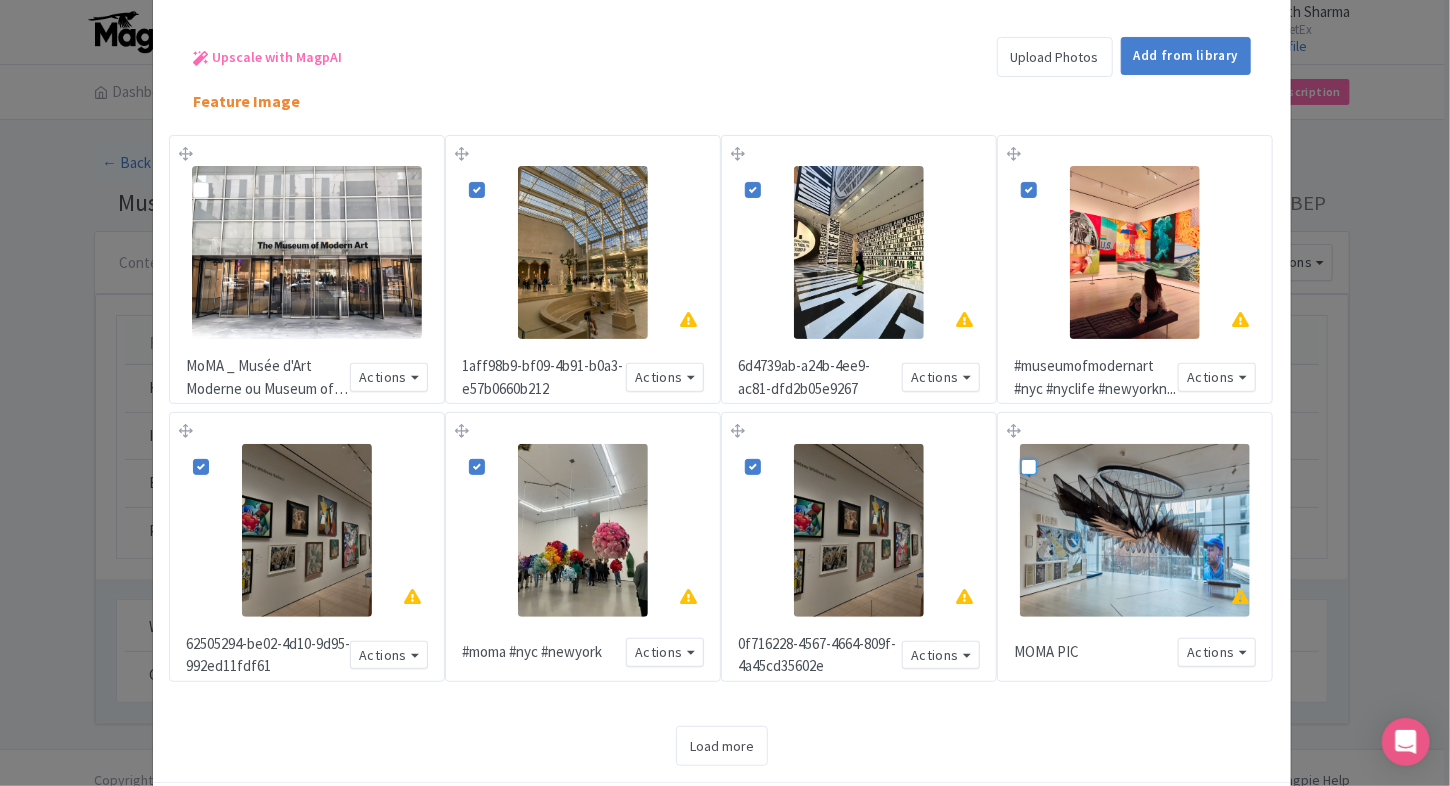 click at bounding box center (1051, 450) 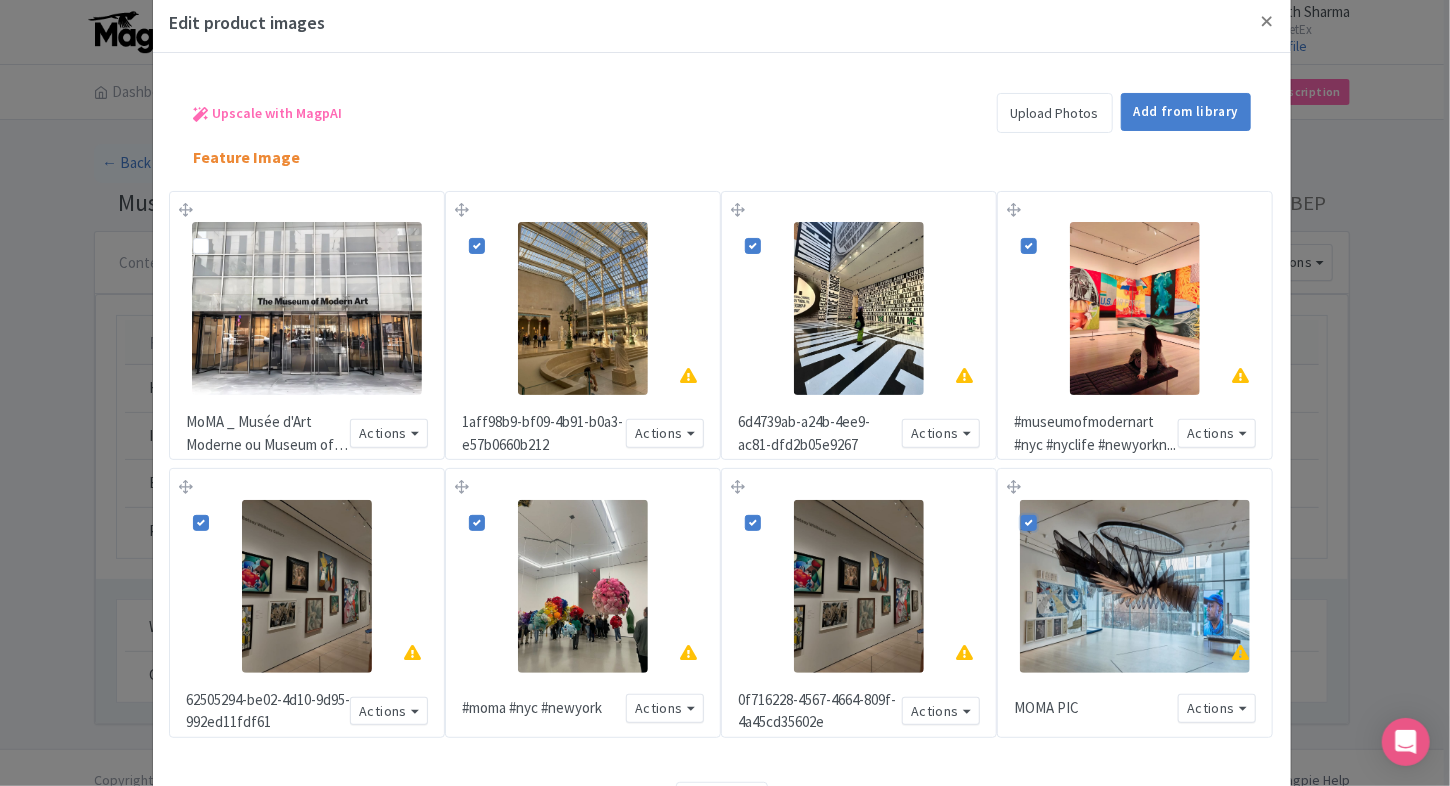 scroll, scrollTop: 44, scrollLeft: 0, axis: vertical 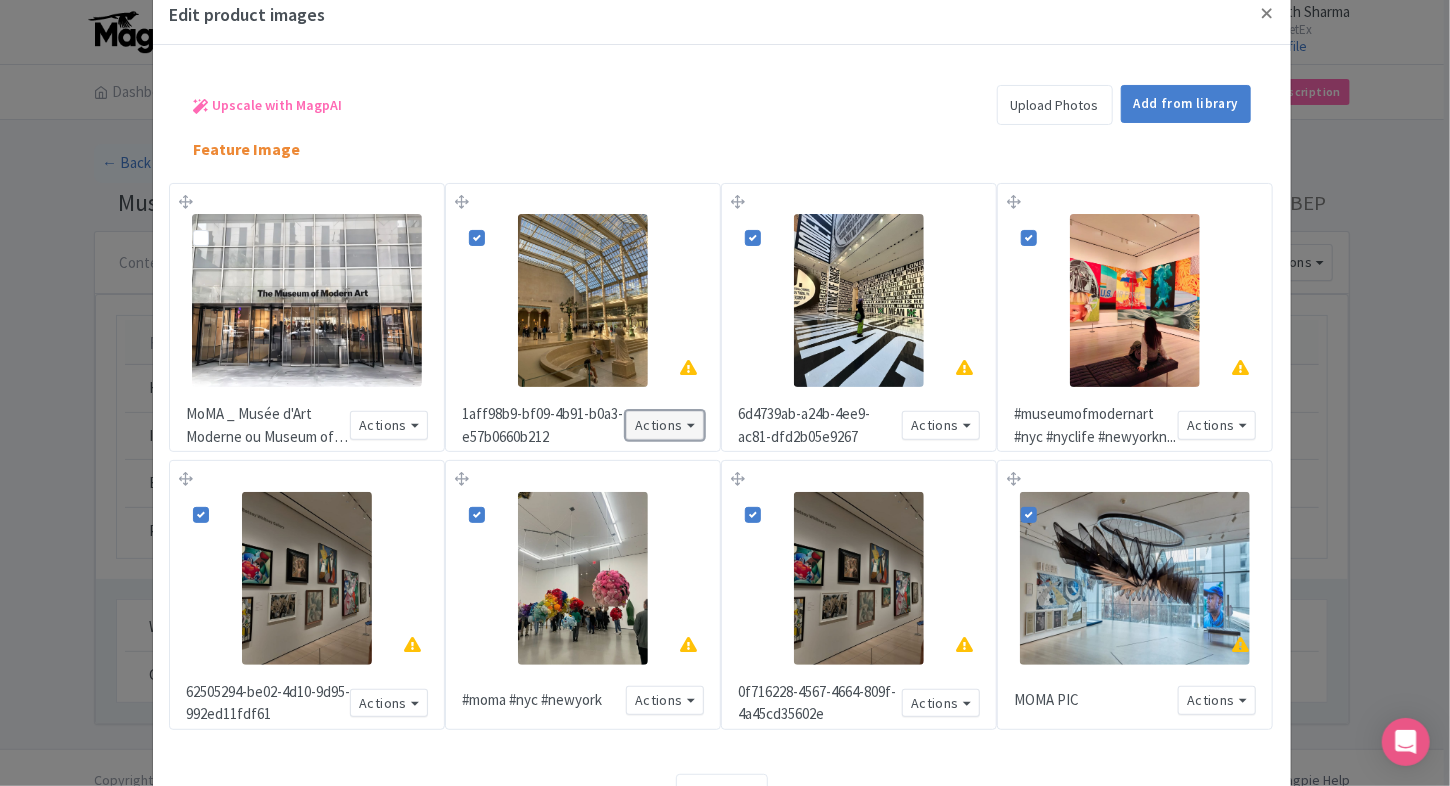 click on "Actions" at bounding box center (665, 425) 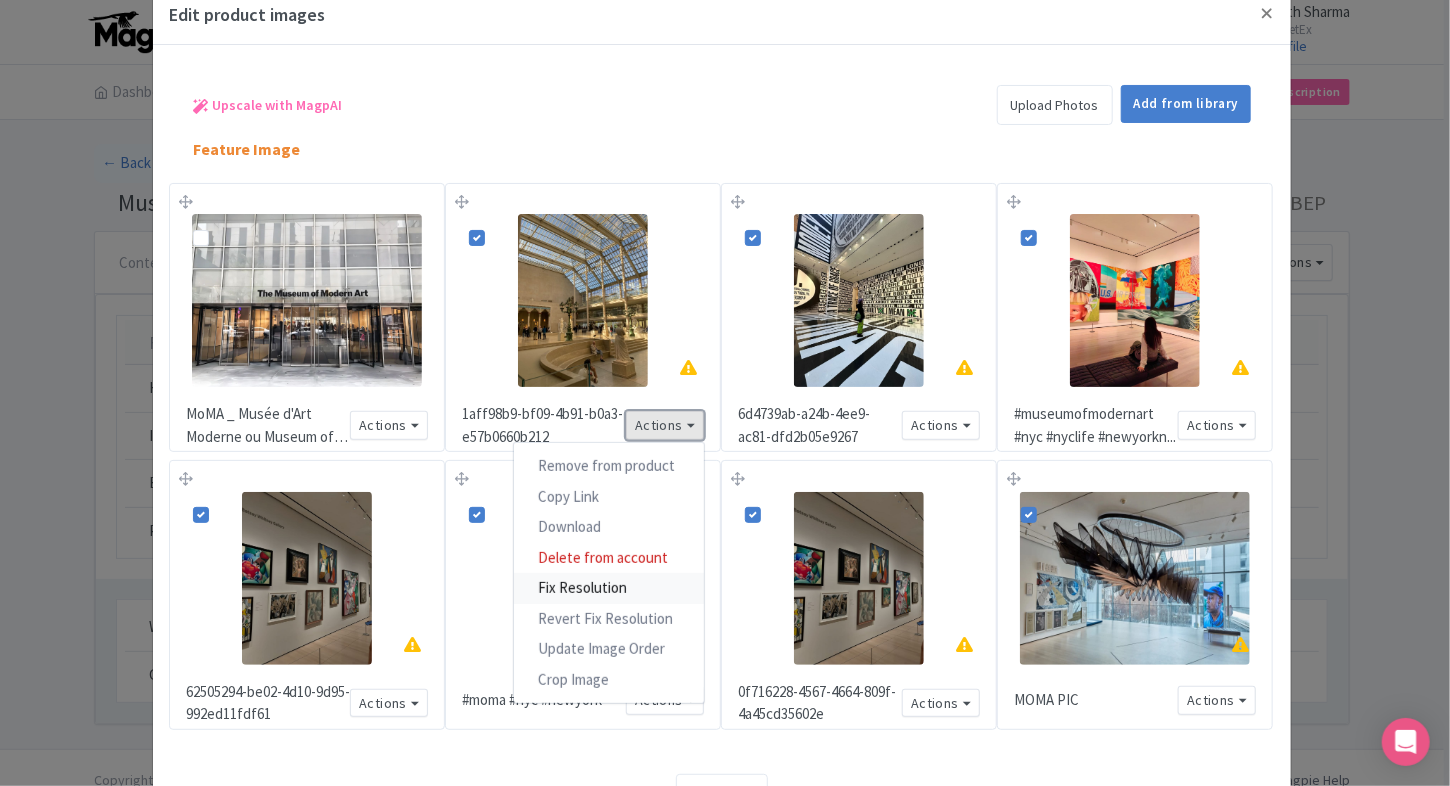 click on "Fix Resolution" at bounding box center [609, 588] 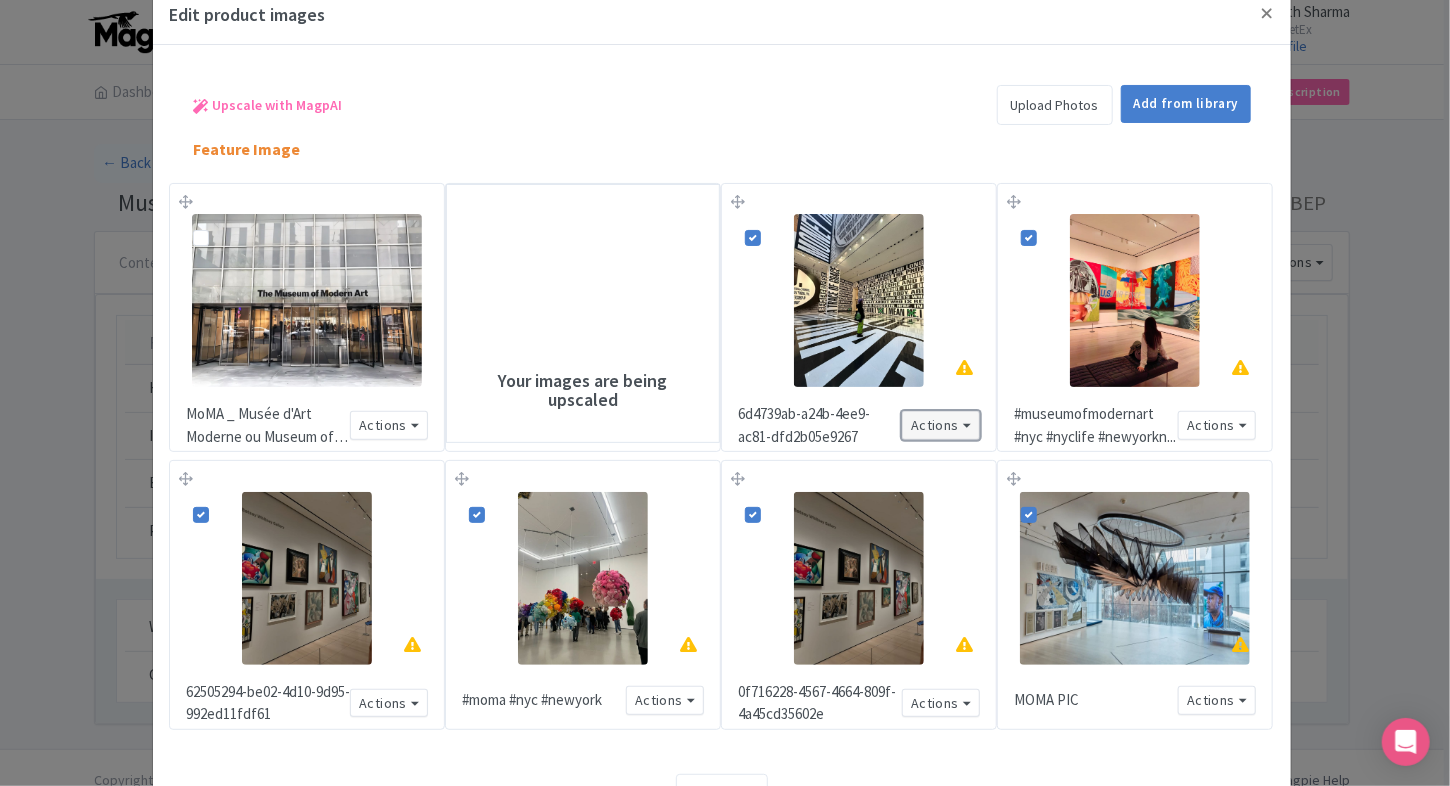 click on "Actions" at bounding box center (941, 425) 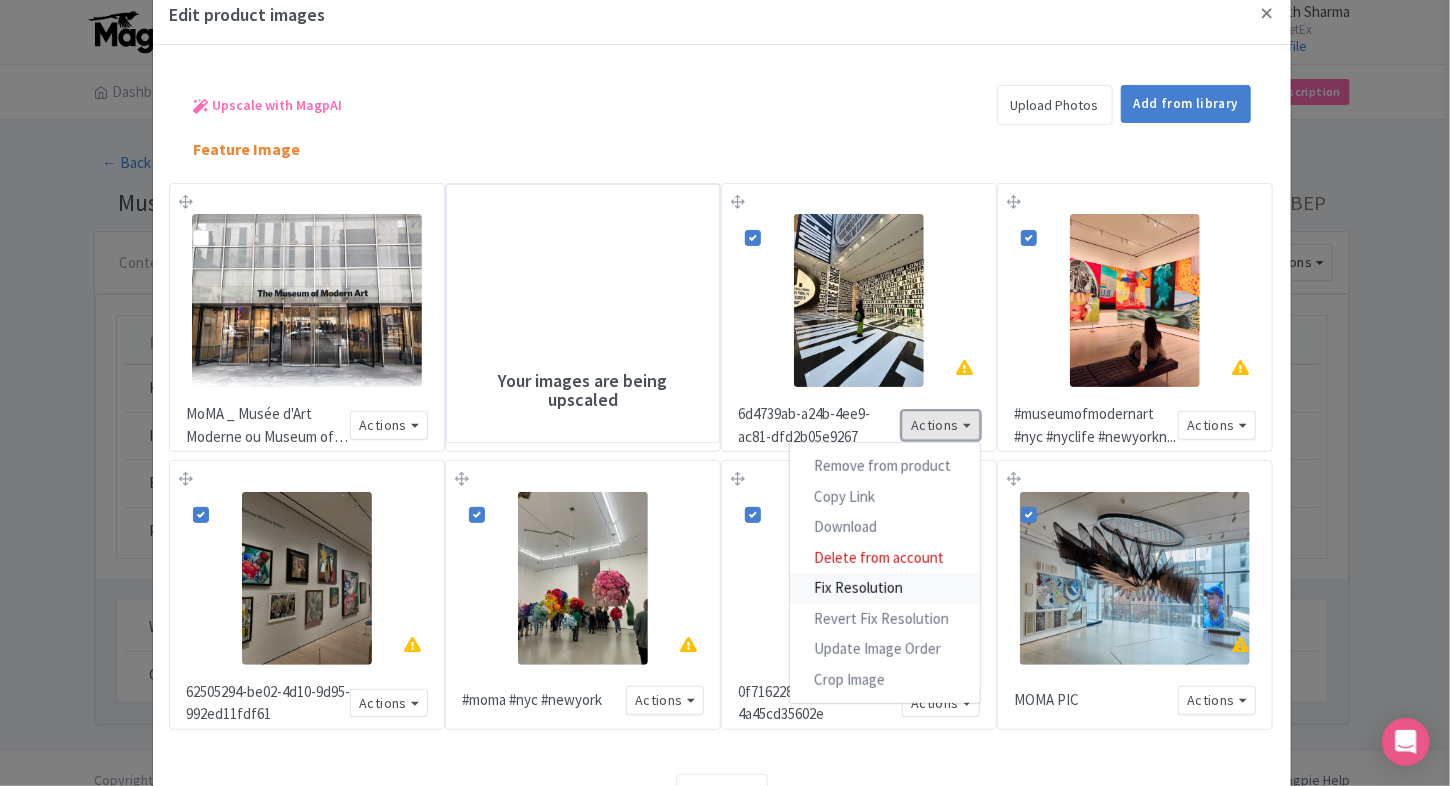 click on "Fix Resolution" at bounding box center (885, 588) 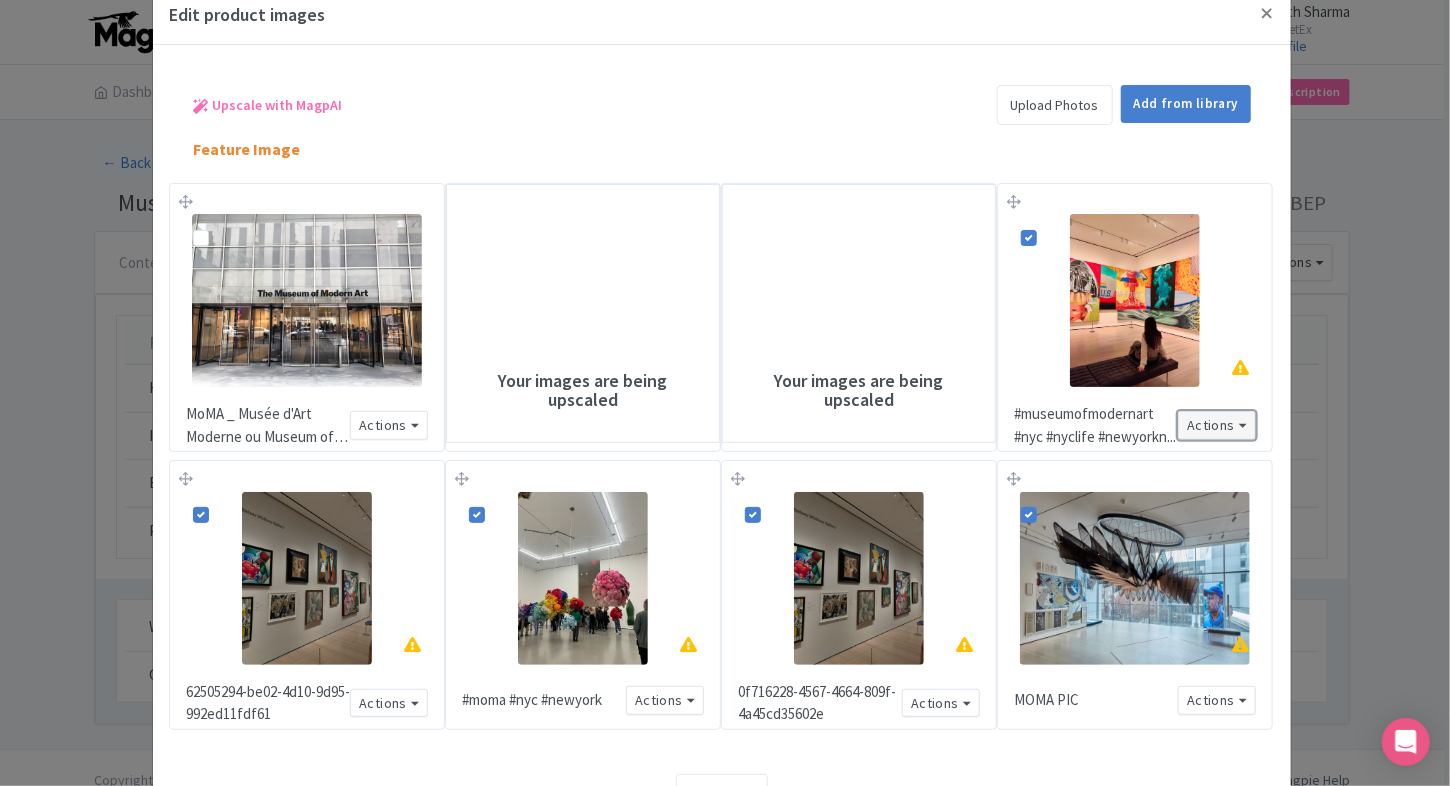 click on "Actions" at bounding box center [1217, 425] 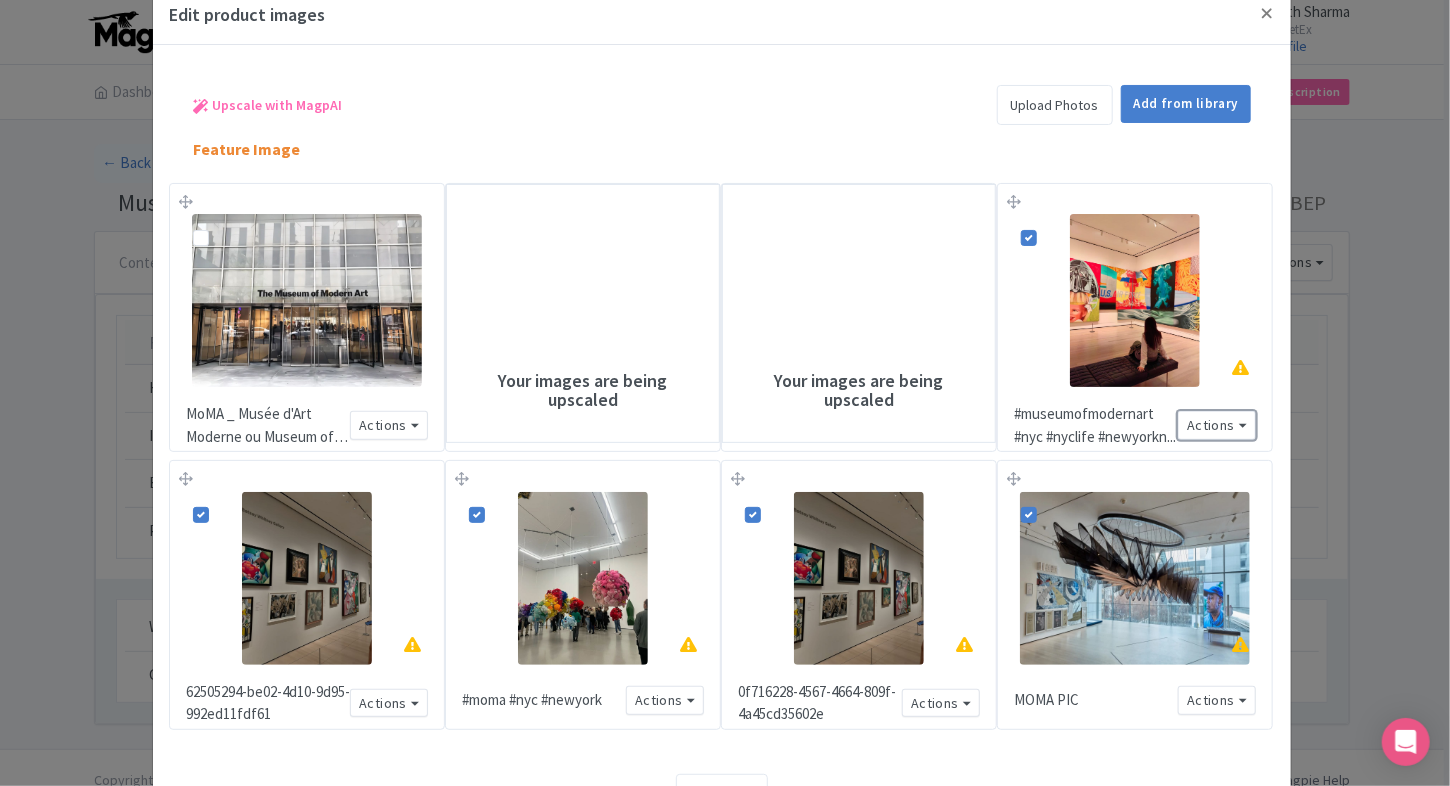 drag, startPoint x: 1136, startPoint y: 598, endPoint x: 1123, endPoint y: 548, distance: 51.662365 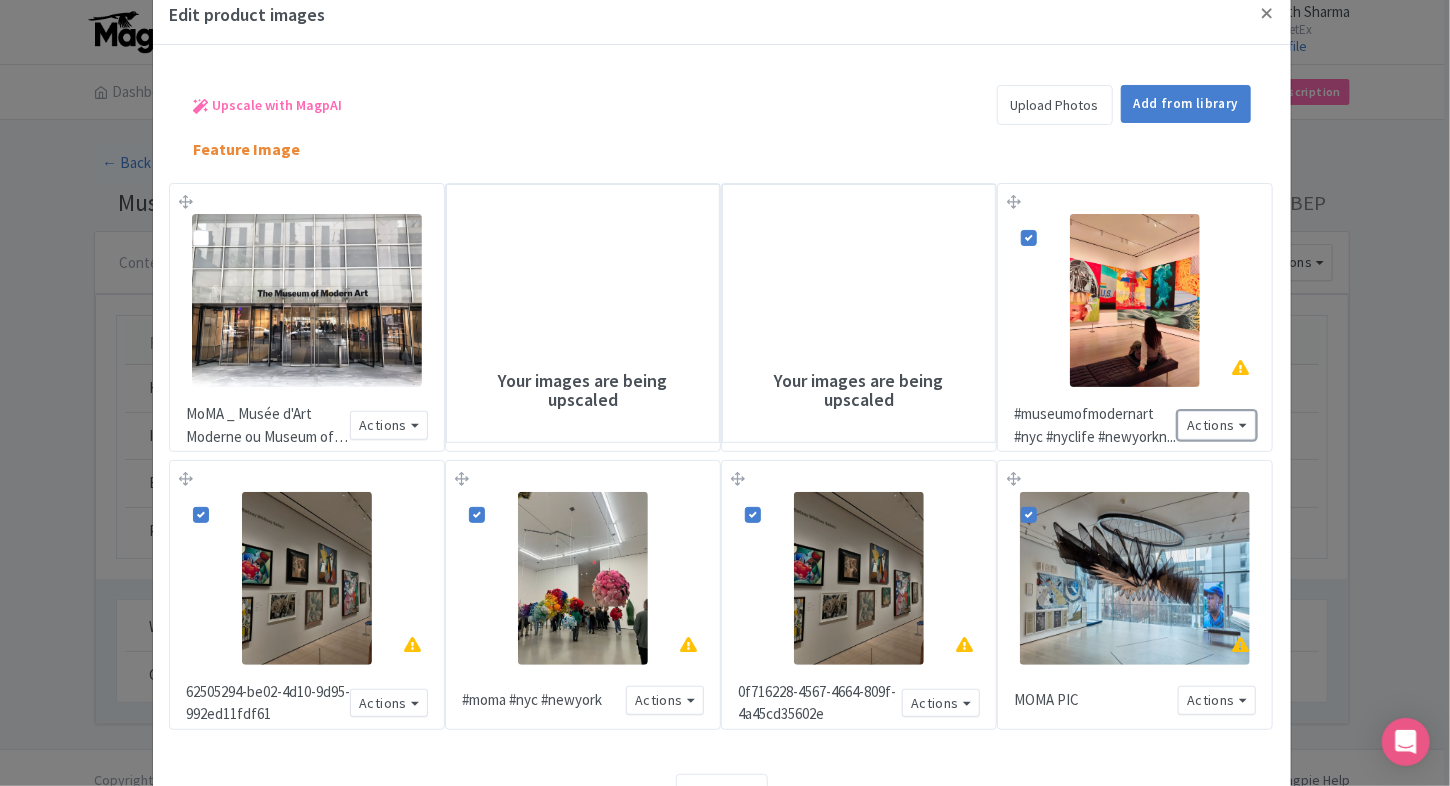 scroll, scrollTop: 62, scrollLeft: 0, axis: vertical 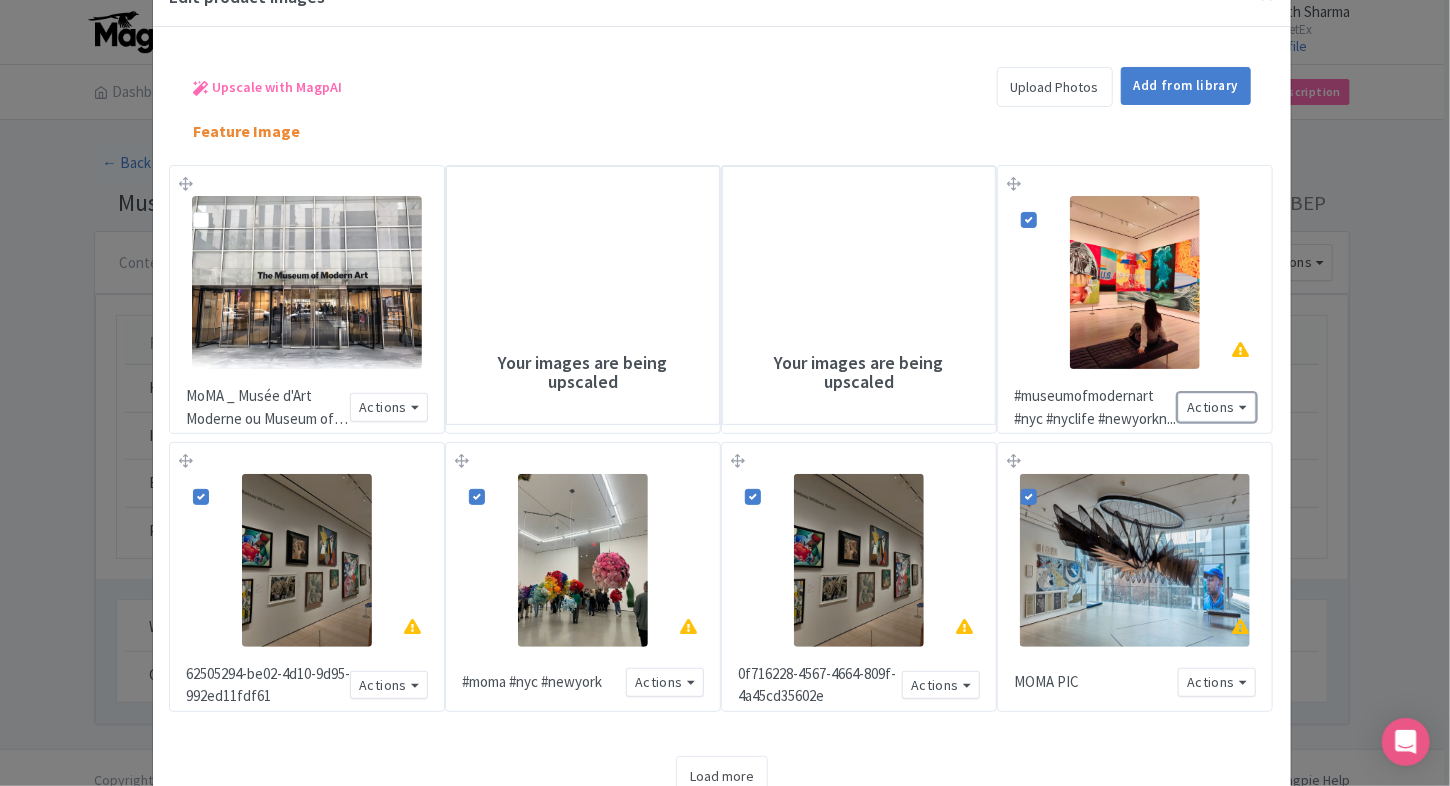 drag, startPoint x: 1023, startPoint y: 494, endPoint x: 1003, endPoint y: 337, distance: 158.26875 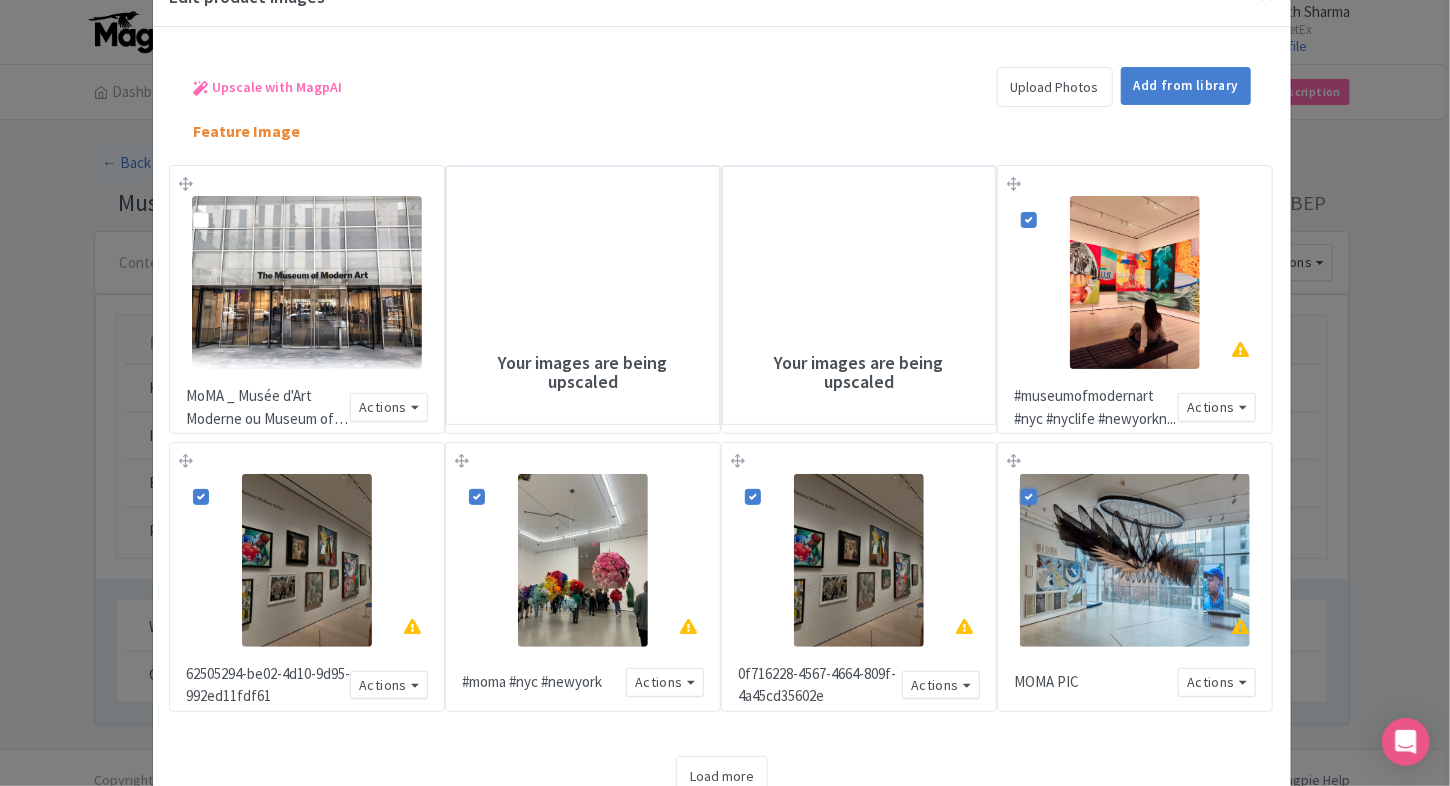 click at bounding box center (1051, 480) 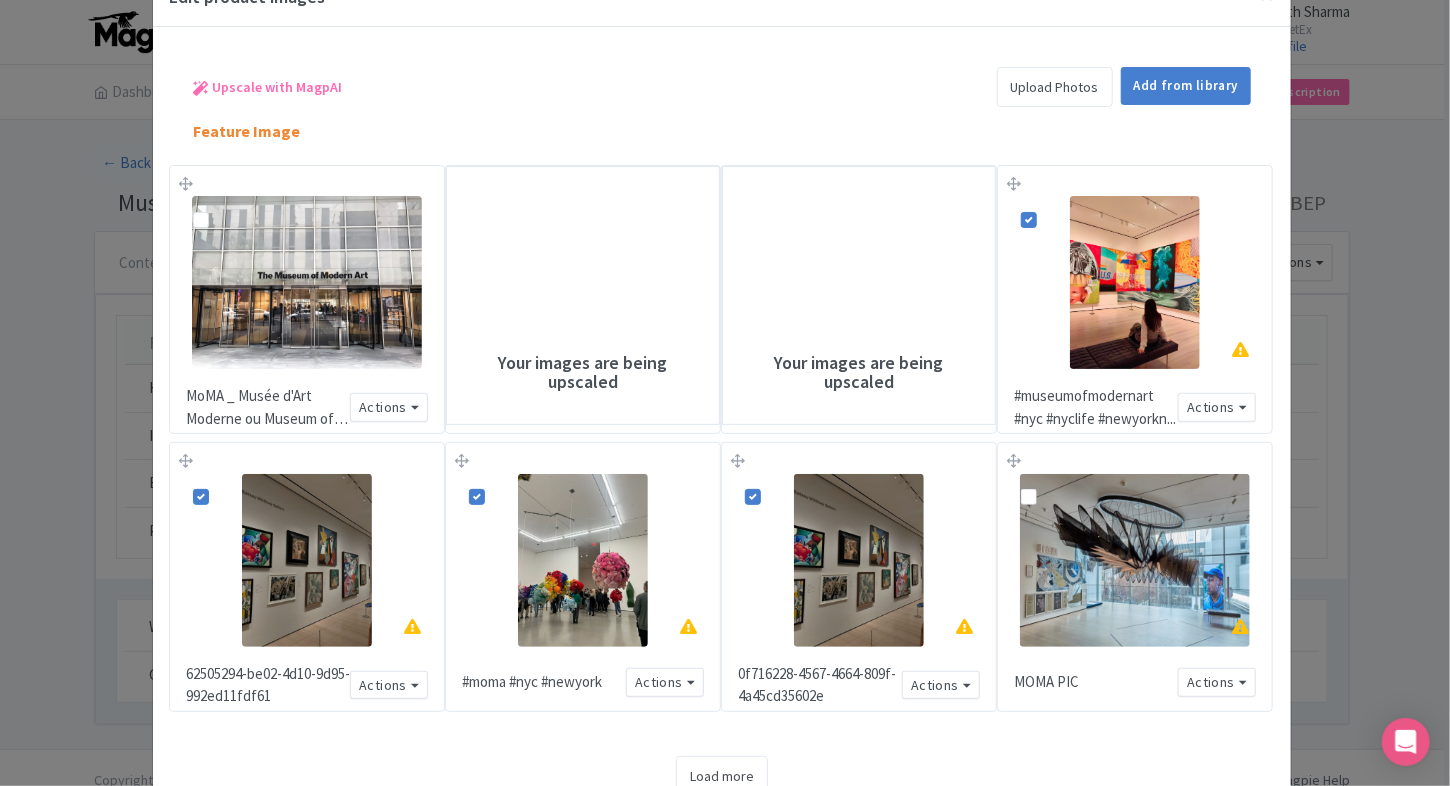 click on "Feature Image" at bounding box center (722, 124) 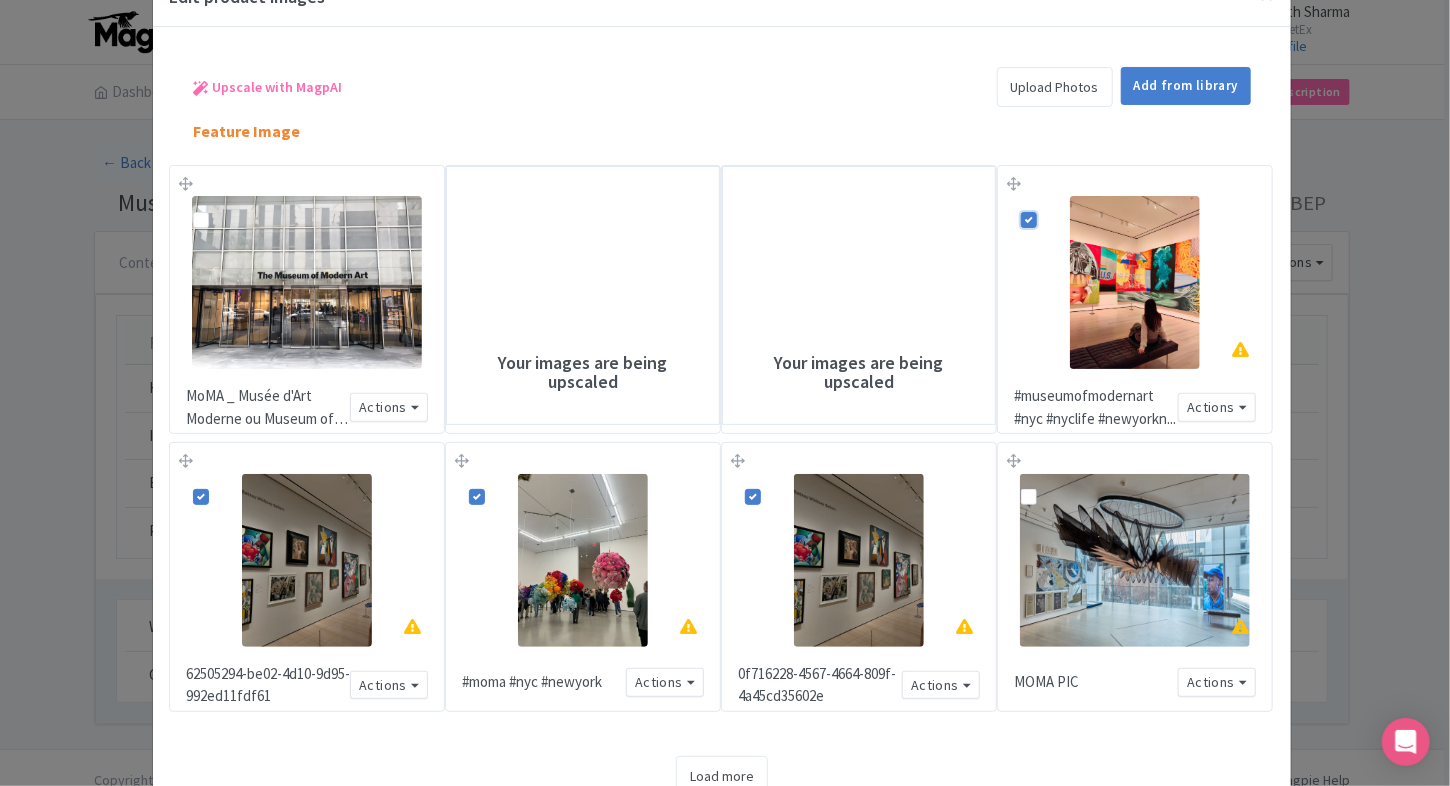 click at bounding box center [1051, 202] 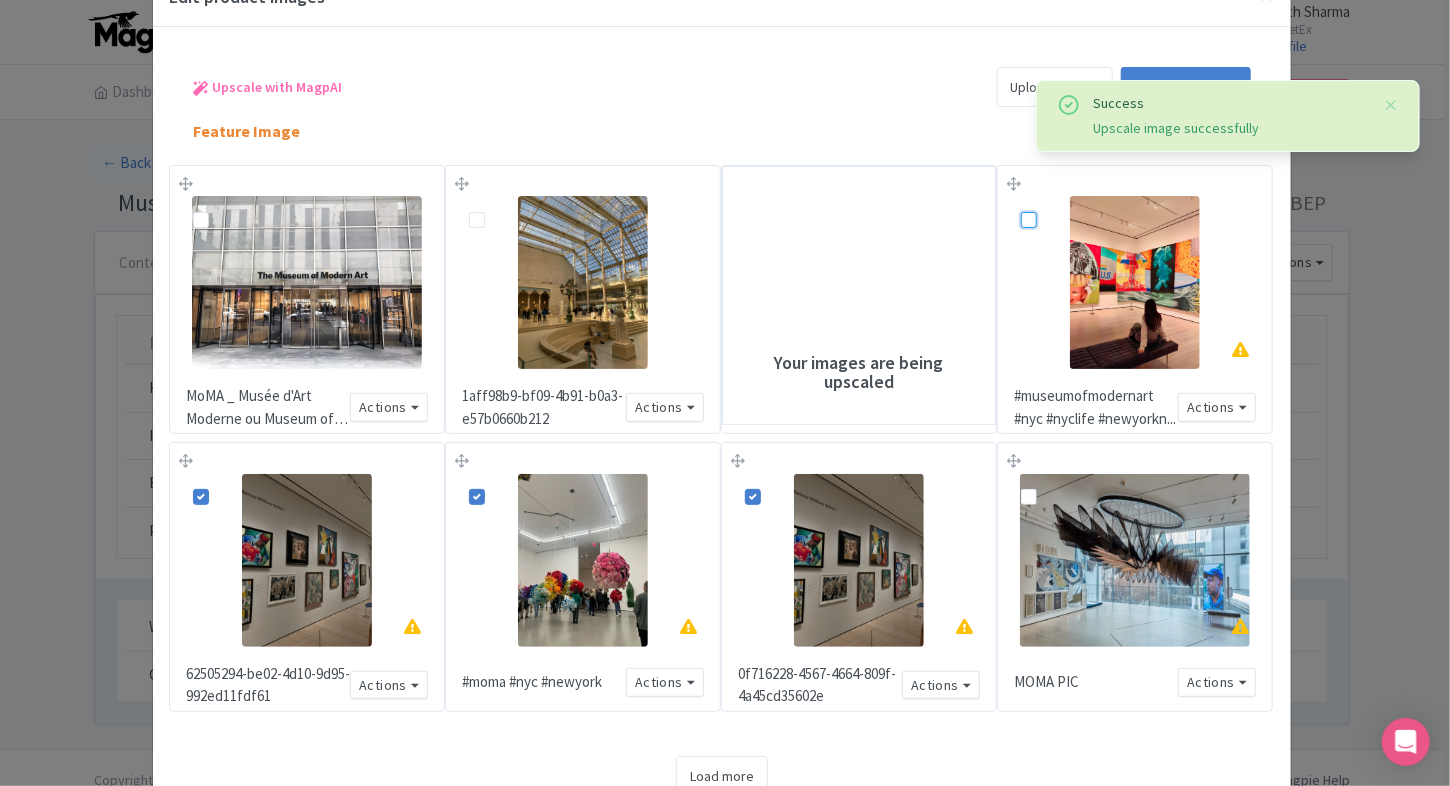 click at bounding box center [769, 486] 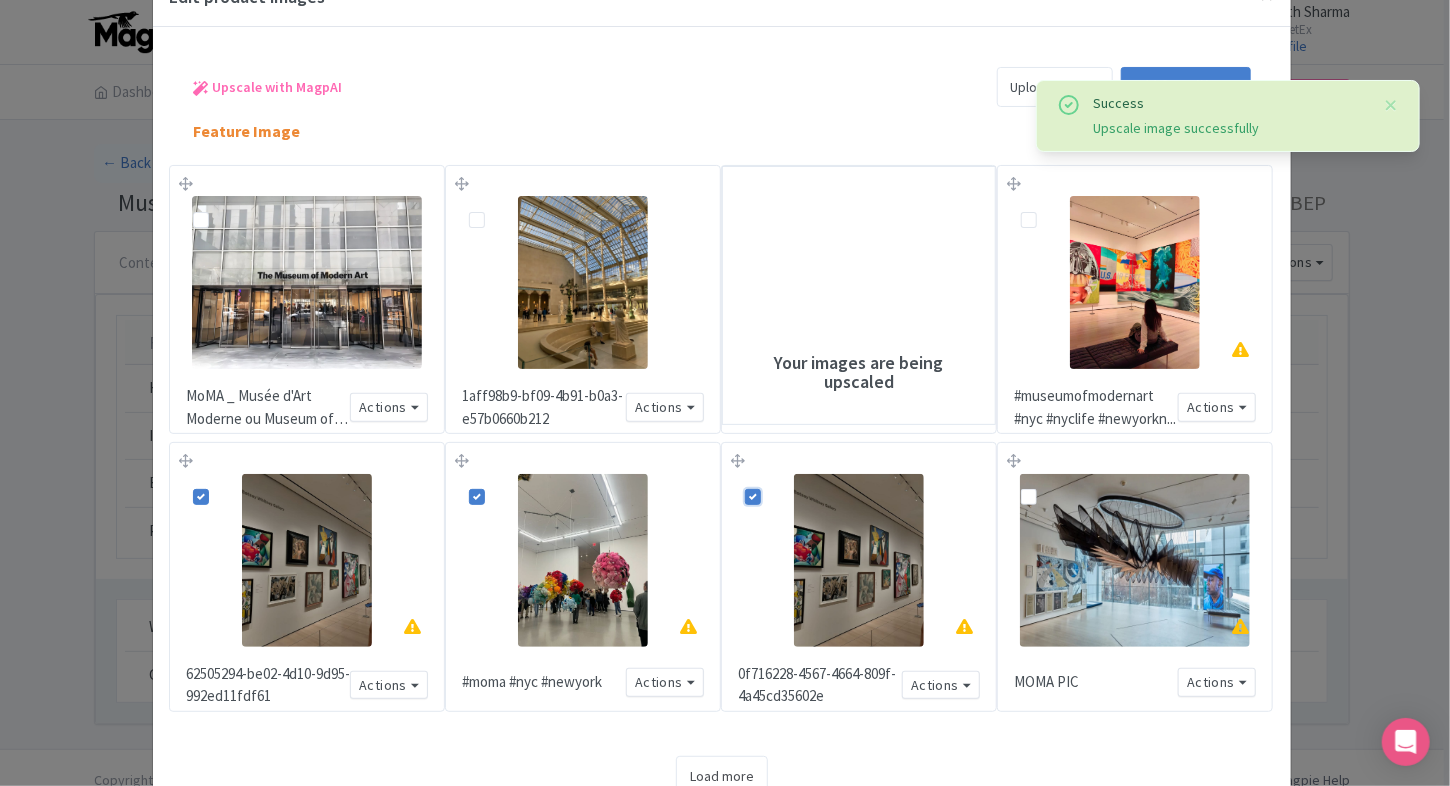 click at bounding box center (775, 480) 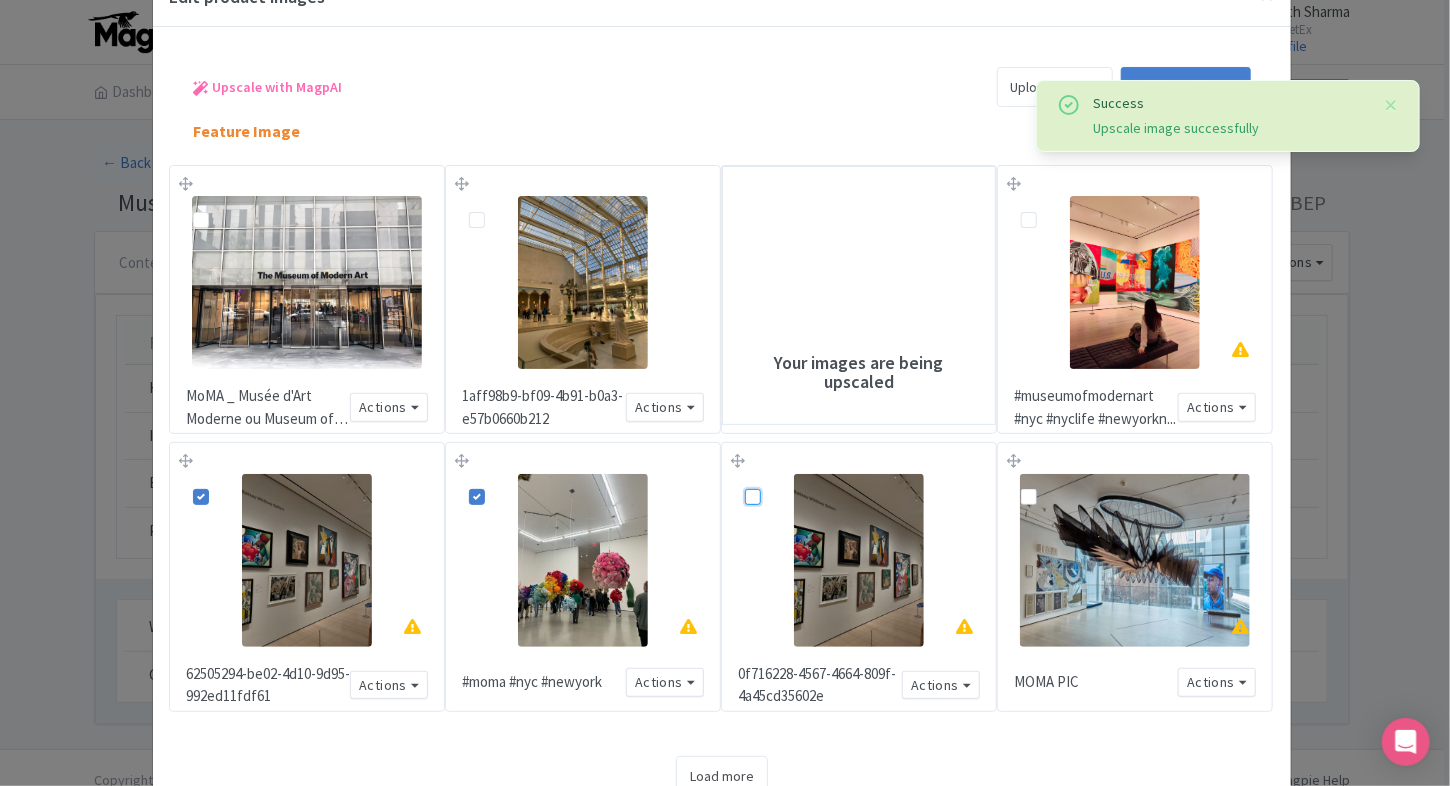 click at bounding box center [493, 486] 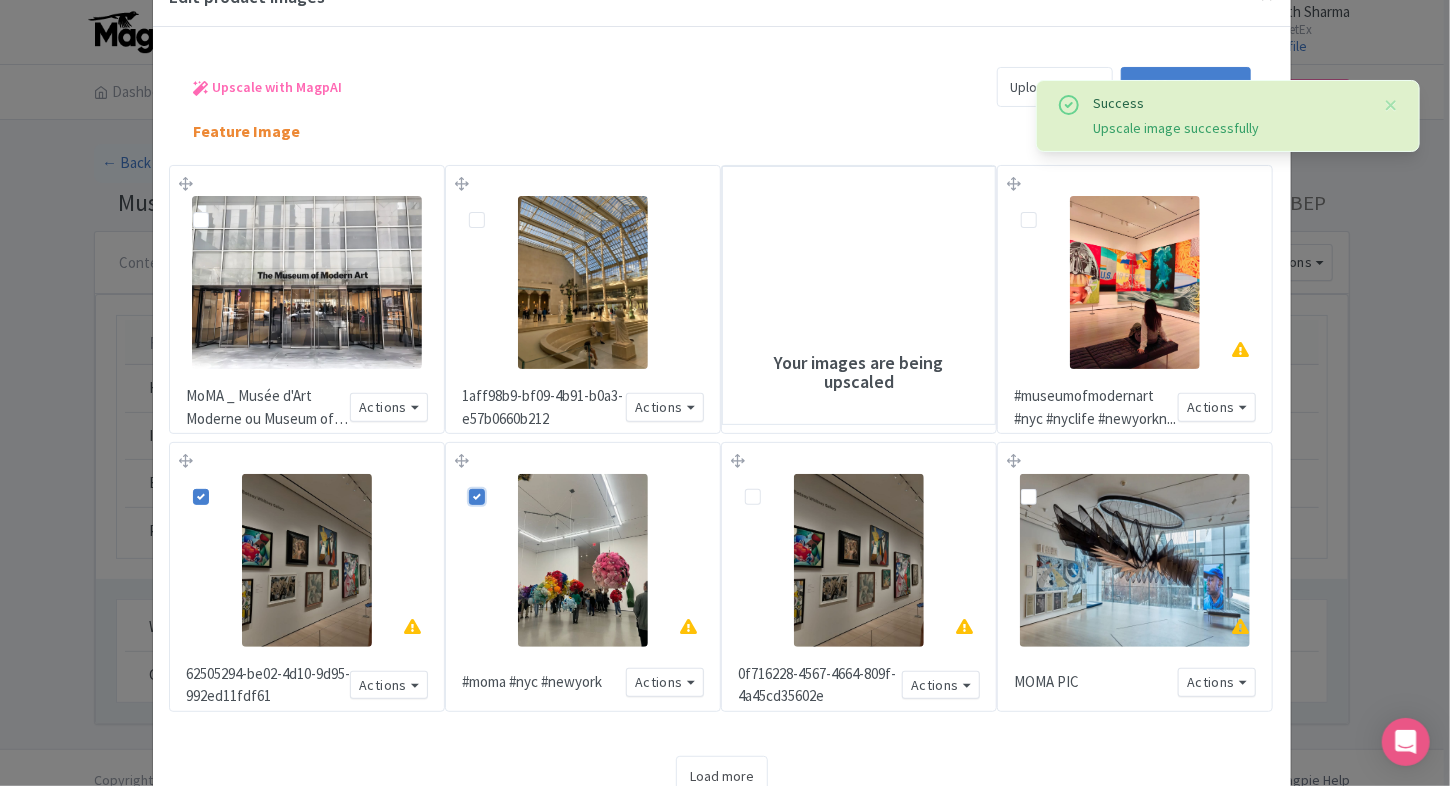 click at bounding box center [499, 480] 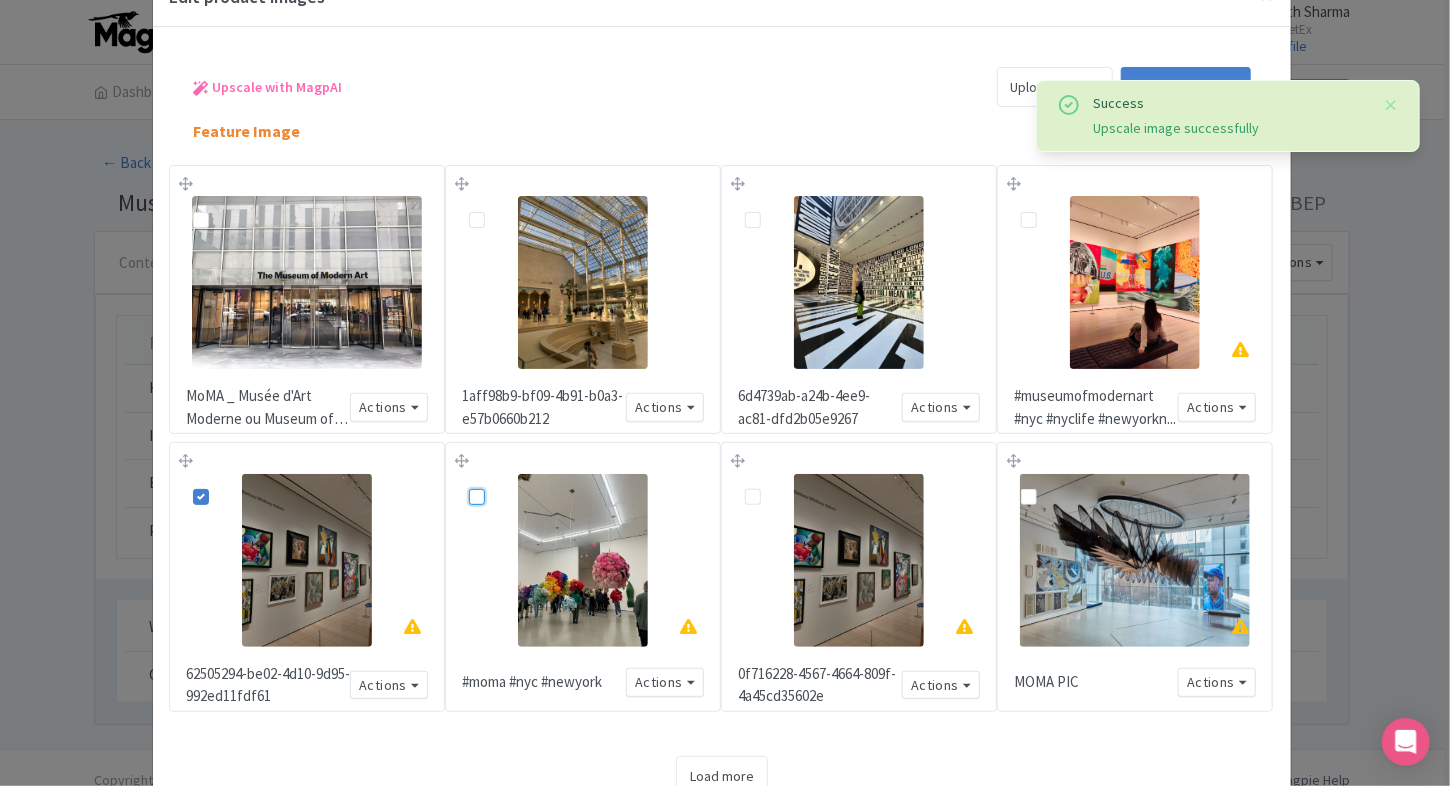click at bounding box center [217, 486] 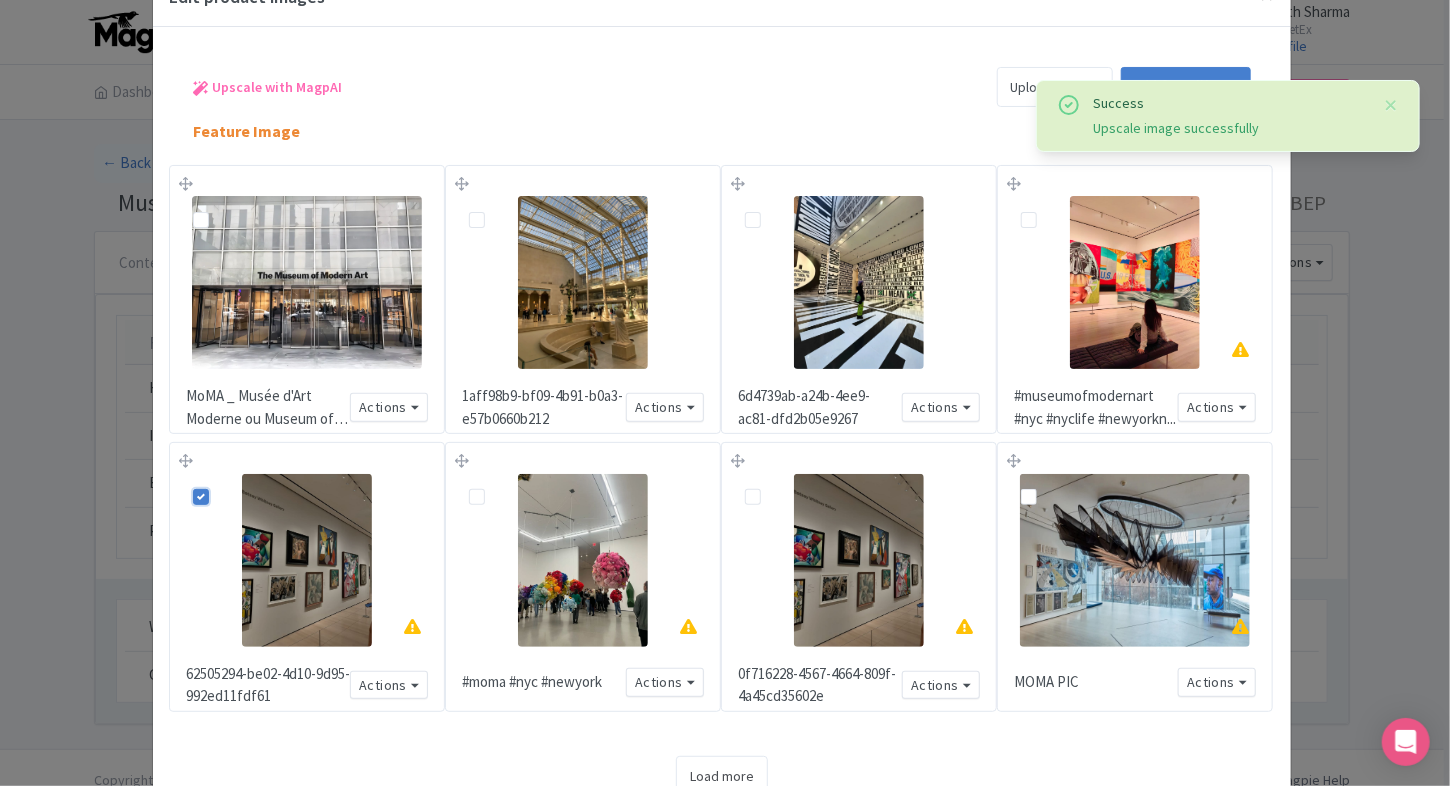 click at bounding box center [223, 480] 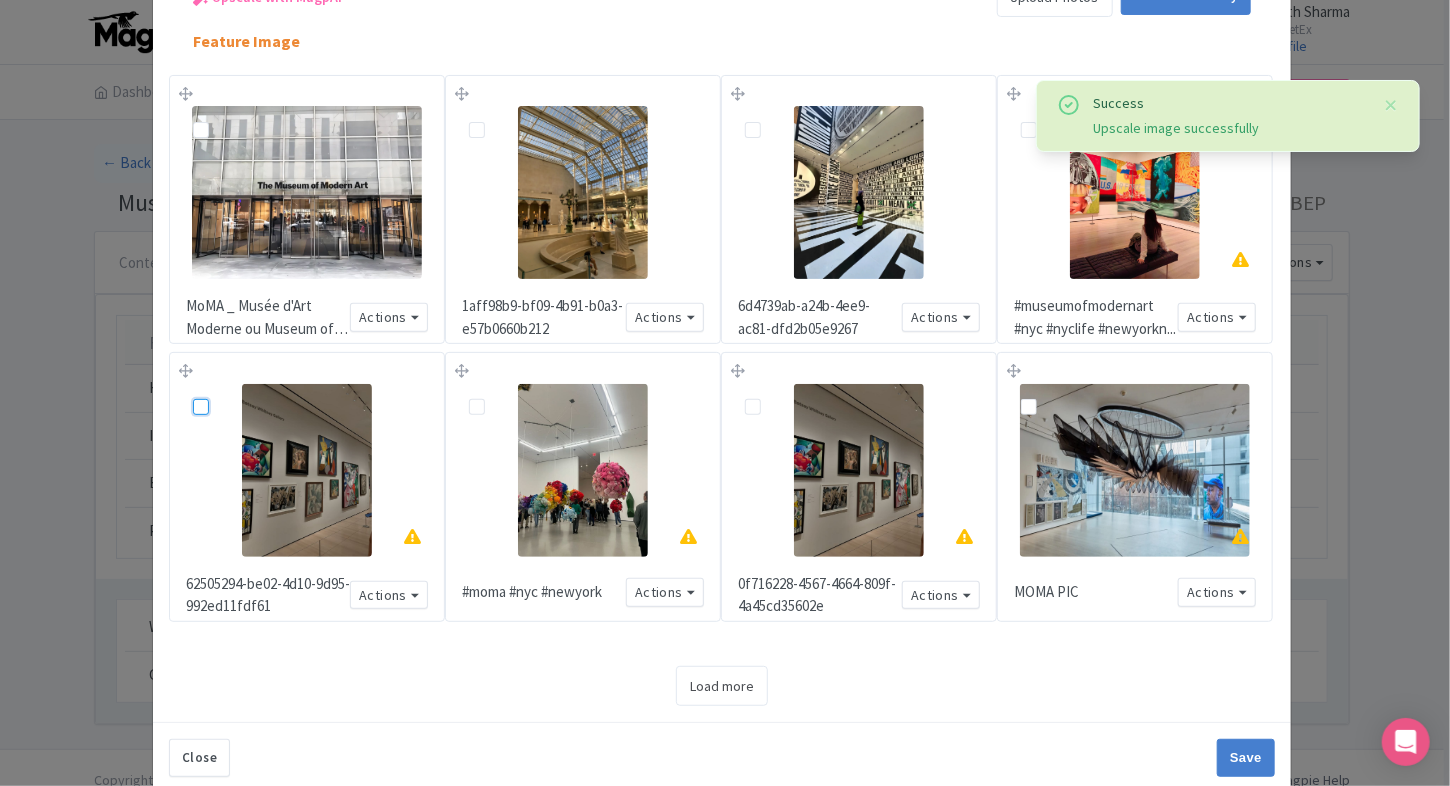 scroll, scrollTop: 180, scrollLeft: 0, axis: vertical 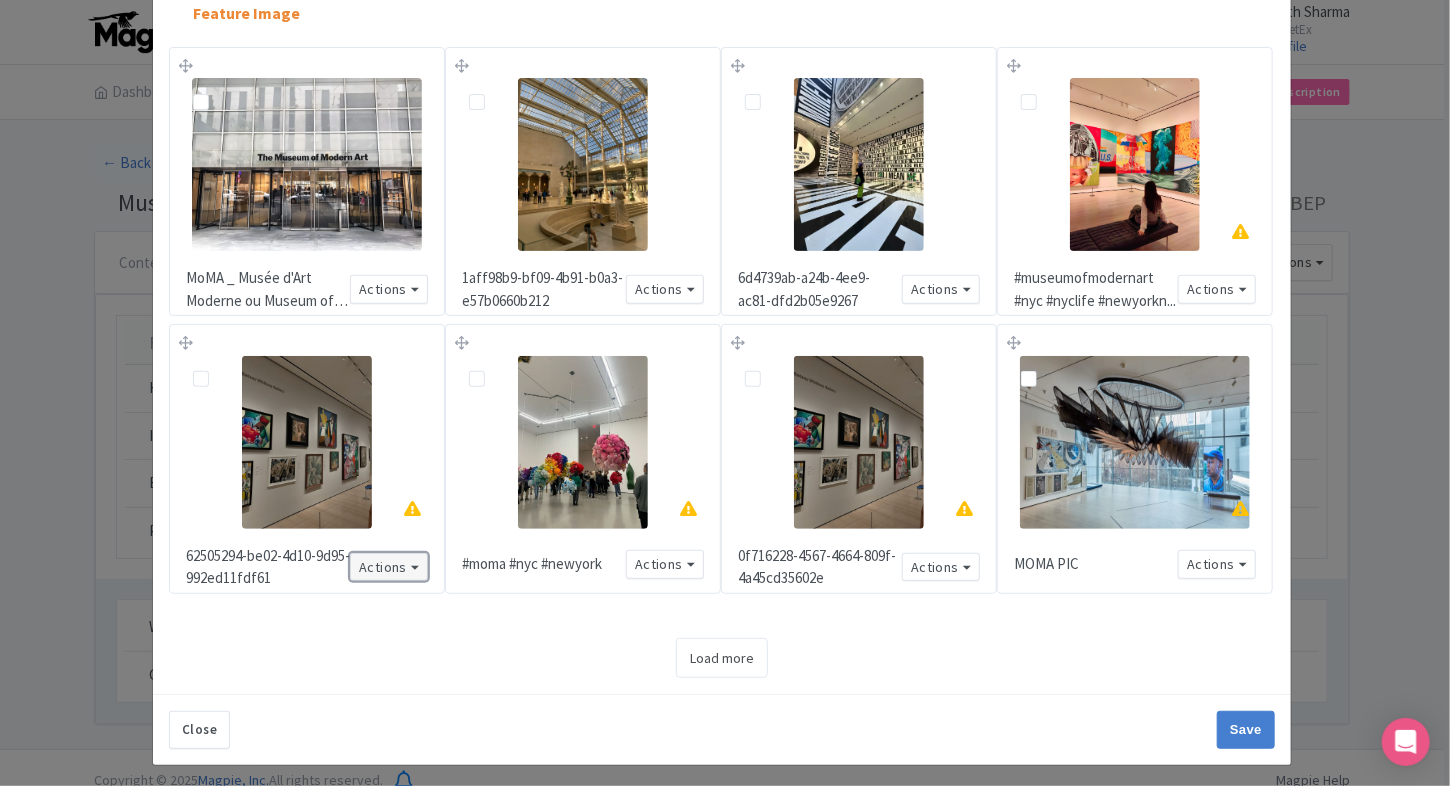 click on "Actions" at bounding box center (389, 567) 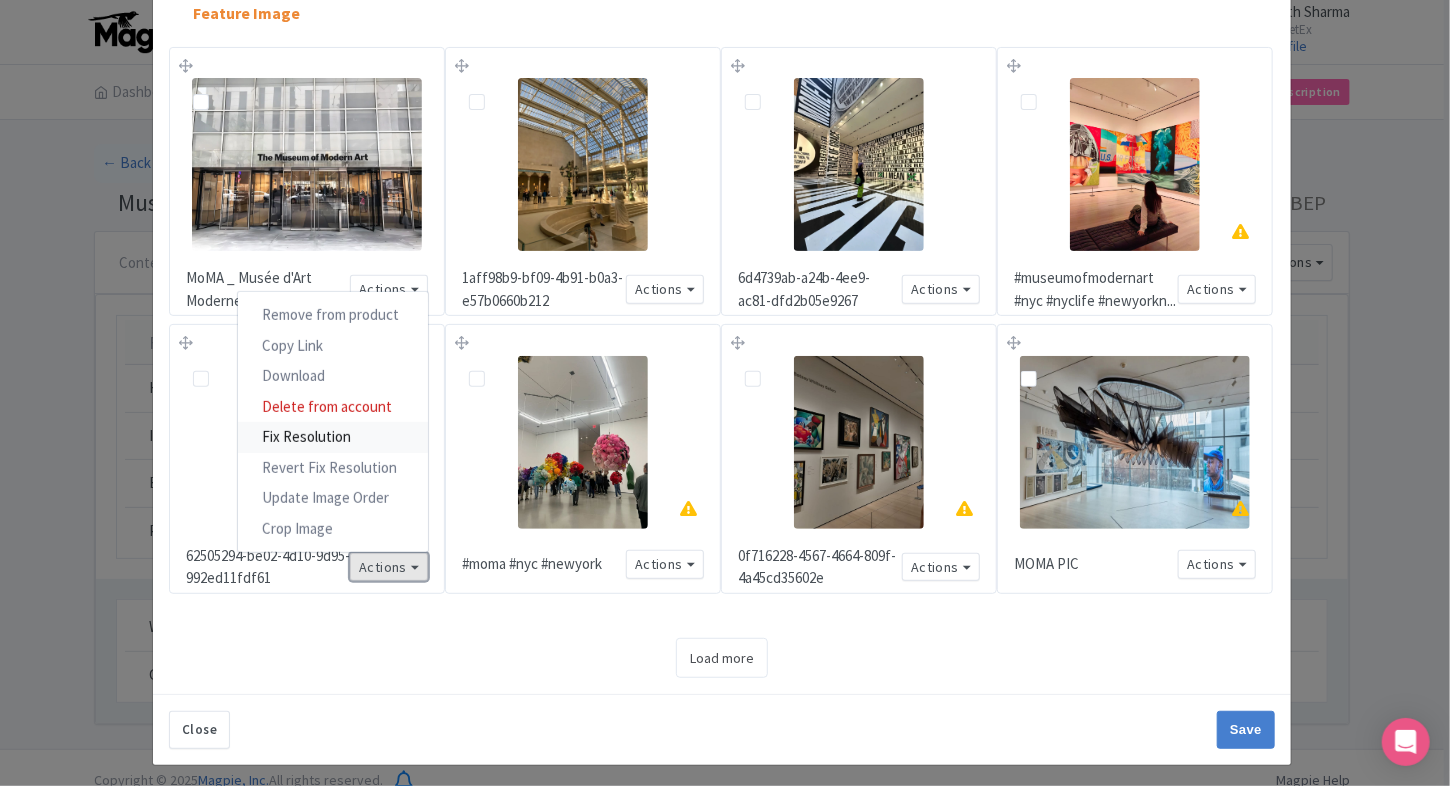 click on "Fix Resolution" at bounding box center [333, 437] 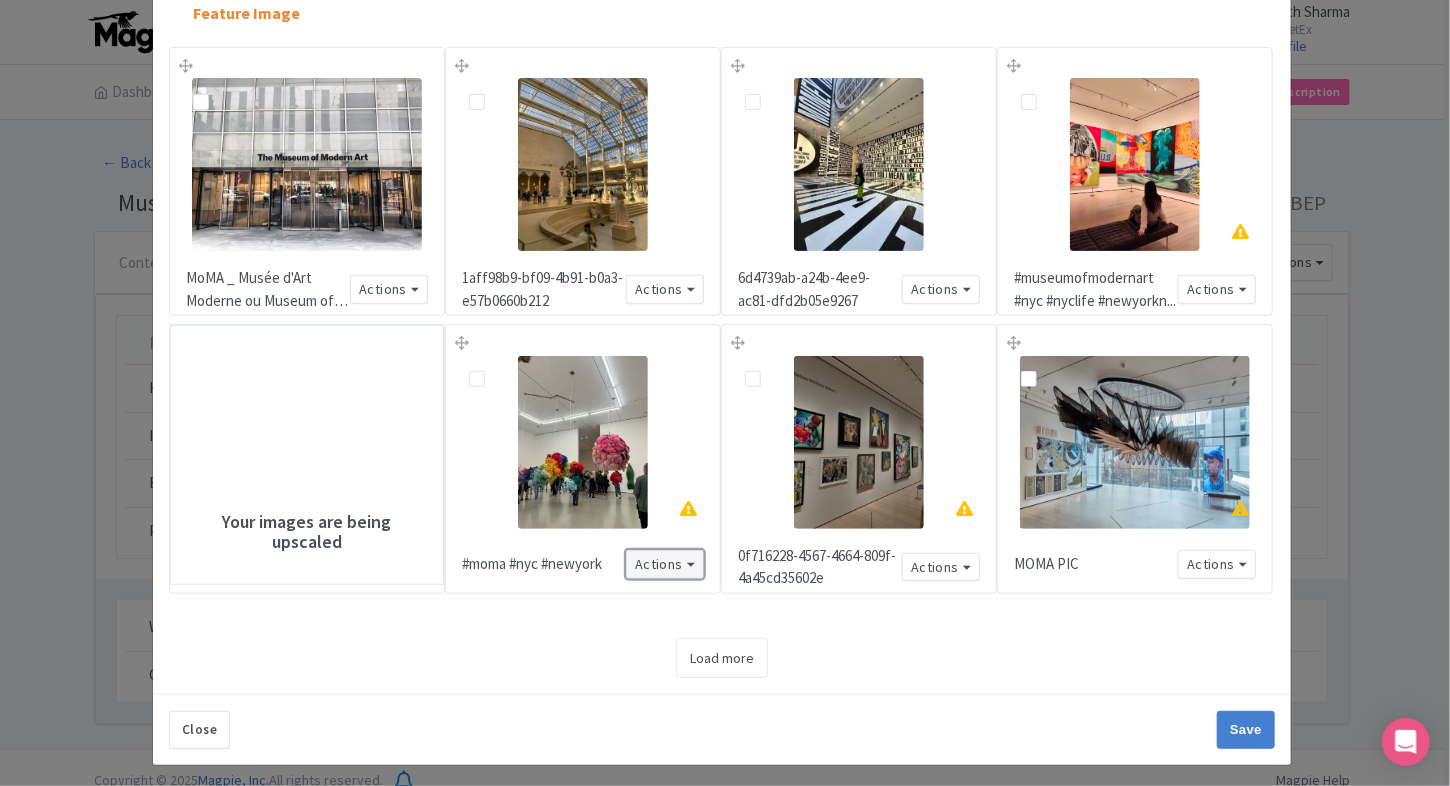 click on "Actions" at bounding box center (665, 564) 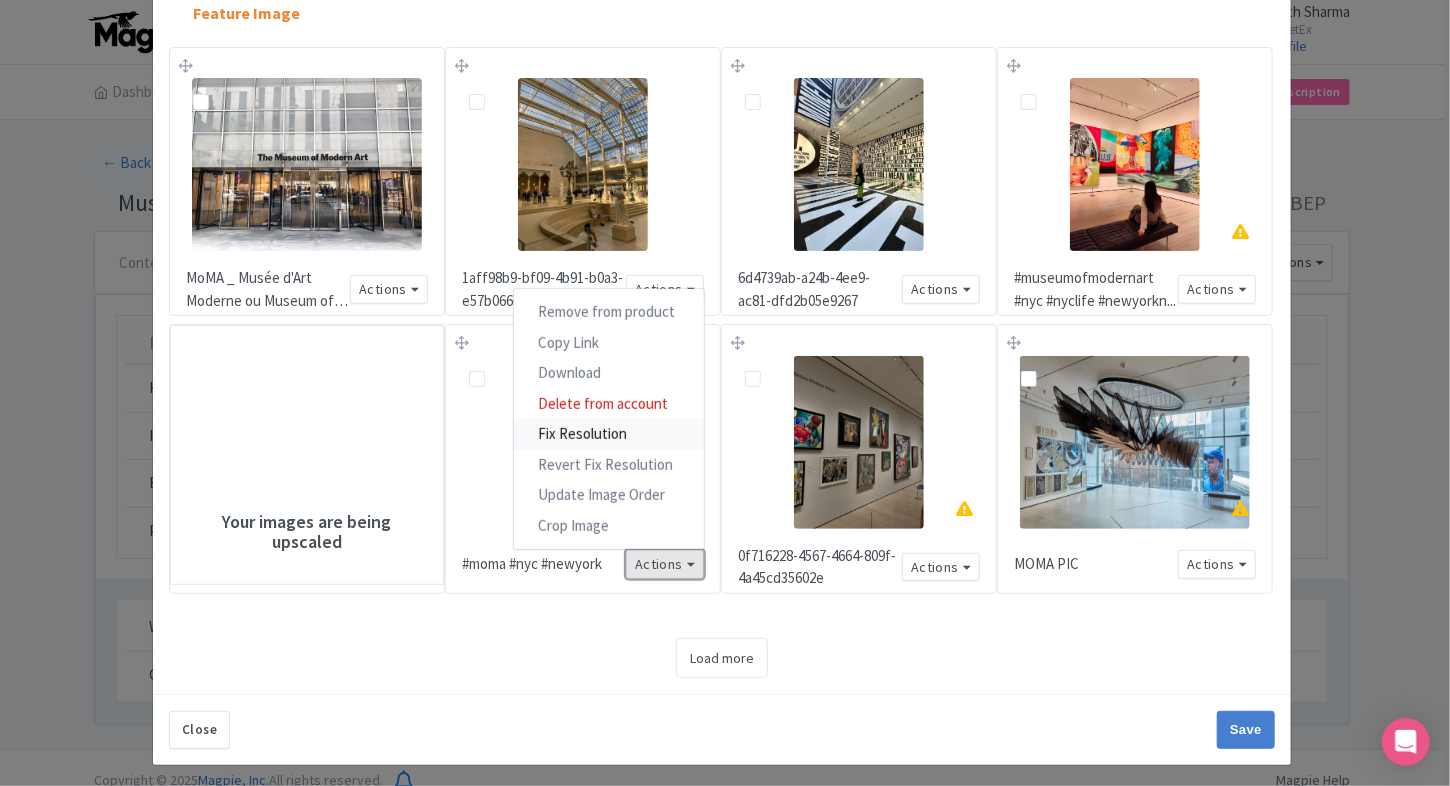 click on "Fix Resolution" at bounding box center [609, 434] 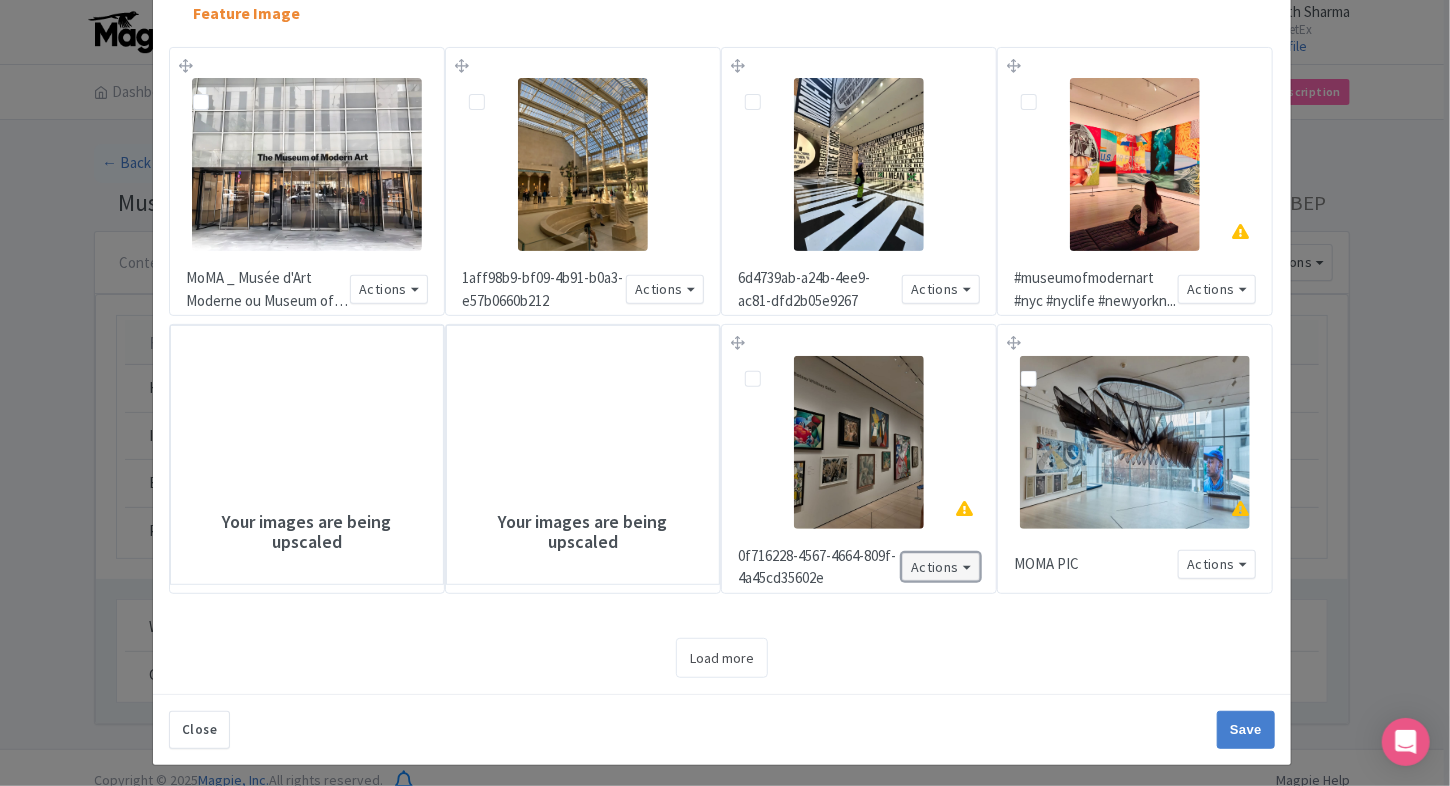 click on "Actions" at bounding box center [941, 567] 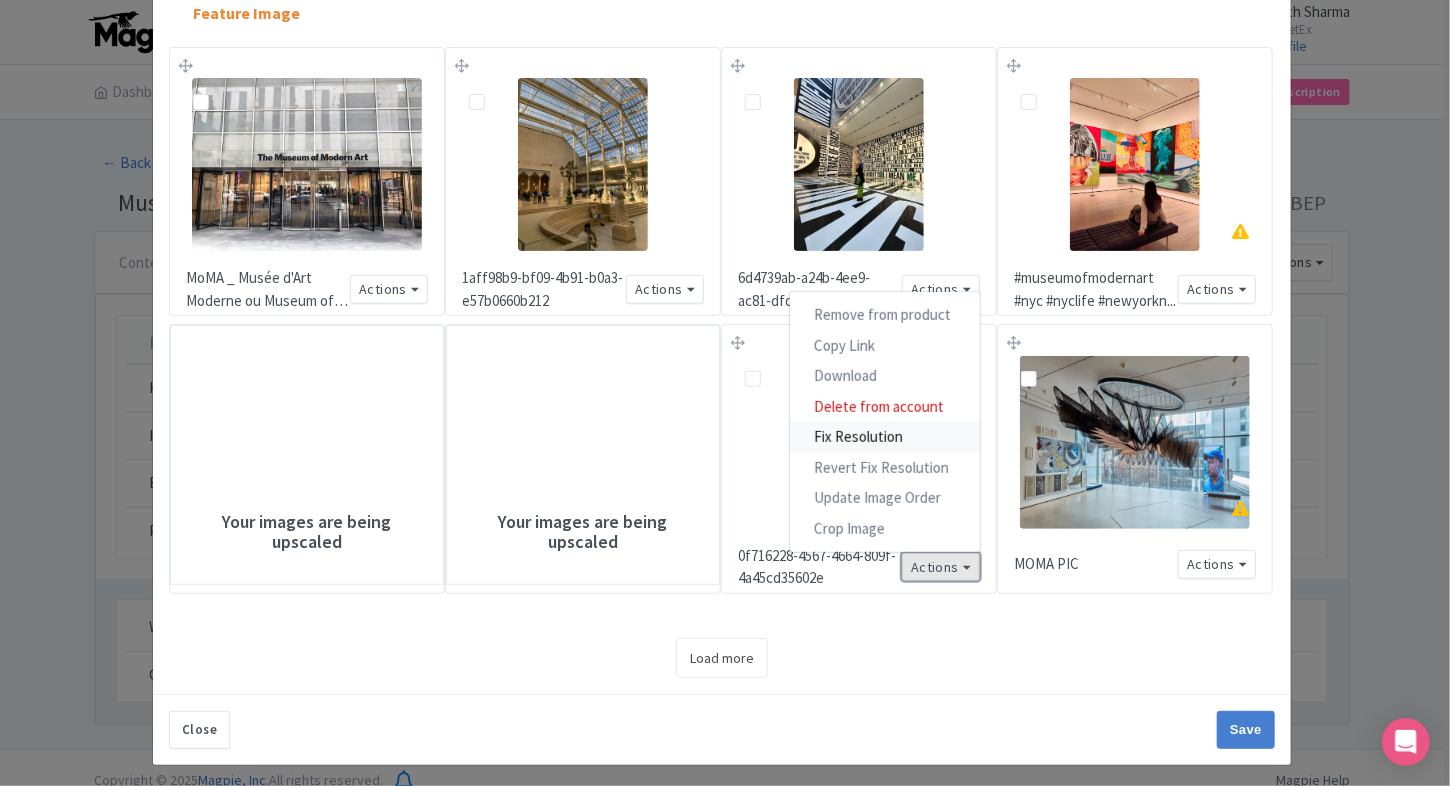 click on "Fix Resolution" at bounding box center (885, 437) 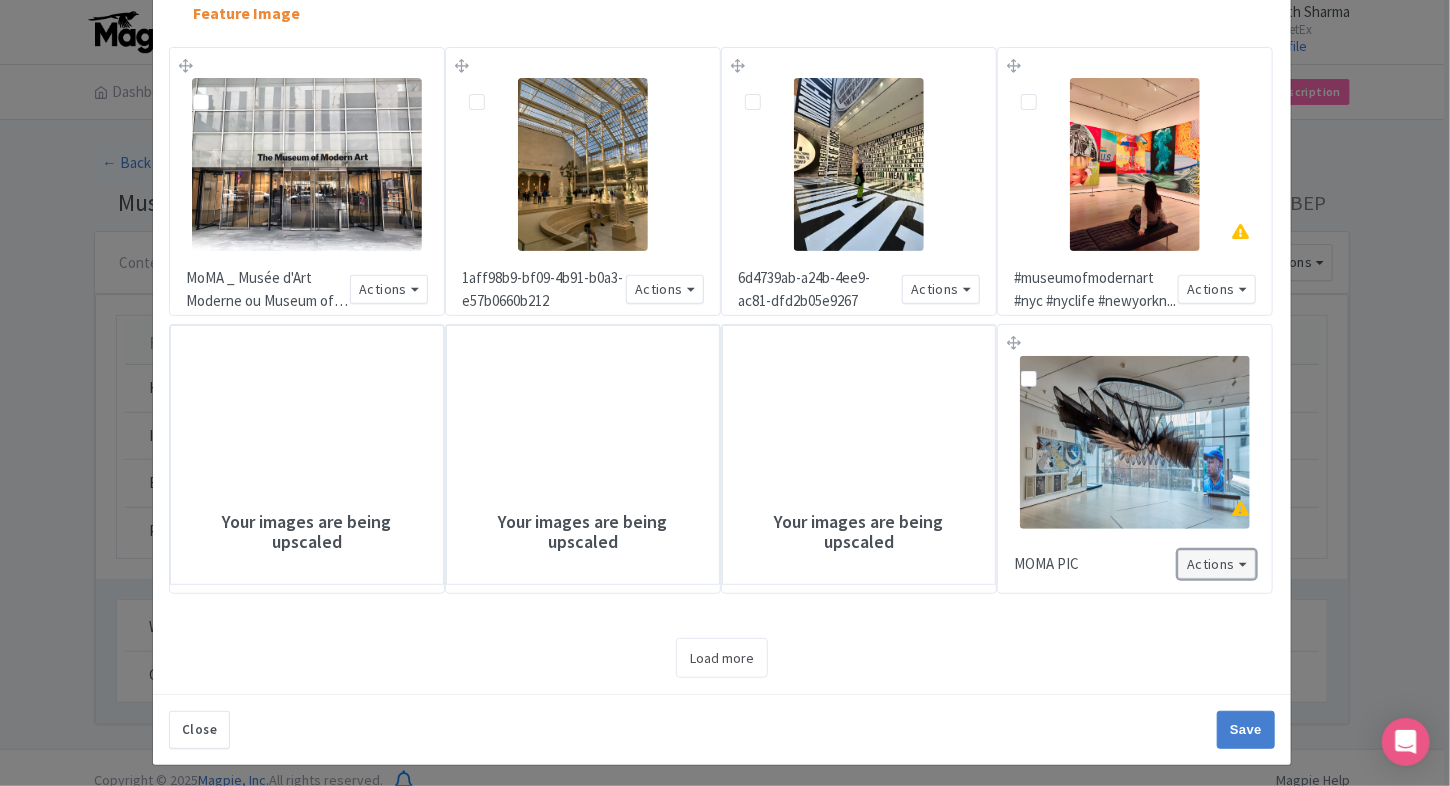 click on "Actions" at bounding box center [1217, 564] 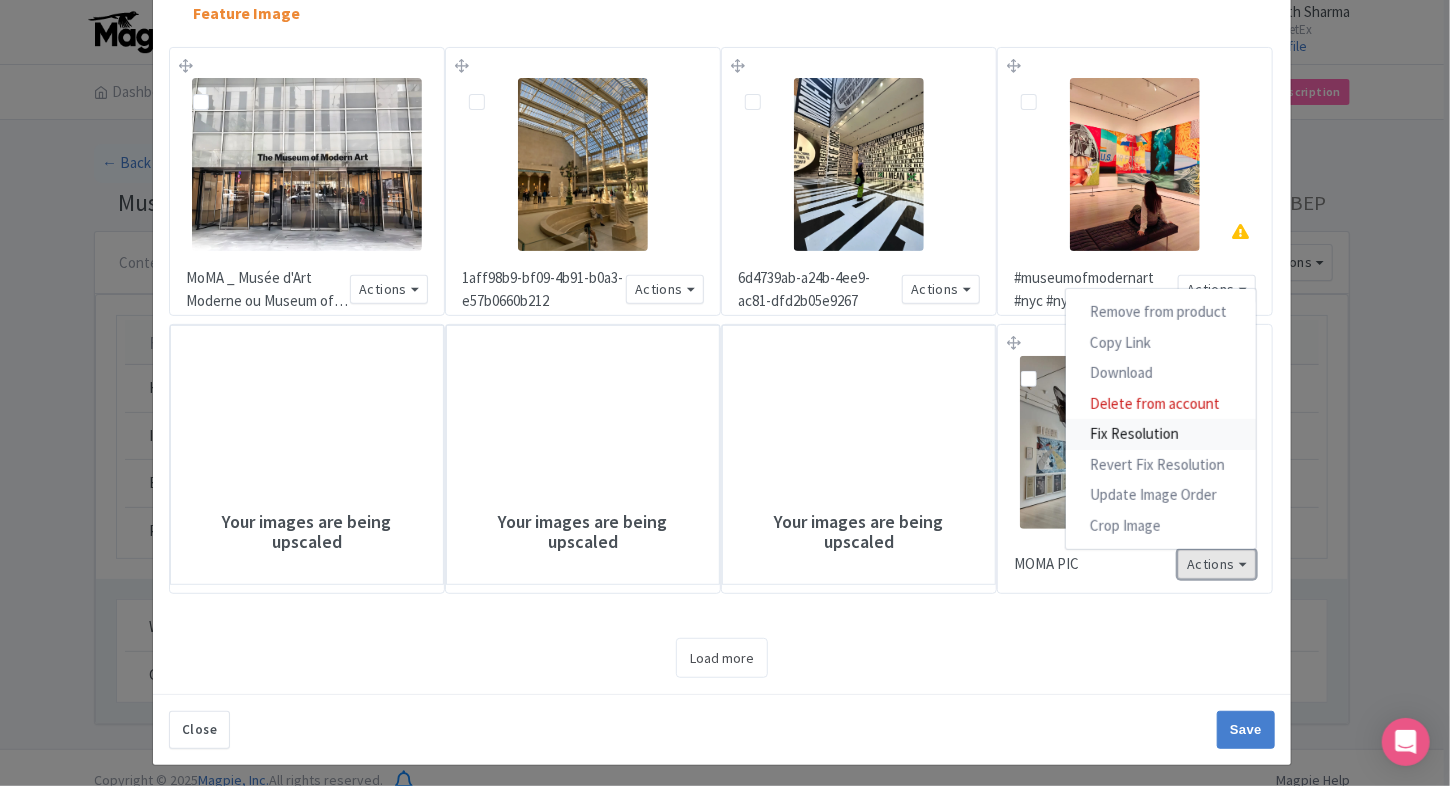 click on "Fix Resolution" at bounding box center (1161, 434) 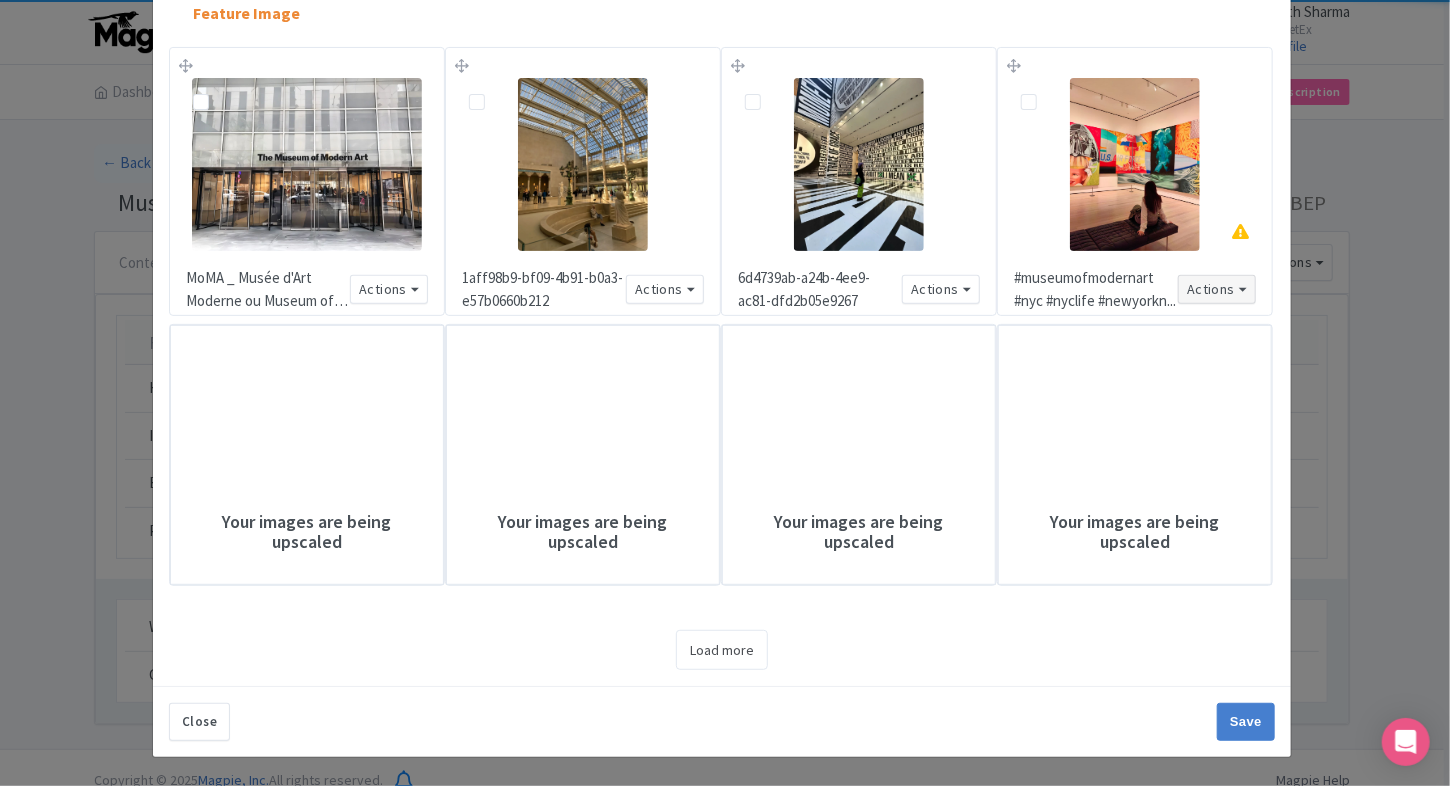 scroll, scrollTop: 176, scrollLeft: 0, axis: vertical 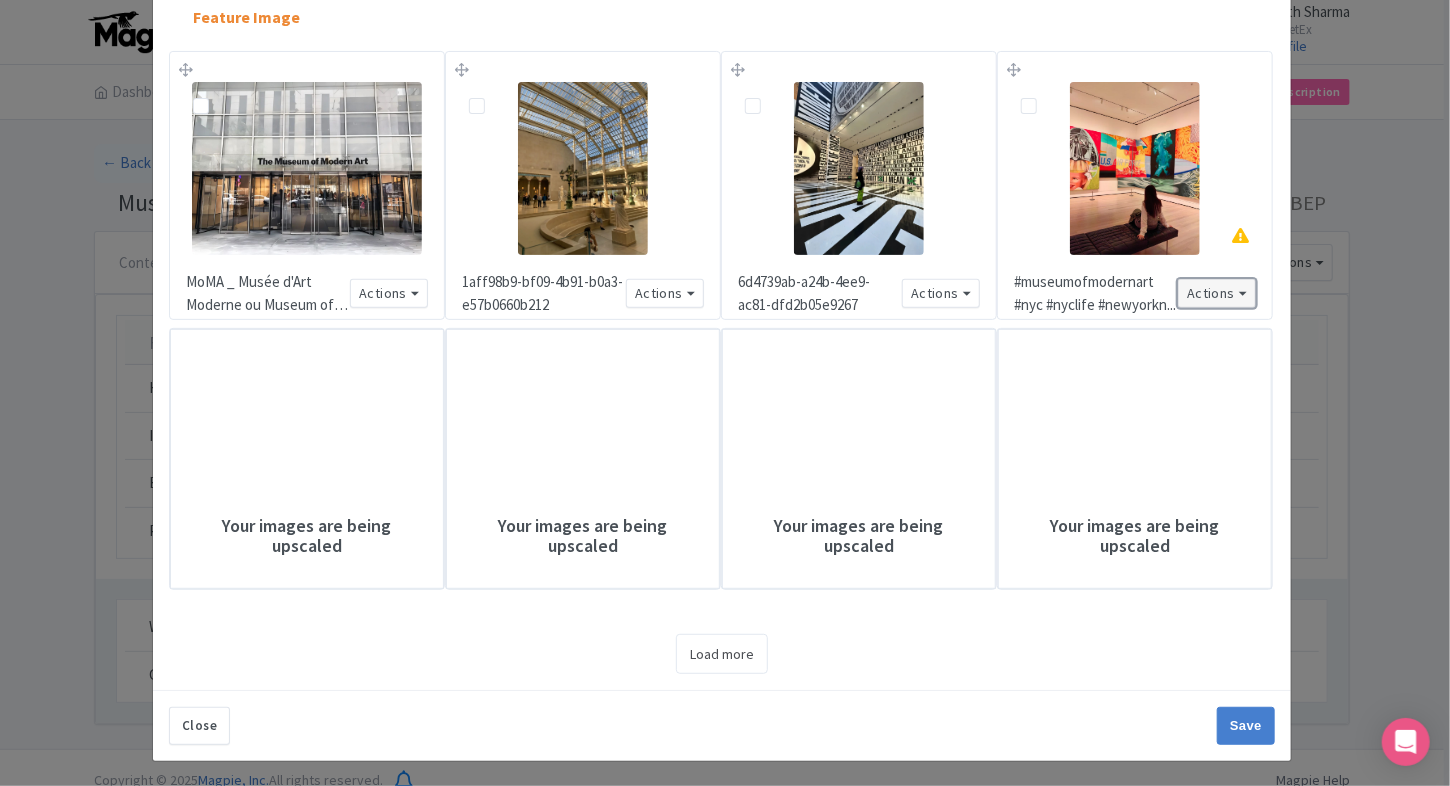 click on "Actions" at bounding box center (1217, 293) 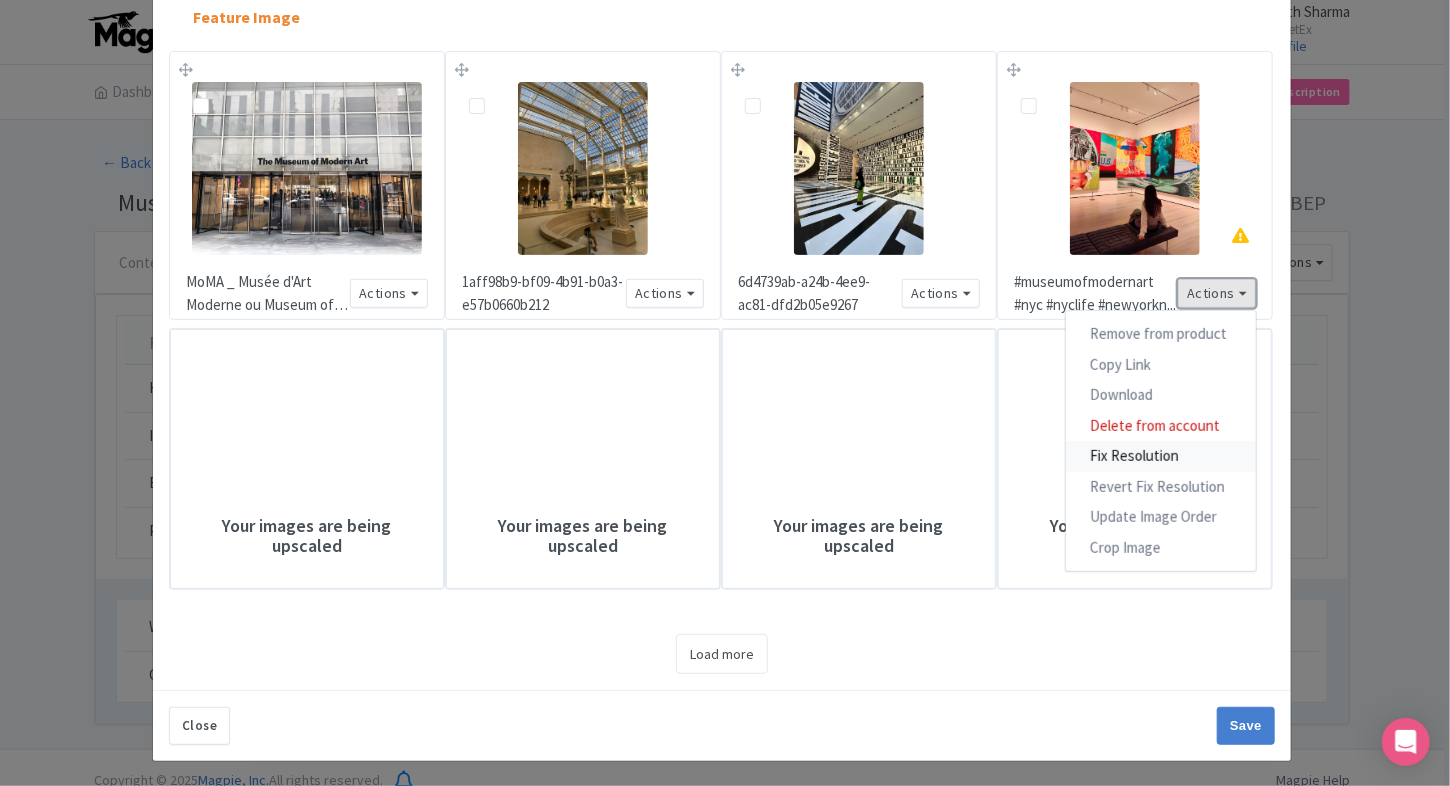 click on "Fix Resolution" at bounding box center (1161, 456) 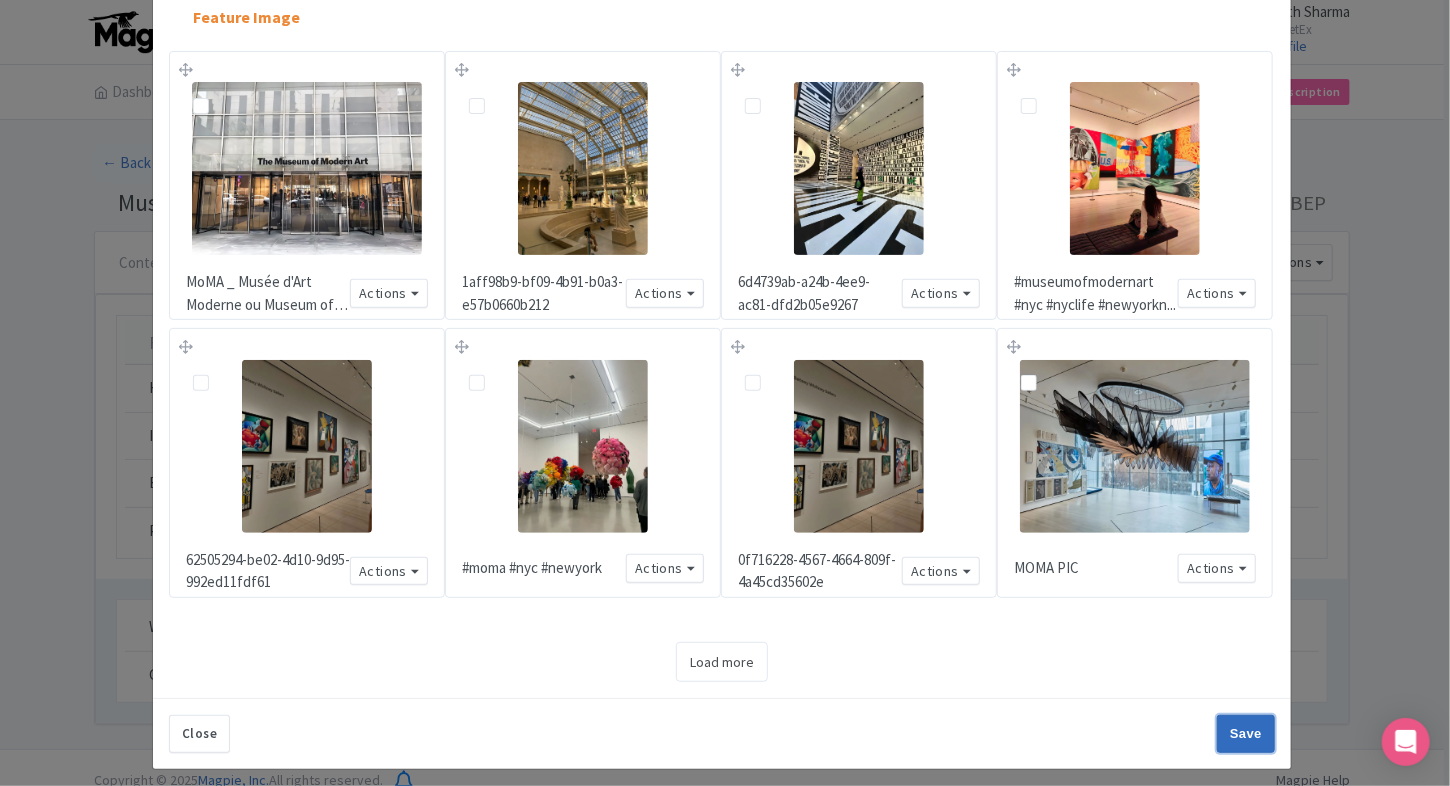 click on "Save" at bounding box center (1246, 734) 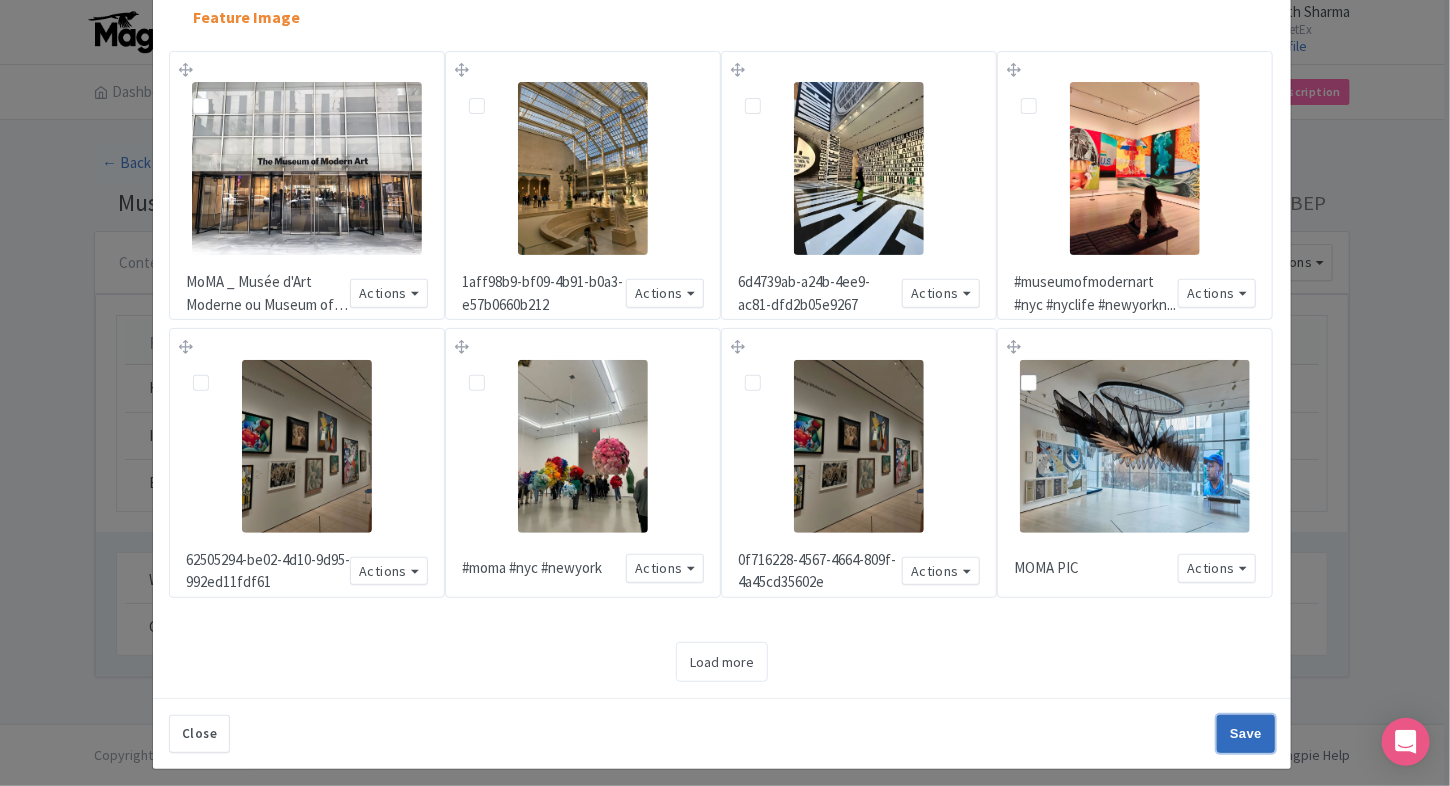 click on "Save" at bounding box center [1246, 734] 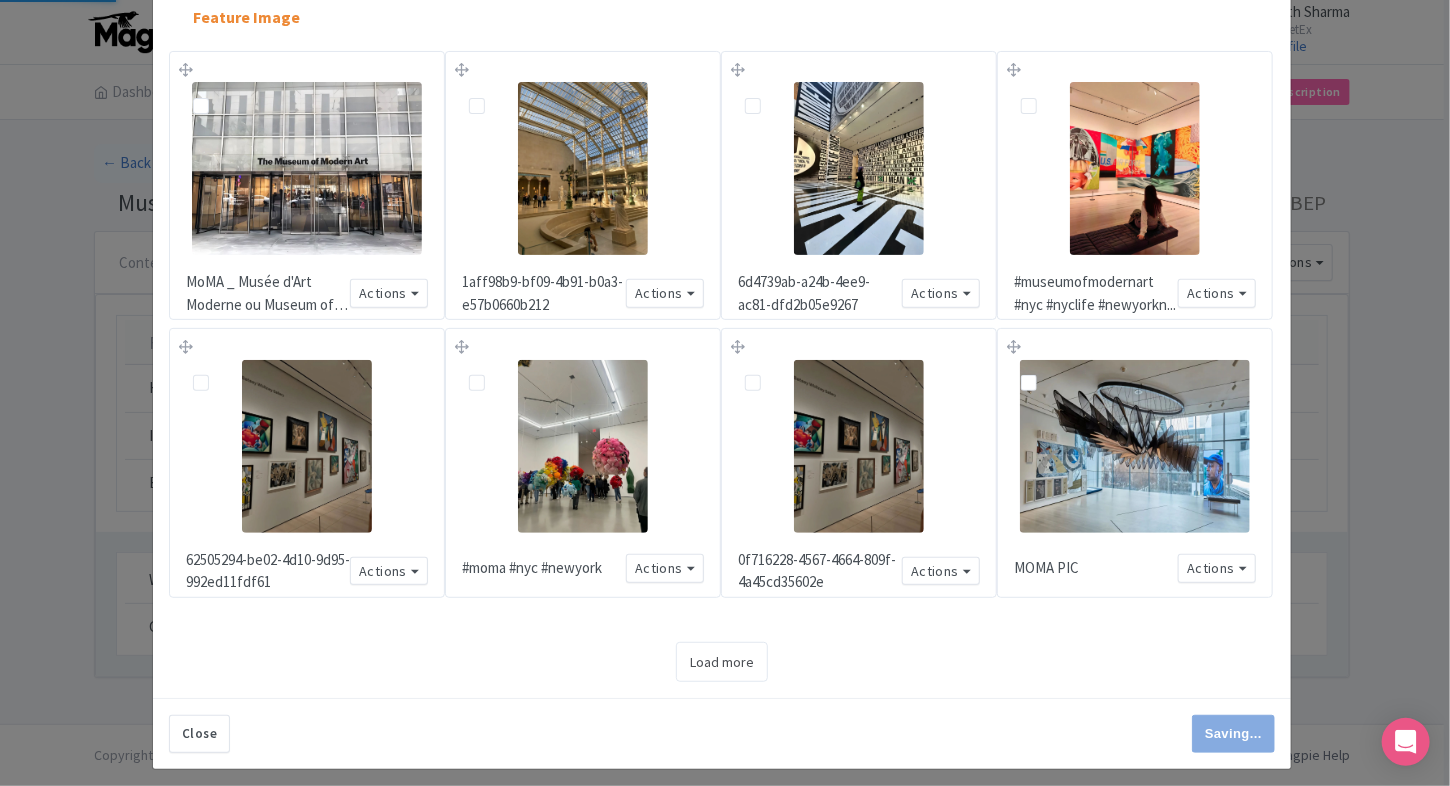 type on "Save" 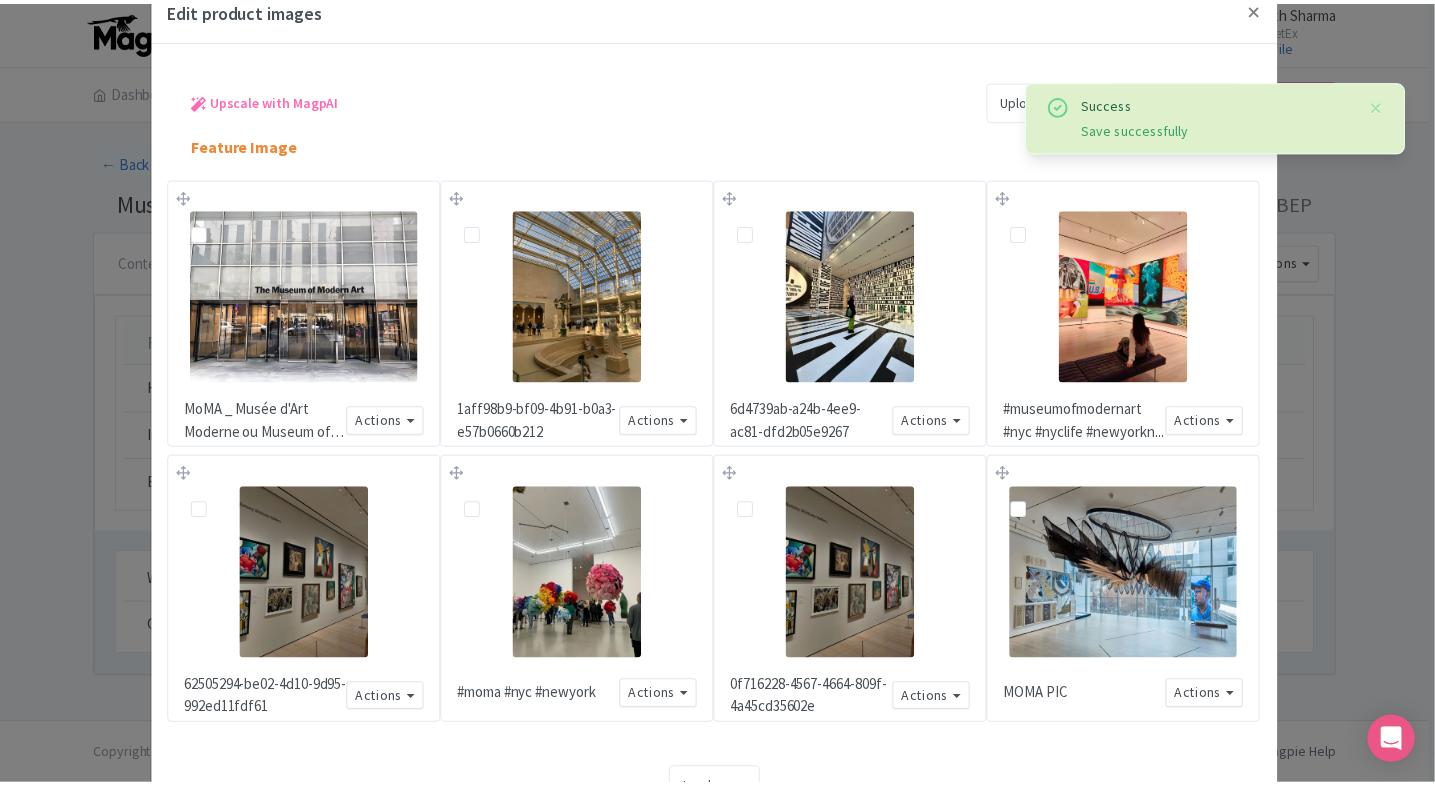 scroll, scrollTop: 0, scrollLeft: 0, axis: both 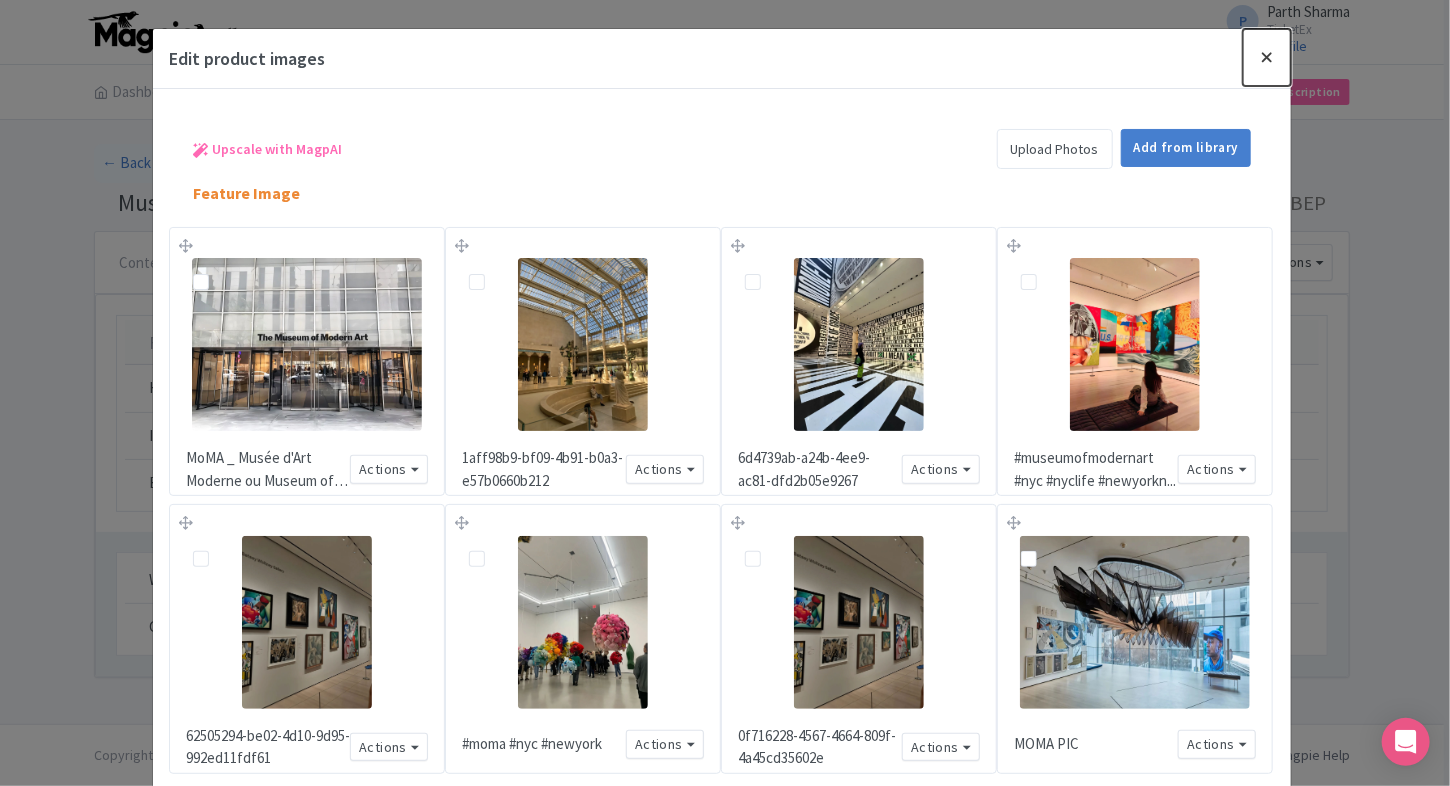 click at bounding box center [1267, 57] 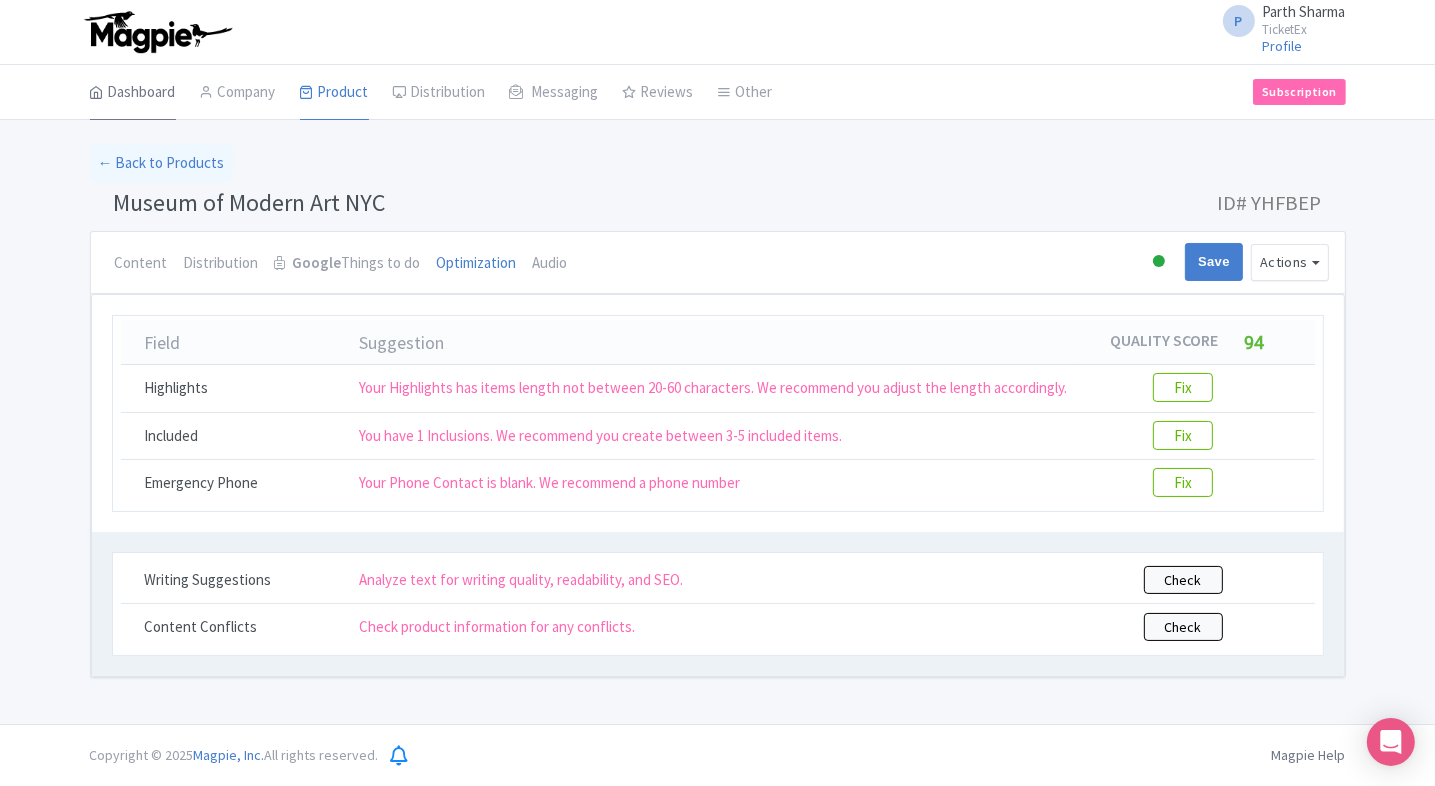 click on "Dashboard" at bounding box center (133, 93) 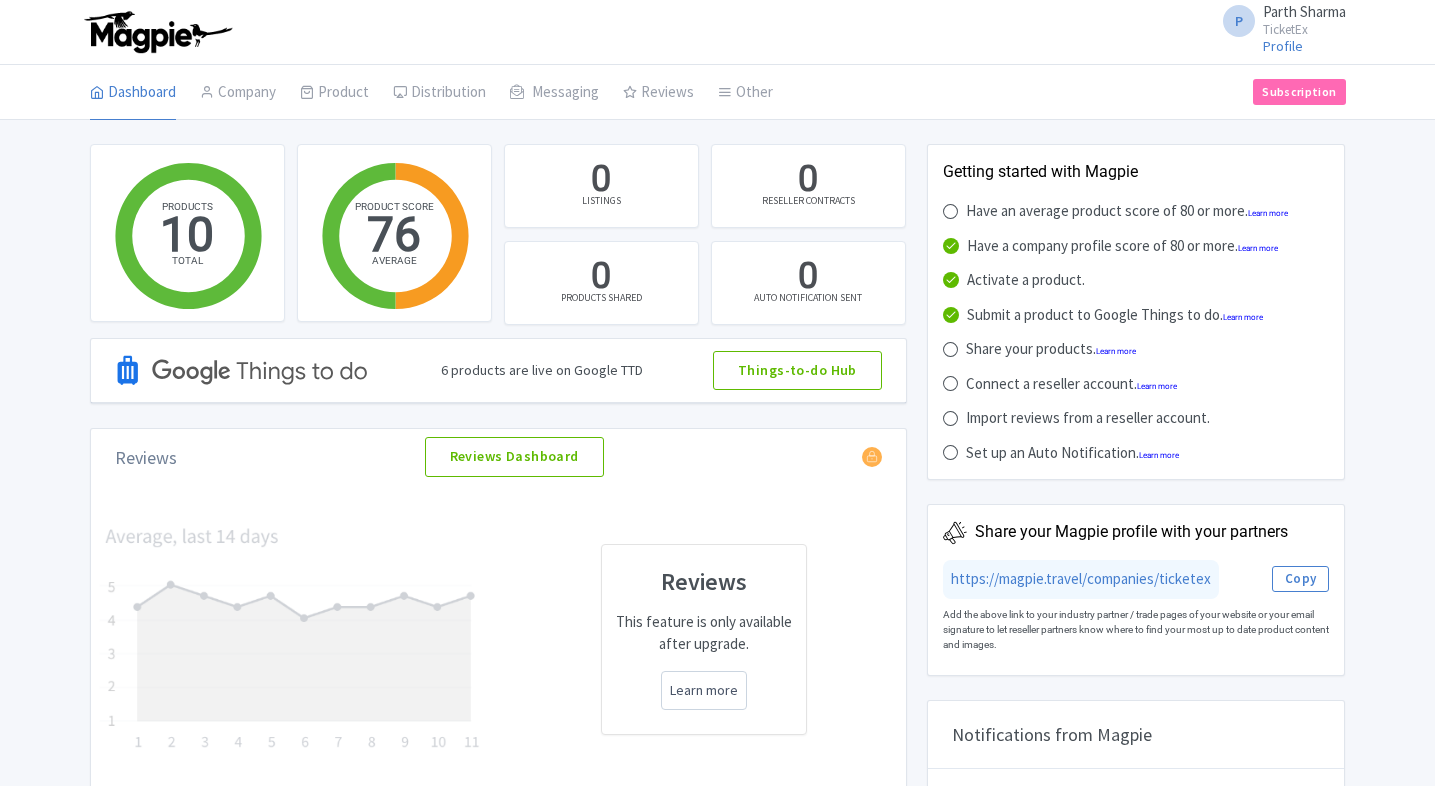 scroll, scrollTop: 0, scrollLeft: 0, axis: both 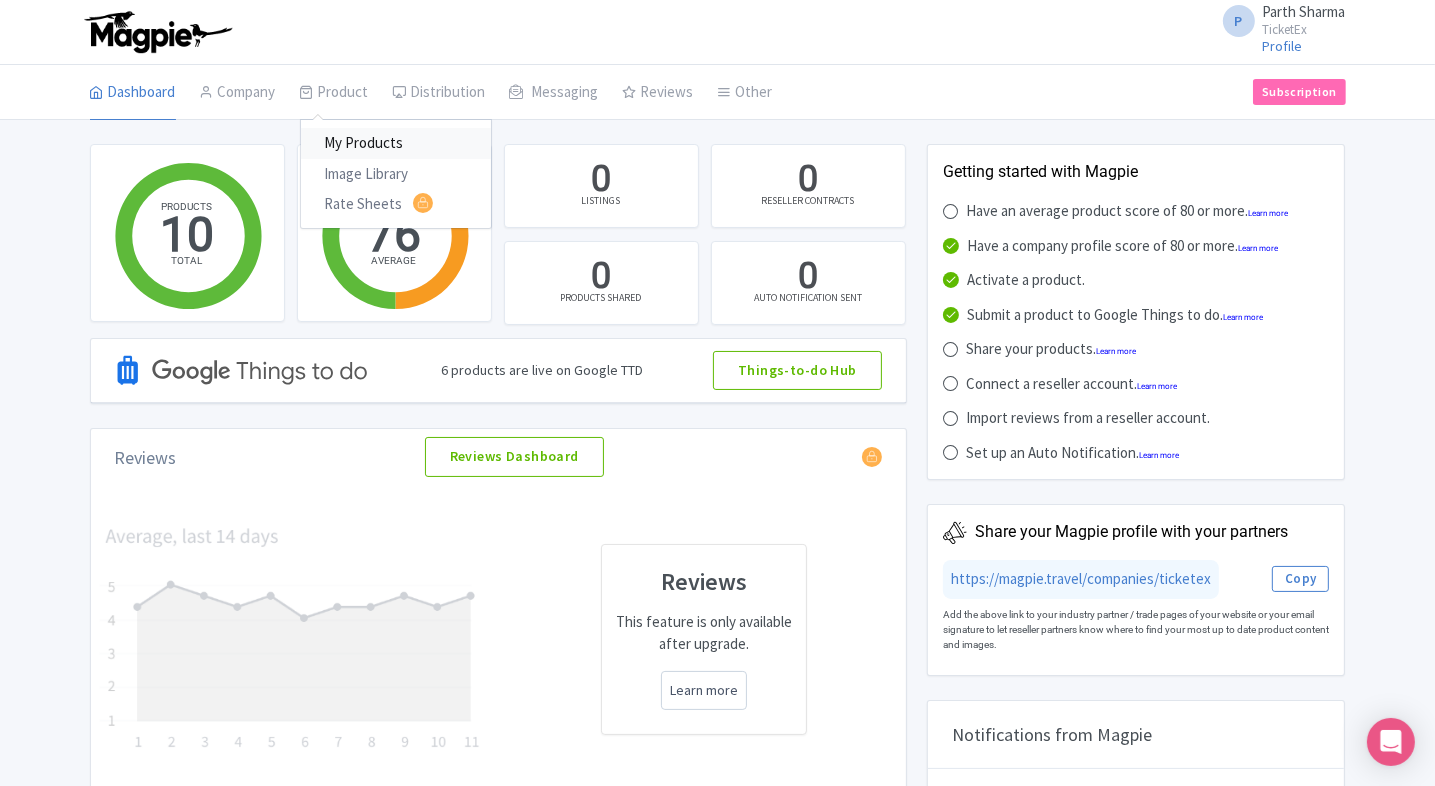 click on "My Products" at bounding box center (396, 143) 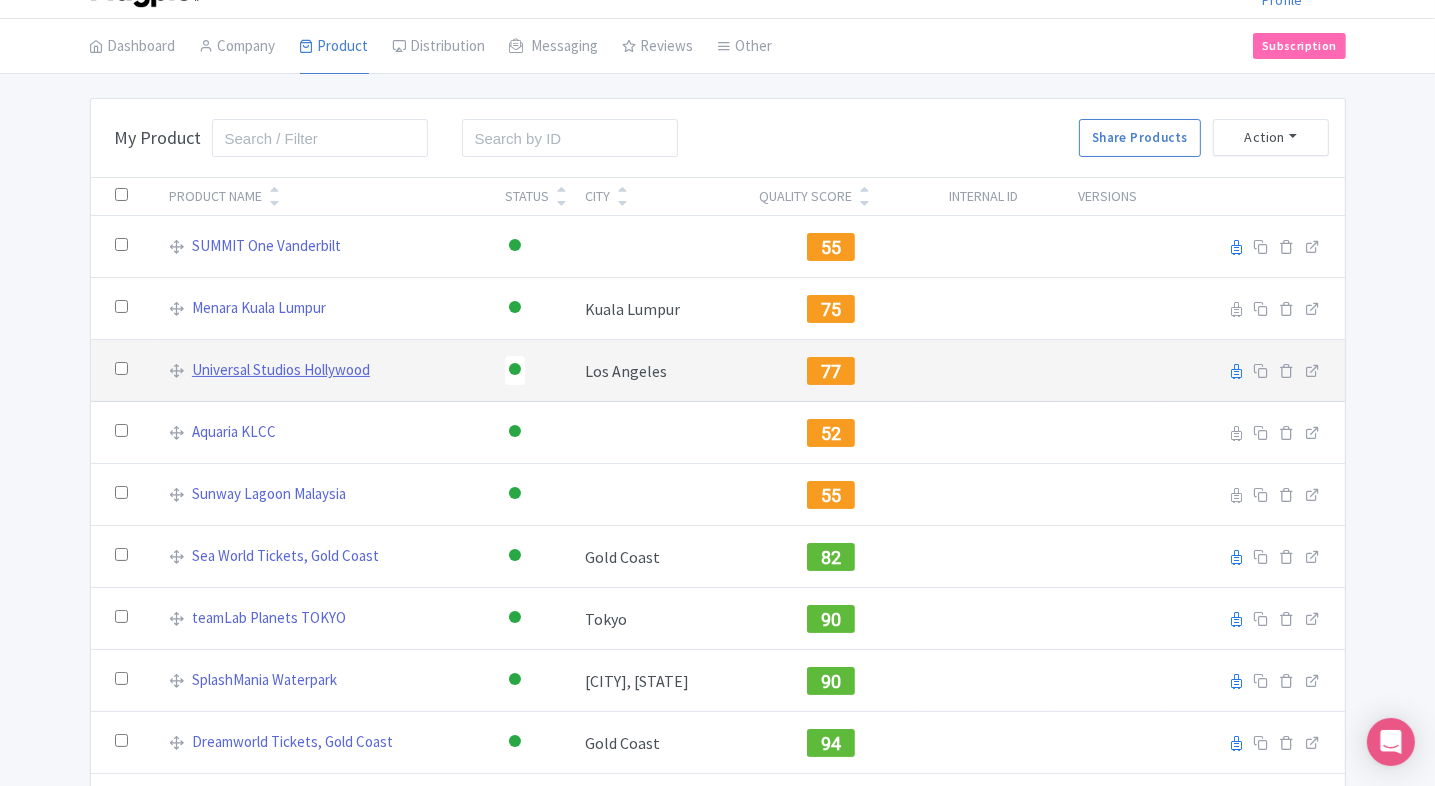 scroll, scrollTop: 44, scrollLeft: 0, axis: vertical 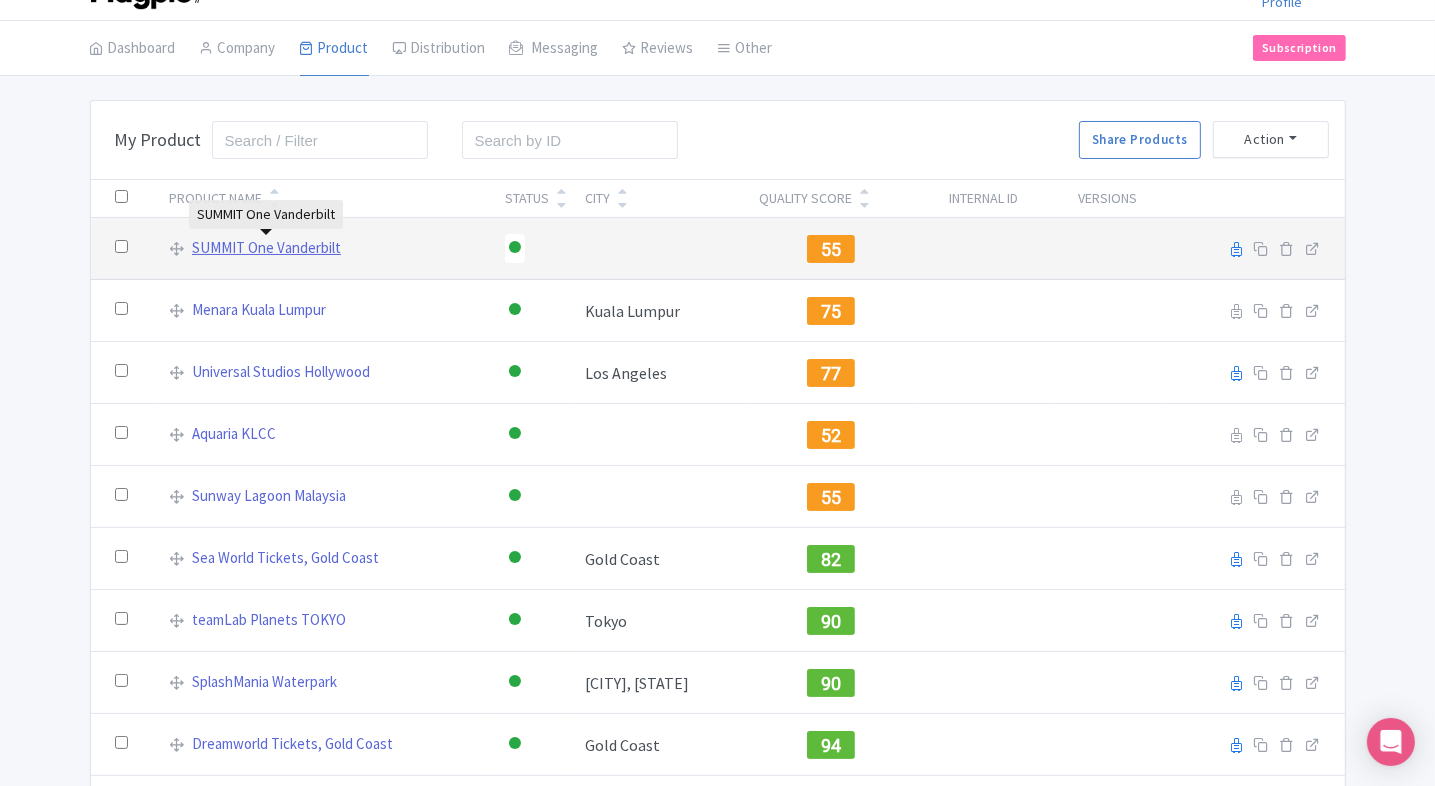 click on "SUMMIT One Vanderbilt" at bounding box center (266, 248) 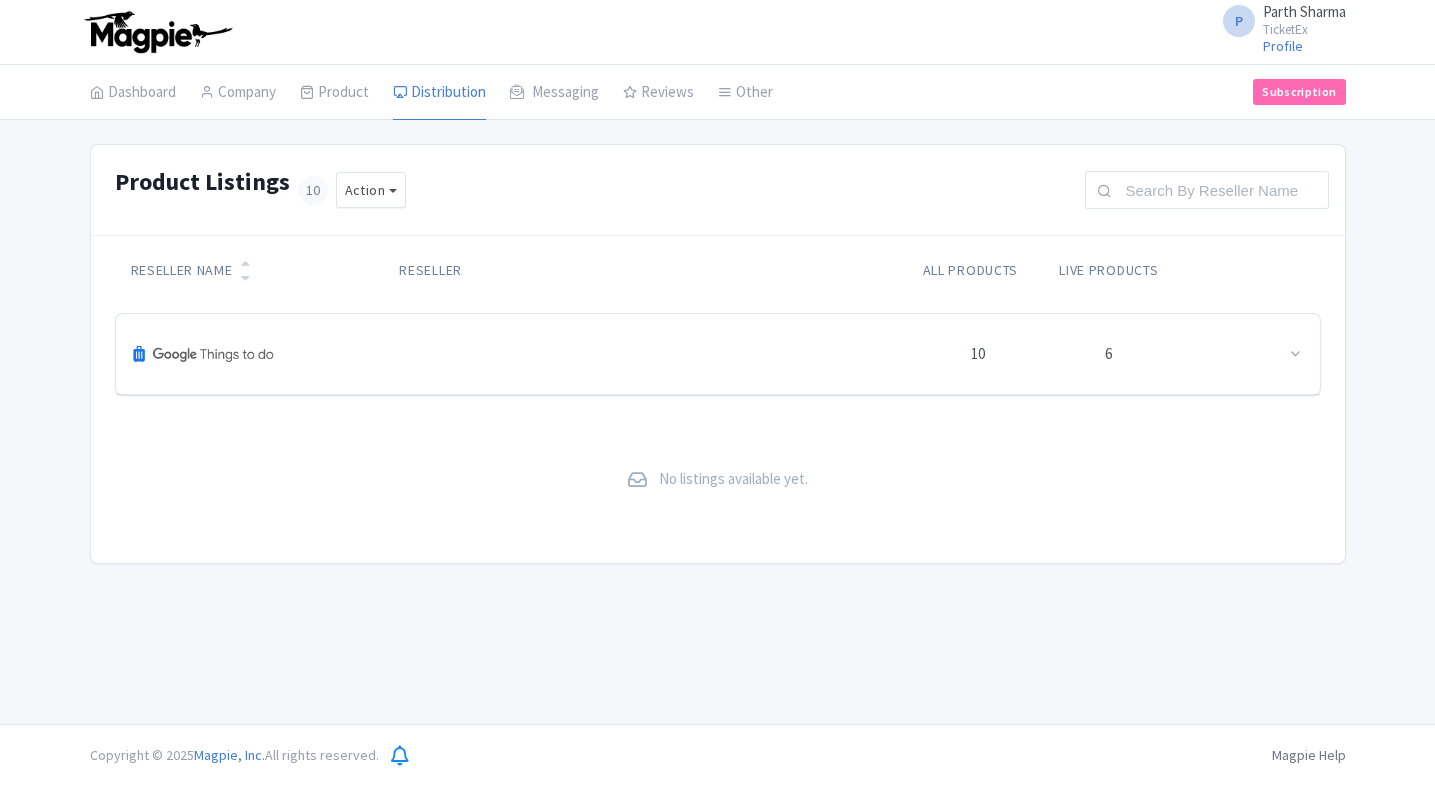 scroll, scrollTop: 0, scrollLeft: 0, axis: both 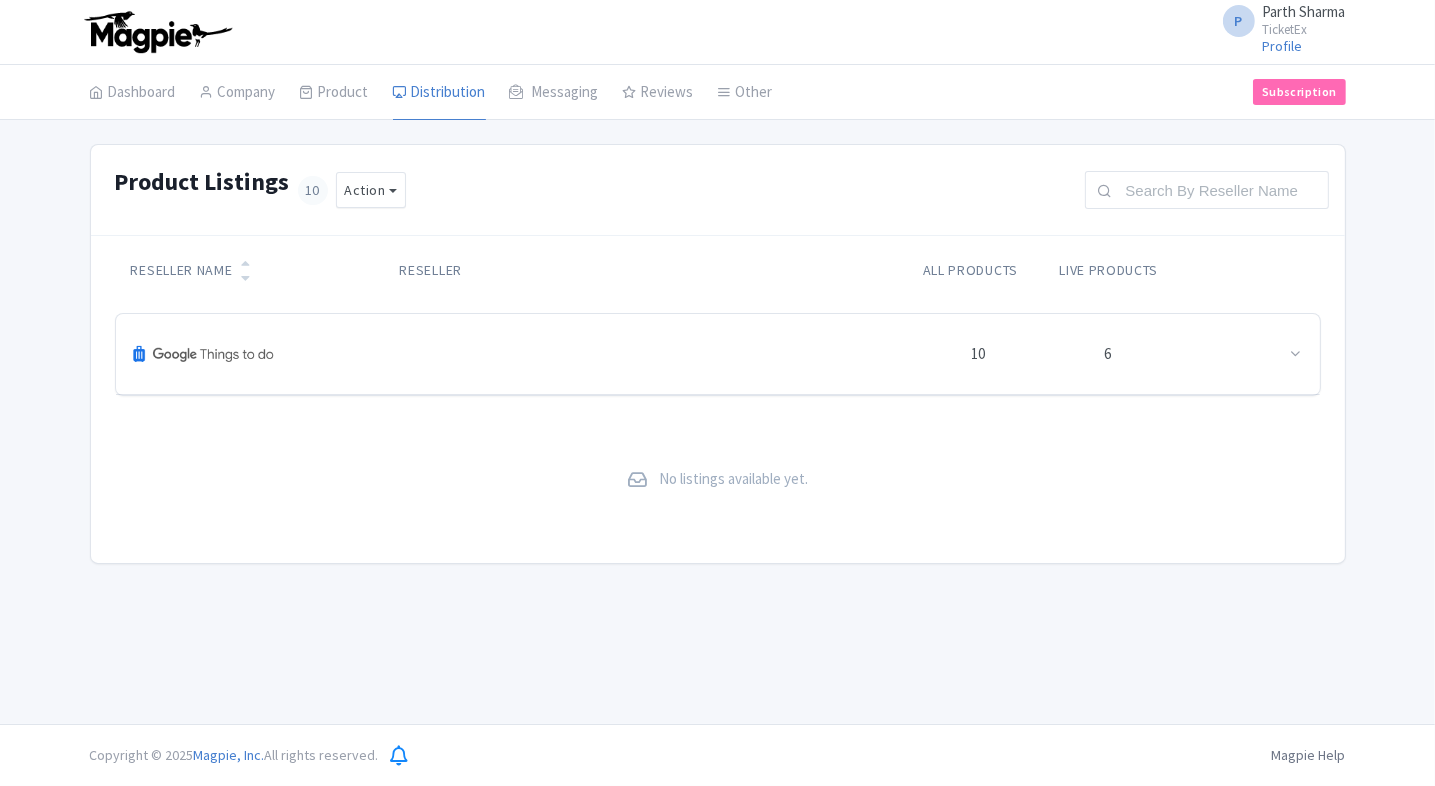 click at bounding box center (1295, 353) 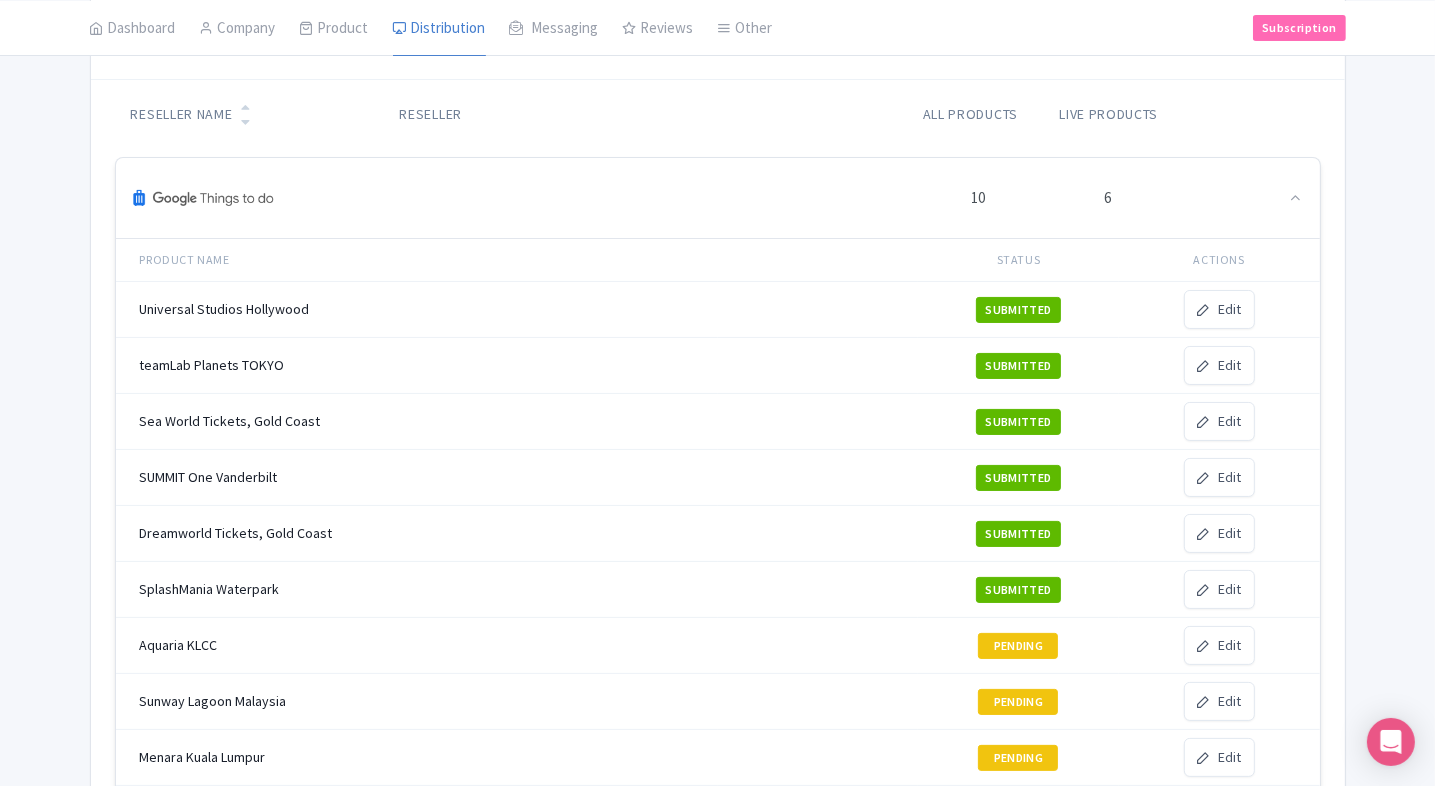 scroll, scrollTop: 144, scrollLeft: 0, axis: vertical 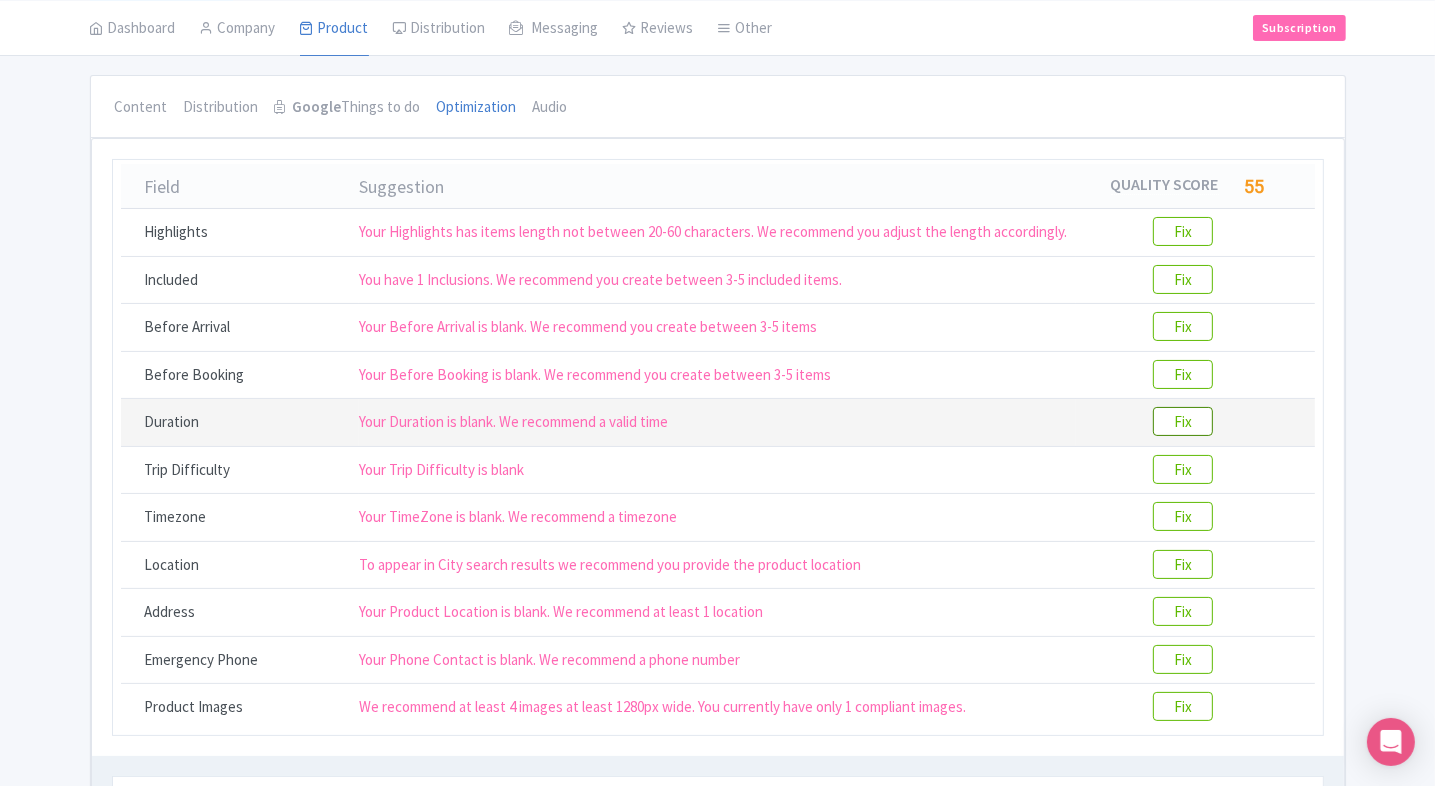 click on "Fix" at bounding box center (1183, 421) 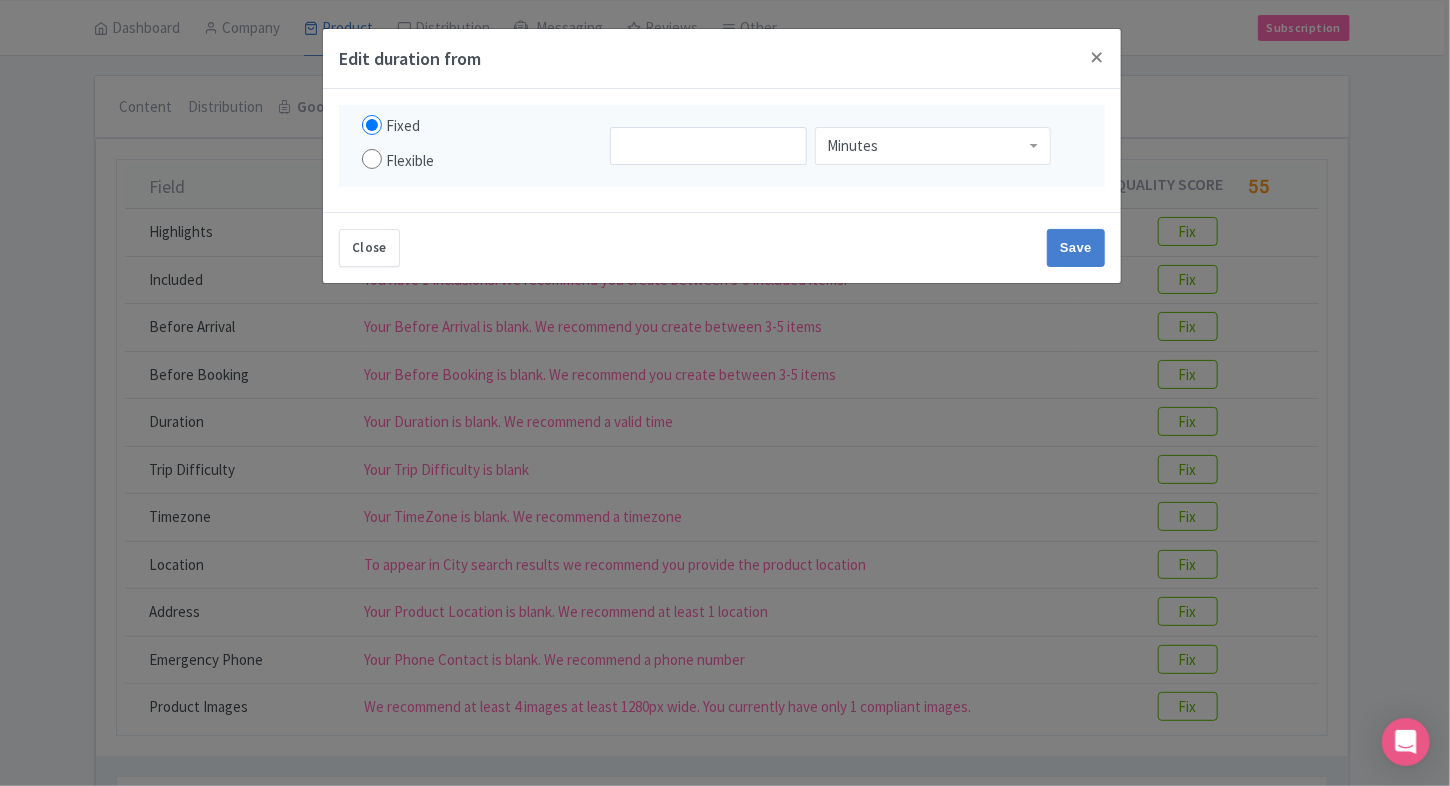 click on "Edit duration from
Fixed
Flexible
Minutes Minutes
to
Minutes Minutes
Close
Save" at bounding box center (725, 393) 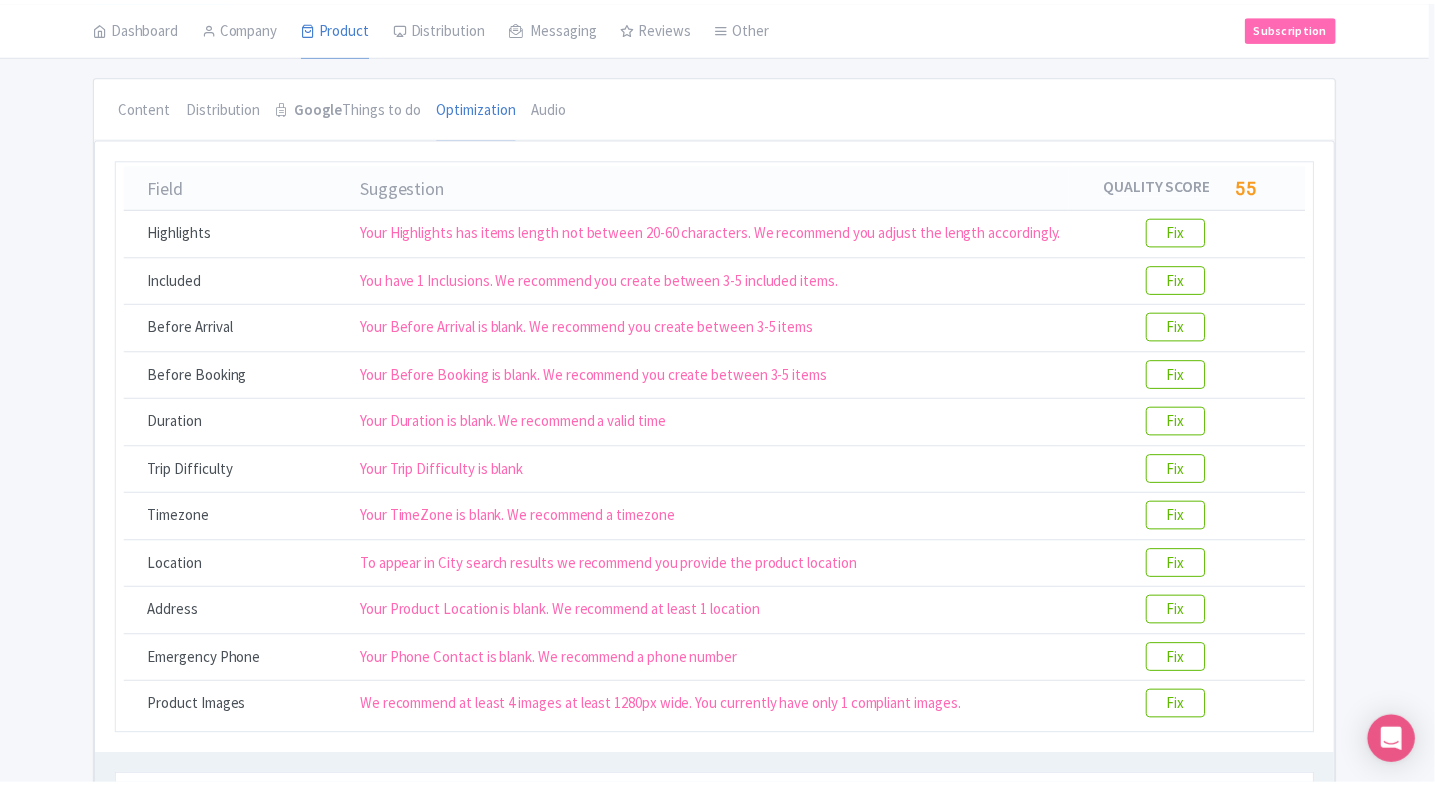 scroll, scrollTop: 0, scrollLeft: 0, axis: both 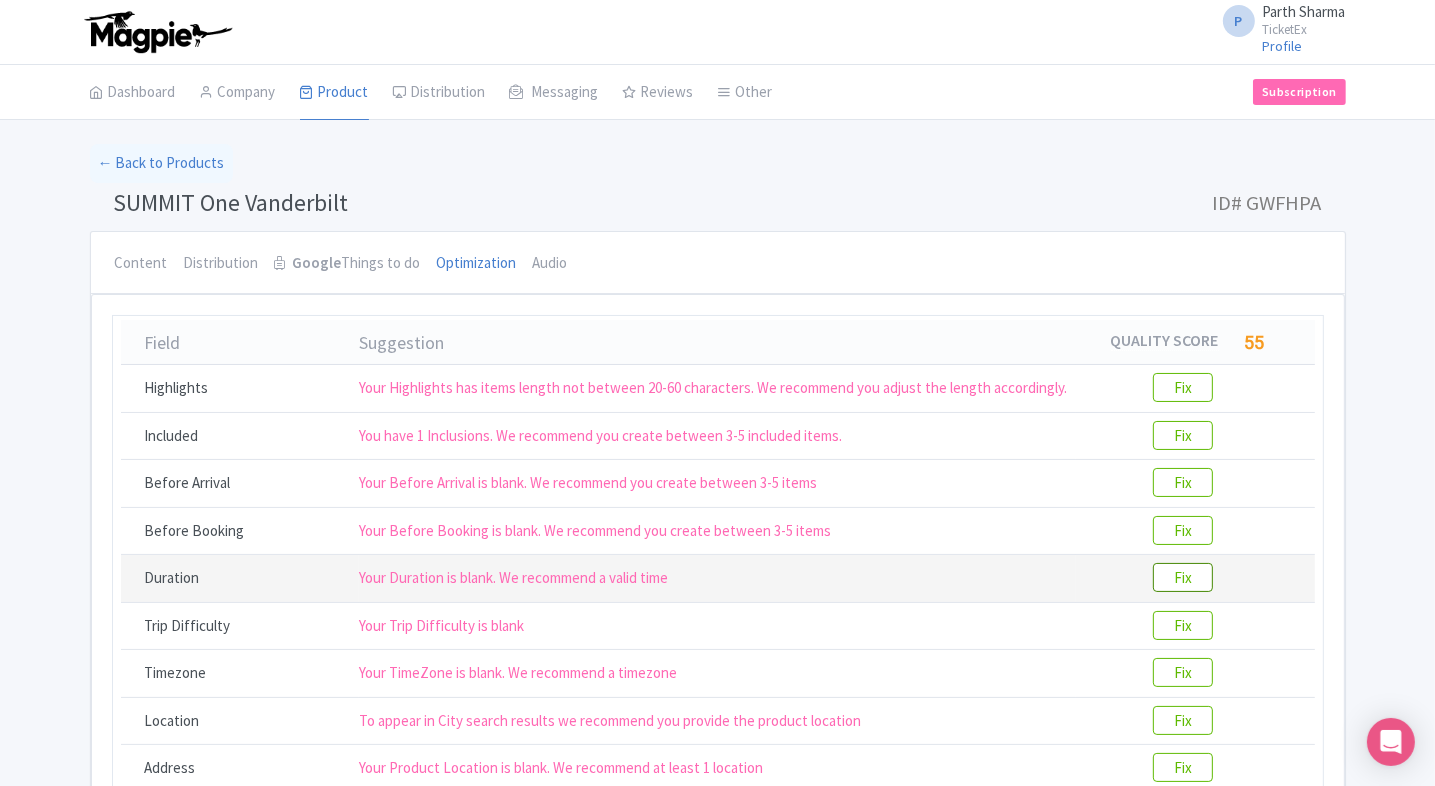 click on "Fix" at bounding box center [1183, 577] 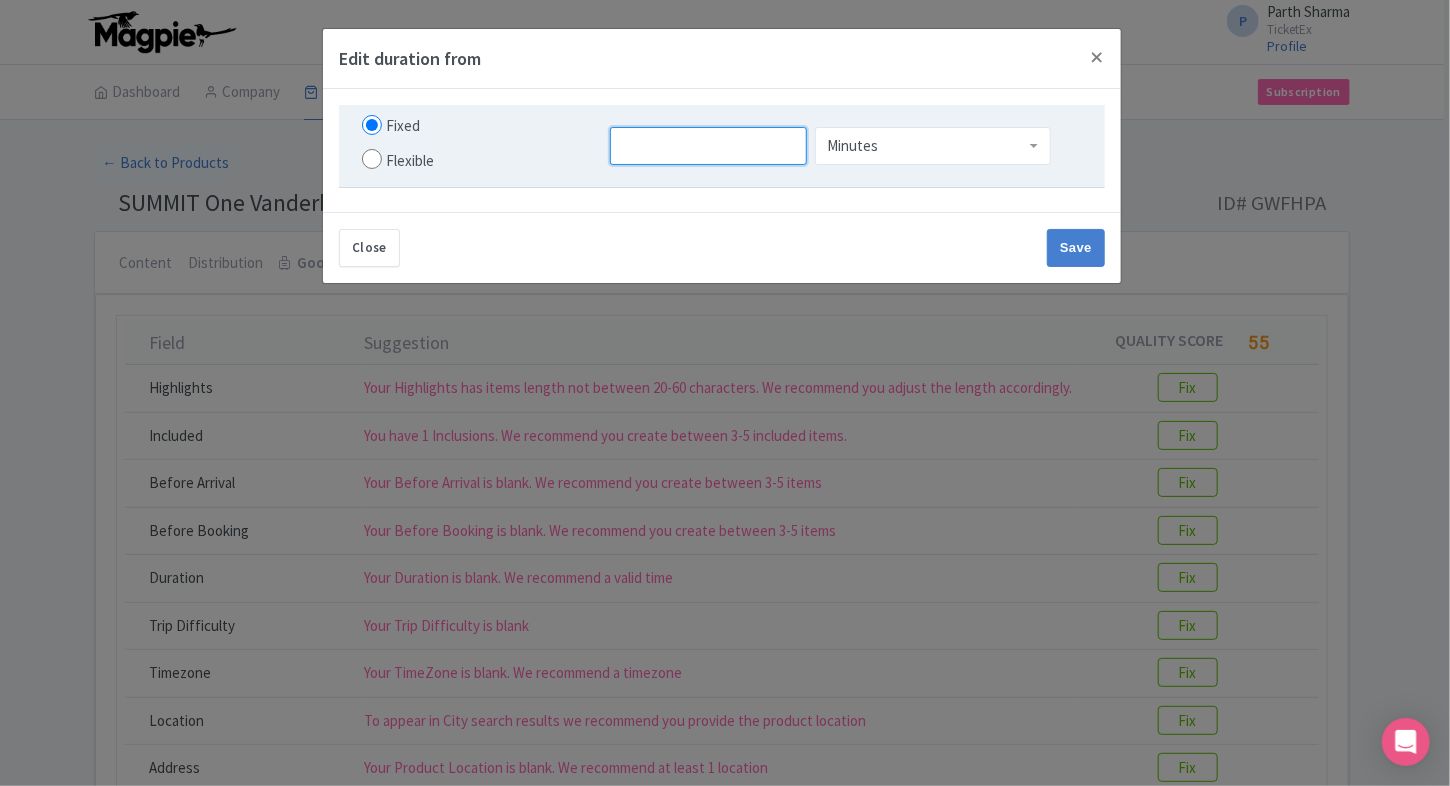click at bounding box center [708, 146] 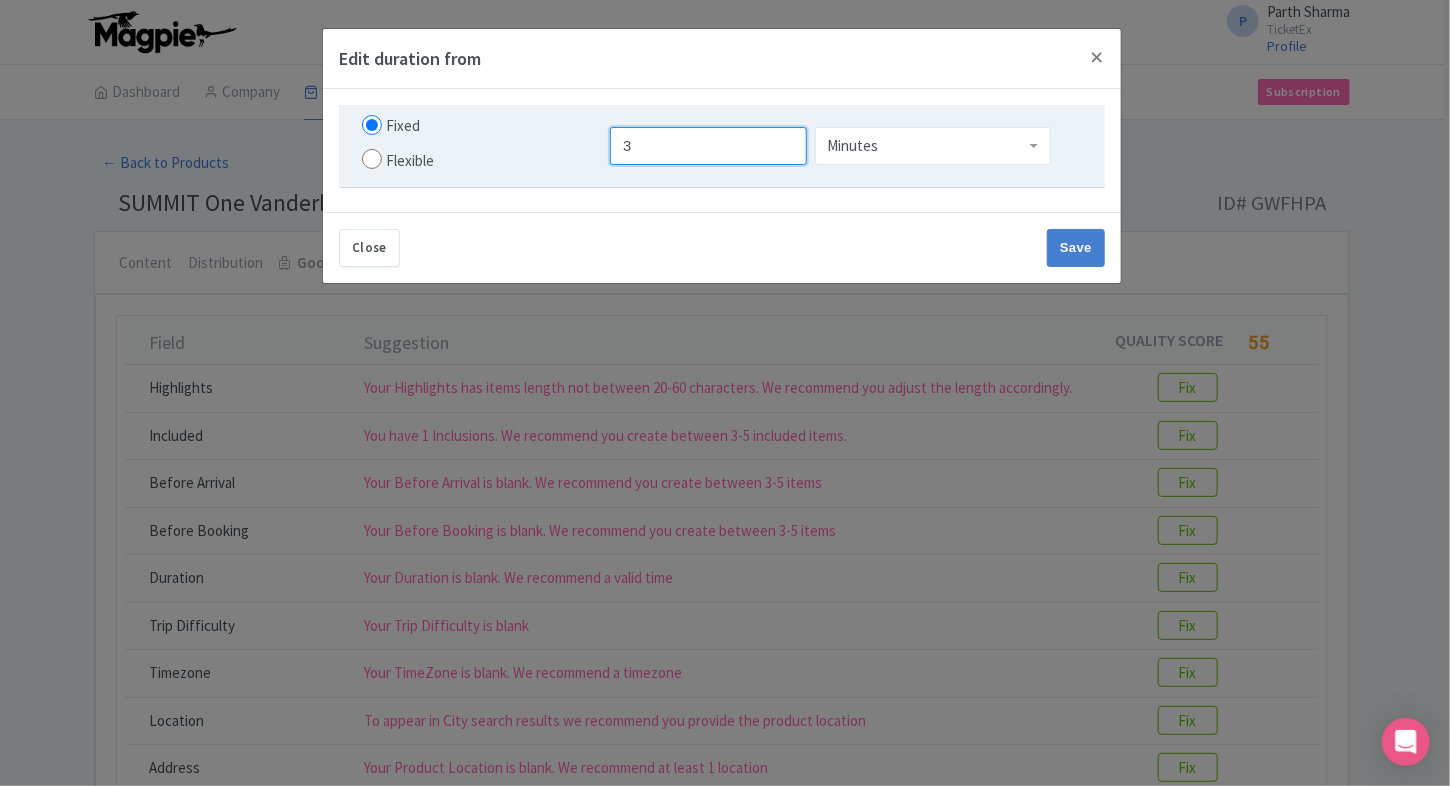 type on "3" 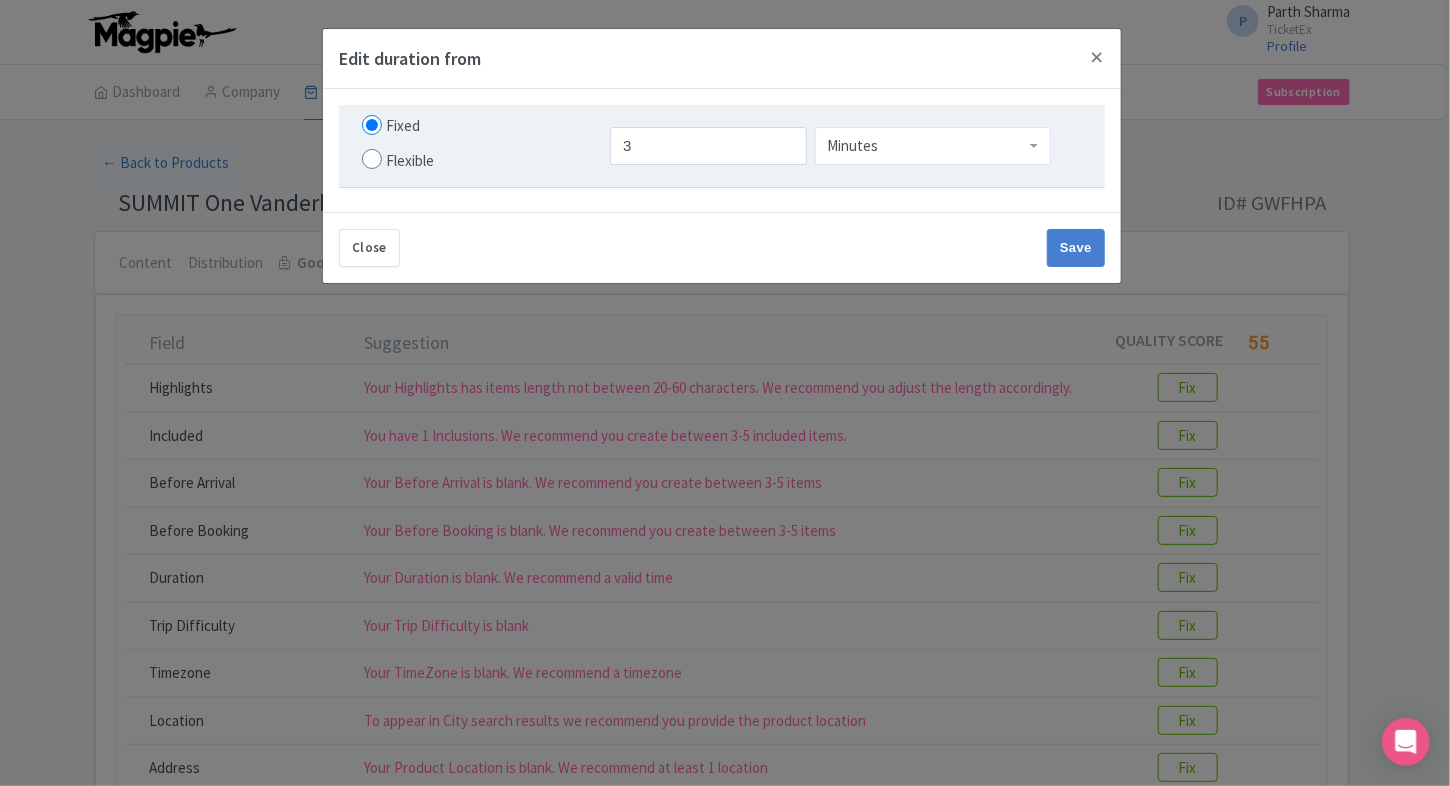 click on "Minutes" at bounding box center [933, 146] 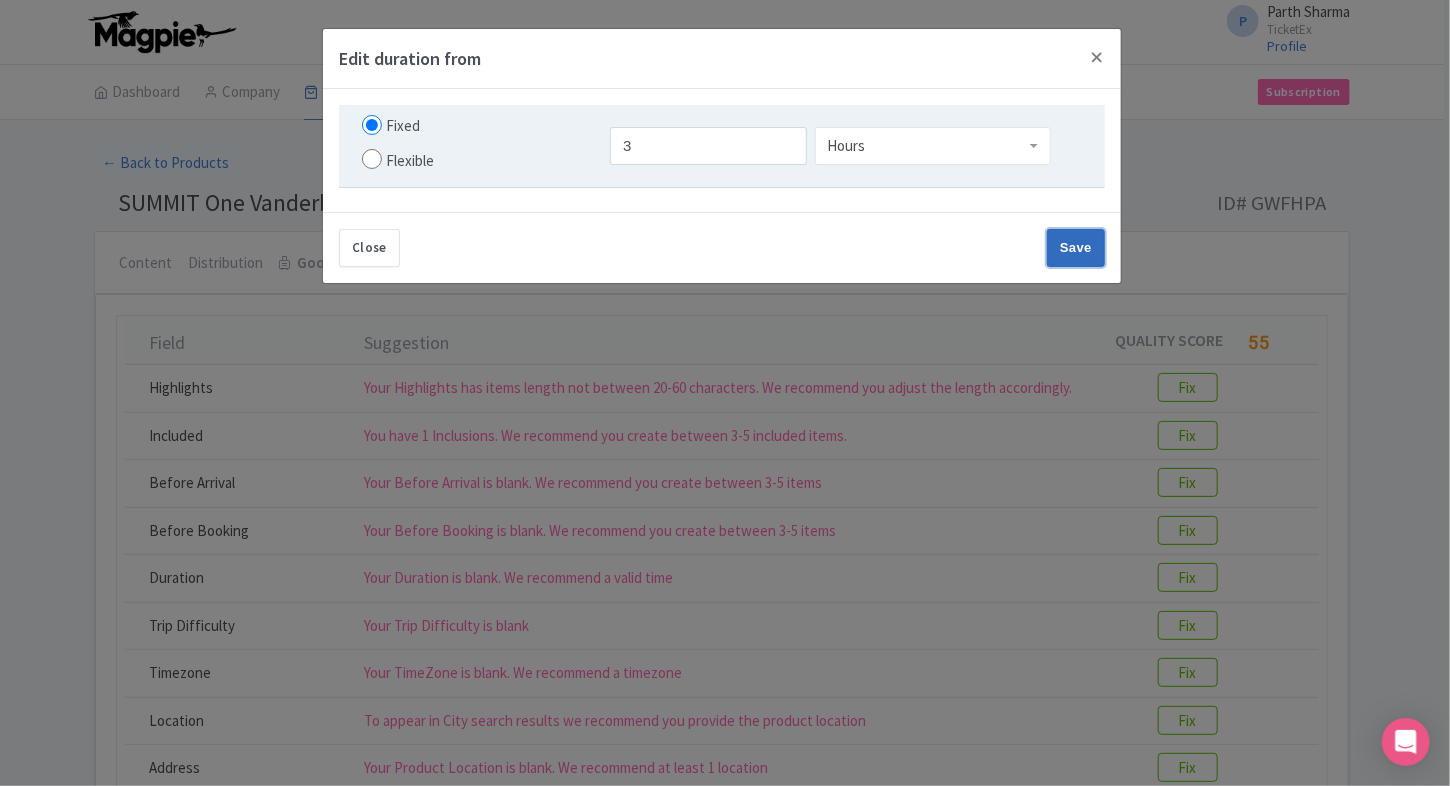 click on "Save" 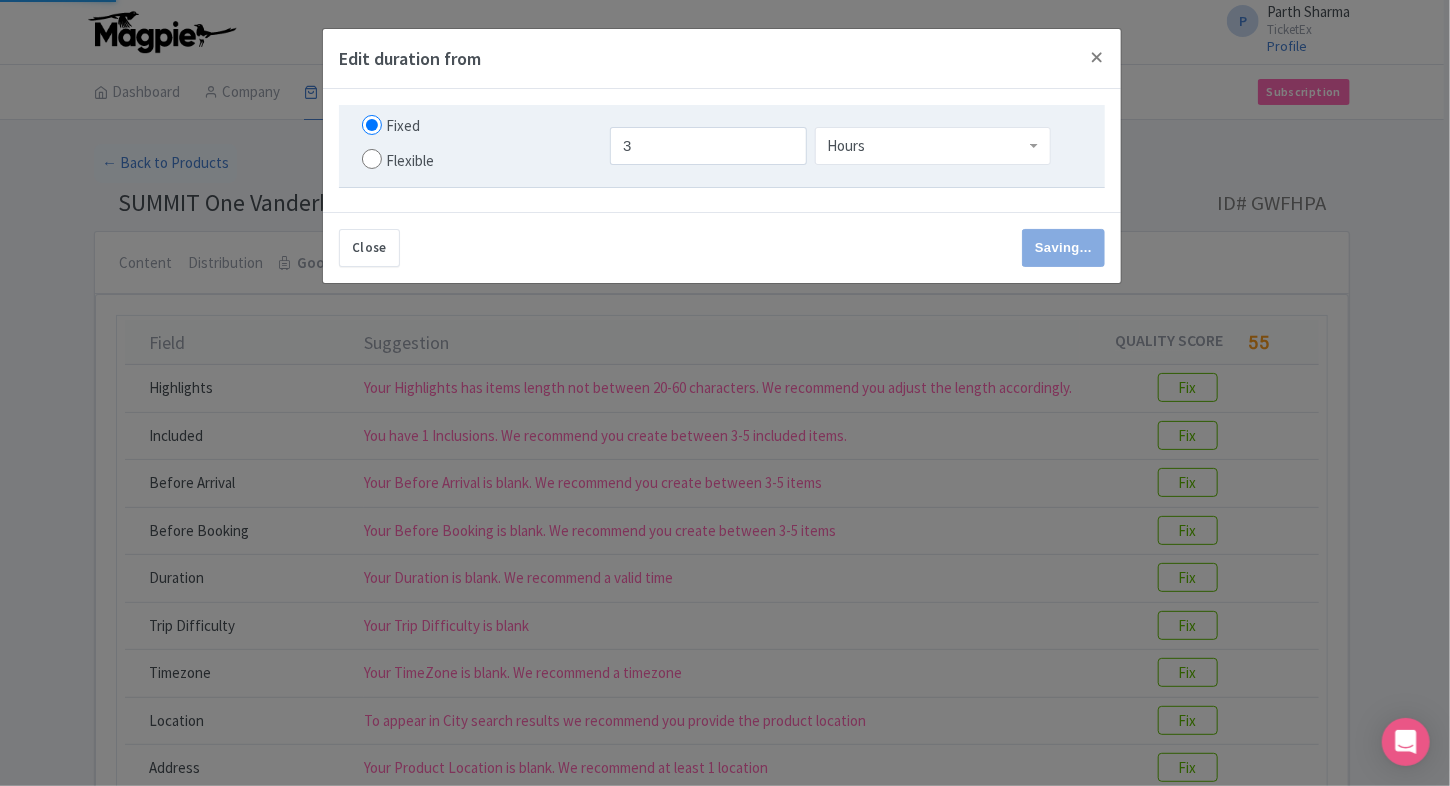 type on "Save" 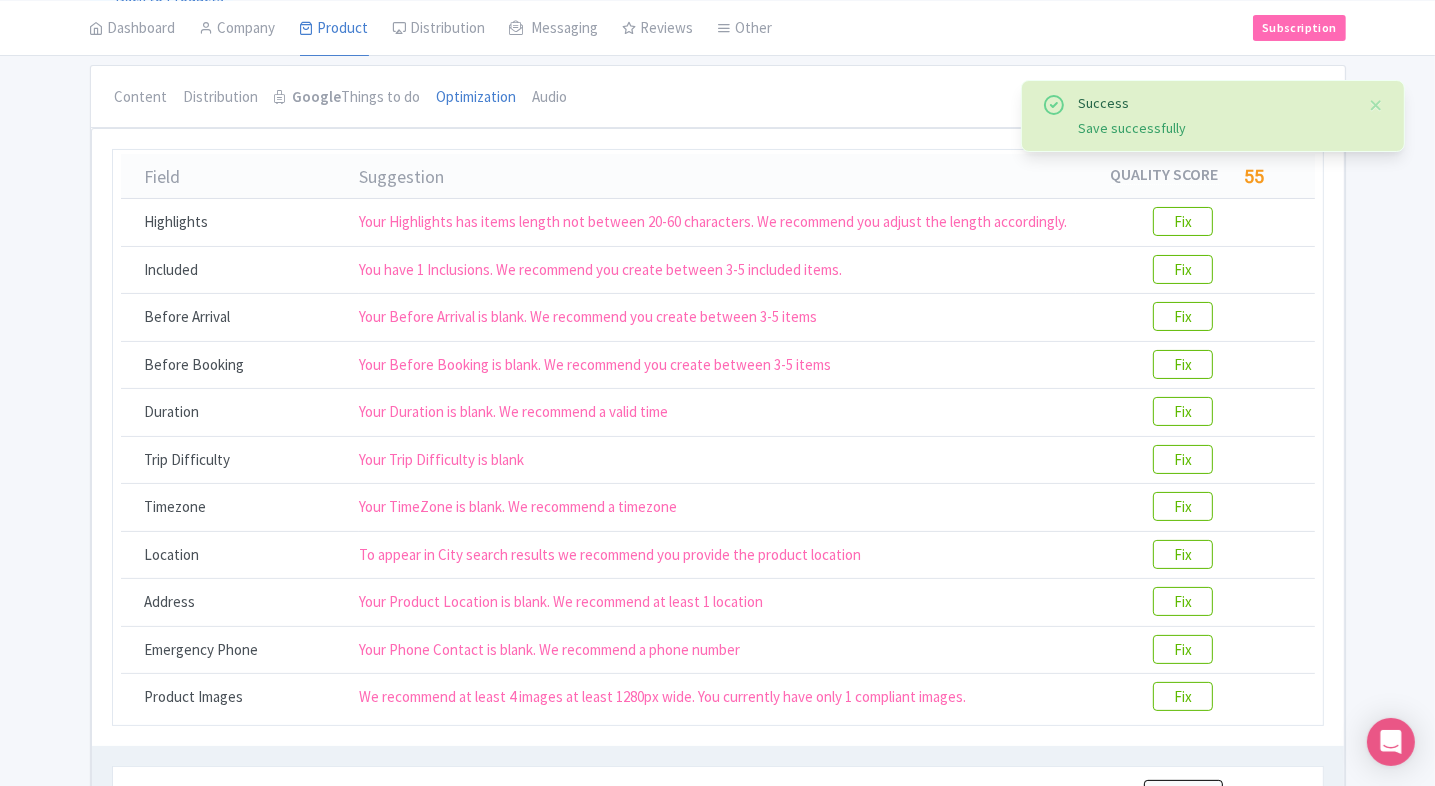 scroll, scrollTop: 167, scrollLeft: 0, axis: vertical 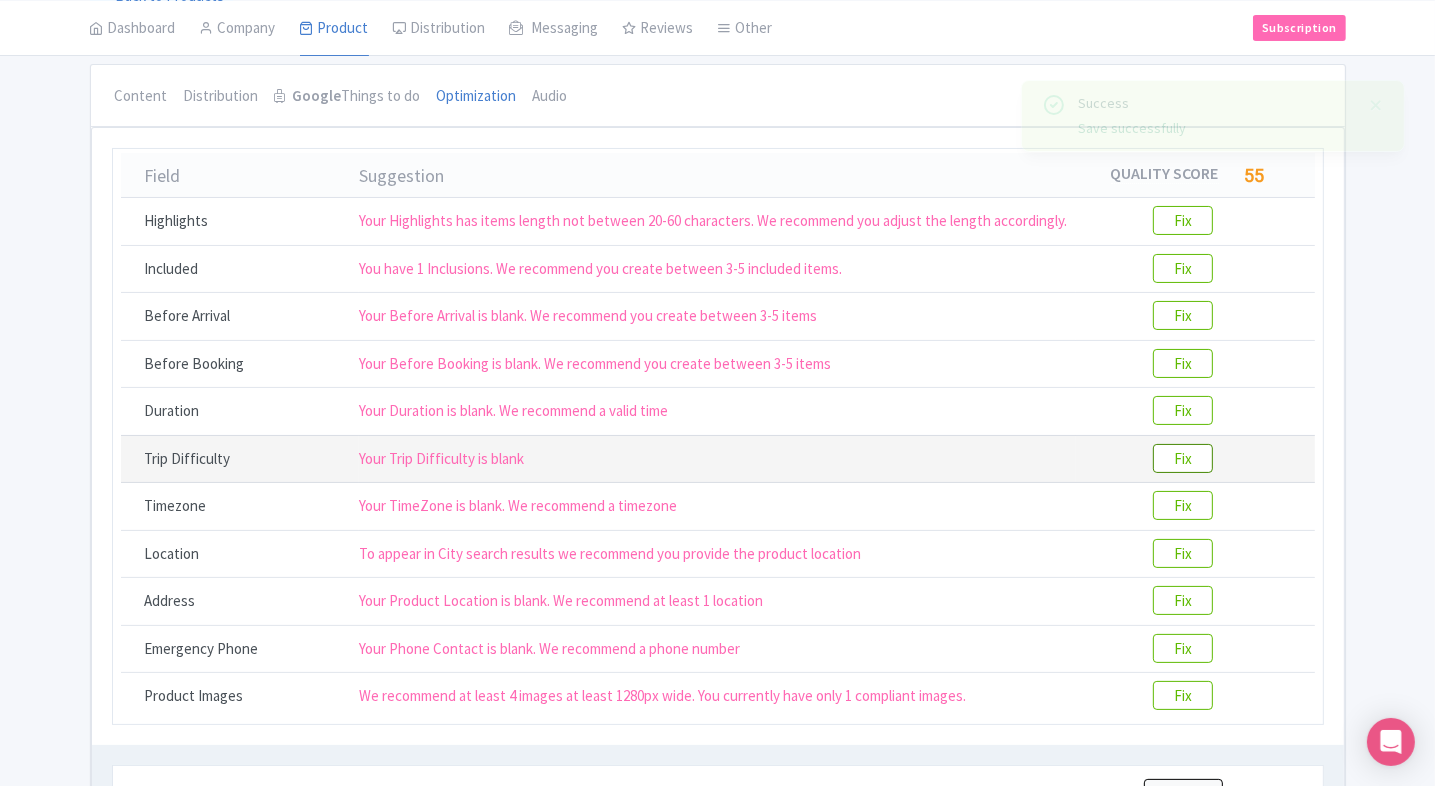 click on "Fix" 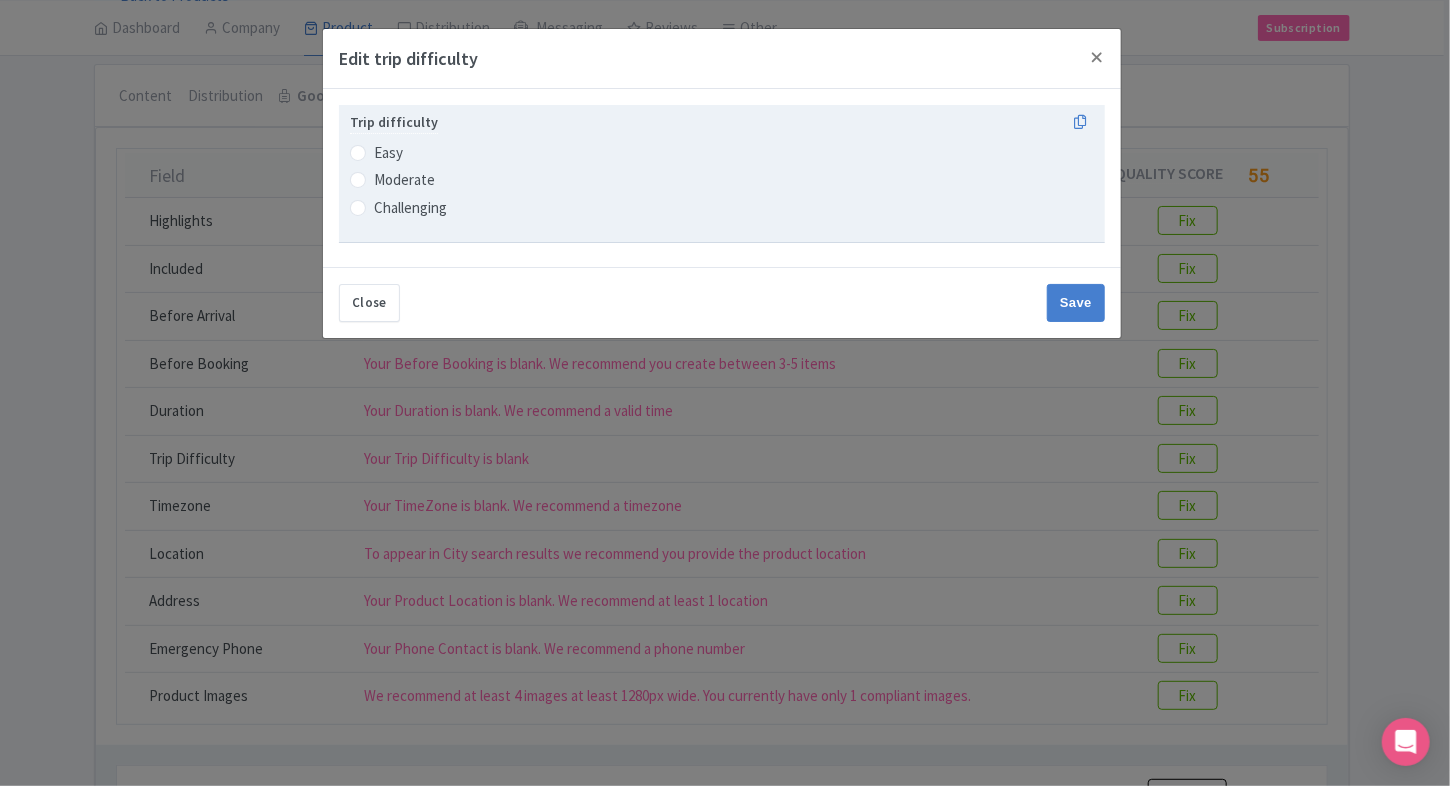 click on "Trip difficulty Easy Moderate Challenging" 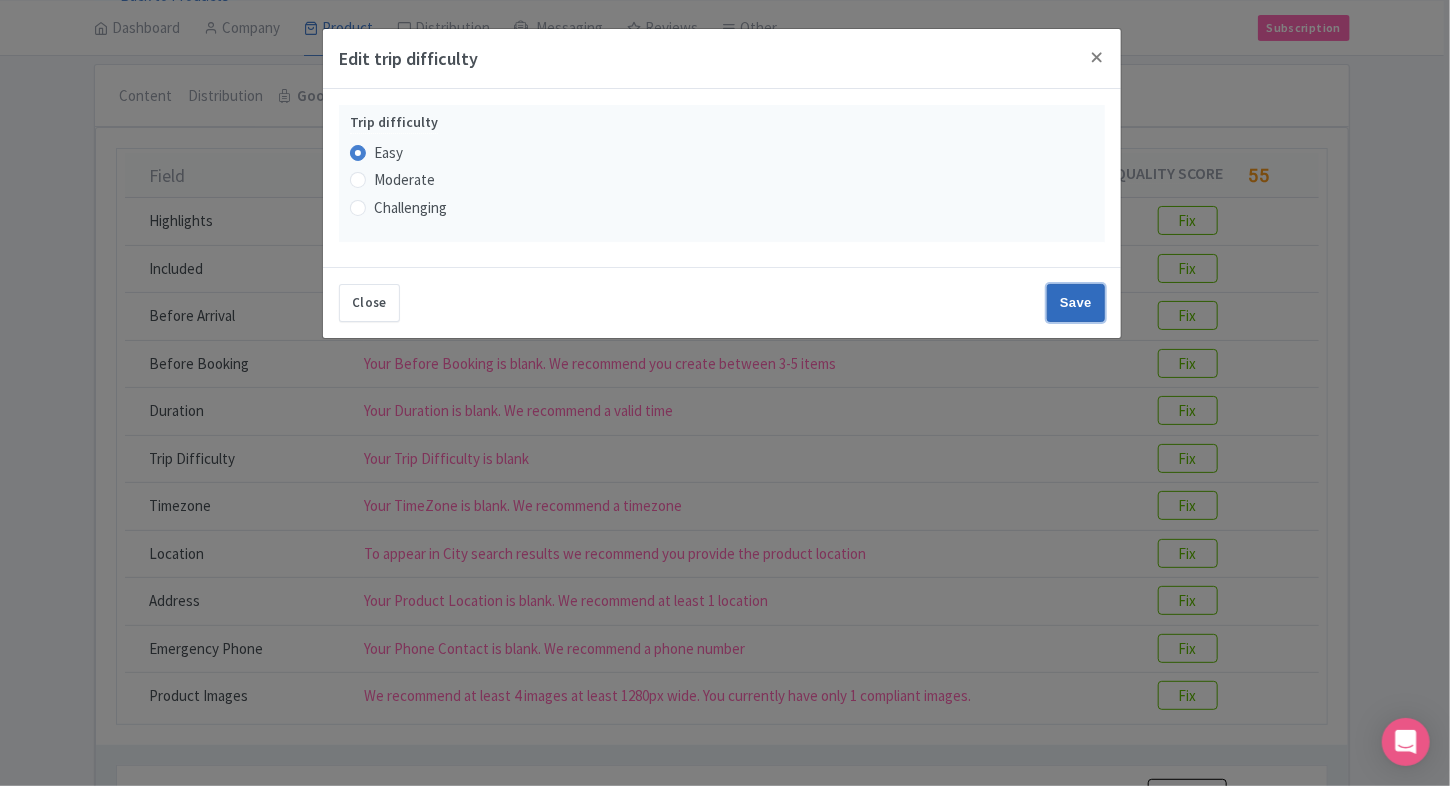 click on "Save" 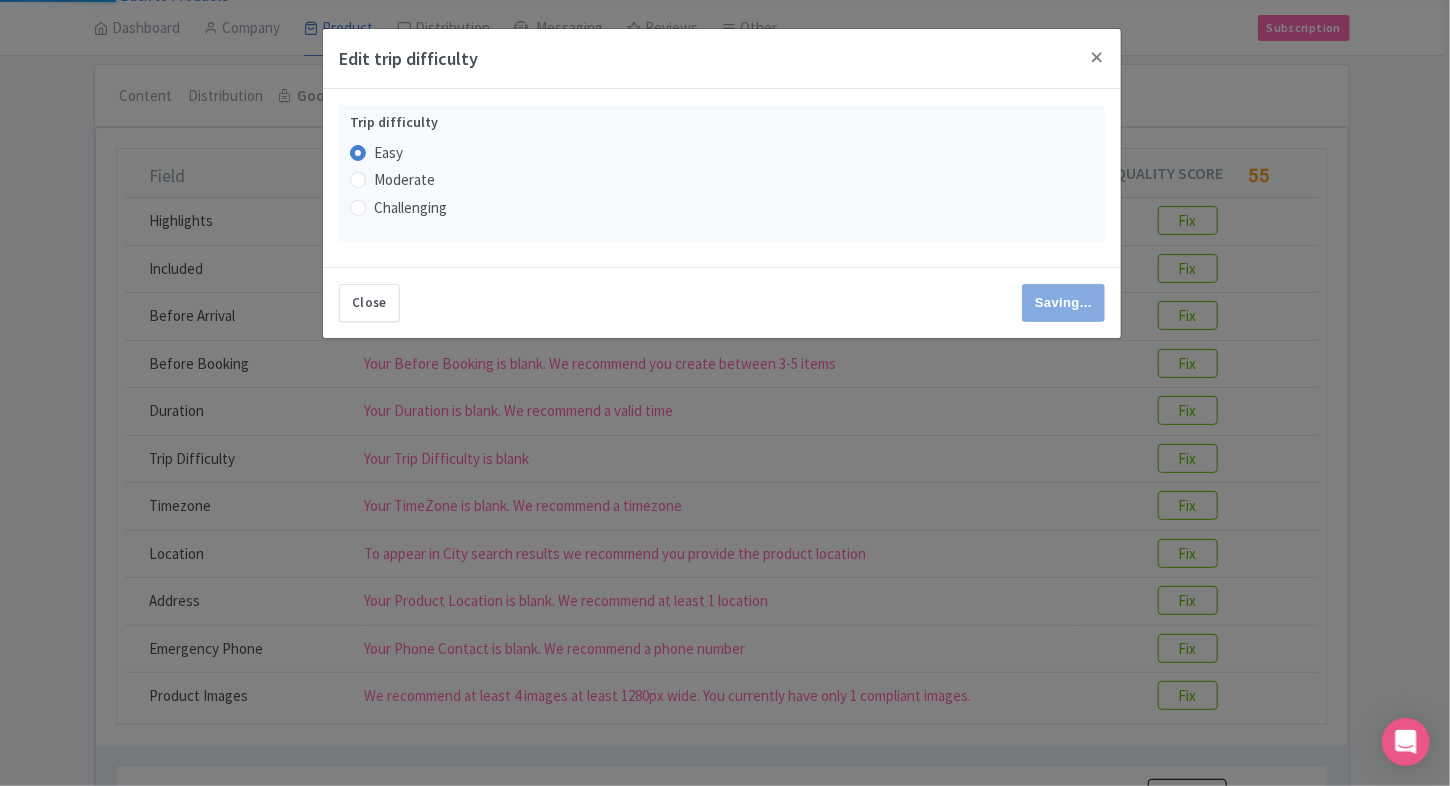 type on "Save" 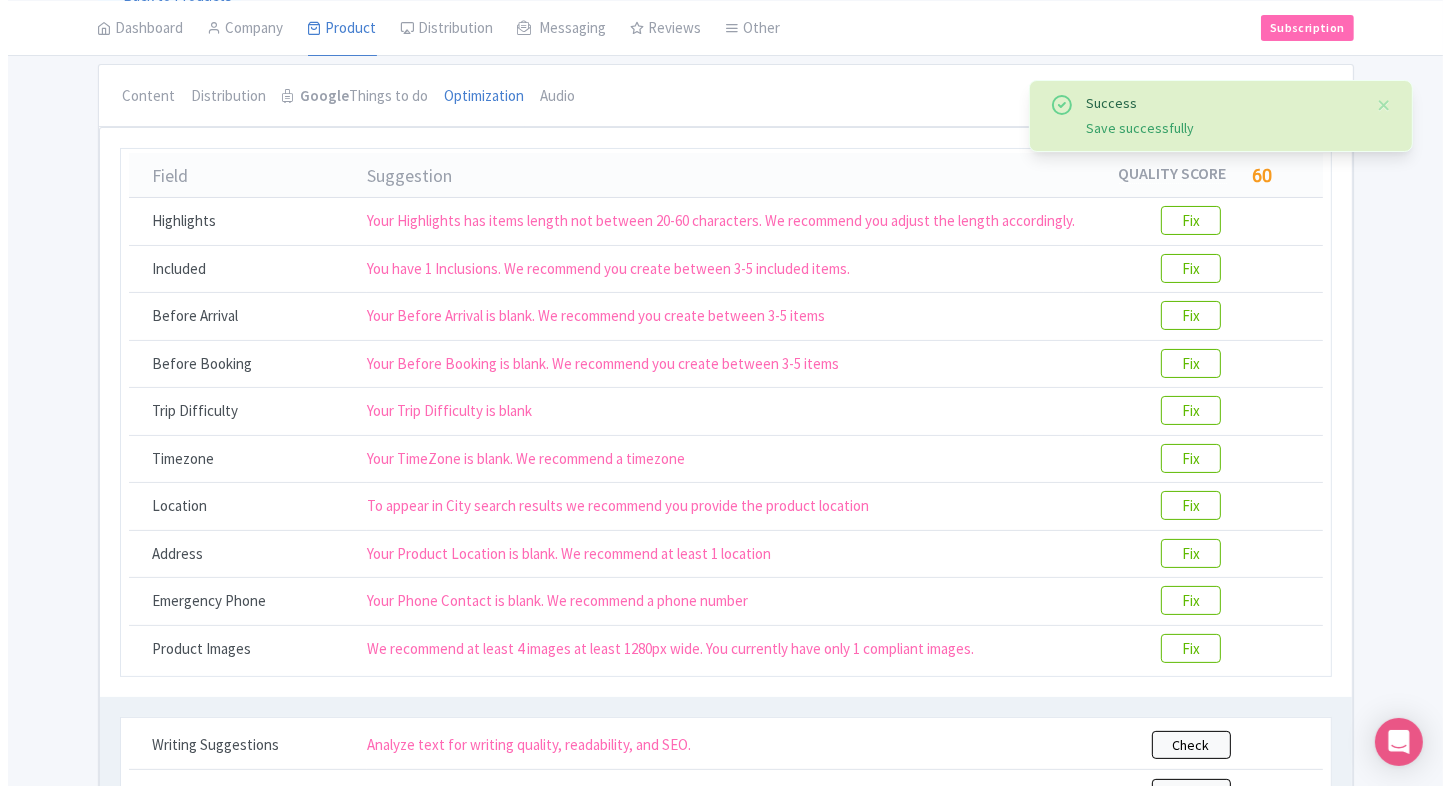scroll, scrollTop: 191, scrollLeft: 0, axis: vertical 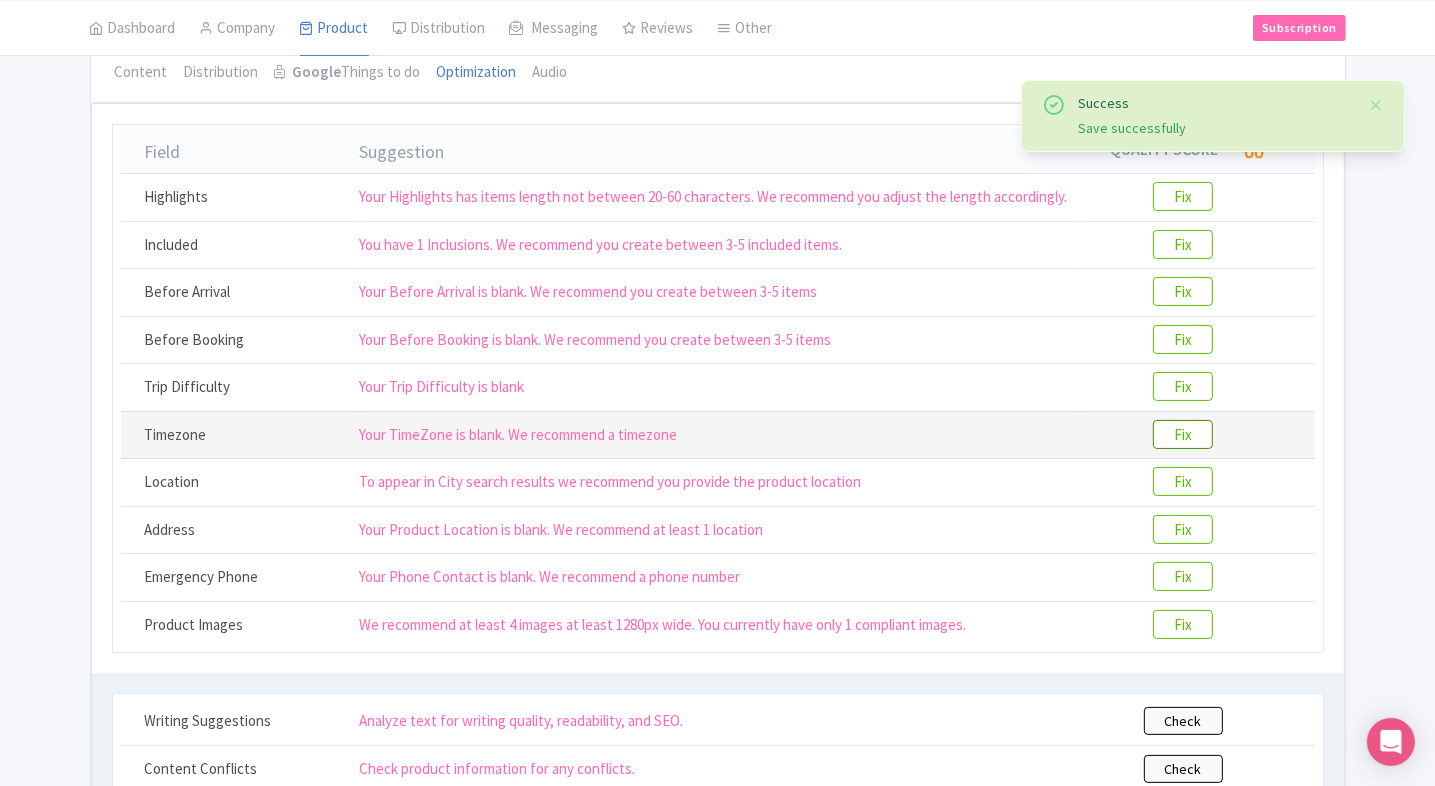click on "Fix" 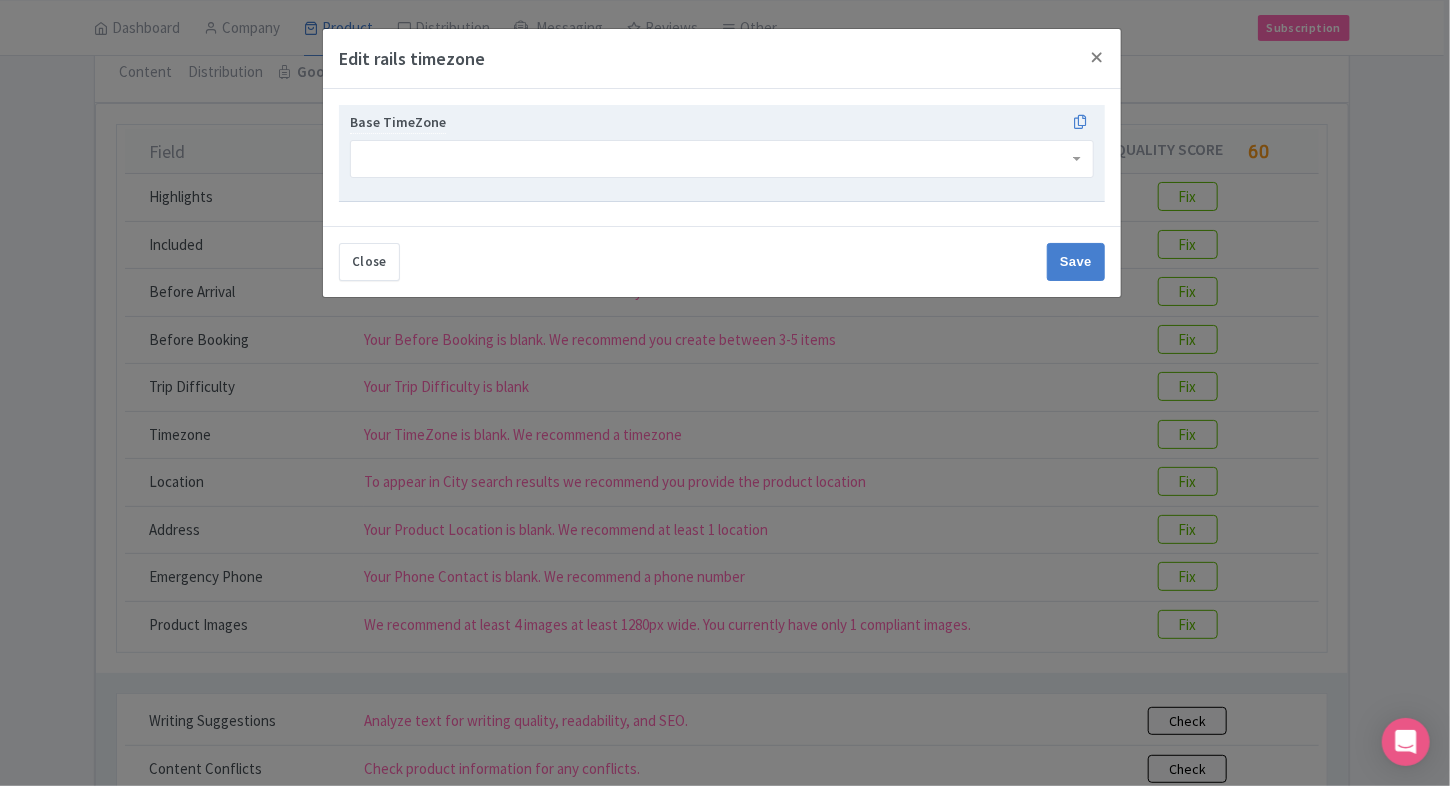 click 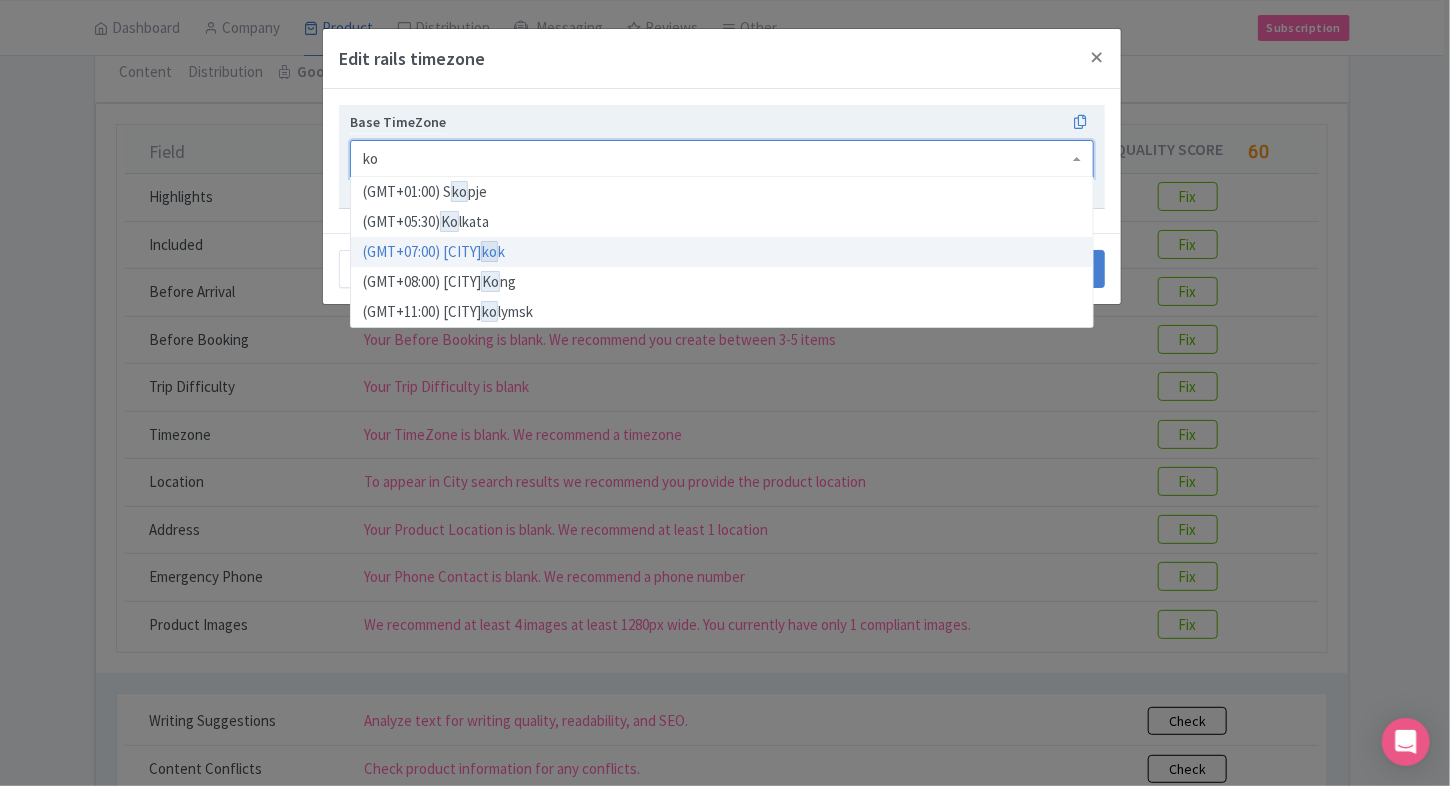 scroll, scrollTop: 0, scrollLeft: 0, axis: both 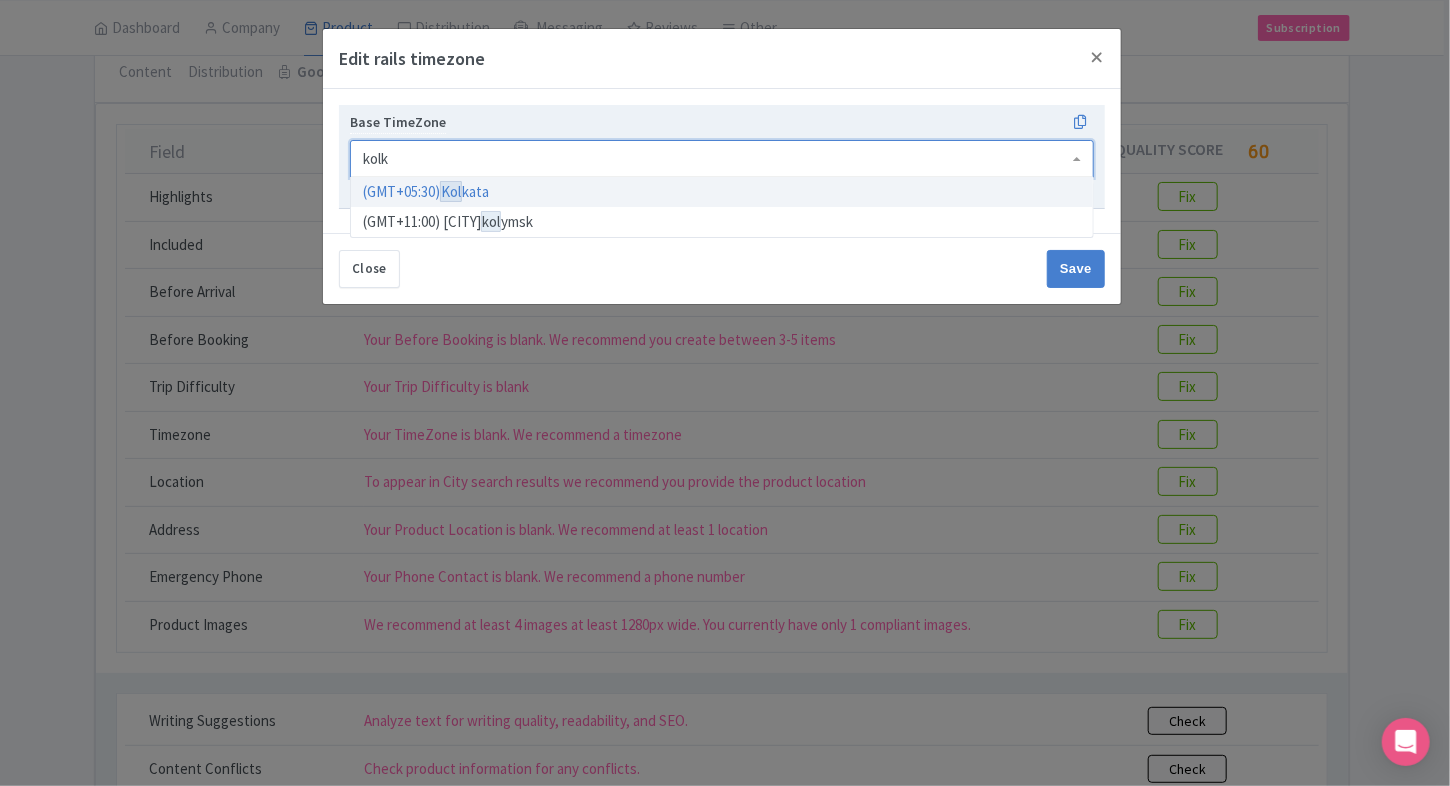 type on "kolka" 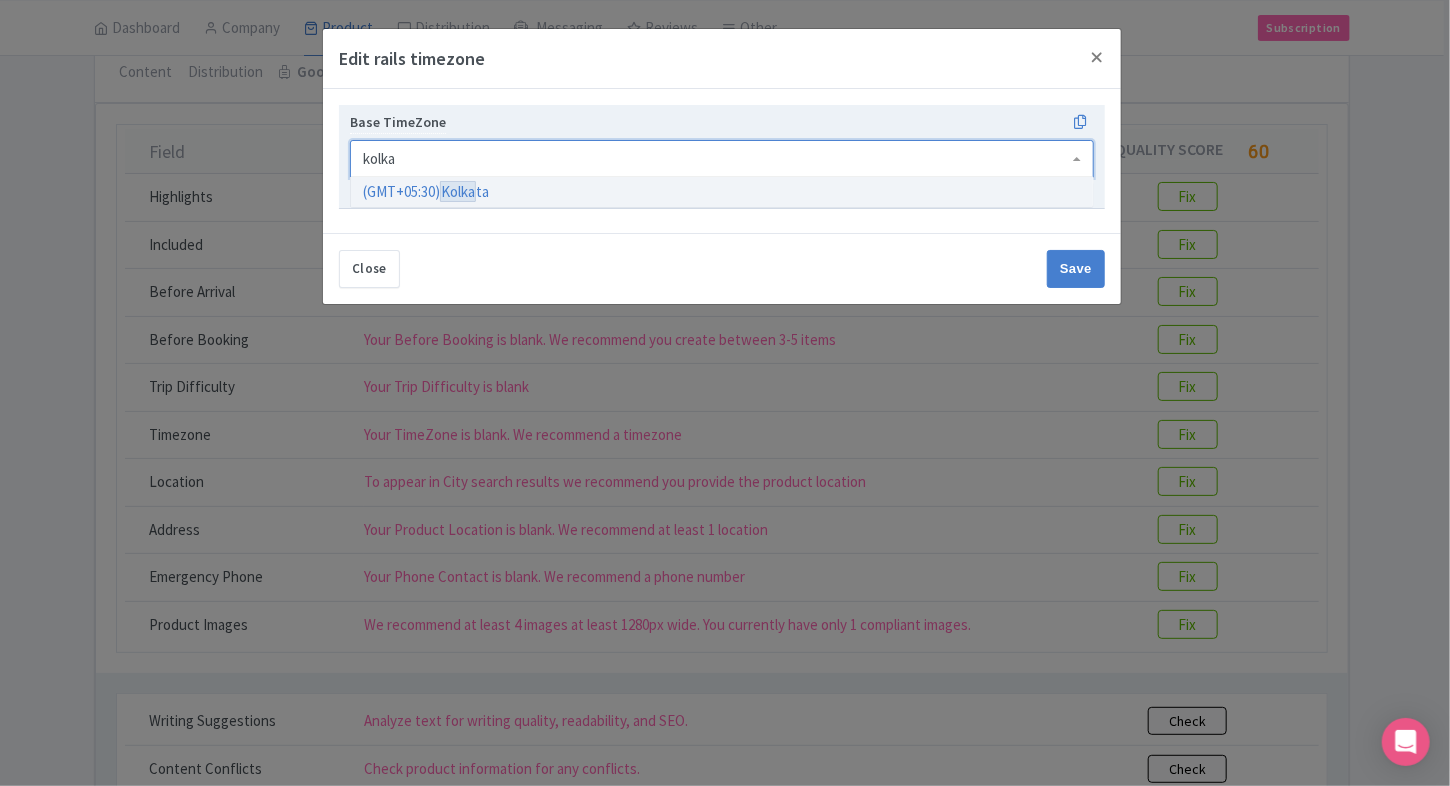 type 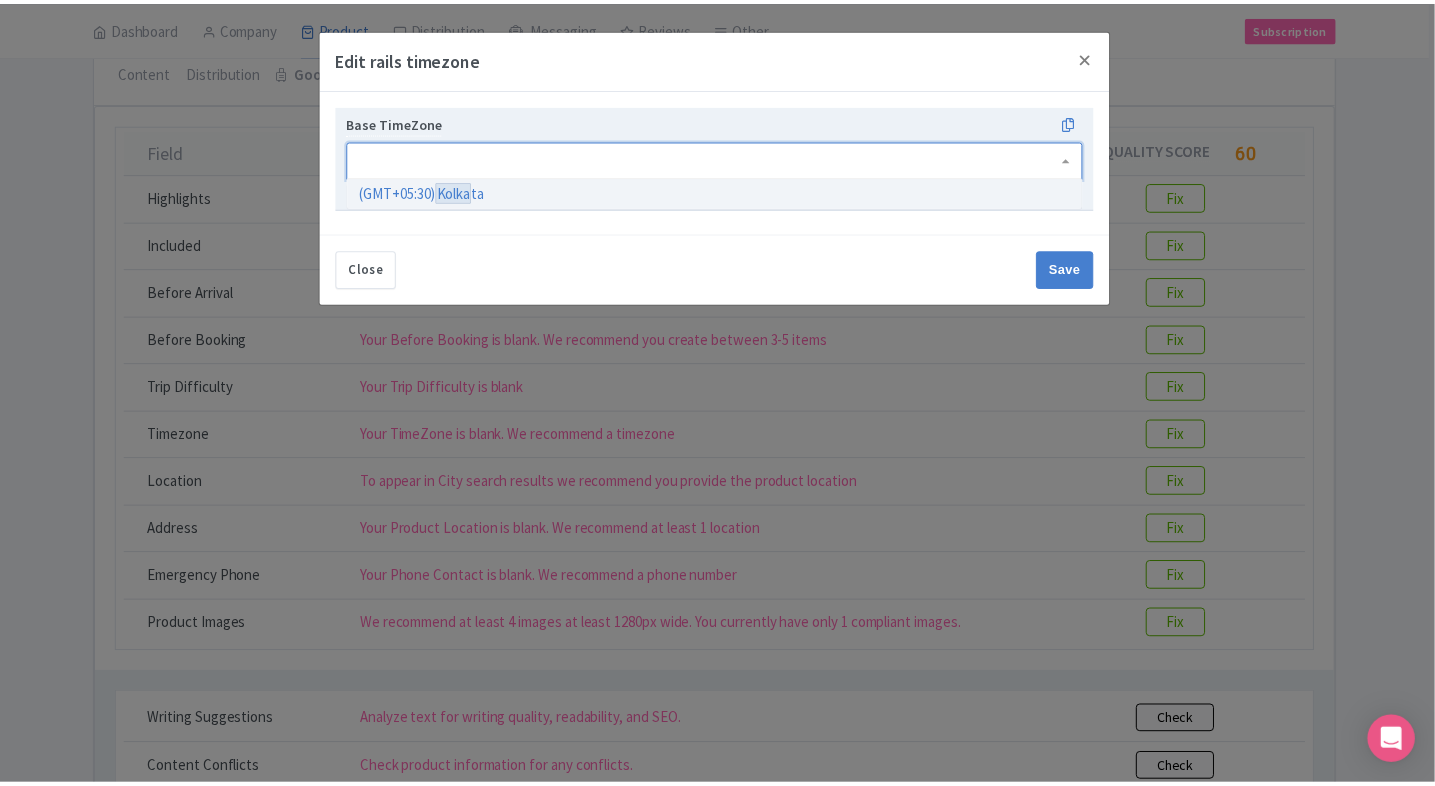 scroll, scrollTop: 0, scrollLeft: 0, axis: both 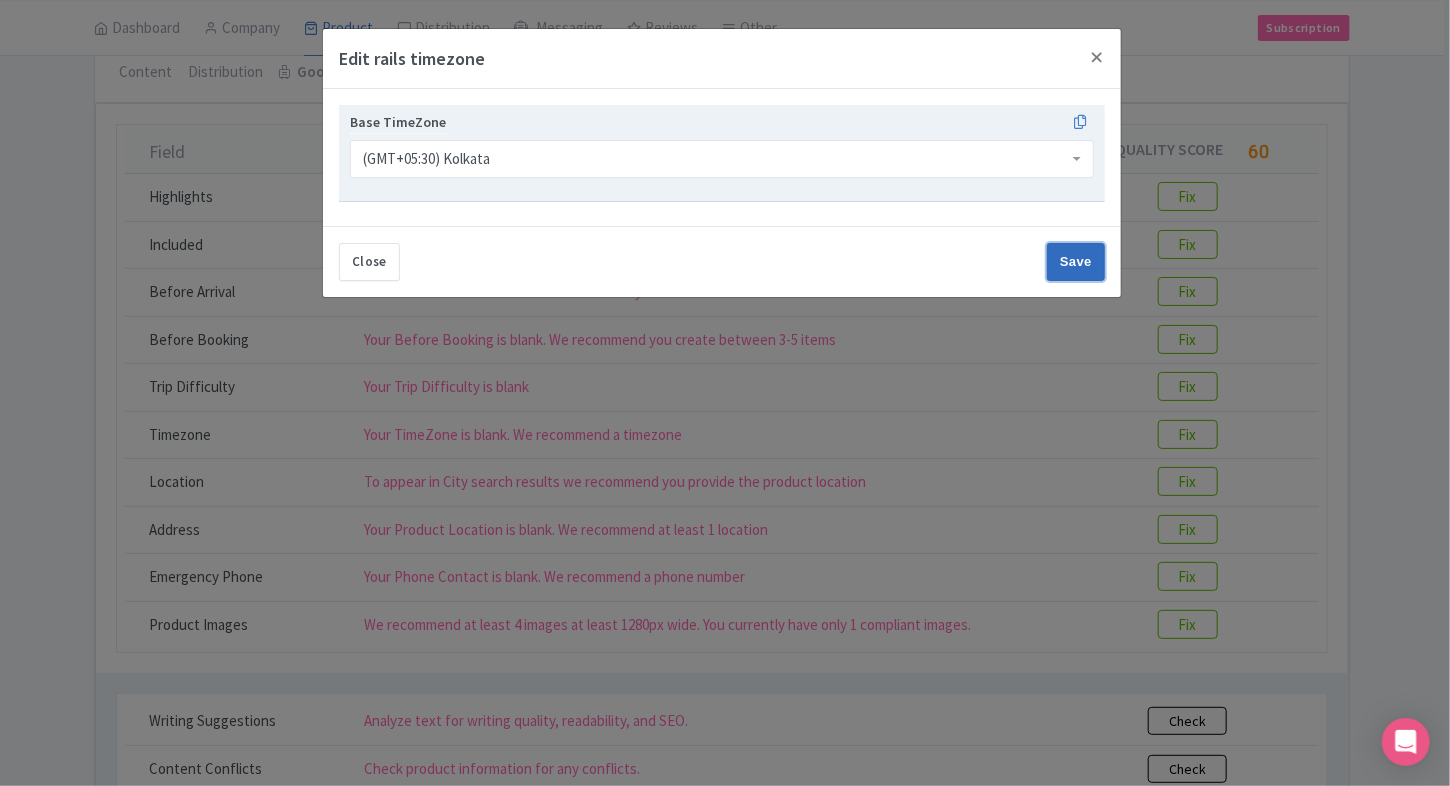 click on "Save" 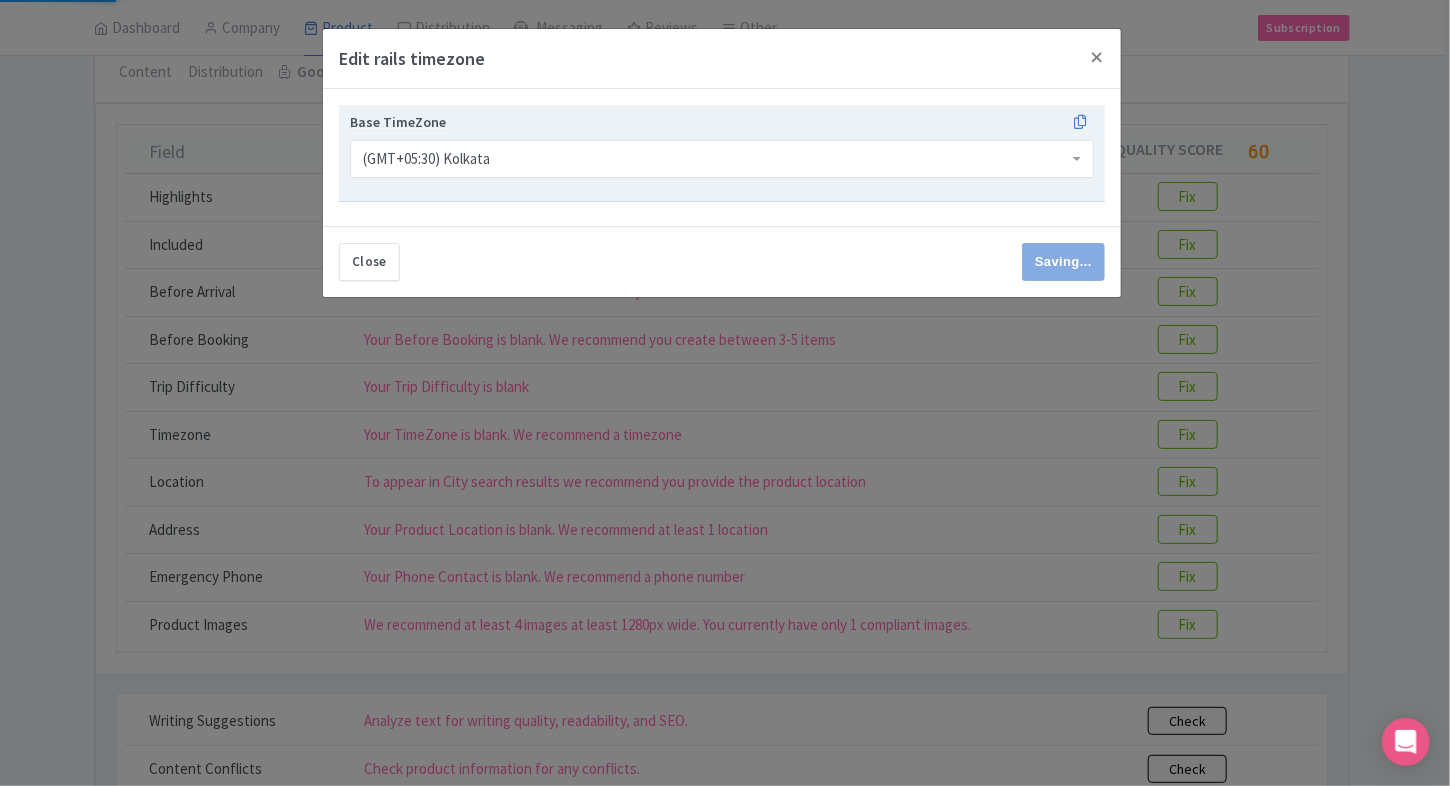 type on "Save" 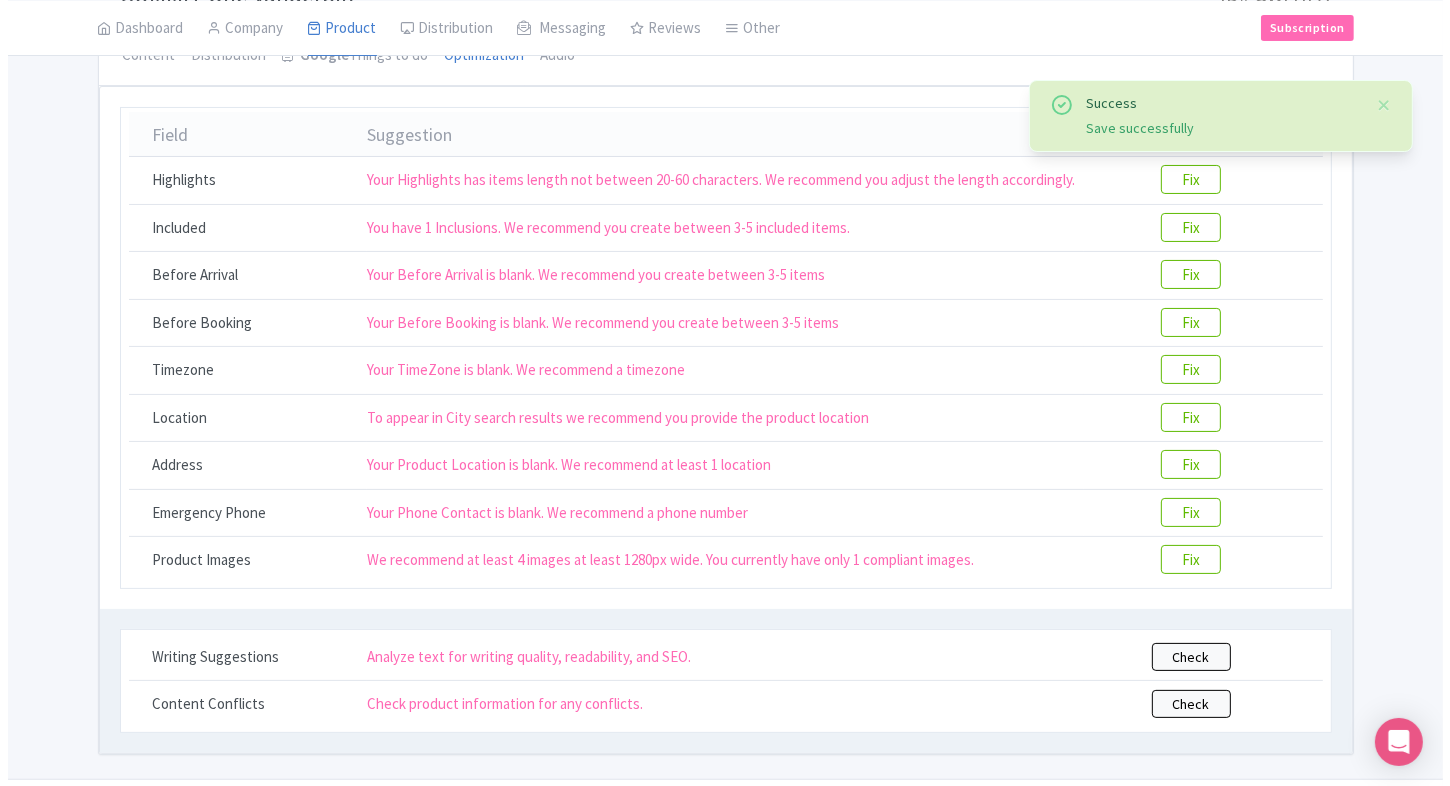 scroll, scrollTop: 208, scrollLeft: 0, axis: vertical 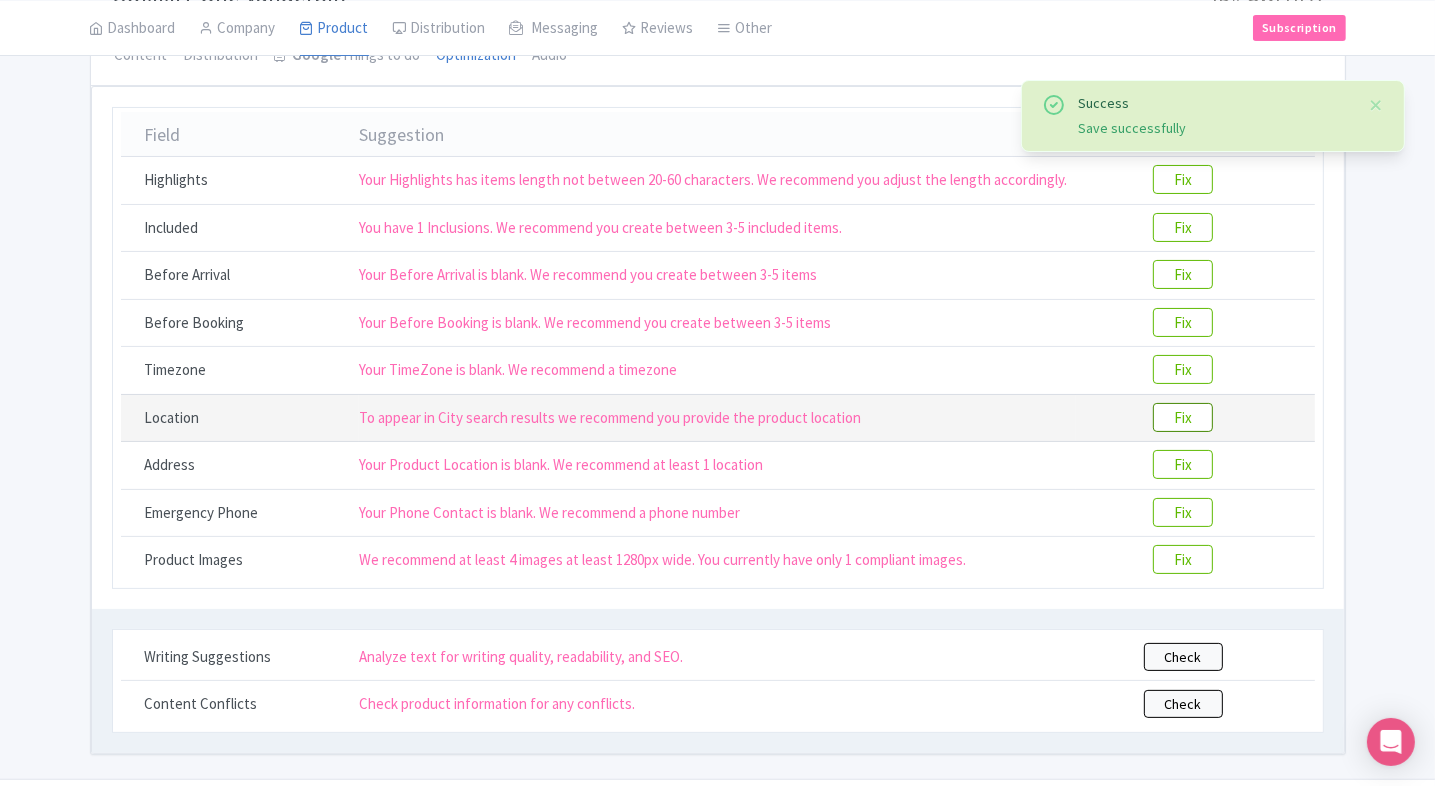 click on "Fix" 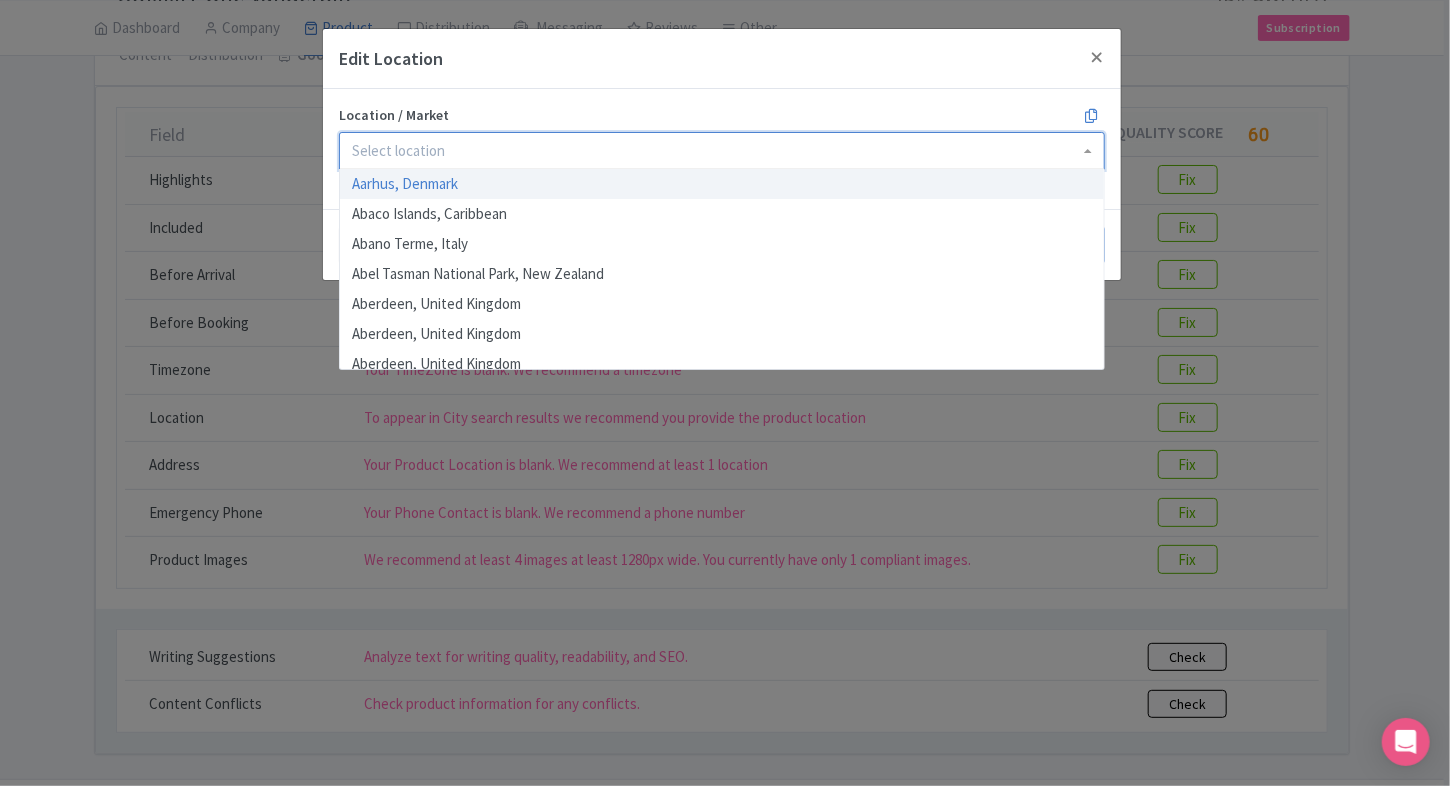 click 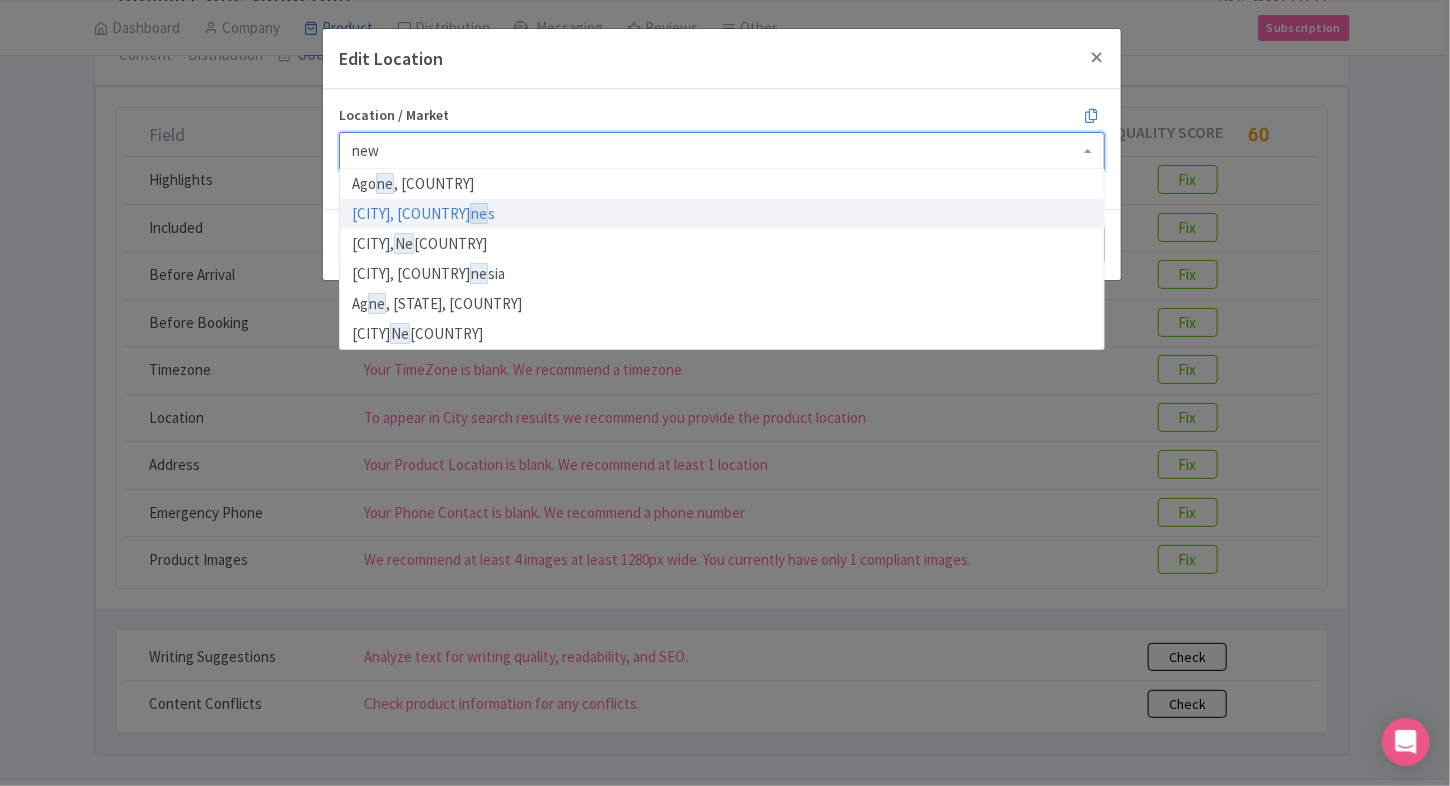 scroll, scrollTop: 0, scrollLeft: 0, axis: both 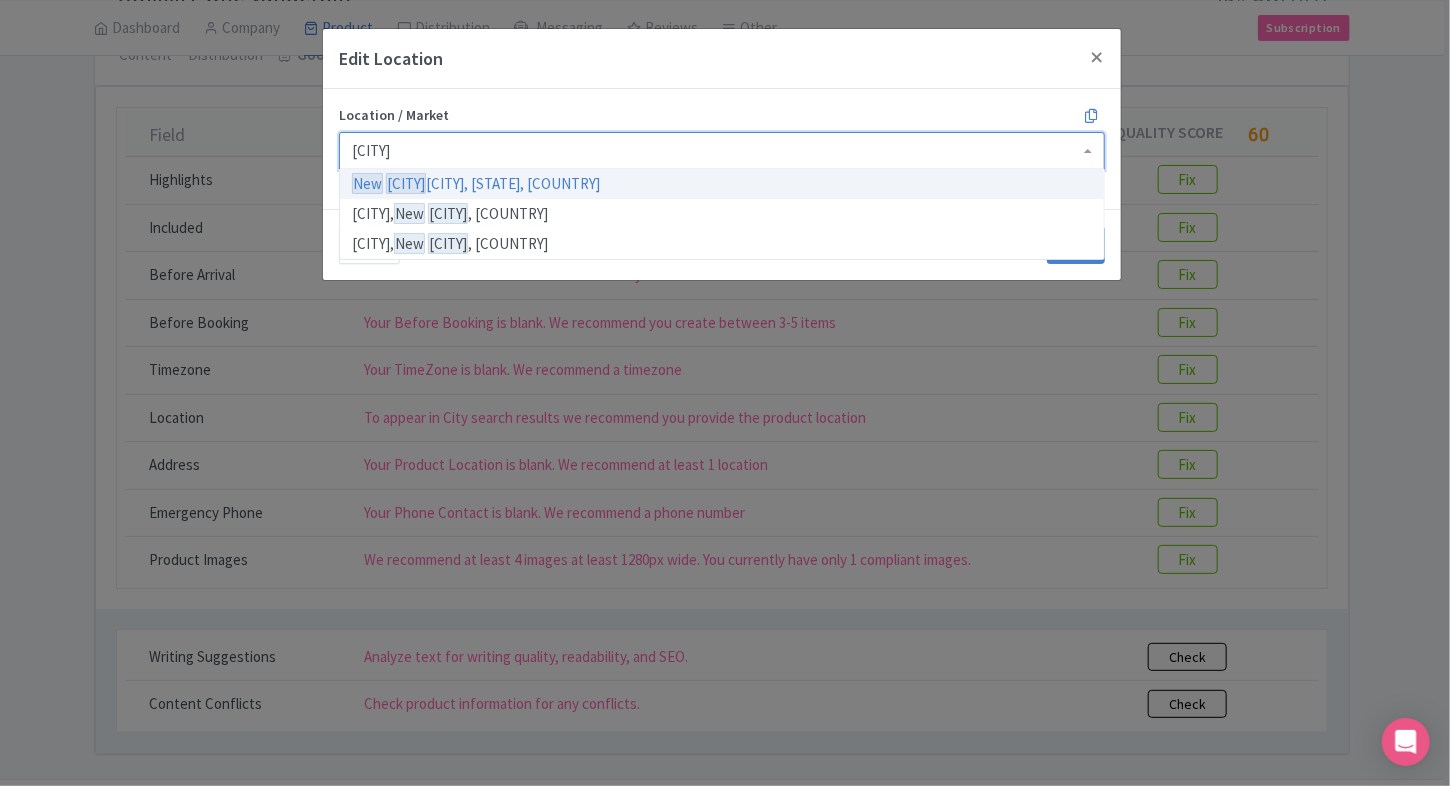 type on "new york" 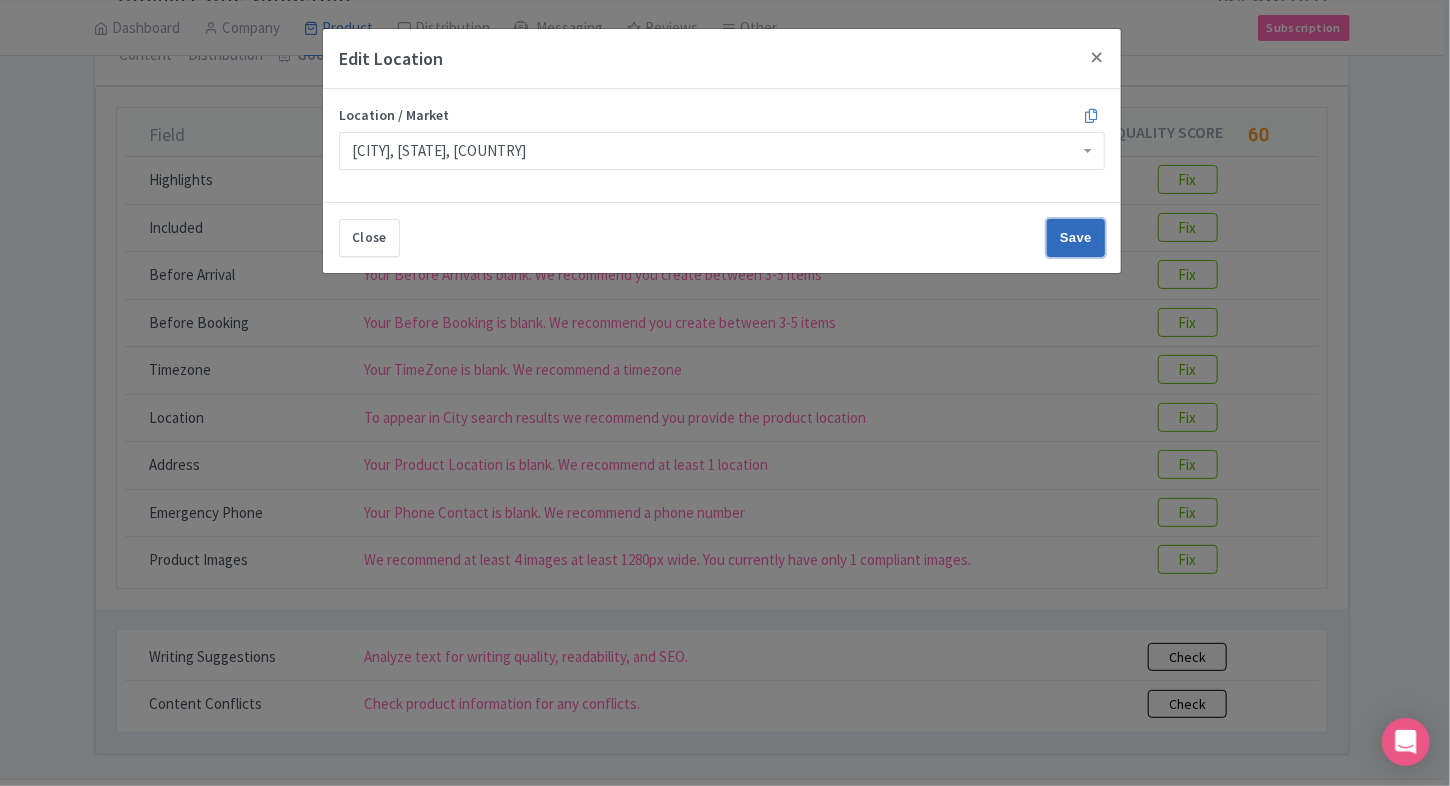 click on "Save" 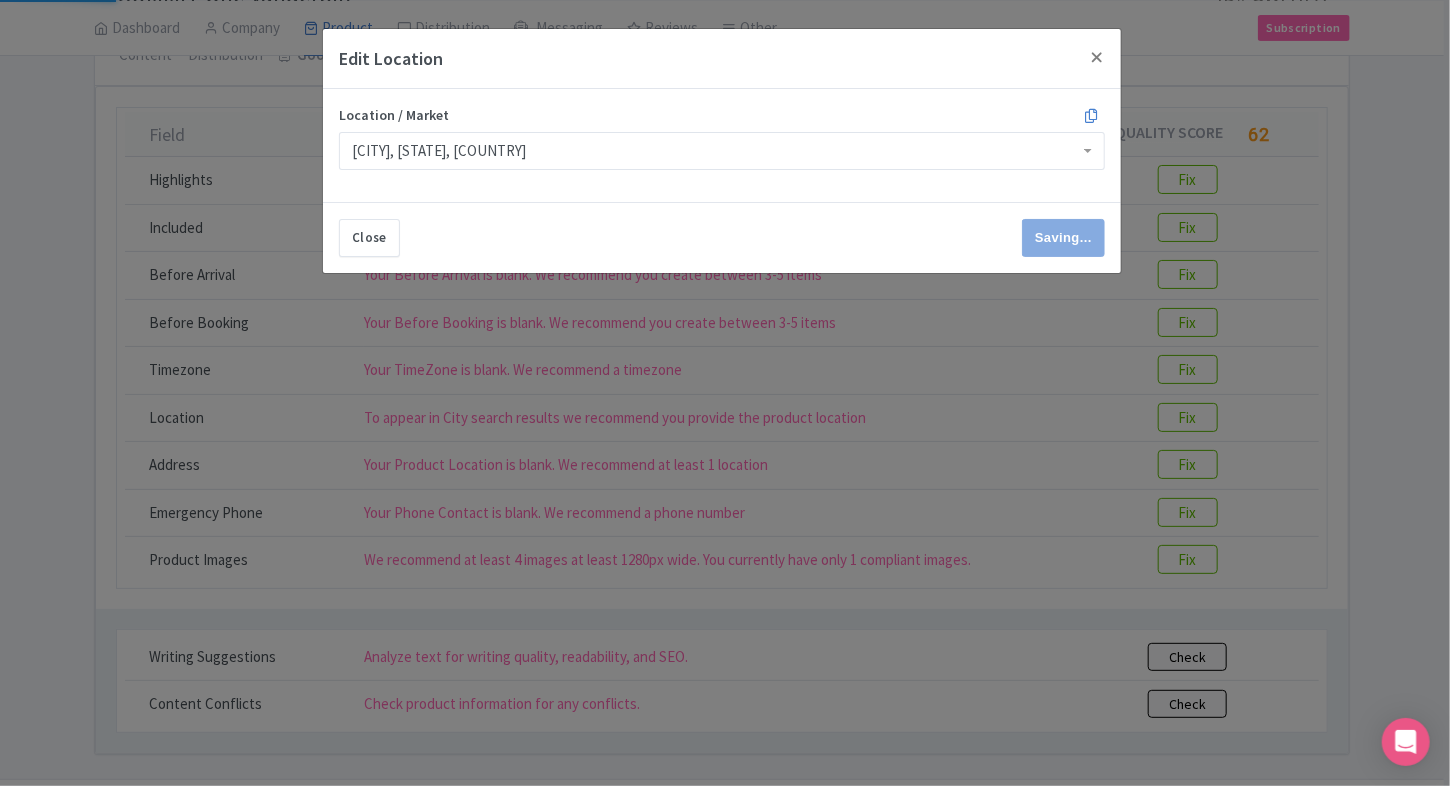 type on "Save" 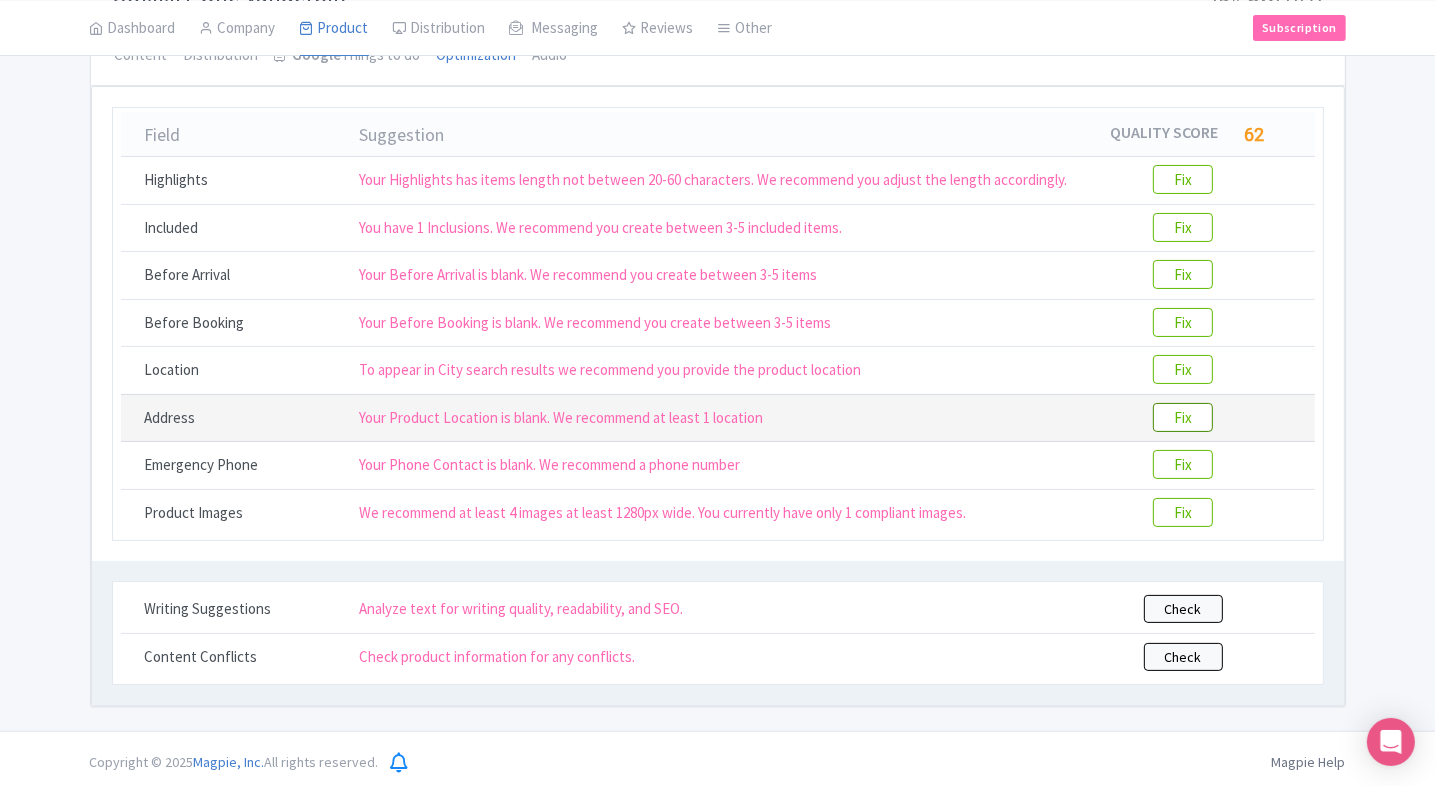click on "Fix" 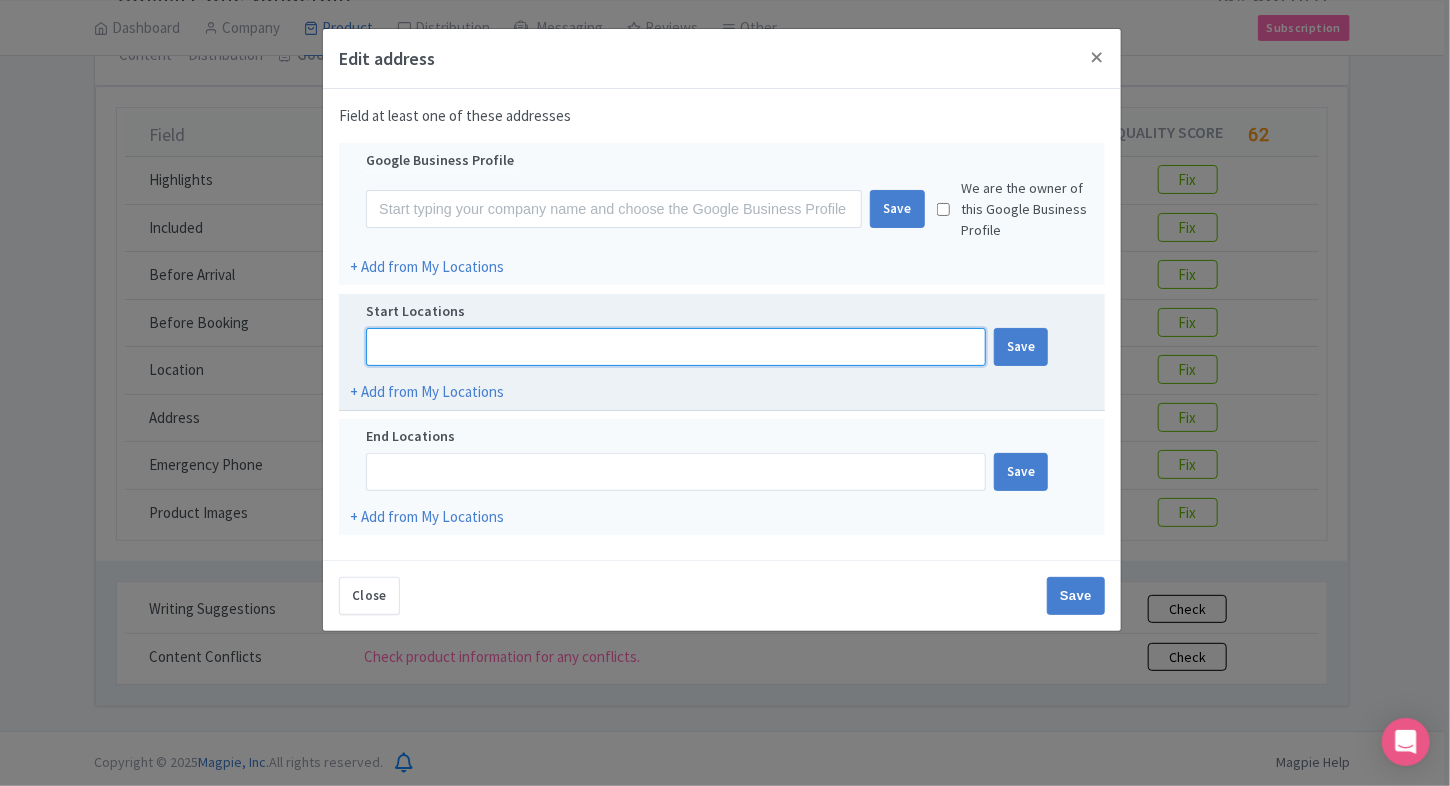 click 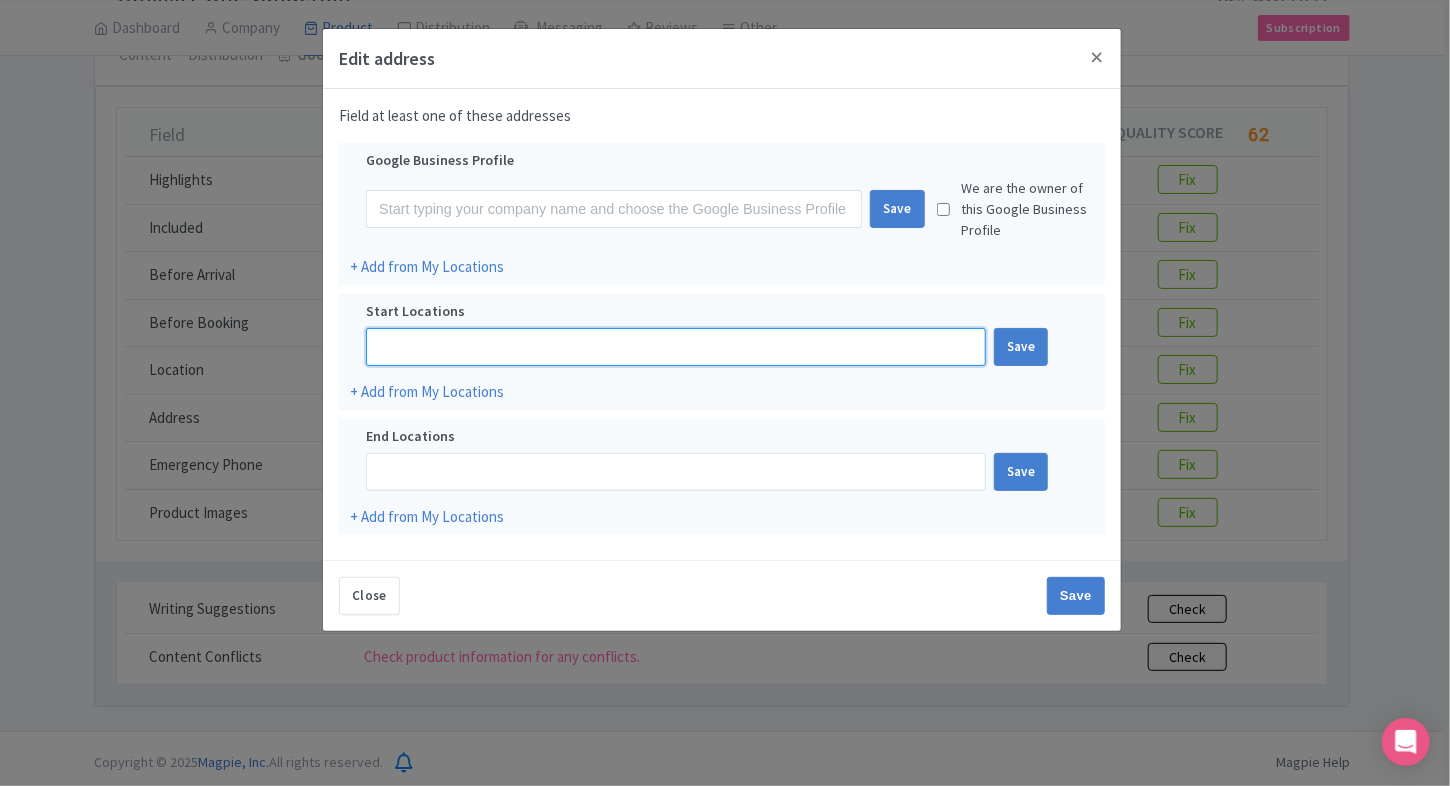 paste on "45 E 42nd St, New York, NY 10017, United States" 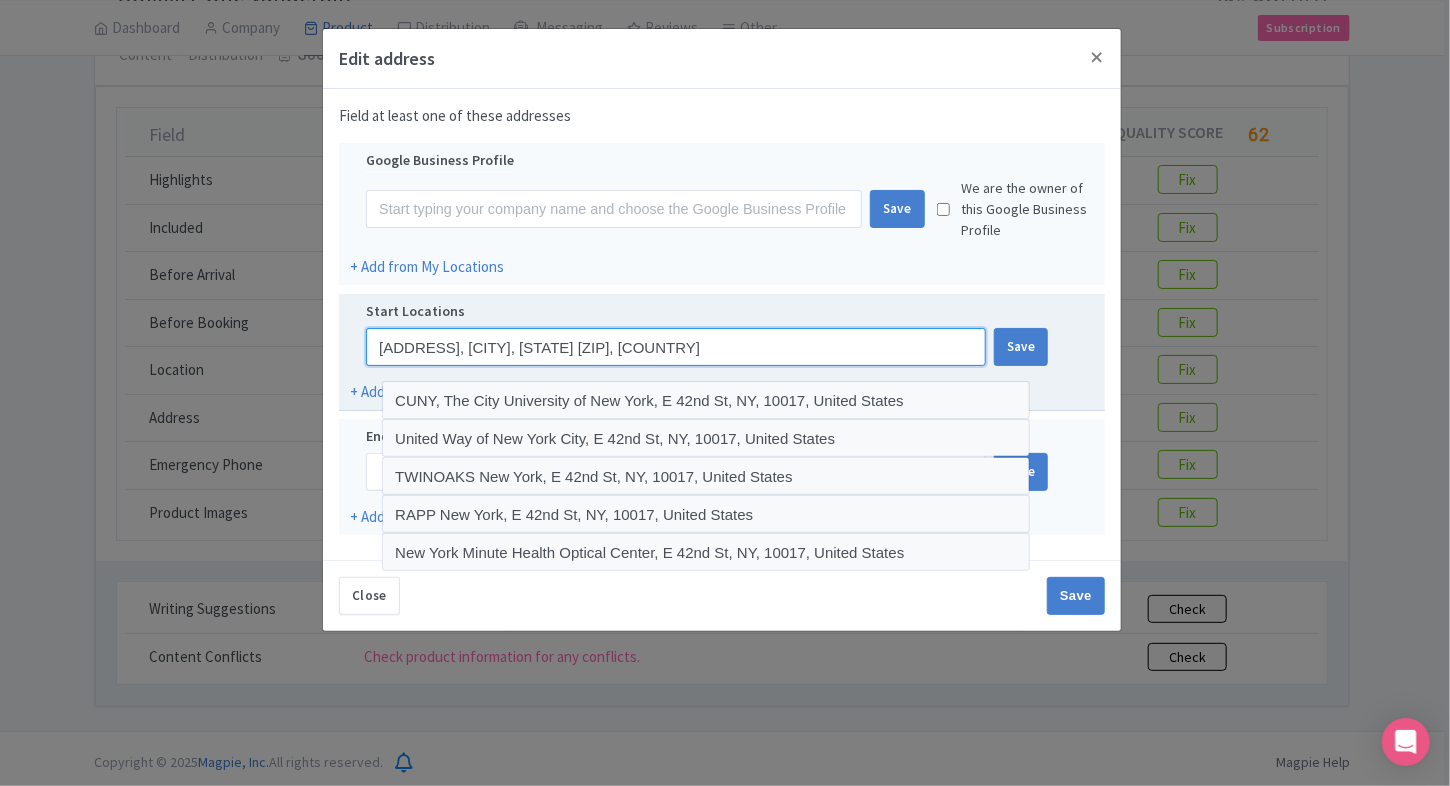 click on "45 E 42nd St, New York, NY 10017, United States" 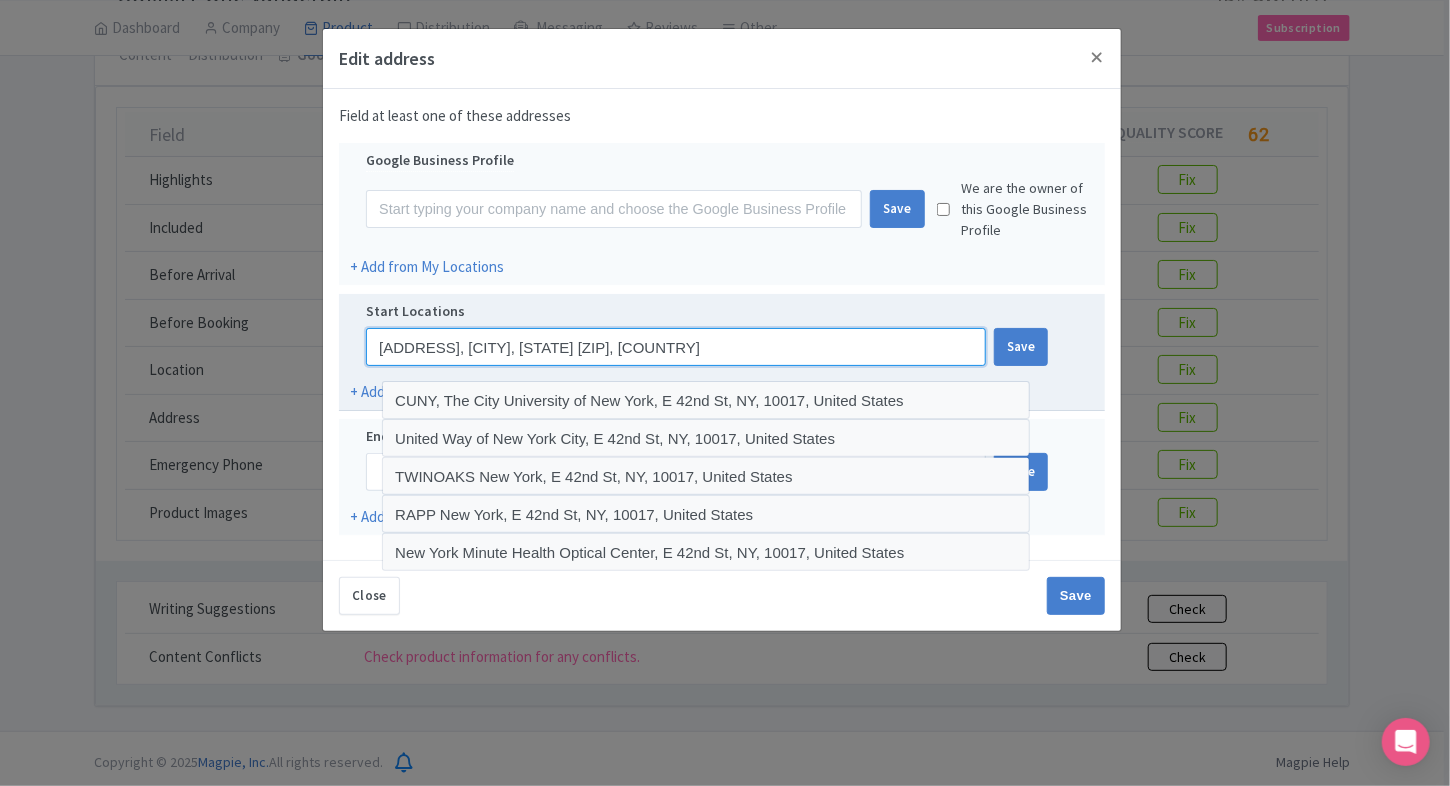 paste on "SUMMIT One Vanderbilt" 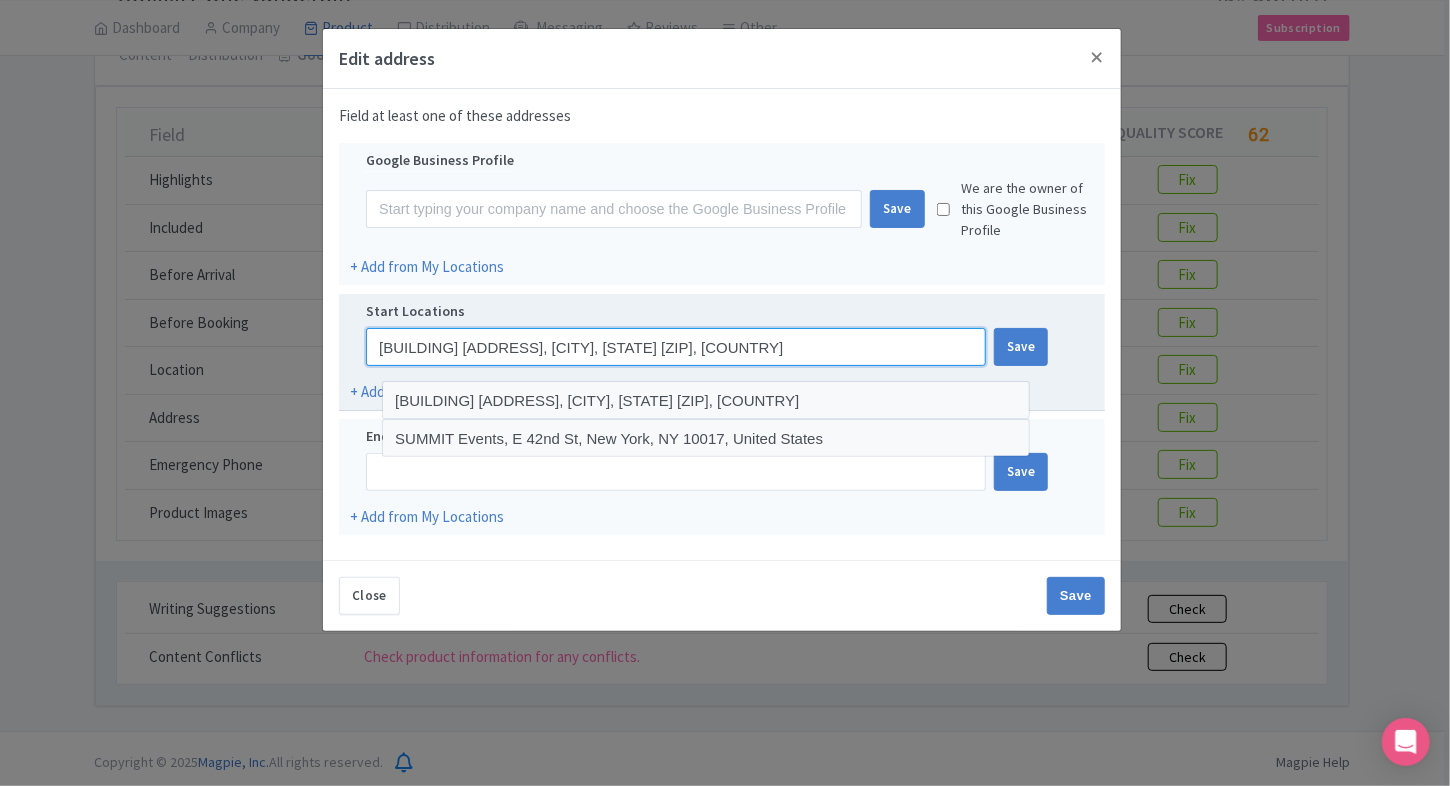 click on "SUMMIT One Vanderbilt 45 E 42nd St, New York, NY 10017, United States" 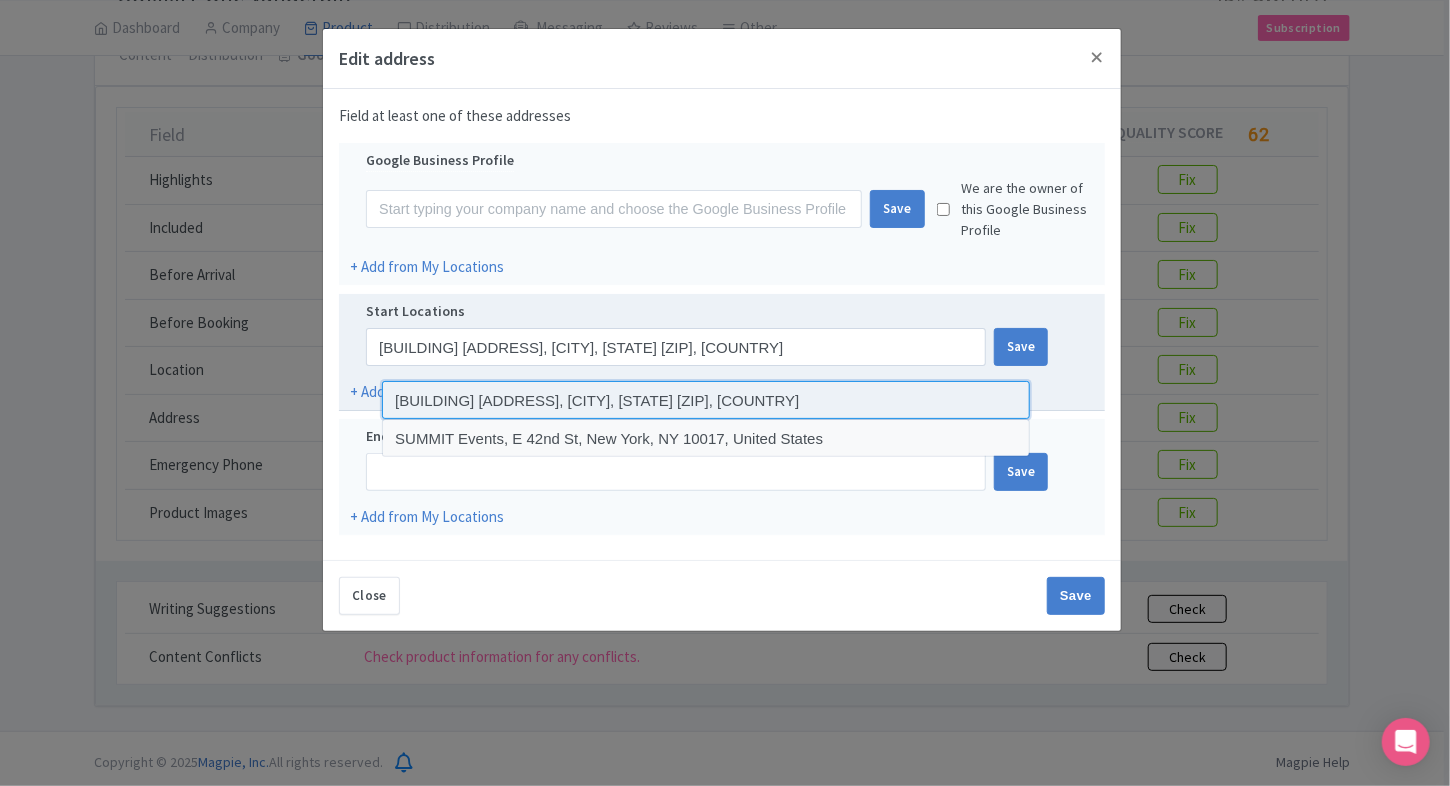 click 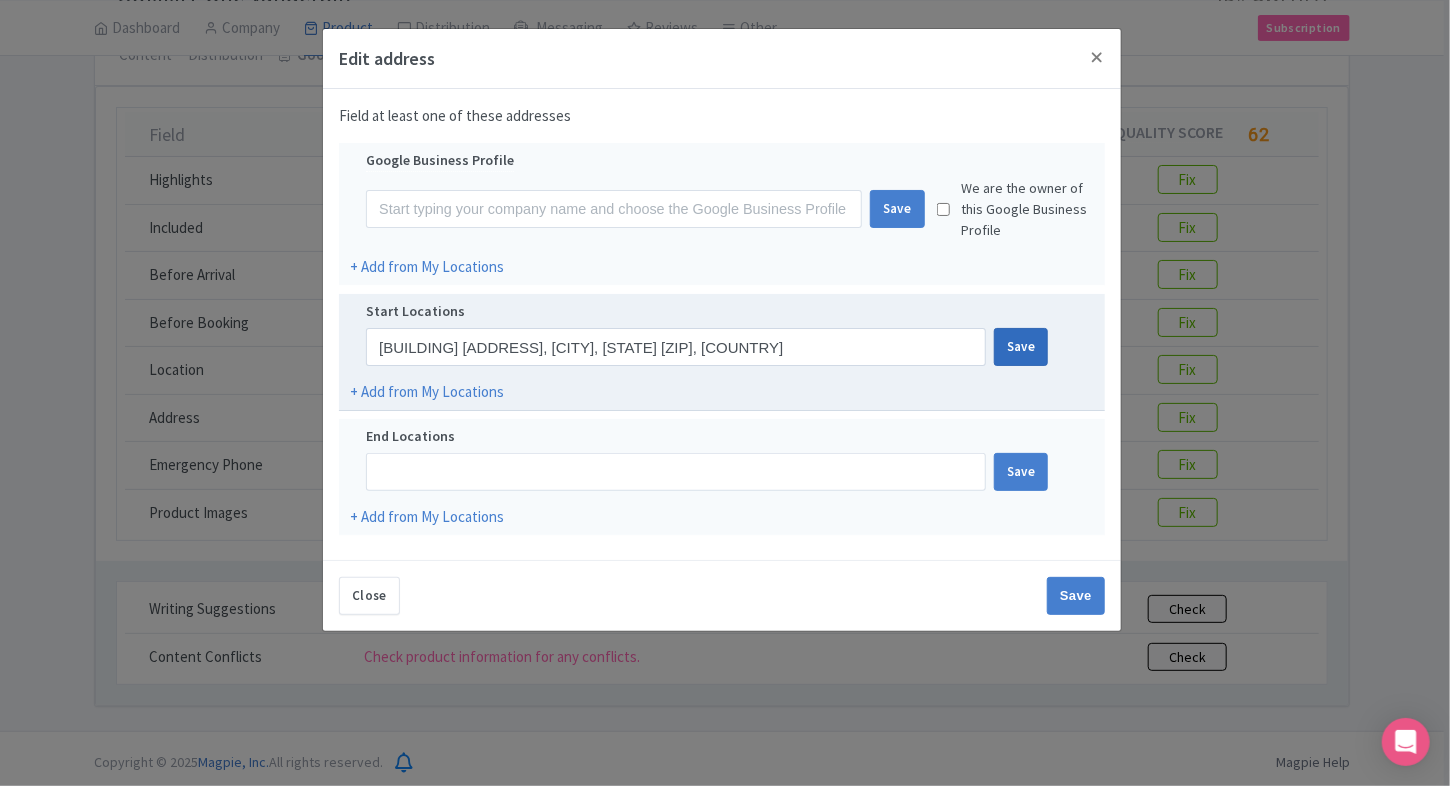 click on "Save" 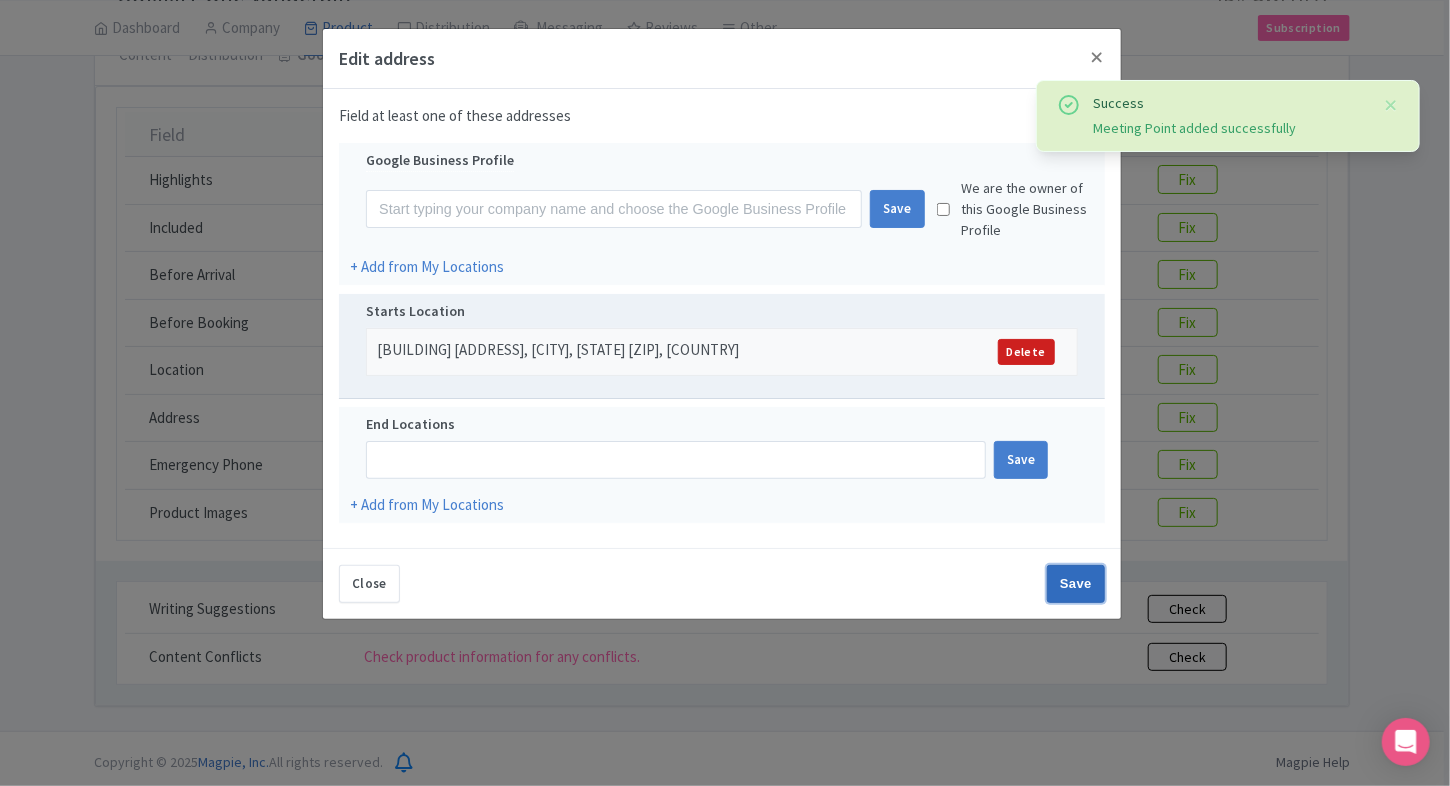 click on "Save" 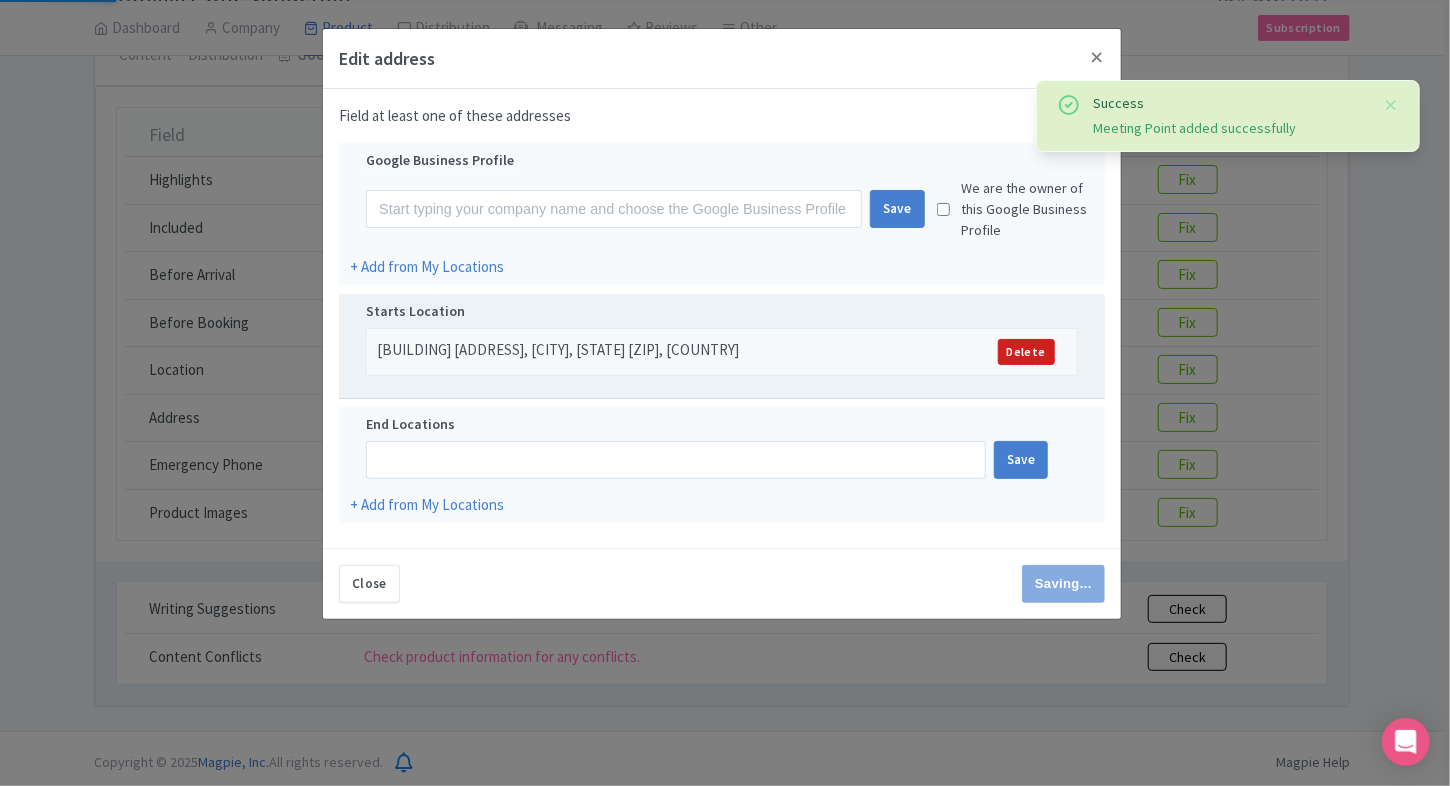 type on "Save" 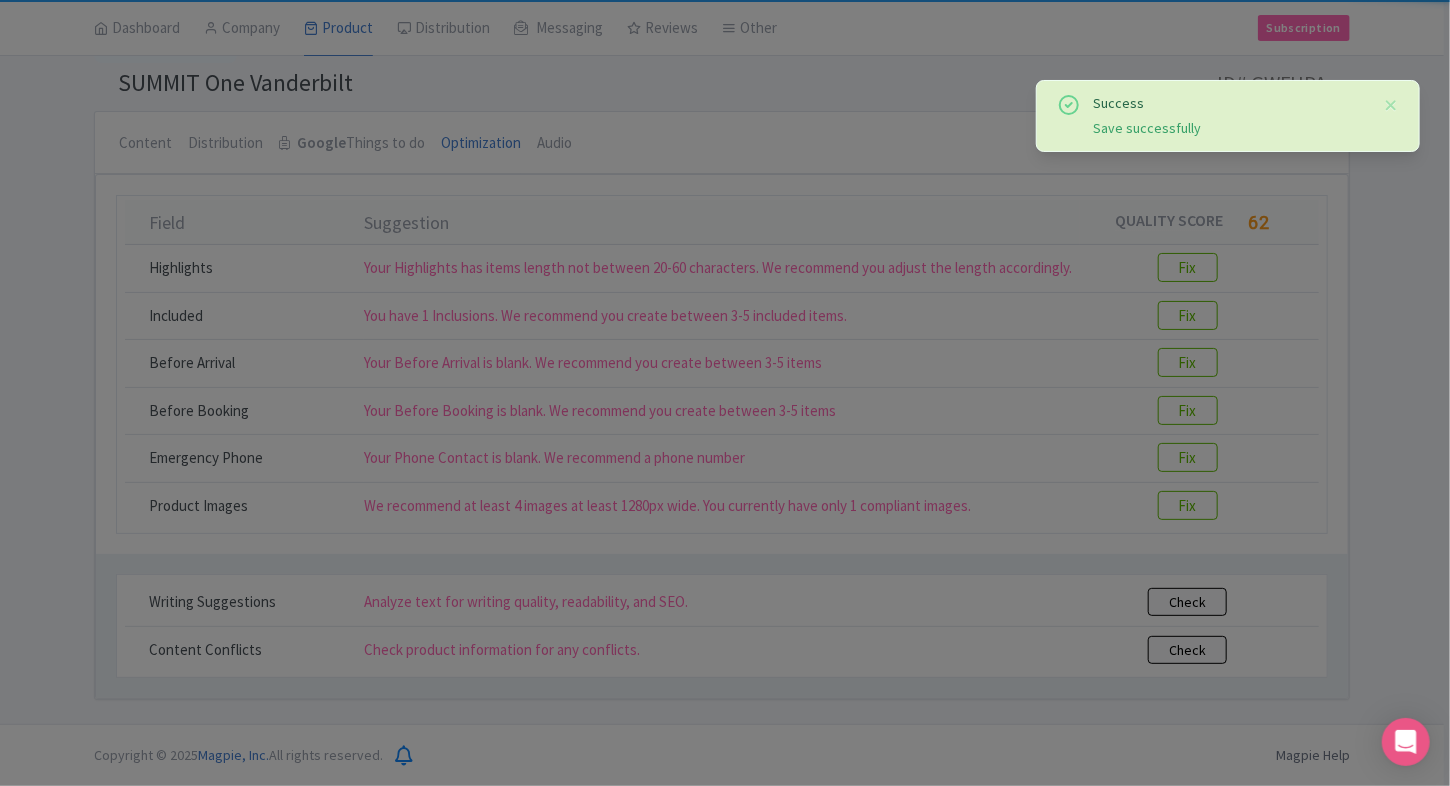 scroll, scrollTop: 115, scrollLeft: 0, axis: vertical 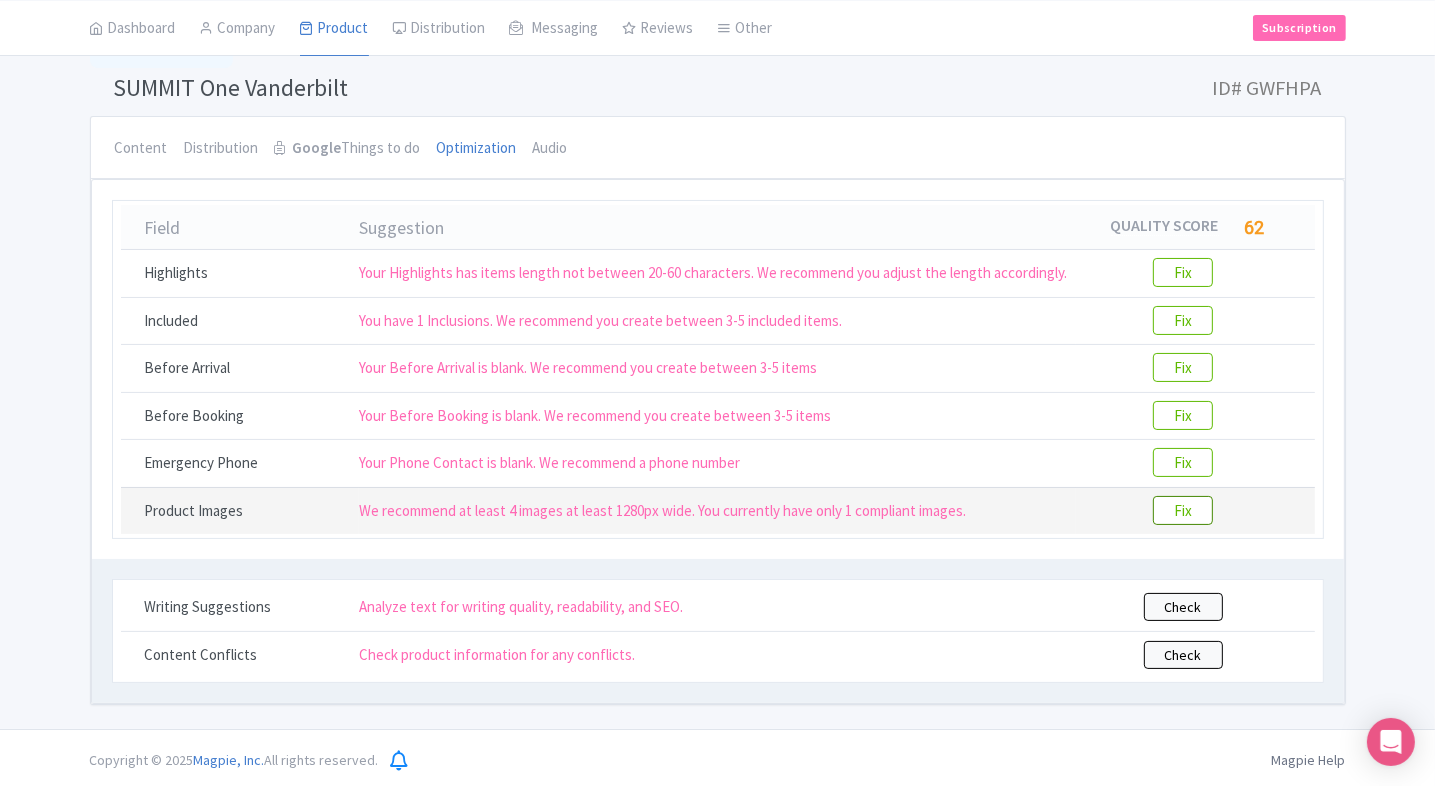 click on "Fix" 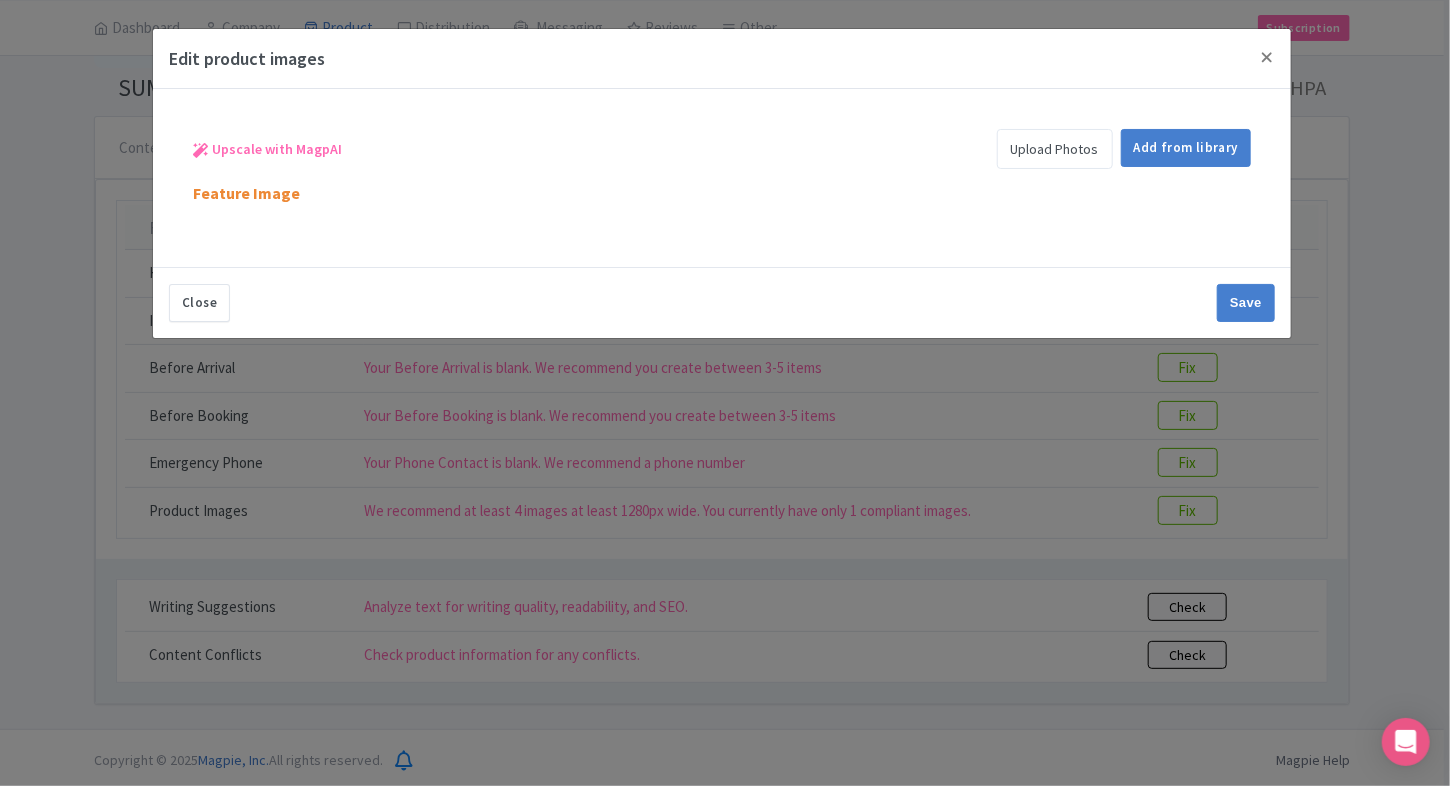 click on "Upload Photos" 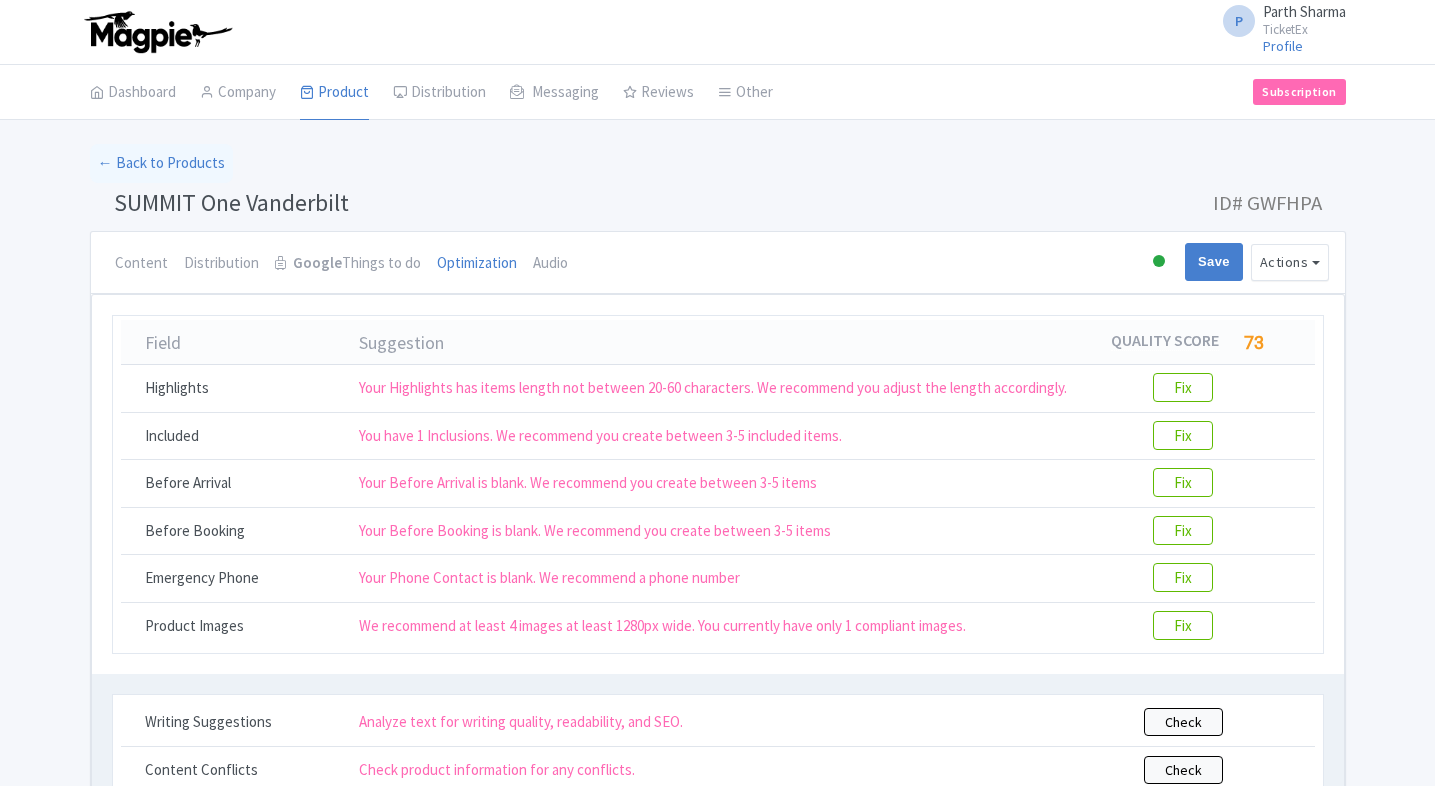 scroll, scrollTop: 0, scrollLeft: 0, axis: both 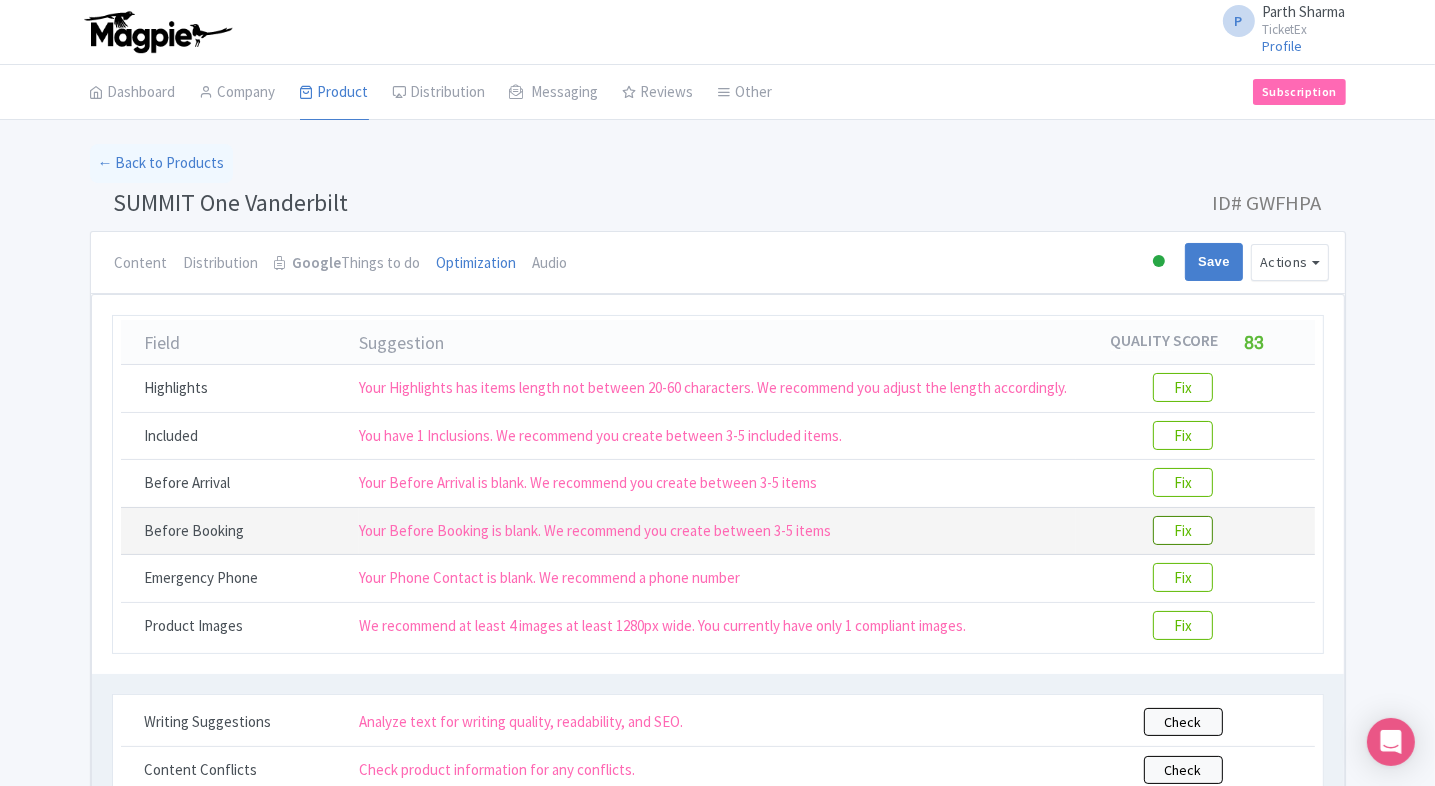 click on "Fix" at bounding box center (1183, 530) 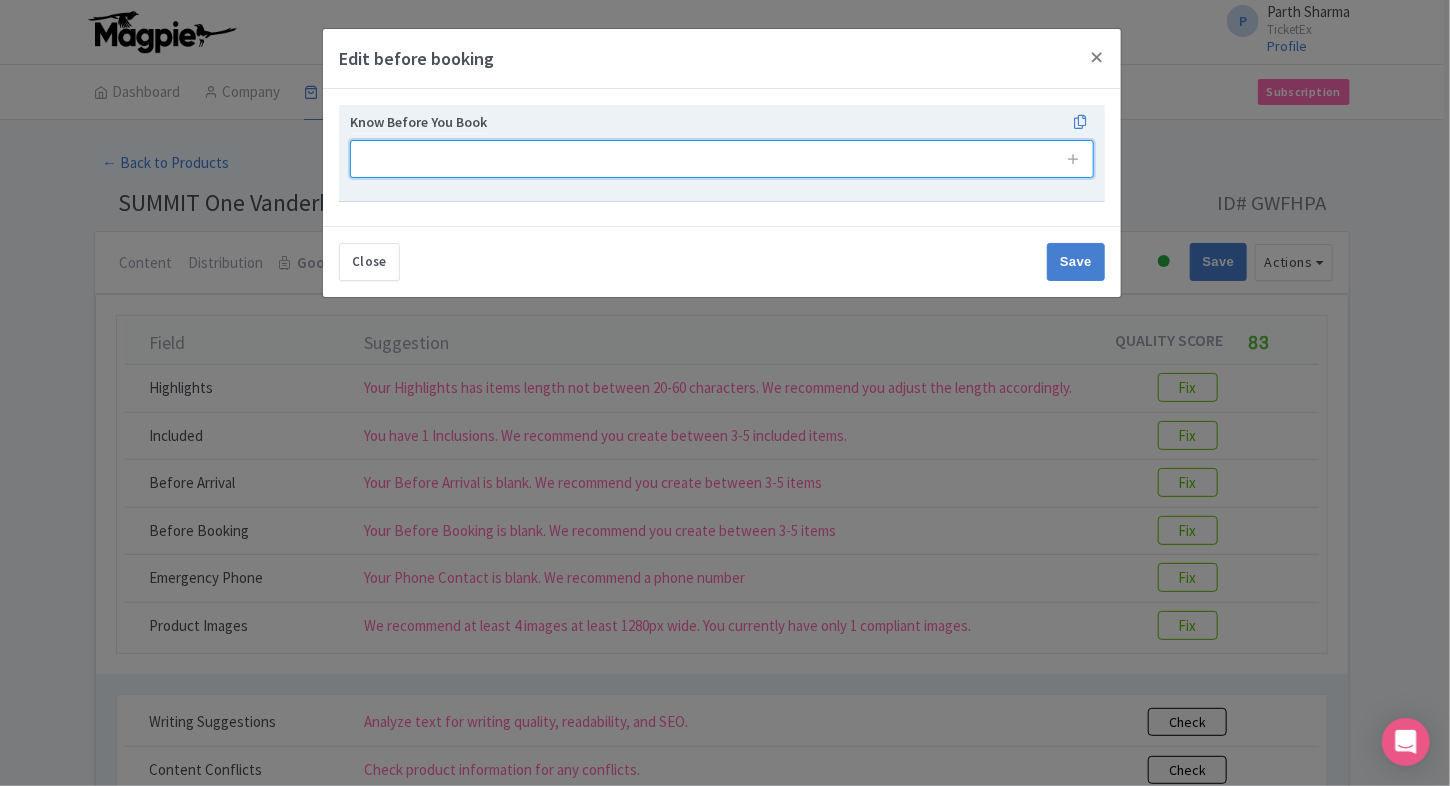 click at bounding box center (722, 159) 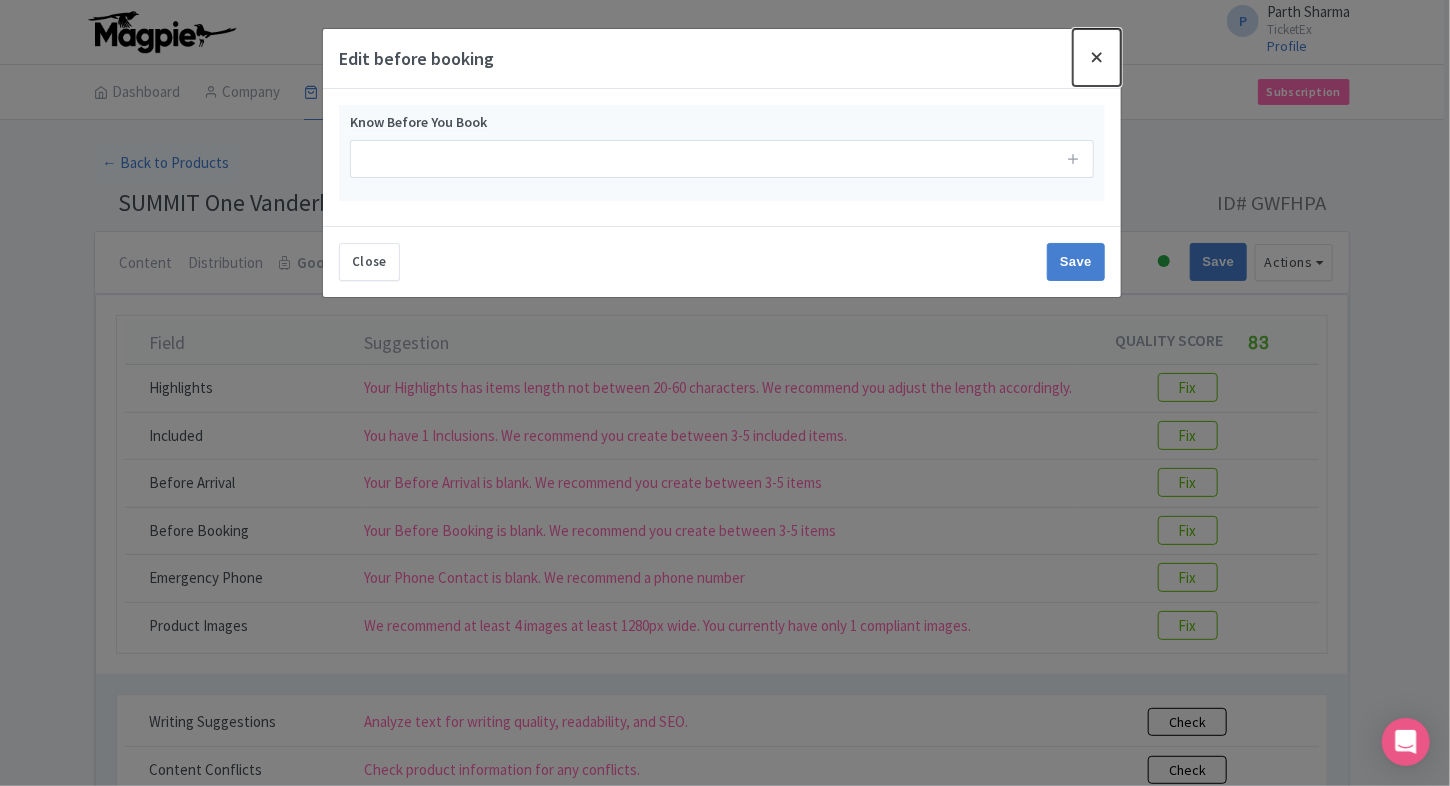click at bounding box center (1097, 57) 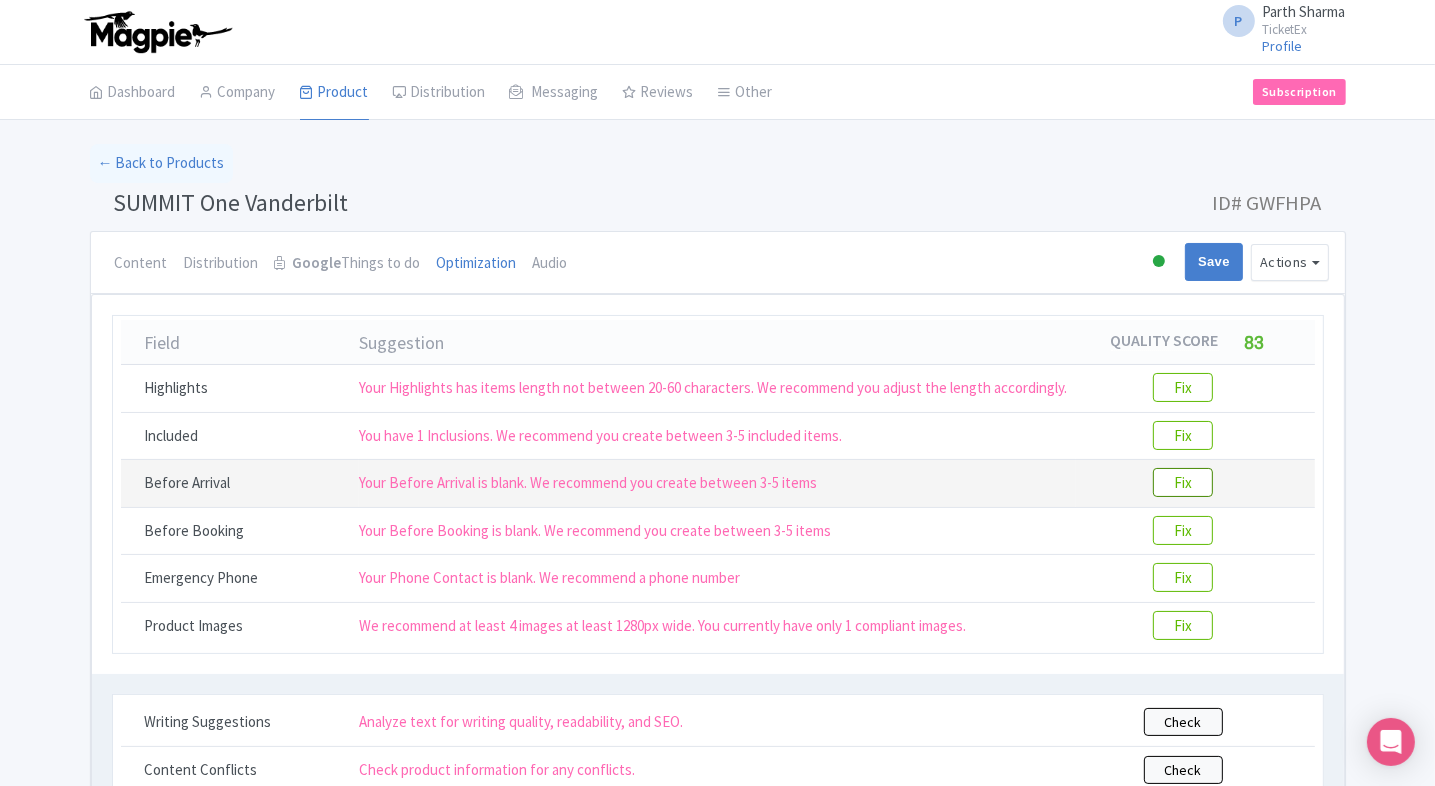 click on "Fix" at bounding box center (1183, 482) 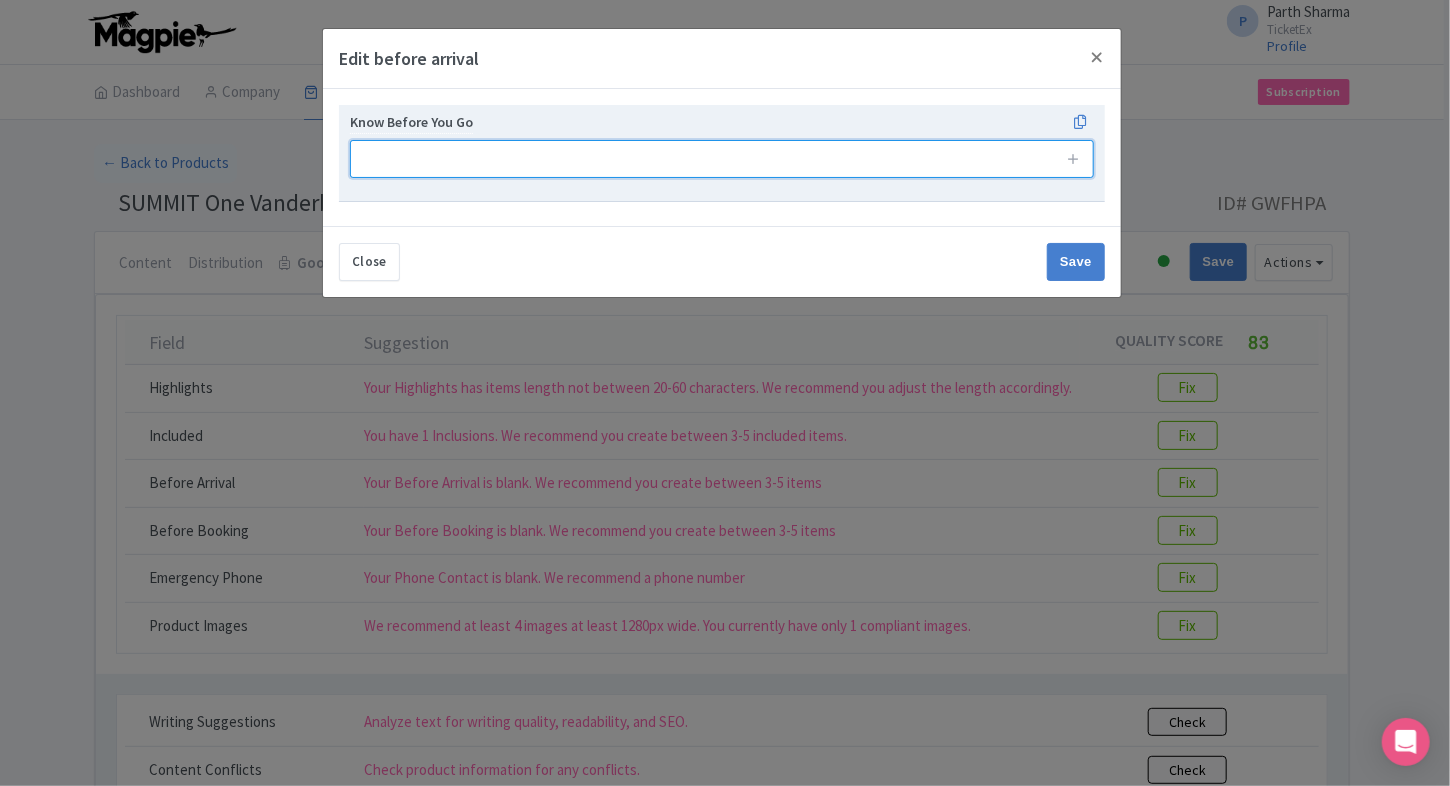 click at bounding box center (722, 159) 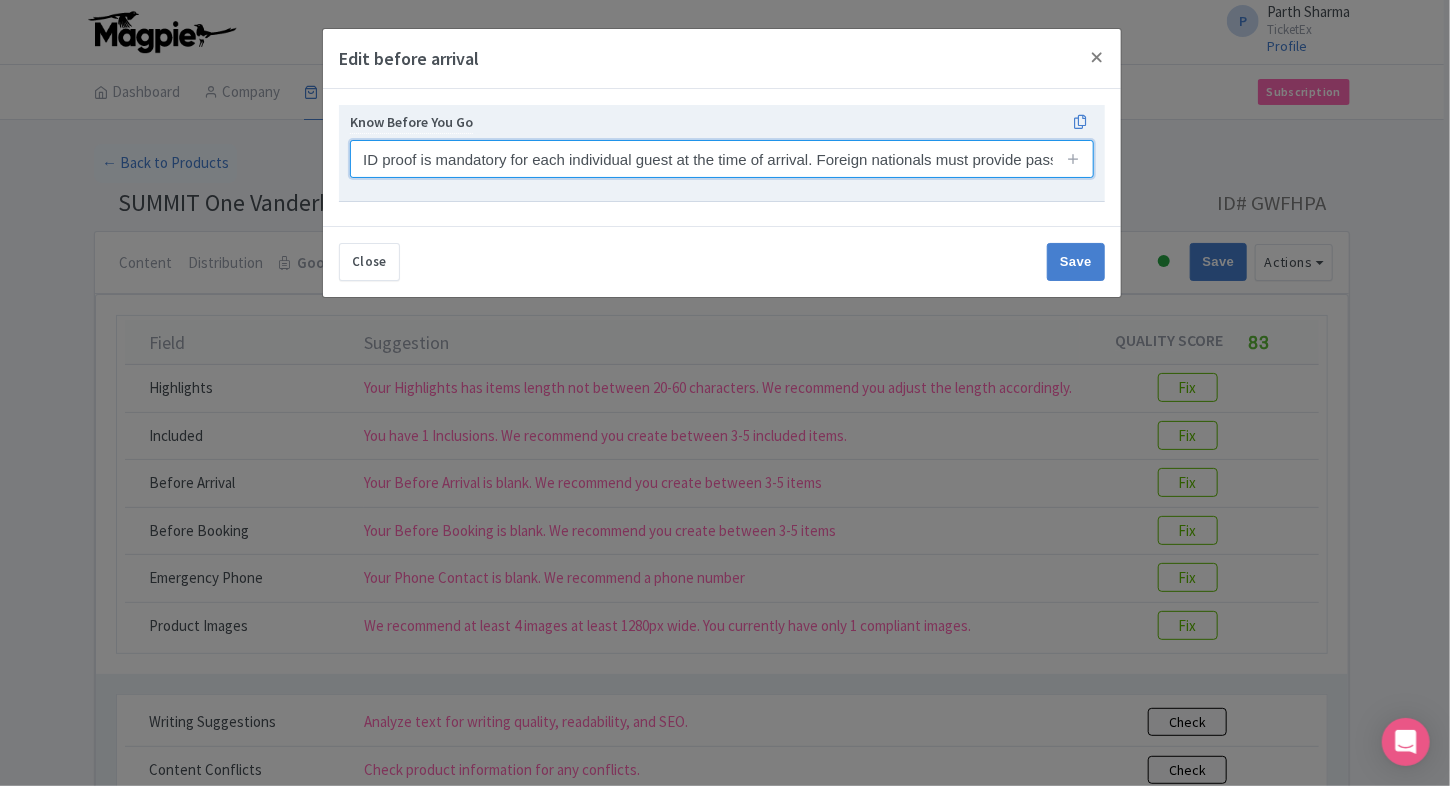 scroll, scrollTop: 0, scrollLeft: 140, axis: horizontal 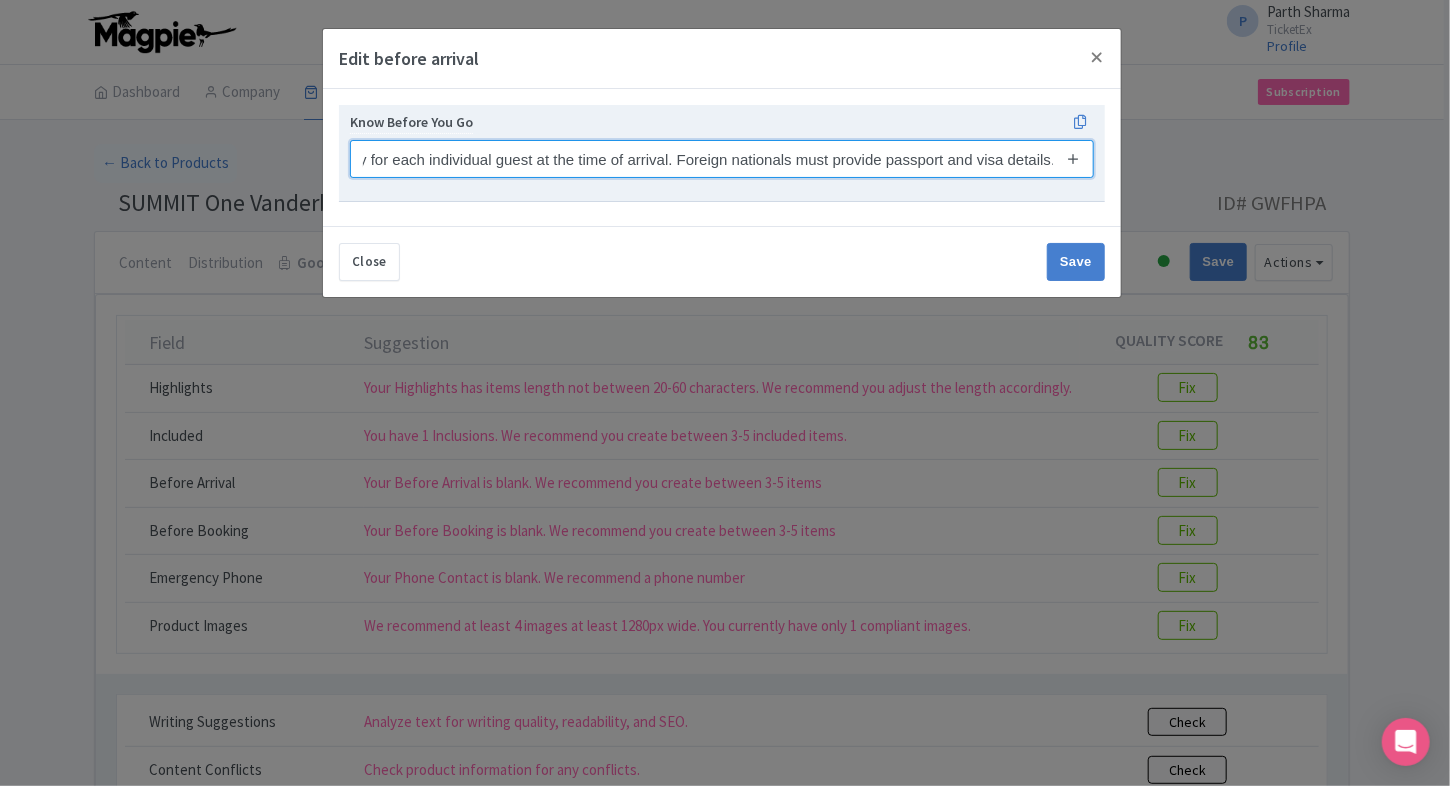 type on "ID proof is mandatory for each individual guest at the time of arrival. Foreign nationals must provide passport and visa details." 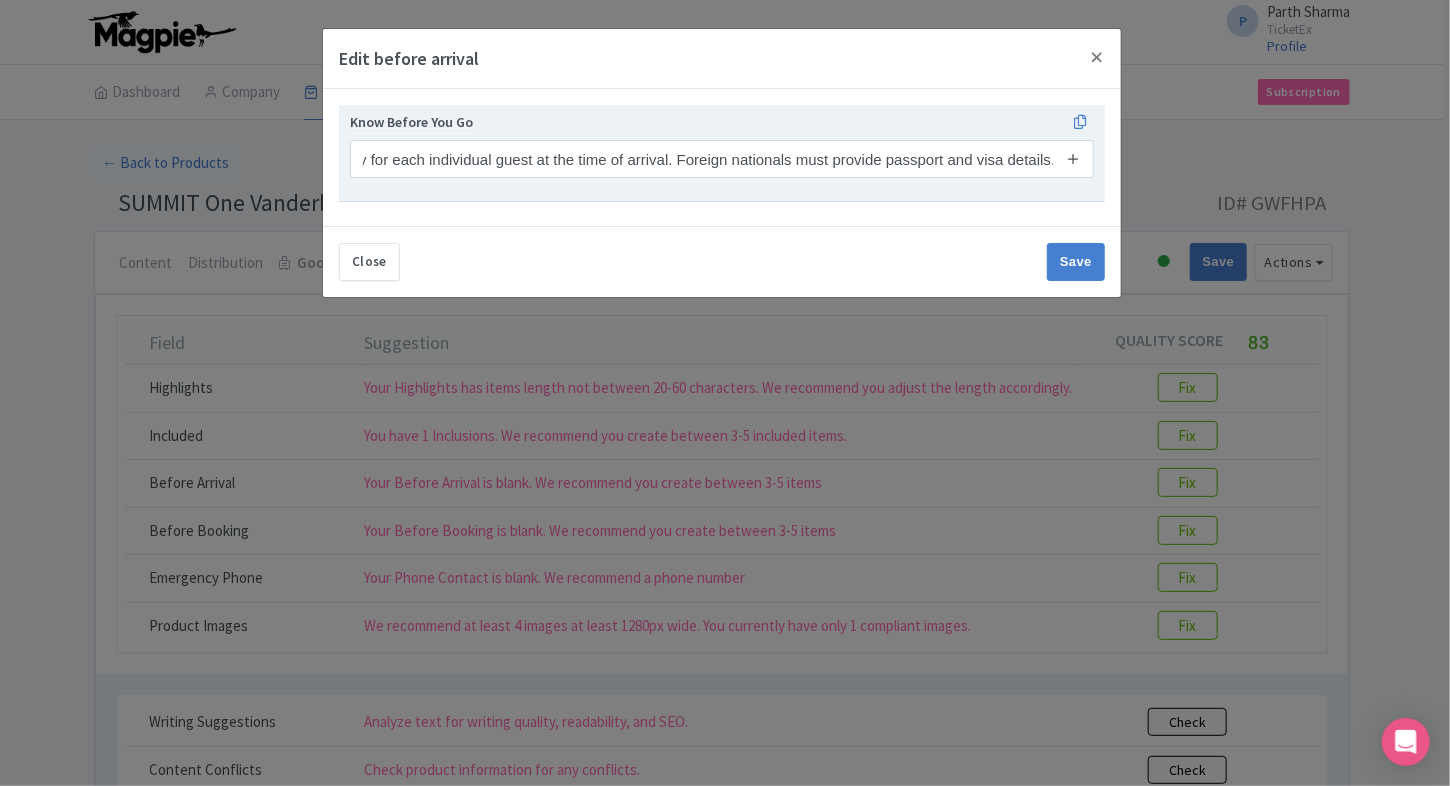 scroll, scrollTop: 0, scrollLeft: 0, axis: both 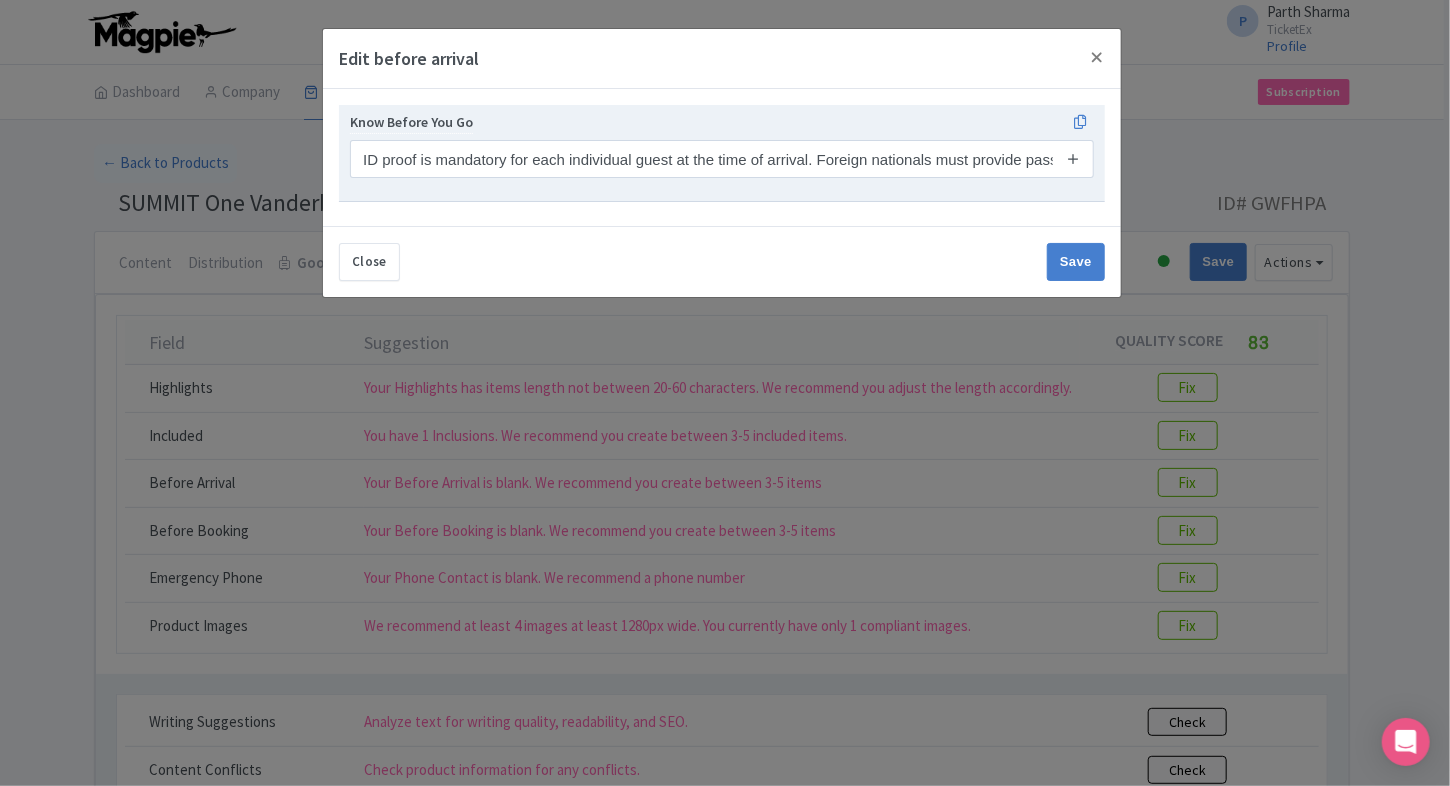 click at bounding box center [1073, 158] 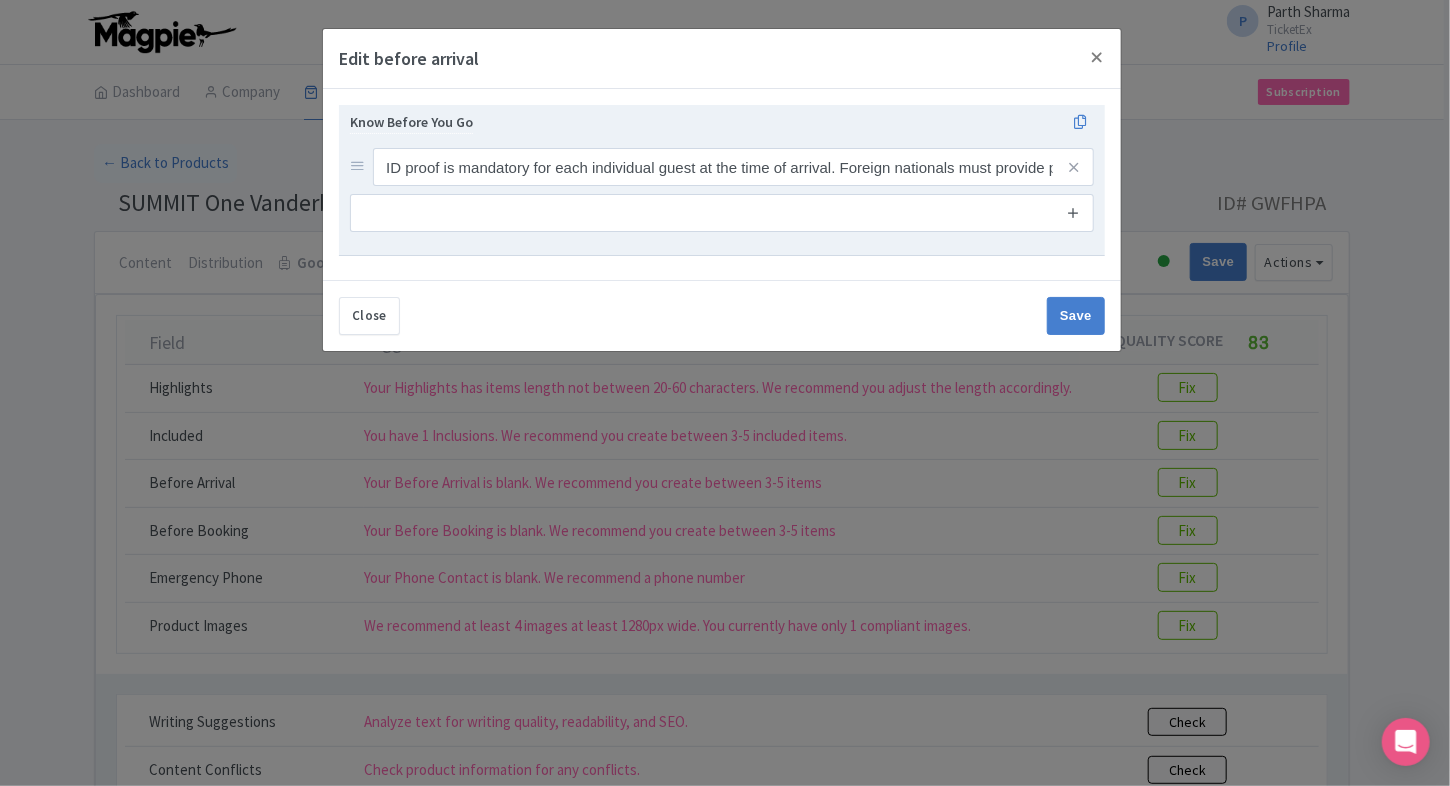 click at bounding box center [1073, 212] 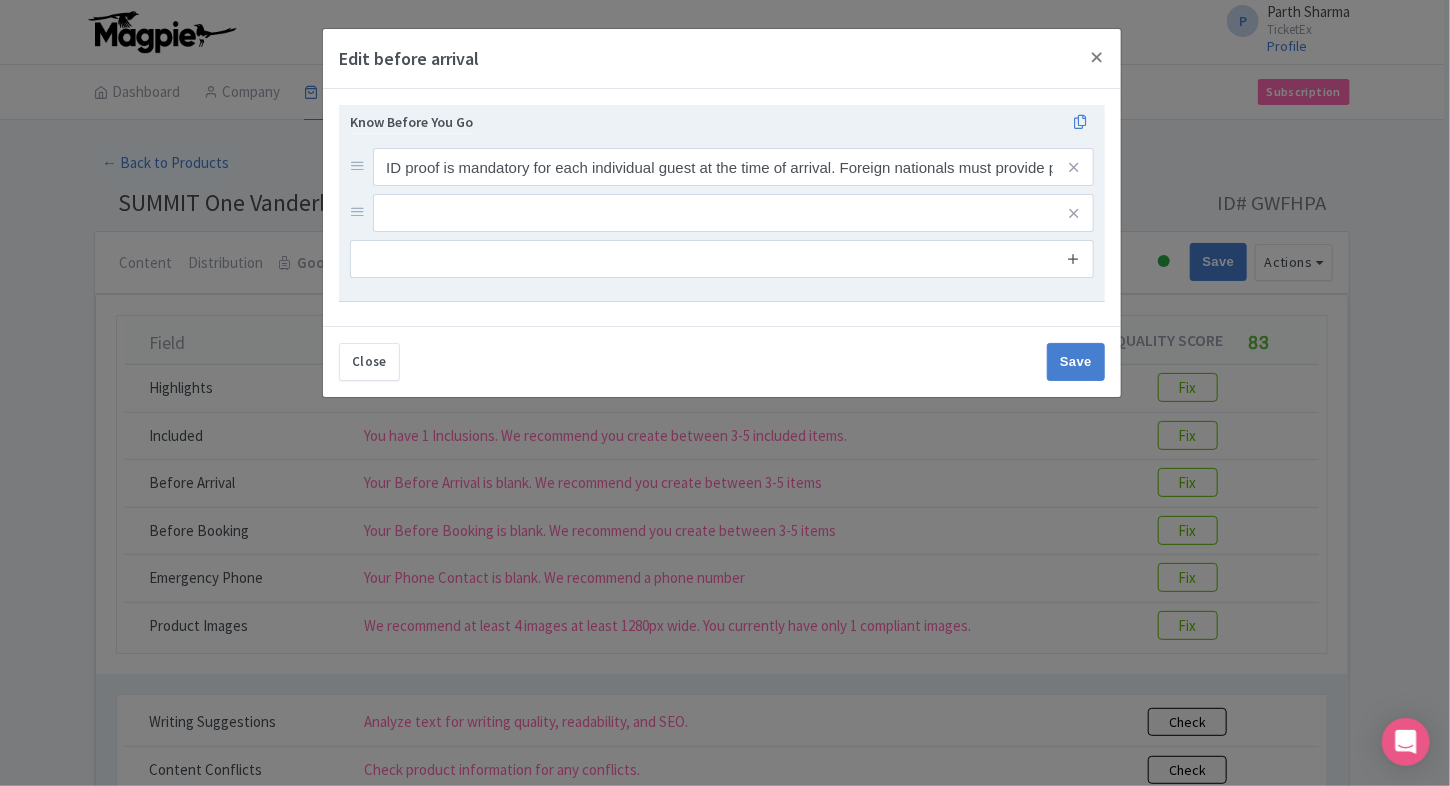 click at bounding box center [1073, 258] 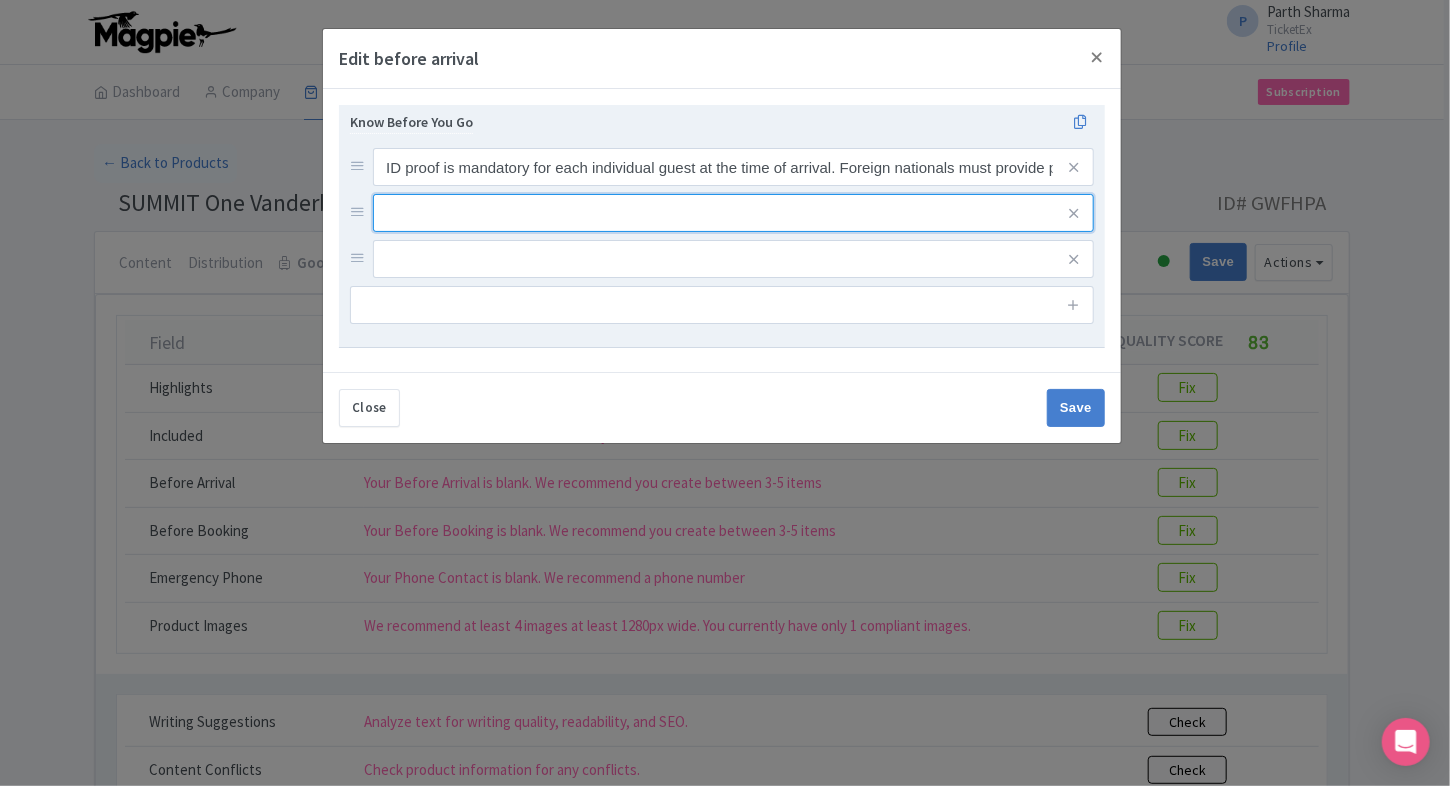 click at bounding box center [733, 167] 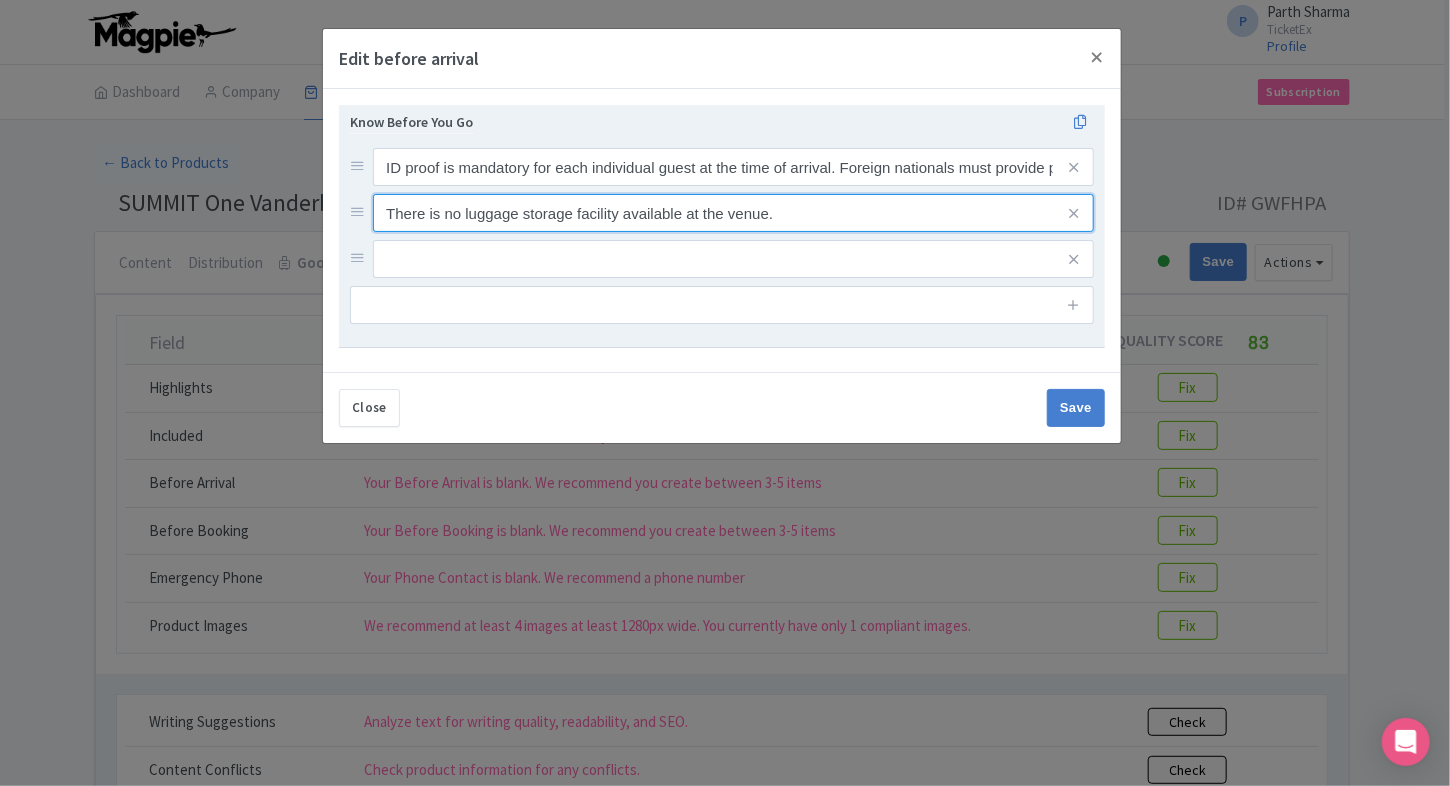 type on "There is no luggage storage facility available at the venue." 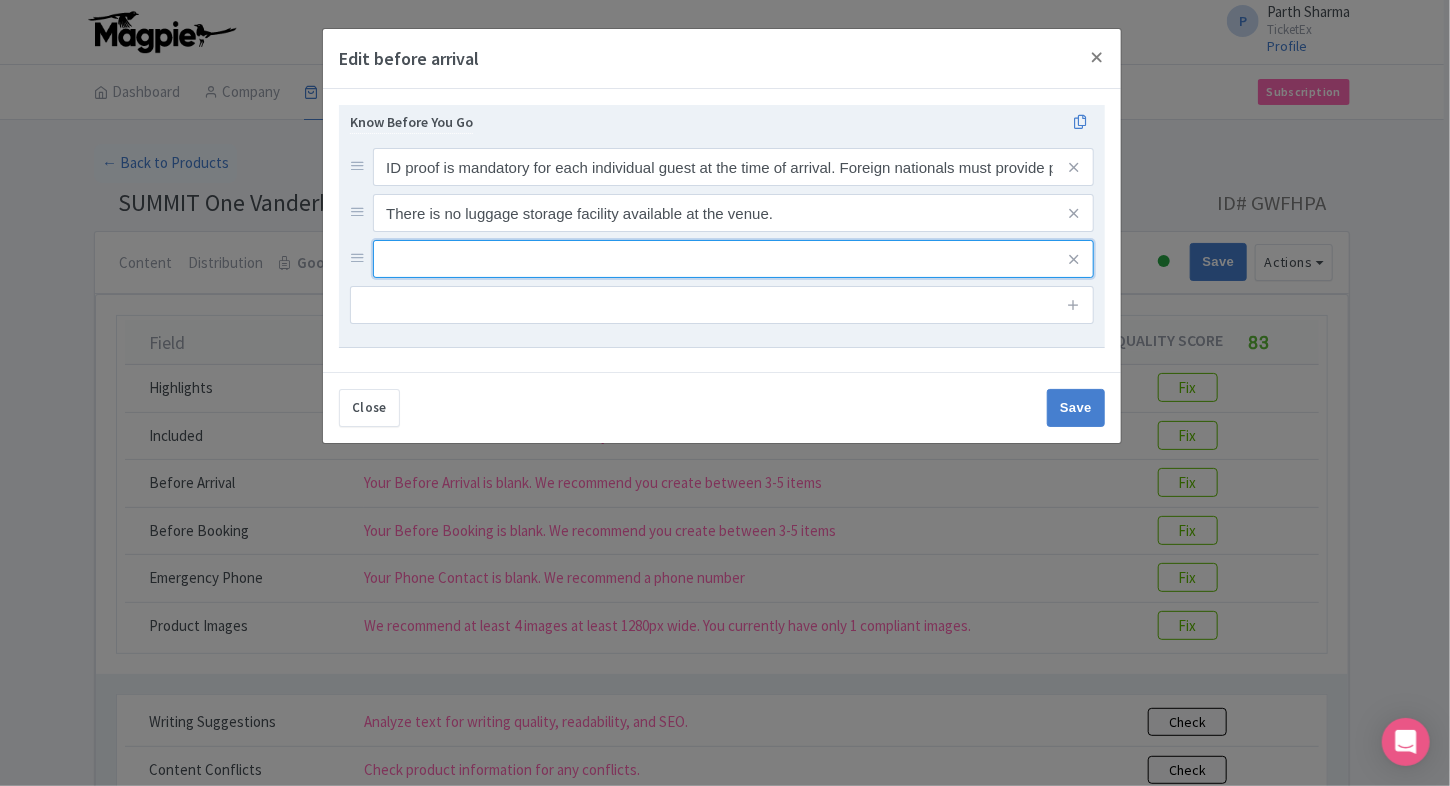 click at bounding box center [733, 167] 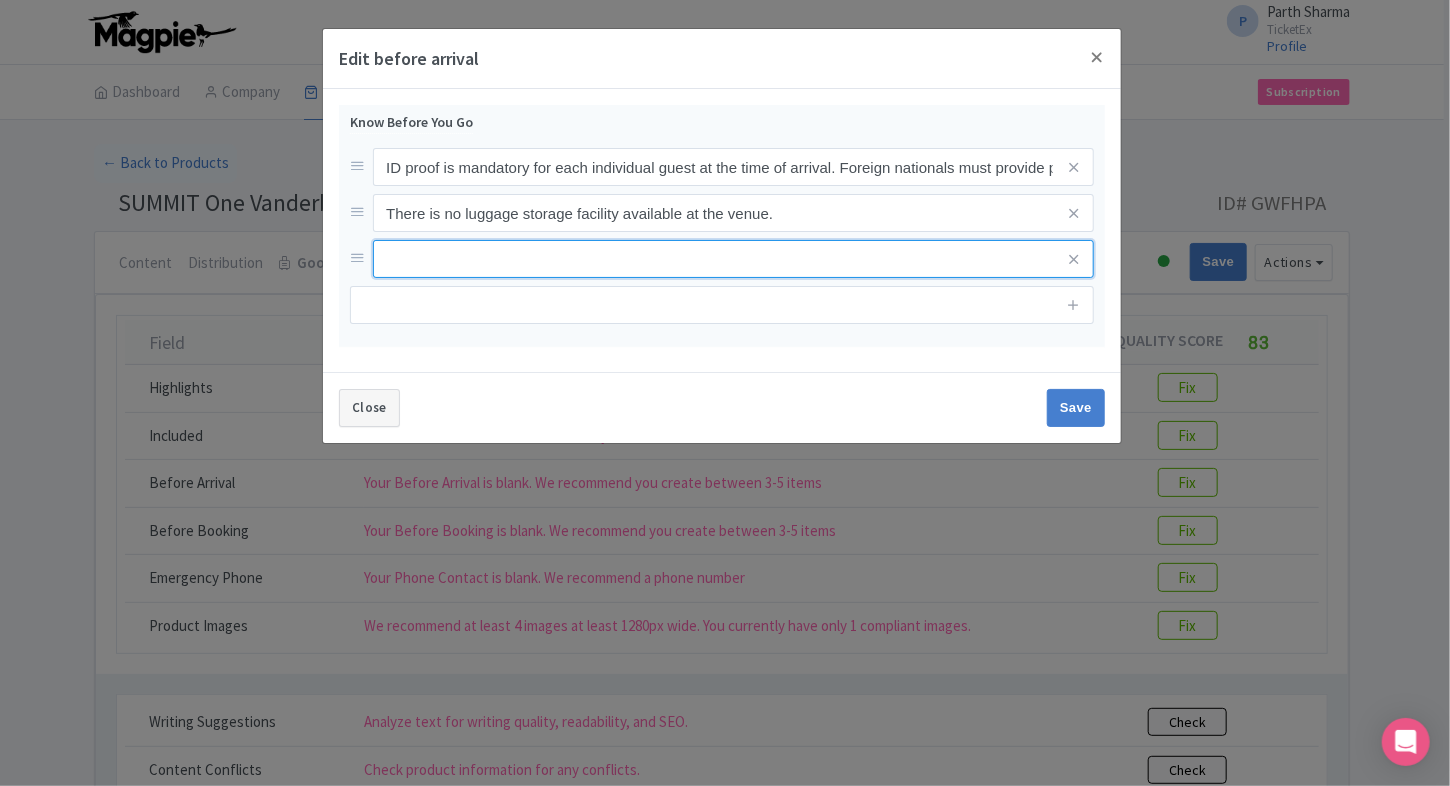 paste on "Wear comfortable shoes, but avoid stiletto heels, steel-toe boots, or sports cleats, as they can damage the mirrored floors." 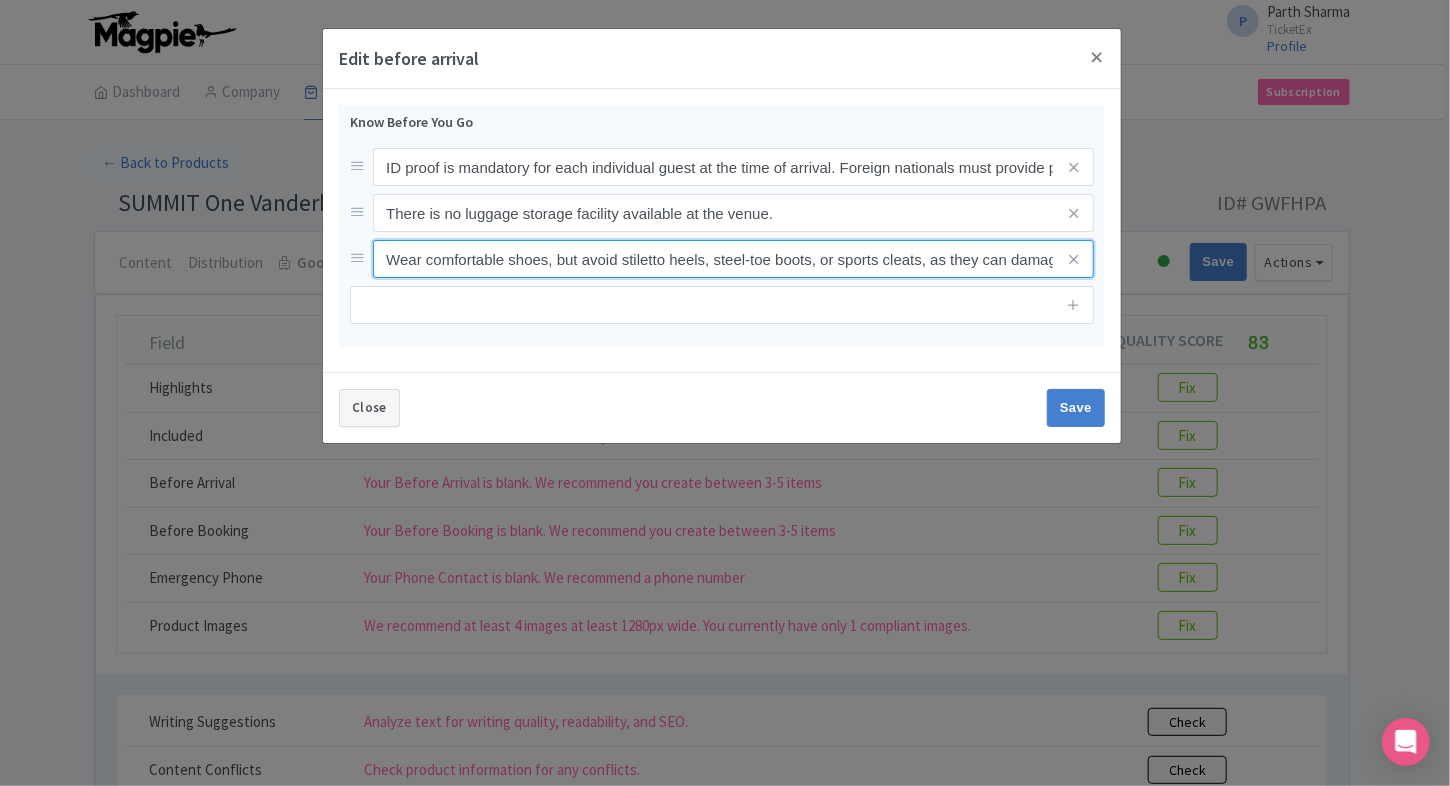 scroll, scrollTop: 0, scrollLeft: 141, axis: horizontal 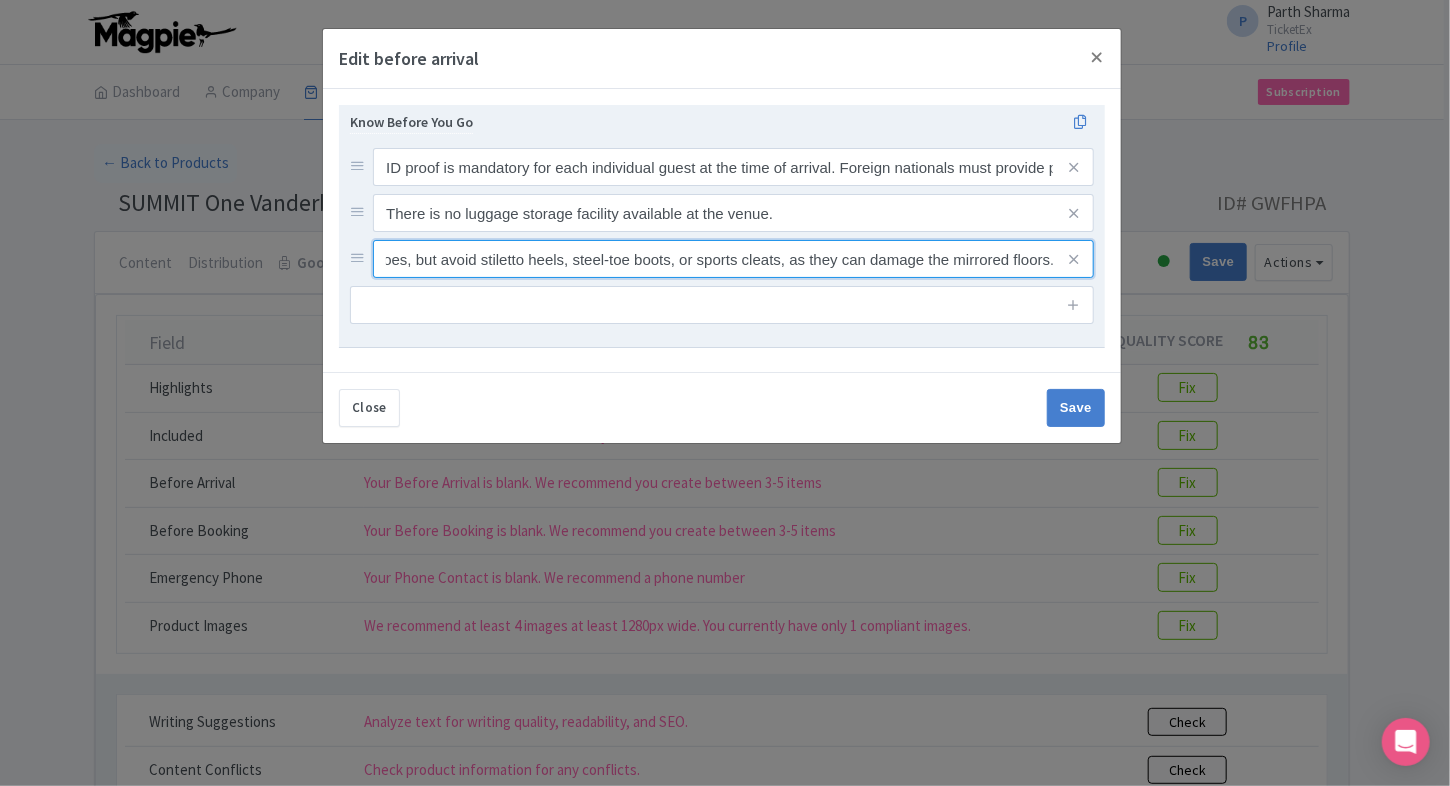 type on "Wear comfortable shoes, but avoid stiletto heels, steel-toe boots, or sports cleats, as they can damage the mirrored floors." 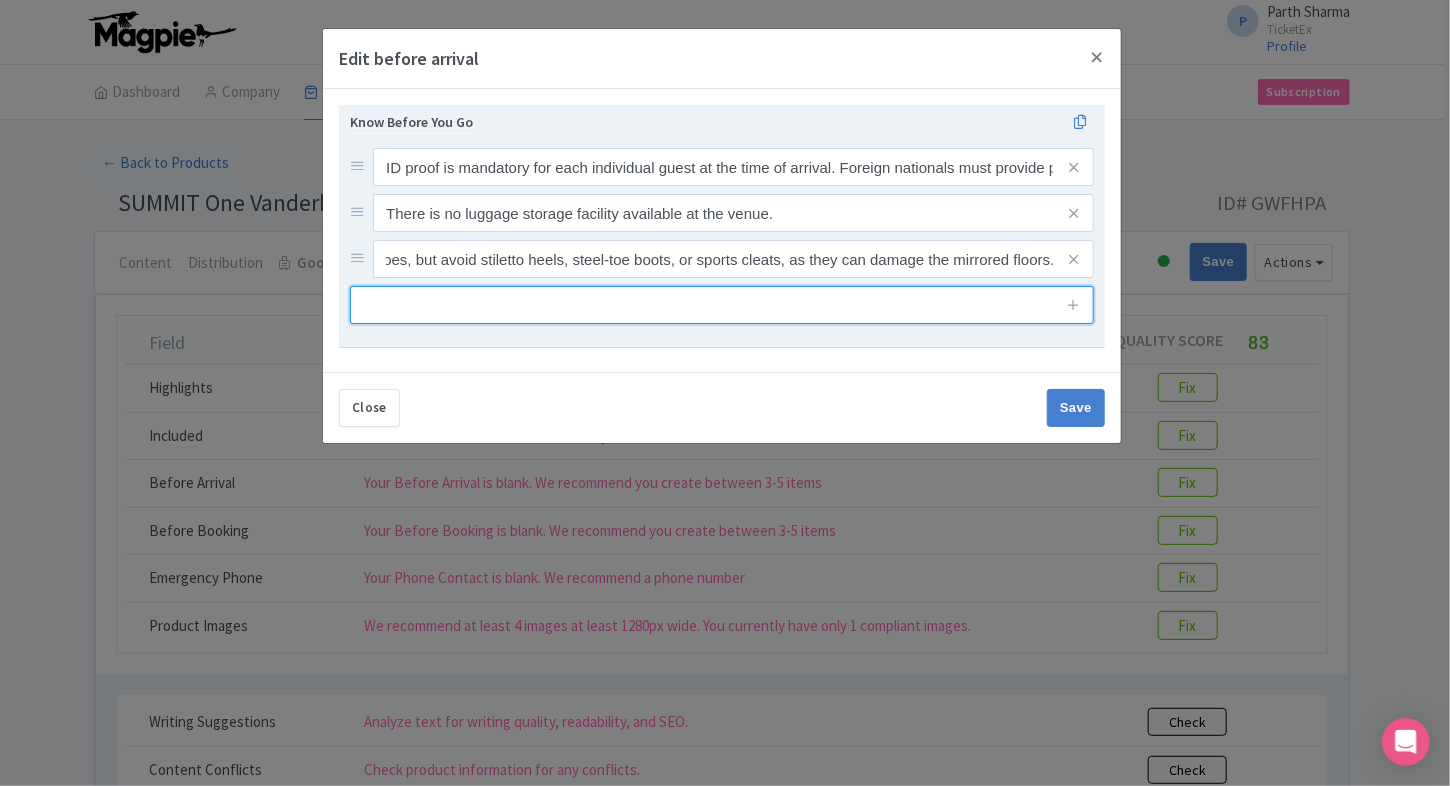 scroll, scrollTop: 0, scrollLeft: 0, axis: both 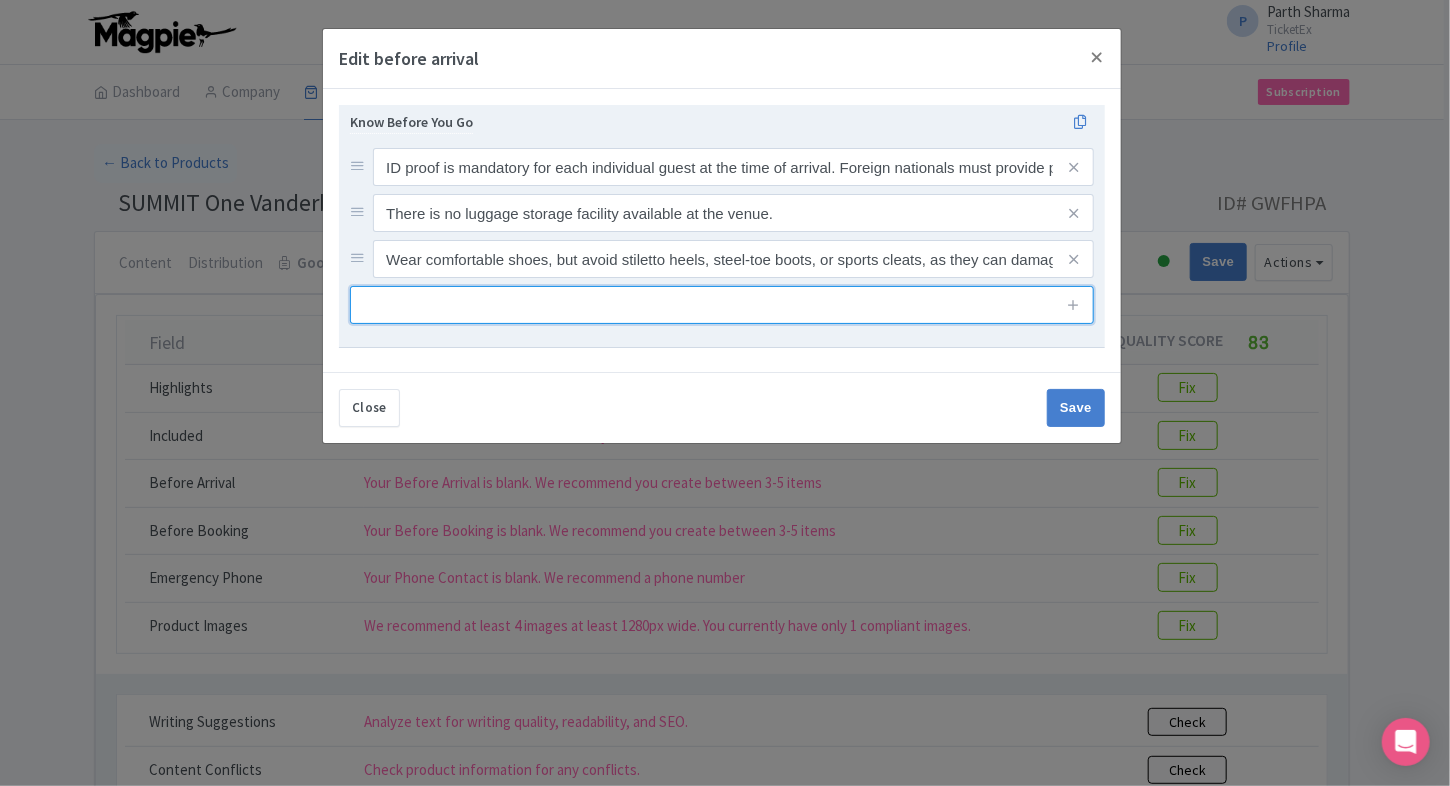 click at bounding box center [722, 305] 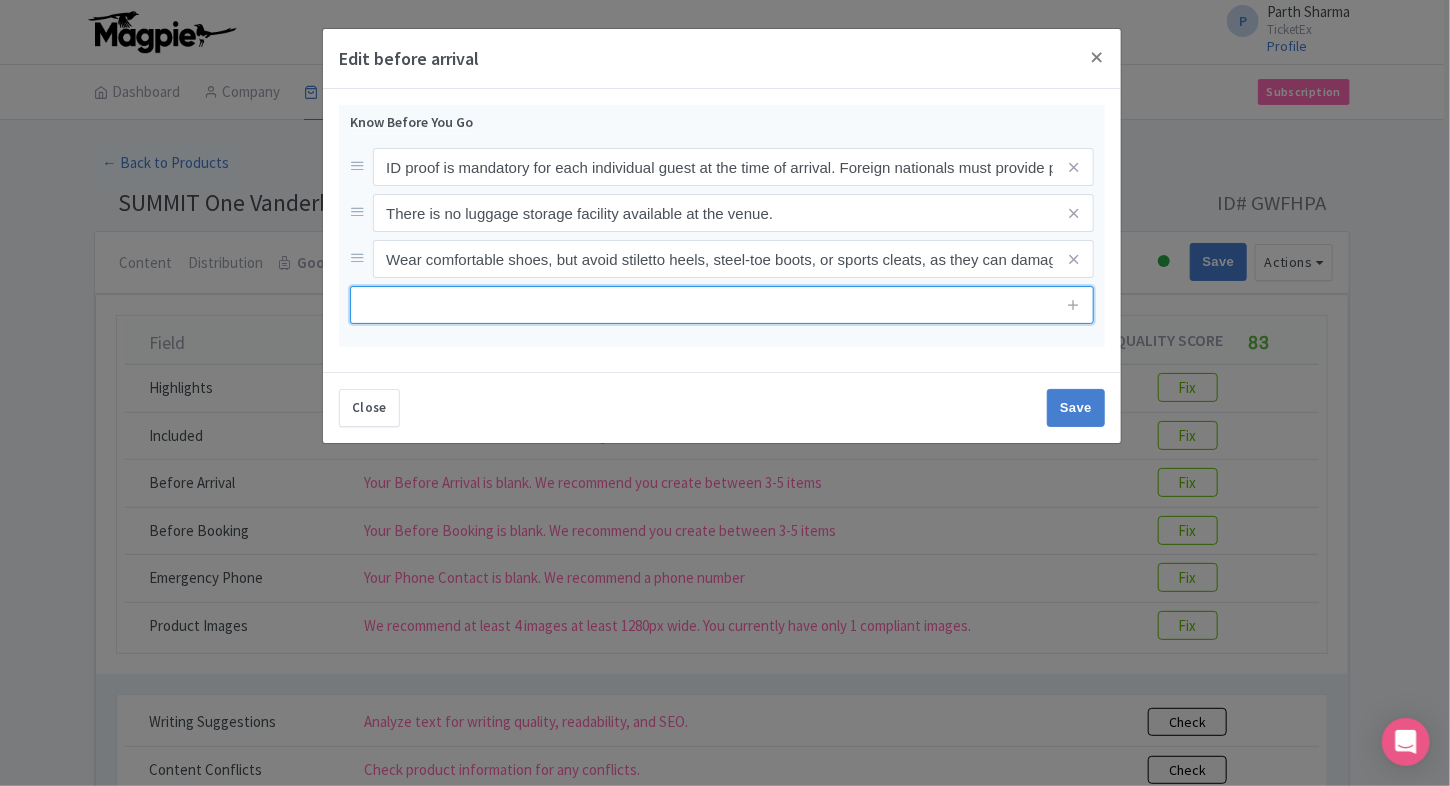 paste on "To avoid unwanted exposure on glass and mirrored floors, SUMMIT recommends wearing pants, shorts, or tights. Dress appropriately." 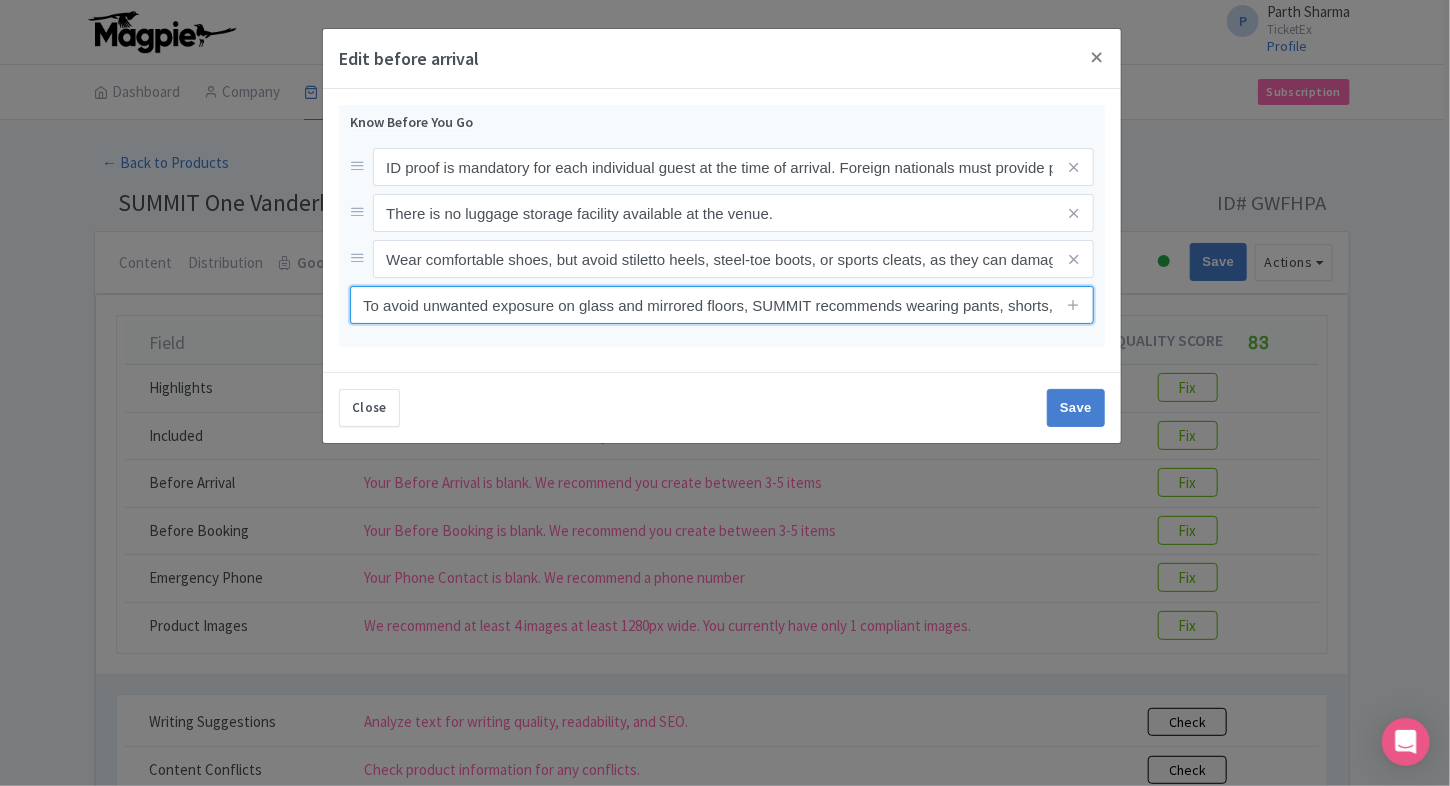 scroll, scrollTop: 0, scrollLeft: 198, axis: horizontal 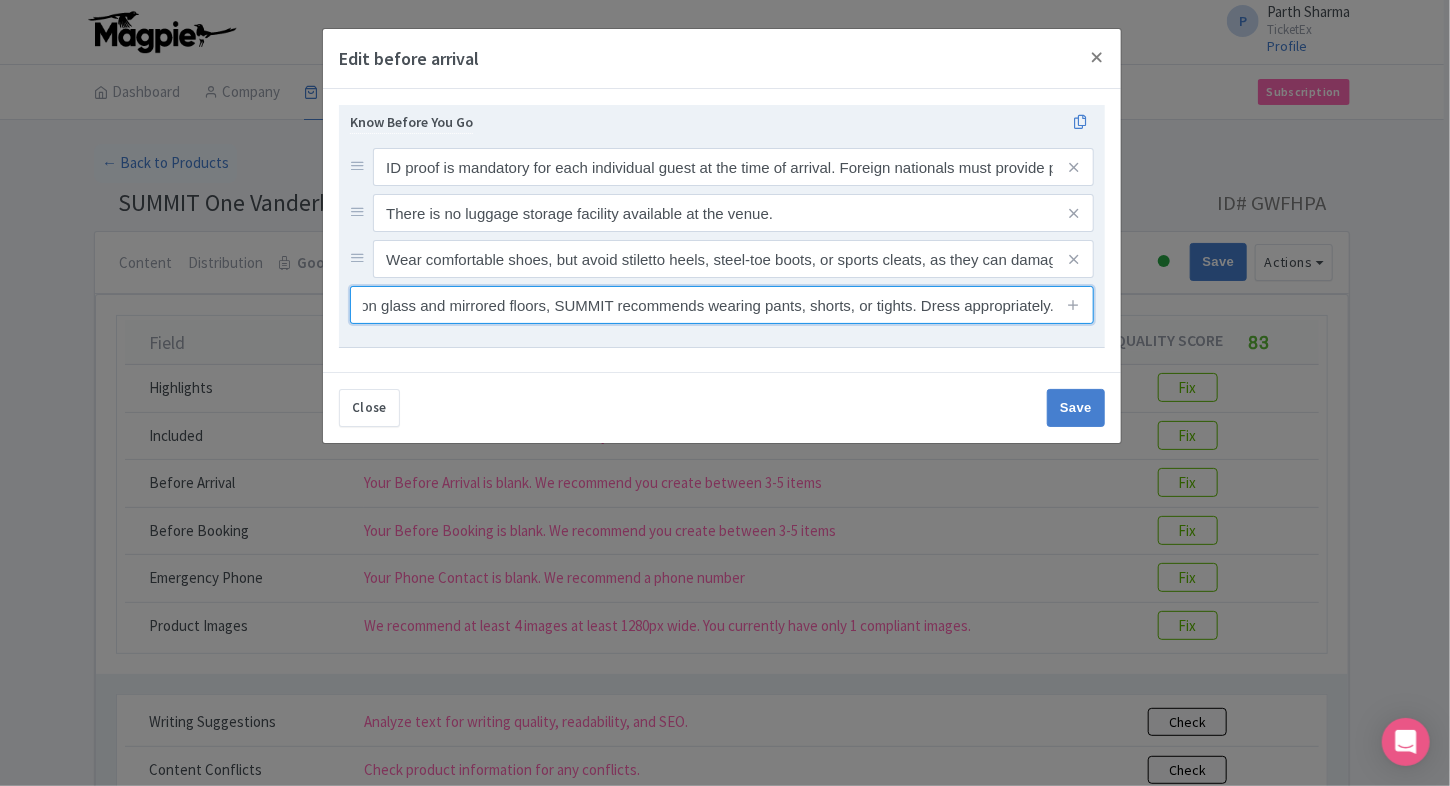 type on "To avoid unwanted exposure on glass and mirrored floors, SUMMIT recommends wearing pants, shorts, or tights. Dress appropriately." 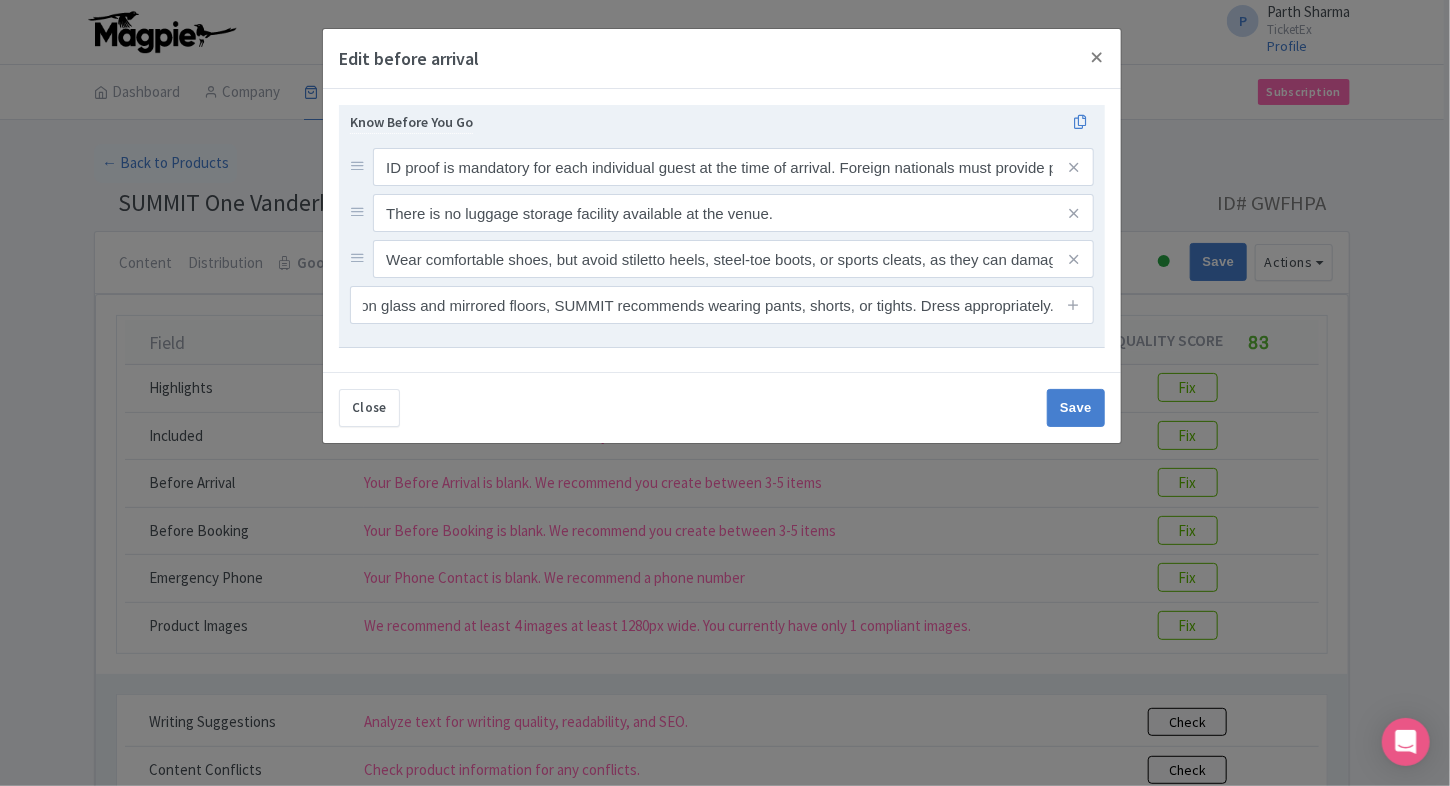 scroll, scrollTop: 0, scrollLeft: 0, axis: both 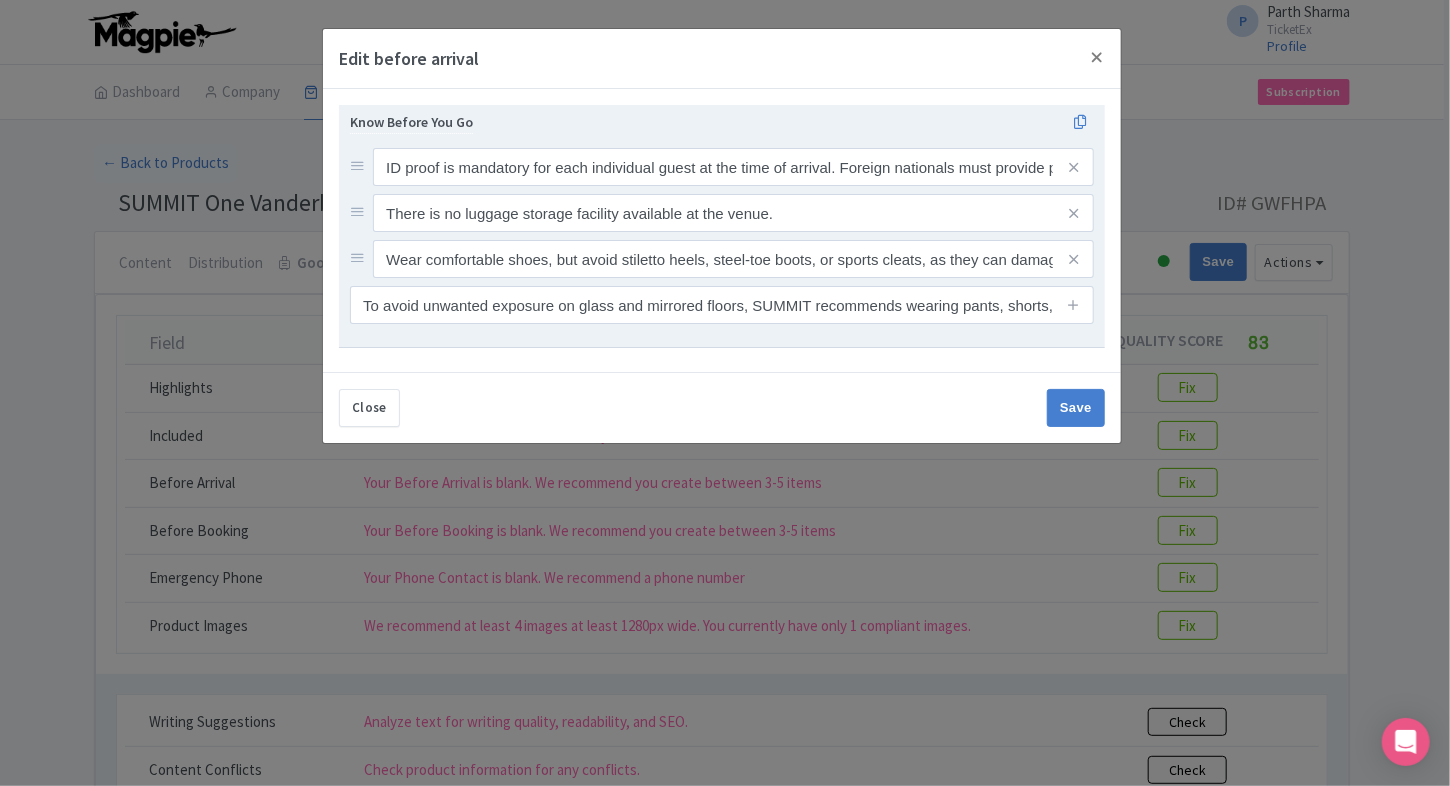 click on "Know Before You Go ID proof is mandatory for each individual guest at the time of arrival. Foreign nationals must provide passport and visa details. There is no luggage storage facility available at the venue. Wear comfortable shoes, but avoid stiletto heels, steel-toe boots, or sports cleats, as they can damage the mirrored floors. To avoid unwanted exposure on glass and mirrored floors, SUMMIT recommends wearing pants, shorts, or tights. Dress appropriately." at bounding box center [722, 226] 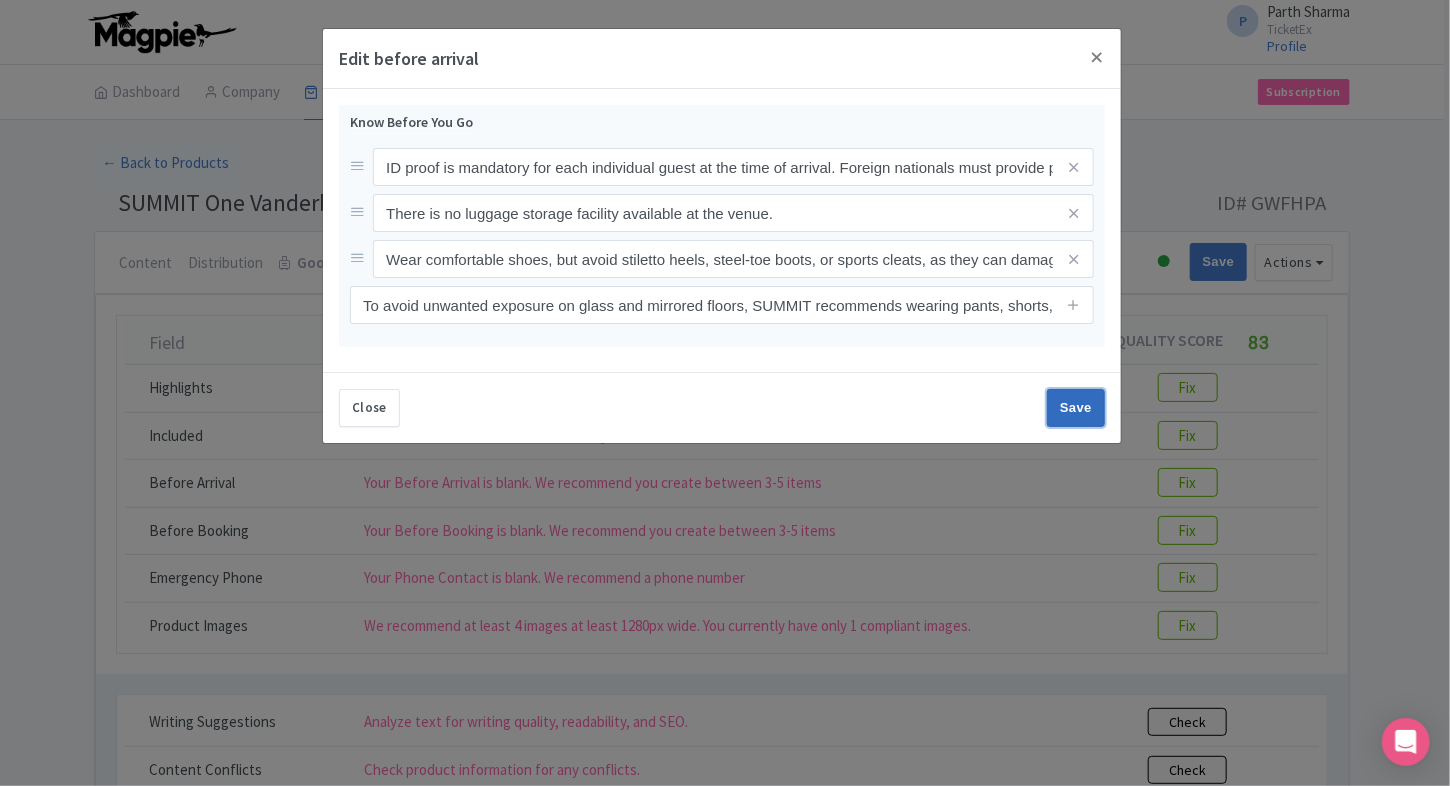 click on "Save" at bounding box center [1076, 408] 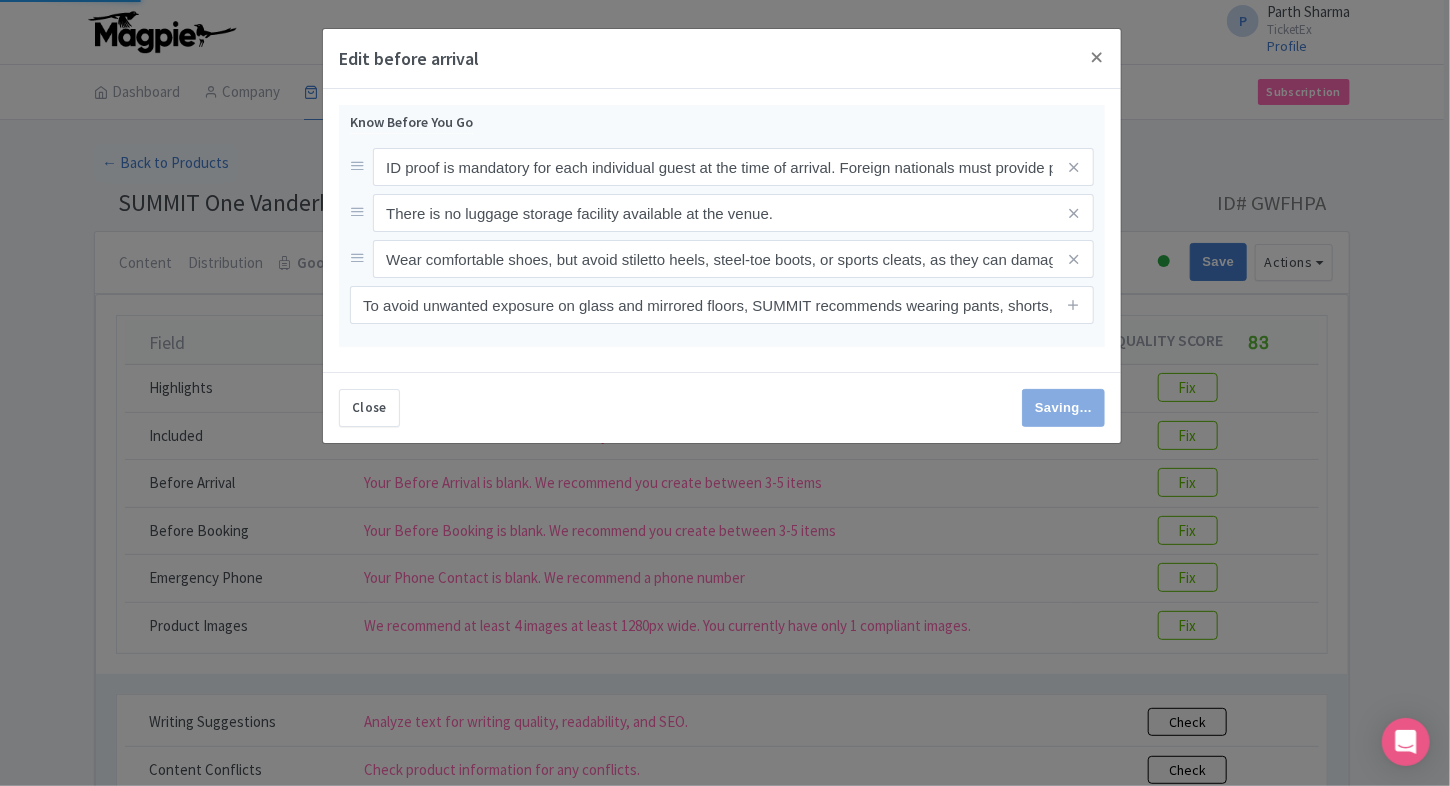 type on "Save" 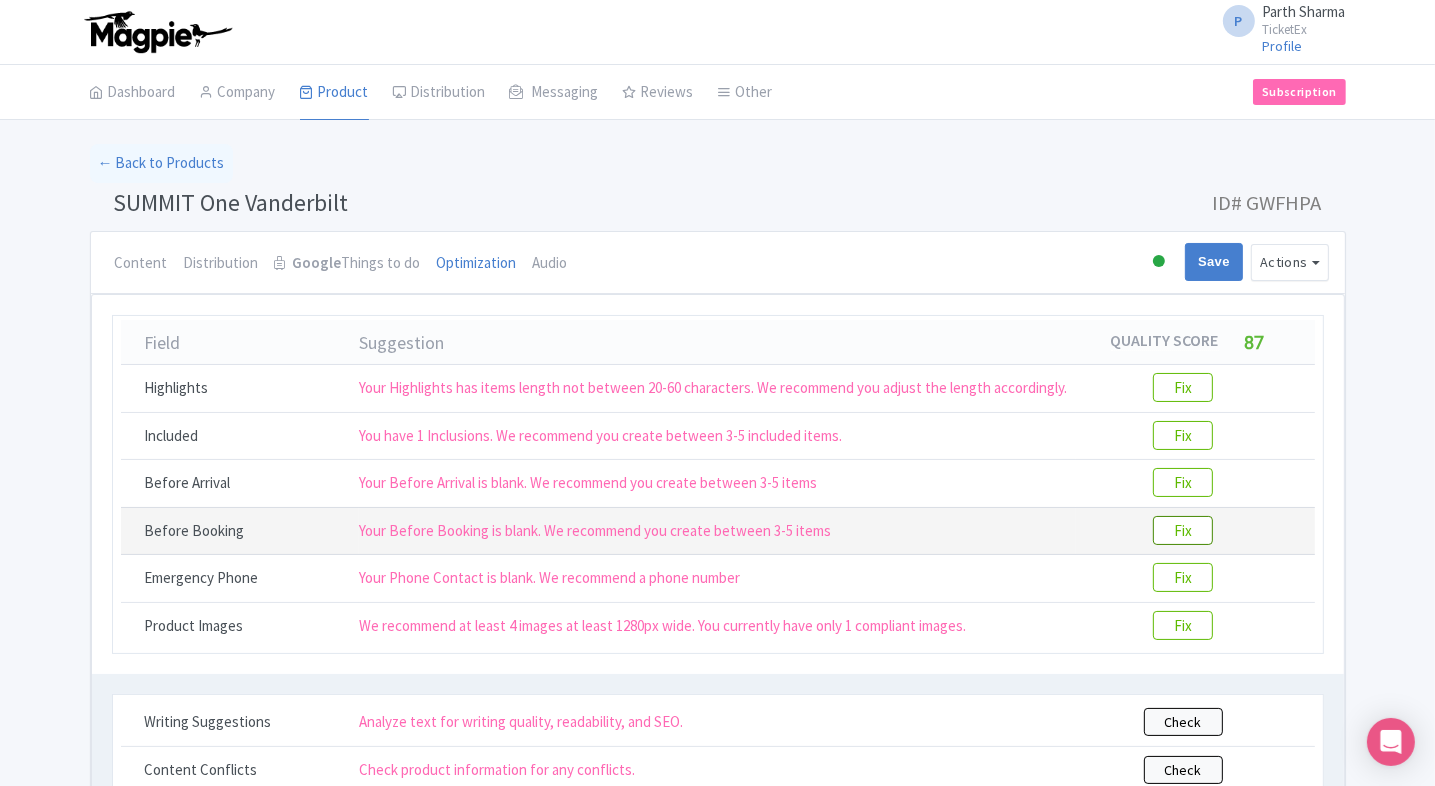 click on "Fix" at bounding box center (1183, 530) 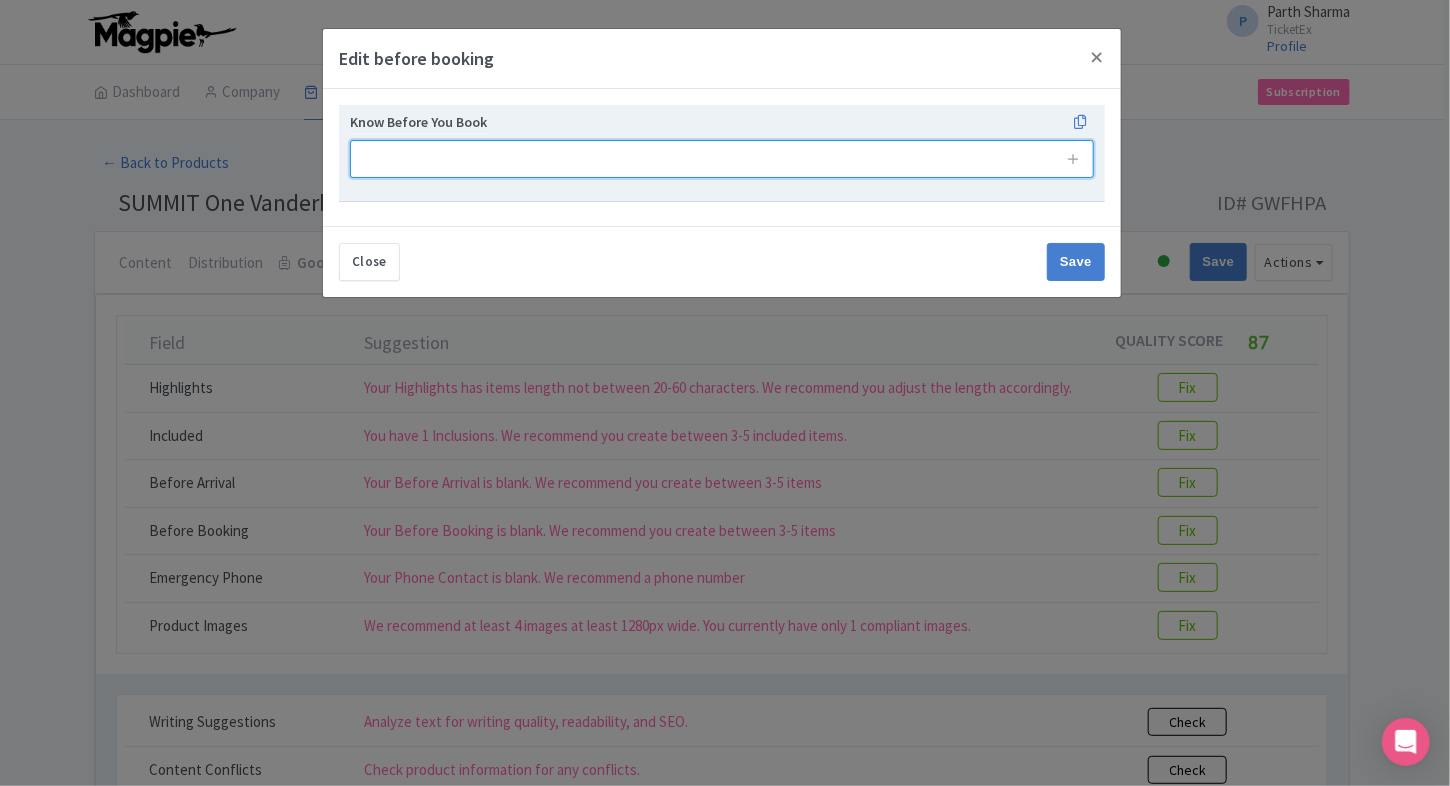 click at bounding box center [722, 159] 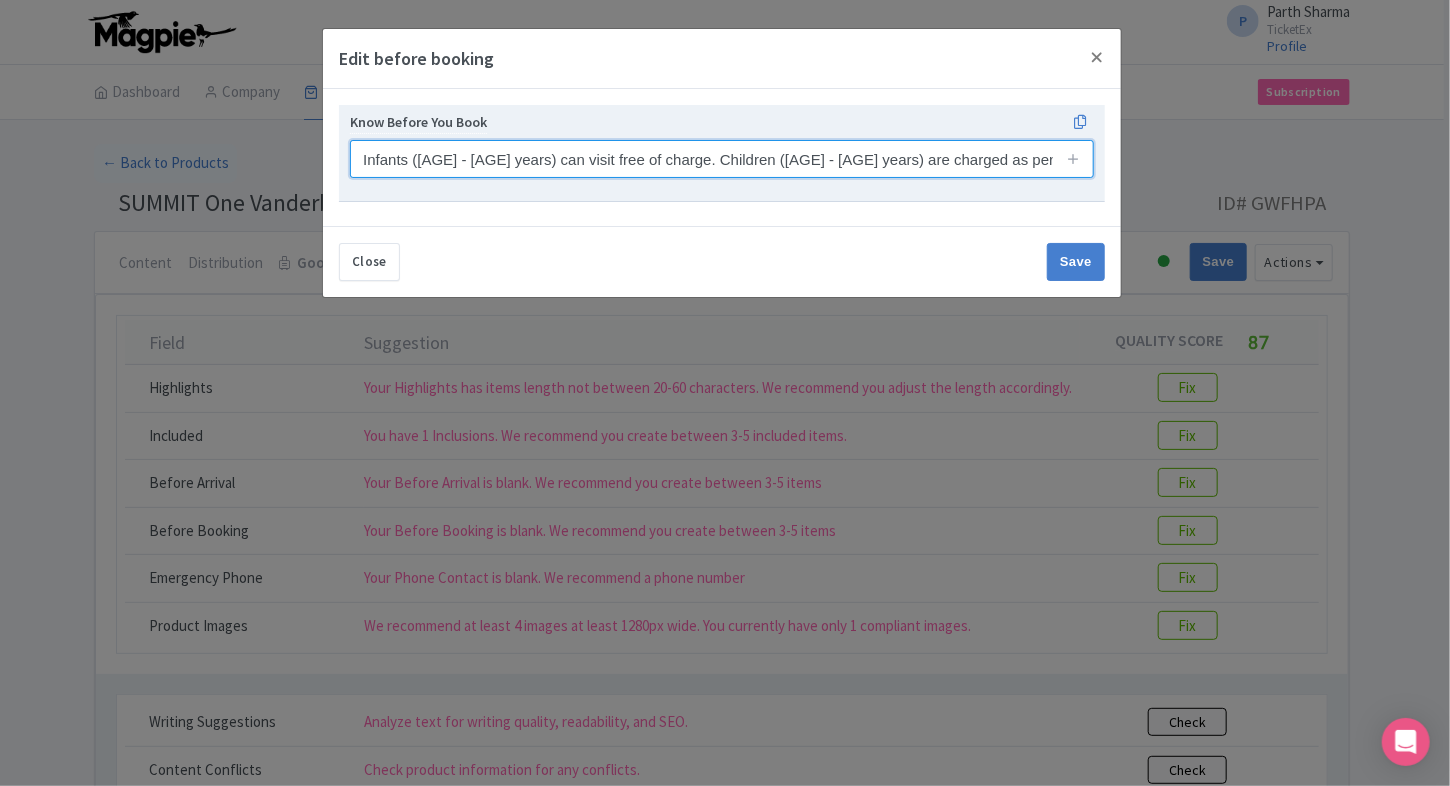 scroll, scrollTop: 0, scrollLeft: 332, axis: horizontal 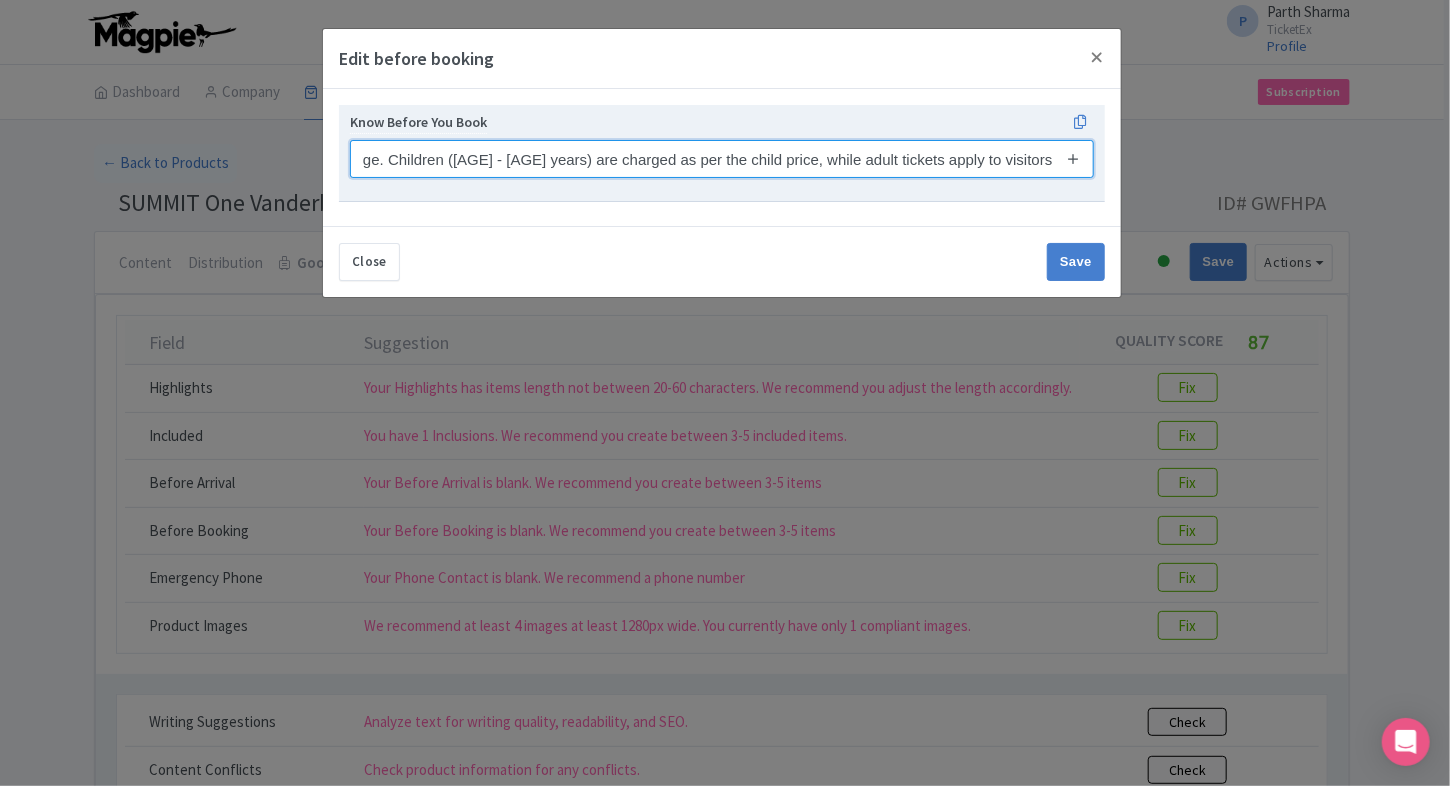 type on "Infants (0-5 years) can visit free of charge. Children (6-12 years) are charged as per the child price, while adult tickets apply to visitors aged 13 and above." 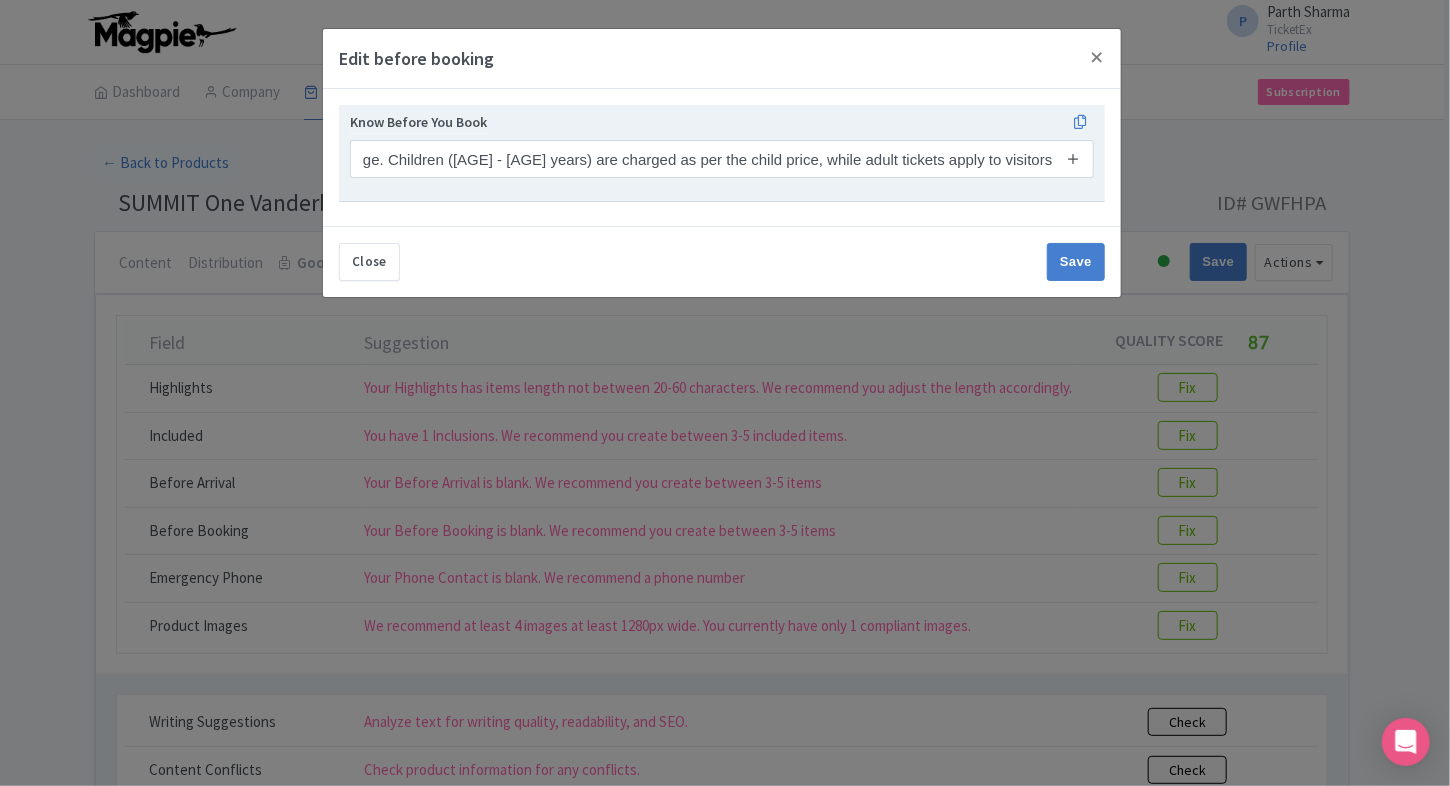 scroll, scrollTop: 0, scrollLeft: 0, axis: both 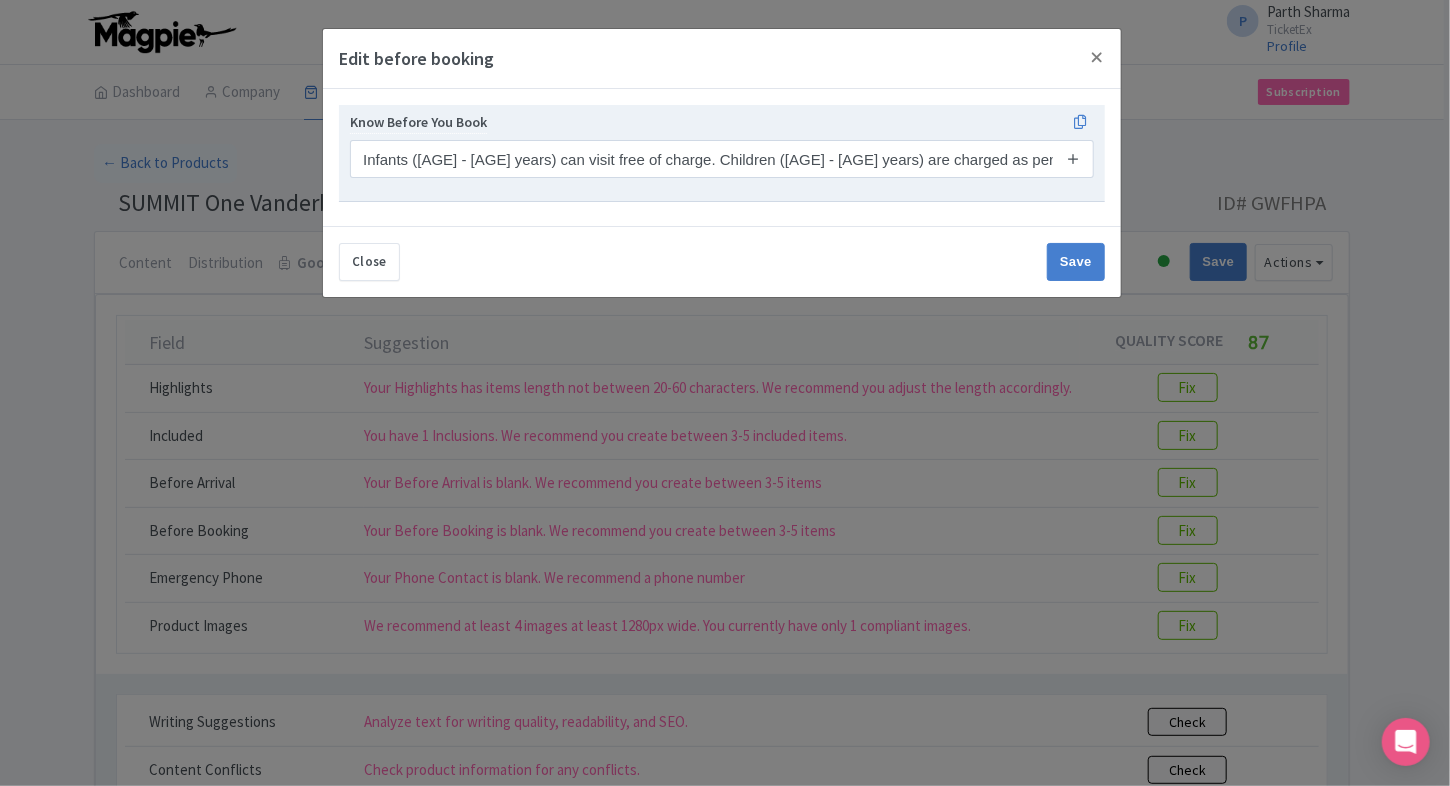 click at bounding box center (1073, 158) 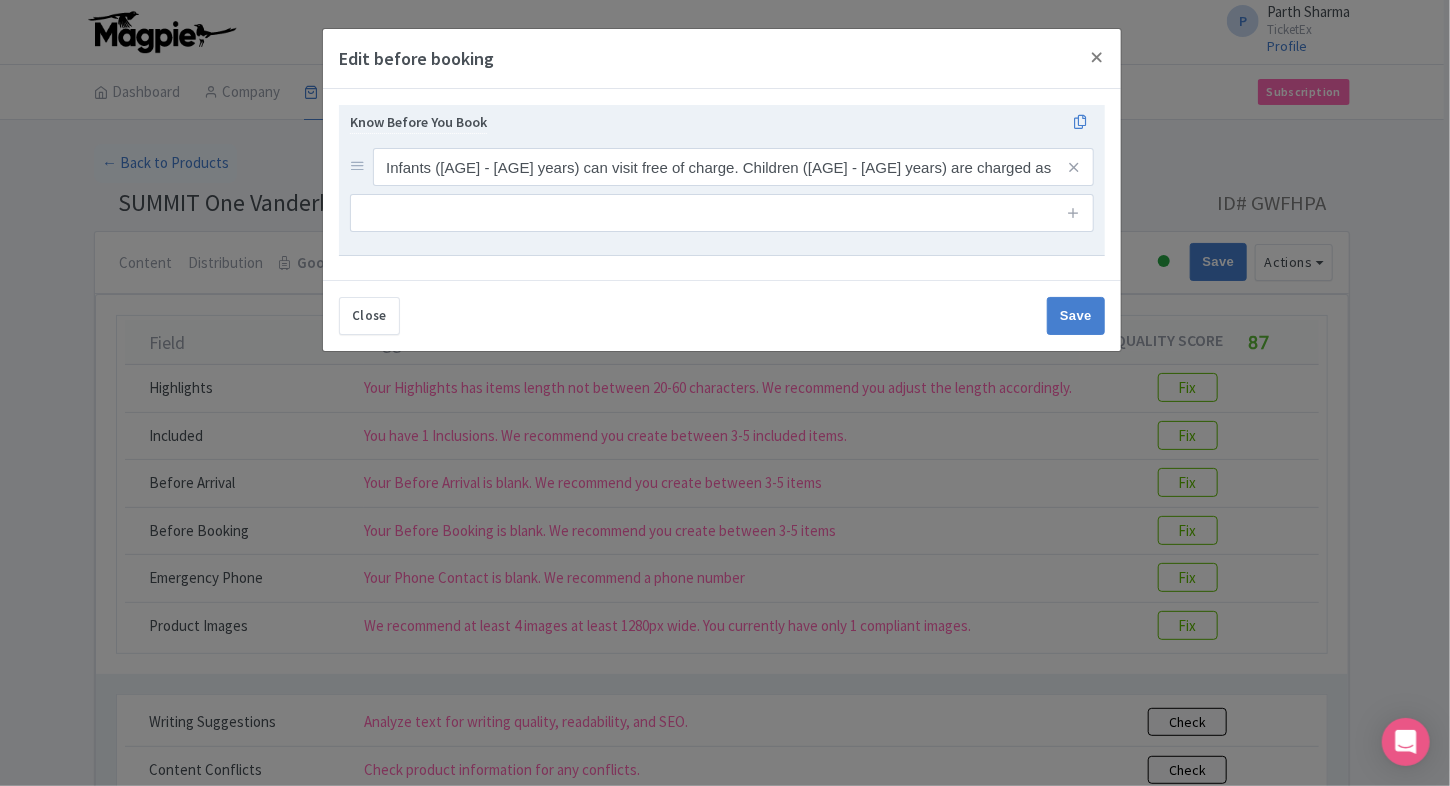 click at bounding box center (722, 213) 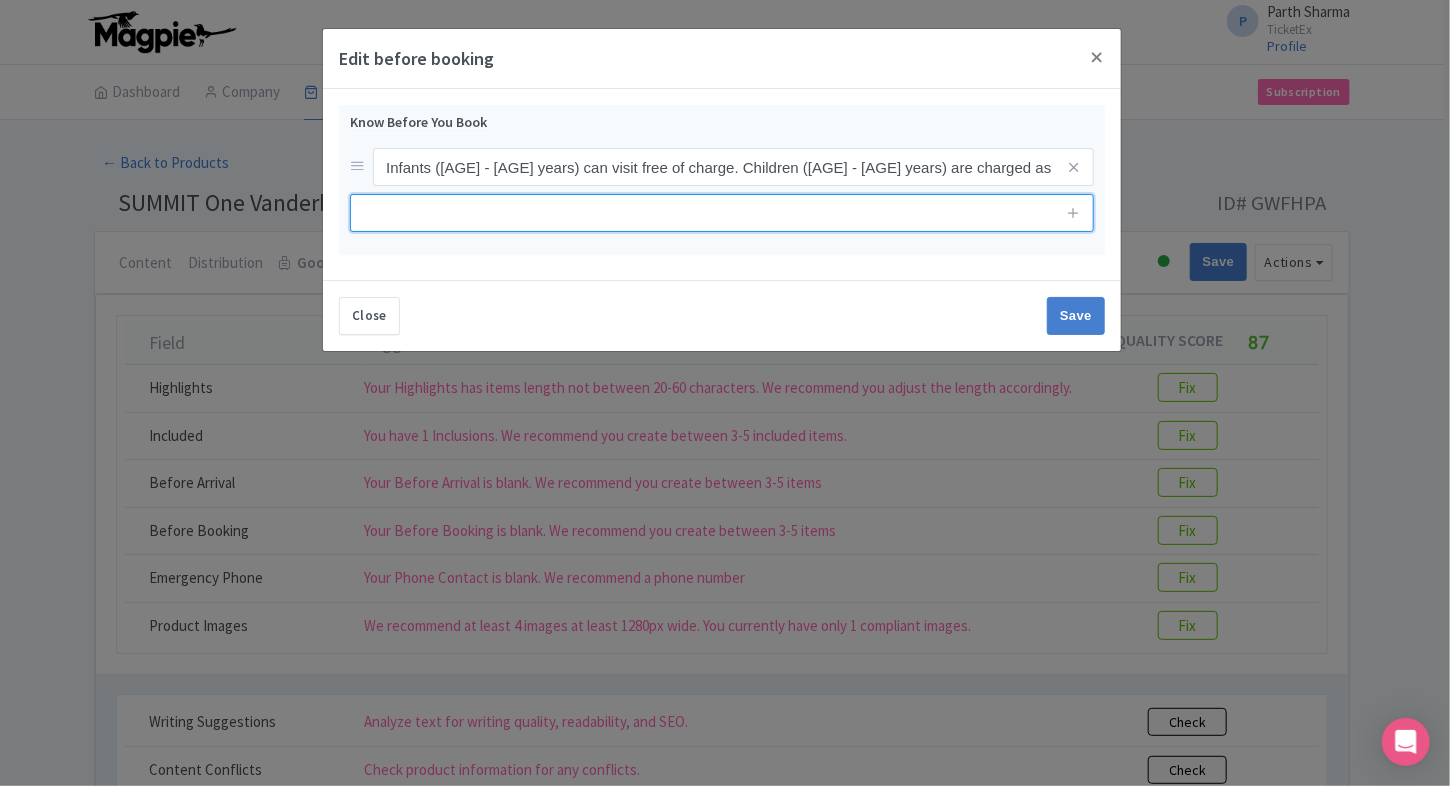 paste on "Time slots may vary slightly, and a time slot will be allocated within a 30-minute window before or after your initial selection." 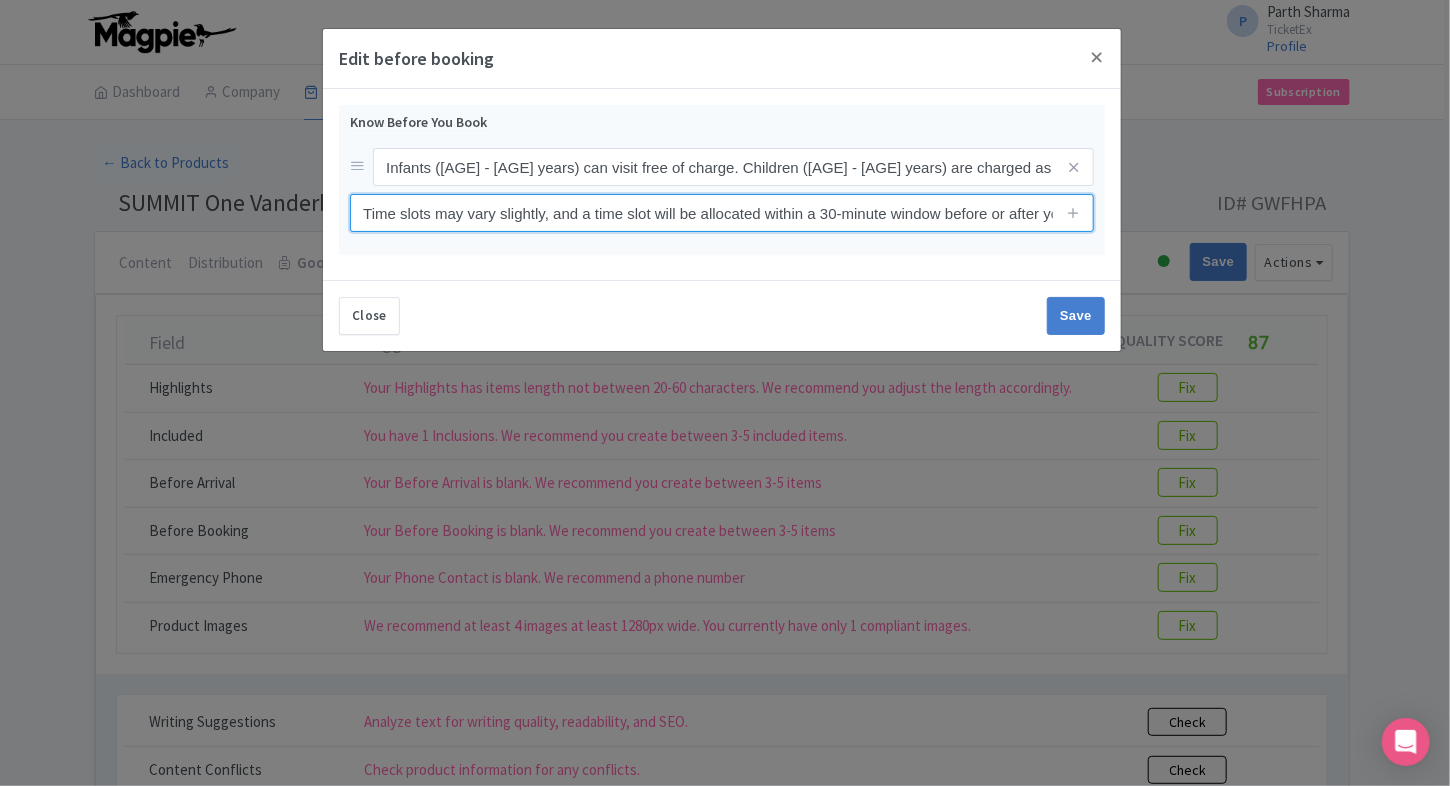 scroll, scrollTop: 0, scrollLeft: 124, axis: horizontal 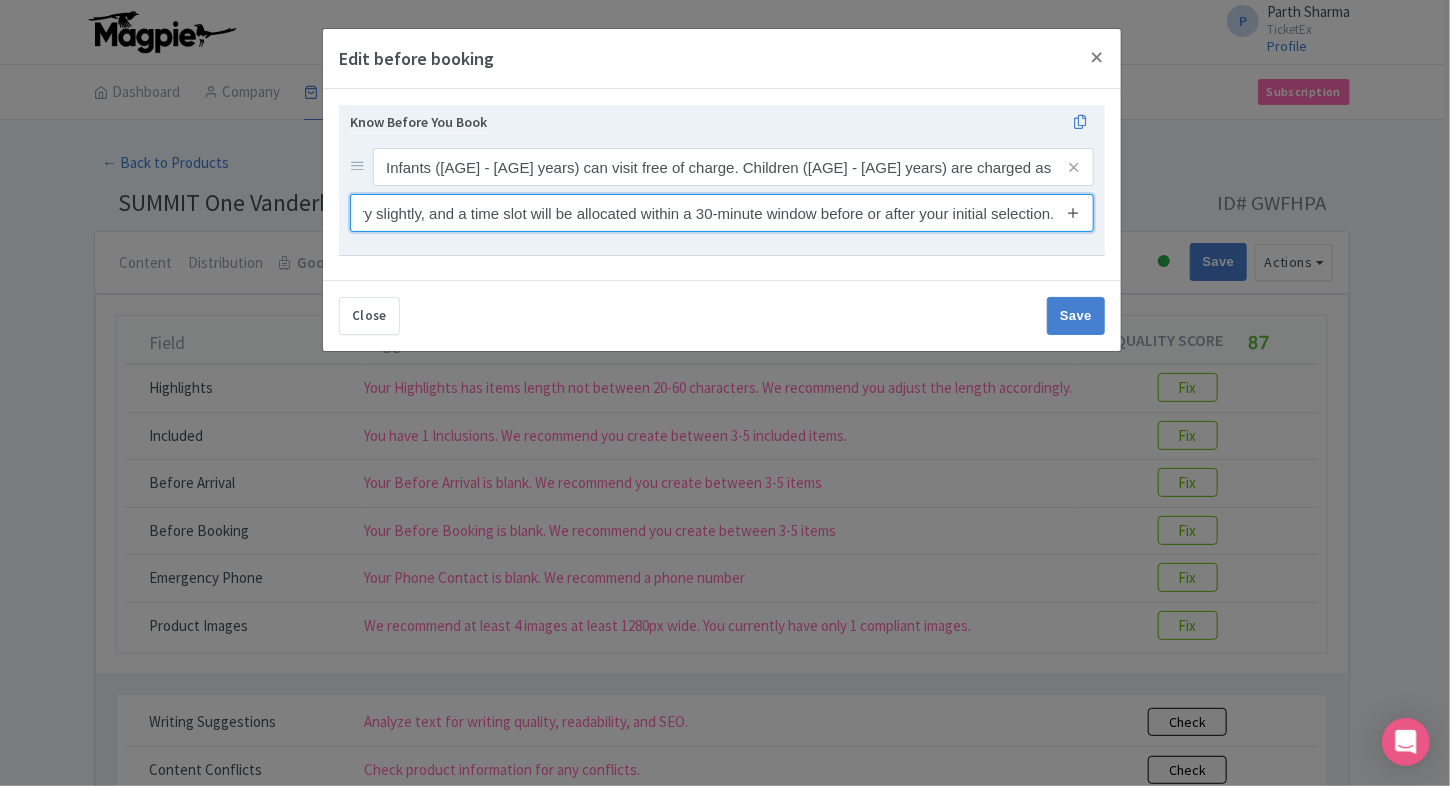 type on "Time slots may vary slightly, and a time slot will be allocated within a 30-minute window before or after your initial selection." 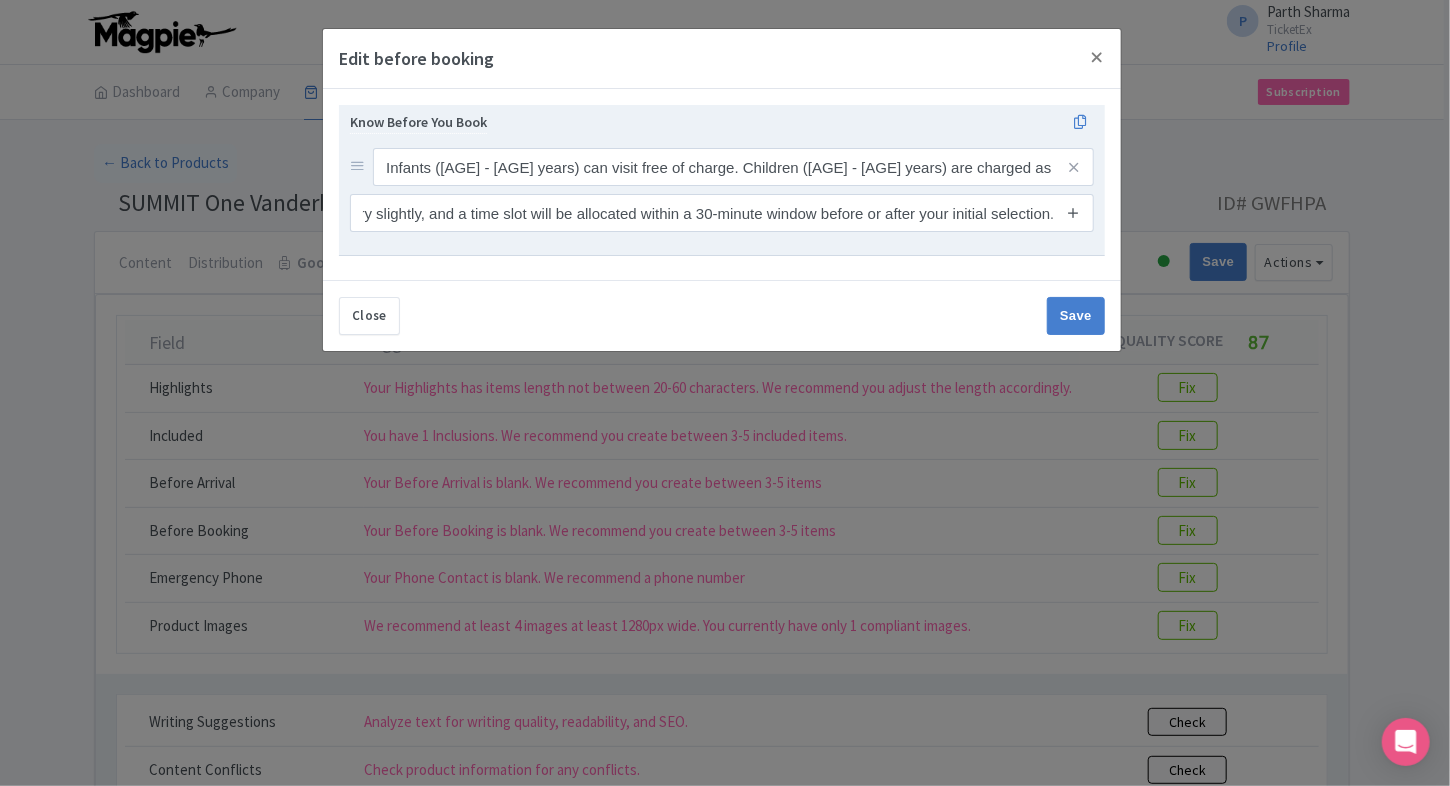 scroll, scrollTop: 0, scrollLeft: 0, axis: both 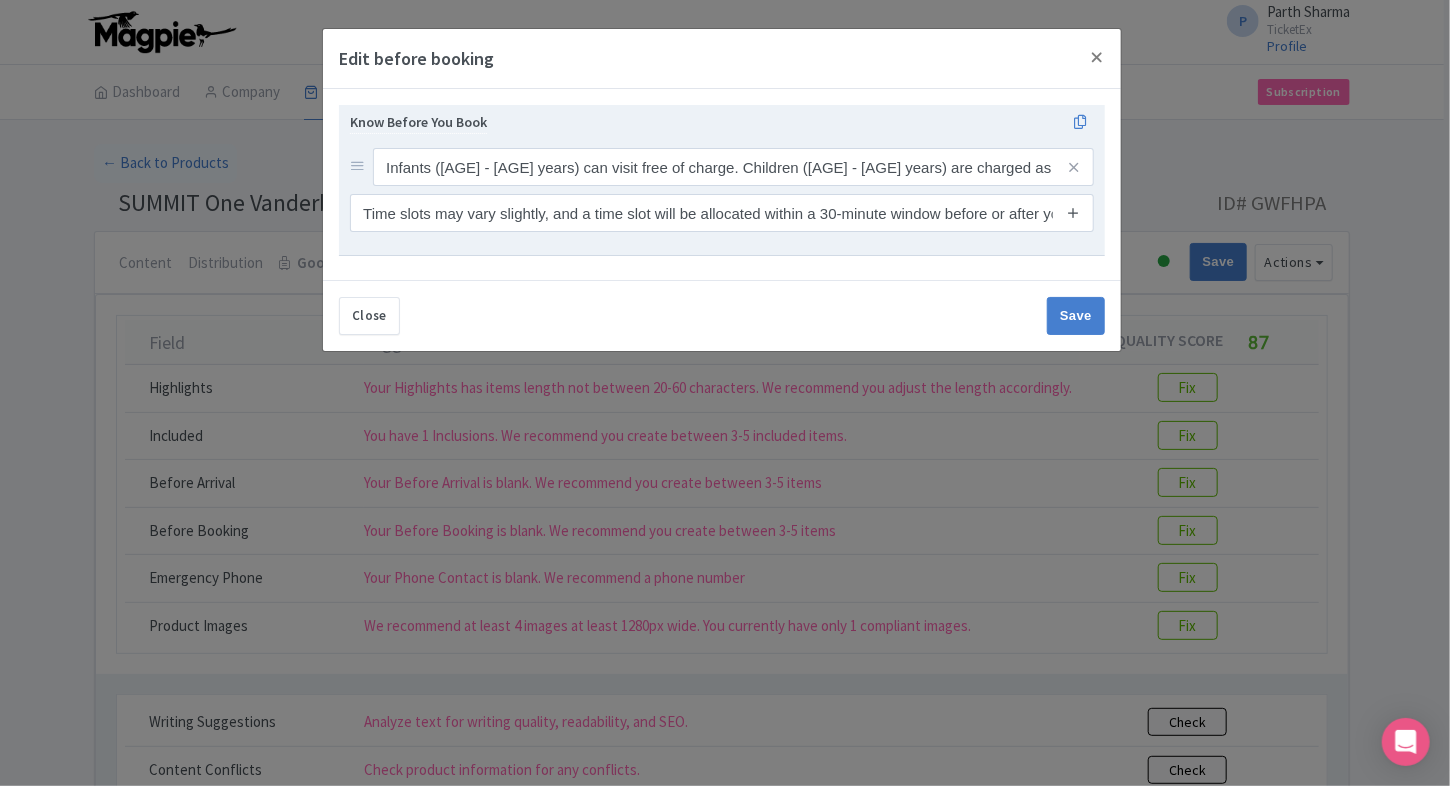 click at bounding box center (1073, 212) 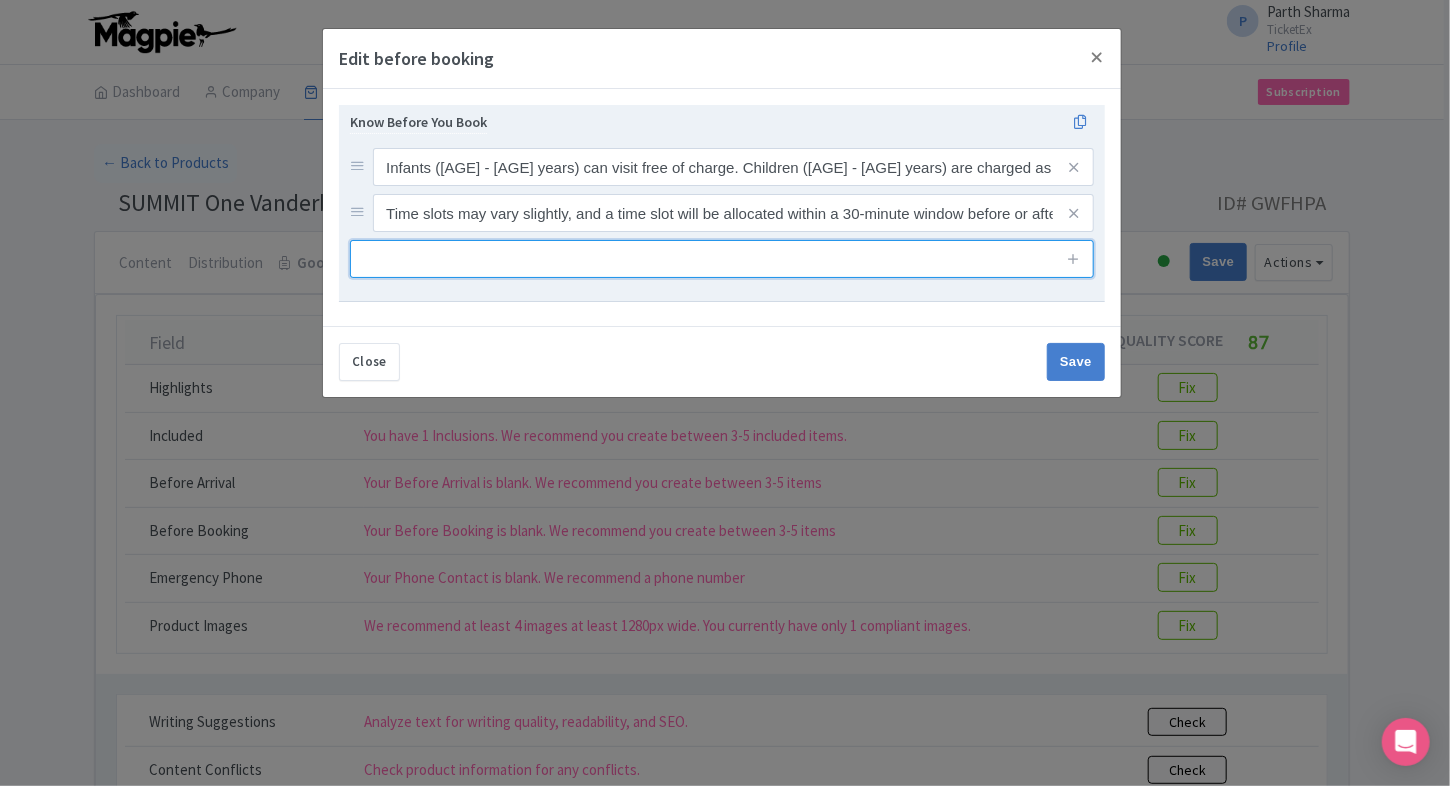 click at bounding box center (722, 259) 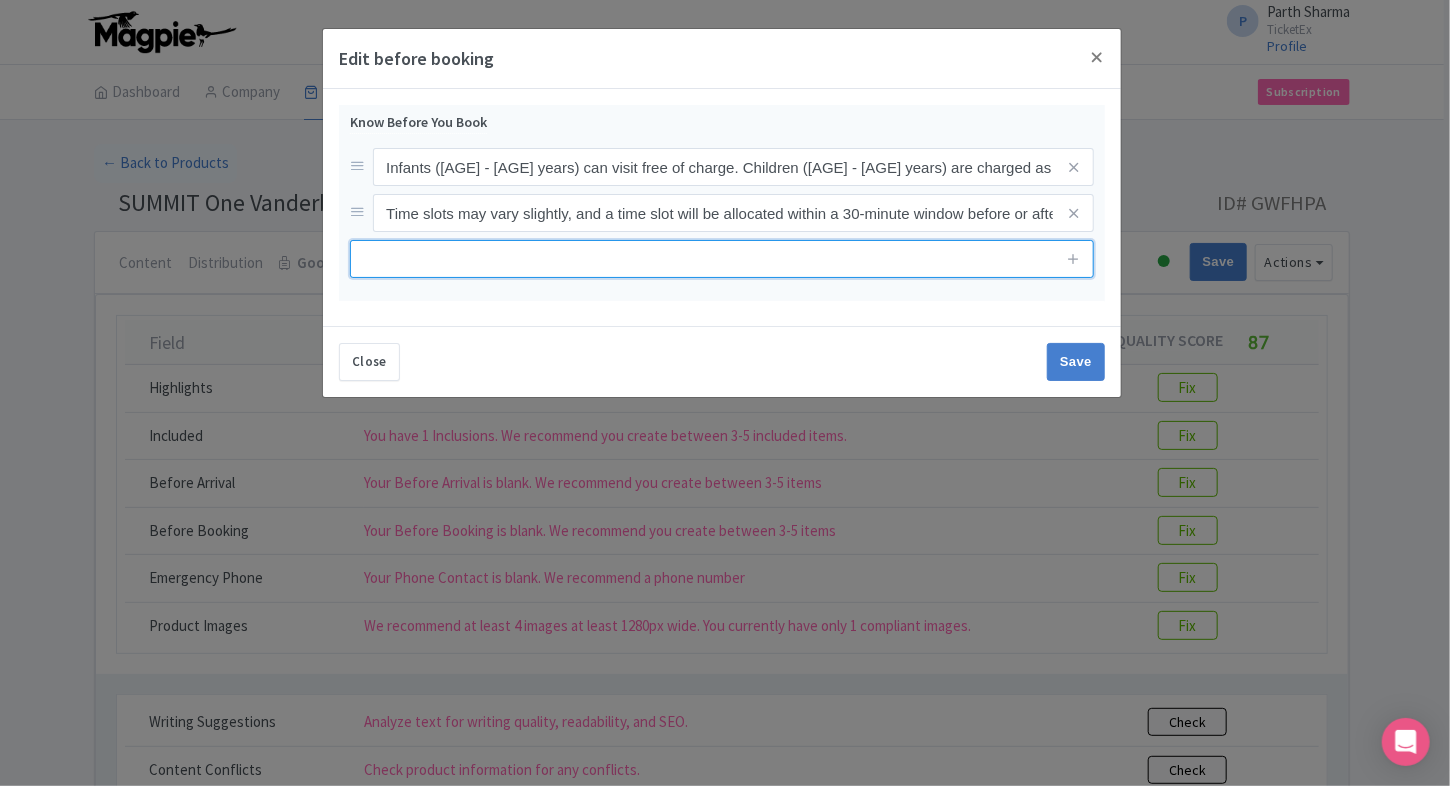 paste on "SUMMIT operates with timed tickets. Arrive at your scheduled time. If you arrive more than 20 minutes late, entry may not be guaranteed." 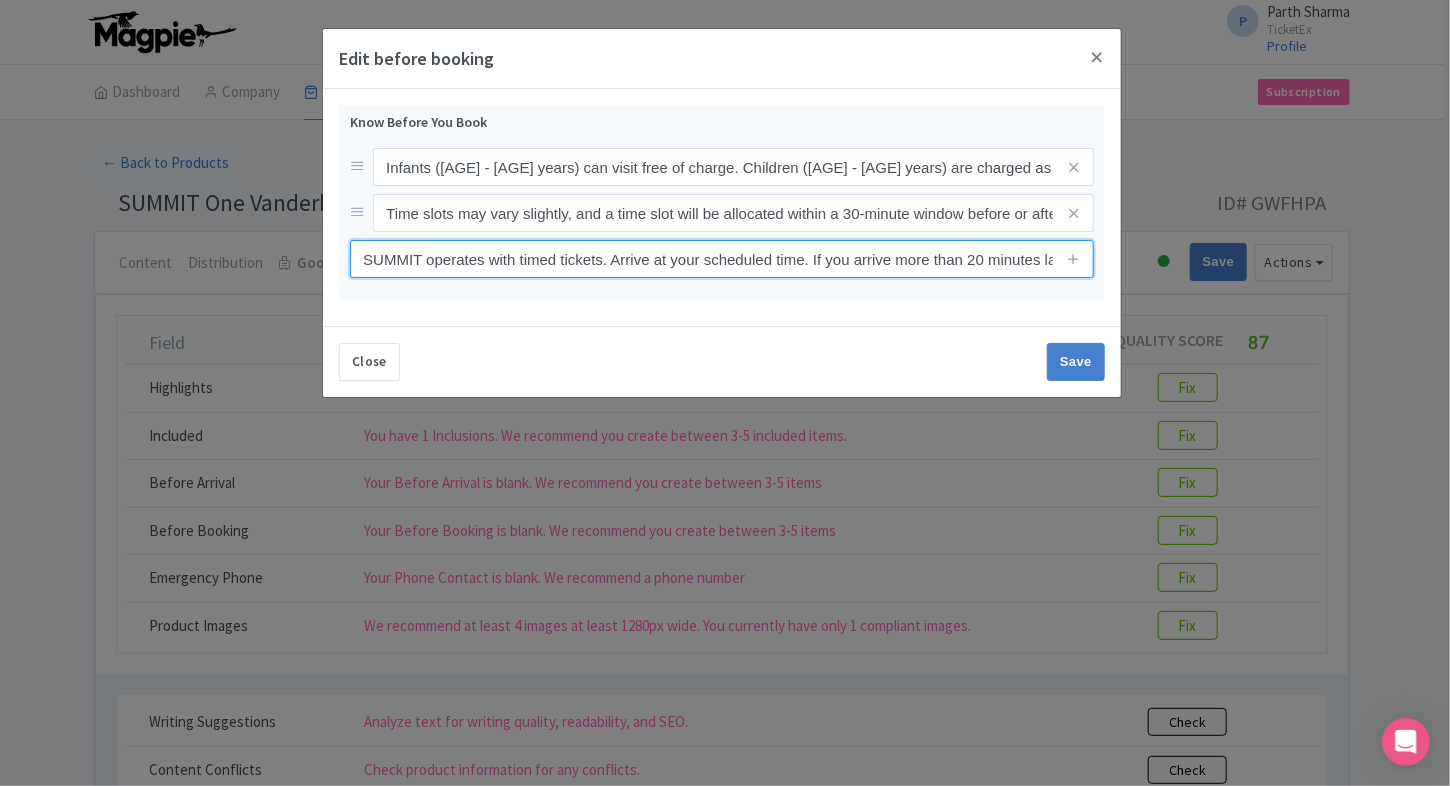 scroll, scrollTop: 0, scrollLeft: 219, axis: horizontal 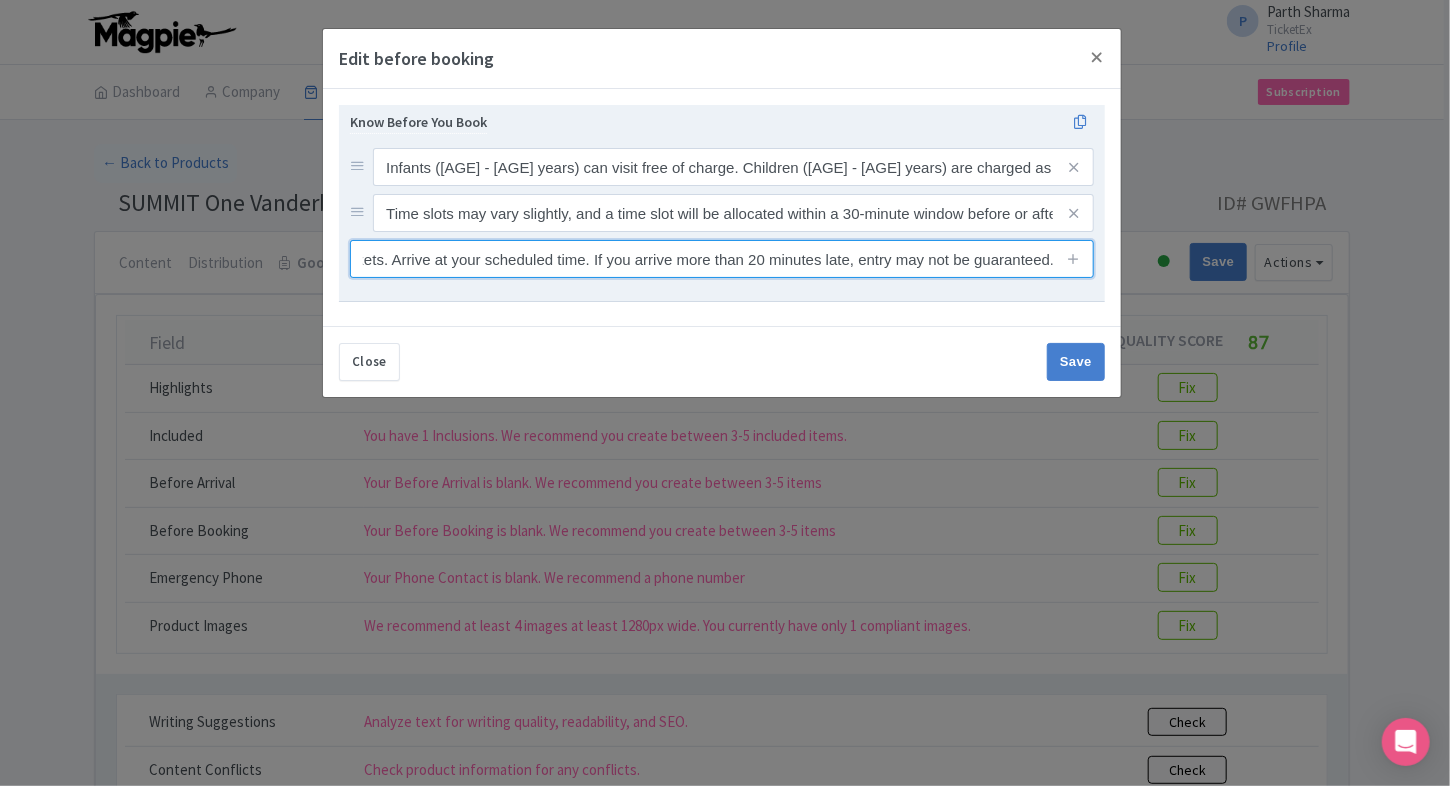 type on "SUMMIT operates with timed tickets. Arrive at your scheduled time. If you arrive more than 20 minutes late, entry may not be guaranteed." 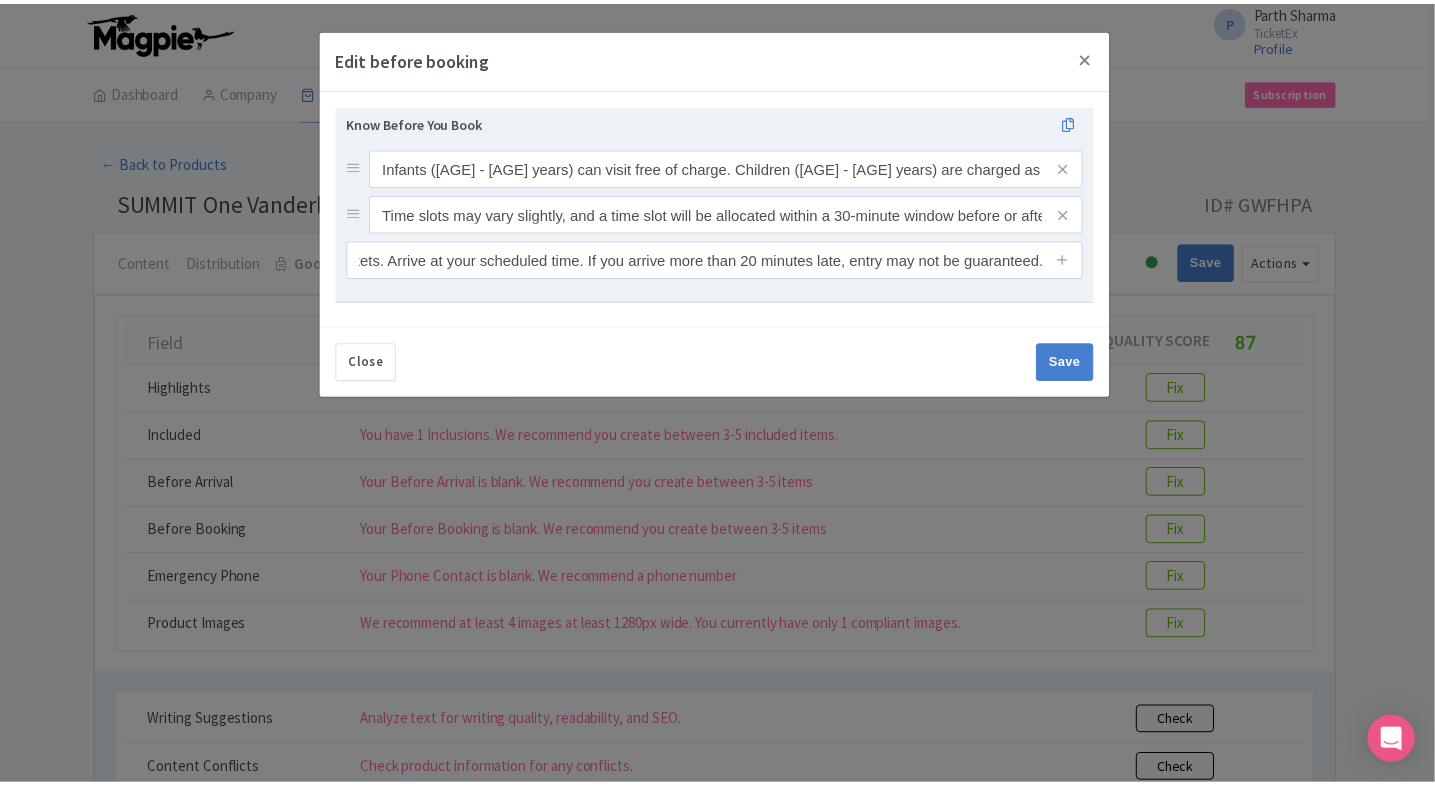 scroll, scrollTop: 0, scrollLeft: 0, axis: both 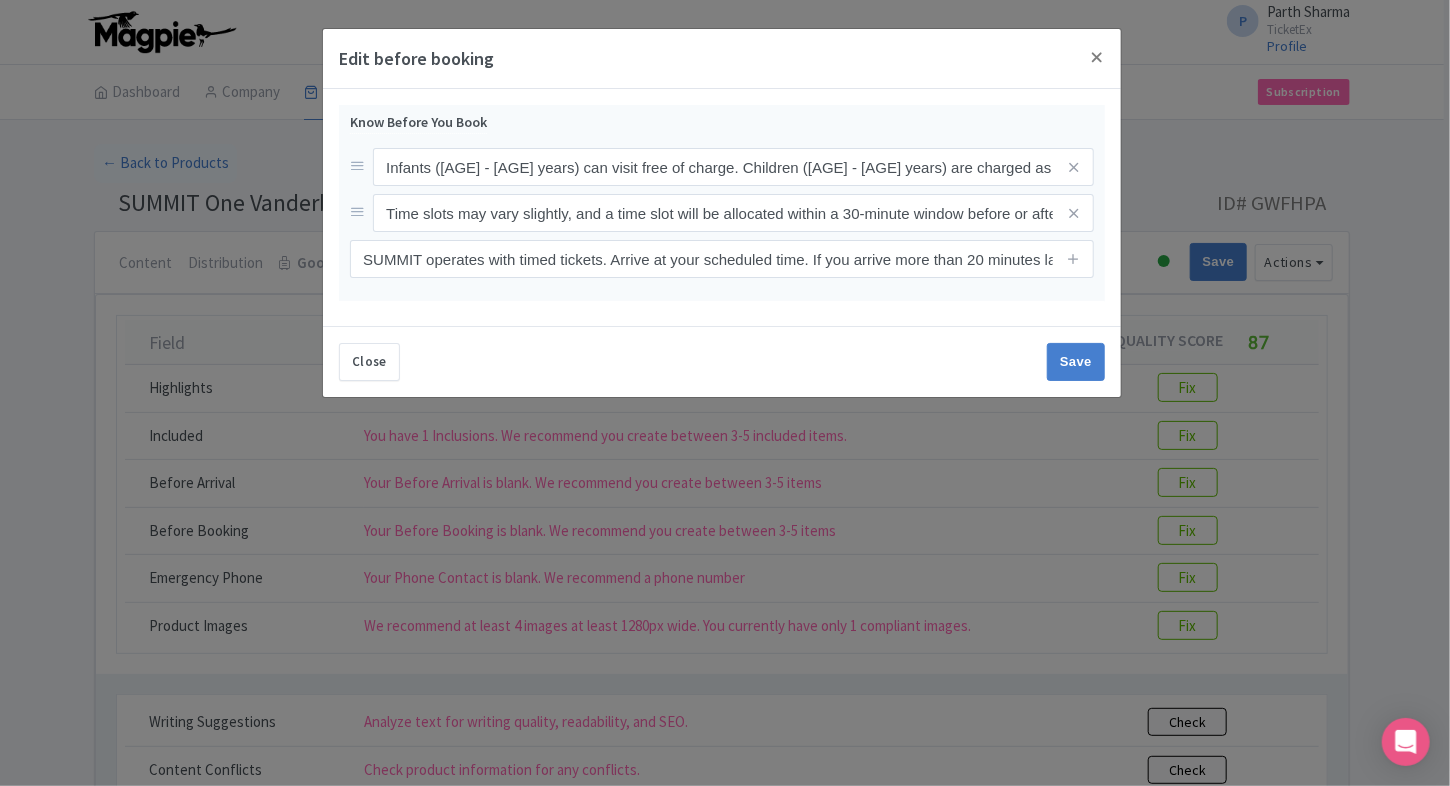 click on "Know Before You Book Infants (0-5 years) can visit free of charge. Children (6-12 years) are charged as per the child price, while adult tickets apply to visitors aged 13 and above. Time slots may vary slightly, and a time slot will be allocated within a 30-minute window before or after your initial selection. SUMMIT operates with timed tickets. Arrive at your scheduled time. If you arrive more than 20 minutes late, entry may not be guaranteed." at bounding box center (722, 207) 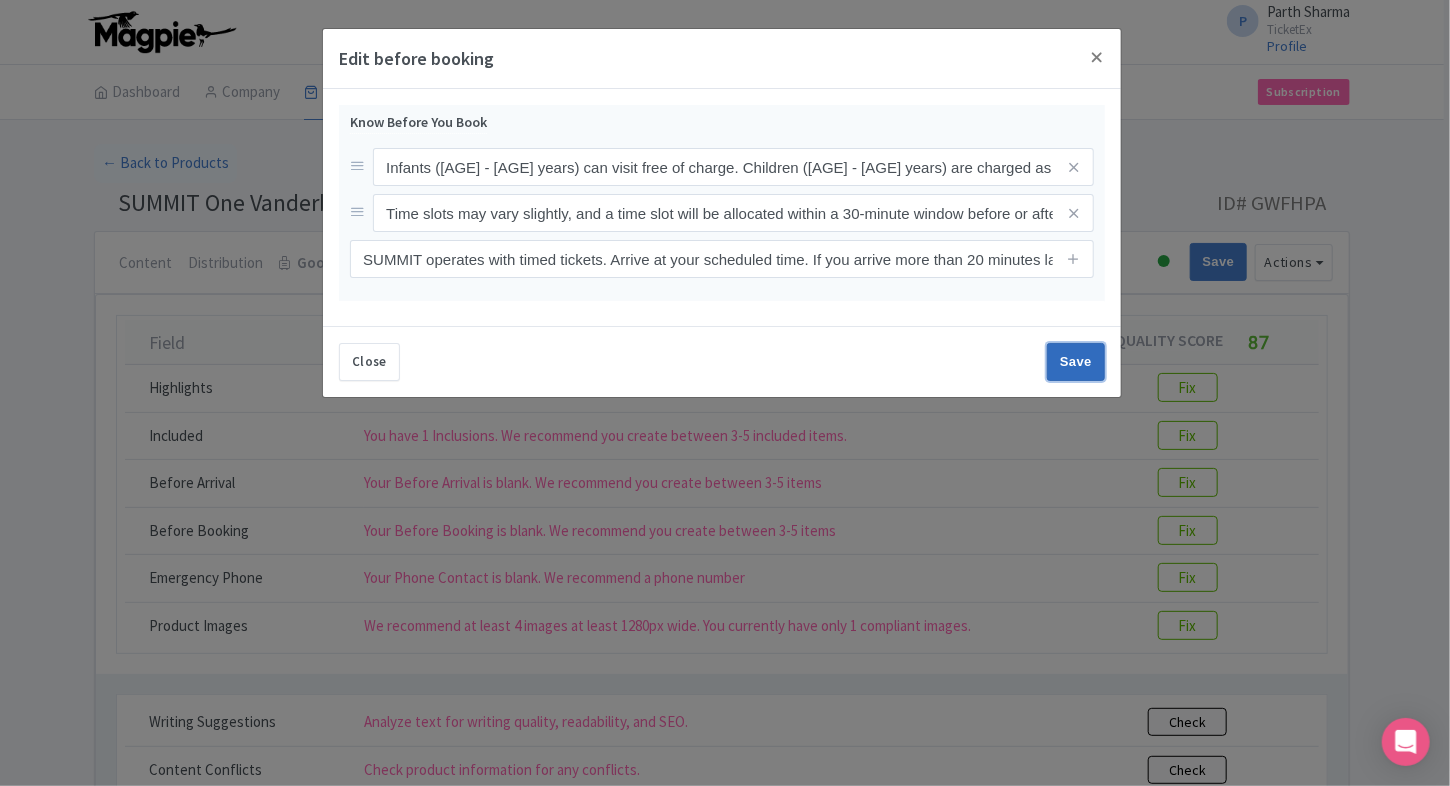 click on "Save" at bounding box center (1076, 362) 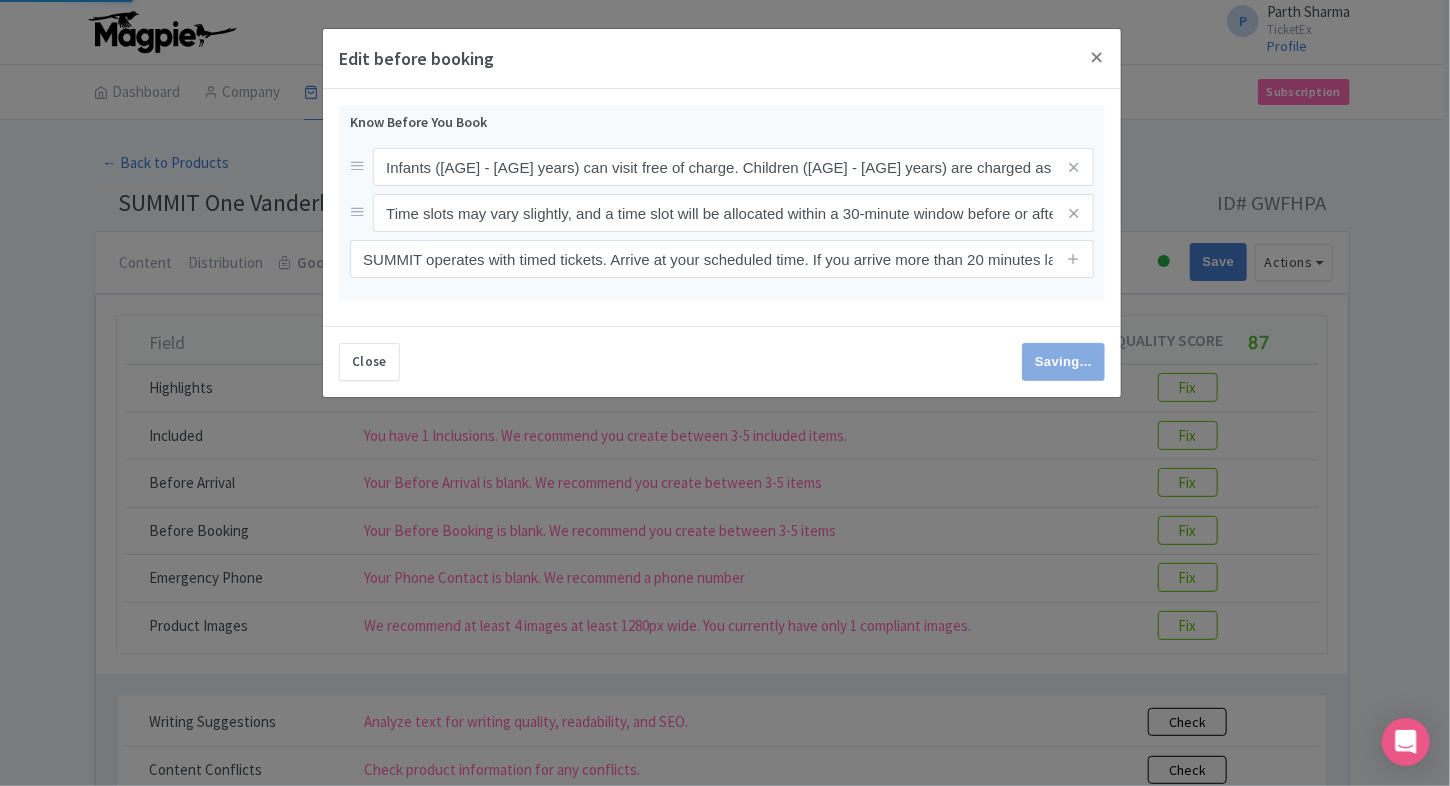 type on "Save" 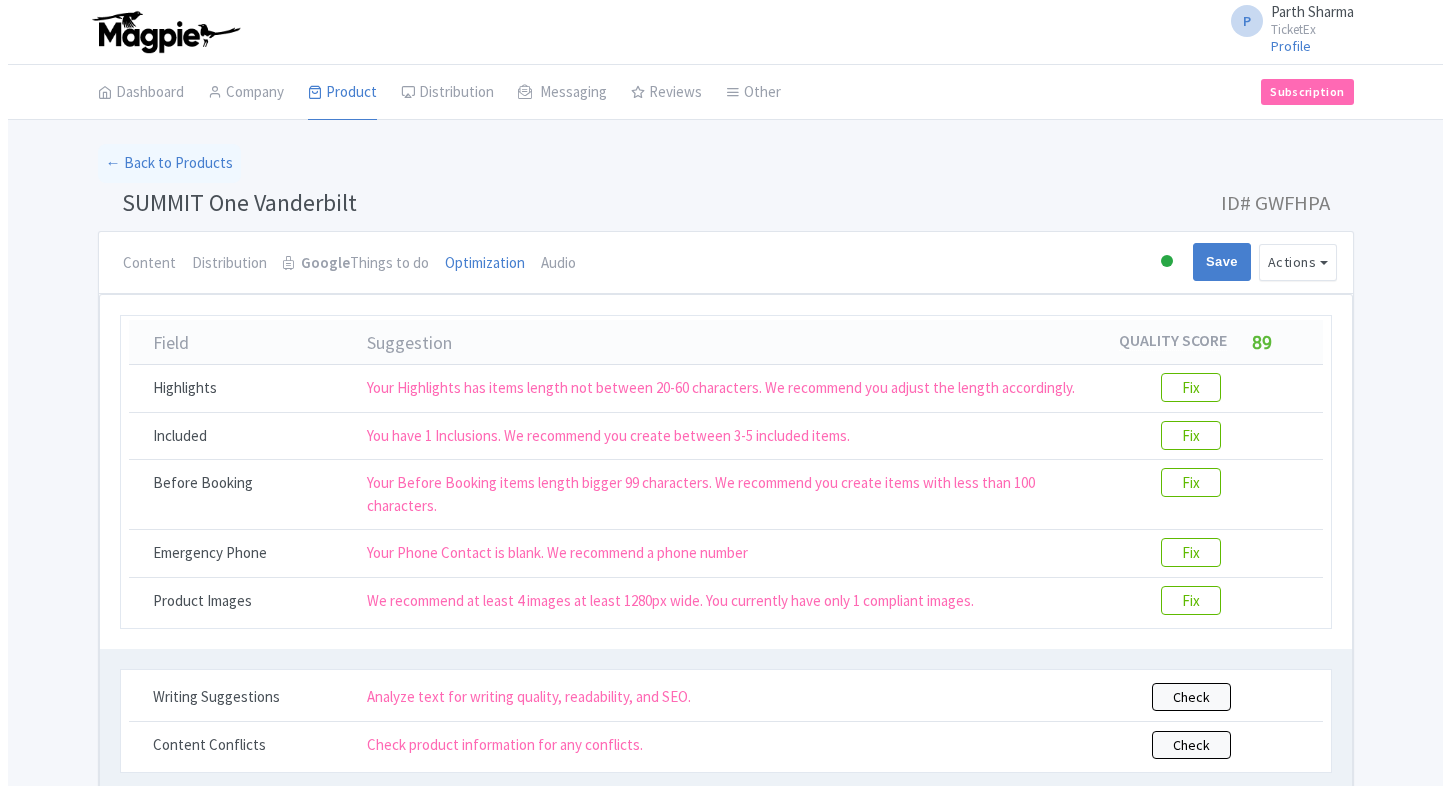 scroll, scrollTop: 0, scrollLeft: 0, axis: both 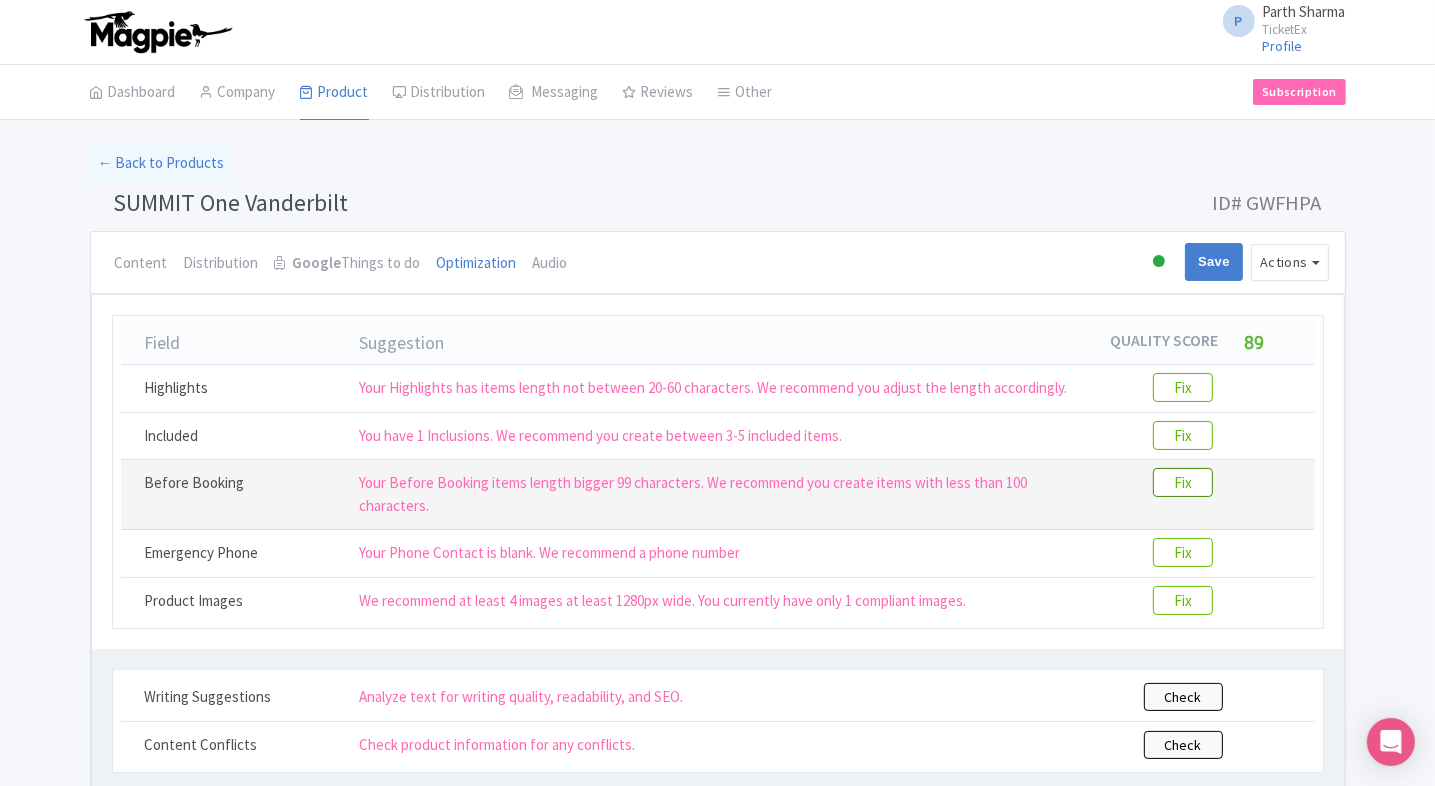 click on "Fix" at bounding box center [1183, 482] 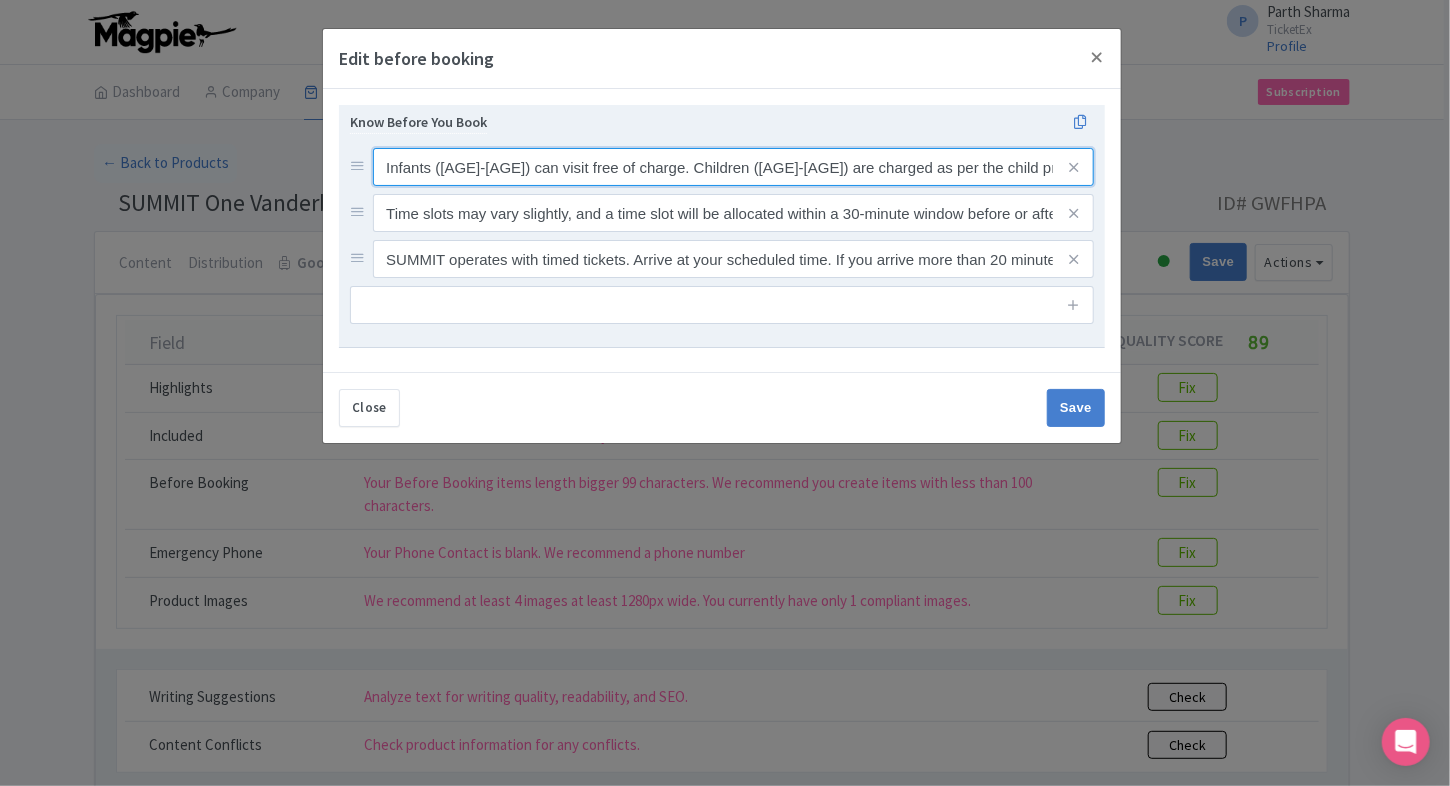 click on "Infants (0-5 years) can visit free of charge. Children (6-12 years) are charged as per the child price, while adult tickets apply to visitors aged 13 and above." at bounding box center (733, 167) 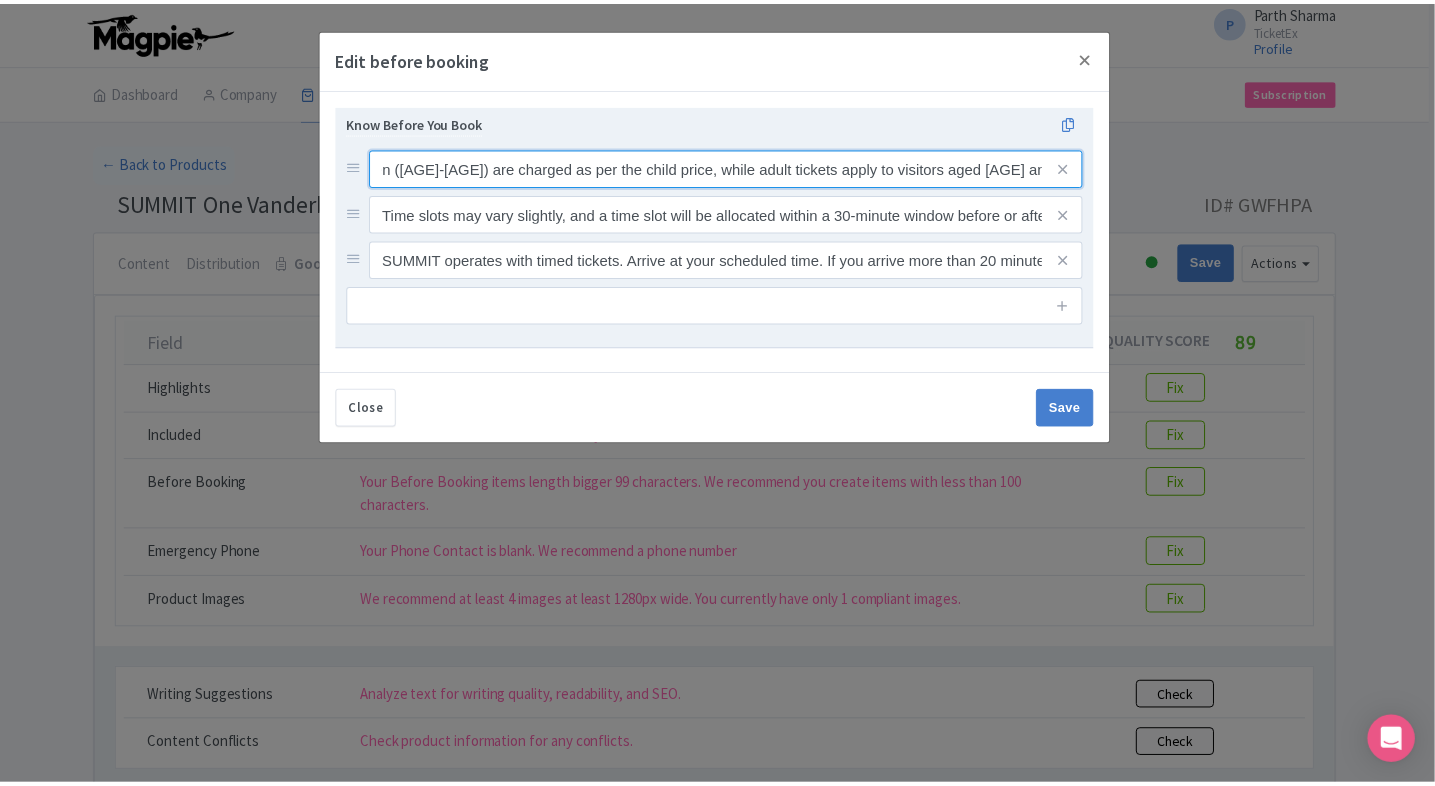 scroll, scrollTop: 0, scrollLeft: 0, axis: both 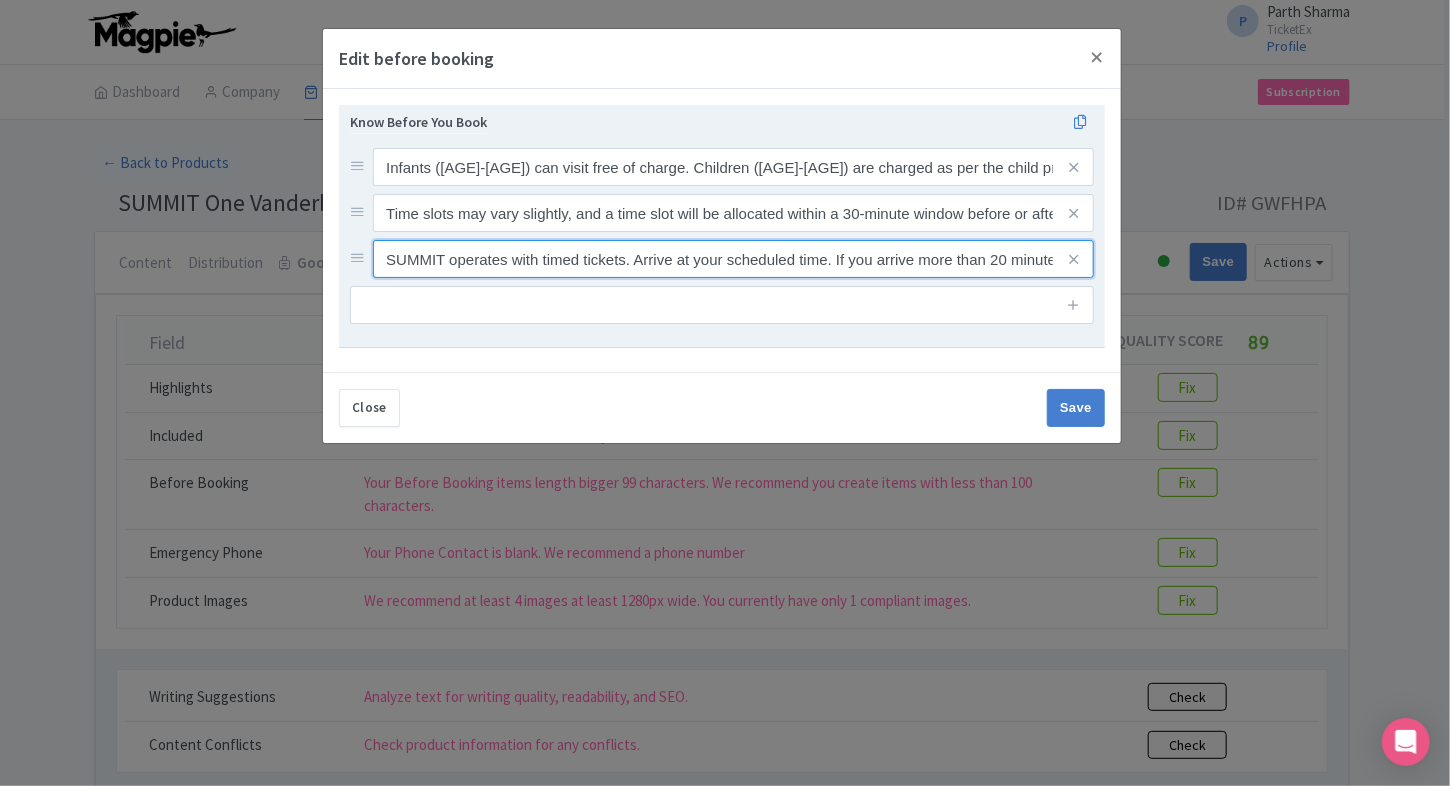 click on "SUMMIT operates with timed tickets. Arrive at your scheduled time. If you arrive more than 20 minutes late, entry may not be guaranteed." at bounding box center [733, 167] 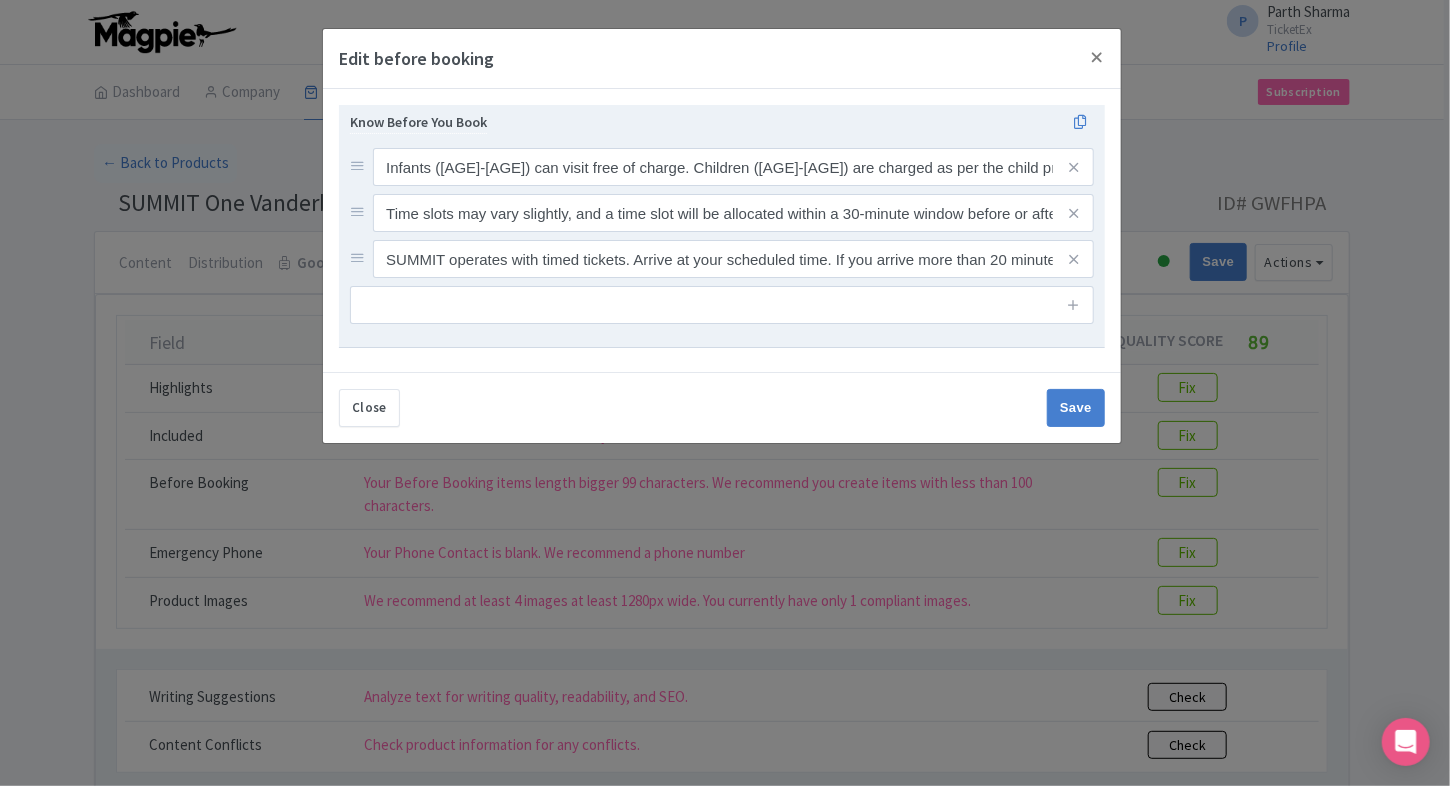 click on "Infants (0-5 years) can visit free of charge. Children (6-12 years) are charged as per the child price, while adult tickets apply to visitors aged 13 and above. Time slots may vary slightly, and a time slot will be allocated within a 30-minute window before or after your initial selection. SUMMIT operates with timed tickets. Arrive at your scheduled time. If you arrive more than 20 minutes late, entry may not be guaranteed." at bounding box center (722, 213) 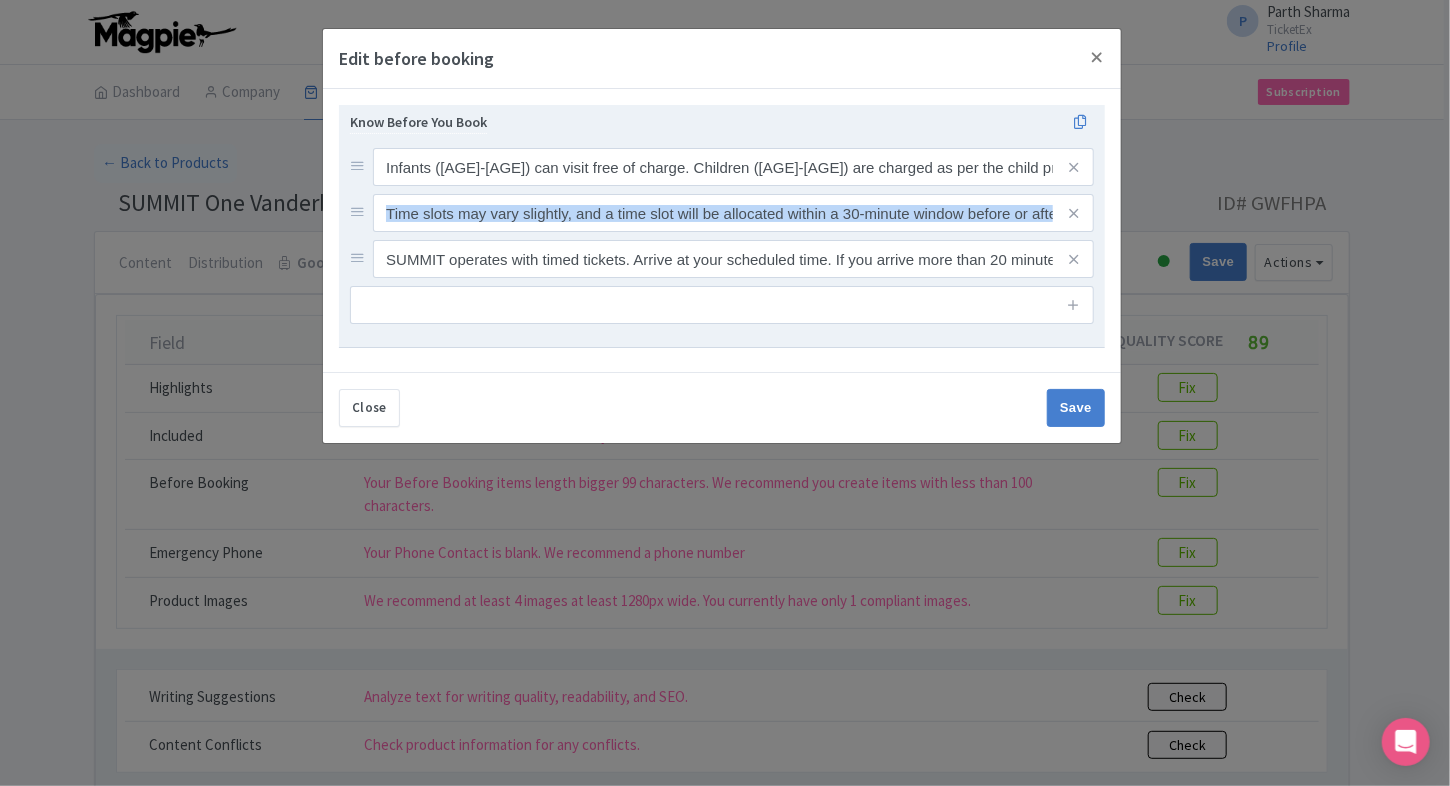 click on "Infants (0-5 years) can visit free of charge. Children (6-12 years) are charged as per the child price, while adult tickets apply to visitors aged 13 and above. Time slots may vary slightly, and a time slot will be allocated within a 30-minute window before or after your initial selection. SUMMIT operates with timed tickets. Arrive at your scheduled time. If you arrive more than 20 minutes late, entry may not be guaranteed." at bounding box center [722, 213] 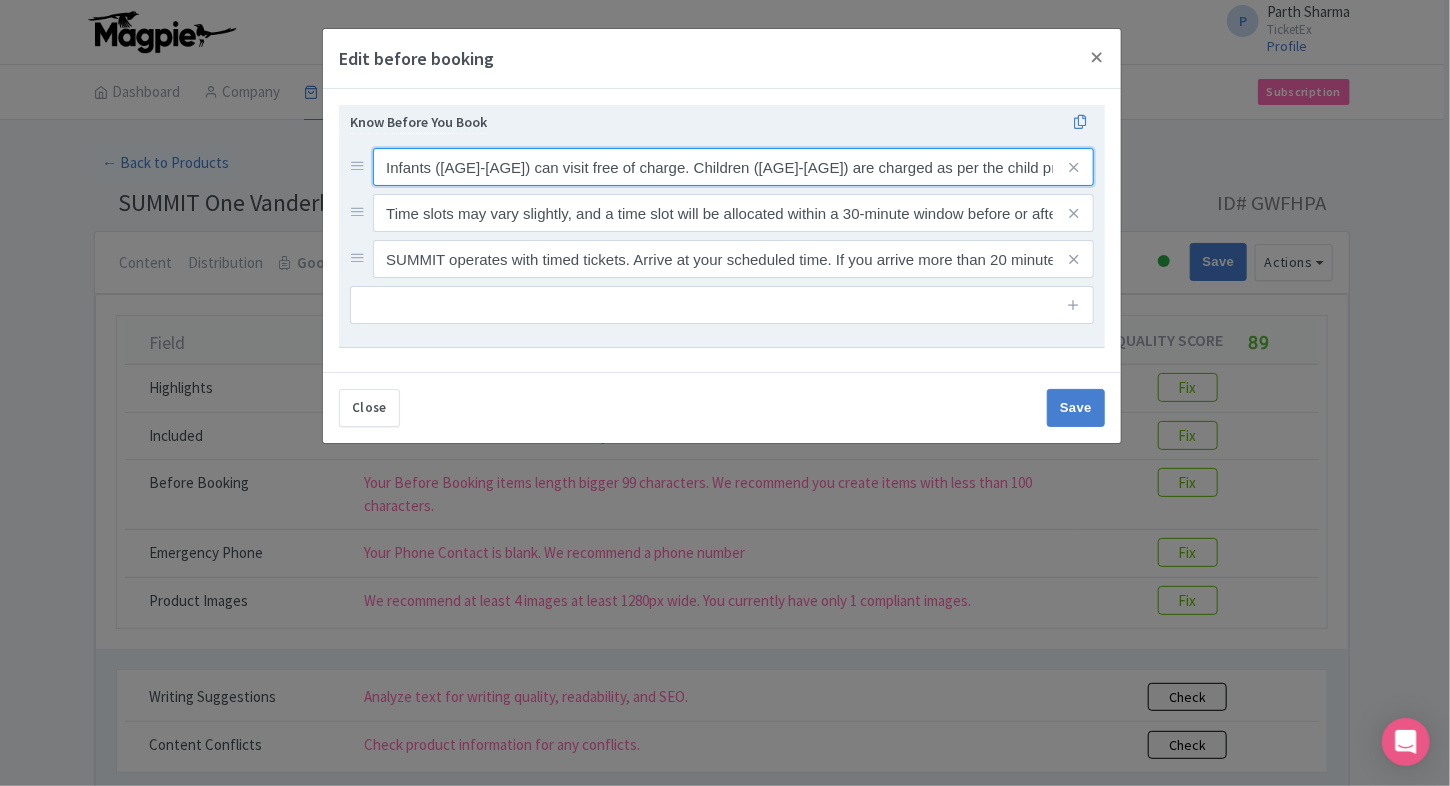 drag, startPoint x: 767, startPoint y: 189, endPoint x: 732, endPoint y: 169, distance: 40.311287 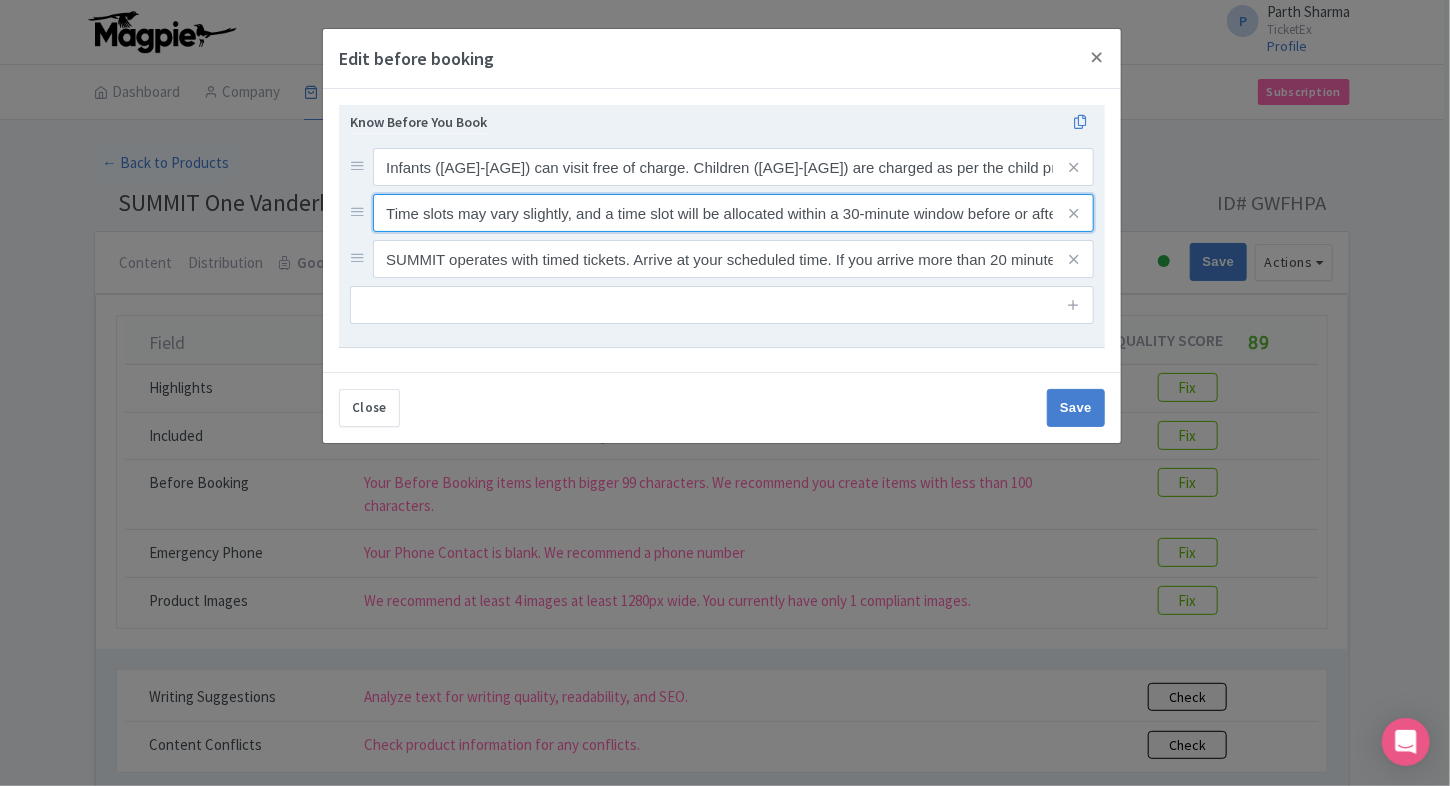 click on "Time slots may vary slightly, and a time slot will be allocated within a 30-minute window before or after your initial selection." at bounding box center [733, 167] 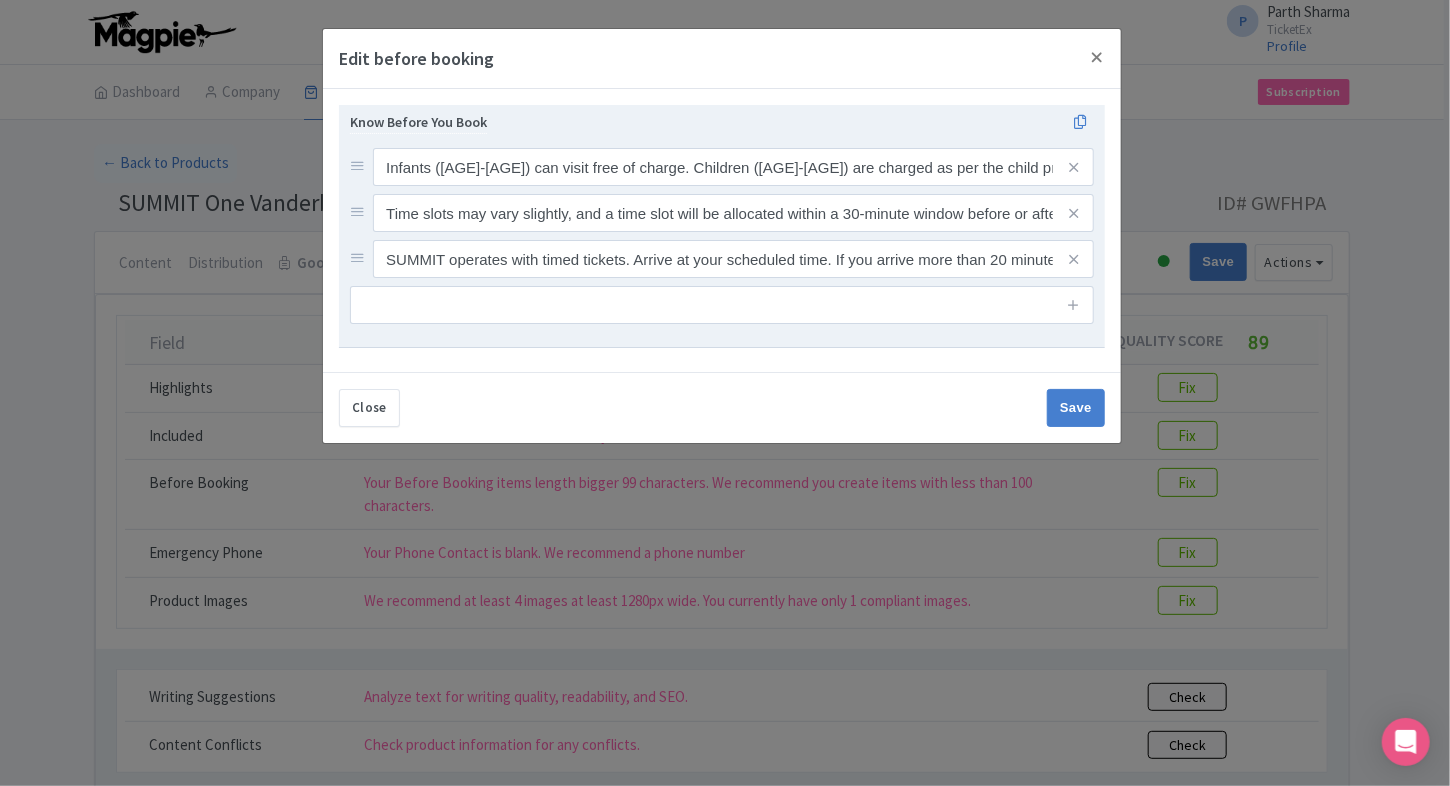 click on "Time slots may vary slightly, and a time slot will be allocated within a 30-minute window before or after your initial selection." at bounding box center [733, 167] 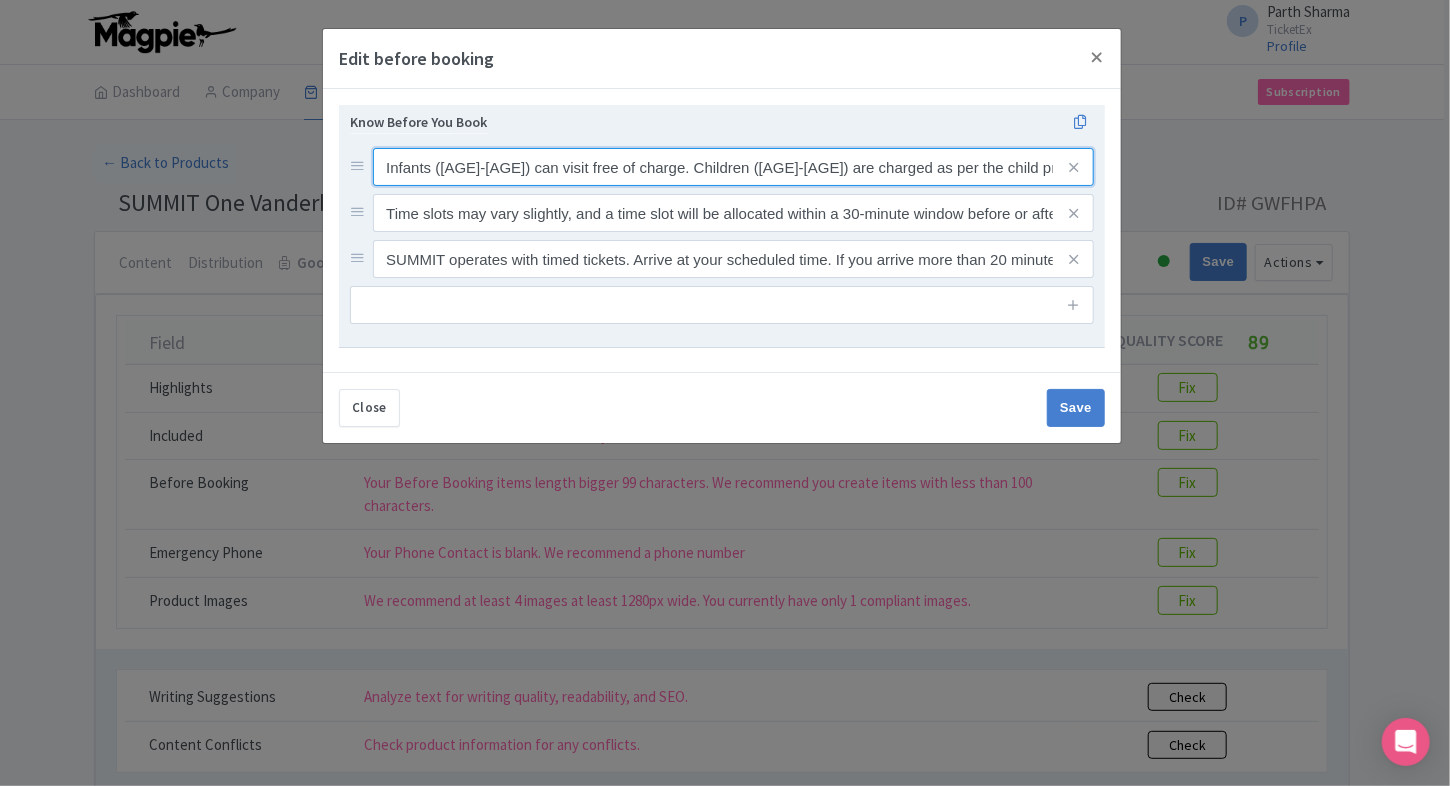 click on "Infants (0-5 years) can visit free of charge. Children (6-12 years) are charged as per the child price, while adult tickets apply to visitors aged 13 and above." at bounding box center [733, 167] 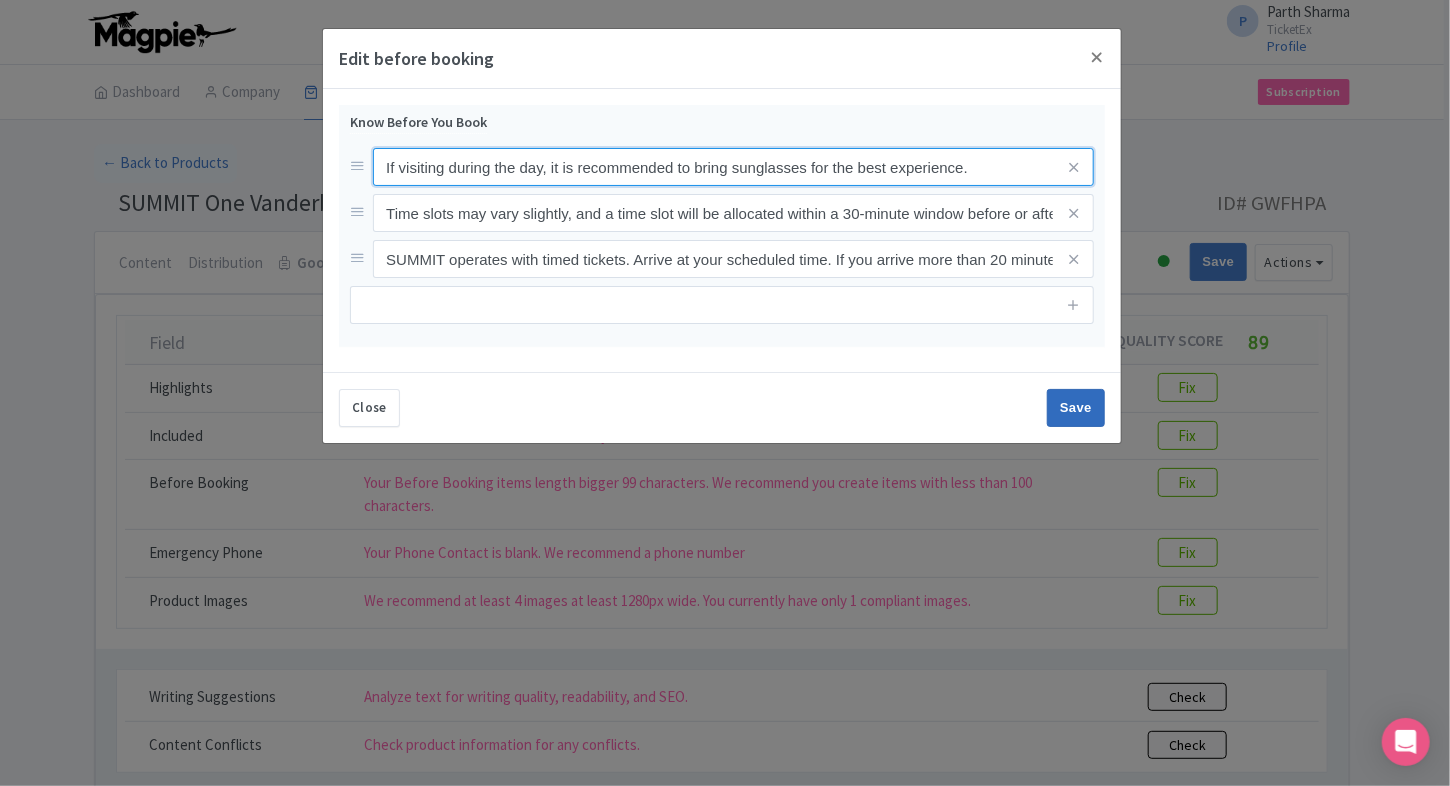 type on "If visiting during the day, it is recommended to bring sunglasses for the best experience." 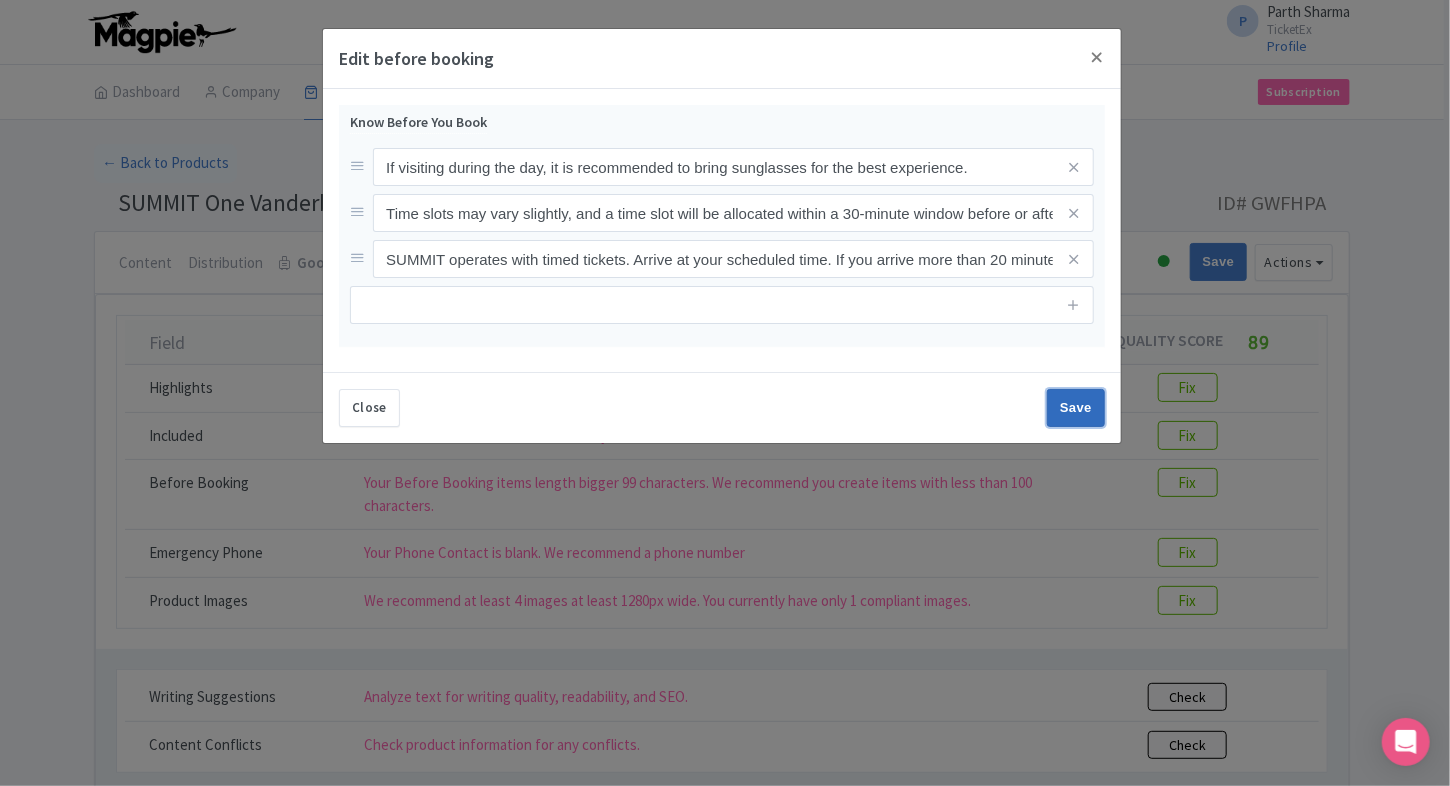 click on "Save" at bounding box center (1076, 408) 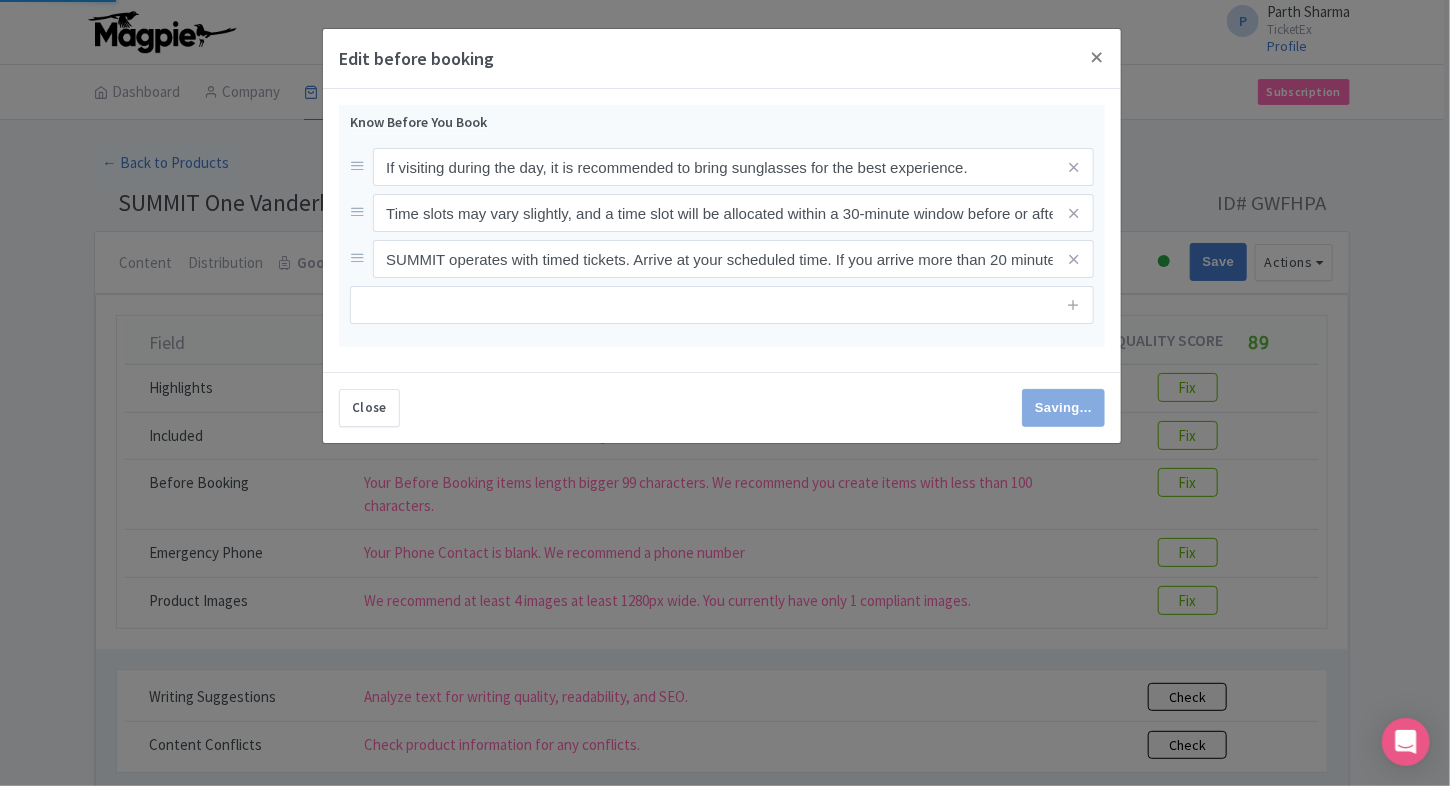 type on "Save" 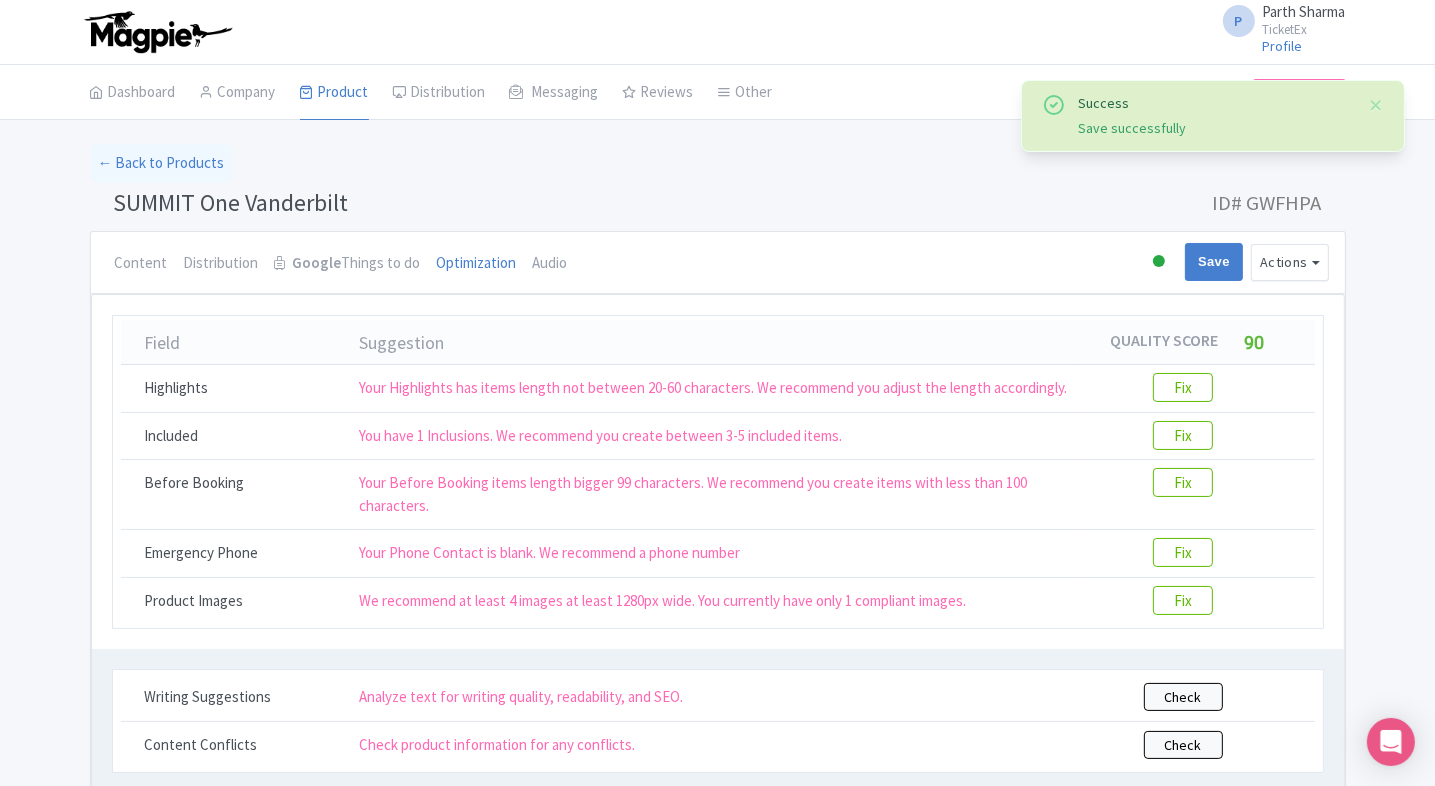 click on "Success
Save successfully
← Back to Products
SUMMIT One Vanderbilt
ID# GWFHPA
Content
Distribution
Google  Things to do
Optimization
Audio
Active
Inactive
Building
Archived
Save
Actions
View on Magpie
Customer View
Industry Partner View
Download
Excel
Word
All Images ZIP
Share Products
Delete Product
Create new version
Confirm Copy Operation
Yes, Copy
Cancel
You are currently editing a version of this product: Primary Product
General
Booking Info
Locations
Settings
Pricing
Gallery
Itinerary" at bounding box center (717, 469) 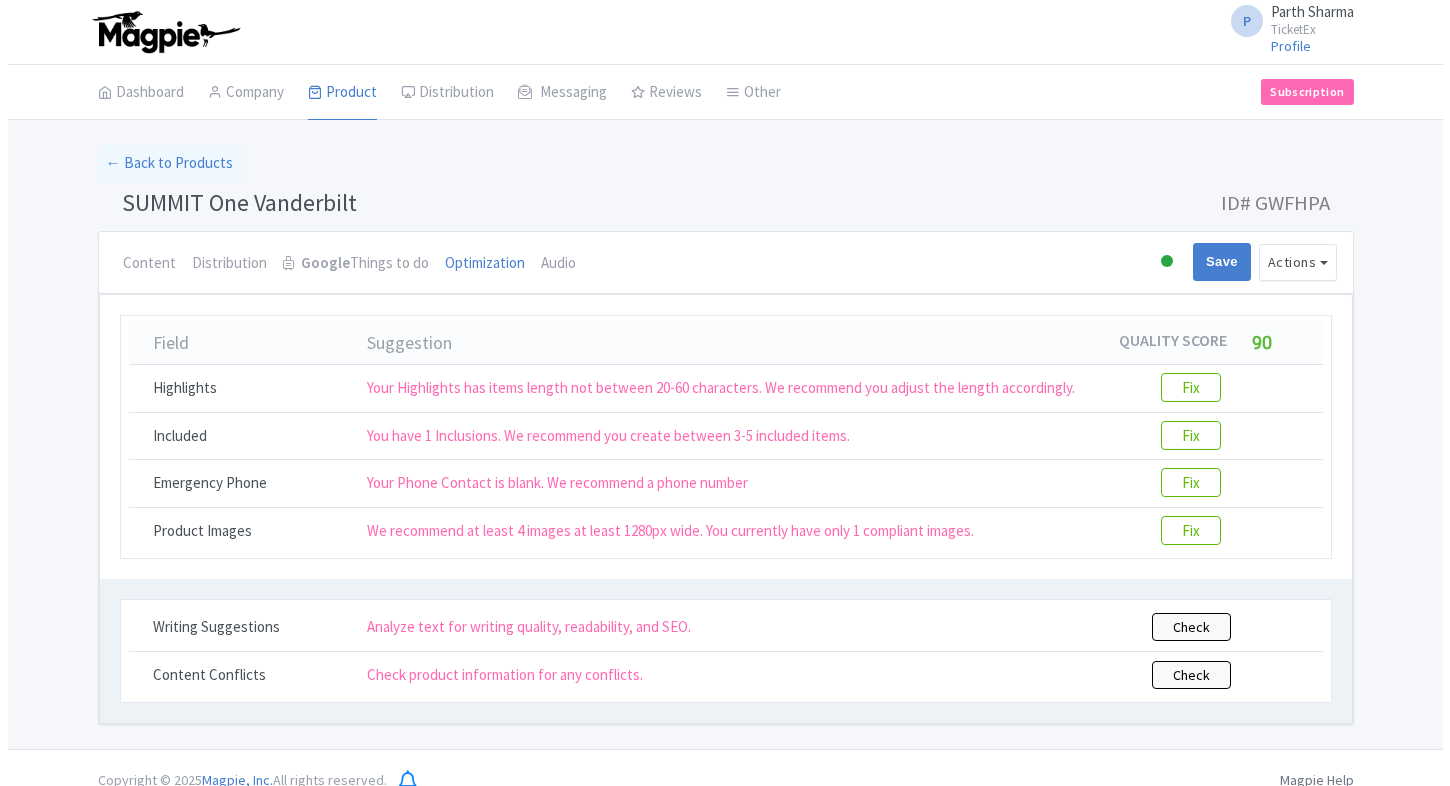 scroll, scrollTop: 0, scrollLeft: 0, axis: both 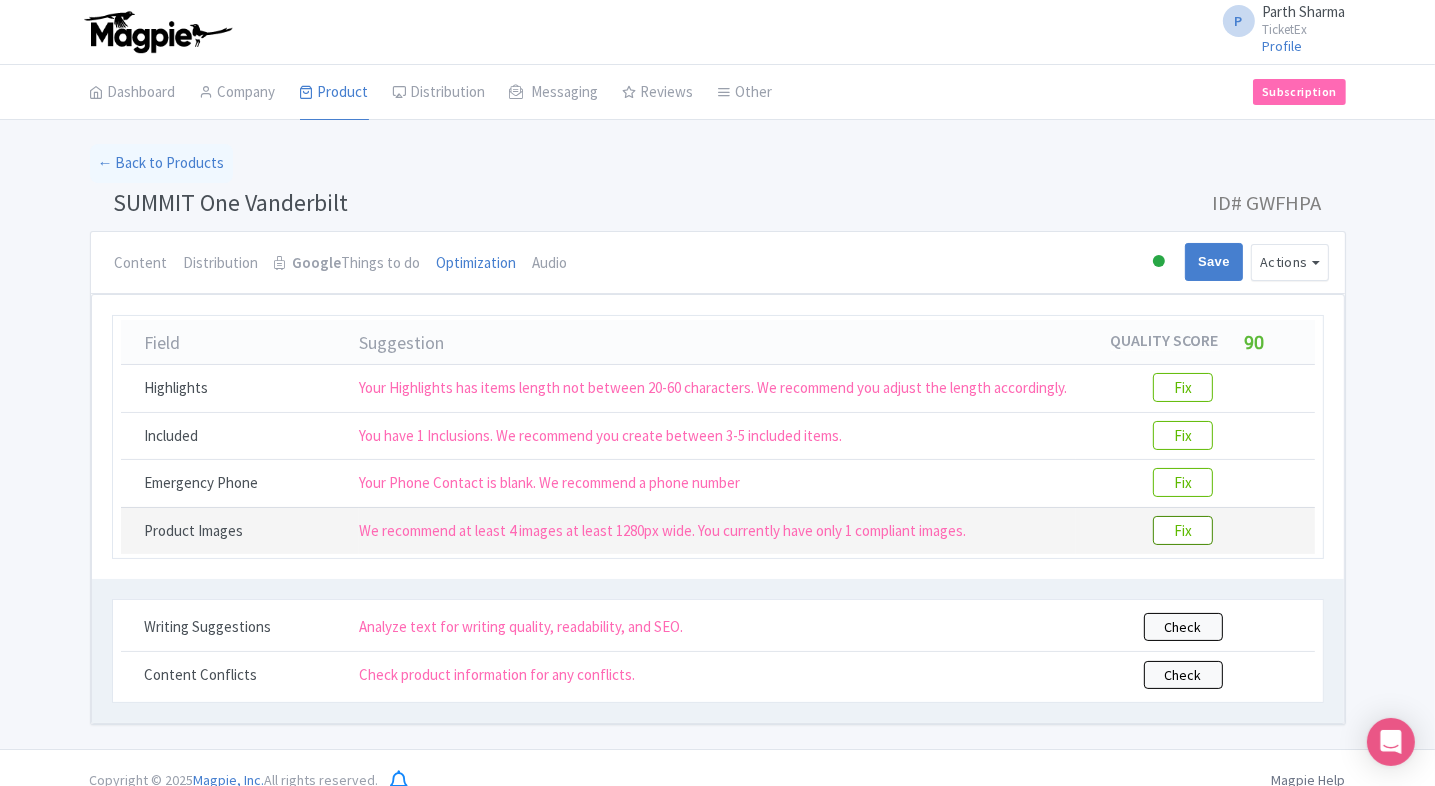 click on "Fix" at bounding box center [1183, 530] 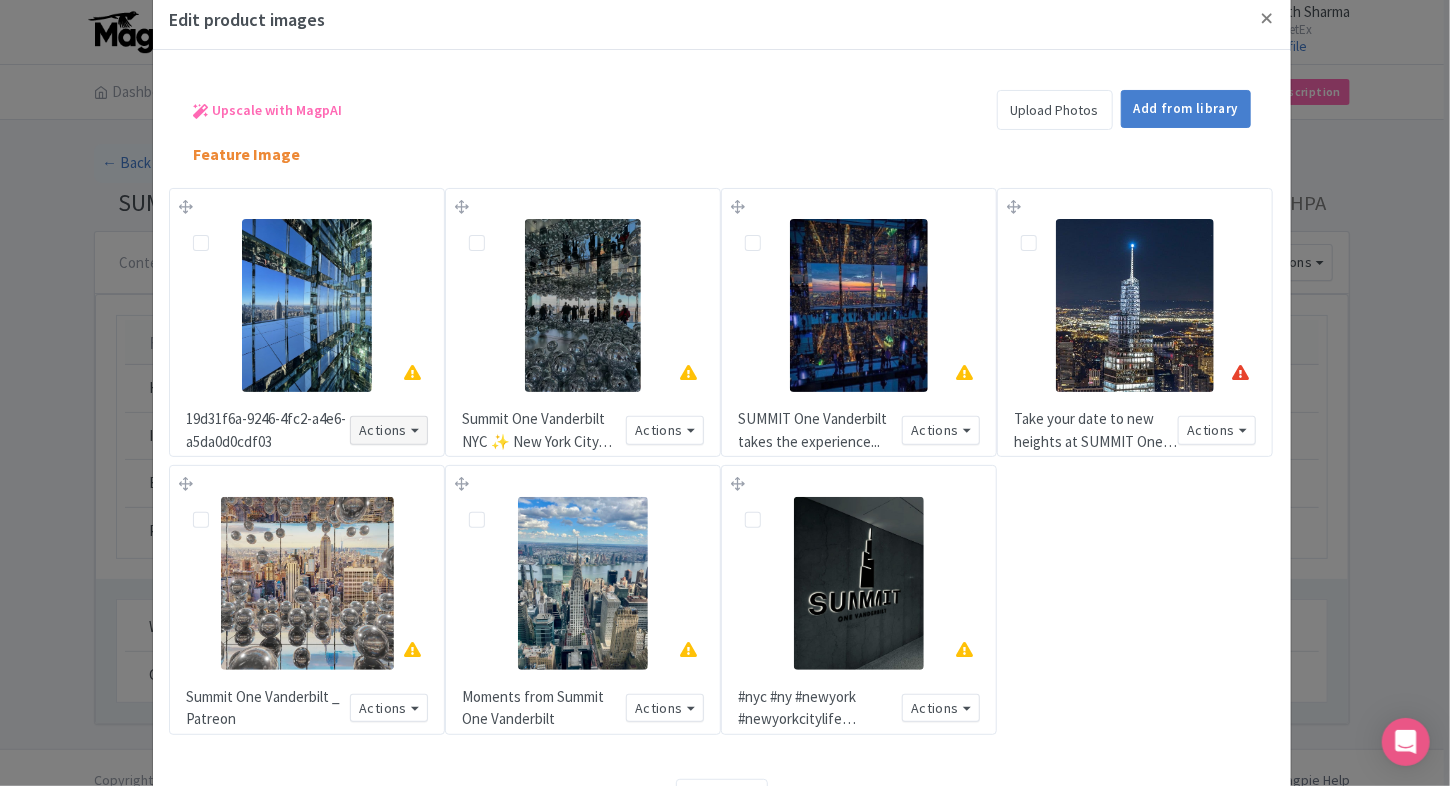 scroll, scrollTop: 36, scrollLeft: 0, axis: vertical 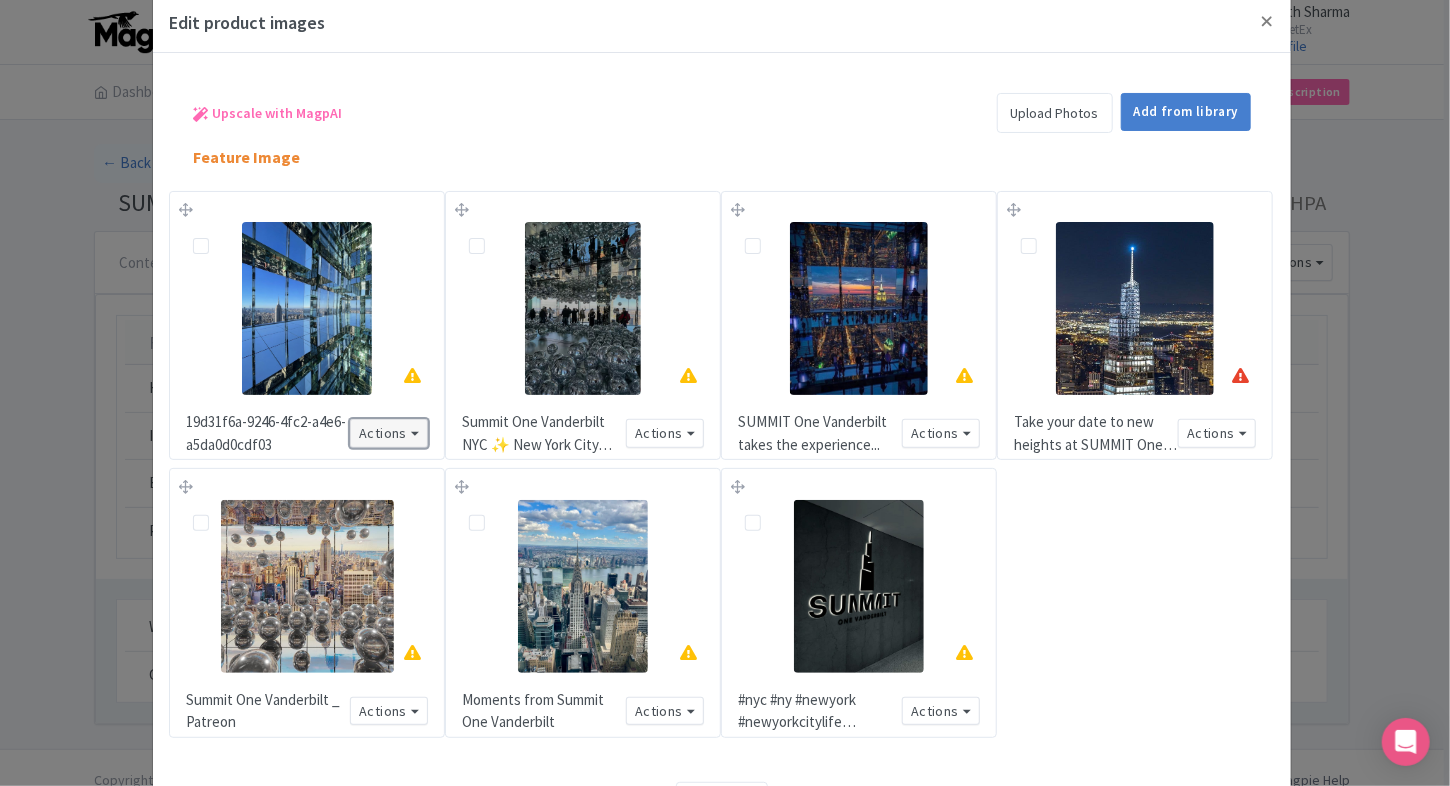 click on "Actions" at bounding box center [389, 433] 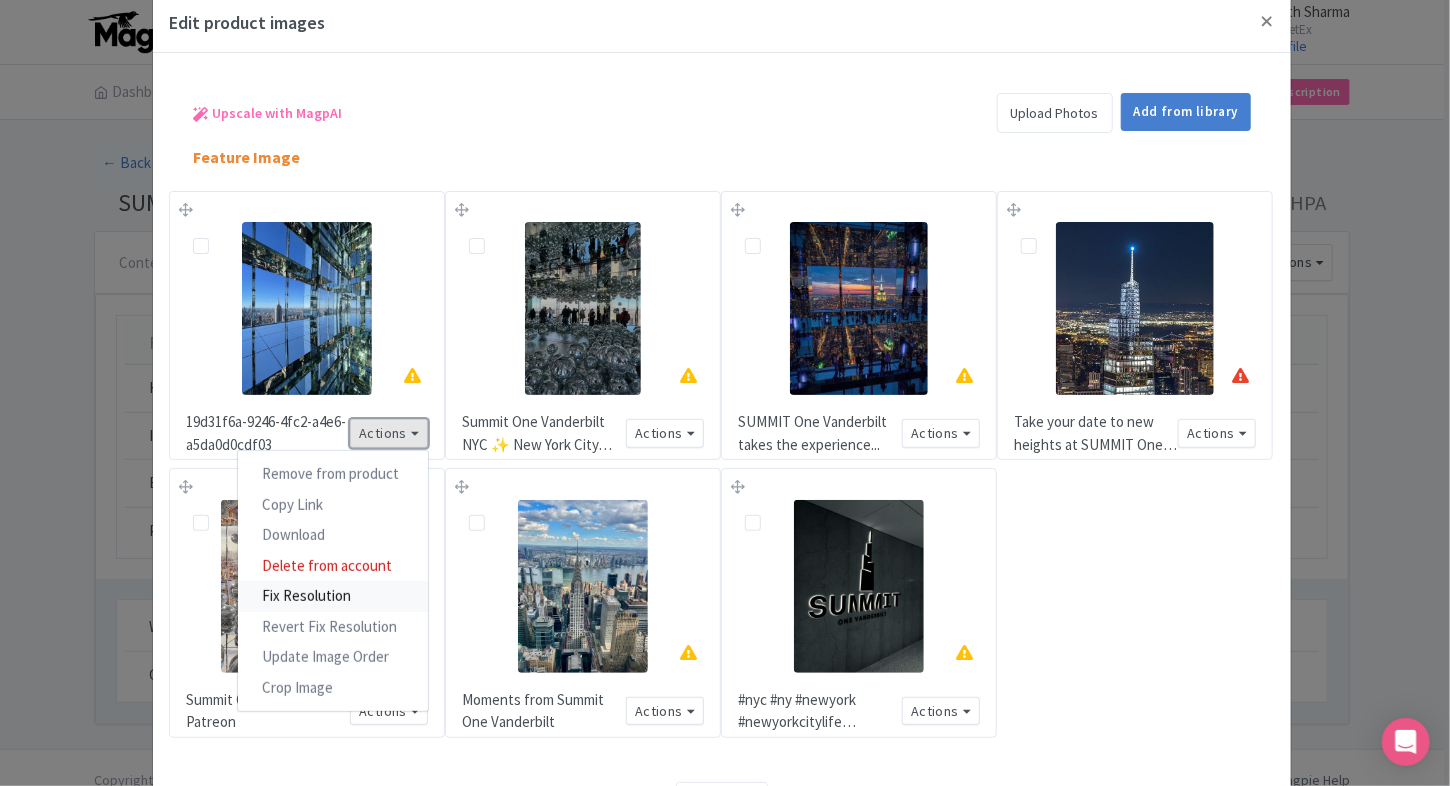 click on "Fix Resolution" at bounding box center (333, 596) 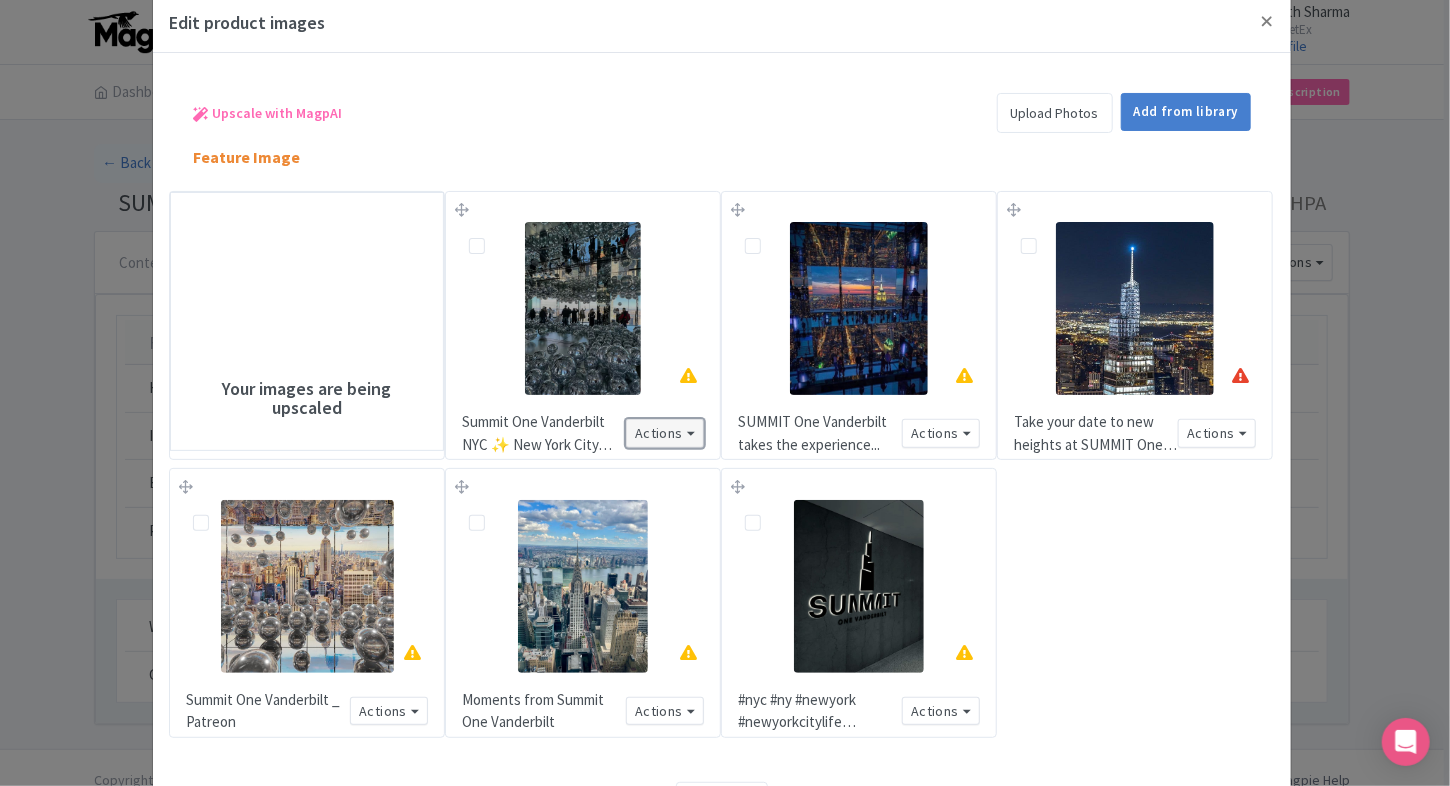 click on "Actions" at bounding box center [665, 433] 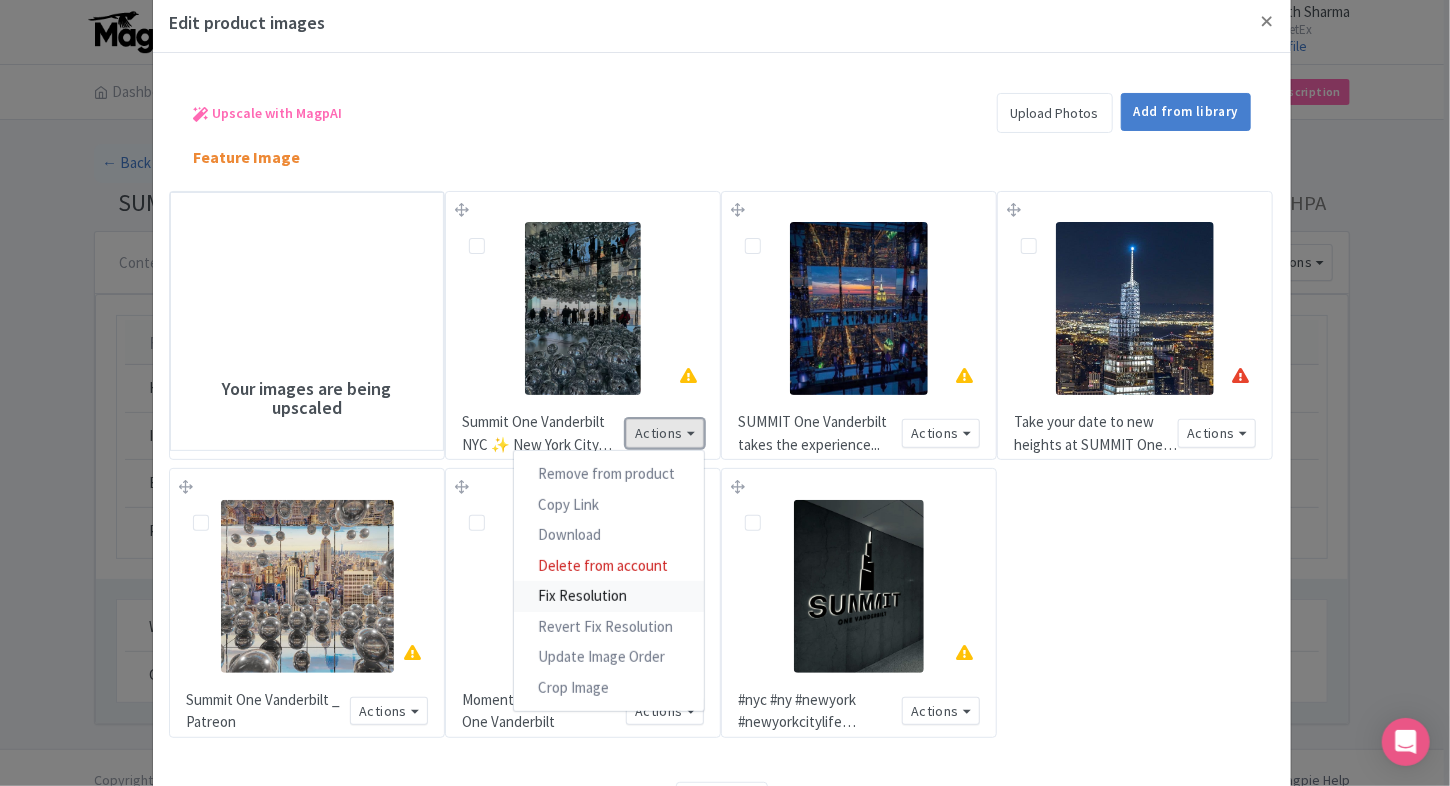 click on "Fix Resolution" at bounding box center [609, 596] 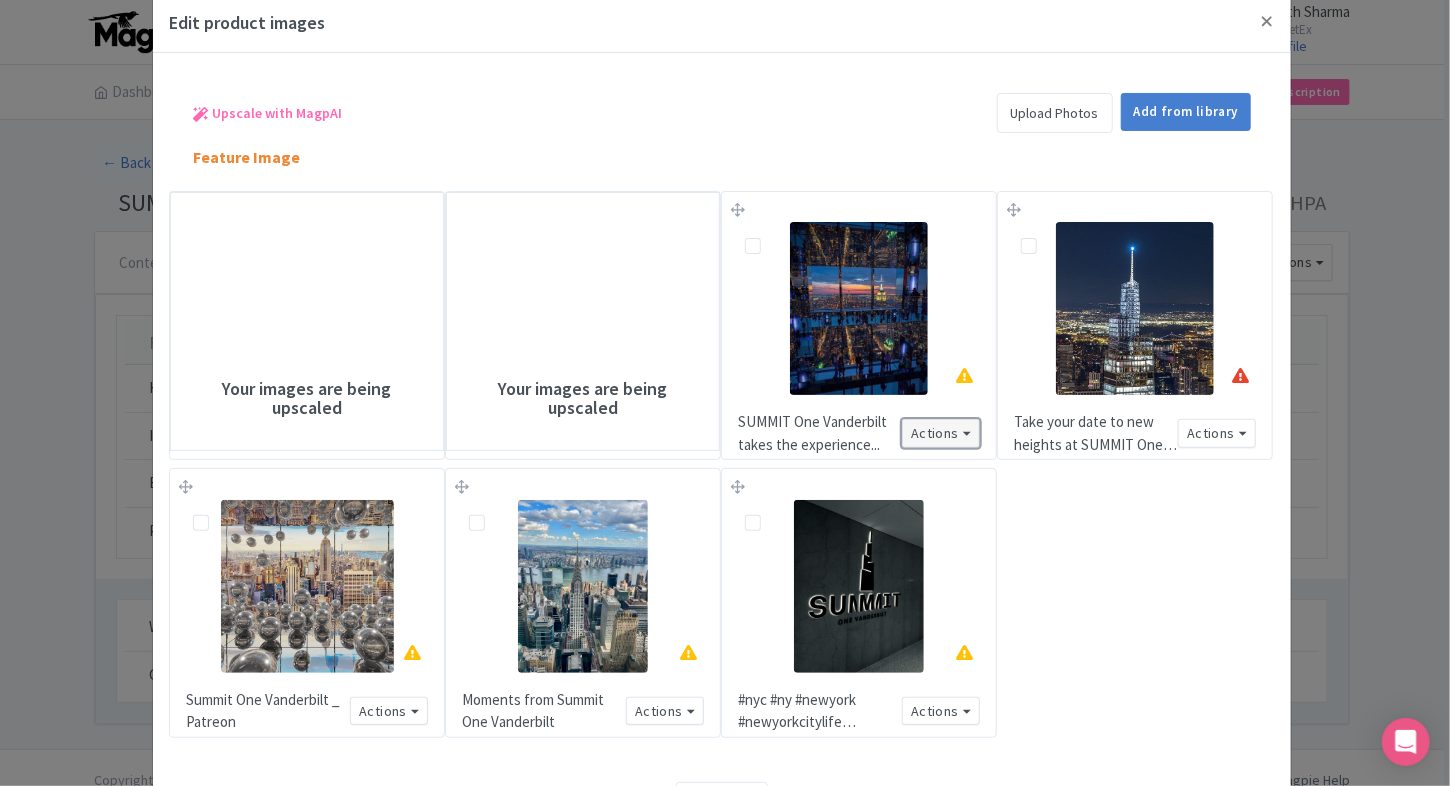 click on "Actions" at bounding box center [941, 433] 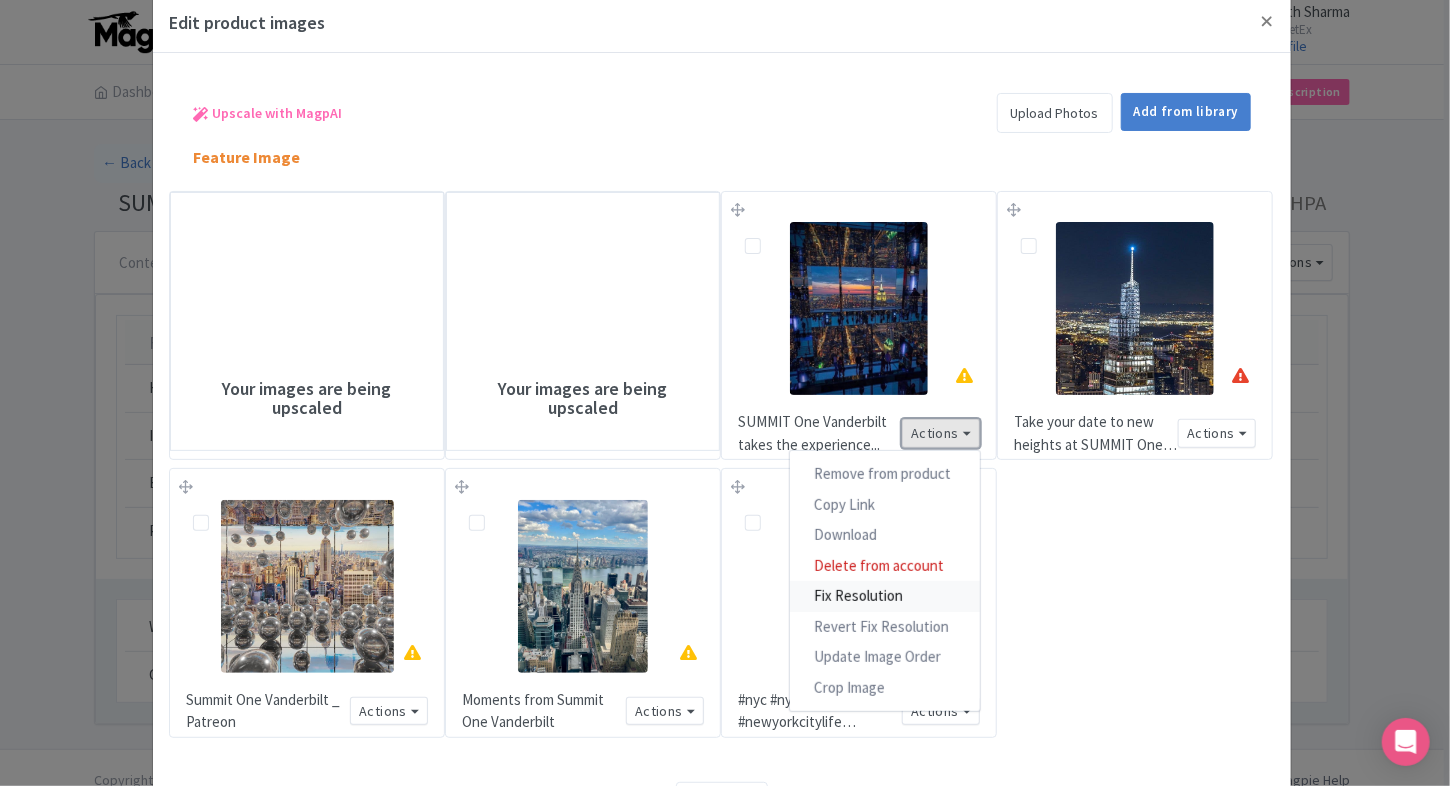 click on "Fix Resolution" at bounding box center [885, 596] 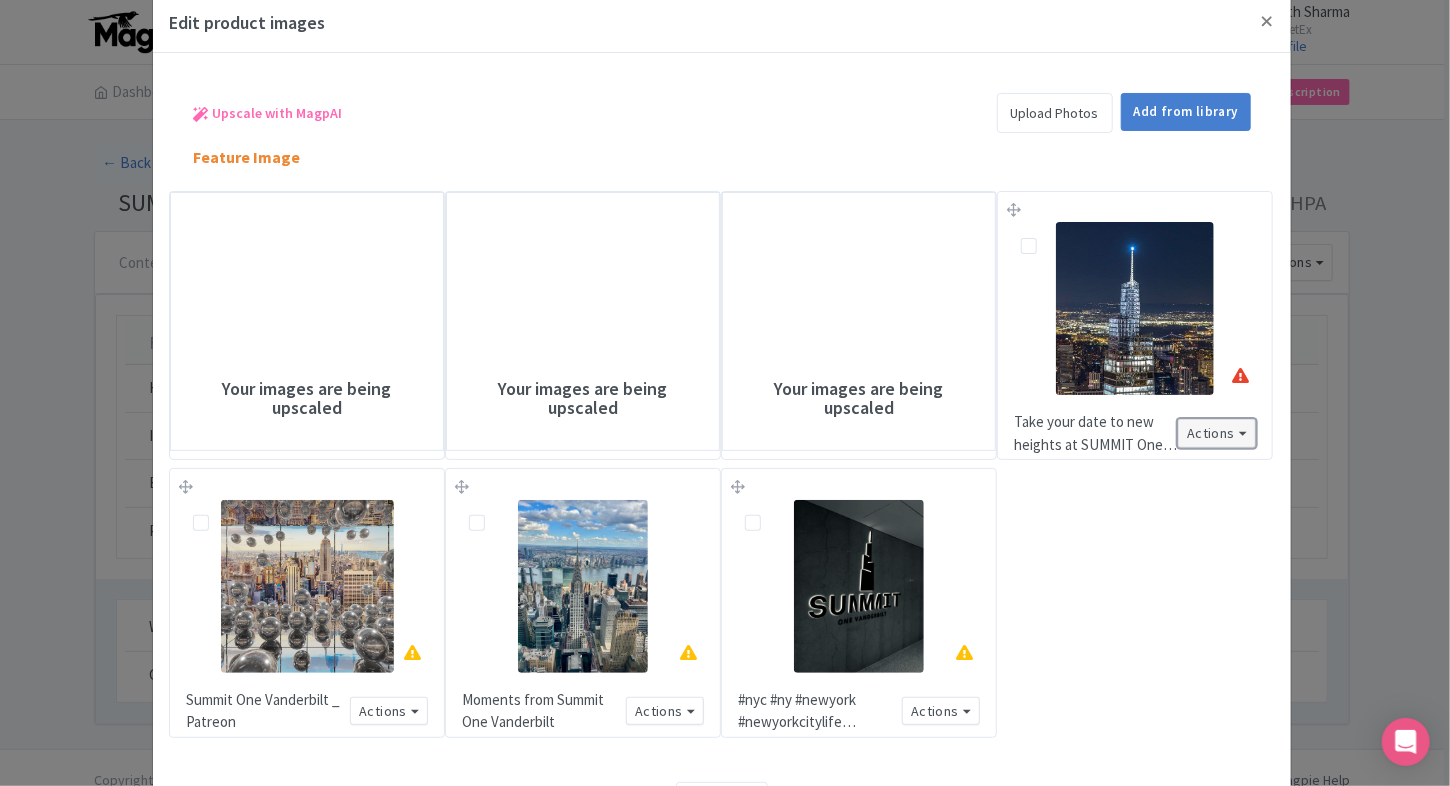 drag, startPoint x: 1202, startPoint y: 430, endPoint x: 1208, endPoint y: 418, distance: 13.416408 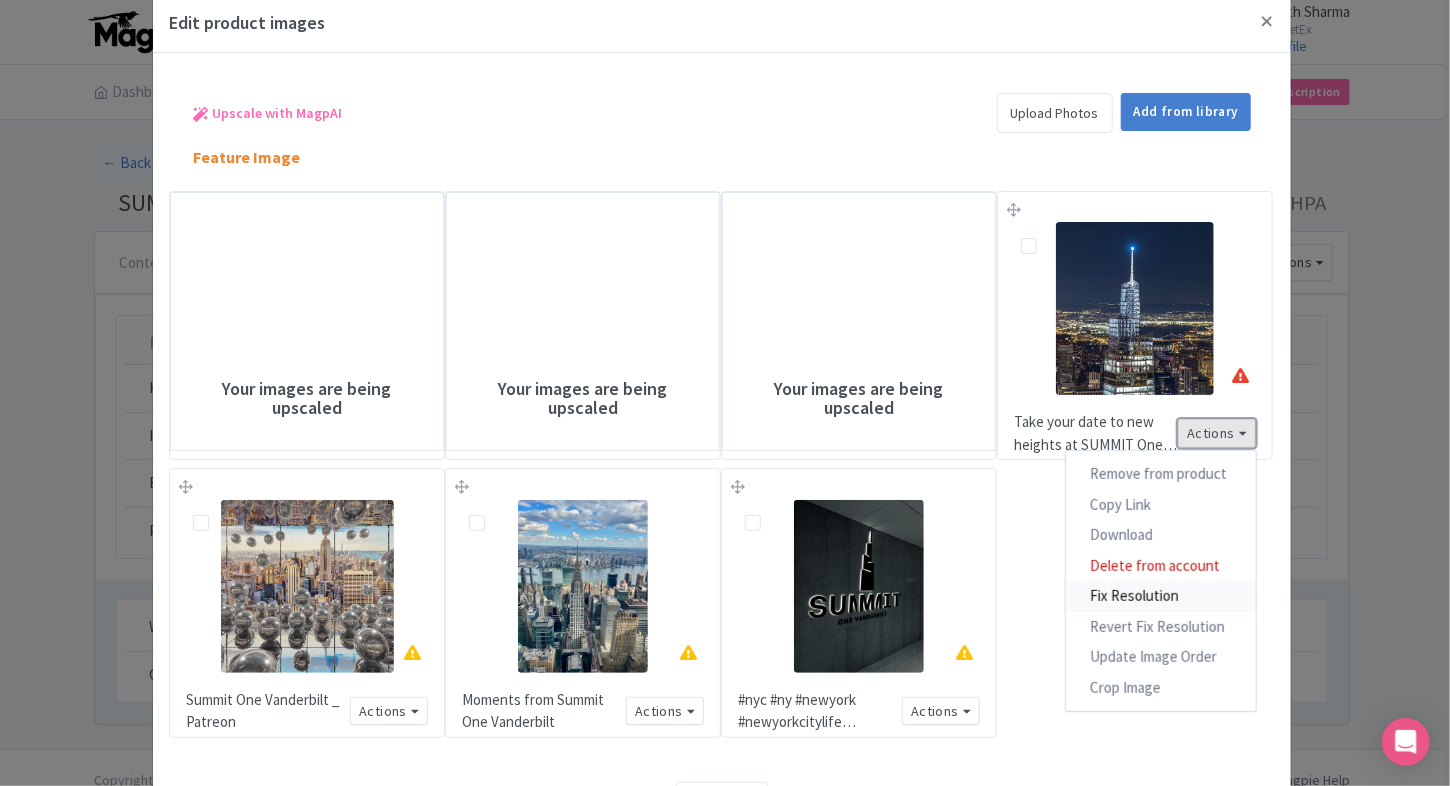 click on "Fix Resolution" at bounding box center [1161, 596] 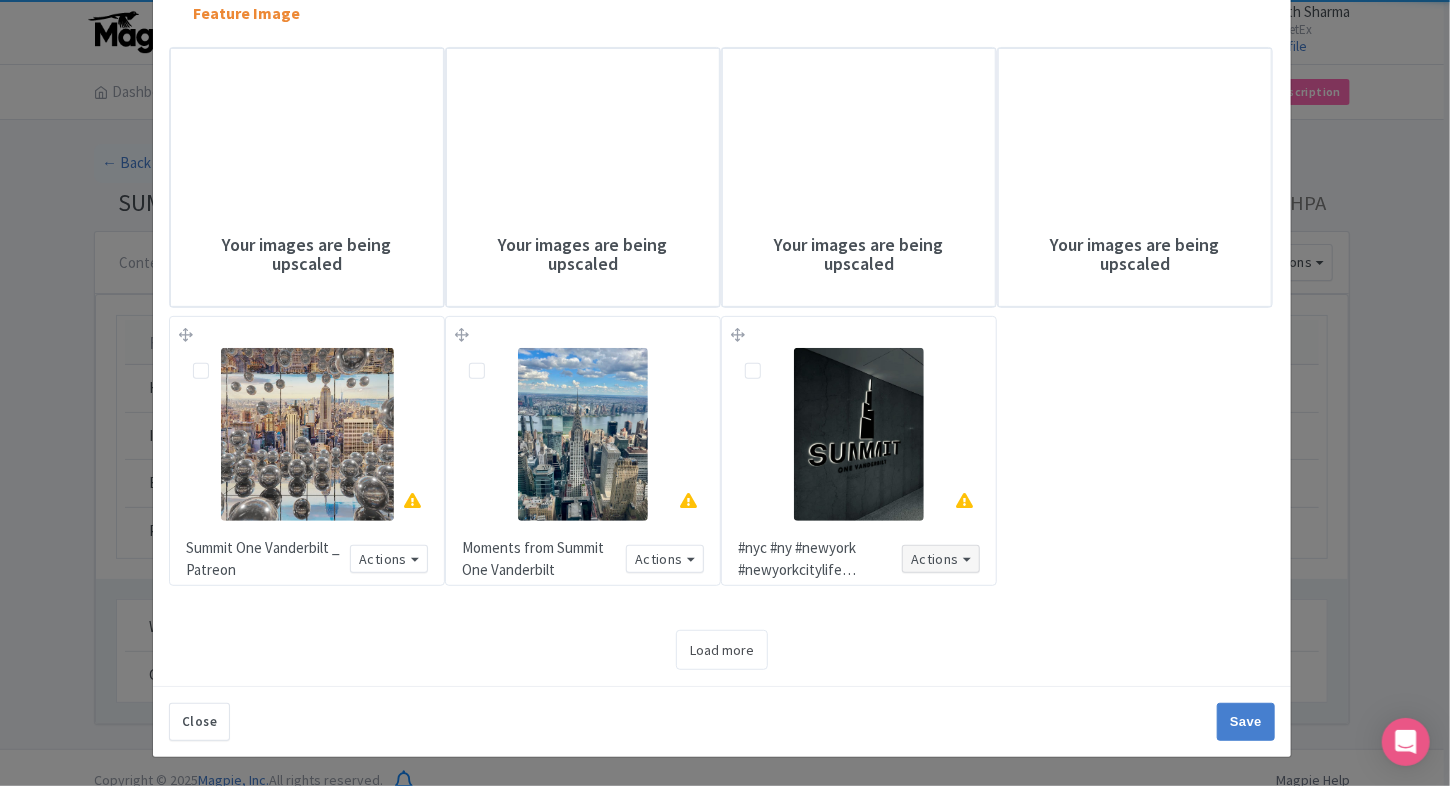 scroll, scrollTop: 176, scrollLeft: 0, axis: vertical 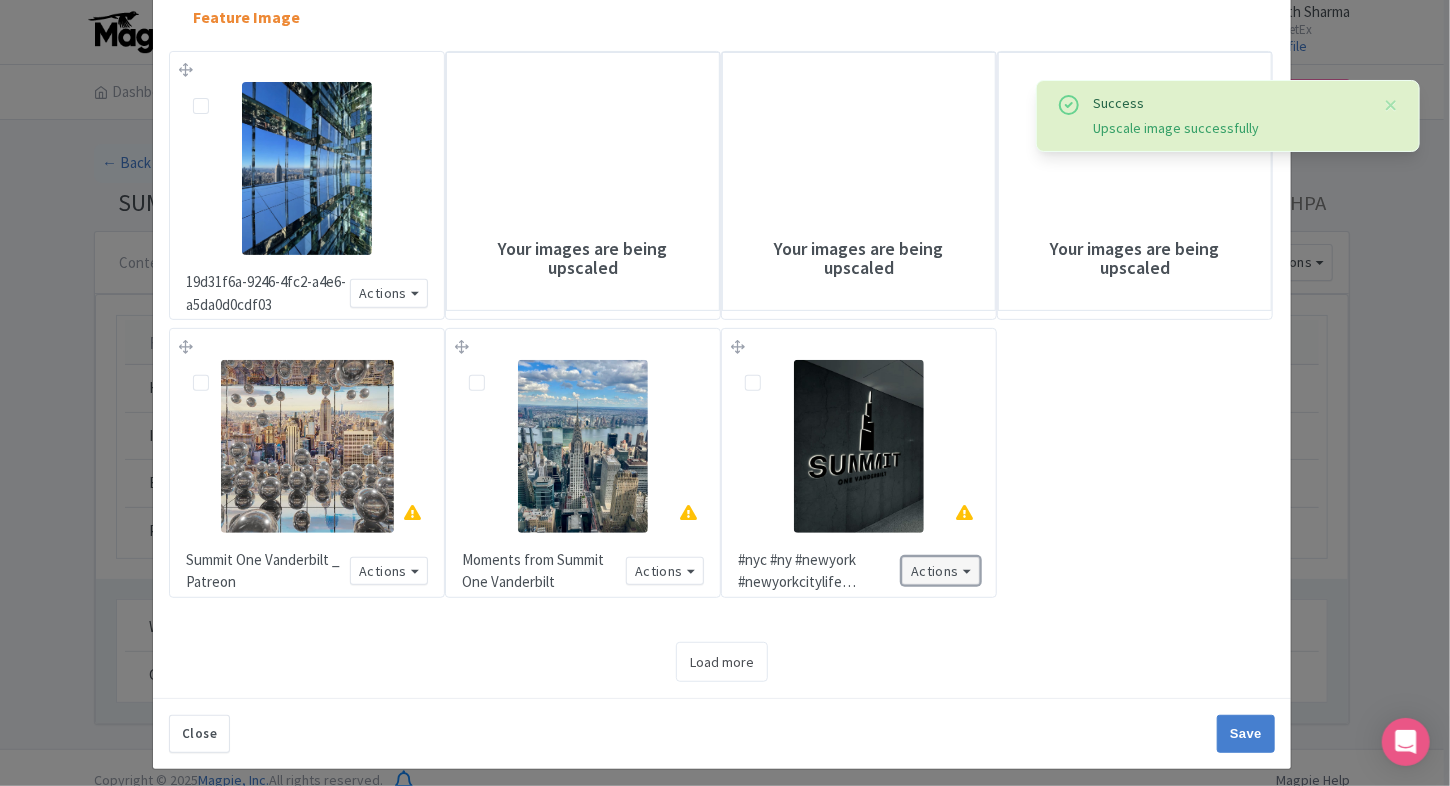 click on "Actions" at bounding box center (941, 571) 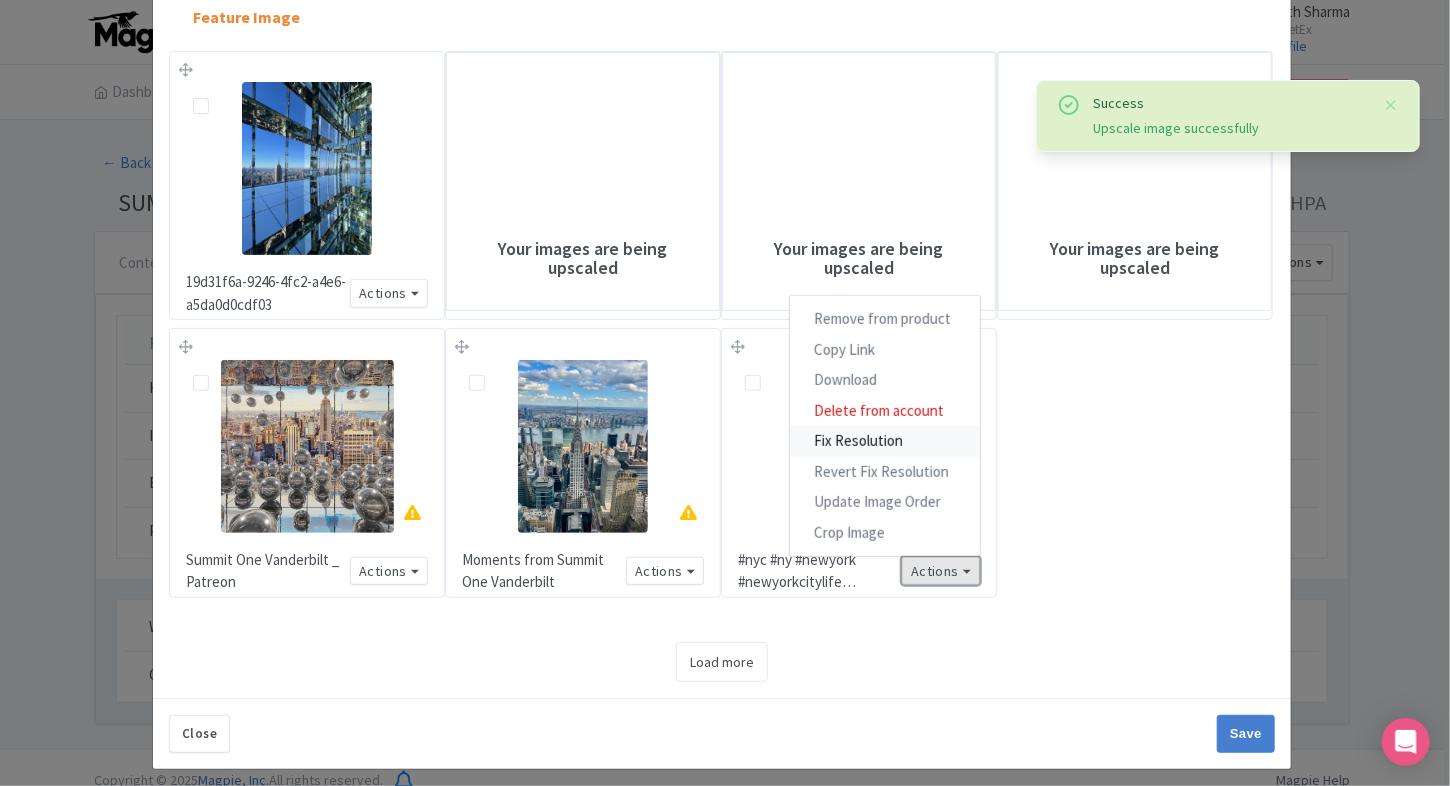 click on "Fix Resolution" at bounding box center [885, 441] 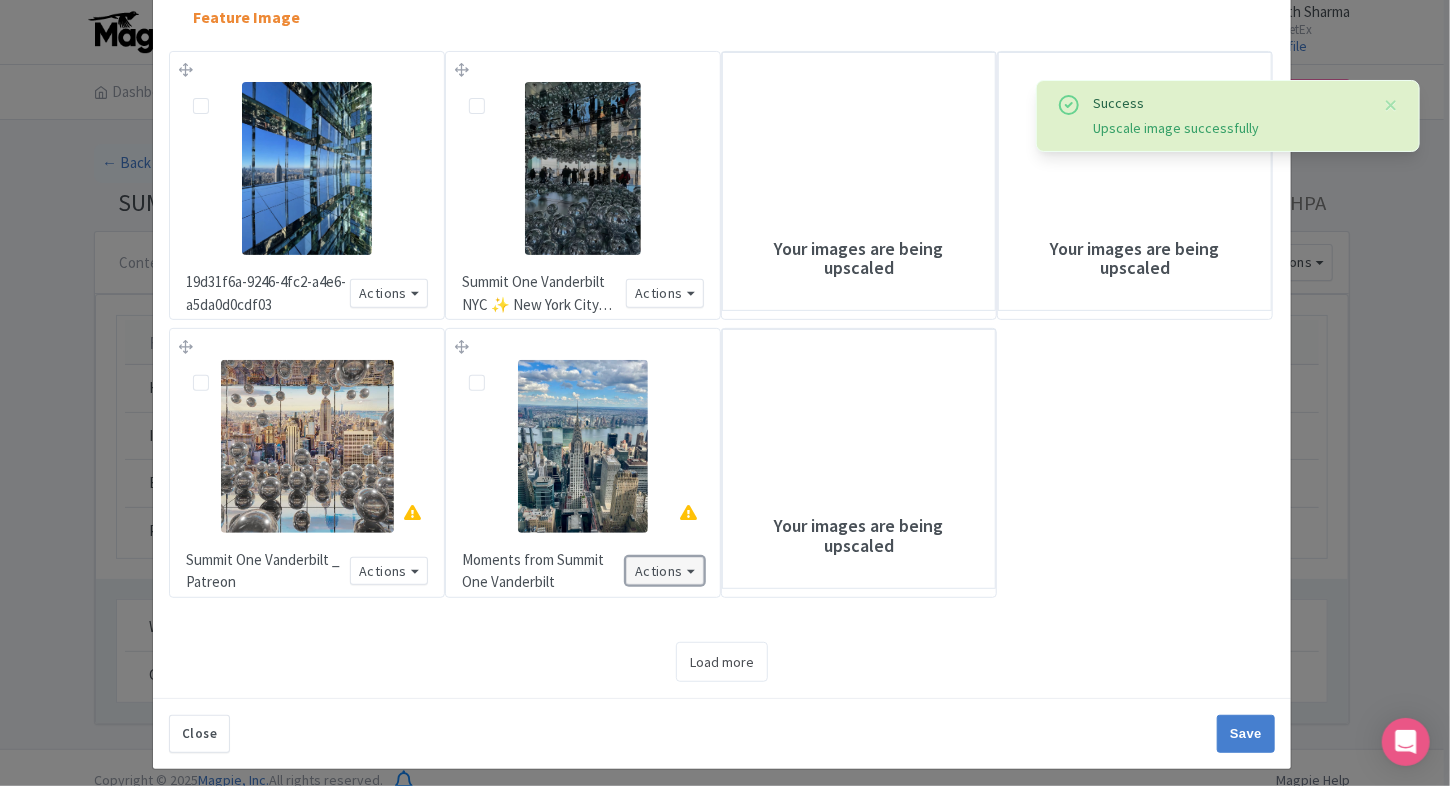 click on "Actions" at bounding box center (665, 571) 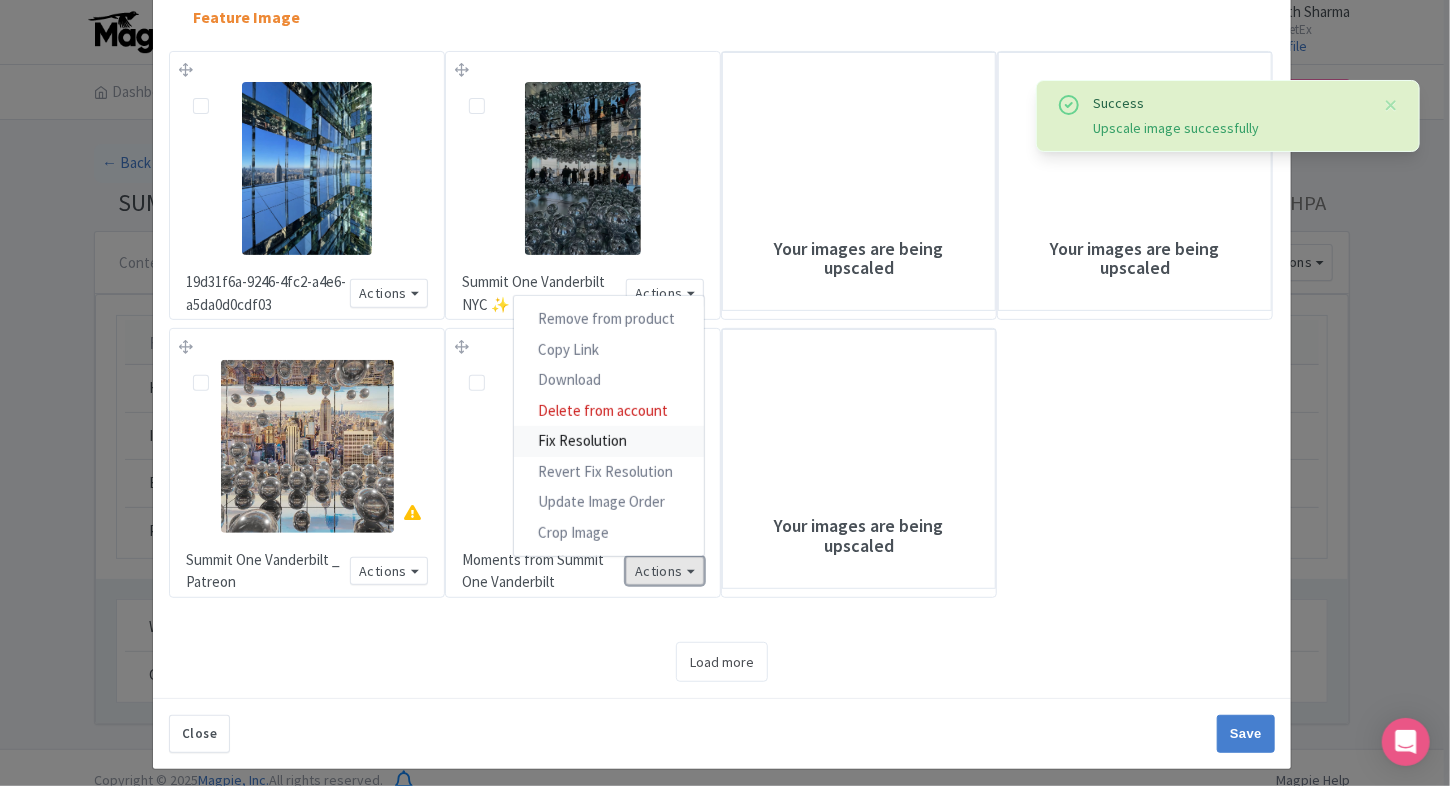 click on "Fix Resolution" at bounding box center (609, 441) 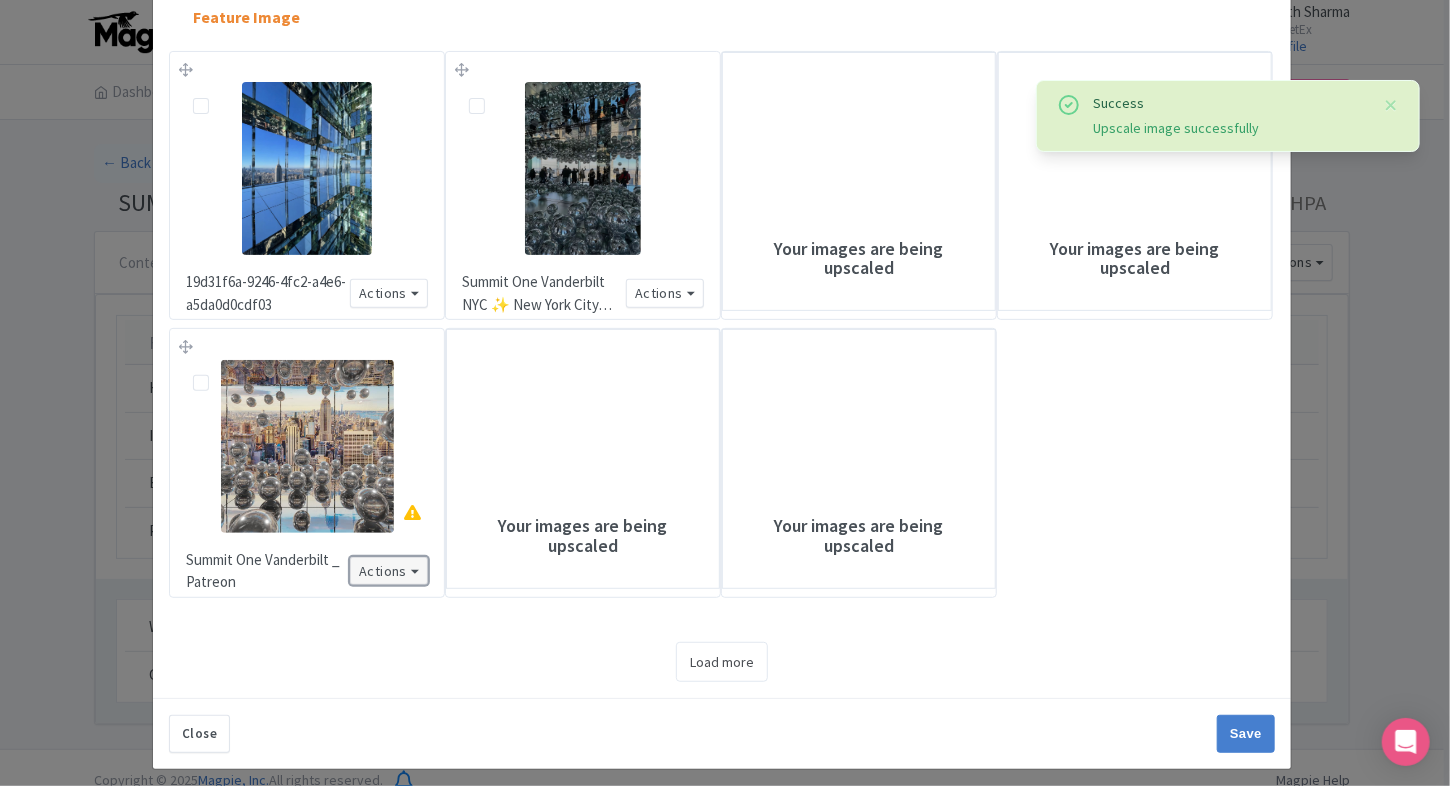 click on "Actions" at bounding box center (389, 571) 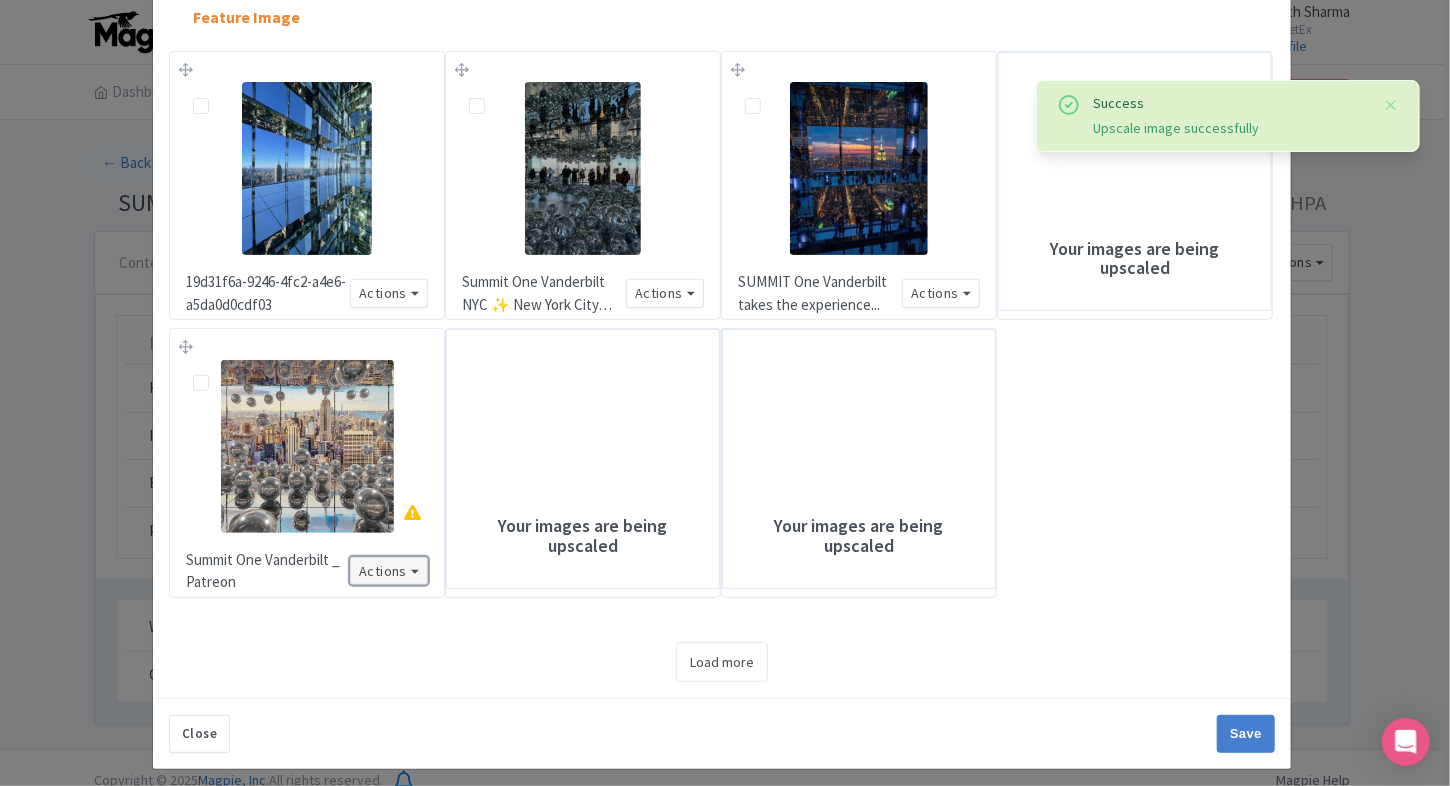 click on "Actions" at bounding box center (389, 571) 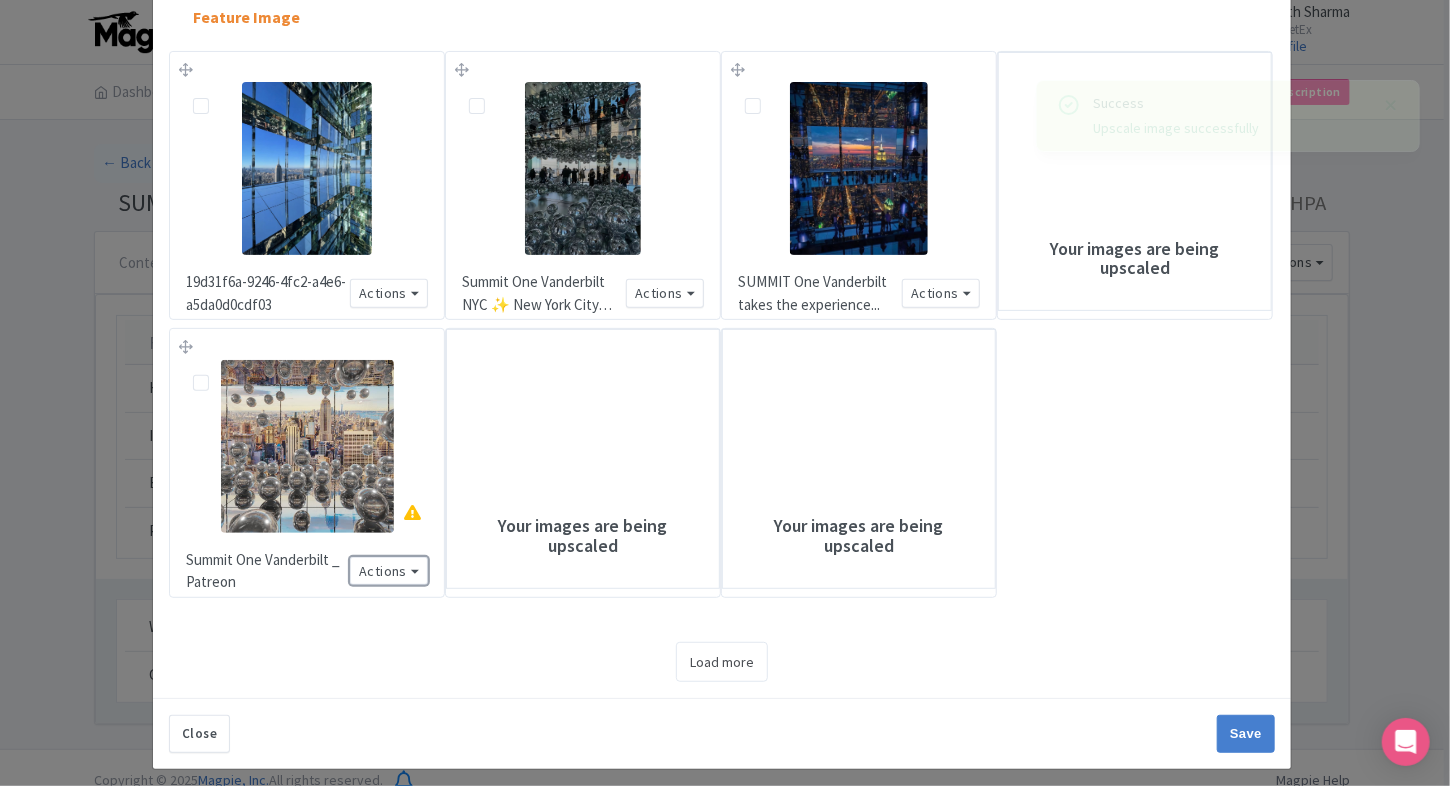 click on "Summit One Vanderbilt _ Patreon
Actions
Remove from product
Copy Link
https://res.cloudinary.com/hfyvkoyi1/image/upload/v1754641723/Summit_One_Vanderbilt___Patreon_obulvp.jpg
Download
Delete from account
Fix Resolution
Revert Fix Resolution
Update Image Order
Crop Image" at bounding box center [307, 463] 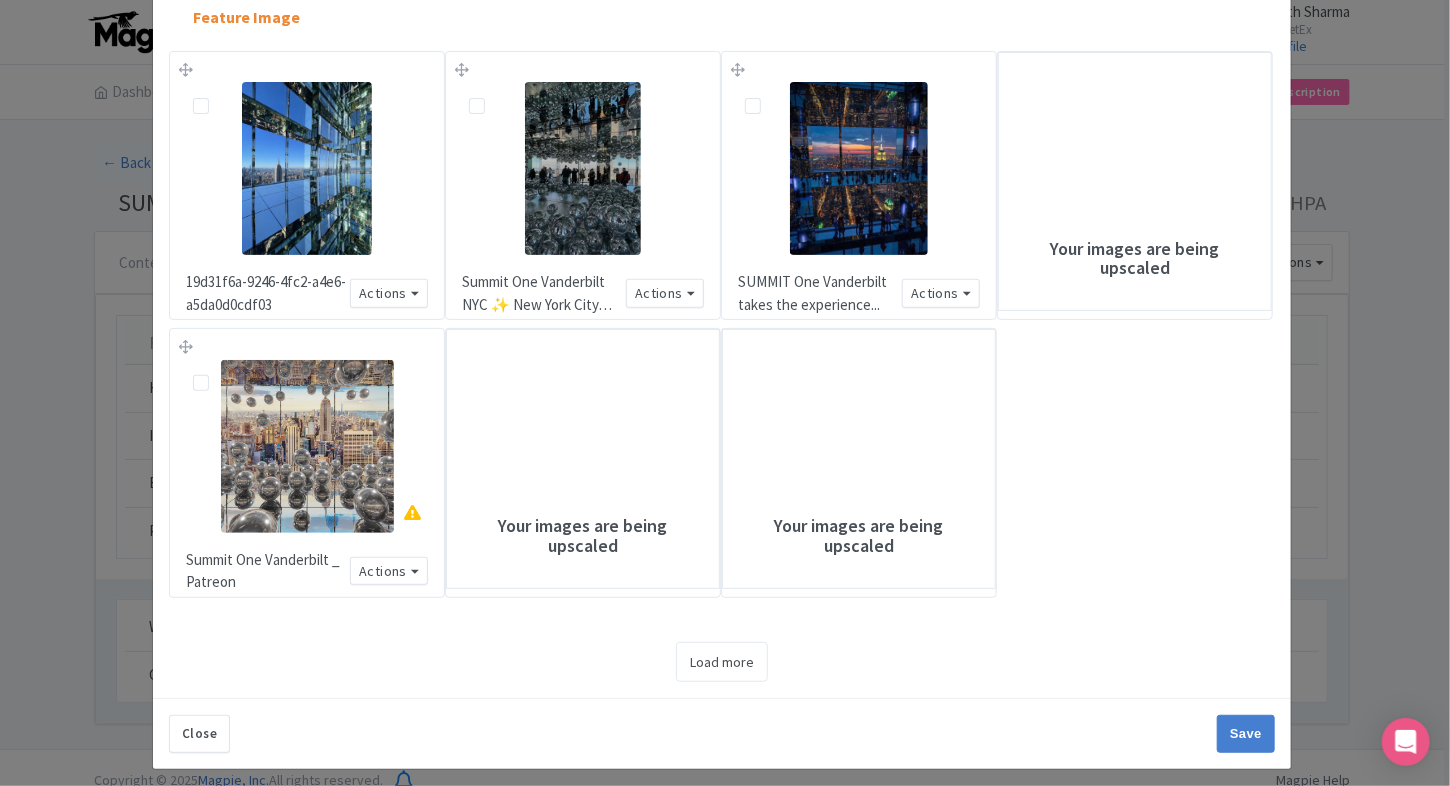 scroll, scrollTop: 184, scrollLeft: 0, axis: vertical 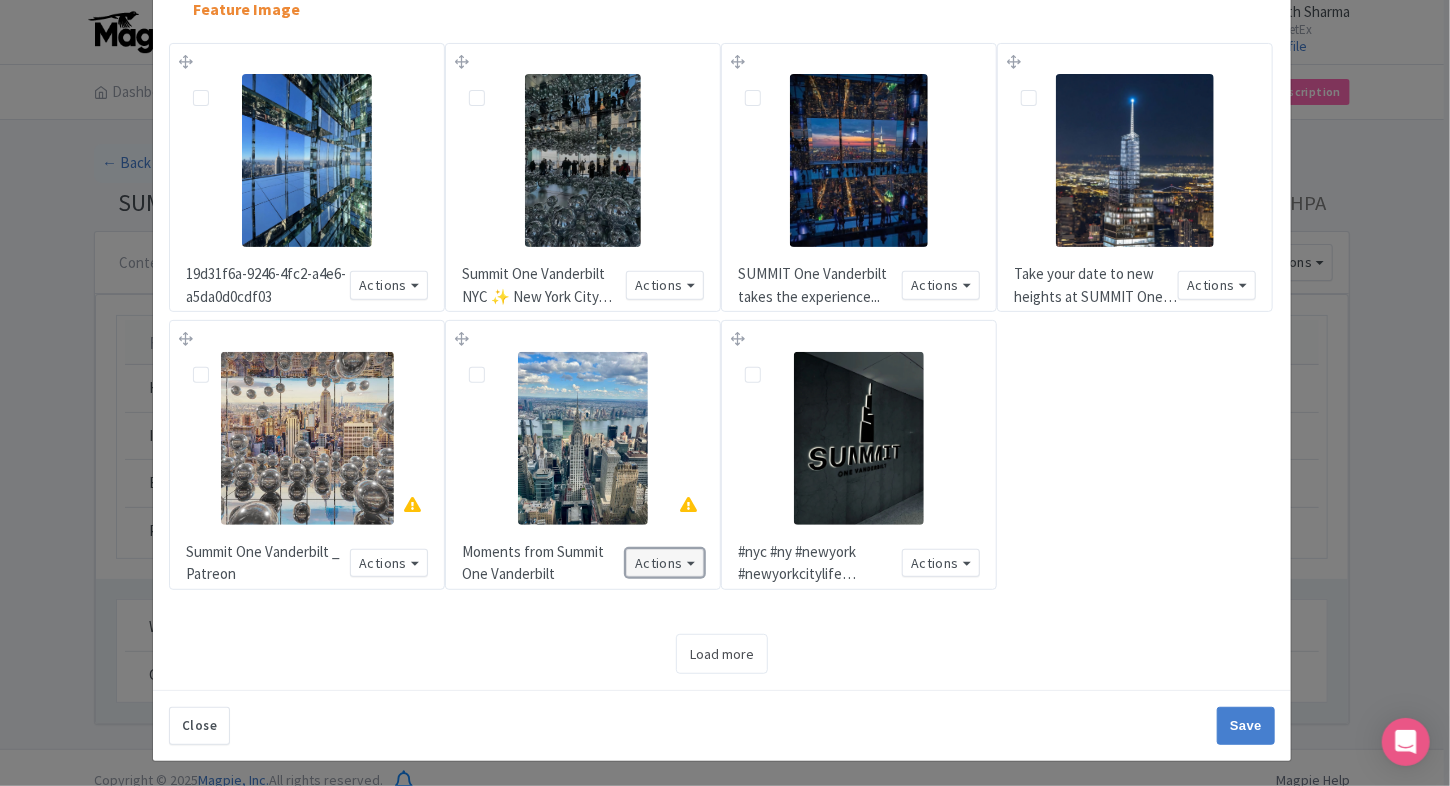 click on "Actions" at bounding box center [665, 563] 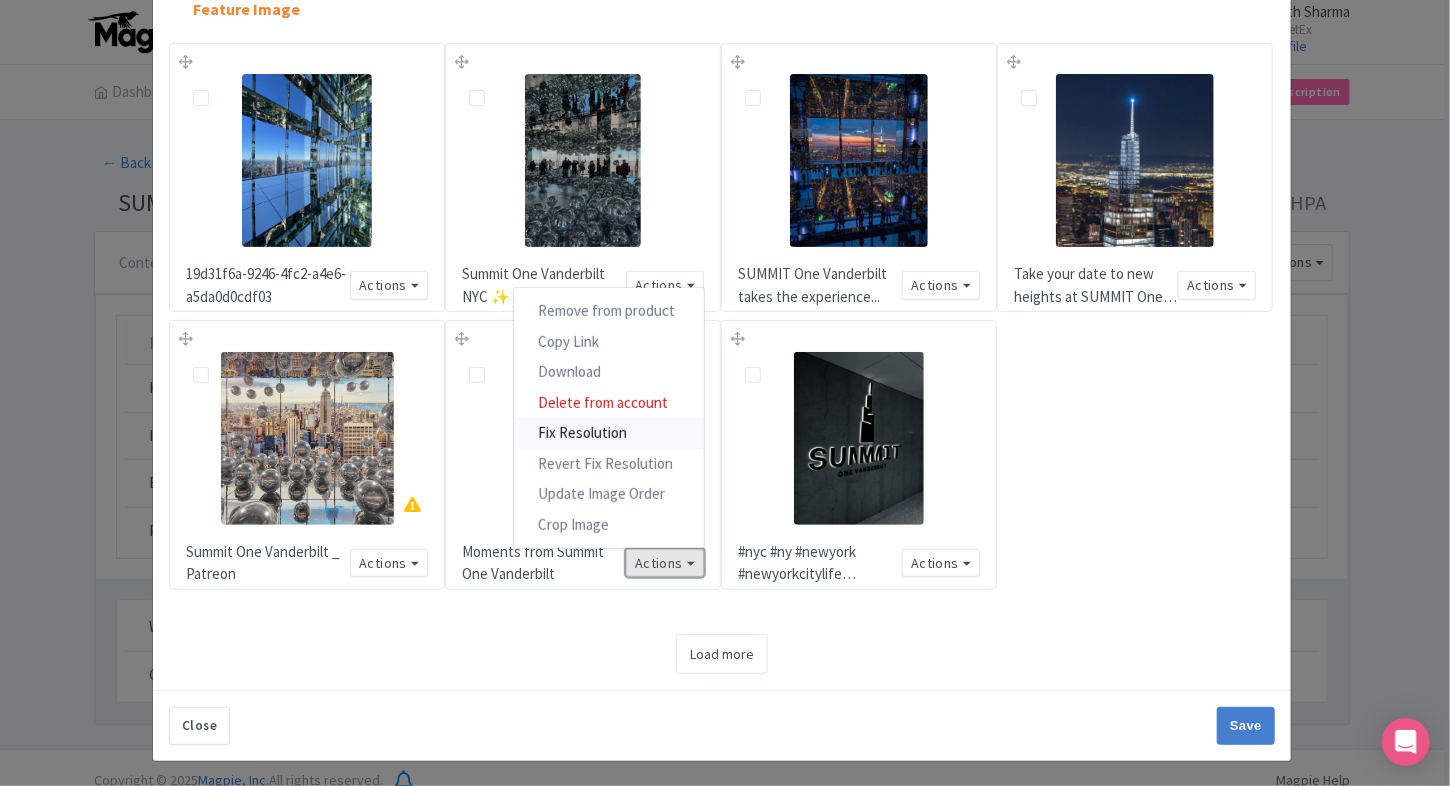 click on "Fix Resolution" at bounding box center [609, 433] 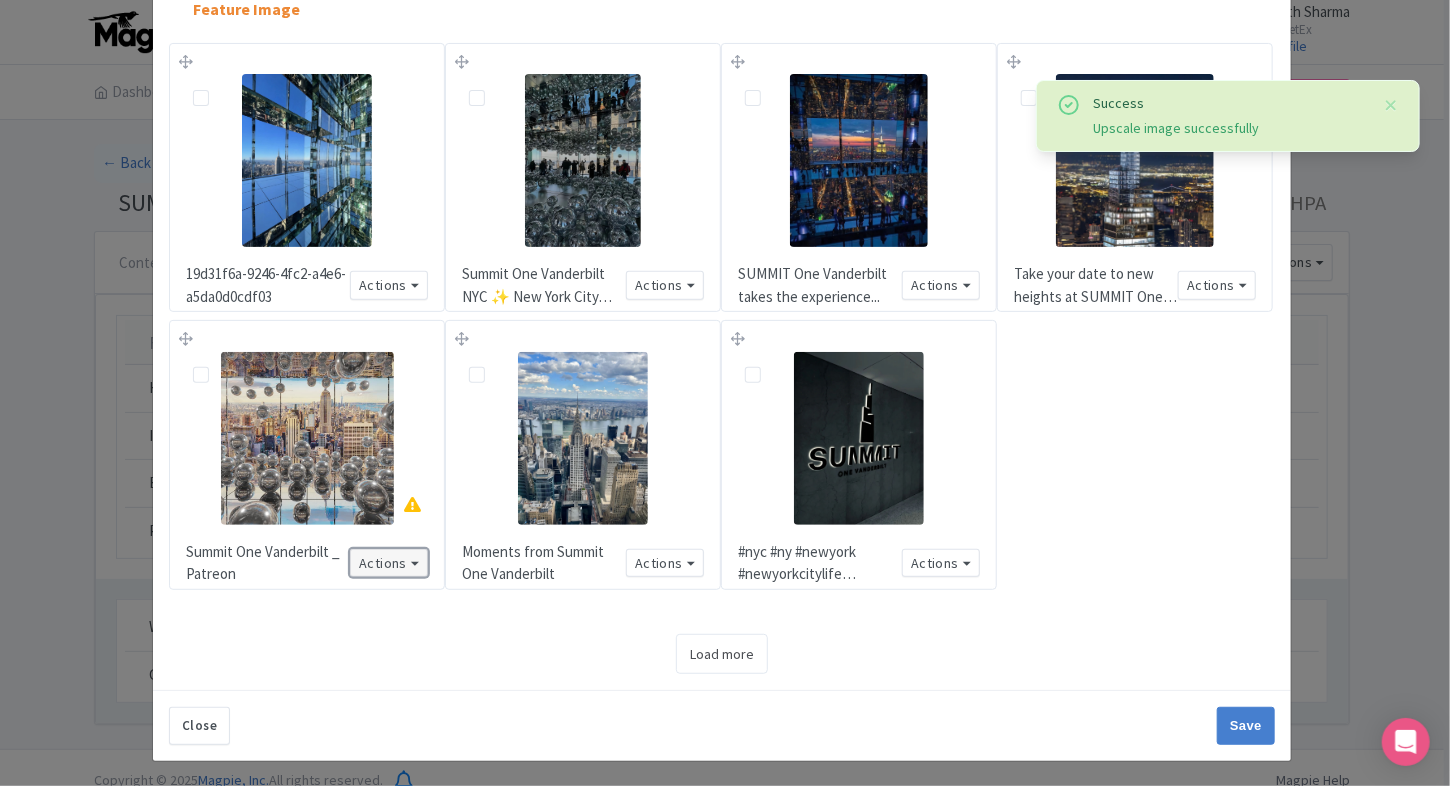 click on "Actions" at bounding box center [389, 563] 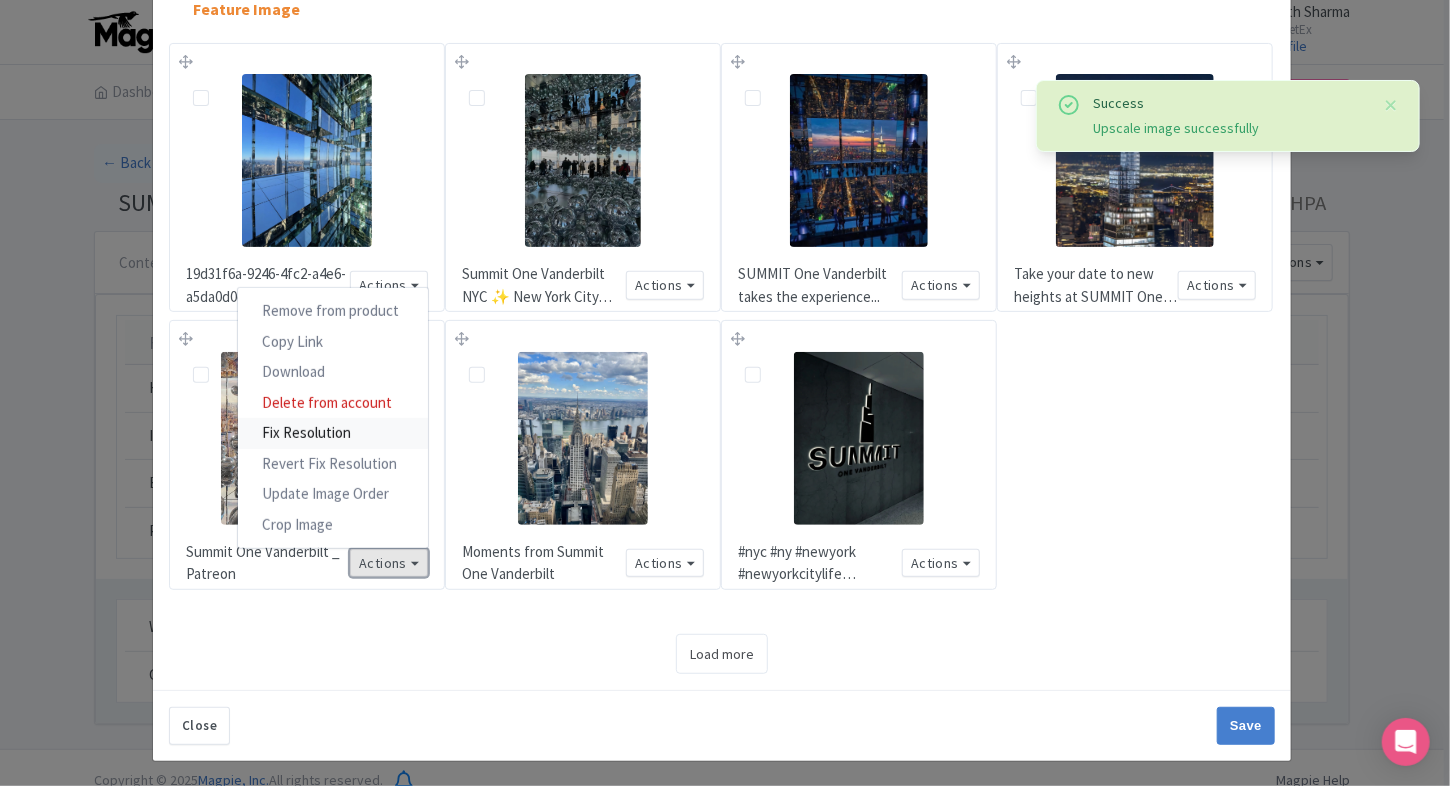 click on "Fix Resolution" at bounding box center (333, 433) 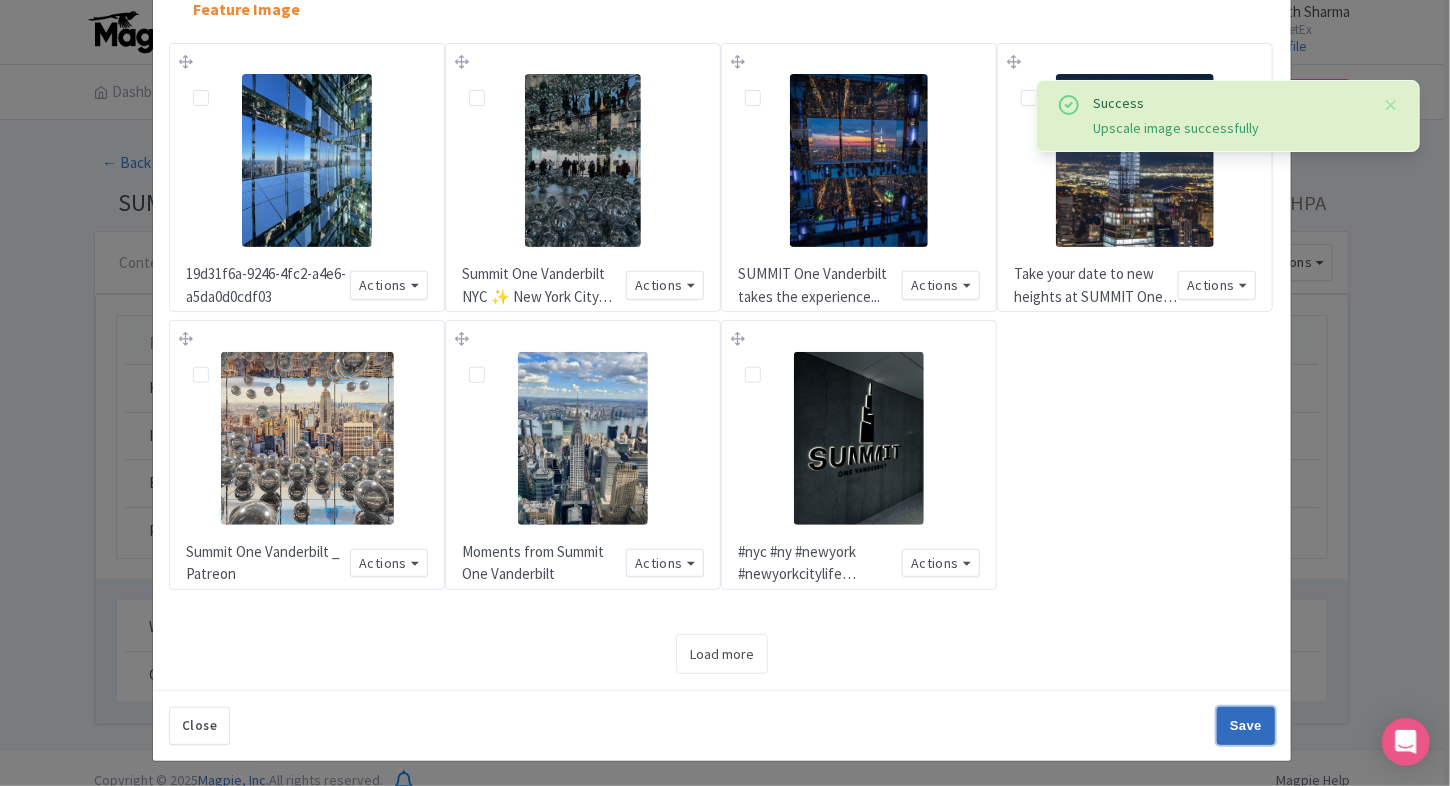 click on "Save" at bounding box center [1246, 726] 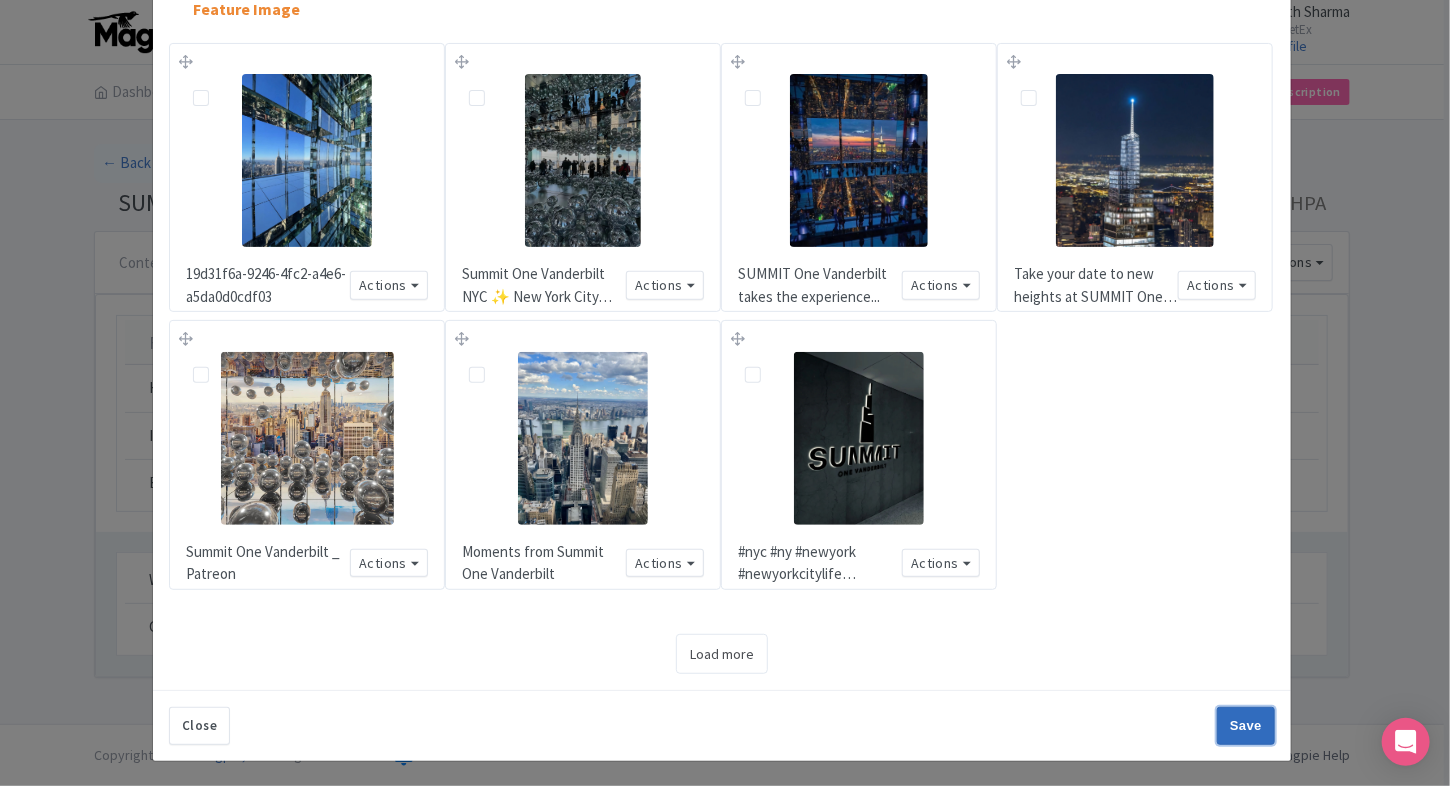 click on "Save" at bounding box center [1246, 726] 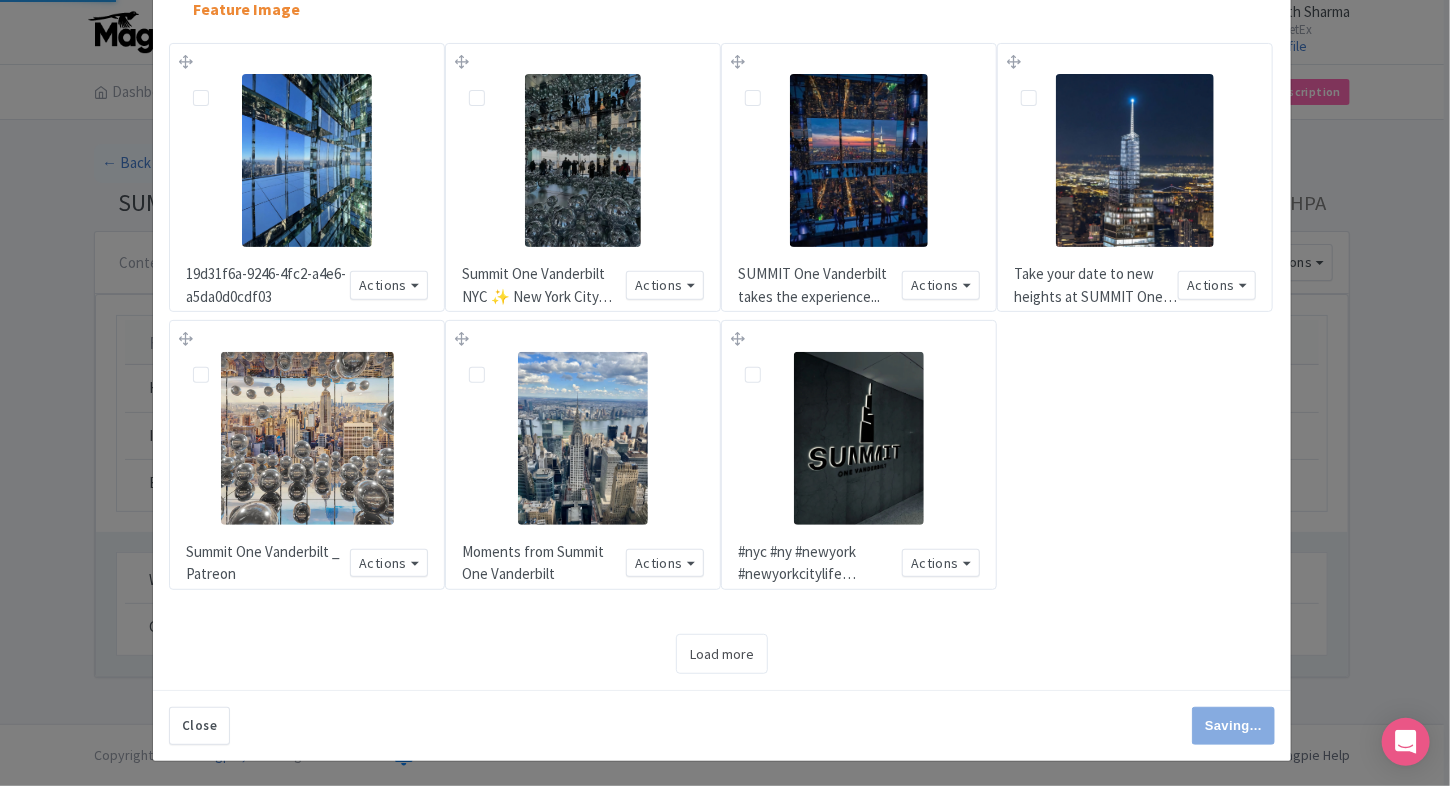 type on "Save" 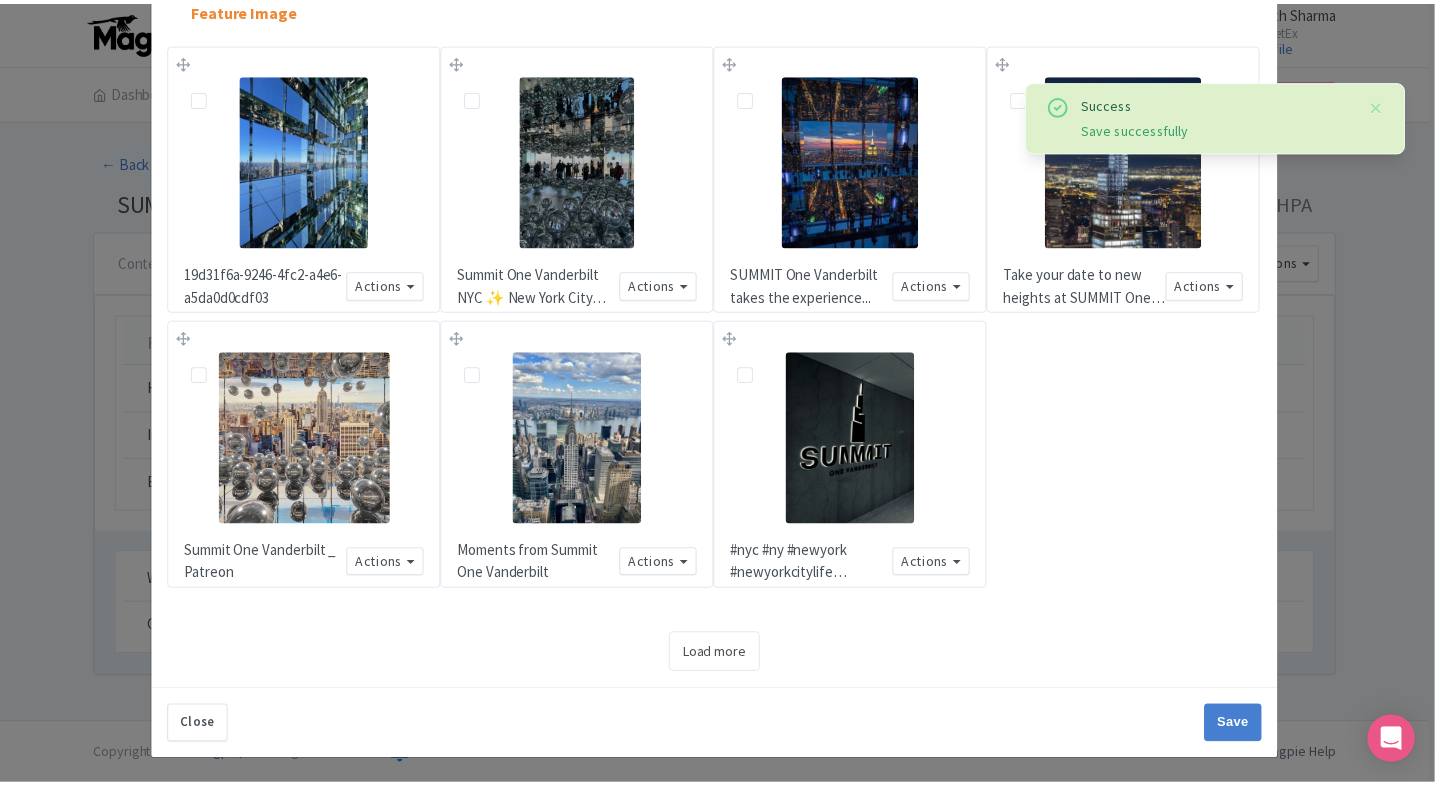 scroll, scrollTop: 0, scrollLeft: 0, axis: both 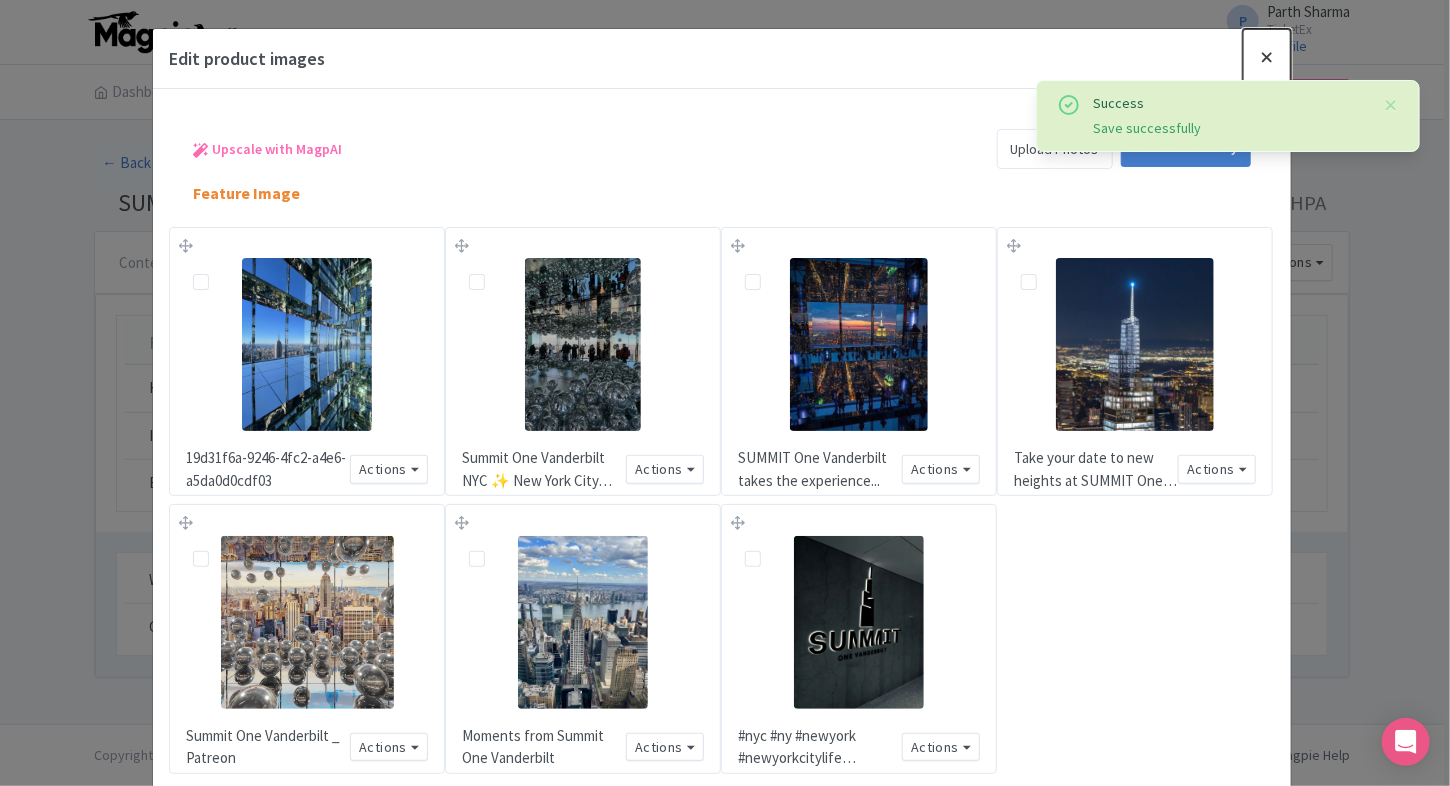 click at bounding box center [1267, 57] 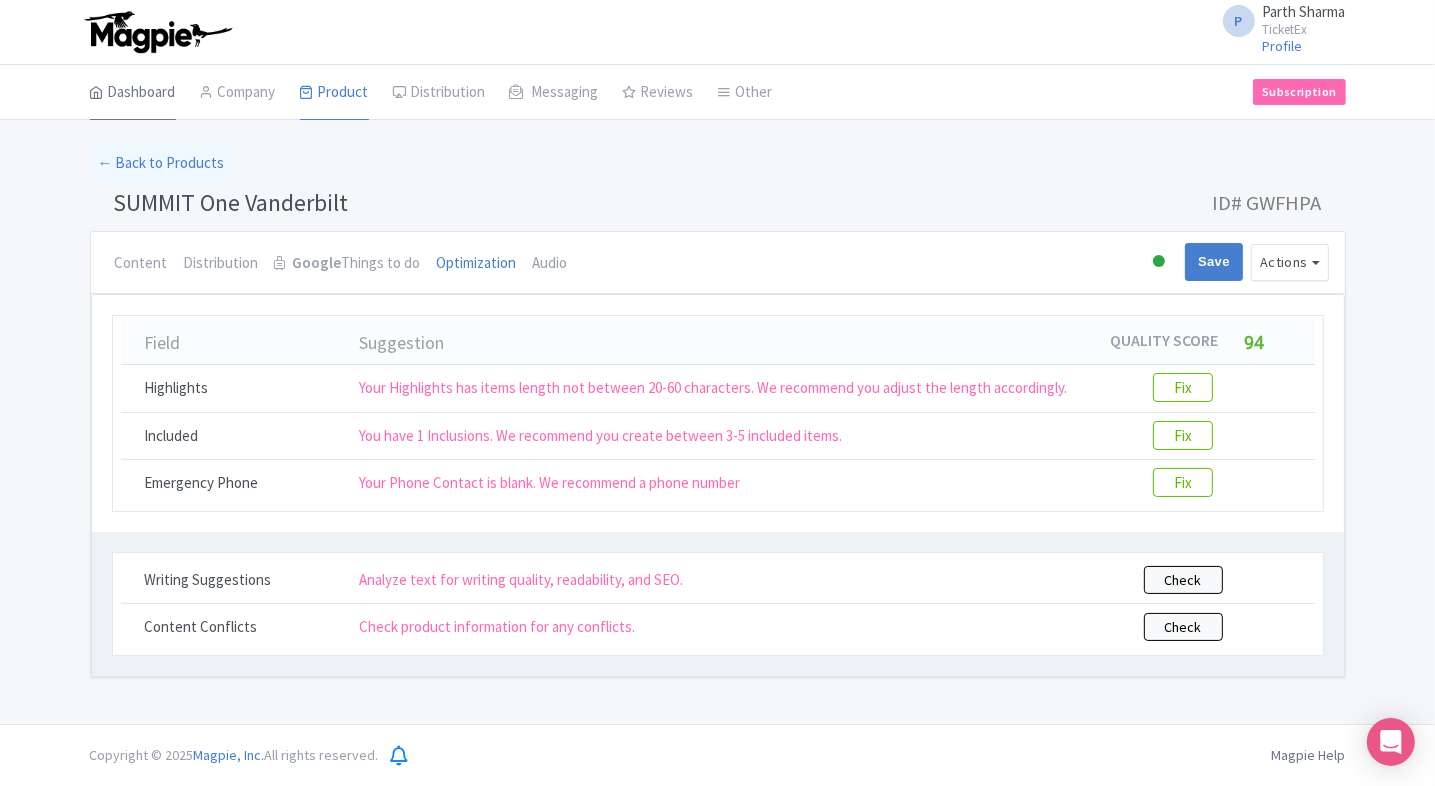 click on "Dashboard" at bounding box center (133, 93) 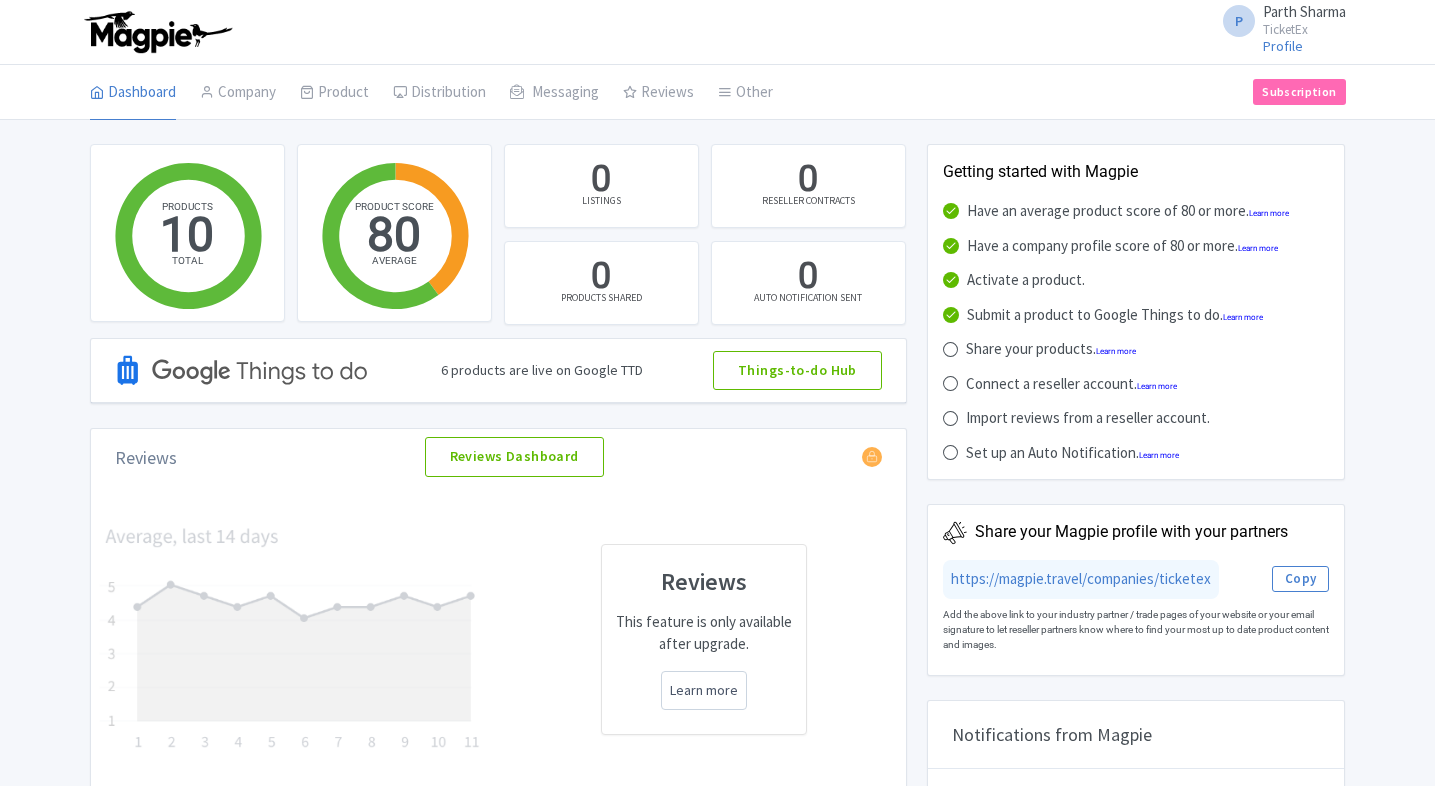 scroll, scrollTop: 0, scrollLeft: 0, axis: both 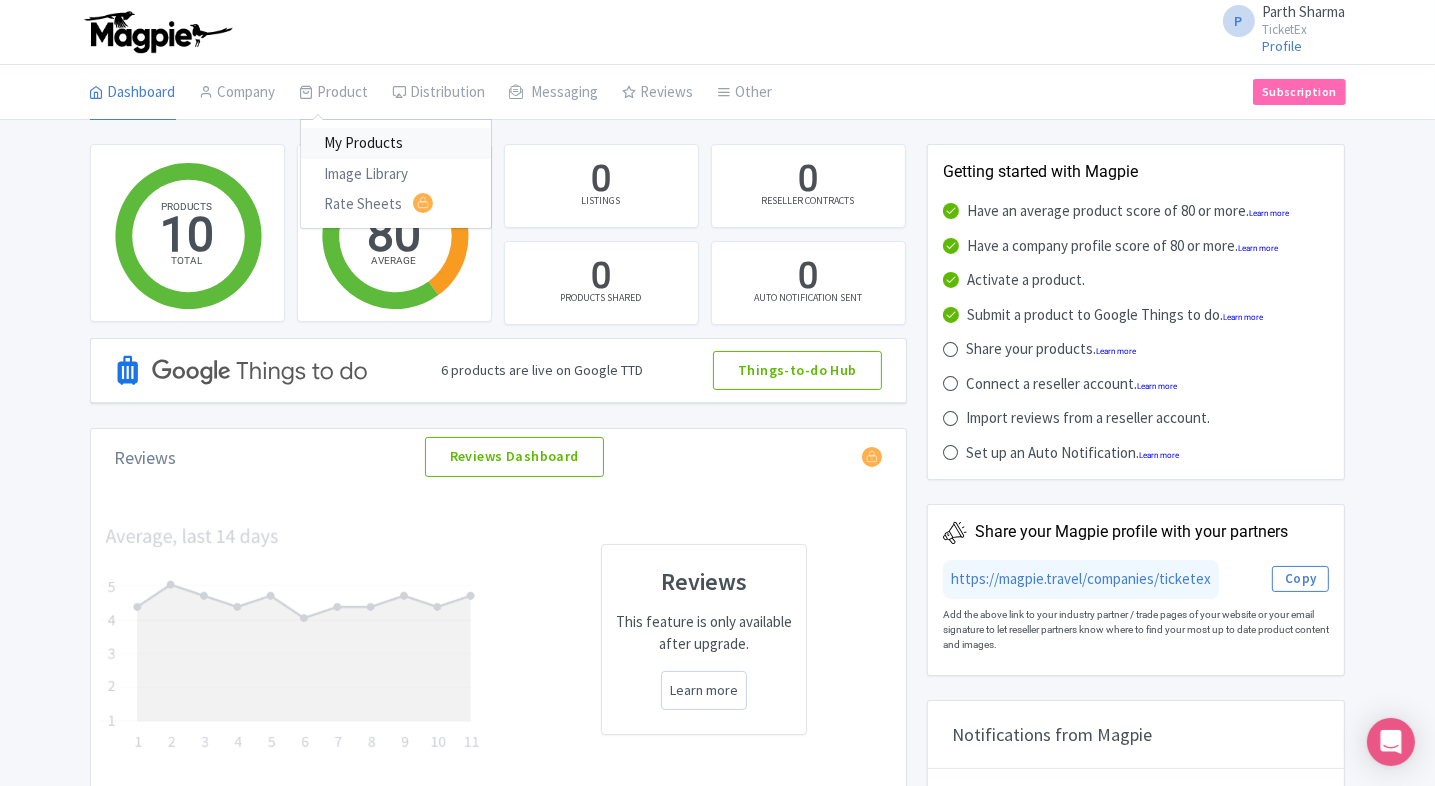 click on "My Products" at bounding box center [396, 143] 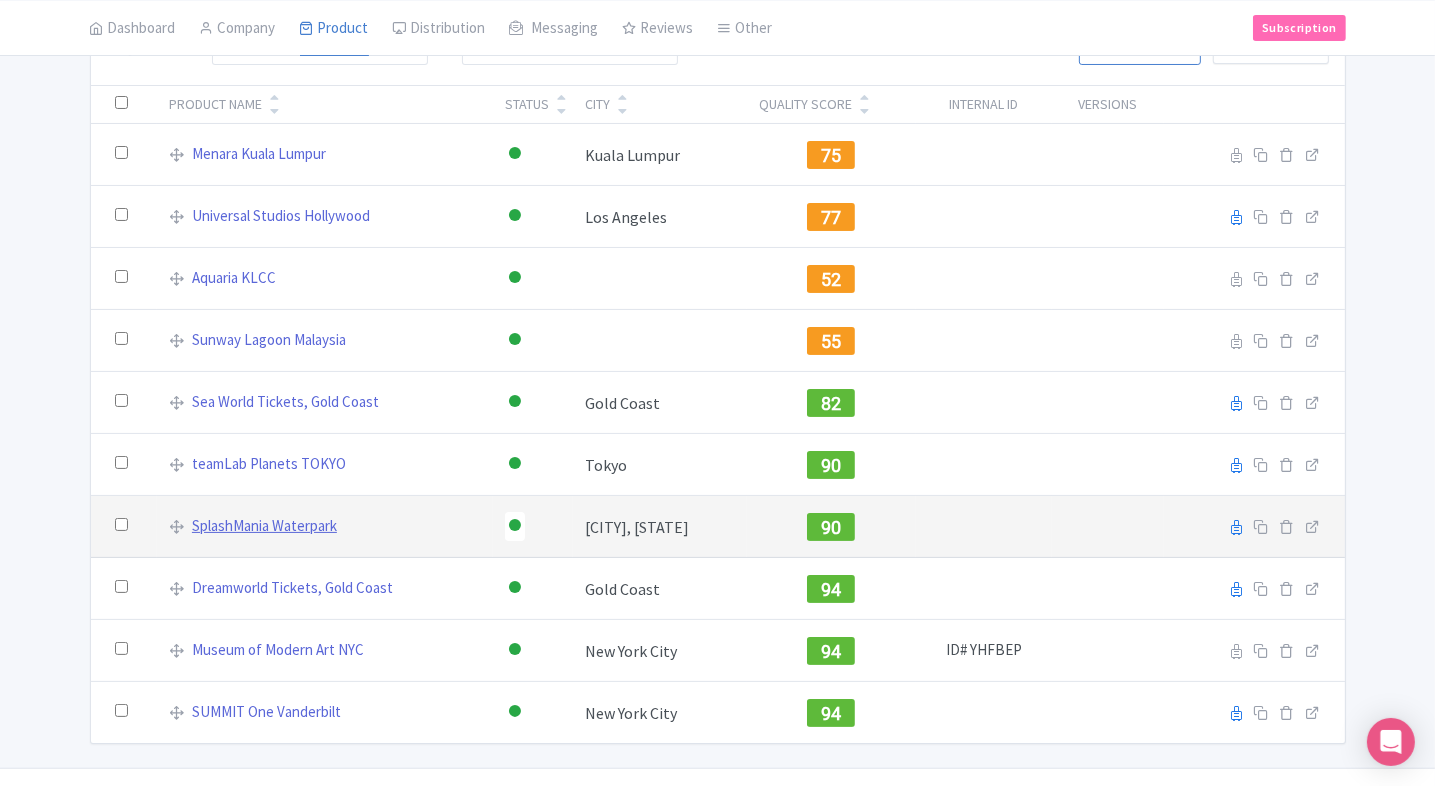 scroll, scrollTop: 133, scrollLeft: 0, axis: vertical 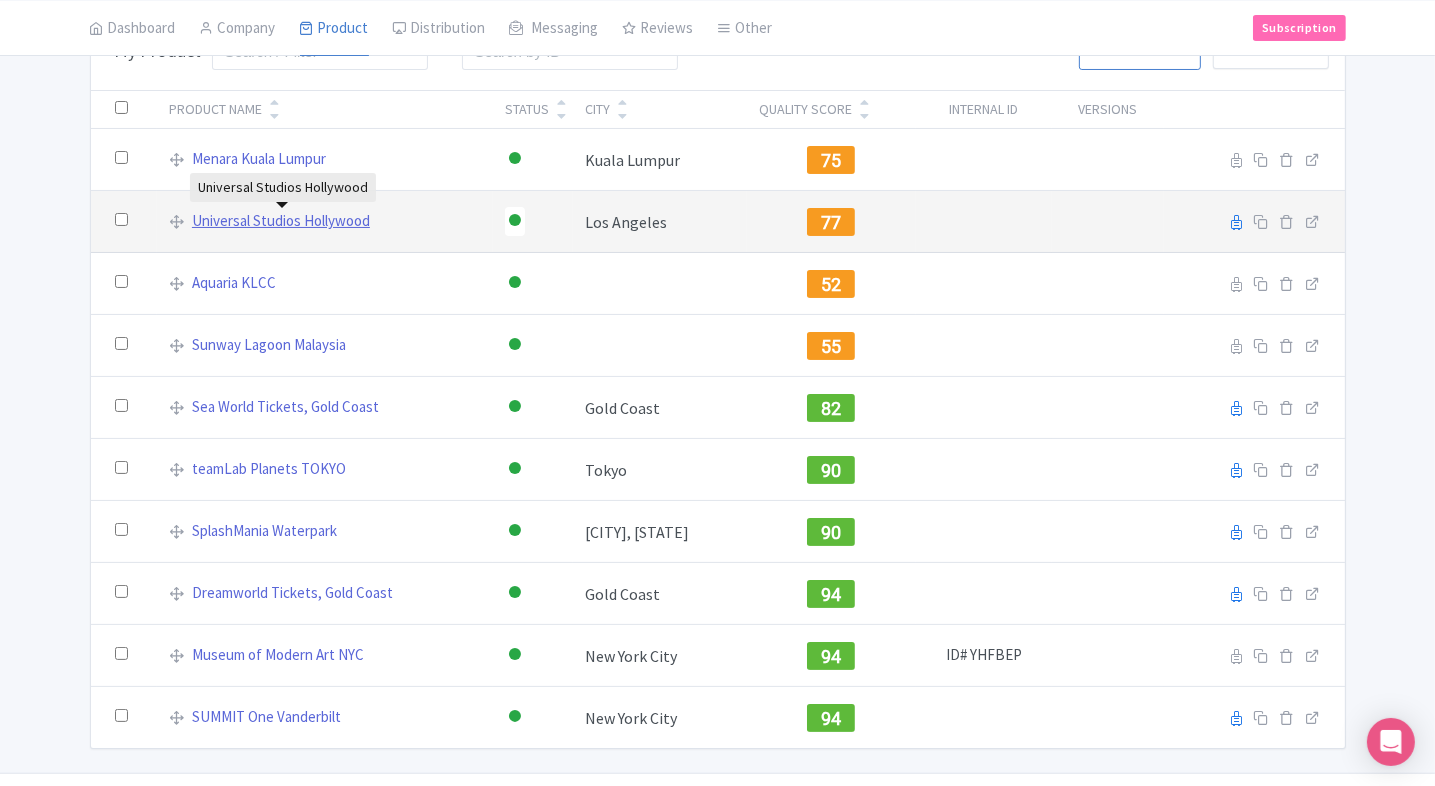 click on "Universal Studios Hollywood" at bounding box center [281, 221] 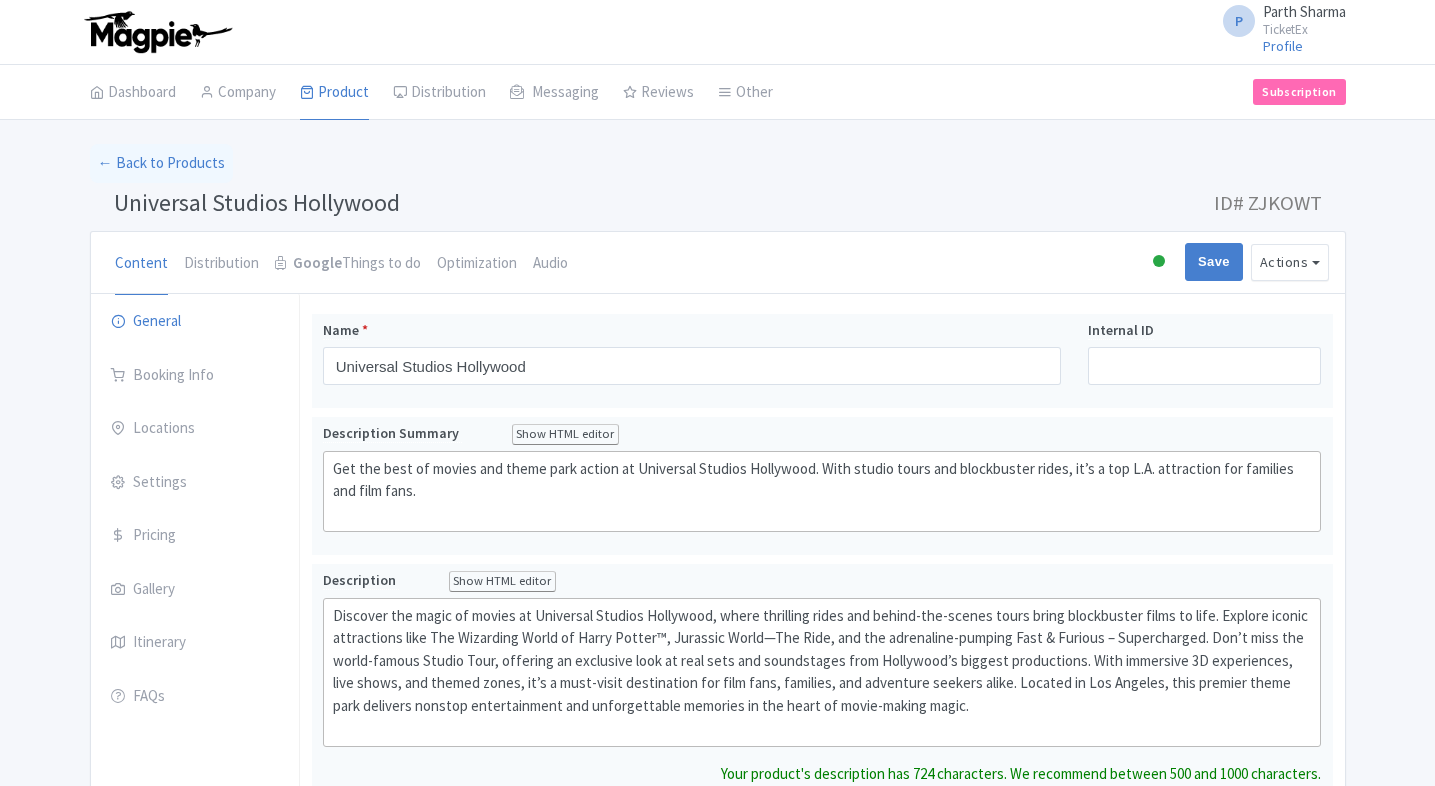 scroll, scrollTop: 0, scrollLeft: 0, axis: both 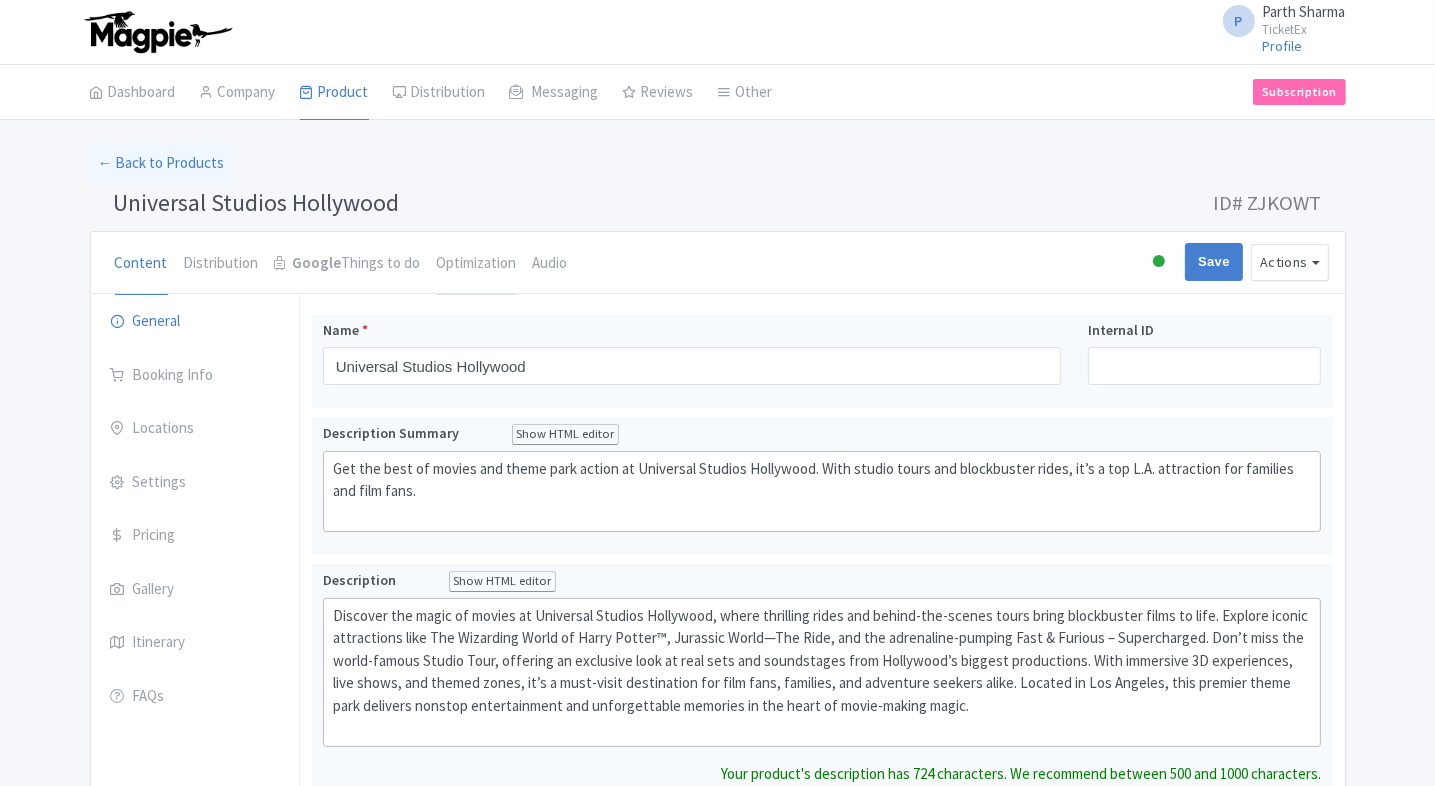 click on "Optimization" at bounding box center (477, 264) 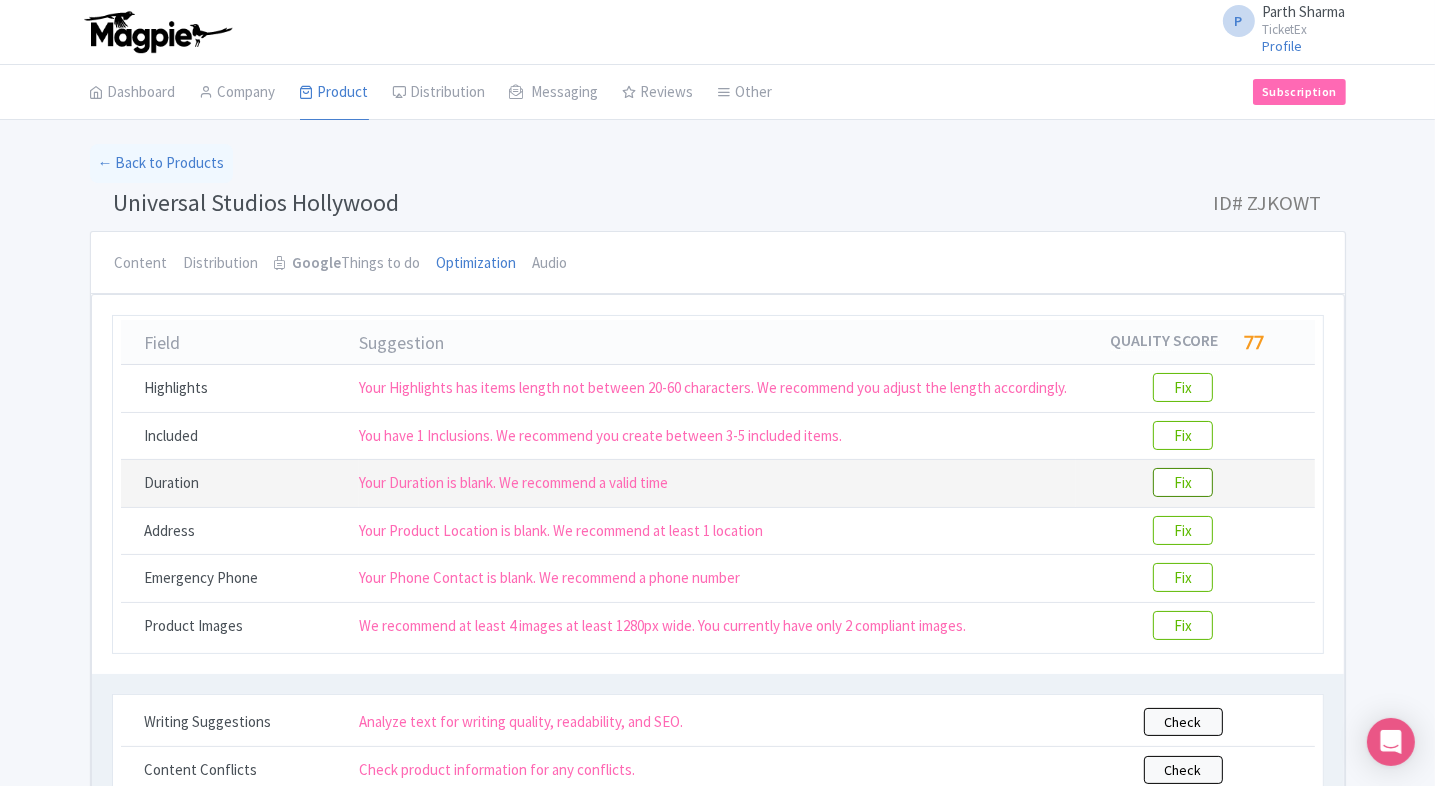 click on "Fix" at bounding box center [1183, 482] 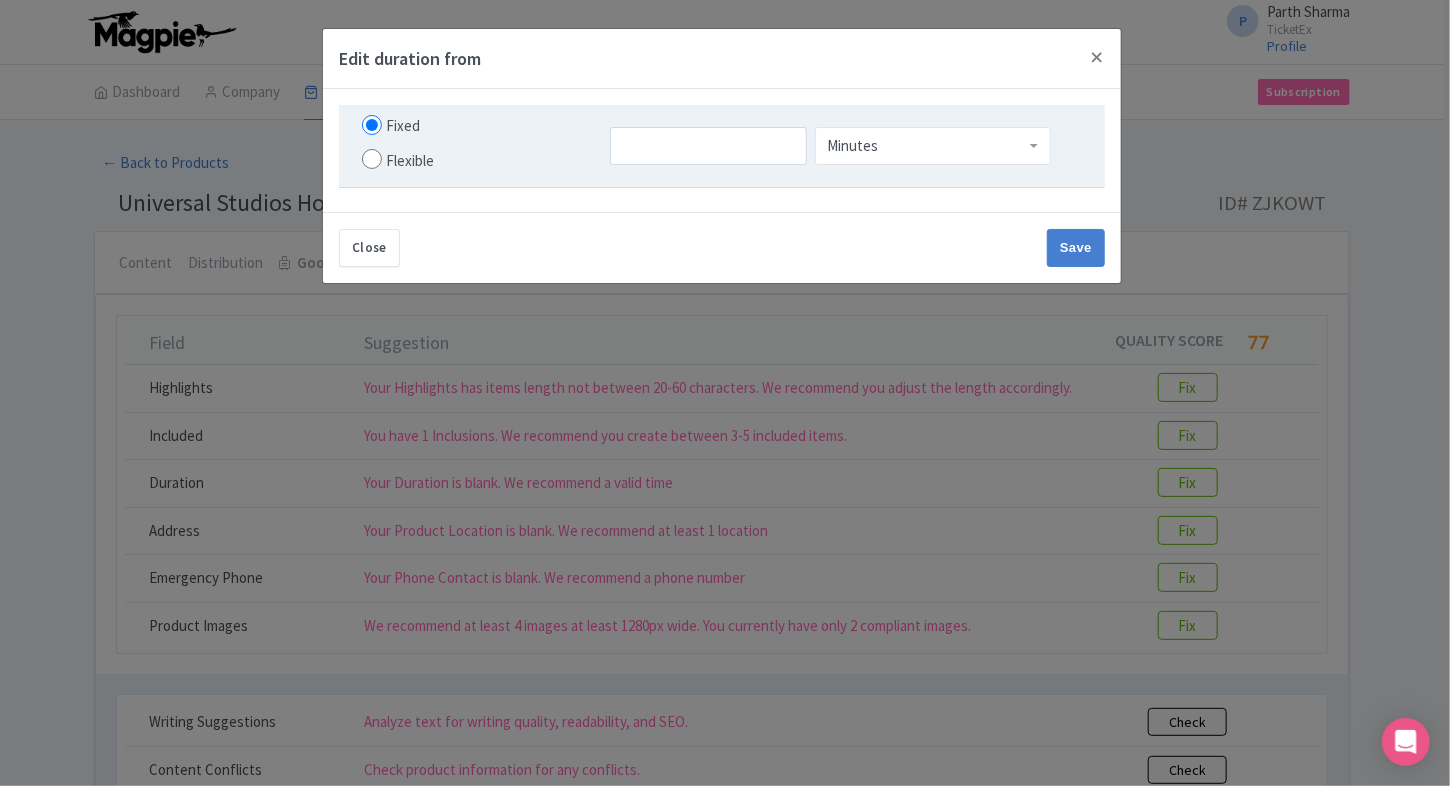 click on "Minutes" at bounding box center [853, 146] 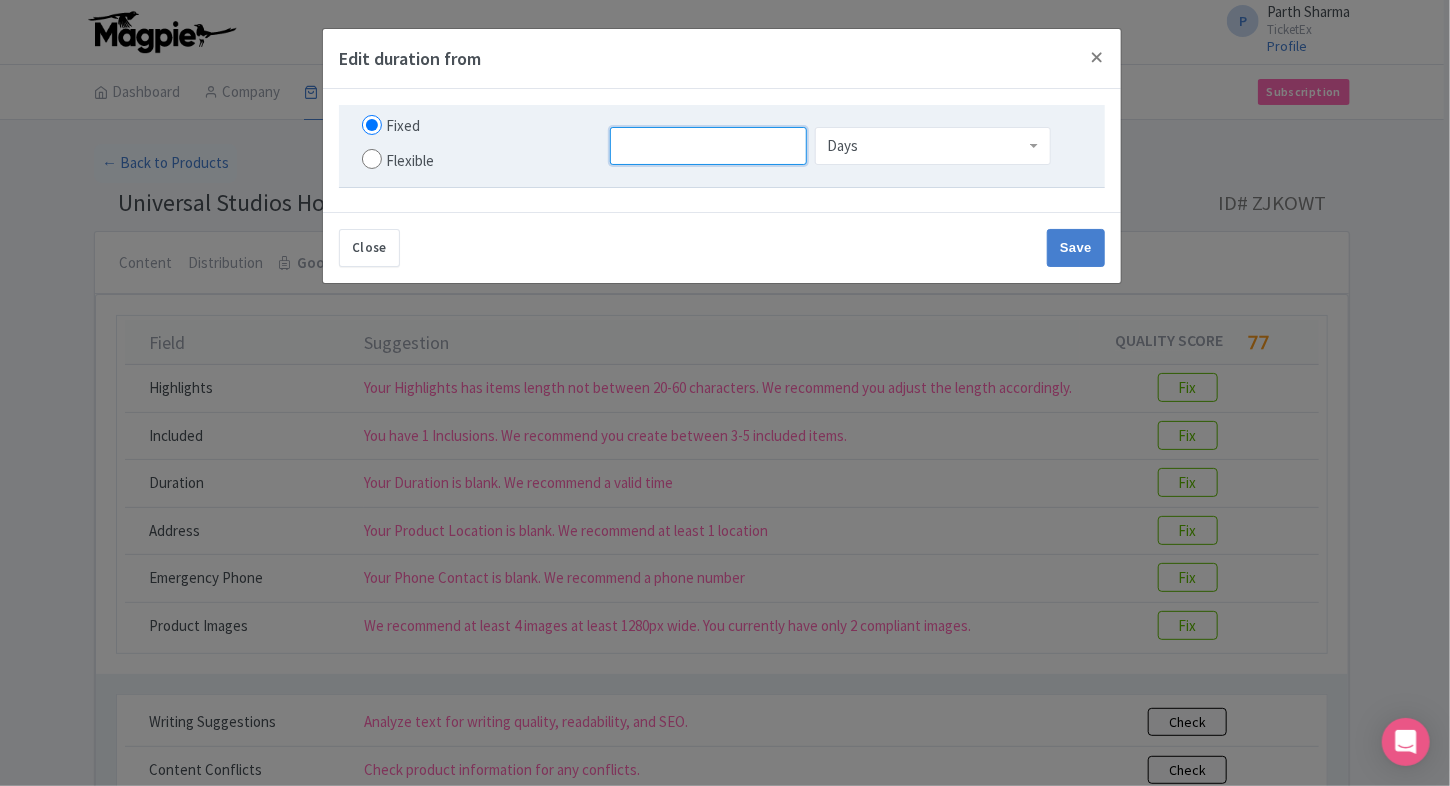 click at bounding box center (708, 146) 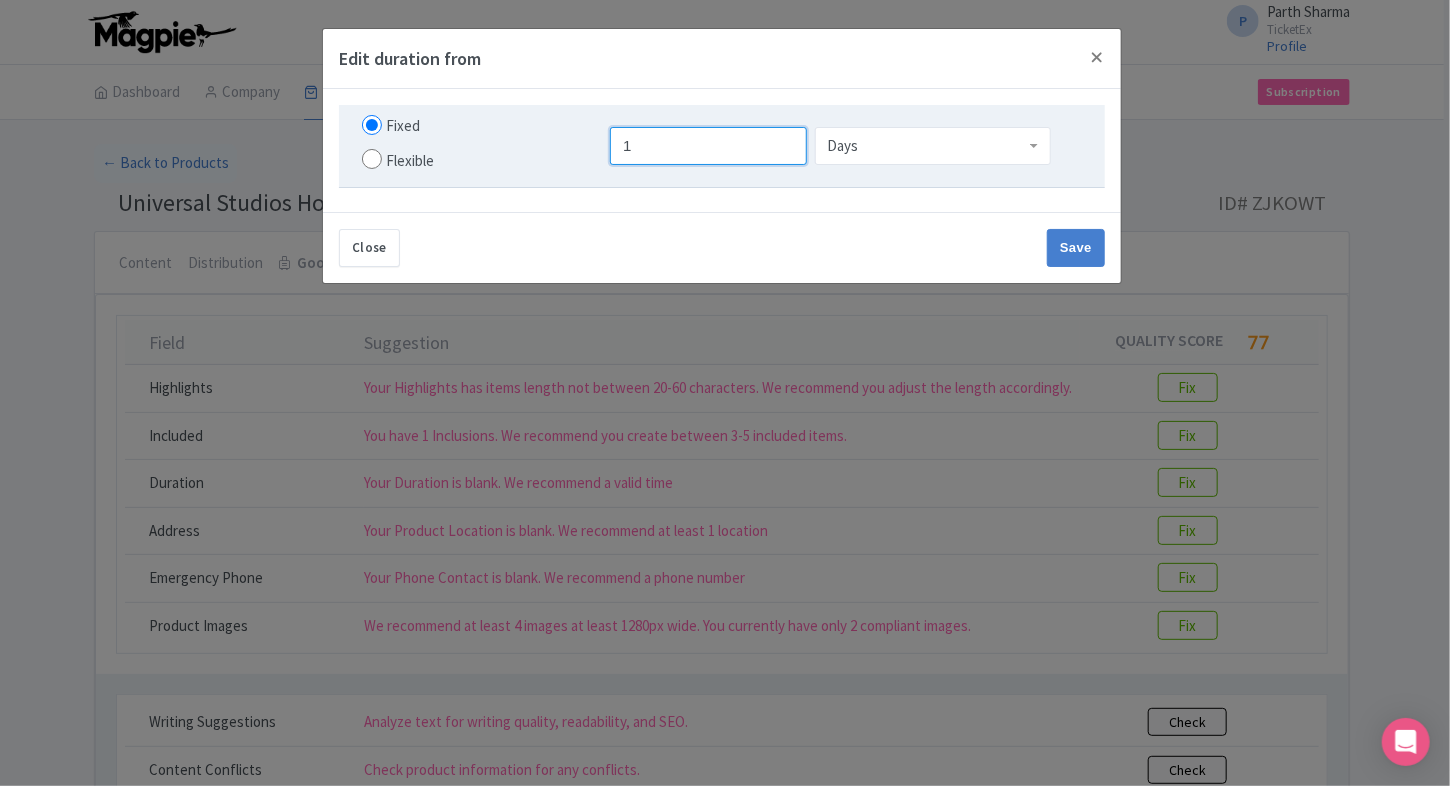 type on "1" 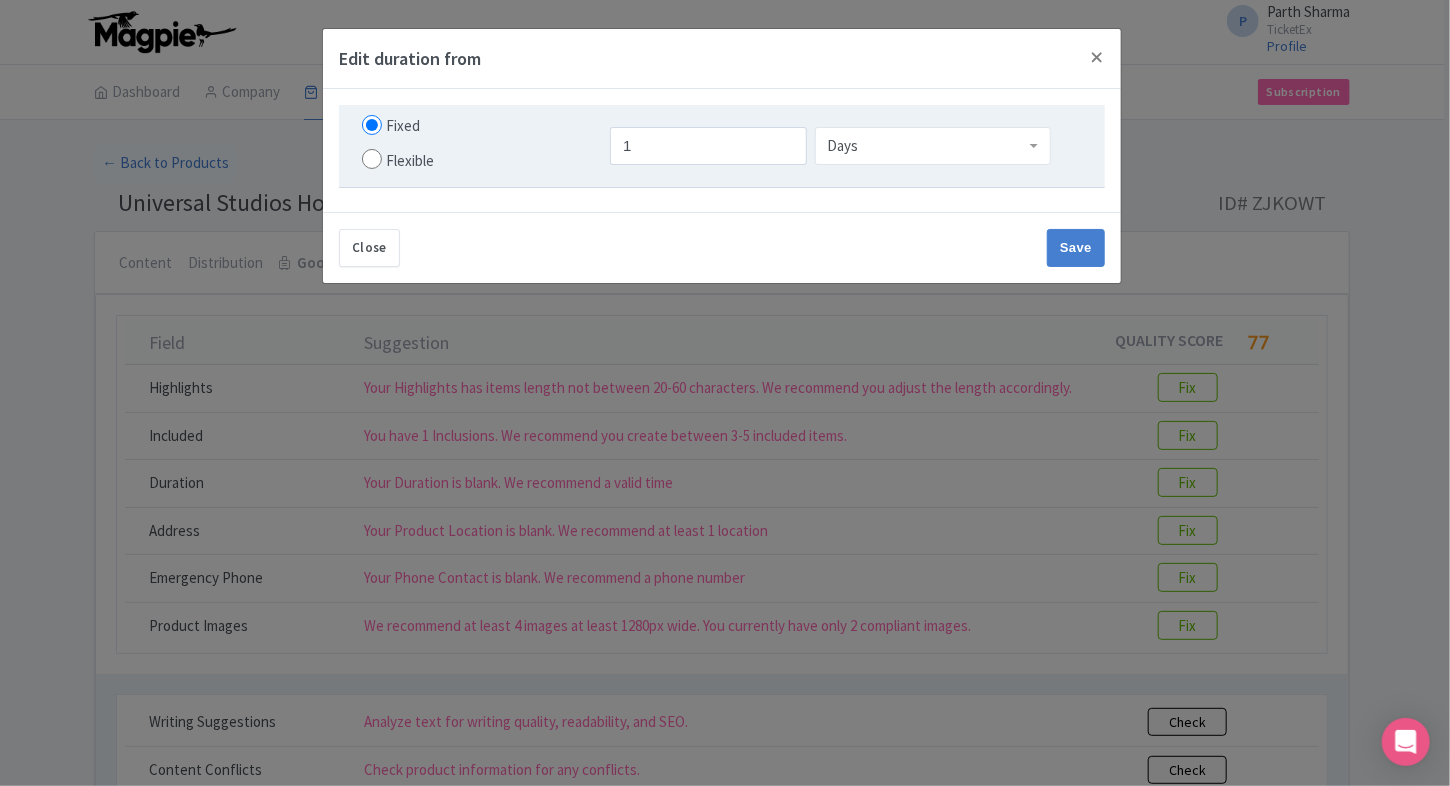 click on "Fixed
Flexible" at bounding box center (474, 145) 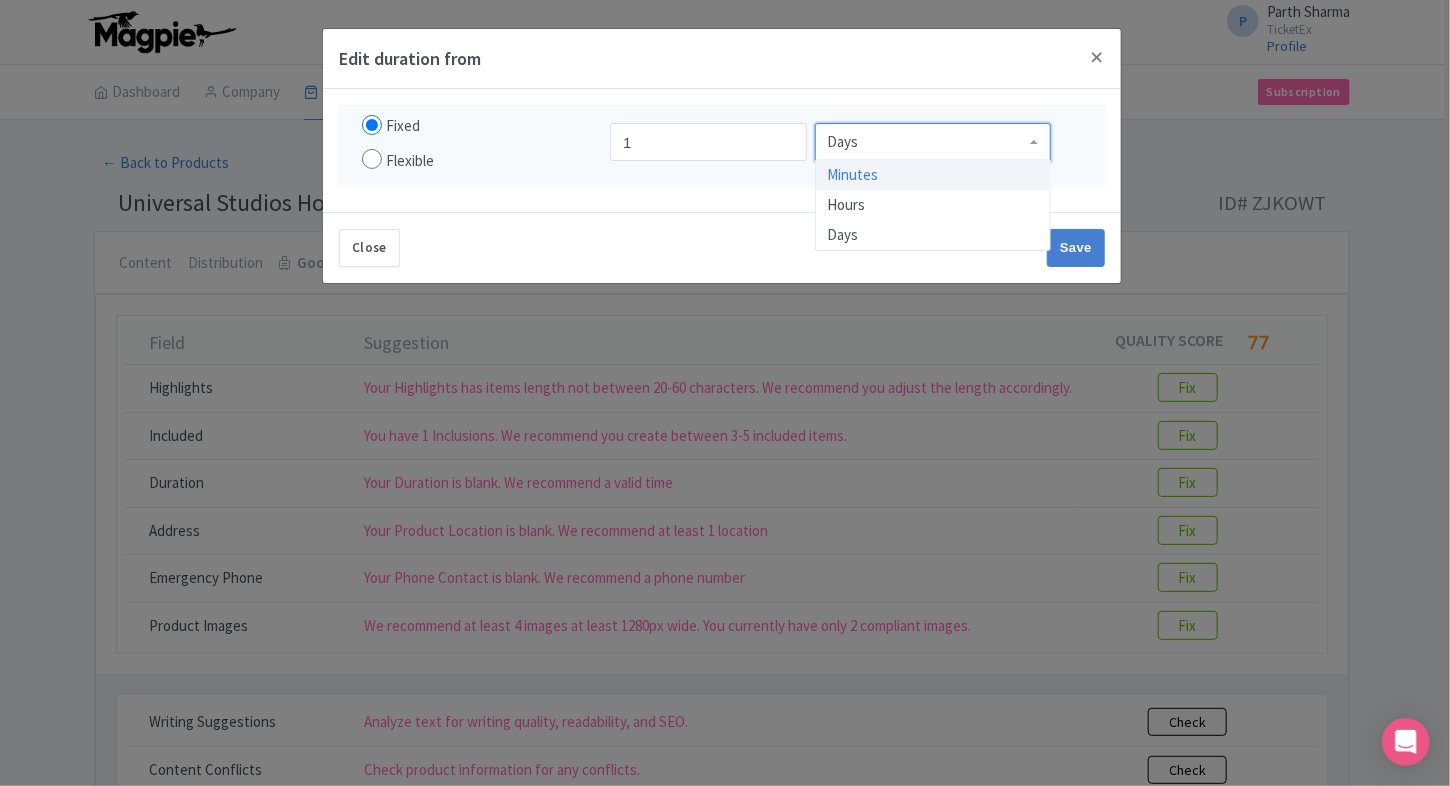 click on "Days Minutes Hours Days" at bounding box center (933, 145) 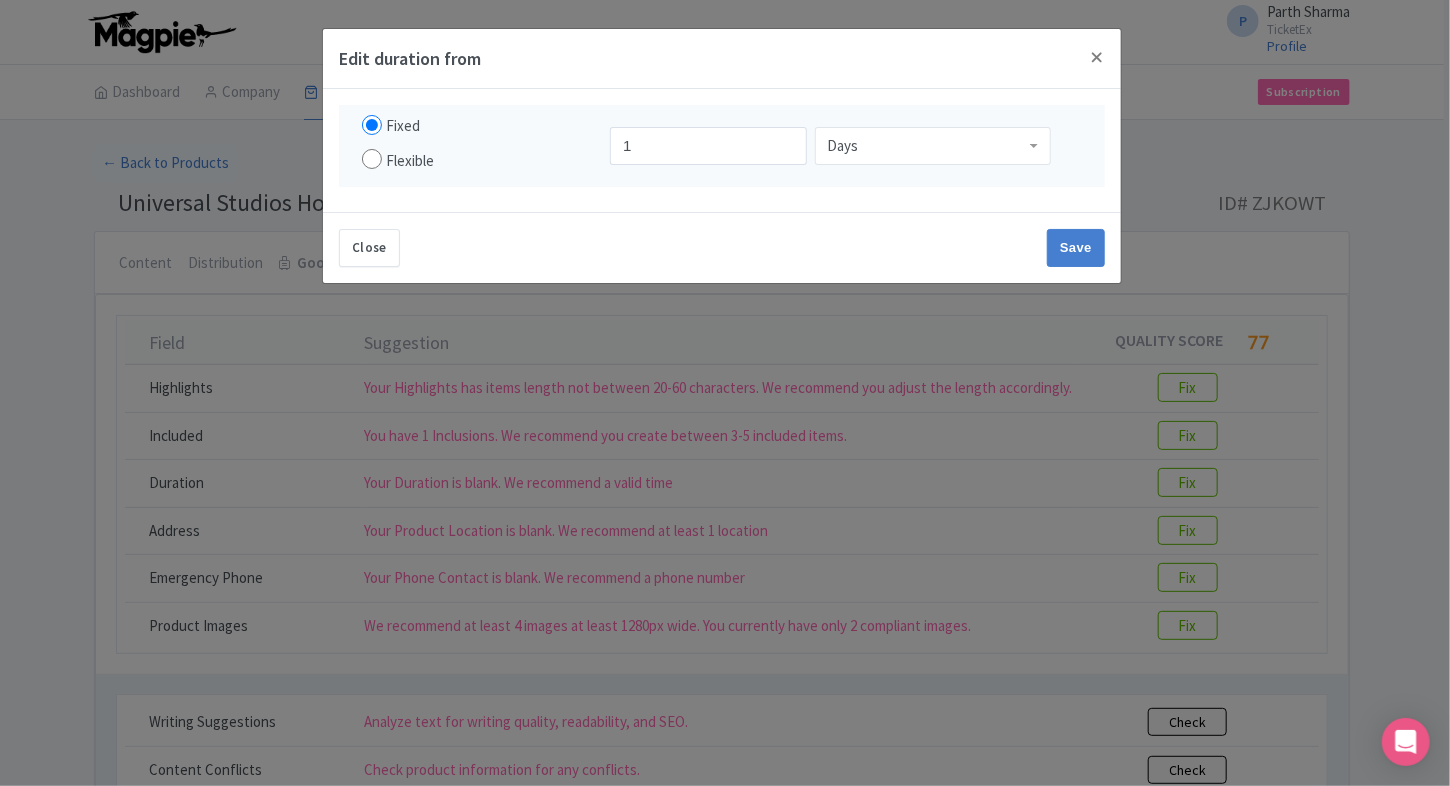 click on "Fixed
Flexible
1
Days Days Minutes Hours Days
to
Minutes Minutes
Close
Save" at bounding box center [722, 186] 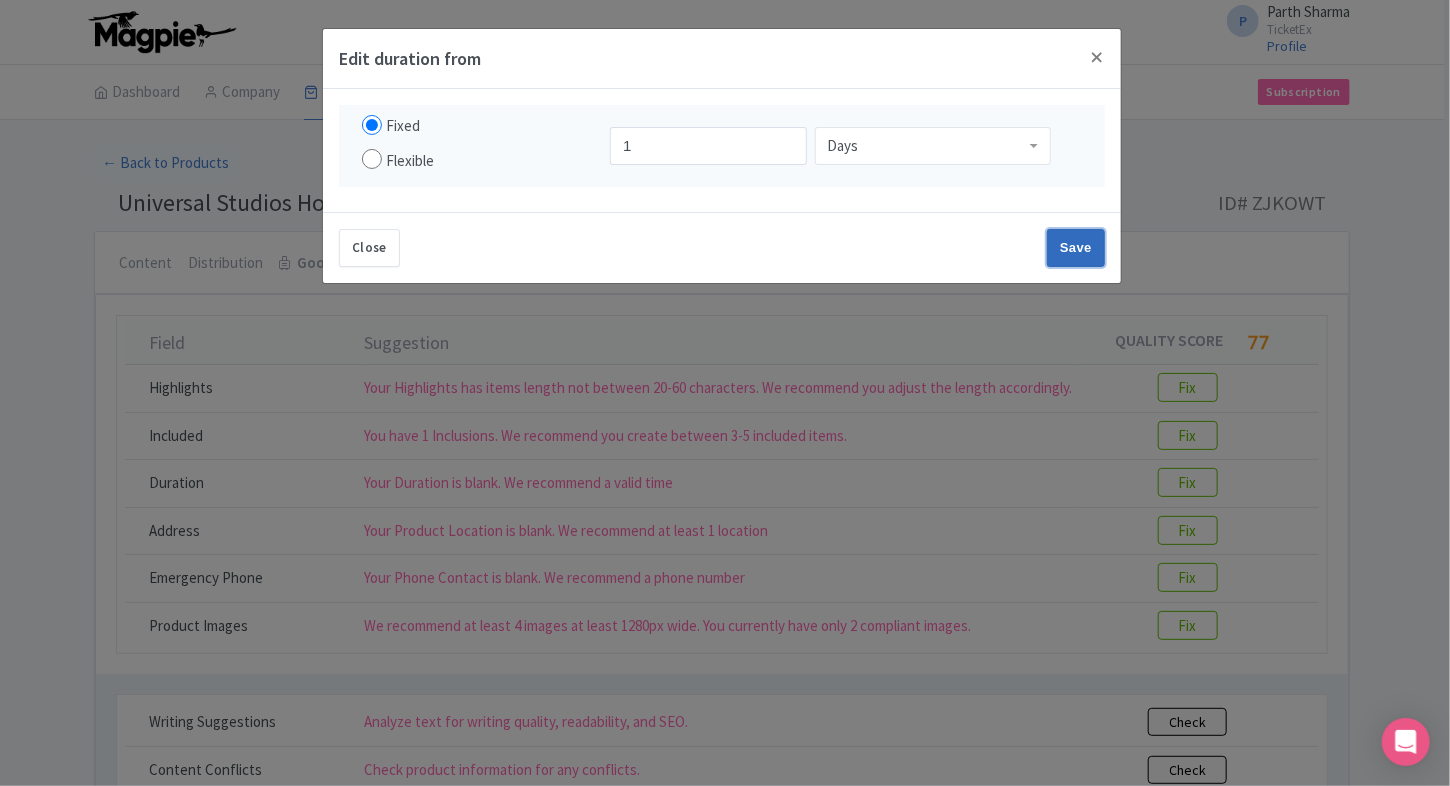 click on "Save" at bounding box center [1076, 248] 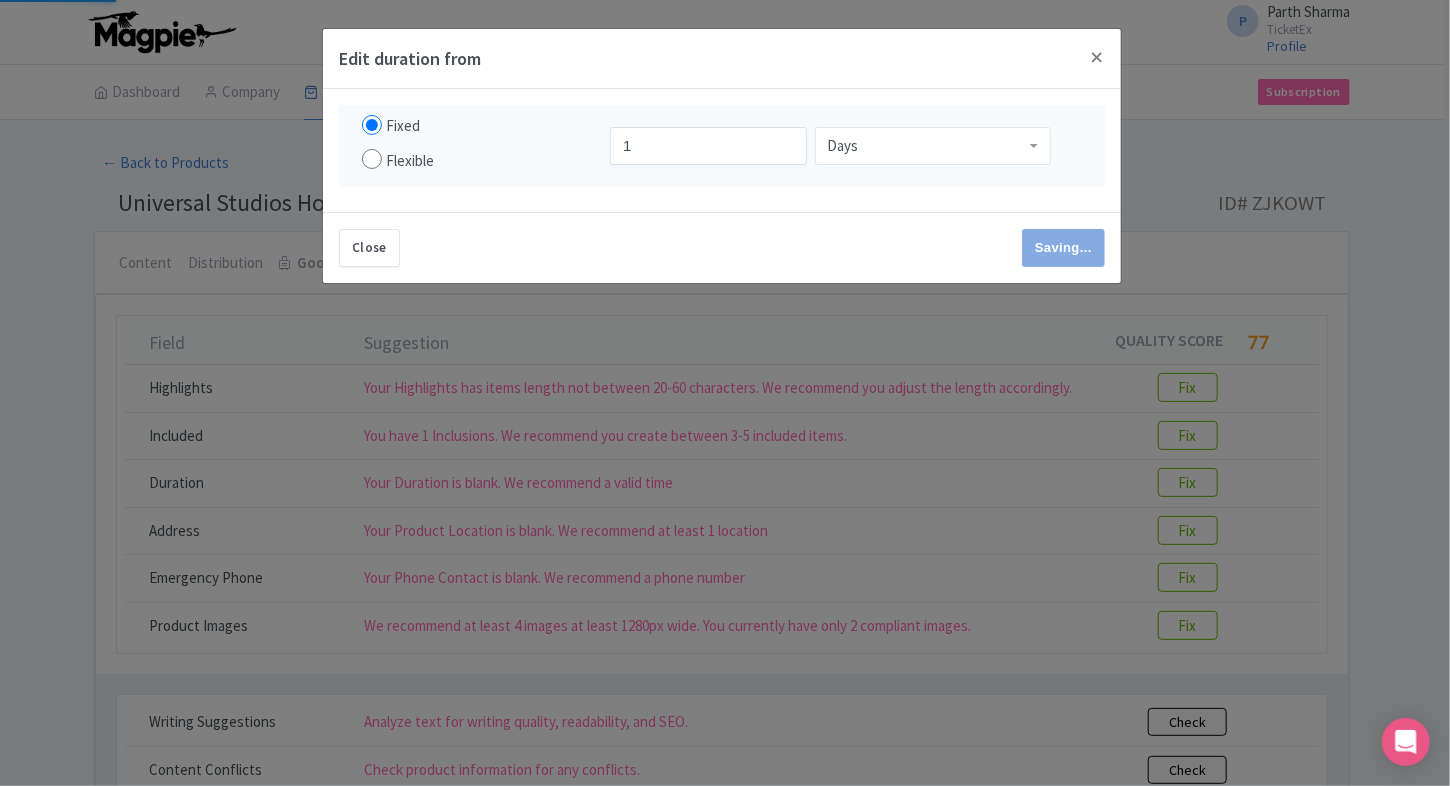 type on "Save" 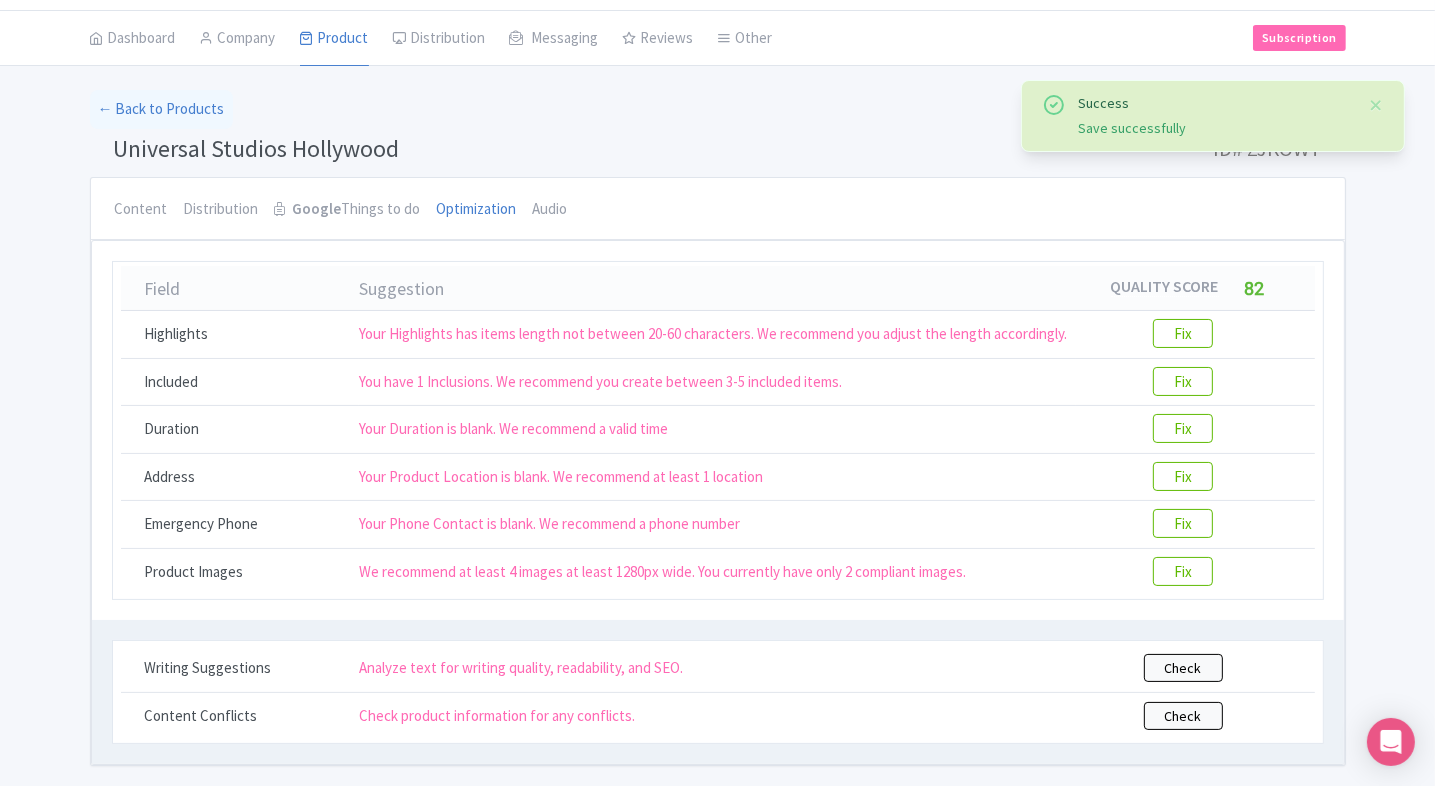 scroll, scrollTop: 52, scrollLeft: 0, axis: vertical 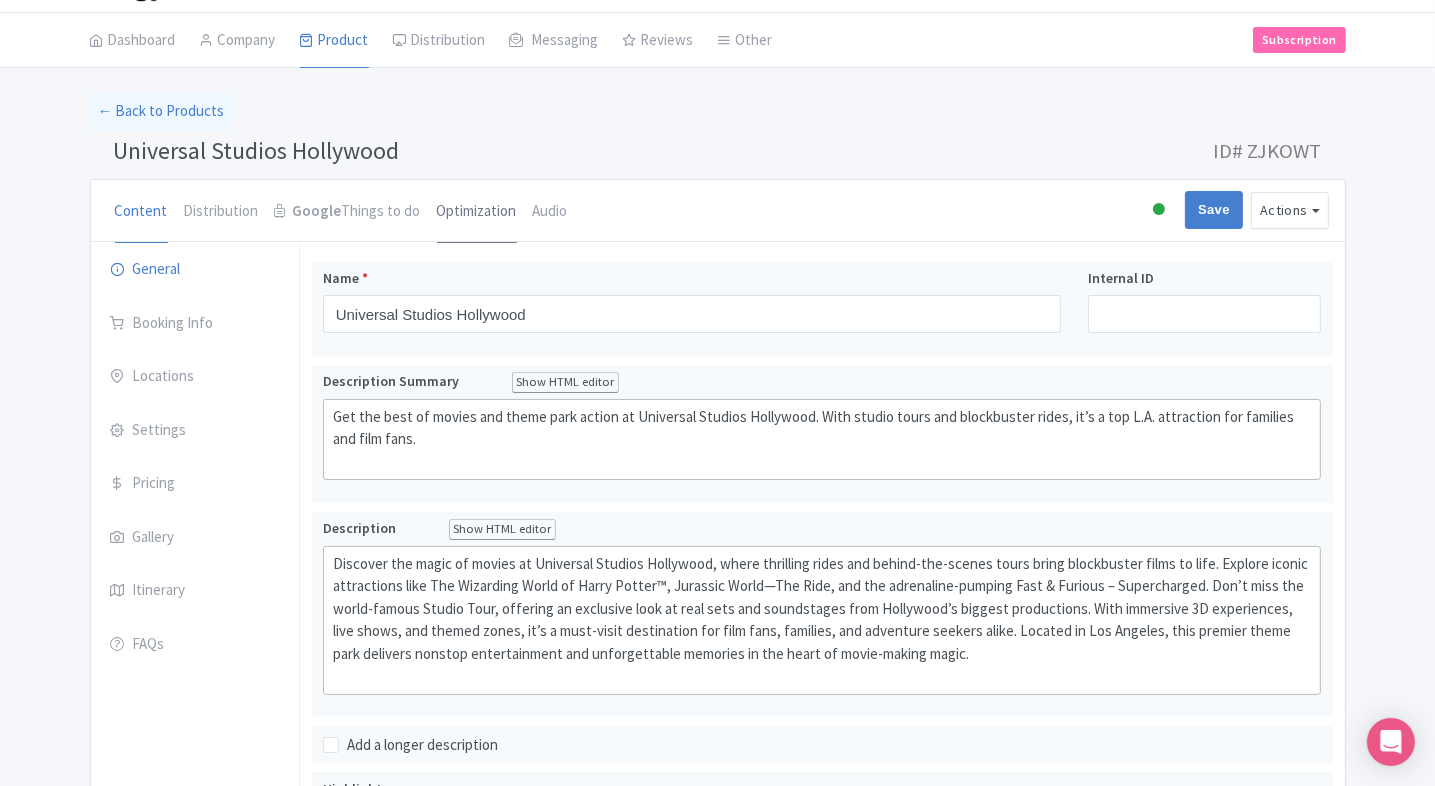 click on "Optimization" at bounding box center [477, 212] 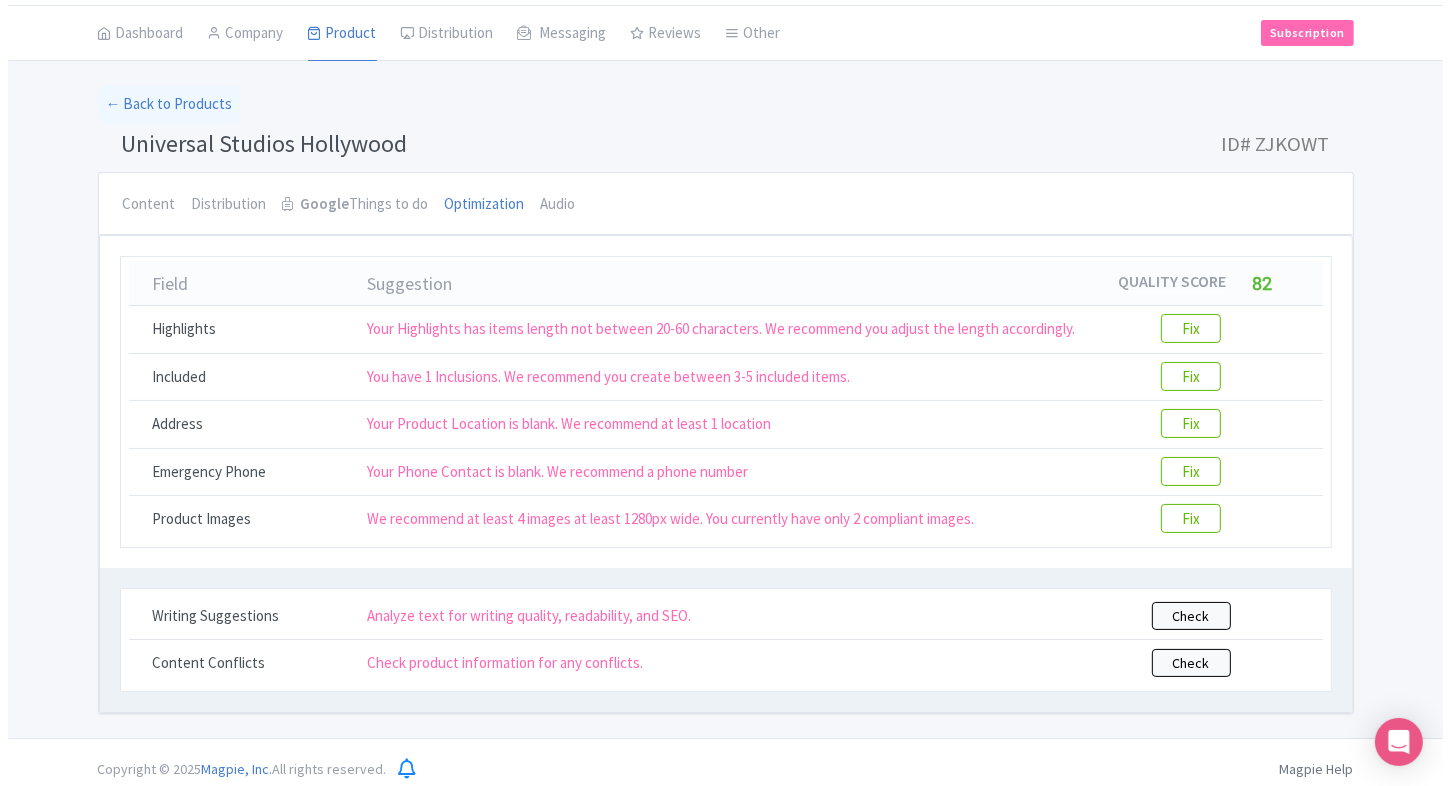 scroll, scrollTop: 68, scrollLeft: 0, axis: vertical 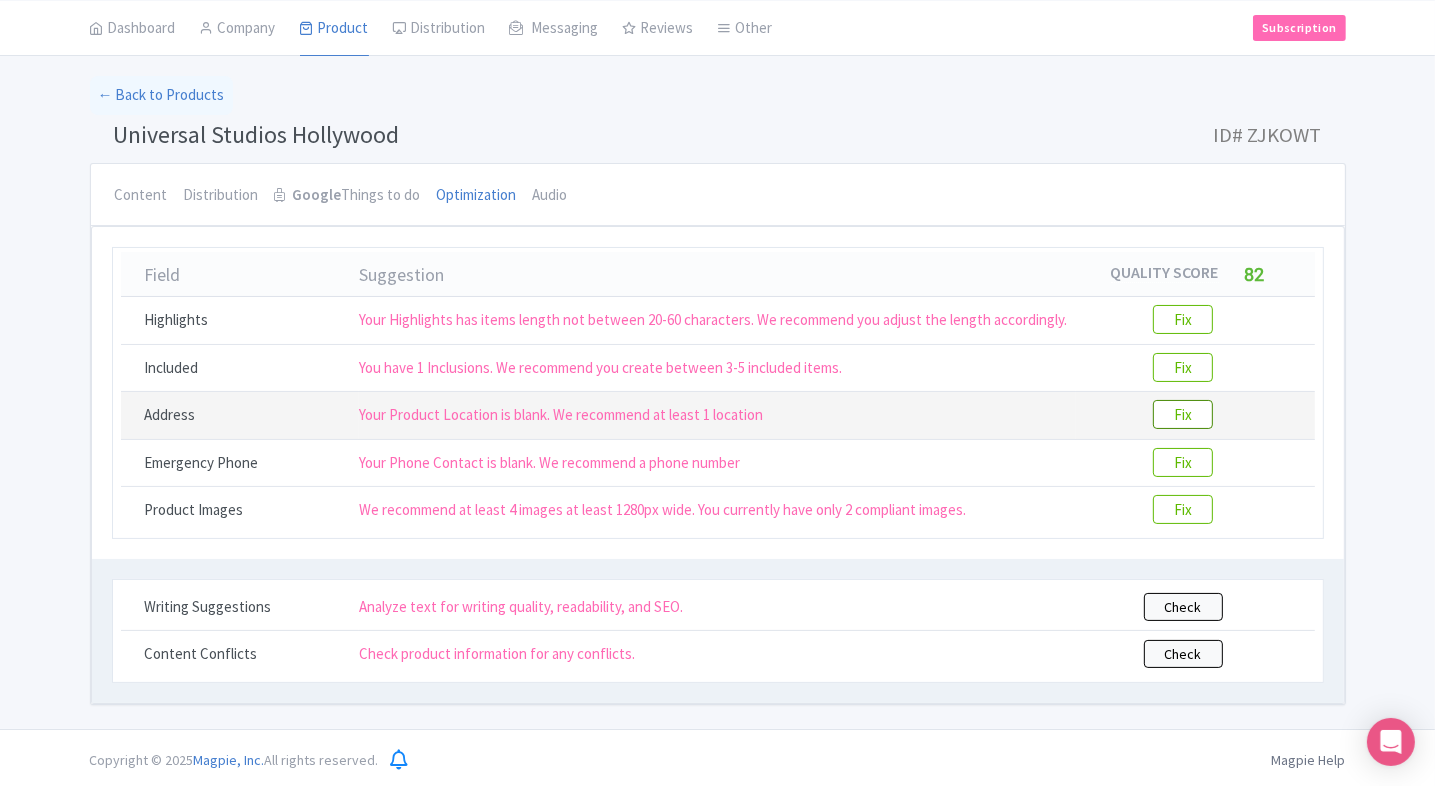 click on "Fix" at bounding box center [1183, 414] 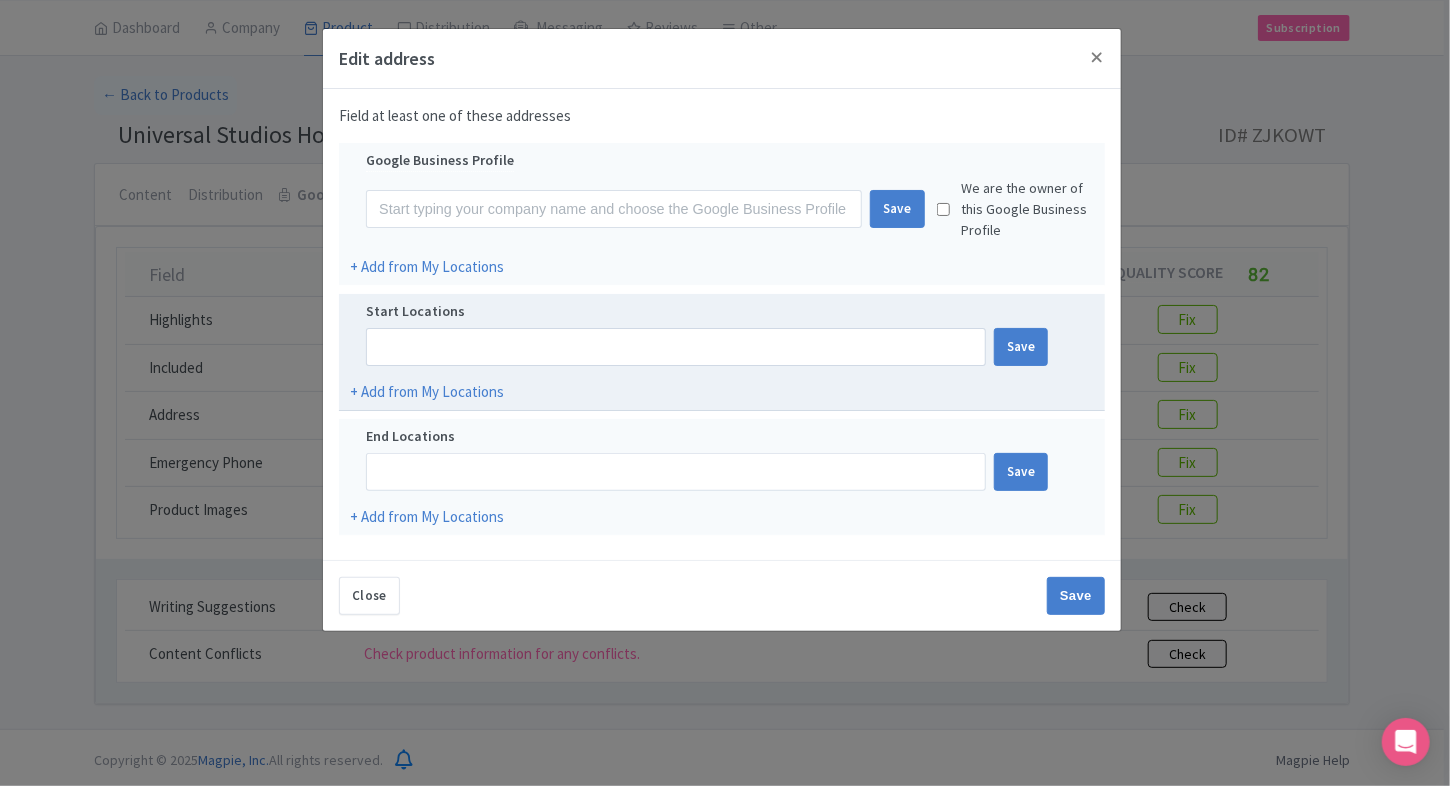click at bounding box center (676, 347) 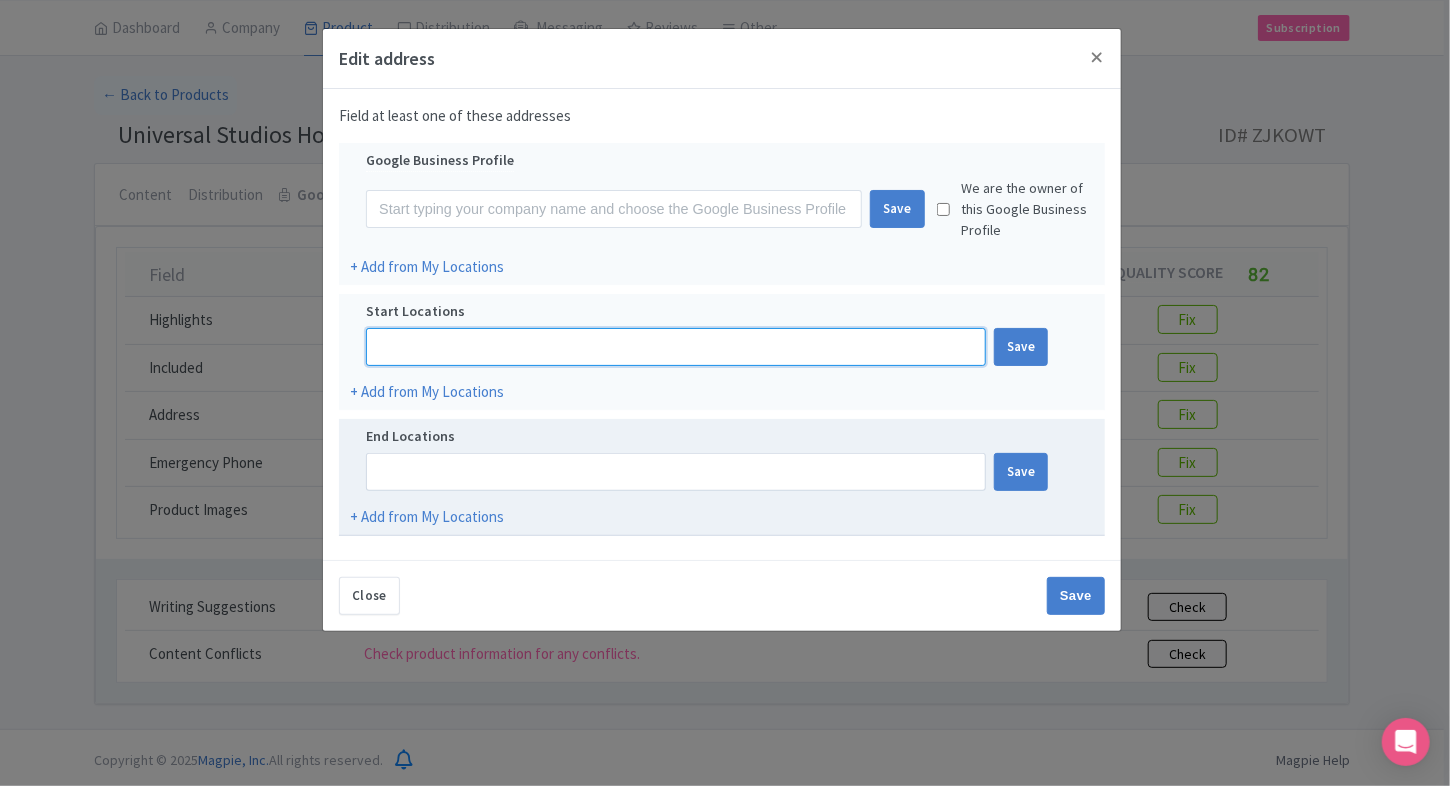 paste on "100 Universal City Plaza, Universal City, CA 91608, United States" 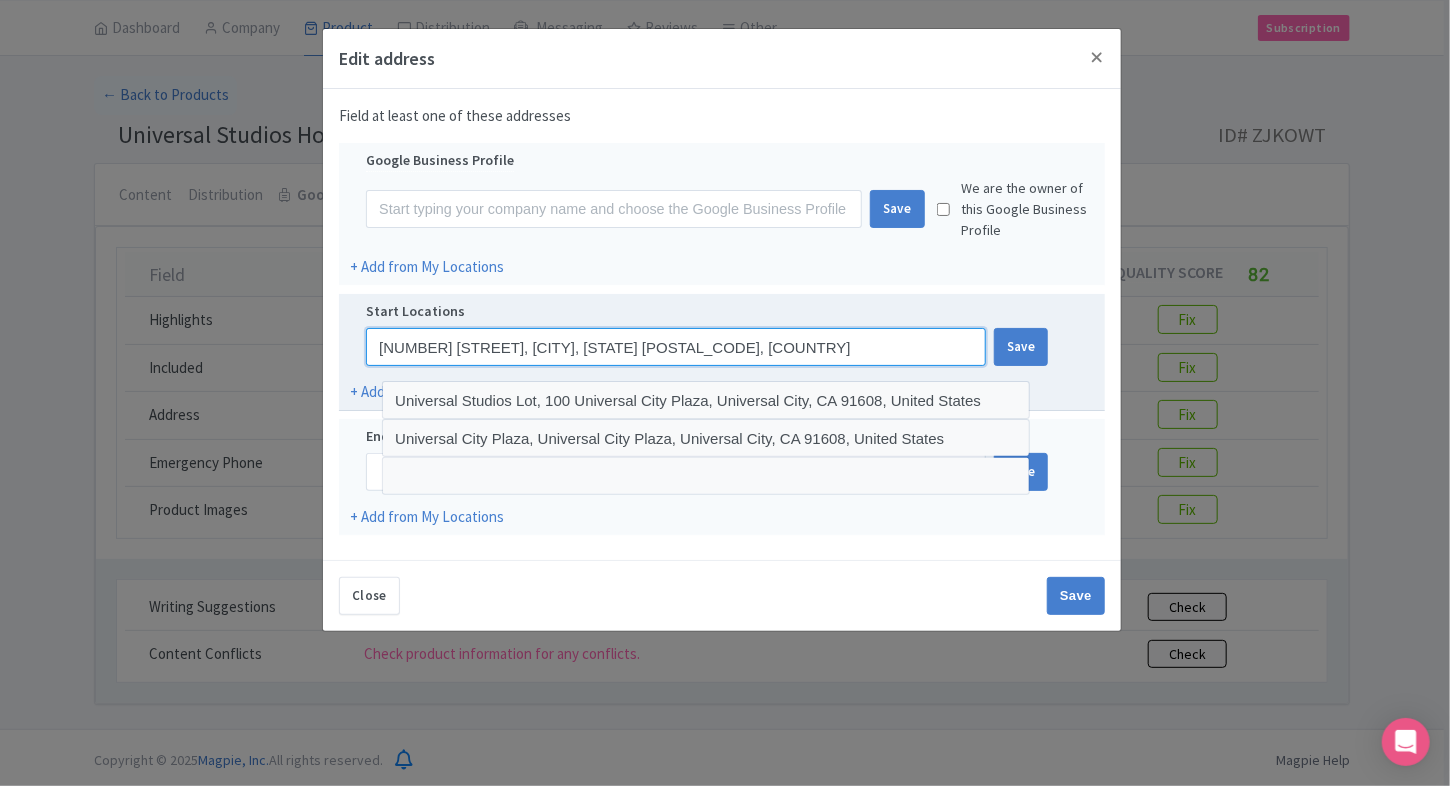 click on "100 Universal City Plaza, Universal City, CA 91608, United States" at bounding box center [676, 347] 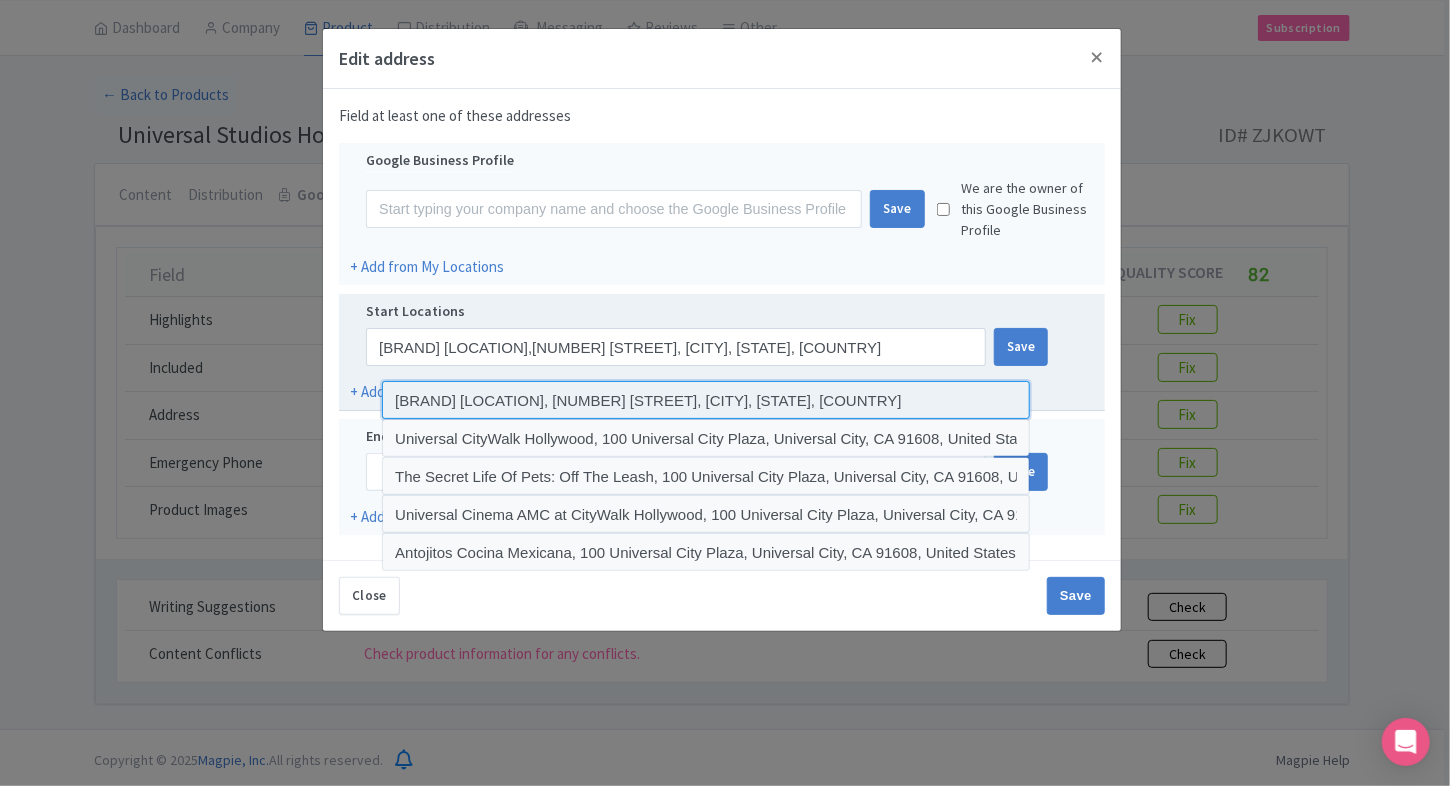 click at bounding box center (706, 400) 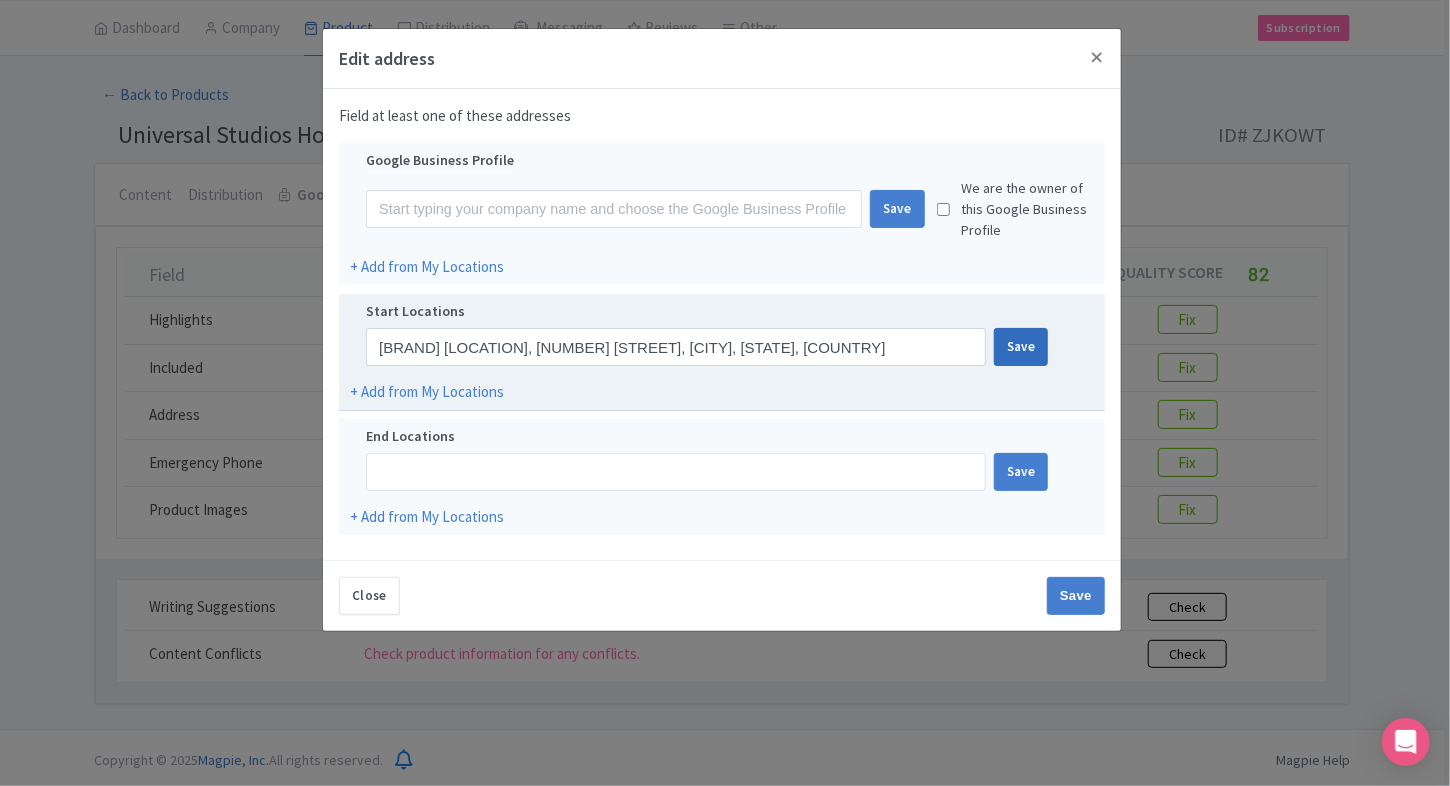 click on "Save" at bounding box center [1021, 347] 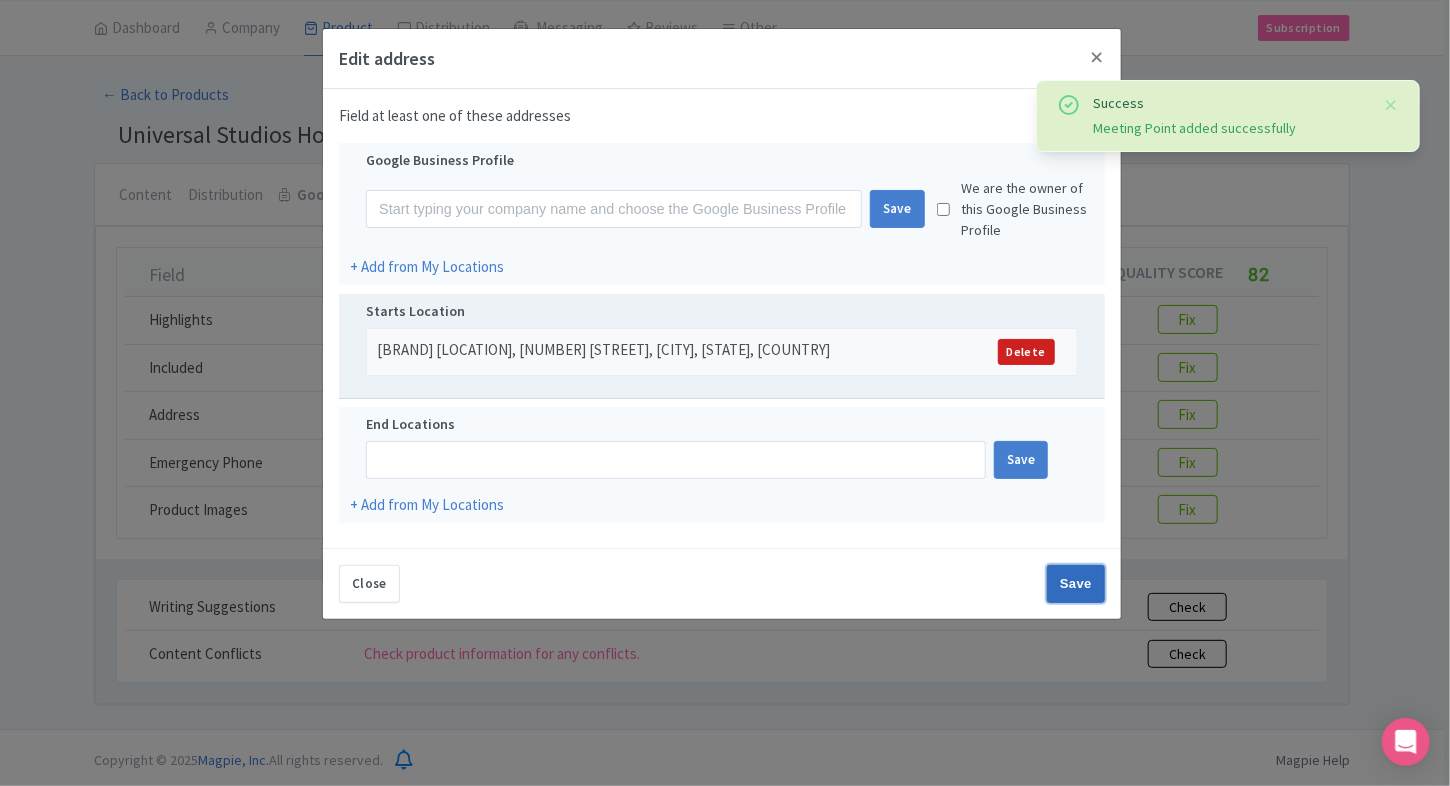 click on "Save" at bounding box center [1076, 584] 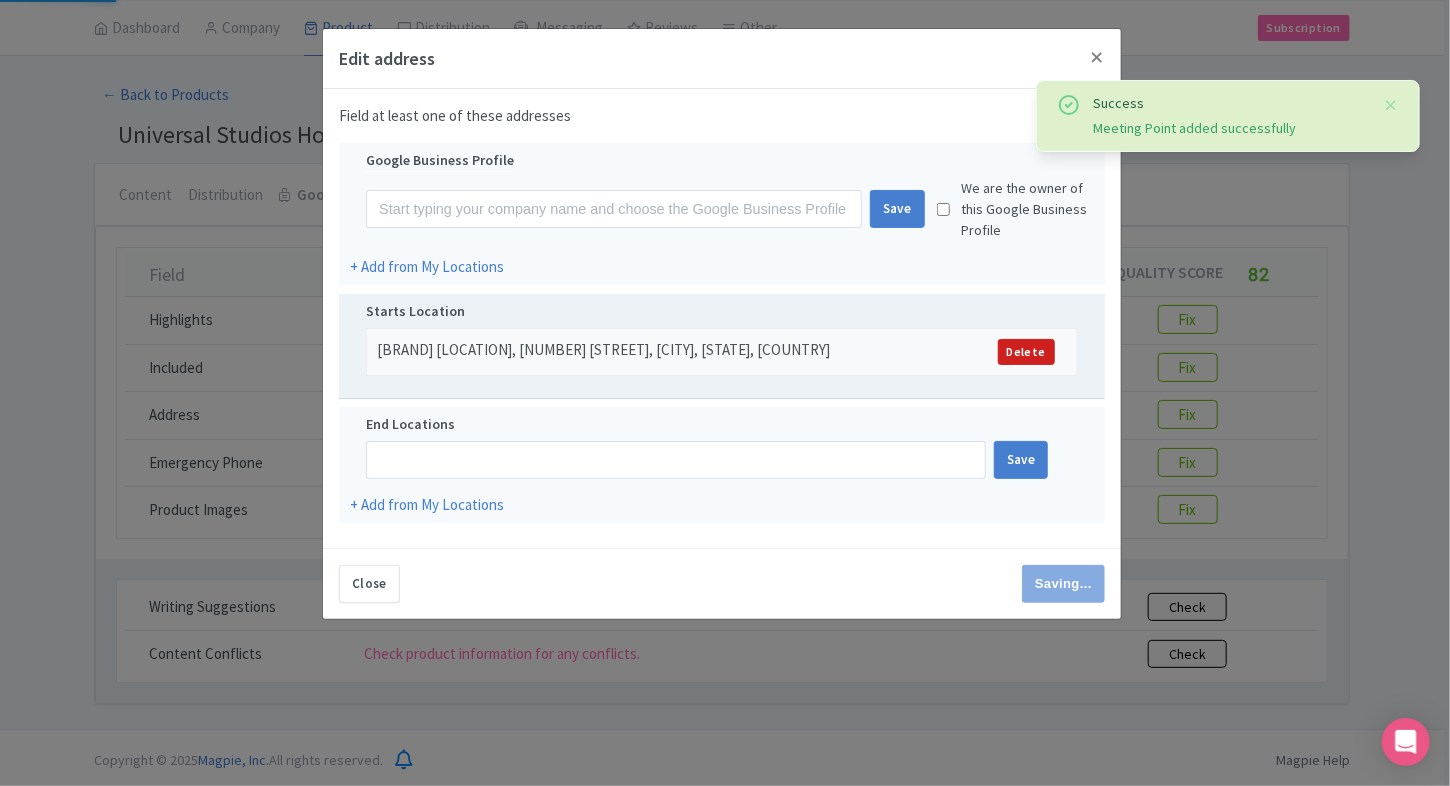 type on "Save" 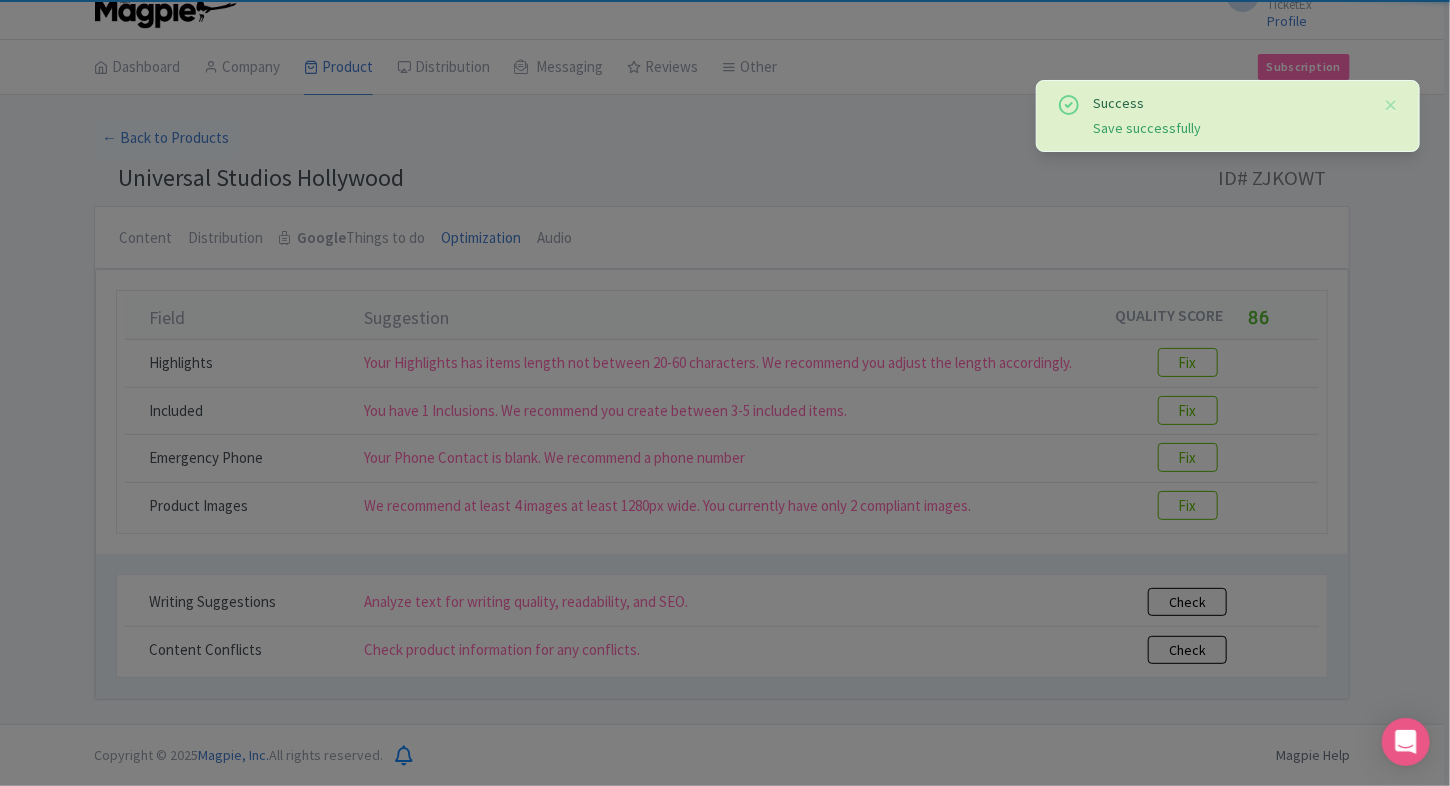 scroll, scrollTop: 20, scrollLeft: 0, axis: vertical 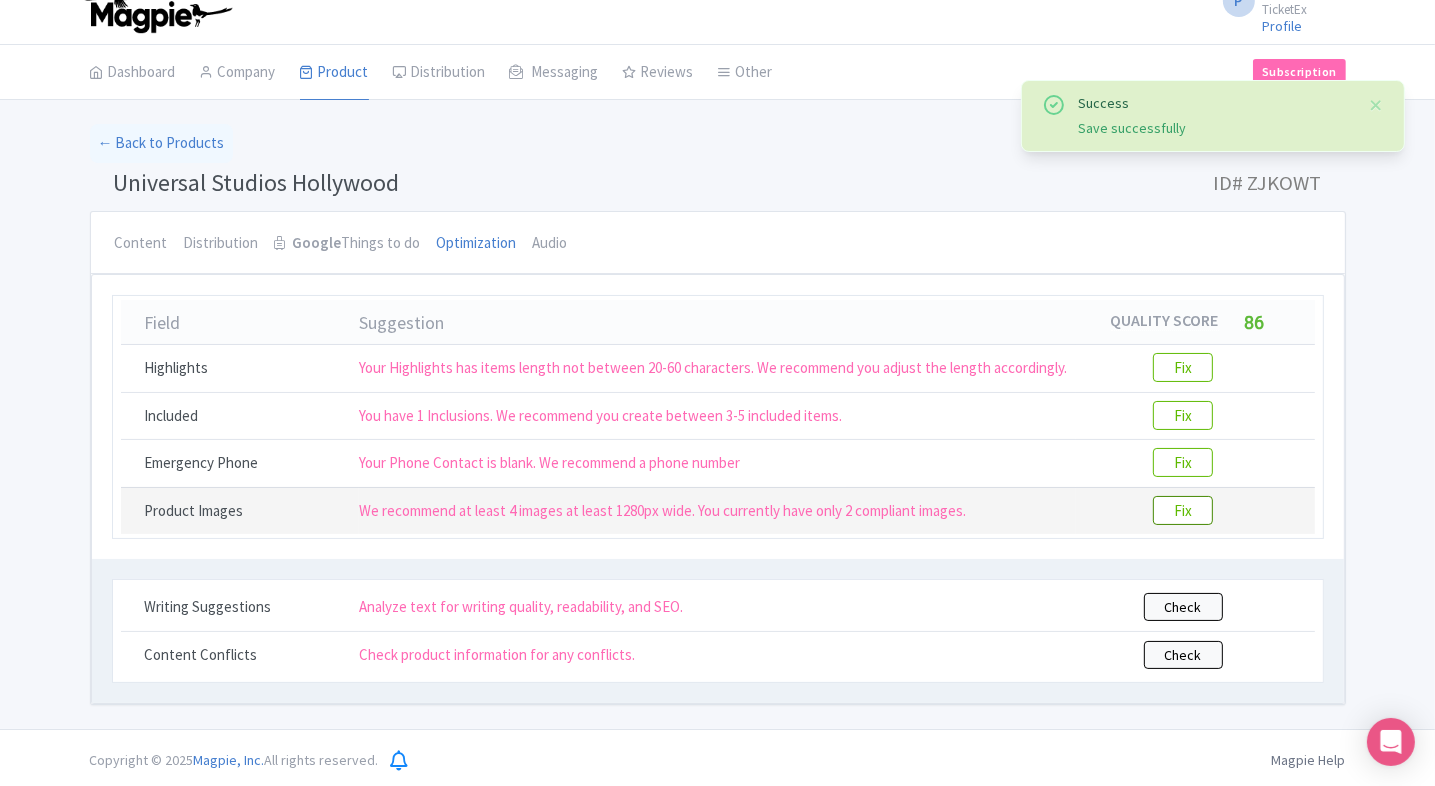 click on "Fix" at bounding box center [1183, 510] 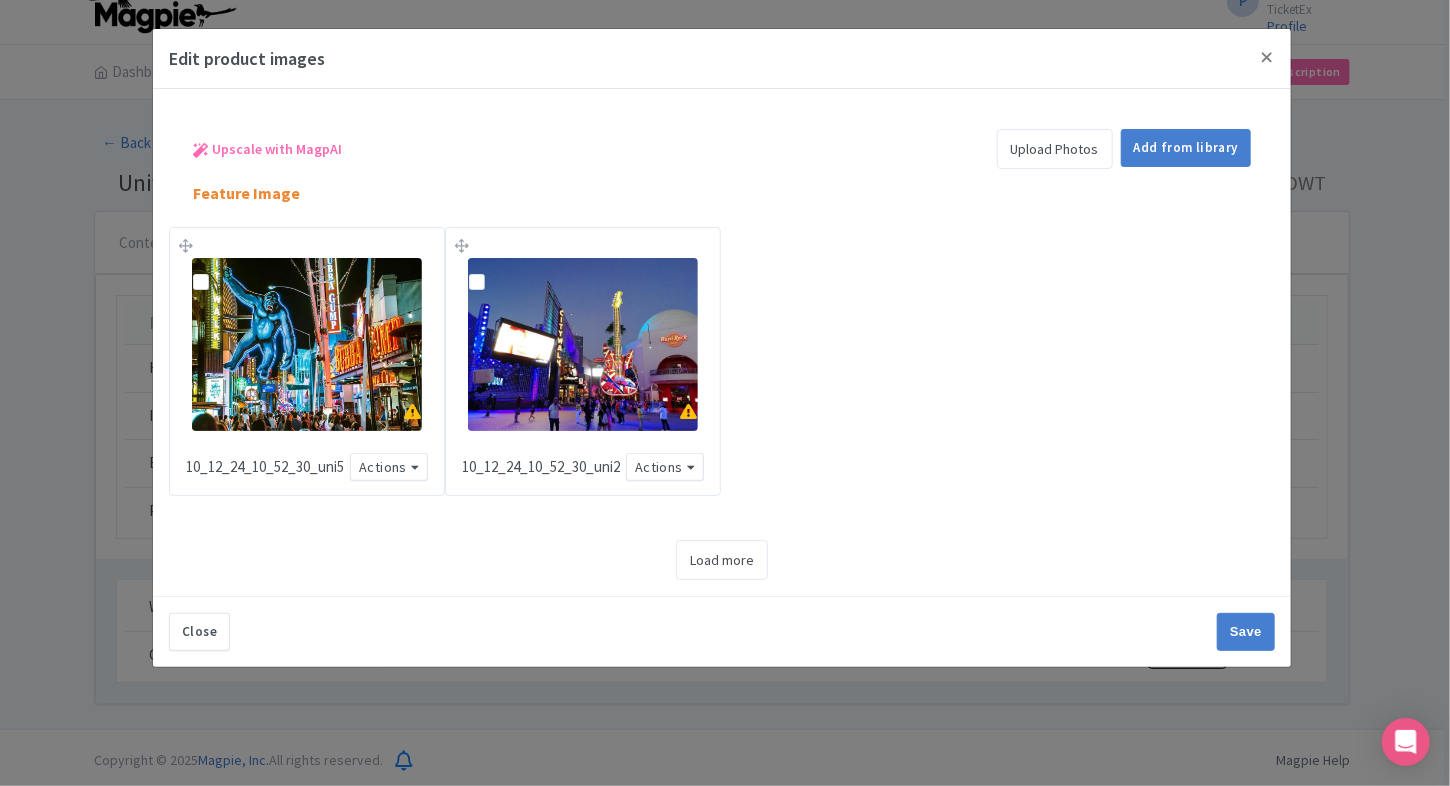 click on "Upload Photos" at bounding box center (1055, 149) 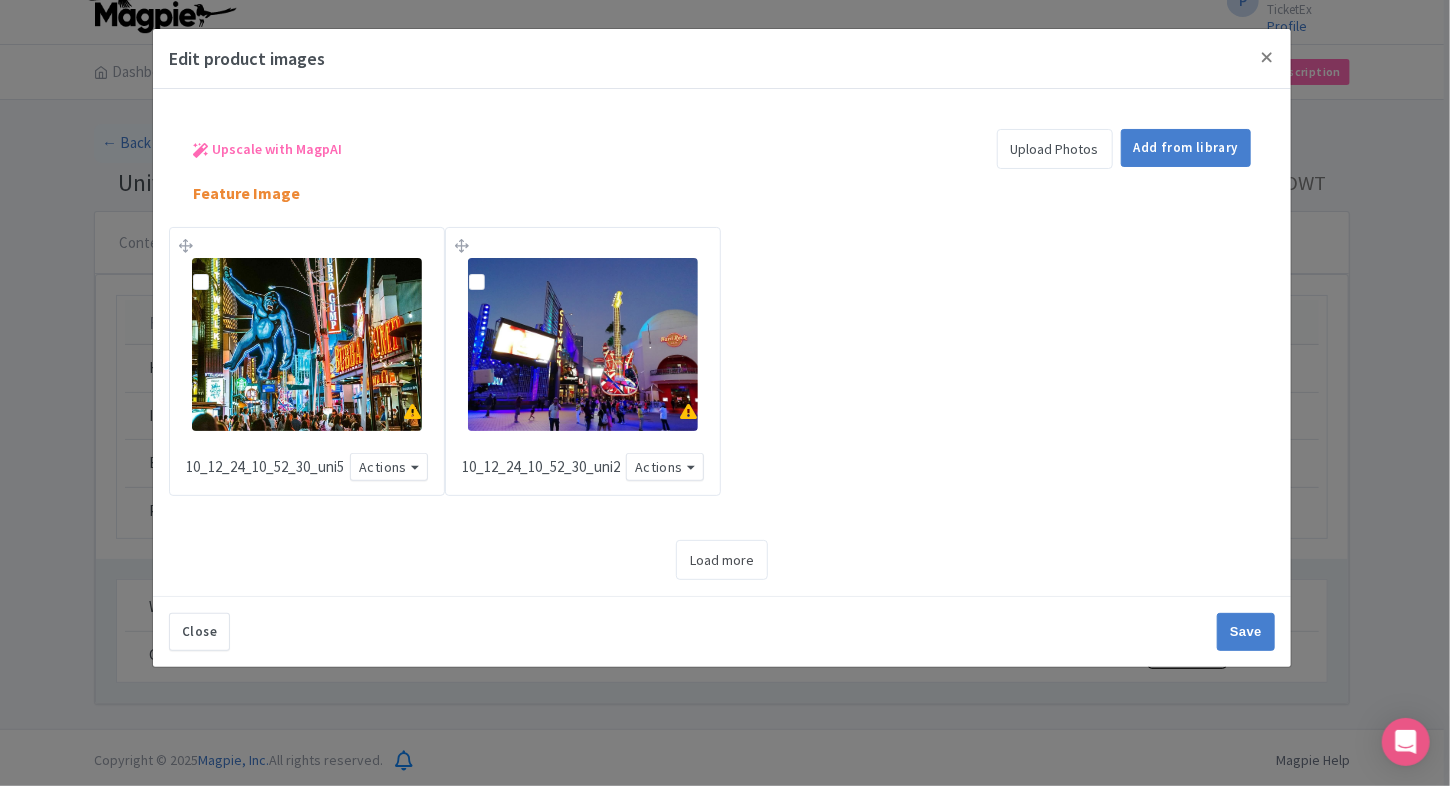 click on "Upload Photos" at bounding box center (1055, 149) 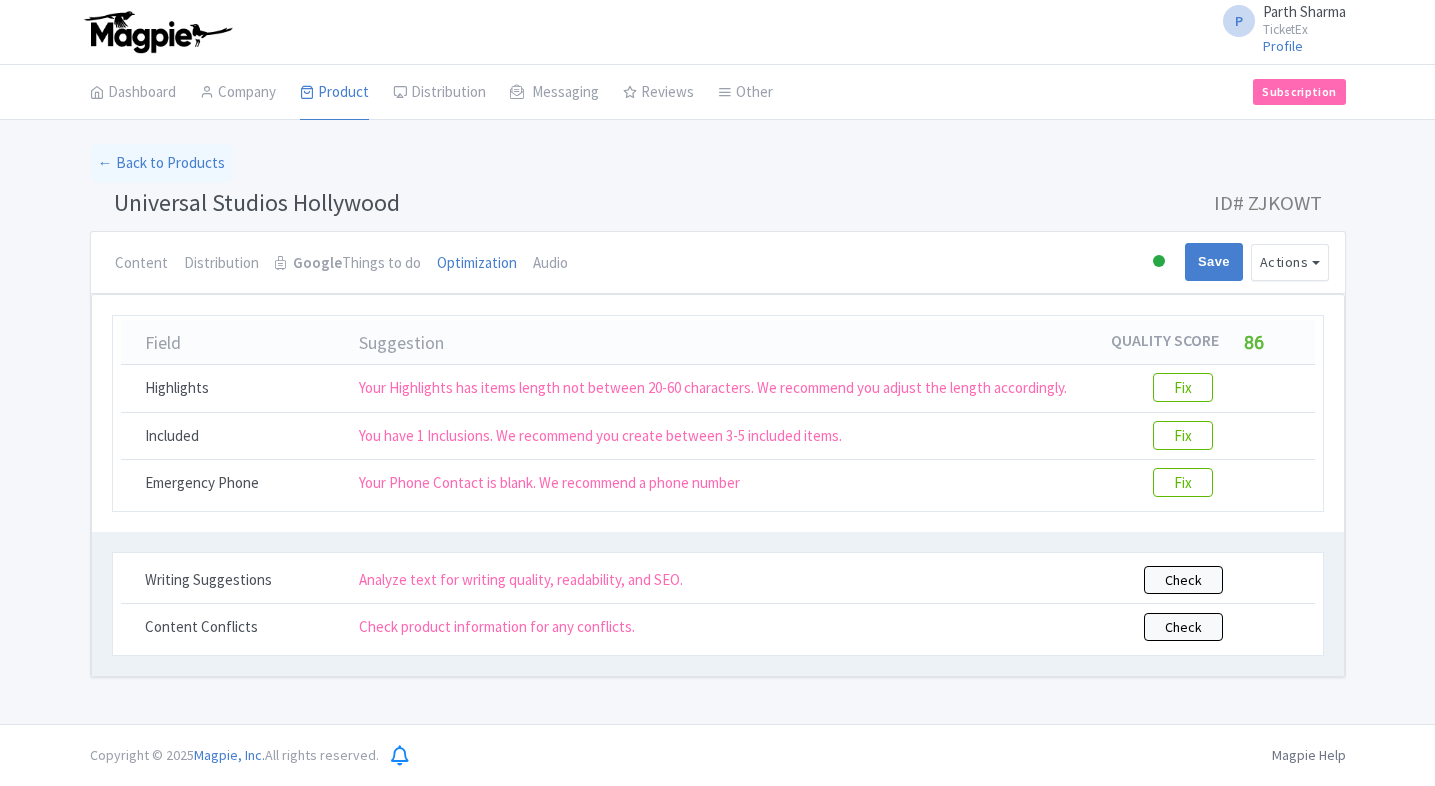 scroll, scrollTop: 0, scrollLeft: 0, axis: both 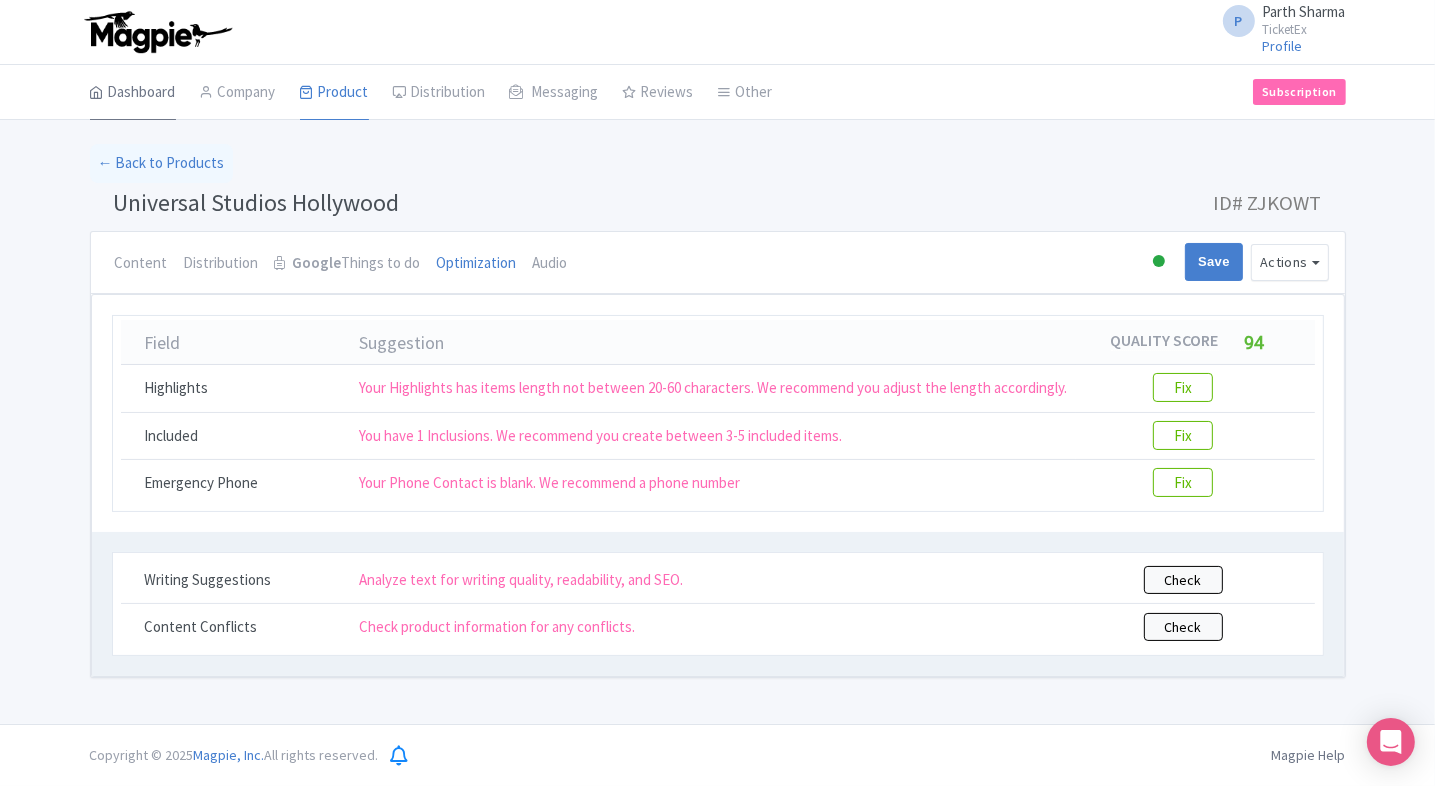 click on "Dashboard" at bounding box center (133, 93) 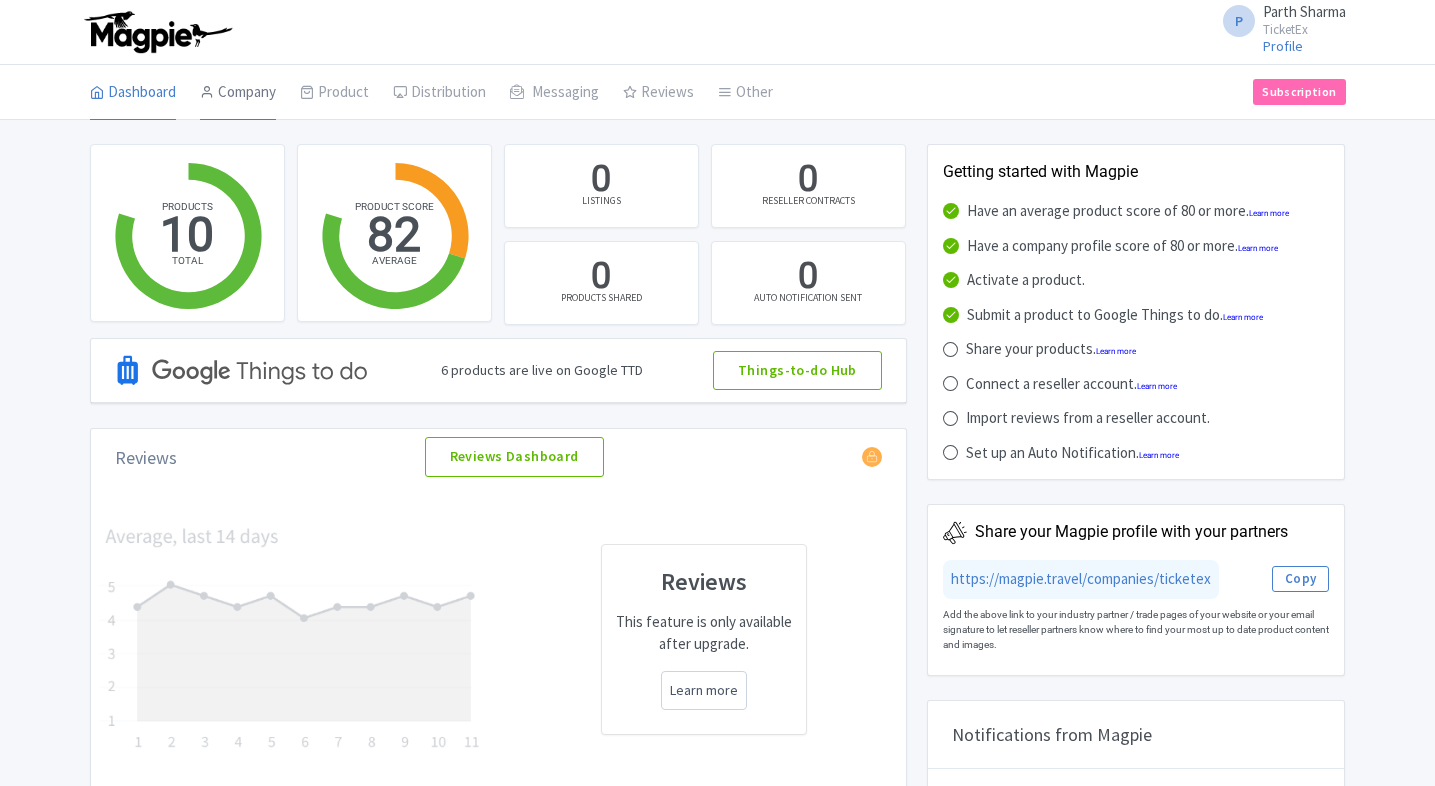 scroll, scrollTop: 0, scrollLeft: 0, axis: both 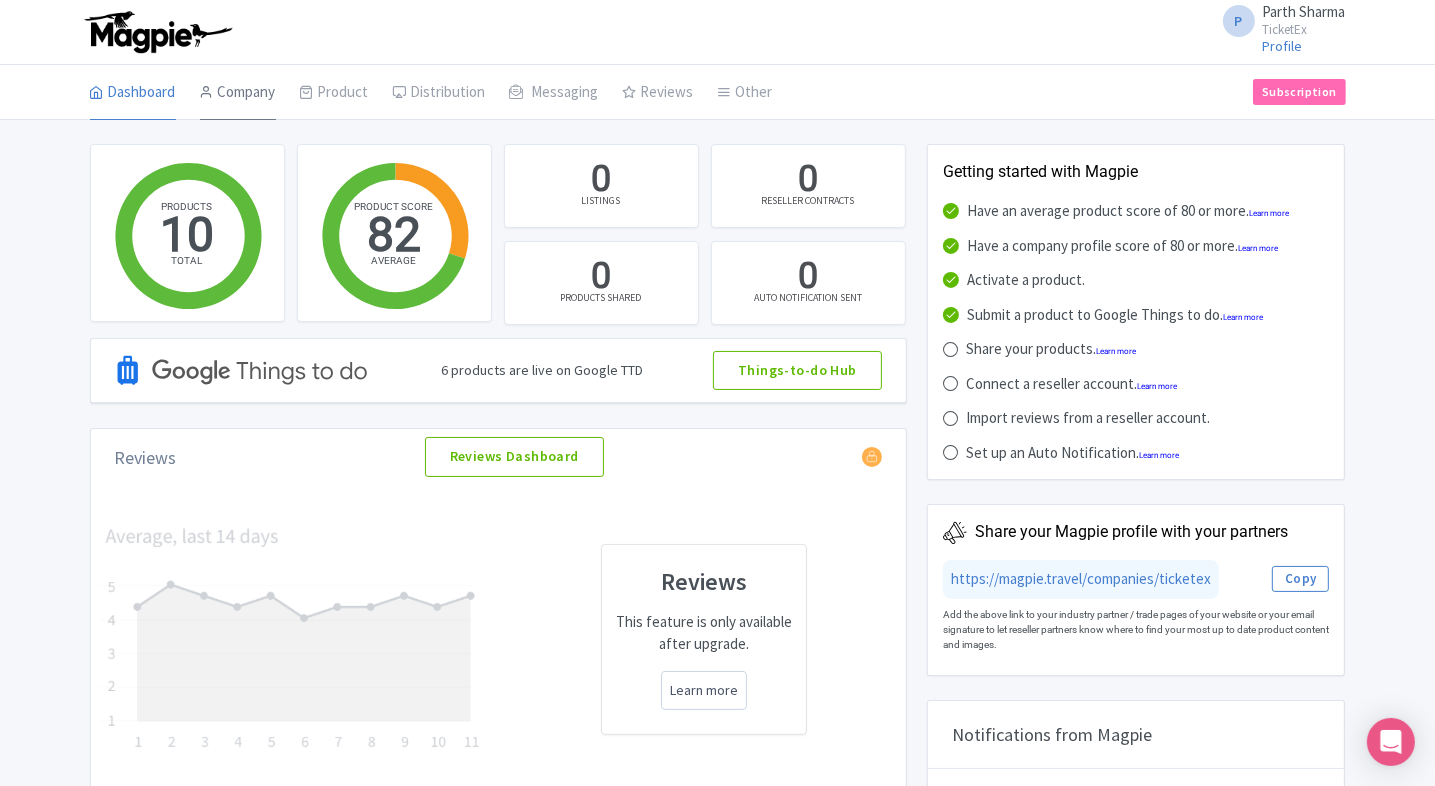 click on "Company" at bounding box center [238, 93] 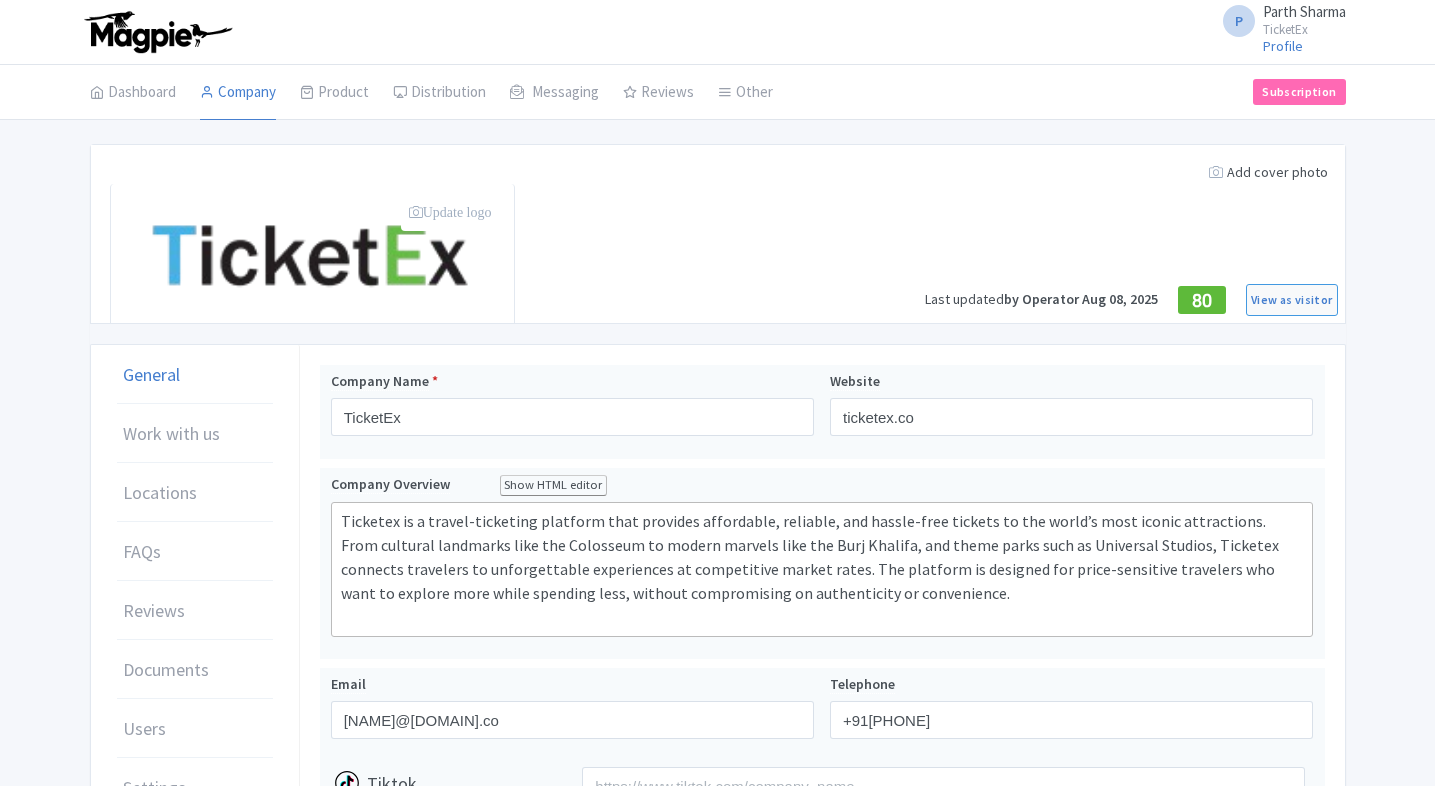 scroll, scrollTop: 0, scrollLeft: 0, axis: both 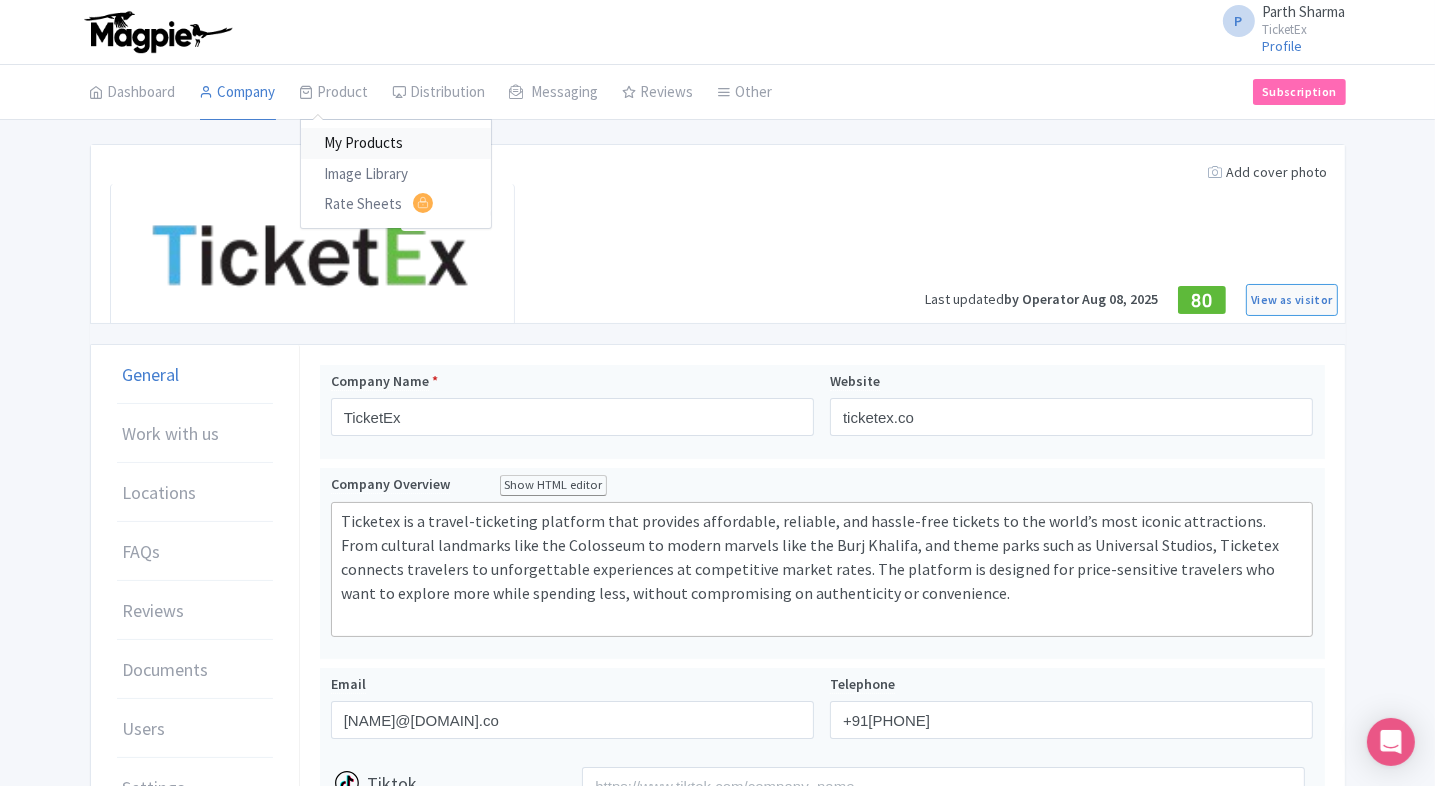 click on "My Products" at bounding box center [396, 143] 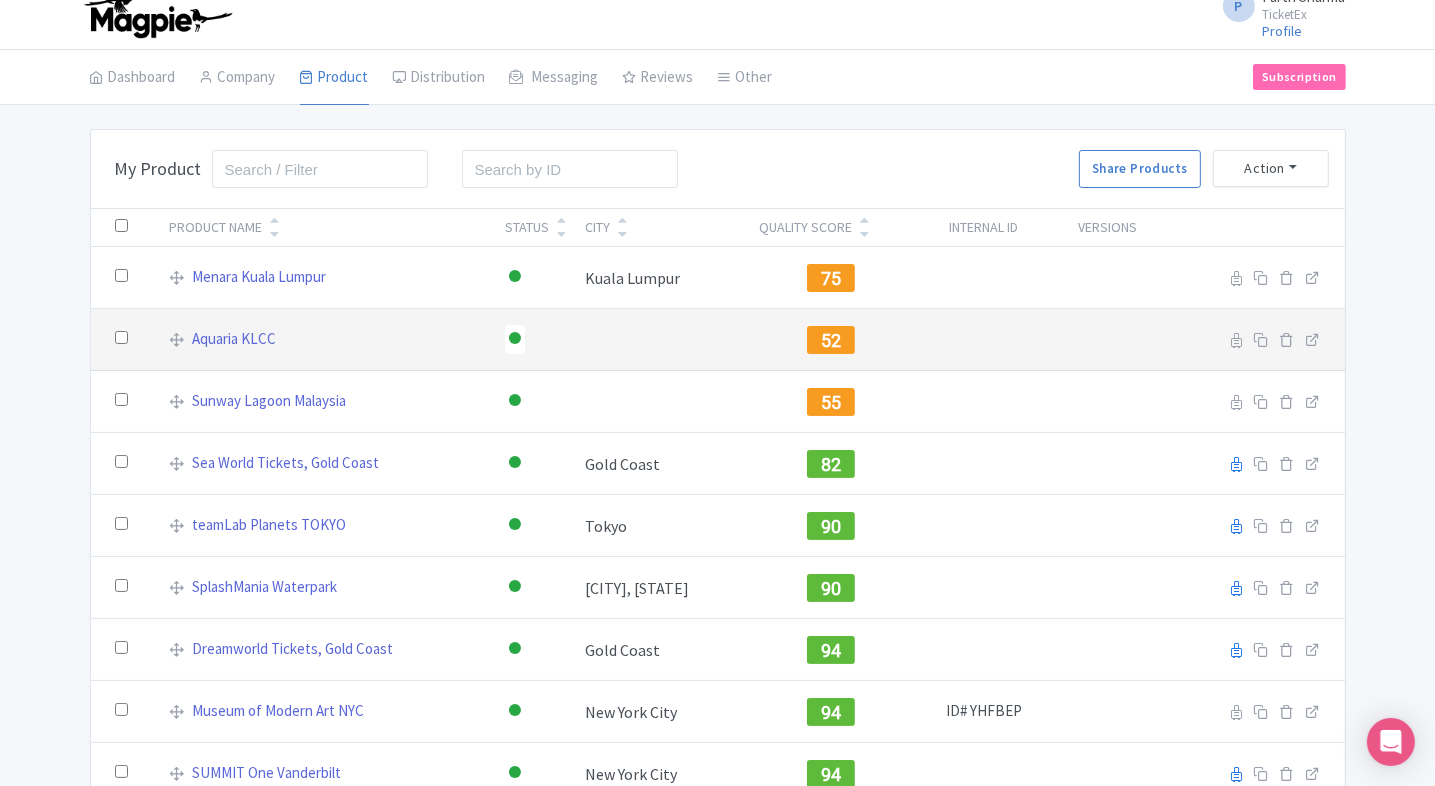 scroll, scrollTop: 16, scrollLeft: 0, axis: vertical 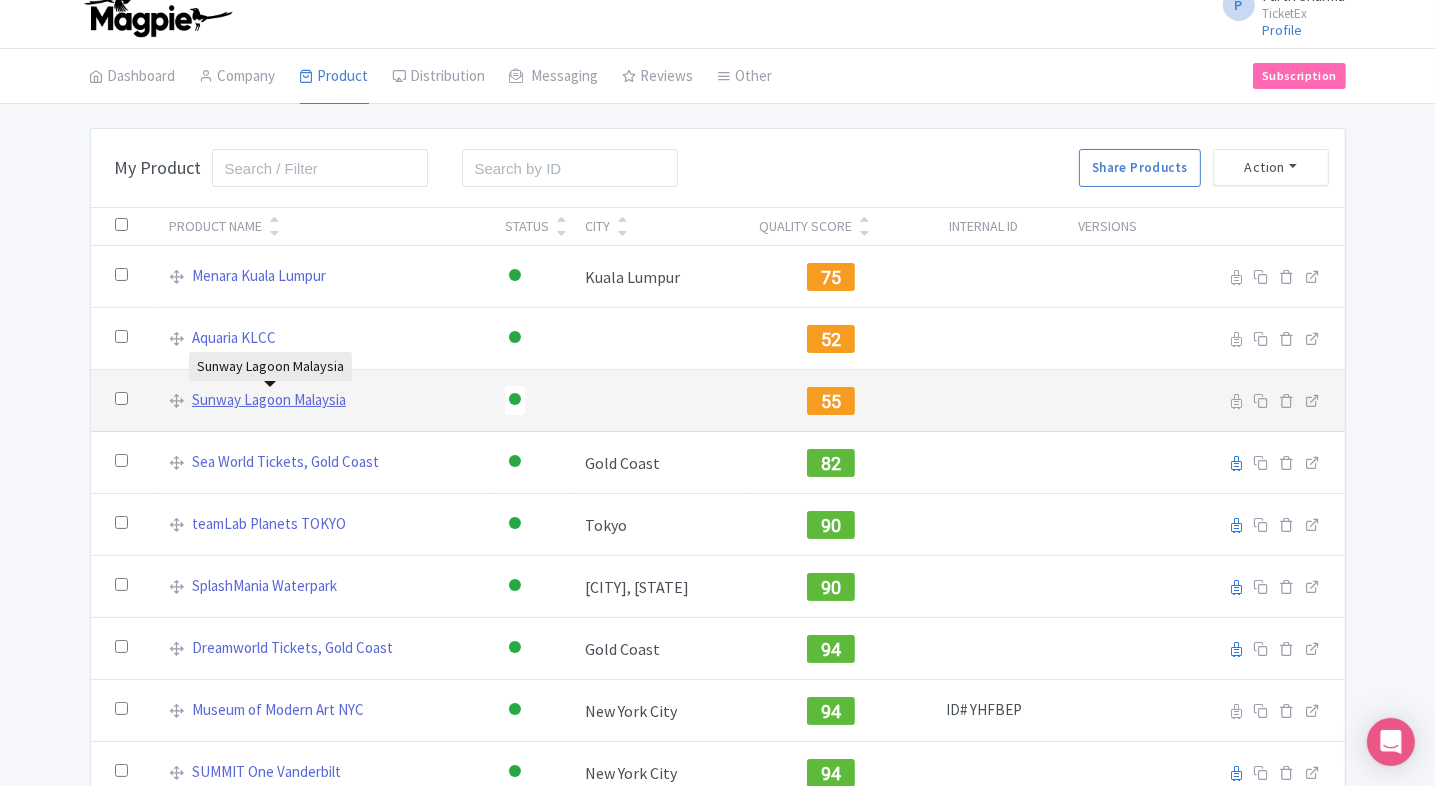 click on "Sunway Lagoon Malaysia" at bounding box center [269, 400] 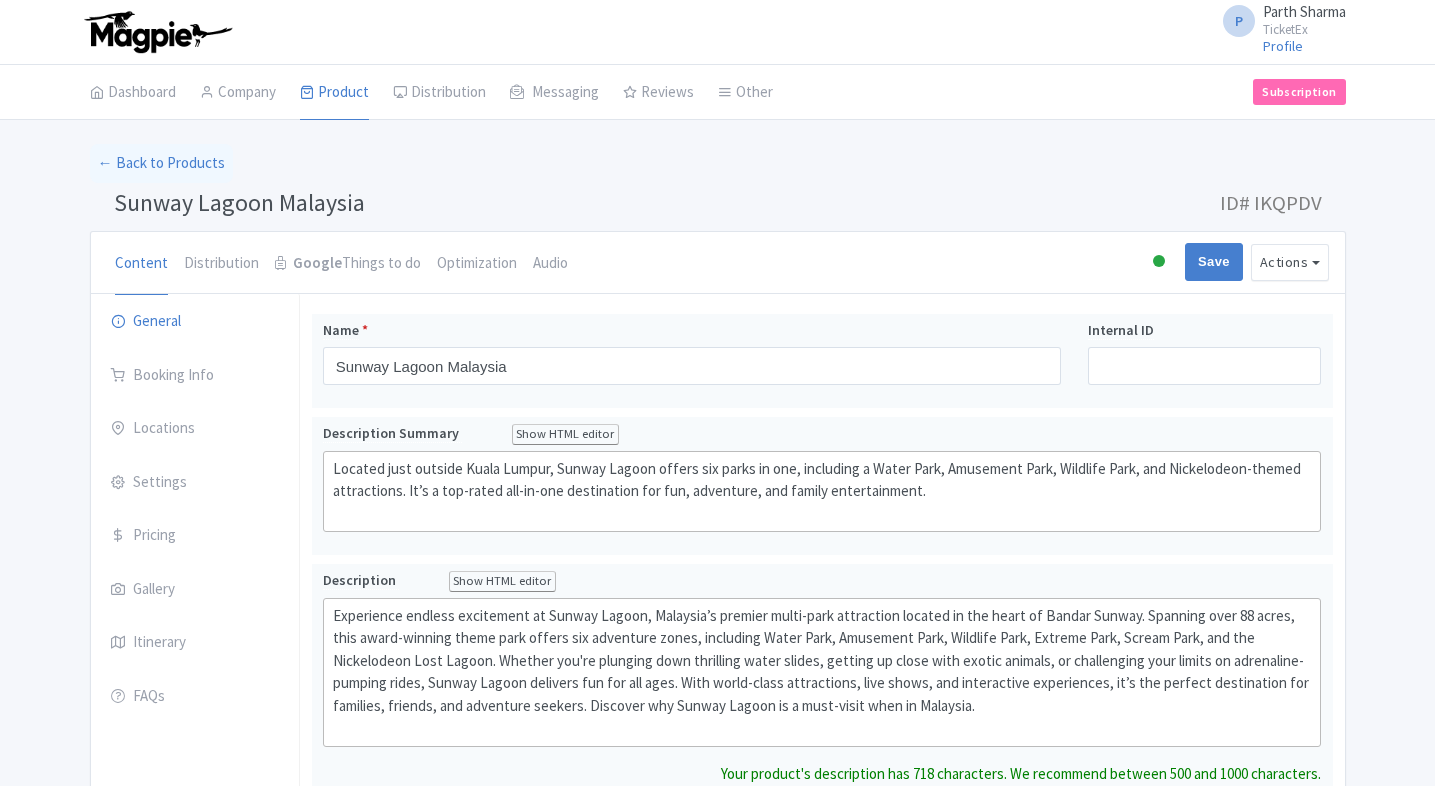 scroll, scrollTop: 0, scrollLeft: 0, axis: both 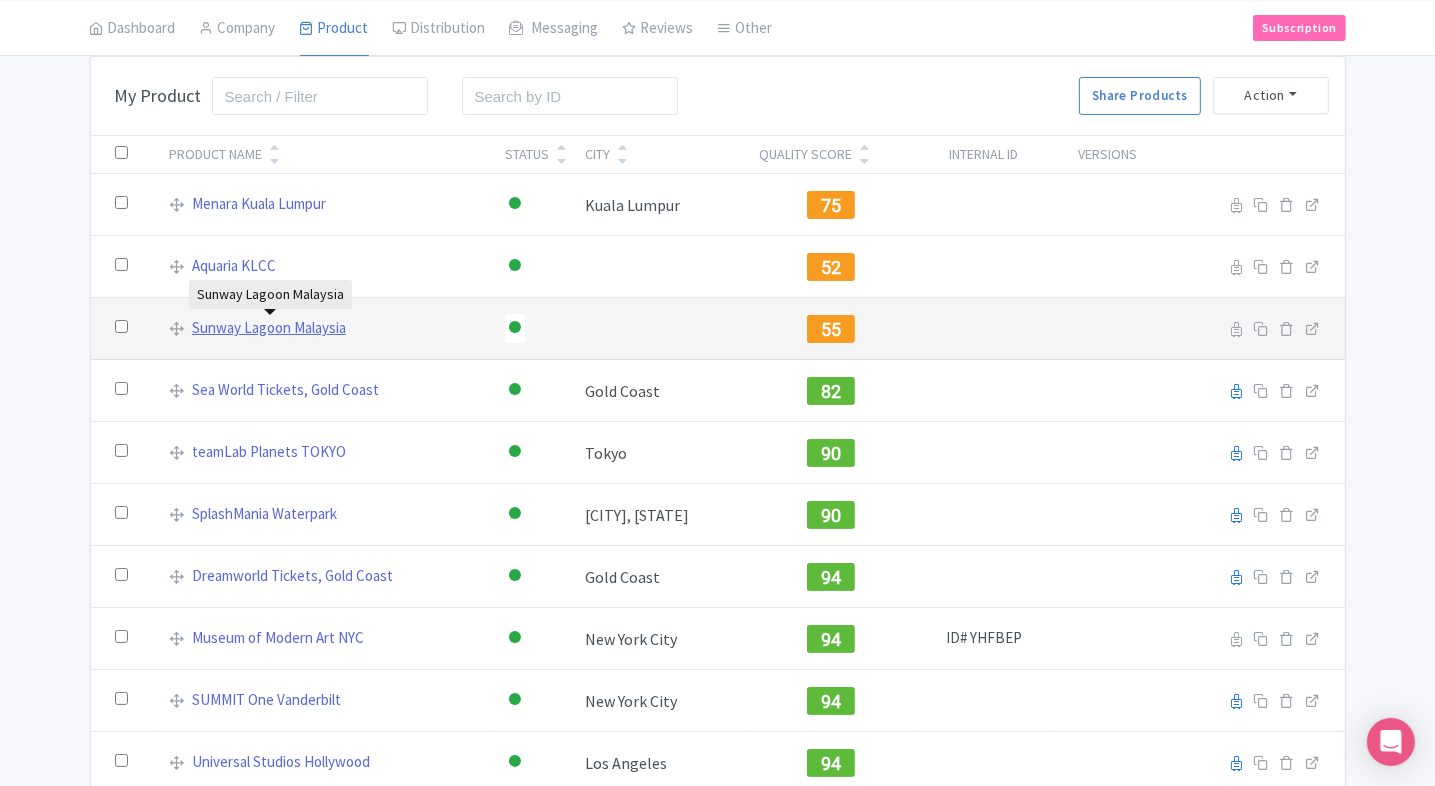 click on "Sunway Lagoon Malaysia" at bounding box center [269, 328] 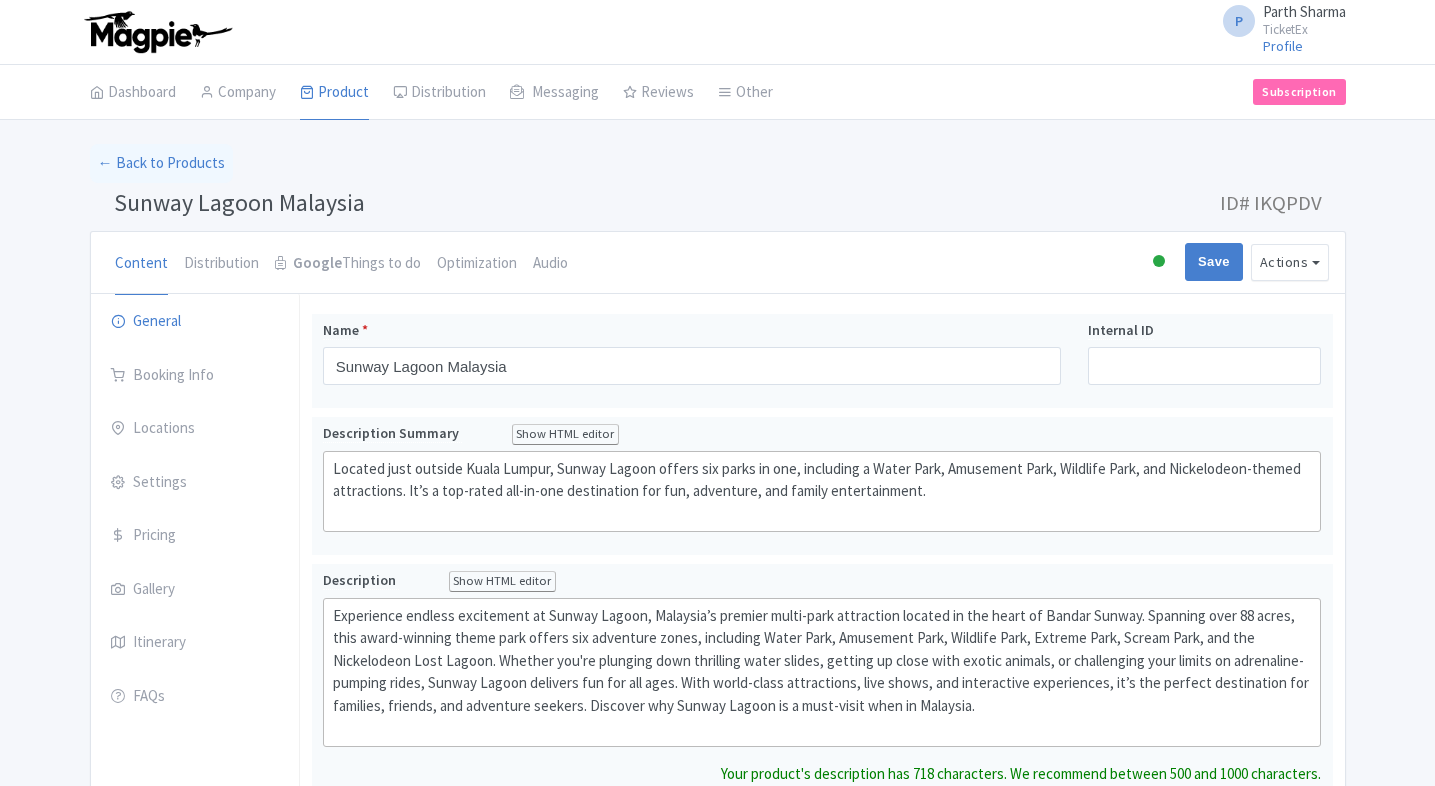 scroll, scrollTop: 0, scrollLeft: 0, axis: both 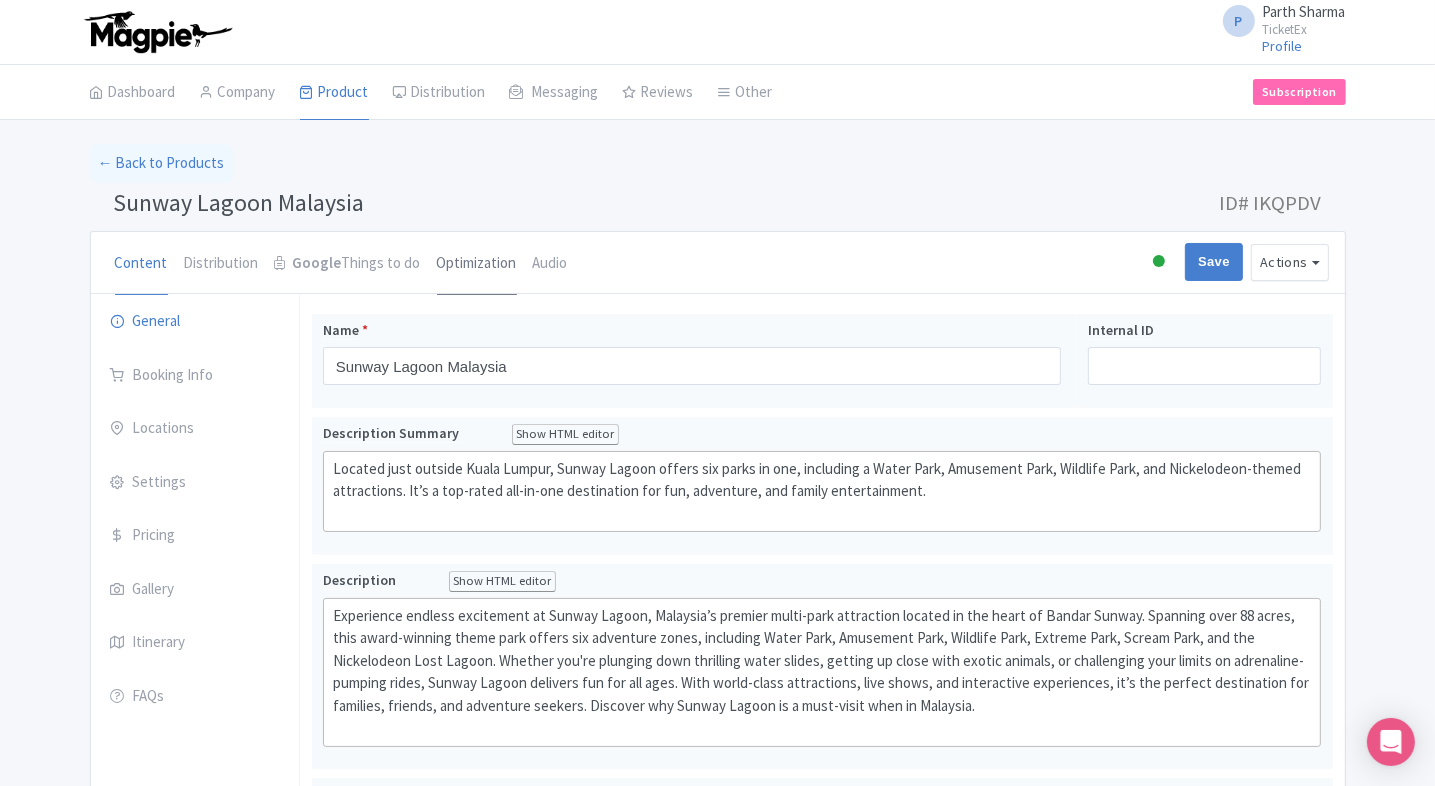 click on "Optimization" at bounding box center [477, 264] 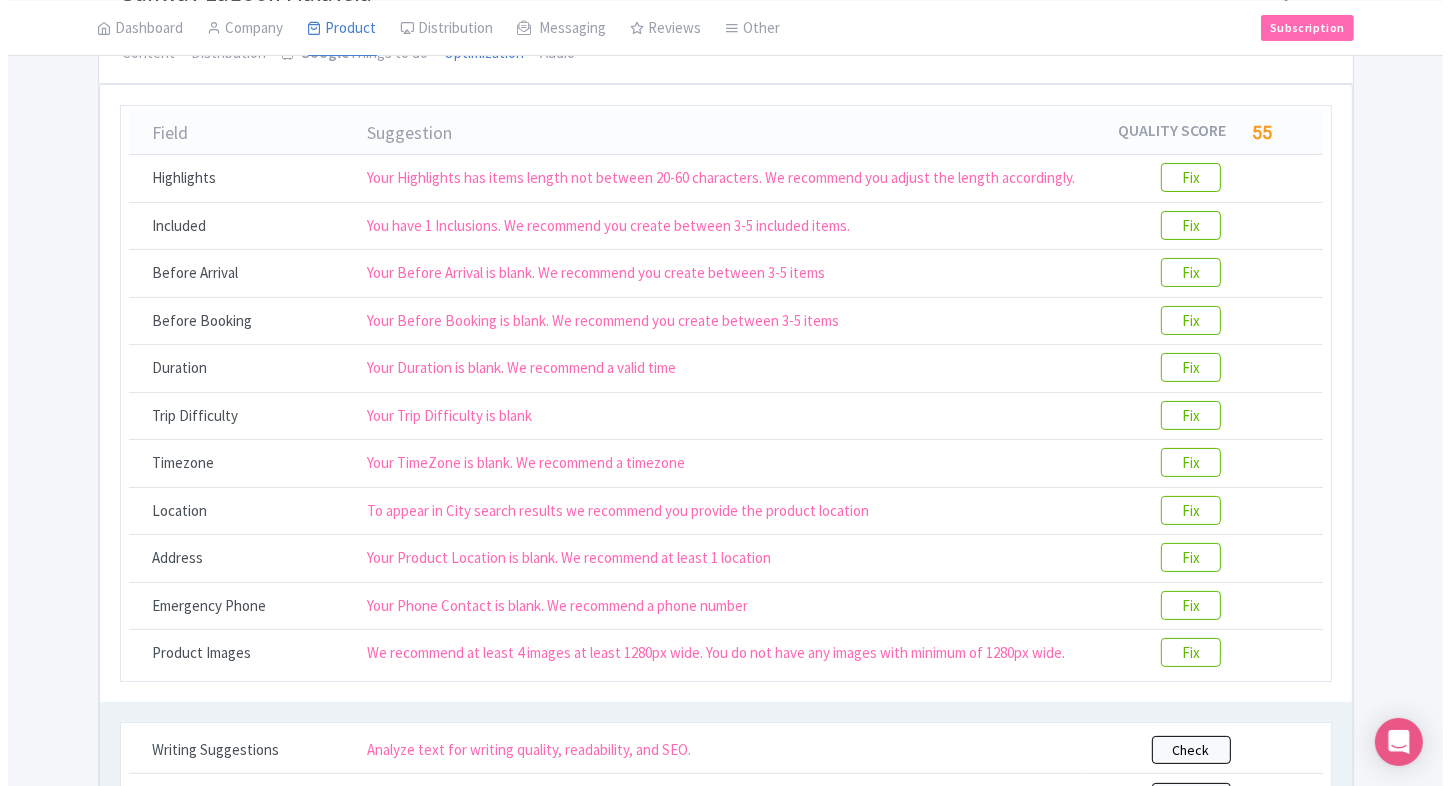 scroll, scrollTop: 212, scrollLeft: 0, axis: vertical 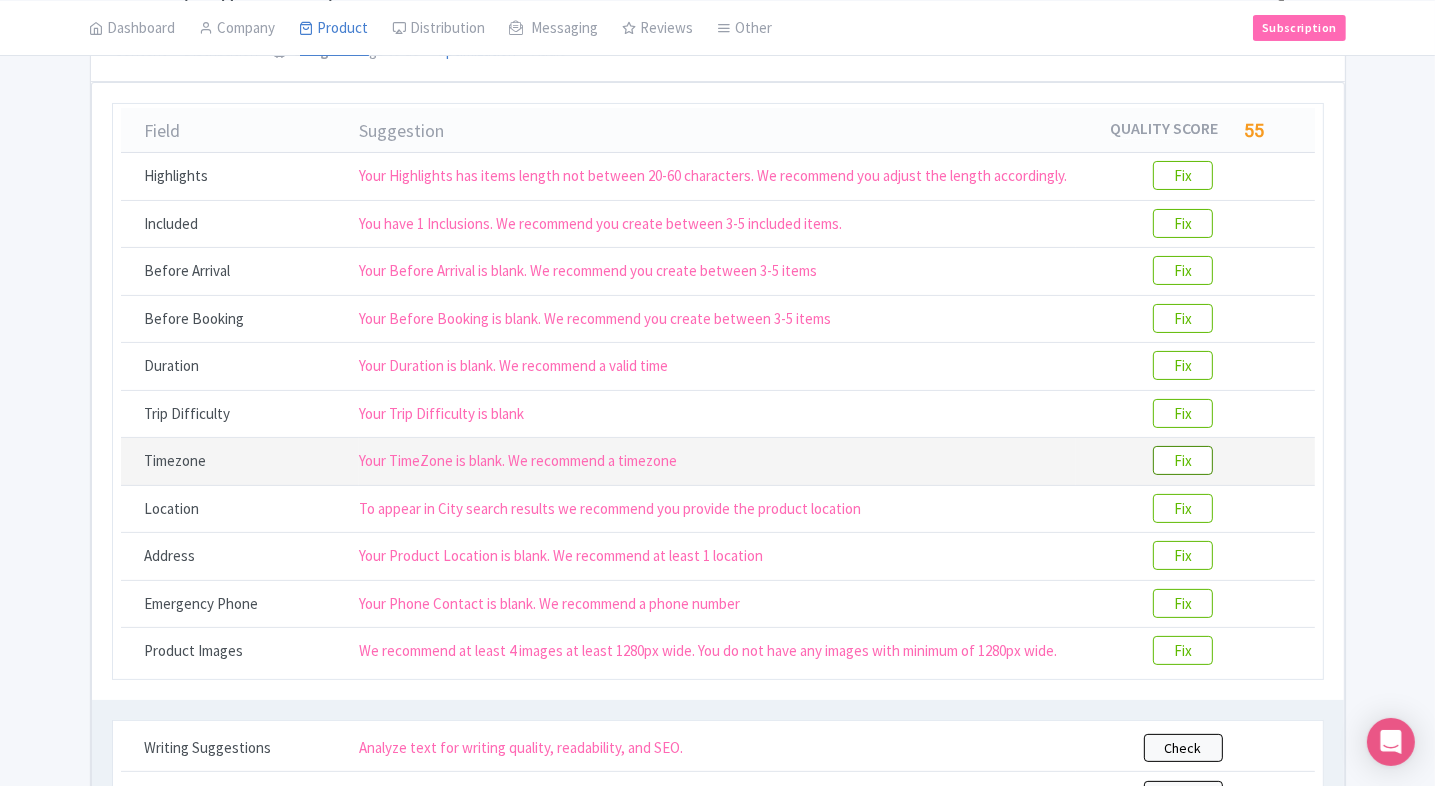 click on "Fix" at bounding box center (1183, 460) 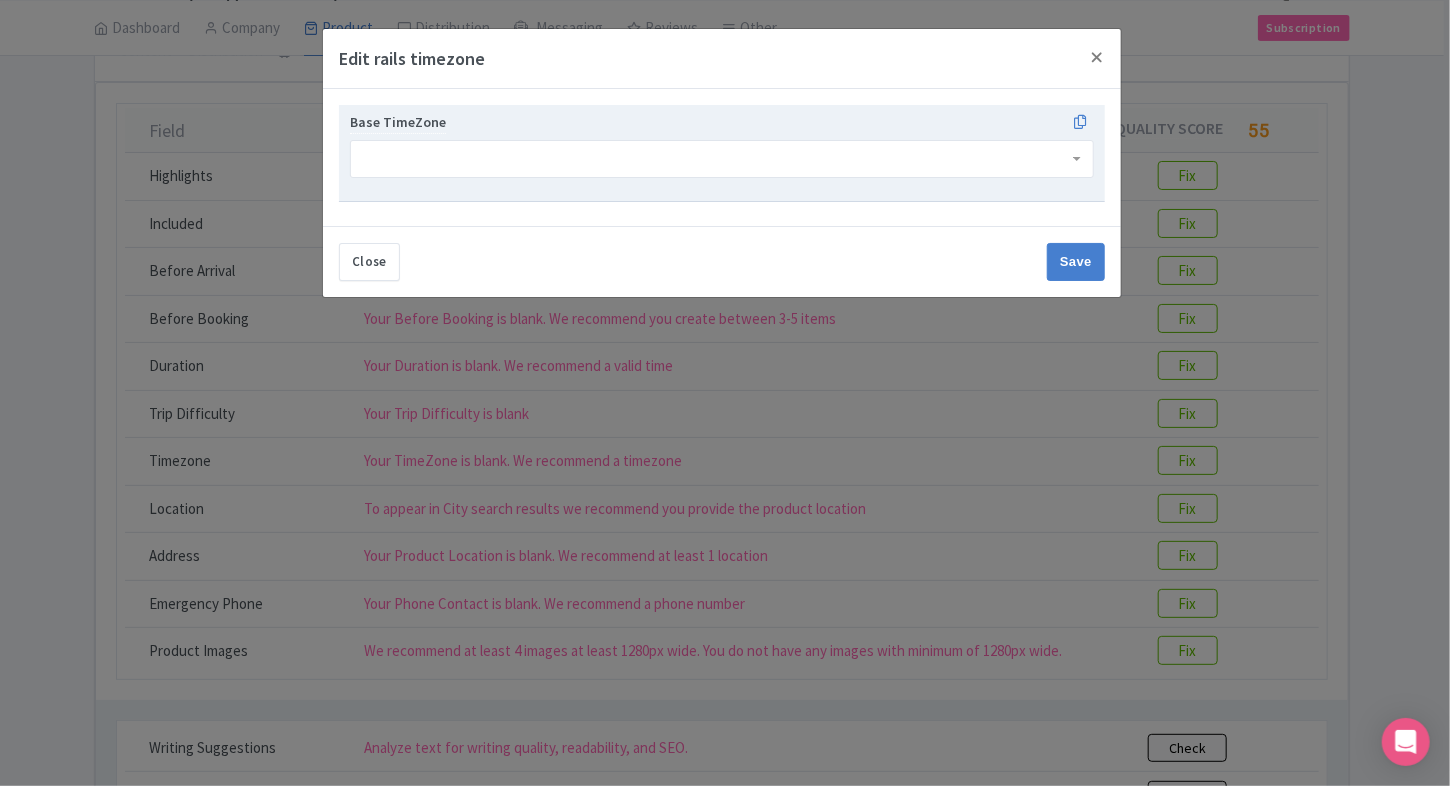 click at bounding box center [722, 159] 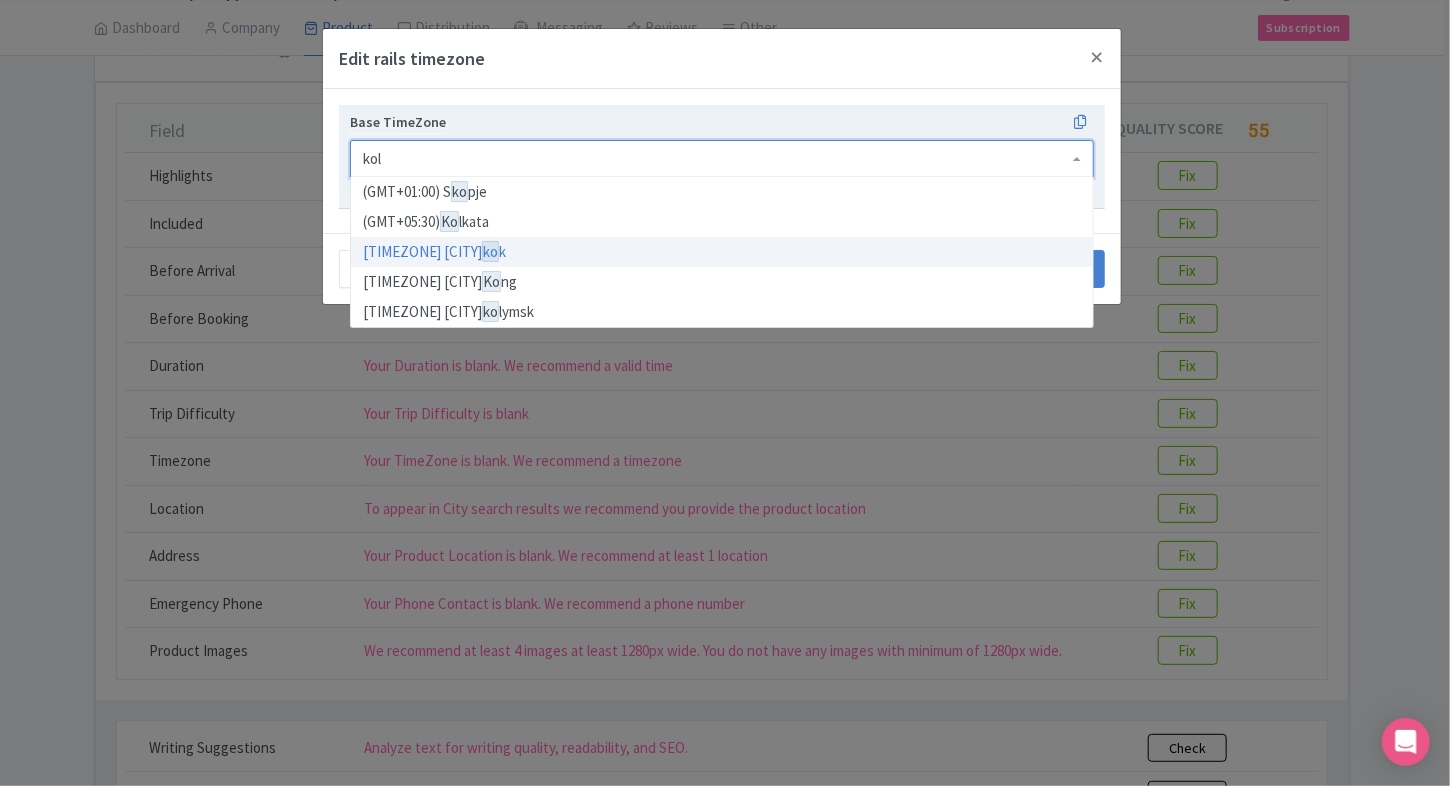 type on "kolk" 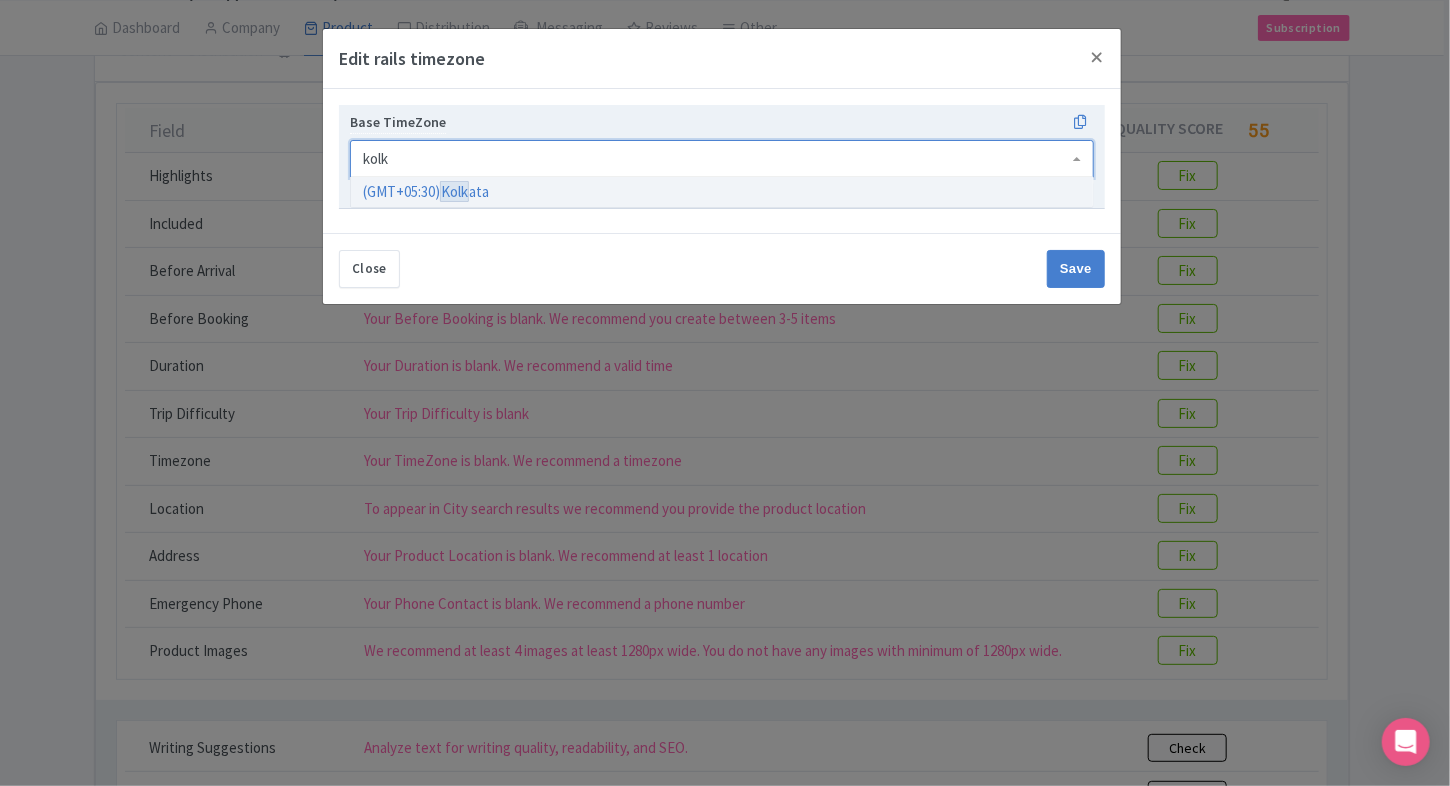 type 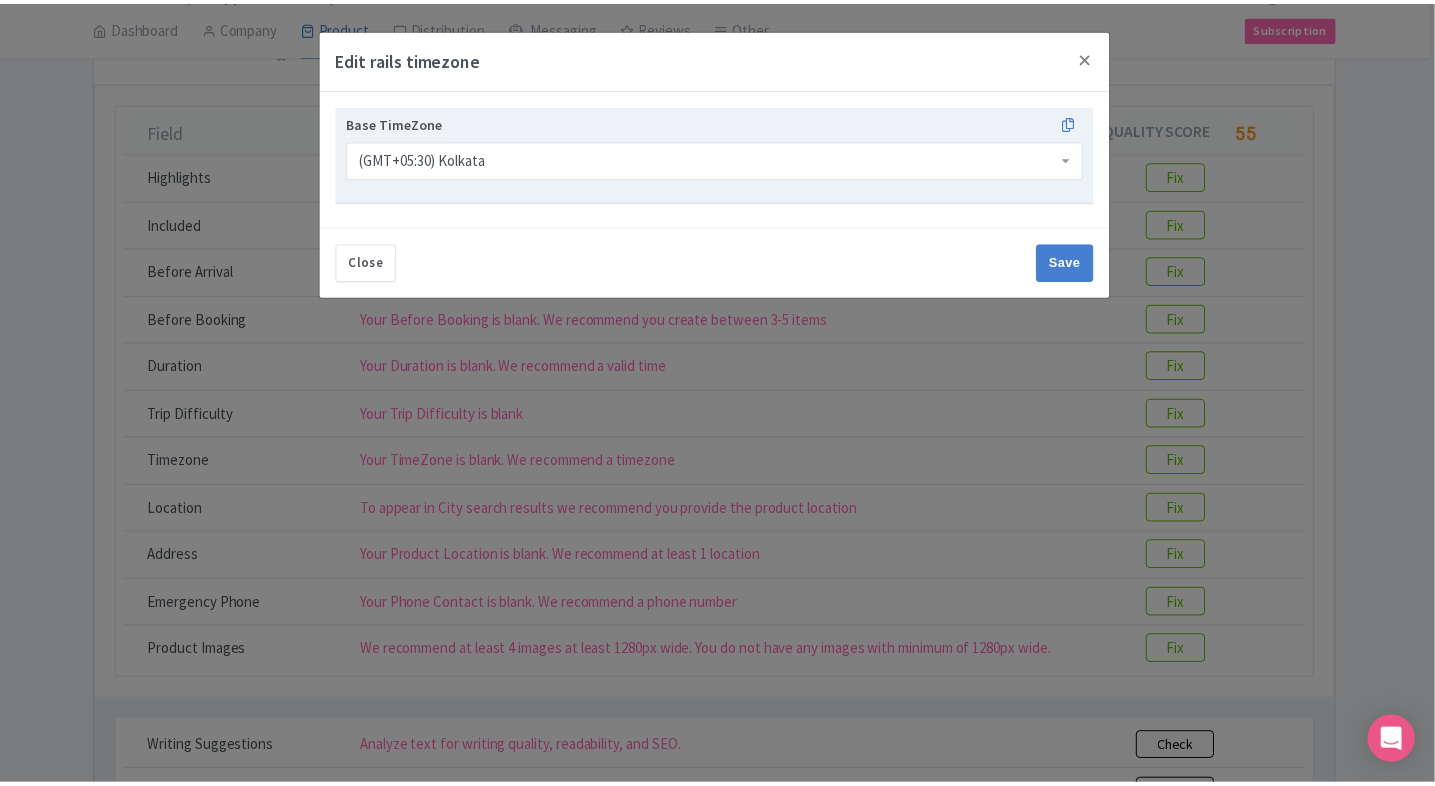 scroll, scrollTop: 0, scrollLeft: 0, axis: both 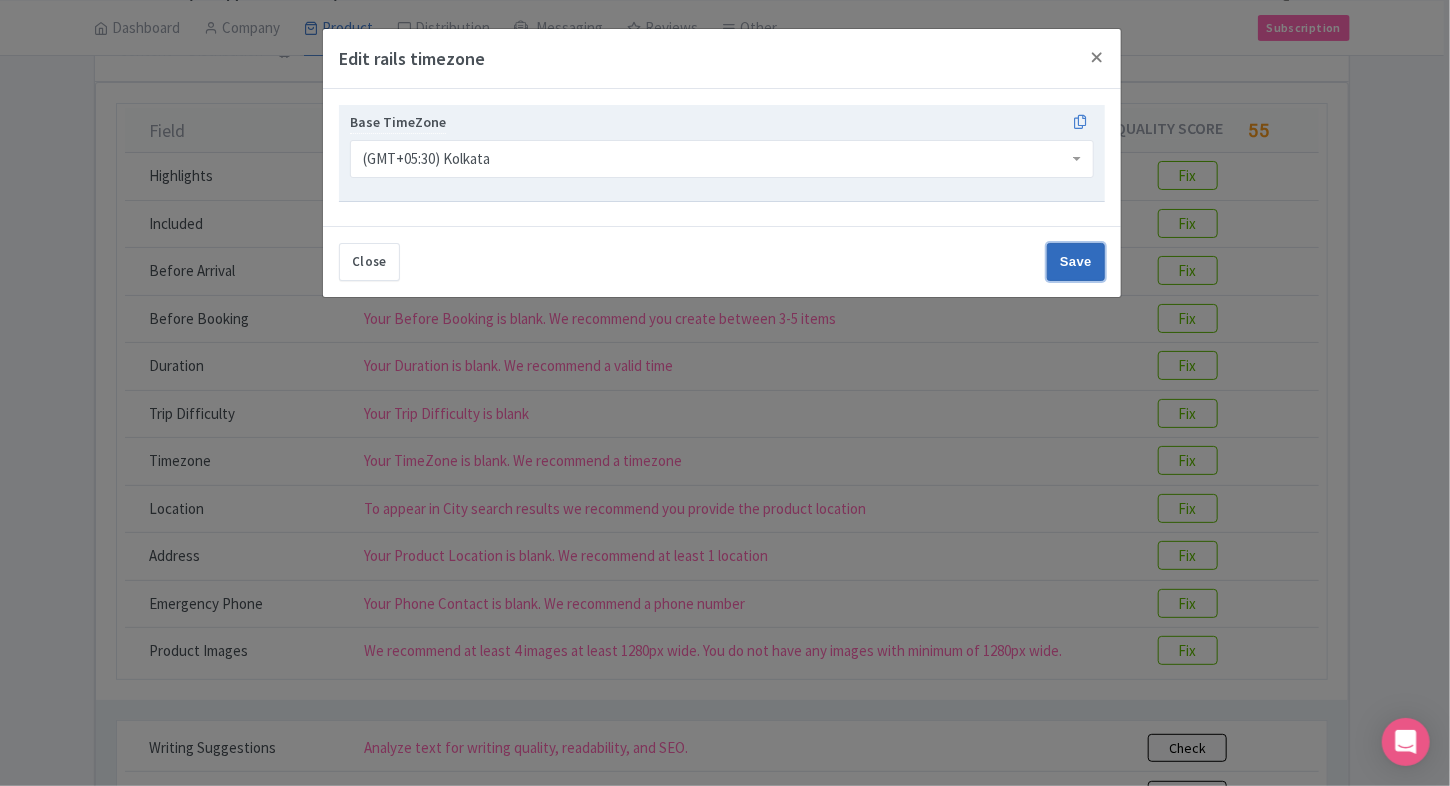 click on "Save" at bounding box center [1076, 262] 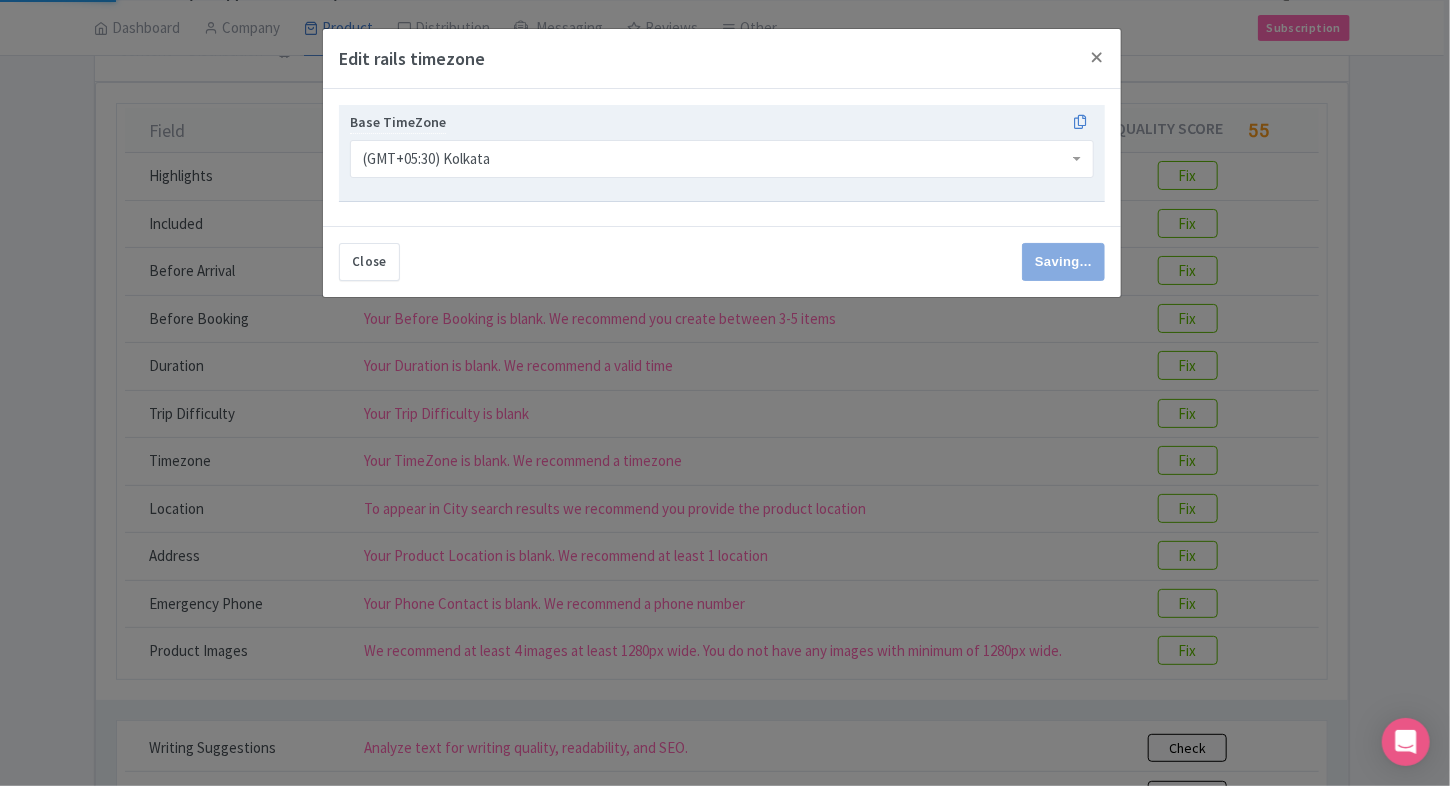 type on "Save" 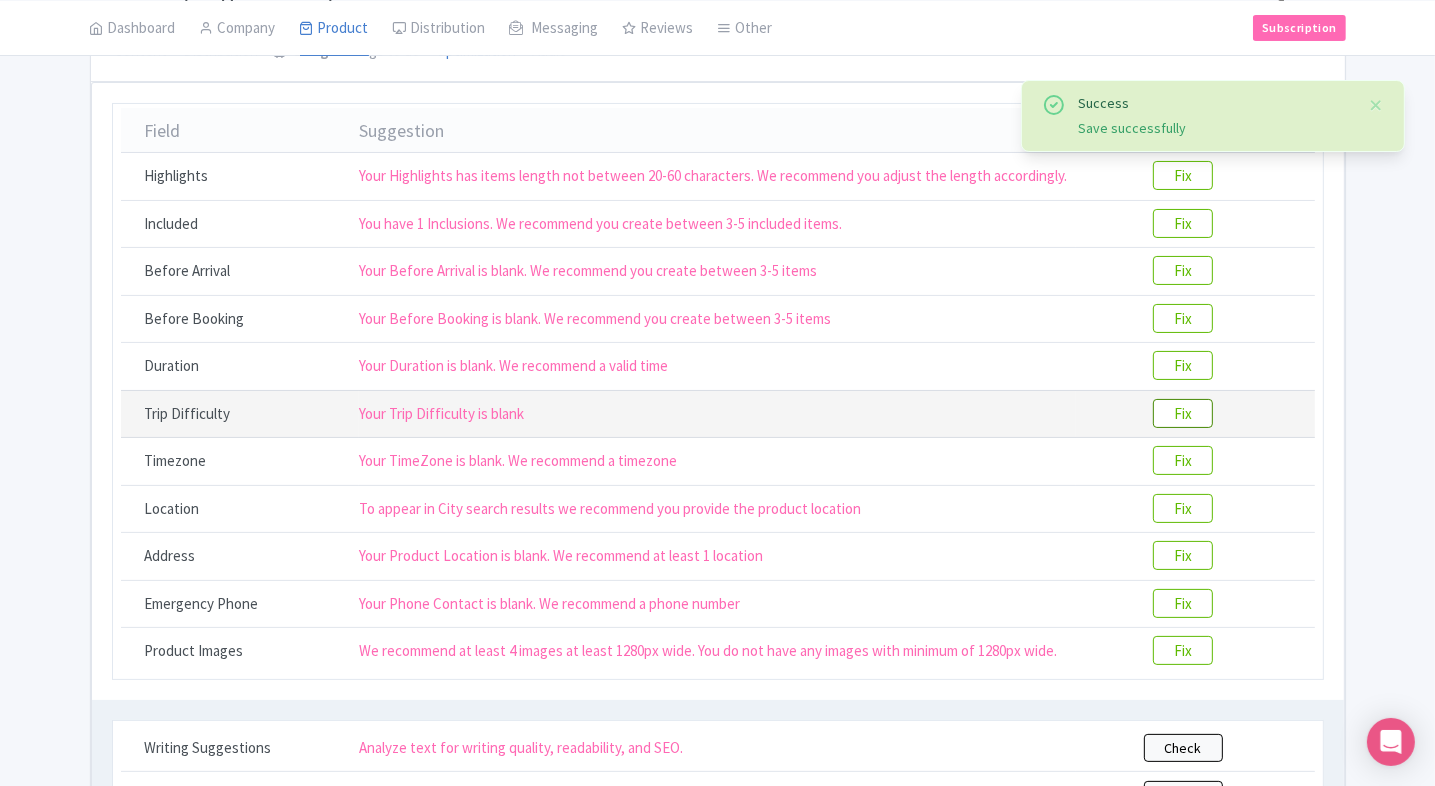 click on "Fix" at bounding box center (1183, 413) 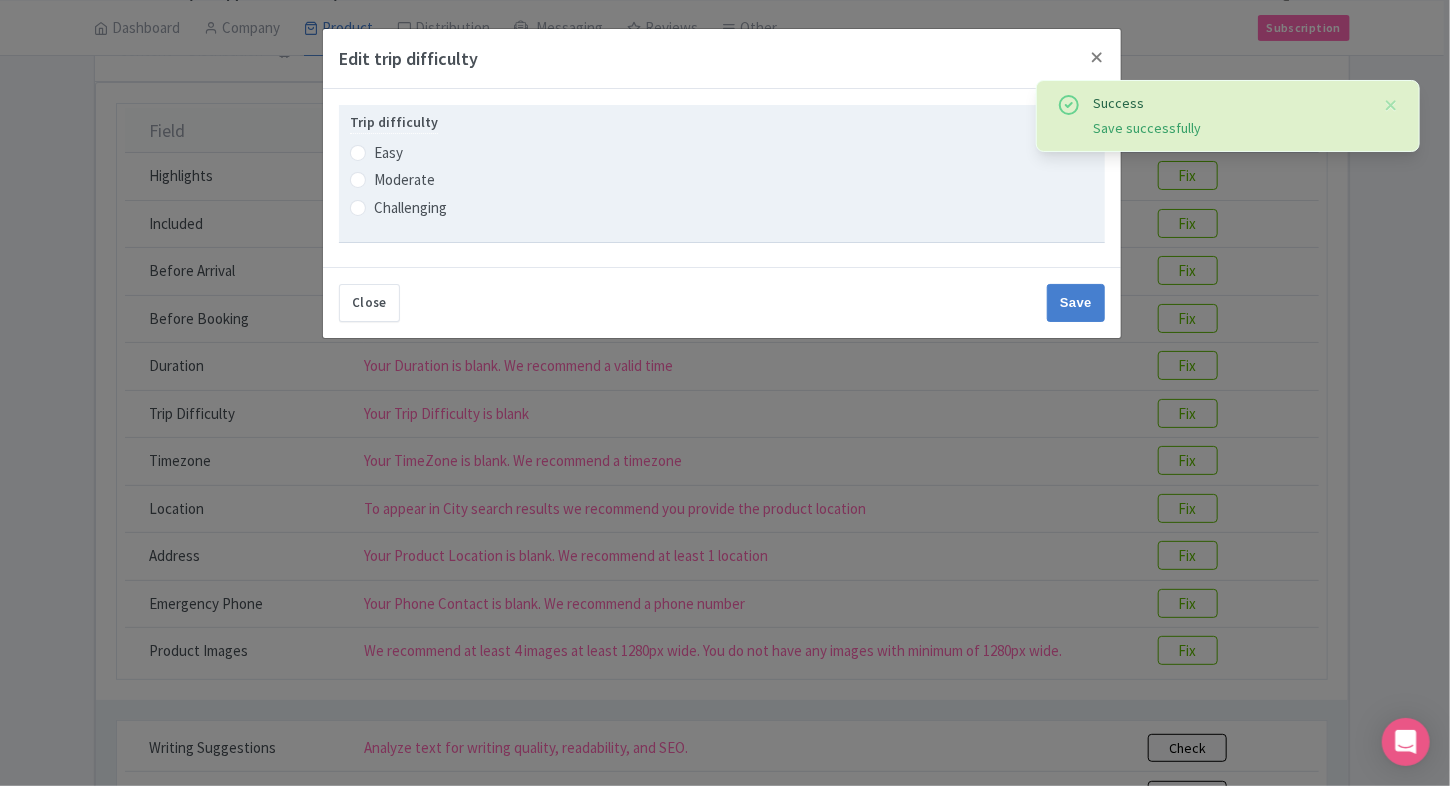 click on "Easy" at bounding box center (388, 153) 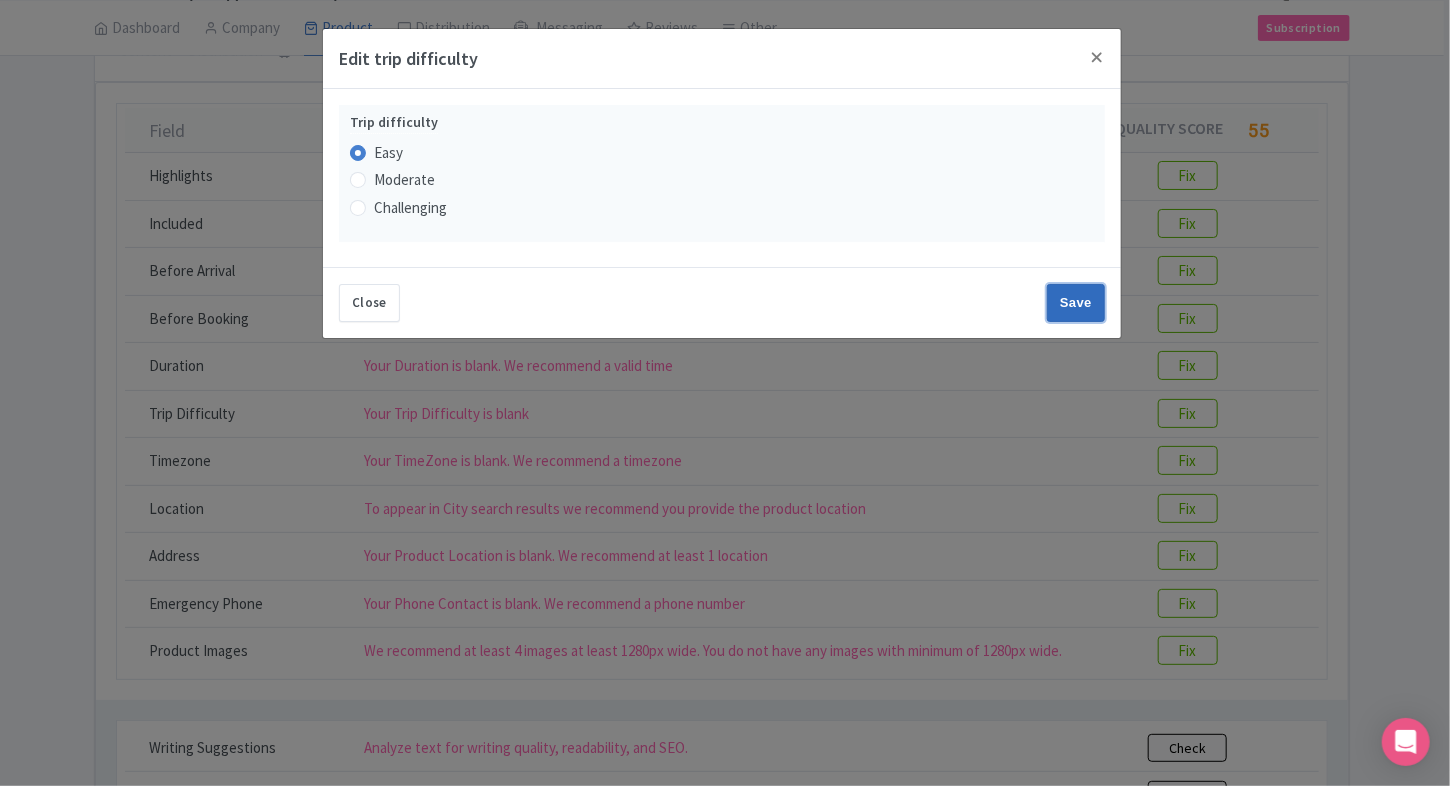 click on "Save" at bounding box center (1076, 303) 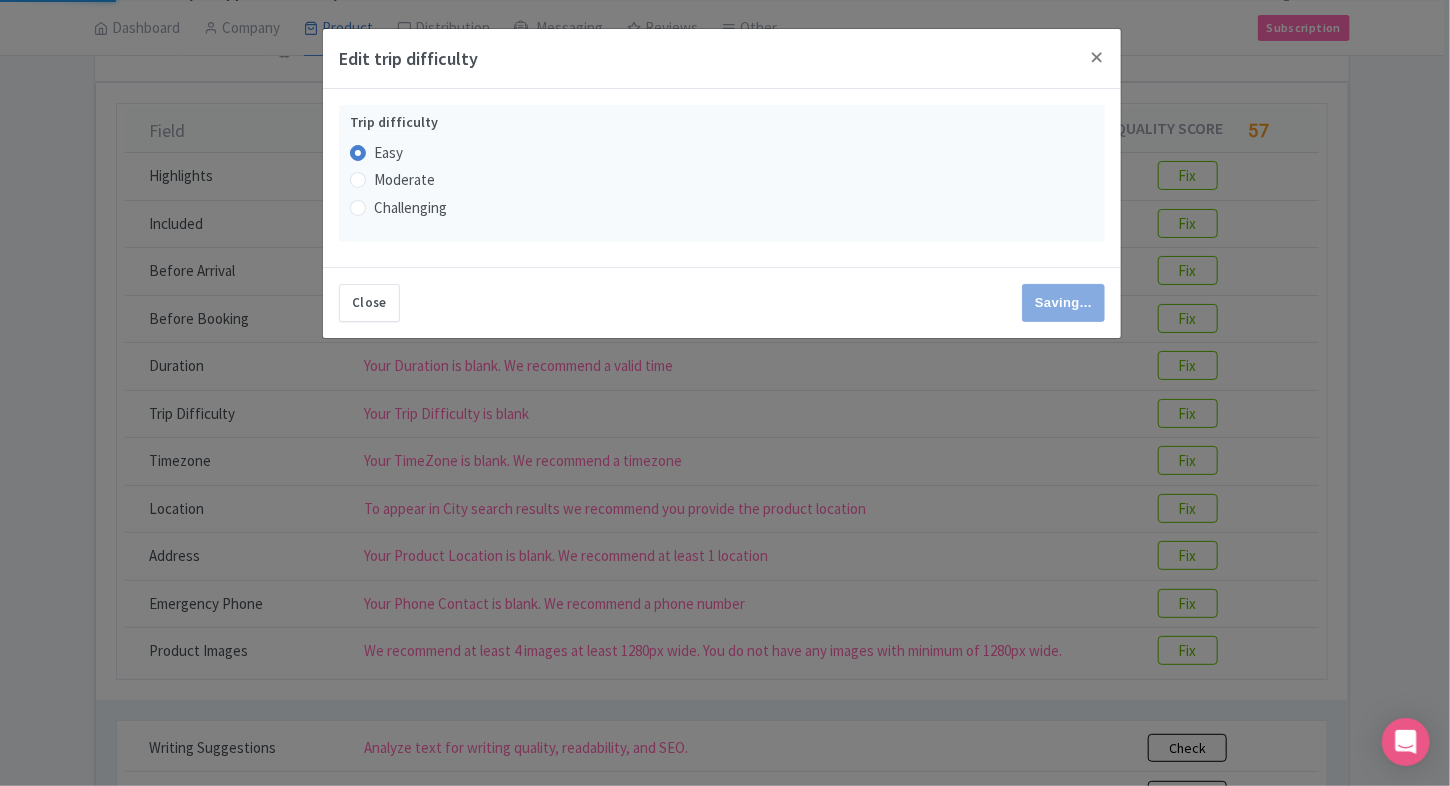 type on "Save" 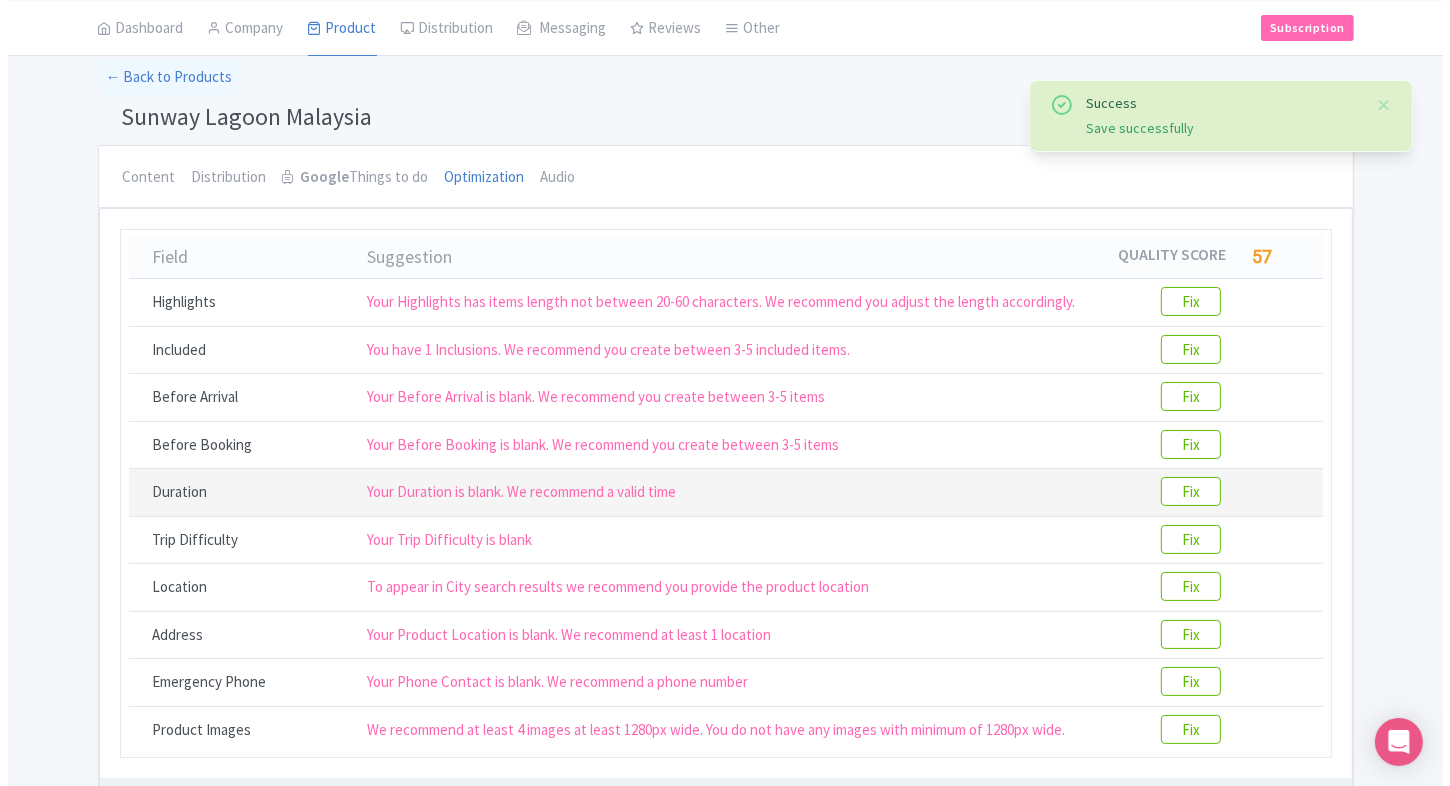 scroll, scrollTop: 92, scrollLeft: 0, axis: vertical 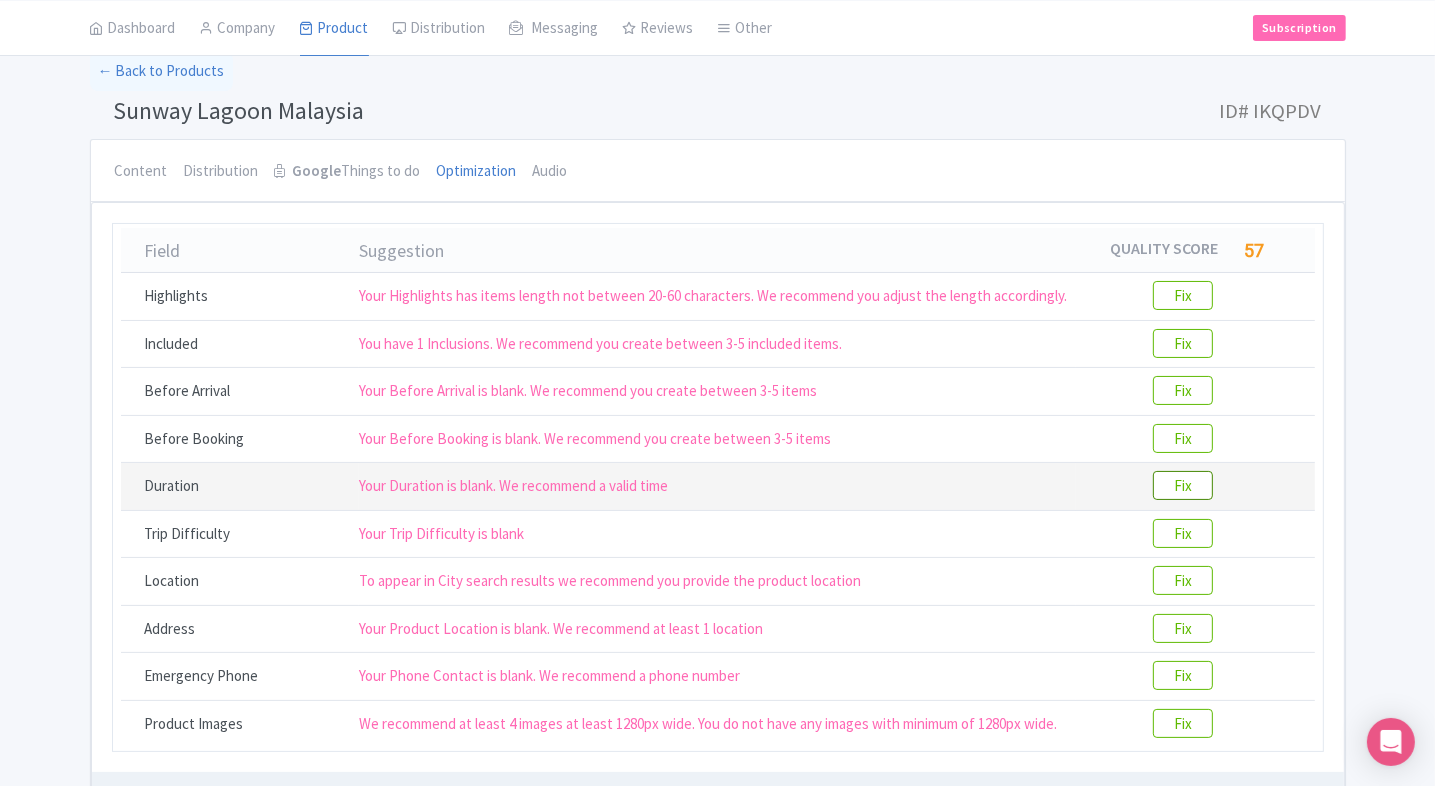 click on "Fix" at bounding box center (1183, 485) 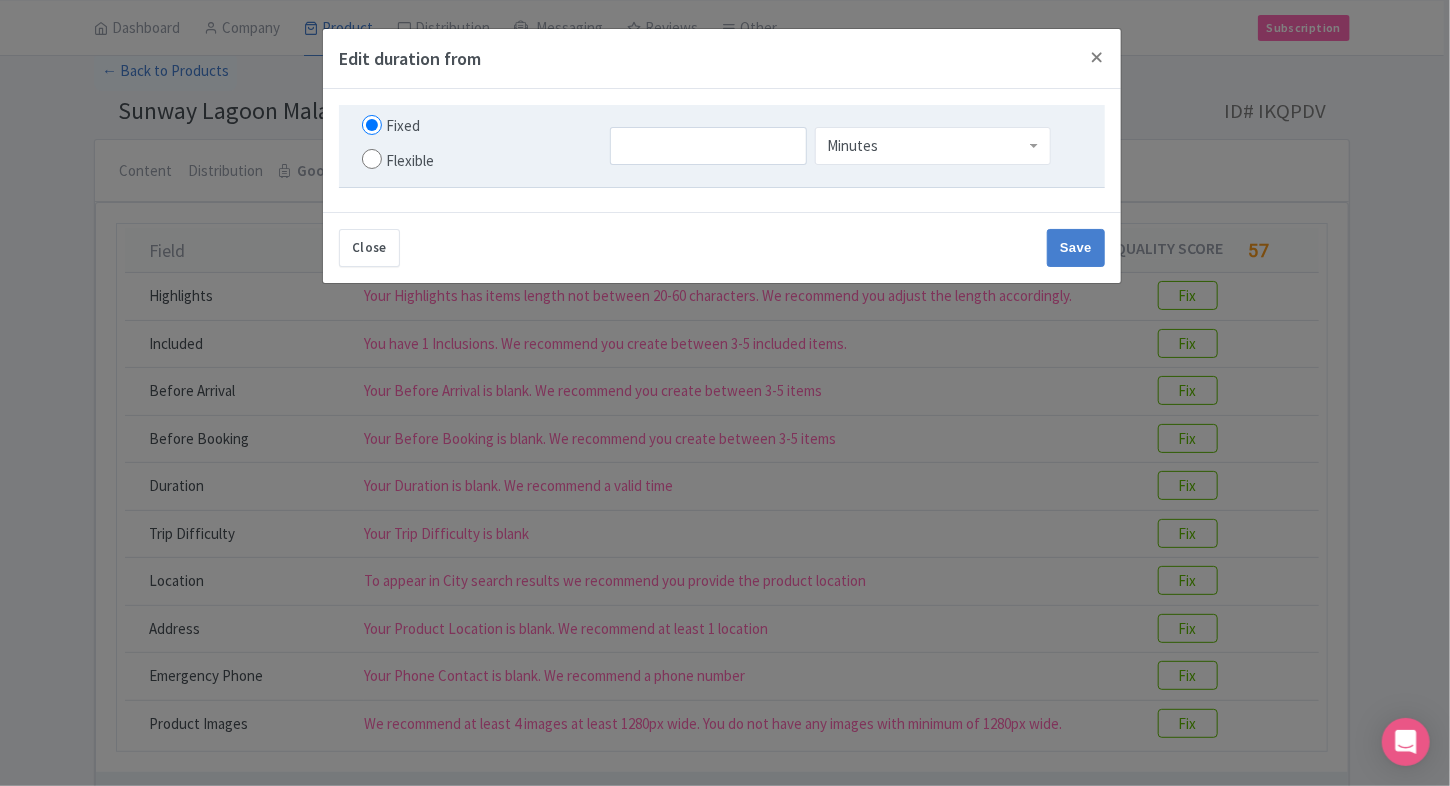 click on "Flexible" at bounding box center (474, 159) 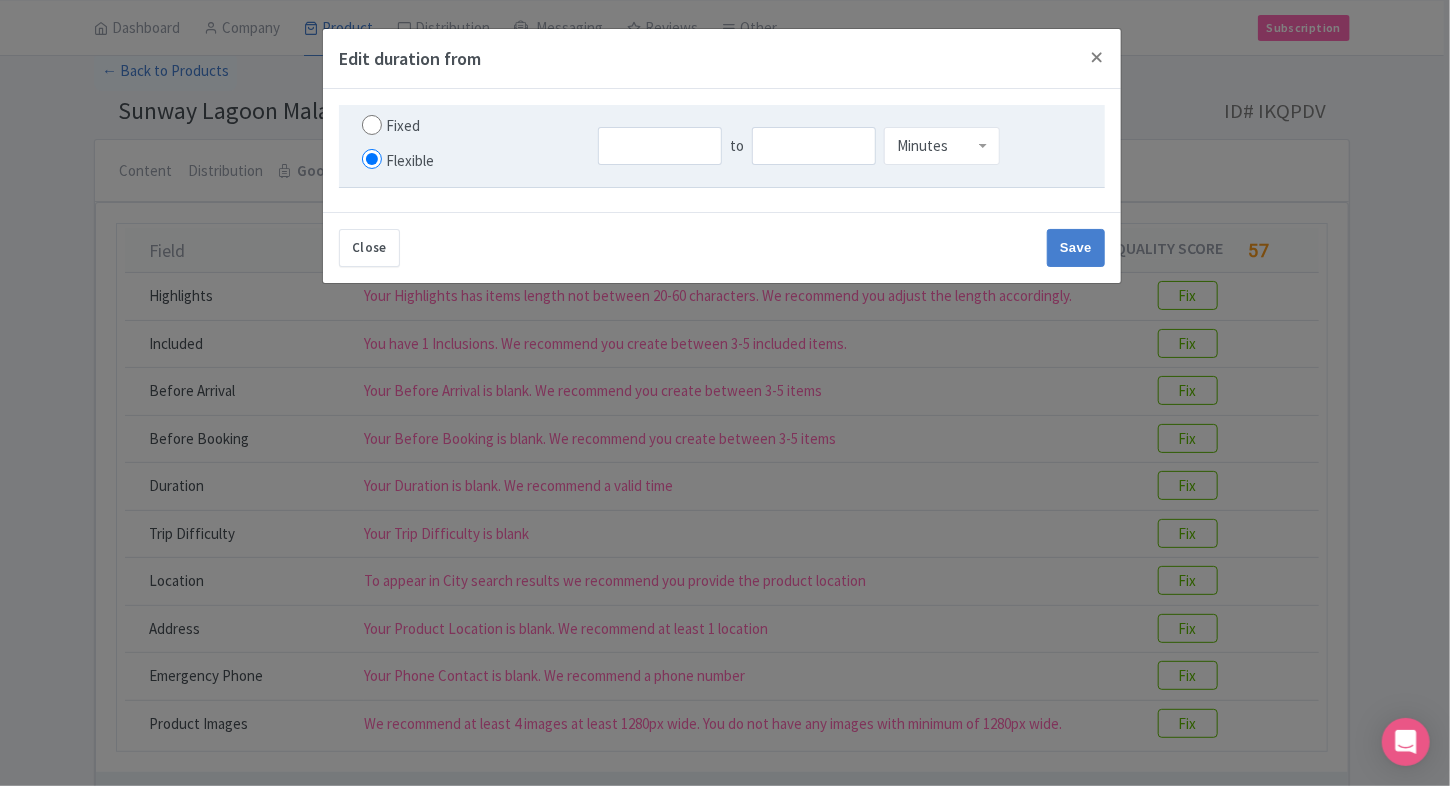click on "to
Minutes Minutes" at bounding box center [846, 145] 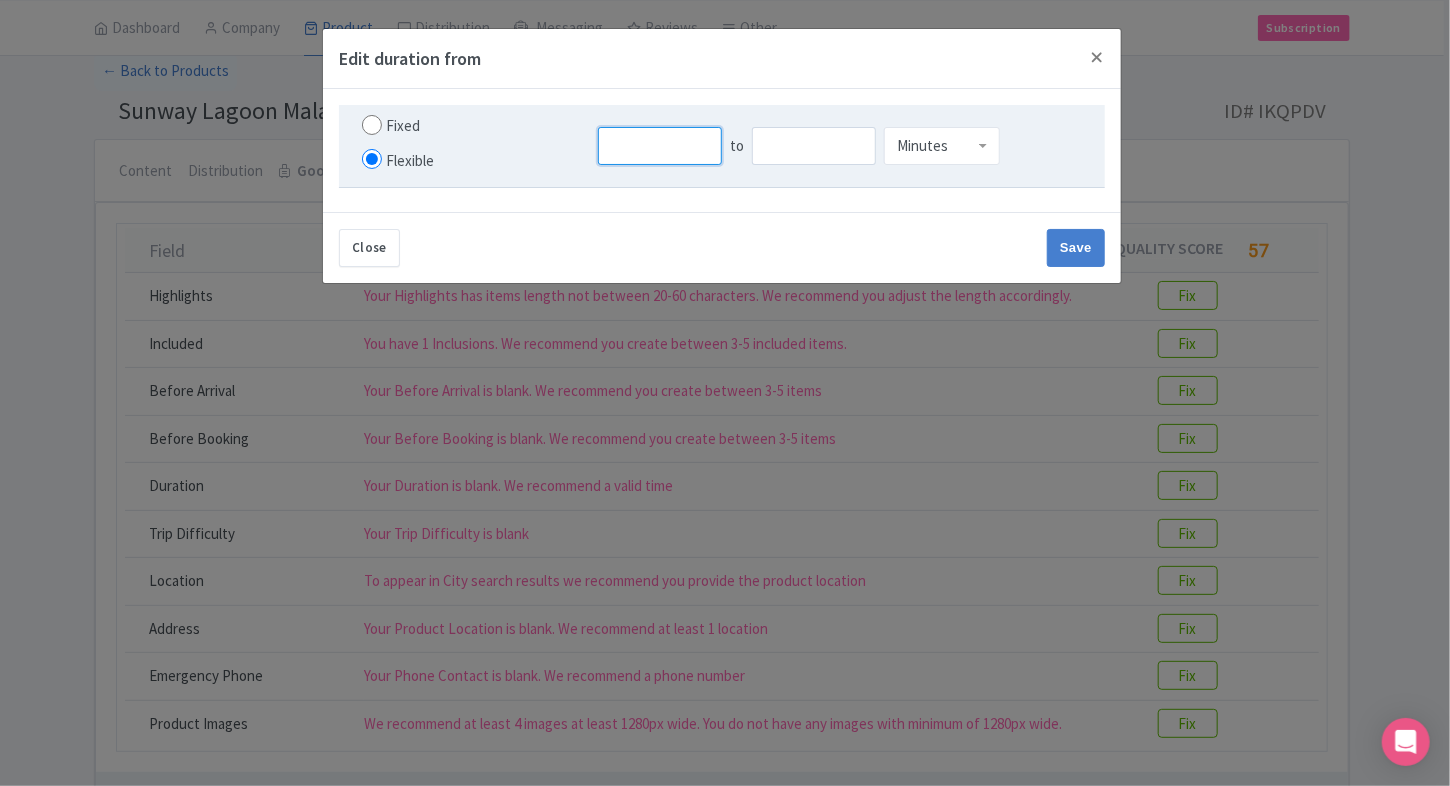 click at bounding box center [660, 146] 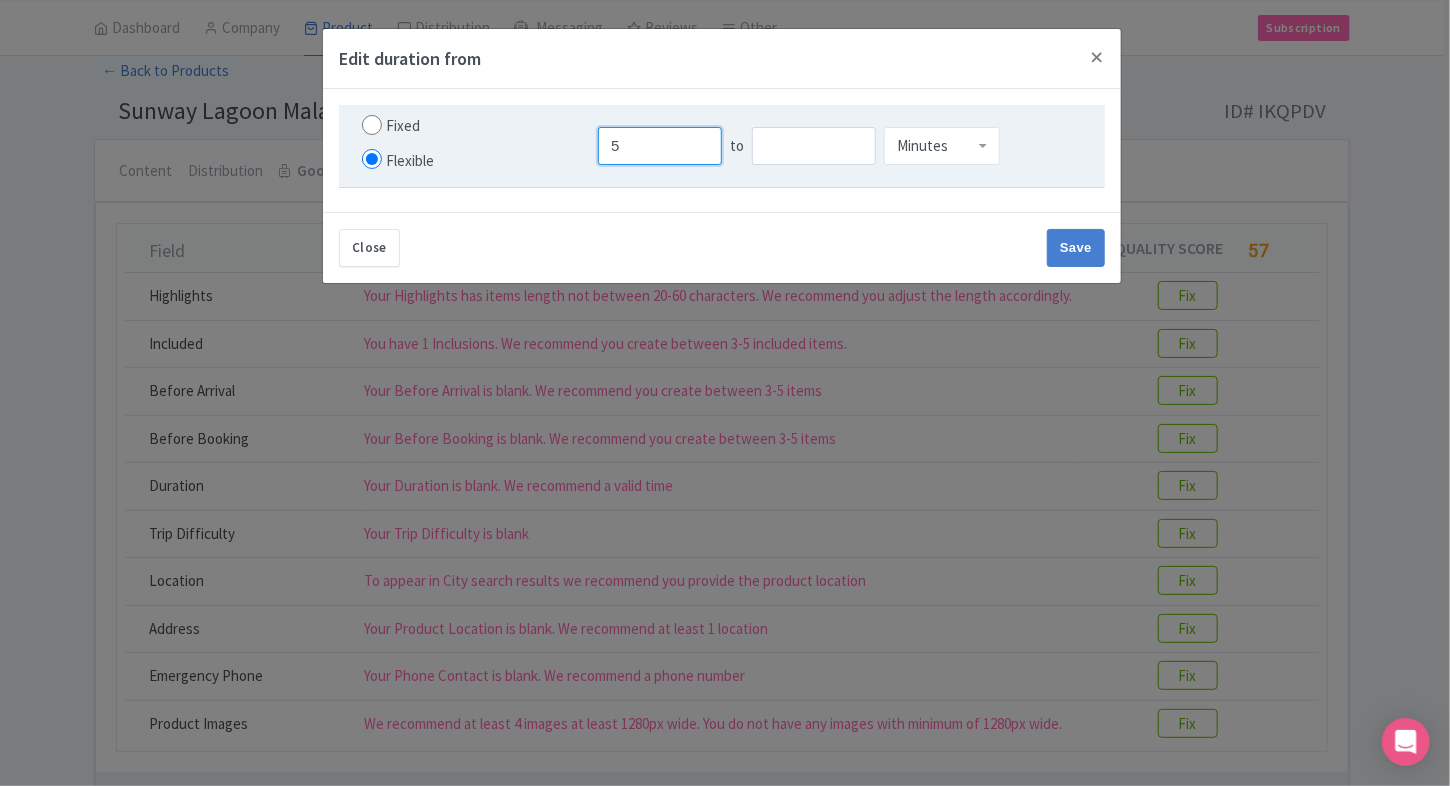 type on "5" 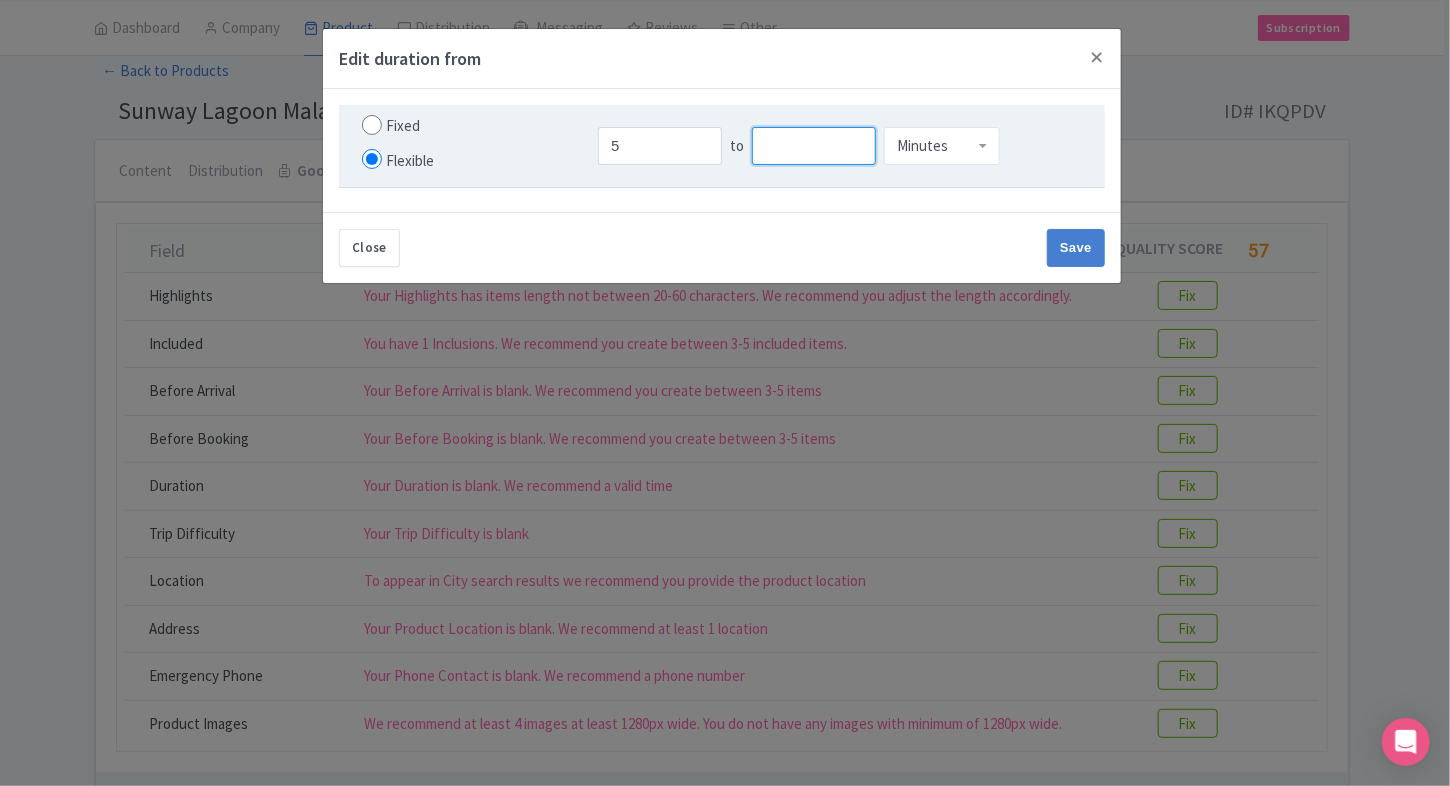 click at bounding box center [814, 146] 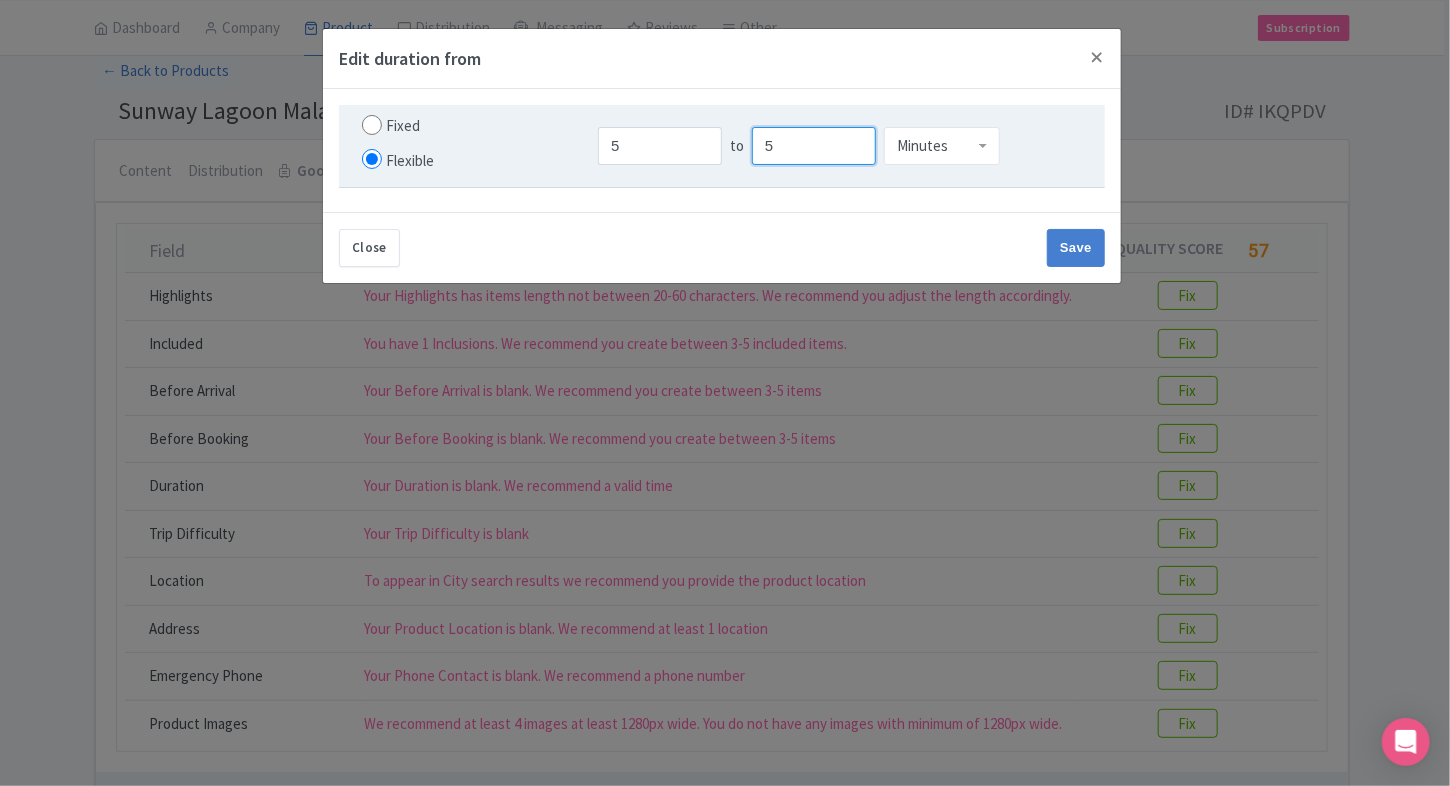 type on "5" 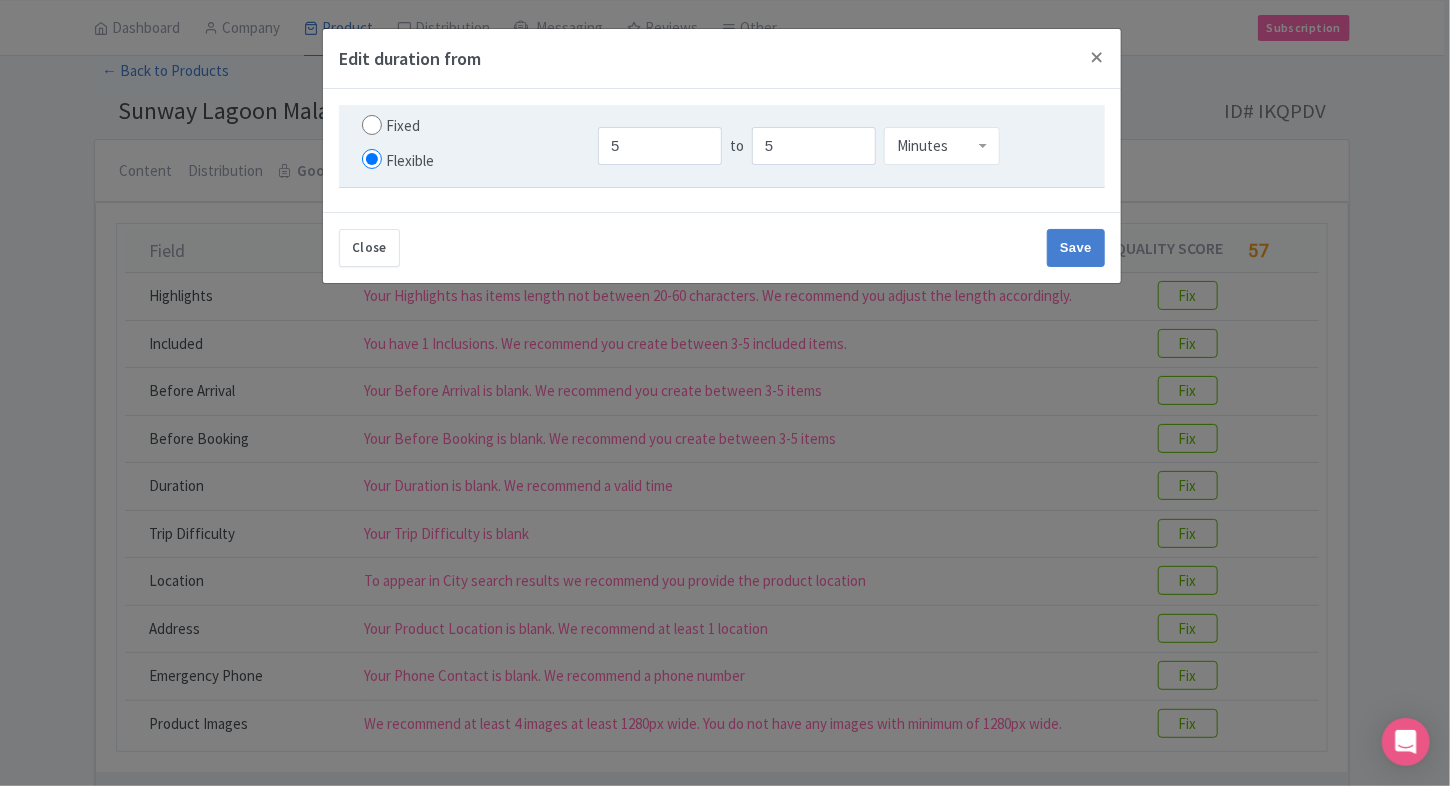 click on "Minutes" at bounding box center (942, 146) 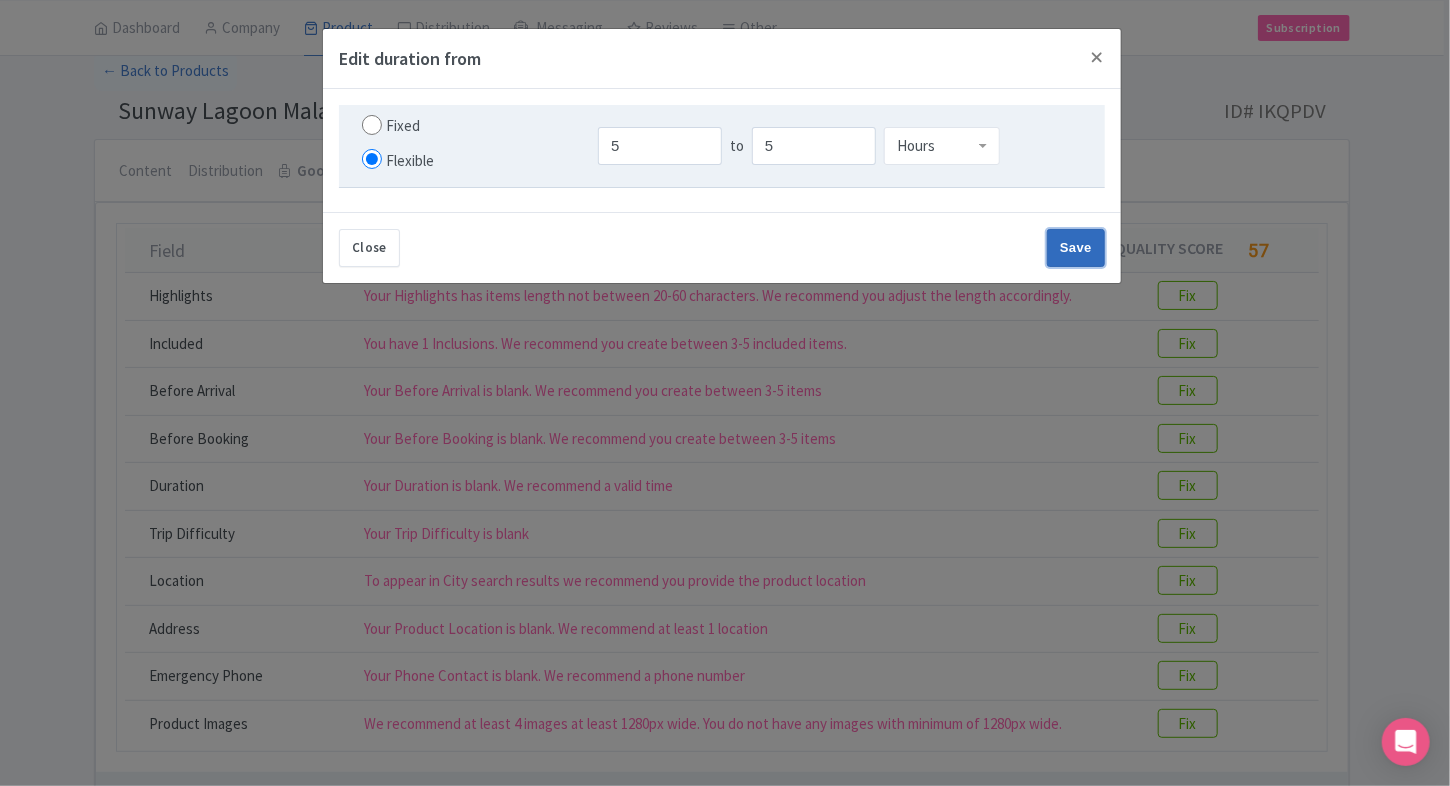 click on "Save" at bounding box center (1076, 248) 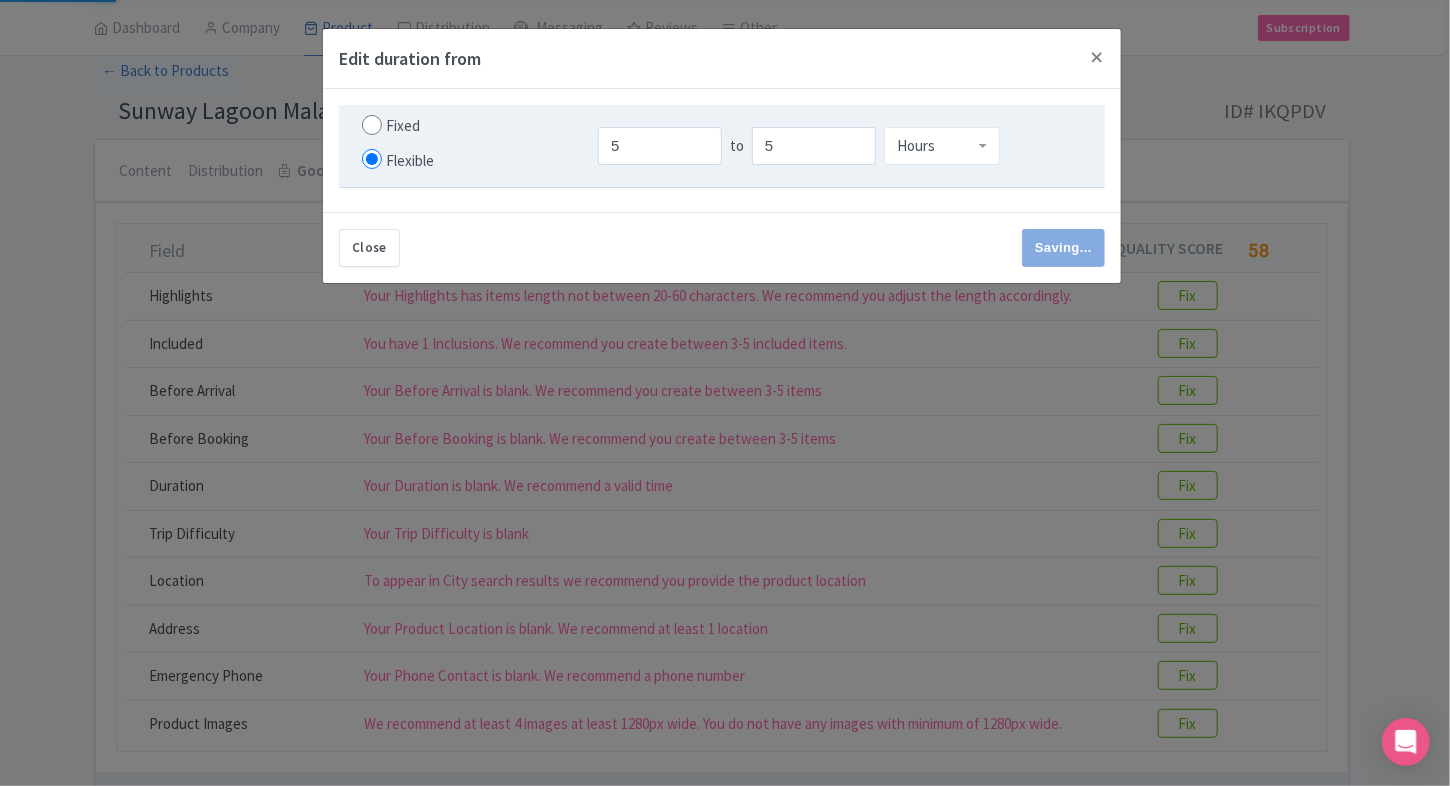 type on "Save" 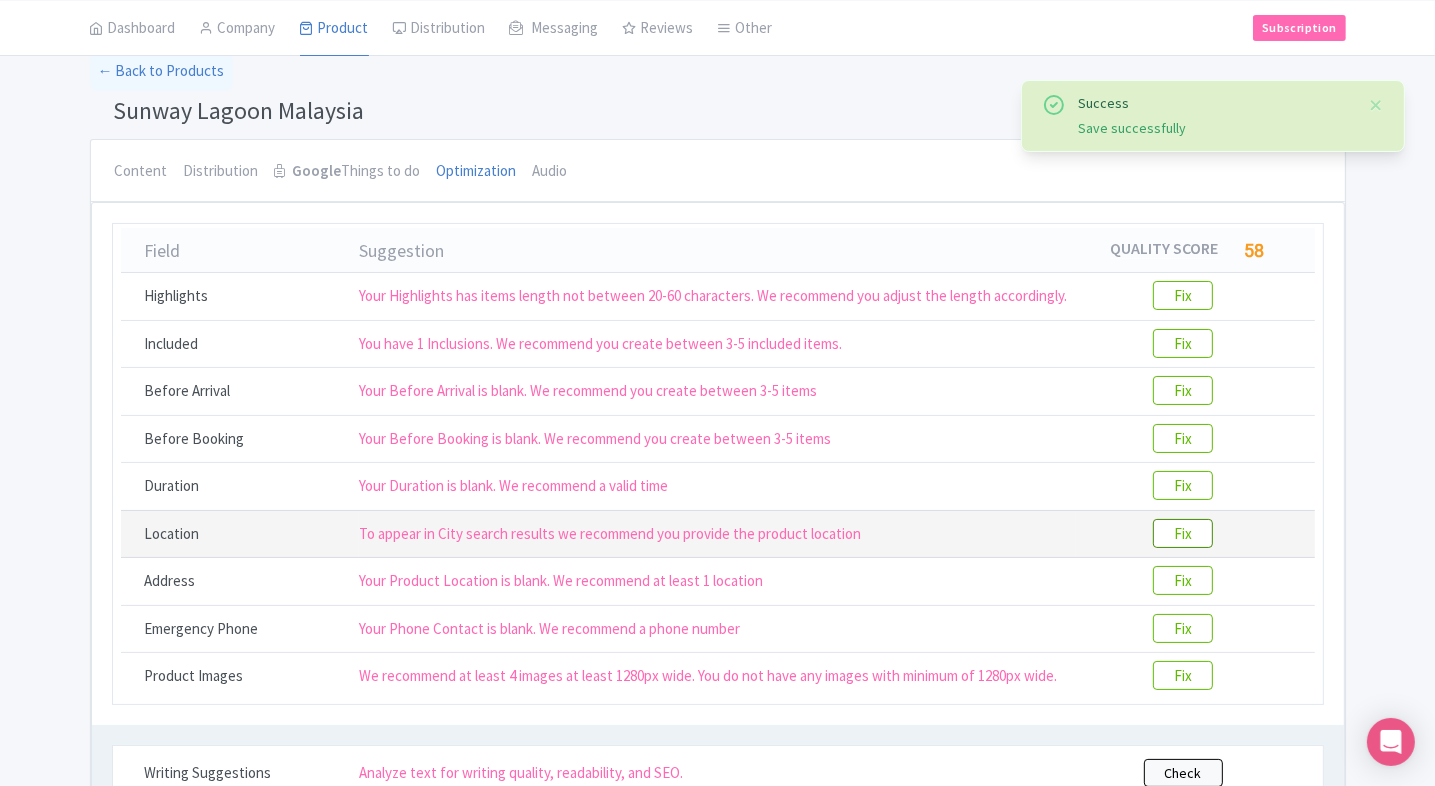 click on "Fix" at bounding box center [1183, 533] 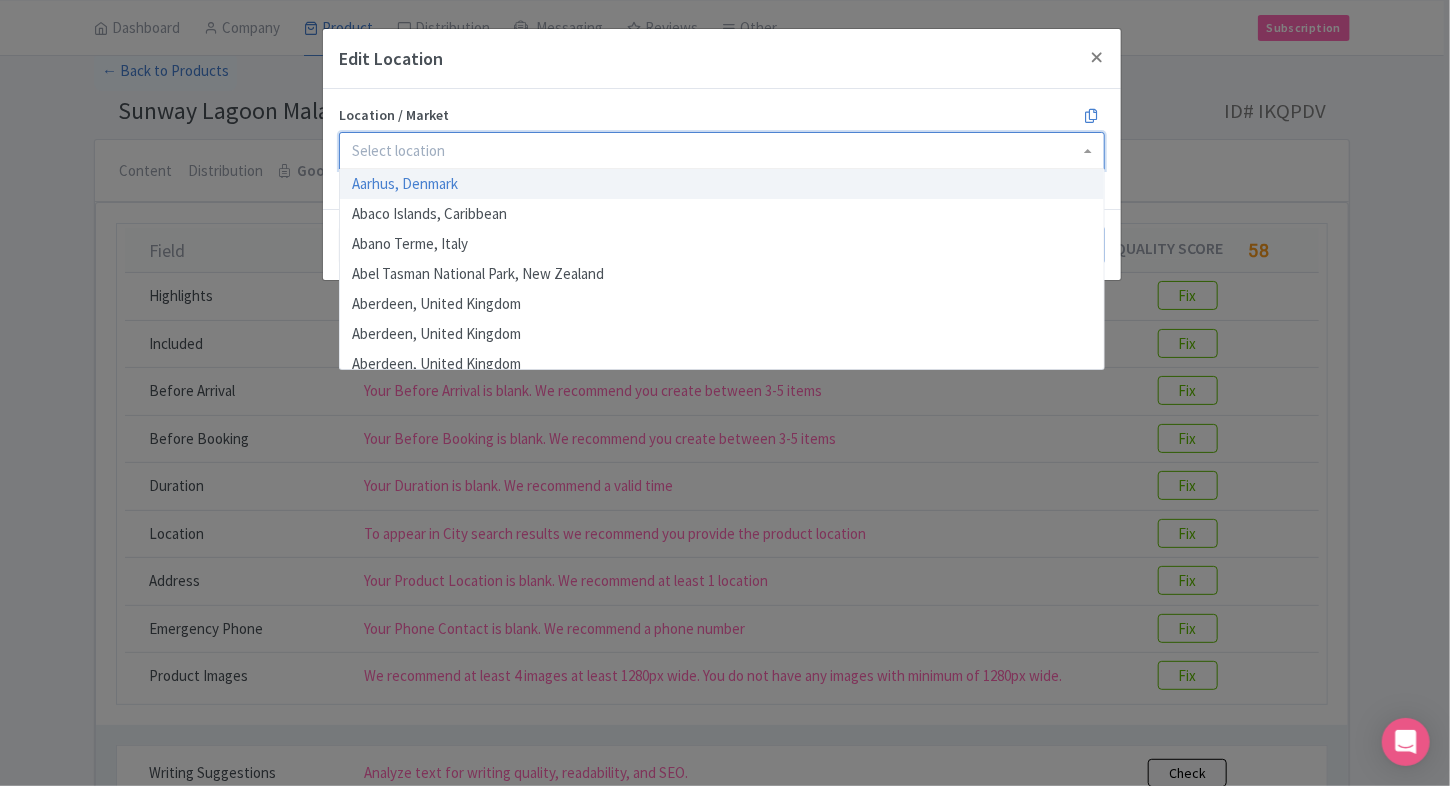 click at bounding box center [722, 151] 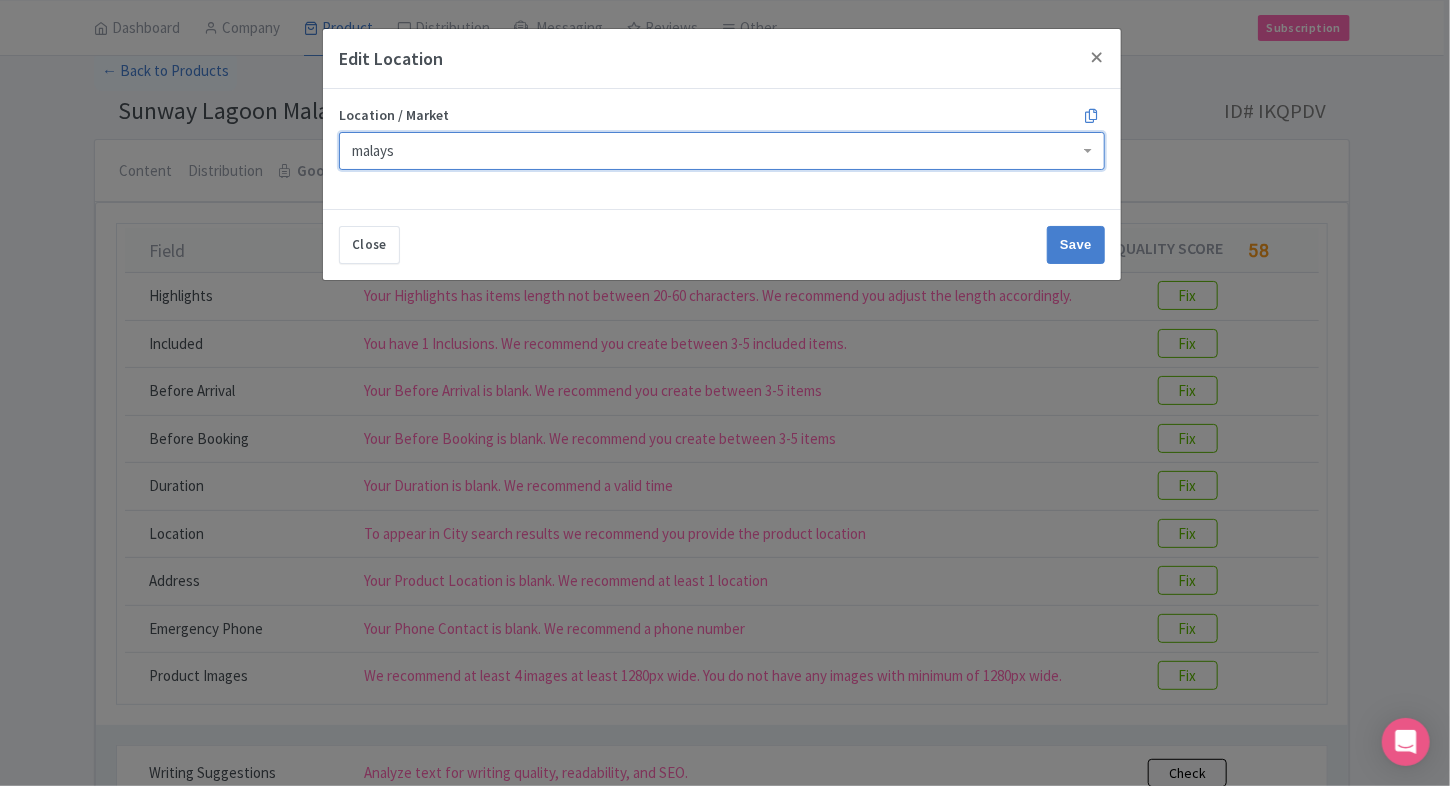 scroll, scrollTop: 0, scrollLeft: 0, axis: both 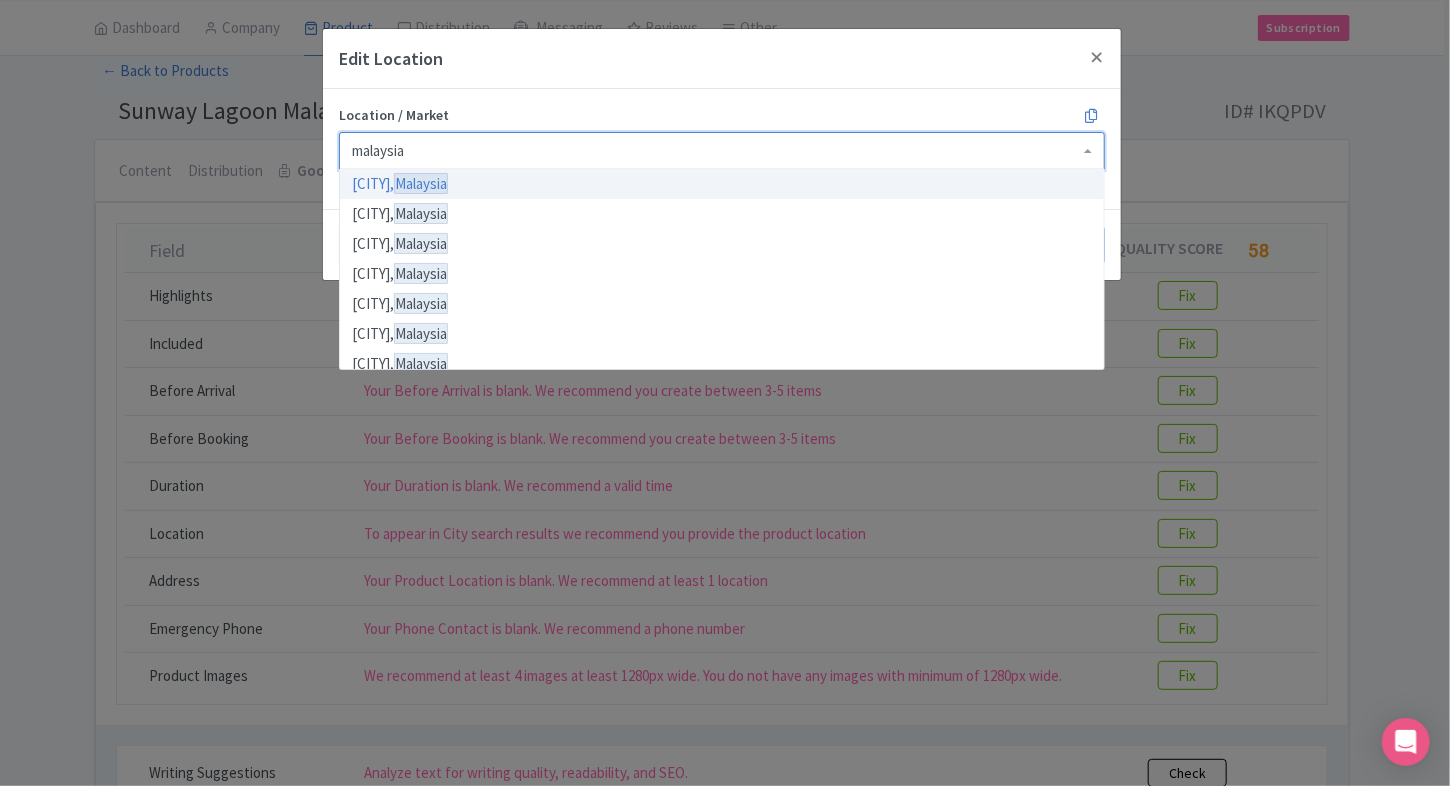 type on "malaysia" 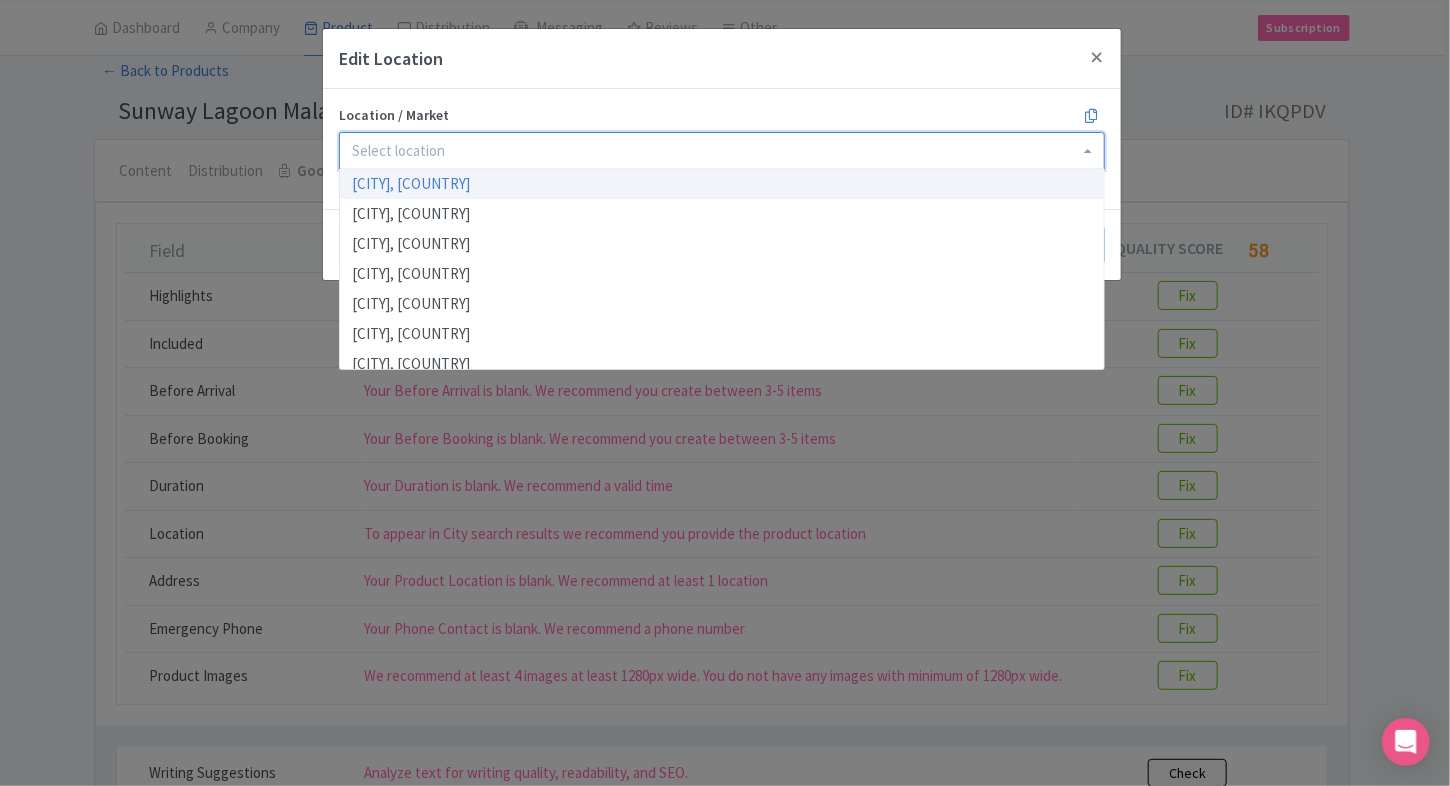 paste on "Subang Jaya, Malaysia" 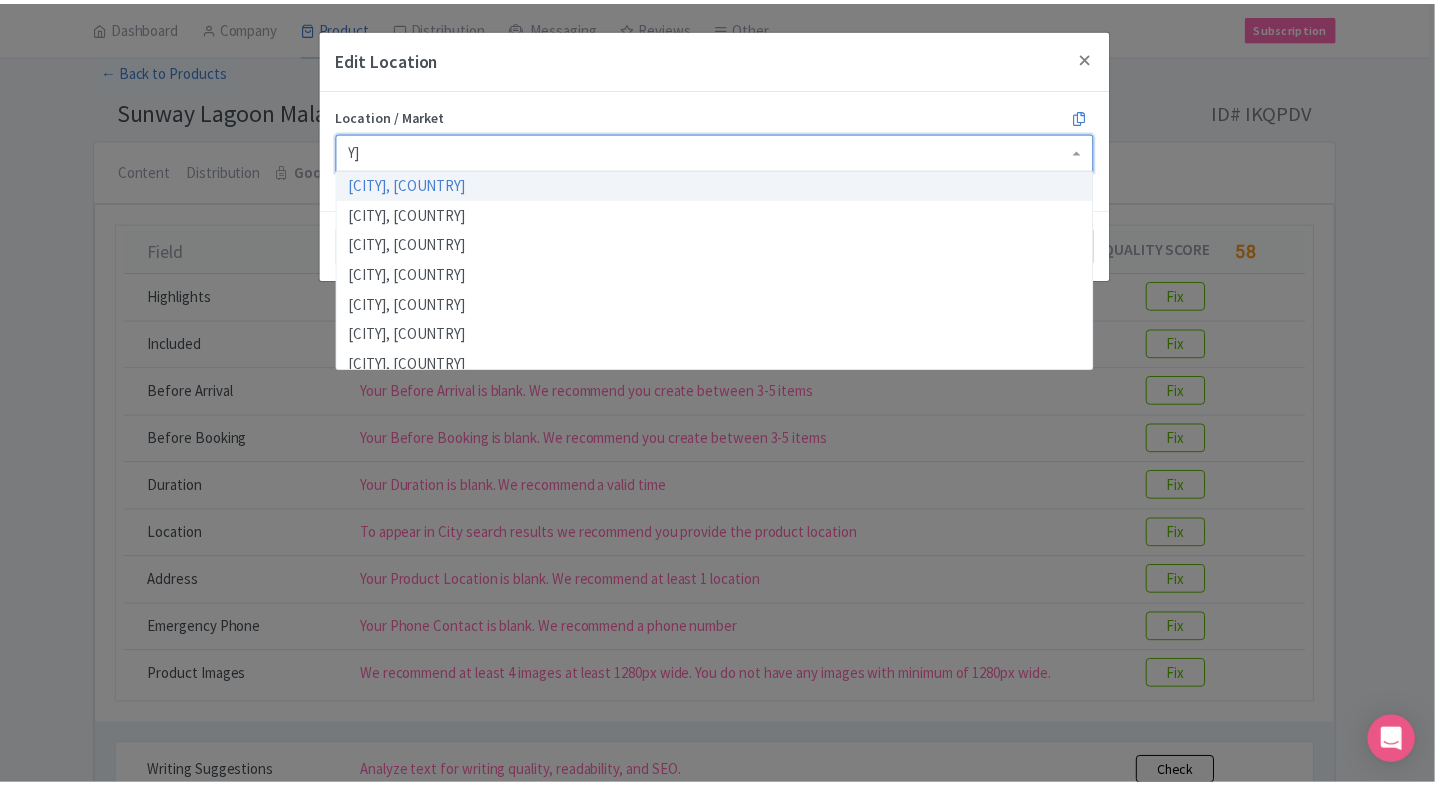 scroll, scrollTop: 0, scrollLeft: 0, axis: both 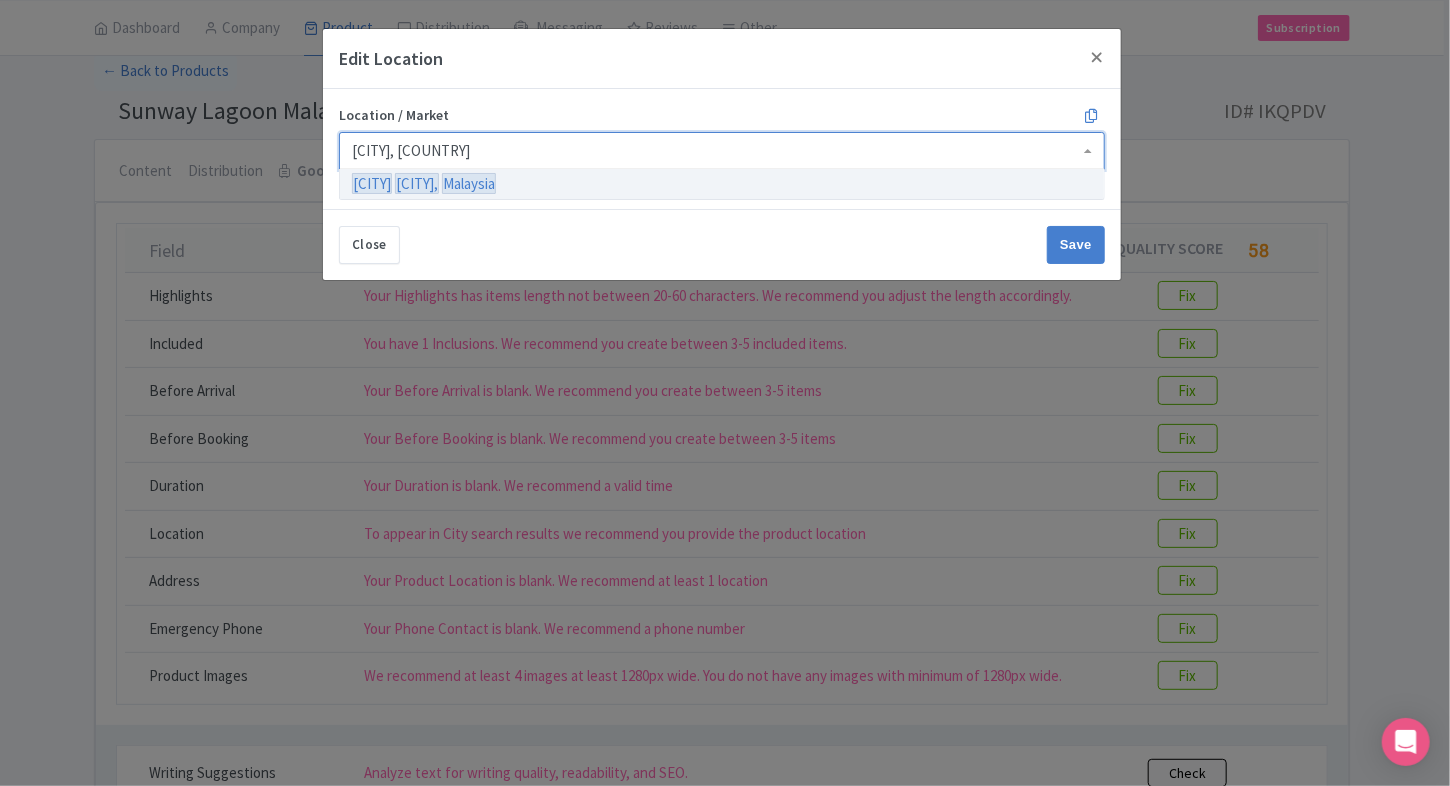 type 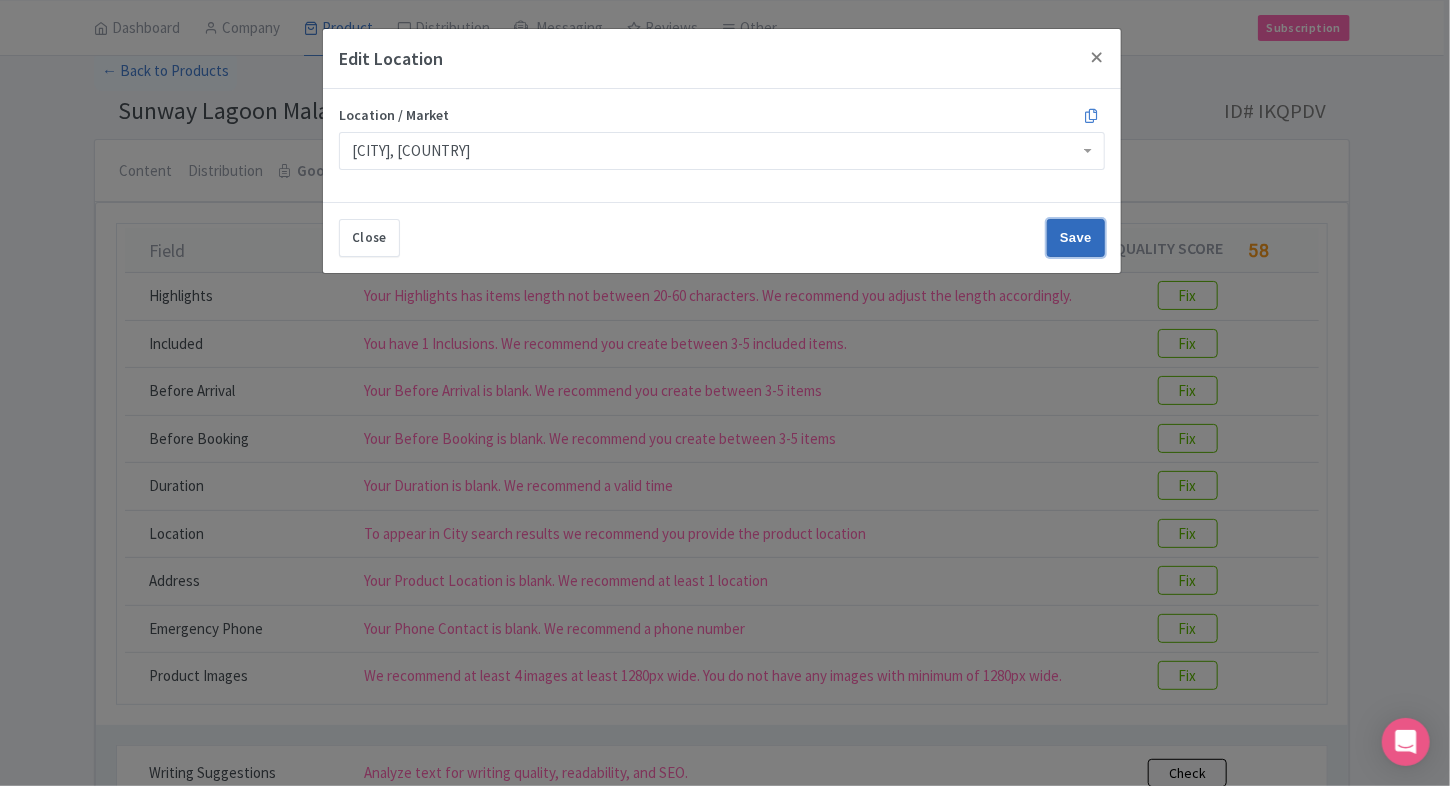 click on "Save" at bounding box center (1076, 238) 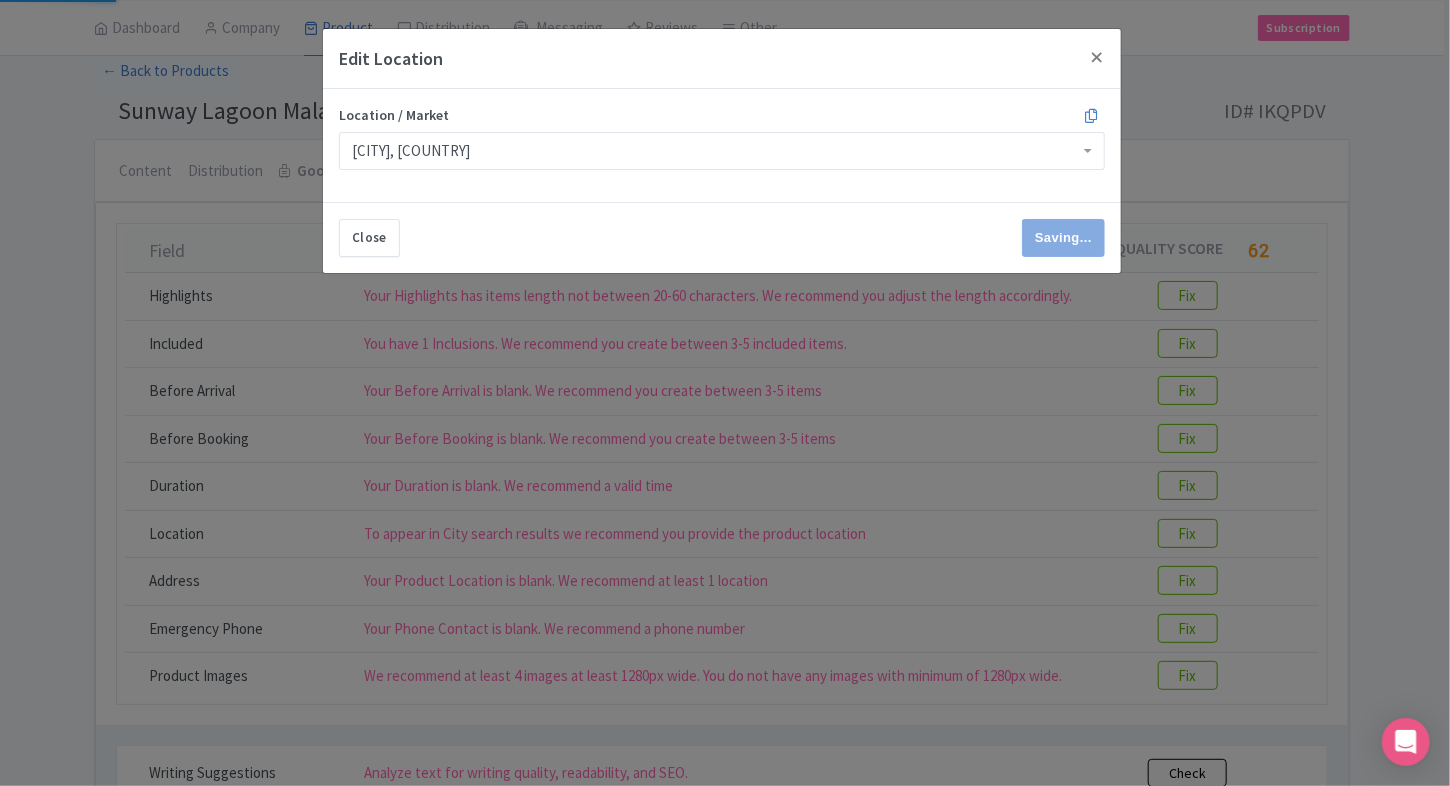 type on "Save" 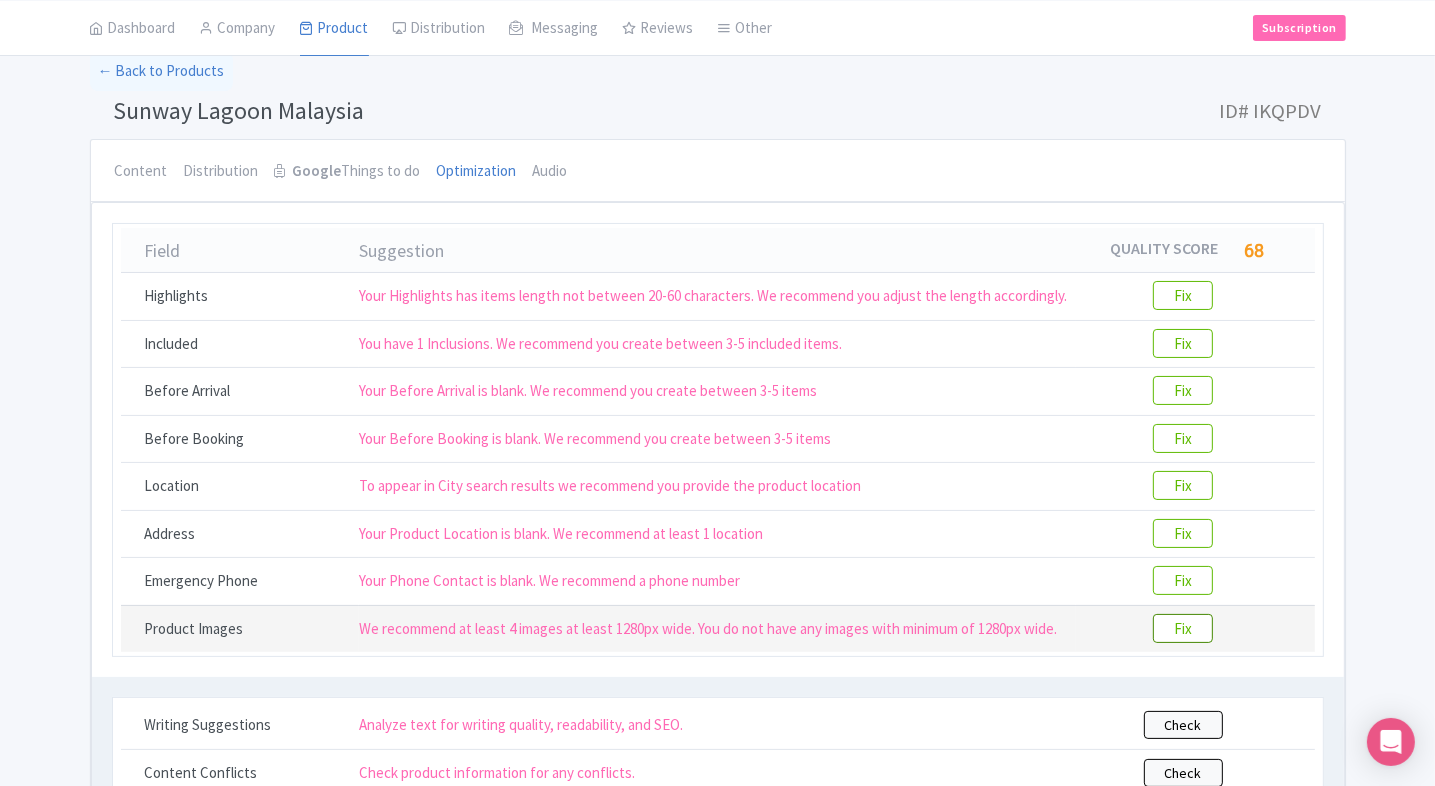 click on "Fix" at bounding box center [1183, 628] 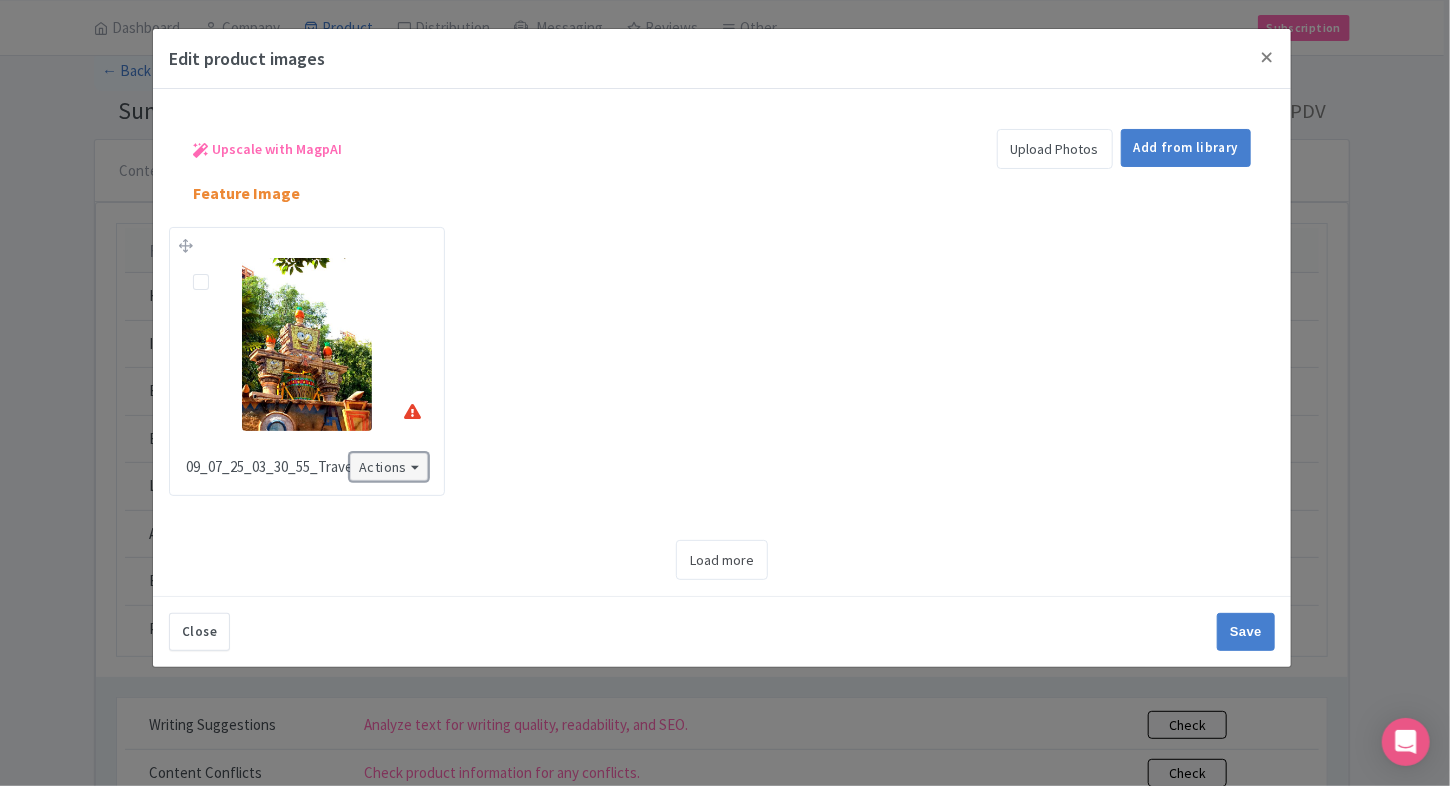 click on "Actions" at bounding box center (389, 467) 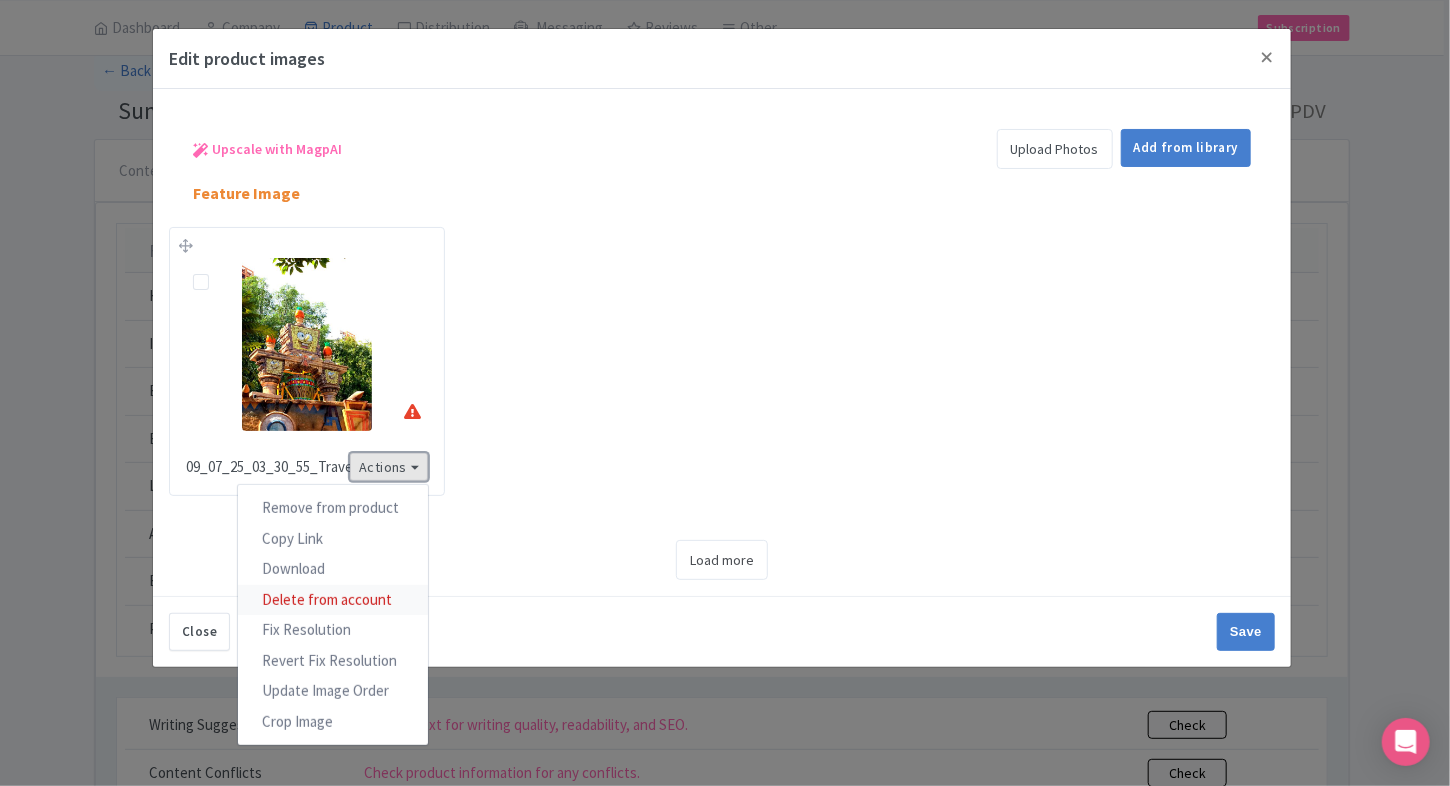 click on "Delete from account" at bounding box center (333, 599) 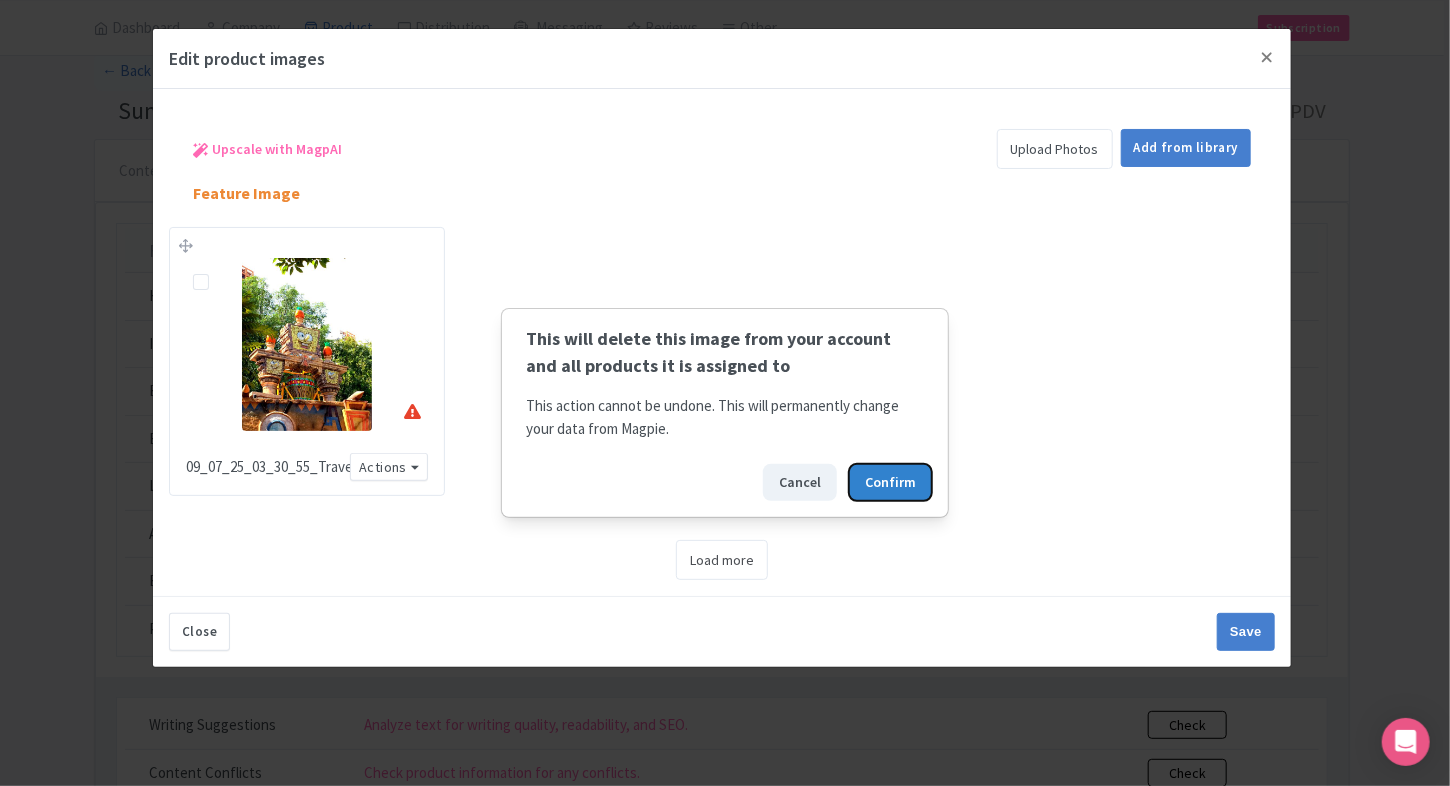 click on "Confirm" at bounding box center [890, 482] 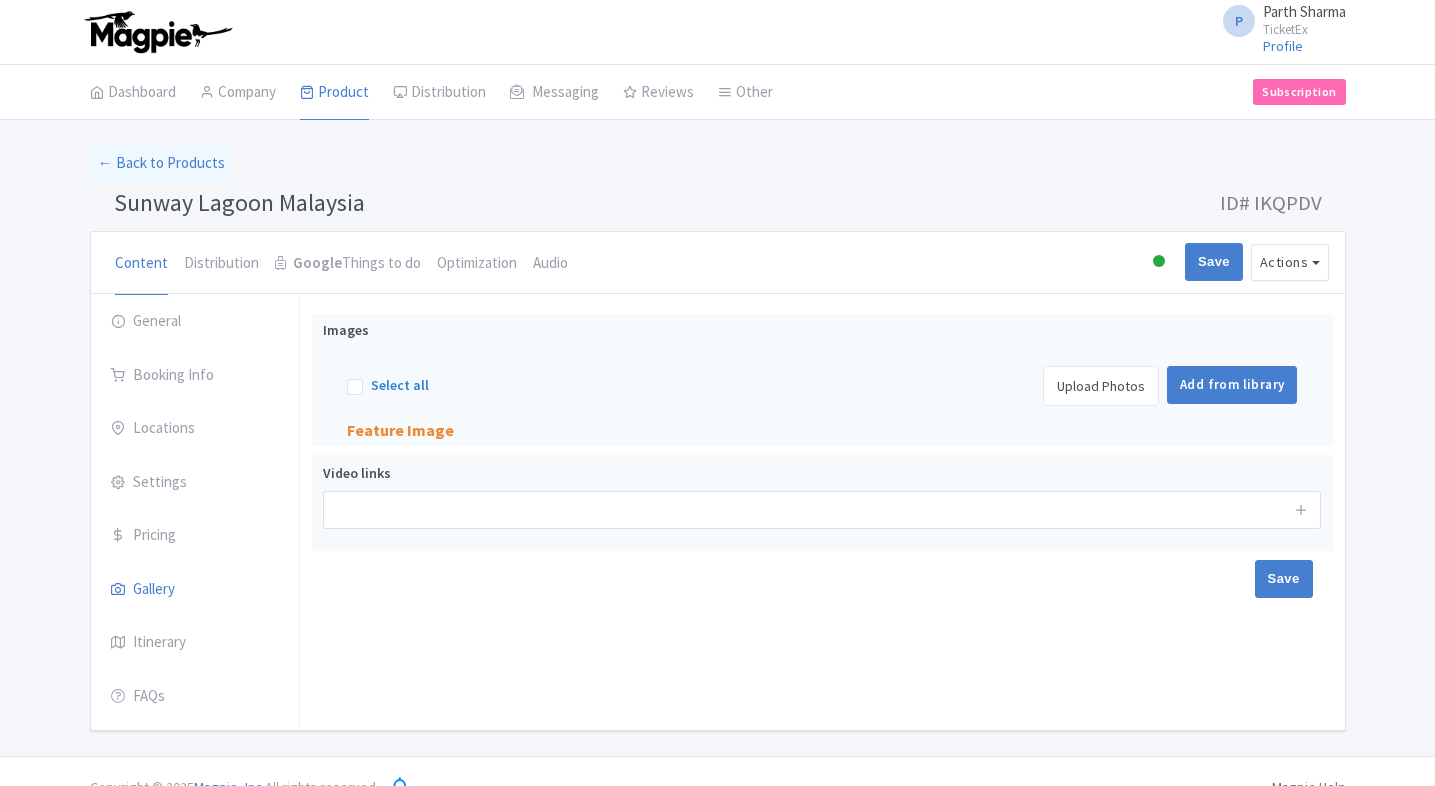 scroll, scrollTop: 28, scrollLeft: 0, axis: vertical 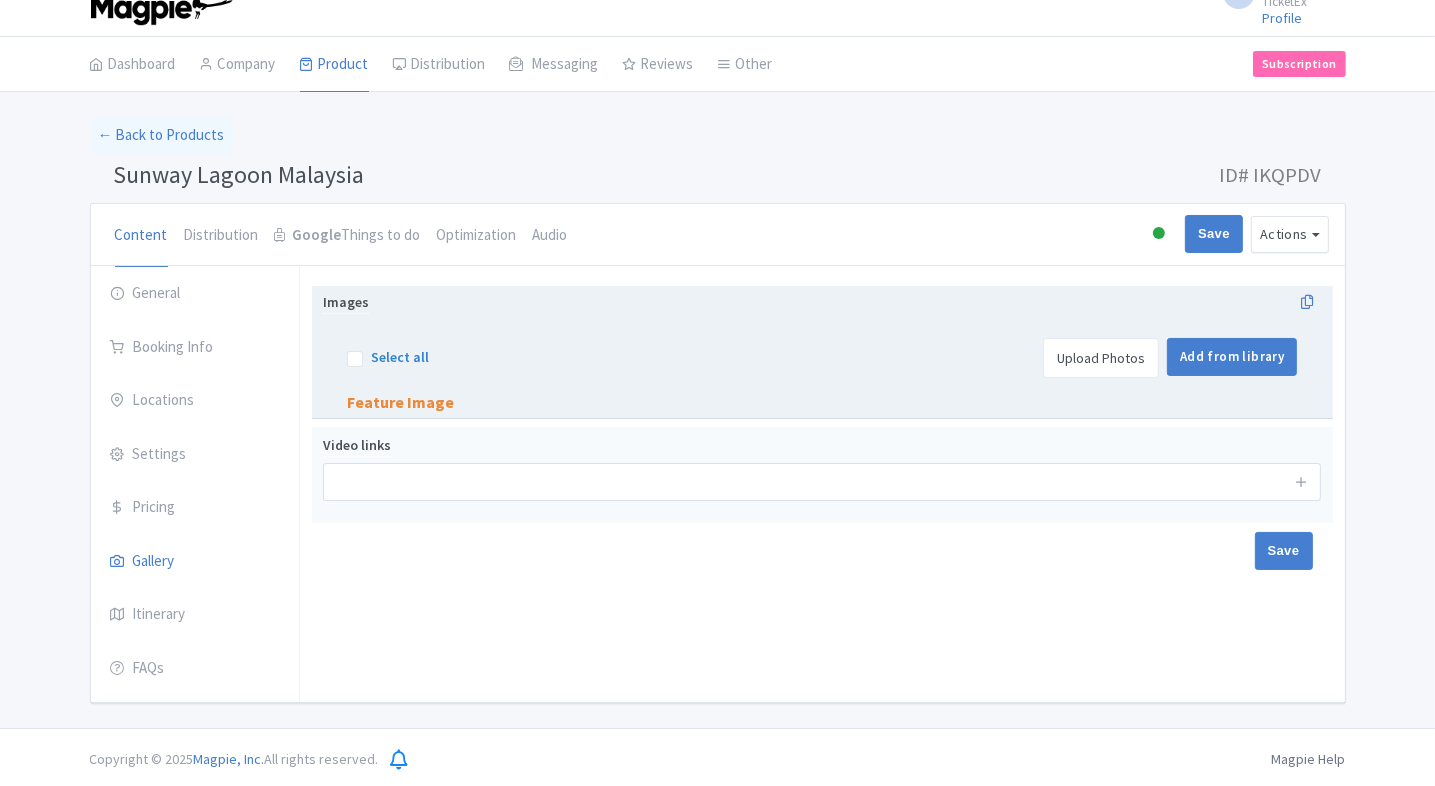 click on "Upload Photos" at bounding box center [1101, 358] 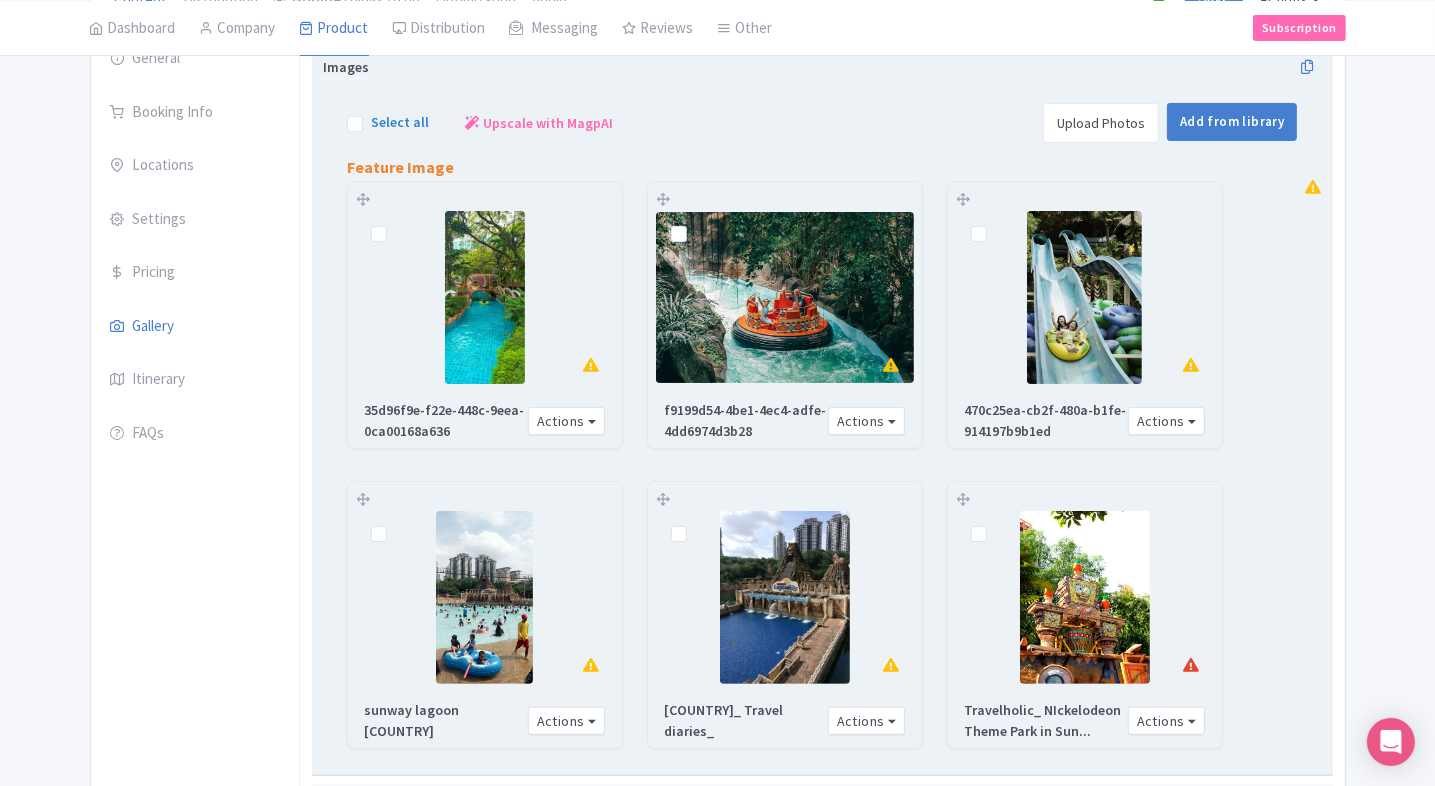scroll, scrollTop: 264, scrollLeft: 0, axis: vertical 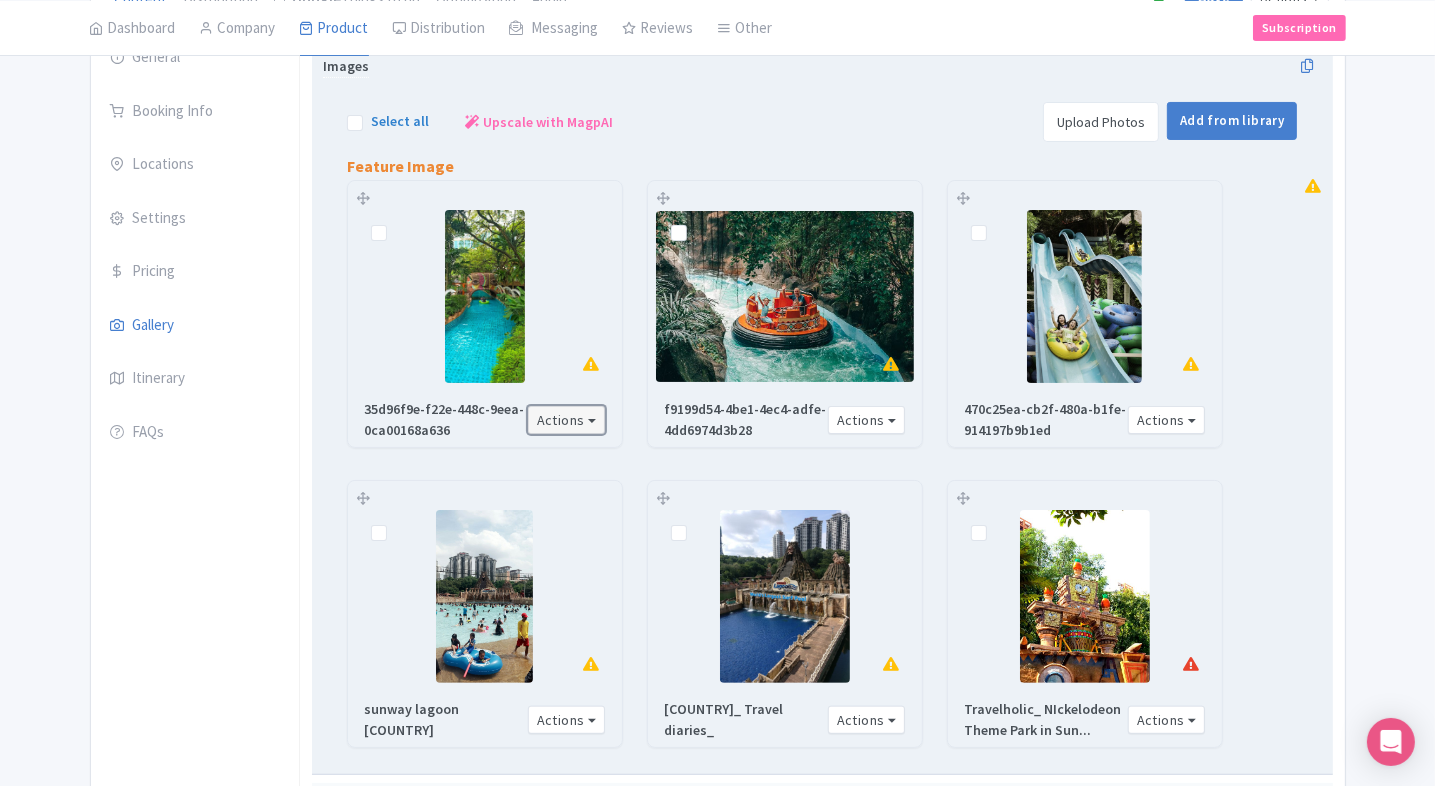 click on "Actions" at bounding box center (567, 420) 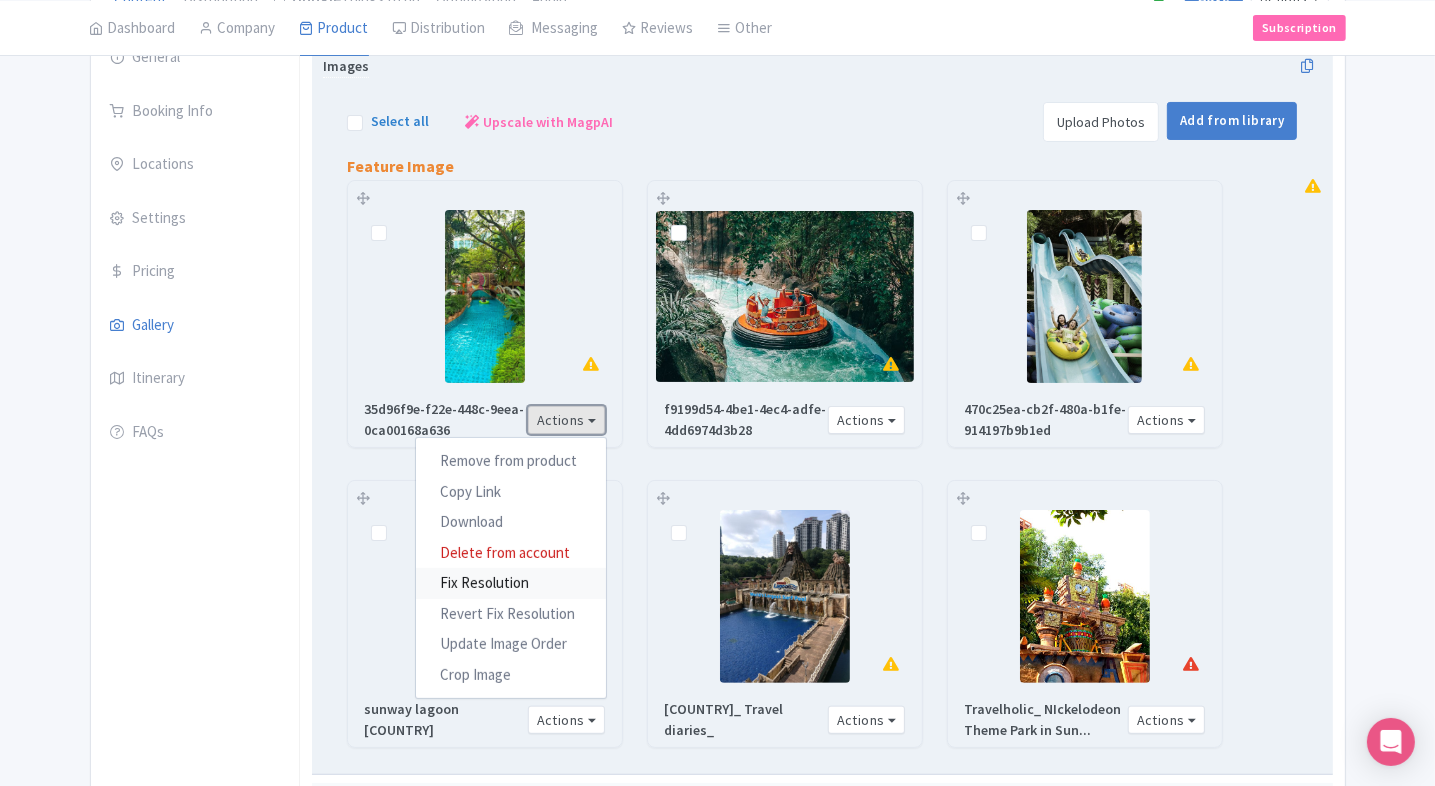 click on "Fix Resolution" at bounding box center [511, 583] 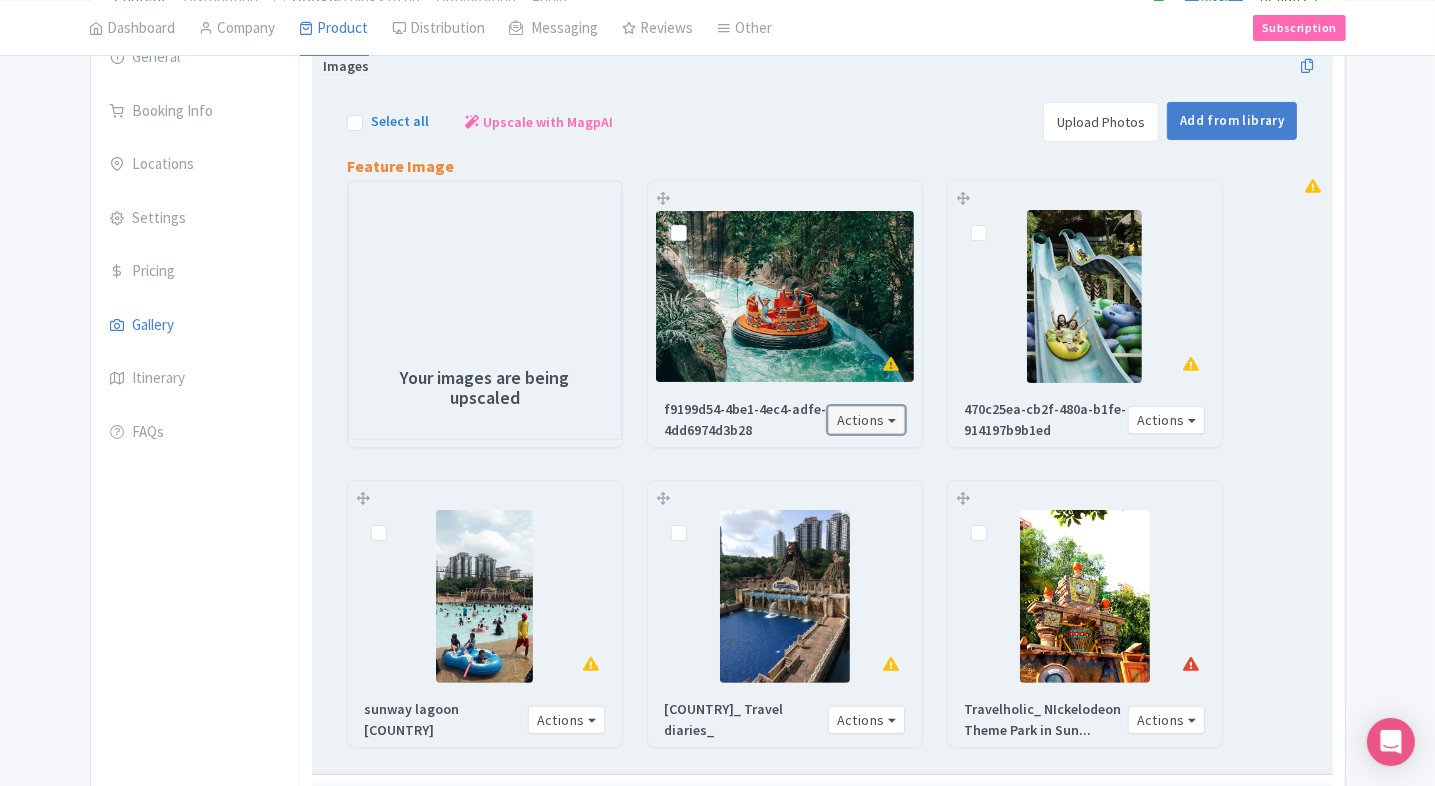 click on "Actions" at bounding box center (867, 420) 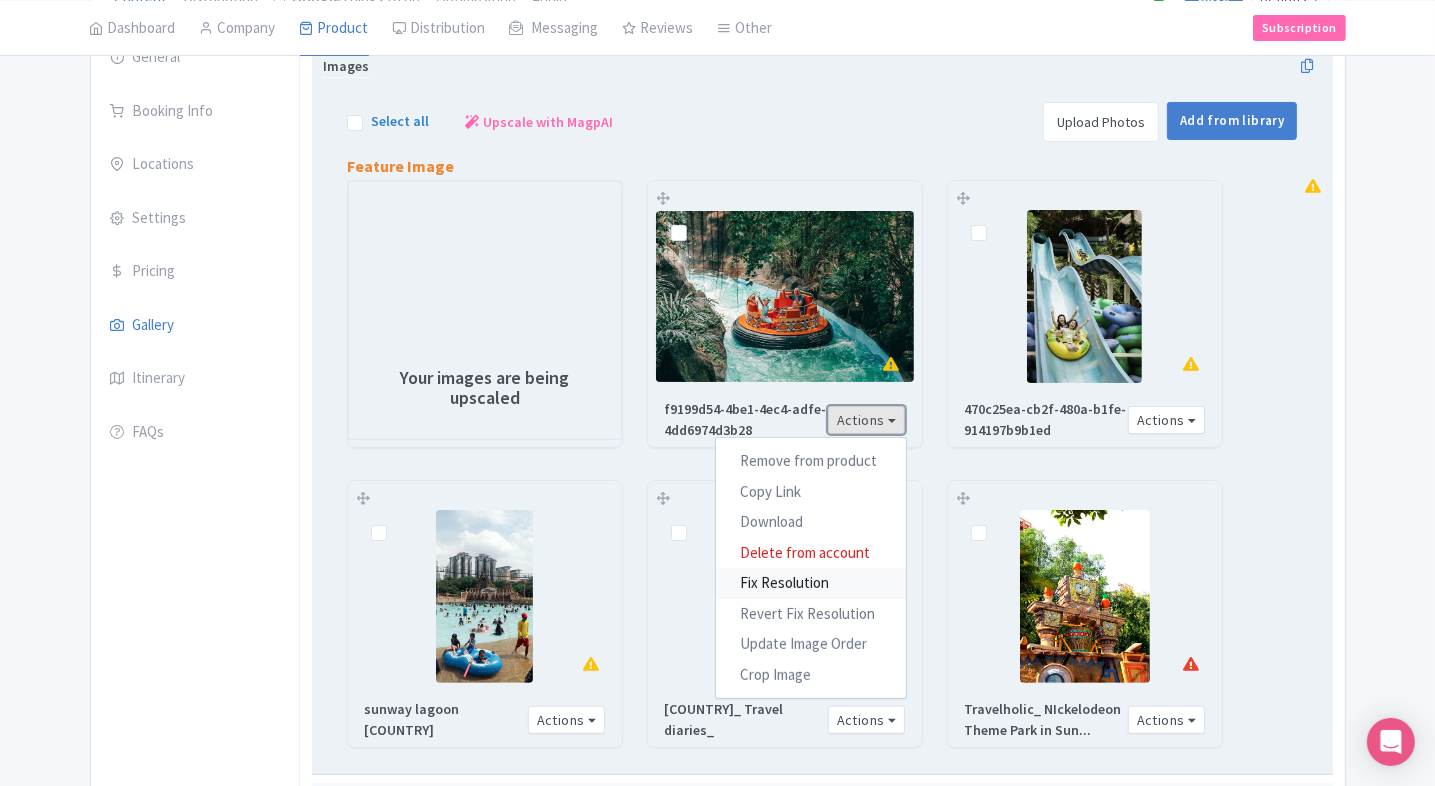 click on "Fix Resolution" at bounding box center [811, 583] 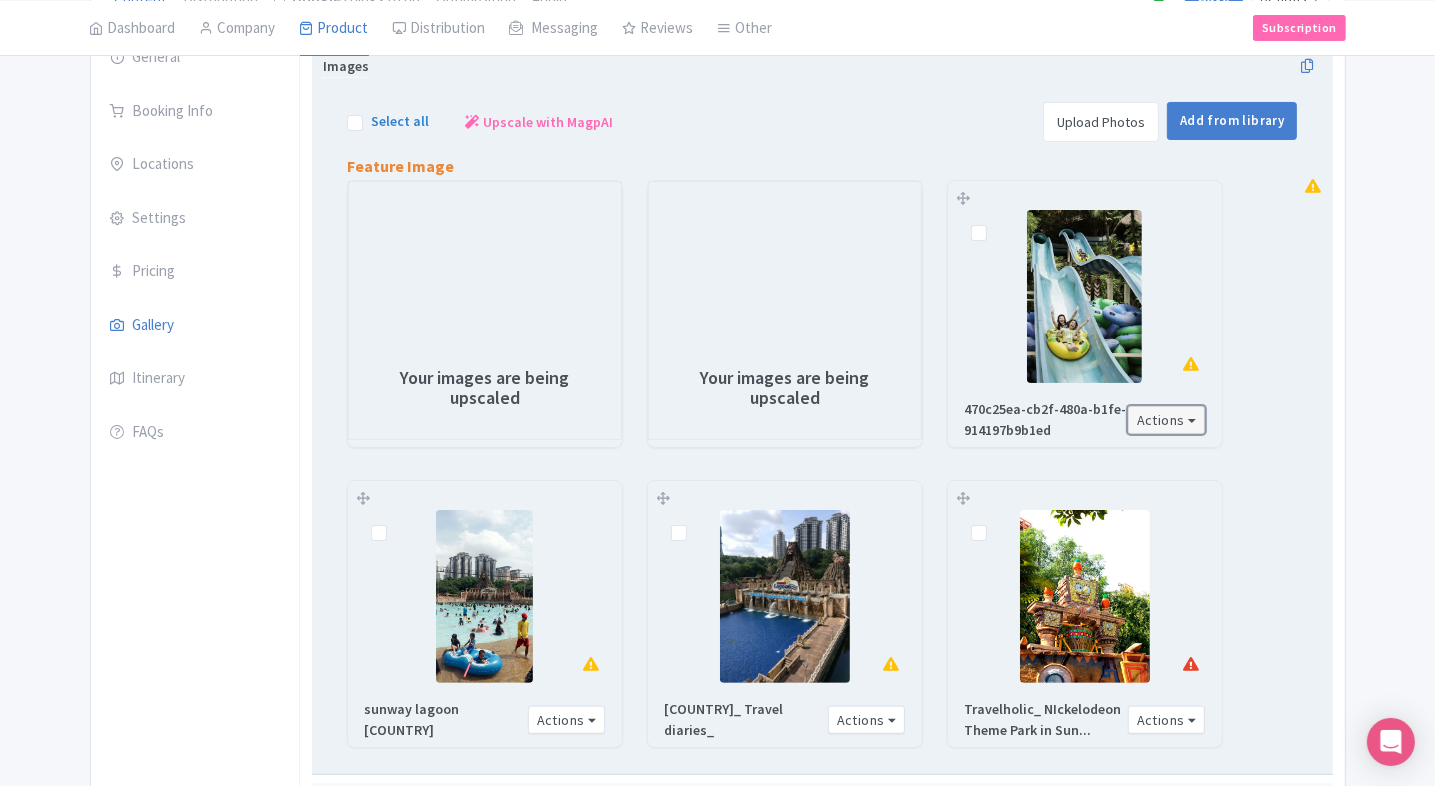 click on "Actions" at bounding box center [1167, 420] 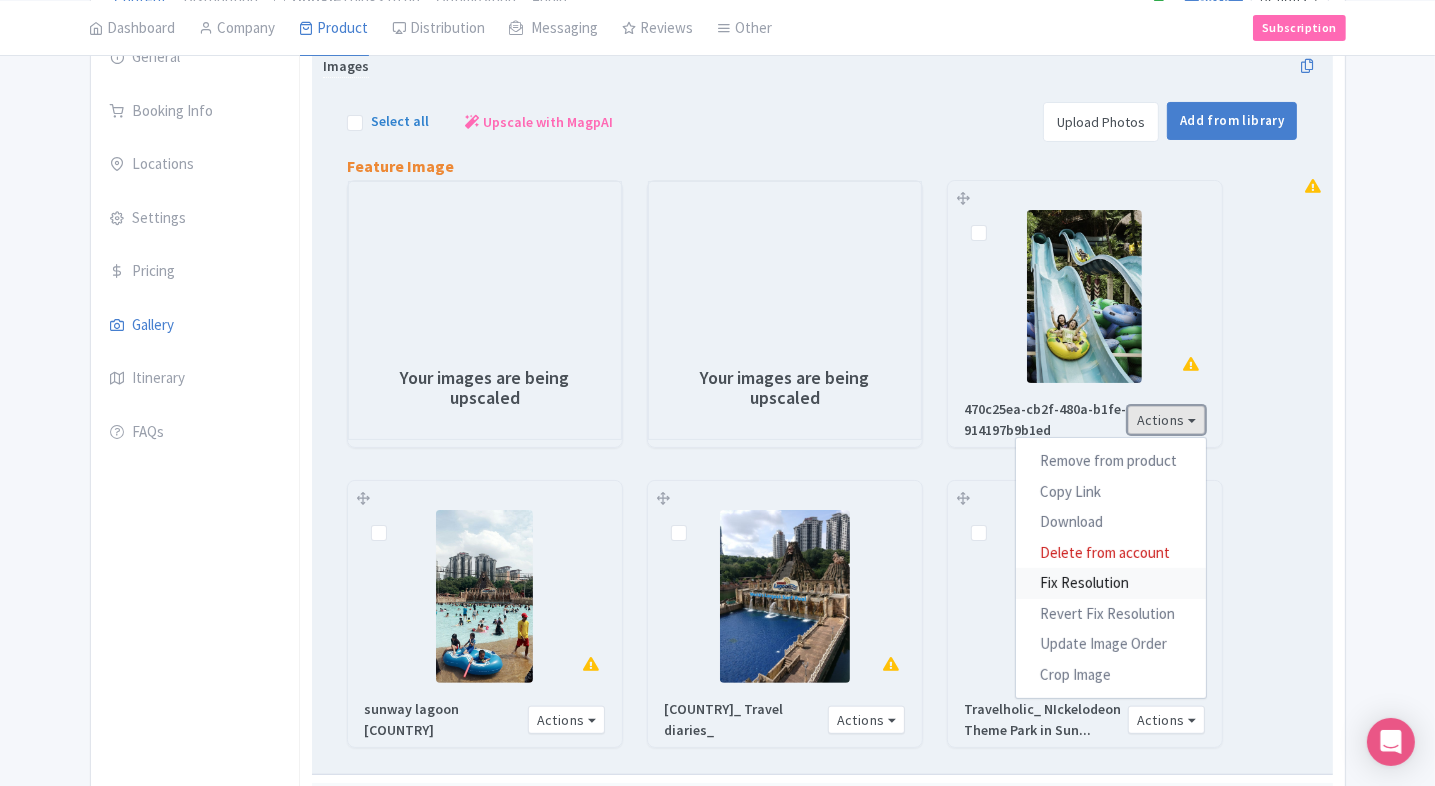 click on "Fix Resolution" at bounding box center [1111, 583] 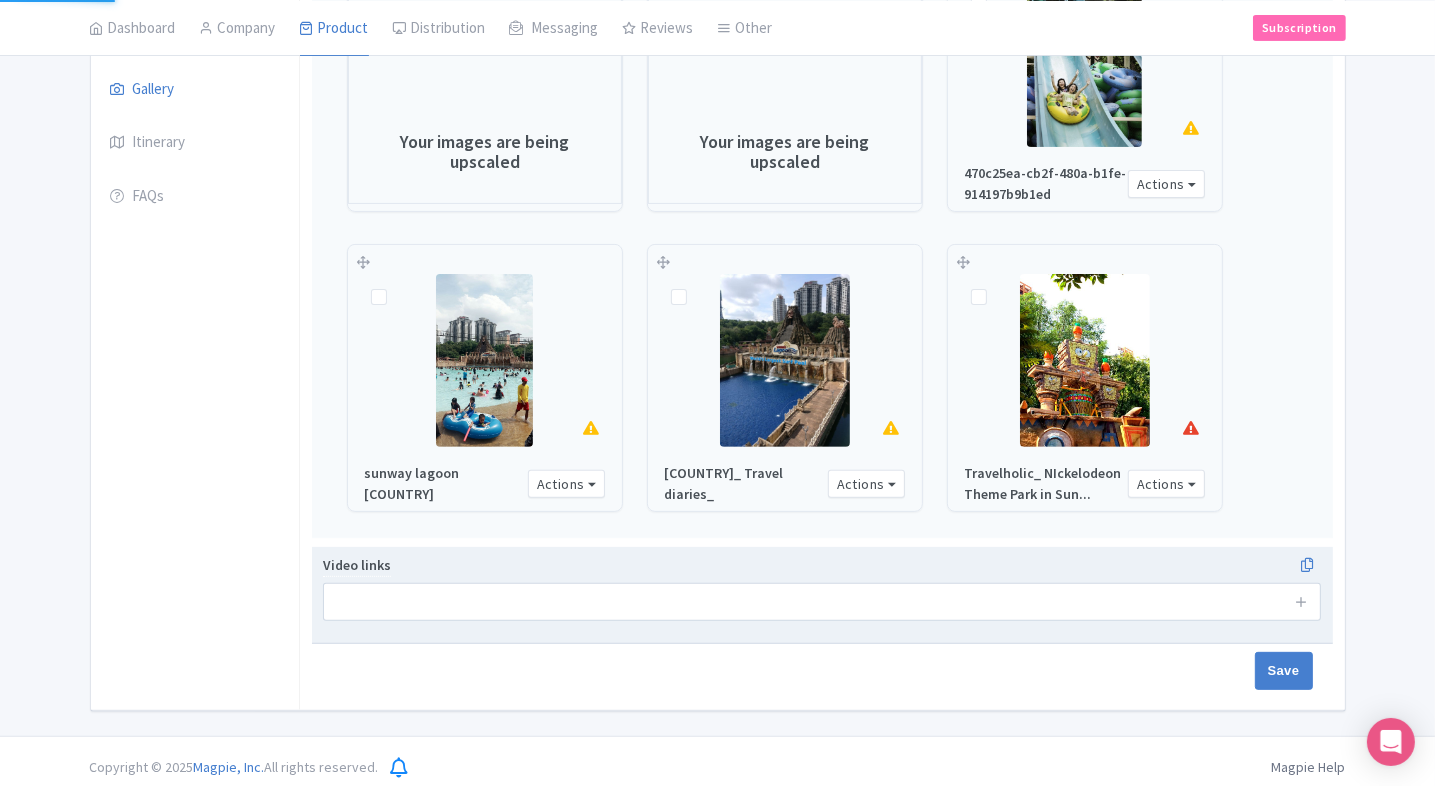 scroll, scrollTop: 500, scrollLeft: 0, axis: vertical 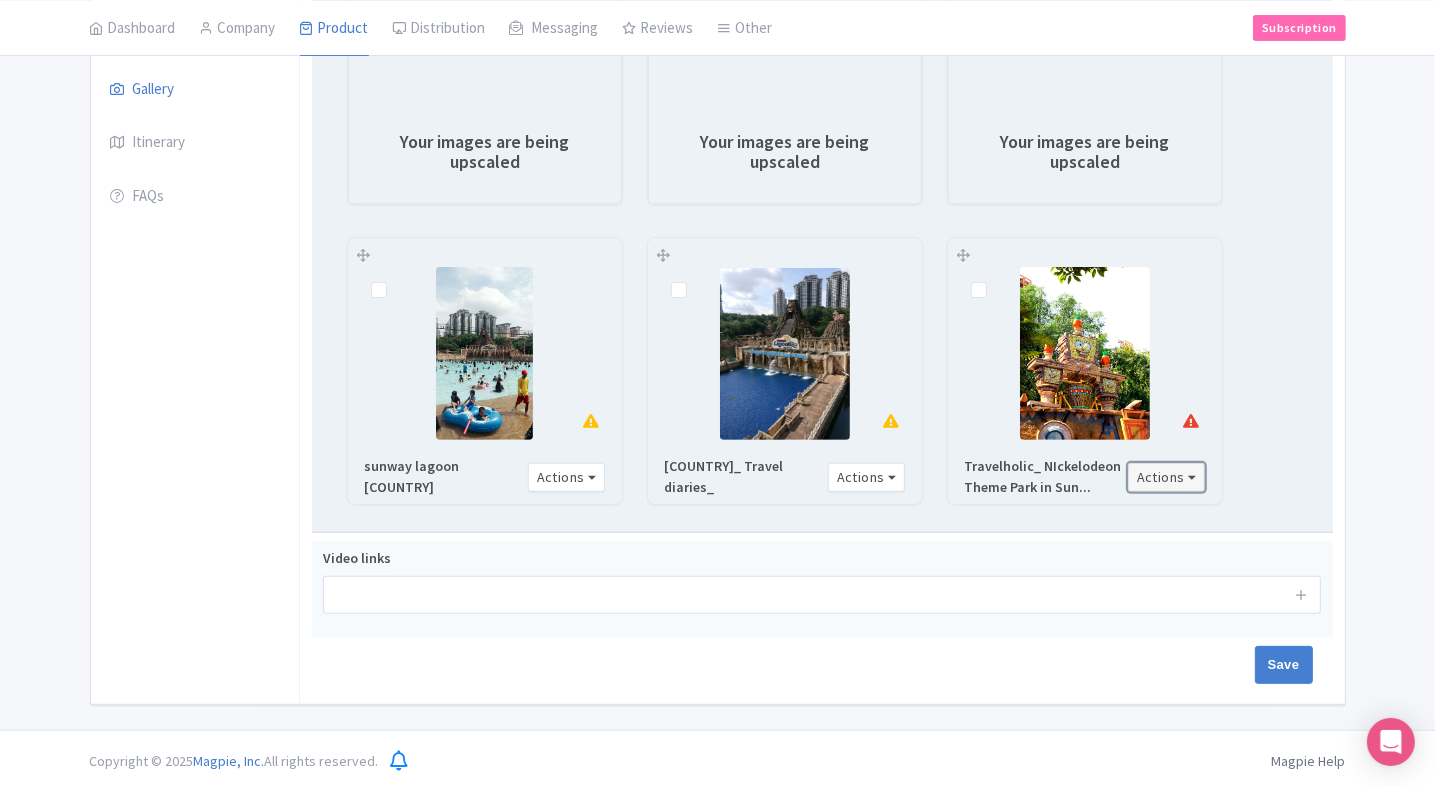 click on "Actions" at bounding box center [1167, 477] 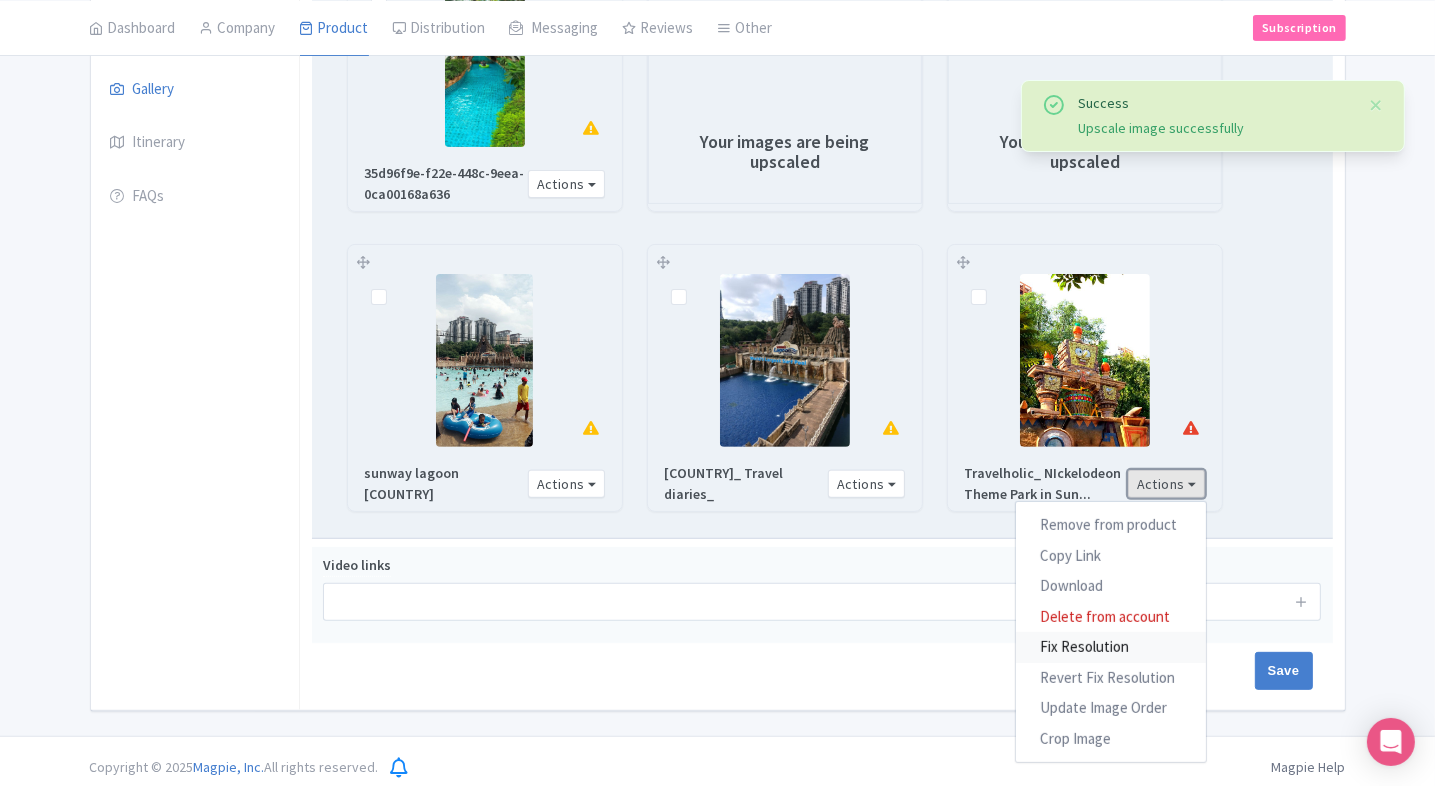 click on "Fix Resolution" at bounding box center [1111, 647] 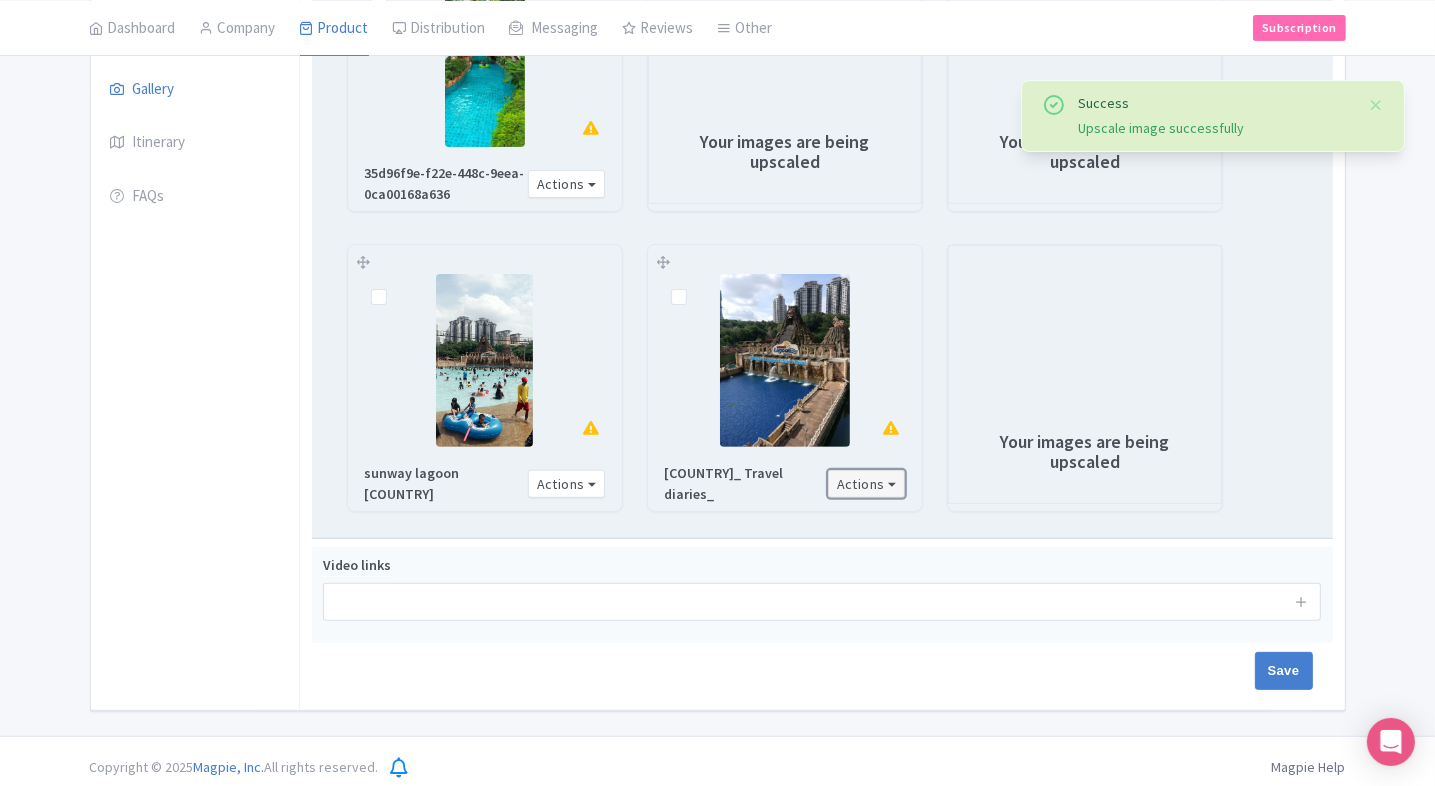 click on "Actions" at bounding box center [867, 484] 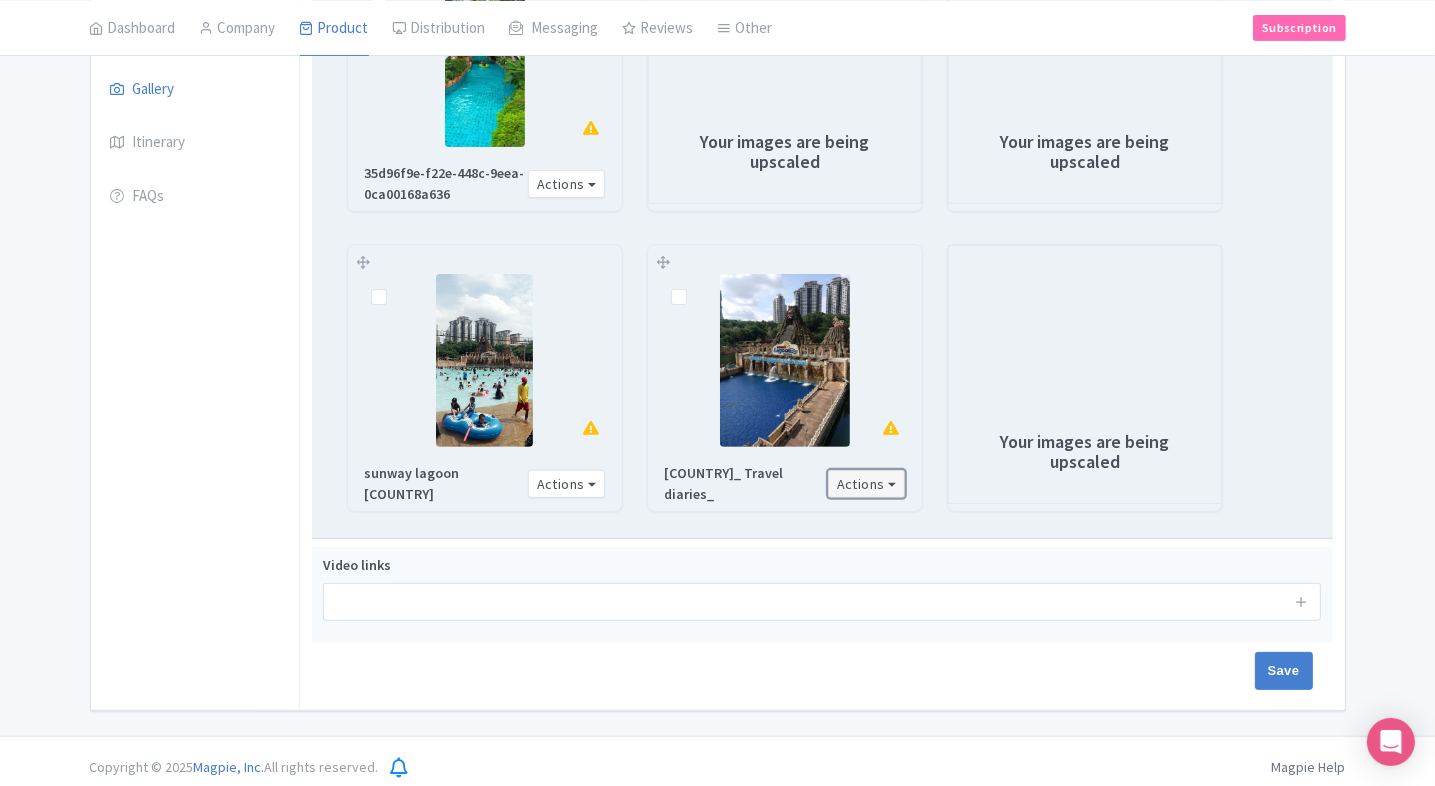drag, startPoint x: 885, startPoint y: 482, endPoint x: 901, endPoint y: 469, distance: 20.615528 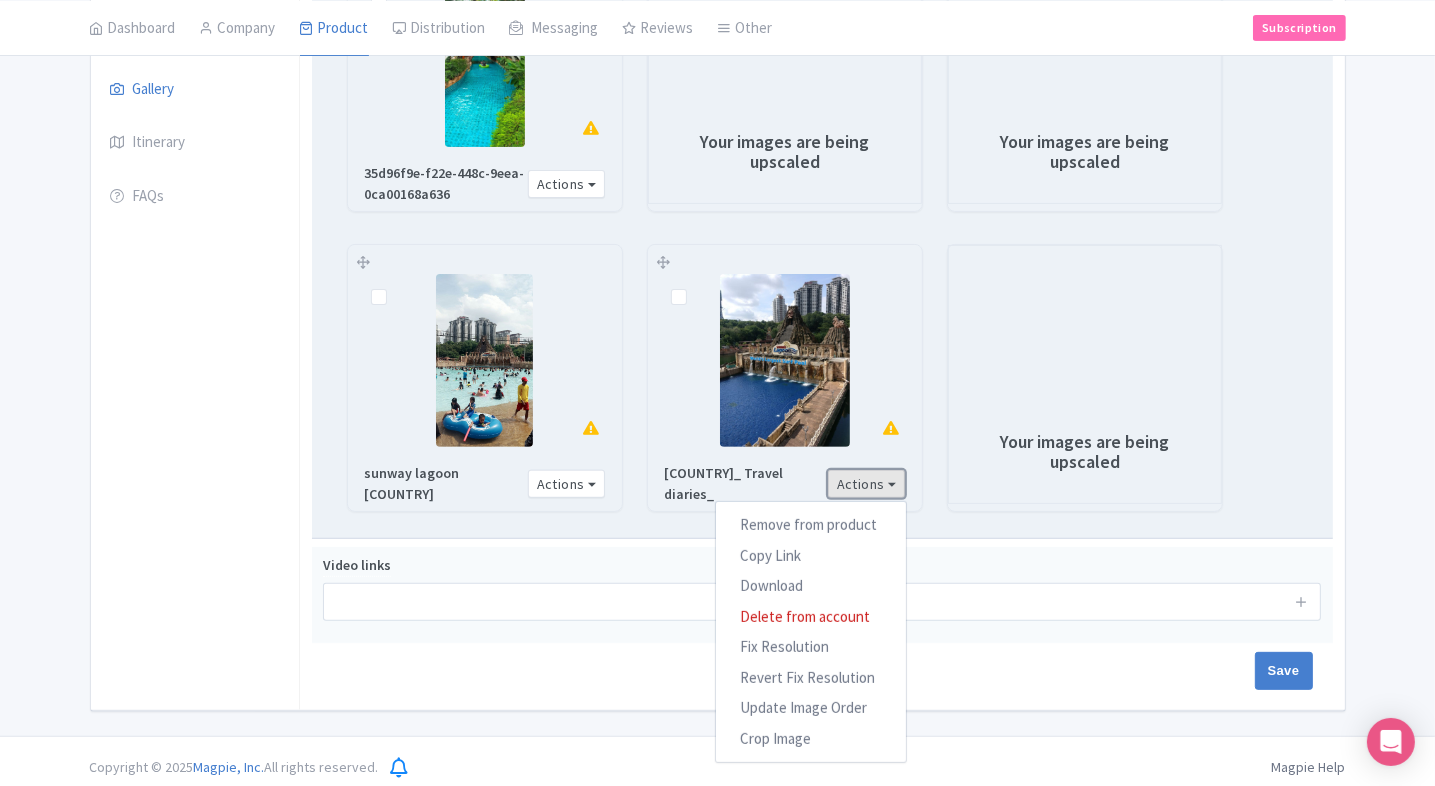 click on "Actions" at bounding box center (867, 484) 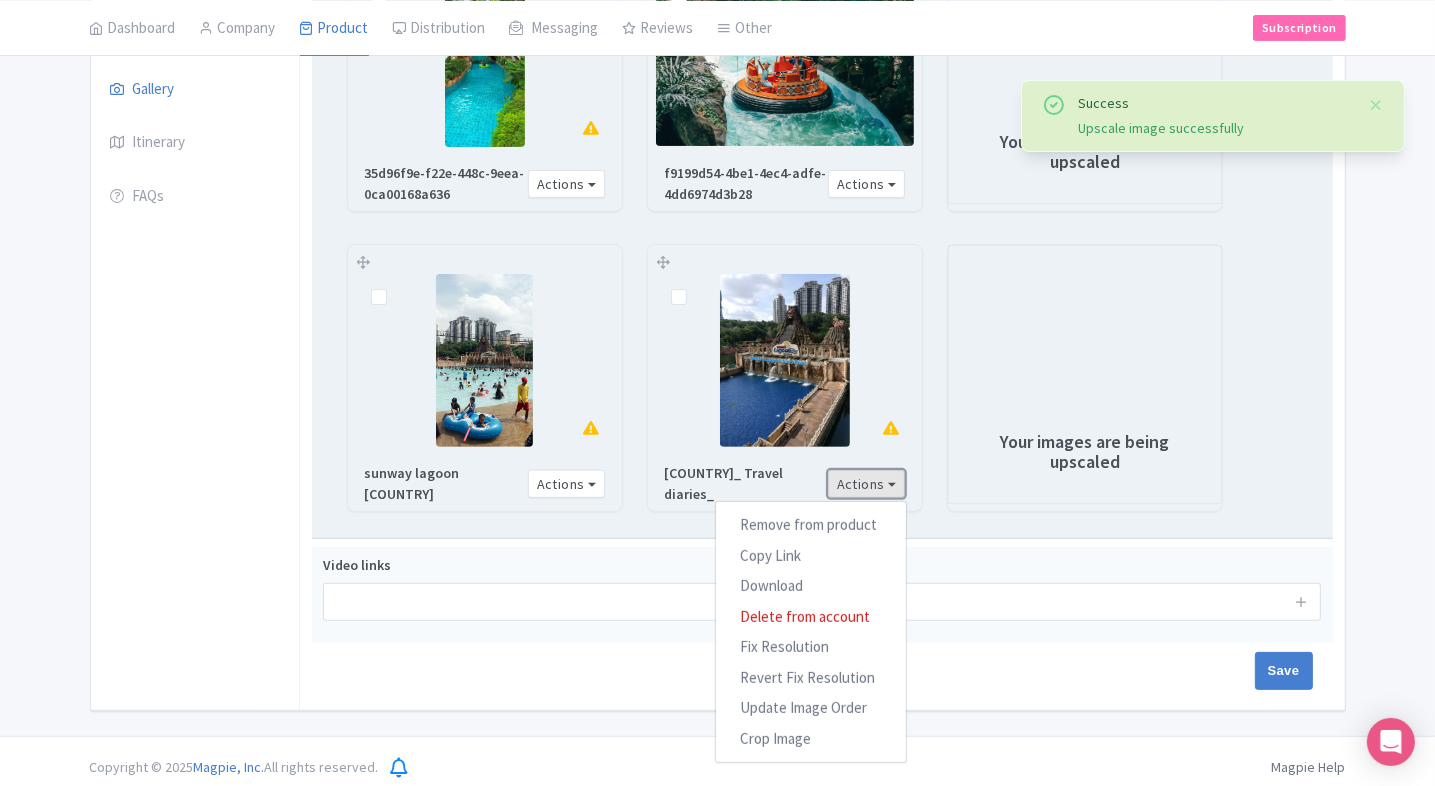 click on "Actions" at bounding box center [867, 484] 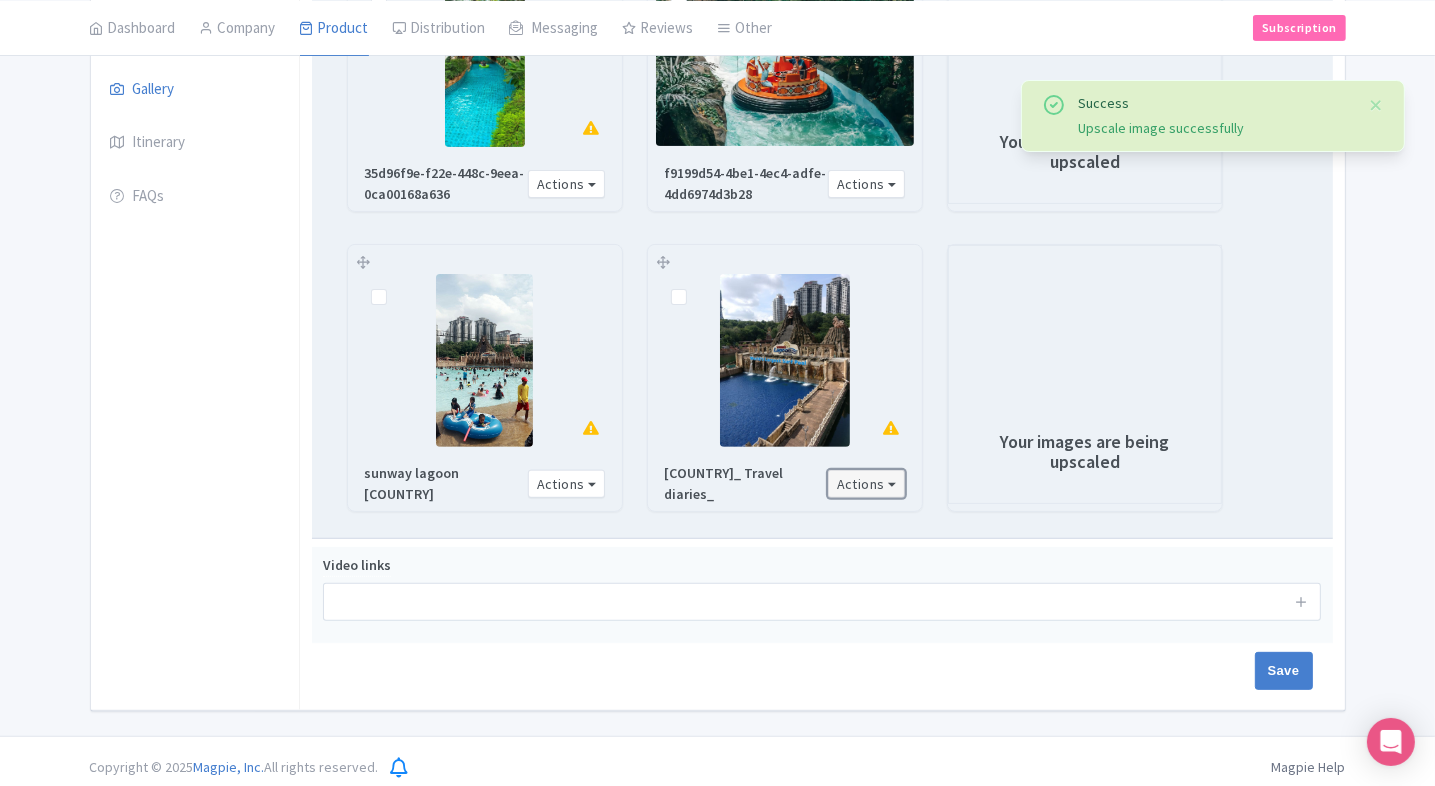 click on "Actions" at bounding box center (867, 484) 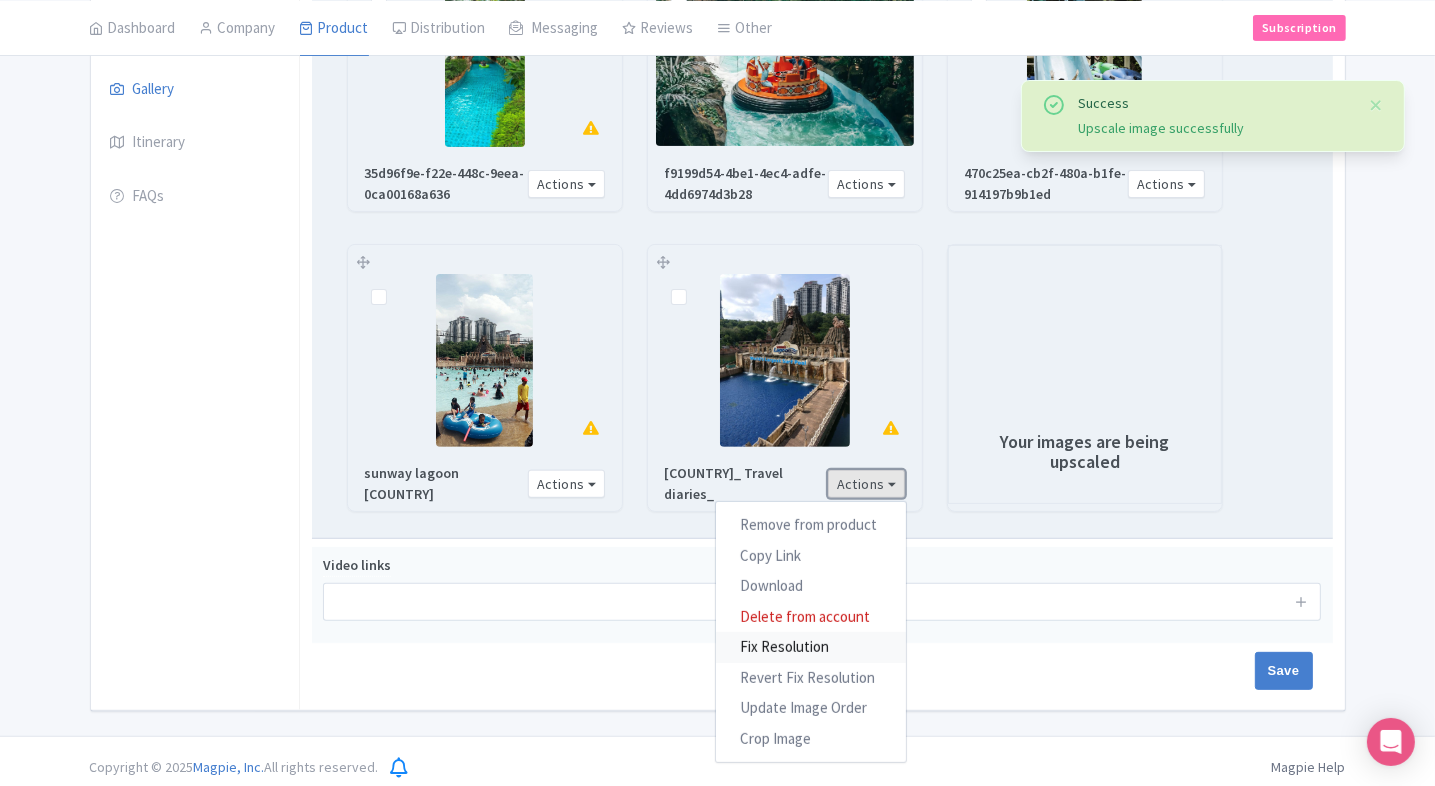 click on "Fix Resolution" at bounding box center [811, 647] 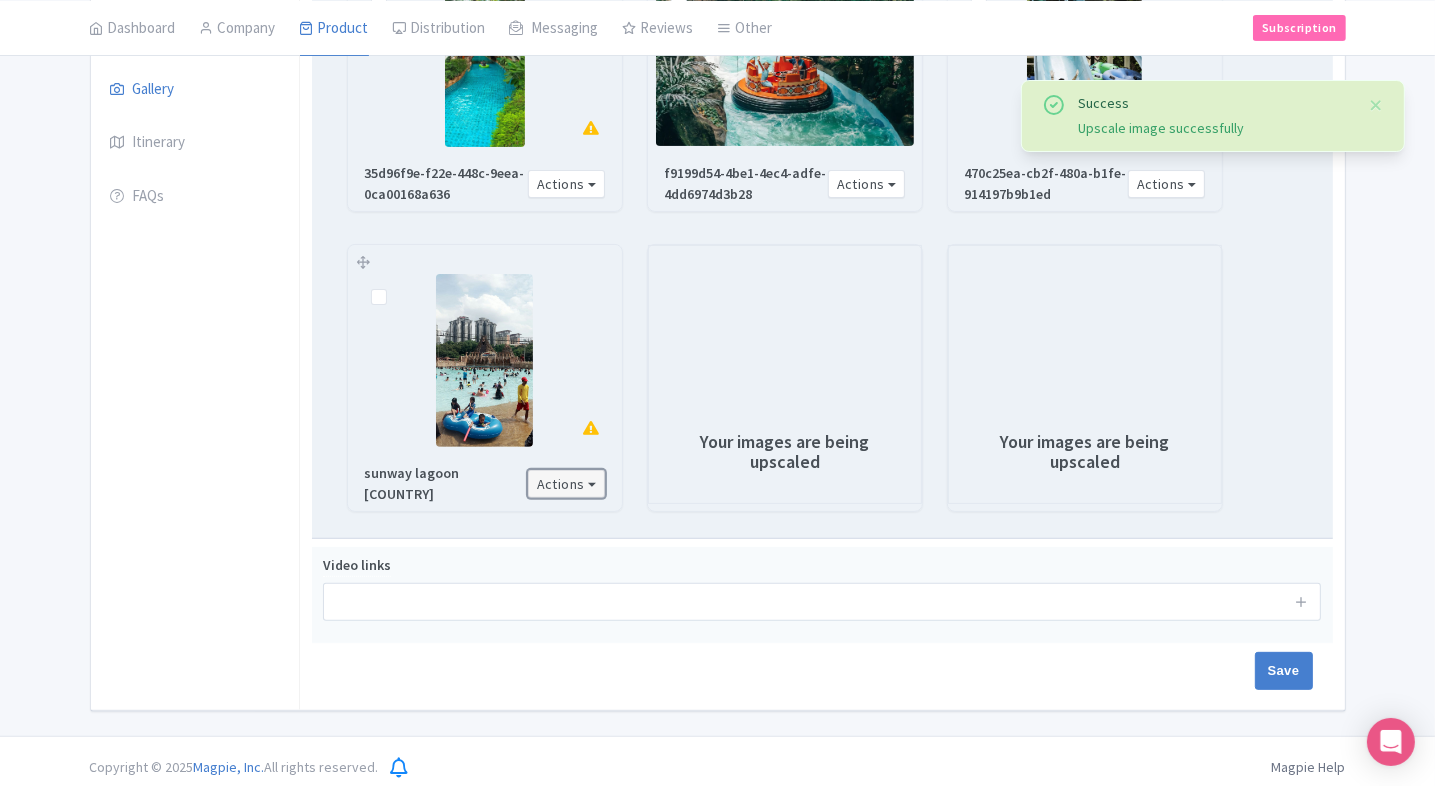 click on "Actions" at bounding box center [567, 484] 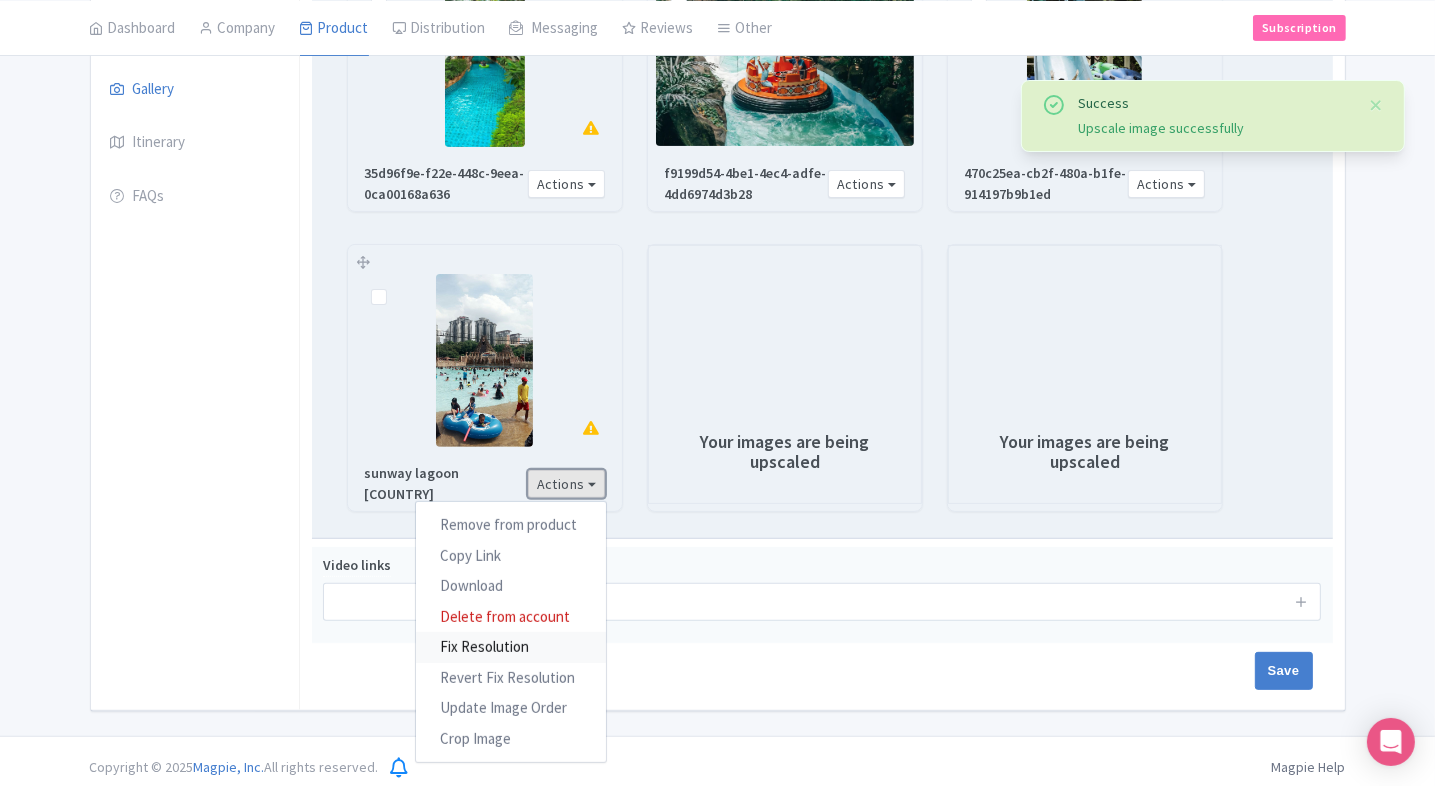 click on "Fix Resolution" at bounding box center (511, 647) 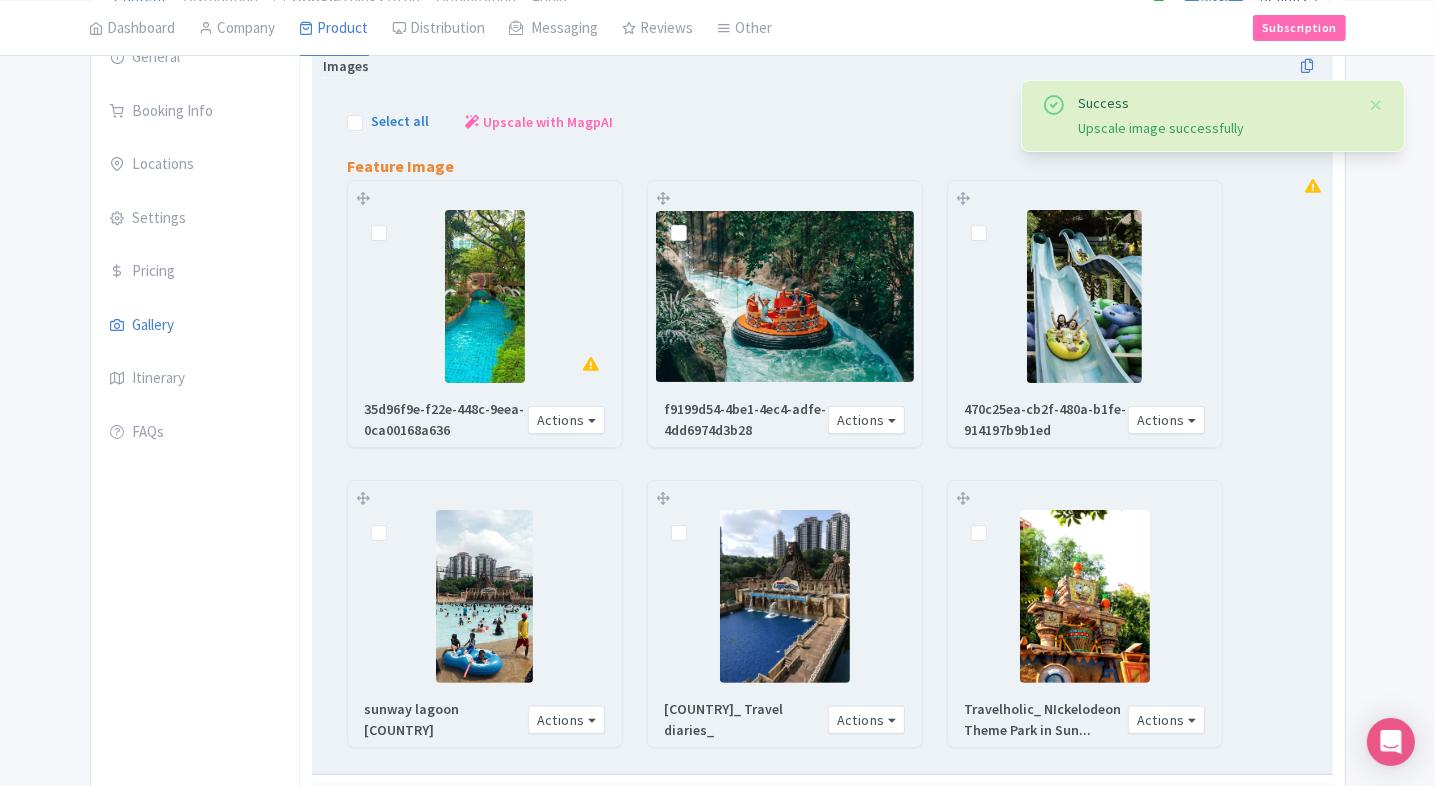 scroll, scrollTop: 507, scrollLeft: 0, axis: vertical 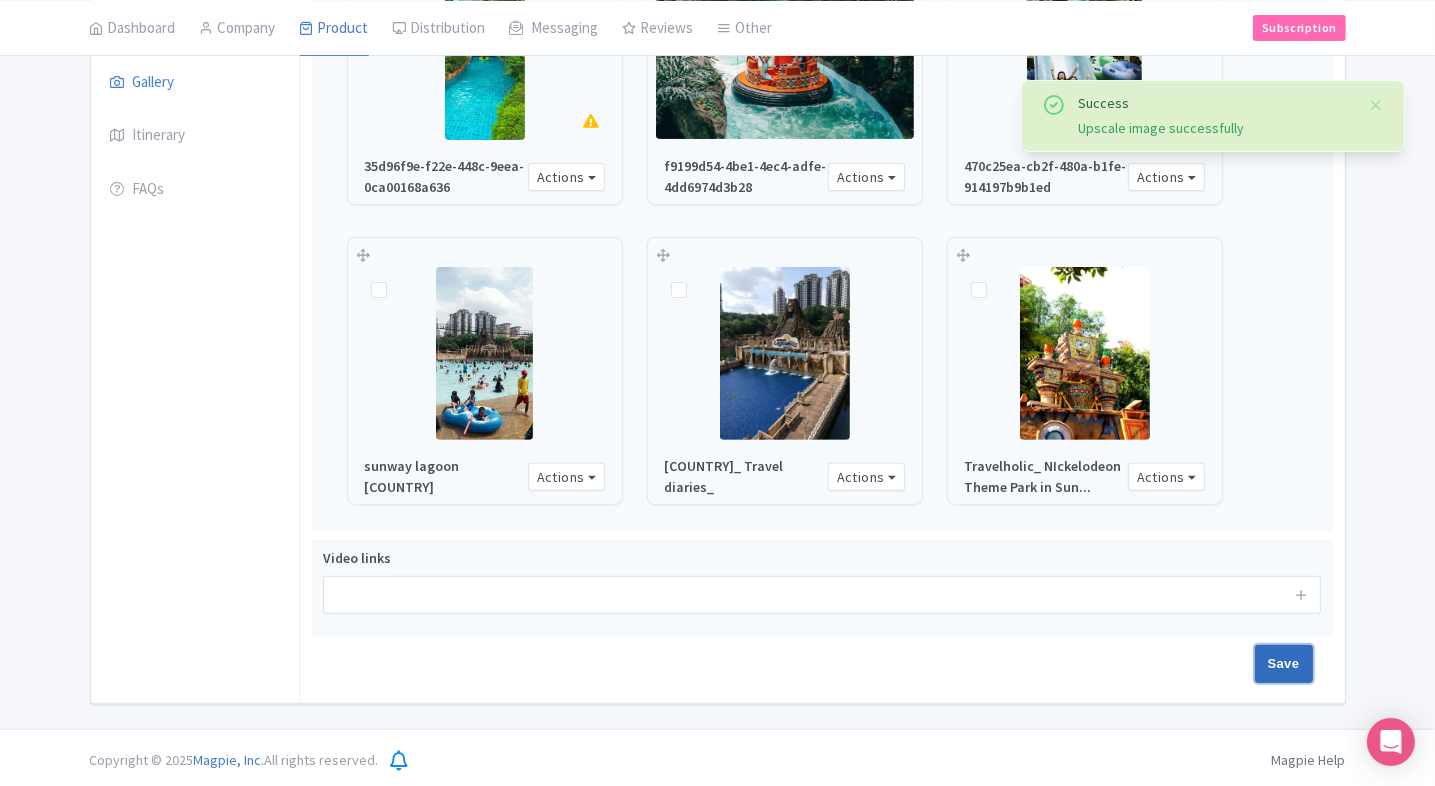 click on "Save" at bounding box center (1284, 664) 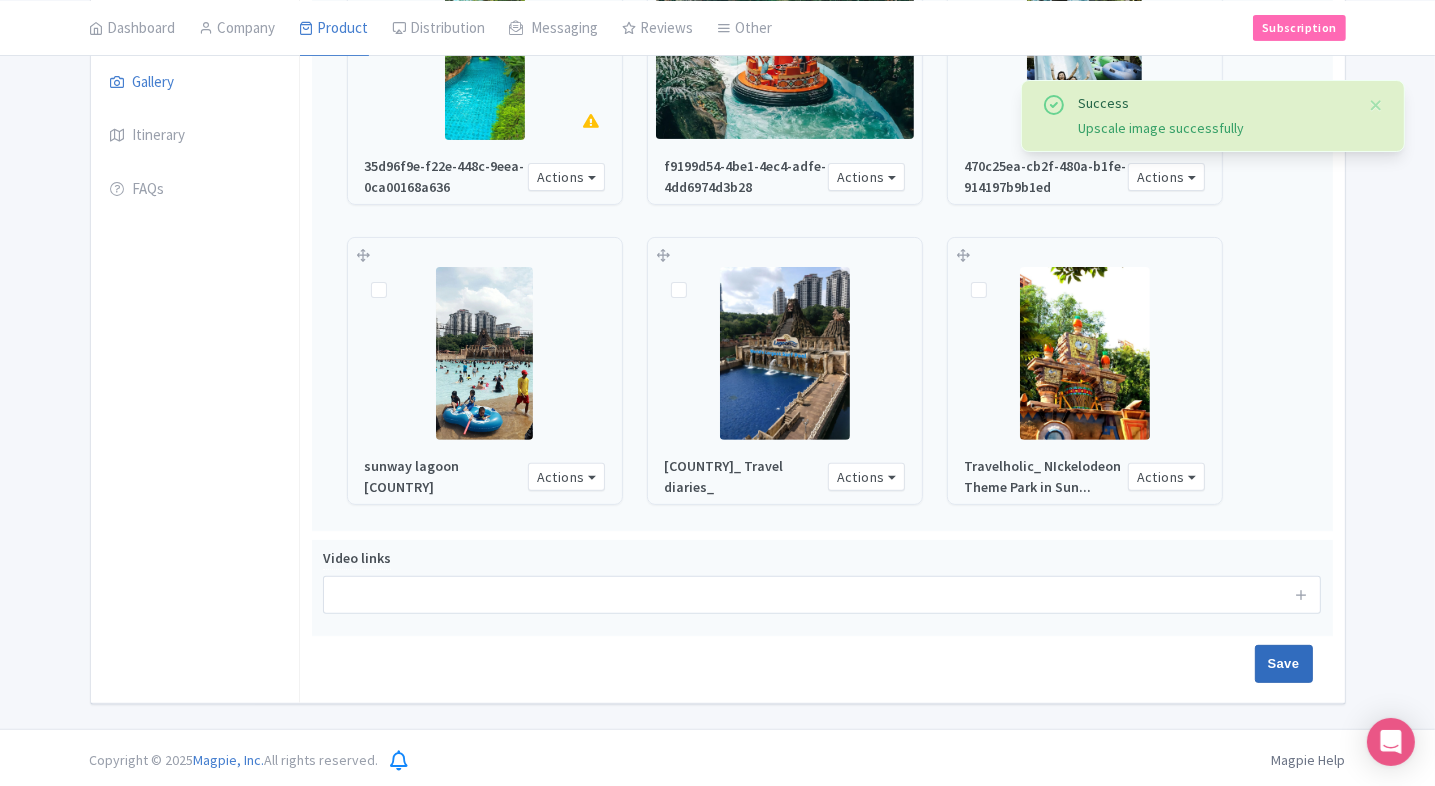 type on "Saving..." 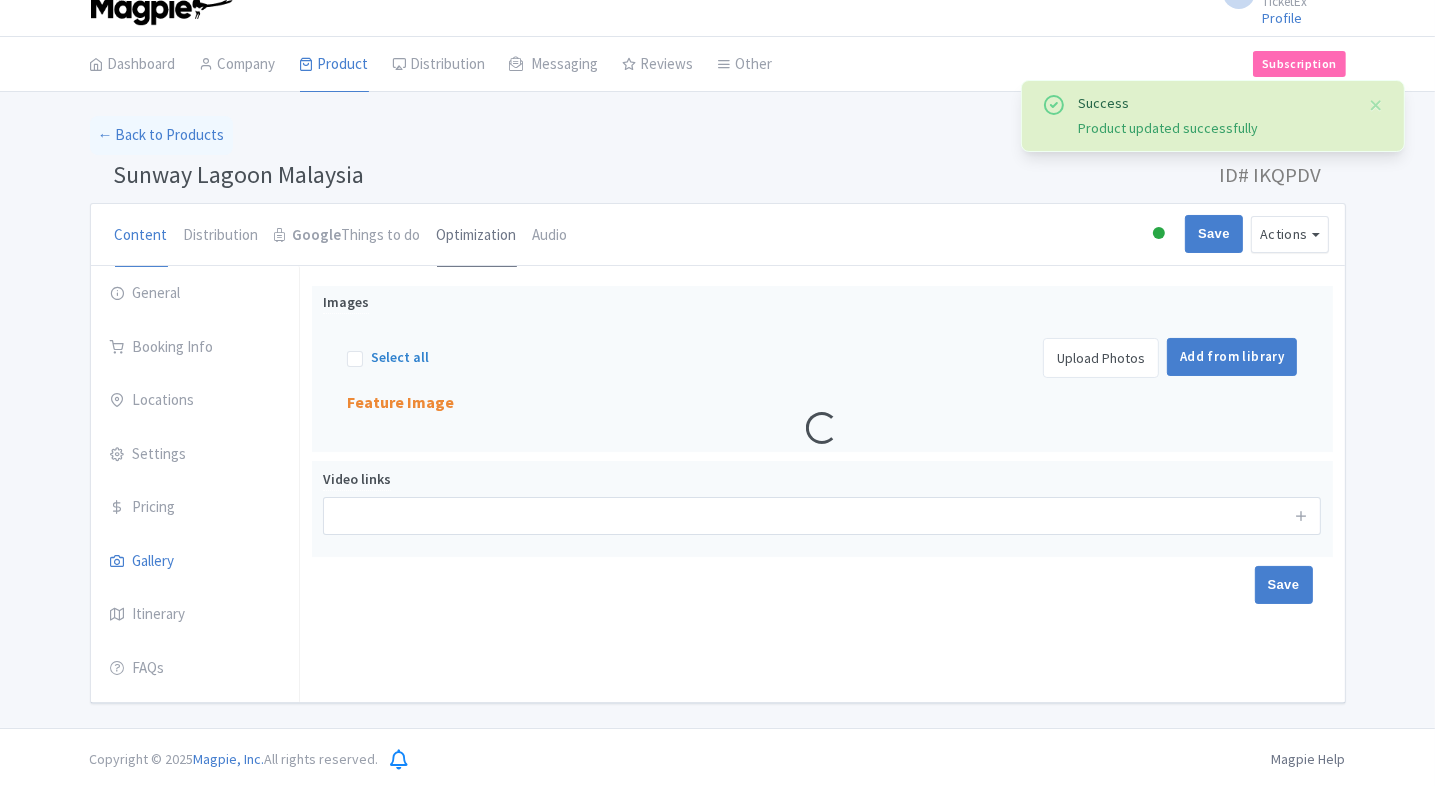 scroll, scrollTop: 29, scrollLeft: 0, axis: vertical 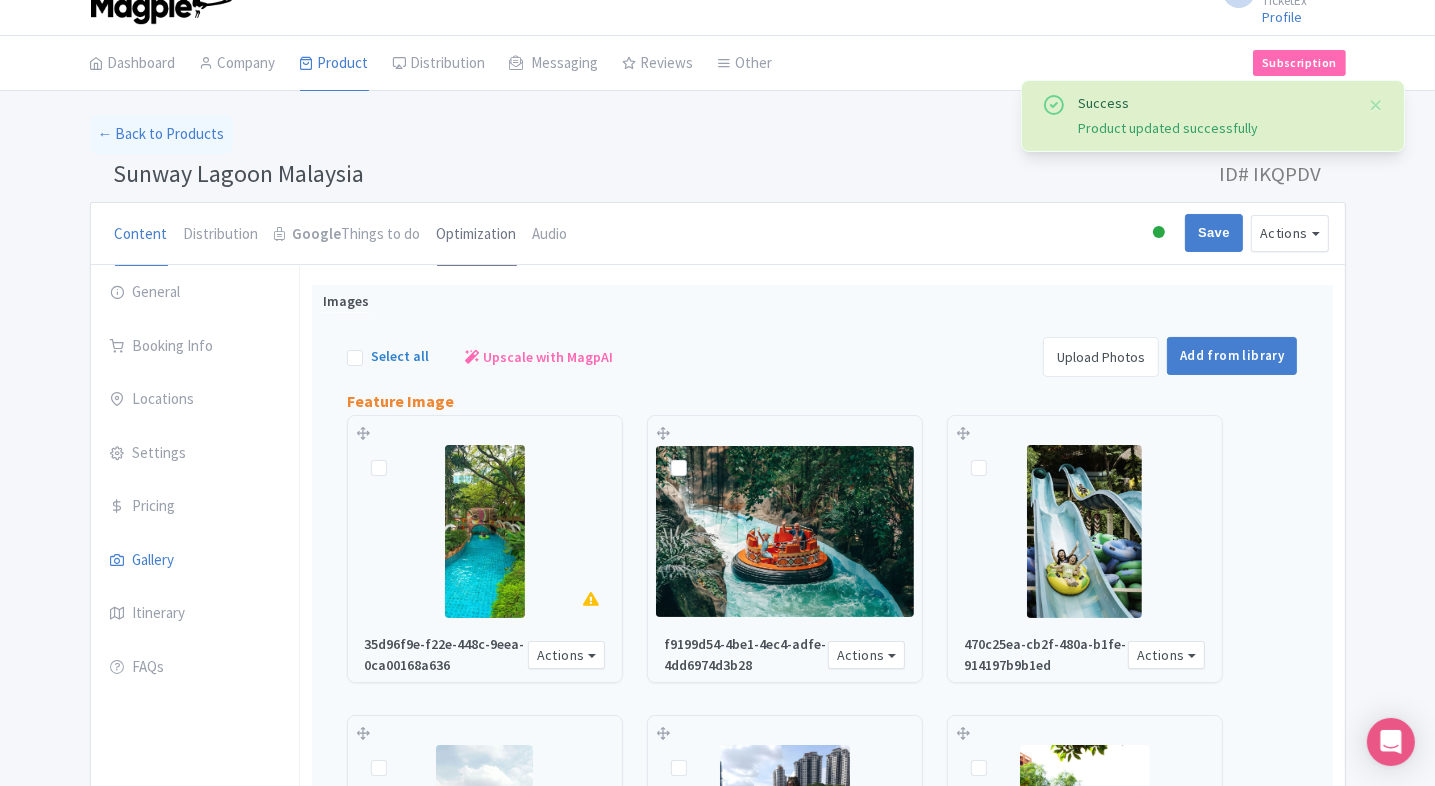click on "Optimization" at bounding box center (477, 235) 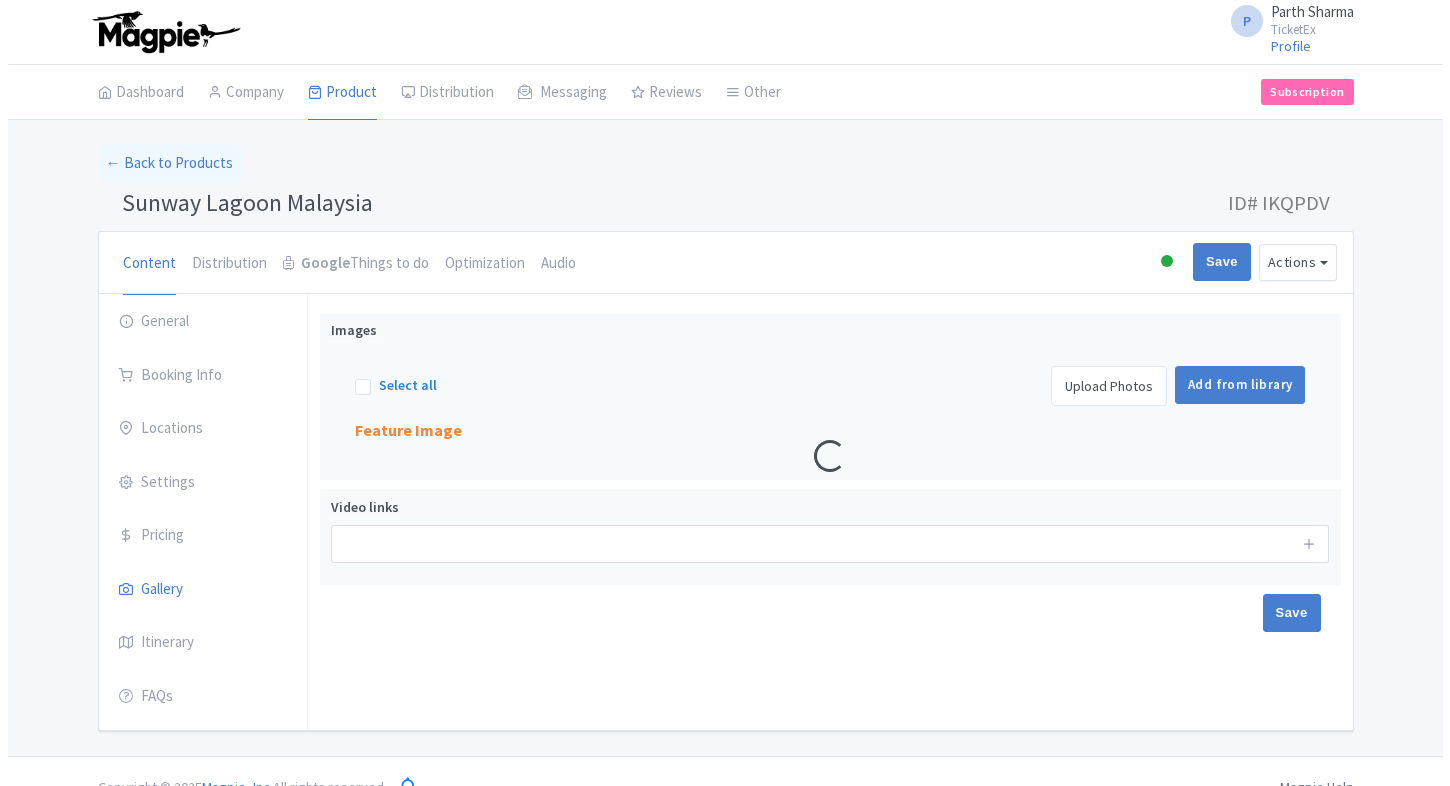 scroll, scrollTop: 0, scrollLeft: 0, axis: both 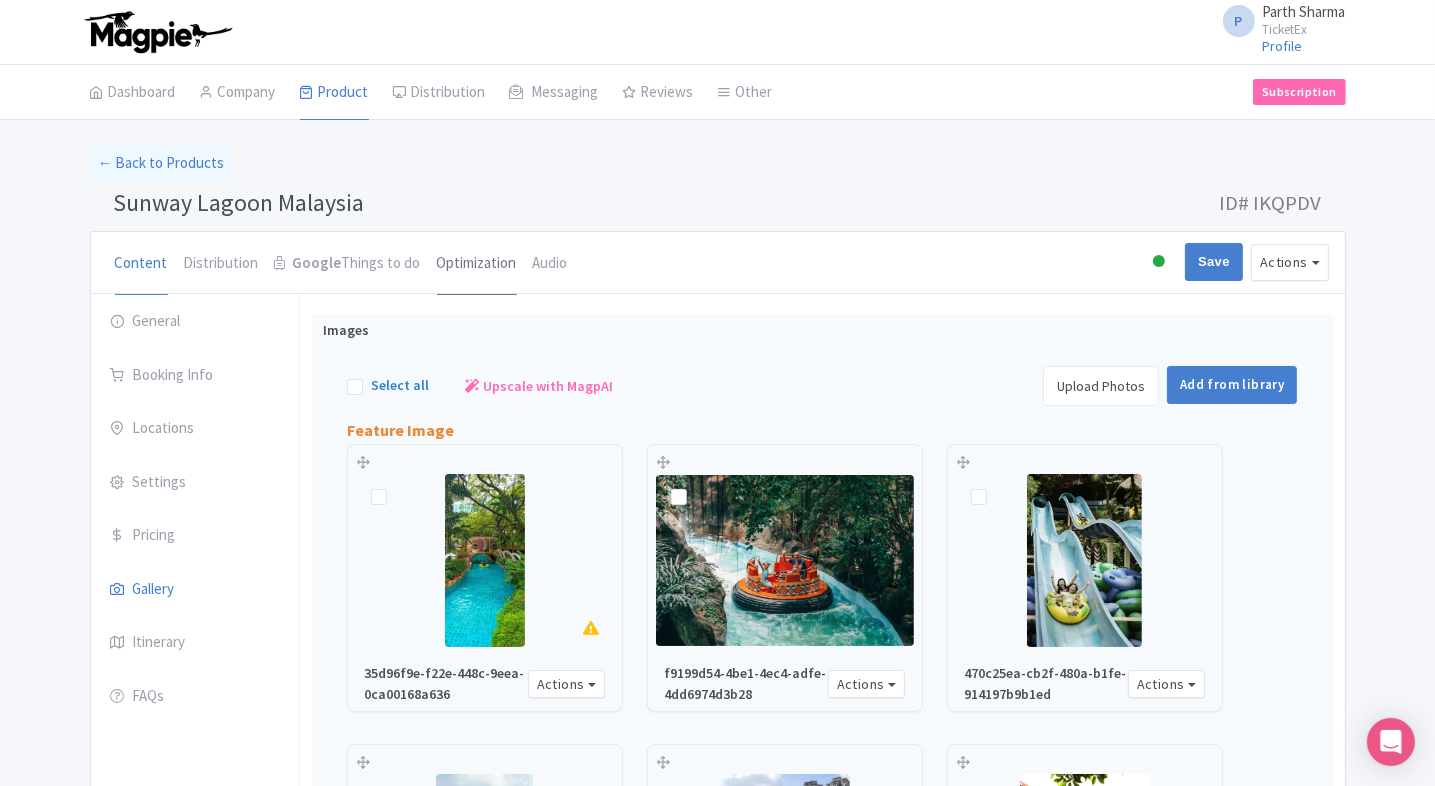 click on "Optimization" at bounding box center (477, 264) 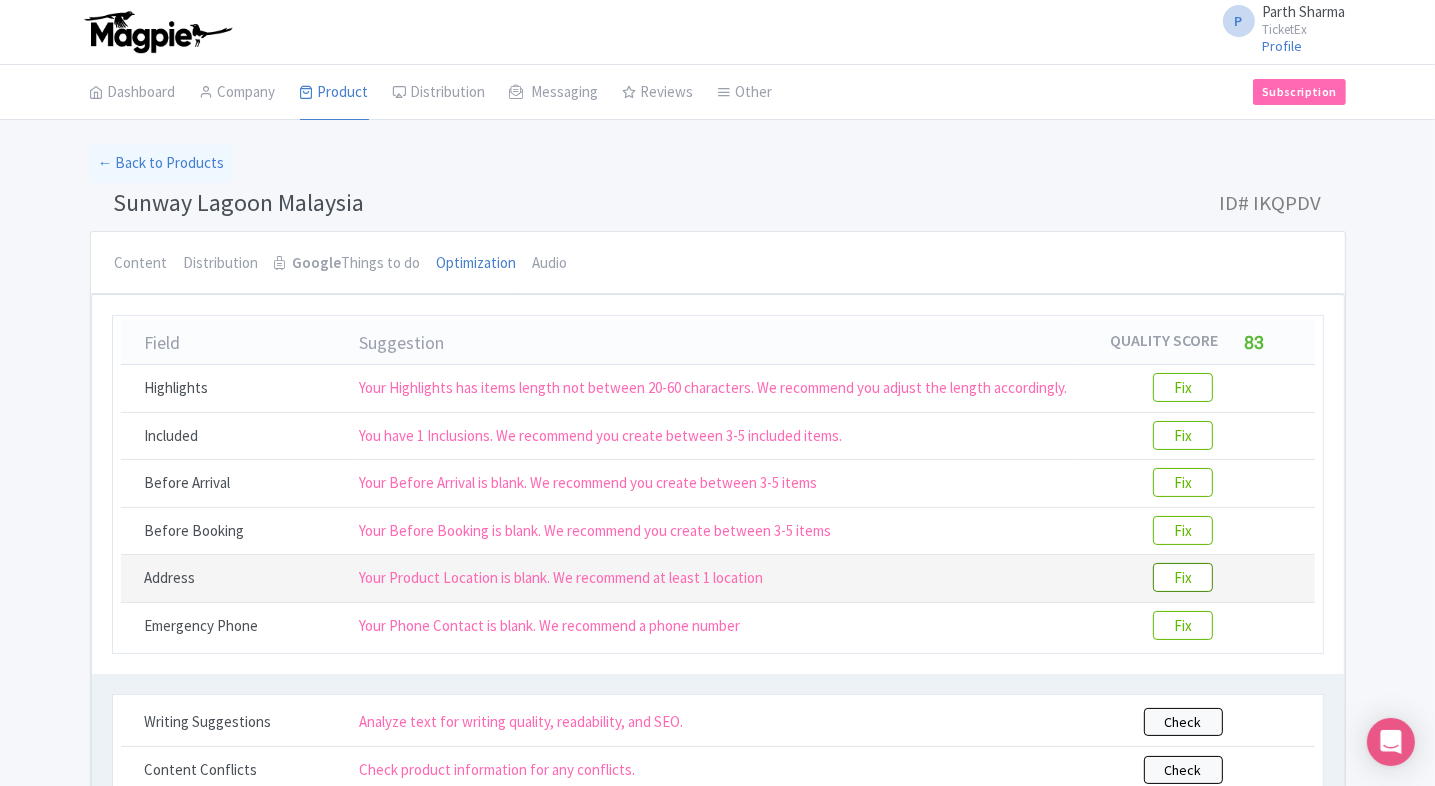 click on "Fix" at bounding box center [1183, 577] 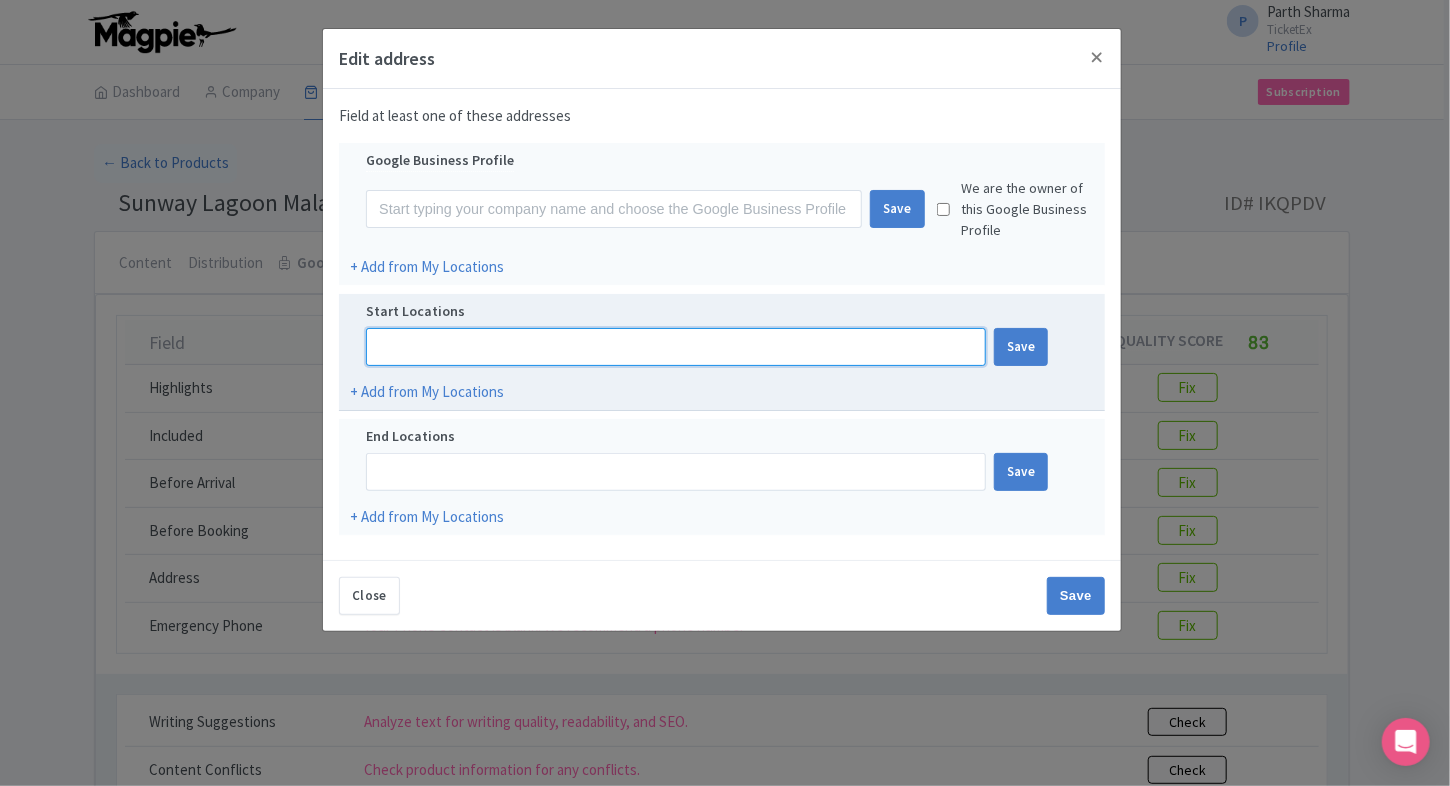 click at bounding box center (676, 347) 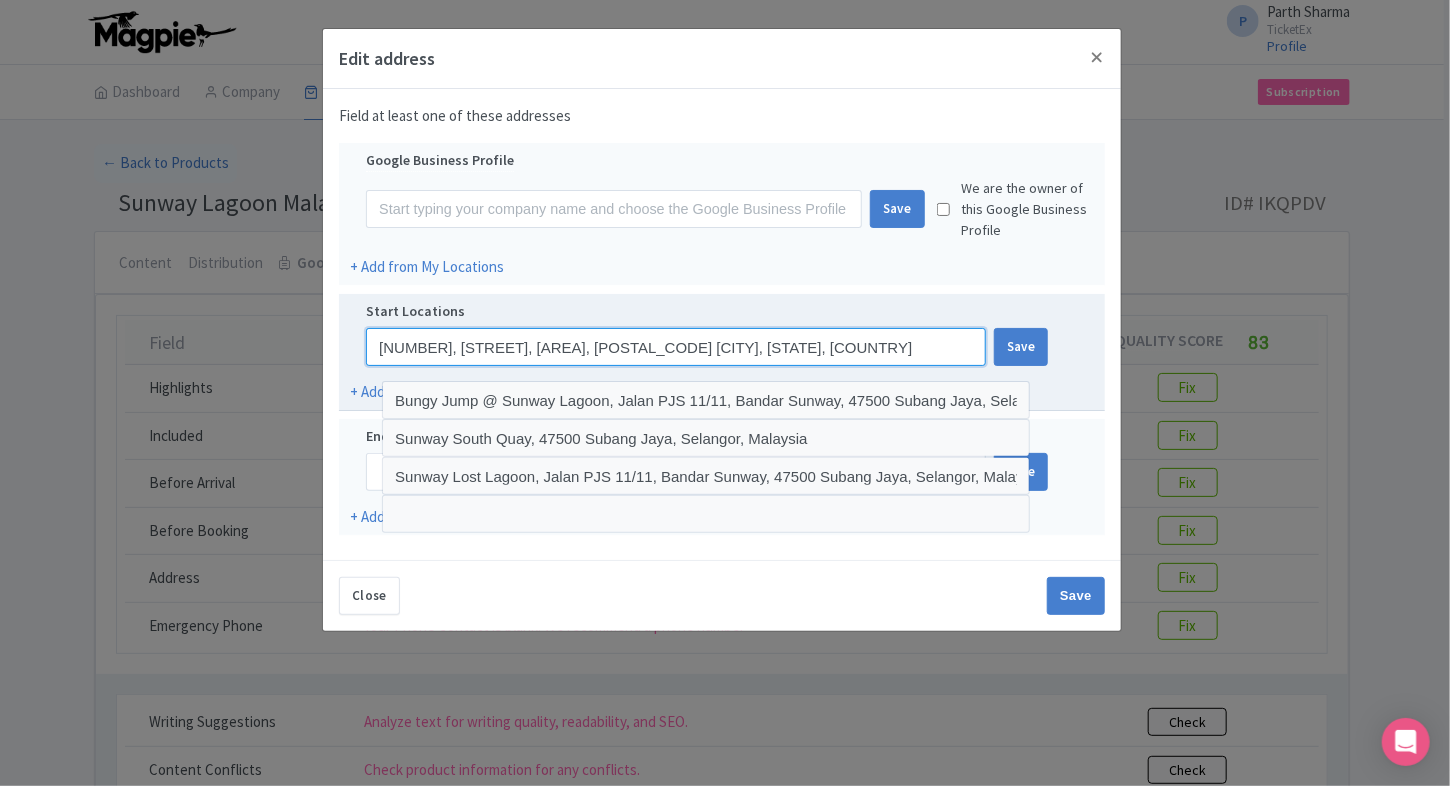 click on "3, Jalan PJS 11/11, Bandar Sunway, 47500 Subang Jaya, Selangor, Malaysia" at bounding box center [676, 347] 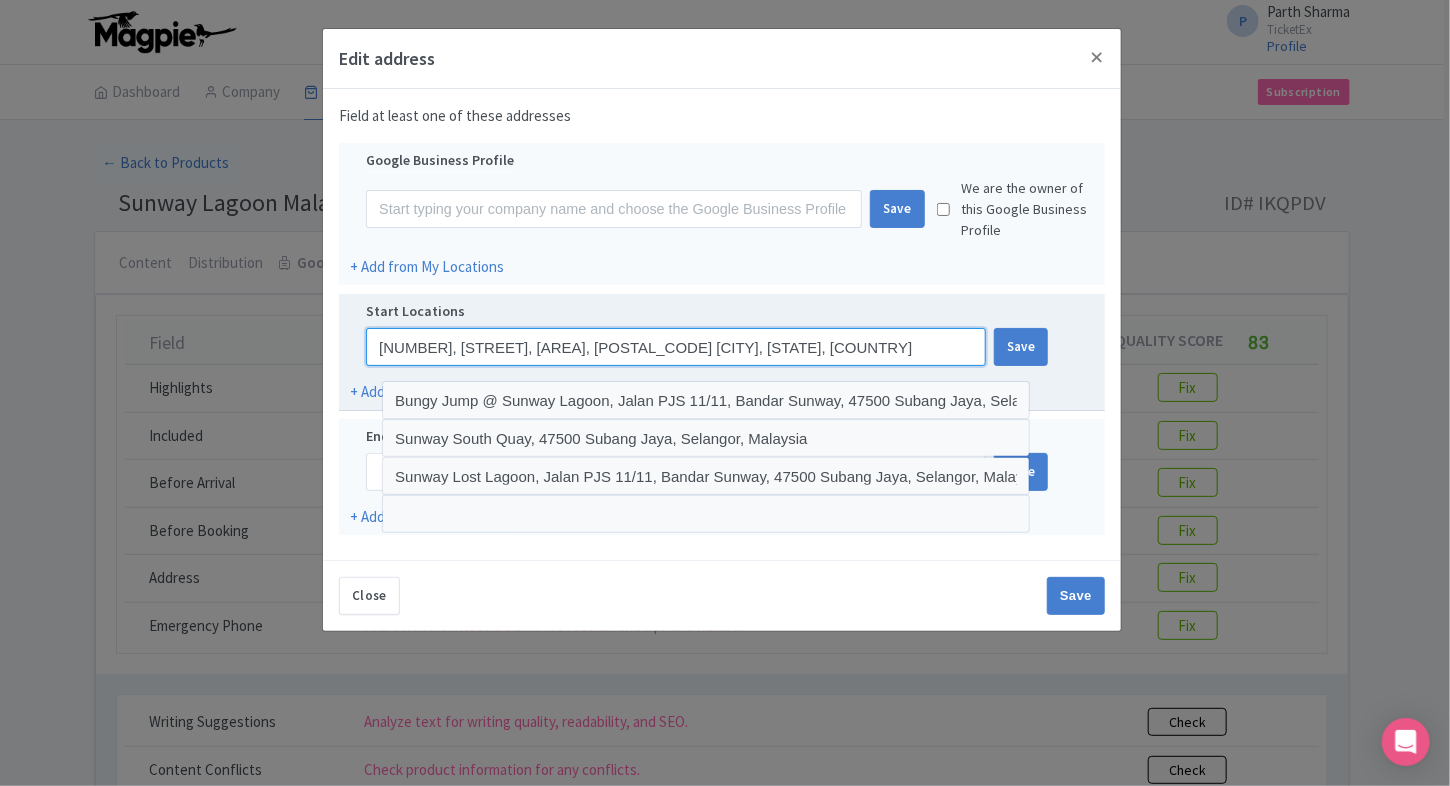 click on "3, Jalan PJS 11/11, Bandar Sunway, 47500 Subang Jaya, Selangor, Malaysia" at bounding box center (676, 347) 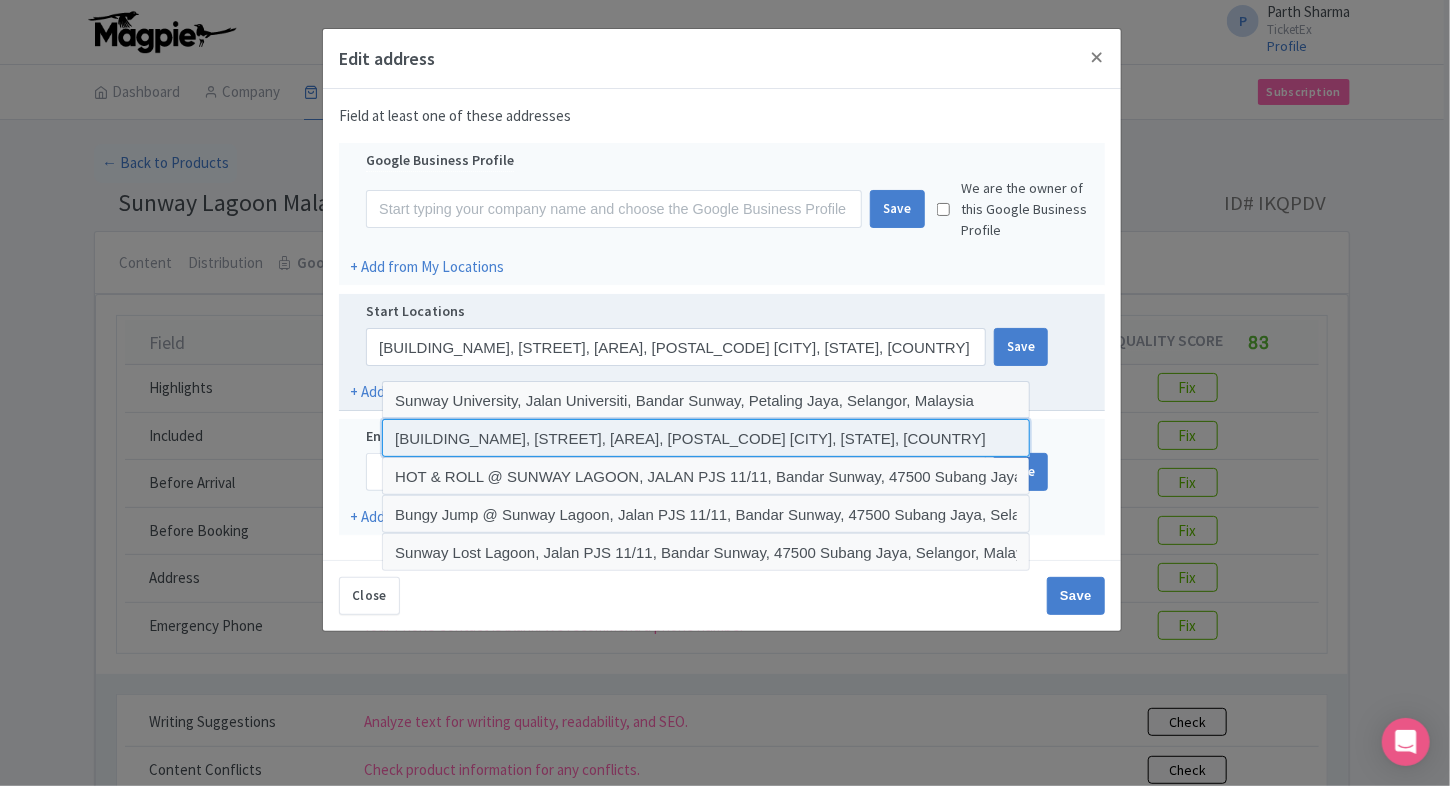 click at bounding box center [706, 438] 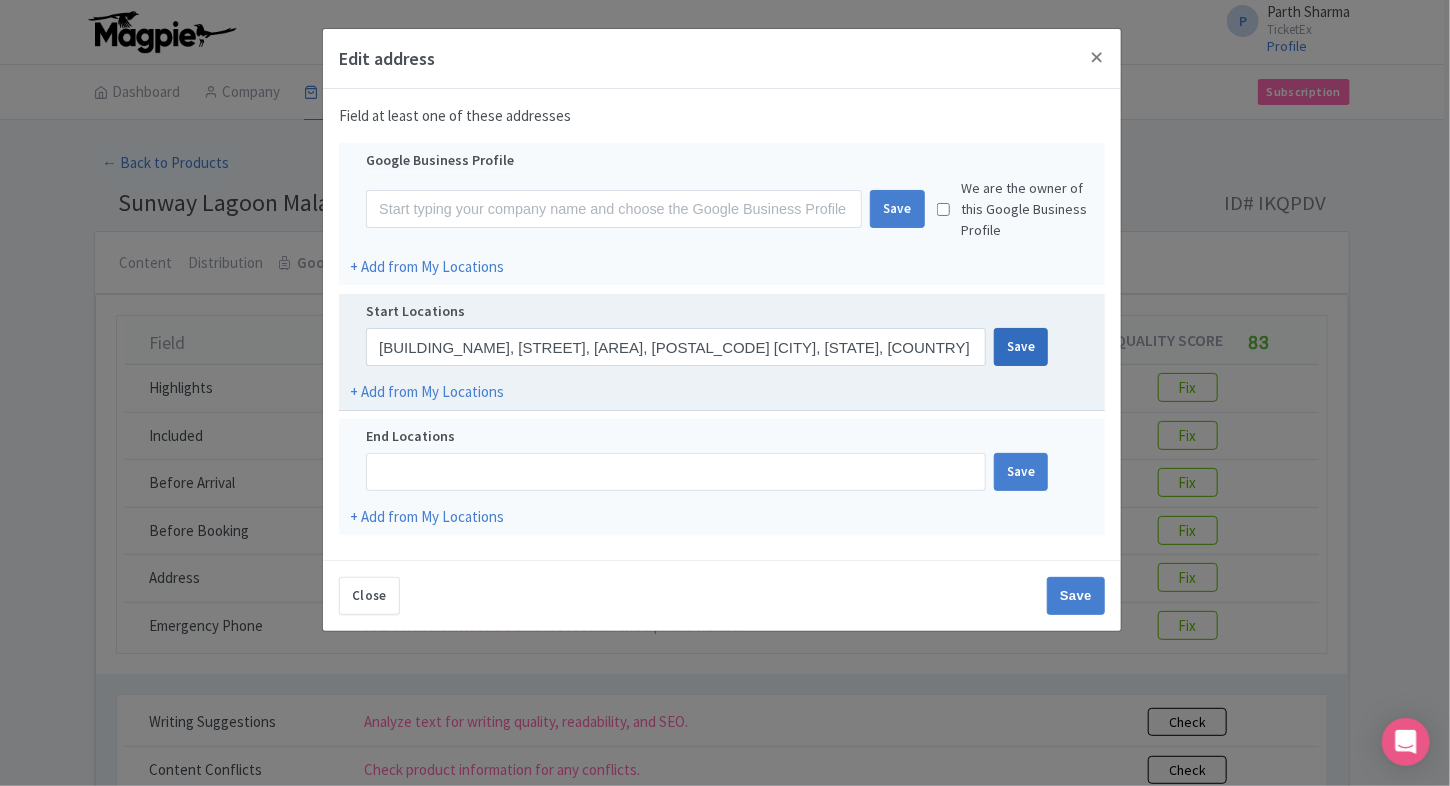 click on "Save" at bounding box center (1021, 347) 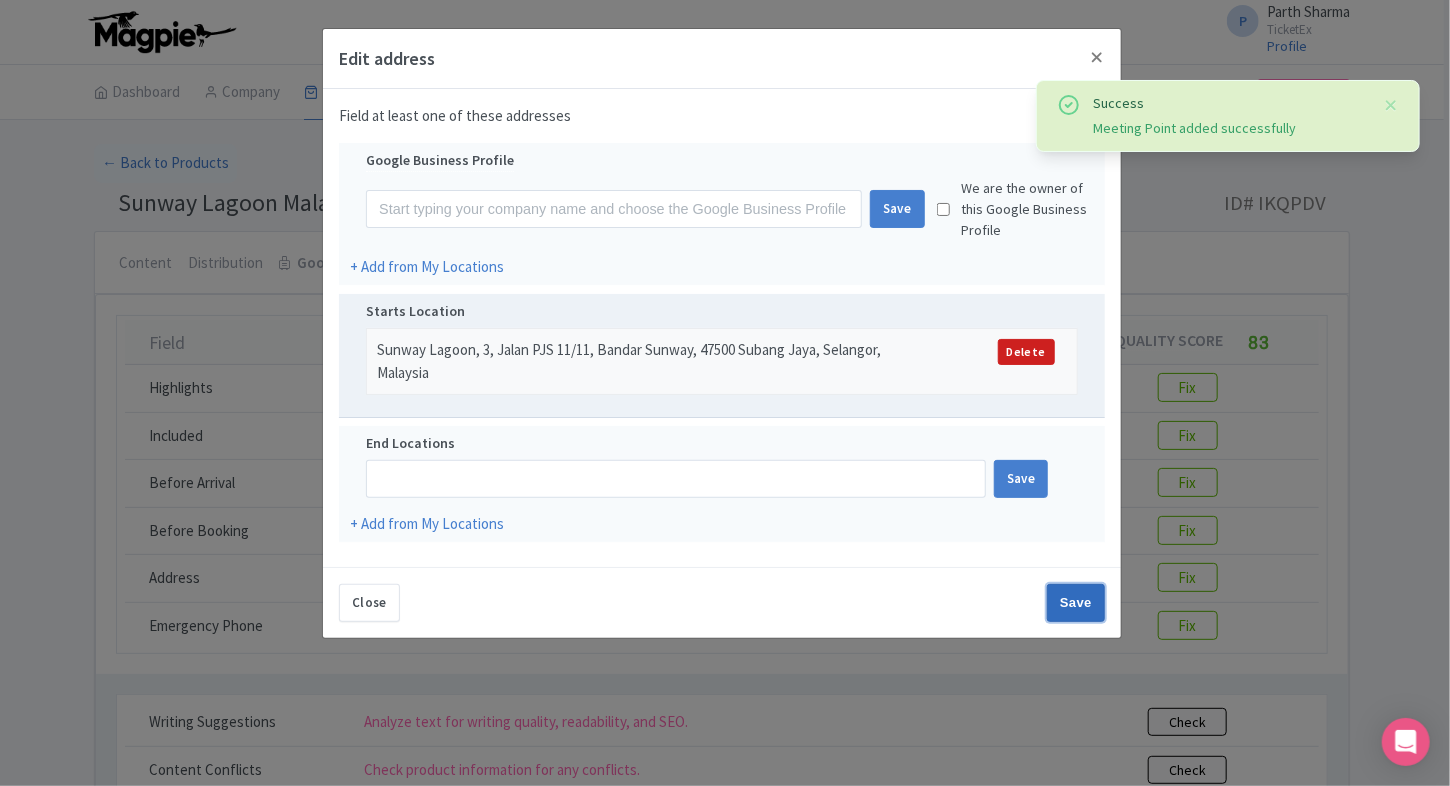 click on "Save" at bounding box center [1076, 603] 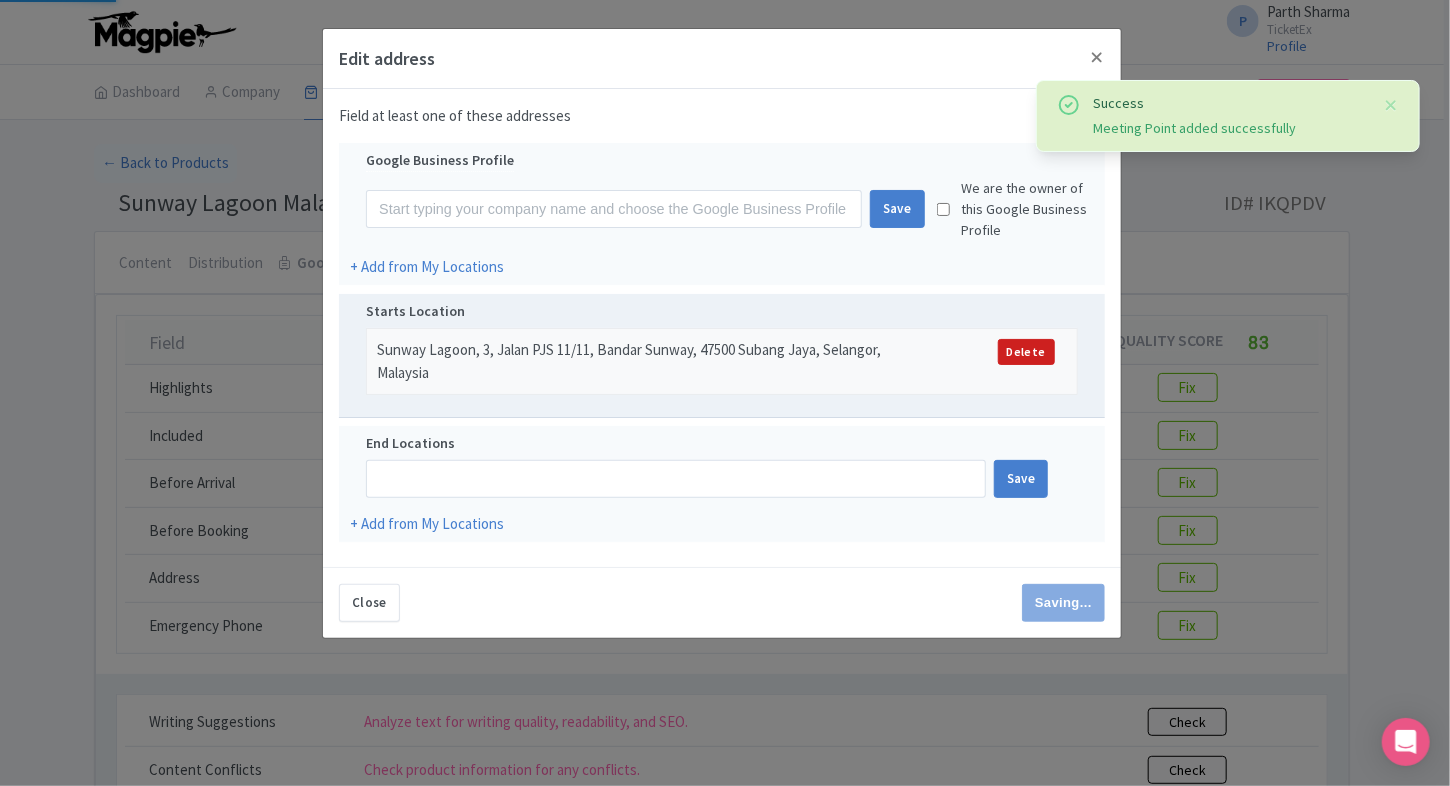 type on "Save" 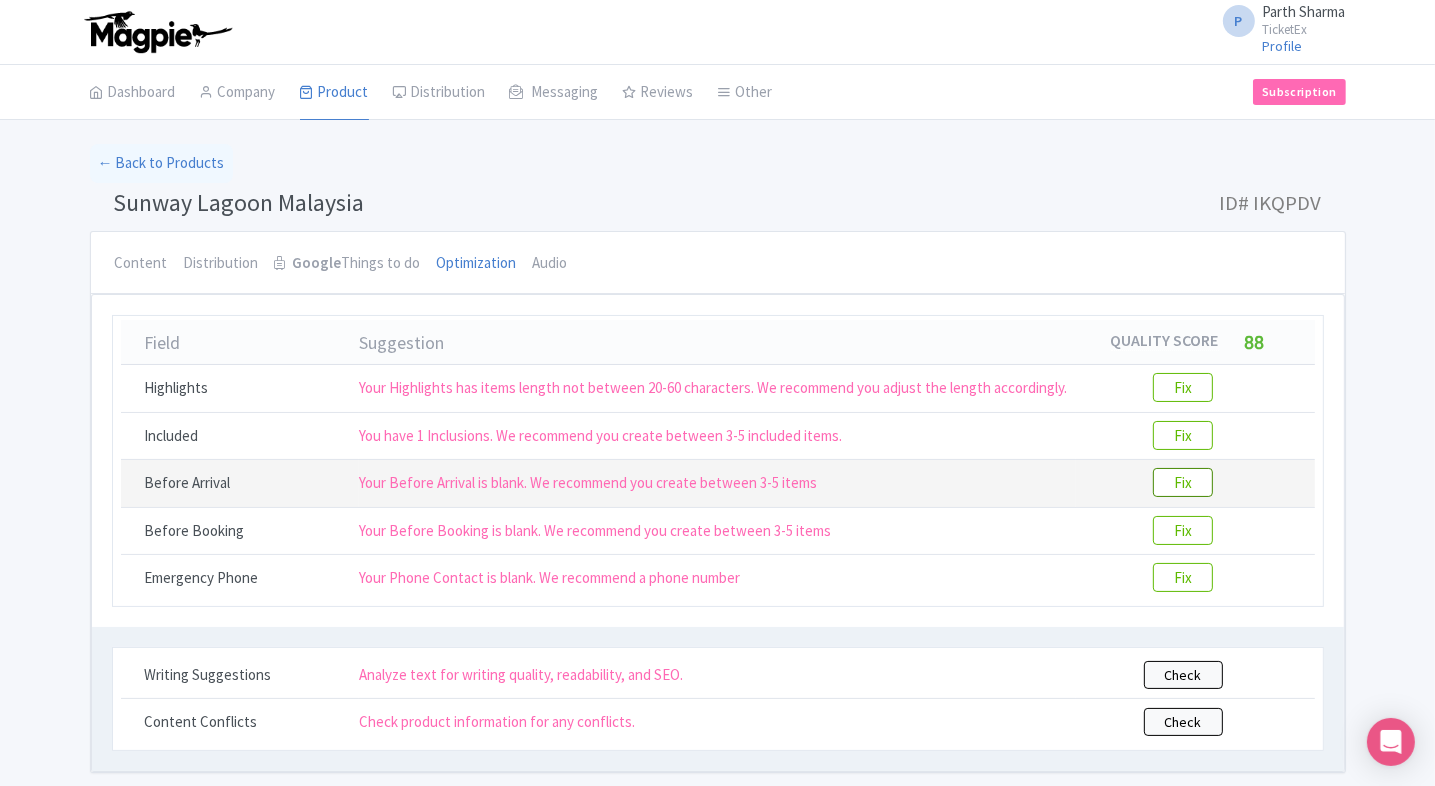 click on "Fix" at bounding box center (1183, 482) 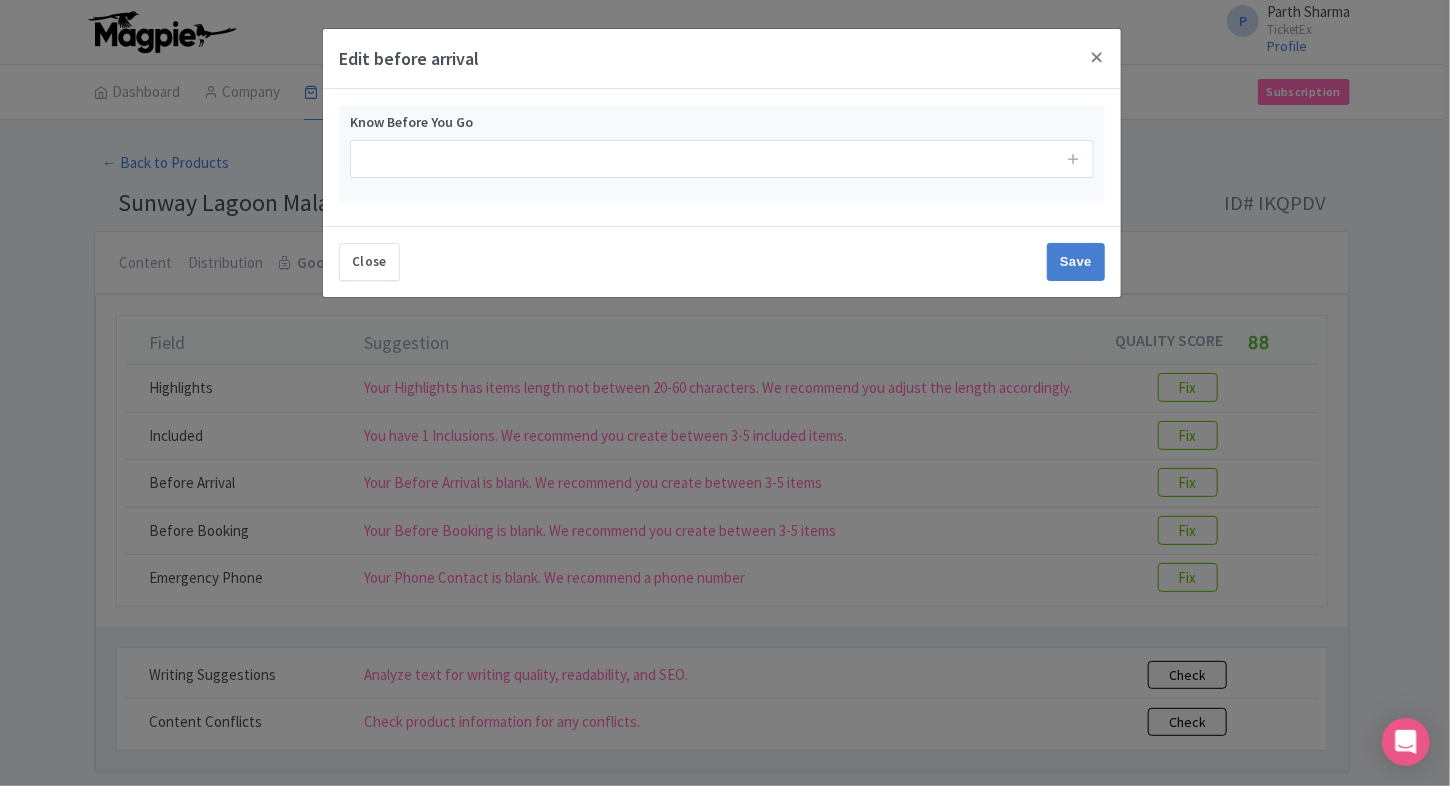 click on "Edit before arrival
Know Before You Go
Close
Save" at bounding box center [725, 393] 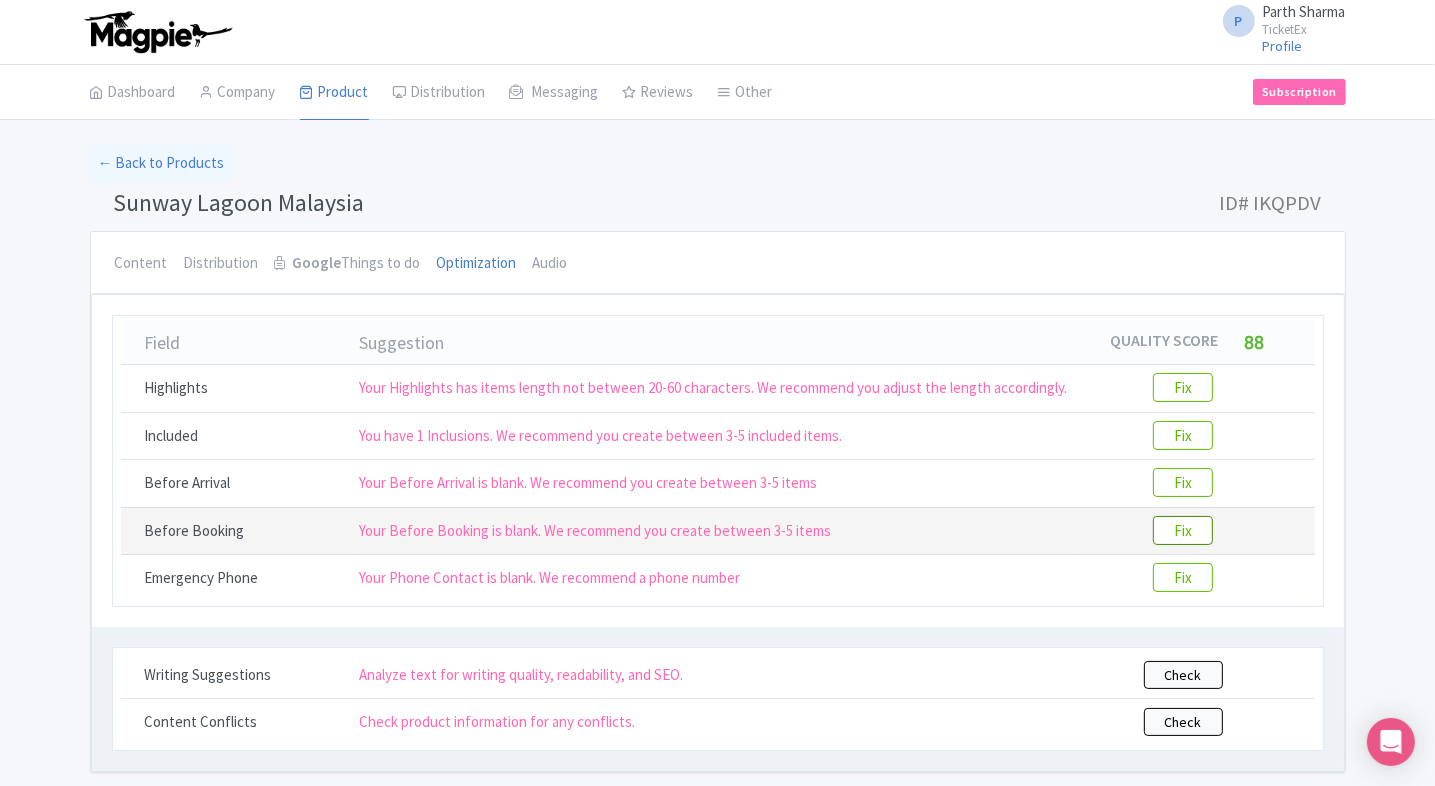 click on "Fix" at bounding box center [1183, 530] 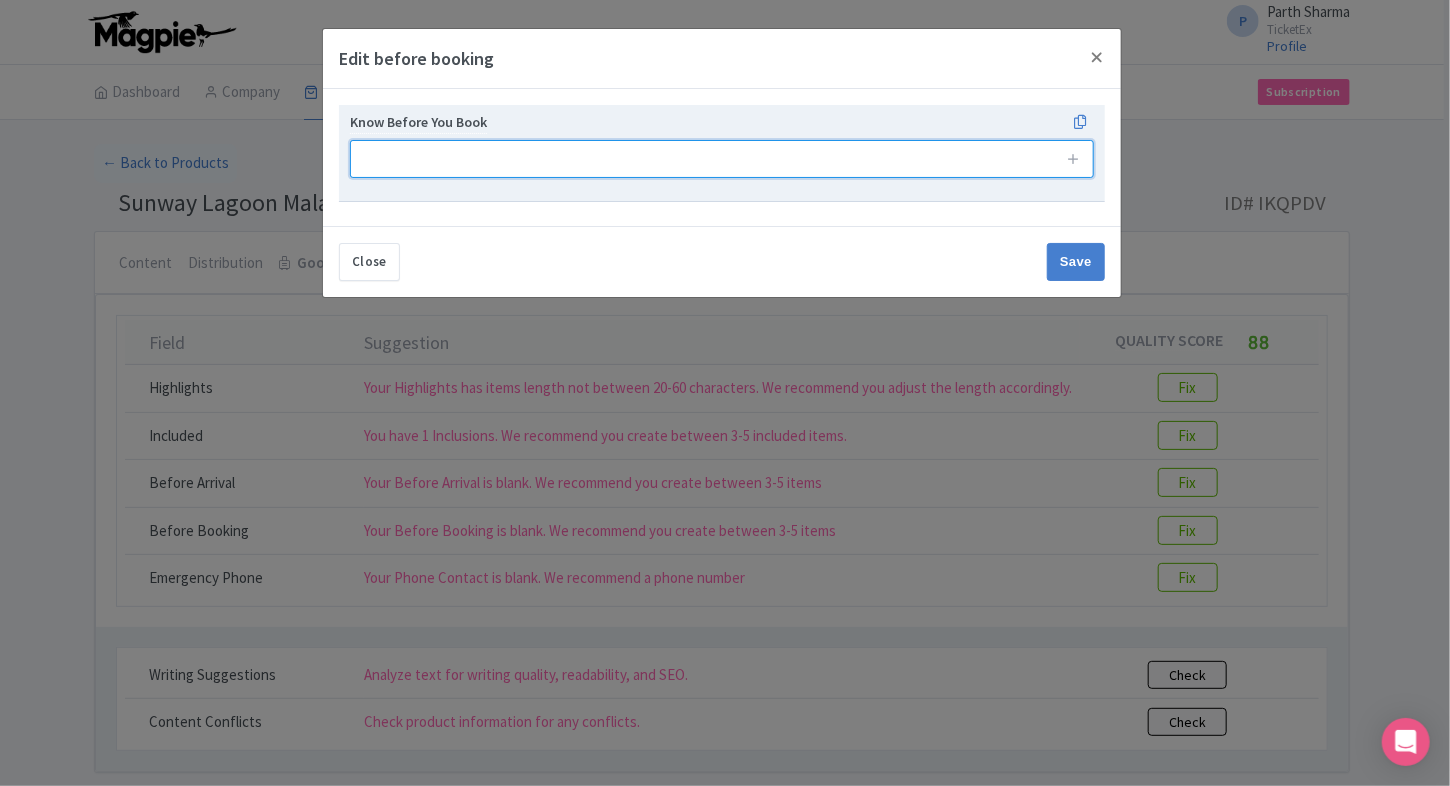 click at bounding box center [722, 159] 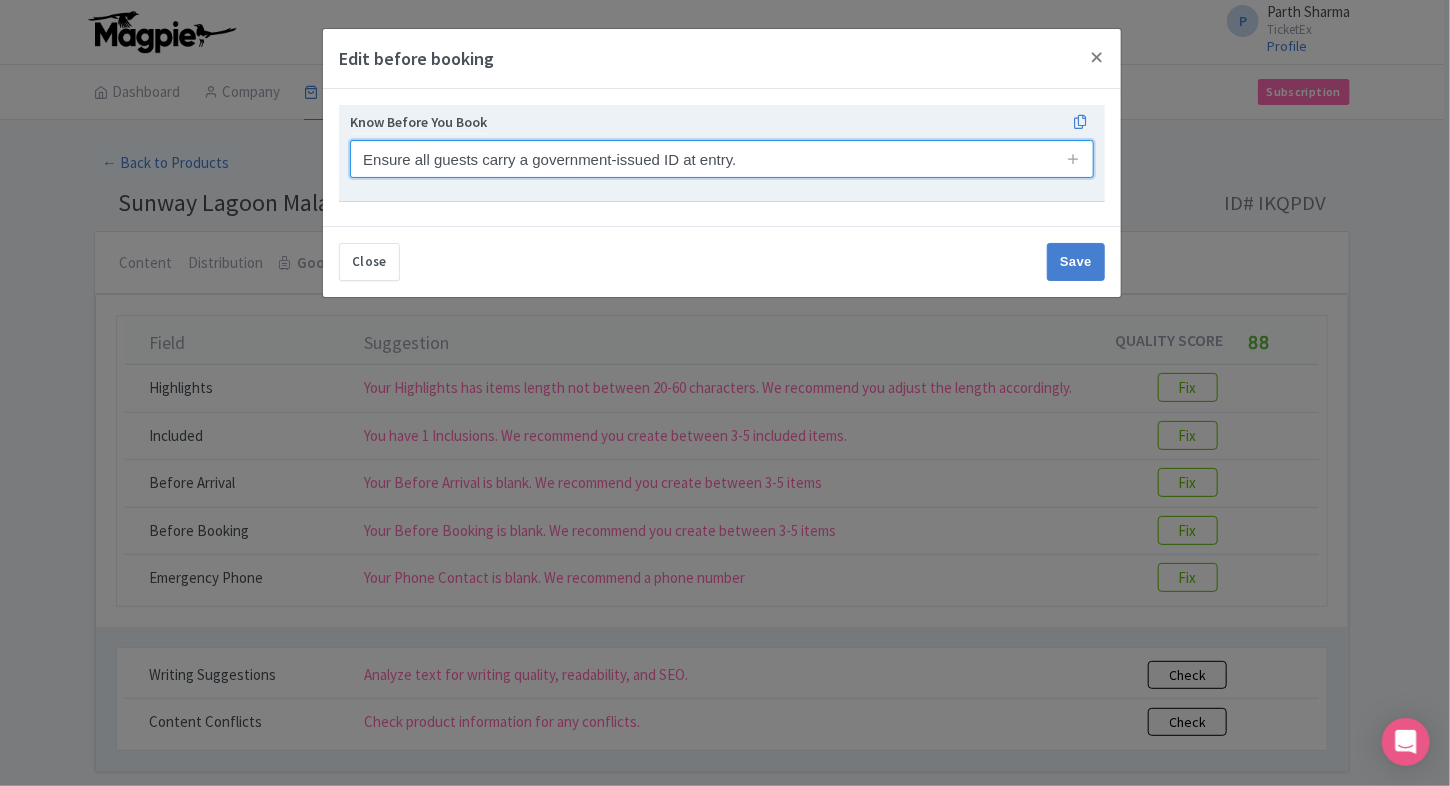 type on "Ensure all guests carry a government-issued ID at entry." 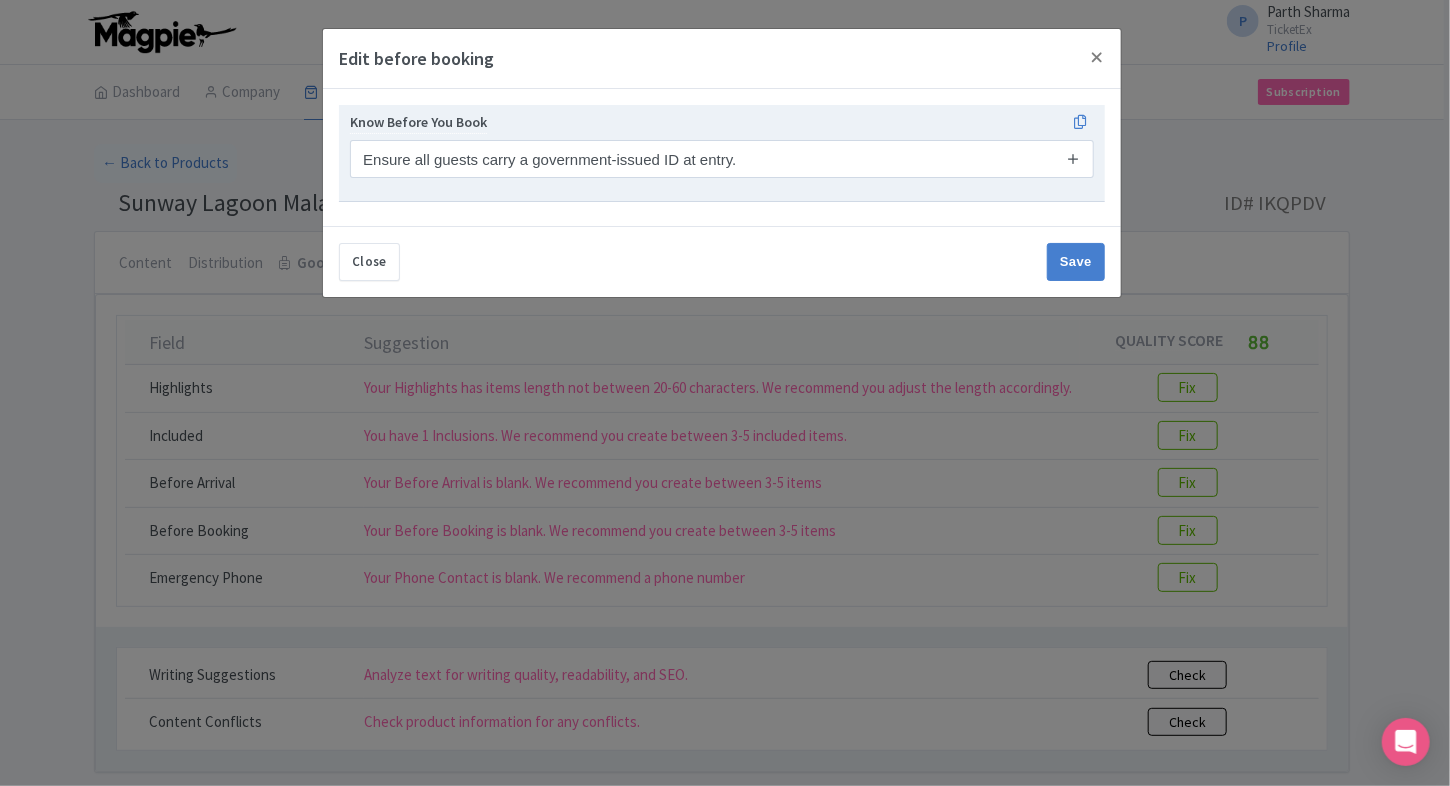 click at bounding box center [1074, 159] 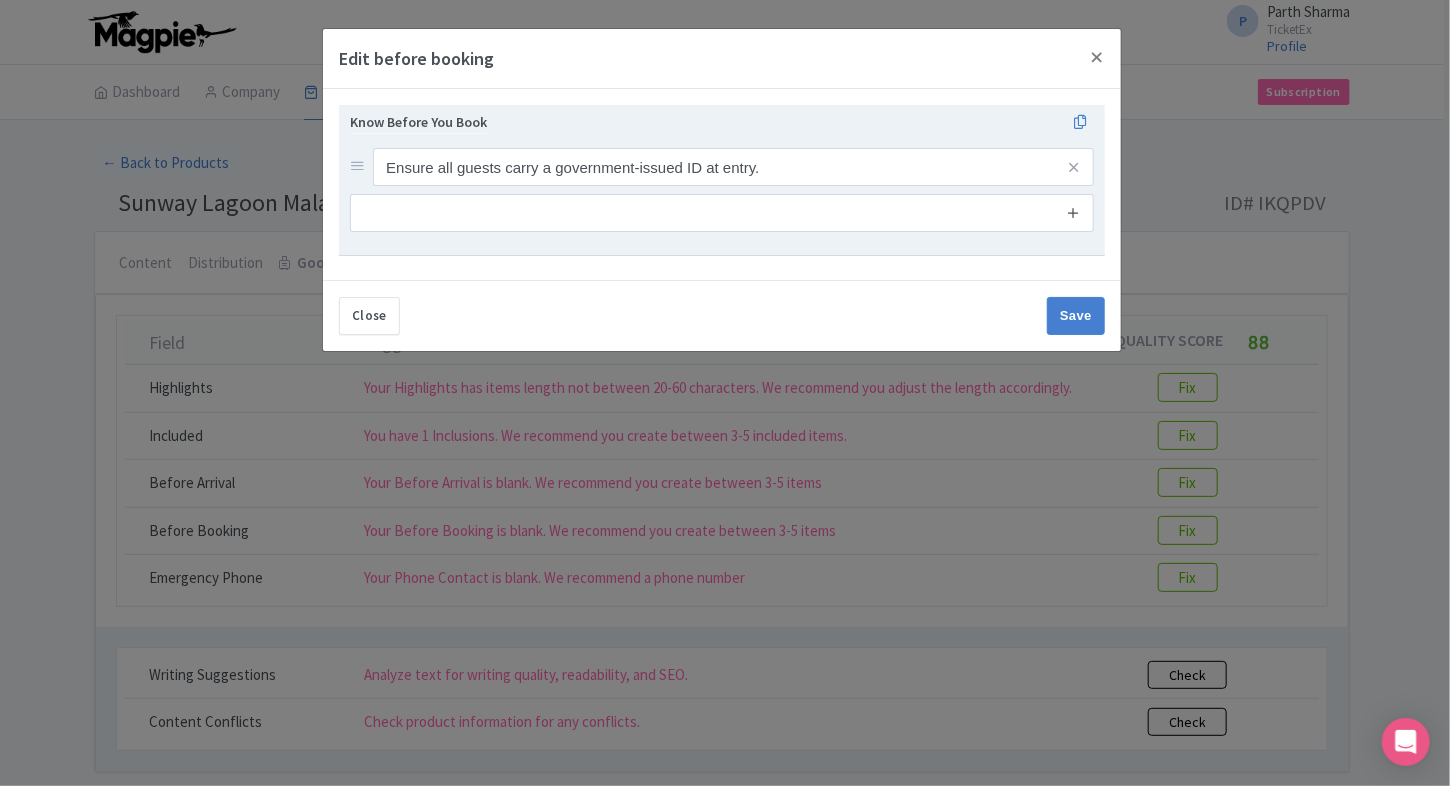 click at bounding box center (1073, 212) 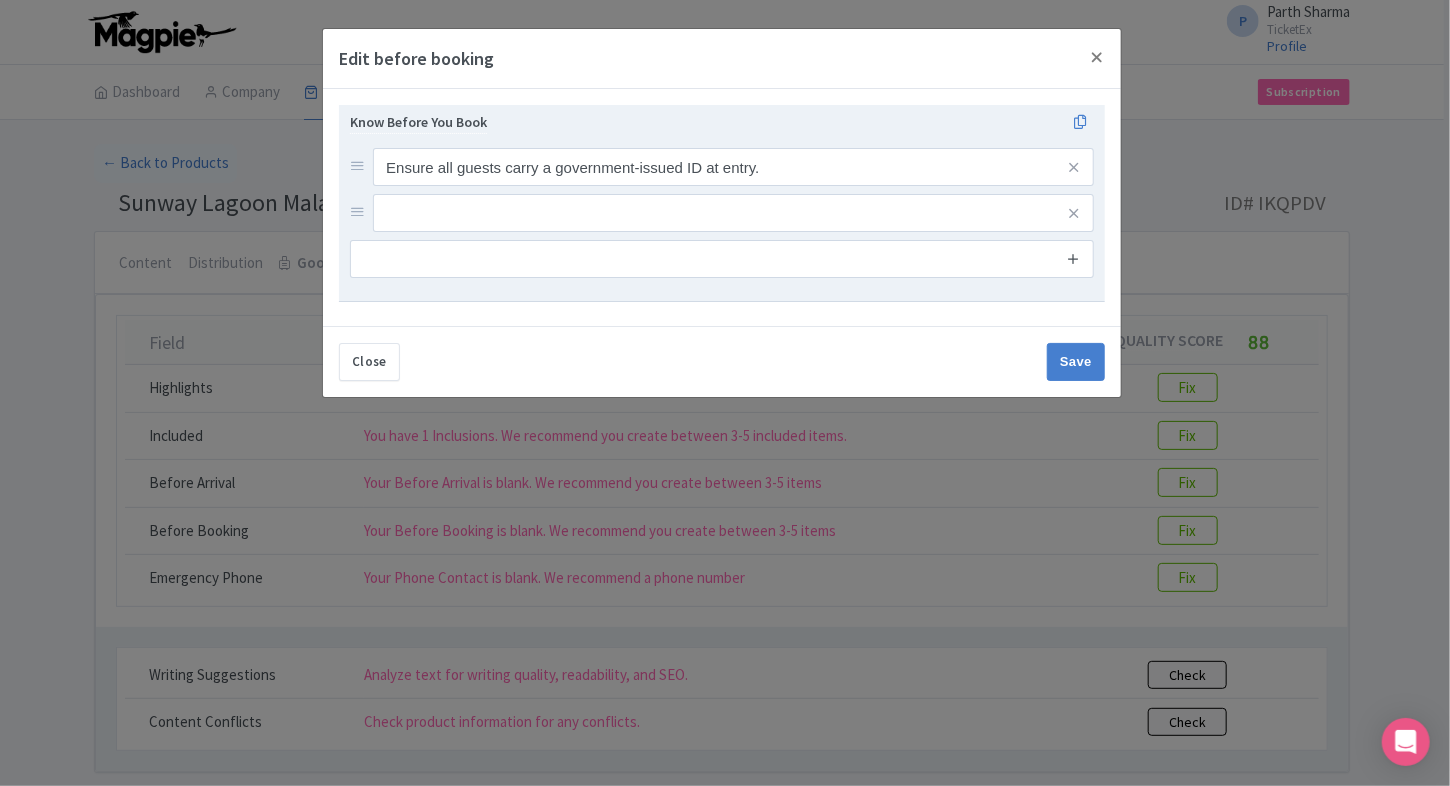 click at bounding box center [1073, 258] 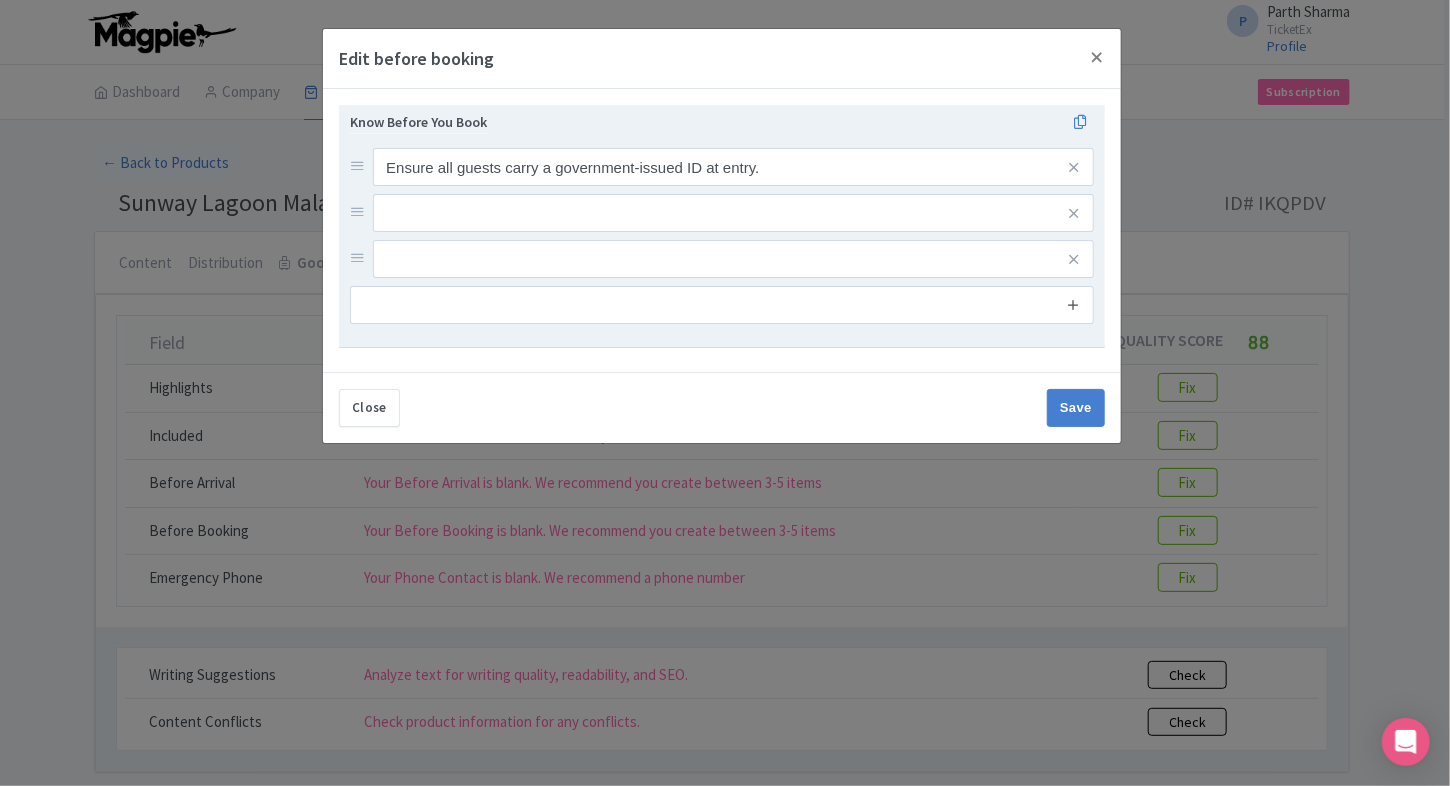 click at bounding box center [1073, 304] 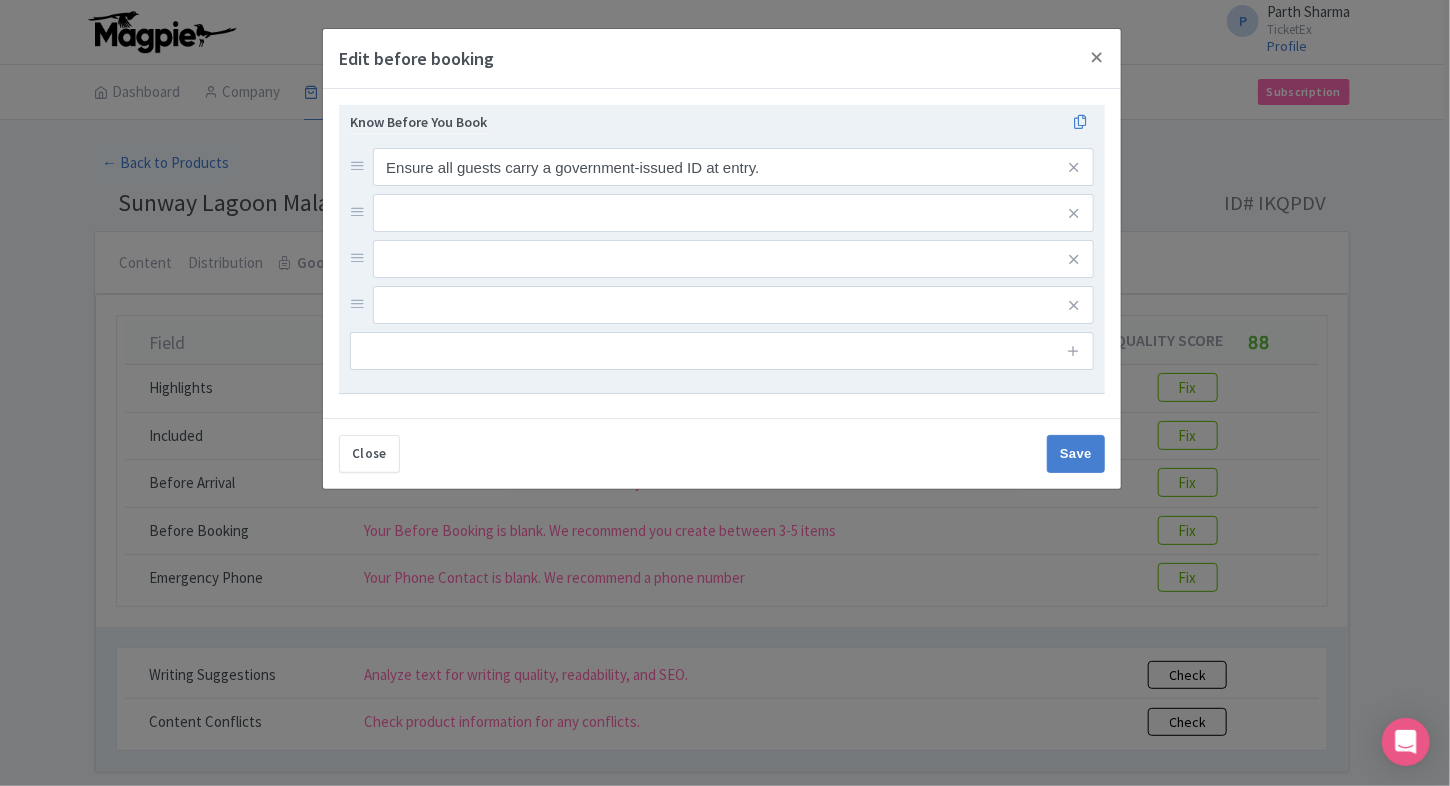 click at bounding box center [733, 167] 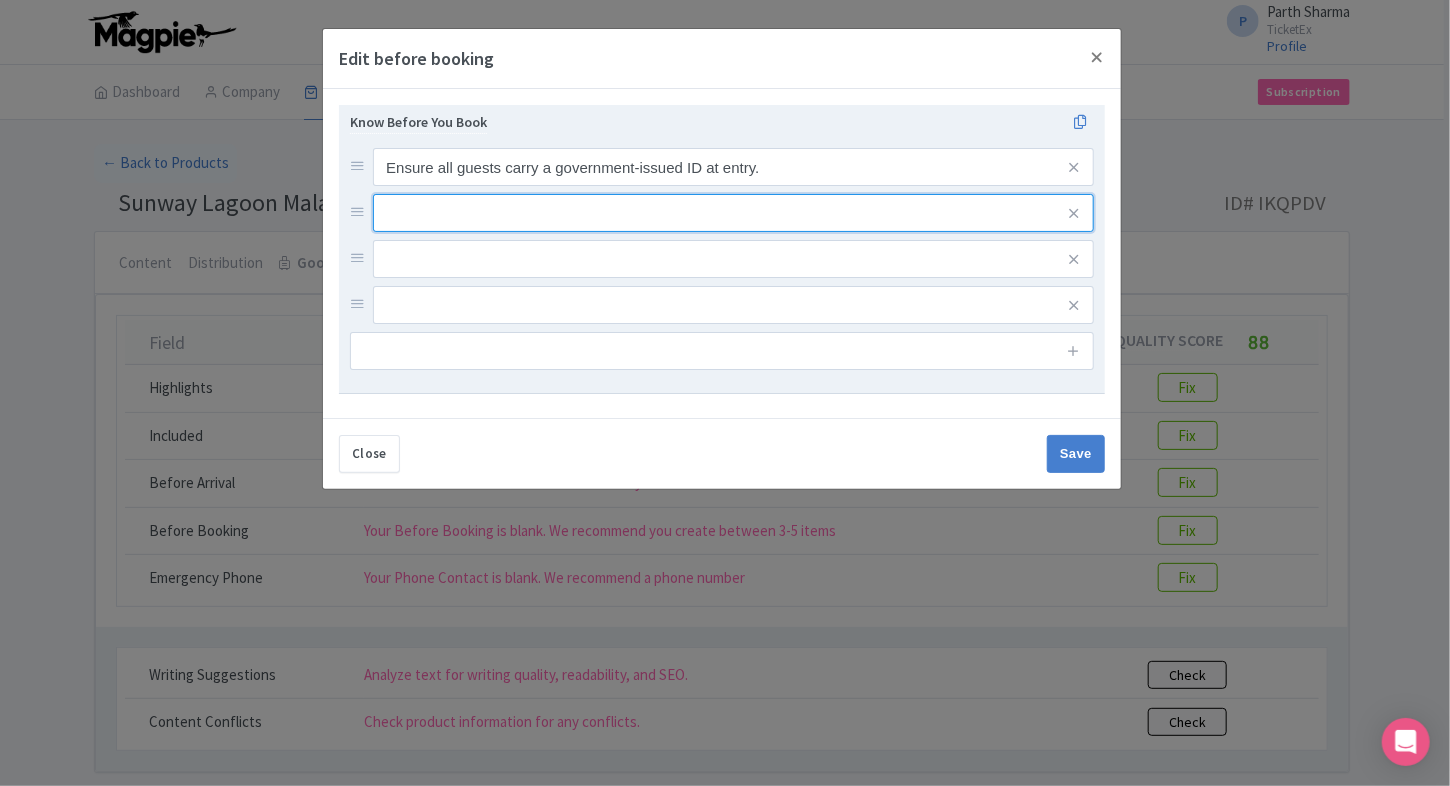 paste on "Children under 12 years must be accompanied by a paying adult." 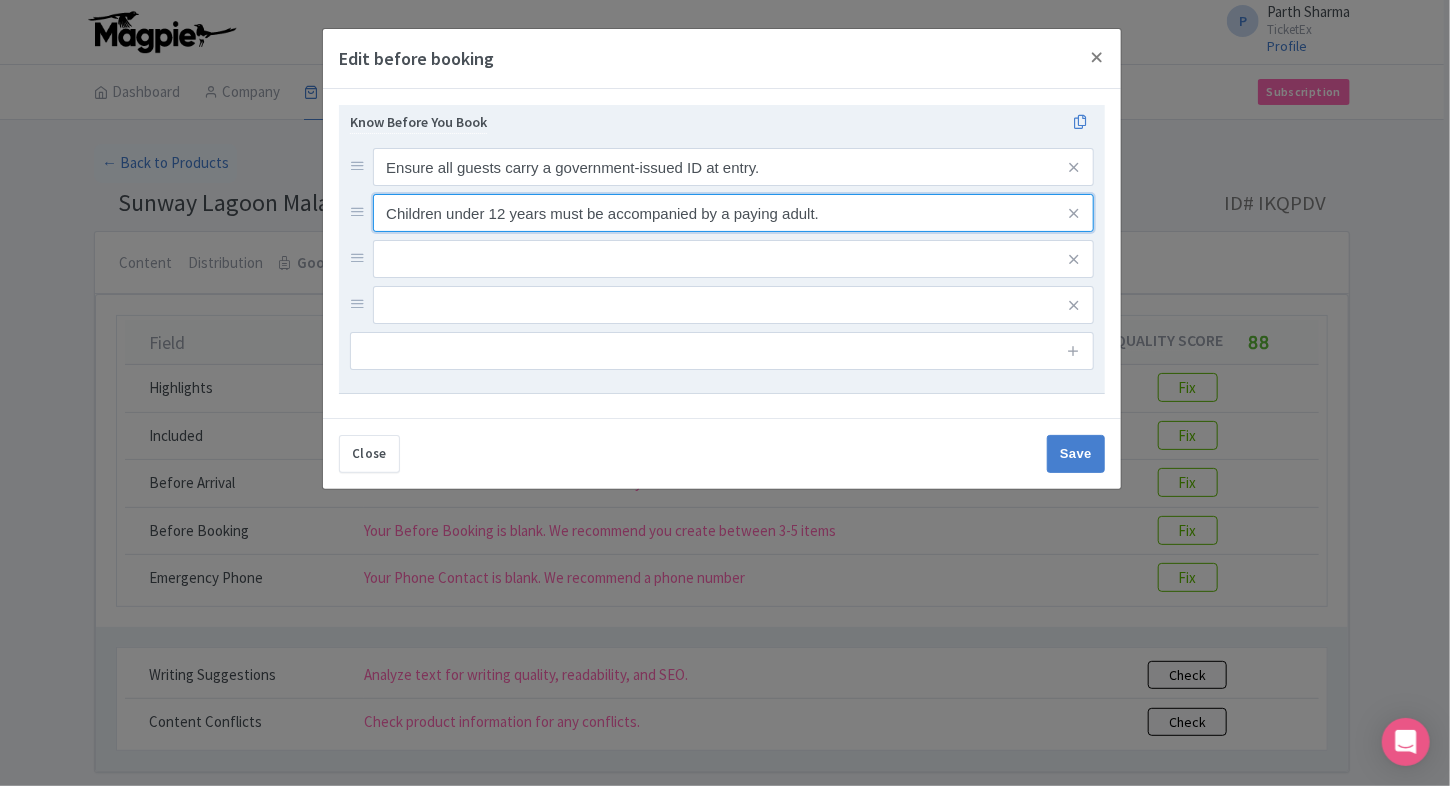 type on "Children under 12 years must be accompanied by a paying adult." 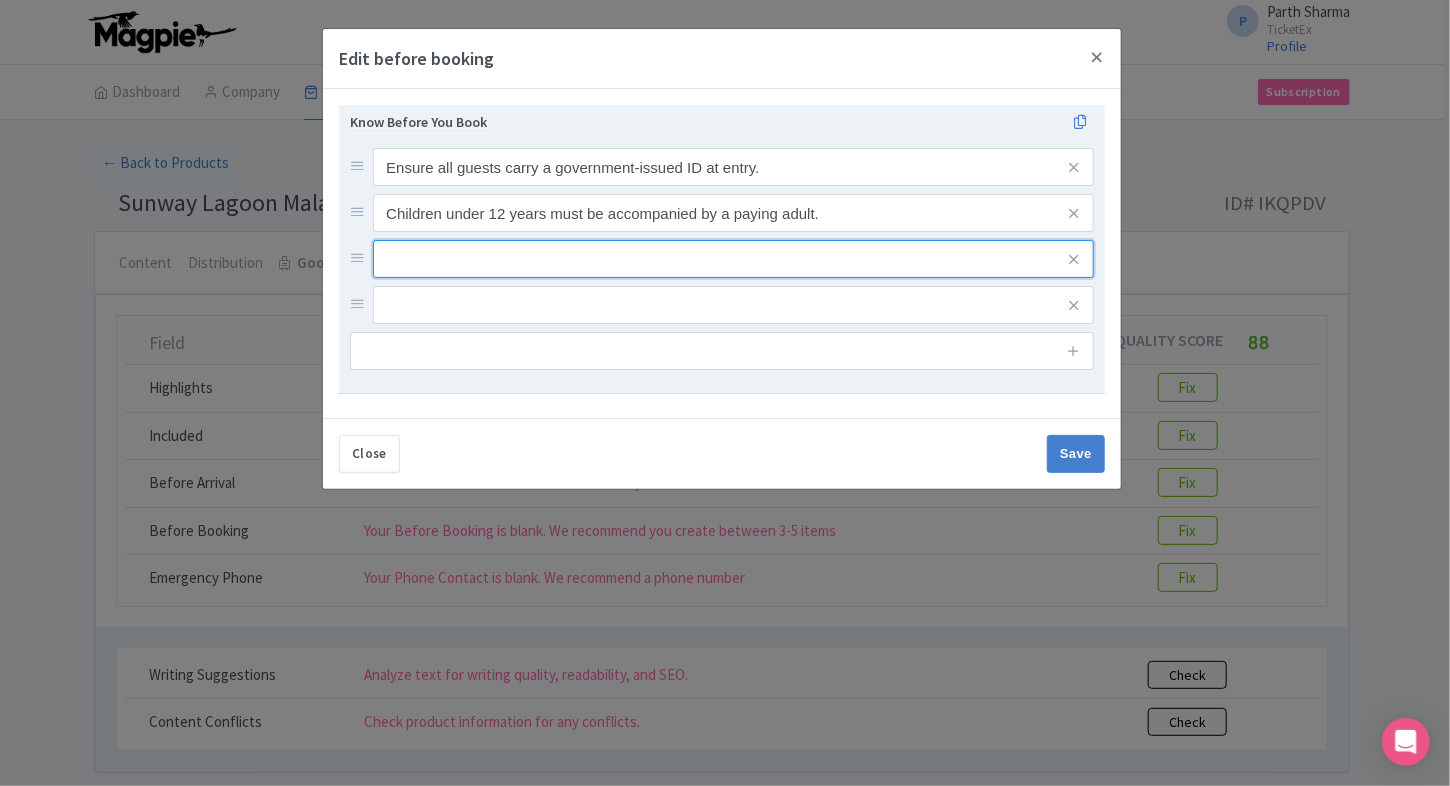 click at bounding box center [733, 167] 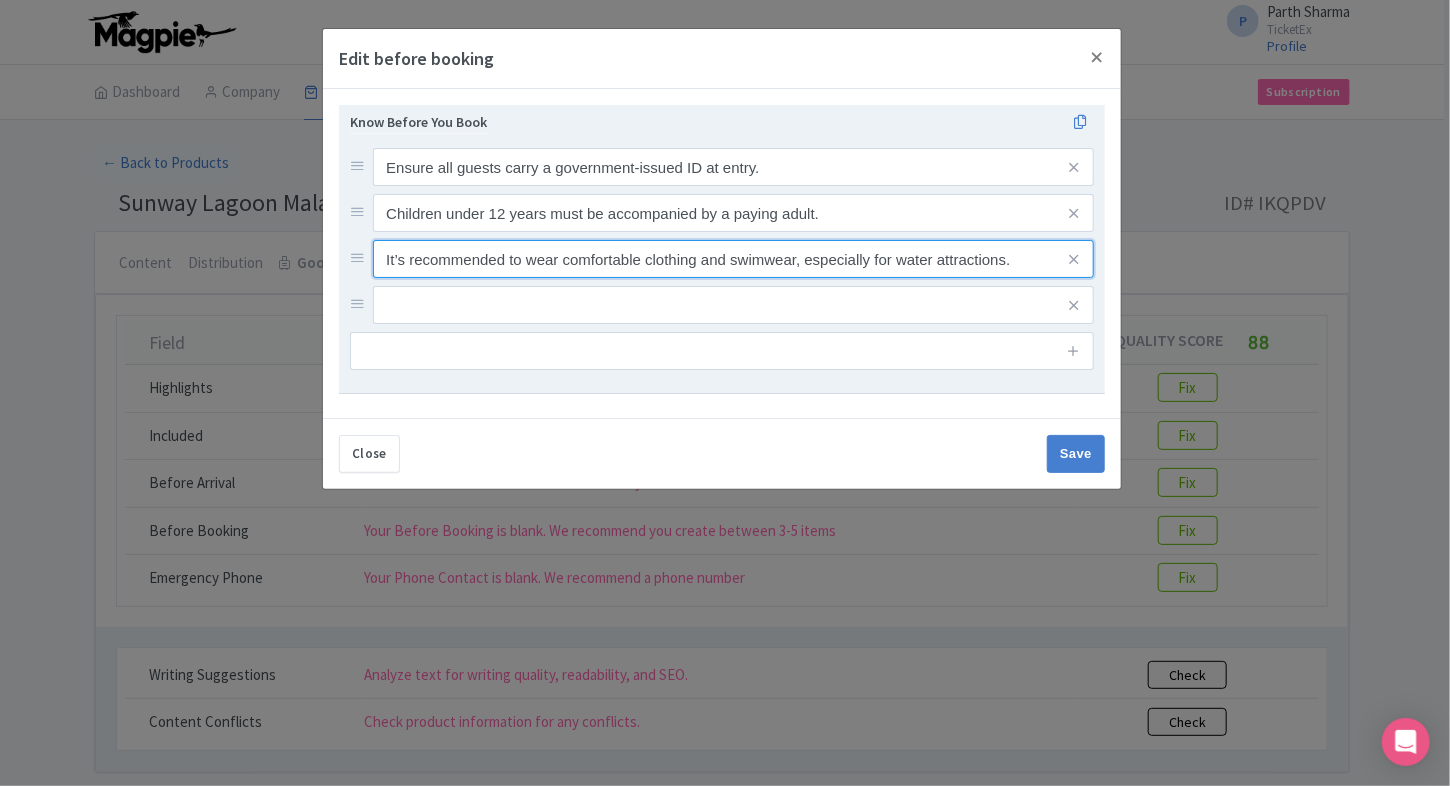 type on "It’s recommended to wear comfortable clothing and swimwear, especially for water attractions." 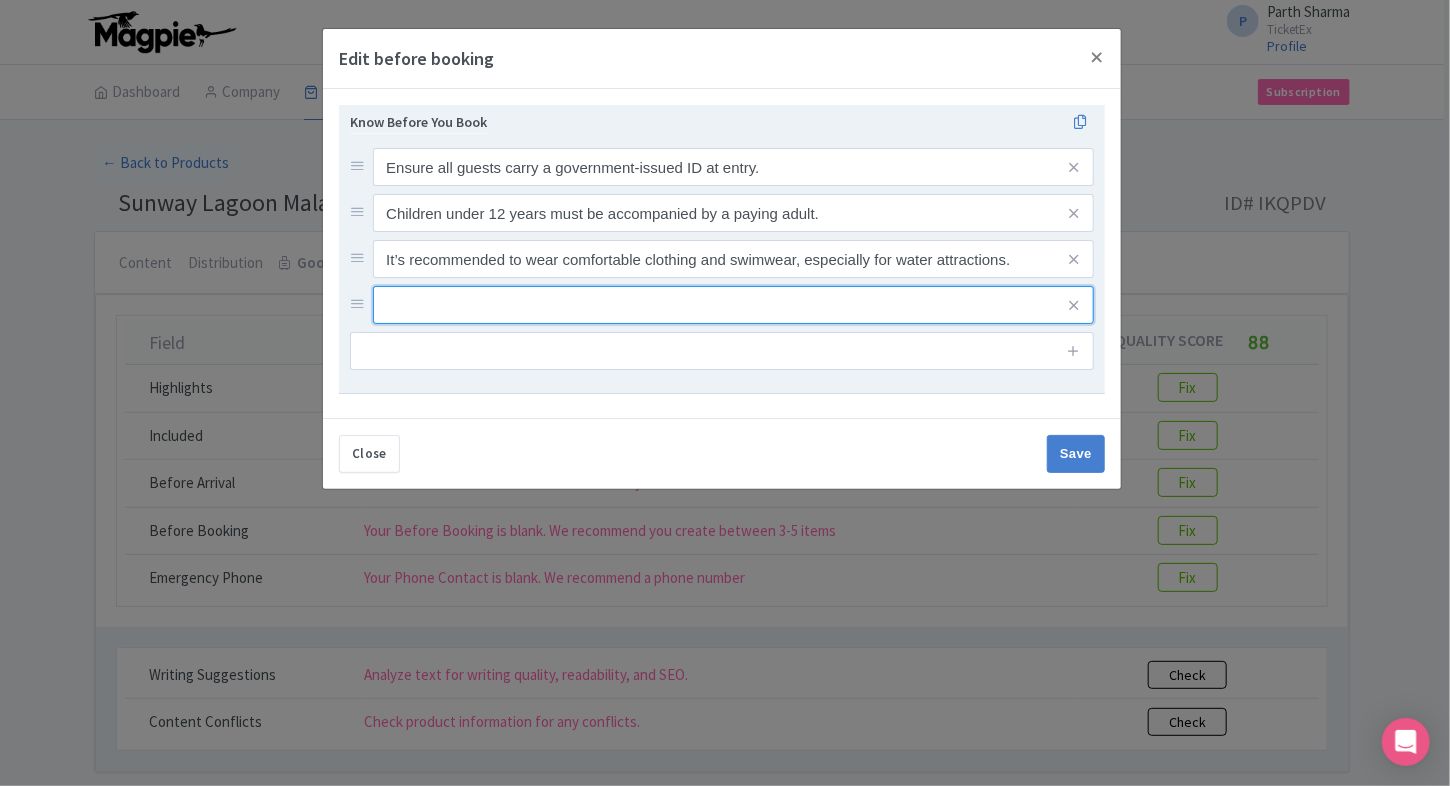 click at bounding box center (733, 167) 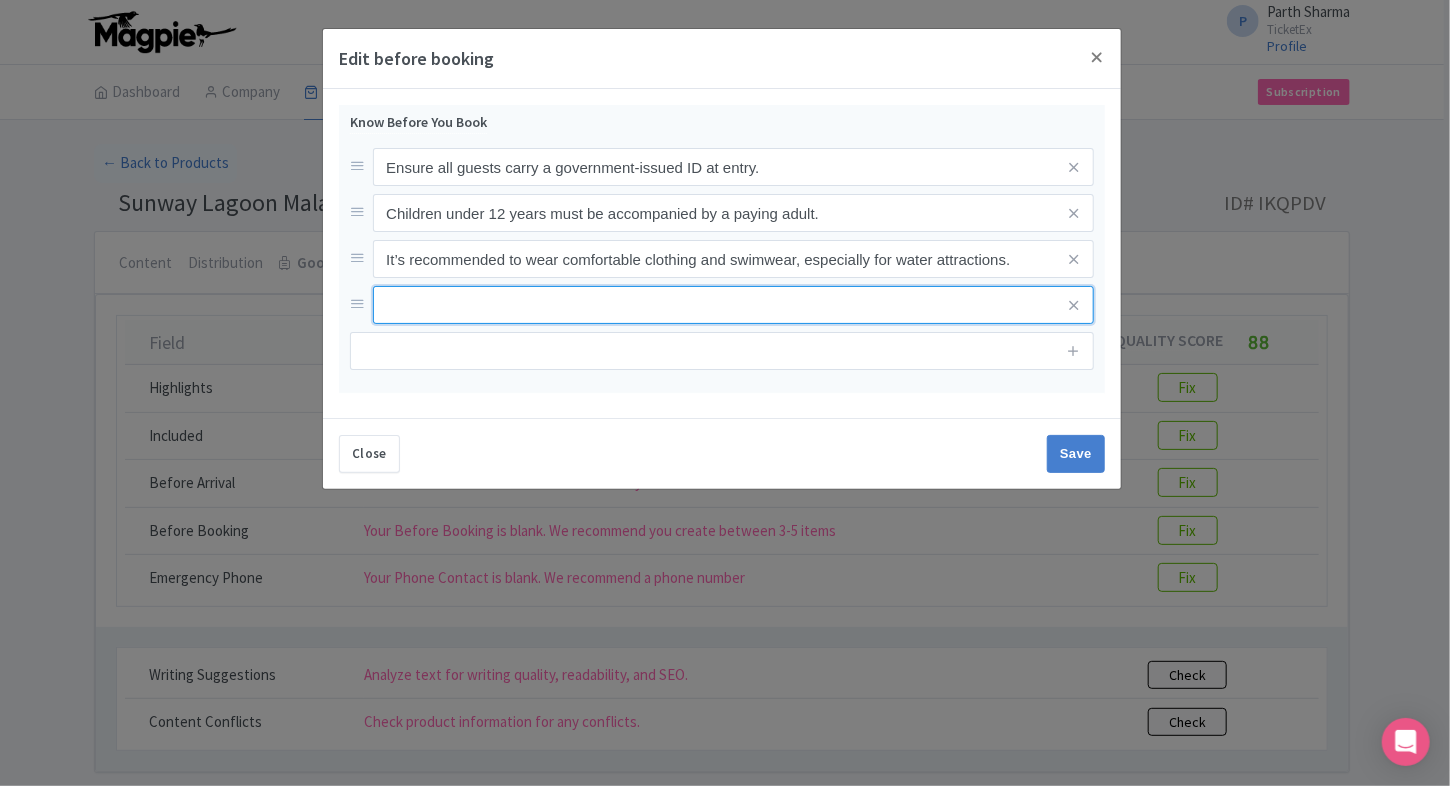 paste on "Some zones may have height or weight restrictions for select rides." 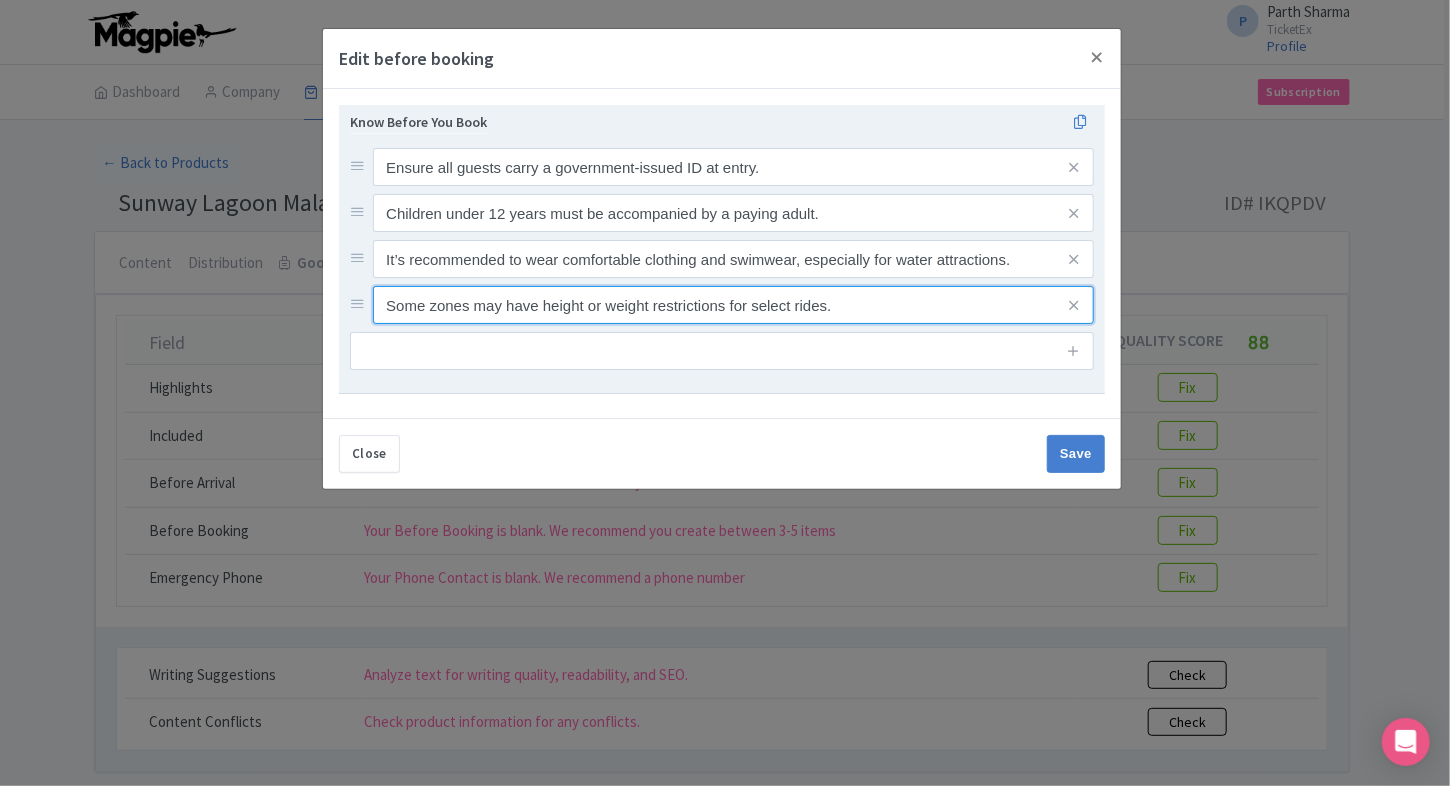 type on "Some zones may have height or weight restrictions for select rides." 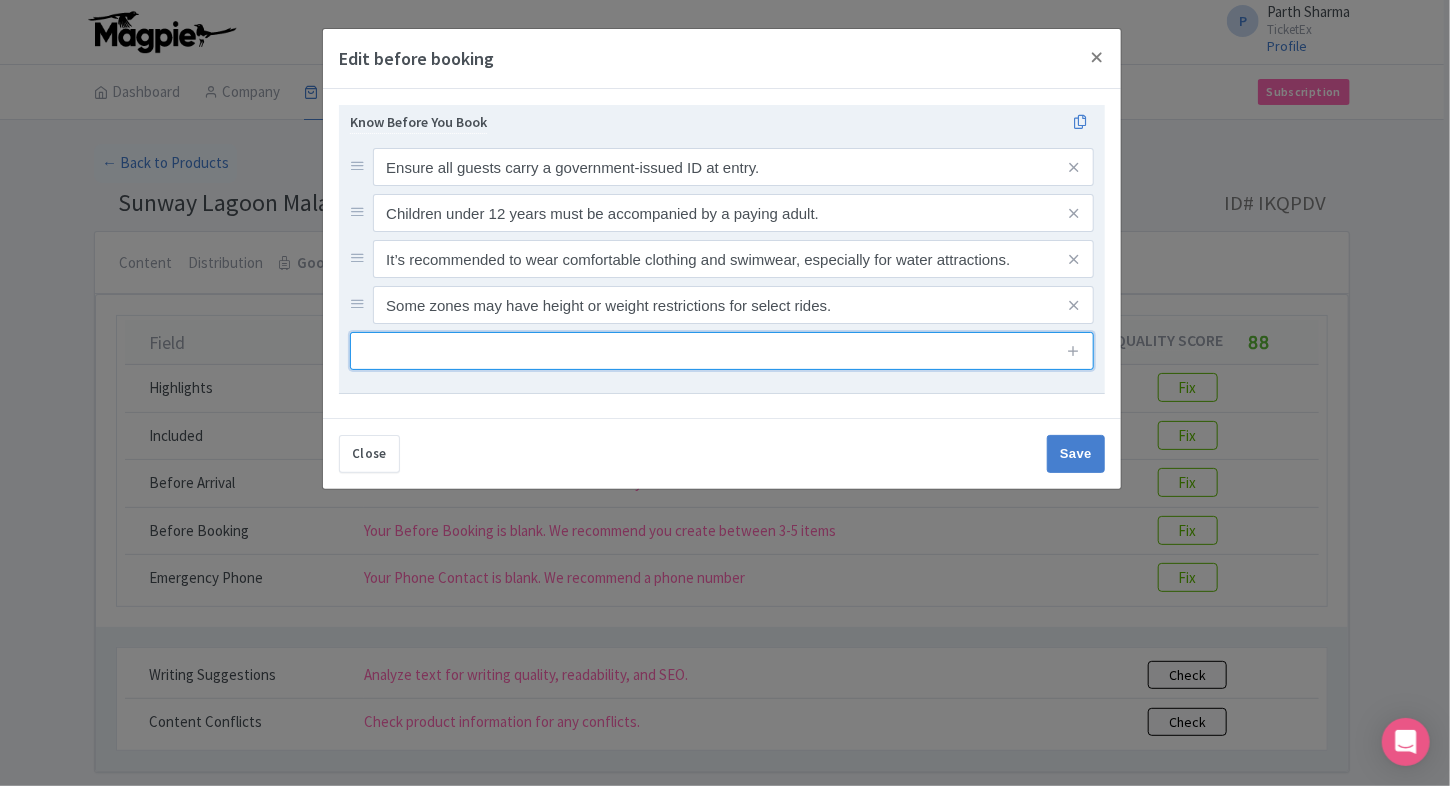 click at bounding box center (722, 351) 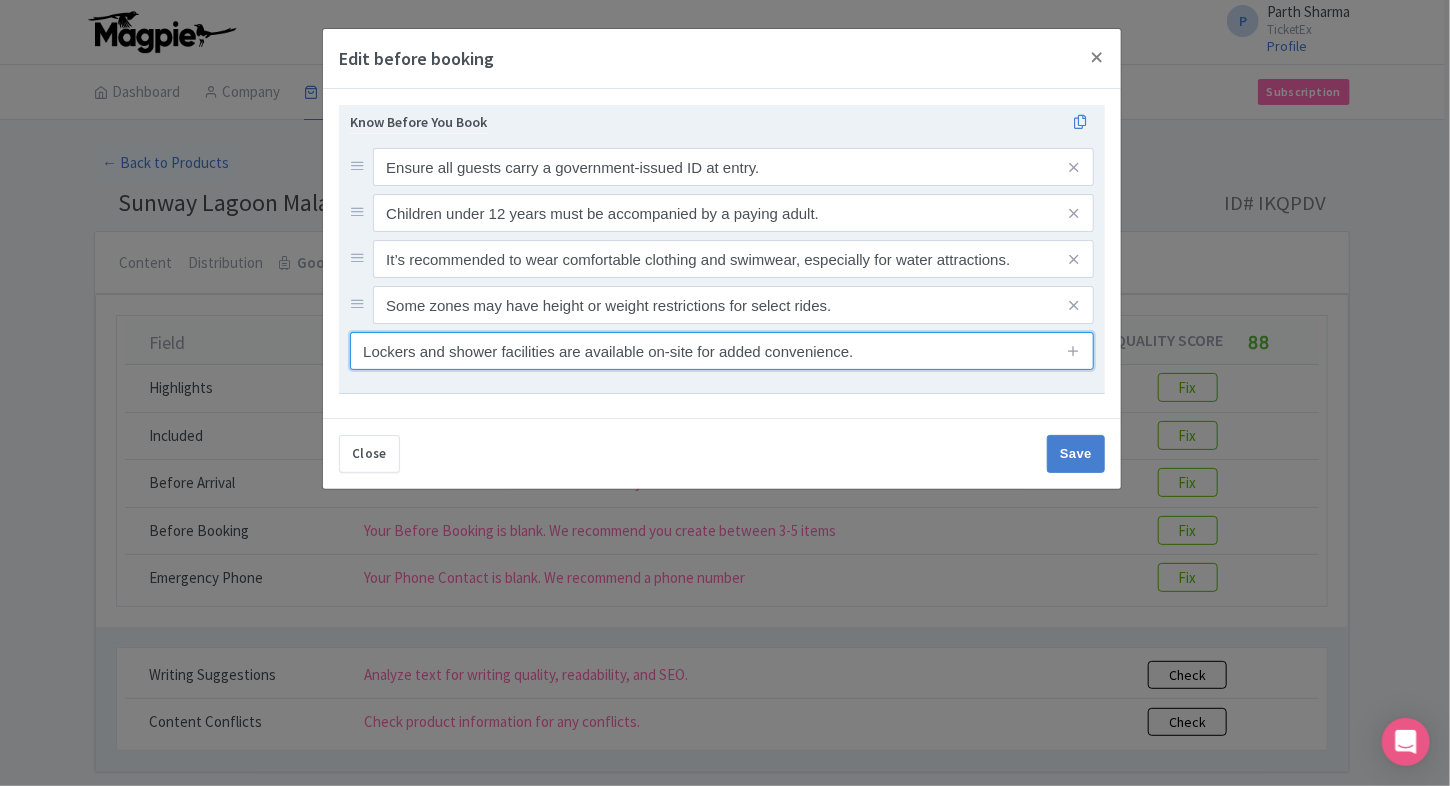 type on "Lockers and shower facilities are available on-site for added convenience." 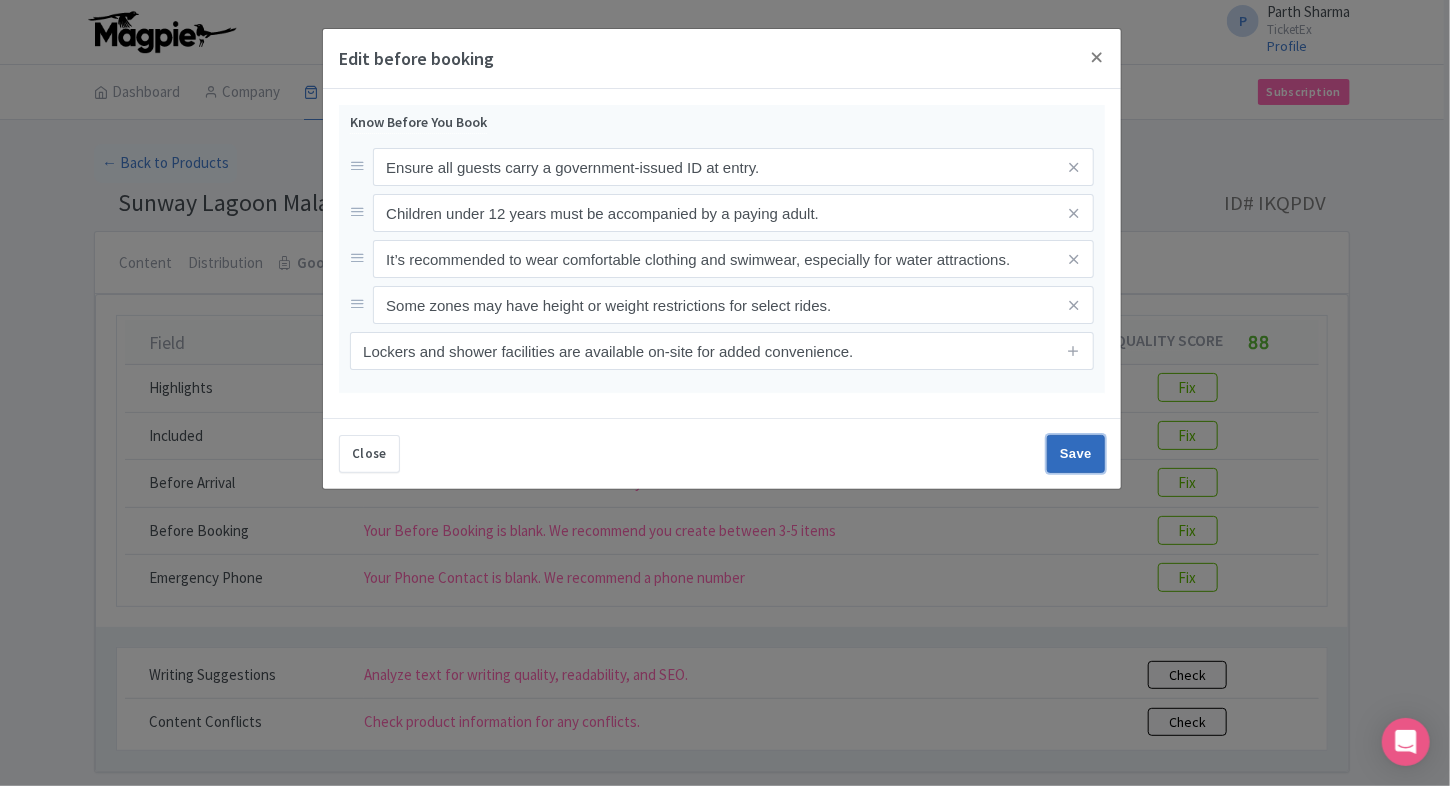 click on "Save" at bounding box center [1076, 454] 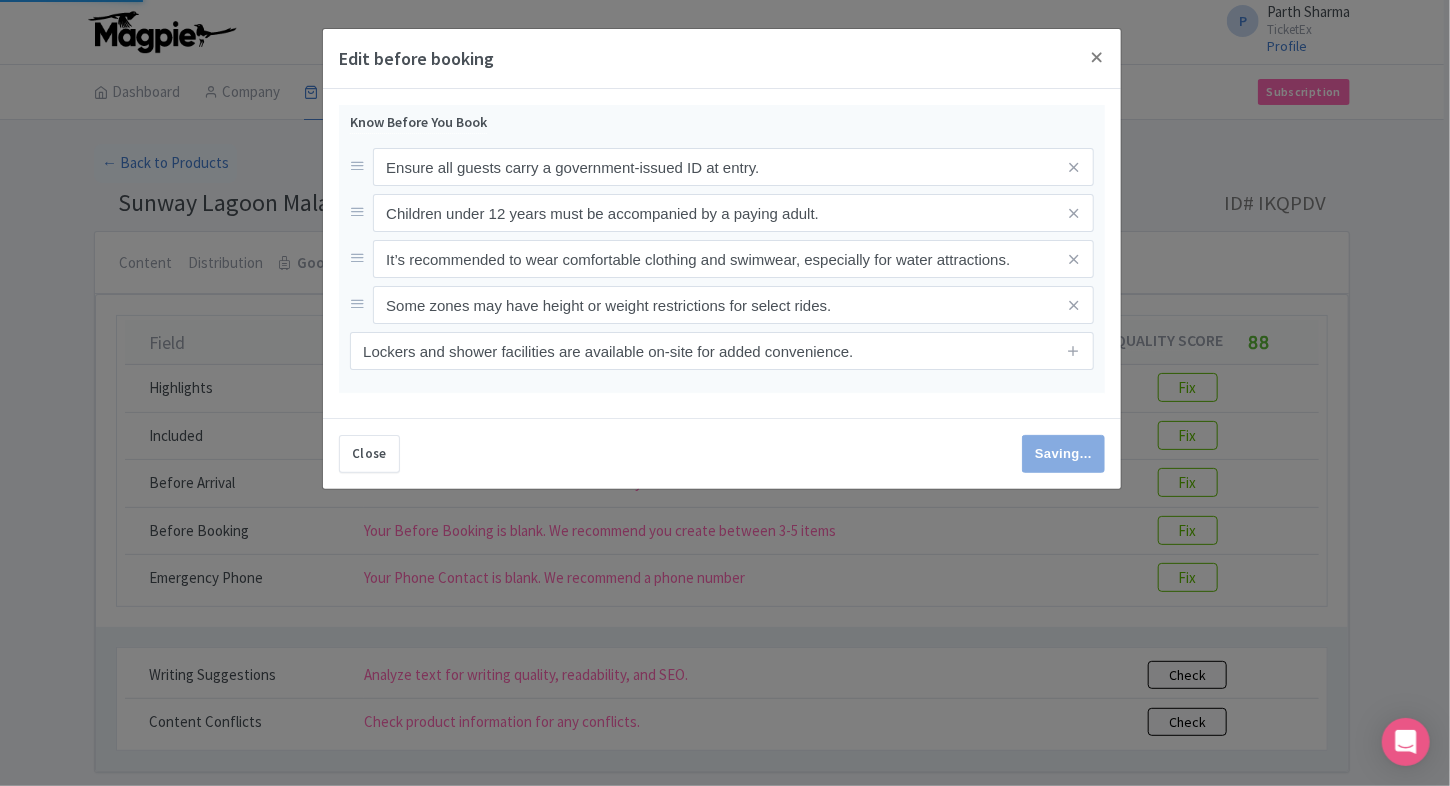 type on "Save" 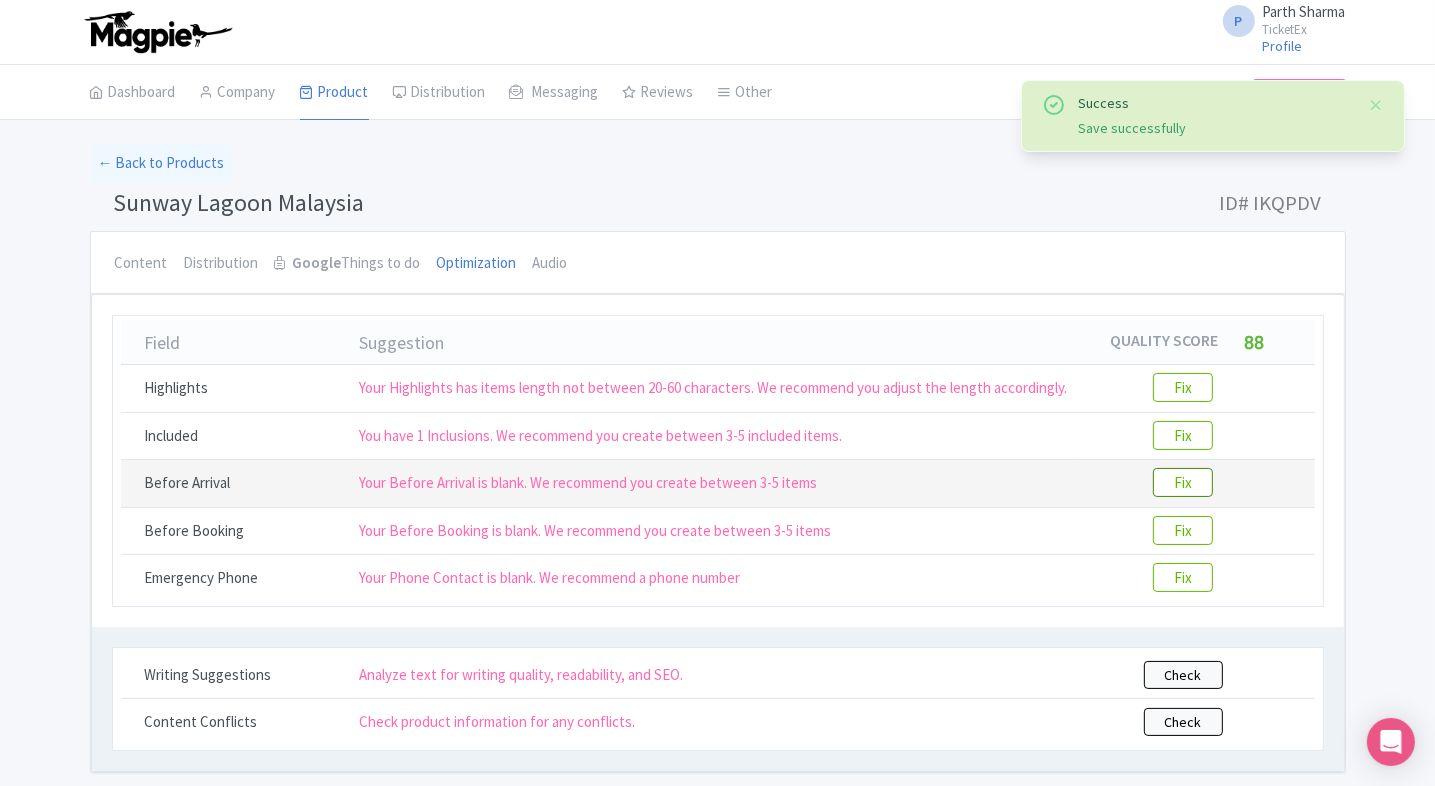 click on "Fix" at bounding box center [1183, 482] 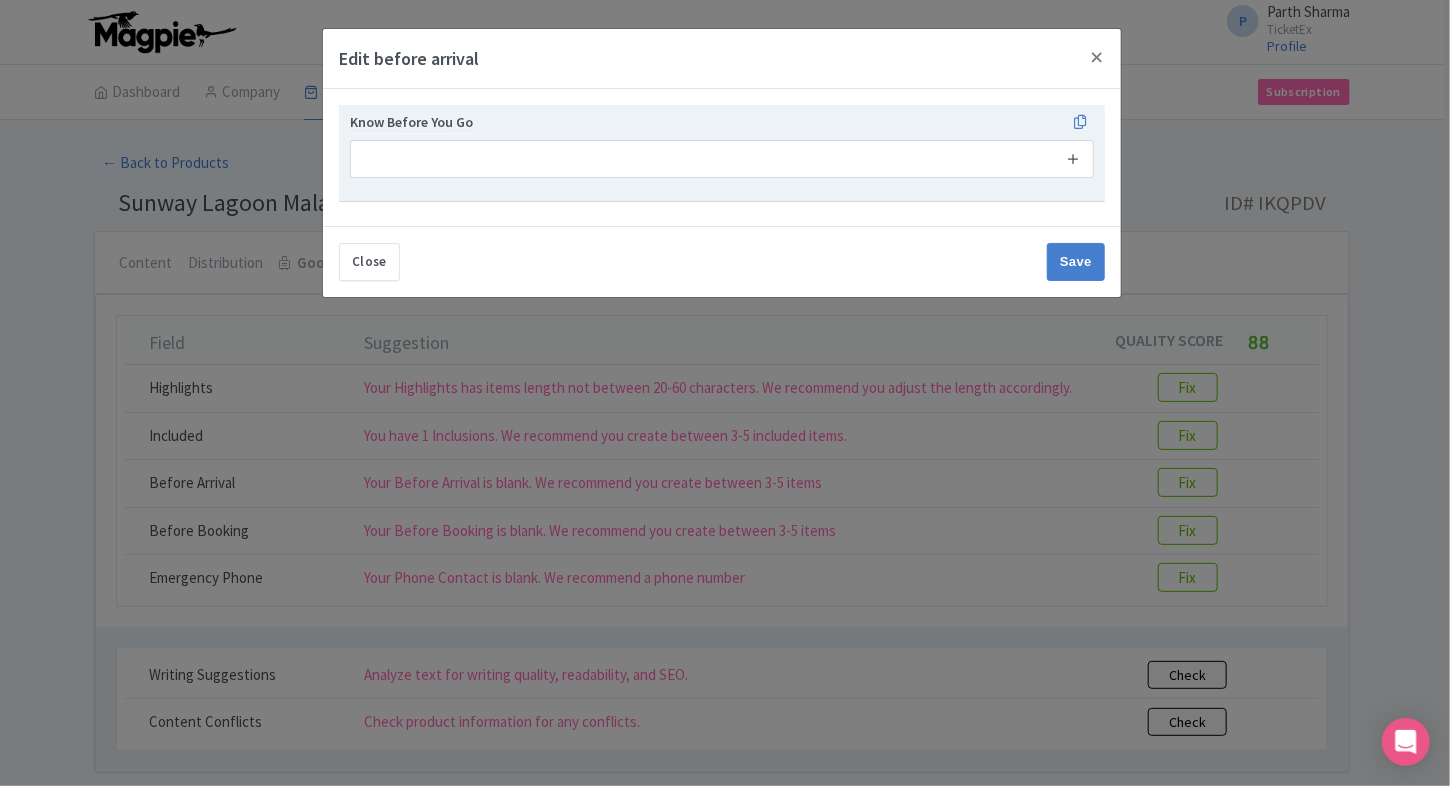 click at bounding box center [1073, 158] 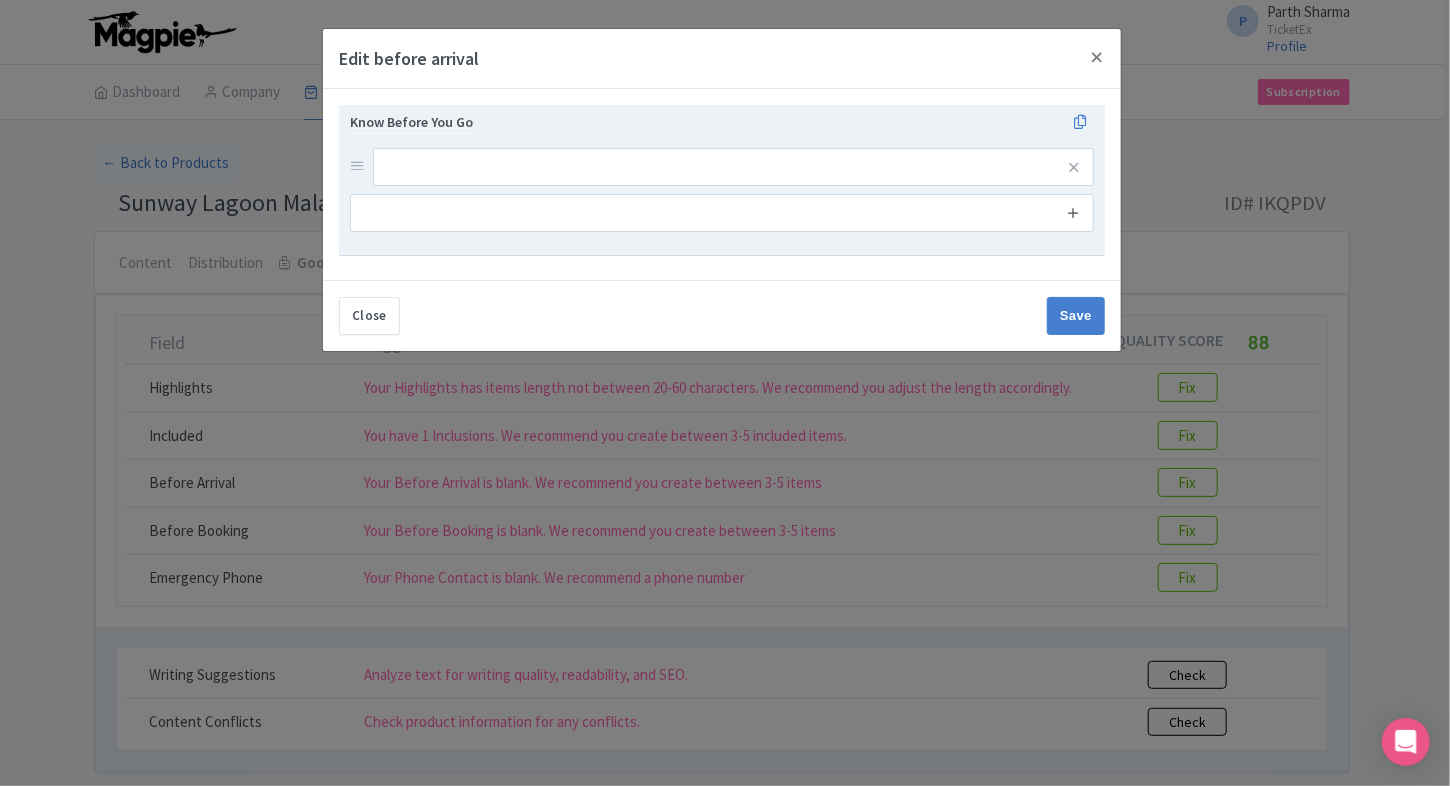 click at bounding box center [1073, 212] 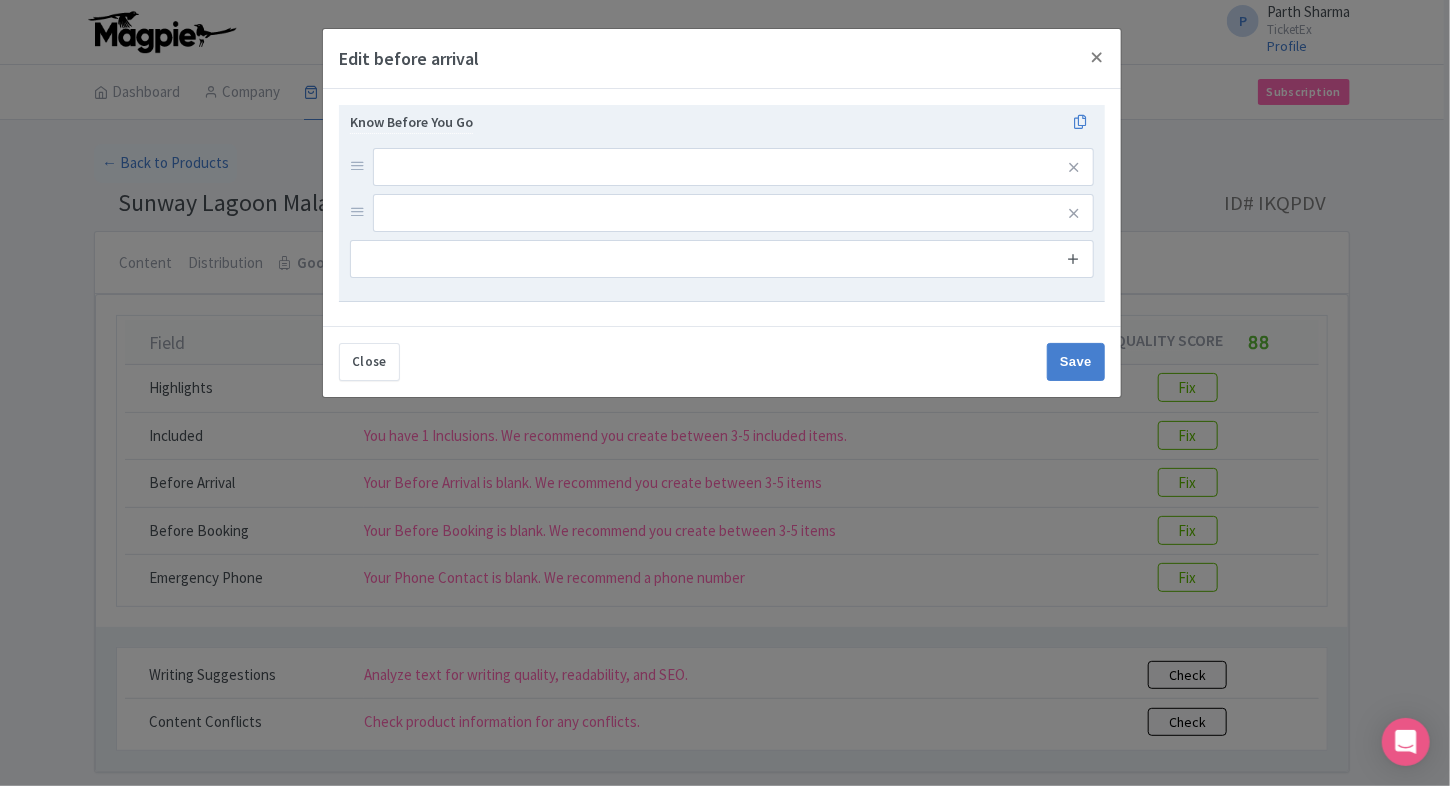 click at bounding box center (1073, 258) 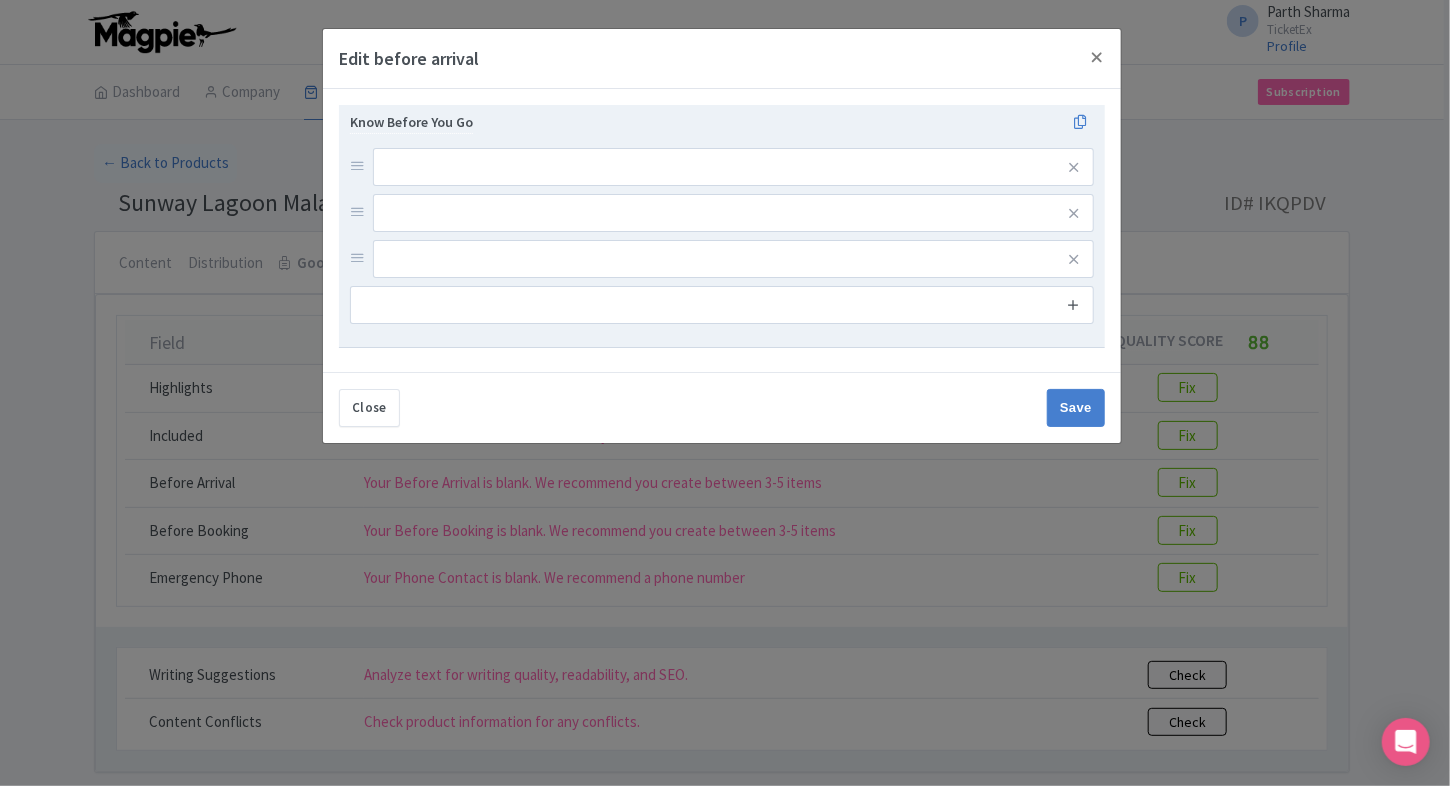 click at bounding box center [1073, 305] 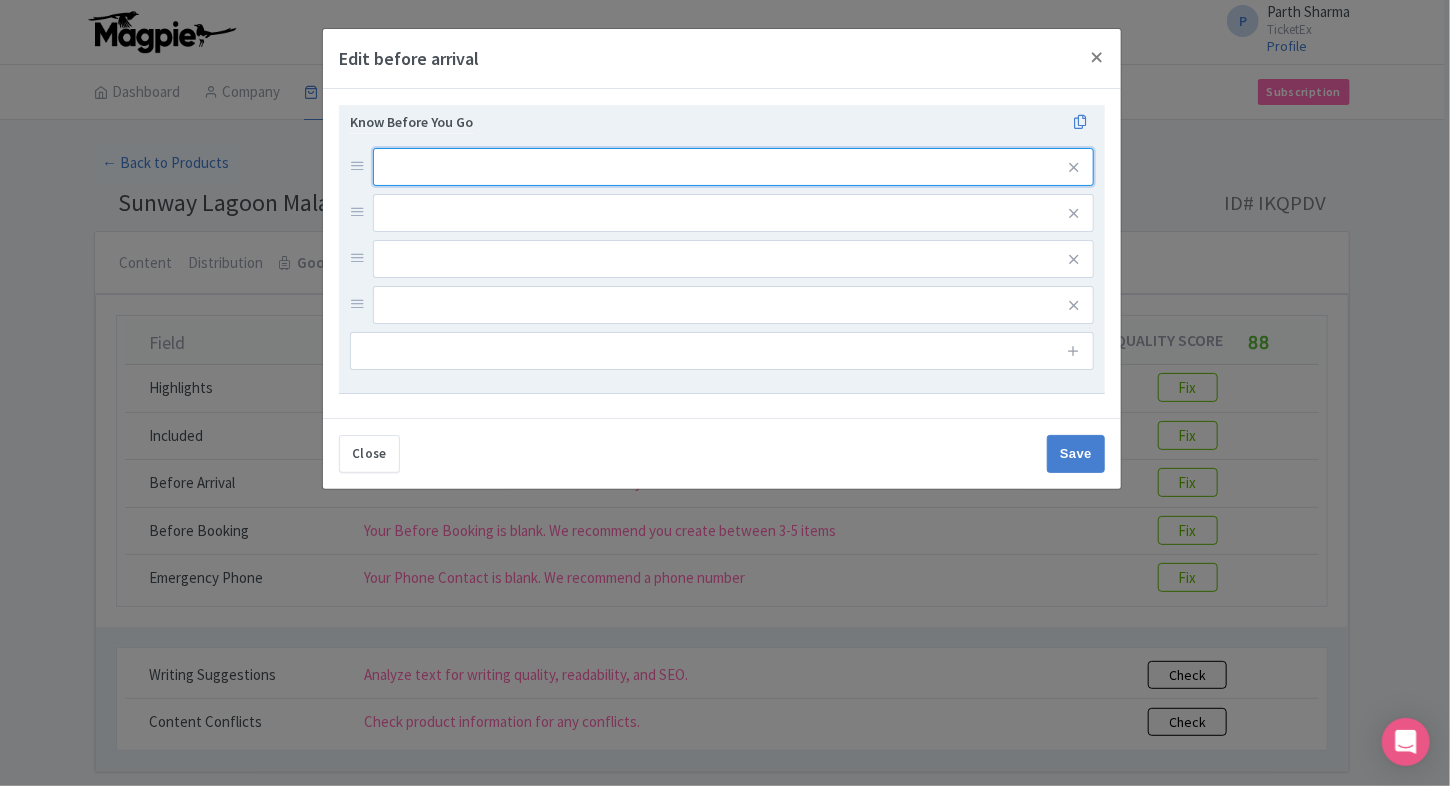 click at bounding box center (733, 167) 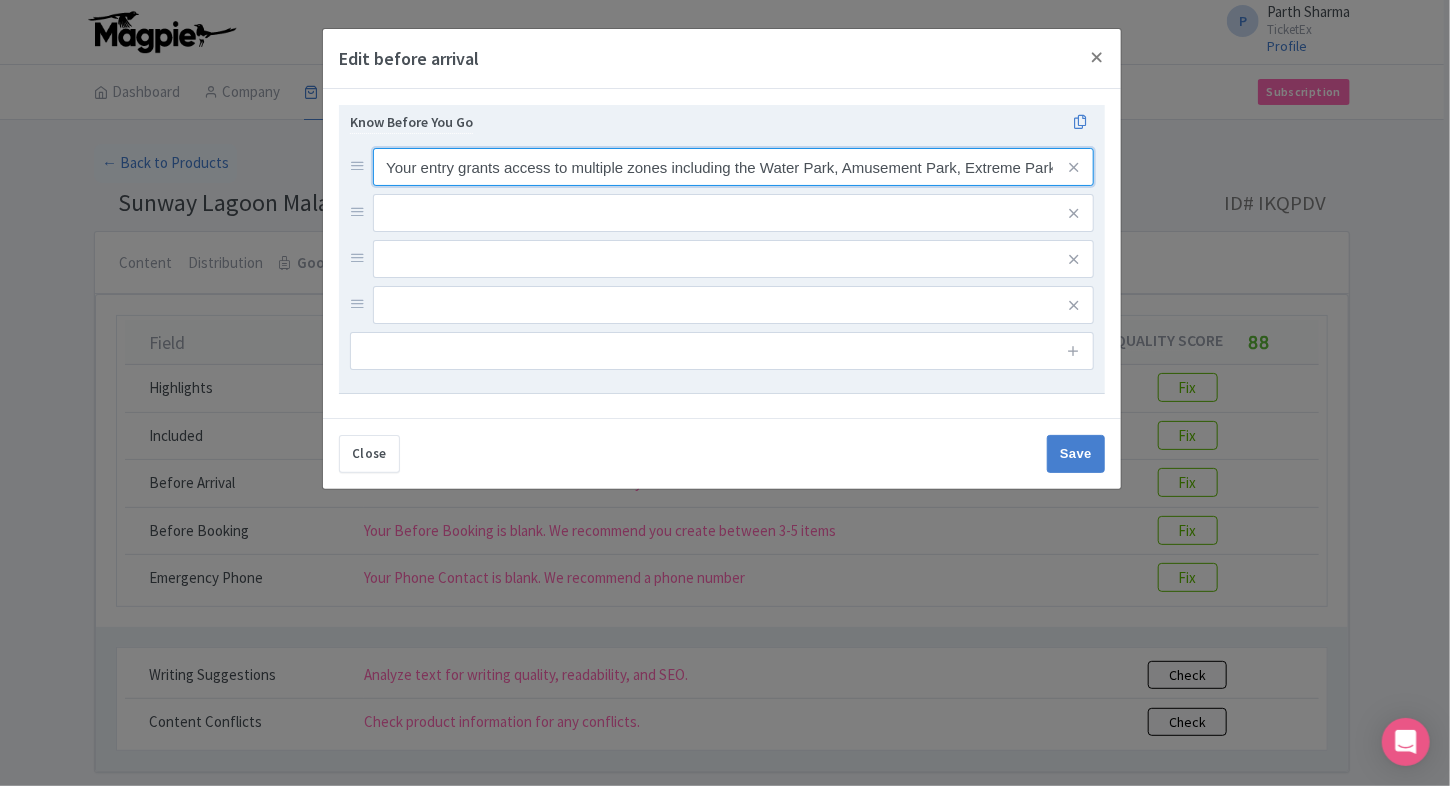 scroll, scrollTop: 0, scrollLeft: 313, axis: horizontal 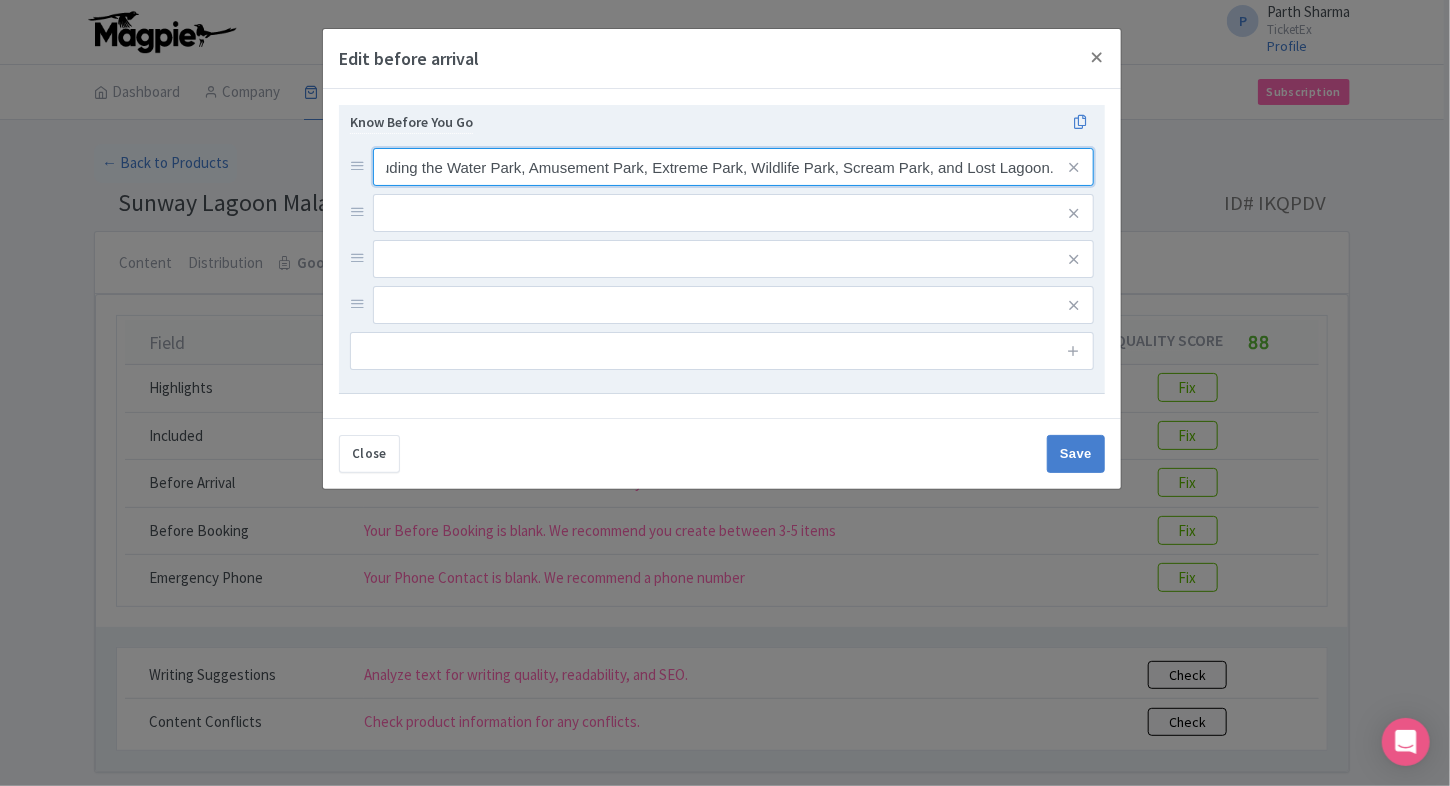 type on "Your entry grants access to multiple zones including the Water Park, Amusement Park, Extreme Park, Wildlife Park, Scream Park, and Lost Lagoon." 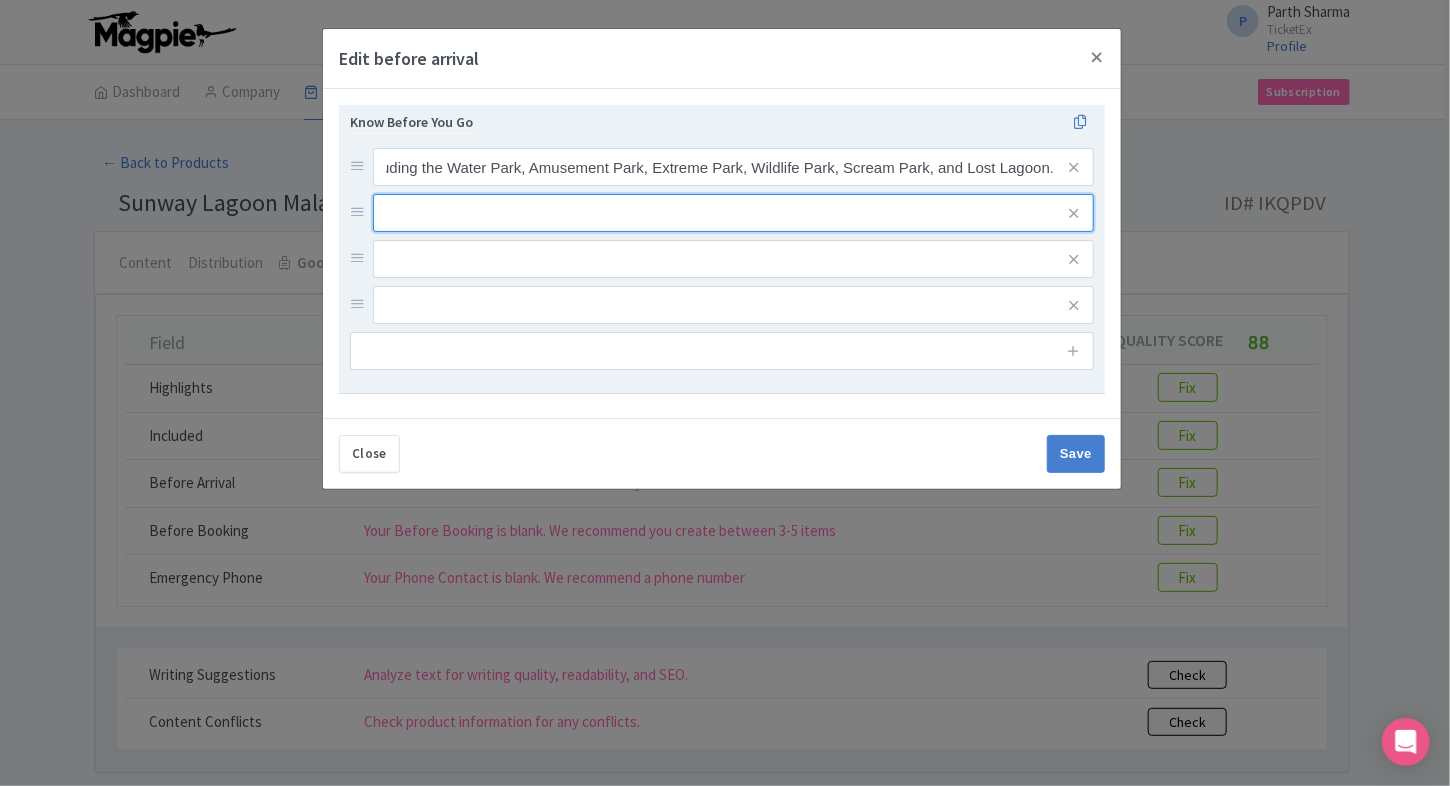 scroll, scrollTop: 0, scrollLeft: 0, axis: both 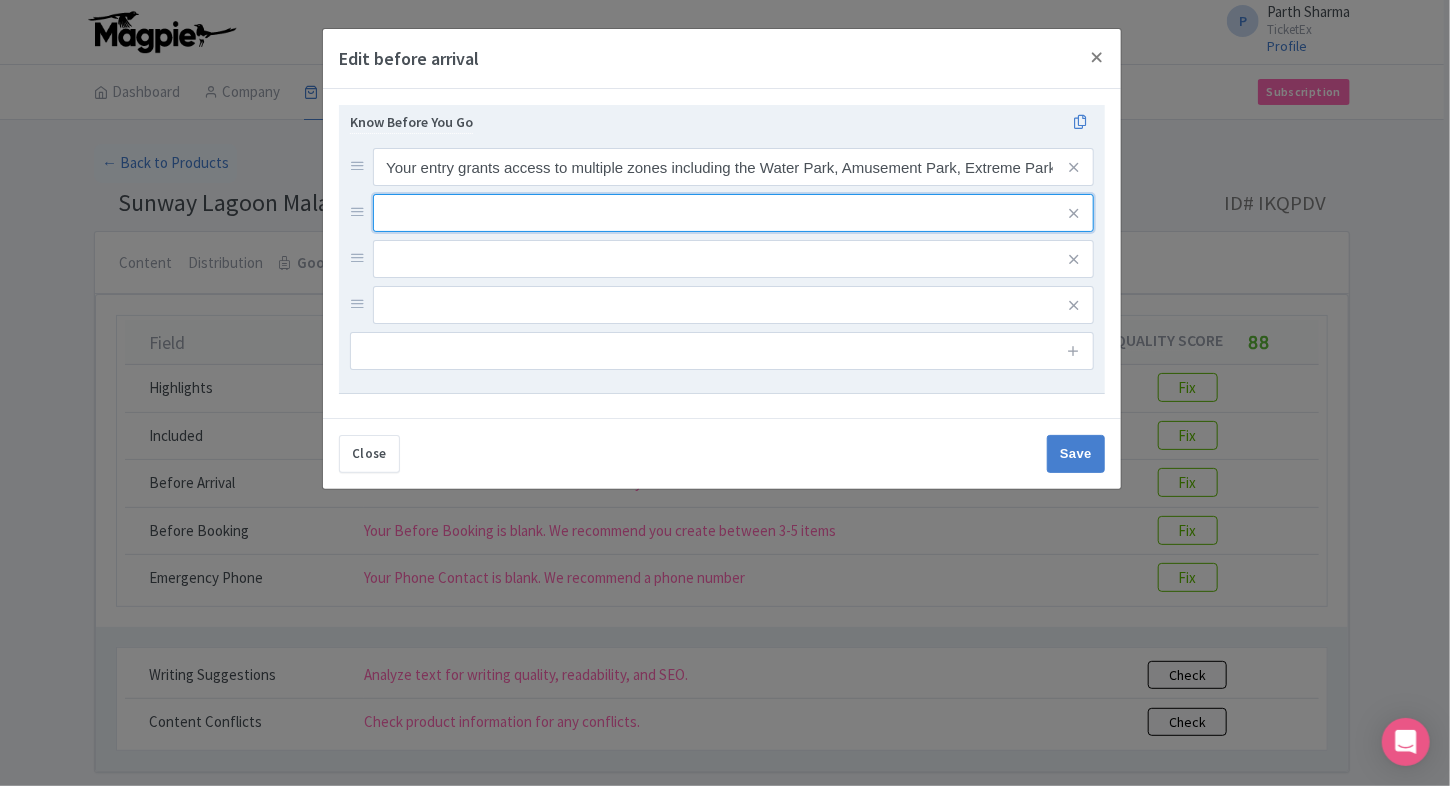 click at bounding box center (733, 167) 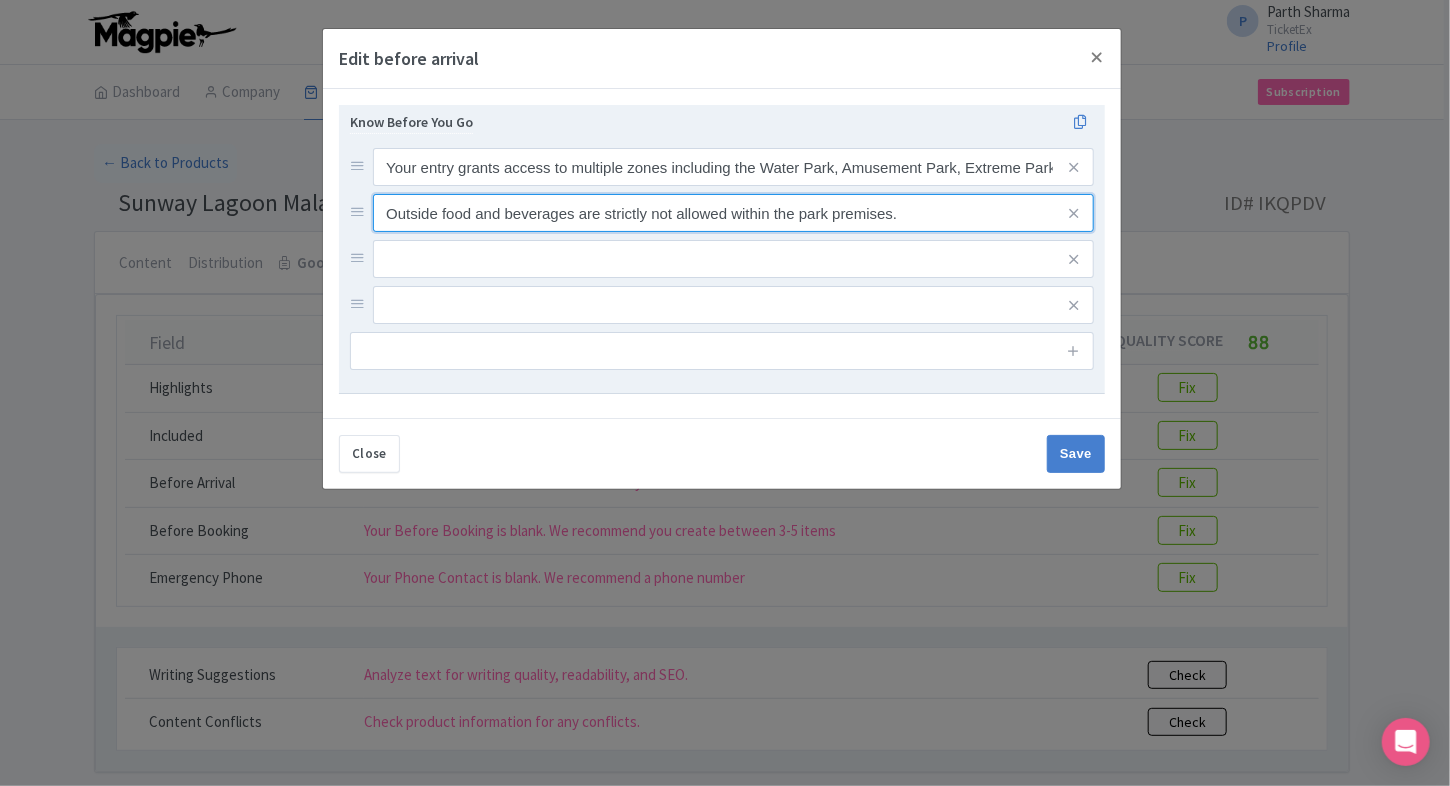 type on "Outside food and beverages are strictly not allowed within the park premises." 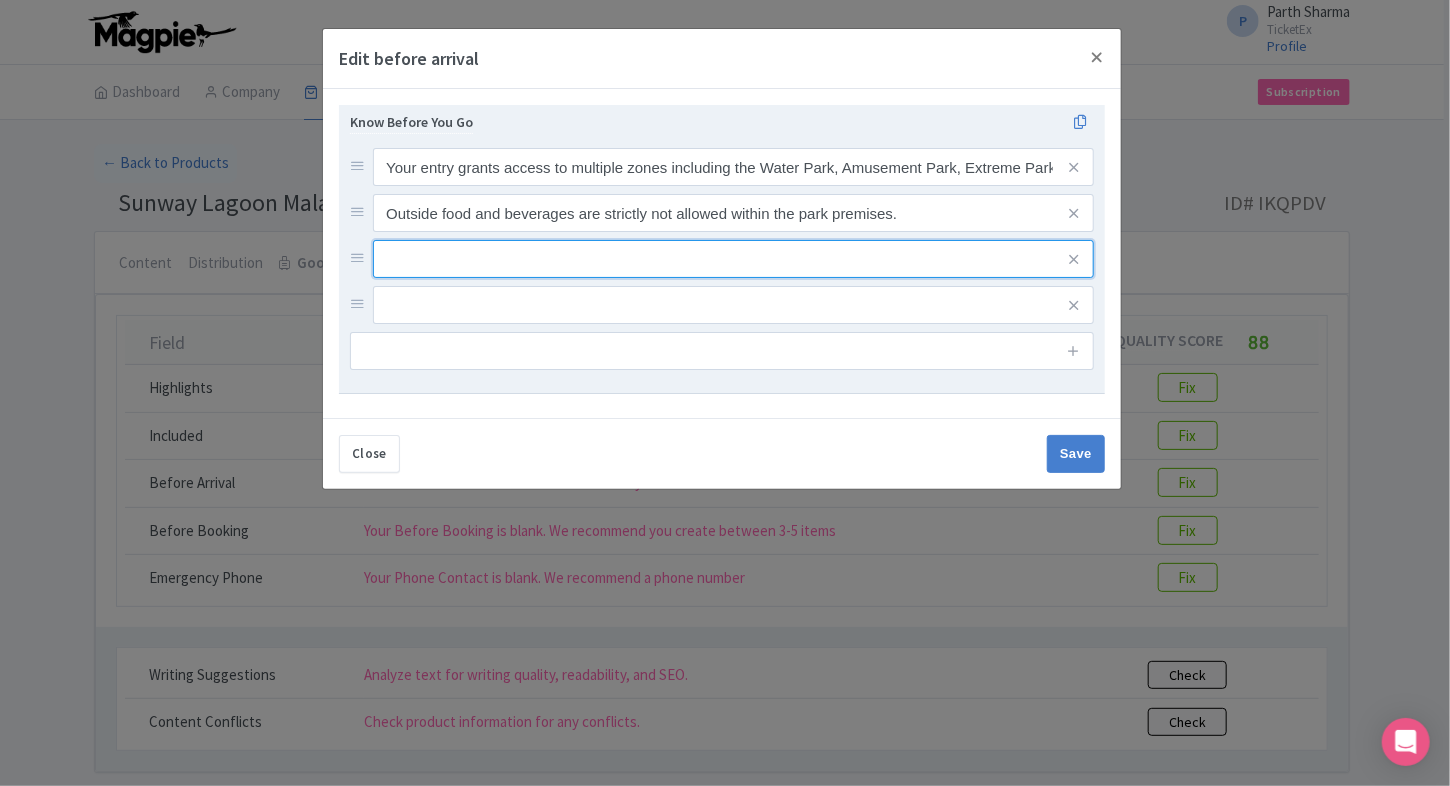 click at bounding box center [733, 167] 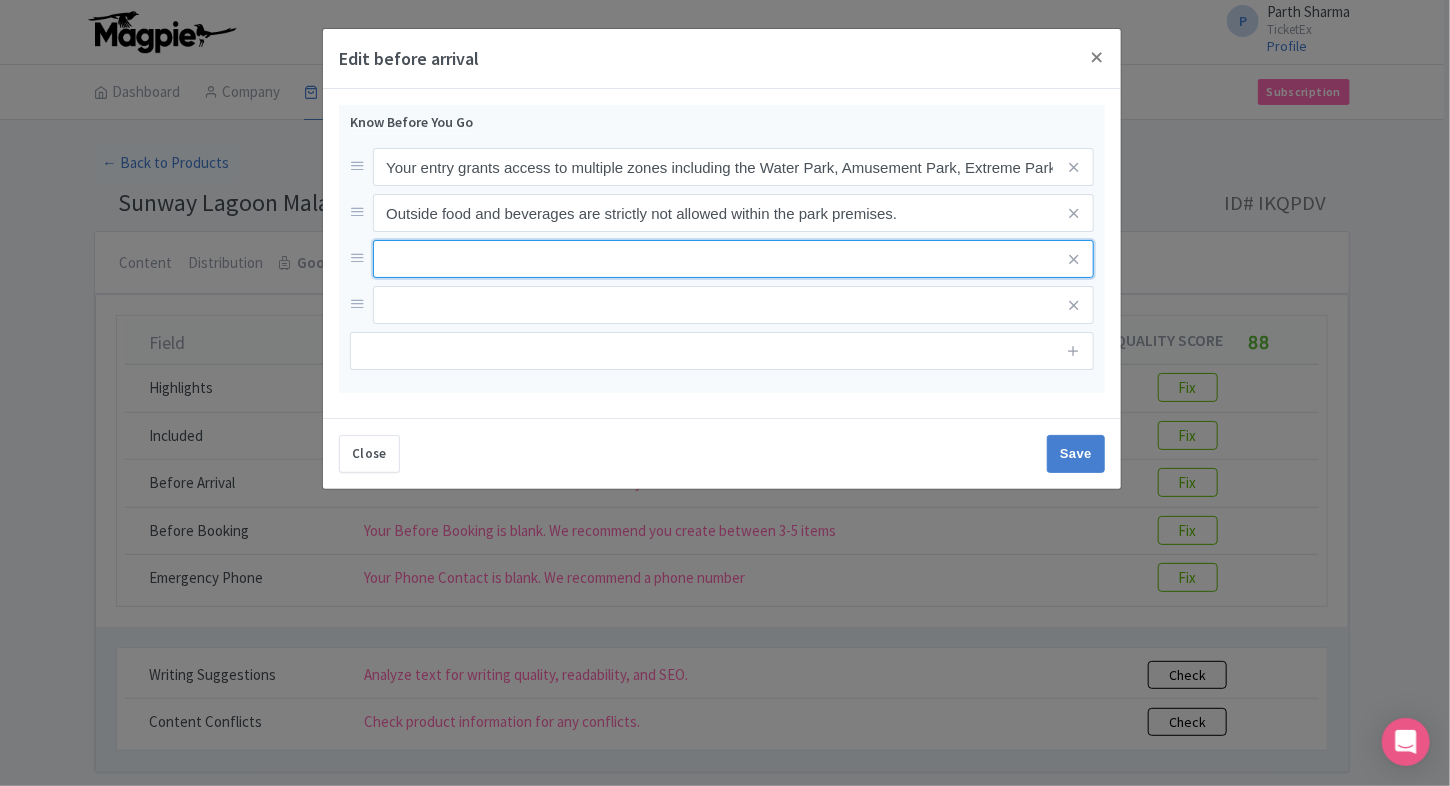 paste on "For safety reasons, sharp or hazardous objects such as knives, fireworks, and laser devices are prohibited." 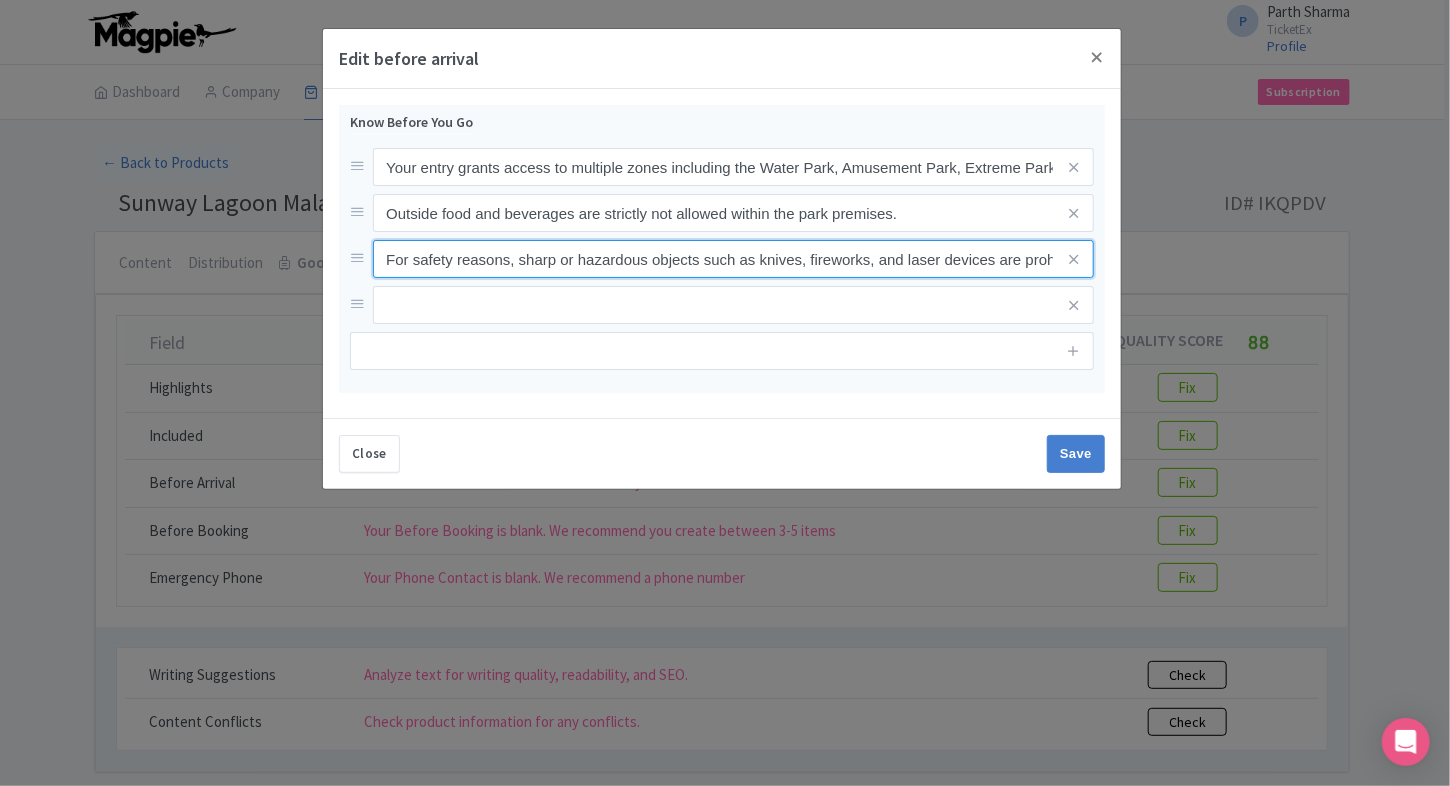 scroll, scrollTop: 0, scrollLeft: 41, axis: horizontal 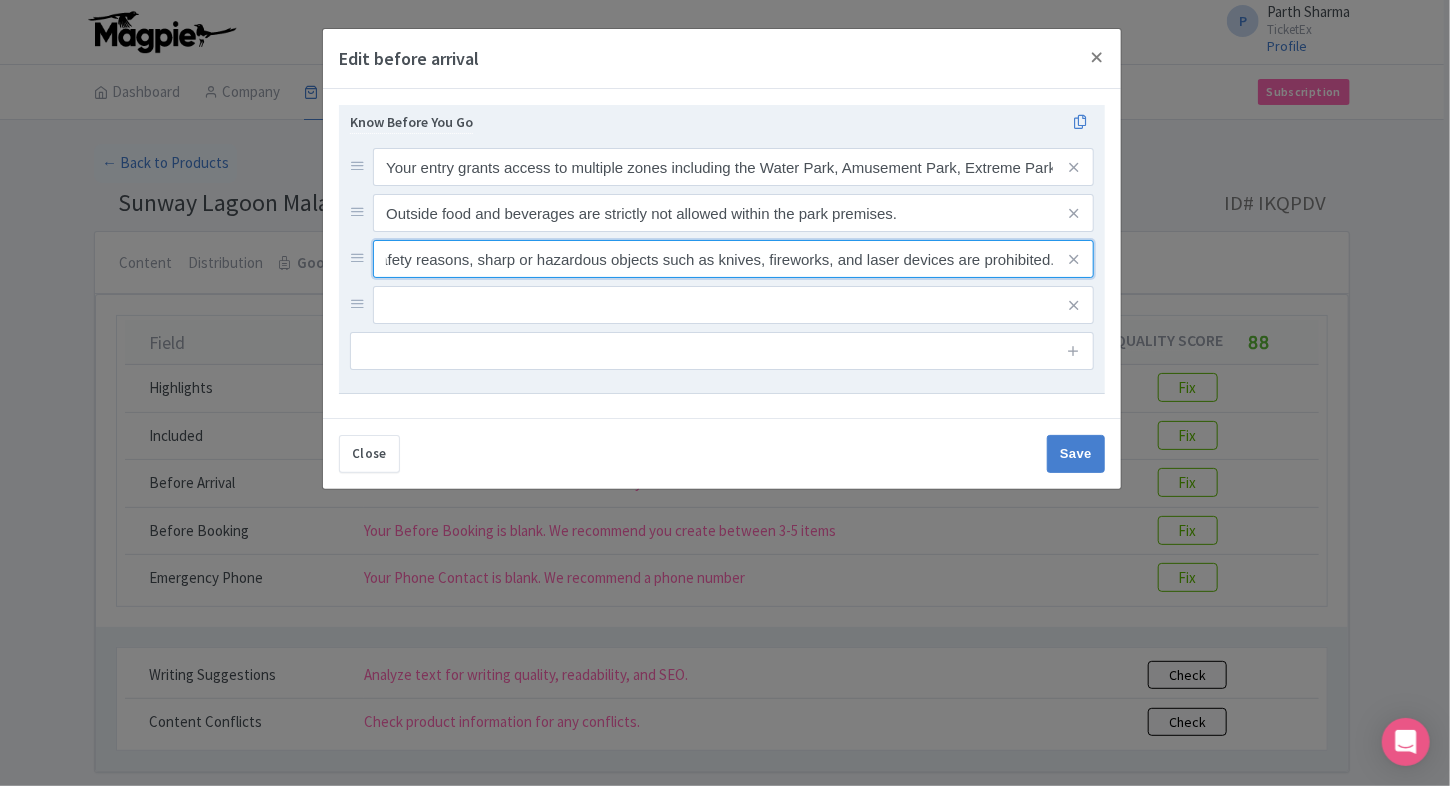 type on "For safety reasons, sharp or hazardous objects such as knives, fireworks, and laser devices are prohibited." 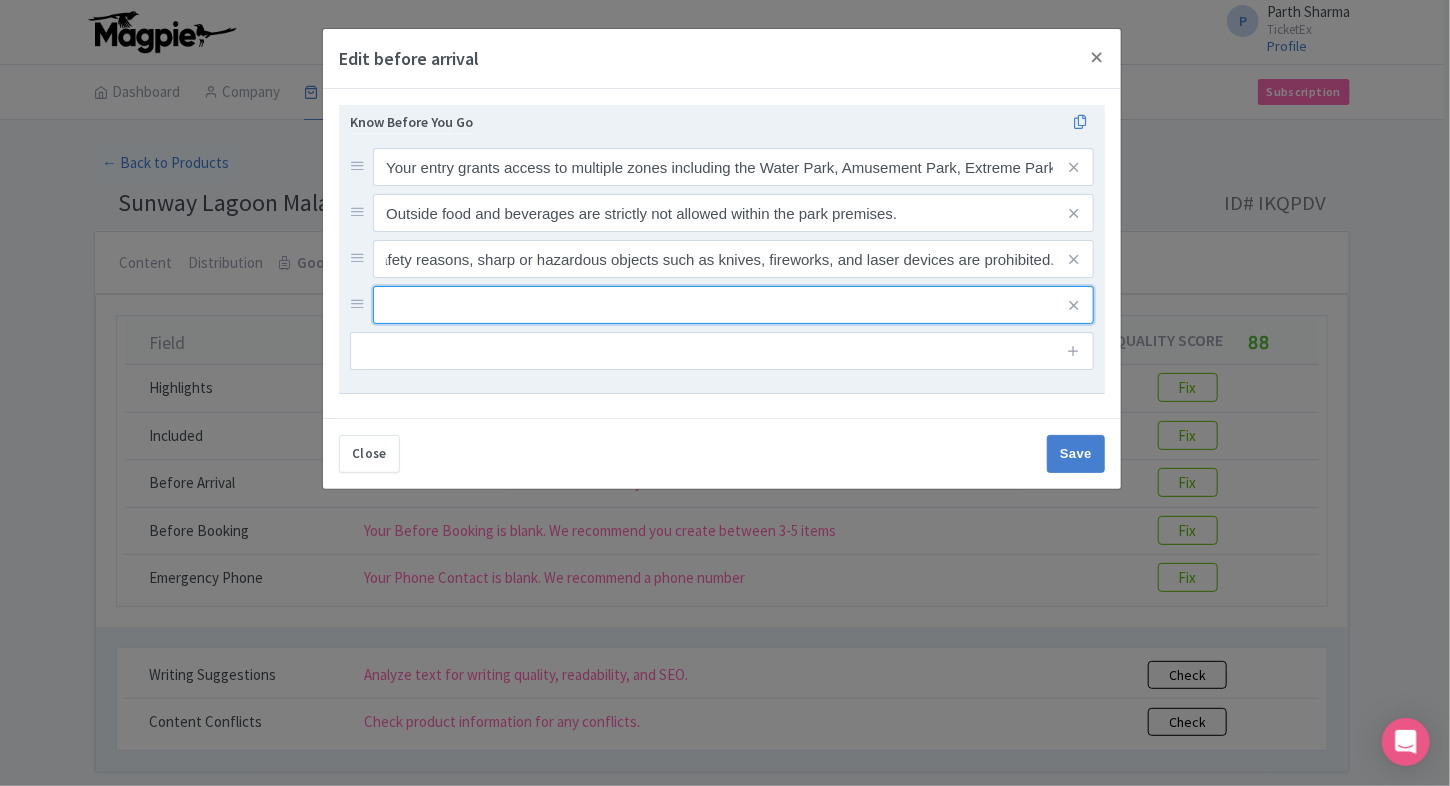 scroll, scrollTop: 0, scrollLeft: 0, axis: both 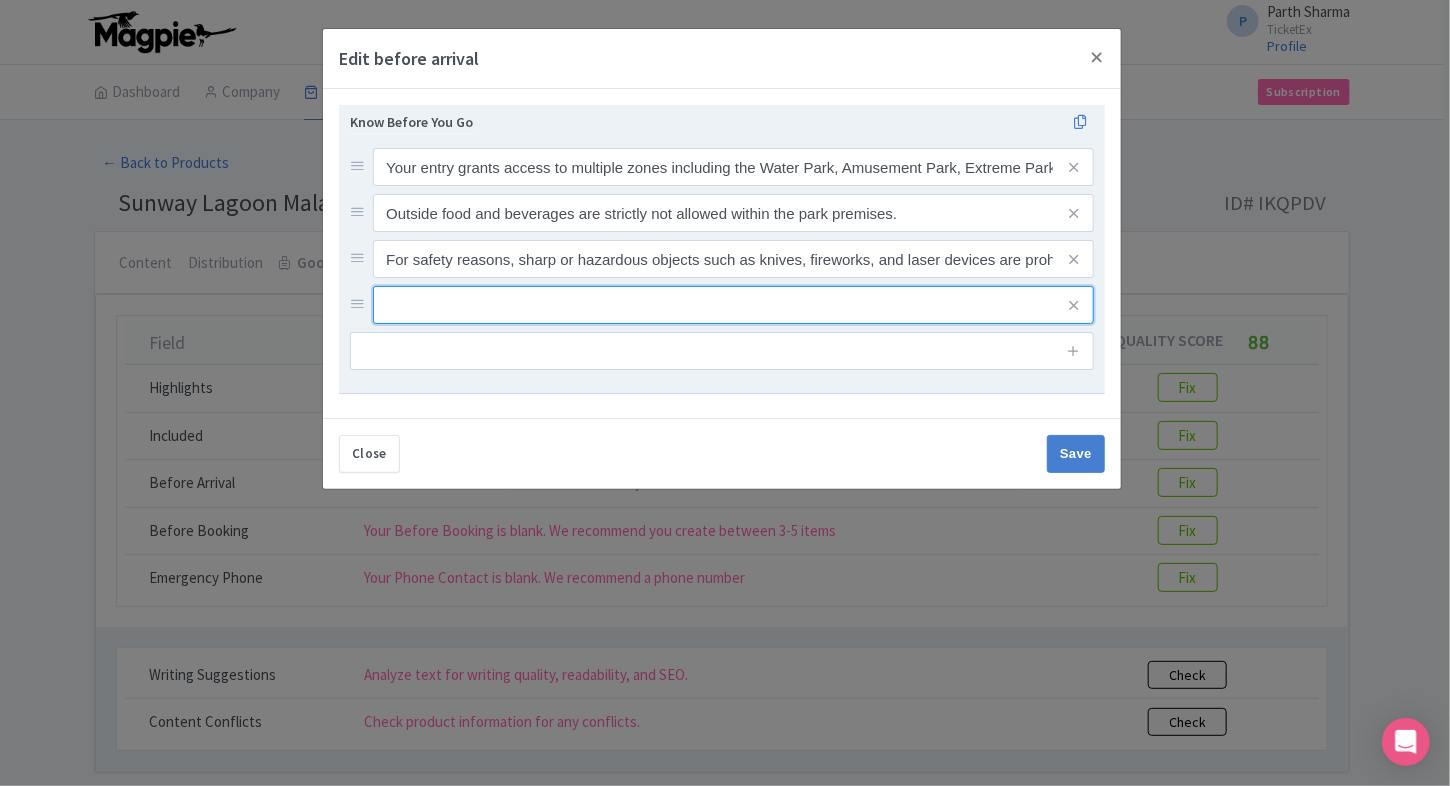 click at bounding box center [733, 167] 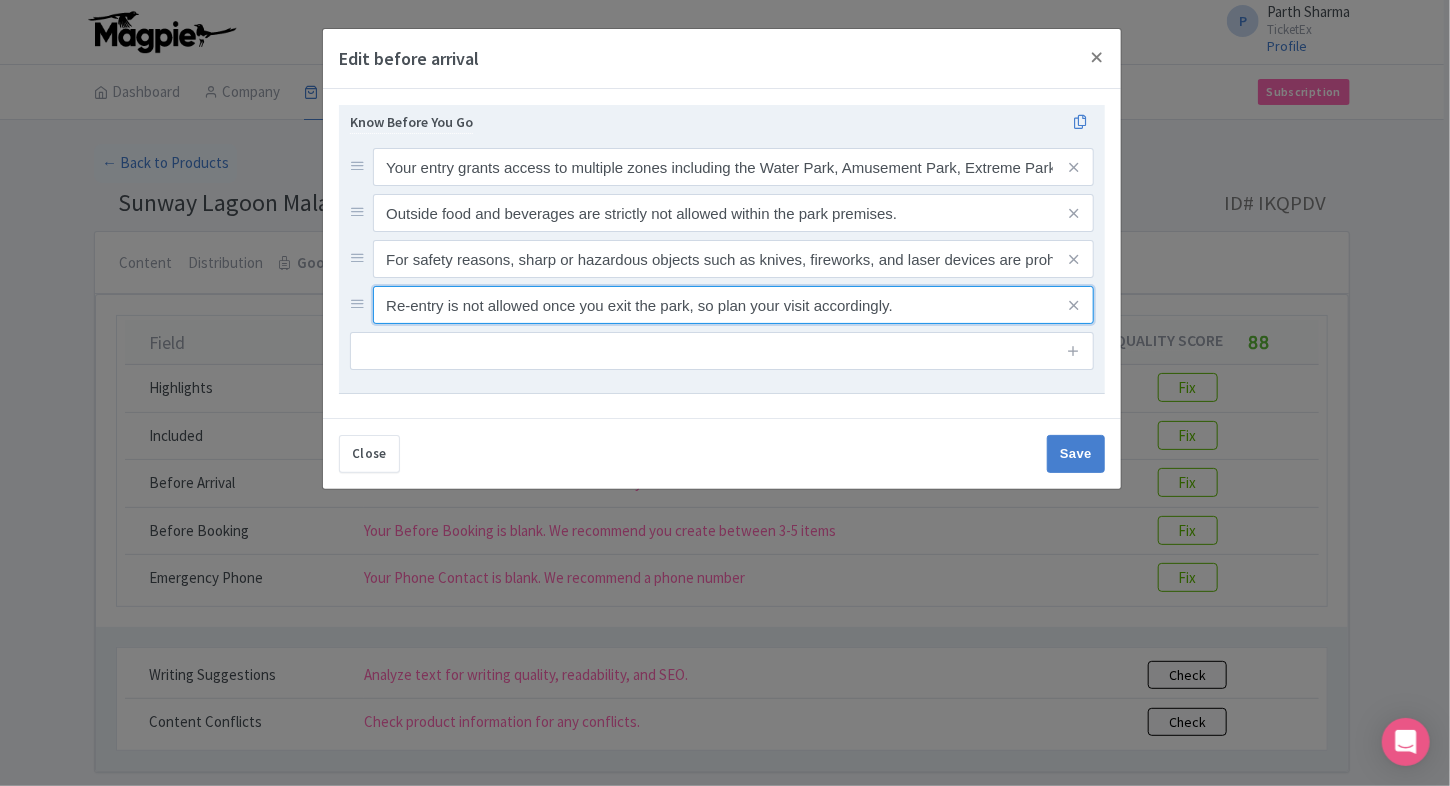 type on "Re-entry is not allowed once you exit the park, so plan your visit accordingly." 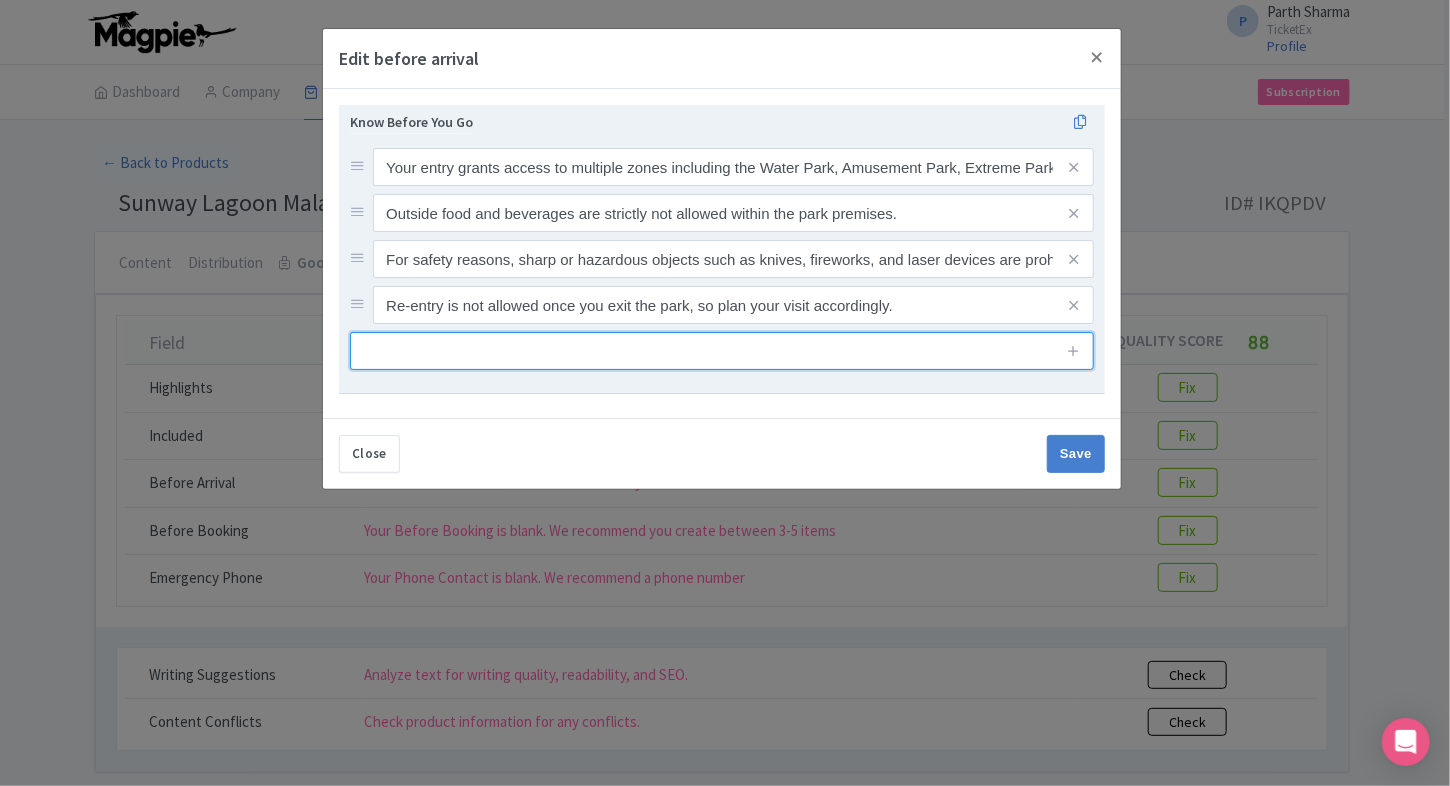 click at bounding box center [722, 351] 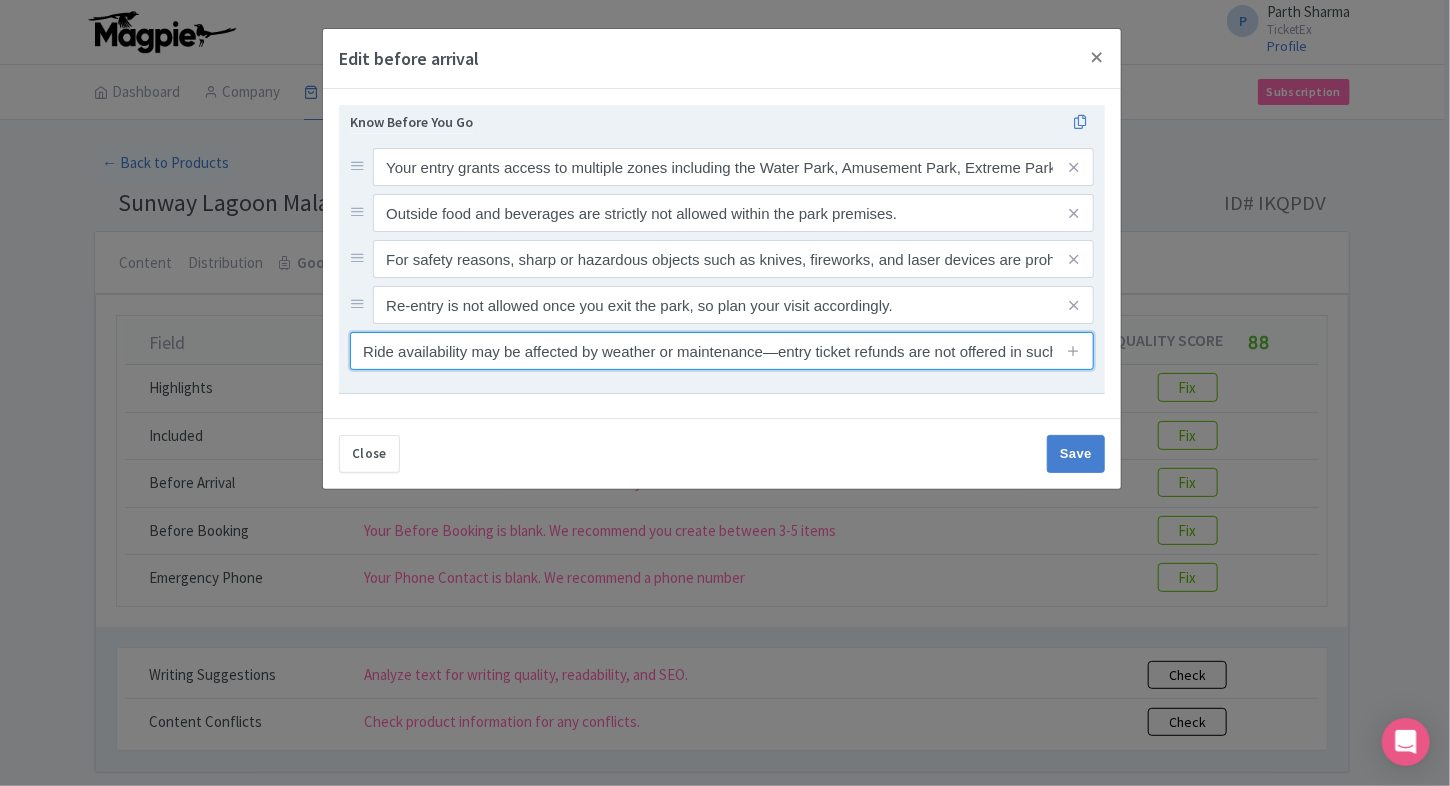 scroll, scrollTop: 0, scrollLeft: 51, axis: horizontal 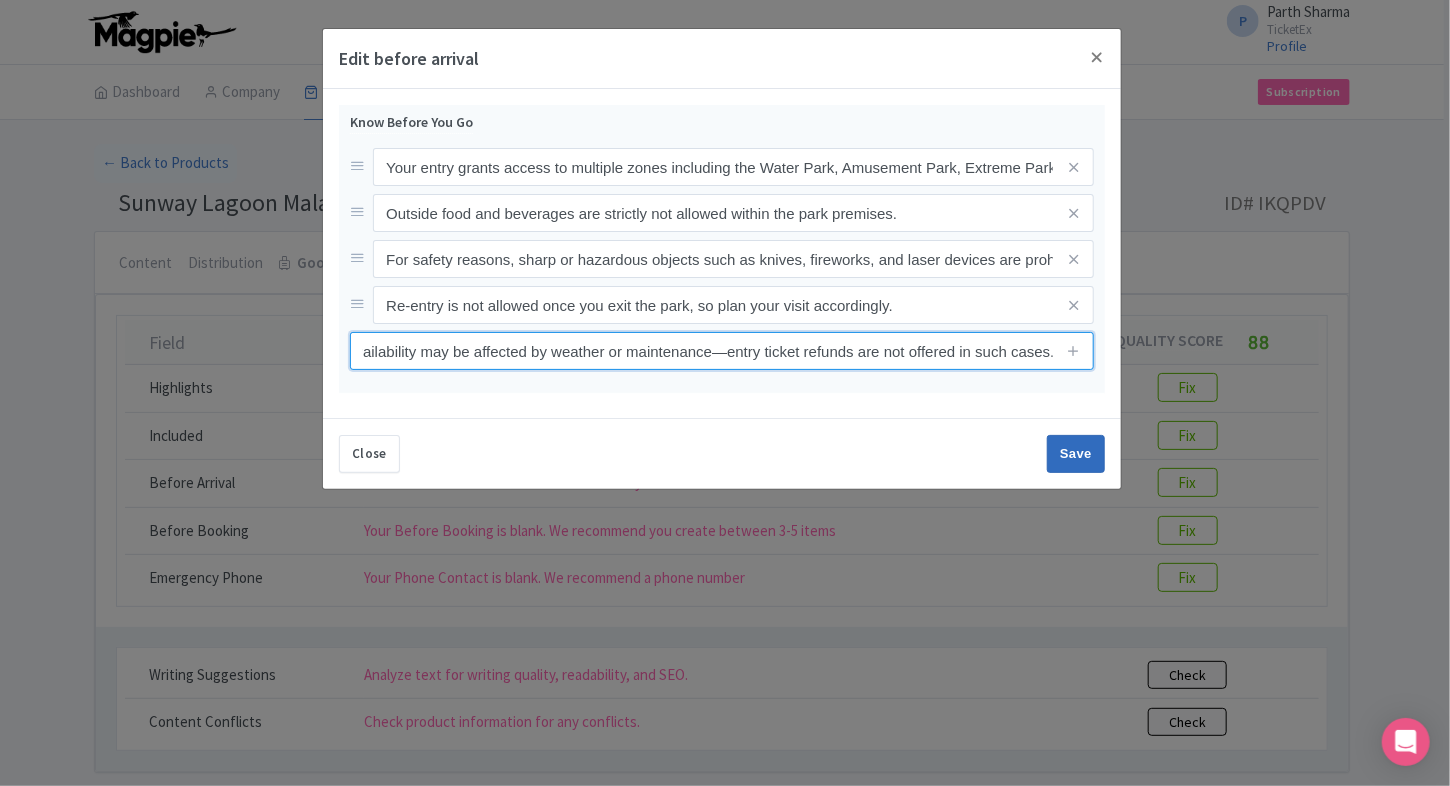 type on "Ride availability may be affected by weather or maintenance—entry ticket refunds are not offered in such cases." 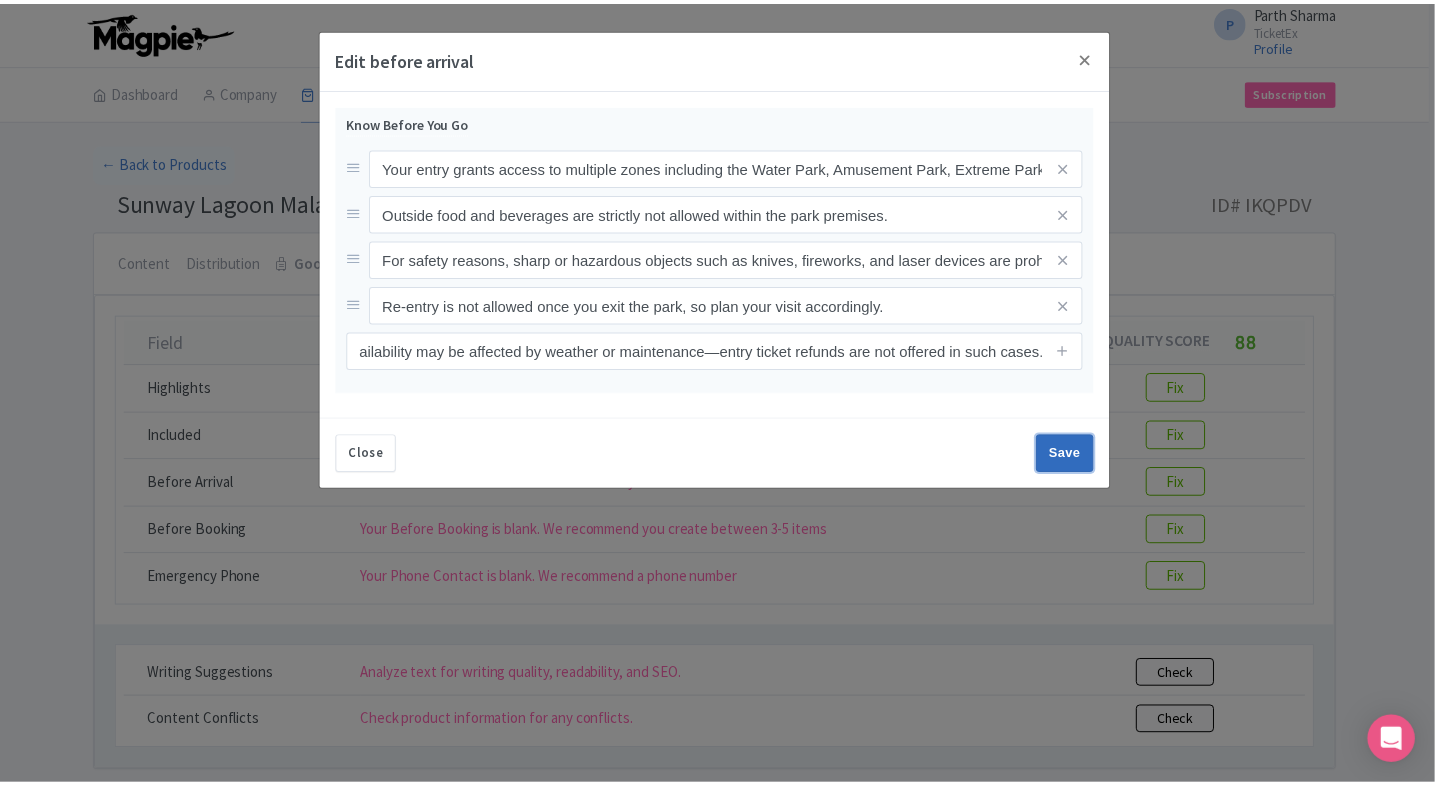 scroll, scrollTop: 0, scrollLeft: 0, axis: both 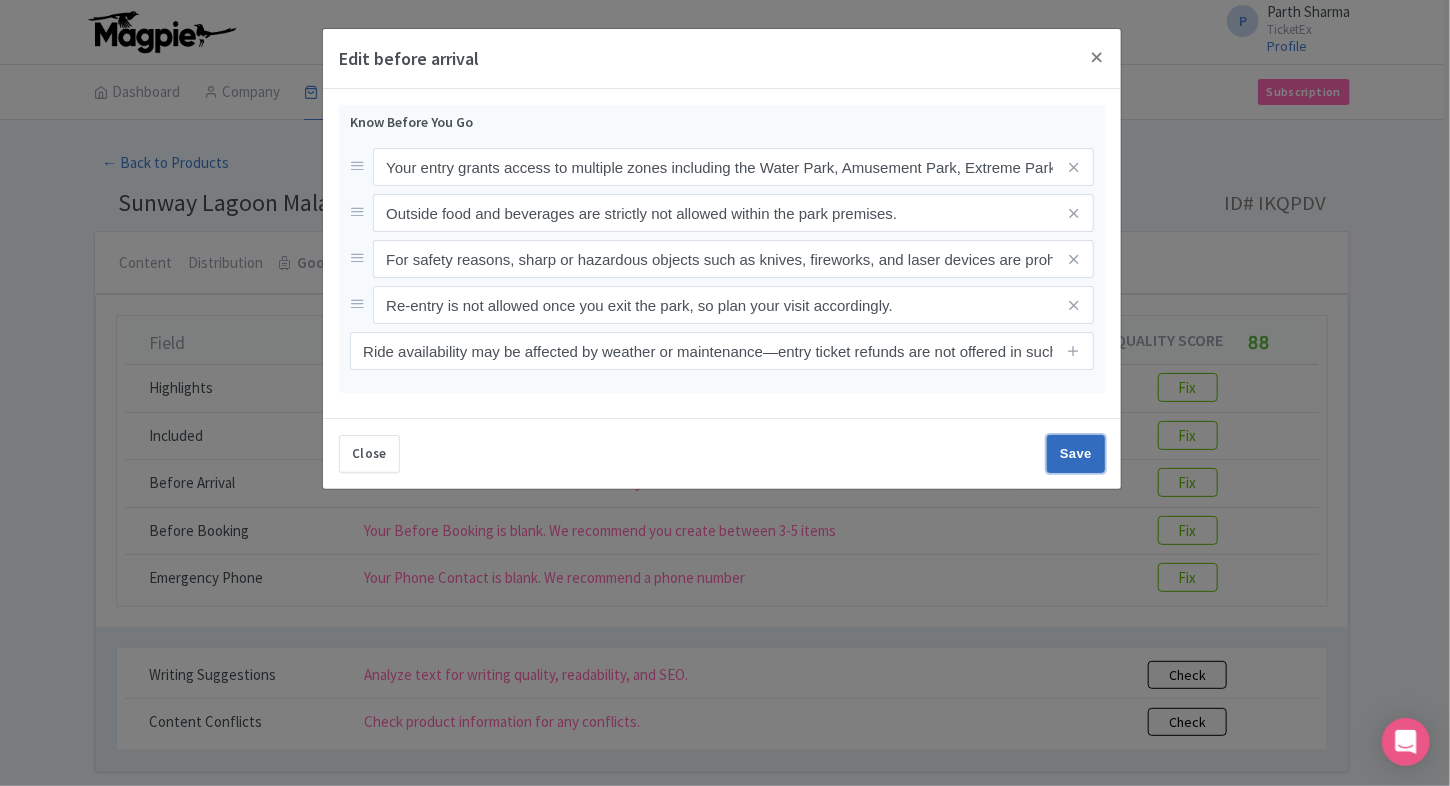 click on "Save" at bounding box center [1076, 454] 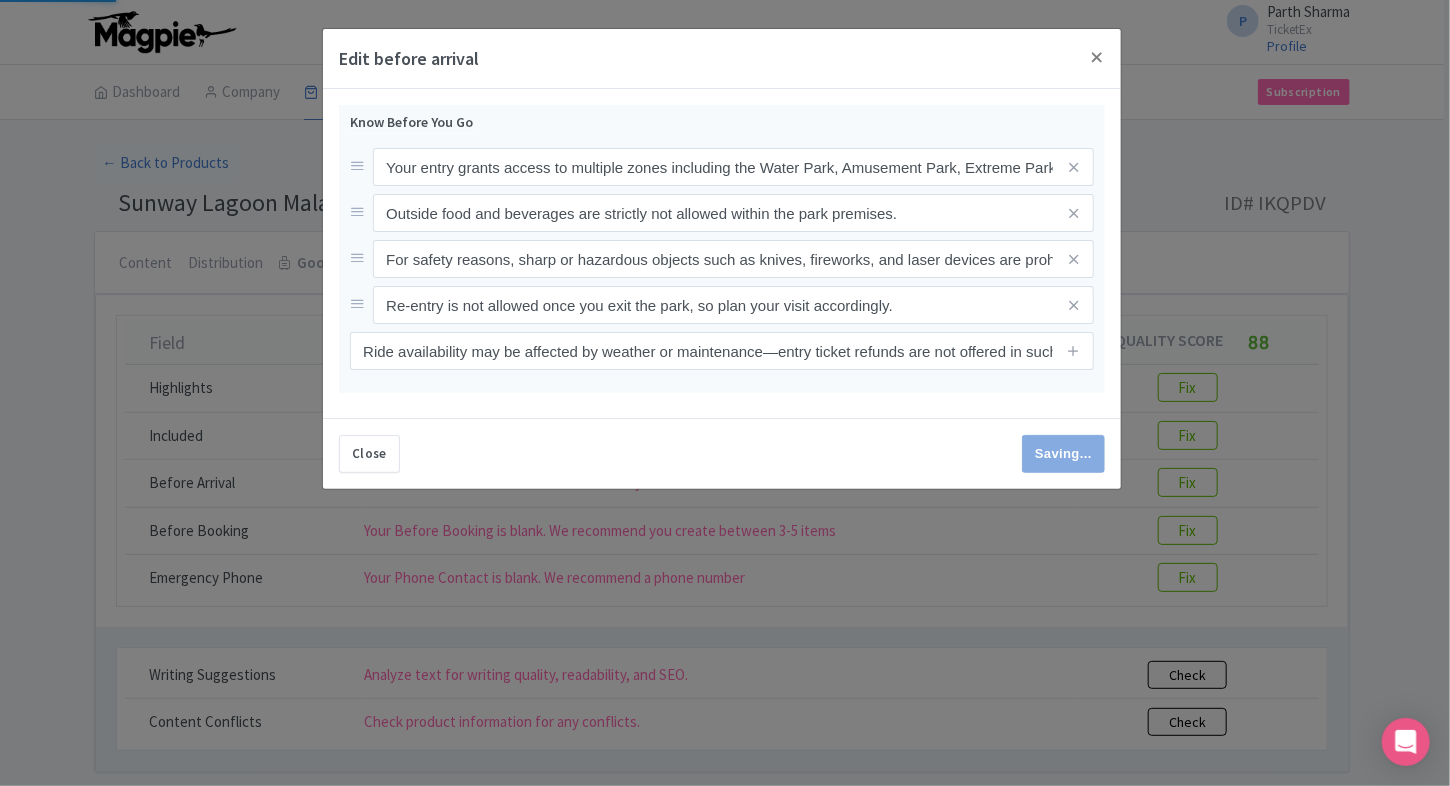 type on "Save" 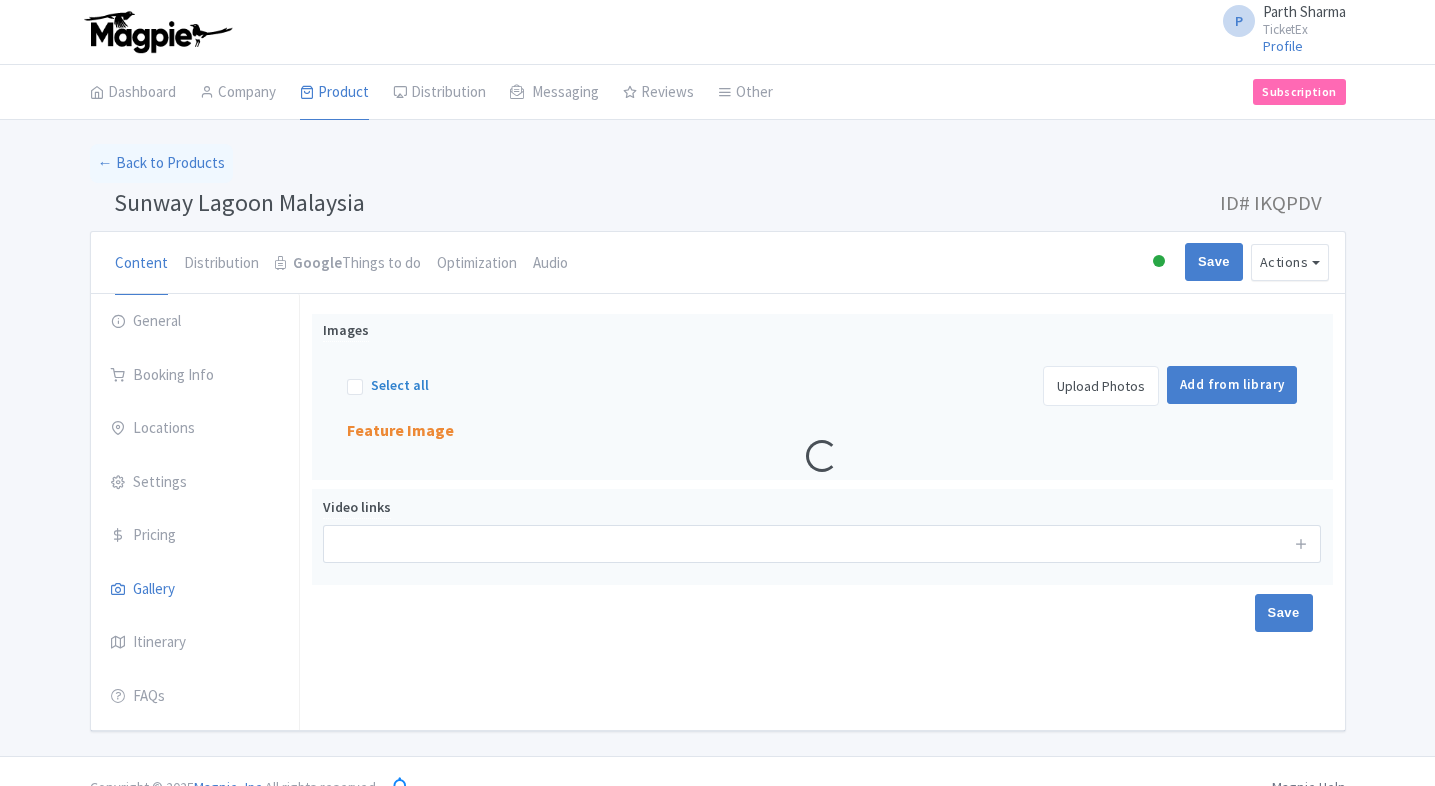 scroll, scrollTop: 0, scrollLeft: 0, axis: both 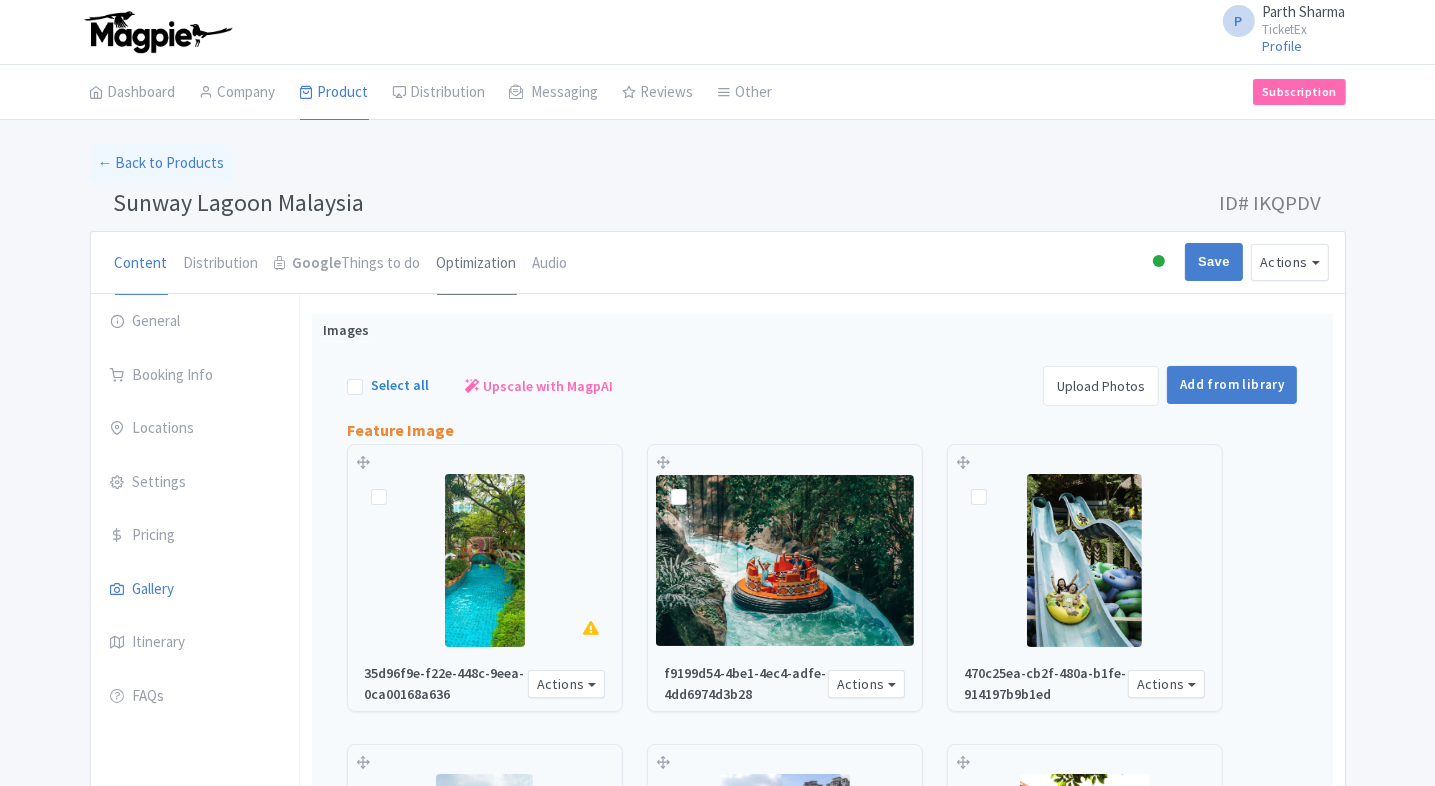 click on "Optimization" at bounding box center [477, 264] 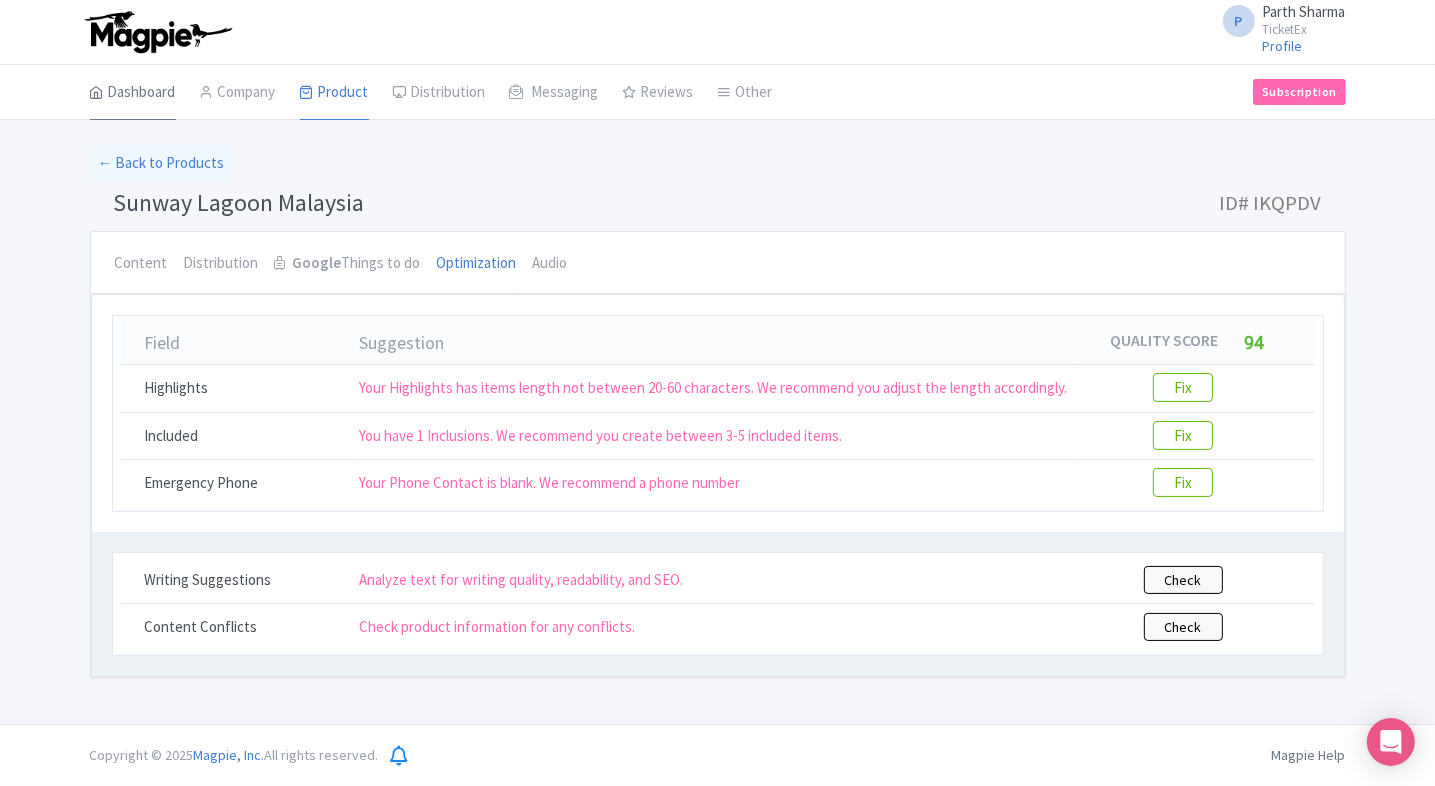 click on "Dashboard" at bounding box center (133, 93) 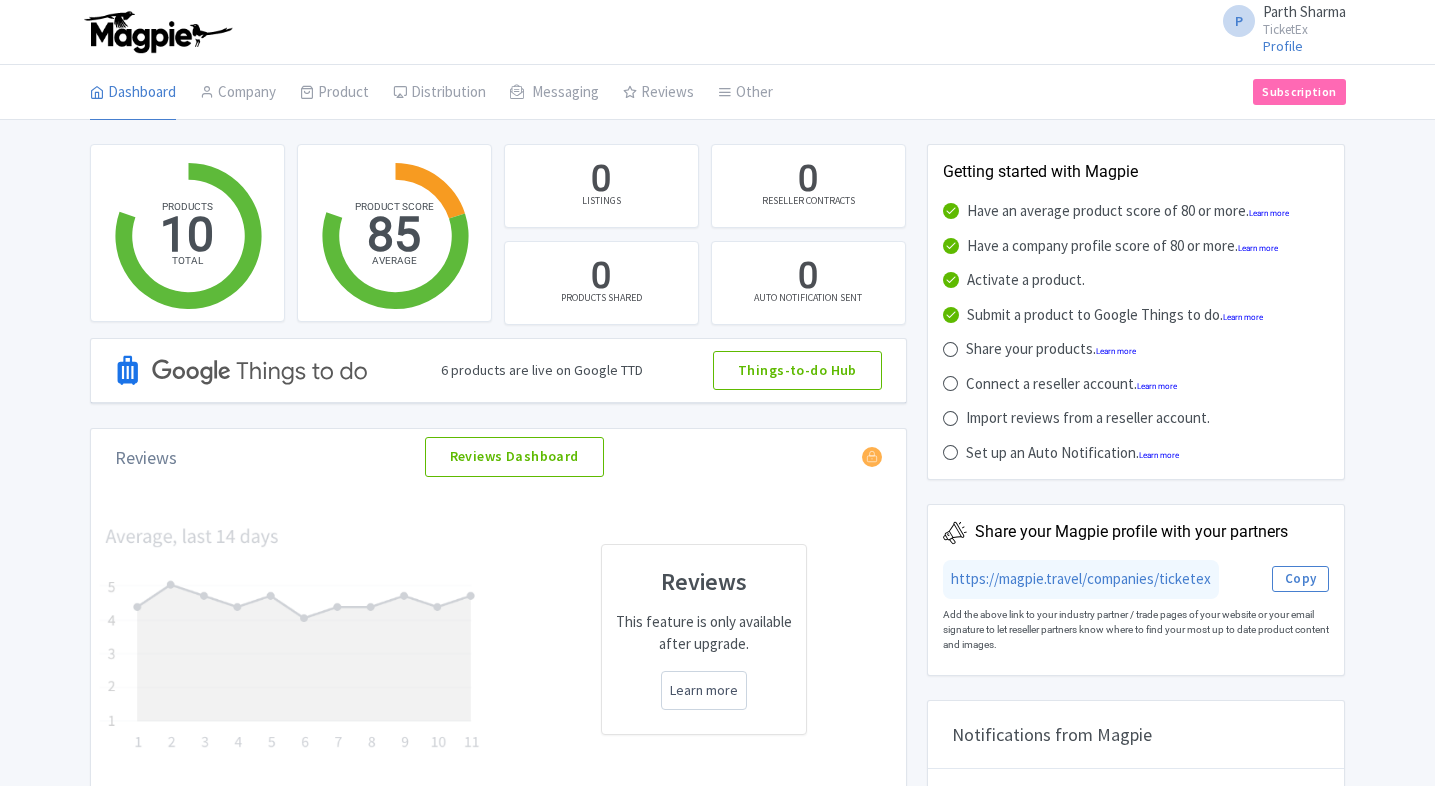 scroll, scrollTop: 0, scrollLeft: 0, axis: both 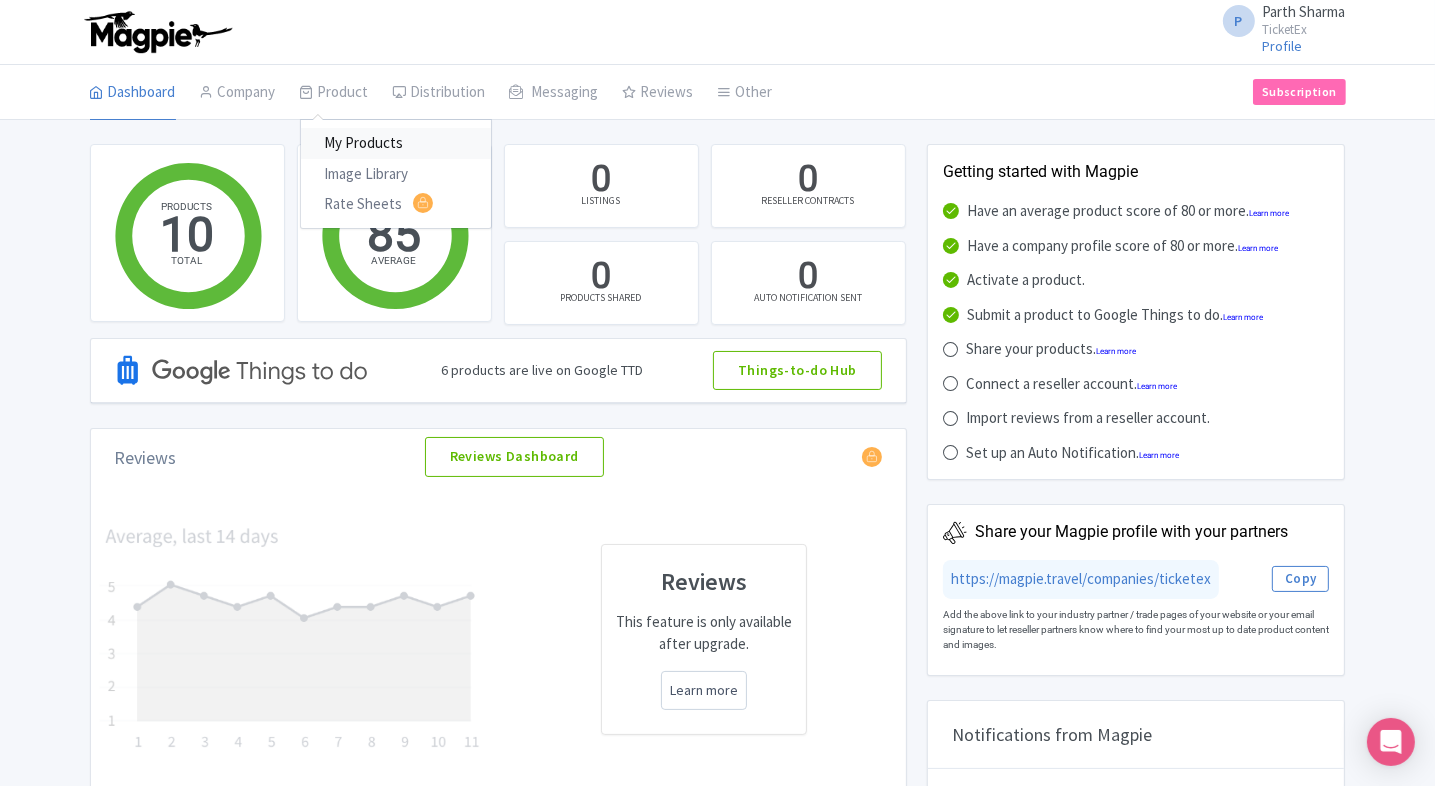 click on "My Products" at bounding box center [396, 143] 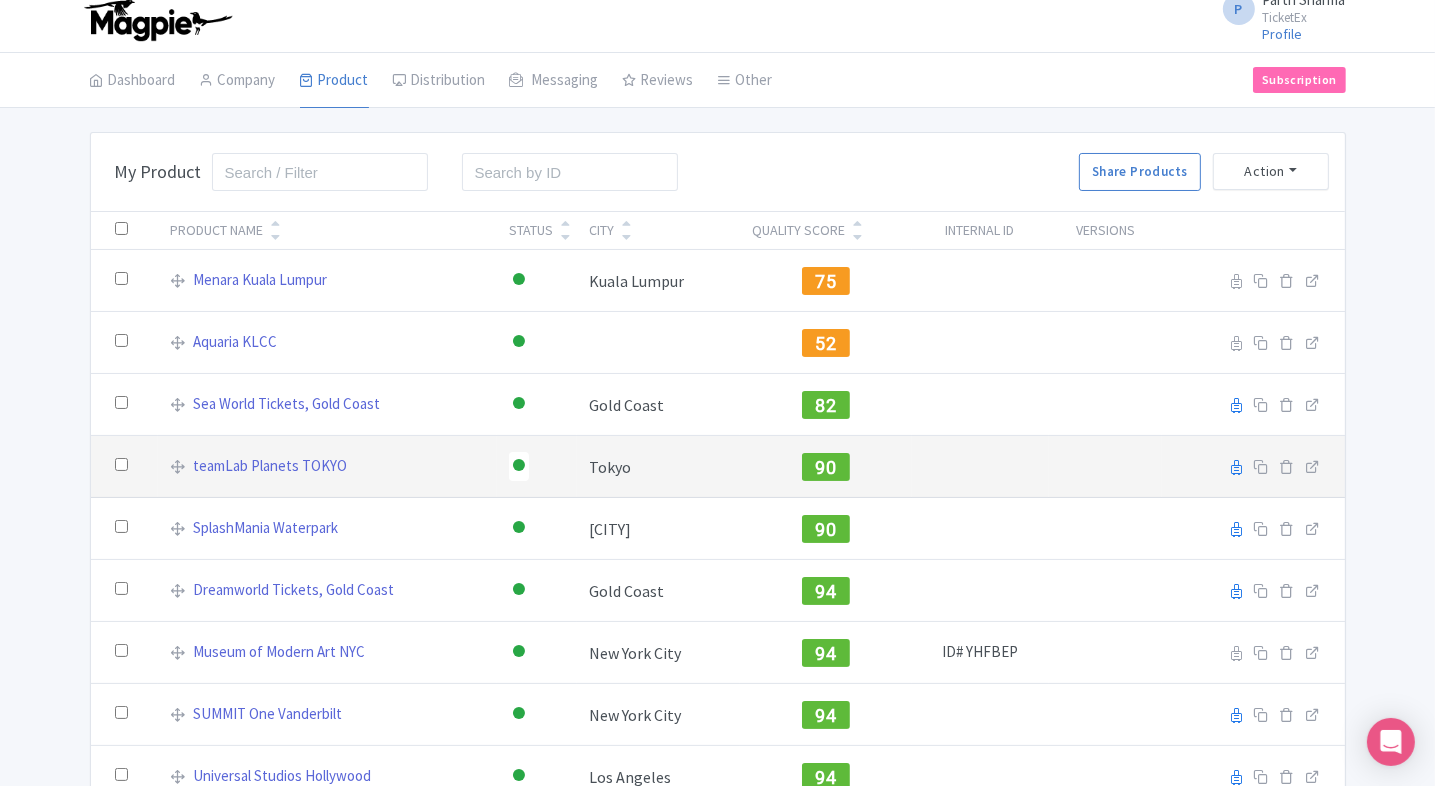 scroll, scrollTop: 11, scrollLeft: 0, axis: vertical 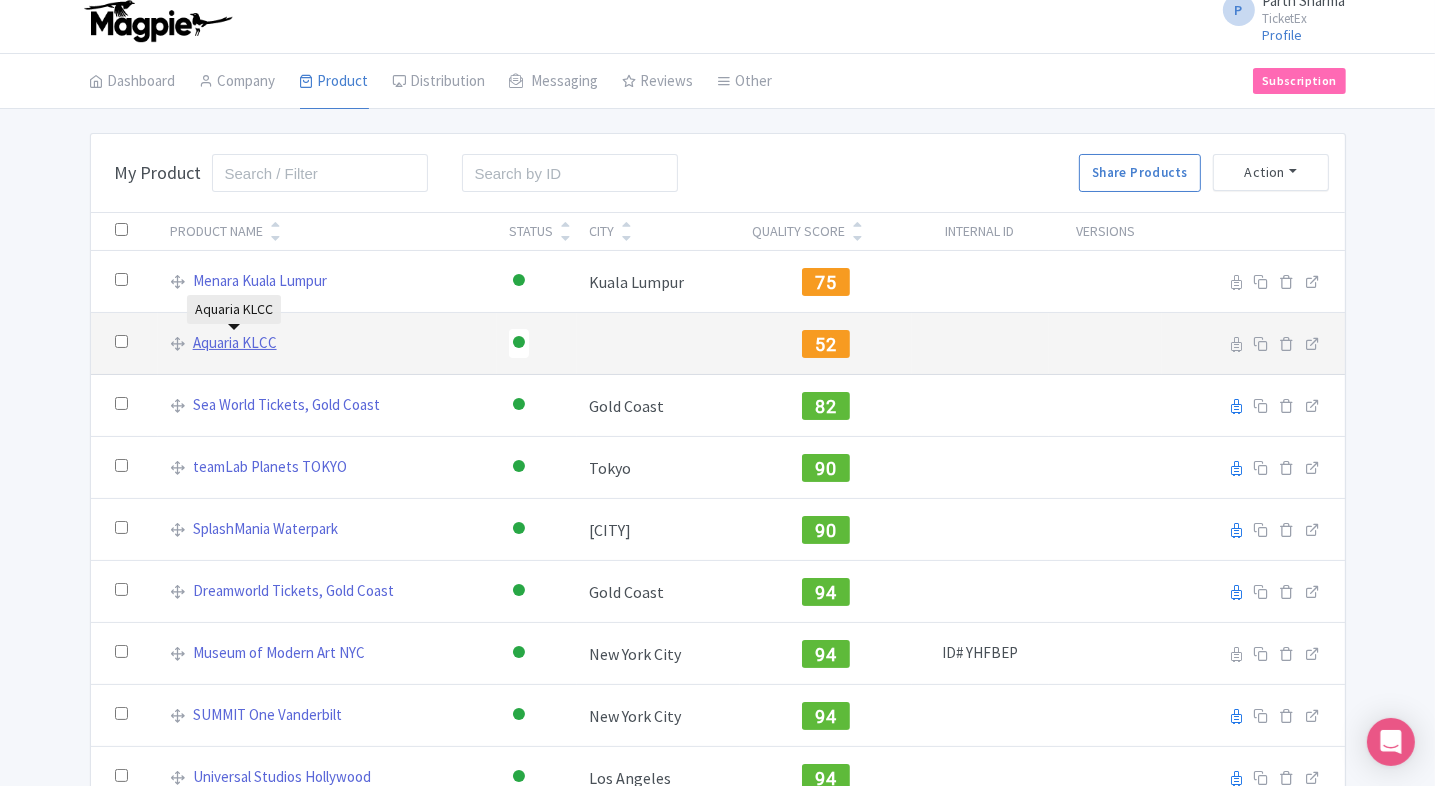 click on "Aquaria KLCC" at bounding box center (235, 343) 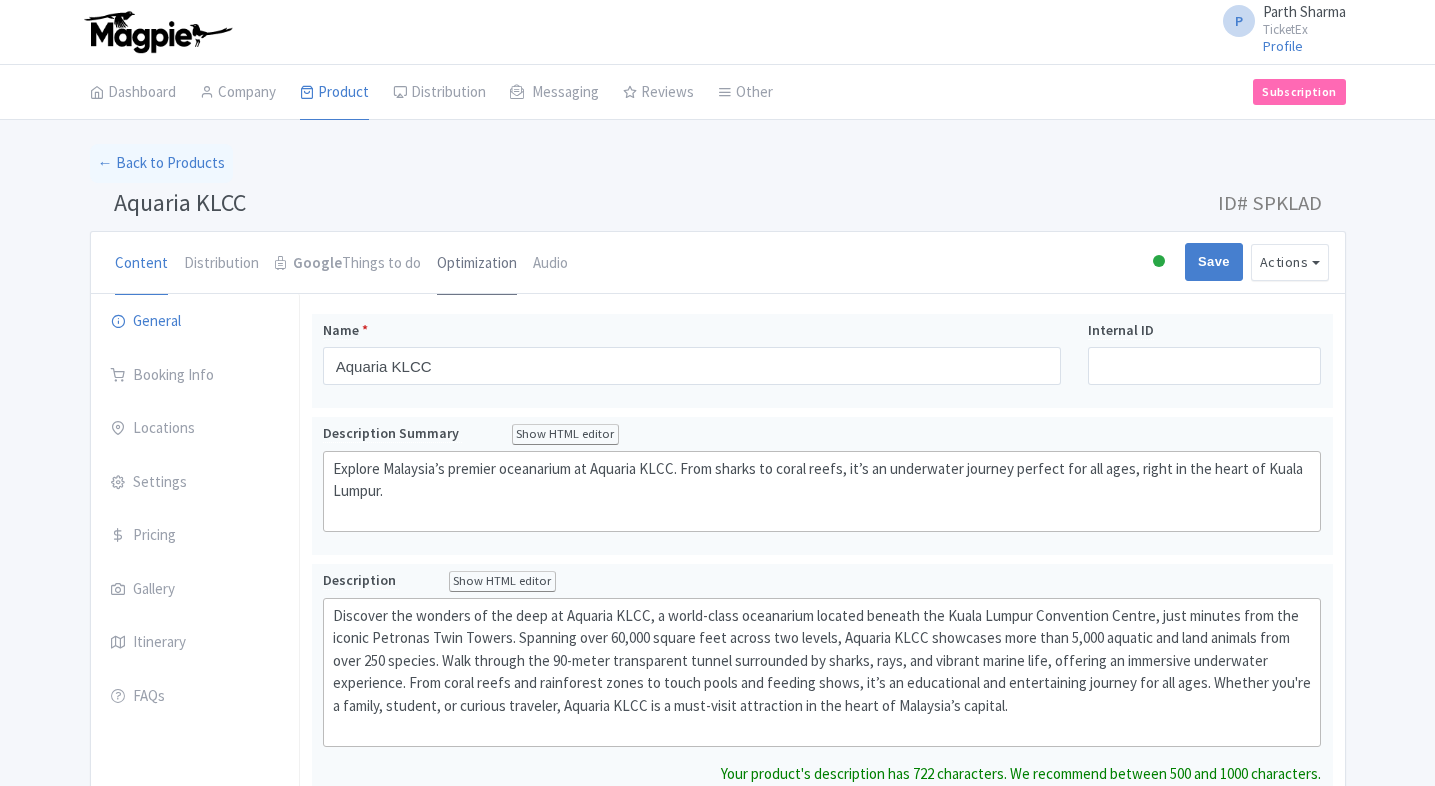 scroll, scrollTop: 0, scrollLeft: 0, axis: both 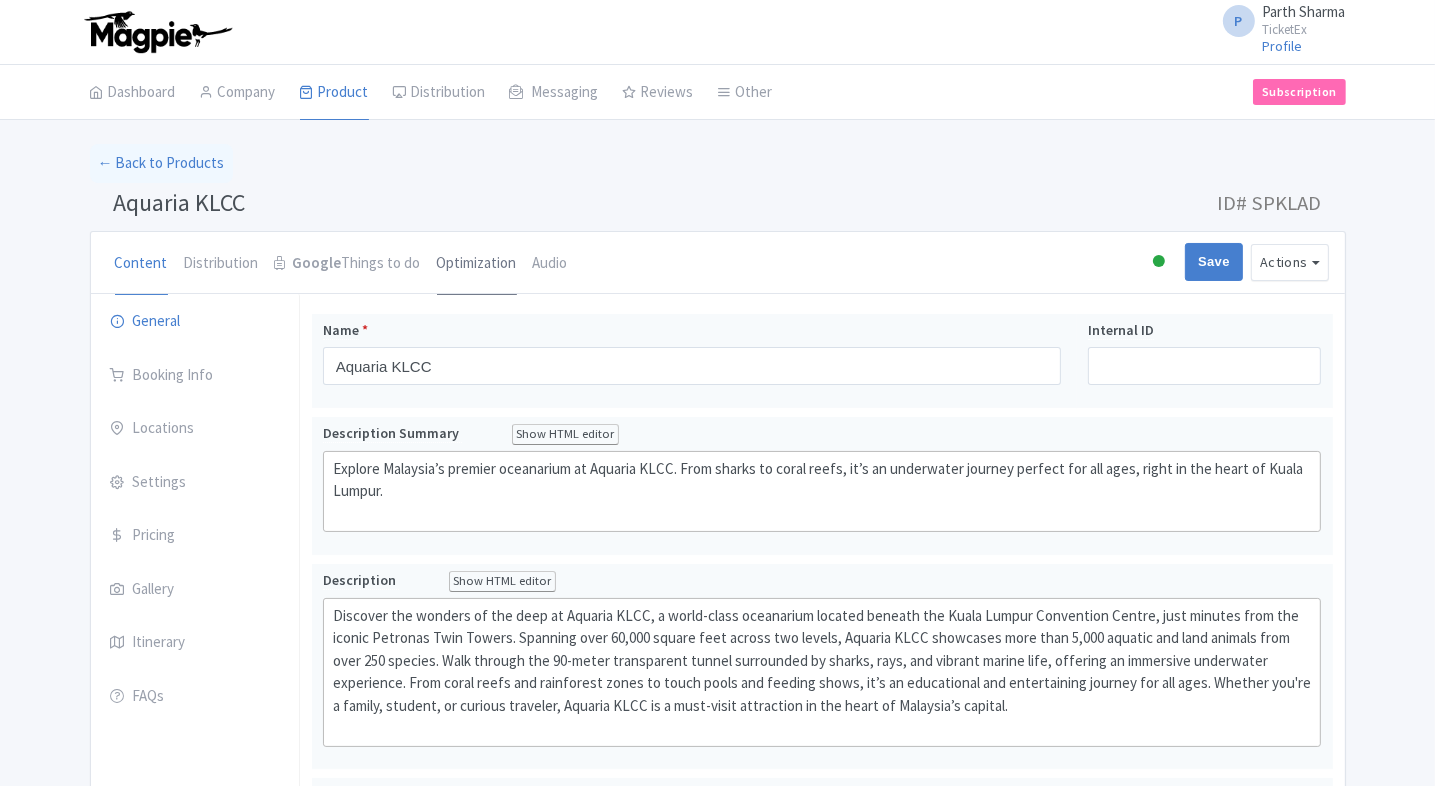 click on "Optimization" at bounding box center (477, 264) 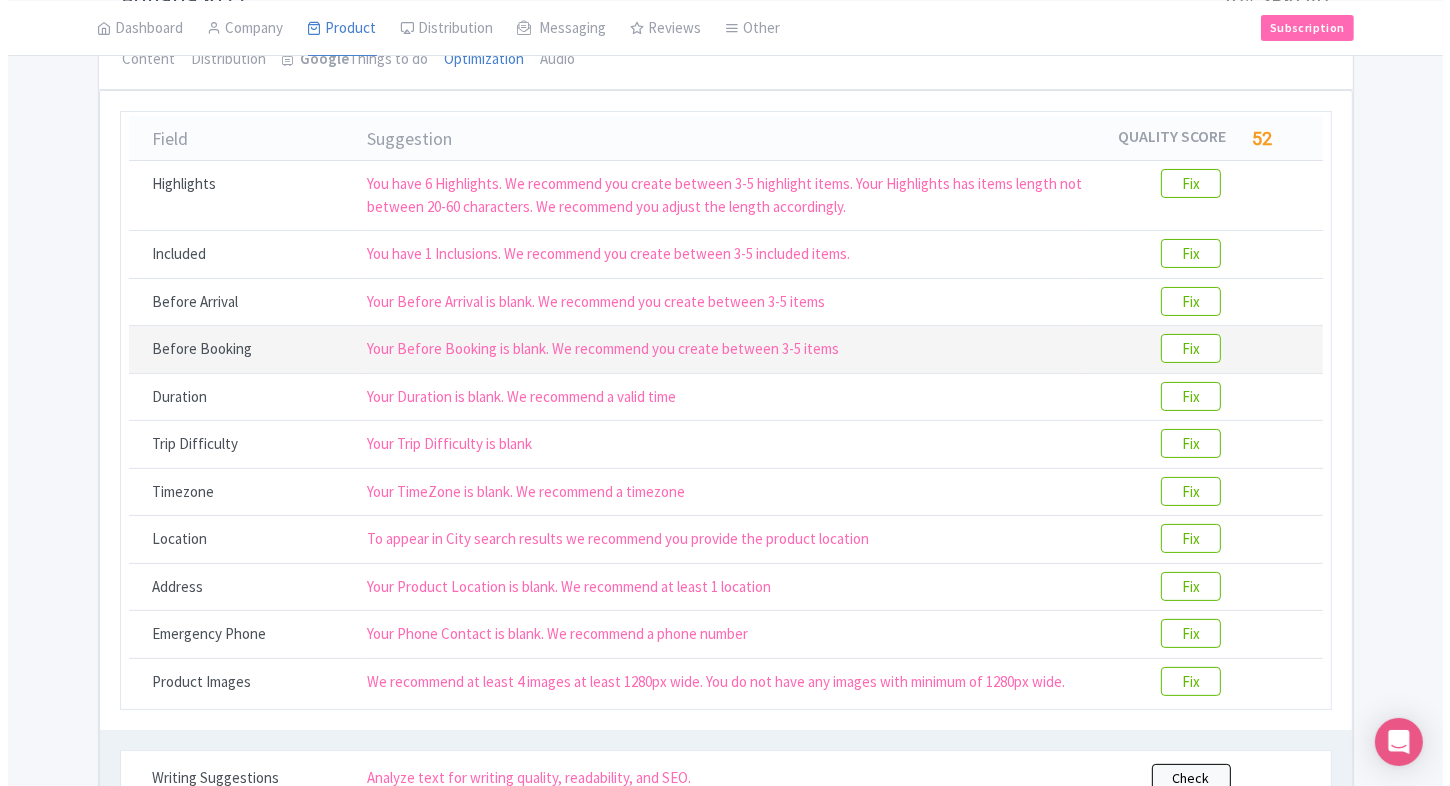scroll, scrollTop: 211, scrollLeft: 0, axis: vertical 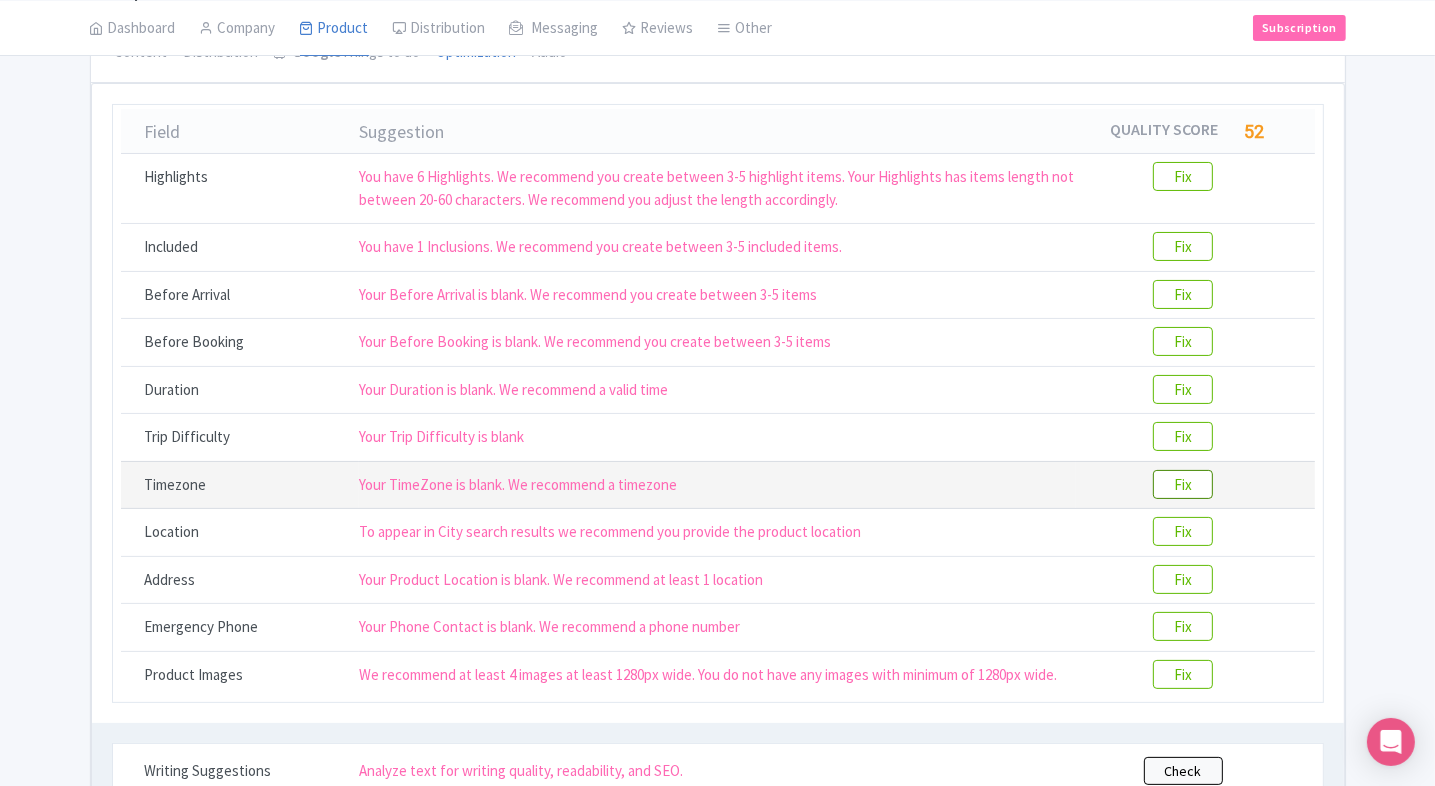 click on "Fix" at bounding box center [1183, 484] 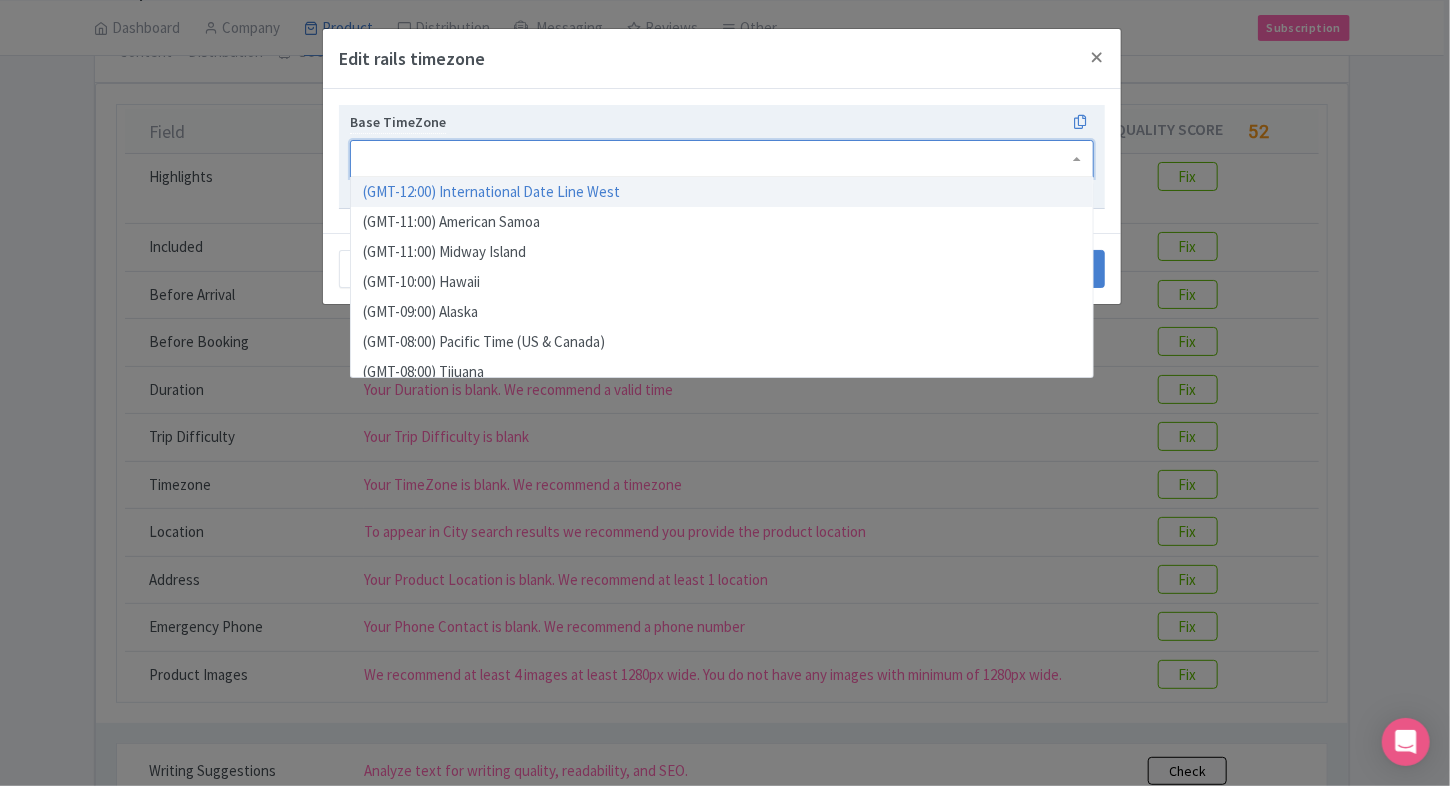 click at bounding box center (722, 159) 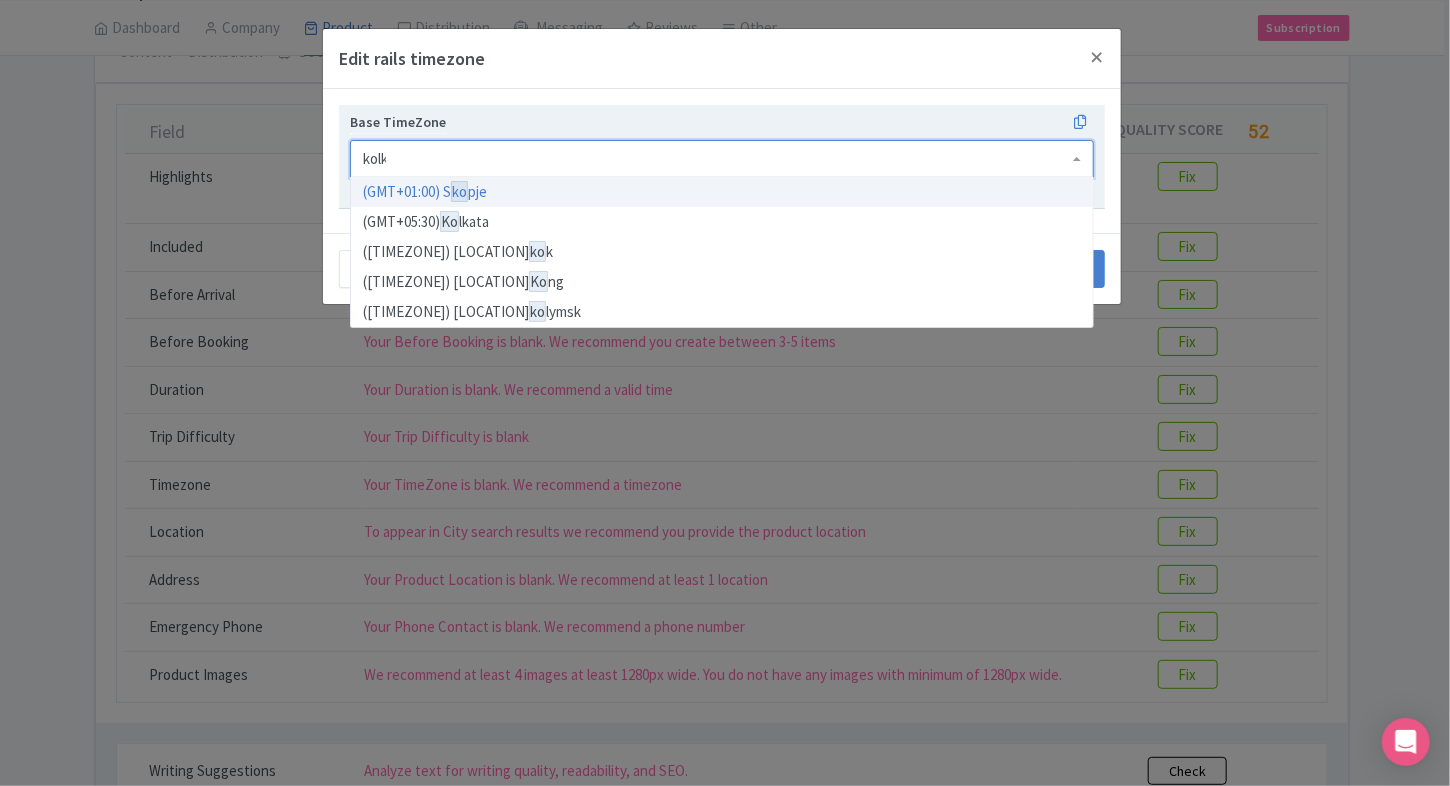 type on "kolka" 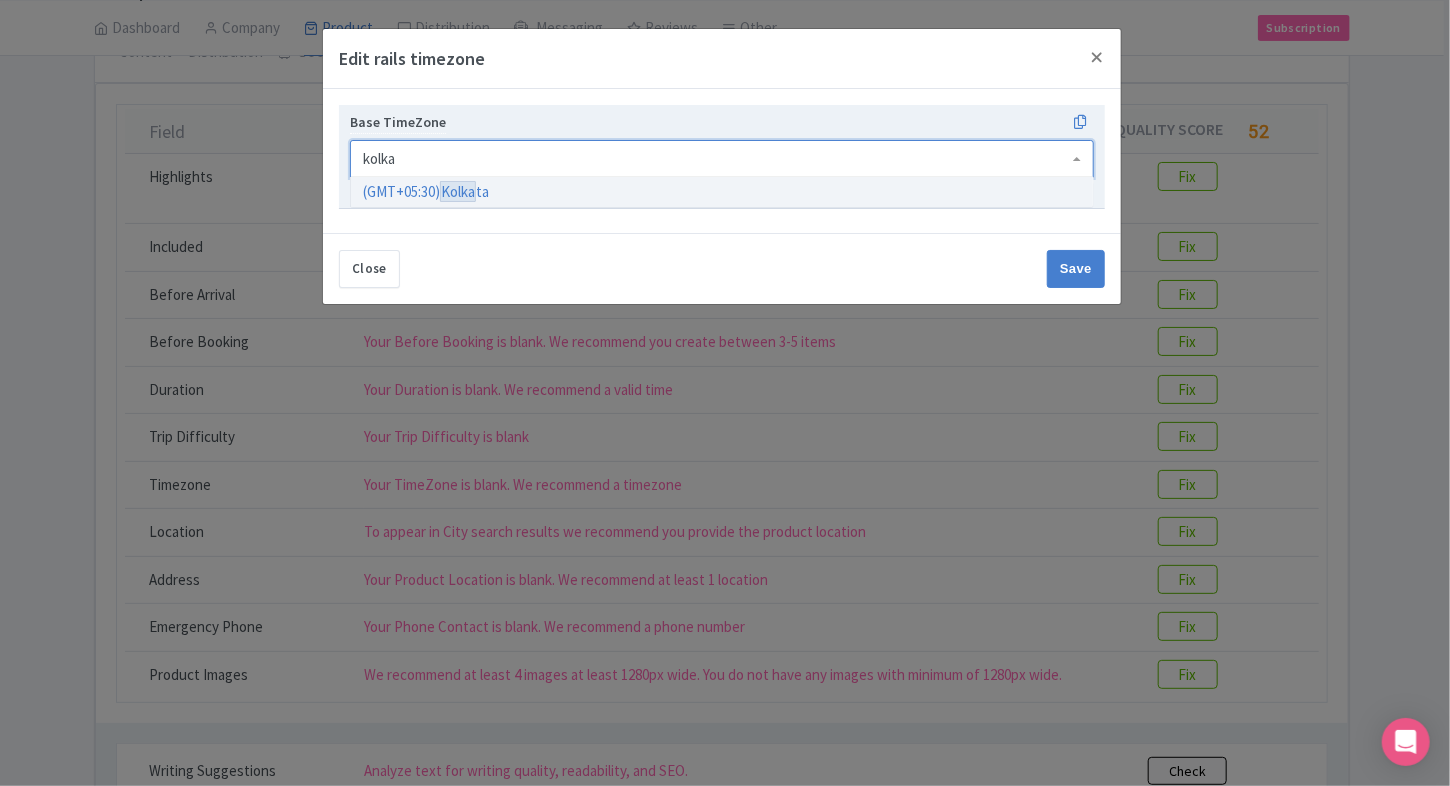 type 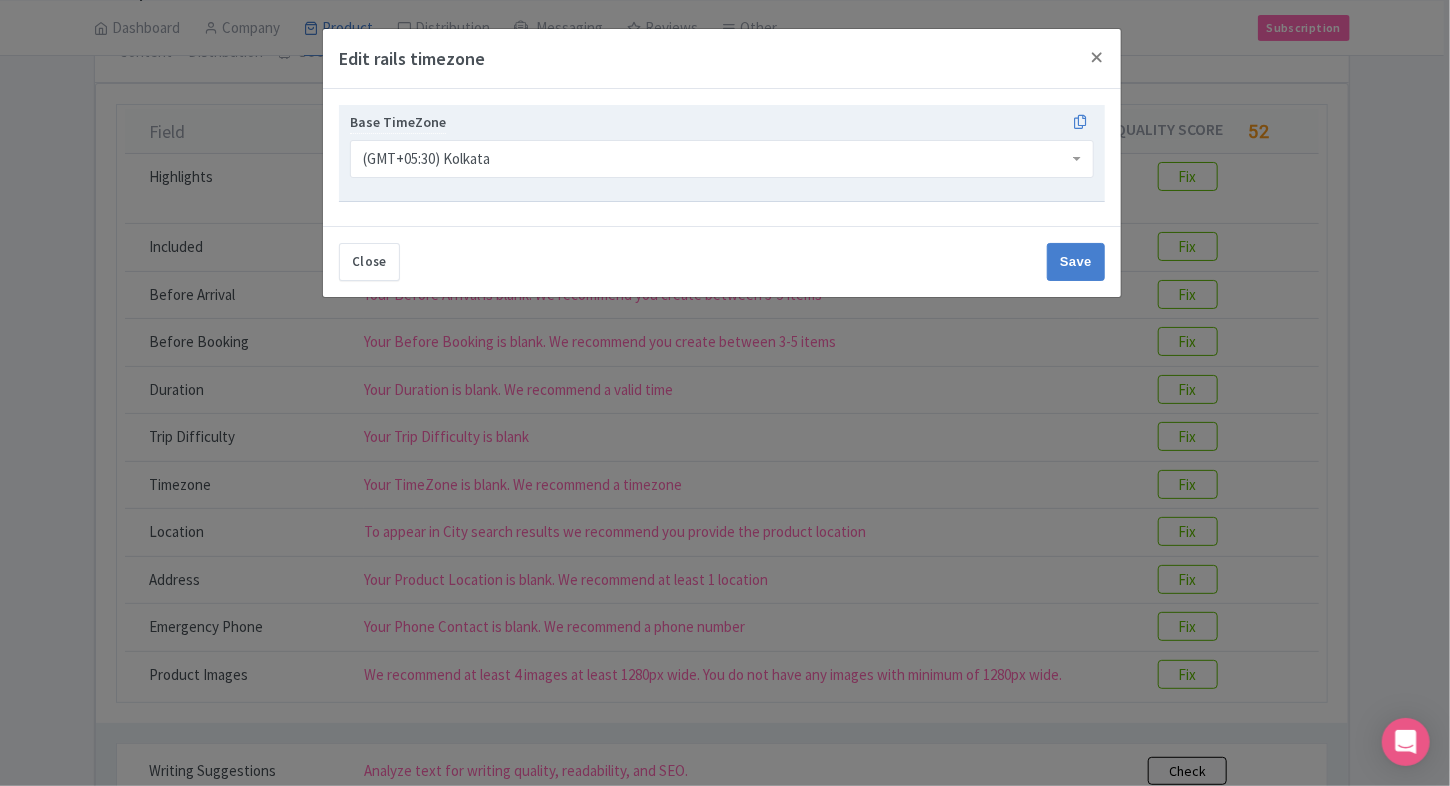 scroll, scrollTop: 0, scrollLeft: 0, axis: both 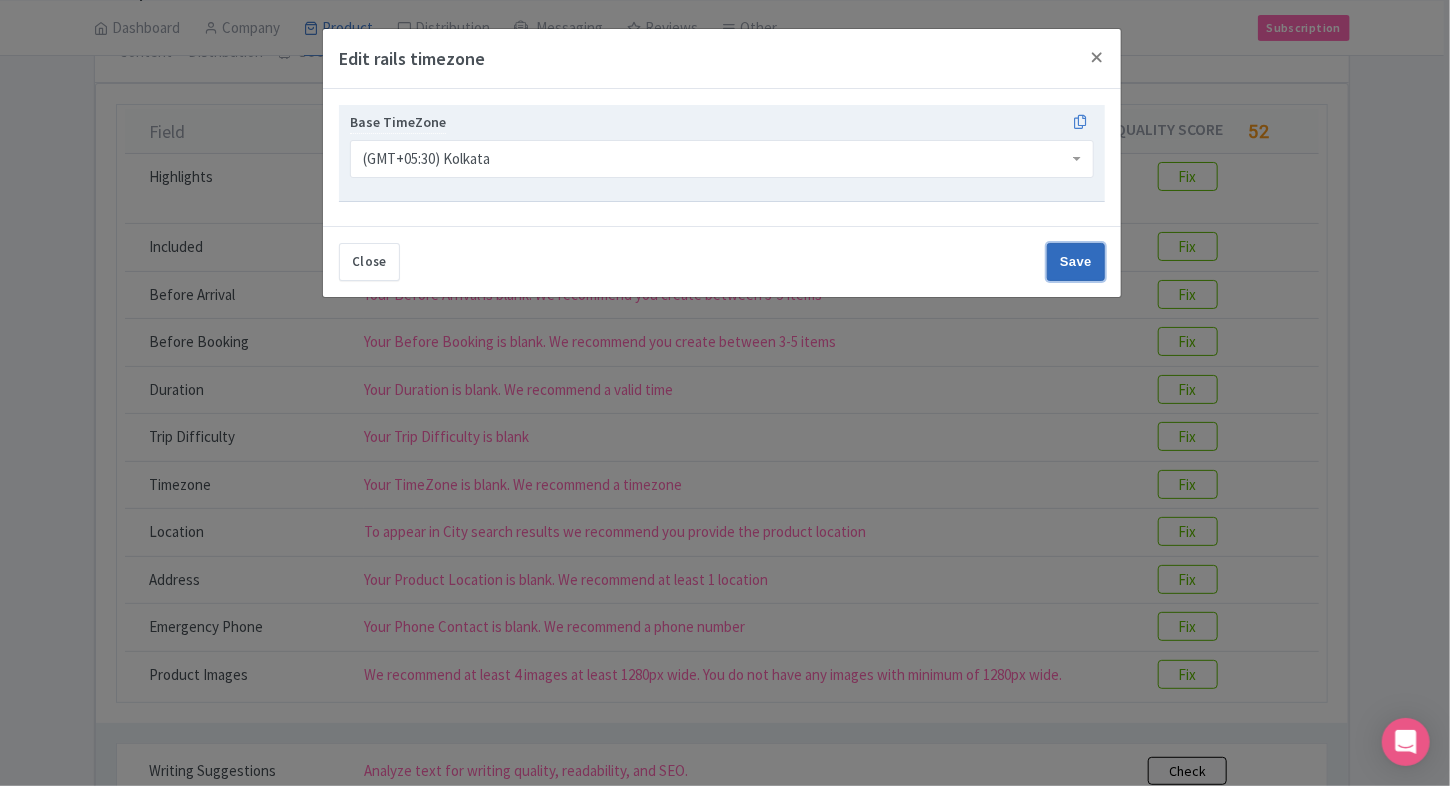 click on "Save" at bounding box center [1076, 262] 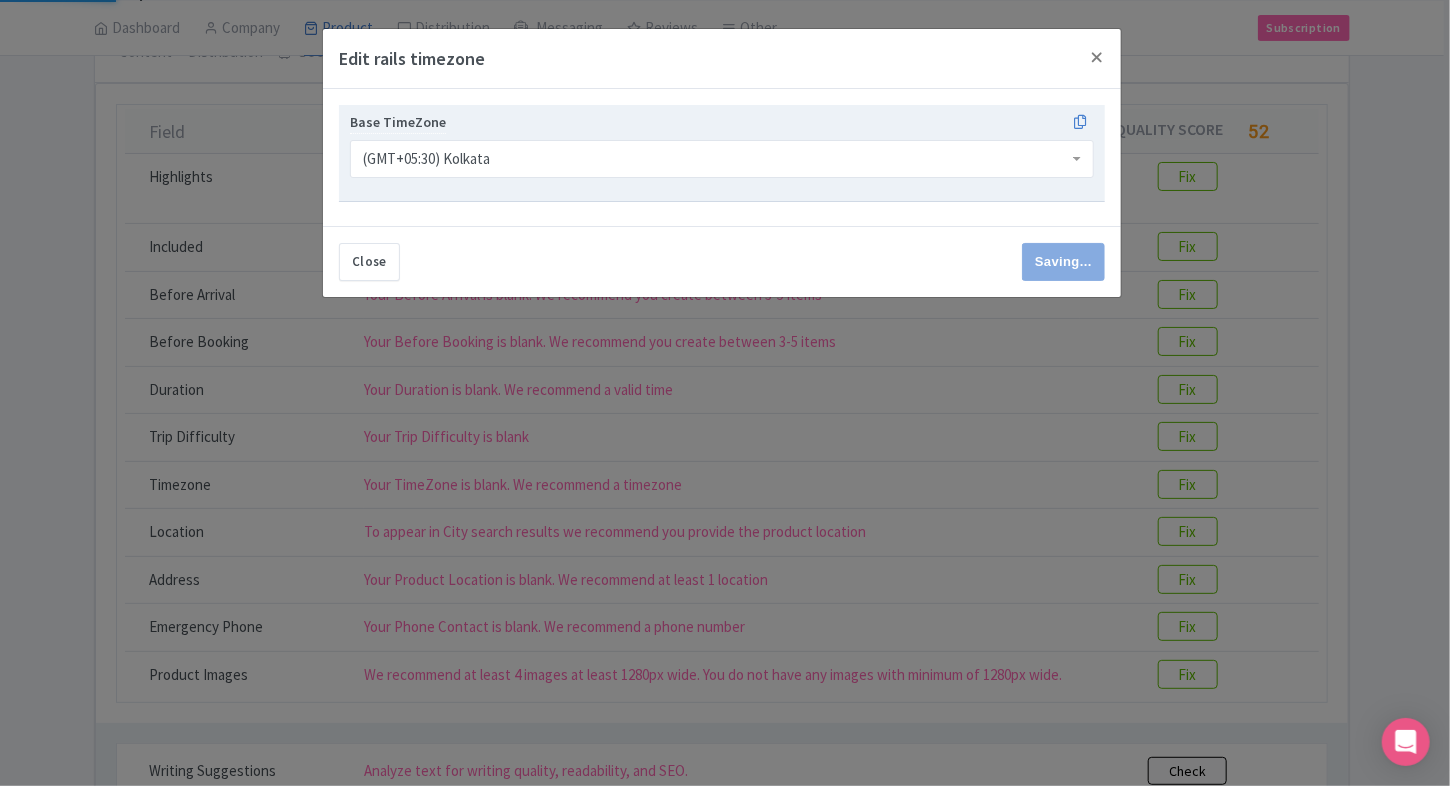 type on "Save" 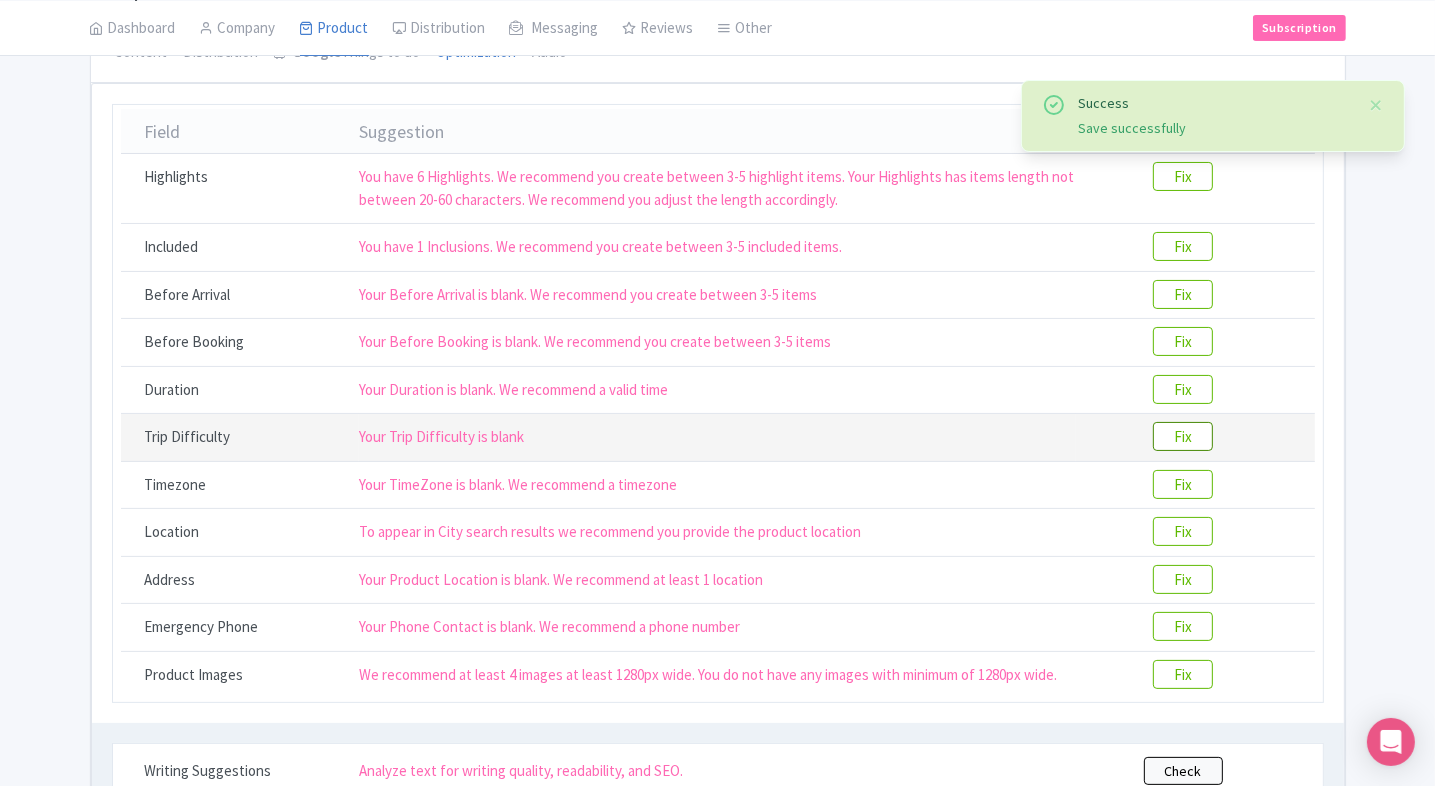 click on "Fix" at bounding box center (1183, 436) 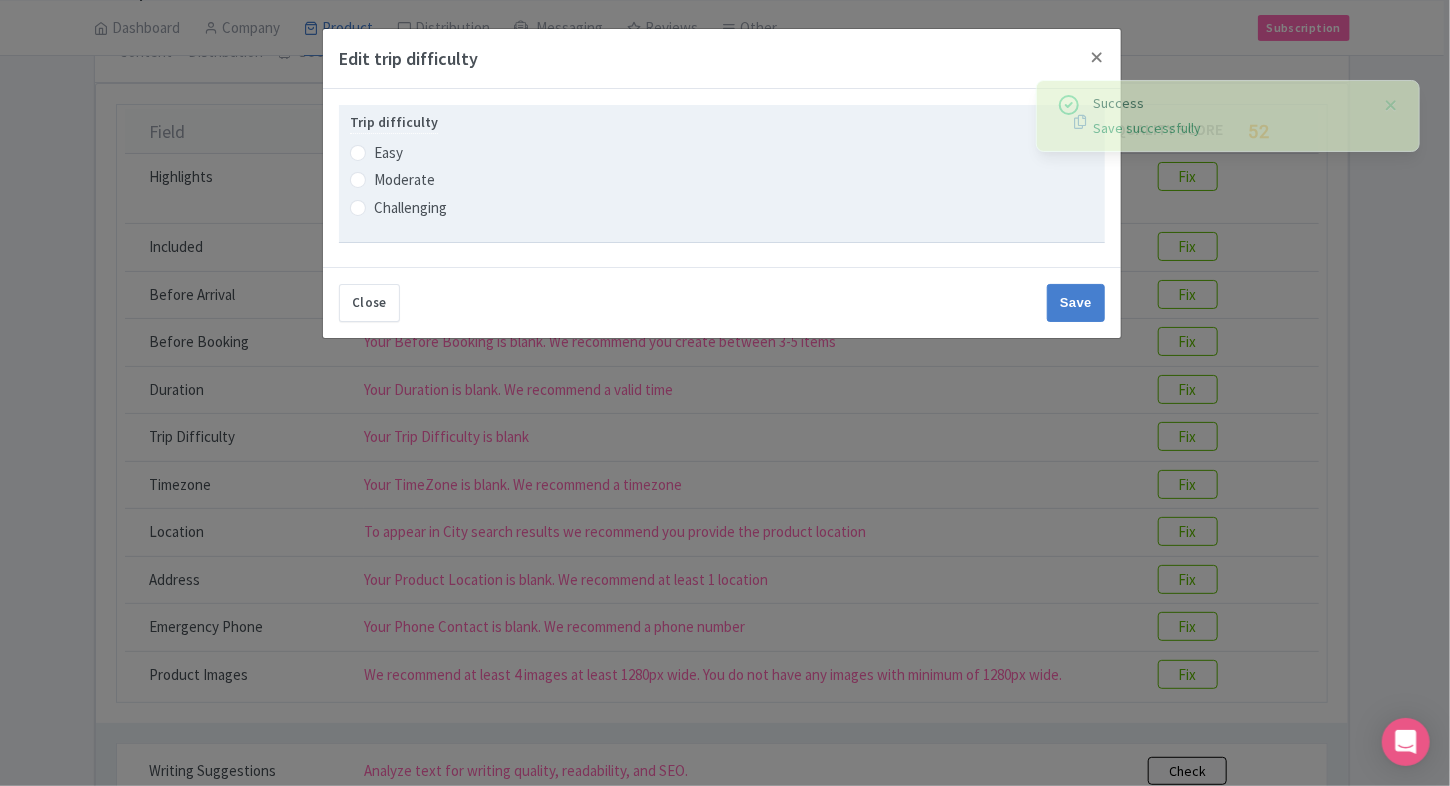click on "Easy" at bounding box center [388, 153] 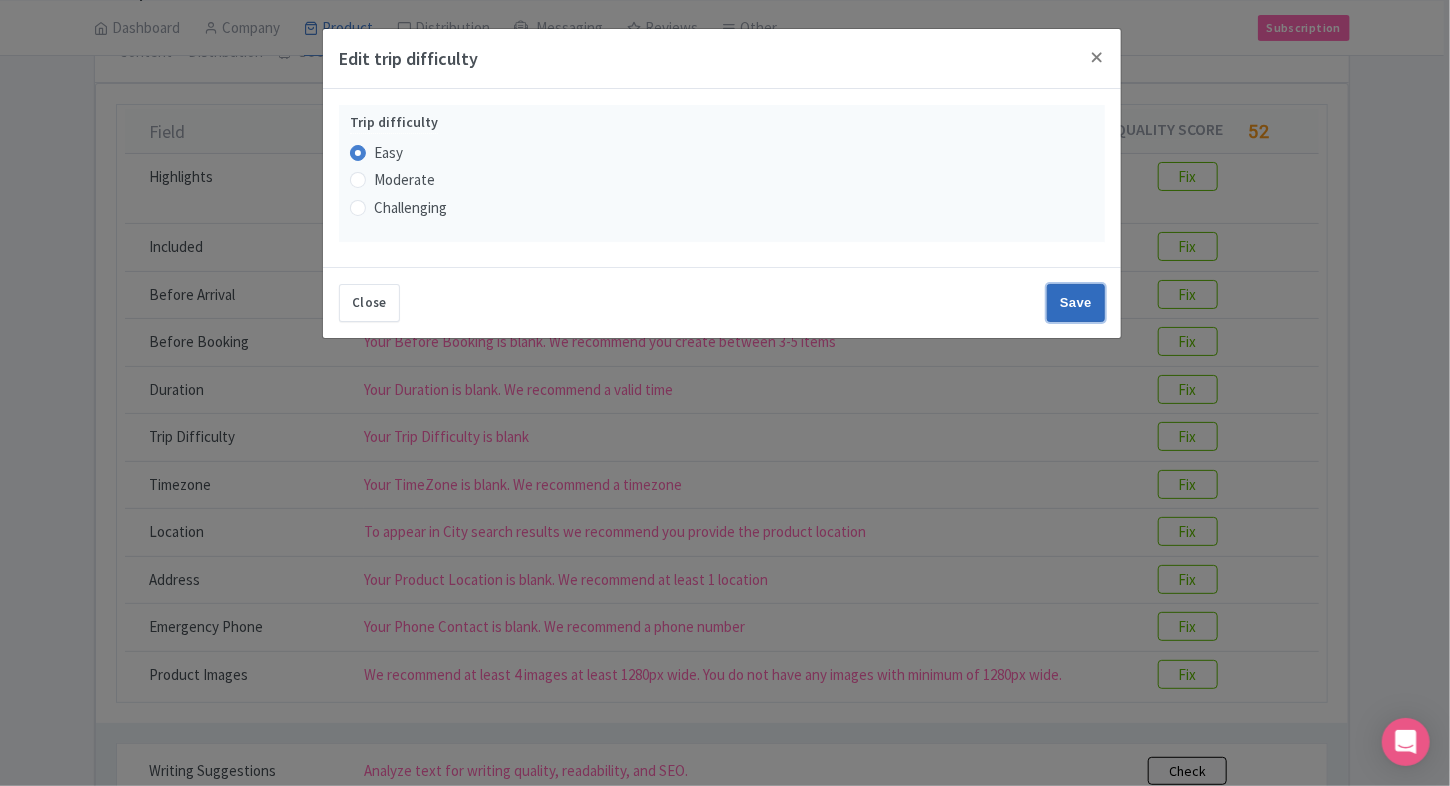 click on "Save" at bounding box center [1076, 303] 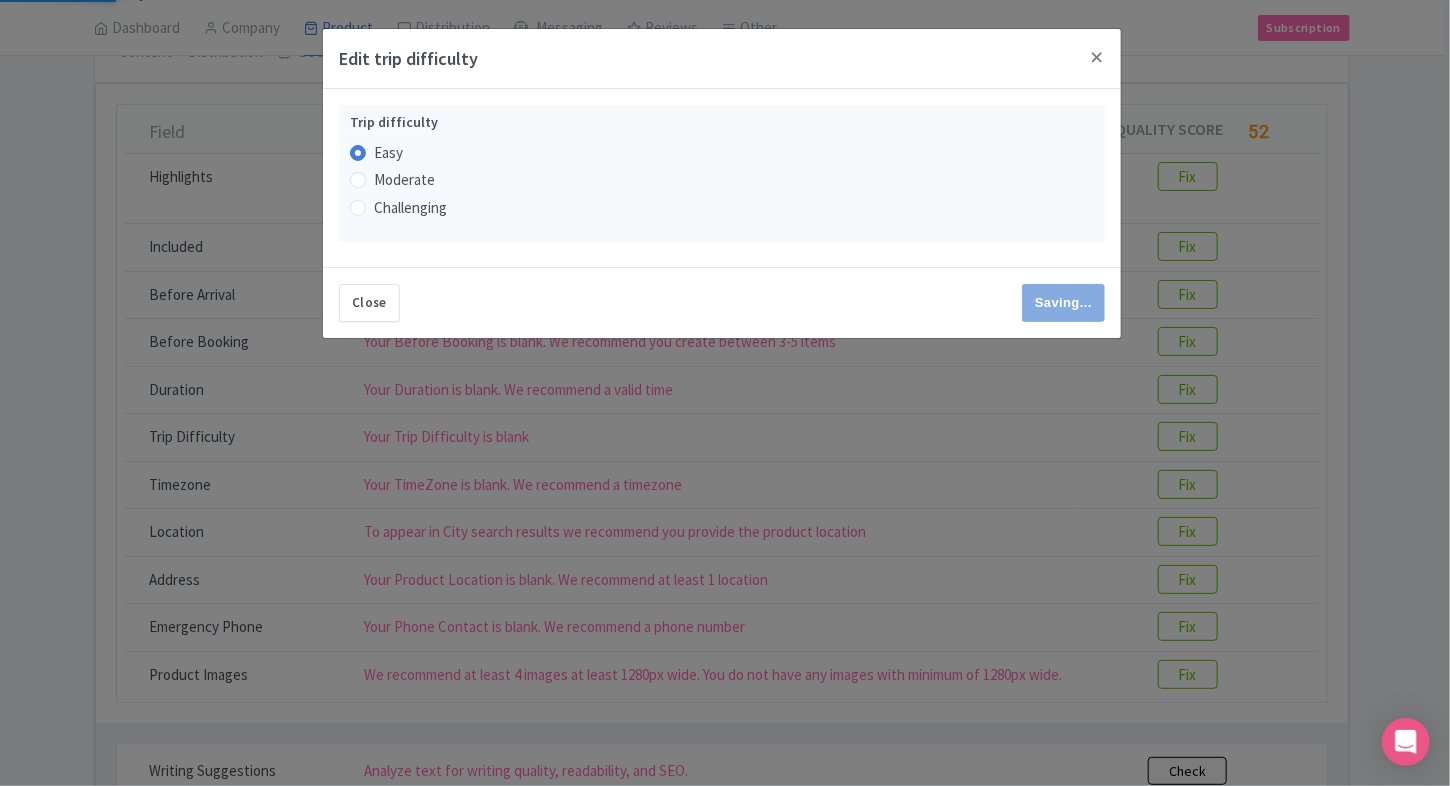 type on "Save" 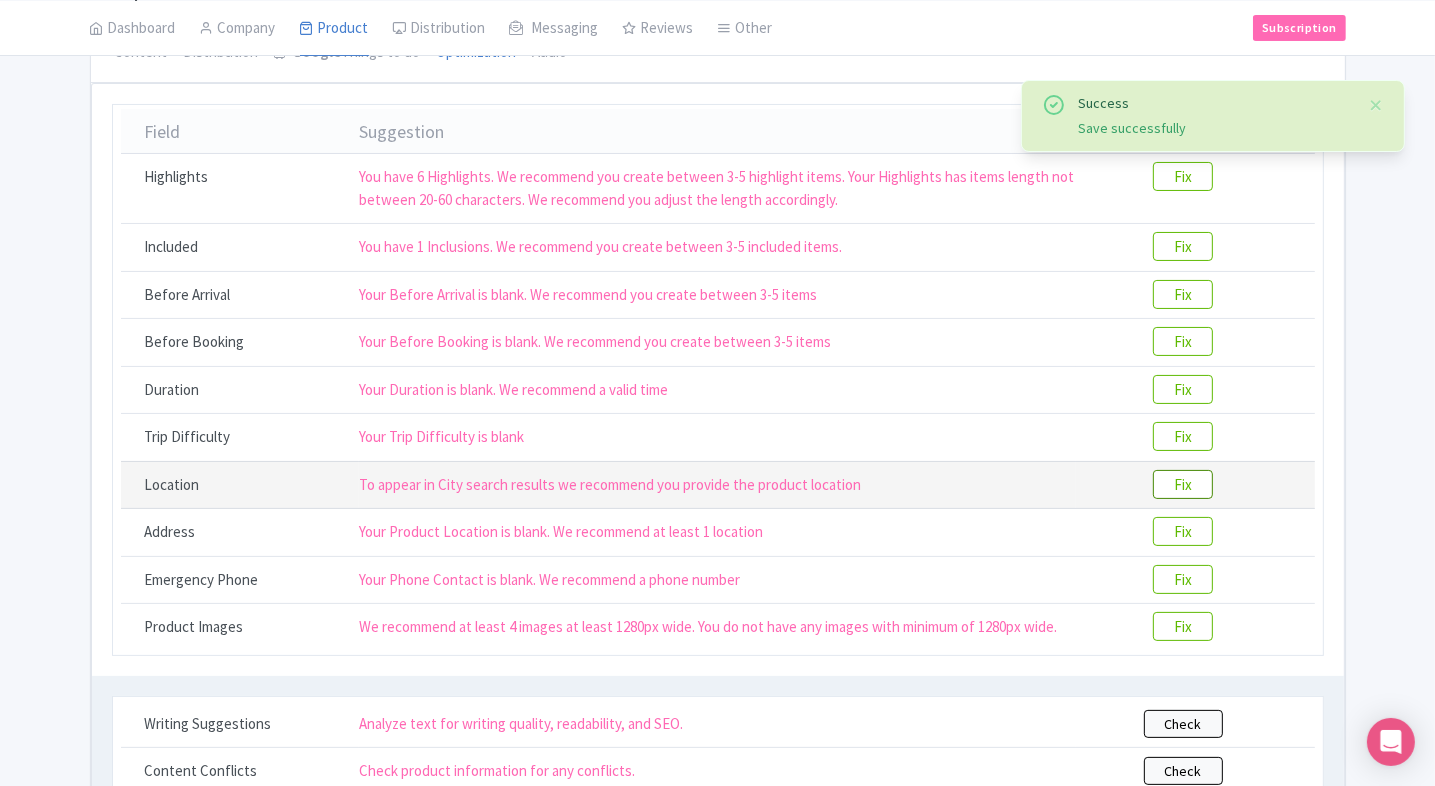 click on "Fix" at bounding box center (1183, 484) 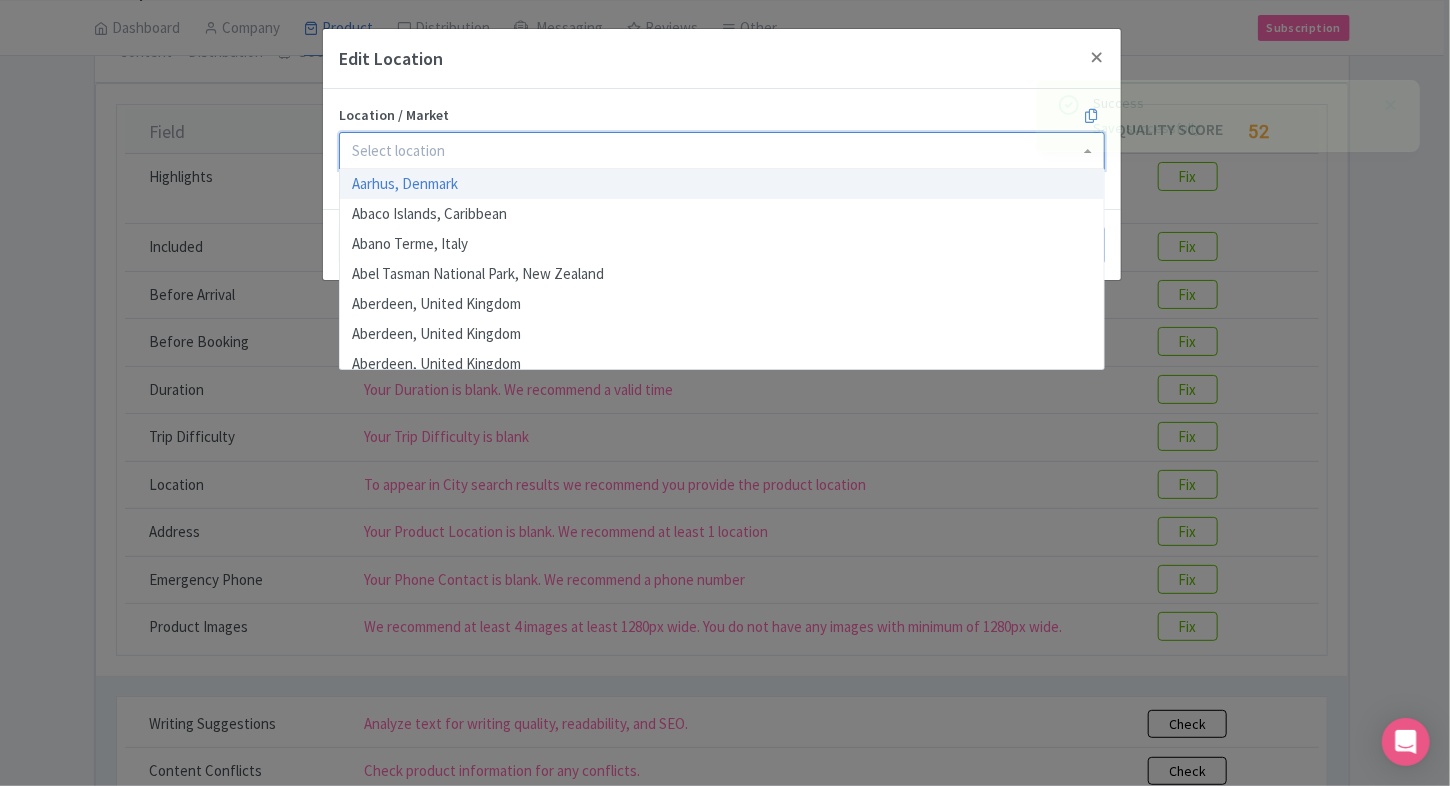 click on "Location / Market" at bounding box center (400, 151) 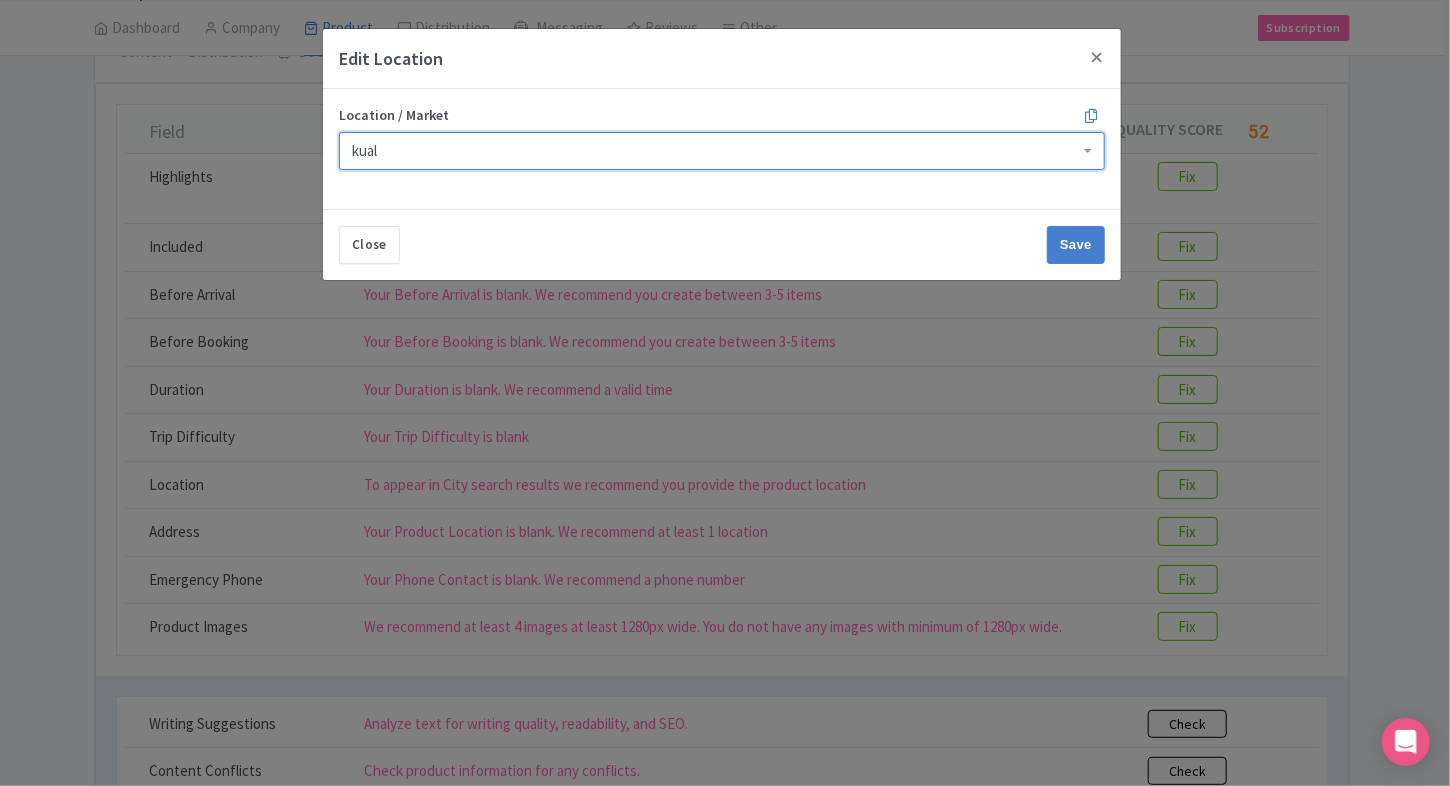 type on "kuala" 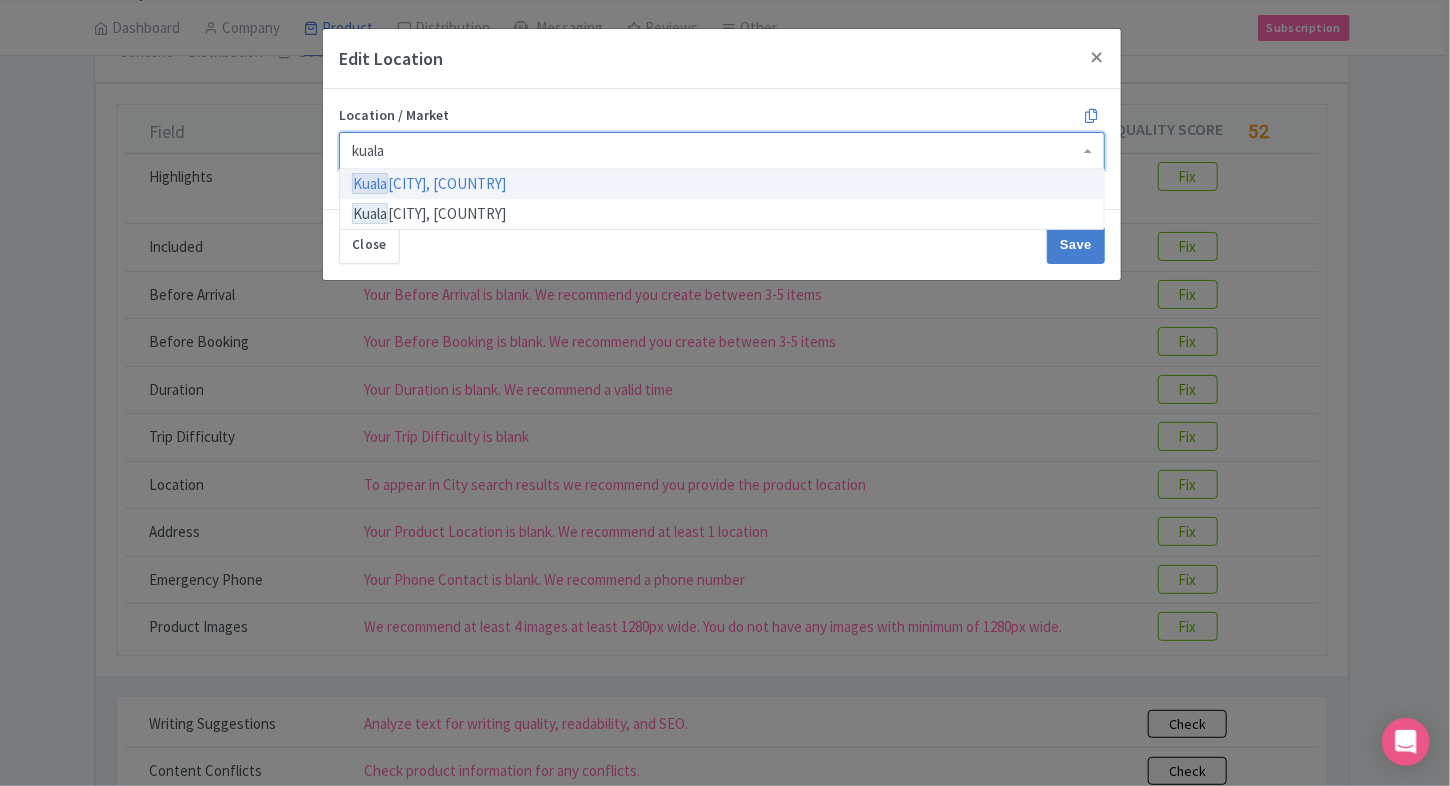type 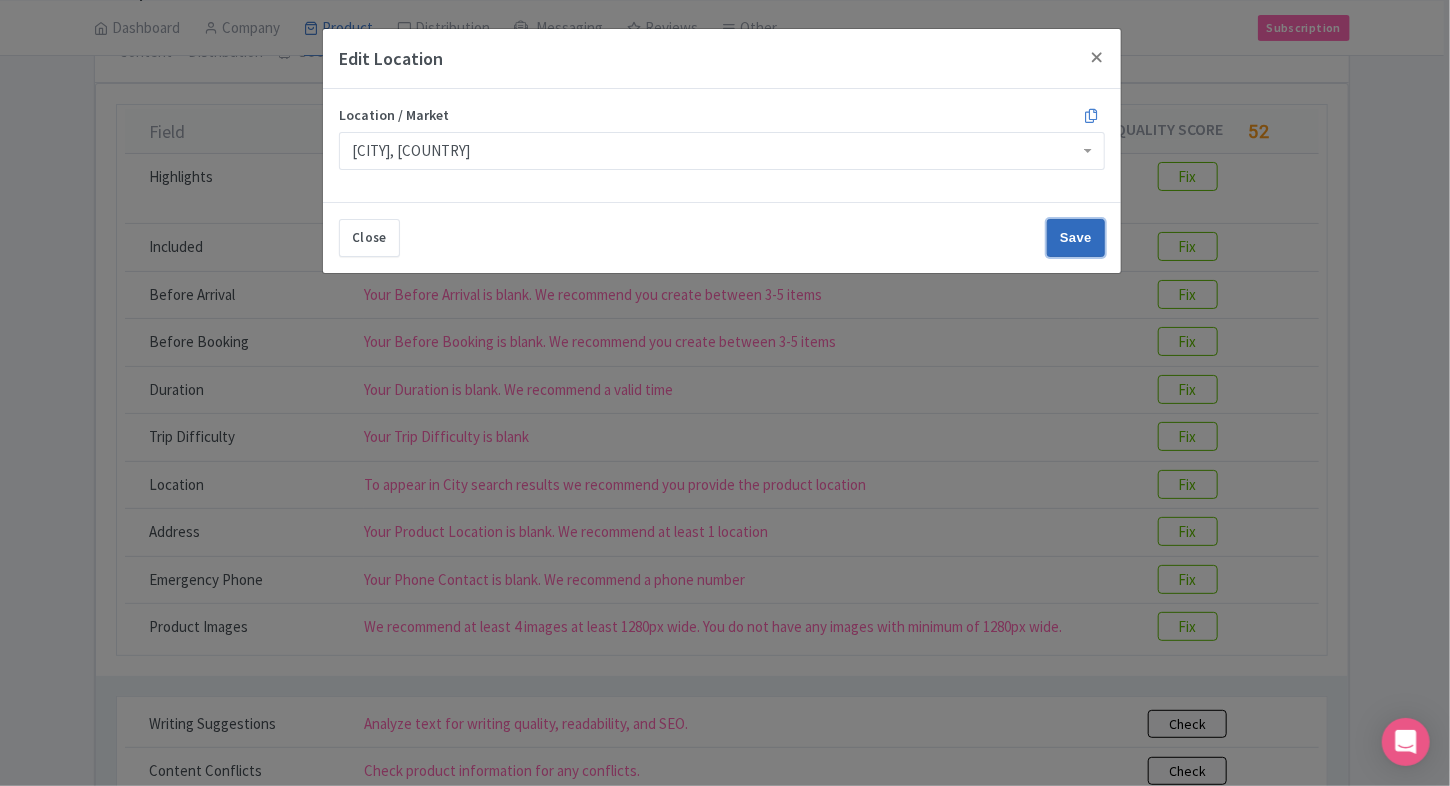 click on "Save" at bounding box center (1076, 238) 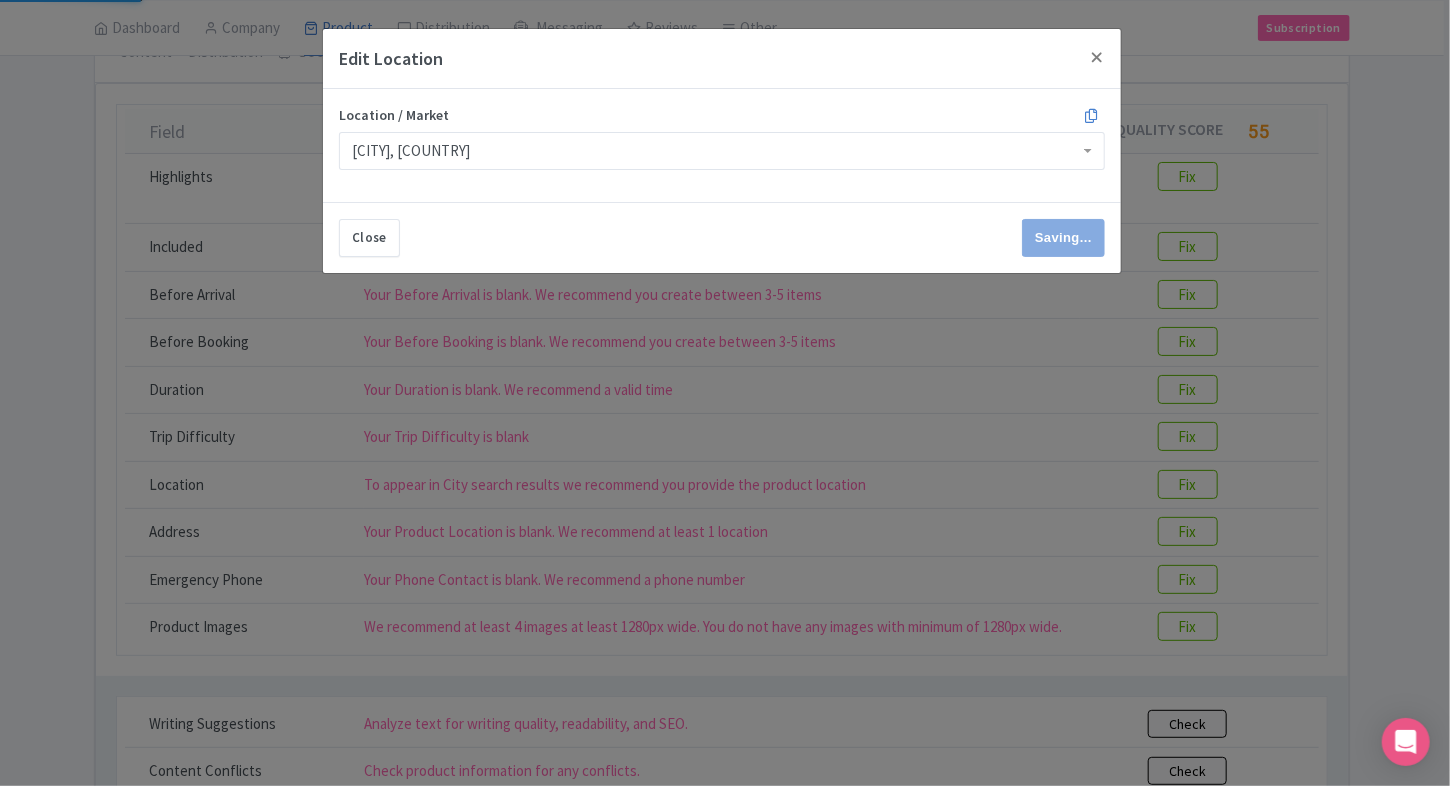 type on "Save" 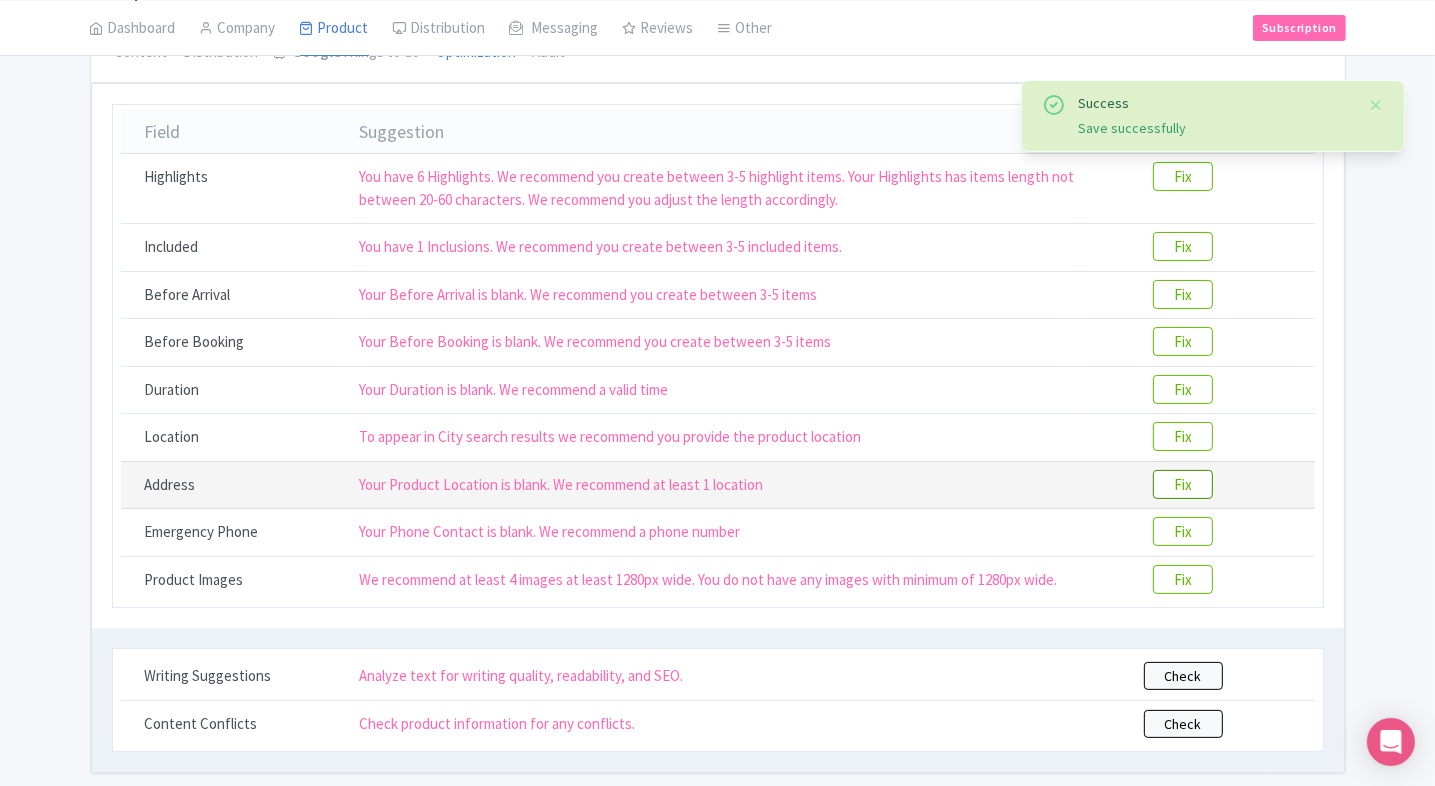 click on "Fix" at bounding box center (1183, 484) 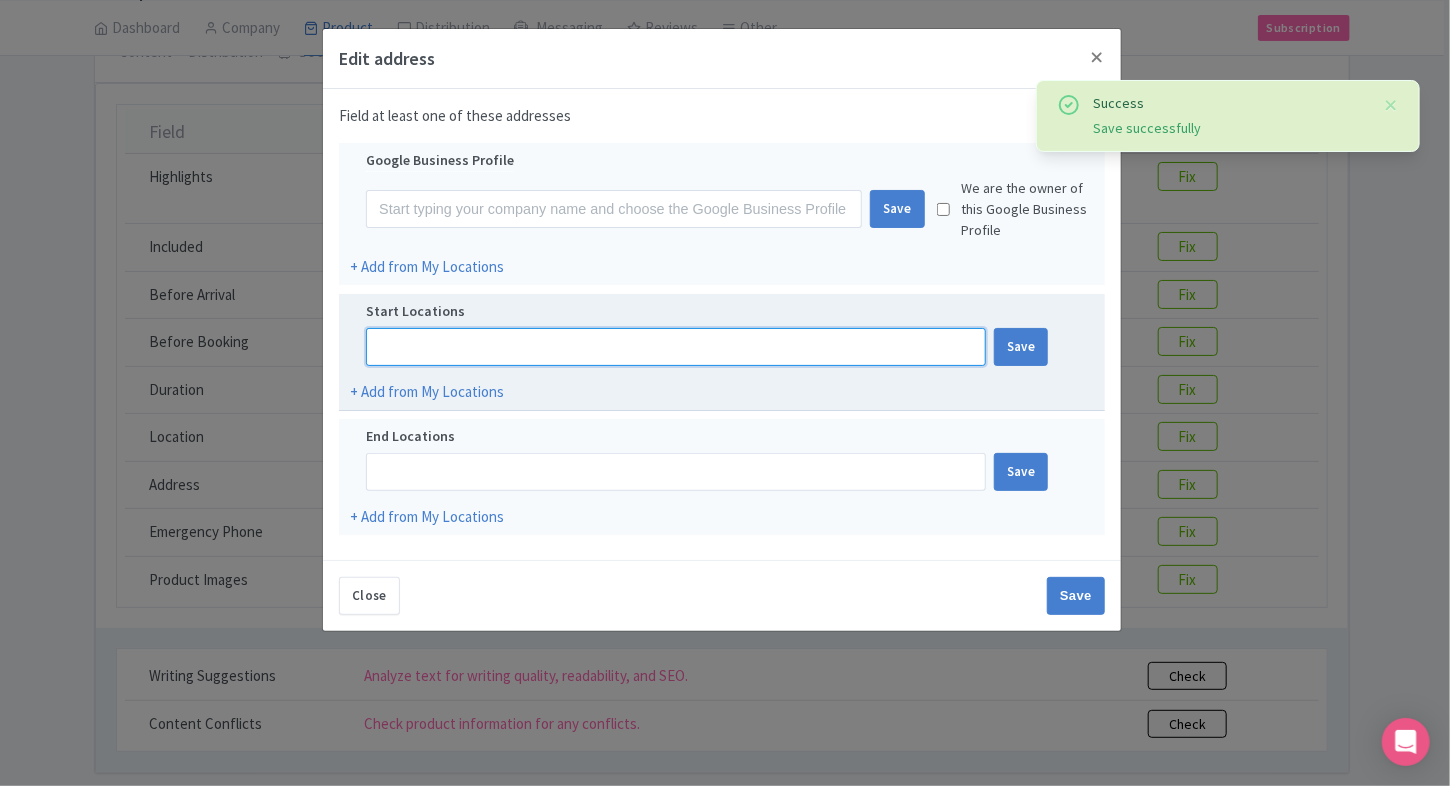 click at bounding box center [676, 347] 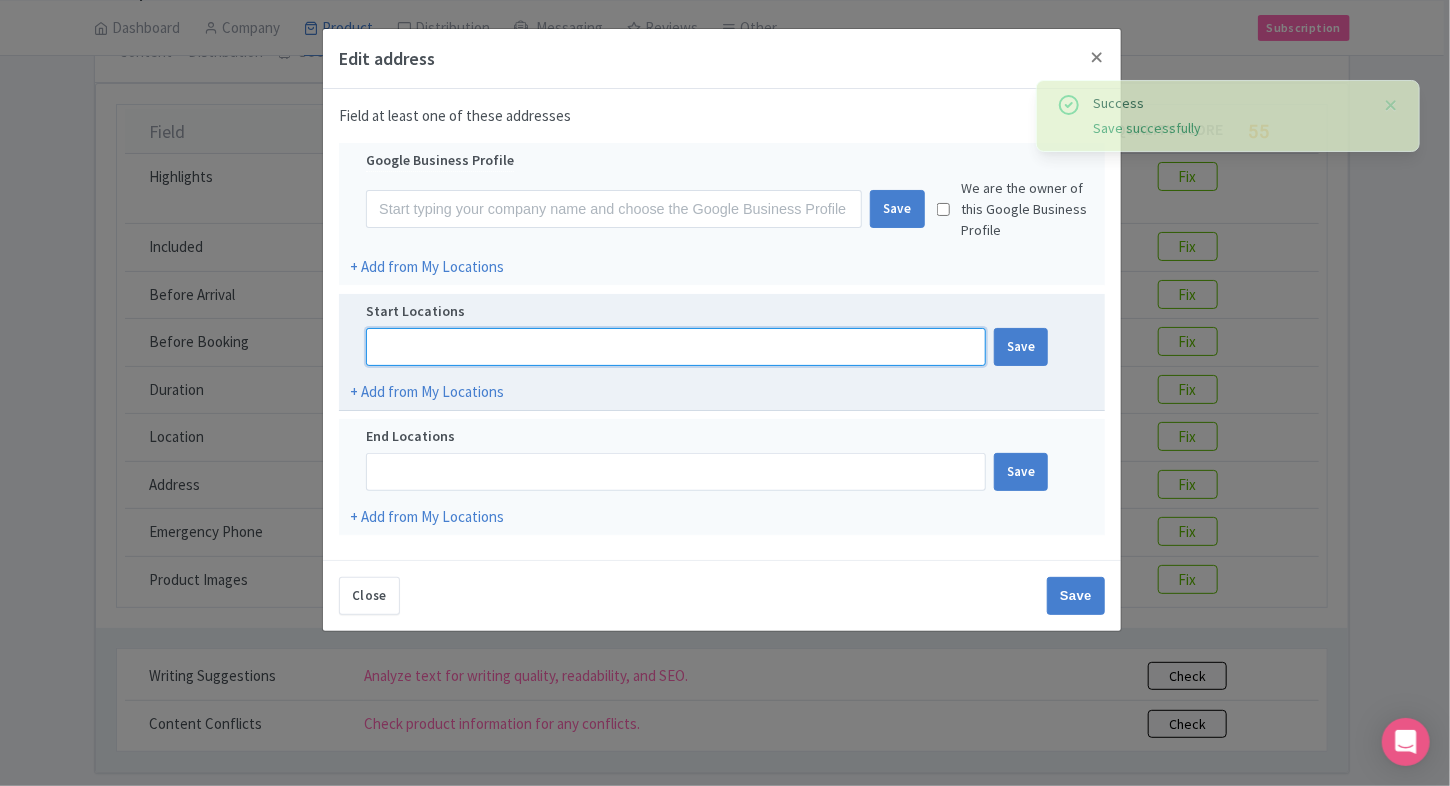 paste on "[CITY] [LOCATION], [STREET], [CITY], [POSTAL_CODE] [CITY], [REGION], [COUNTRY]" 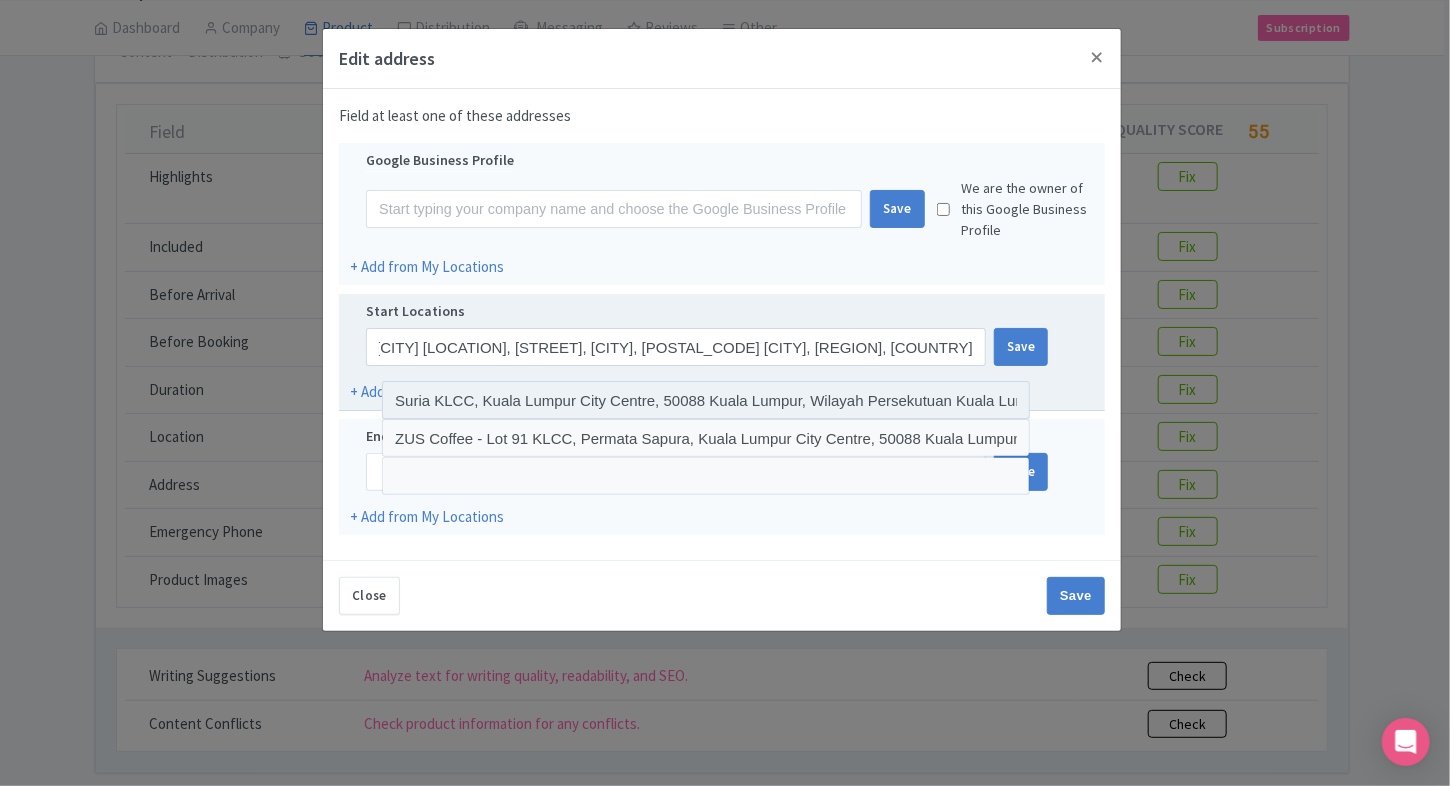 scroll, scrollTop: 0, scrollLeft: 0, axis: both 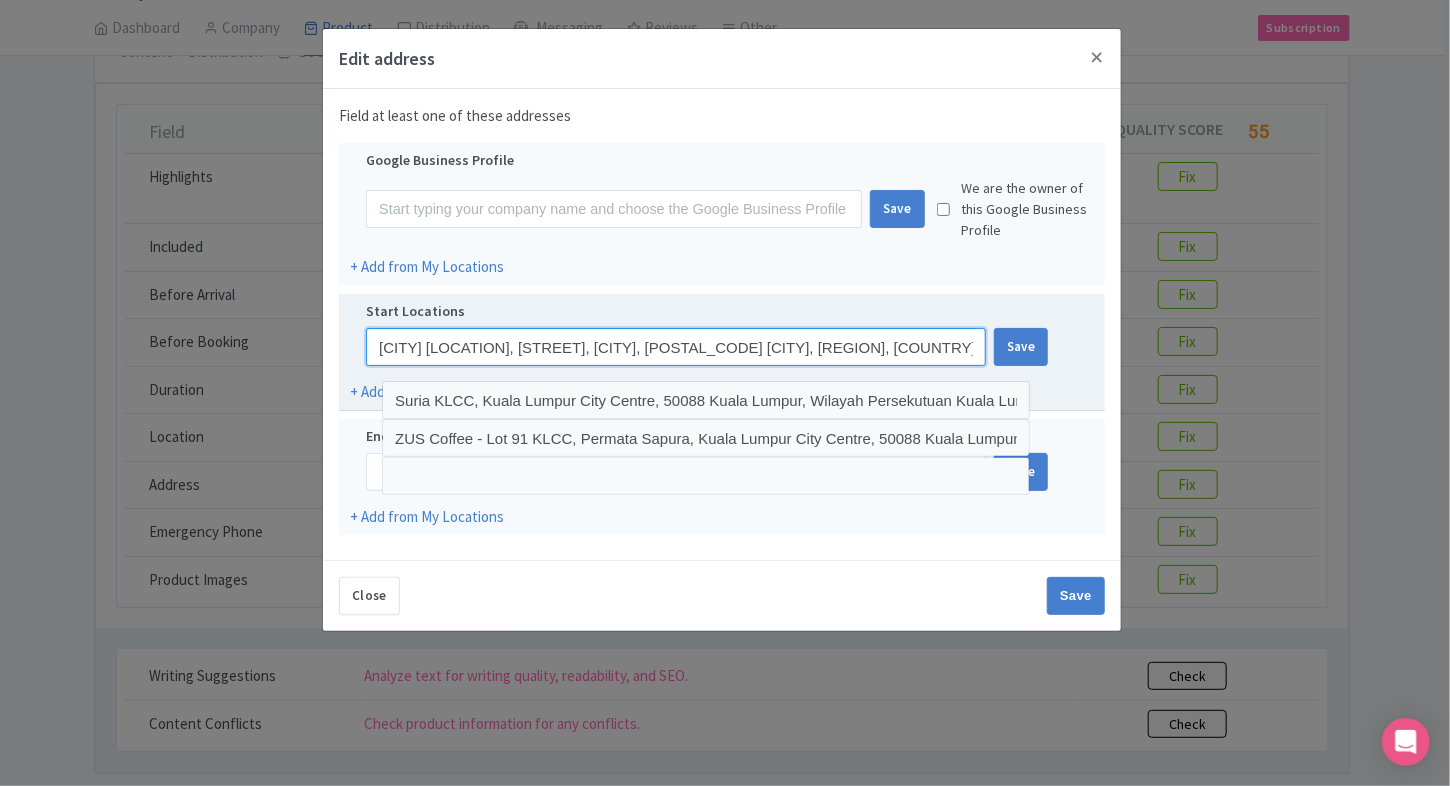 click on "[CITY] [LOCATION], [STREET], [CITY], [POSTAL_CODE] [CITY], [REGION], [COUNTRY]" at bounding box center (676, 347) 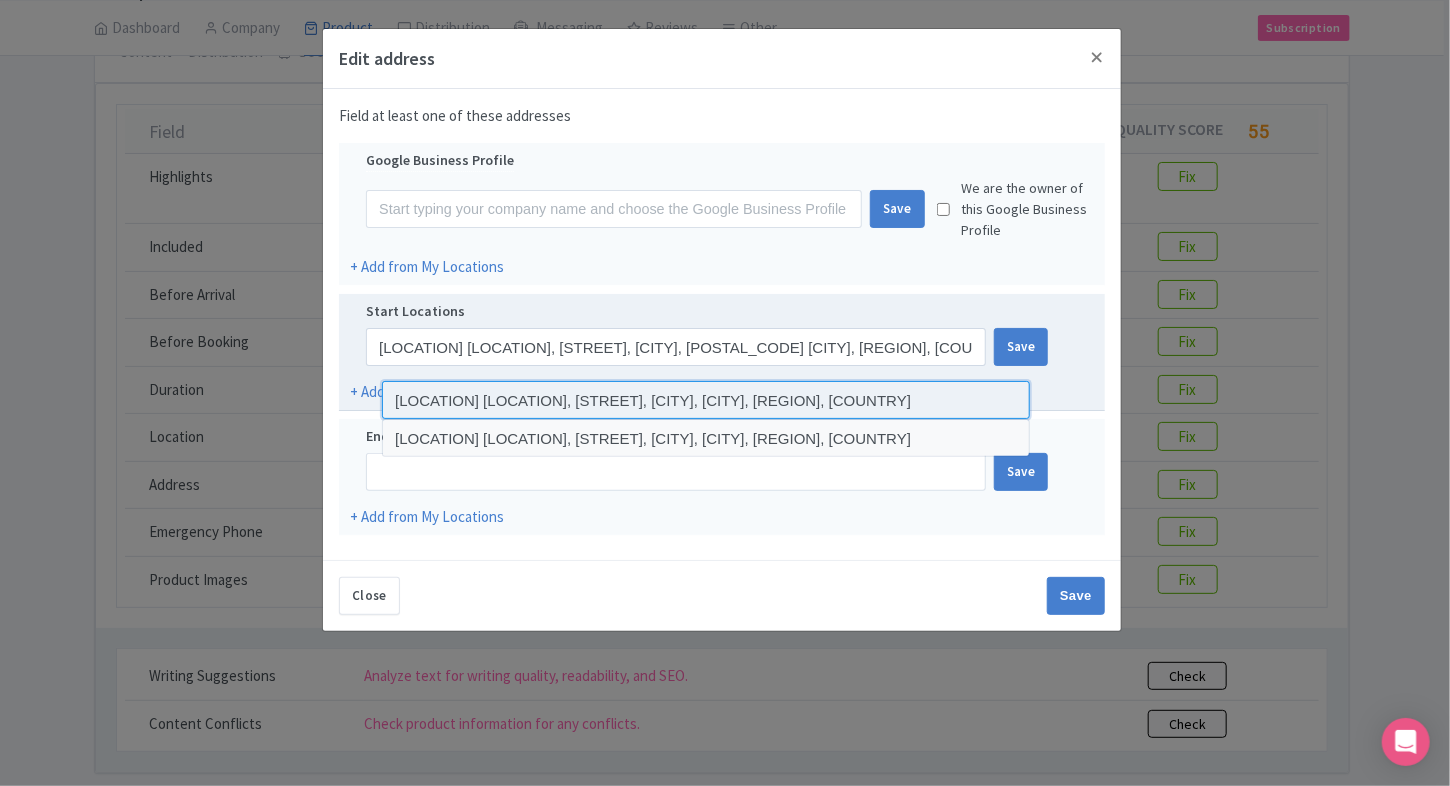click at bounding box center [706, 400] 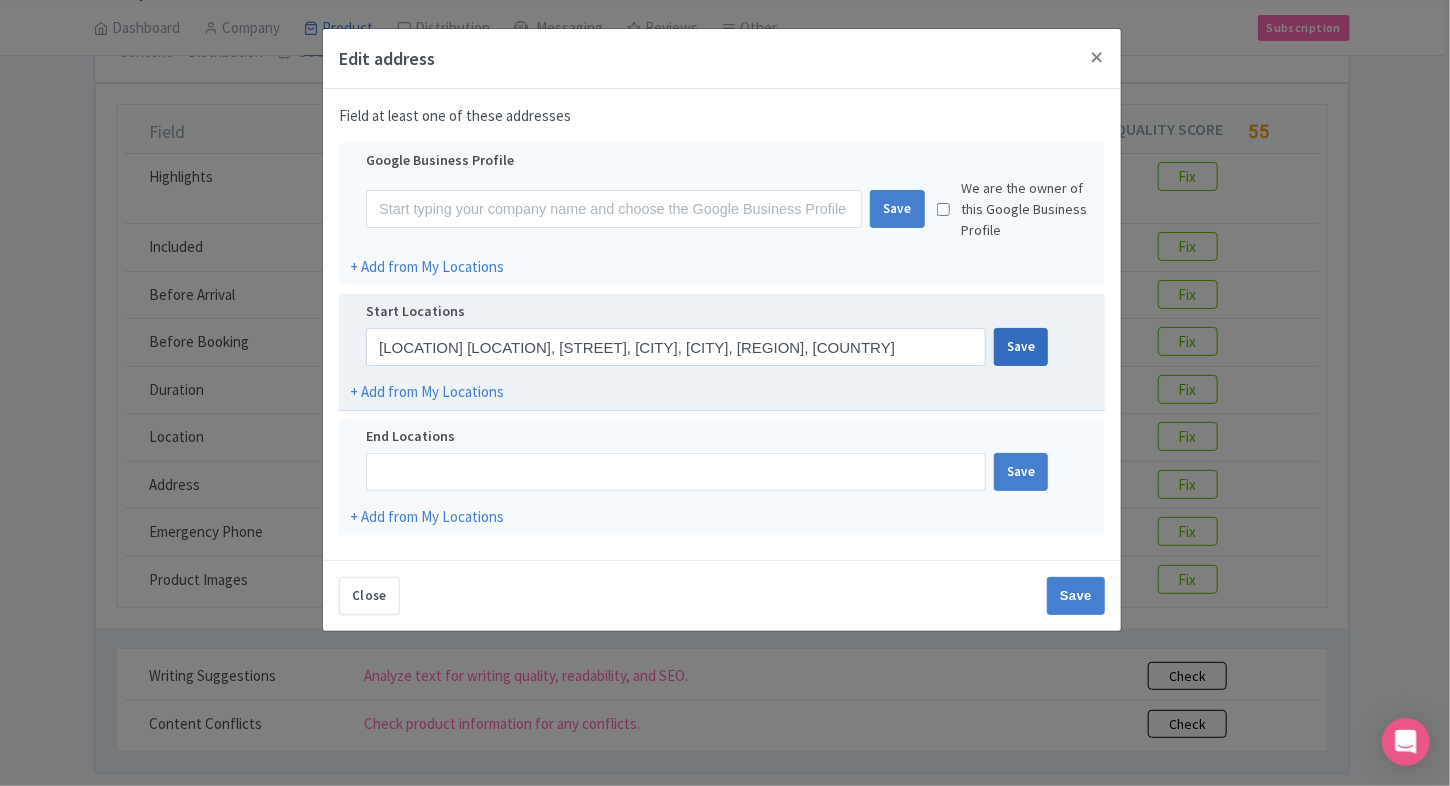 click on "Save" at bounding box center [1021, 347] 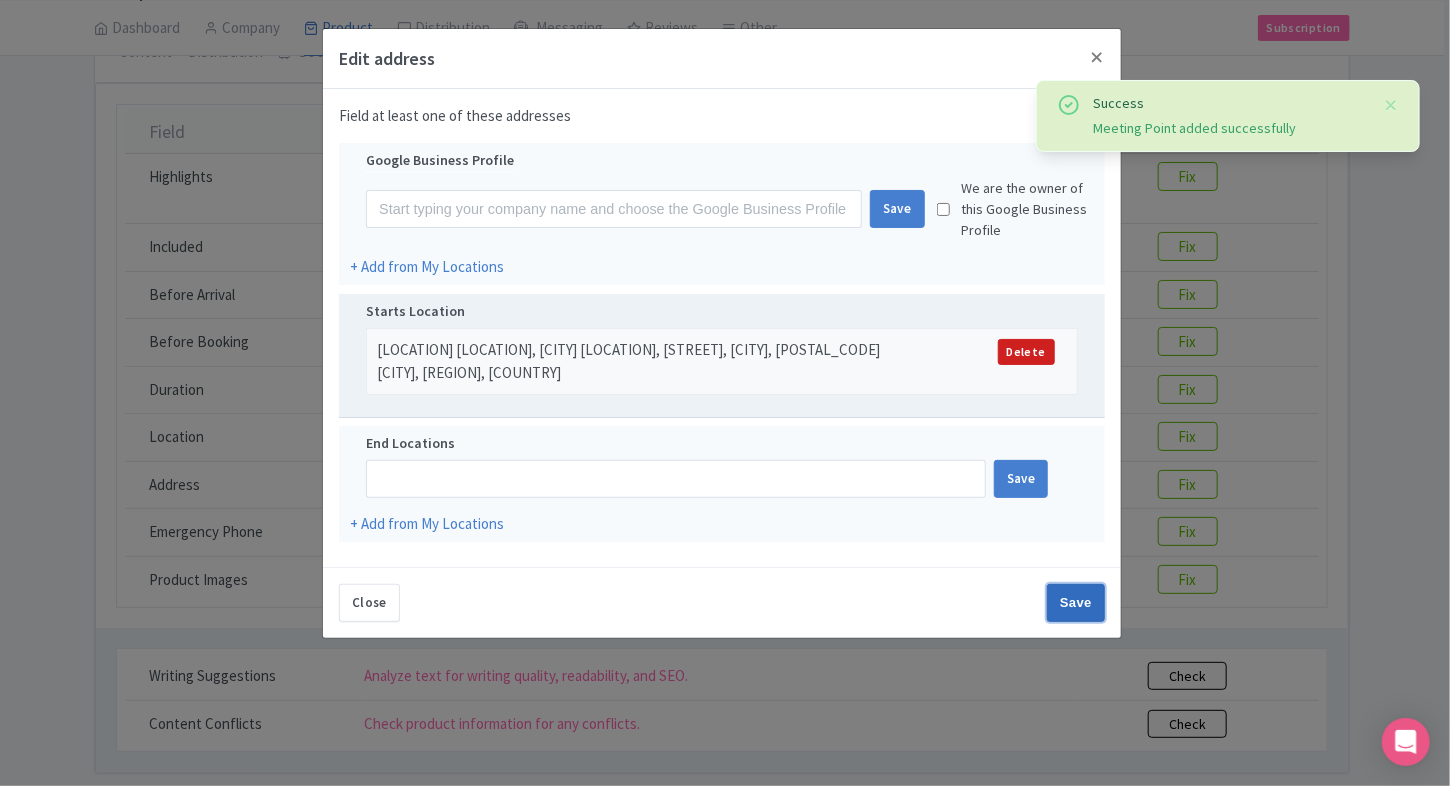 click on "Save" at bounding box center (1076, 603) 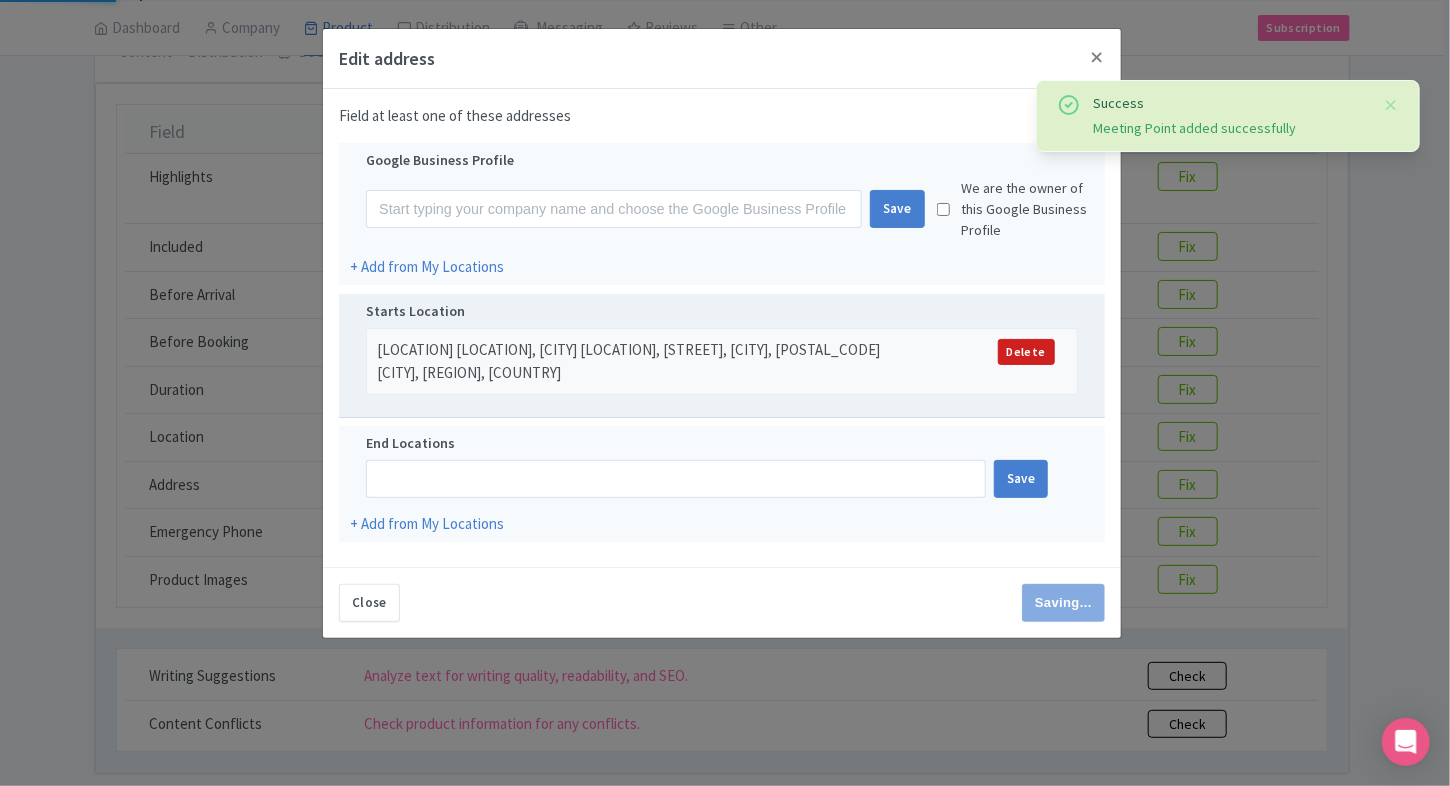 type on "Save" 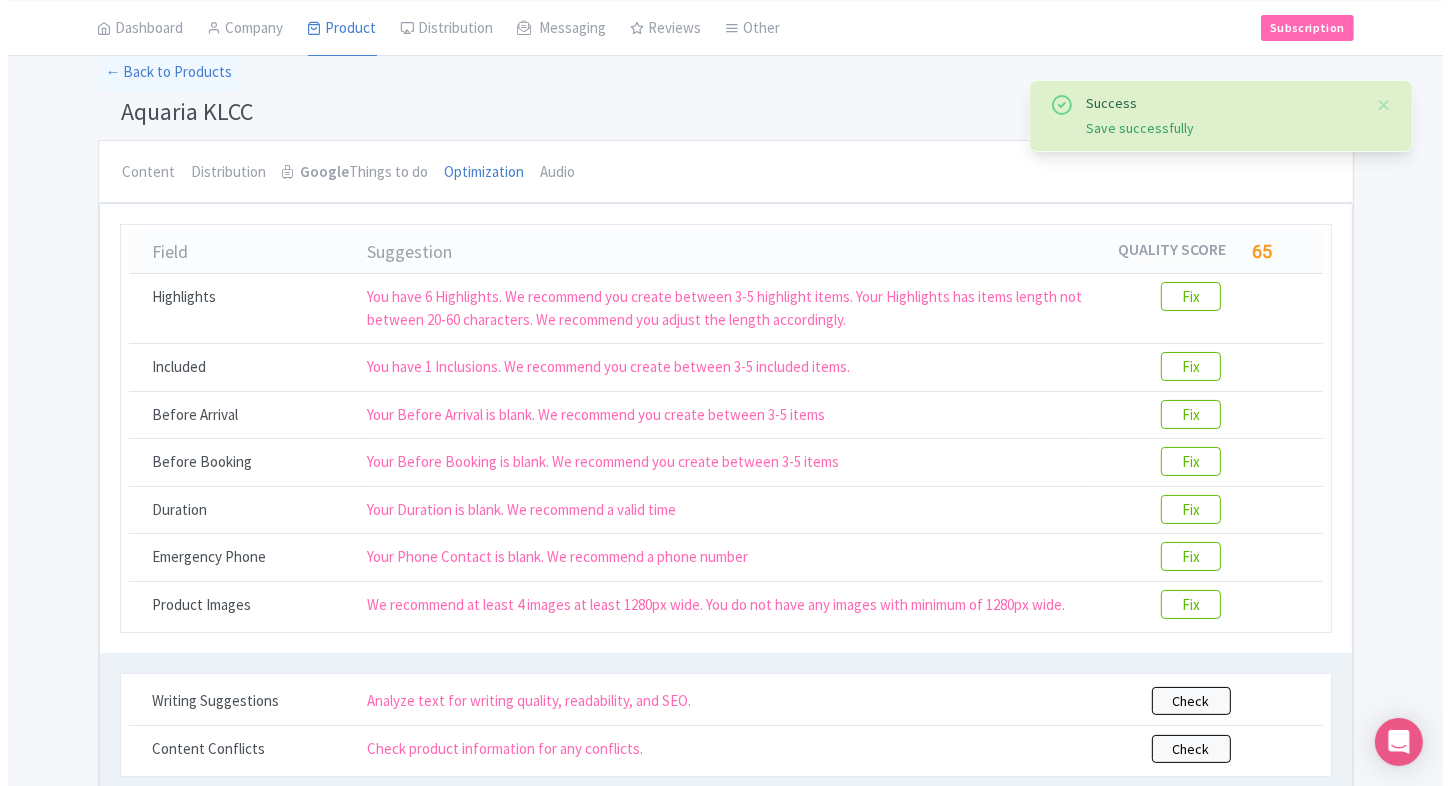 scroll, scrollTop: 94, scrollLeft: 0, axis: vertical 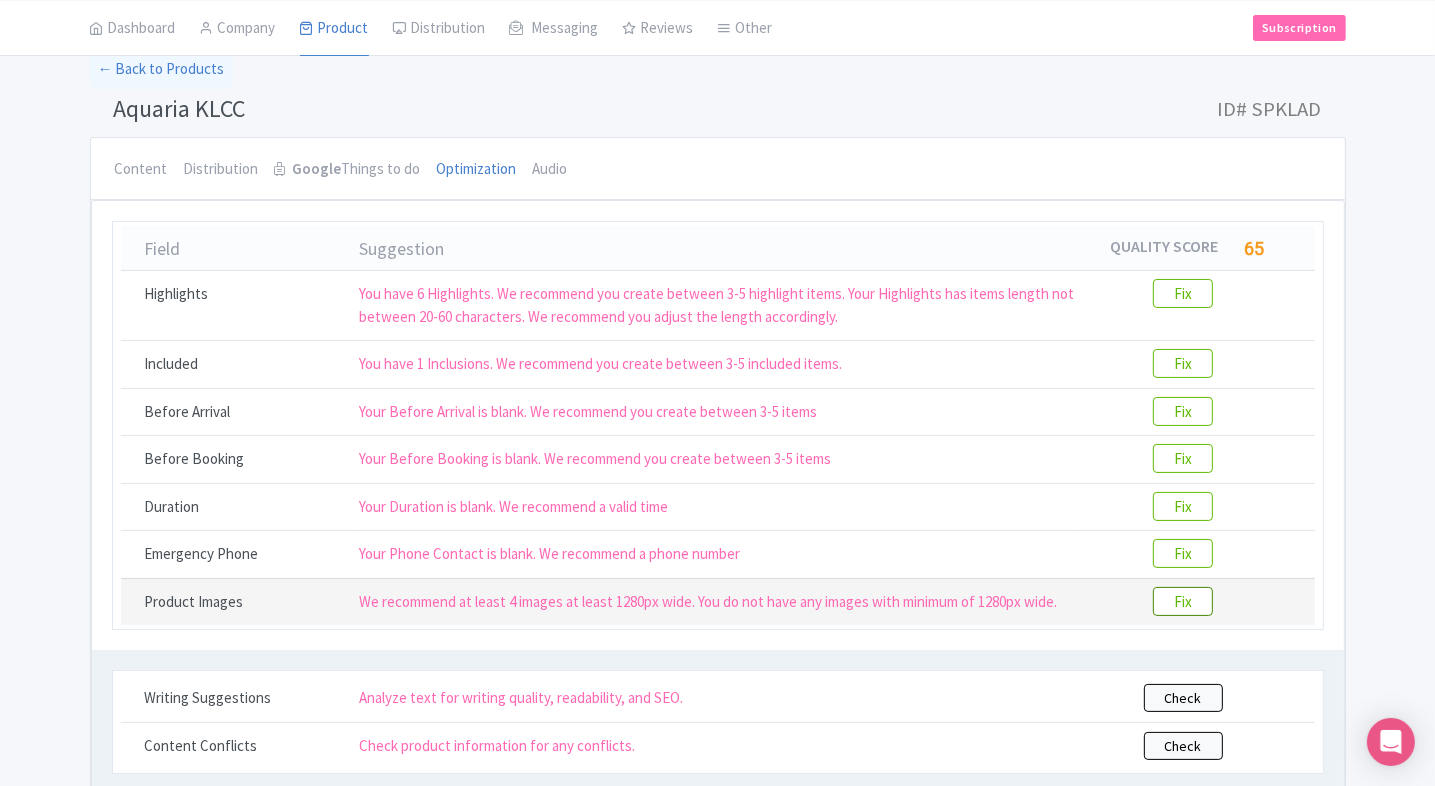 click on "Fix" at bounding box center (1183, 601) 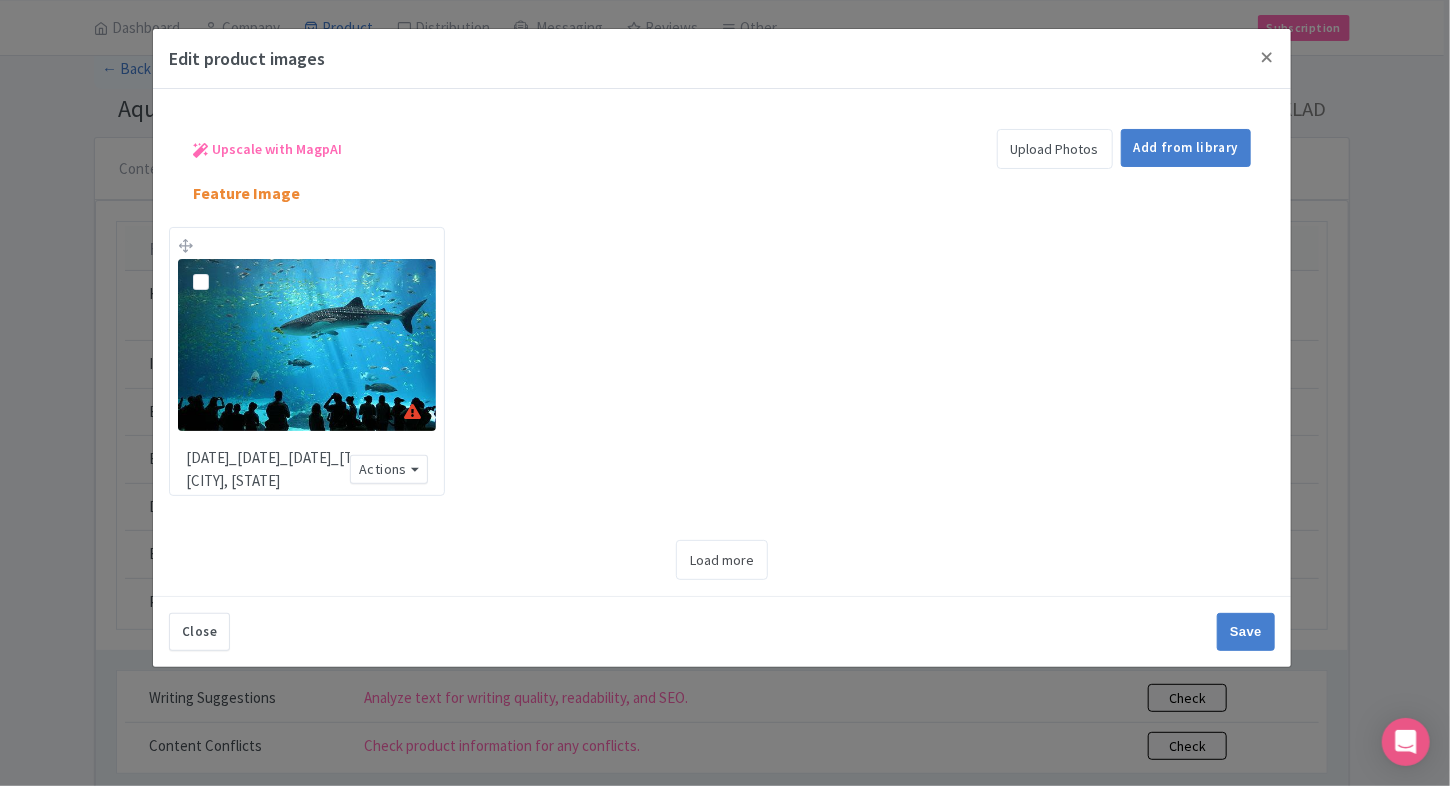 click on "Upload Photos" at bounding box center (1055, 149) 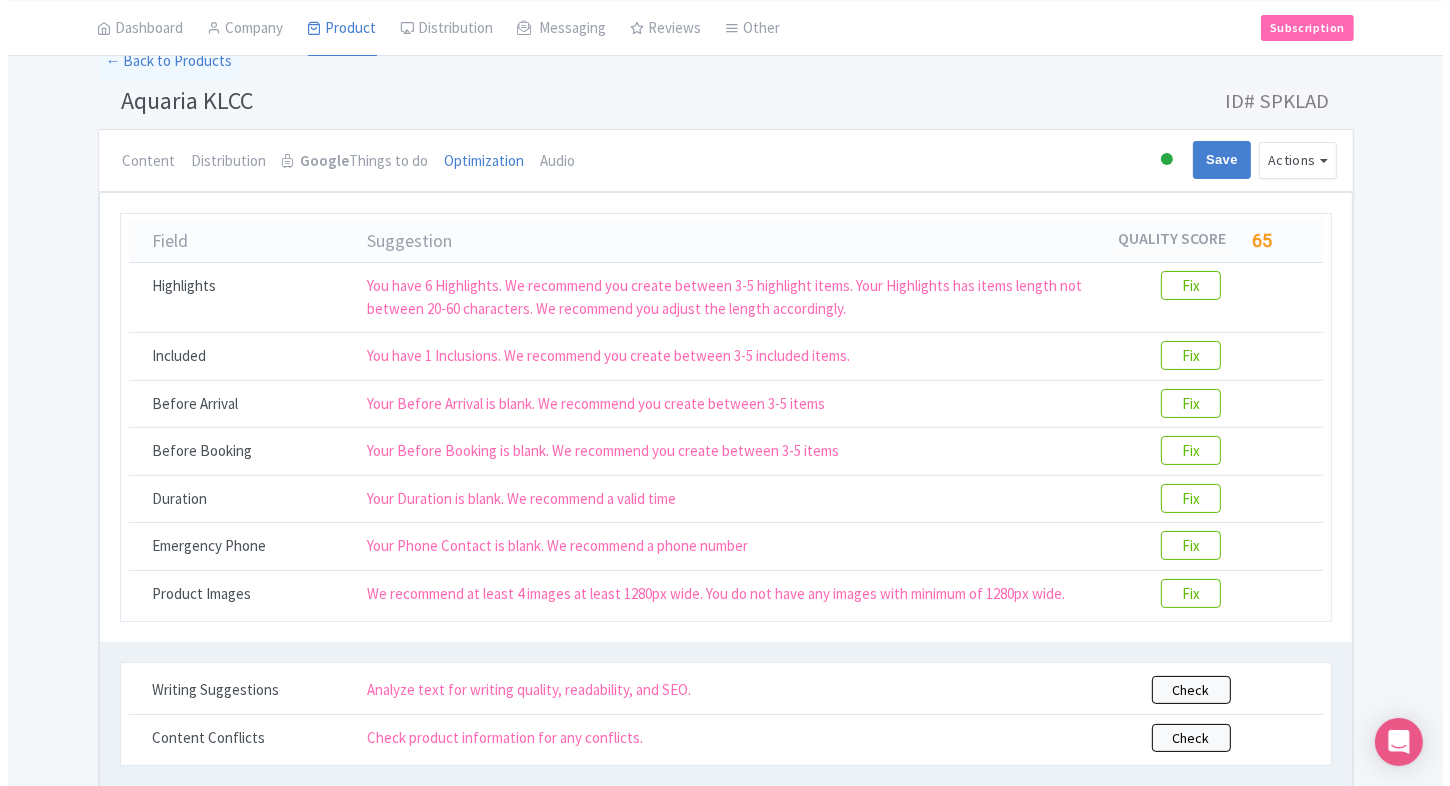 scroll, scrollTop: 108, scrollLeft: 0, axis: vertical 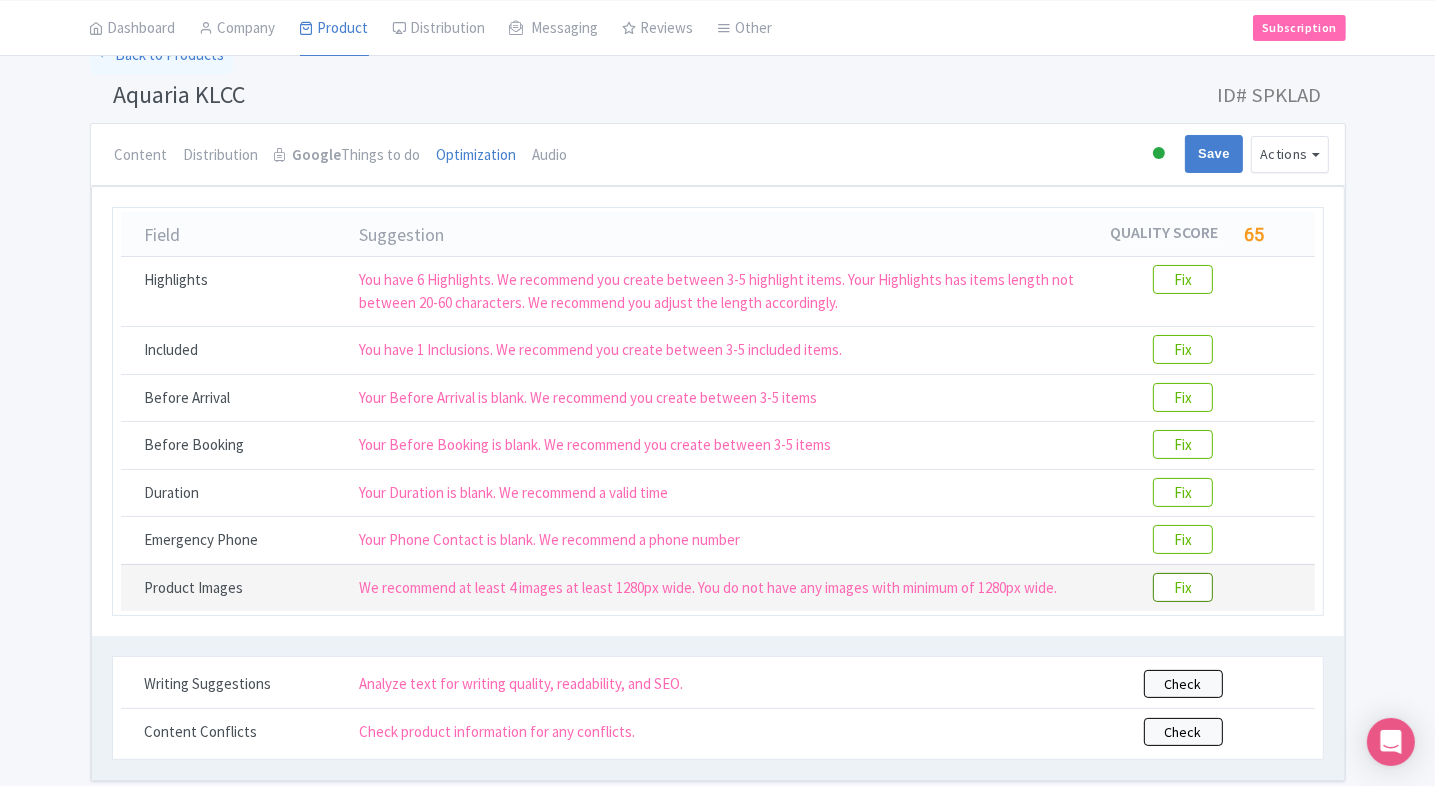 click on "Fix" at bounding box center (1183, 587) 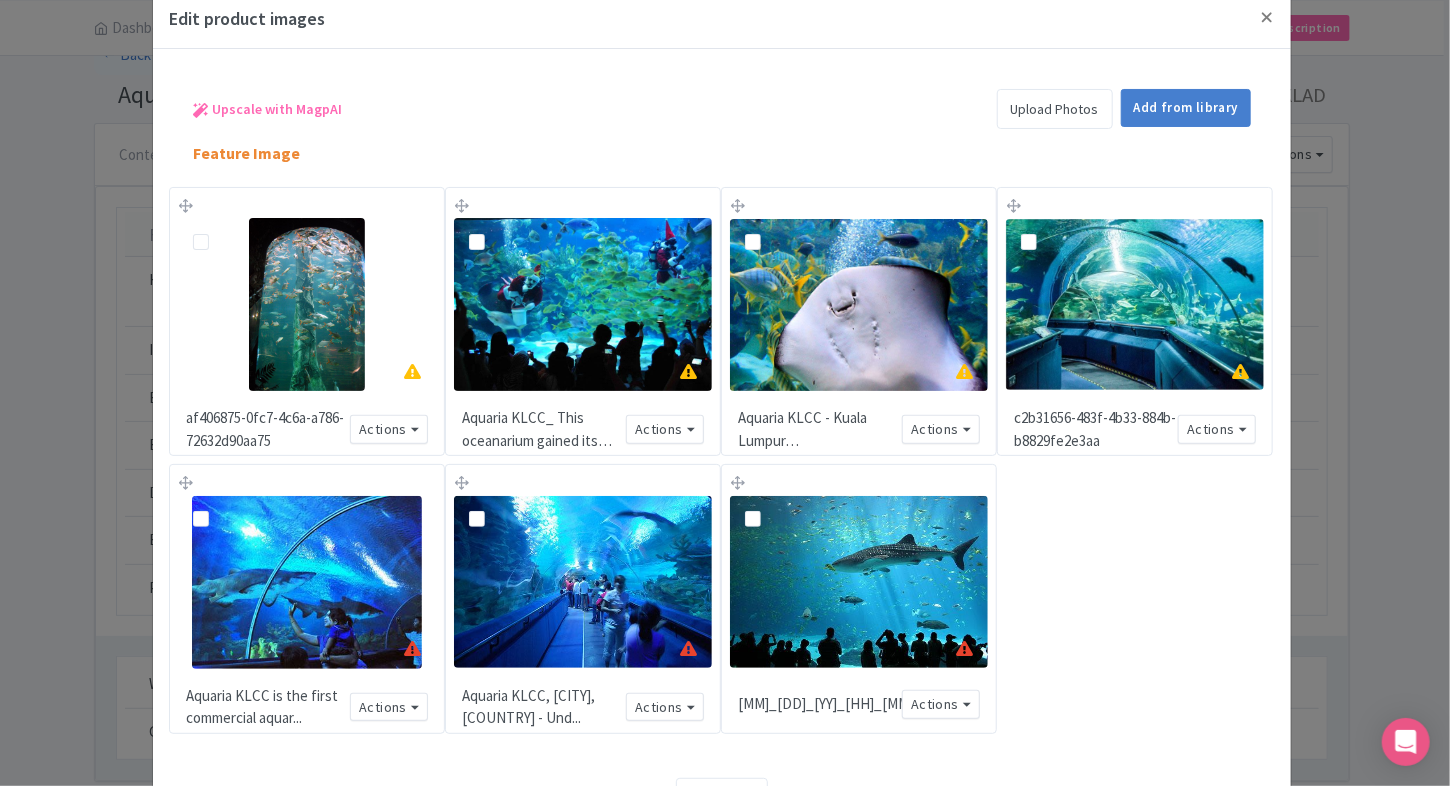 scroll, scrollTop: 42, scrollLeft: 0, axis: vertical 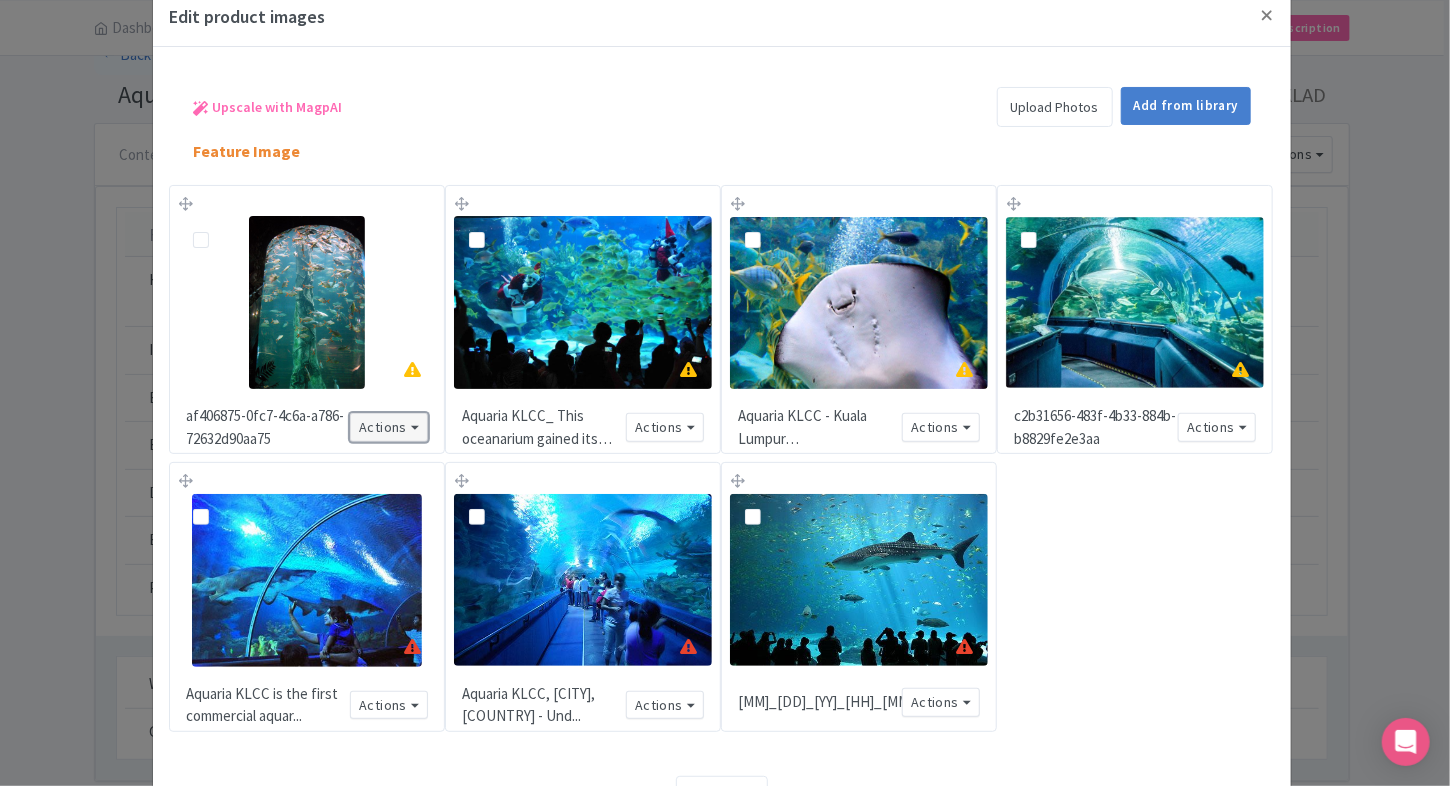 click on "Actions" at bounding box center (389, 427) 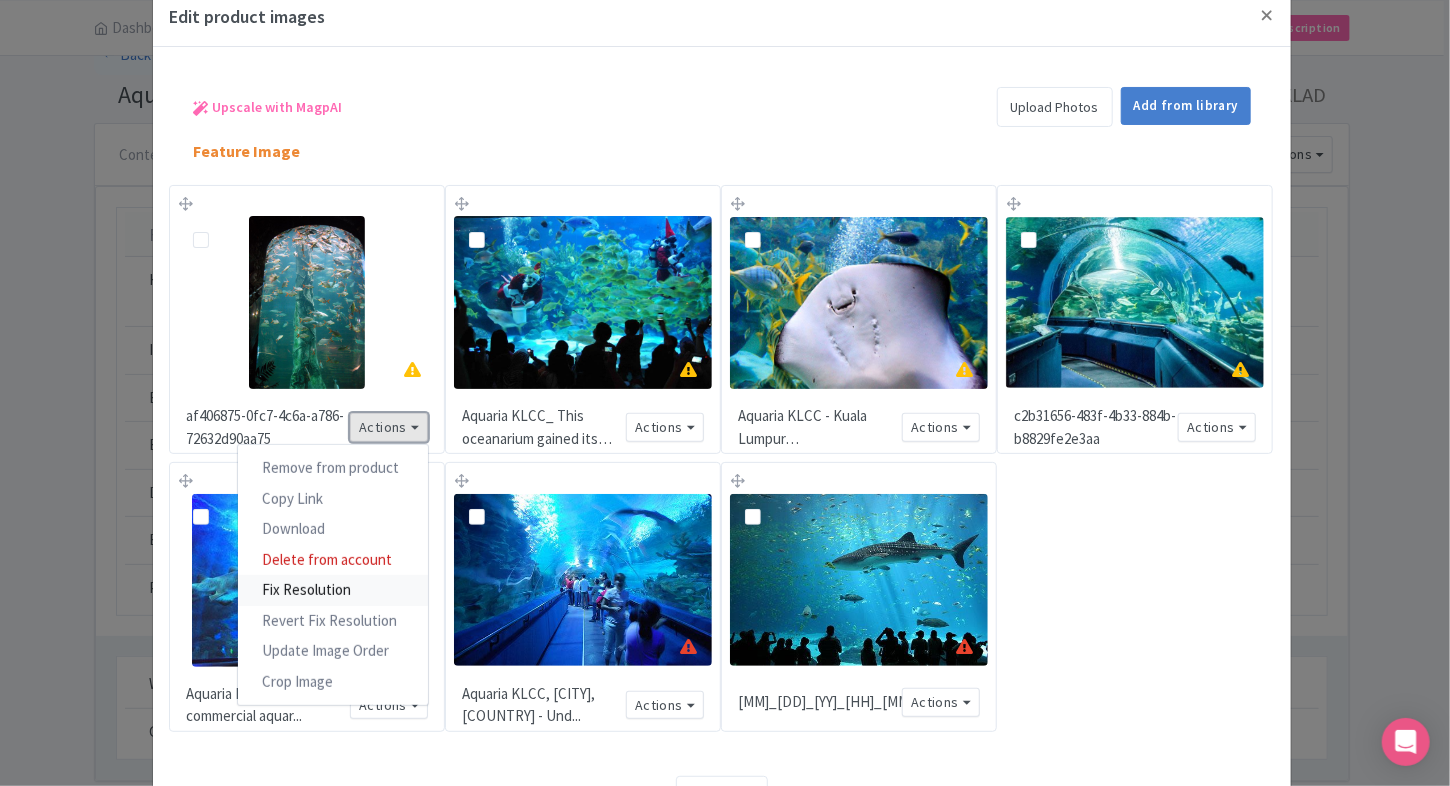 click on "Fix Resolution" at bounding box center (333, 590) 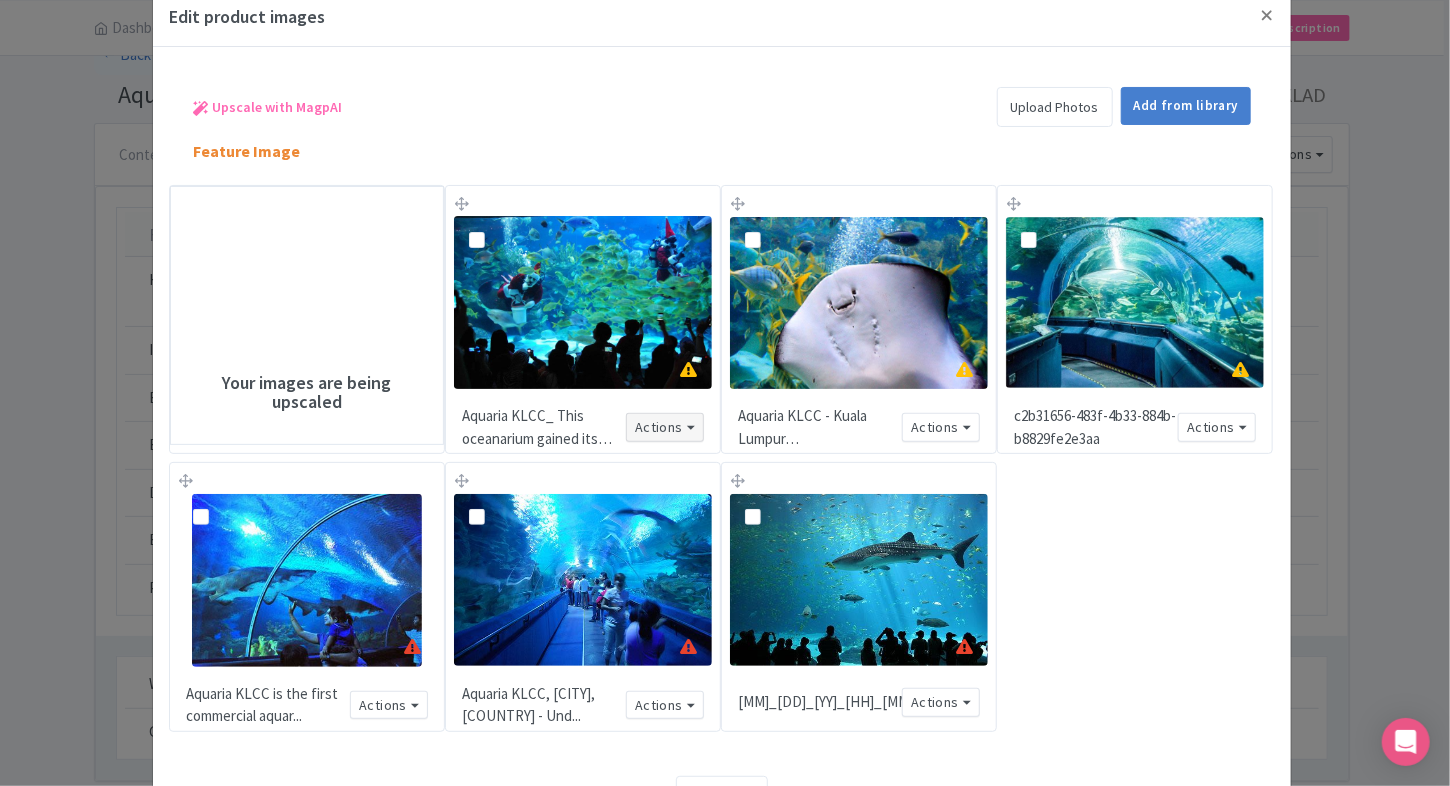 drag, startPoint x: 704, startPoint y: 416, endPoint x: 686, endPoint y: 428, distance: 21.633308 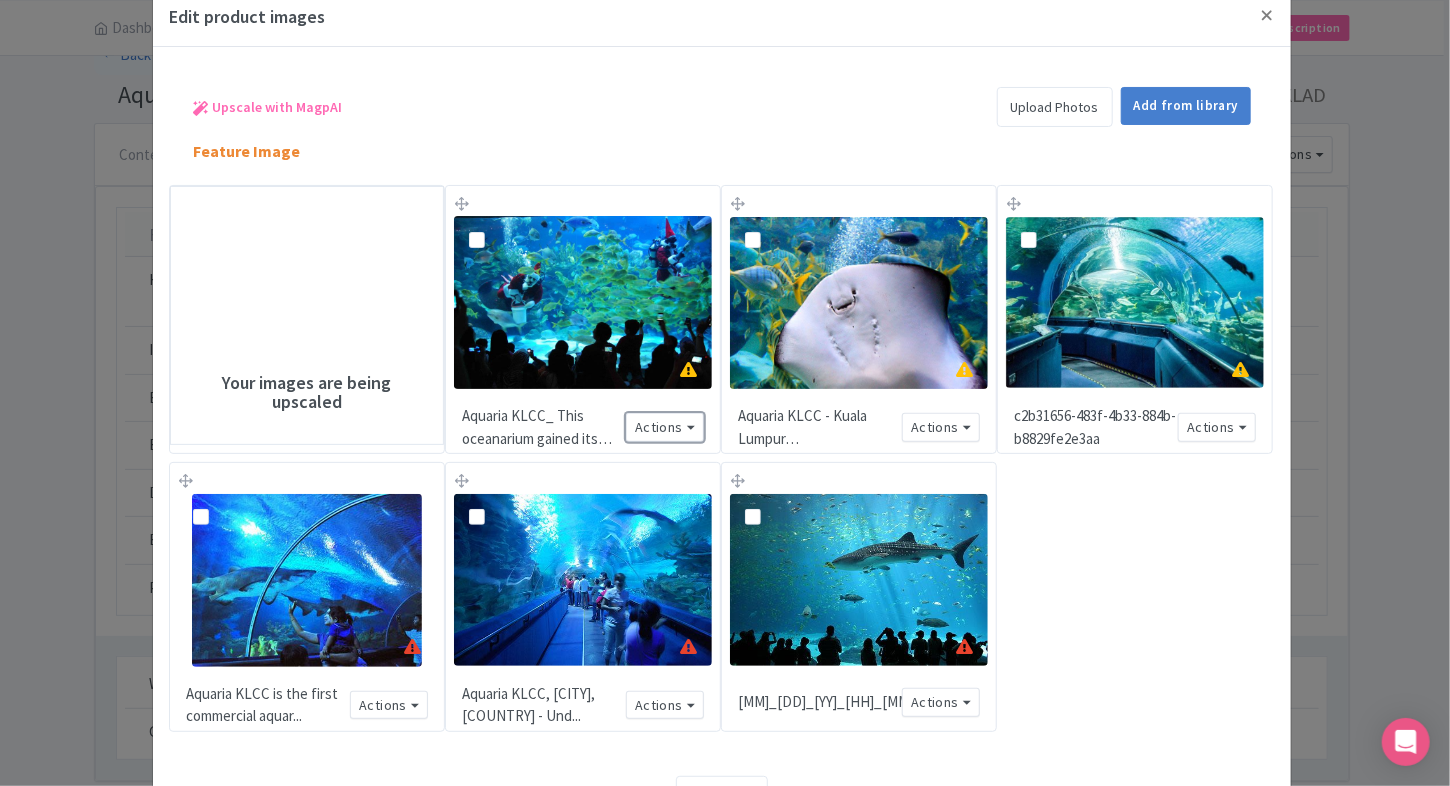 click on "Actions" at bounding box center [665, 427] 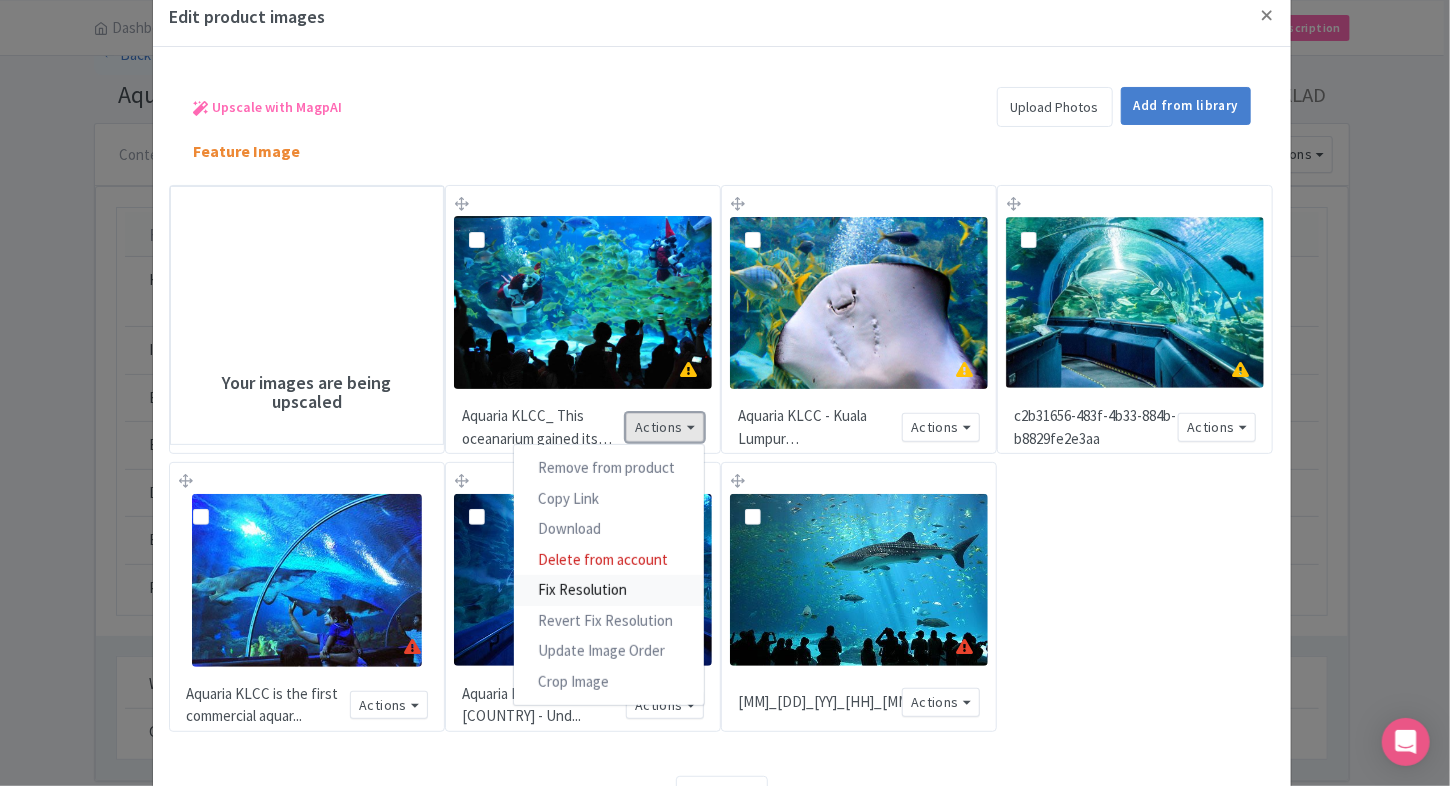 click on "Fix Resolution" at bounding box center (609, 590) 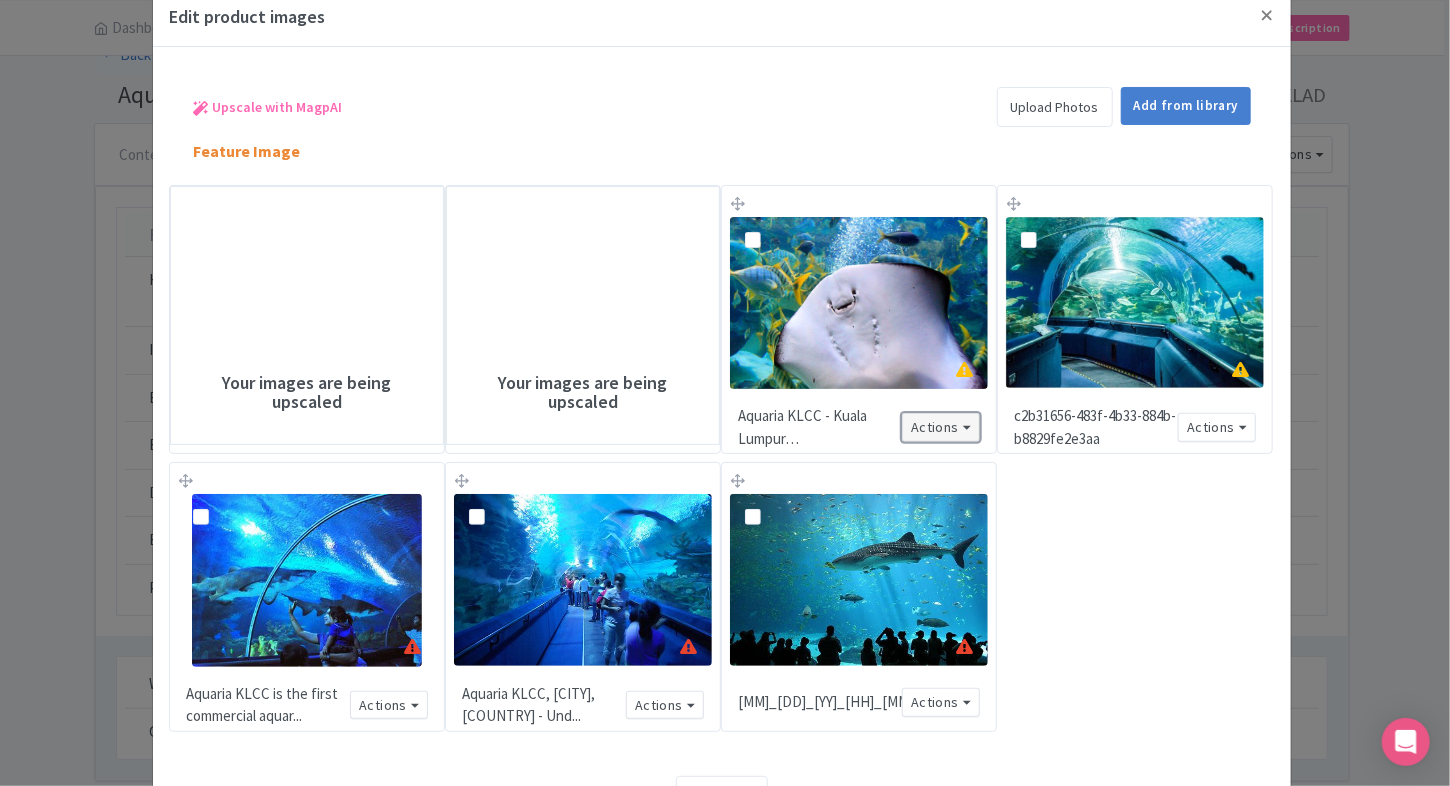 click on "Actions" at bounding box center [941, 427] 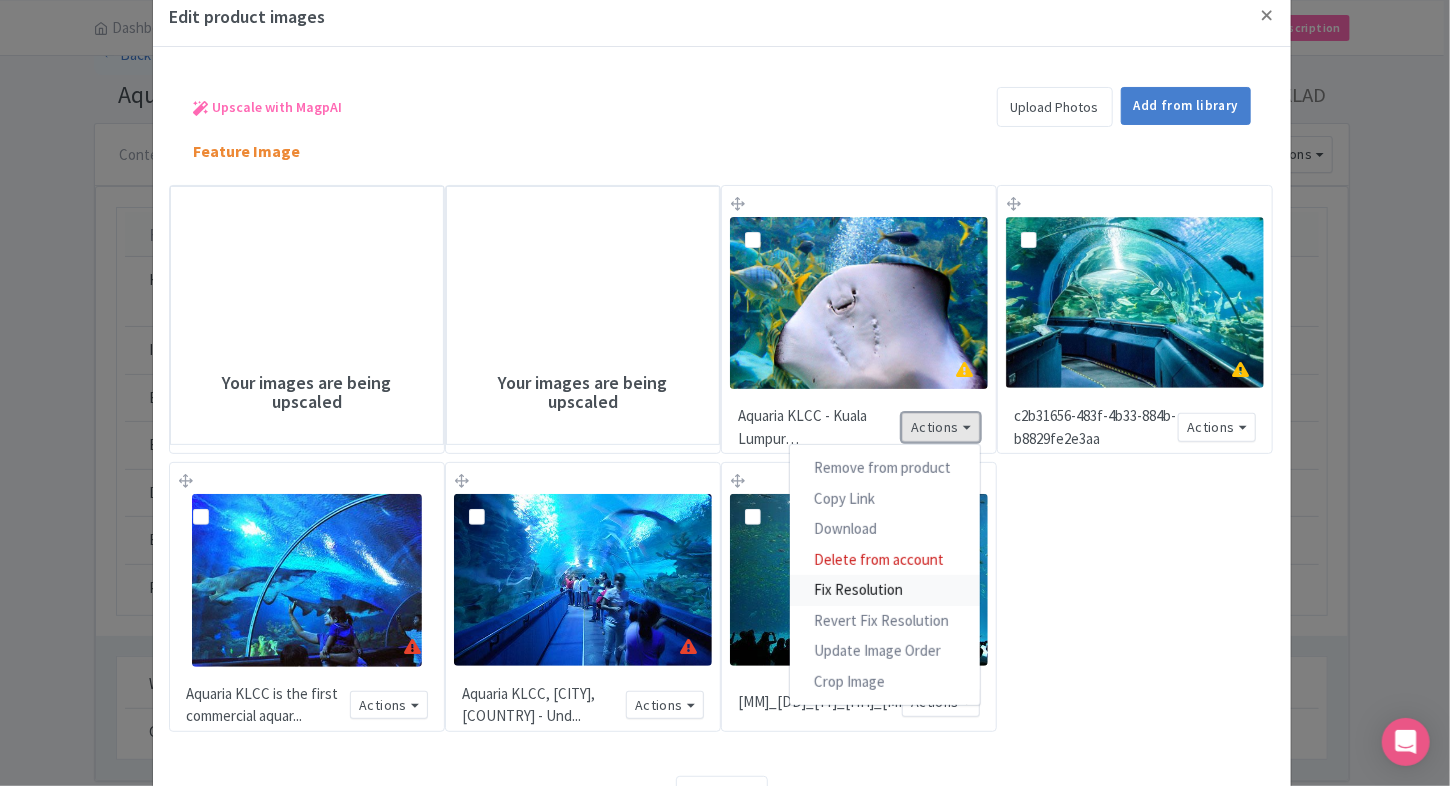 click on "Fix Resolution" at bounding box center [885, 590] 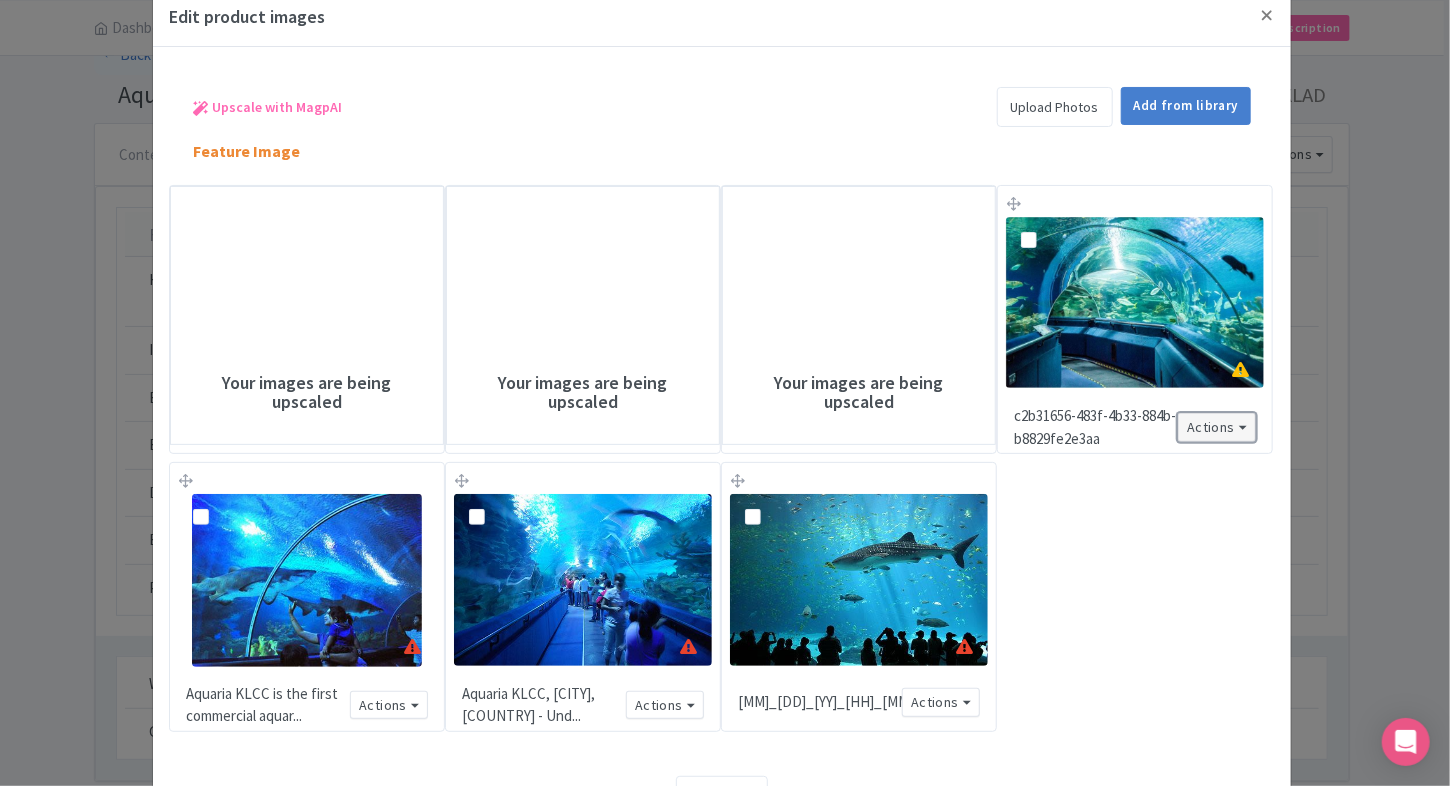 click on "Actions" at bounding box center (1217, 427) 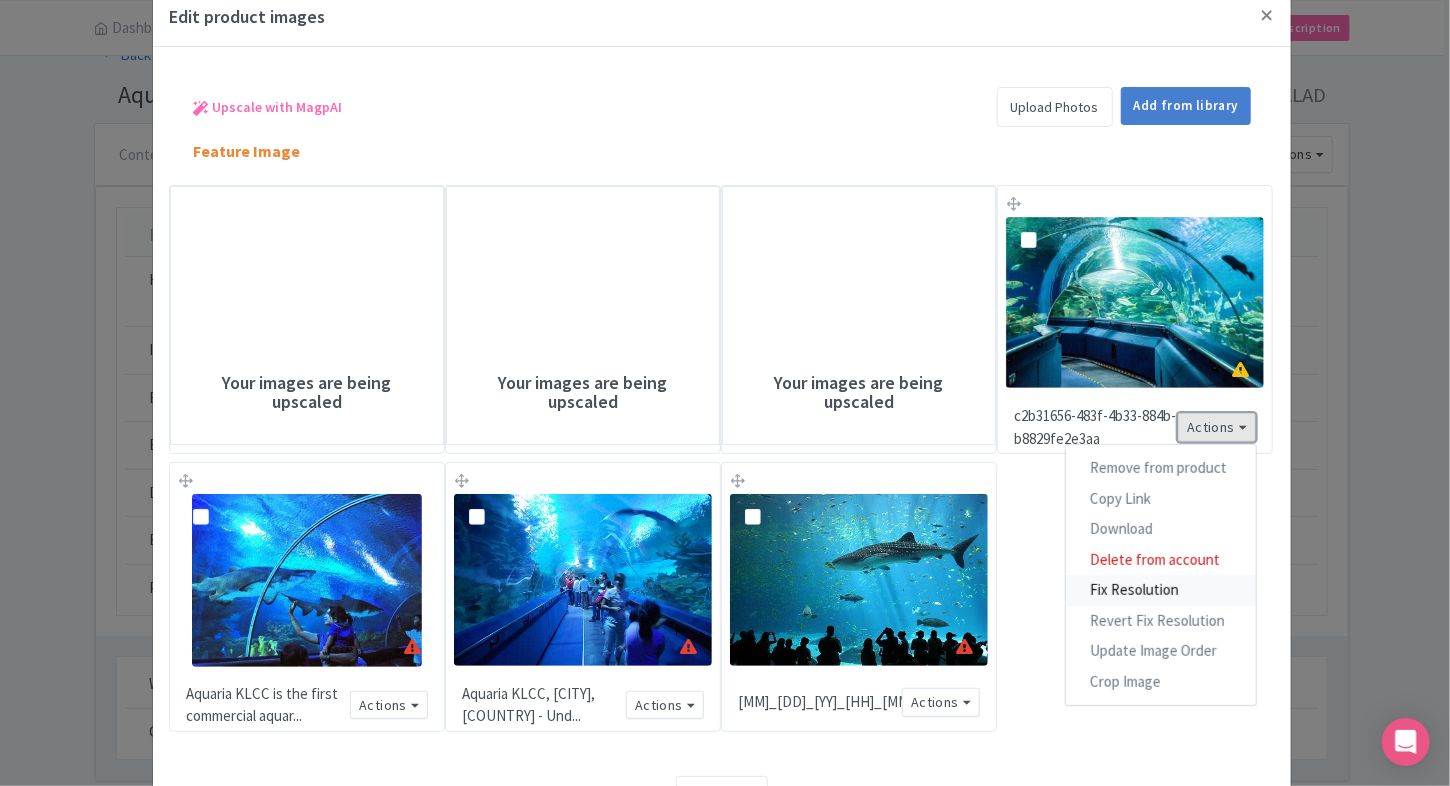 click on "Fix Resolution" at bounding box center [1161, 590] 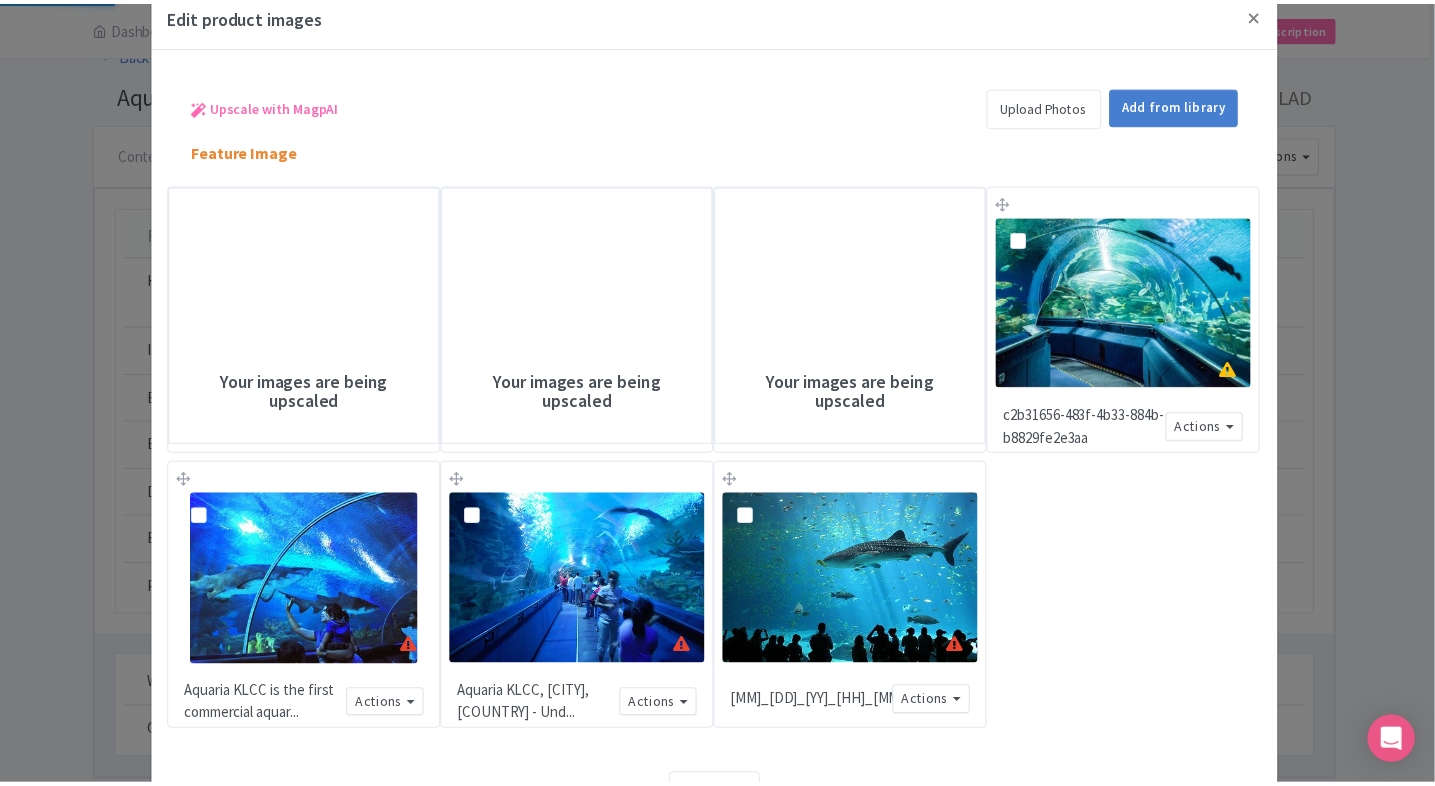 scroll, scrollTop: 176, scrollLeft: 0, axis: vertical 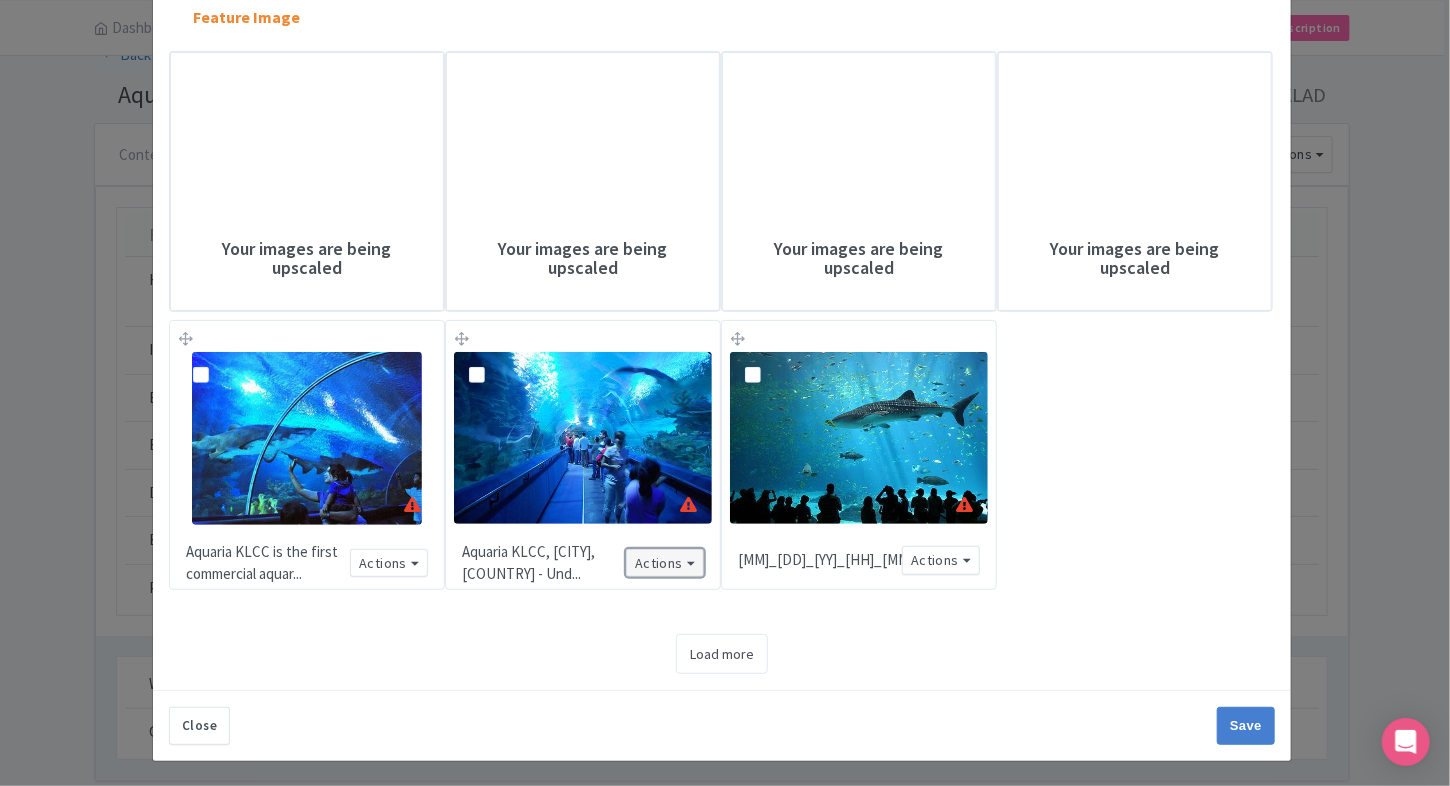 click on "Actions" at bounding box center (665, 563) 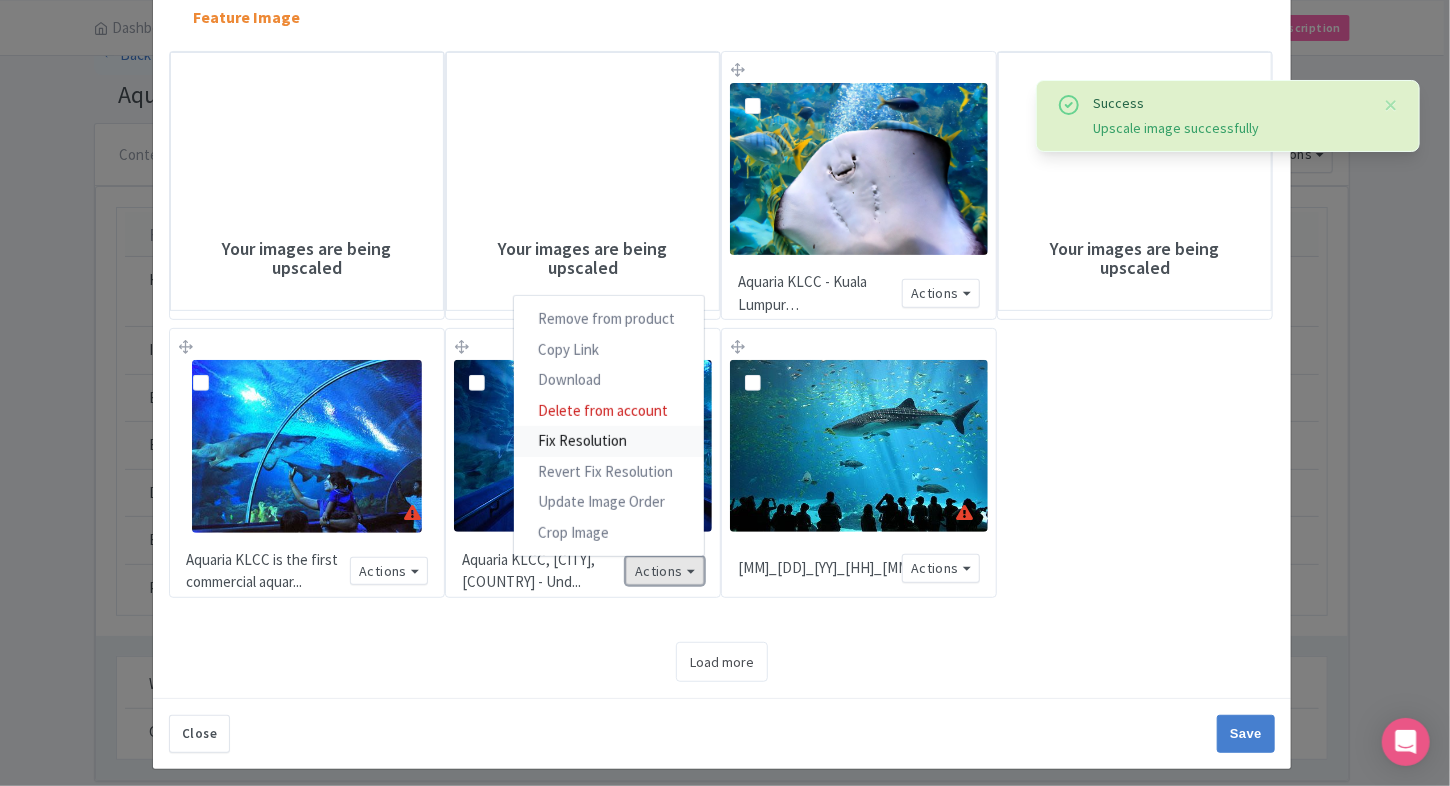 click on "Fix Resolution" at bounding box center [609, 441] 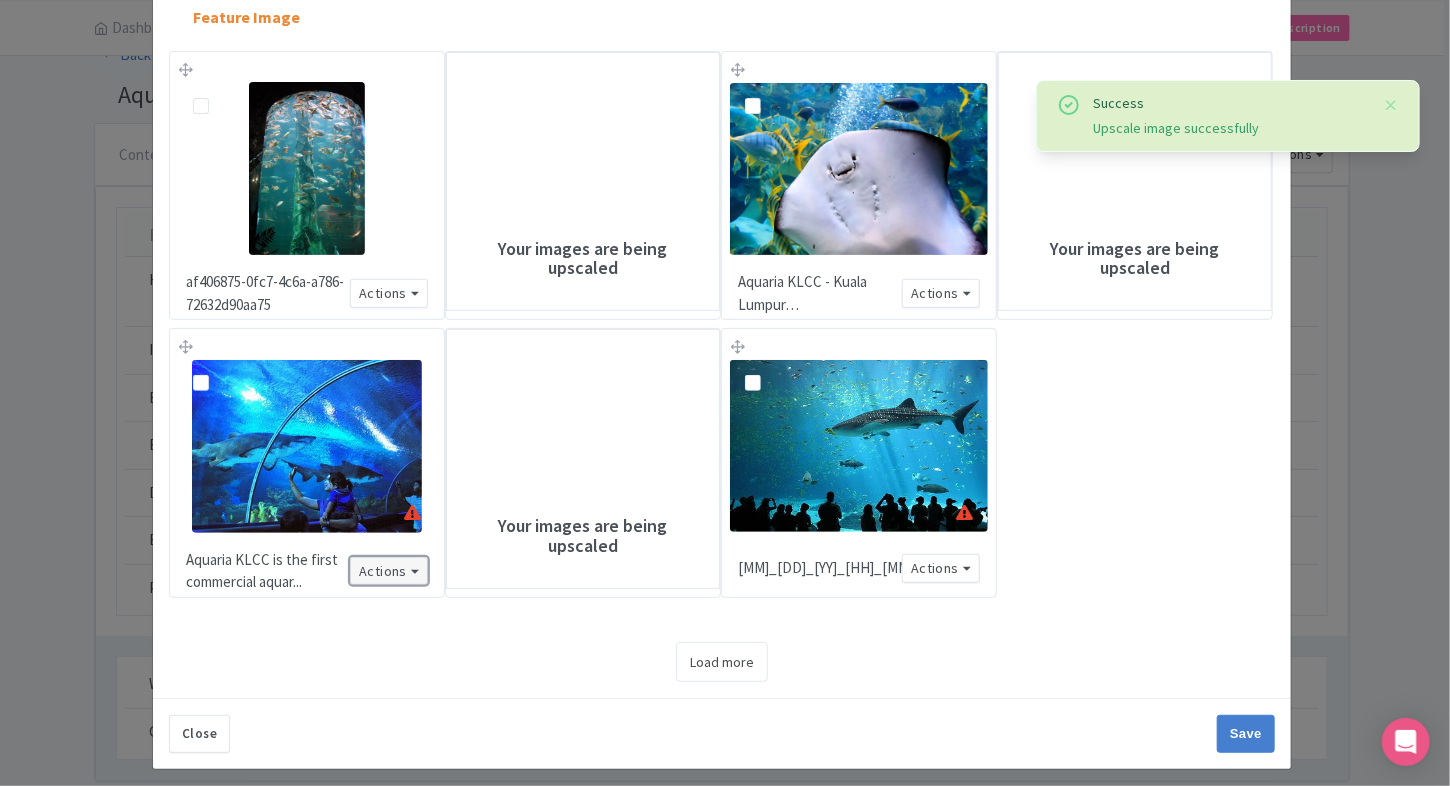 click on "Actions" at bounding box center (389, 571) 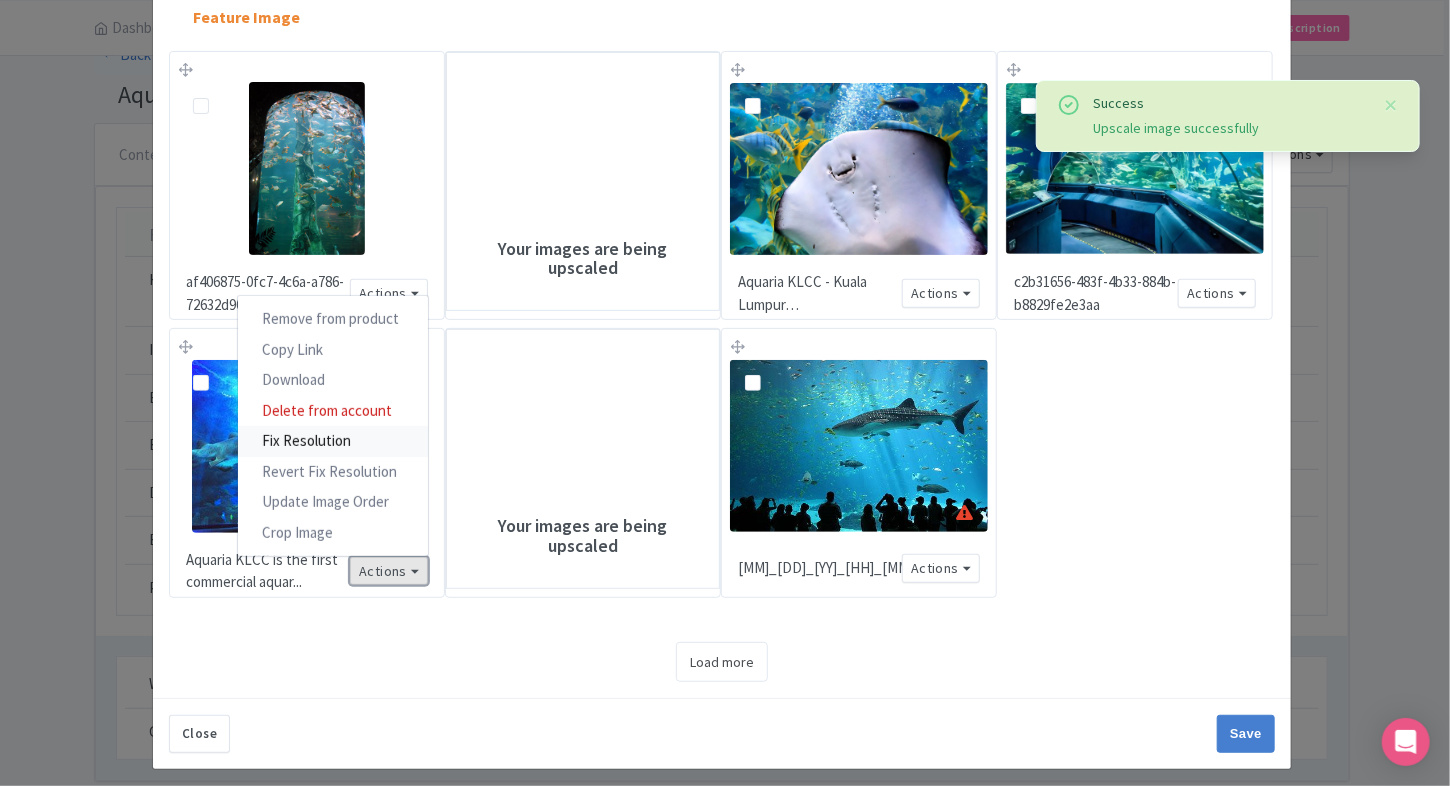 click on "Fix Resolution" at bounding box center [333, 441] 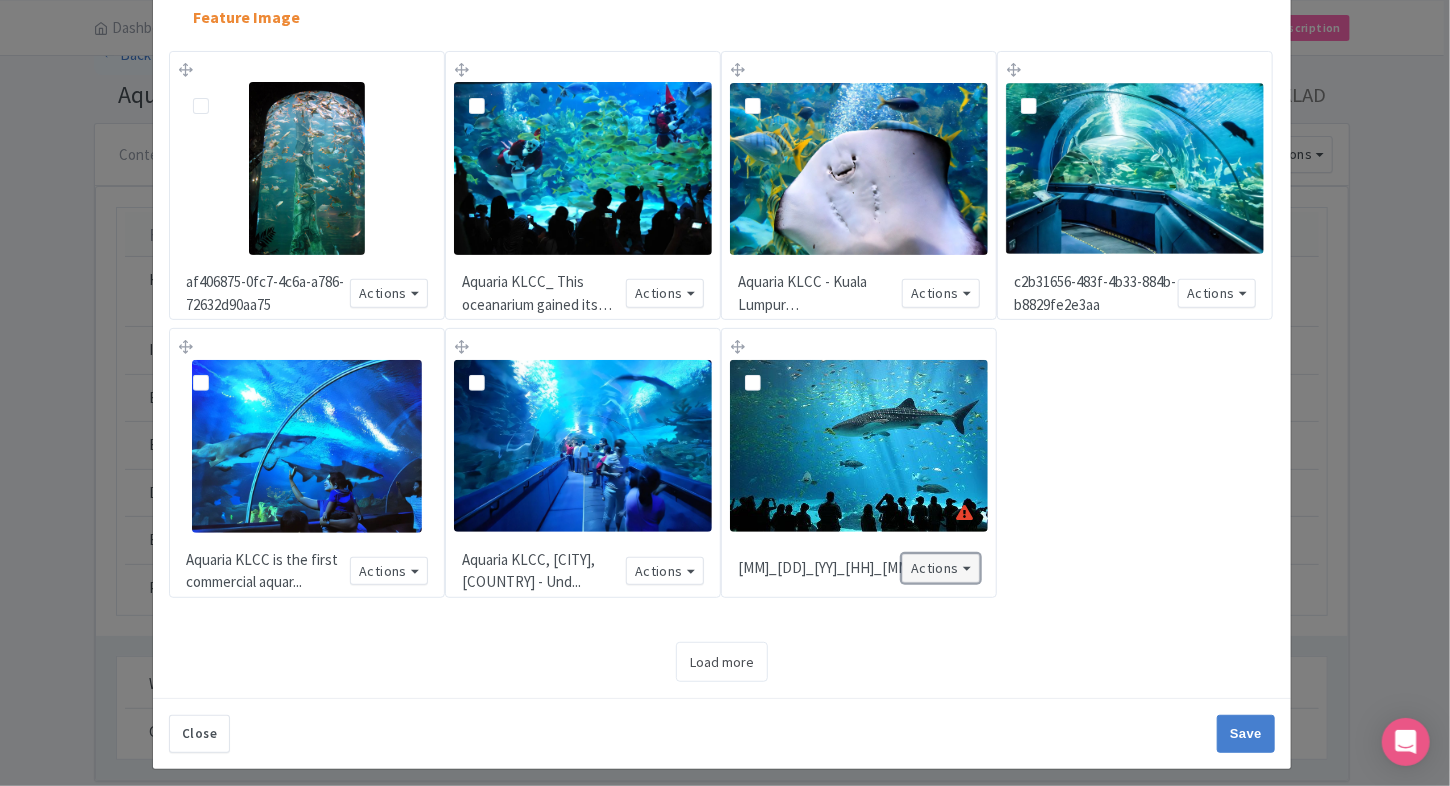 click on "Actions" at bounding box center (941, 568) 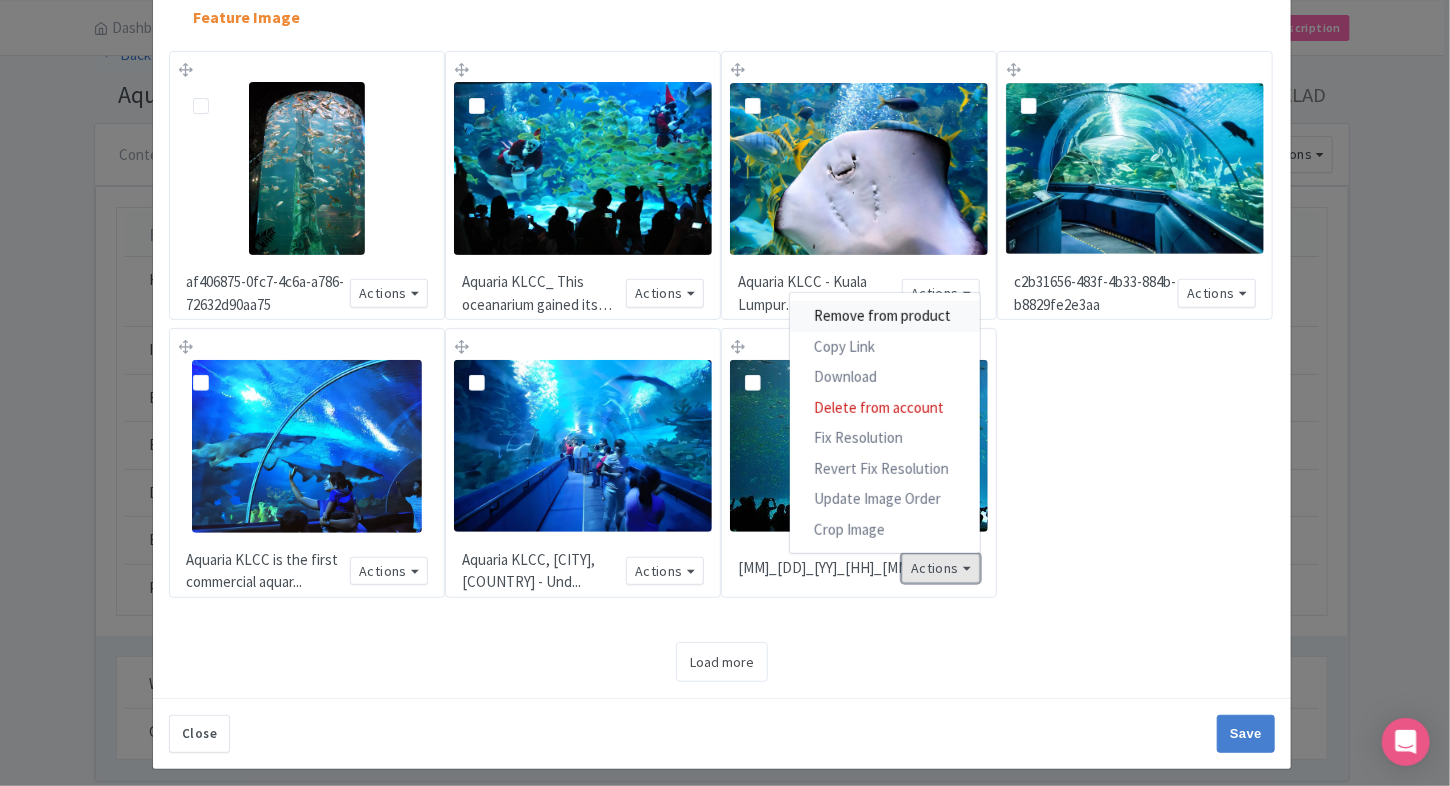 click on "Remove from product" at bounding box center (885, 316) 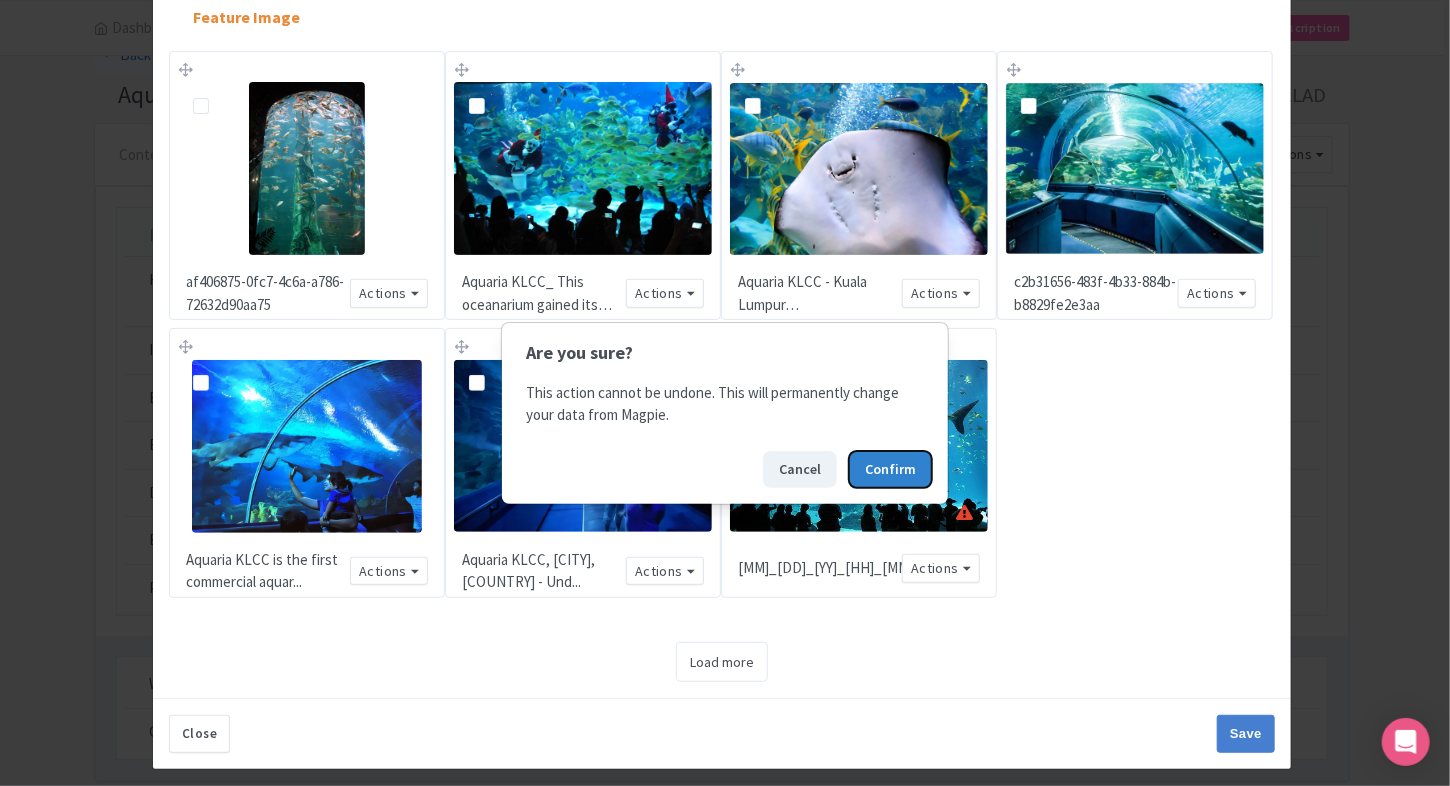click on "Confirm" at bounding box center [890, 469] 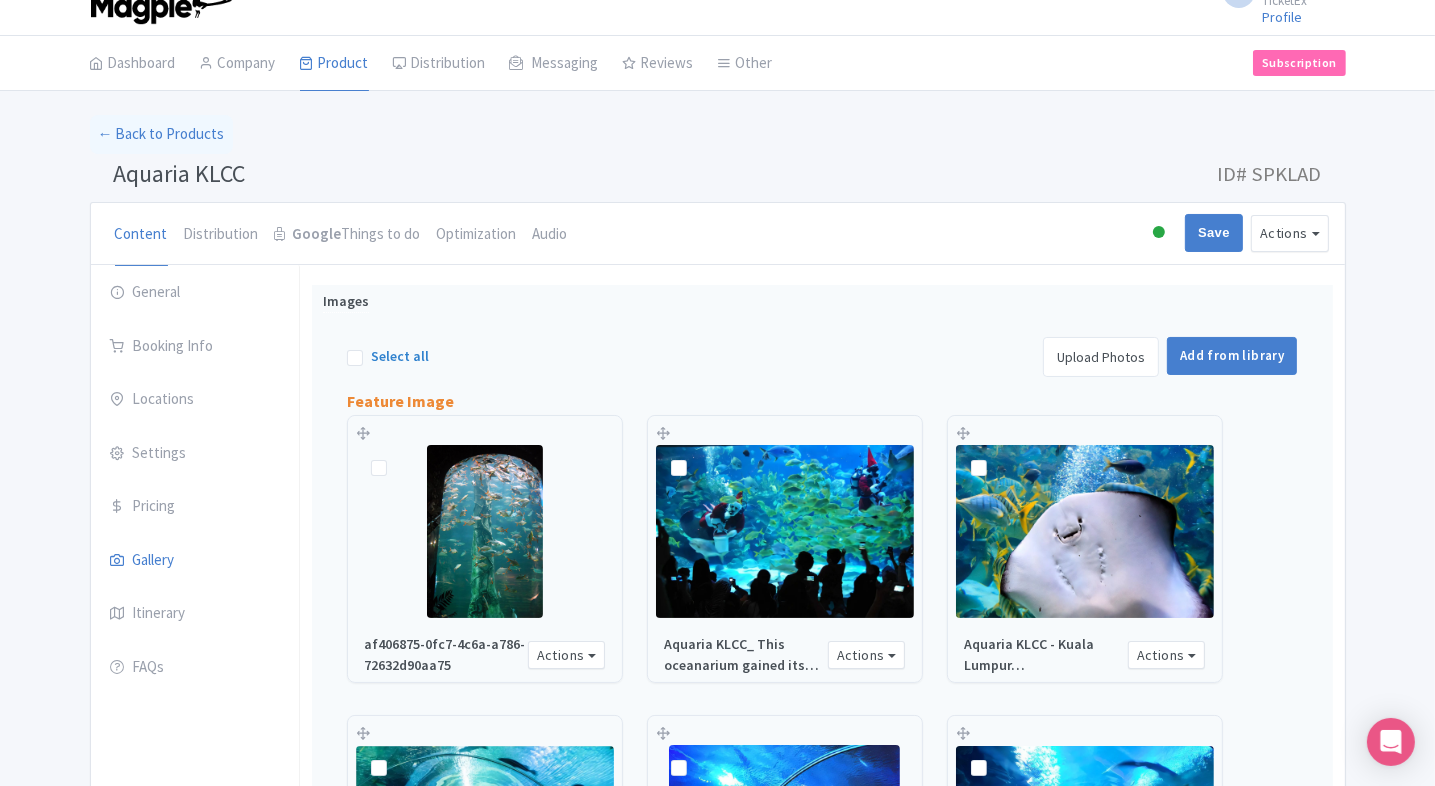 scroll, scrollTop: 507, scrollLeft: 0, axis: vertical 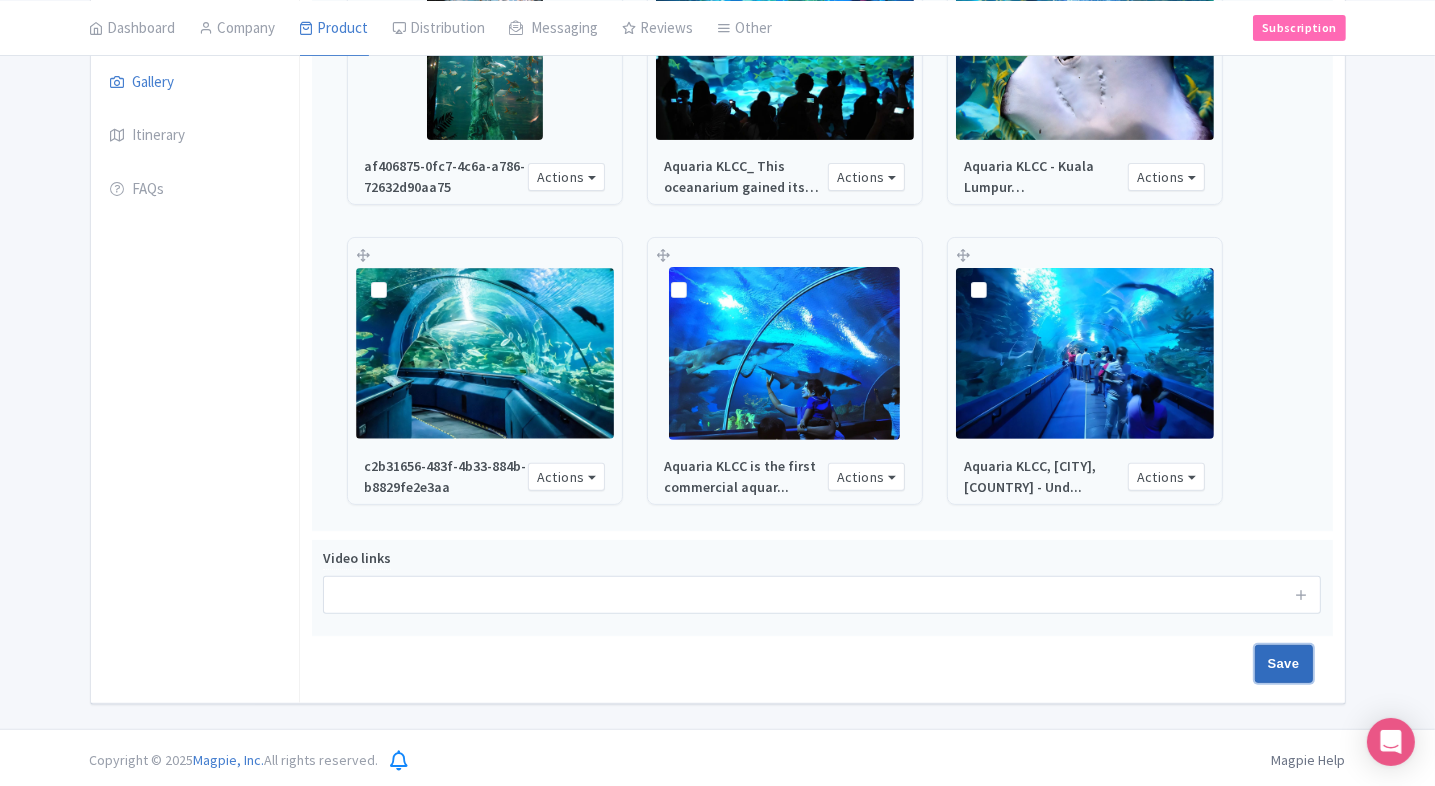click on "Save" at bounding box center (1284, 664) 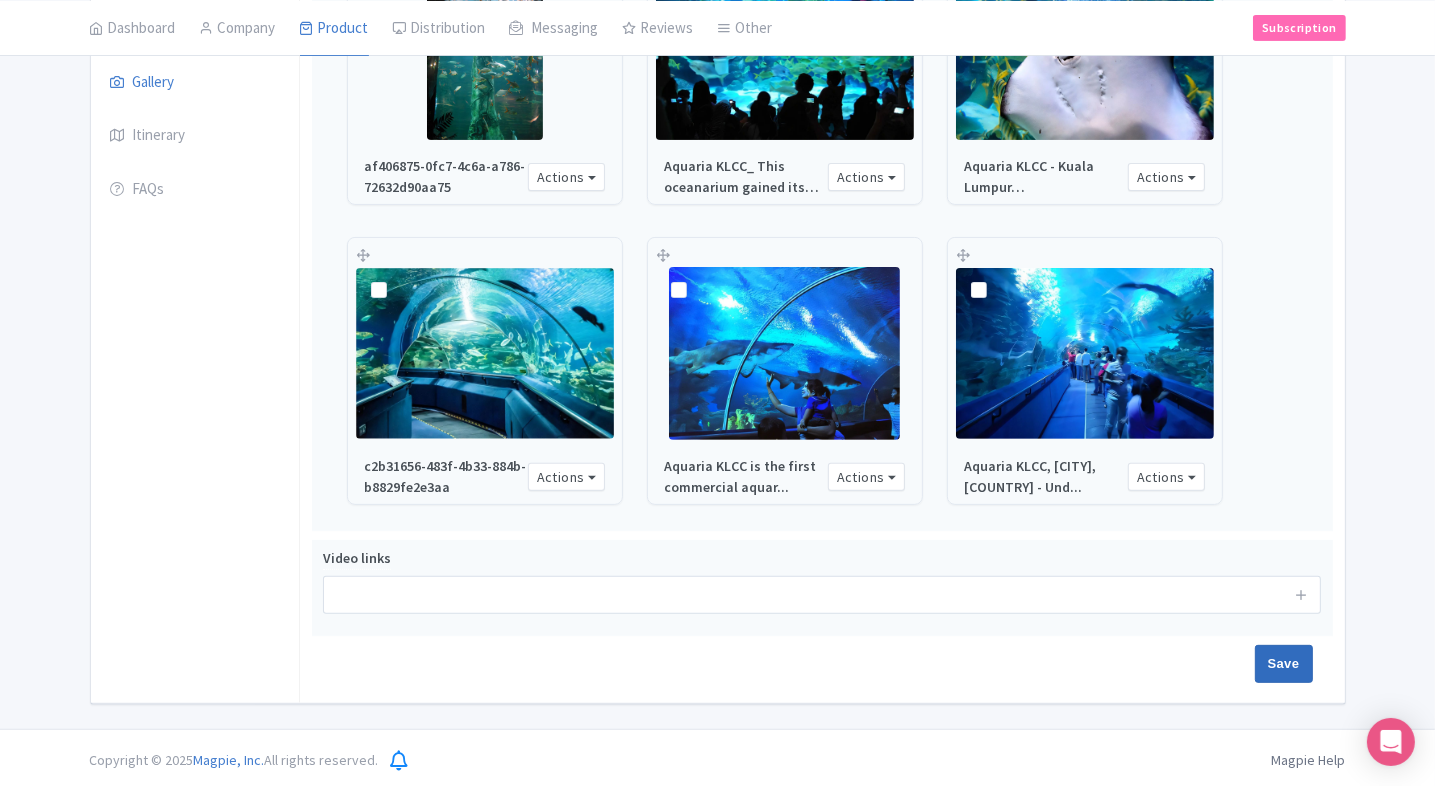 type on "Saving..." 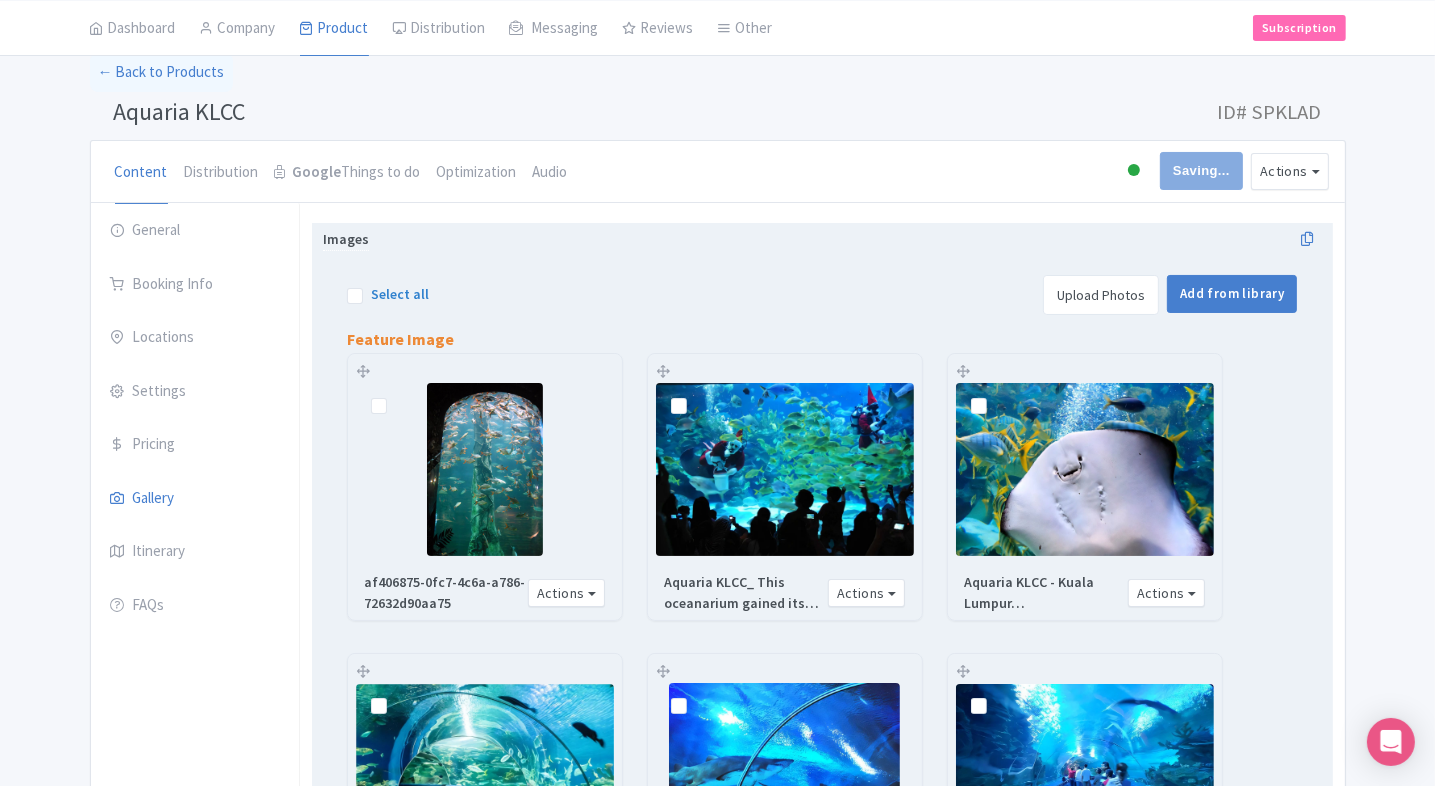 scroll, scrollTop: 90, scrollLeft: 0, axis: vertical 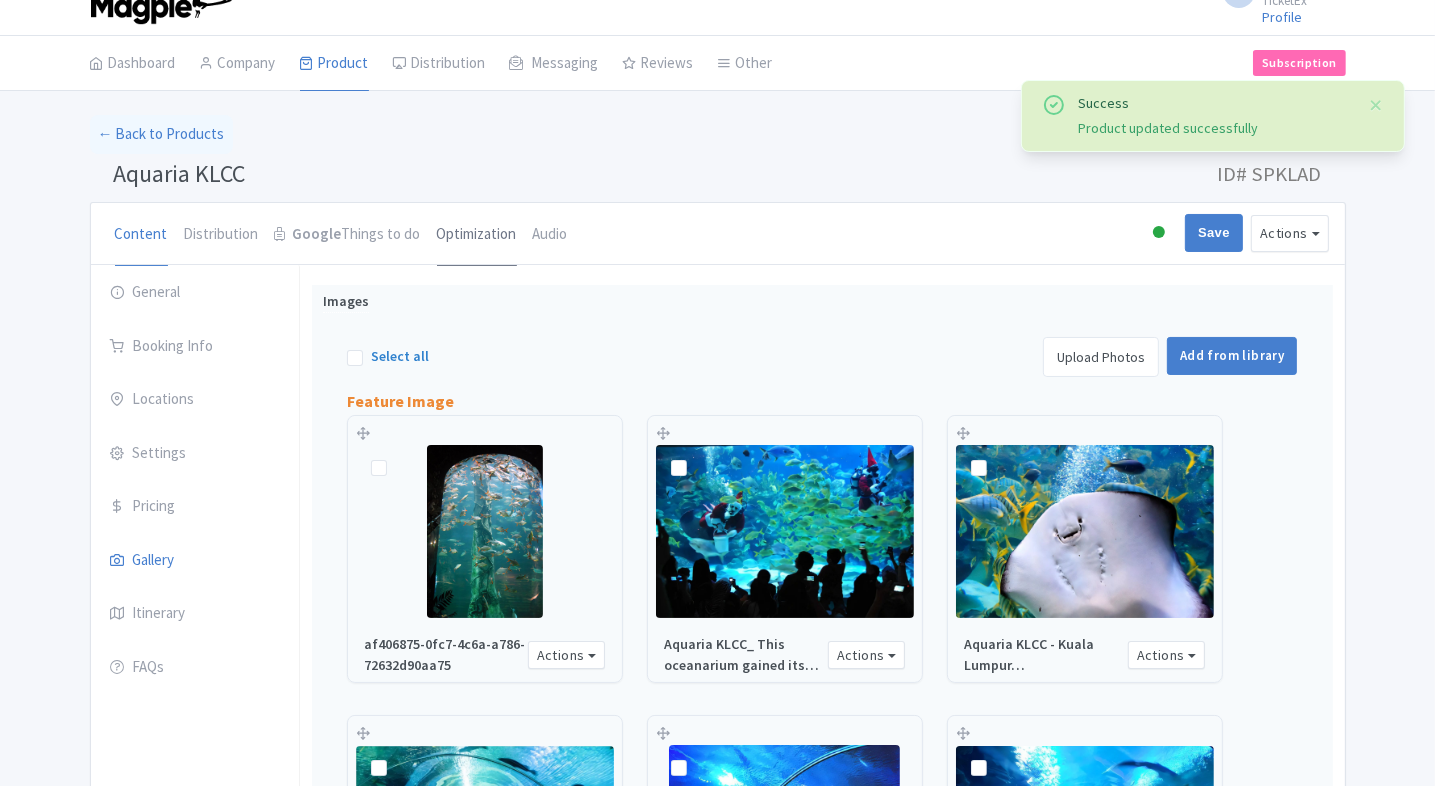 click on "Optimization" at bounding box center [477, 235] 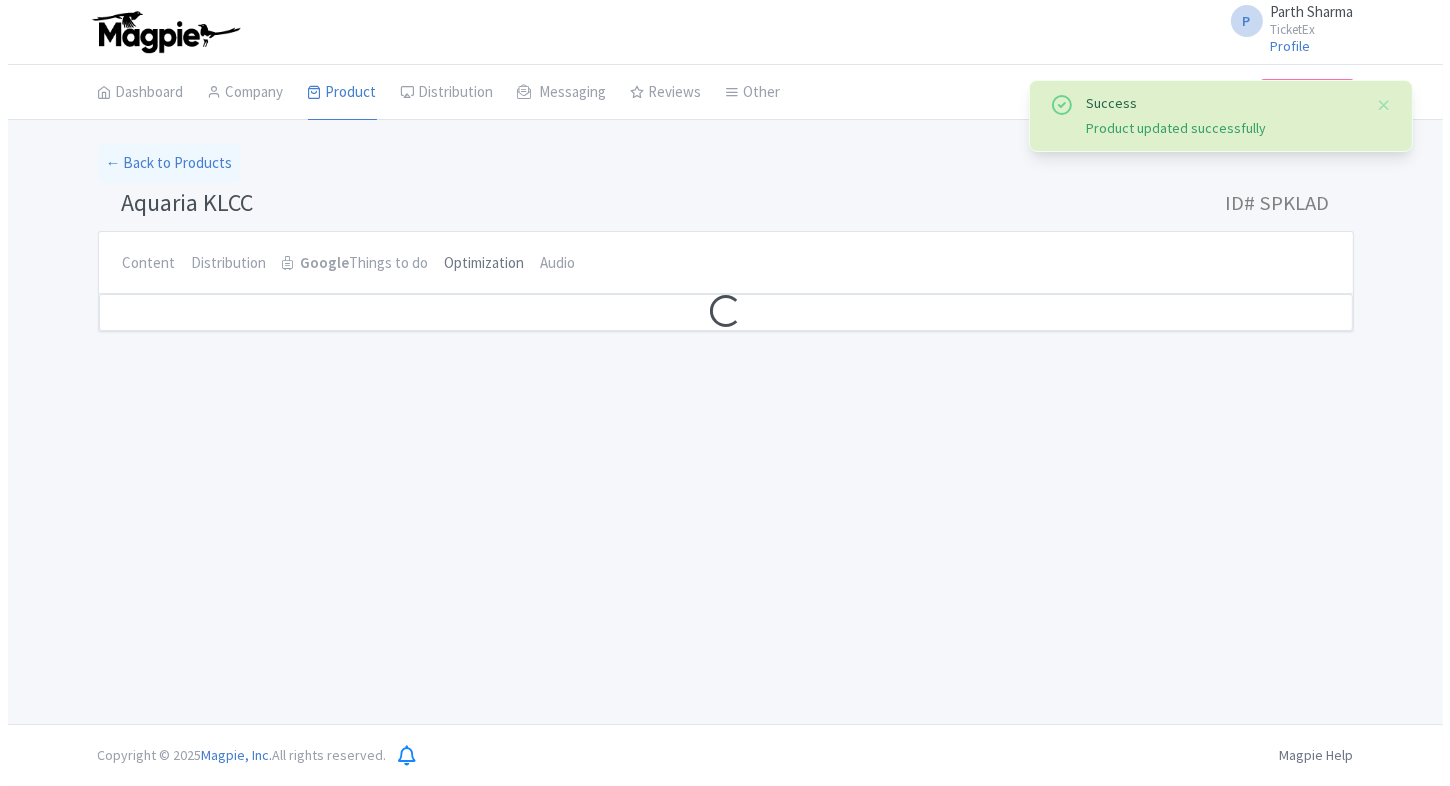 scroll, scrollTop: 0, scrollLeft: 0, axis: both 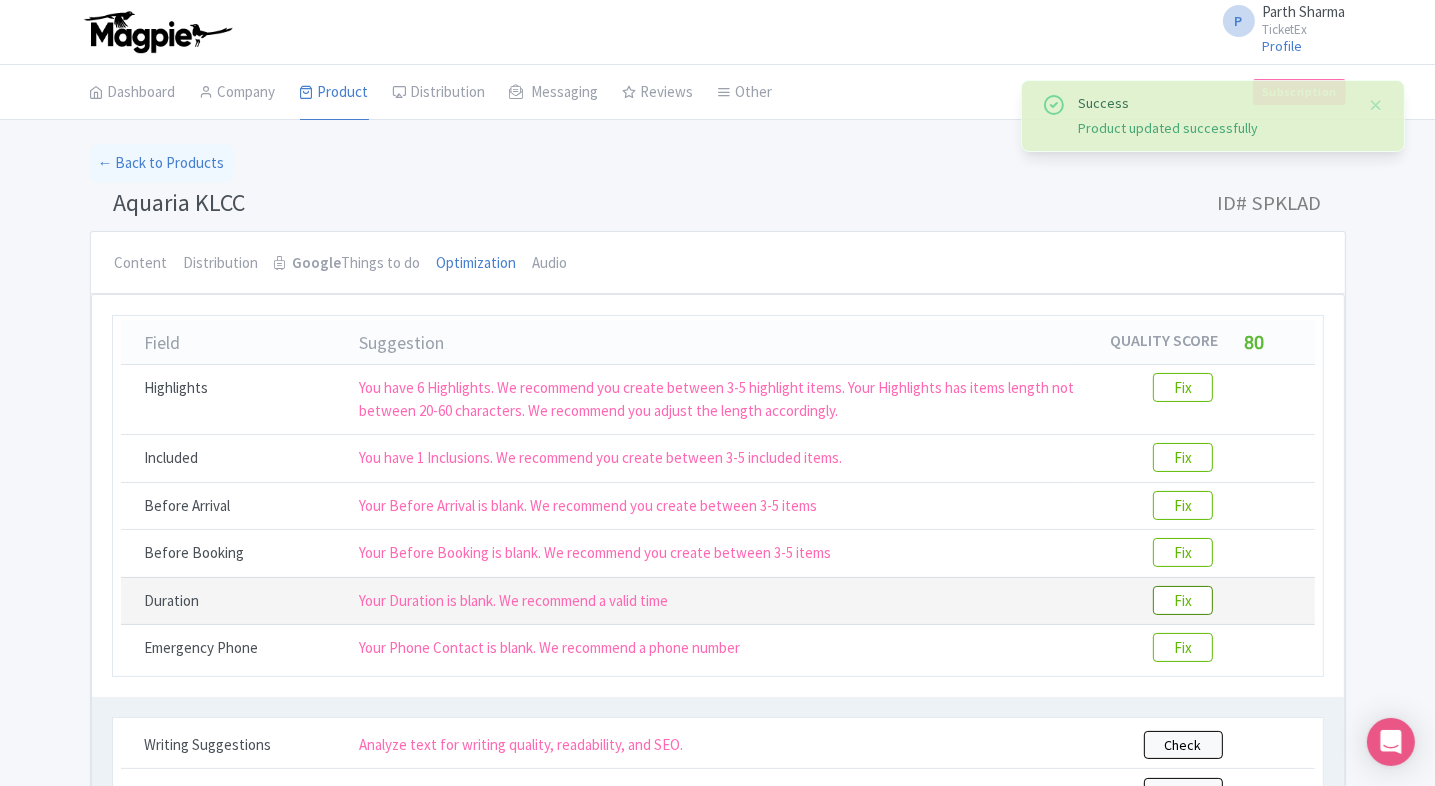 click on "Fix" at bounding box center (1183, 600) 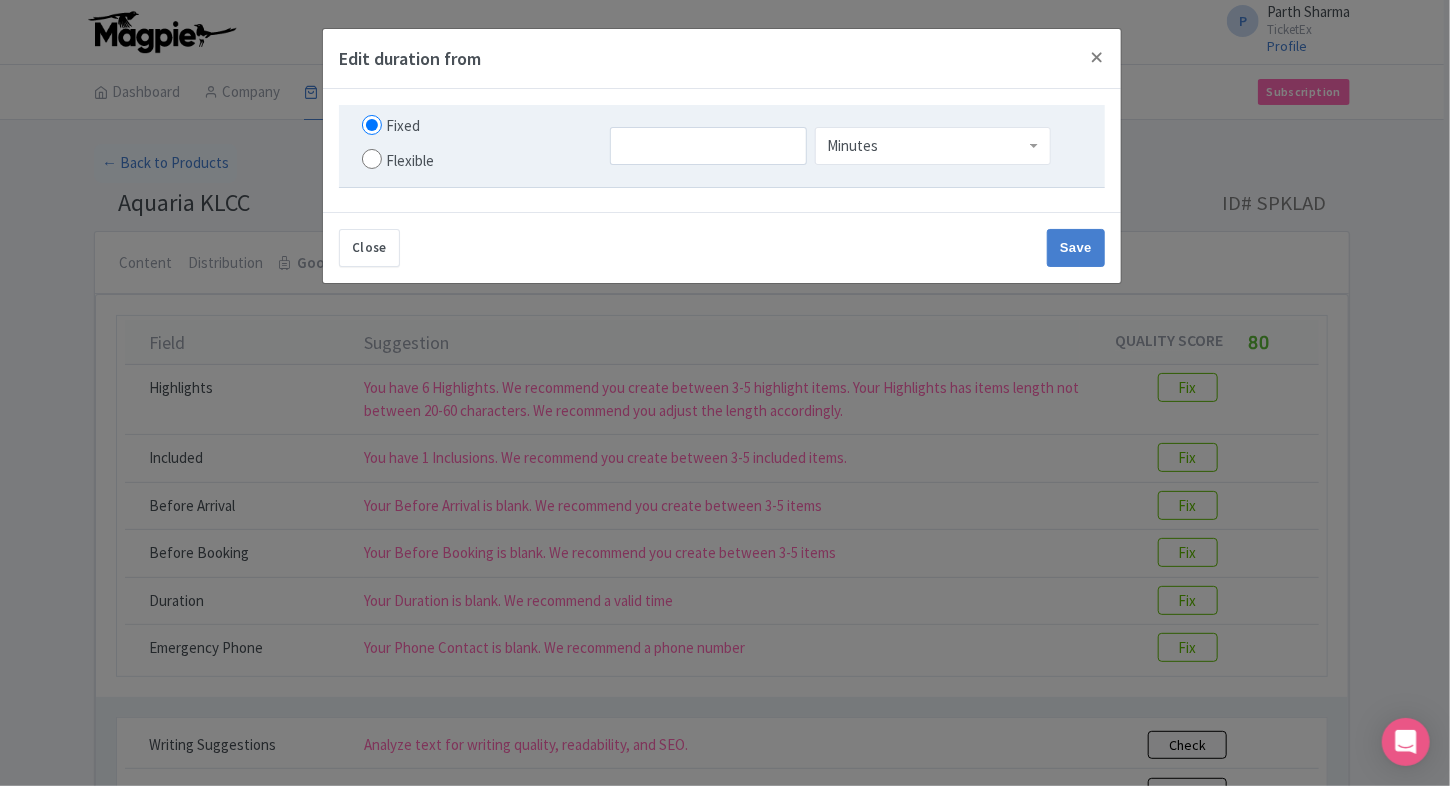 click on "Flexible" at bounding box center [410, 161] 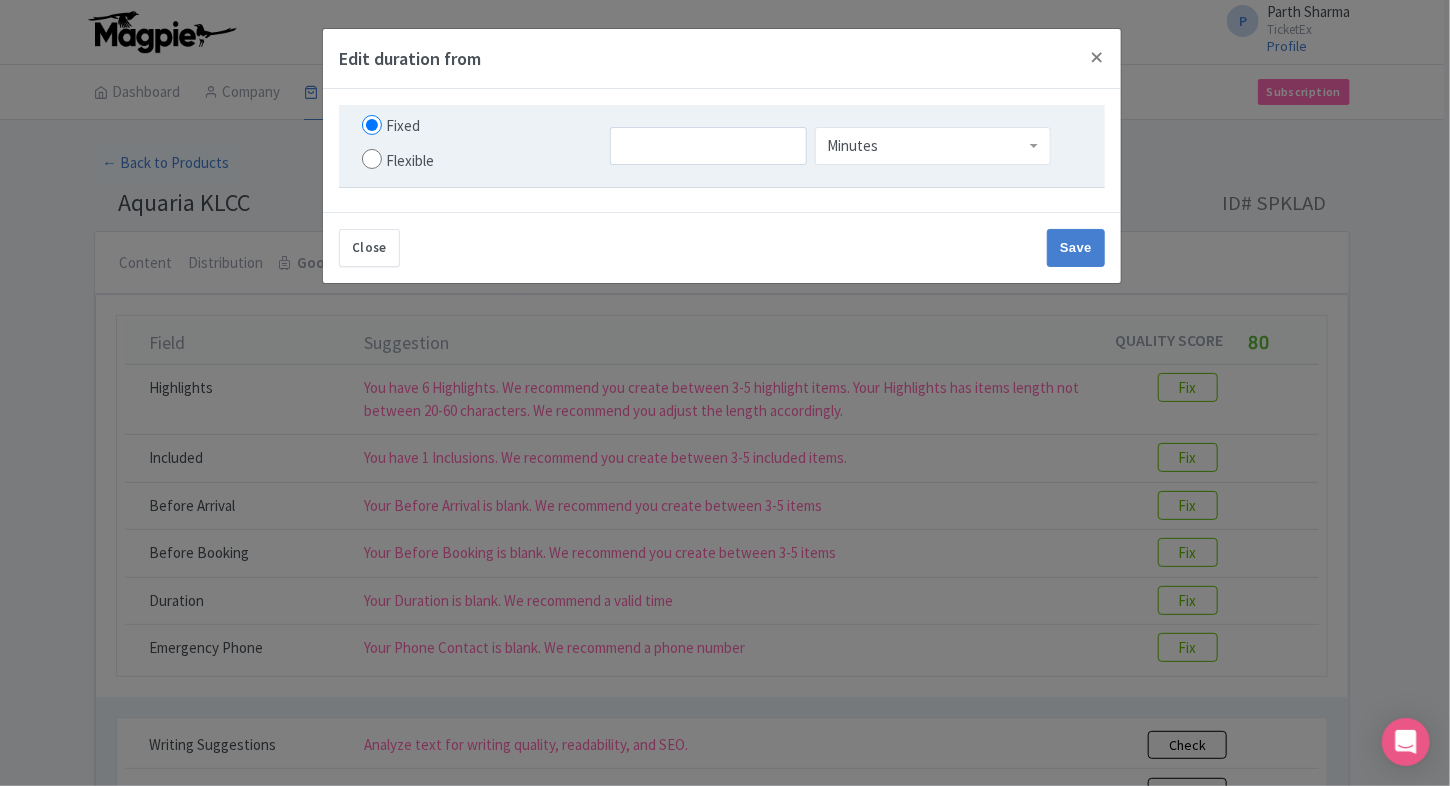 click on "Flexible" at bounding box center [372, 159] 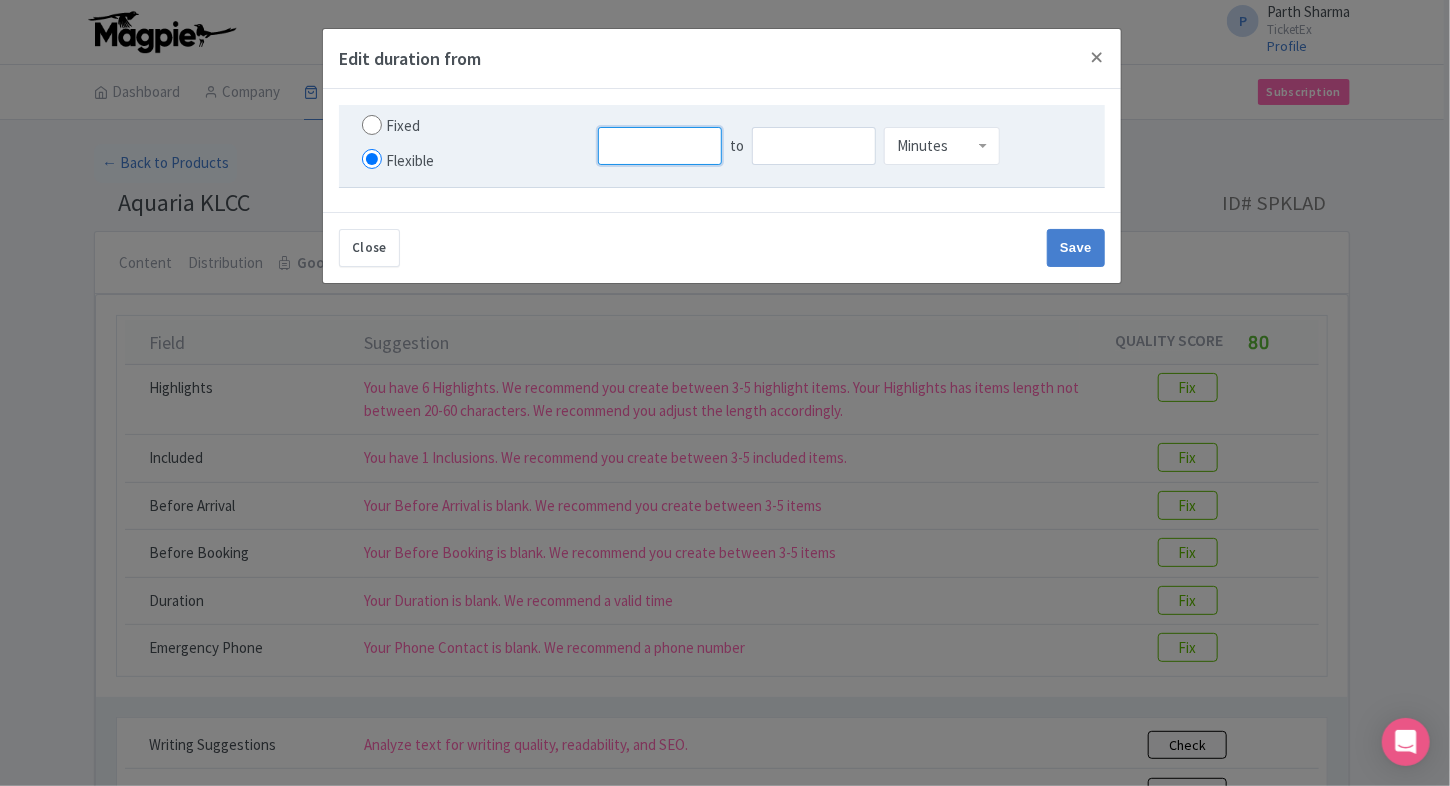 click at bounding box center [660, 146] 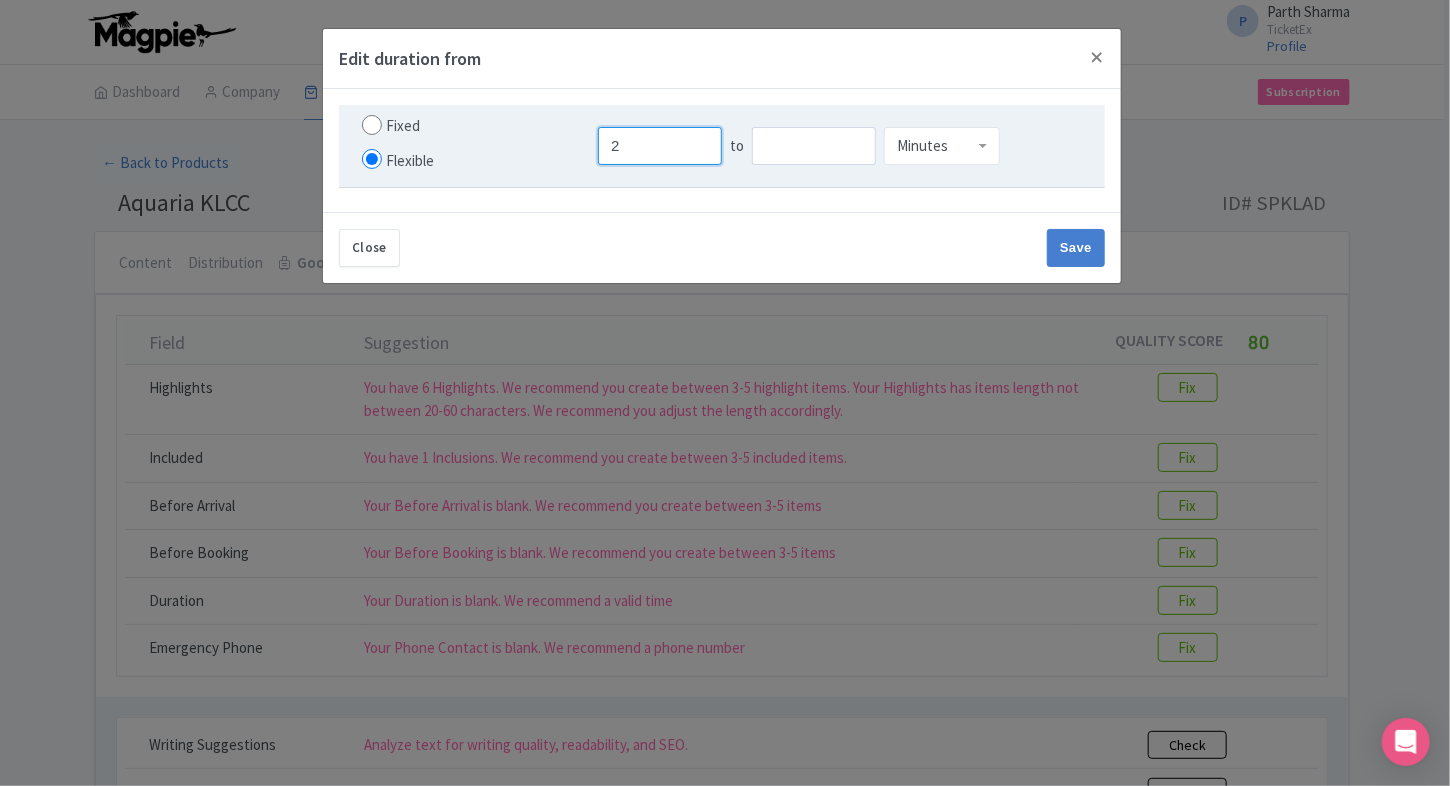 type on "2" 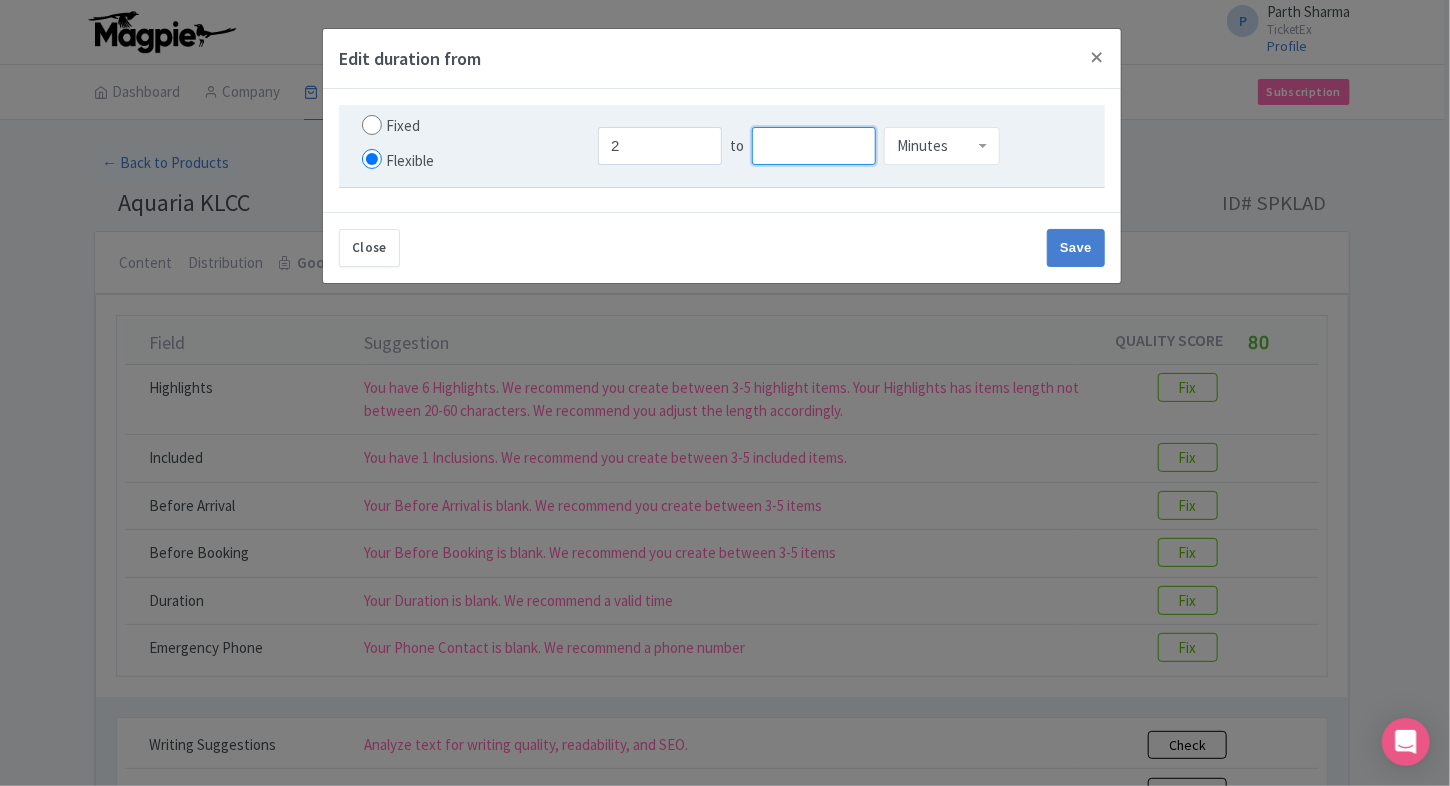click at bounding box center (814, 146) 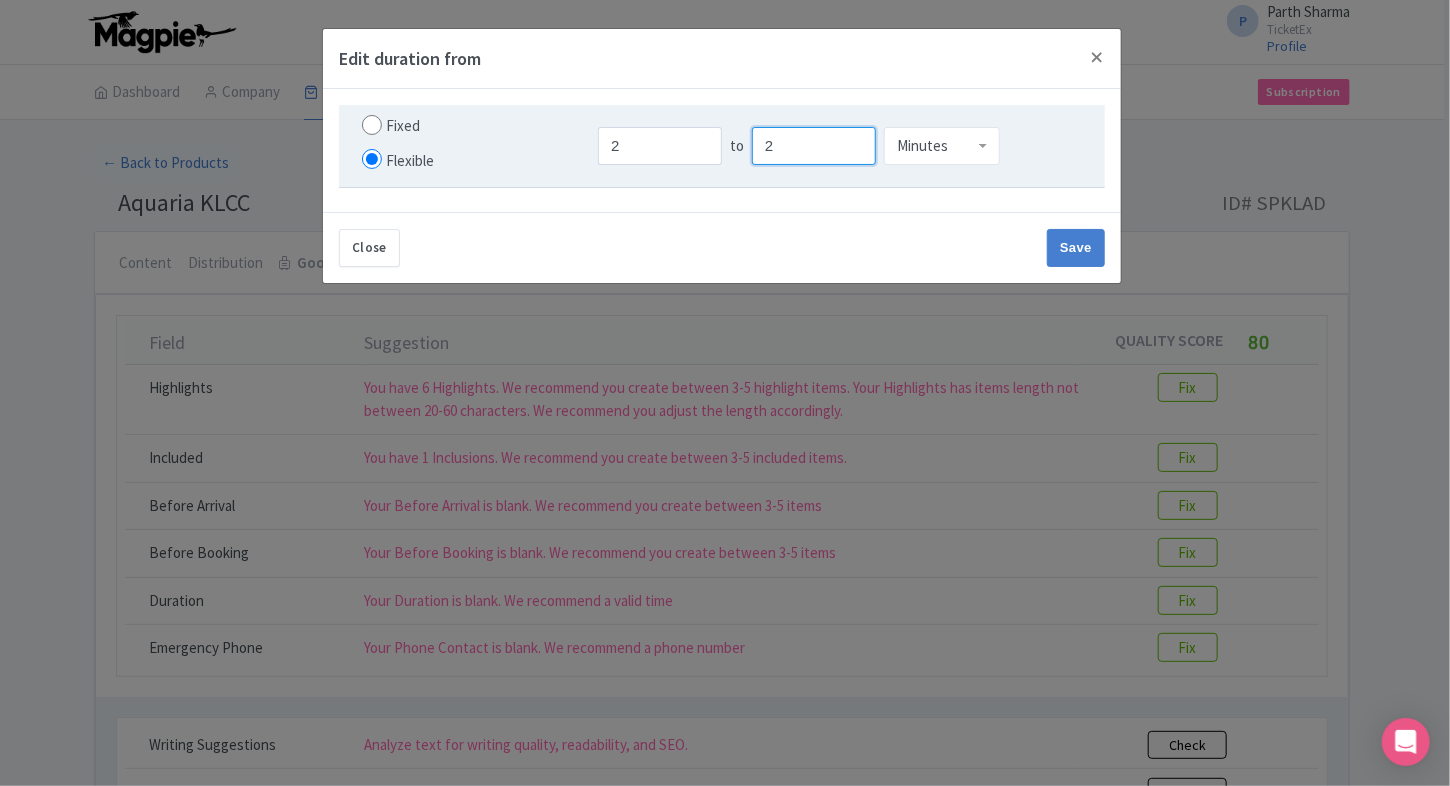 type on "2" 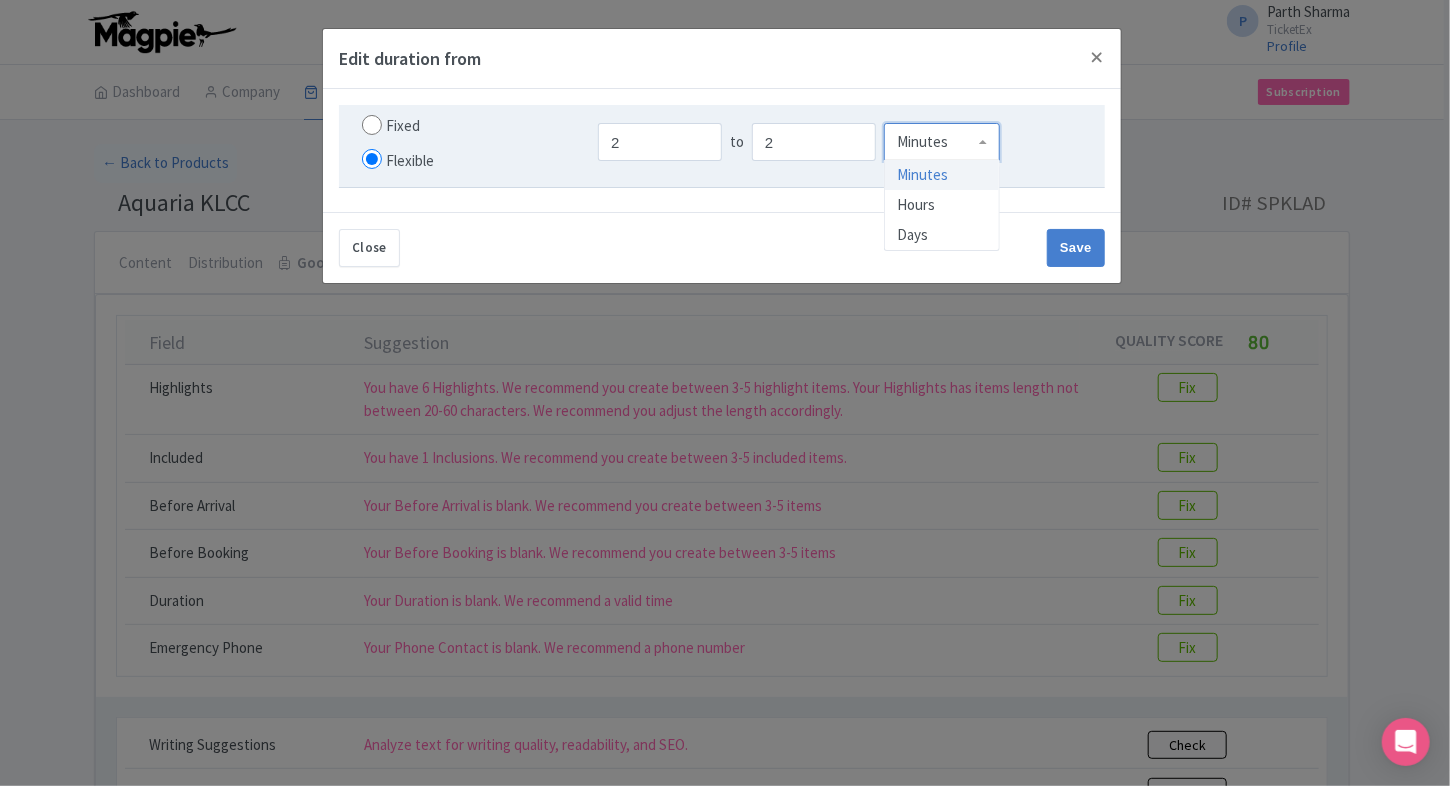 click on "Minutes" at bounding box center (942, 142) 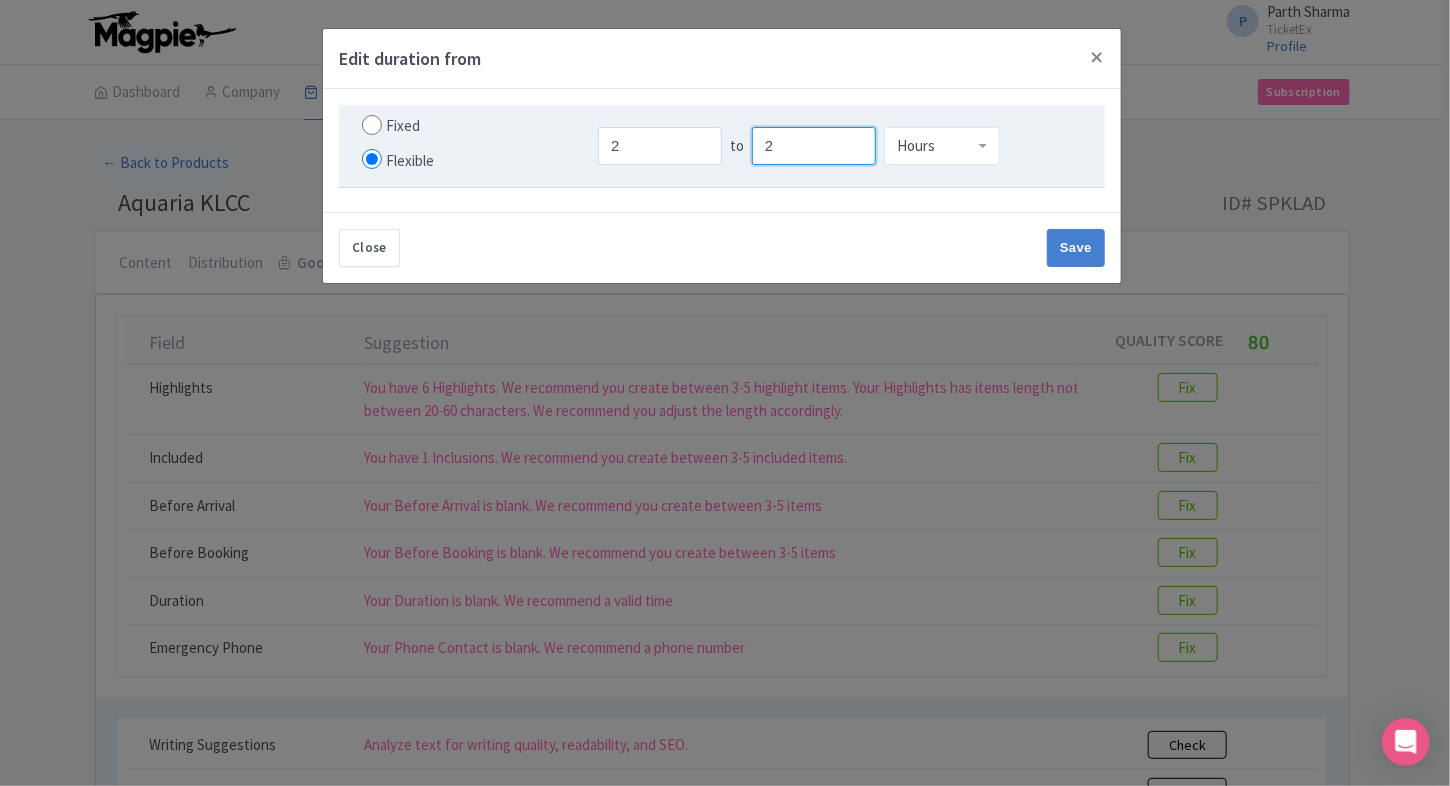 click on "2" at bounding box center (814, 146) 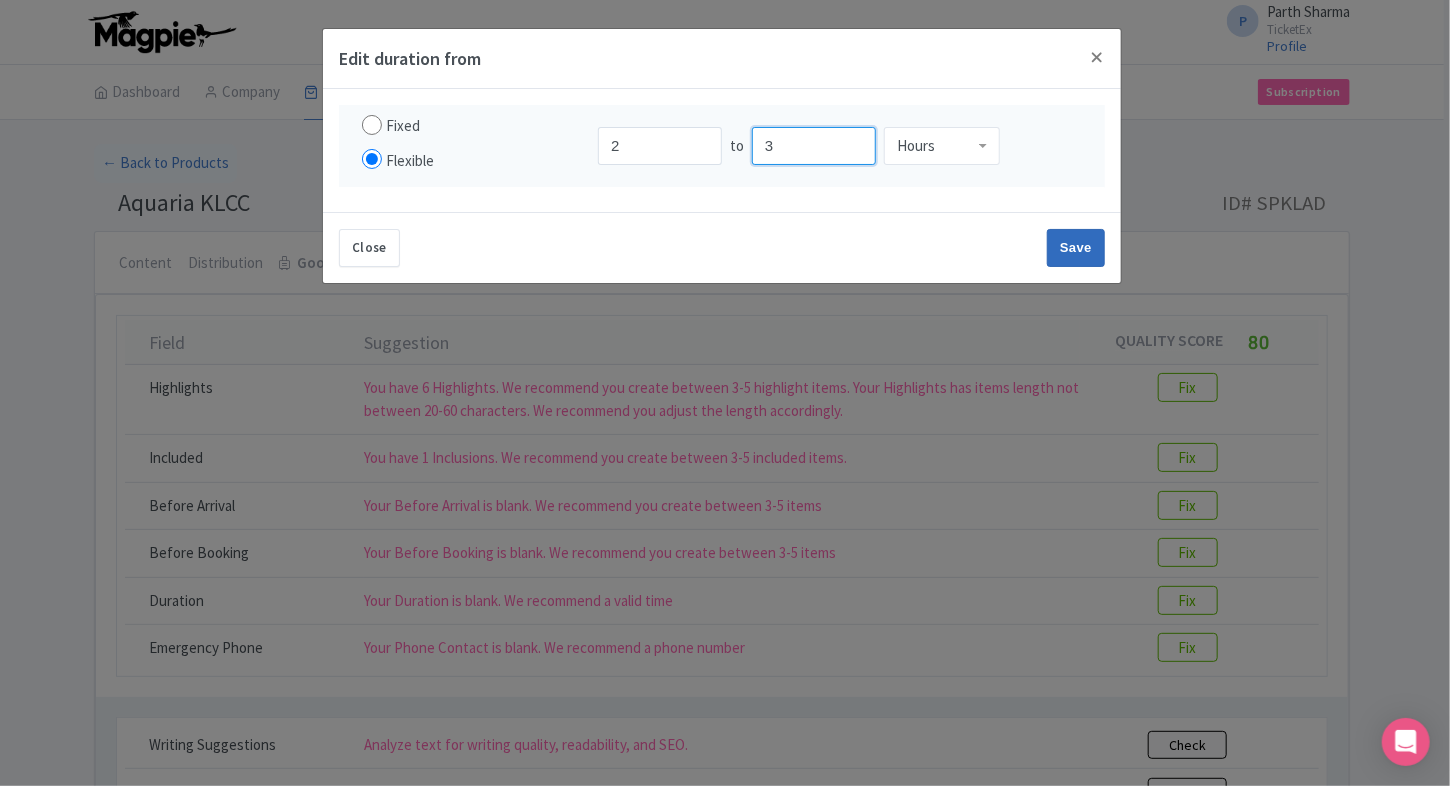 type on "3" 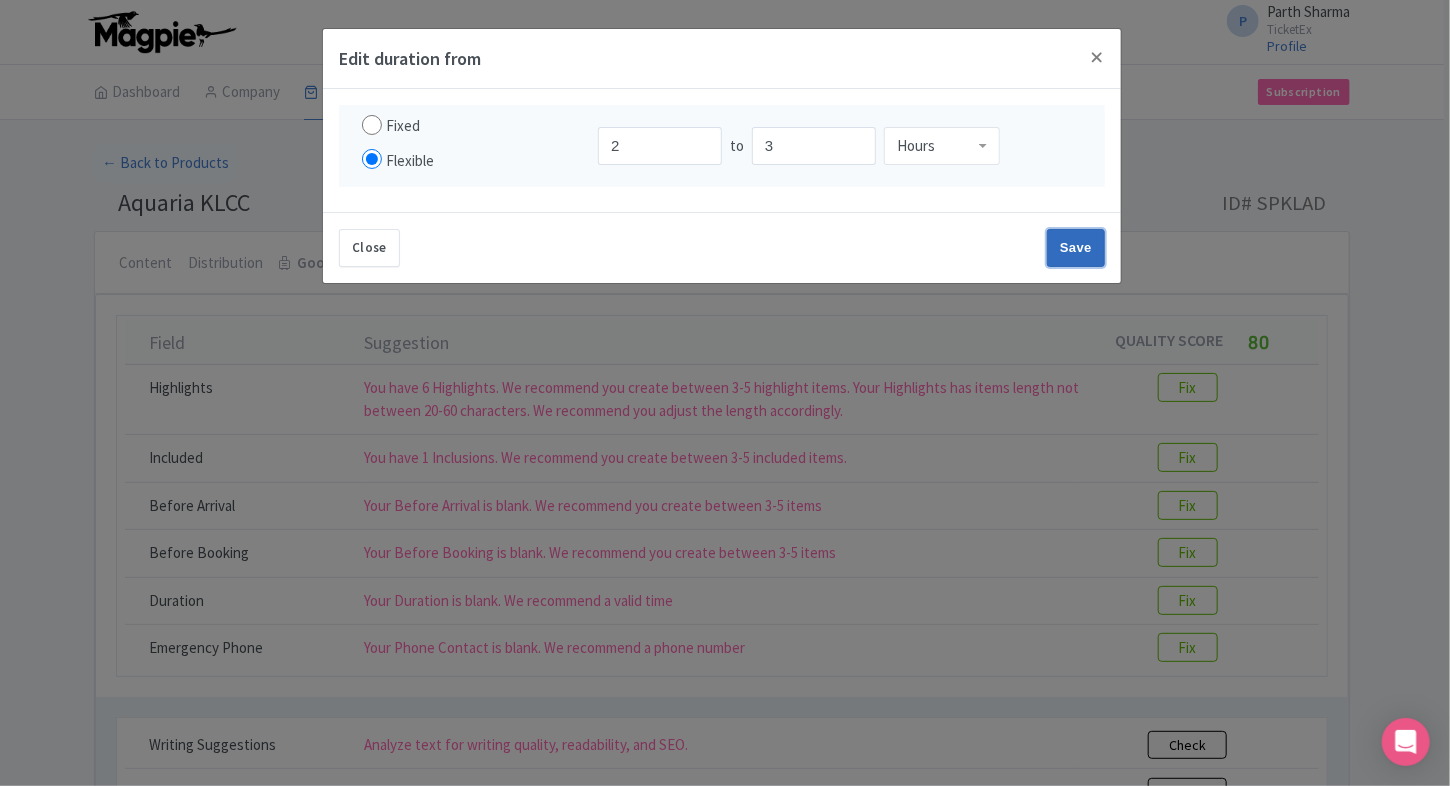 click on "Save" at bounding box center [1076, 248] 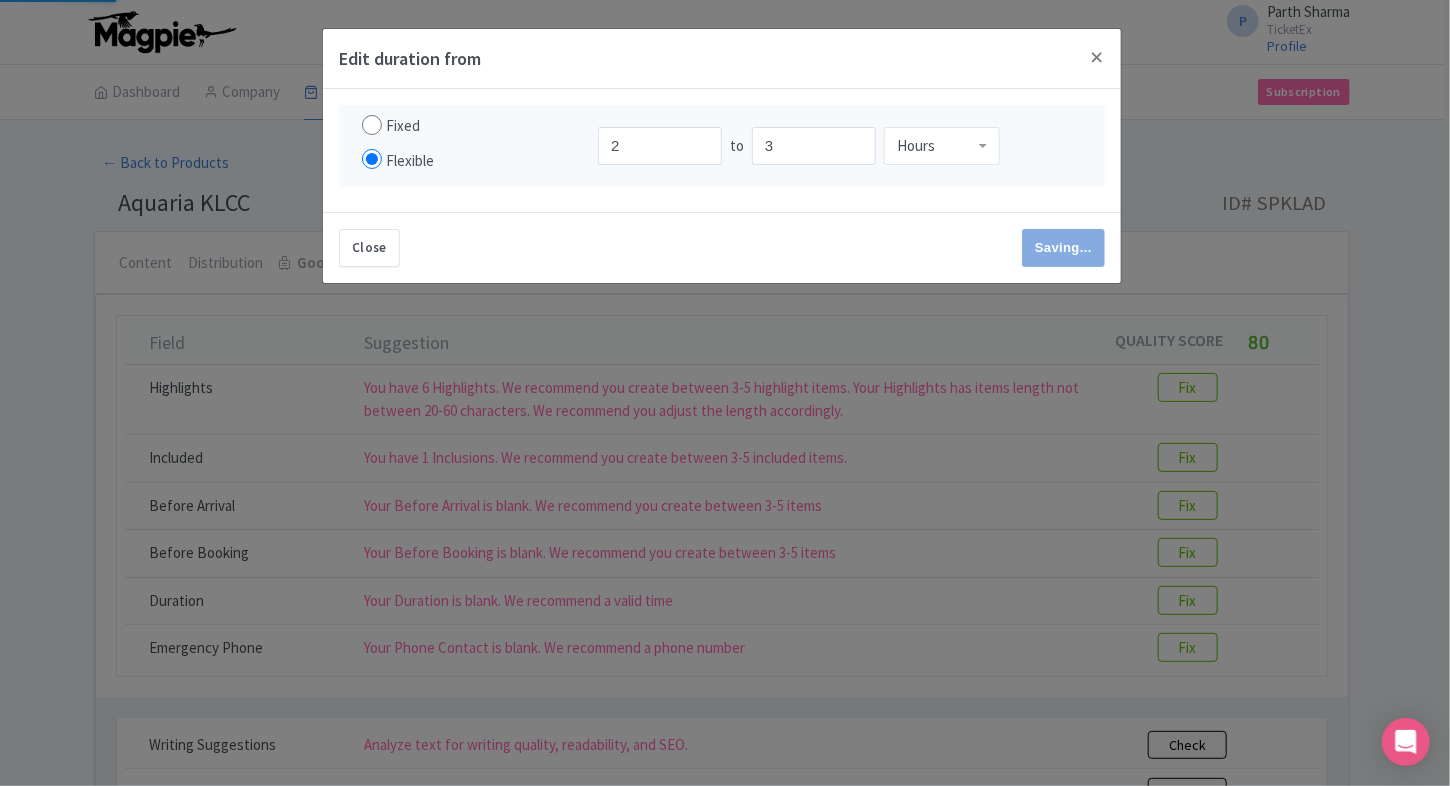type on "Save" 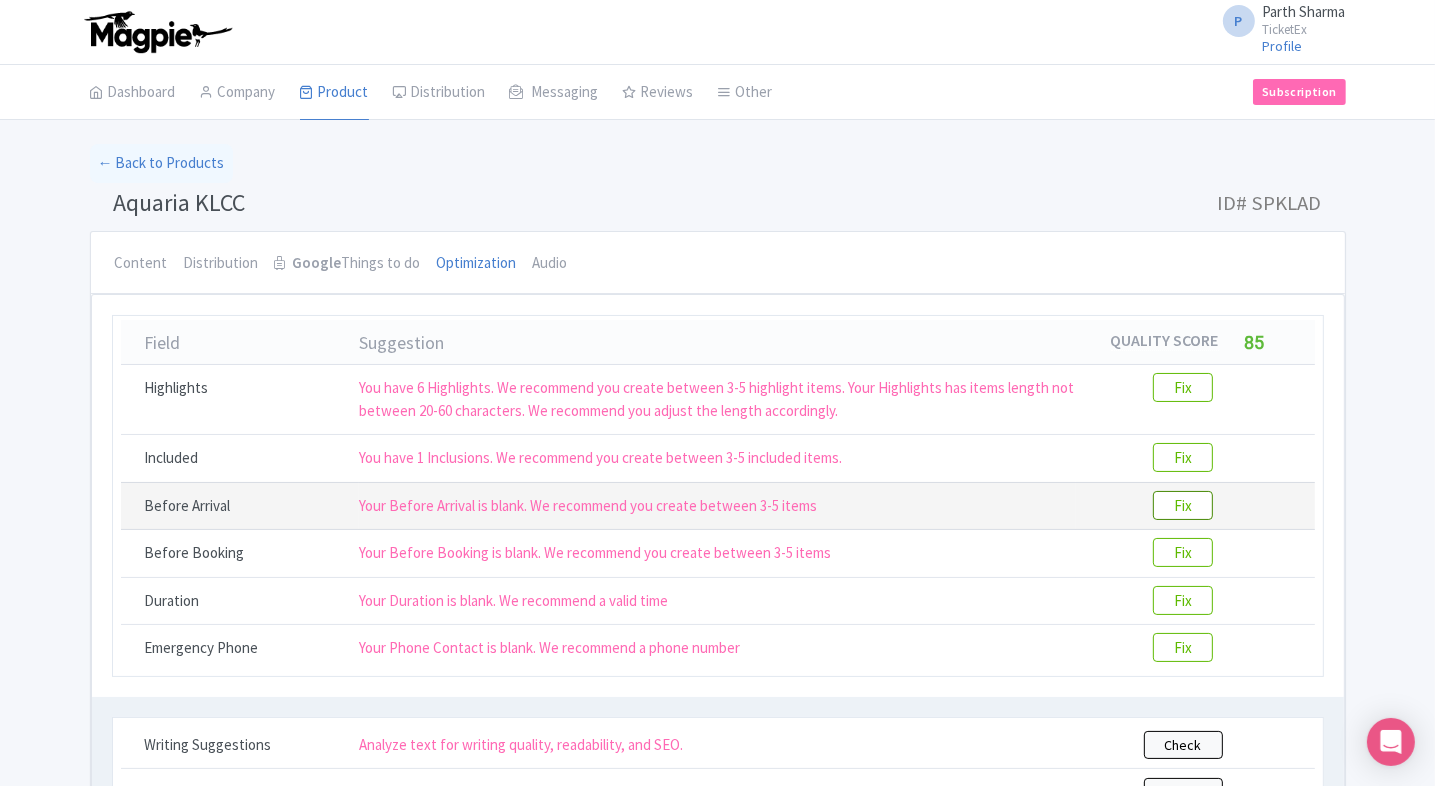 click on "Fix" at bounding box center (1183, 505) 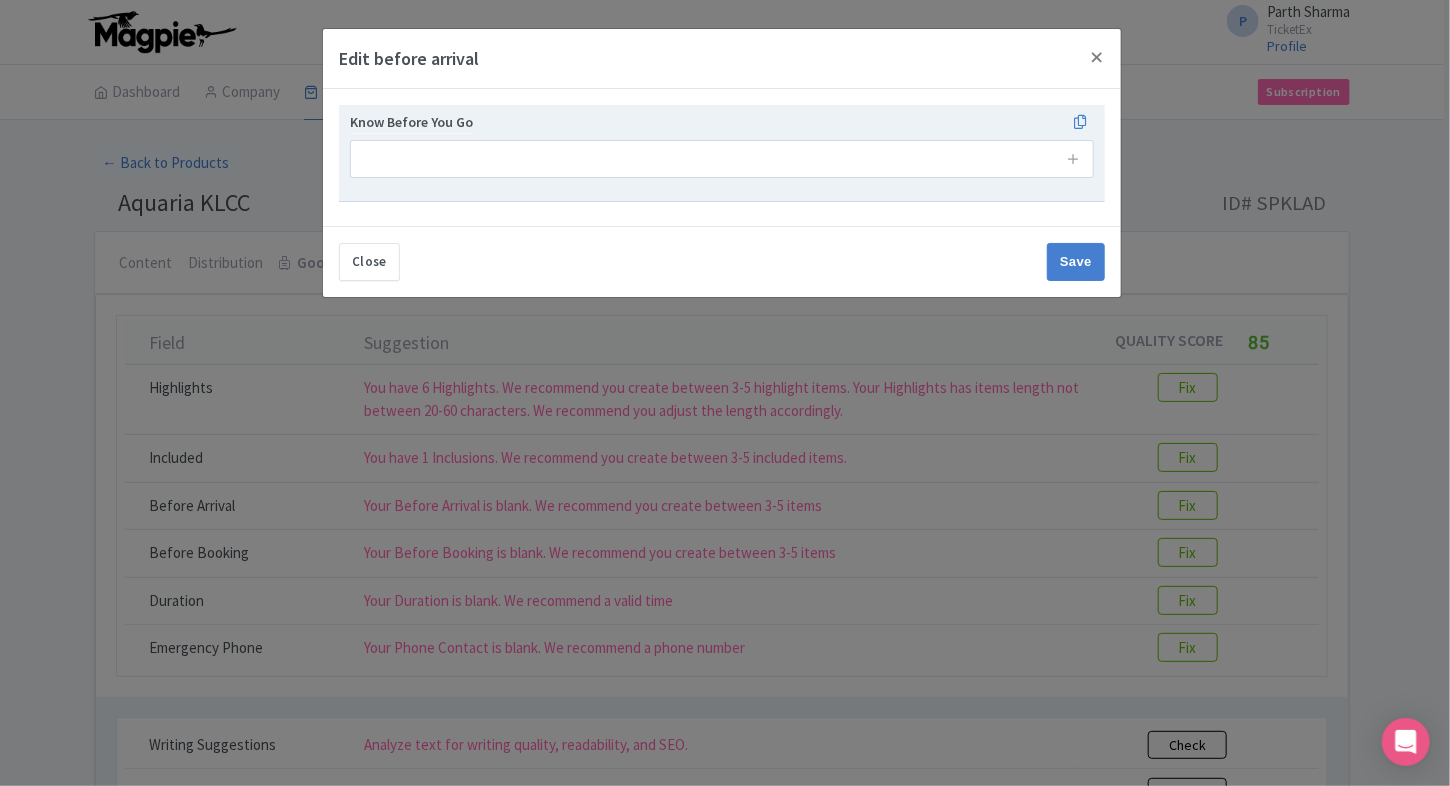 click at bounding box center (1074, 159) 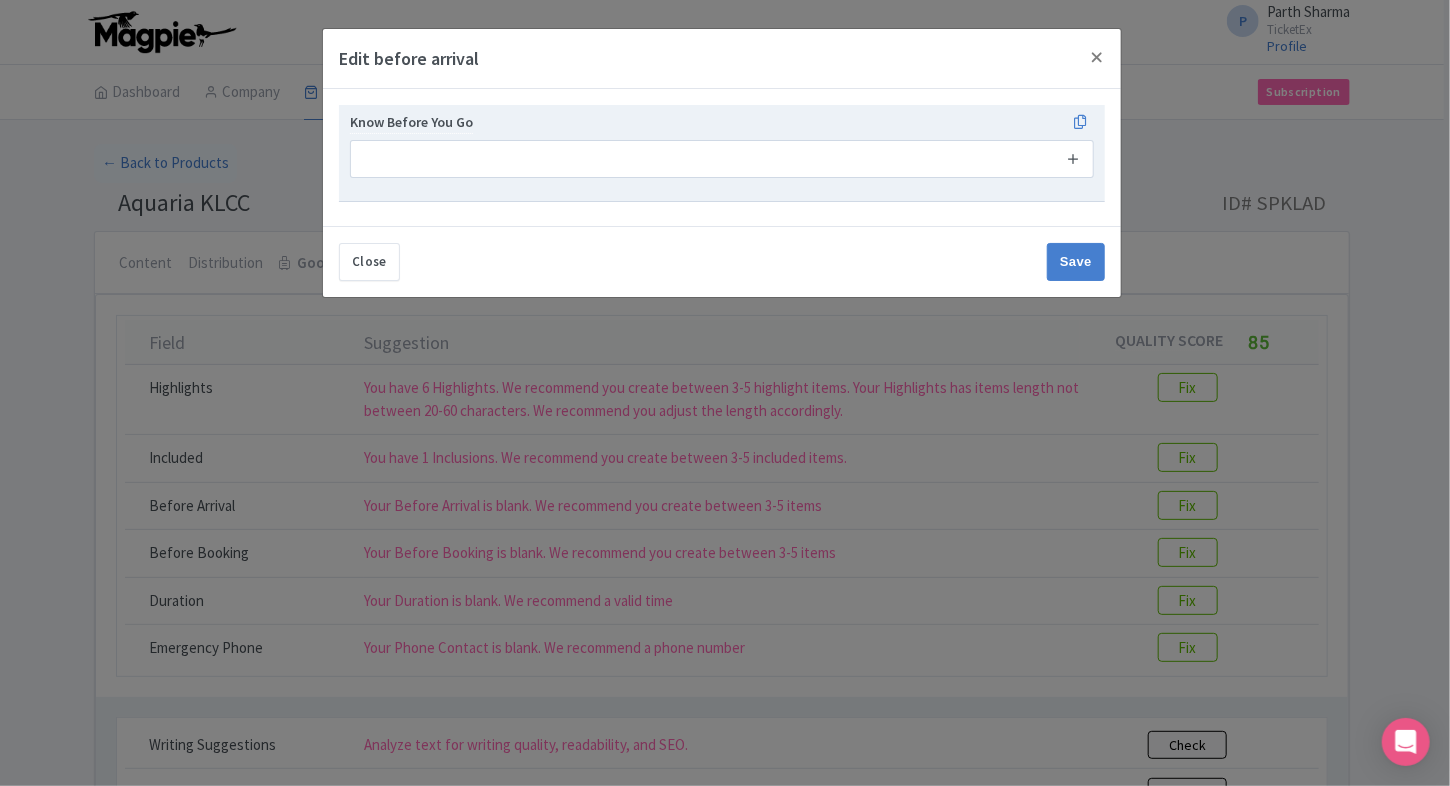 click at bounding box center (1073, 158) 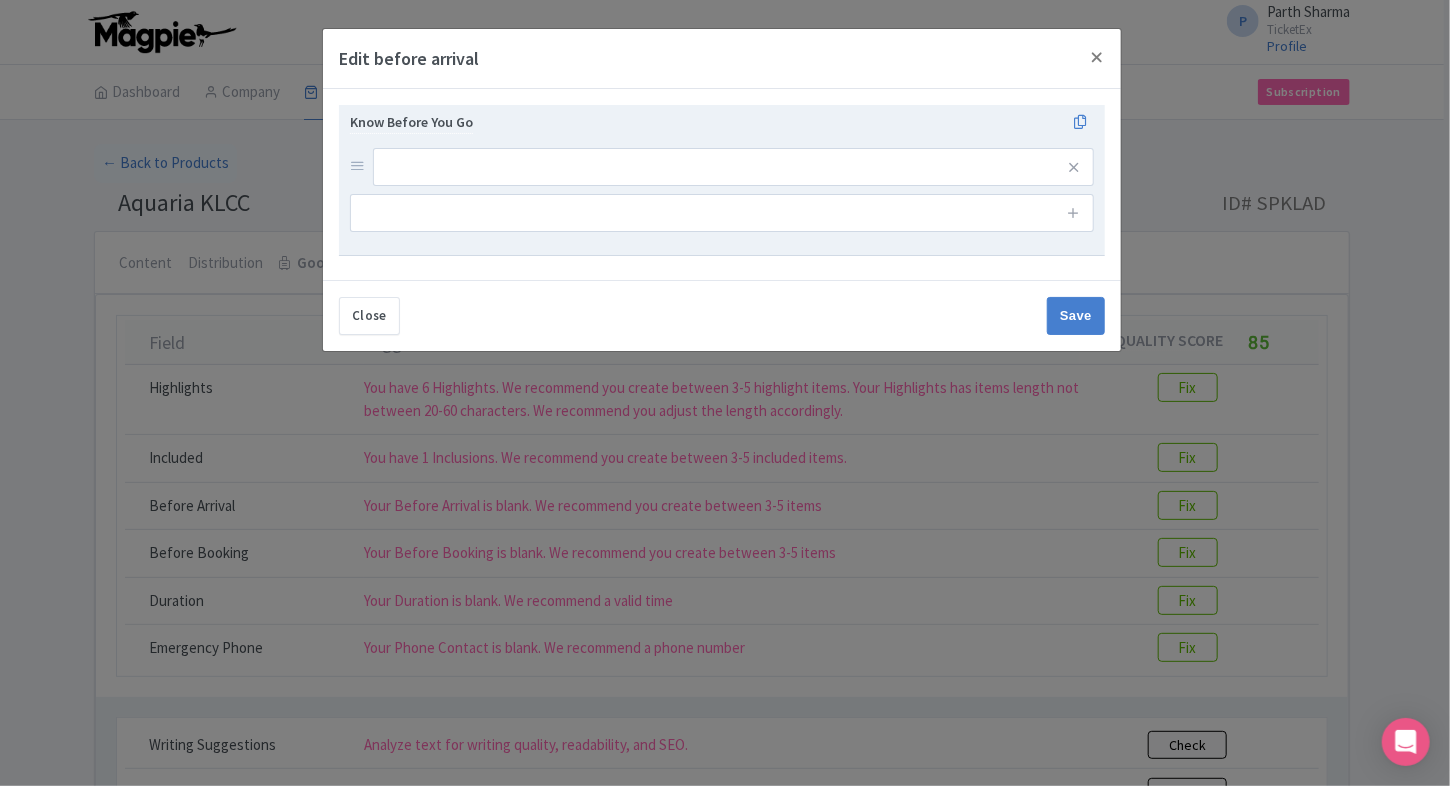 click at bounding box center (1074, 213) 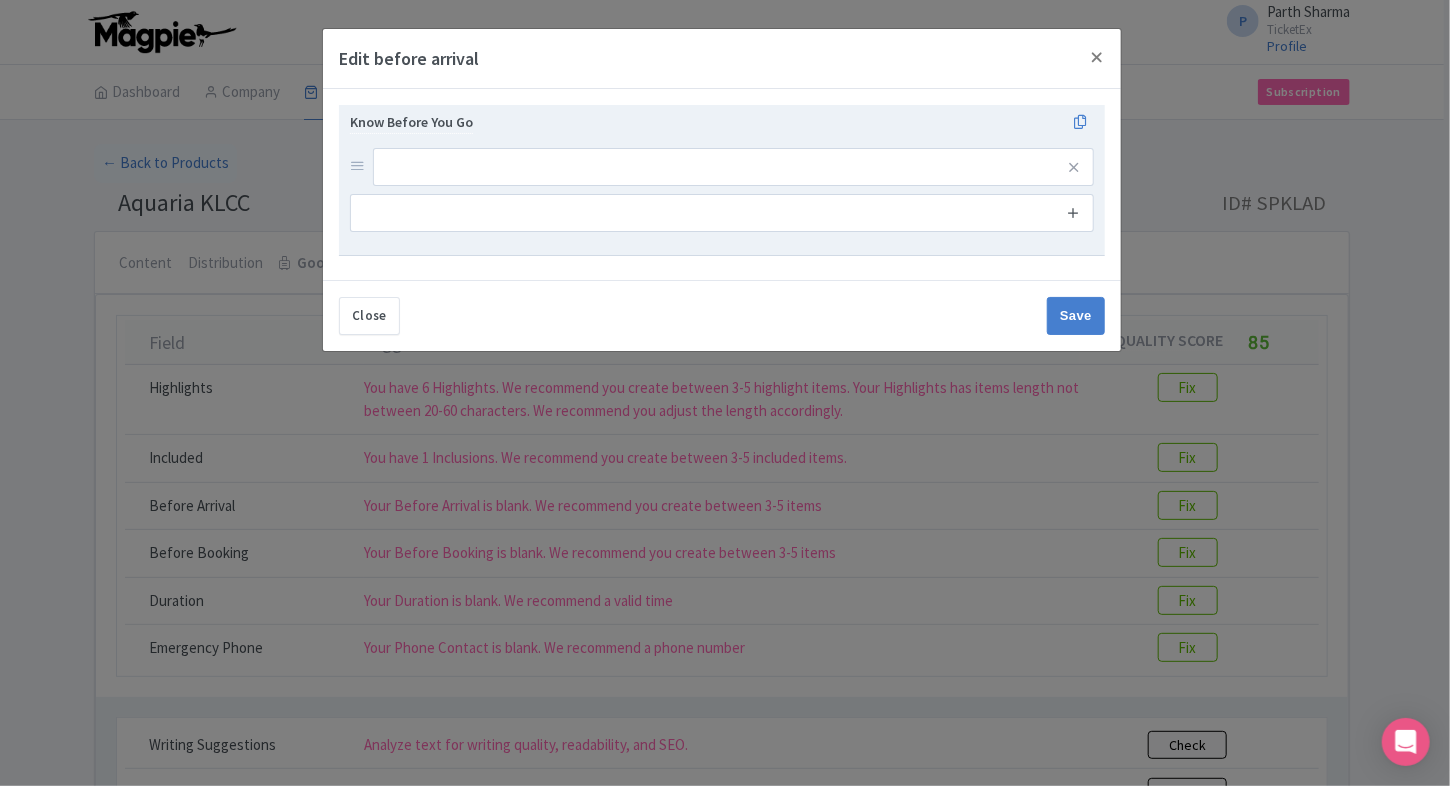 click at bounding box center (1073, 213) 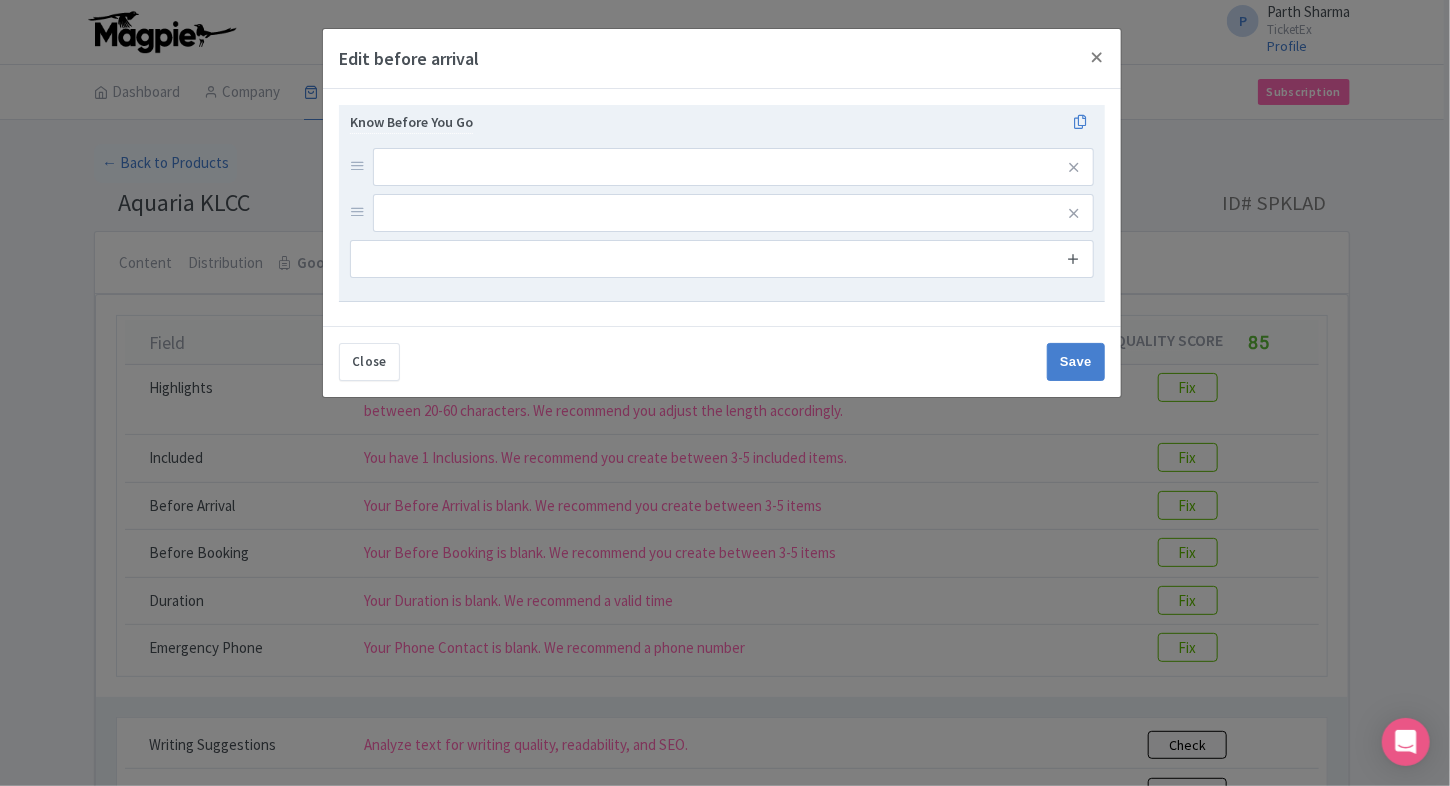 click at bounding box center (1073, 258) 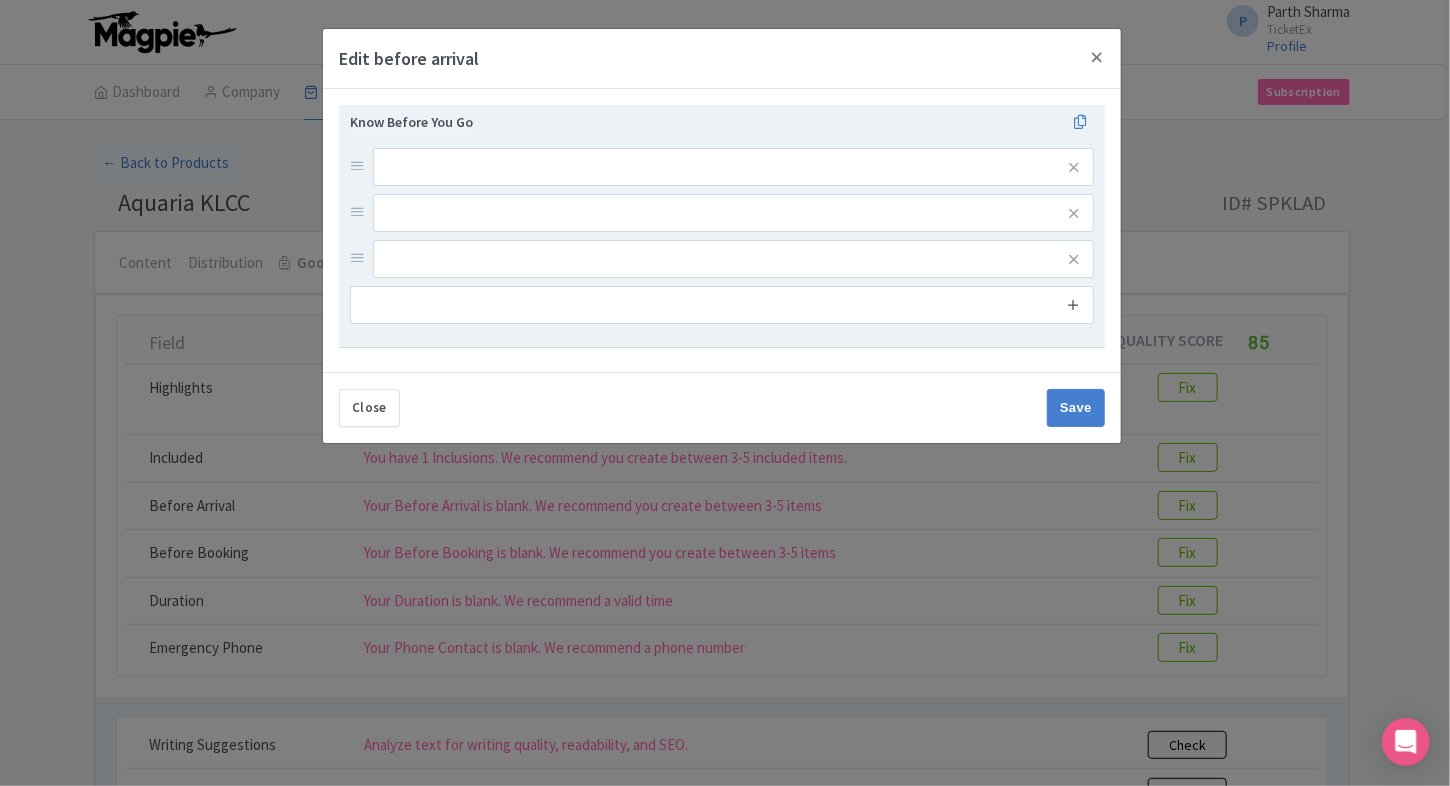 click at bounding box center [1073, 304] 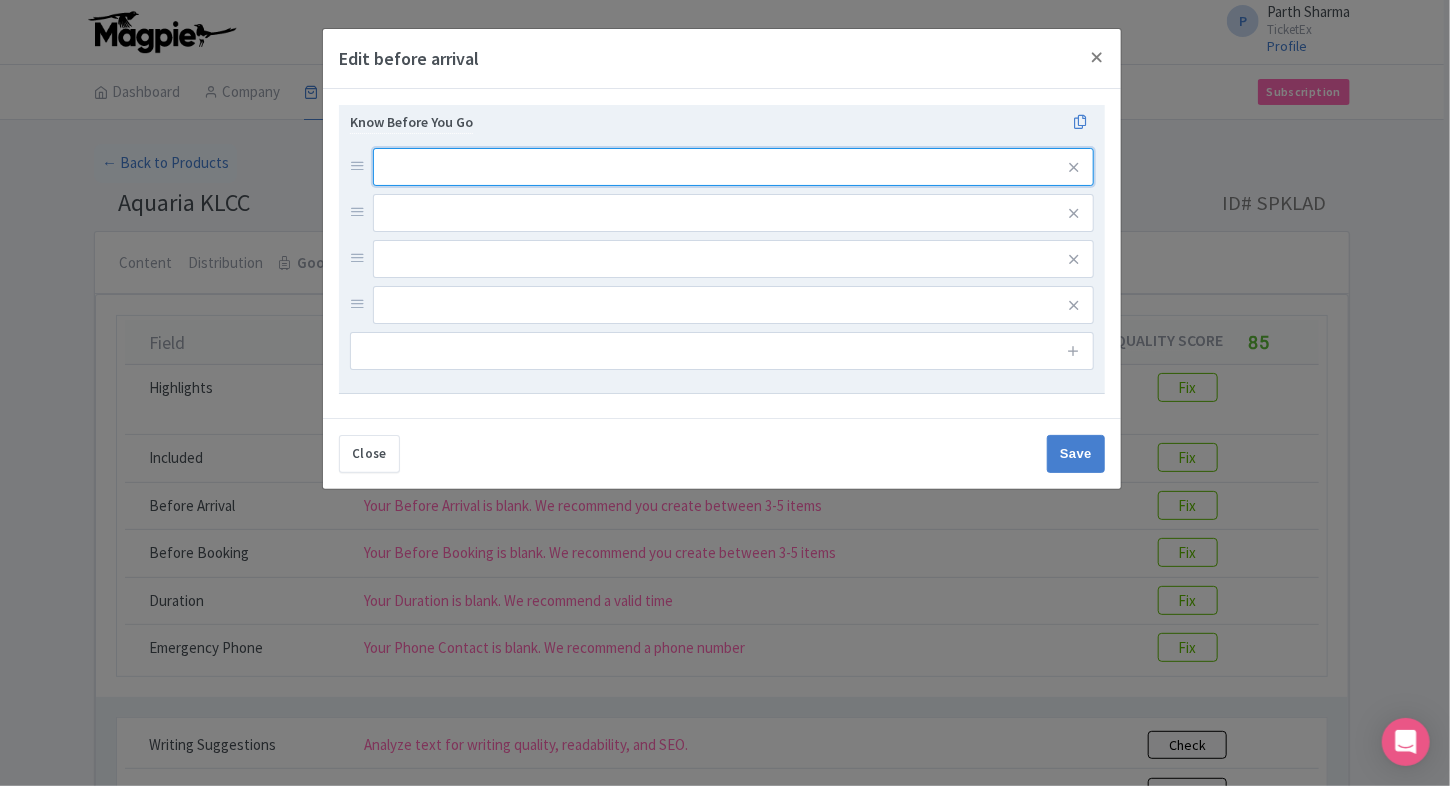 click at bounding box center [733, 167] 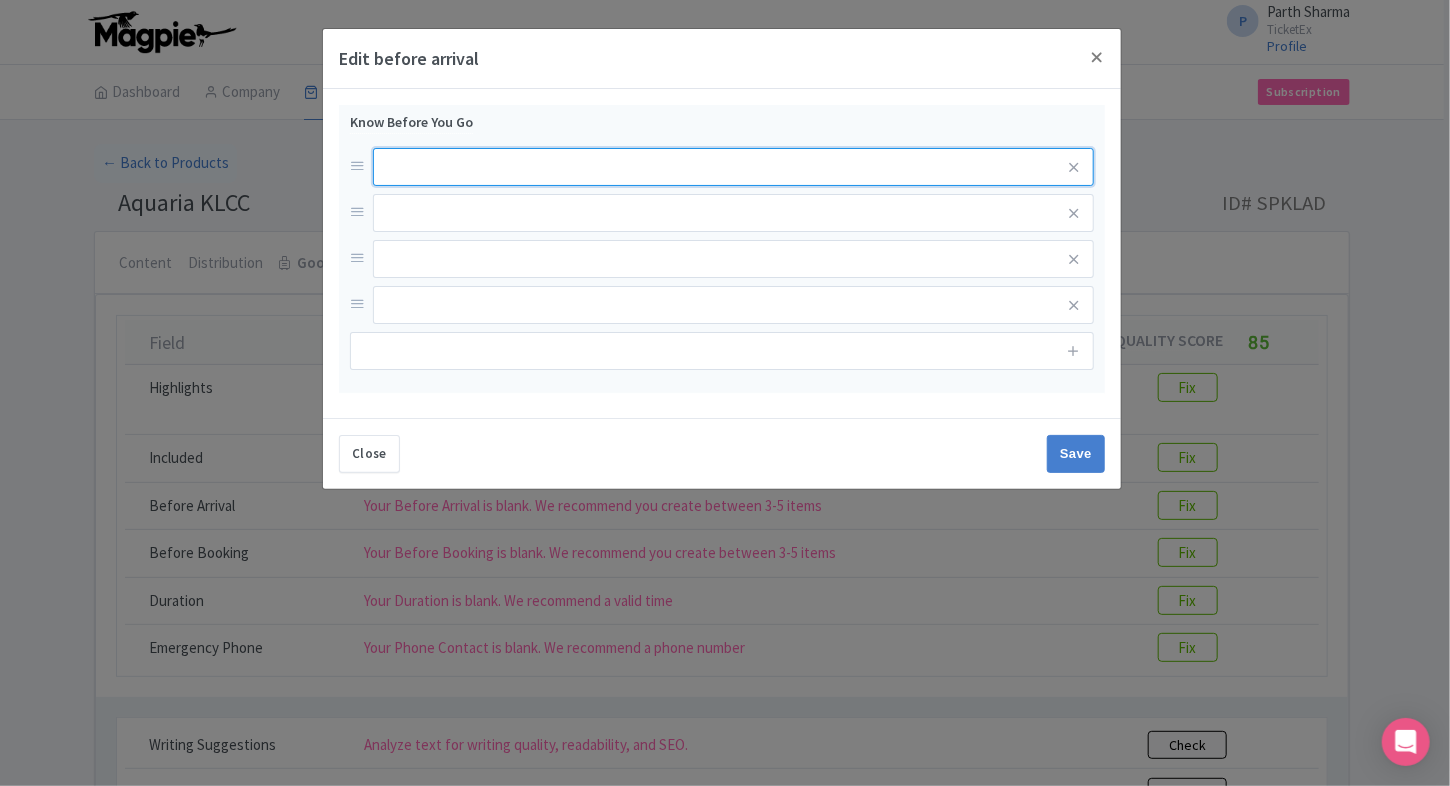 paste on "Accessibility & Entry: Staff are on hand to assist guests with disabilities. Present your voucher to enter directly." 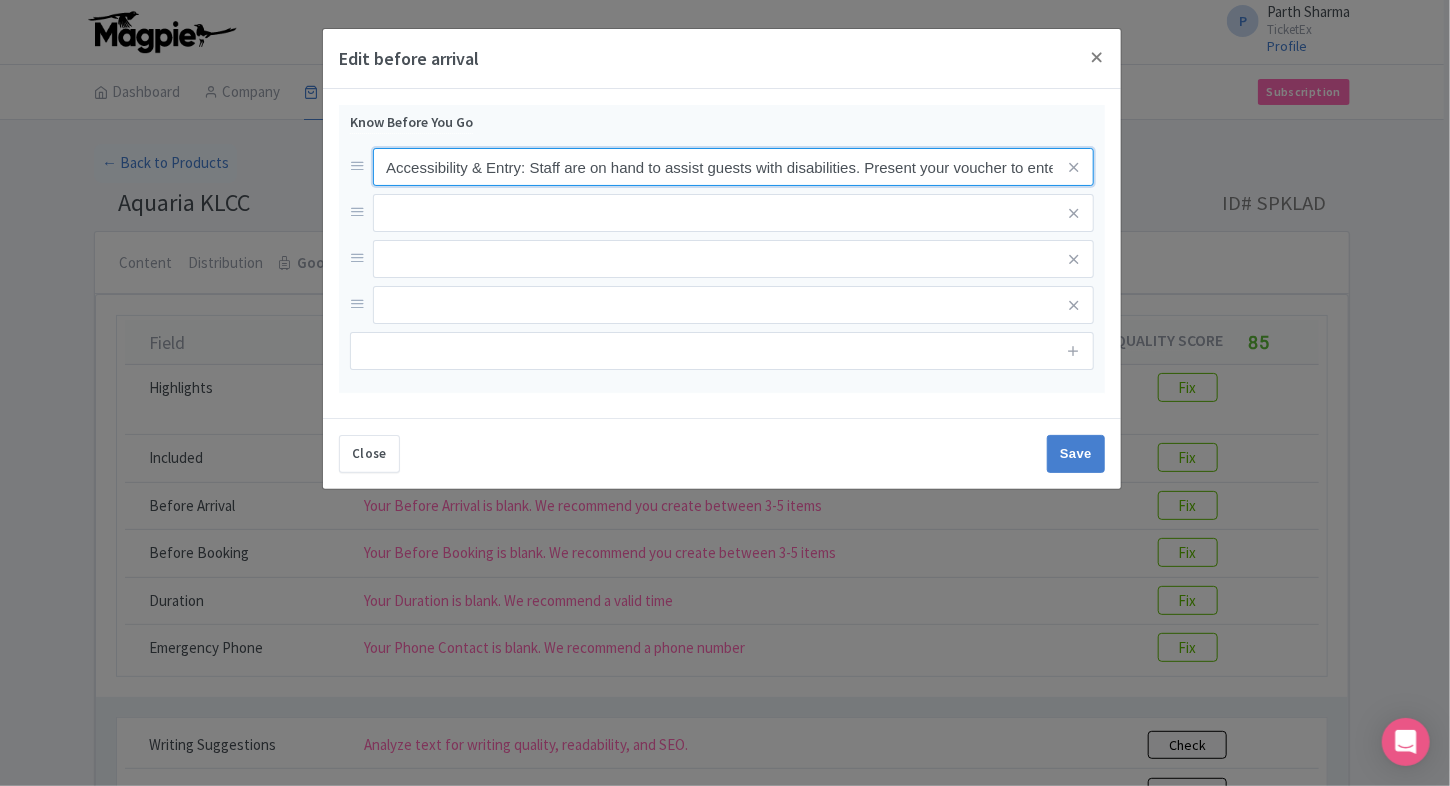 scroll, scrollTop: 0, scrollLeft: 63, axis: horizontal 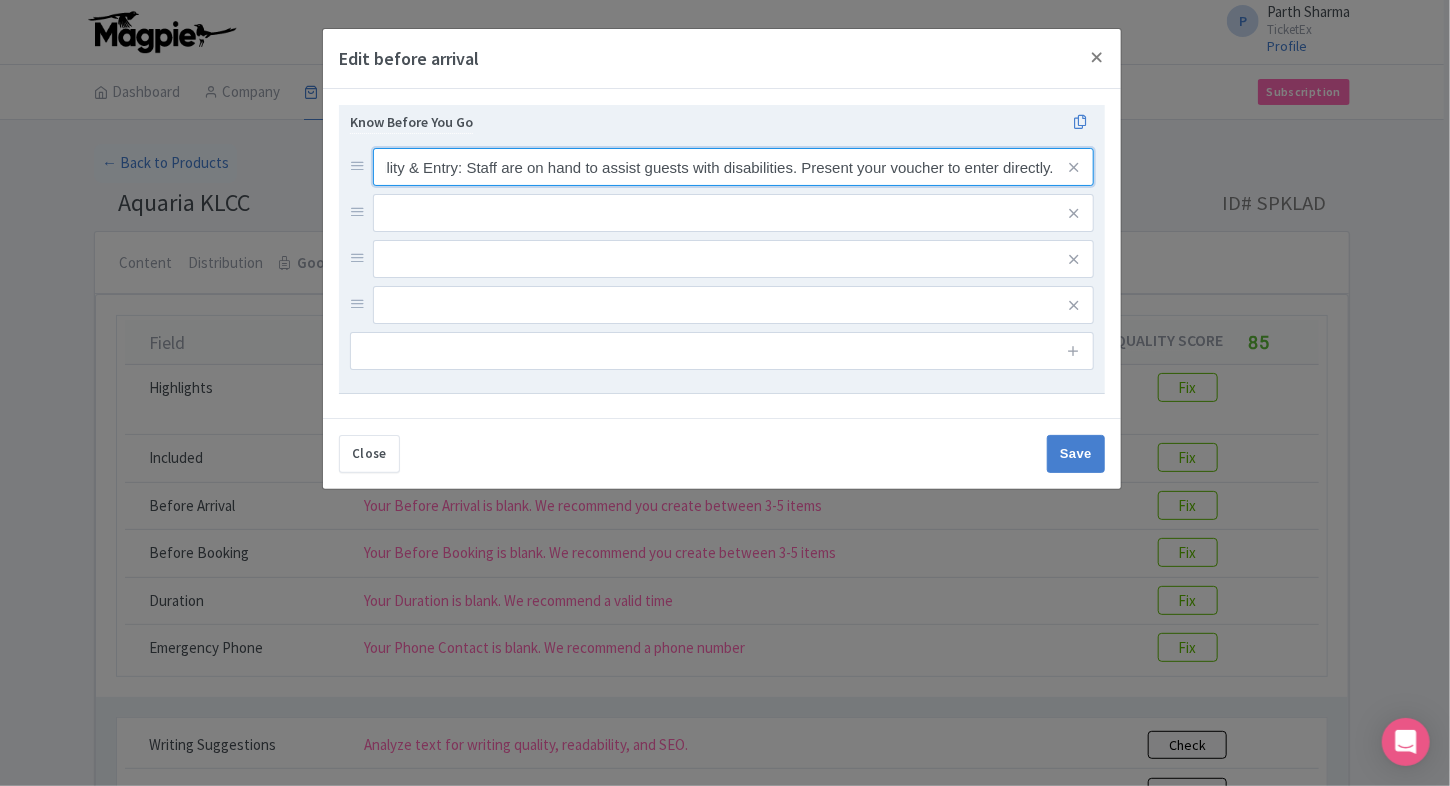 type on "Accessibility & Entry: Staff are on hand to assist guests with disabilities. Present your voucher to enter directly." 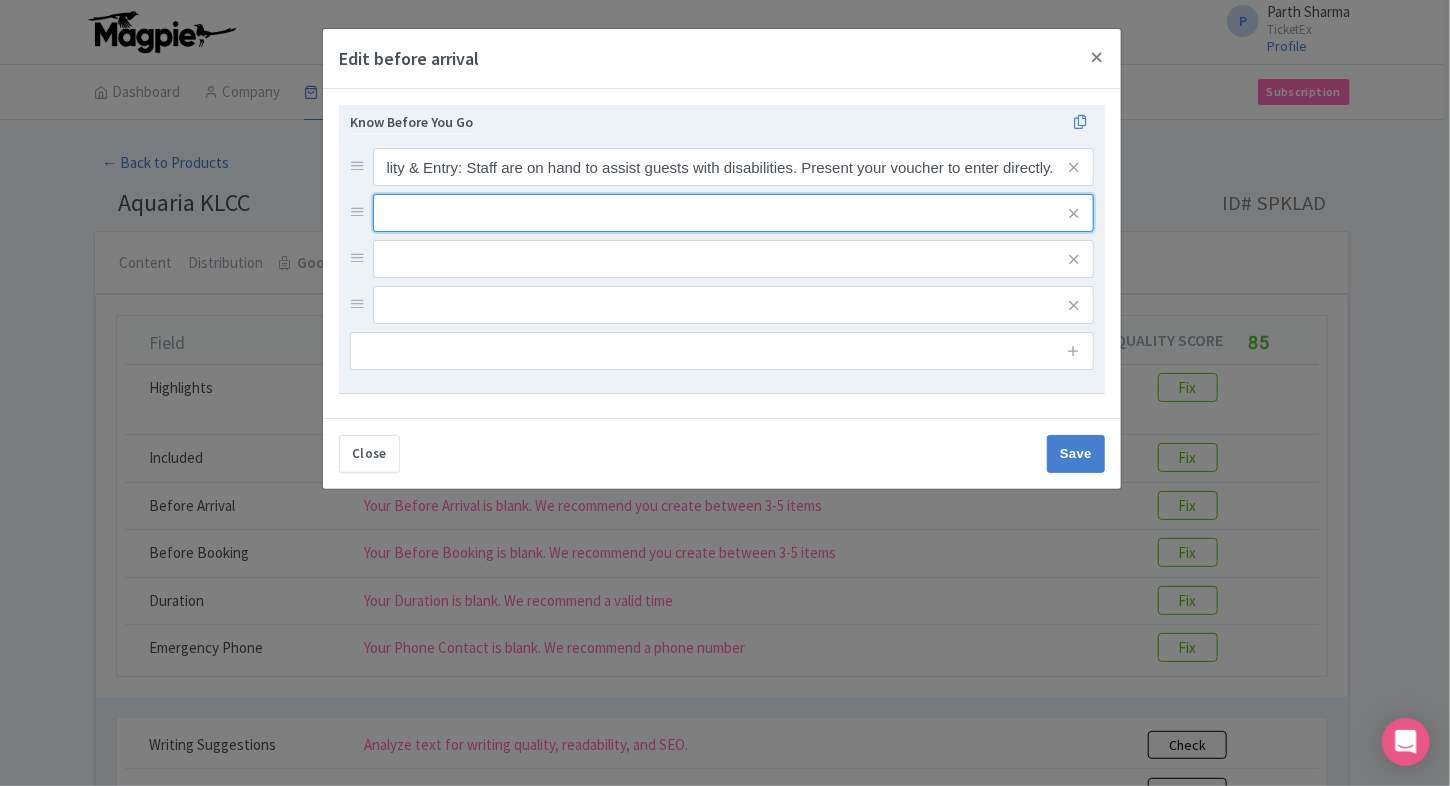 scroll, scrollTop: 0, scrollLeft: 0, axis: both 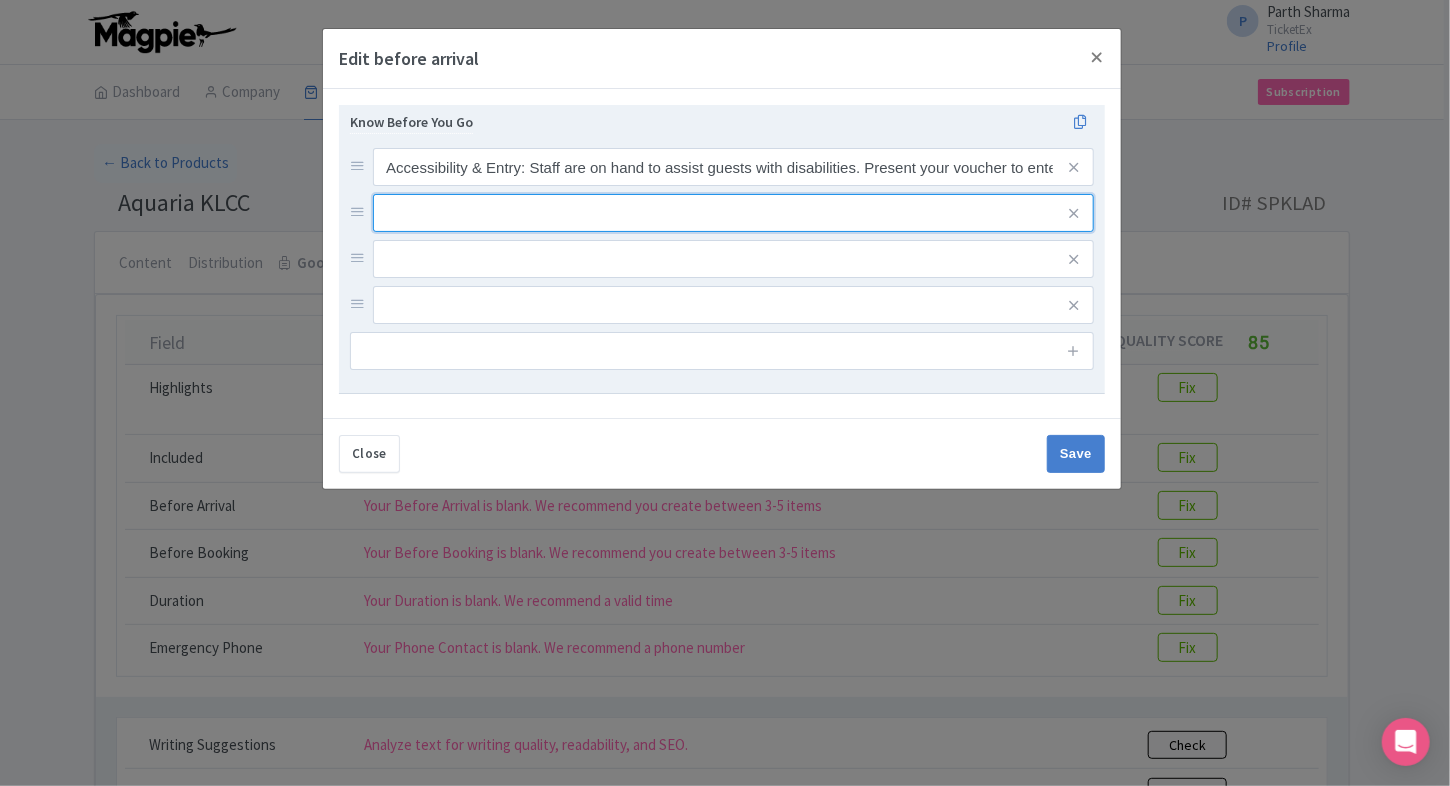 click at bounding box center (733, 167) 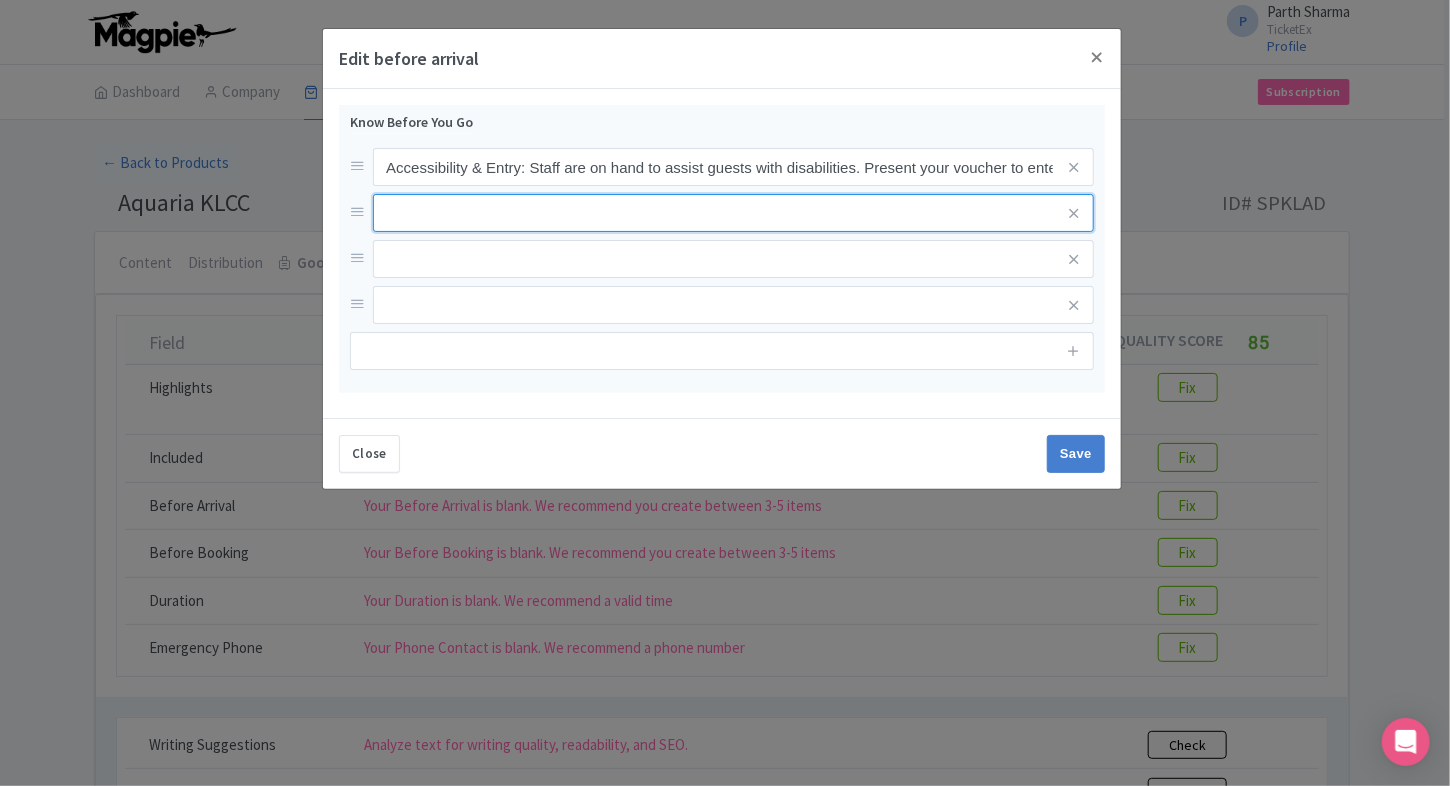 paste on "Foreign Visitors: All non-Malaysians must provide their passport and visa information upon arrival." 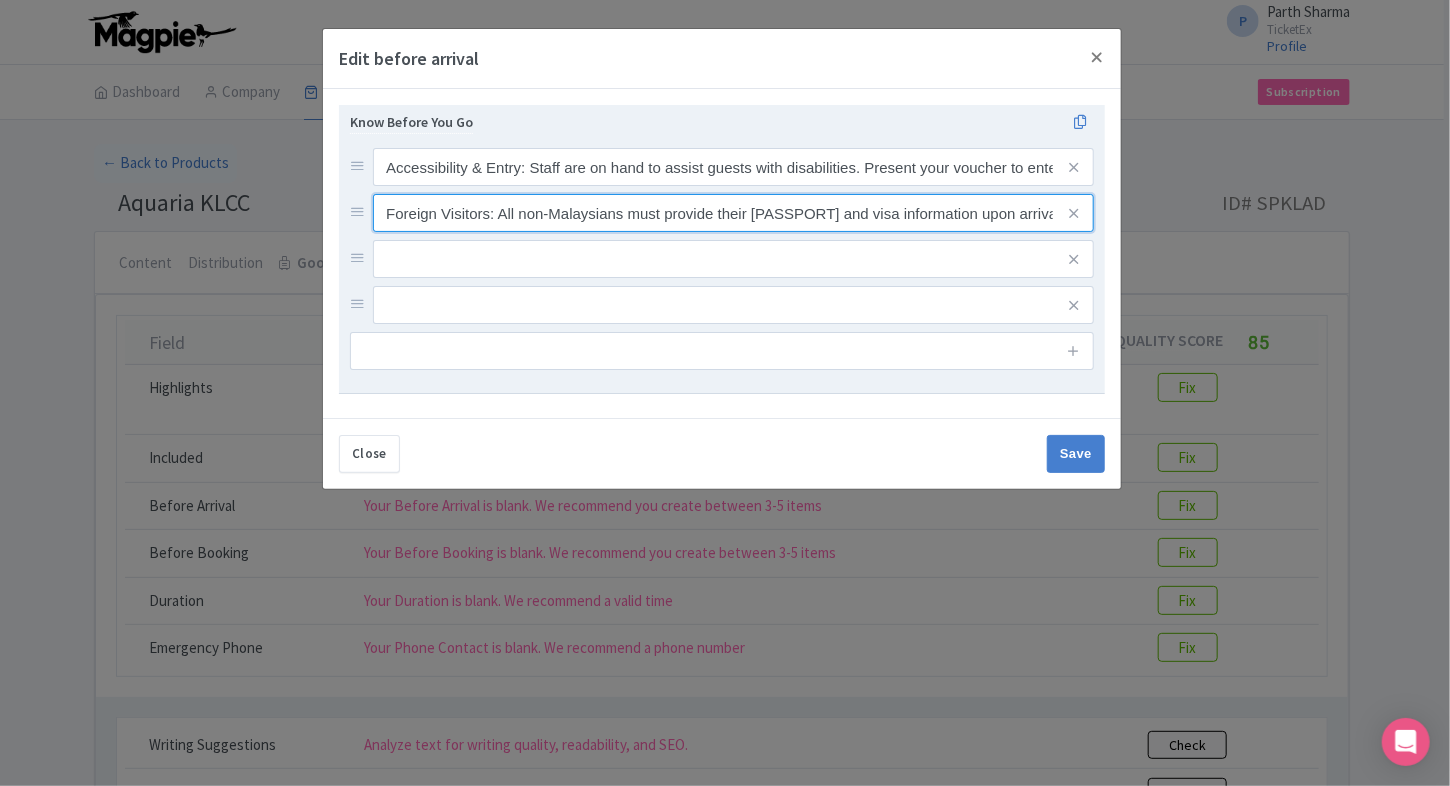 type on "Foreign Visitors: All non-Malaysians must provide their passport and visa information upon arrival." 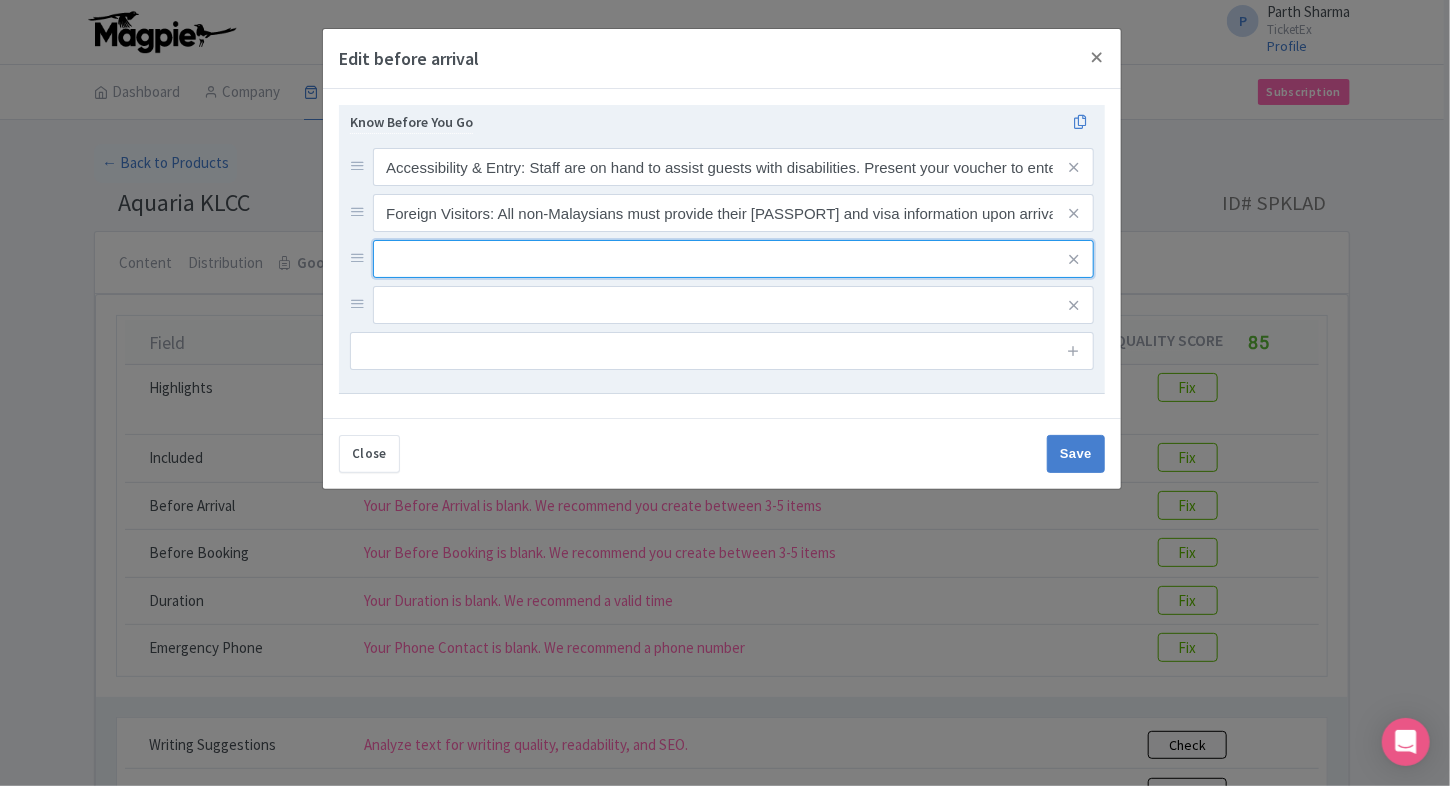 click at bounding box center [733, 167] 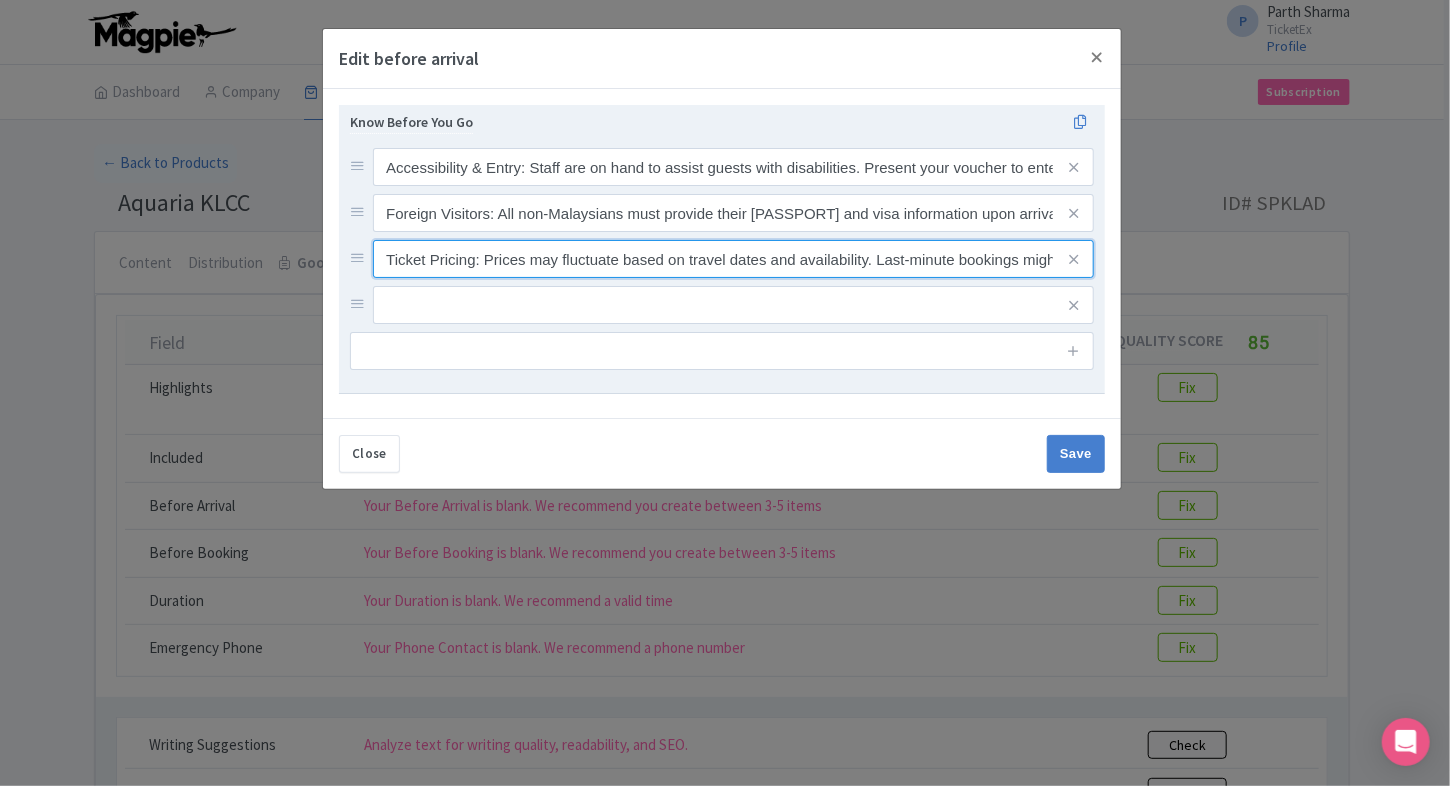 scroll, scrollTop: 0, scrollLeft: 432, axis: horizontal 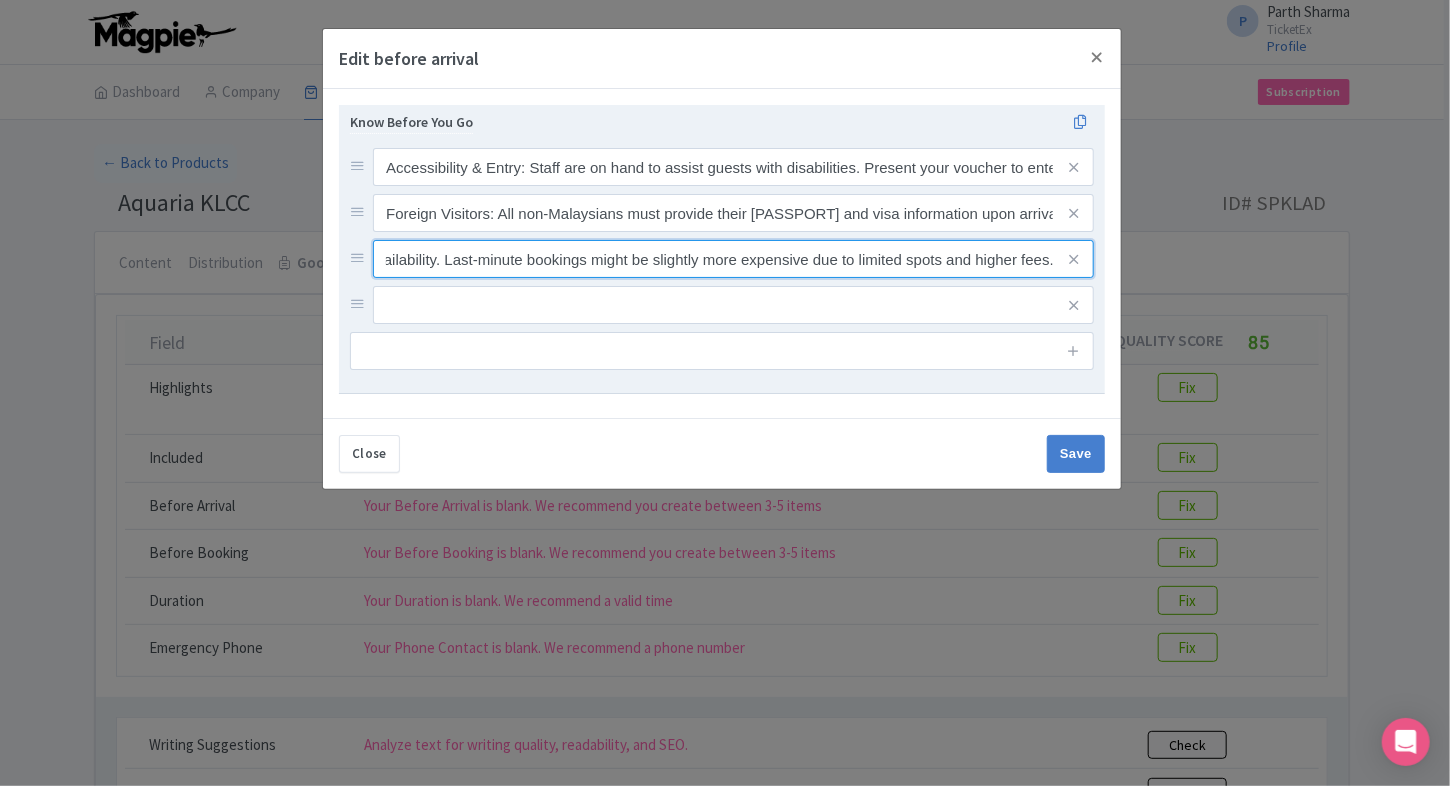 type on "Ticket Pricing: Prices may fluctuate based on travel dates and availability. Last-minute bookings might be slightly more expensive due to limited spots and higher fees." 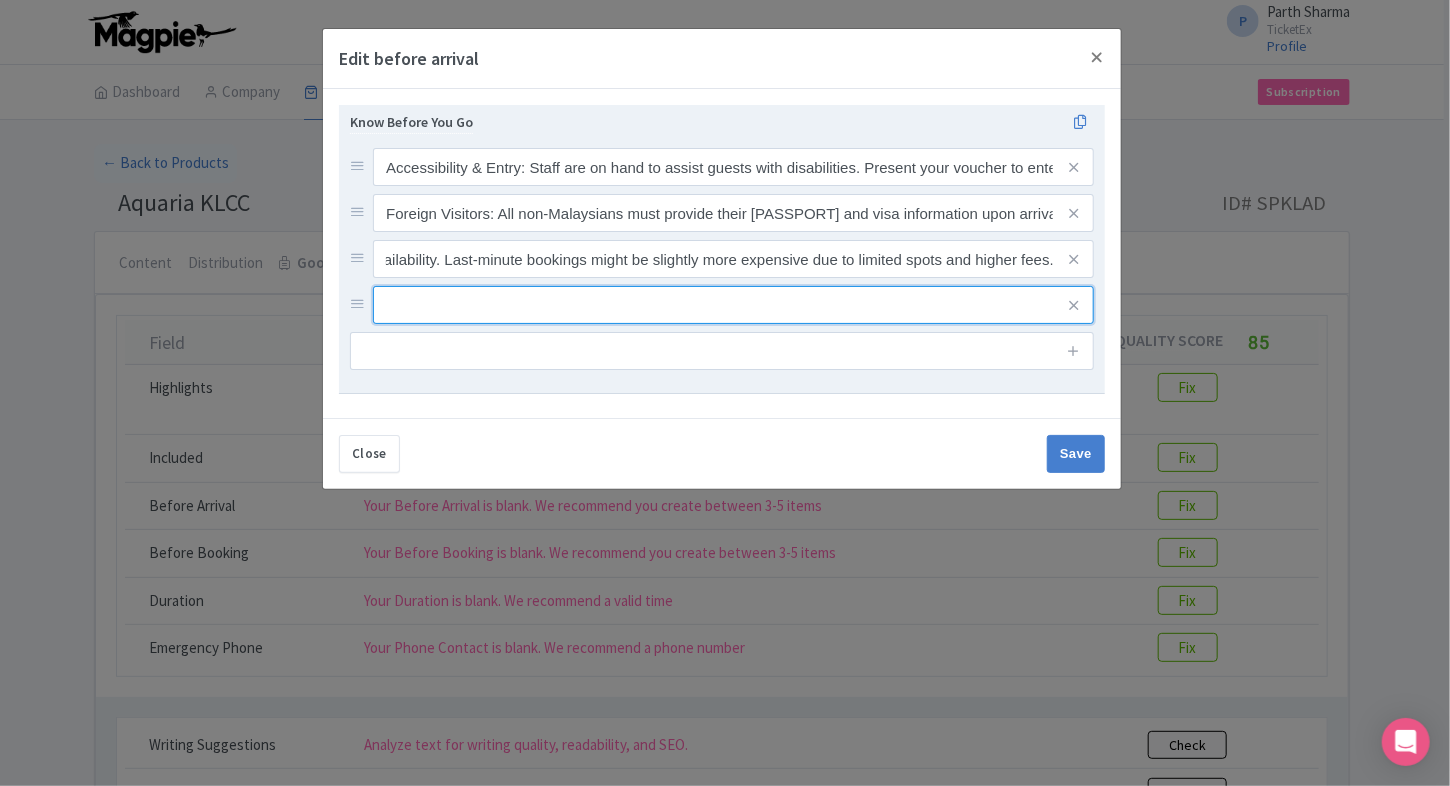 scroll, scrollTop: 0, scrollLeft: 0, axis: both 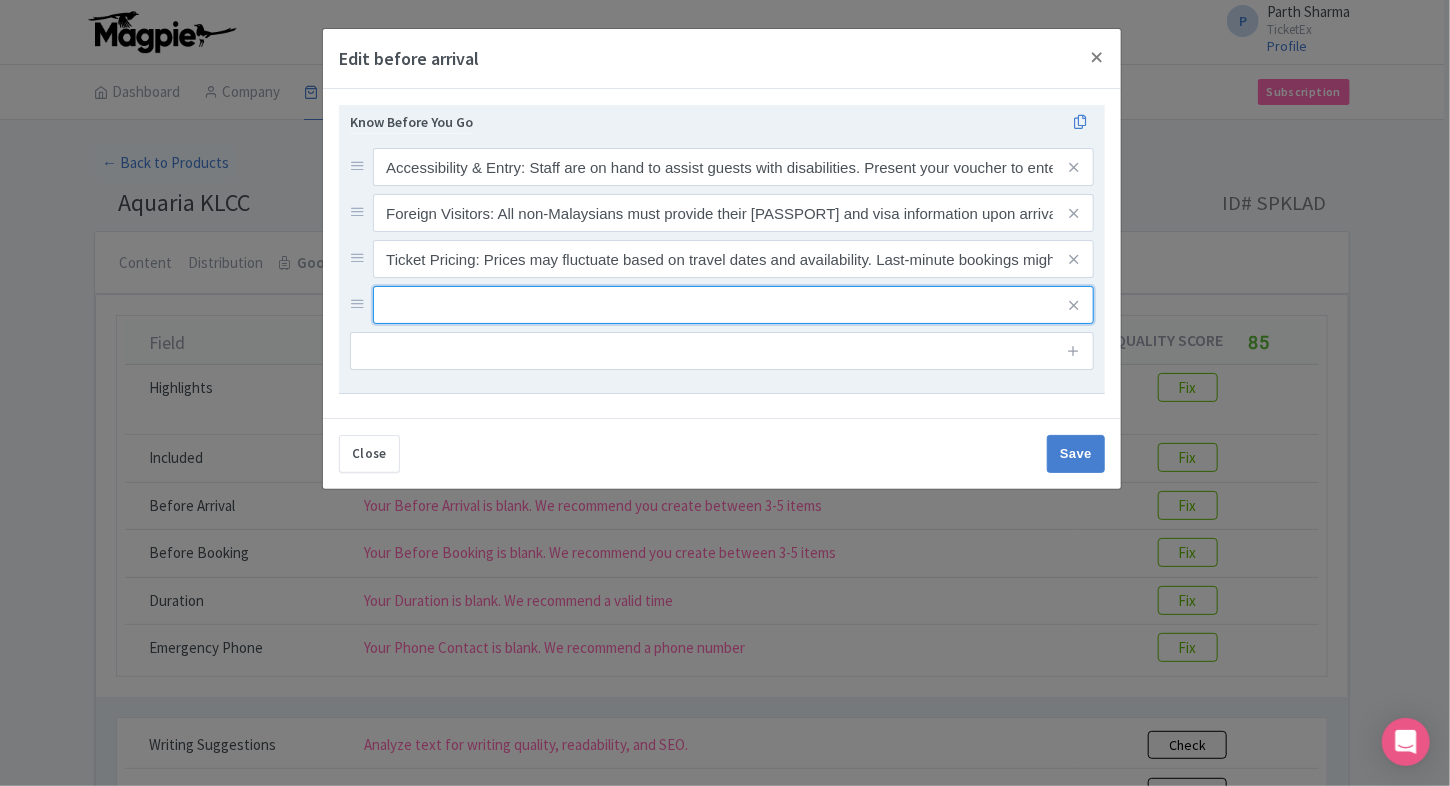 click at bounding box center [733, 167] 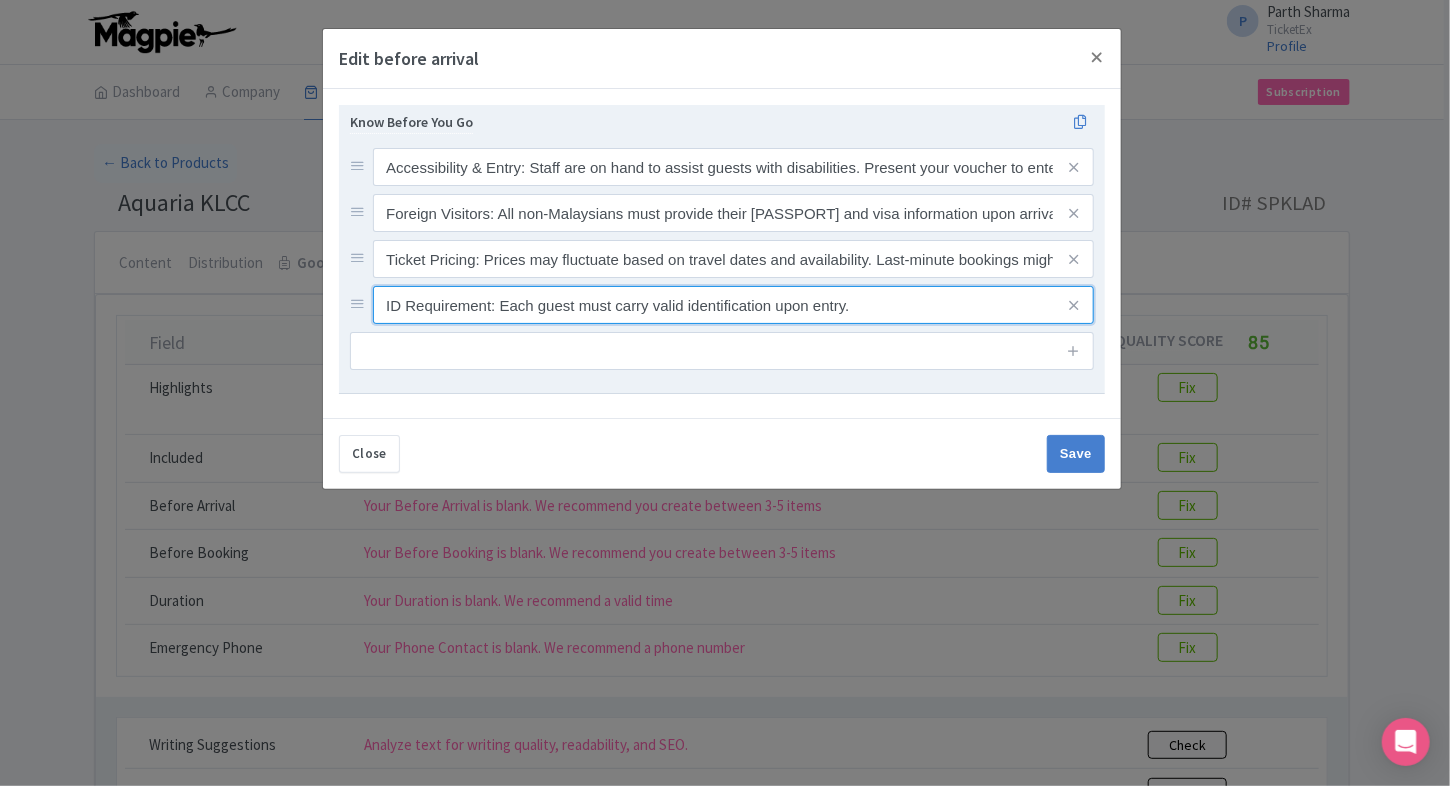 type on "ID Requirement: Each guest must carry valid identification upon entry." 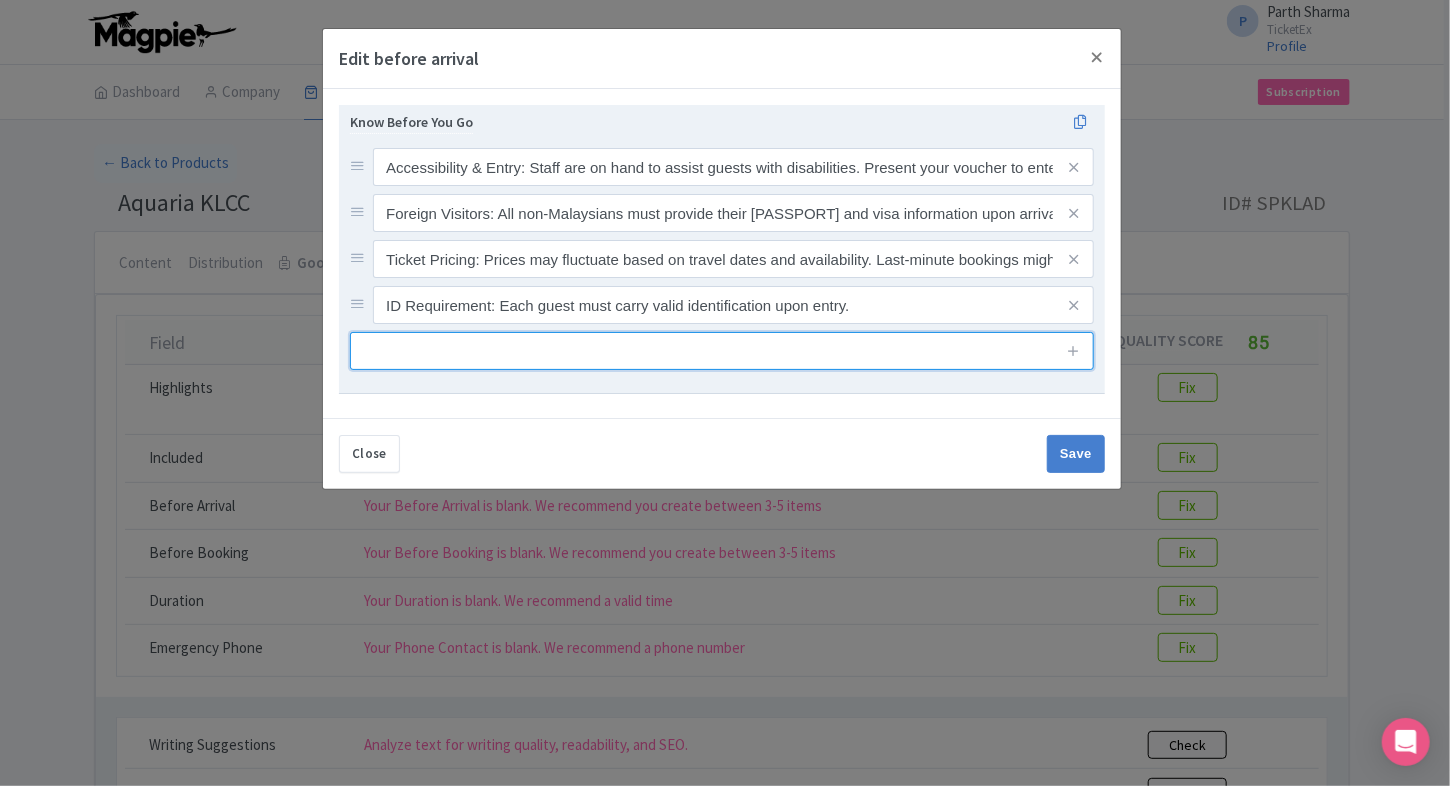 click at bounding box center [722, 351] 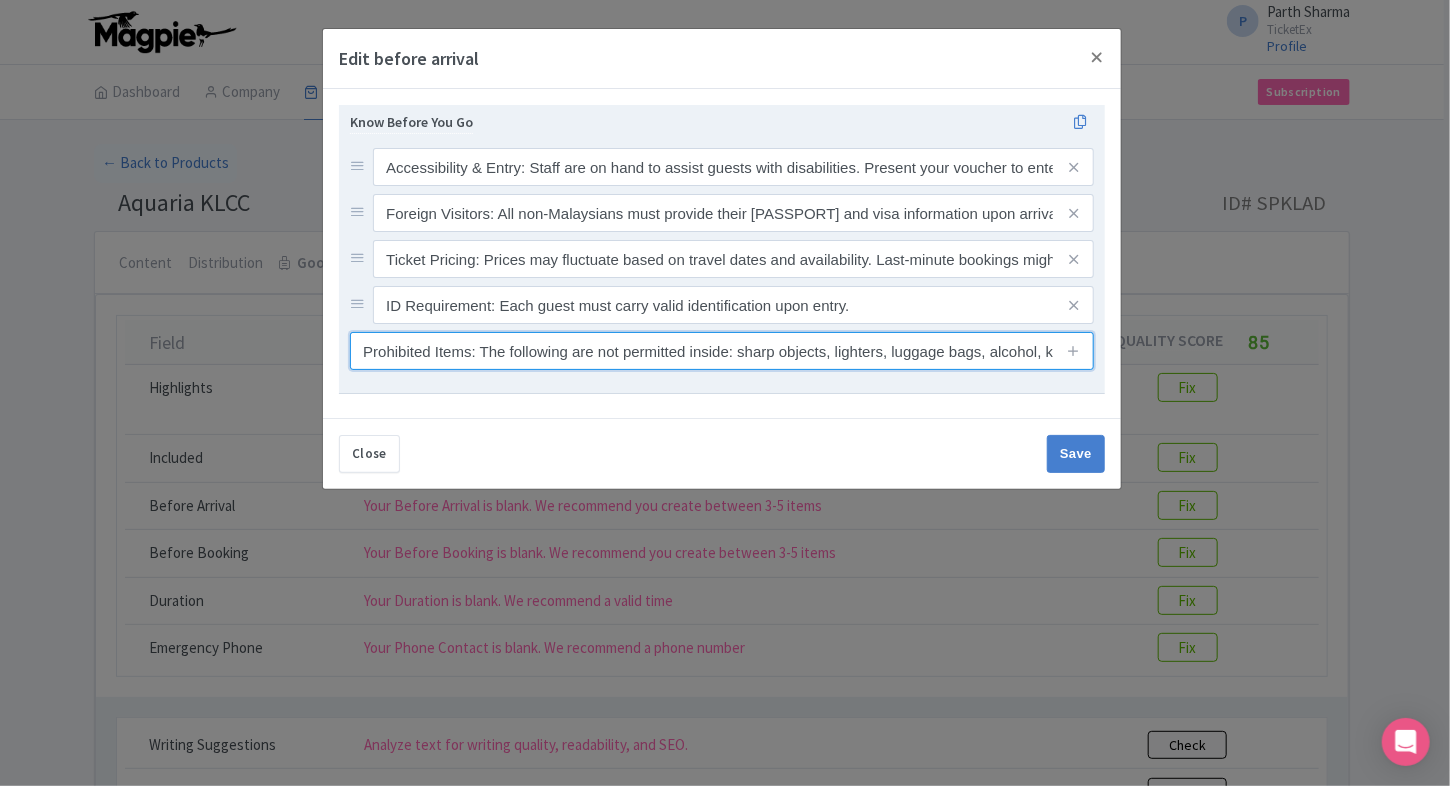 scroll, scrollTop: 0, scrollLeft: 159, axis: horizontal 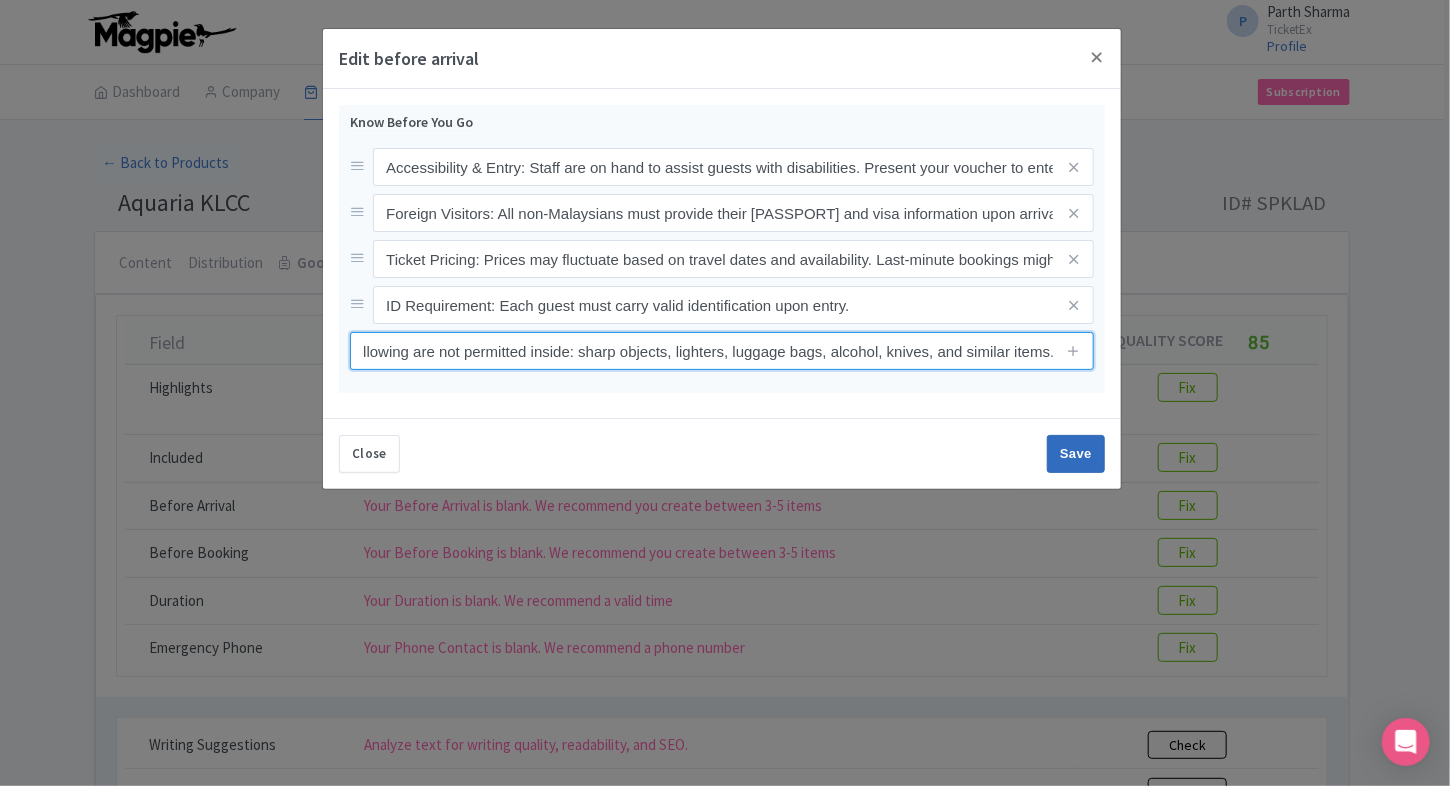 type on "Prohibited Items: The following are not permitted inside: sharp objects, lighters, luggage bags, alcohol, knives, and similar items." 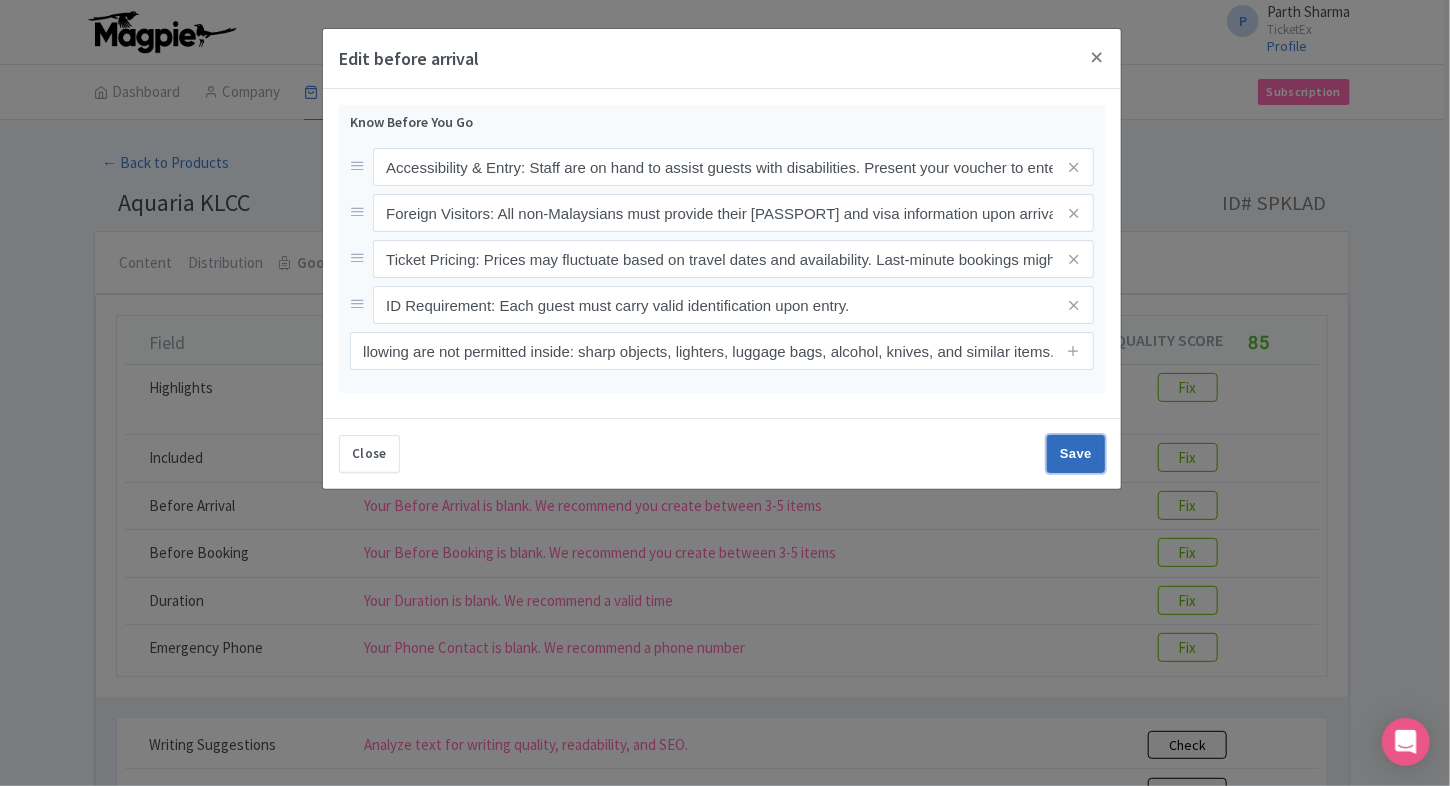 scroll, scrollTop: 0, scrollLeft: 0, axis: both 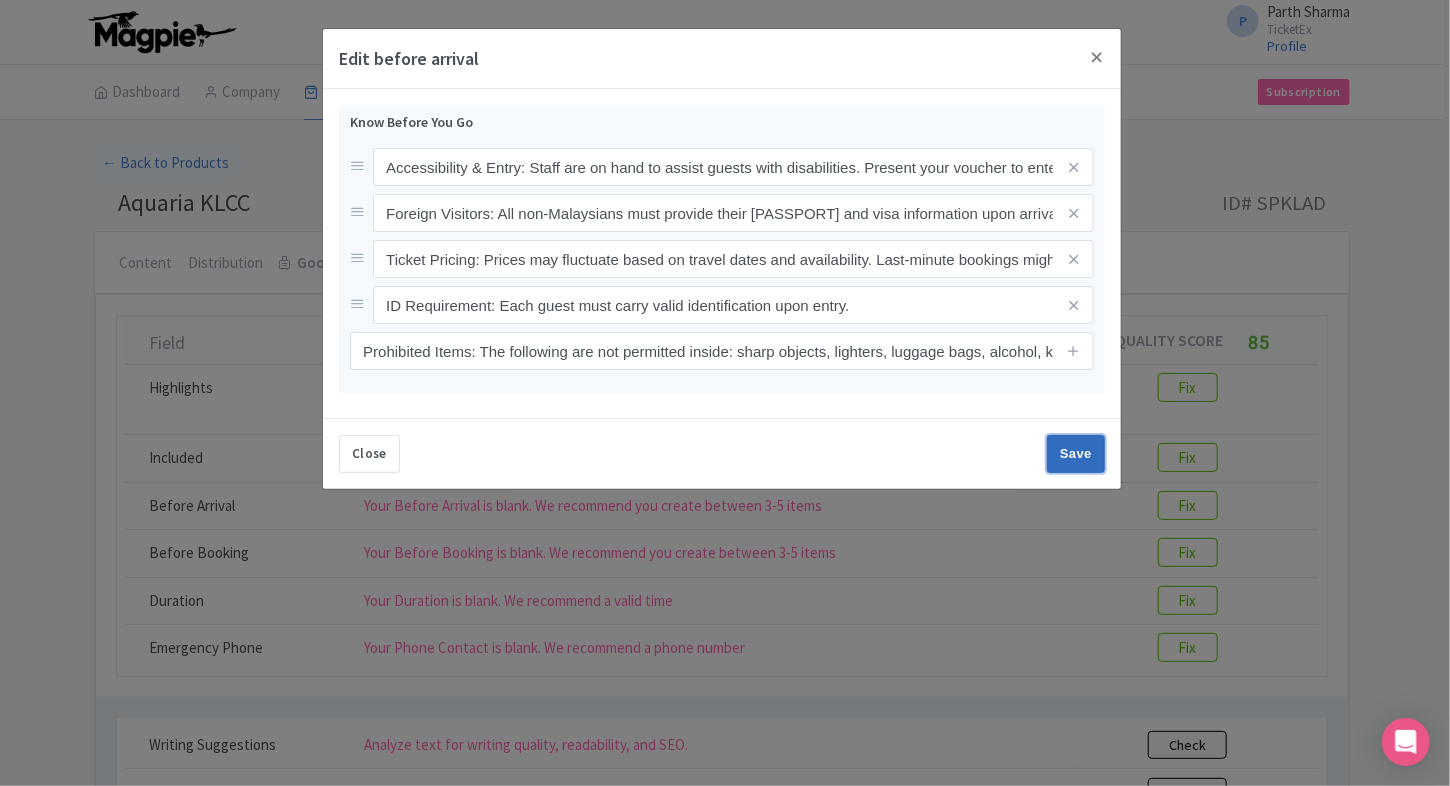 click on "Save" at bounding box center [1076, 454] 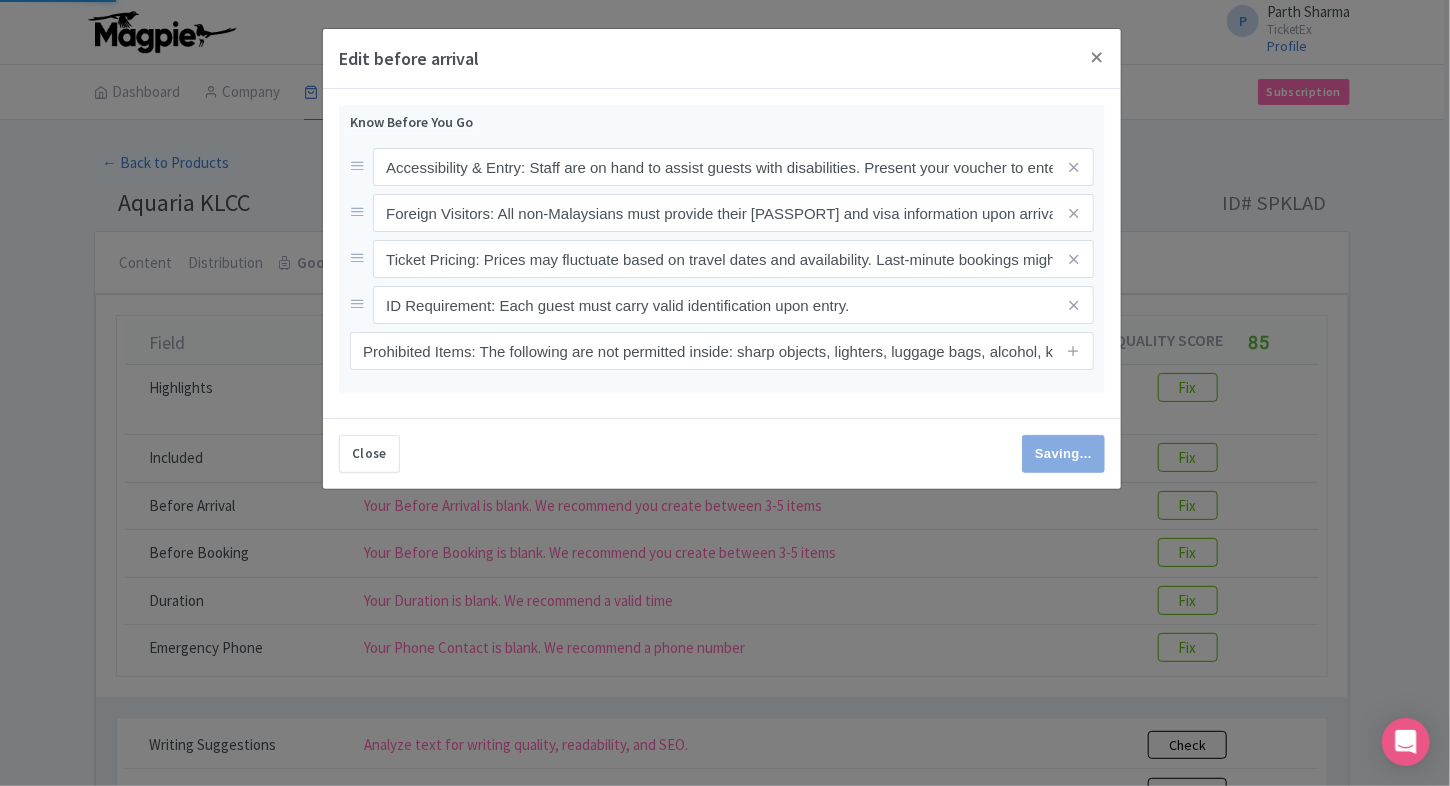 type on "Save" 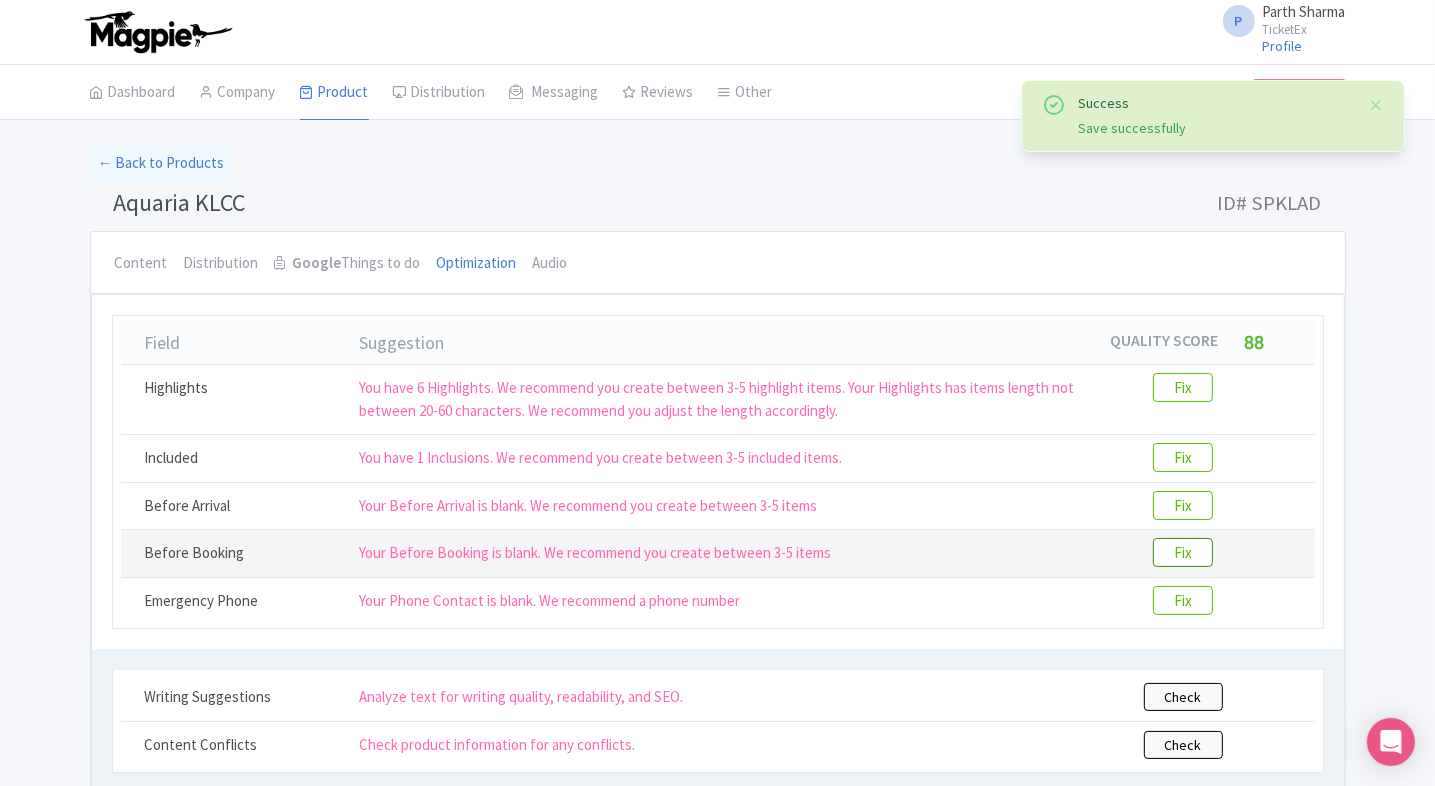 click on "Fix" at bounding box center (1183, 552) 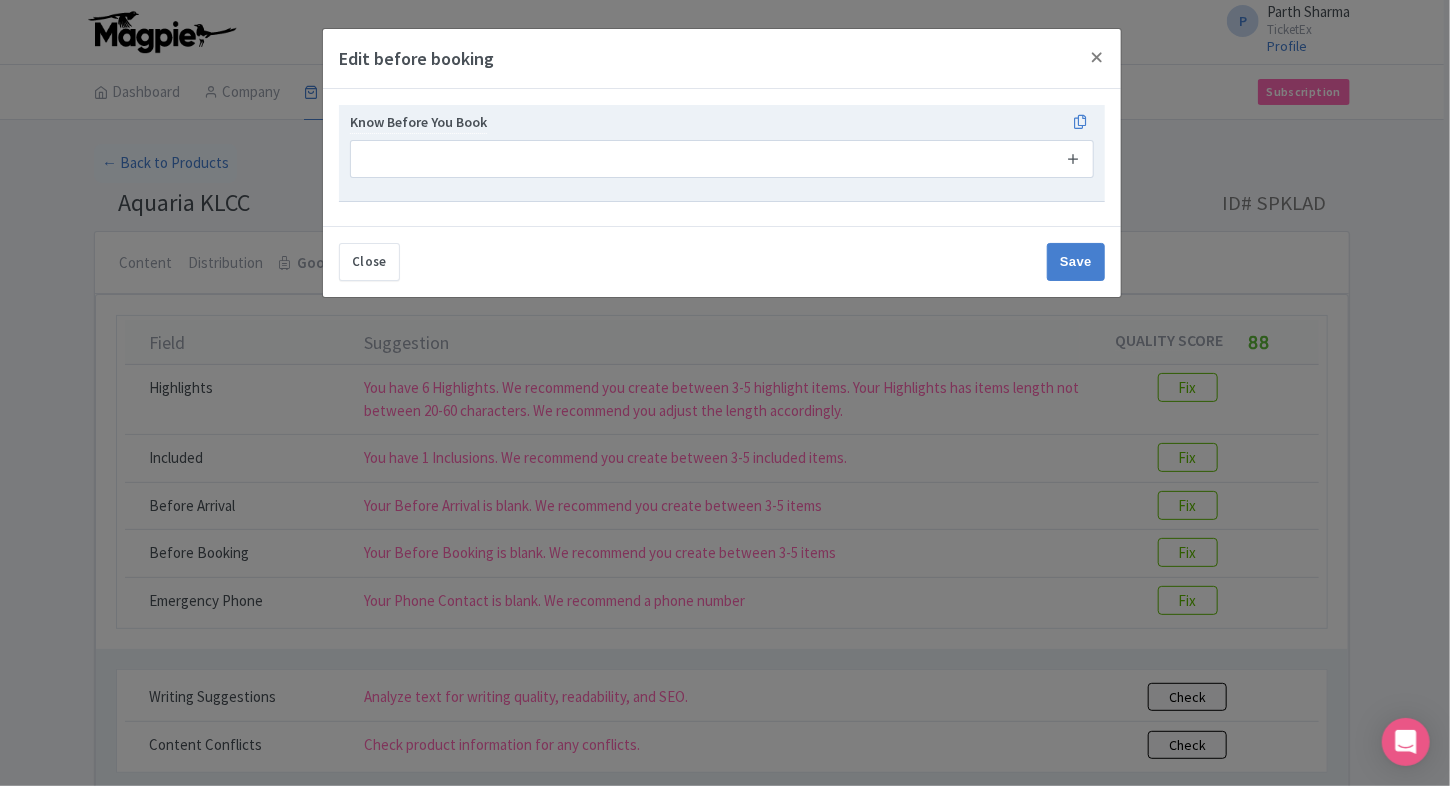 click at bounding box center (1073, 158) 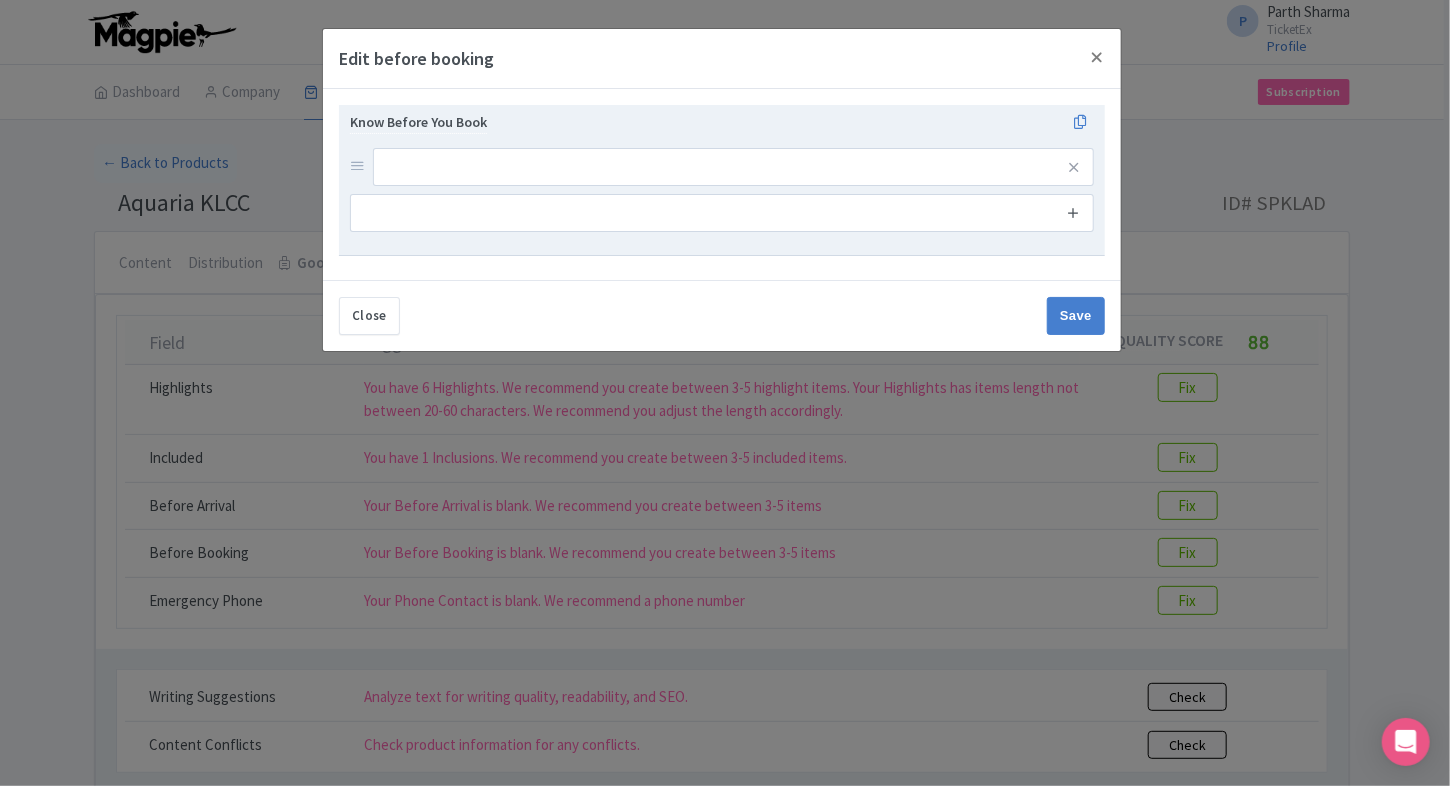 click at bounding box center (1073, 212) 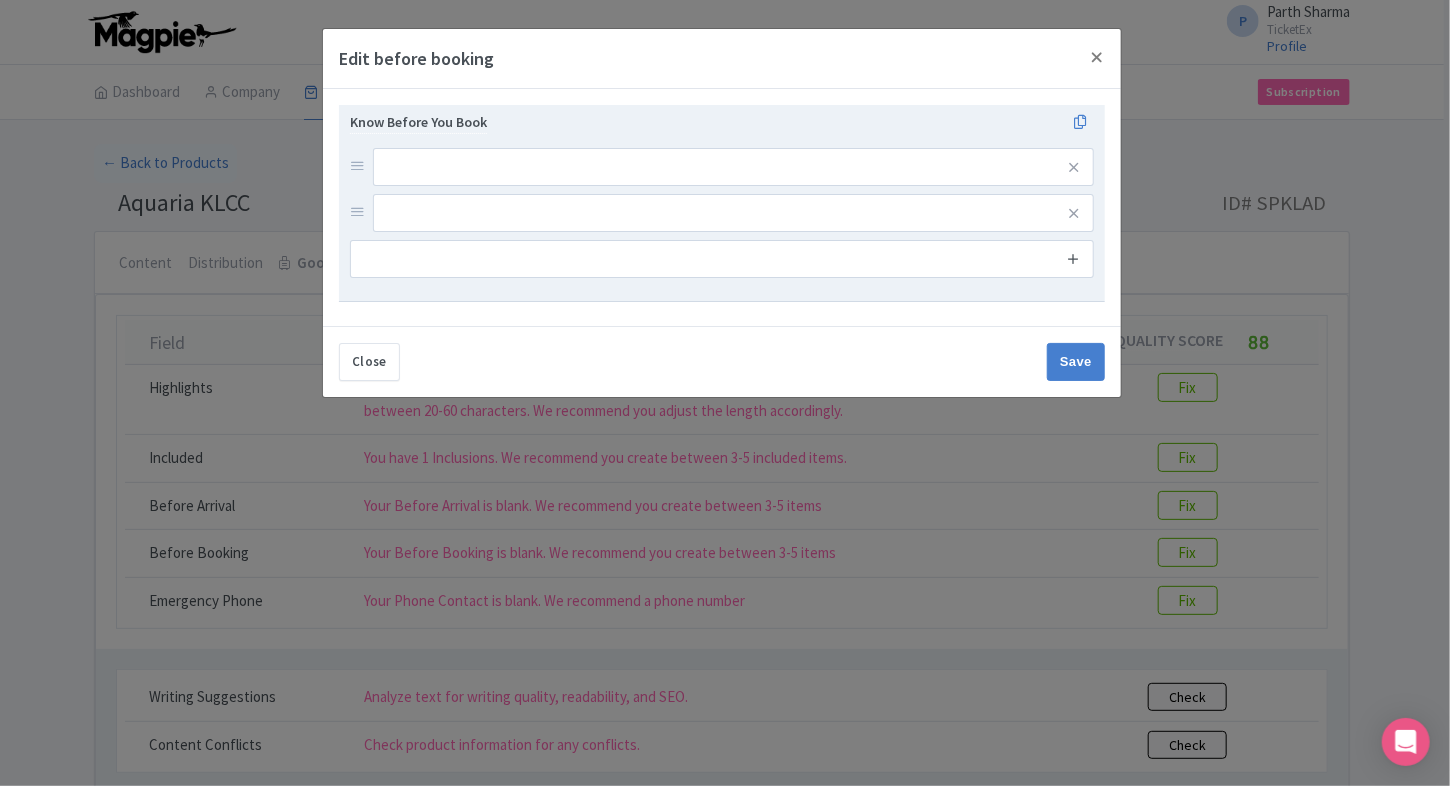 click at bounding box center [1073, 258] 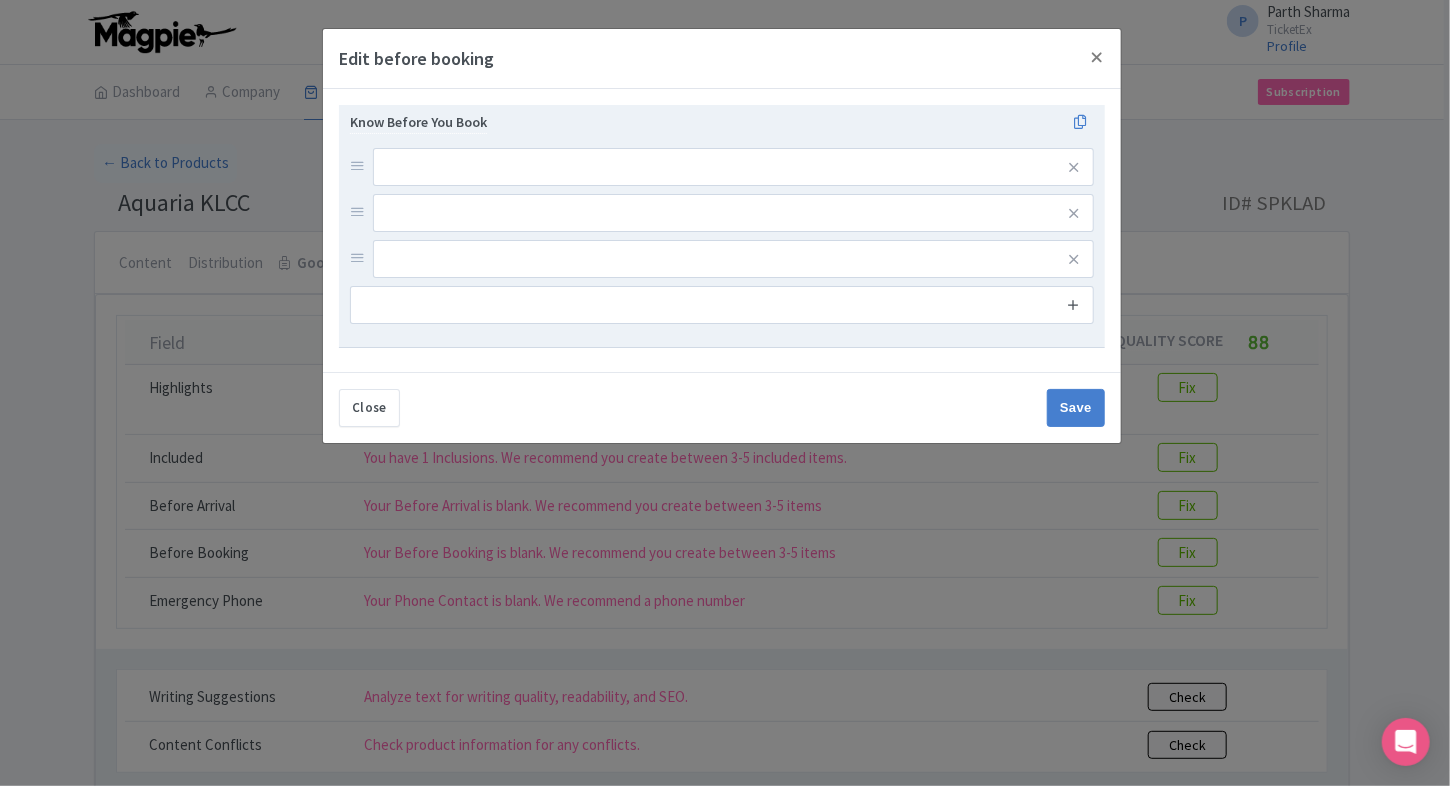 click at bounding box center [1073, 304] 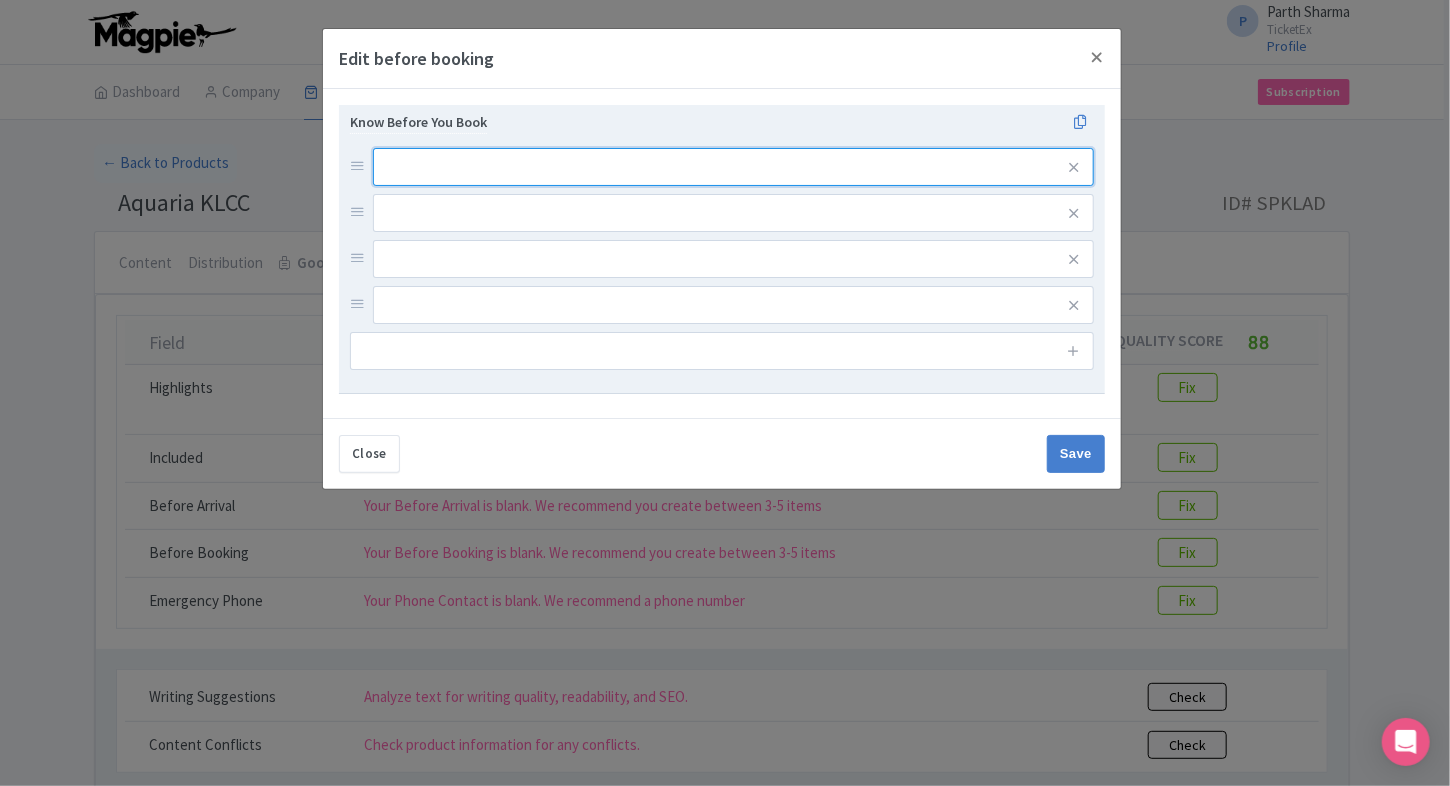 click at bounding box center (733, 167) 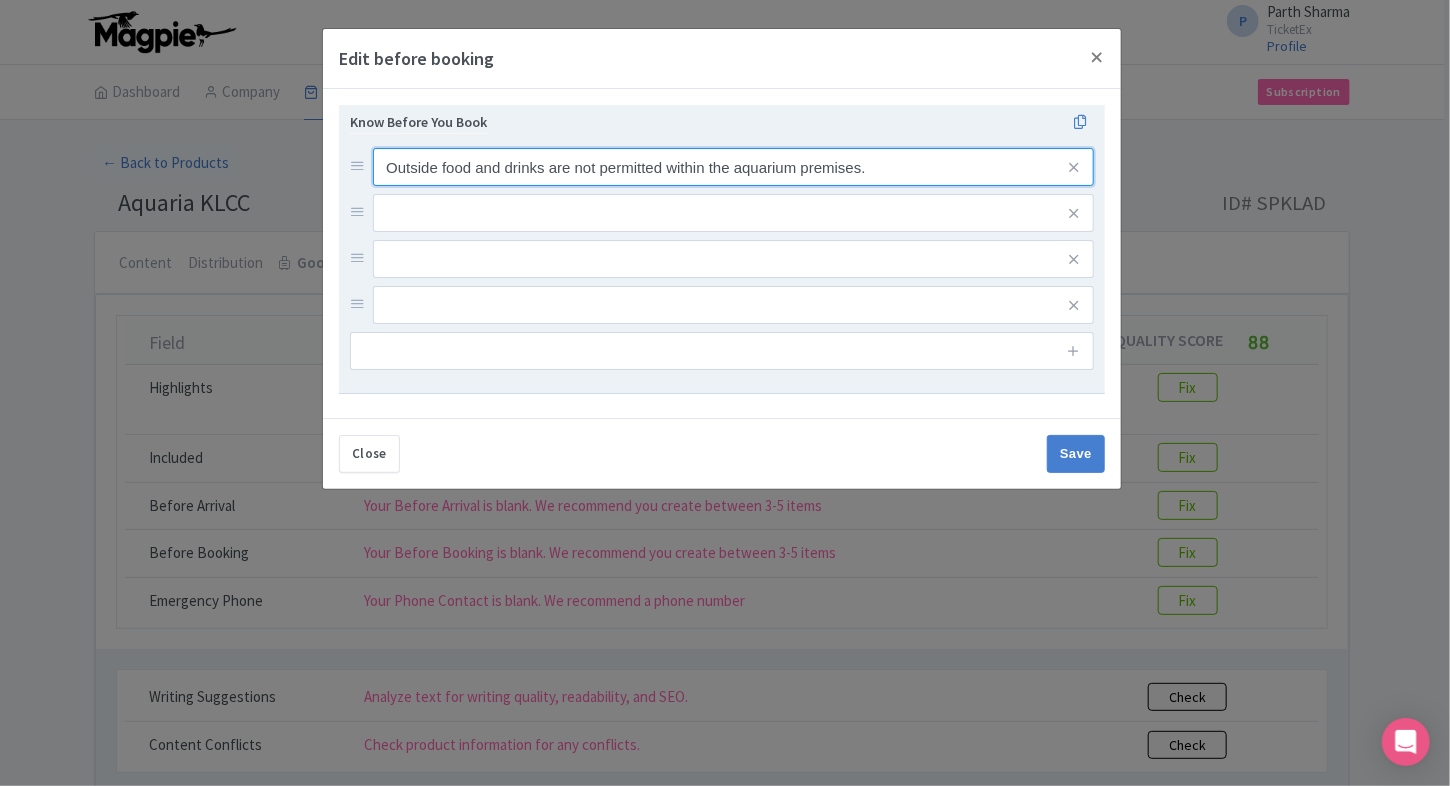 type on "Outside food and drinks are not permitted within the aquarium premises." 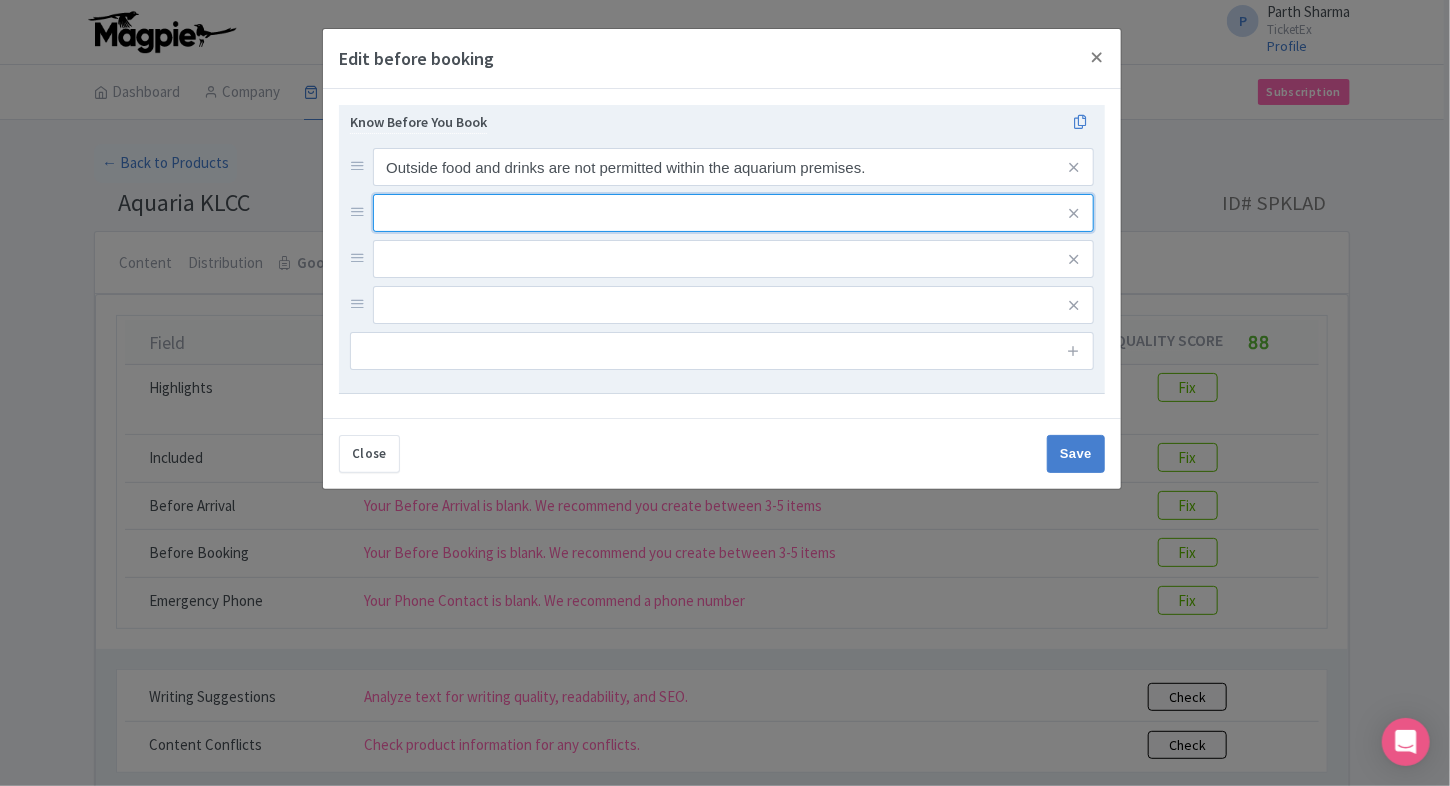 click at bounding box center (733, 167) 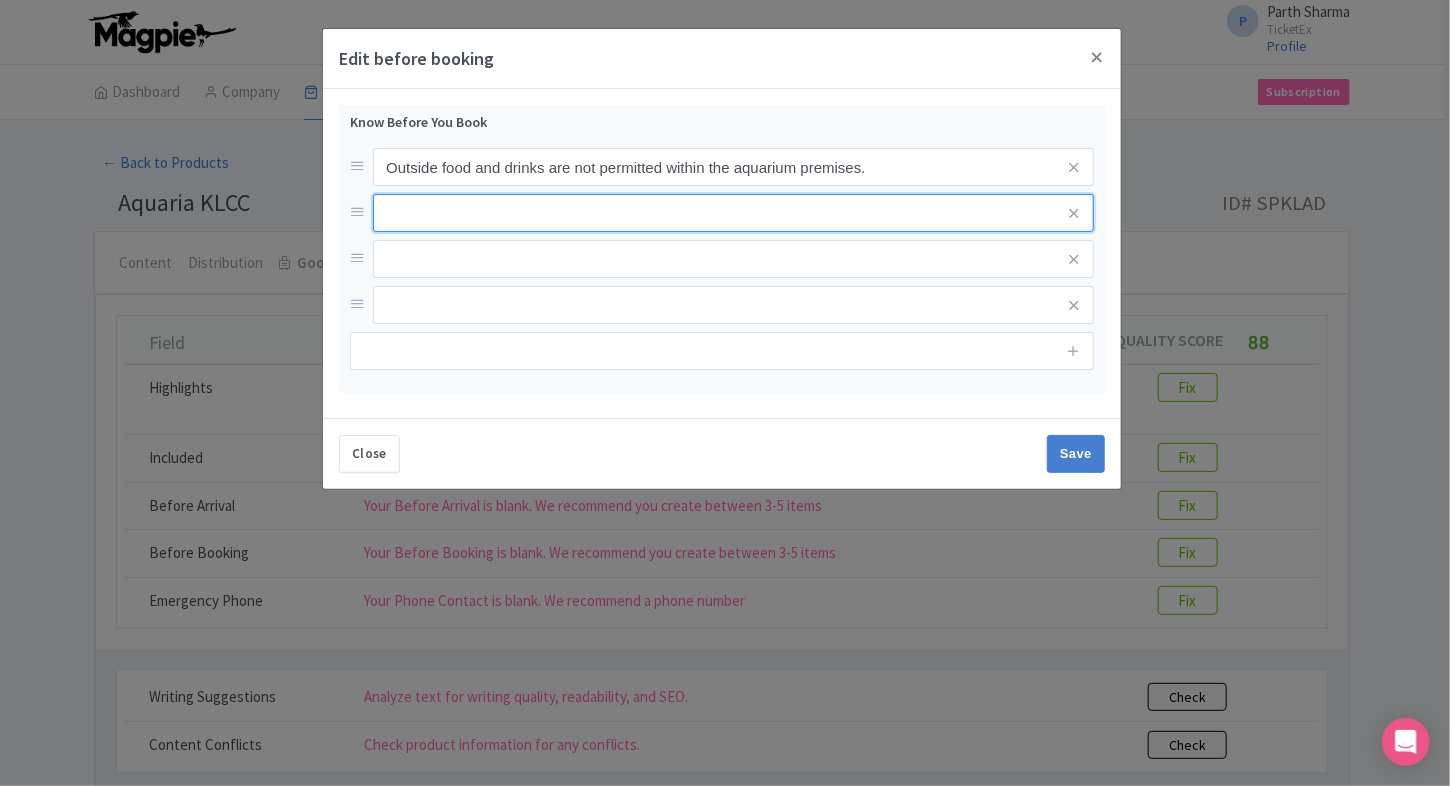 paste on "For a smoother experience, consider visiting on weekdays or non-peak hours to avoid crowds." 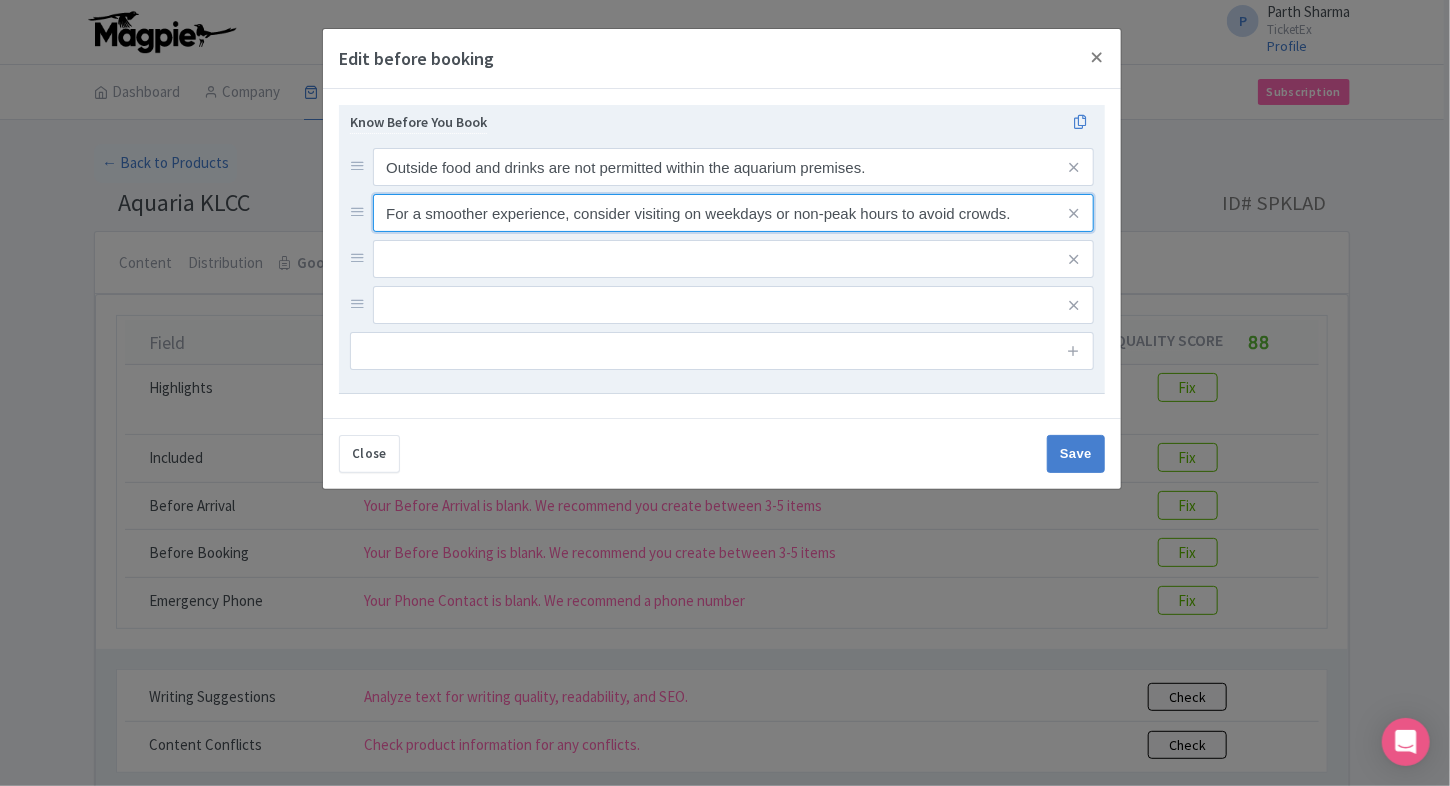 type on "For a smoother experience, consider visiting on weekdays or non-peak hours to avoid crowds." 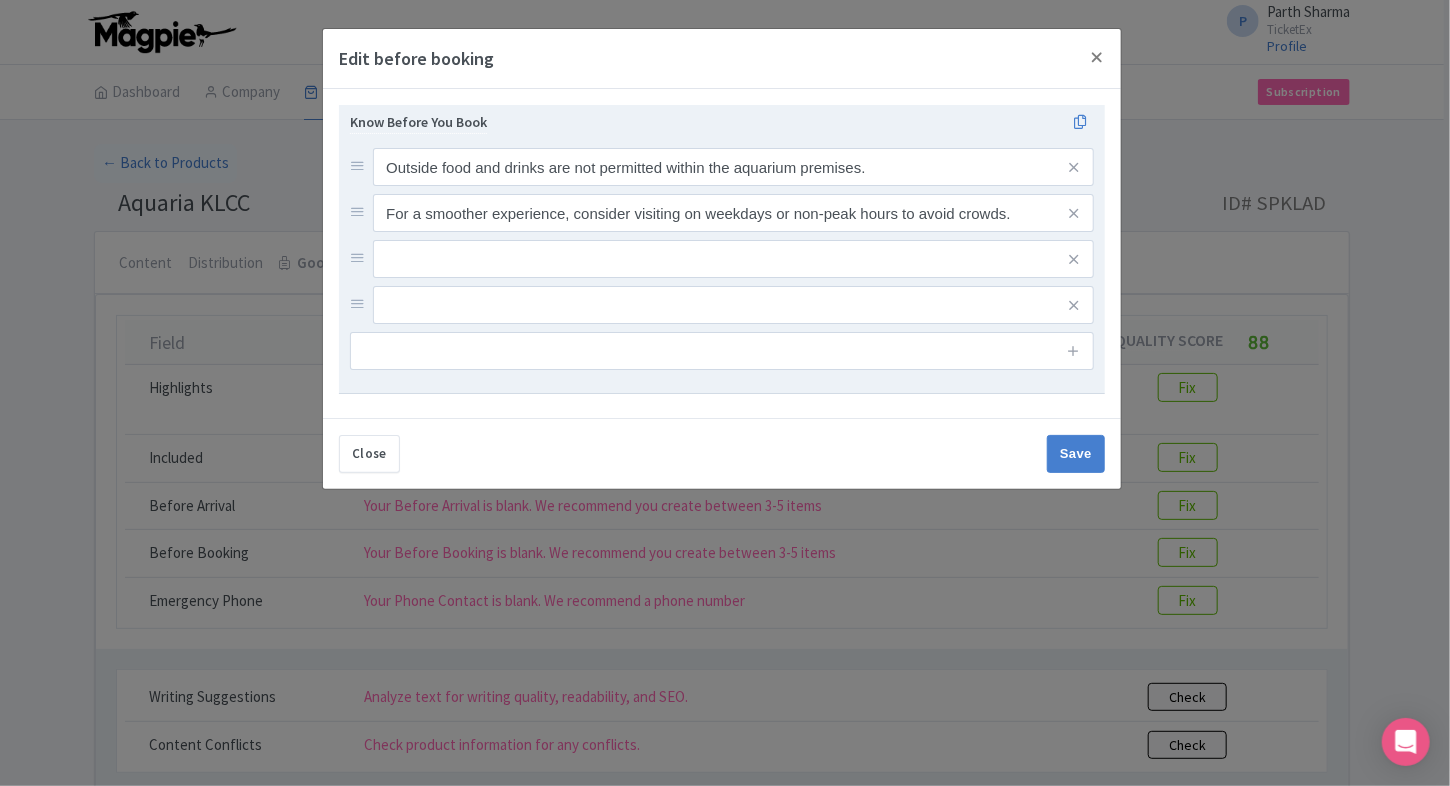 click at bounding box center (733, 167) 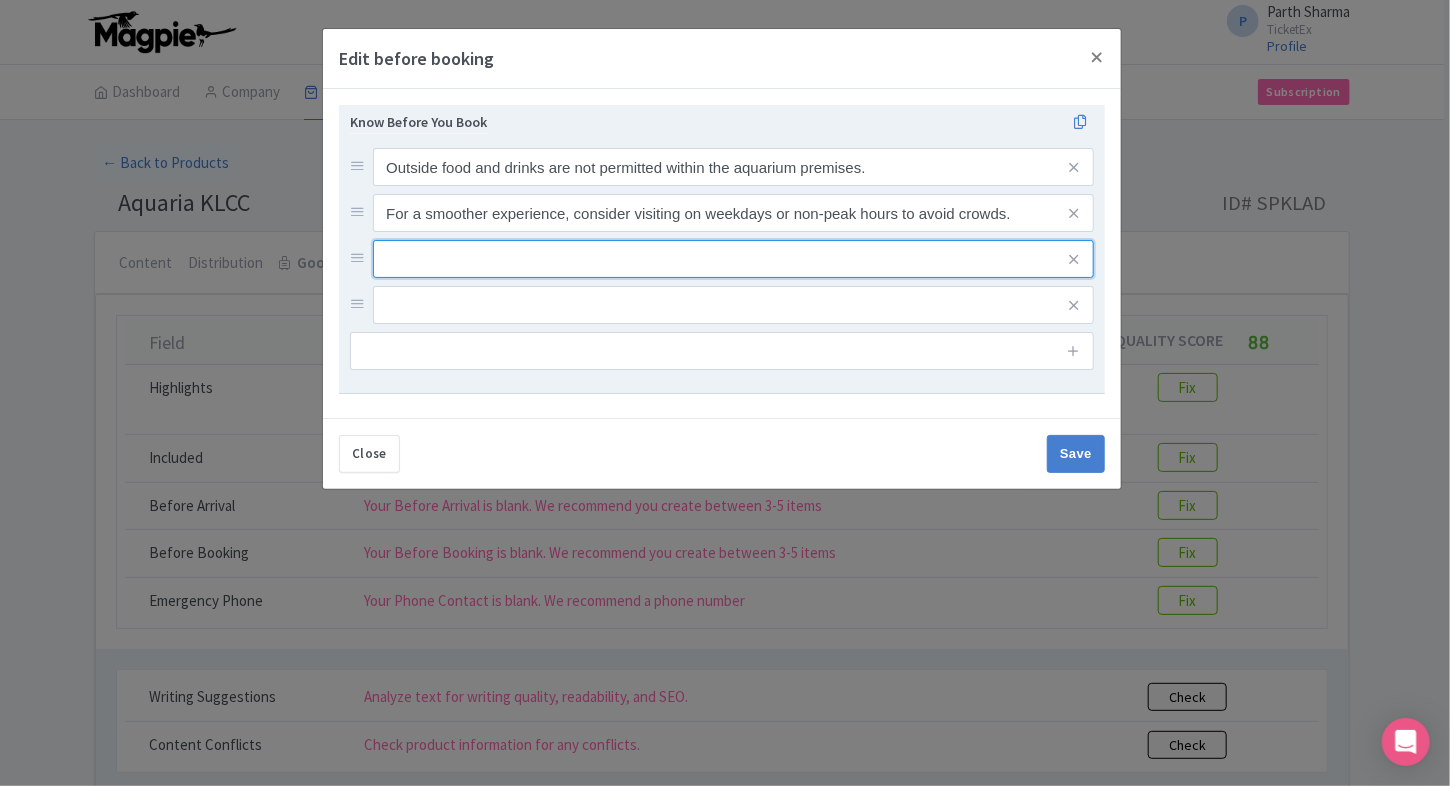 paste on "Please arrive during operating hours (typically 10:00 AM to 7:00 PM); last entry is usually one hour before closing." 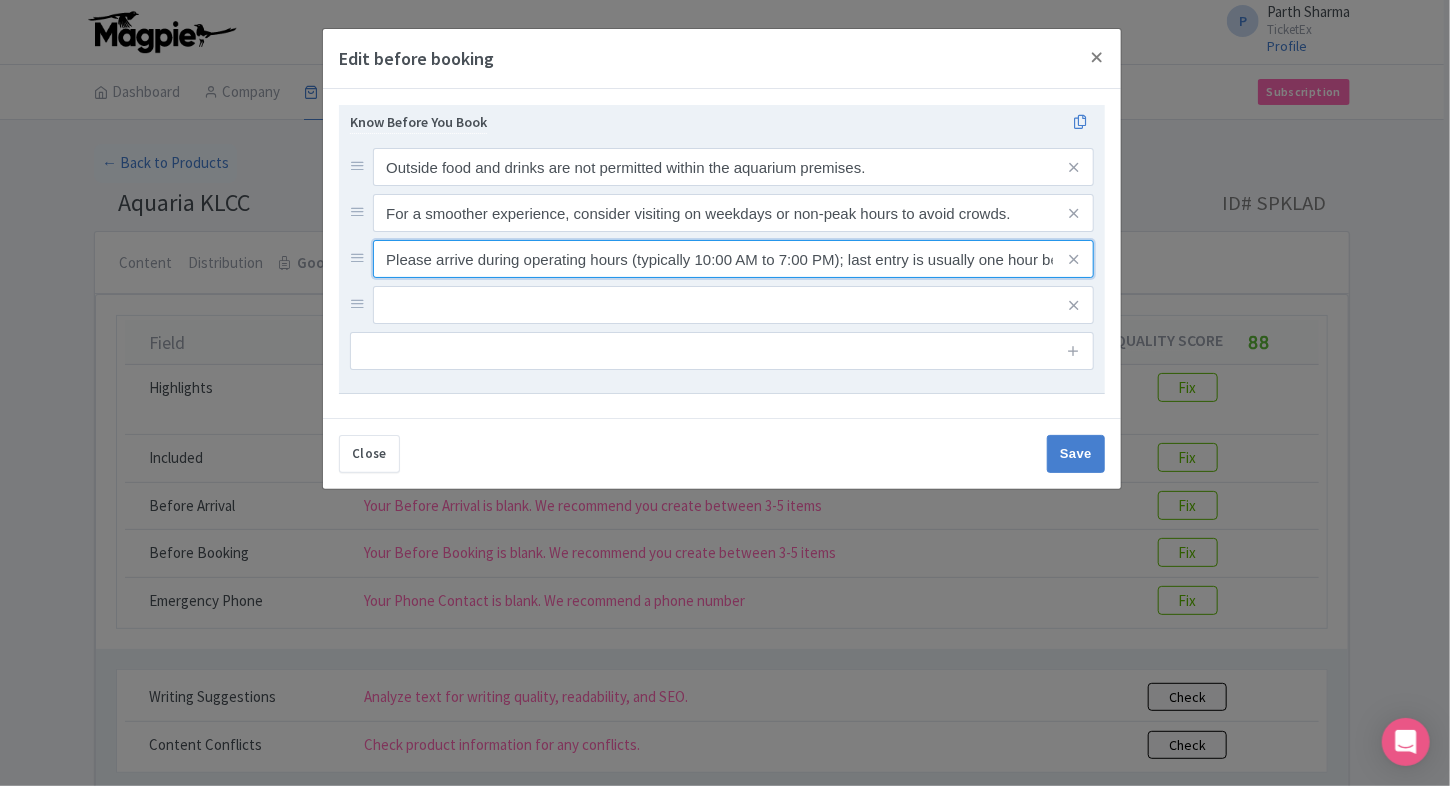scroll, scrollTop: 0, scrollLeft: 85, axis: horizontal 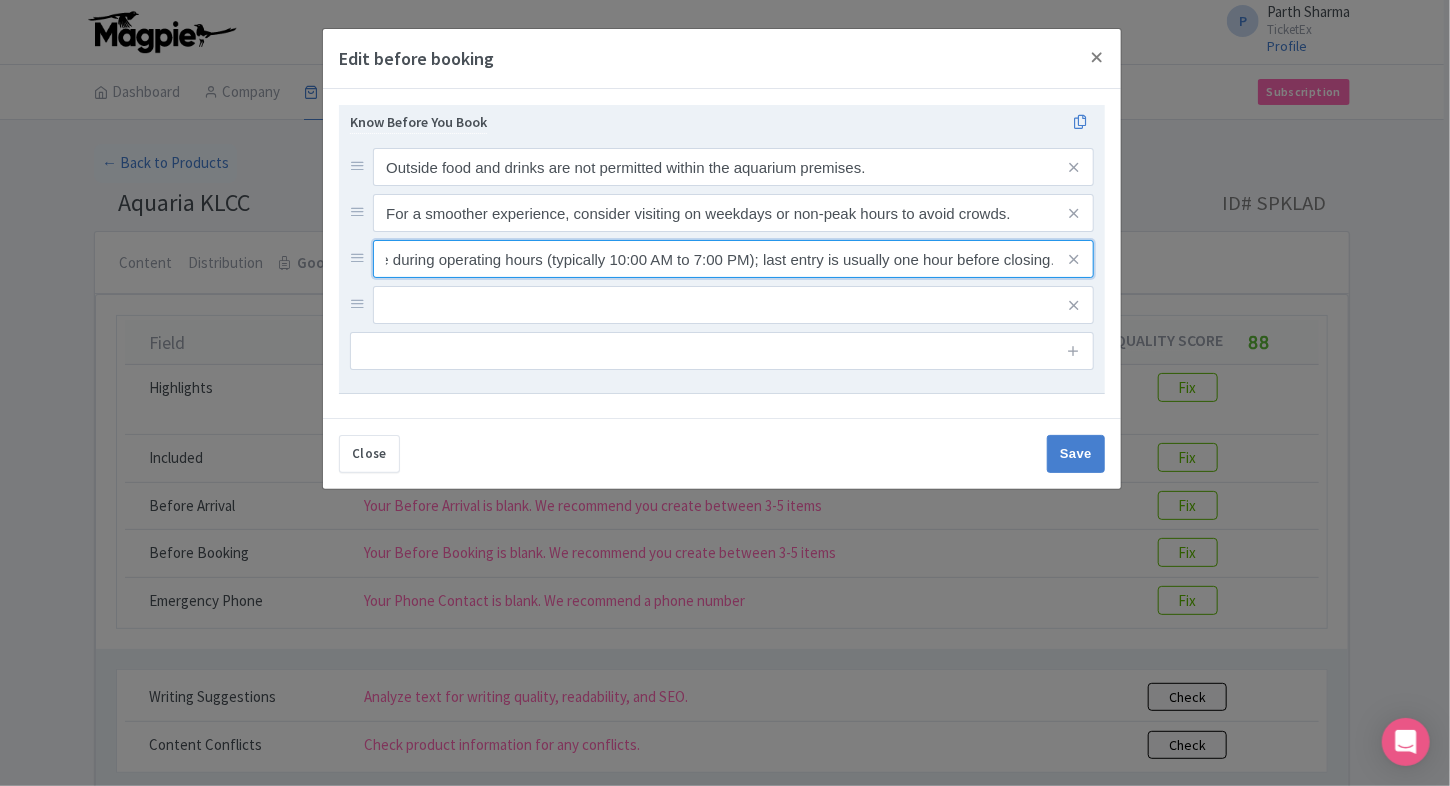 type on "Please arrive during operating hours (typically 10:00 AM to 7:00 PM); last entry is usually one hour before closing." 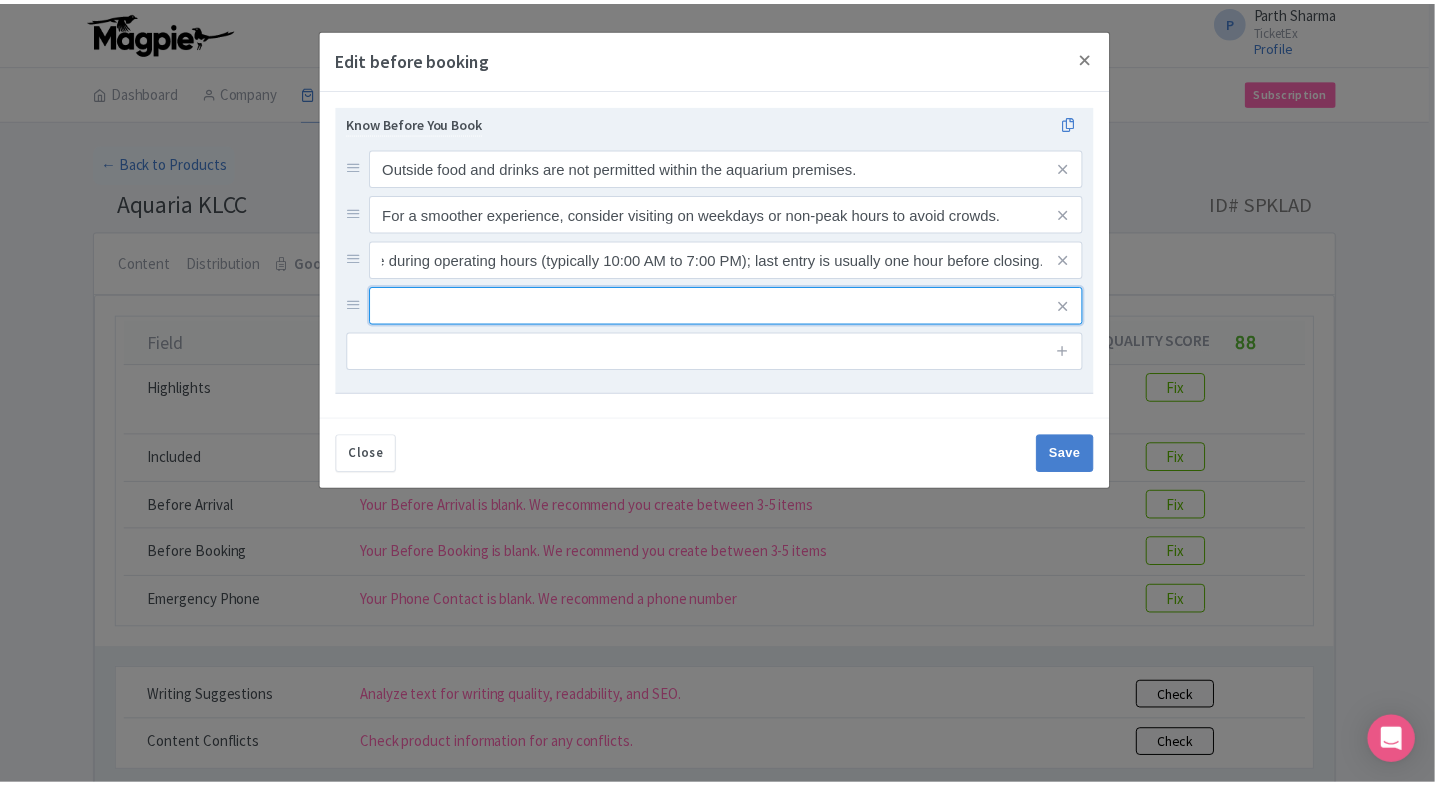 scroll, scrollTop: 0, scrollLeft: 0, axis: both 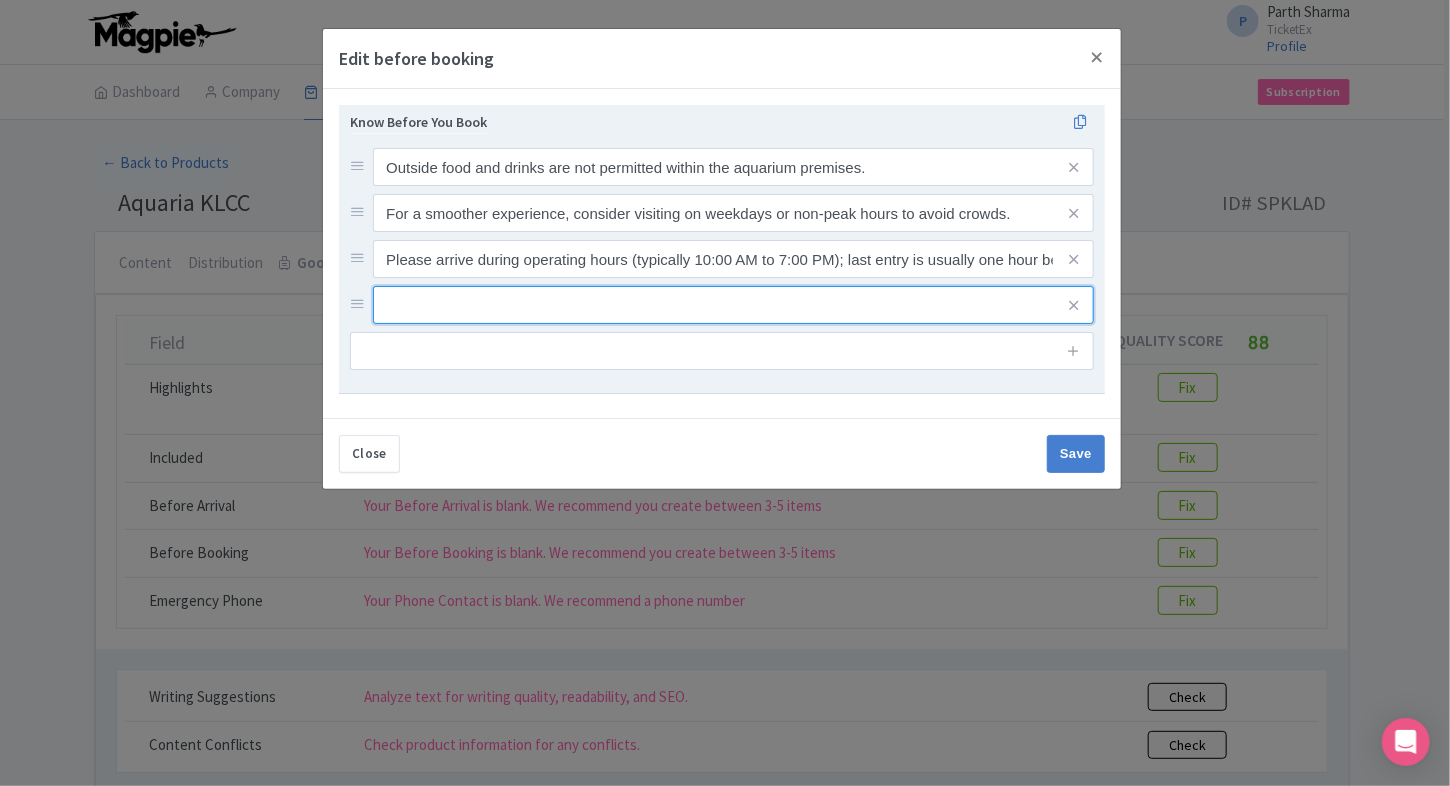 click at bounding box center (733, 167) 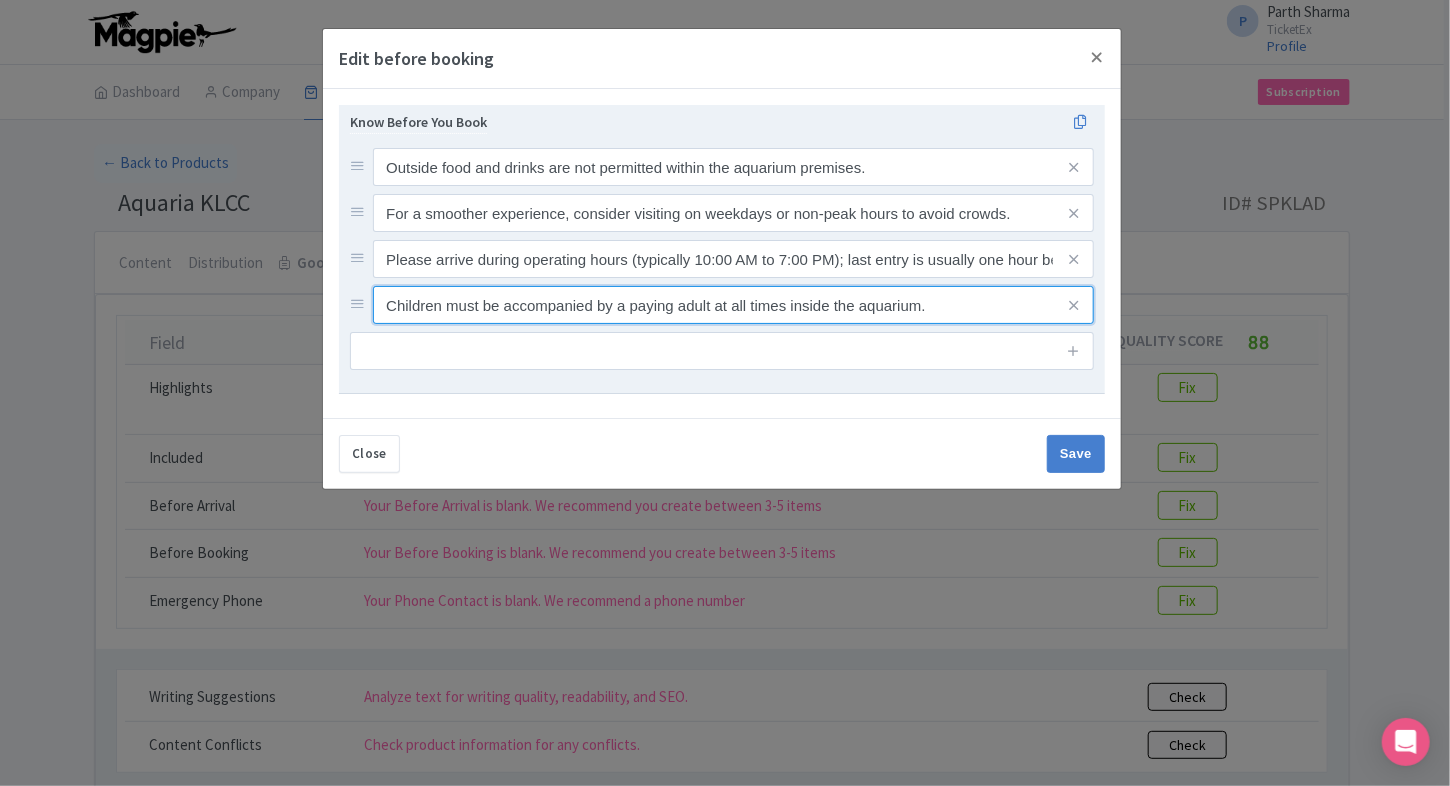 type on "Children must be accompanied by a paying adult at all times inside the aquarium." 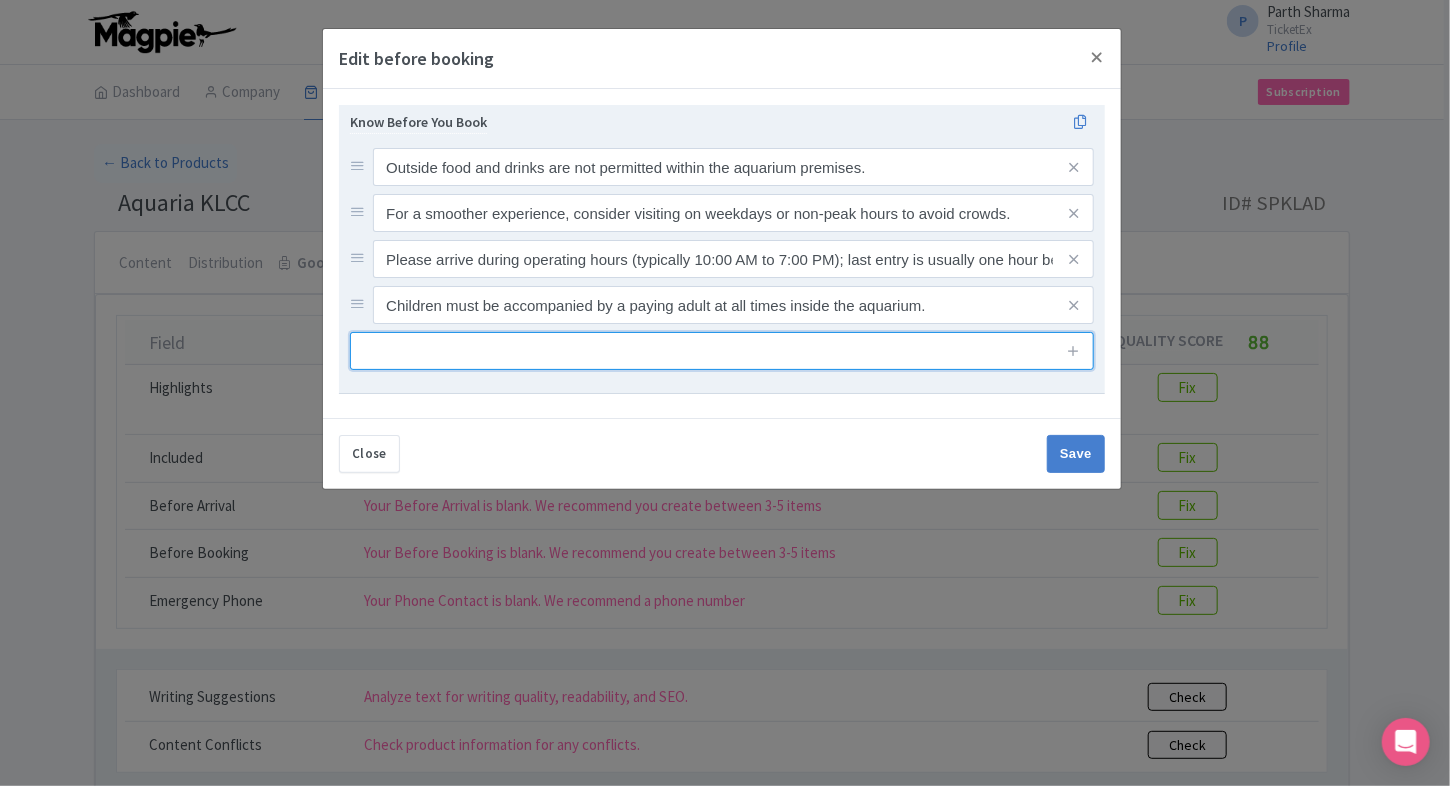 click at bounding box center (722, 351) 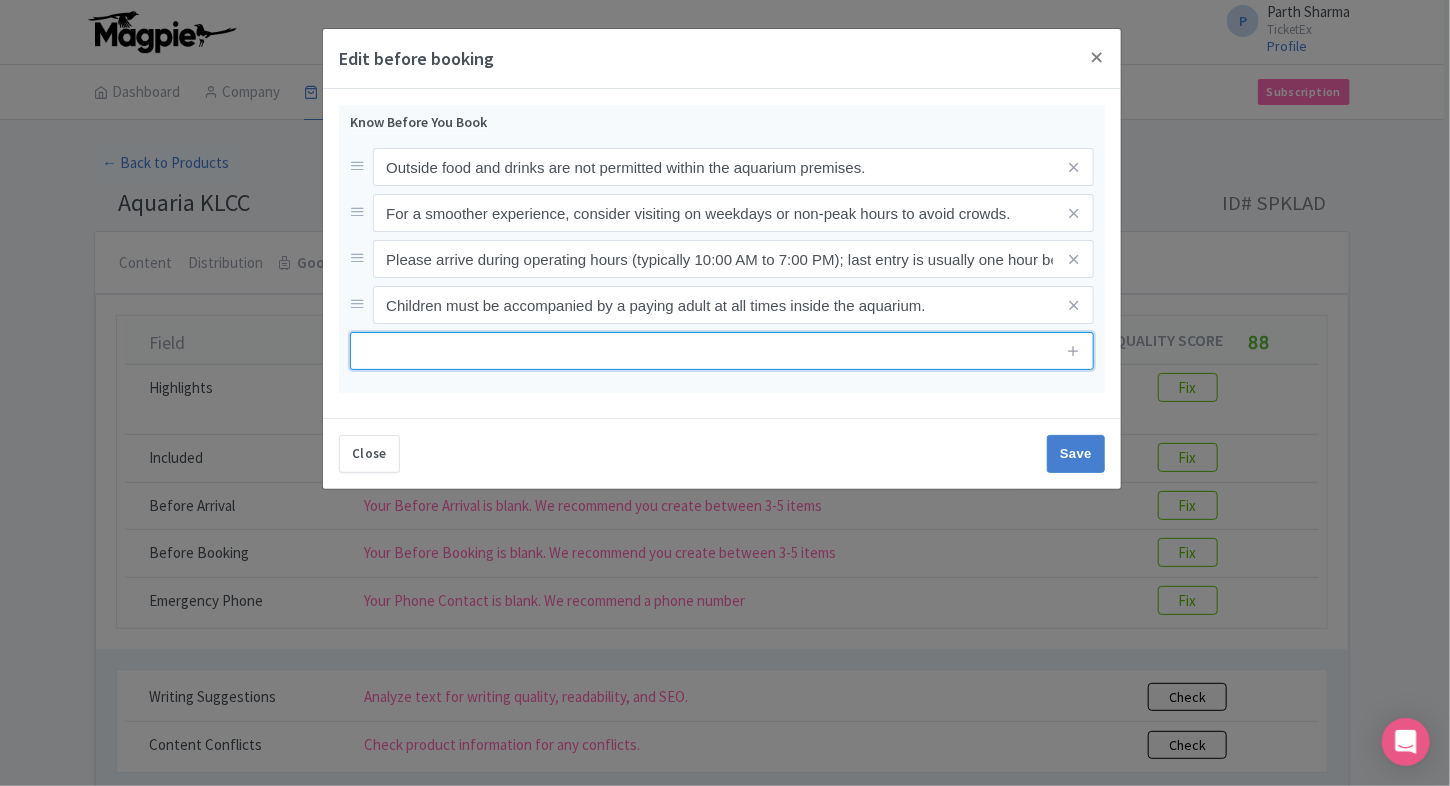 paste on "Aquaria KLCC is a fully indoor attraction, suitable for all weather conditions." 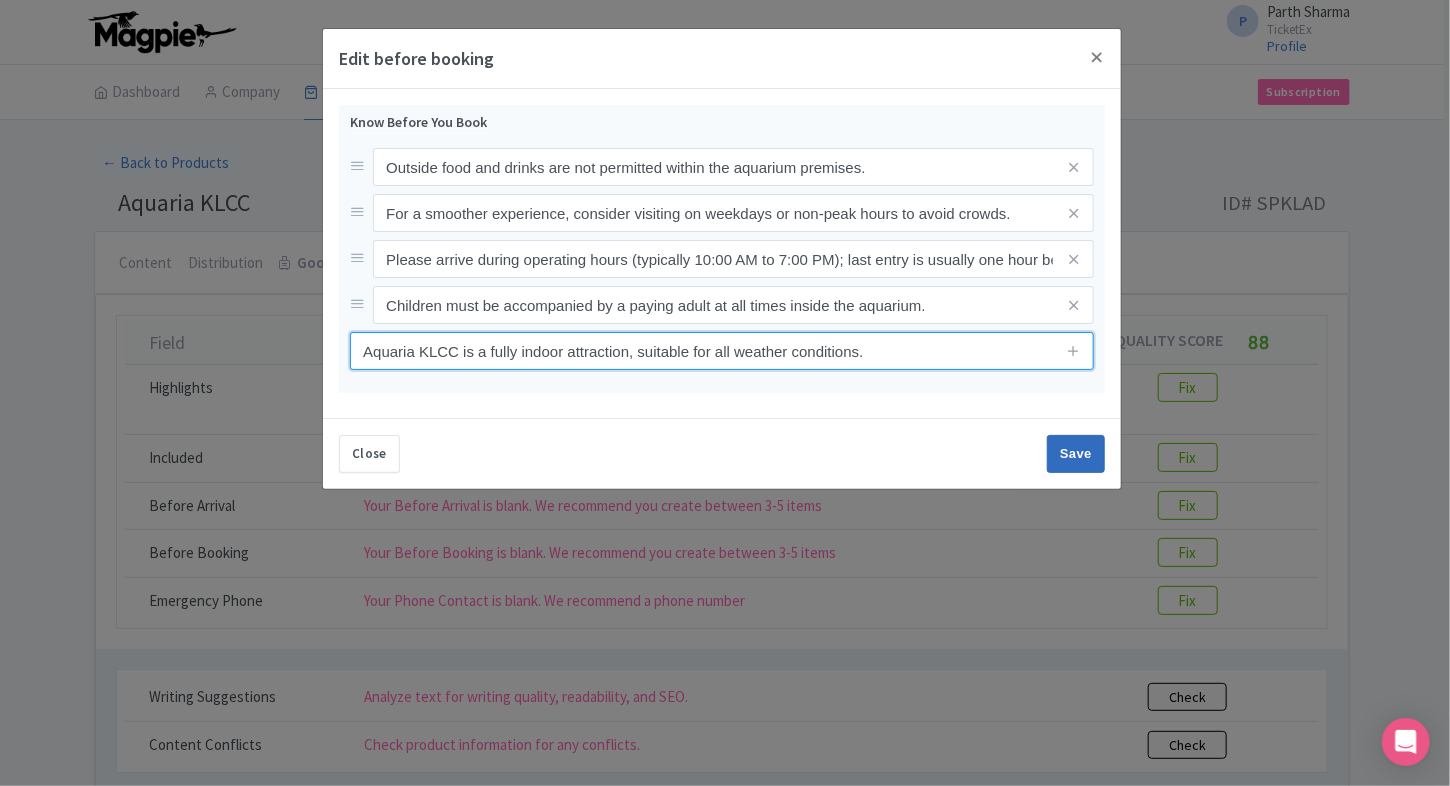 type on "Aquaria KLCC is a fully indoor attraction, suitable for all weather conditions." 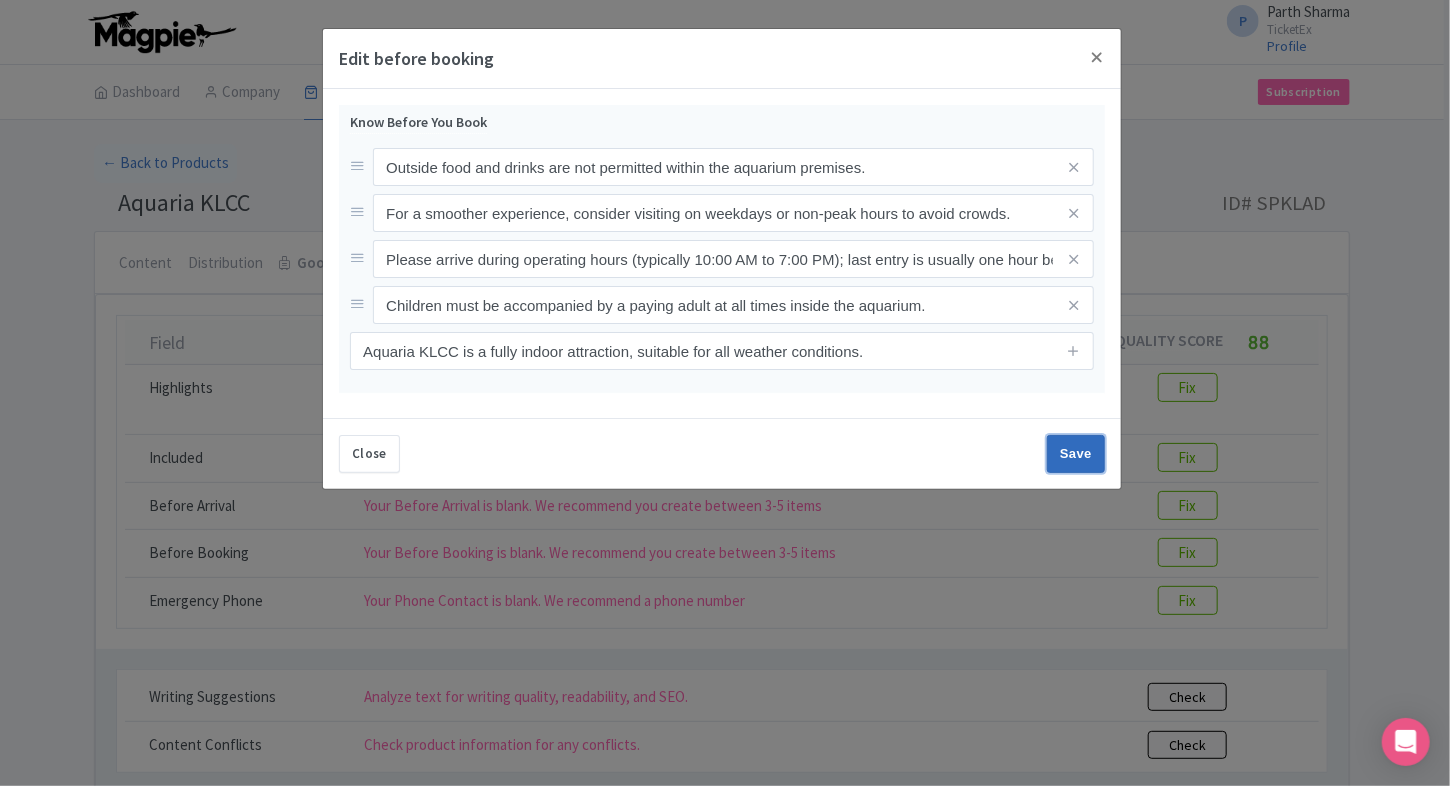 click on "Save" at bounding box center (1076, 454) 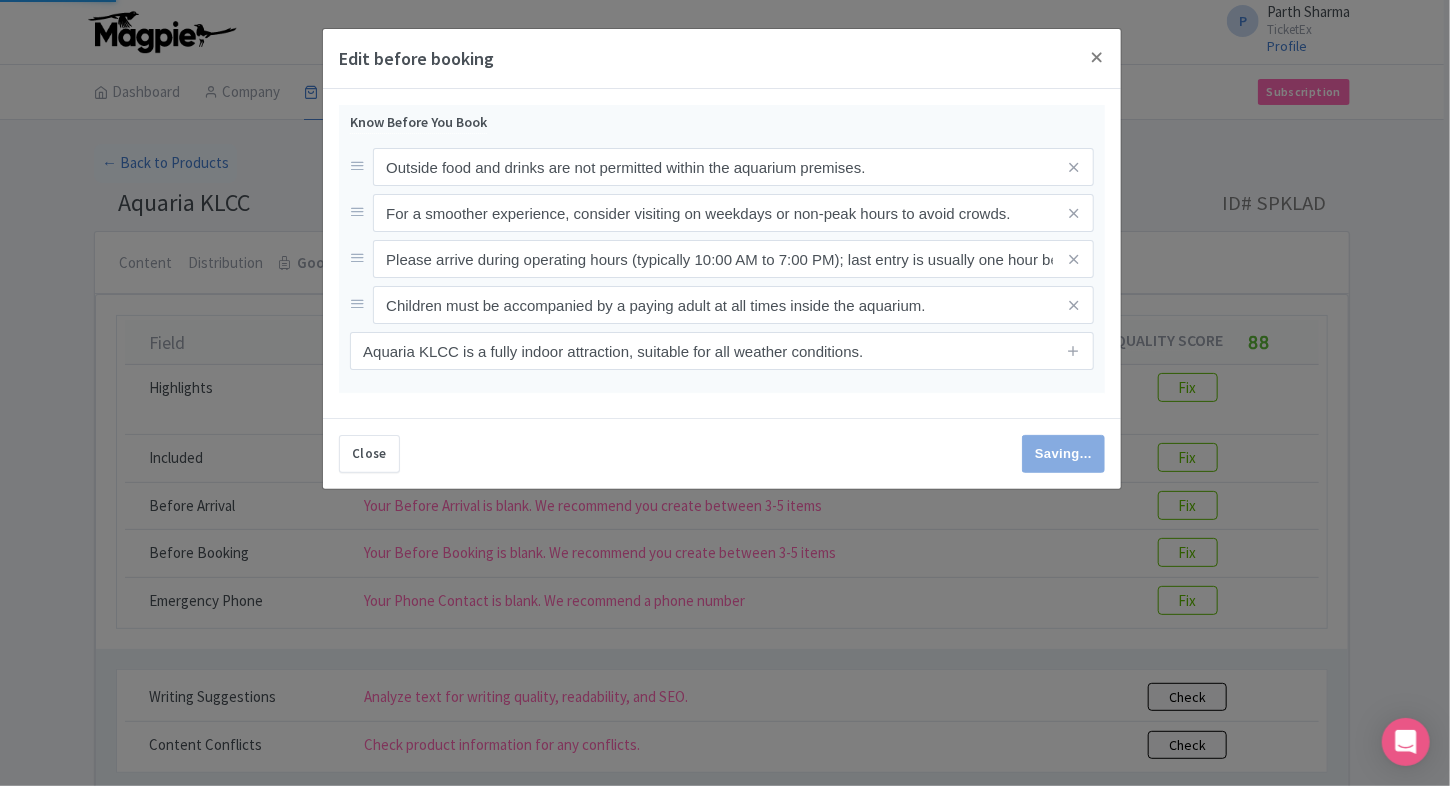 type on "Save" 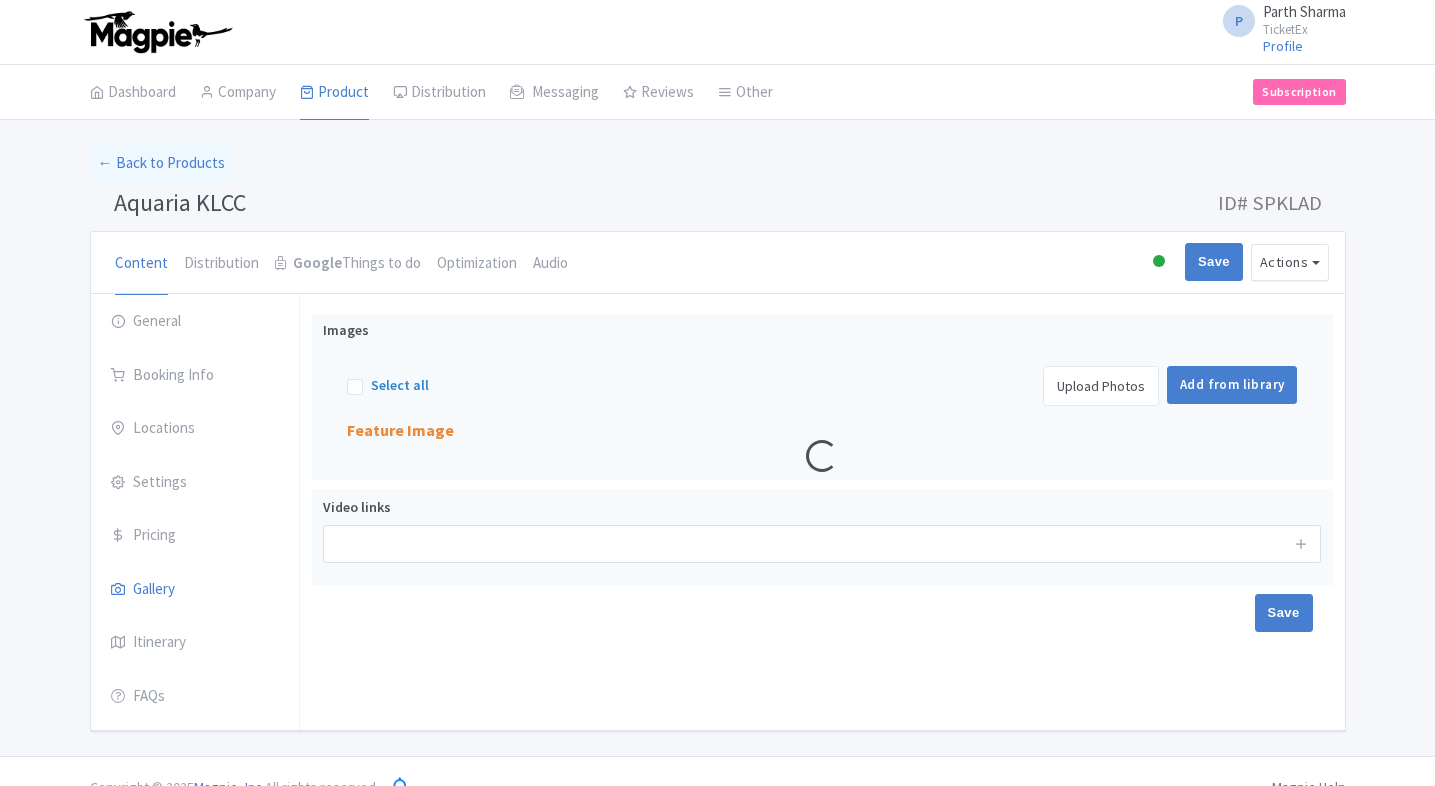 scroll, scrollTop: 0, scrollLeft: 0, axis: both 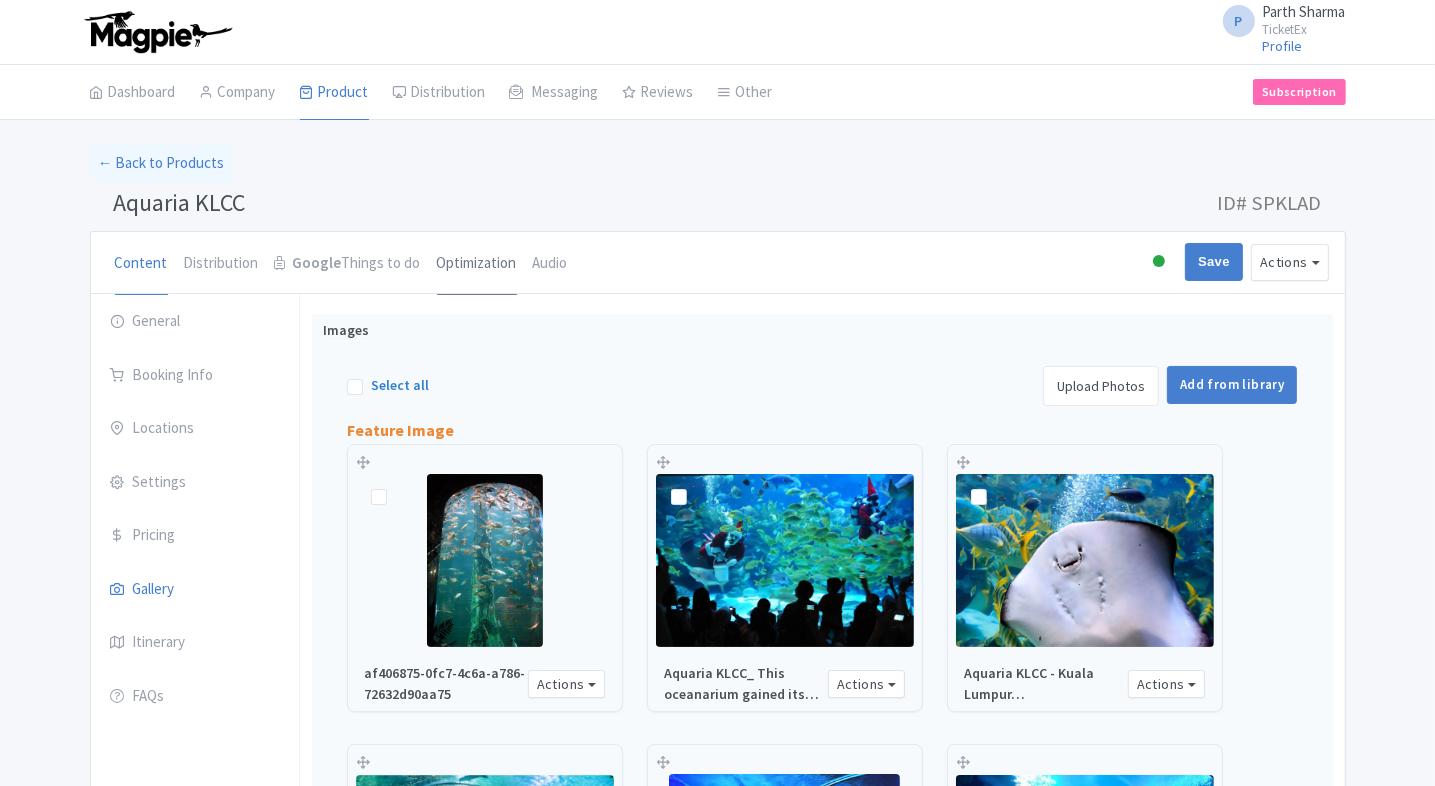 drag, startPoint x: 0, startPoint y: 0, endPoint x: 476, endPoint y: 278, distance: 551.235 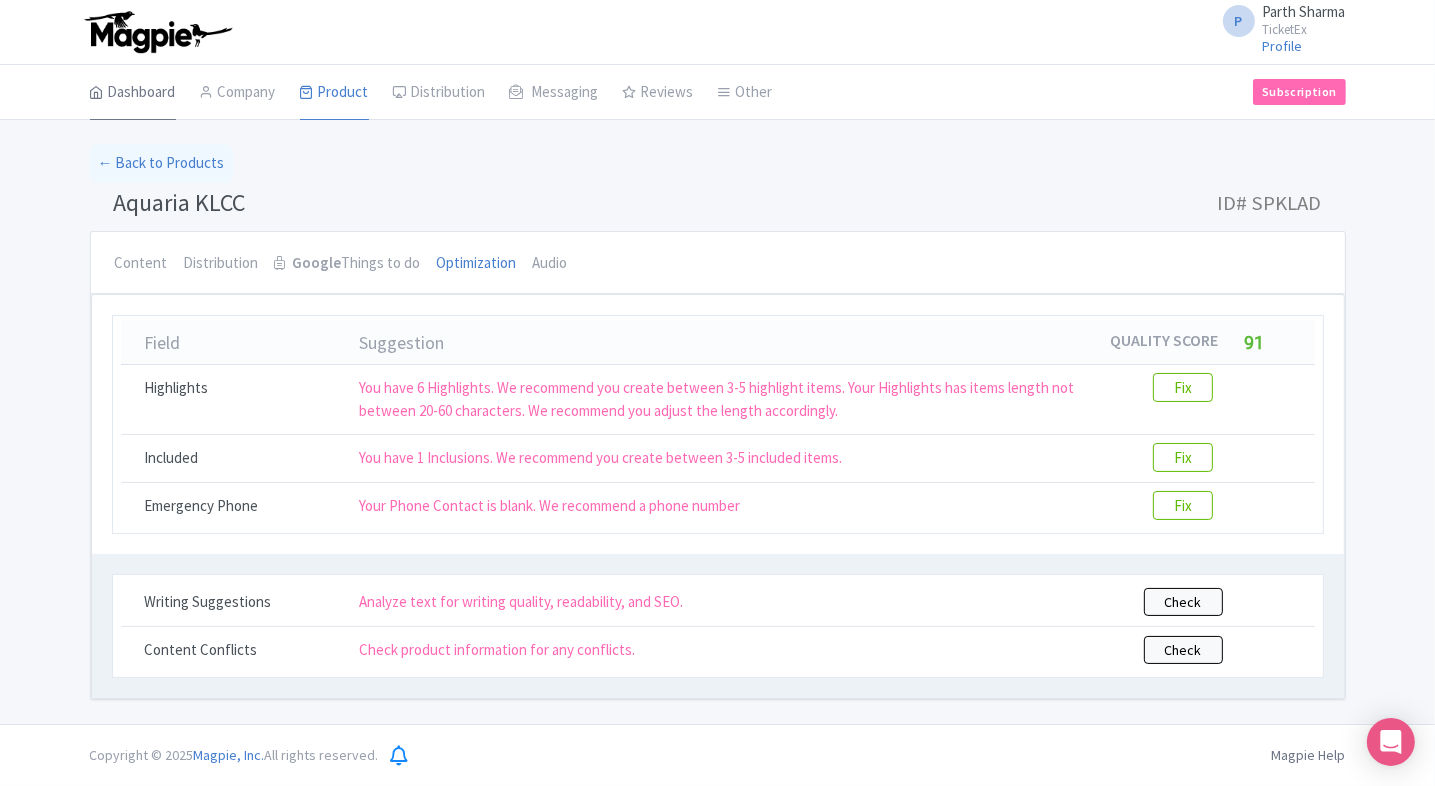 click on "Dashboard" at bounding box center [133, 93] 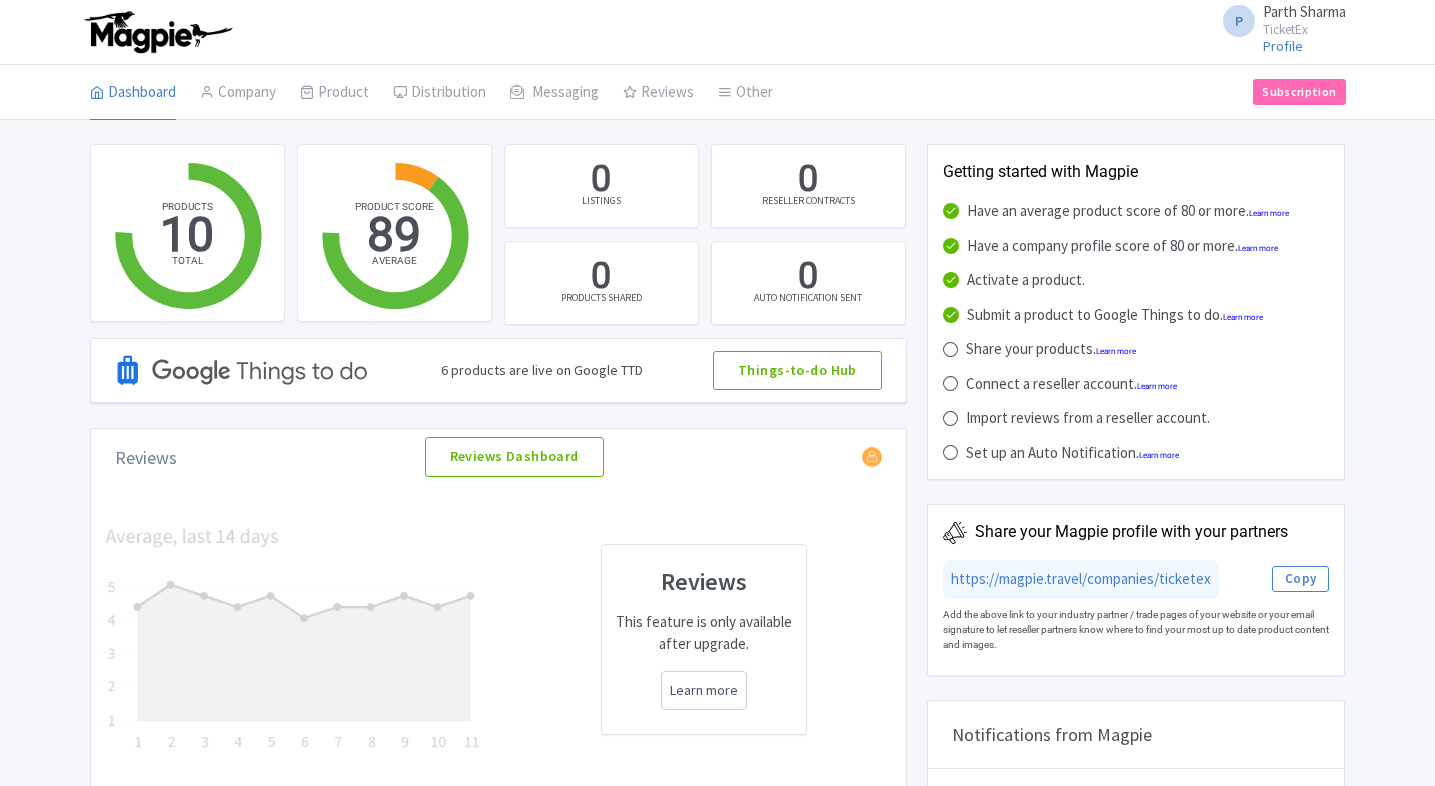 scroll, scrollTop: 0, scrollLeft: 0, axis: both 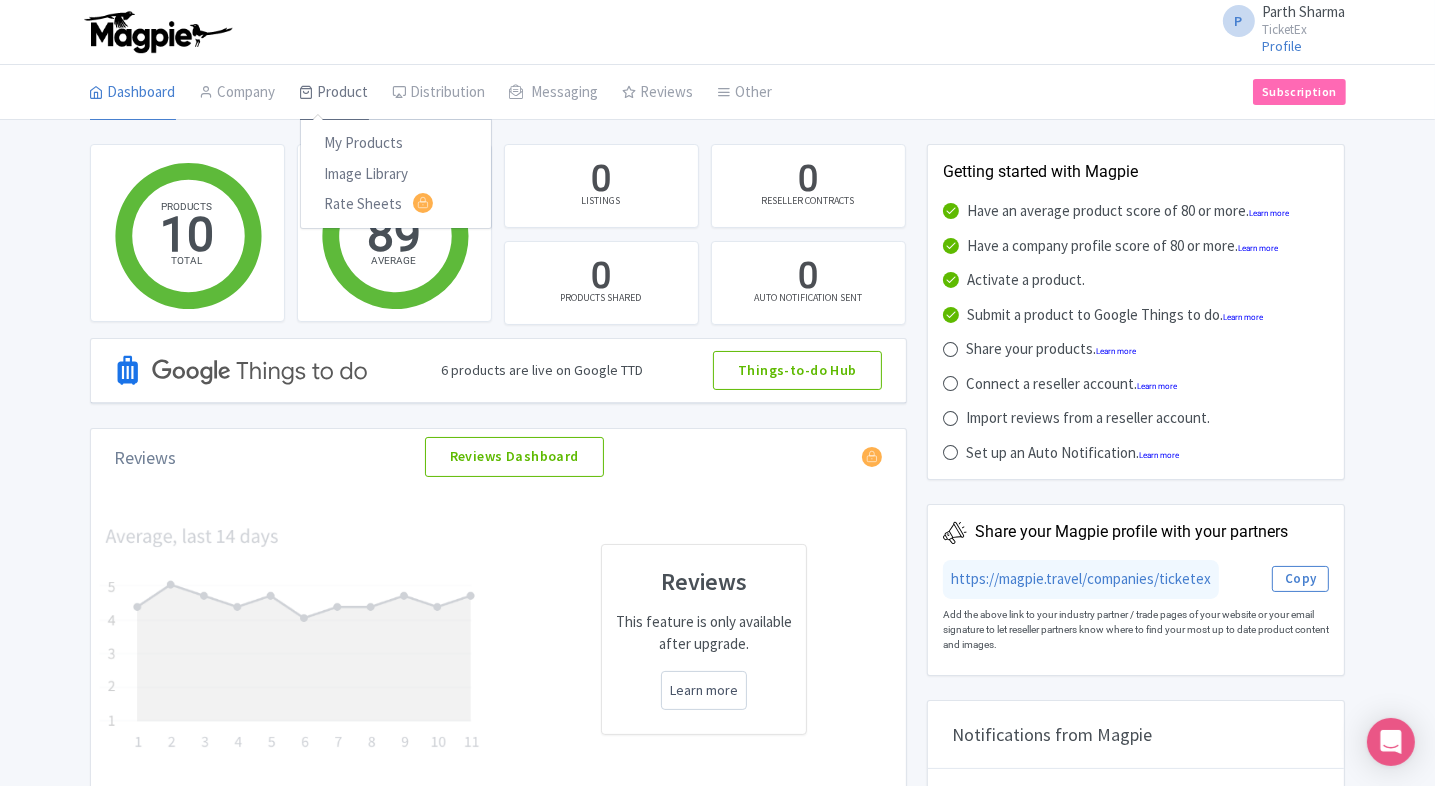 click on "Product" at bounding box center (334, 93) 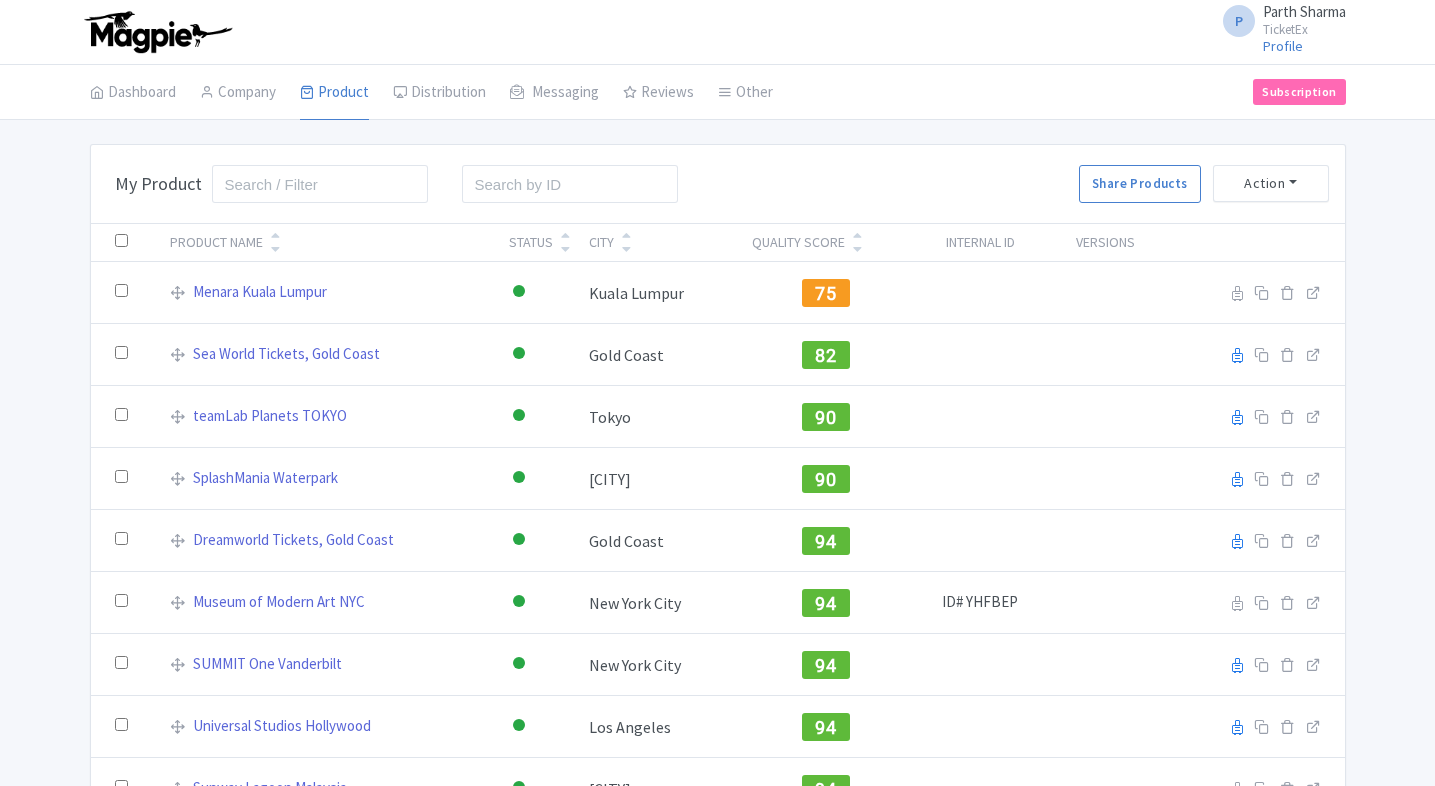 scroll, scrollTop: 0, scrollLeft: 0, axis: both 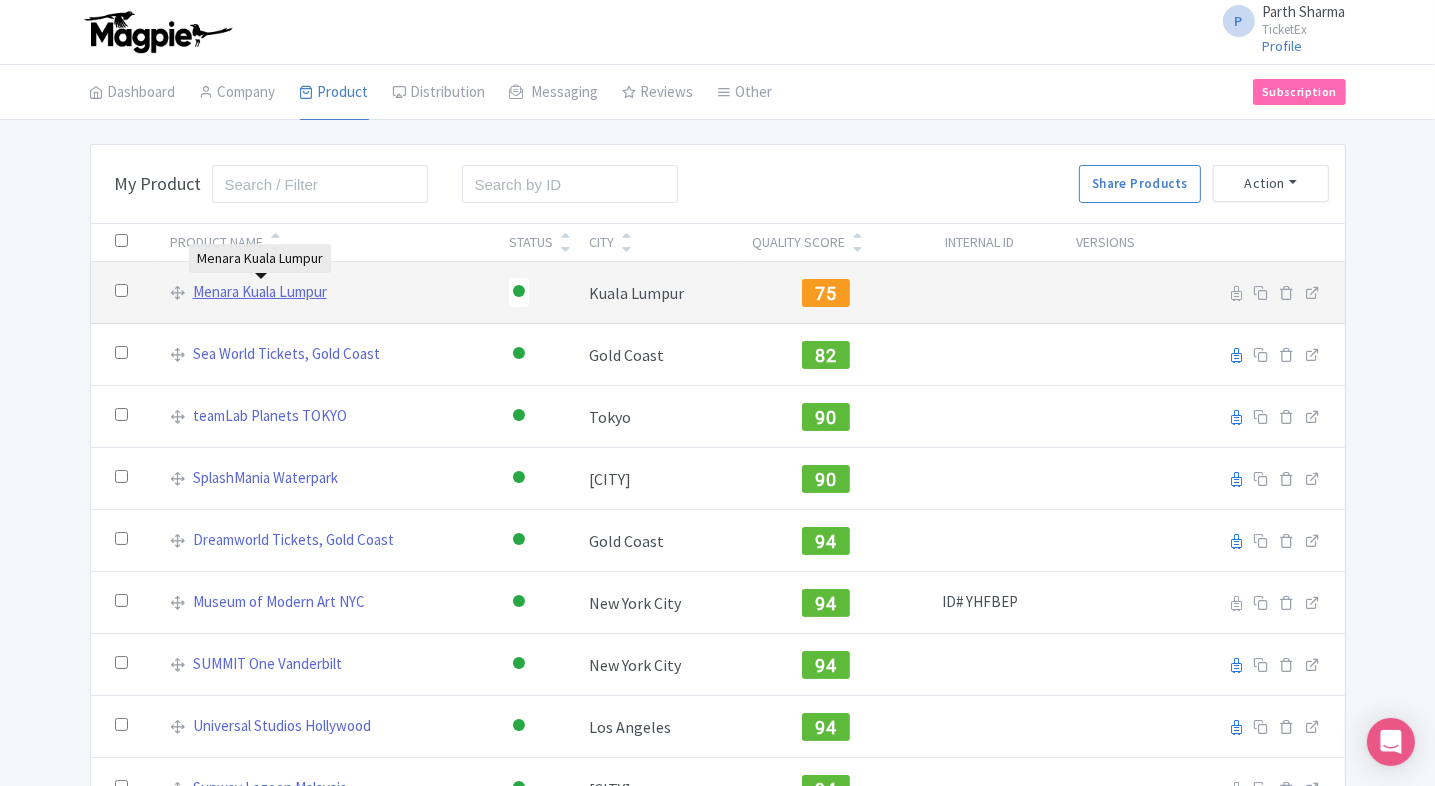 click on "Menara Kuala Lumpur" at bounding box center (260, 292) 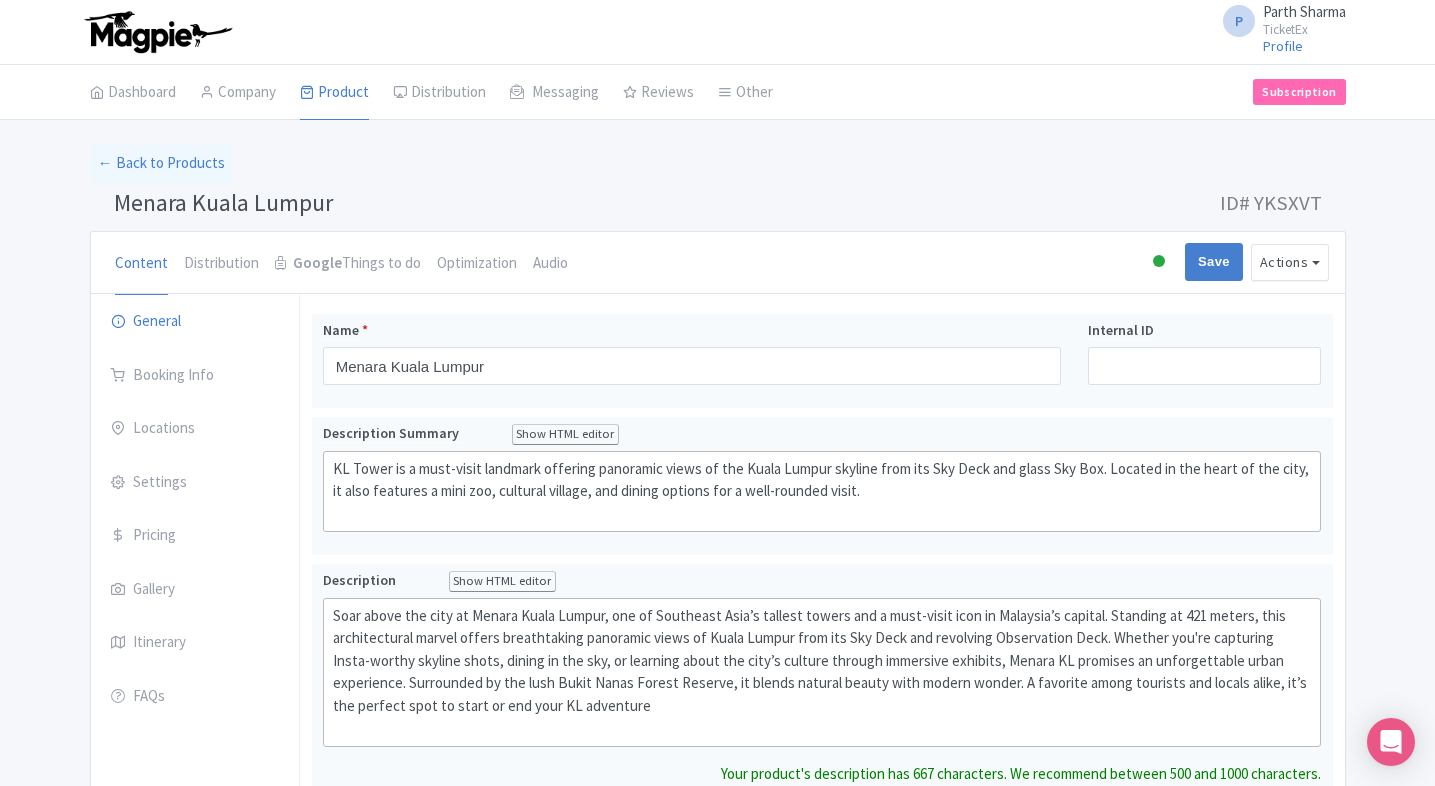 scroll, scrollTop: 0, scrollLeft: 0, axis: both 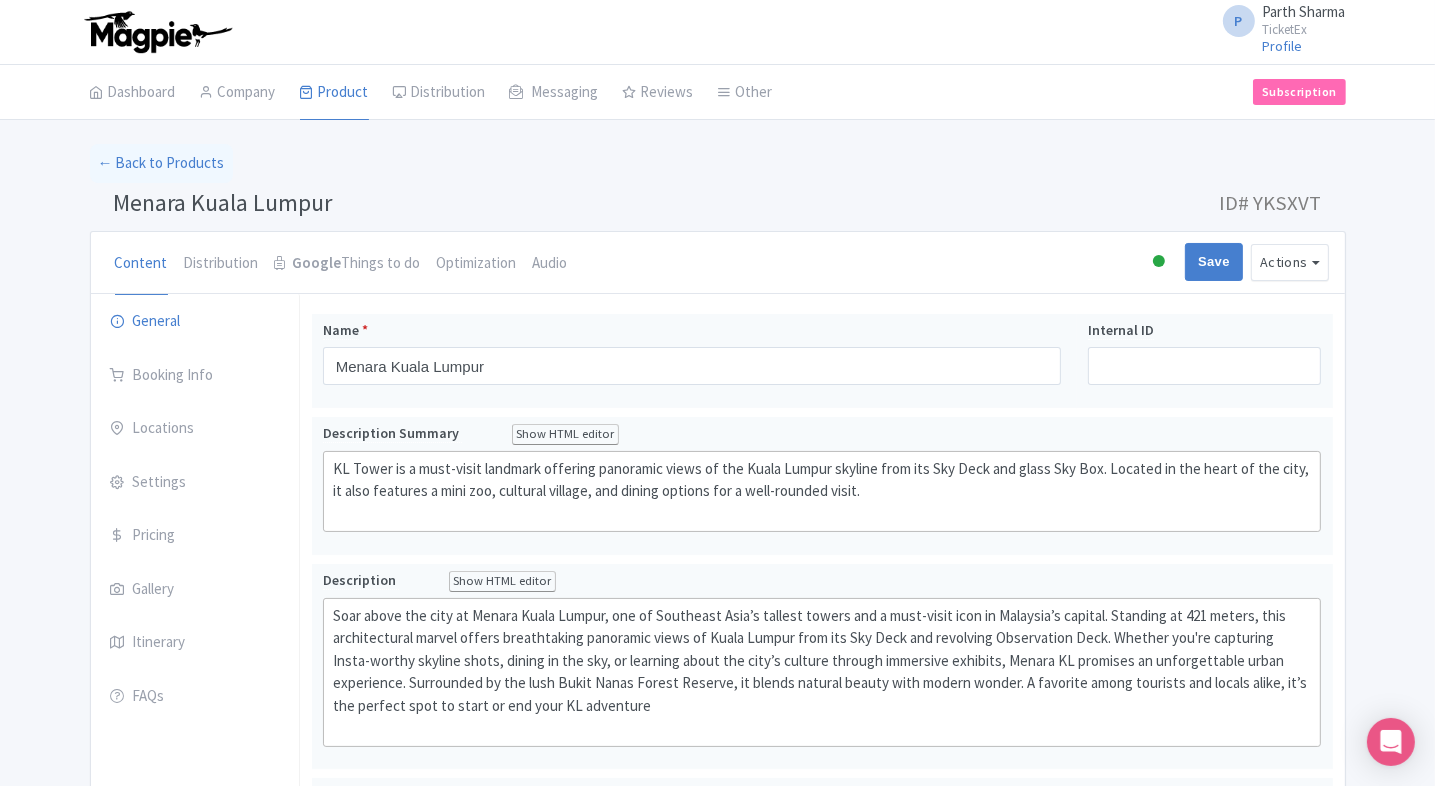 click on "Optimization" at bounding box center [477, 263] 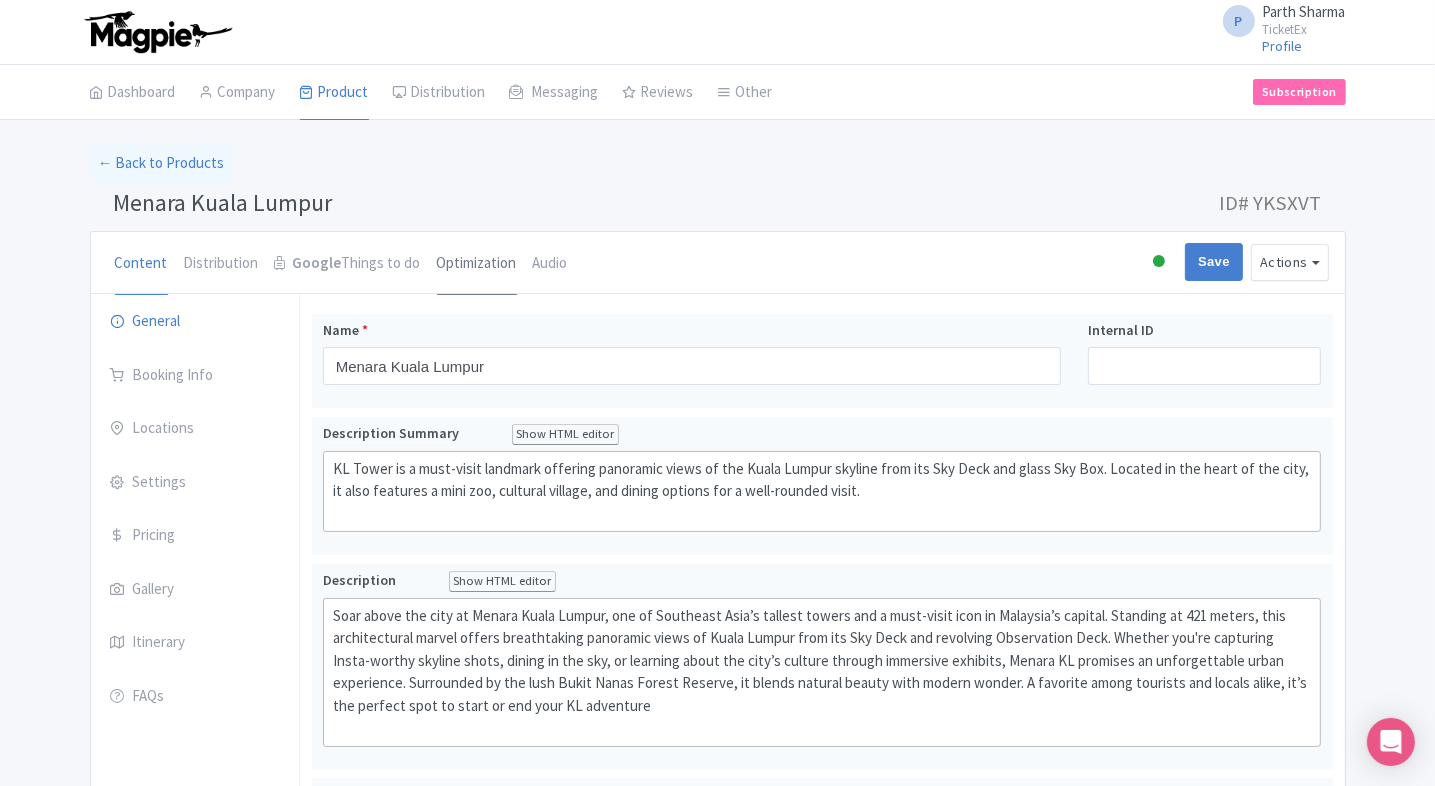click on "Optimization" at bounding box center [477, 264] 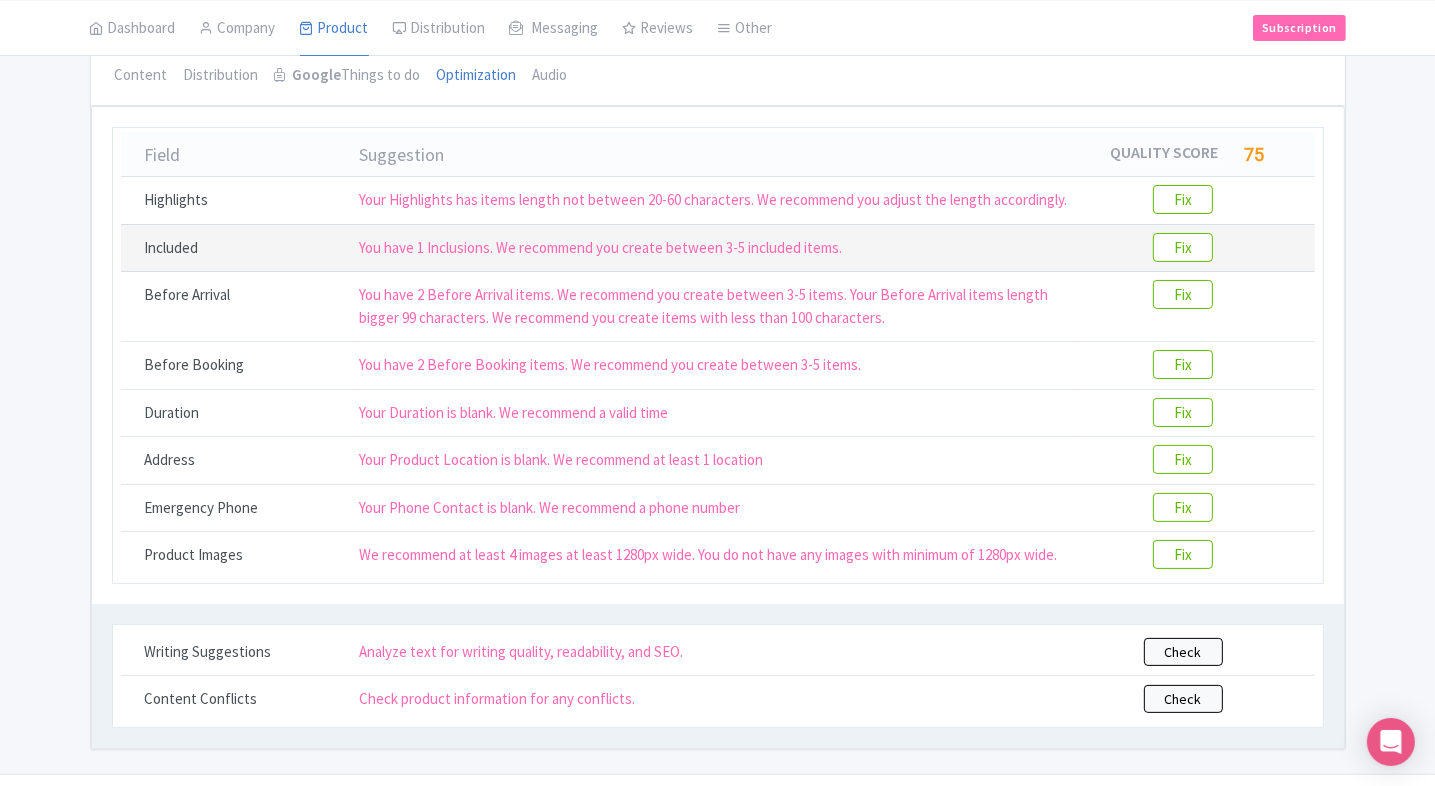 scroll, scrollTop: 232, scrollLeft: 0, axis: vertical 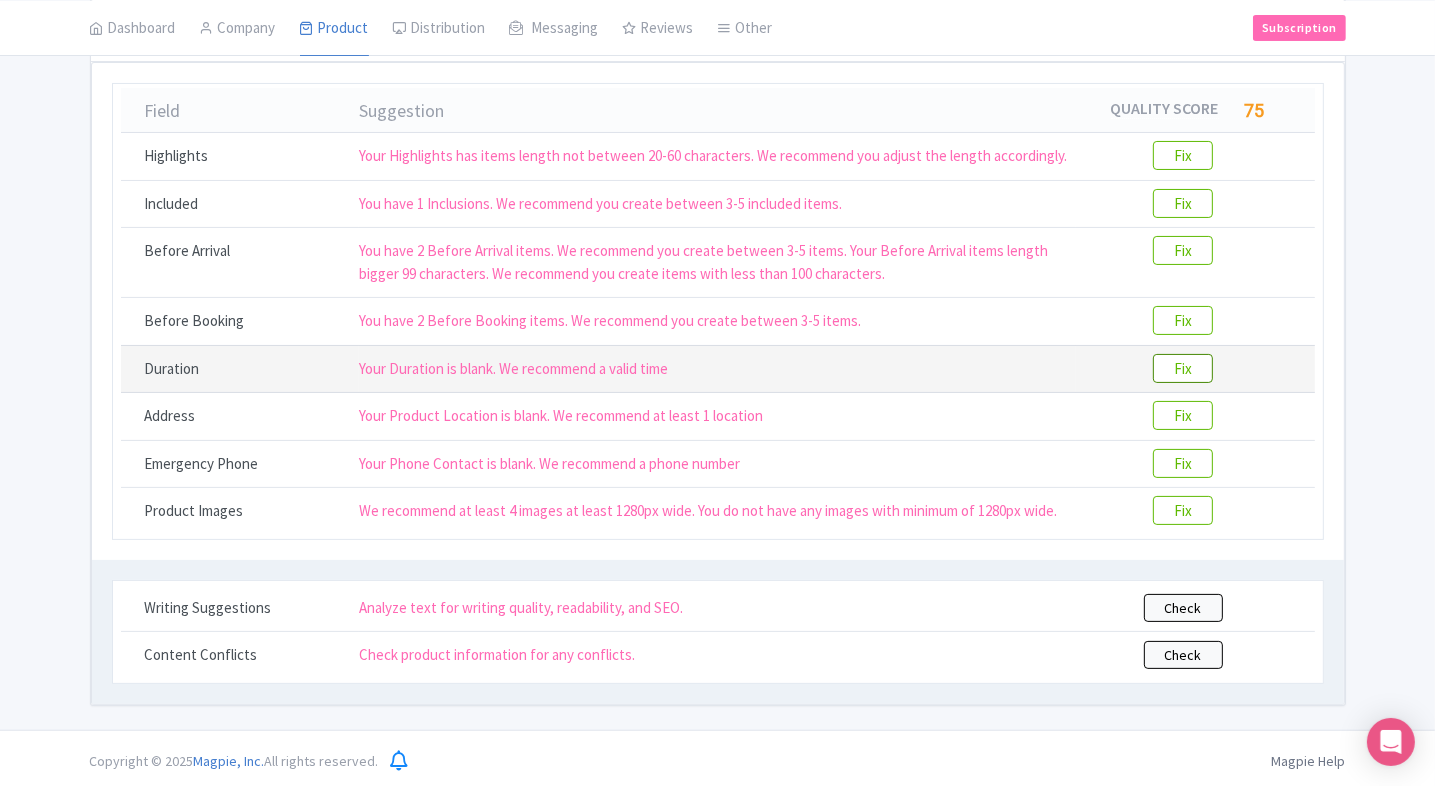 click on "Fix" at bounding box center (1183, 368) 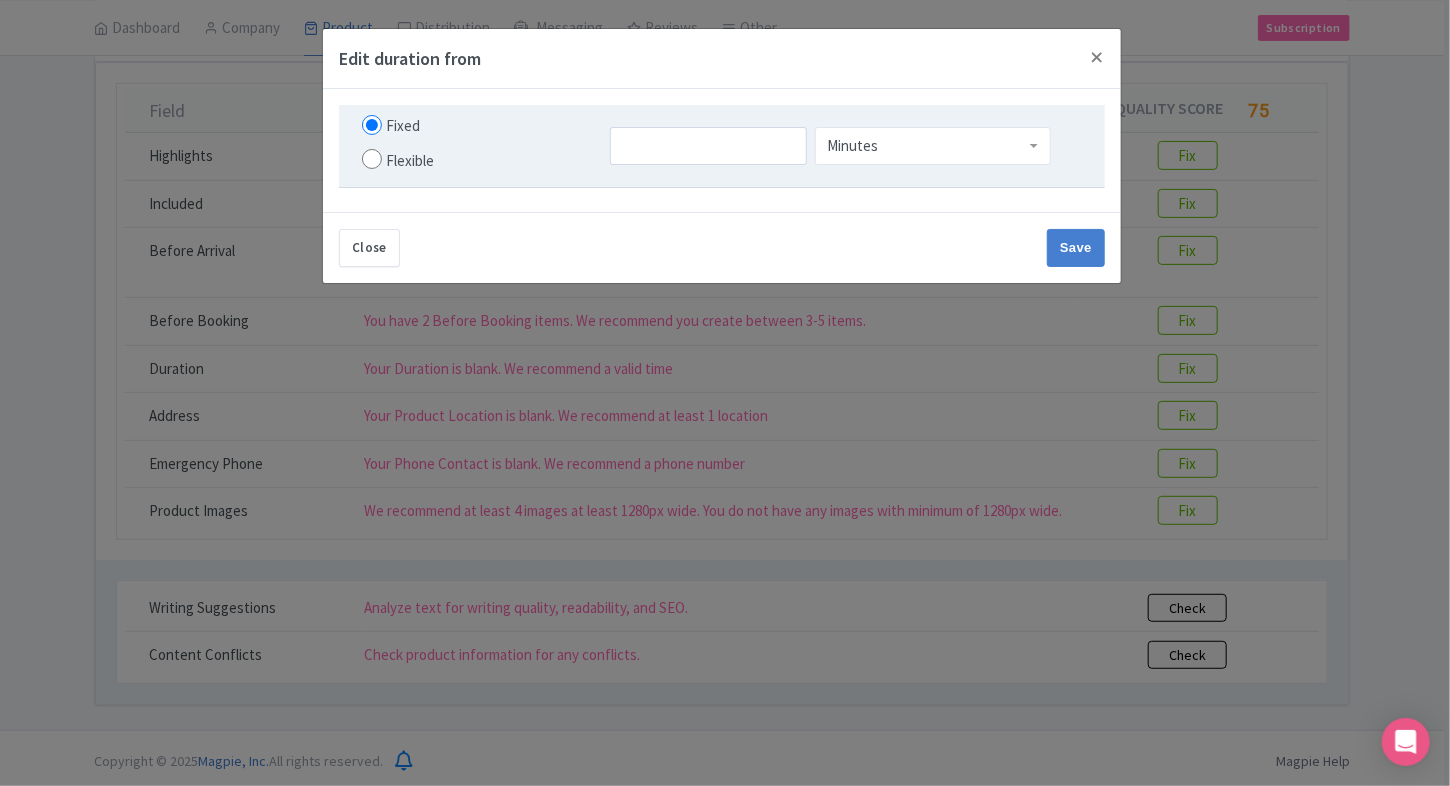 click on "Flexible" at bounding box center [474, 159] 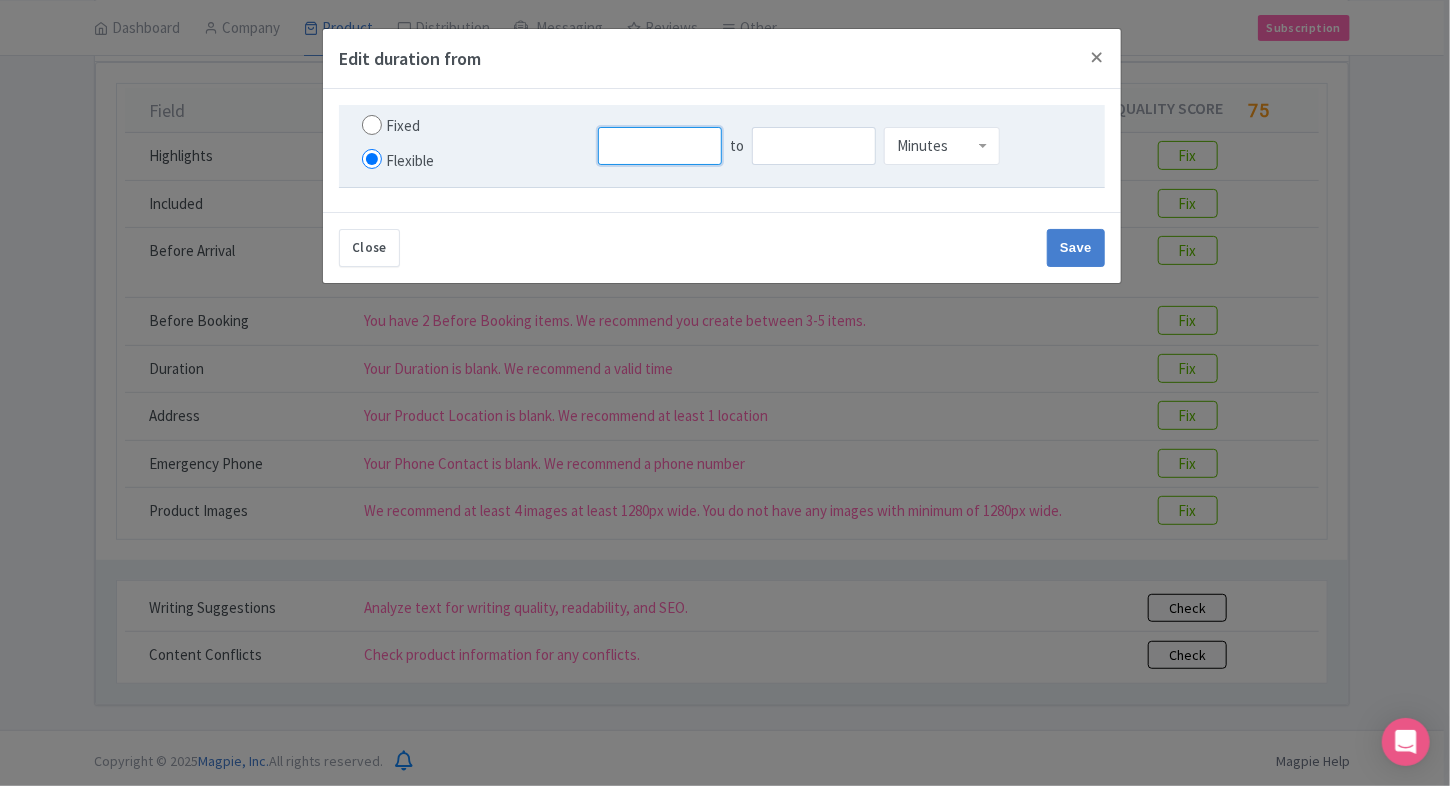 click at bounding box center [660, 146] 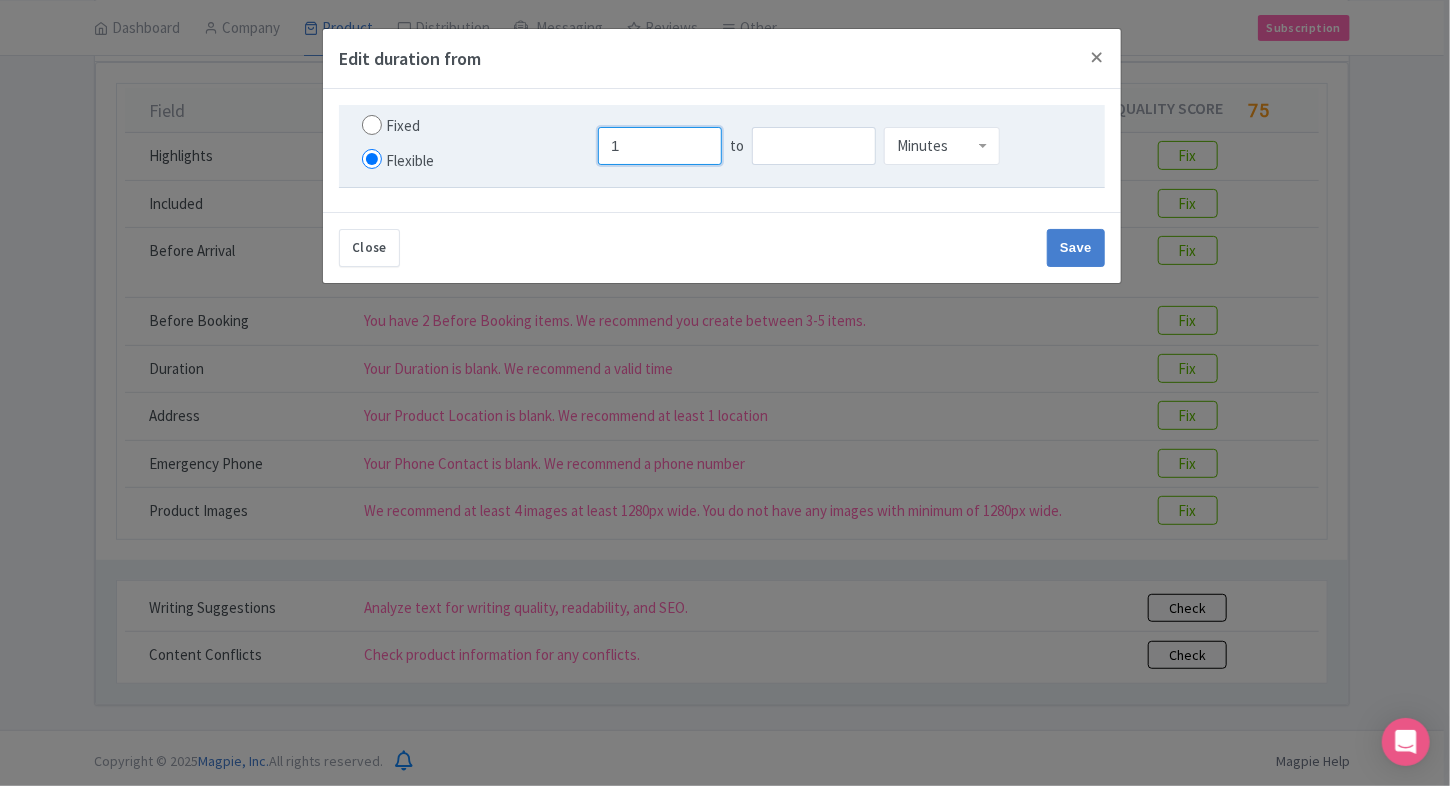 type on "1" 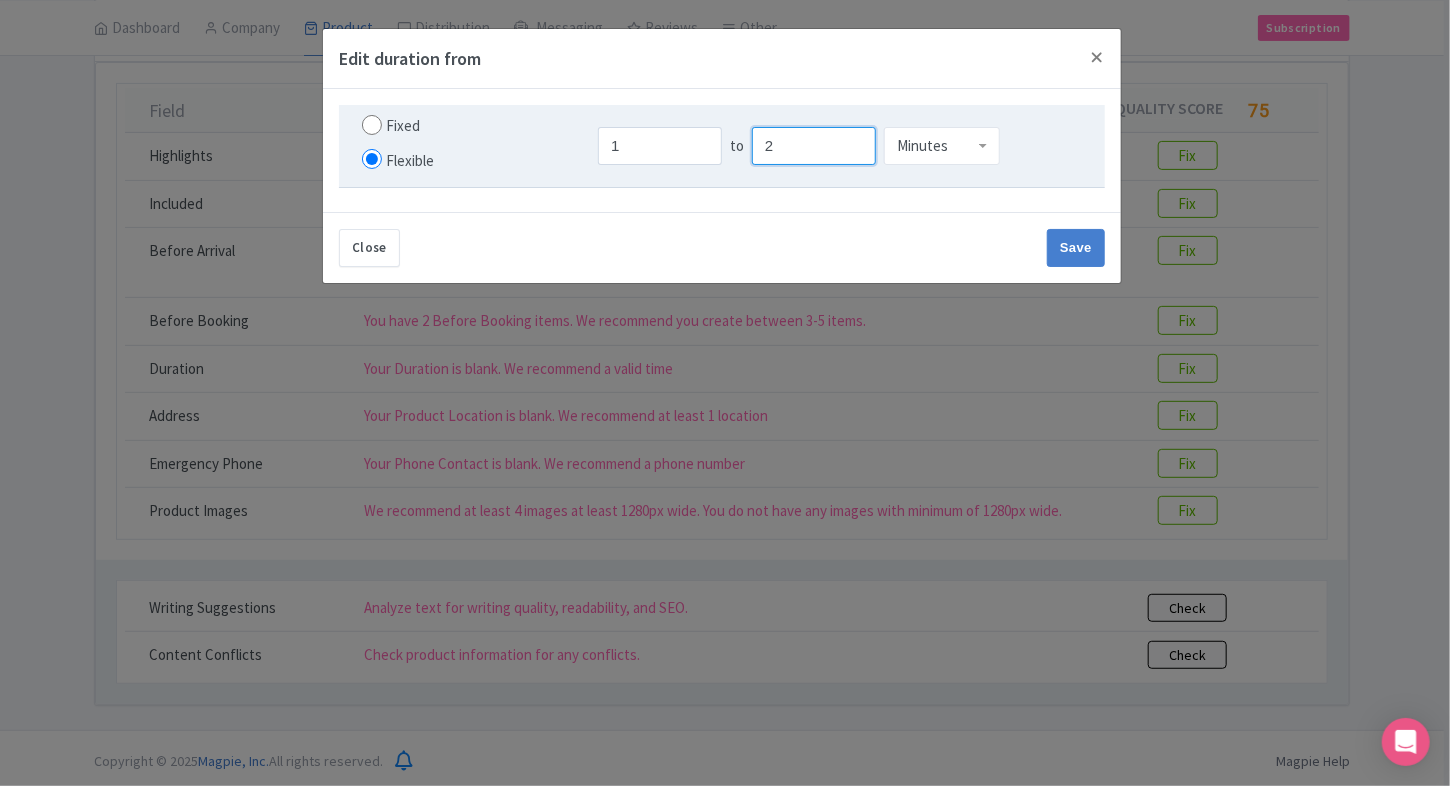click on "2" at bounding box center [814, 146] 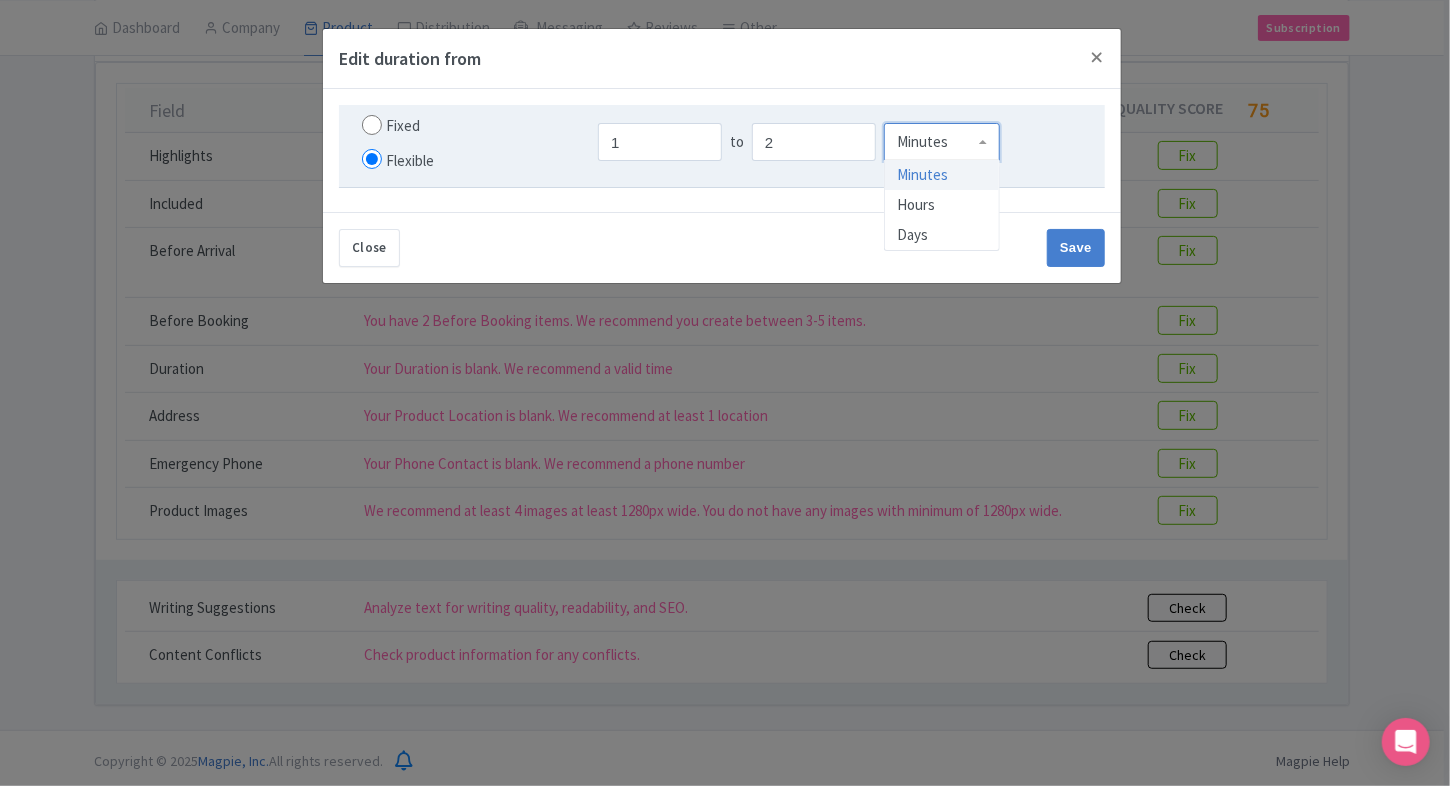 click on "Minutes" at bounding box center [942, 142] 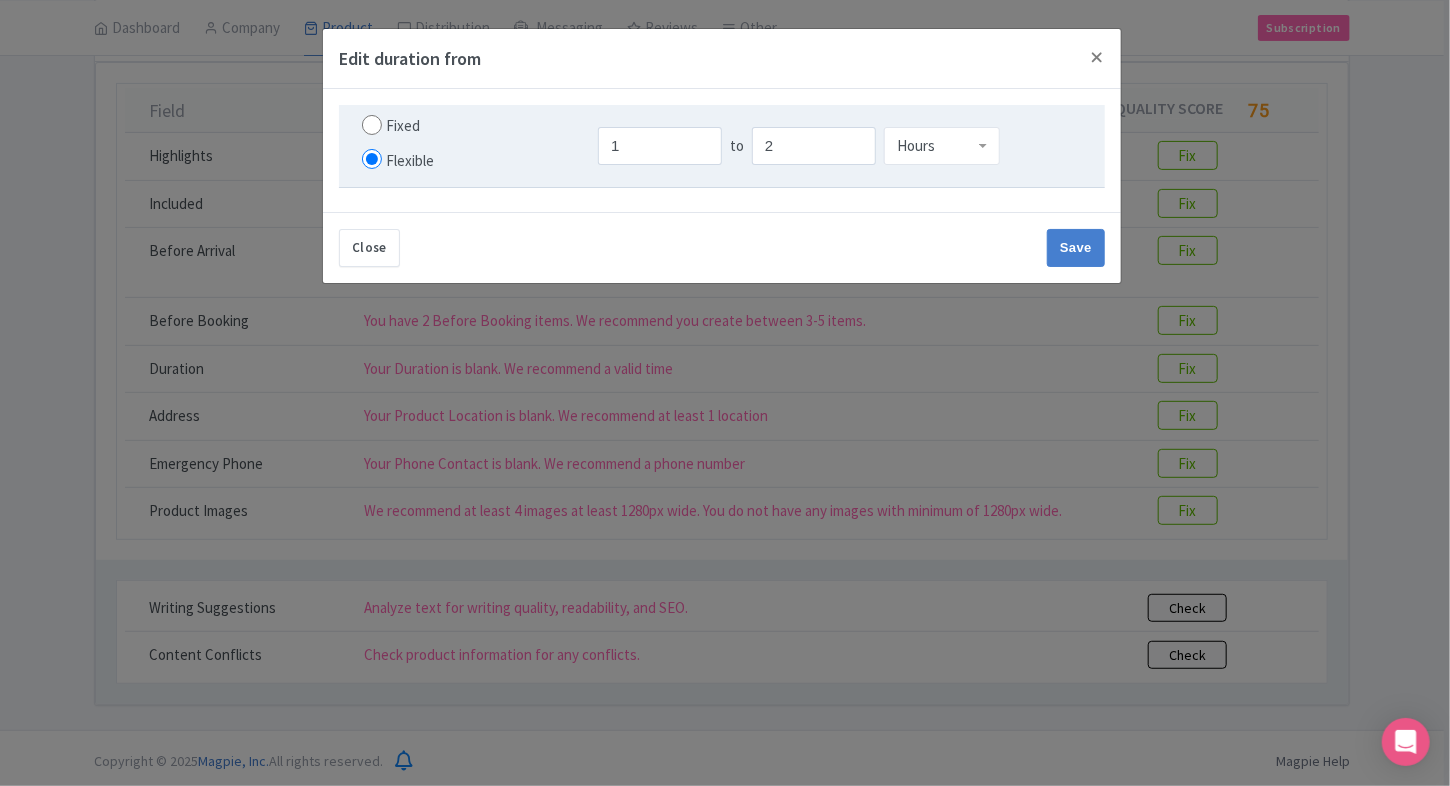 click on "Close
Save" at bounding box center [722, 247] 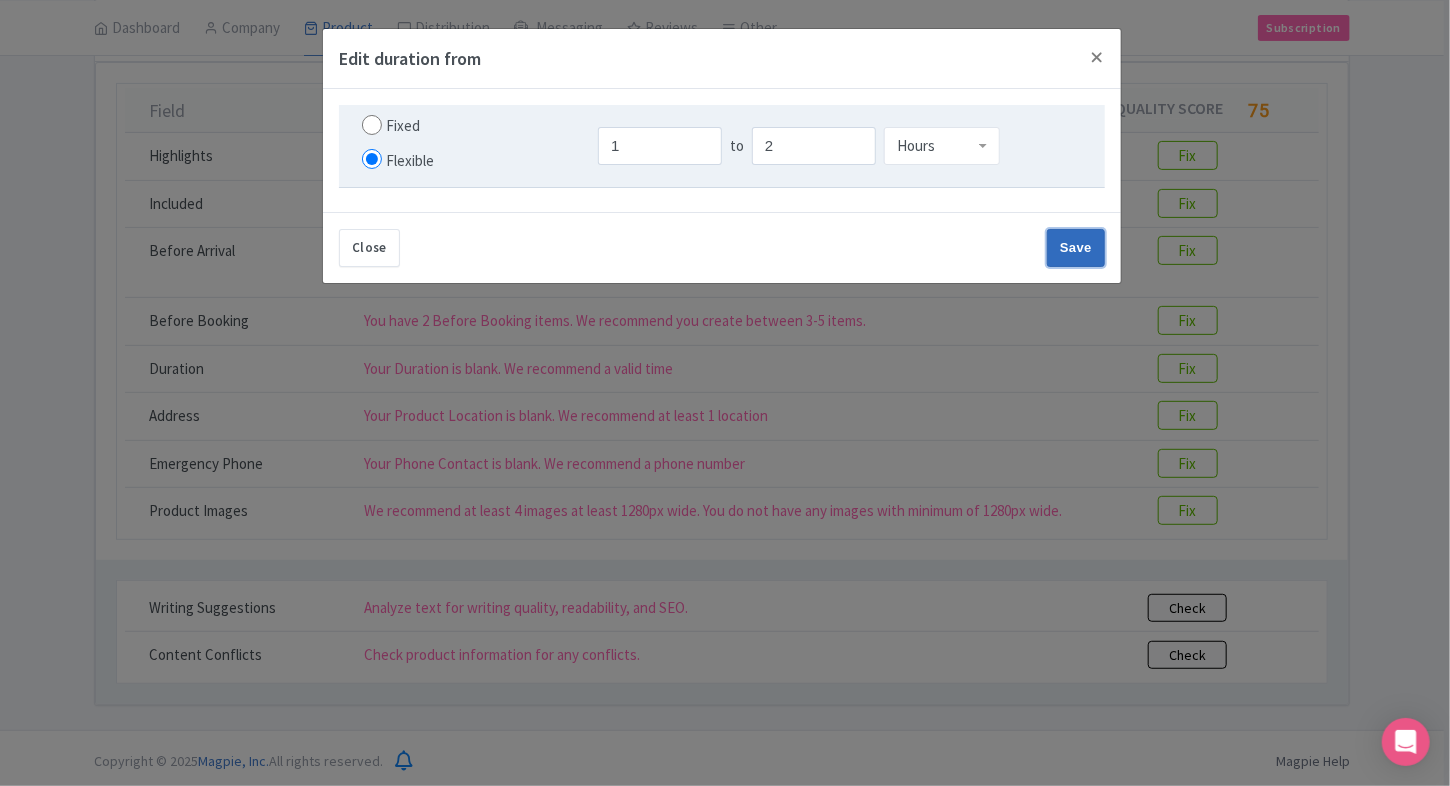 click on "Save" at bounding box center [1076, 248] 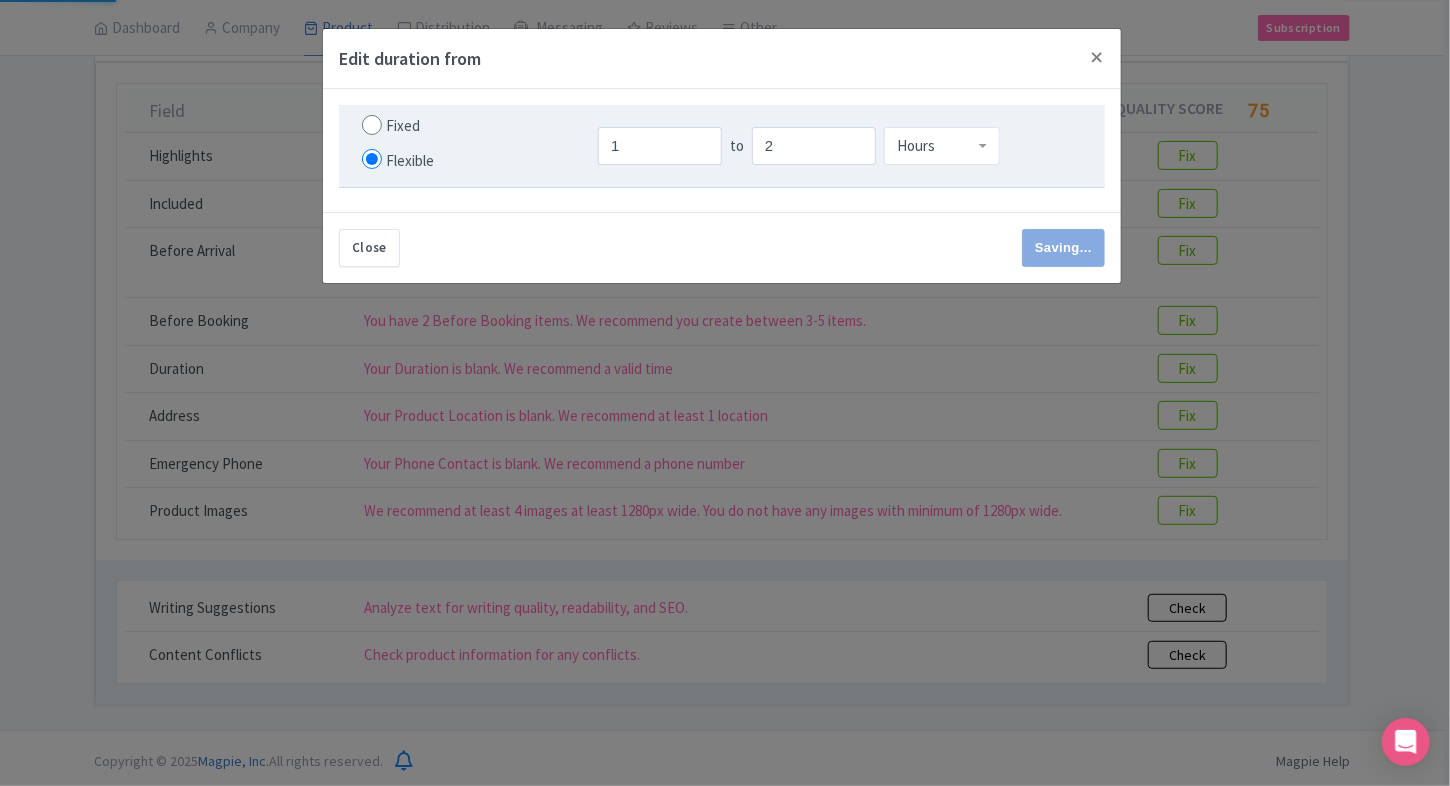 type on "Save" 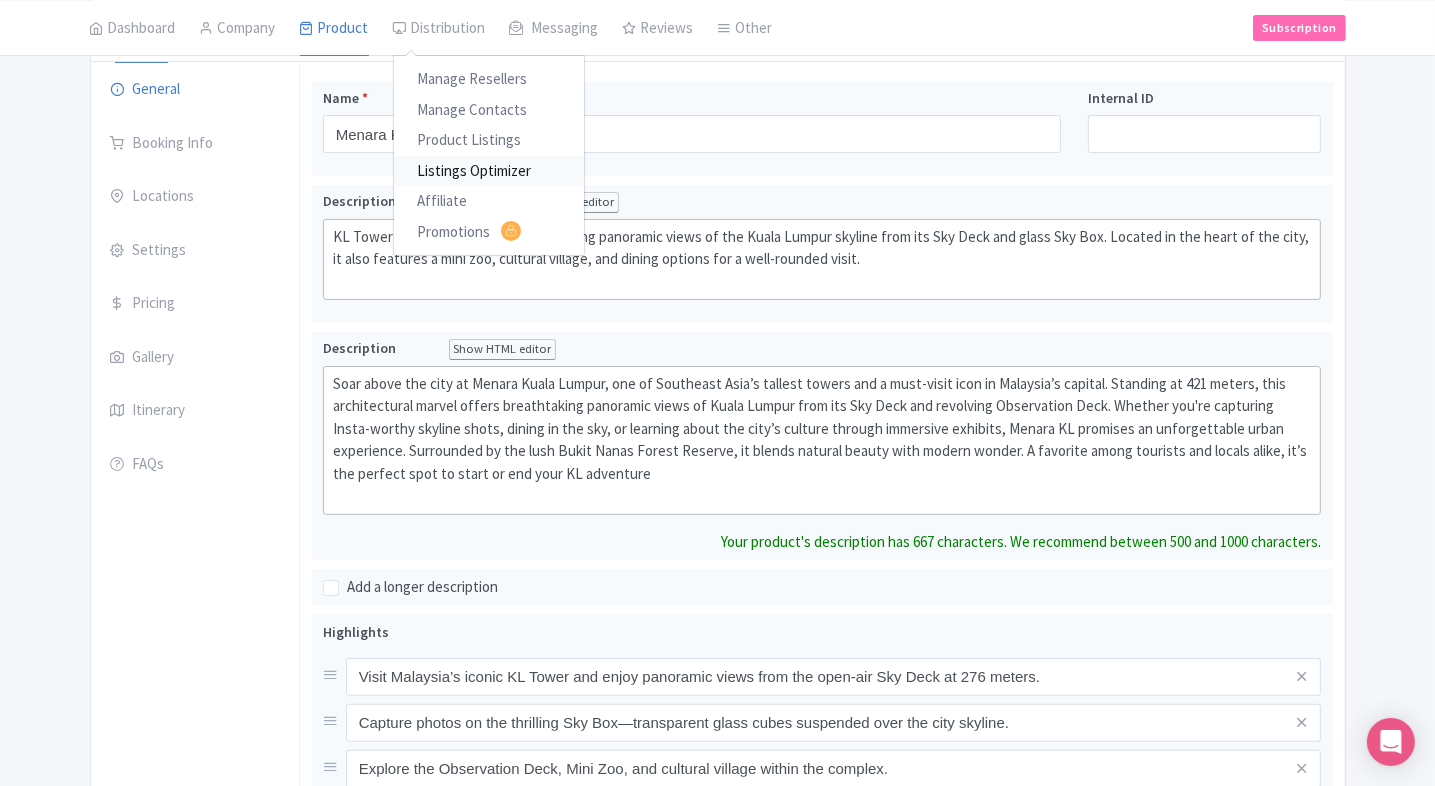 scroll, scrollTop: 0, scrollLeft: 0, axis: both 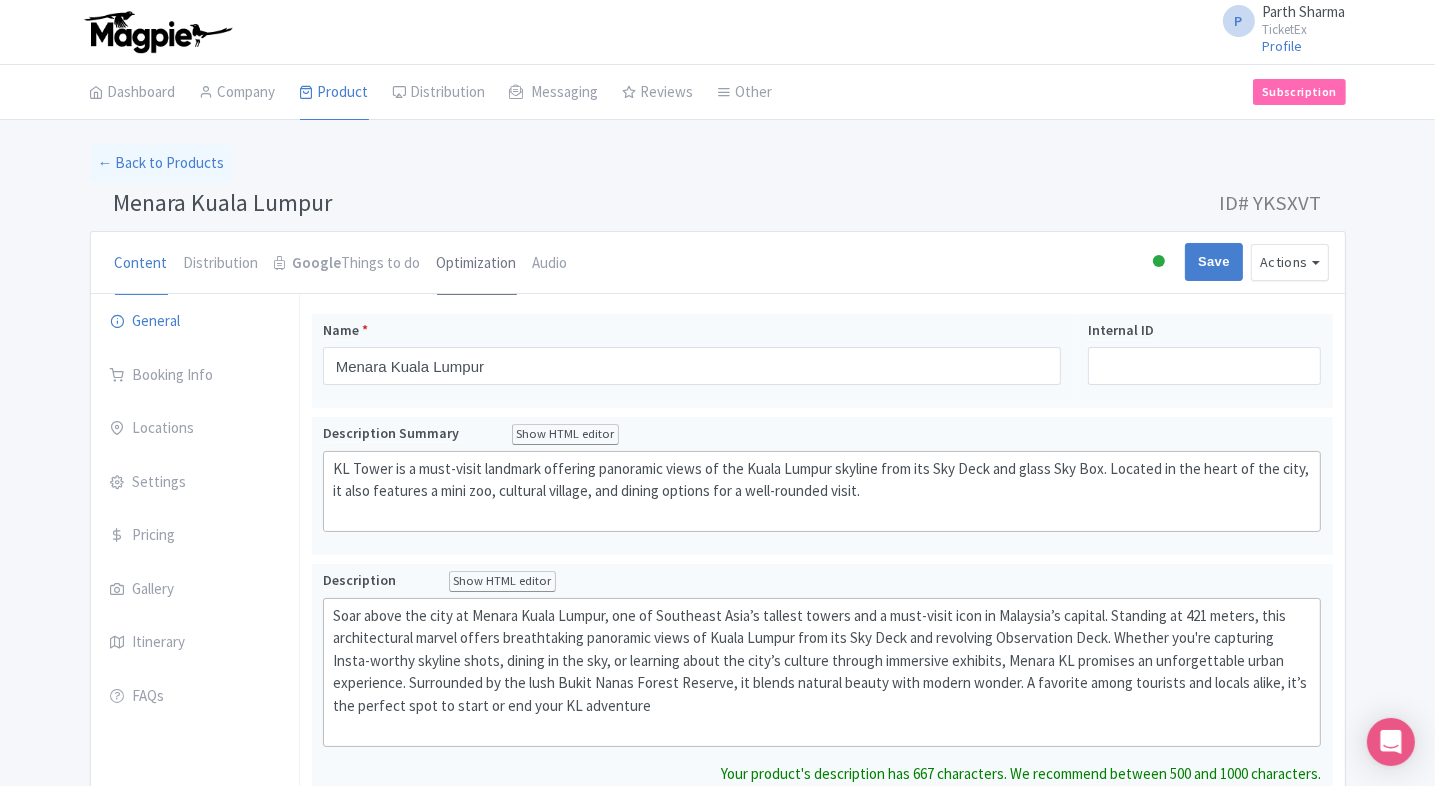 click on "Optimization" at bounding box center [477, 264] 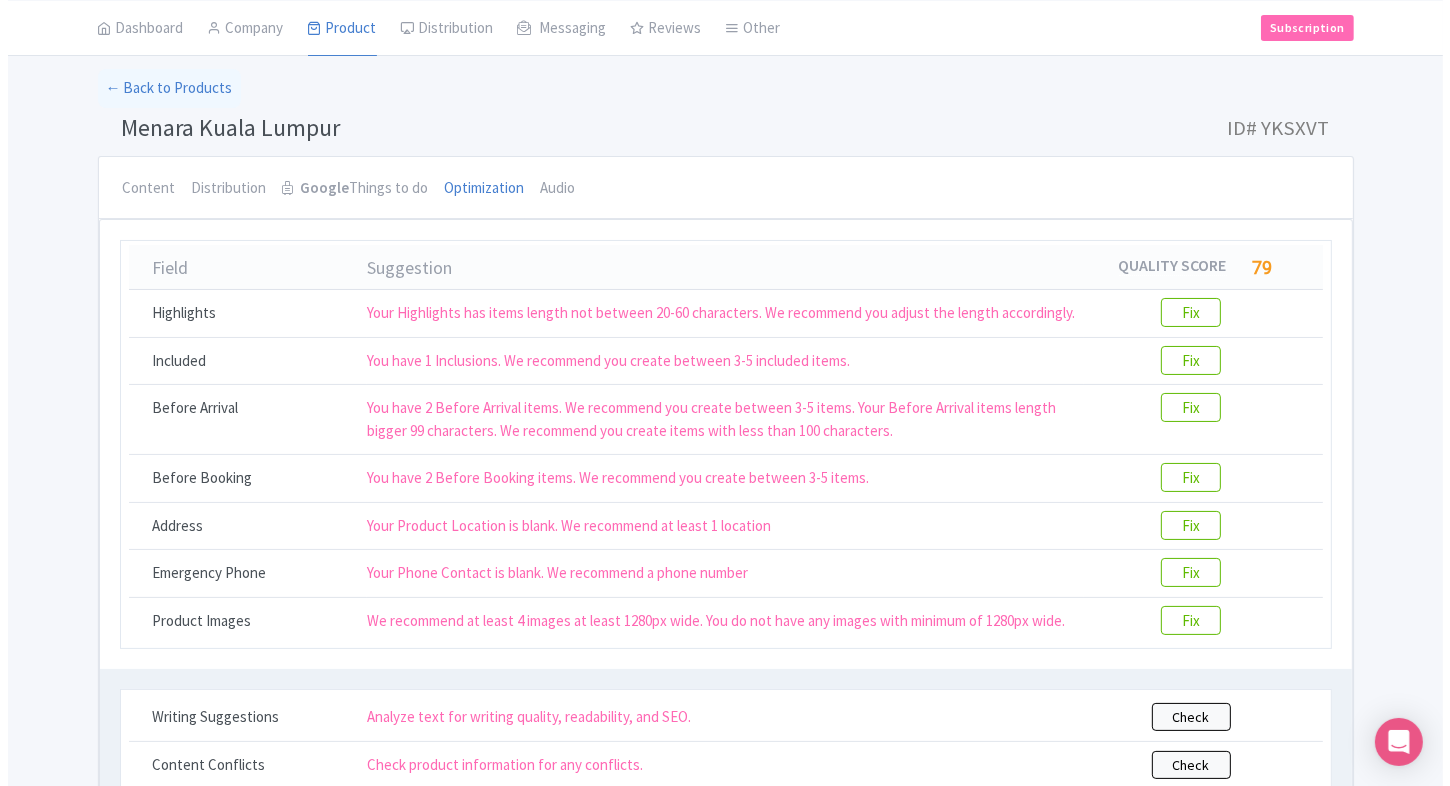 scroll, scrollTop: 76, scrollLeft: 0, axis: vertical 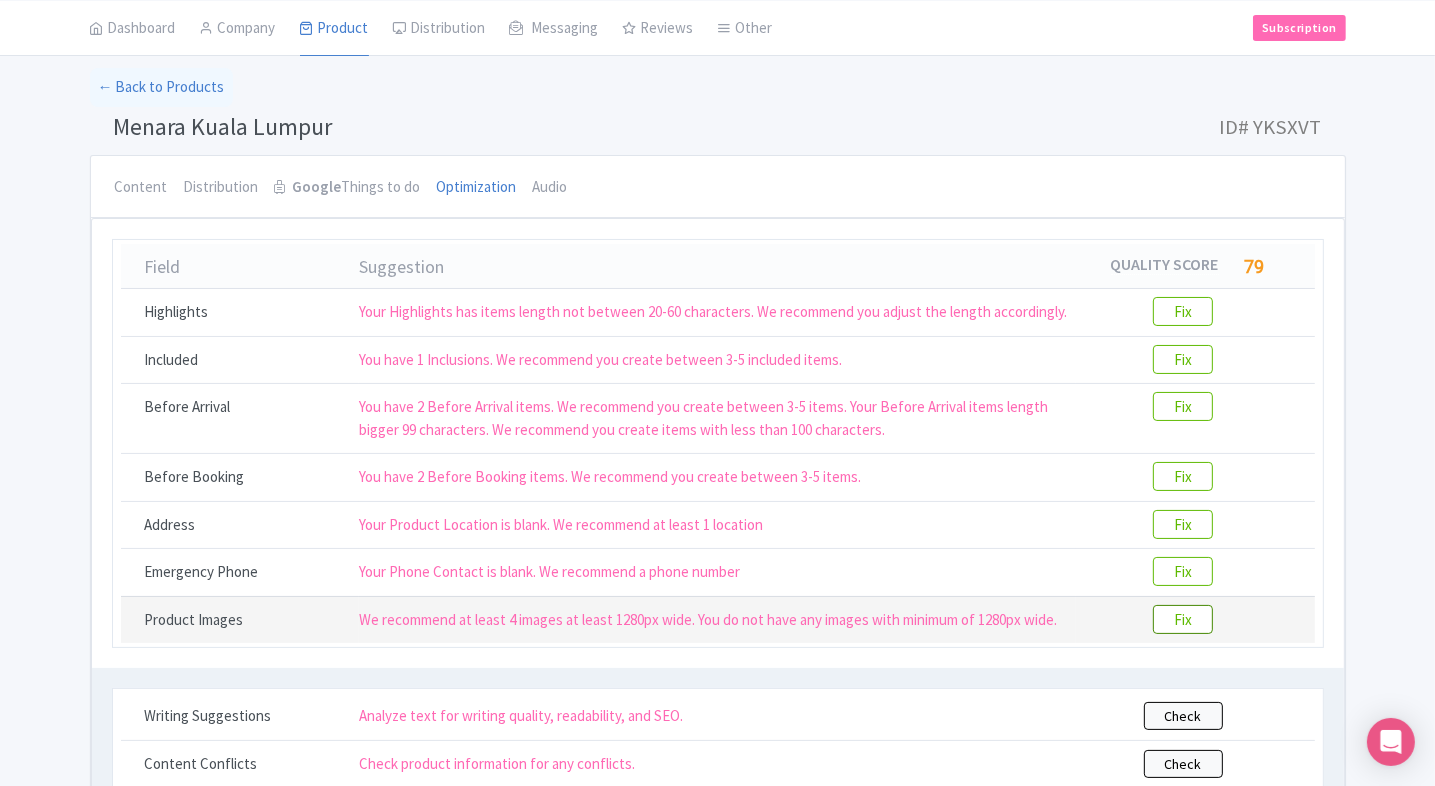 click on "Fix" at bounding box center (1183, 619) 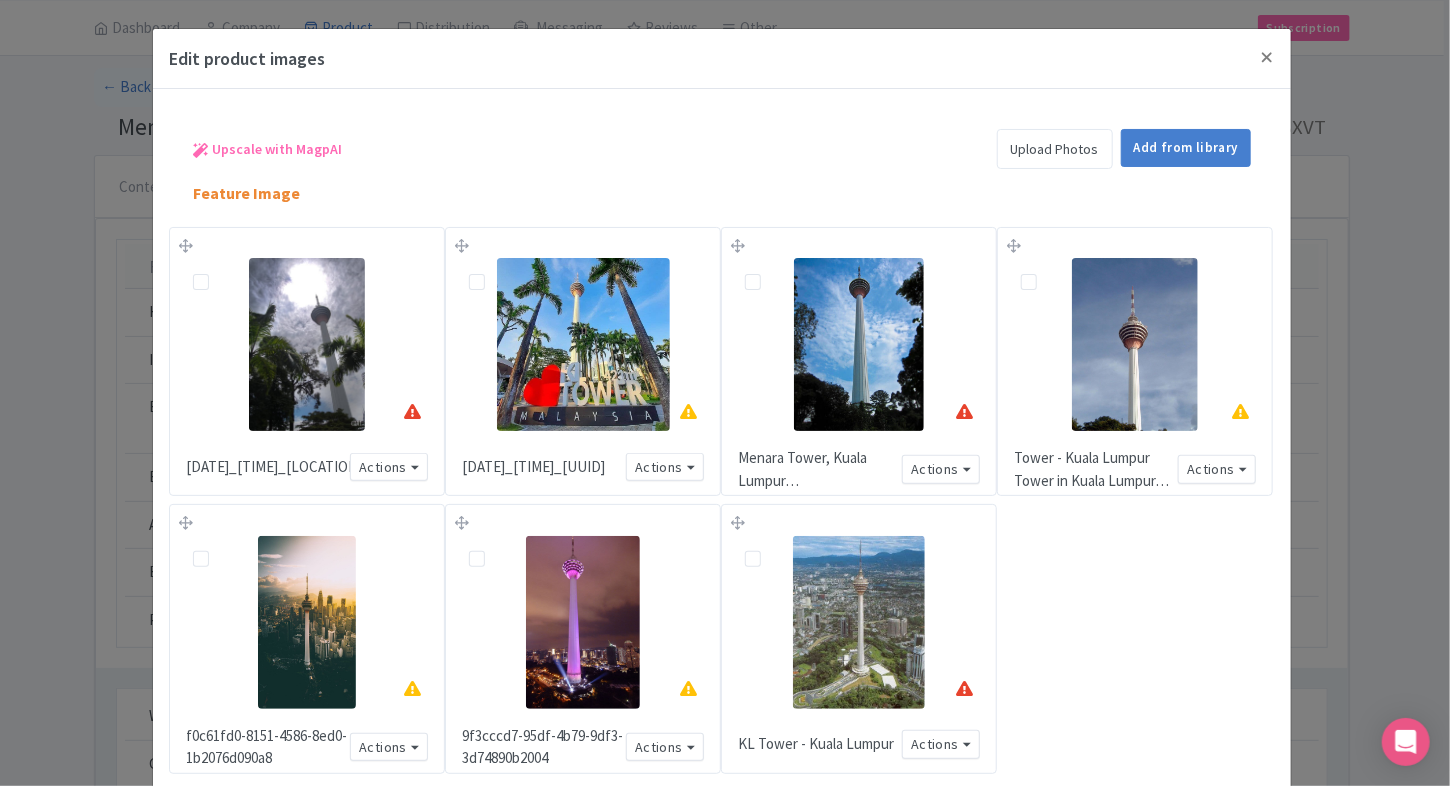 scroll, scrollTop: 40, scrollLeft: 0, axis: vertical 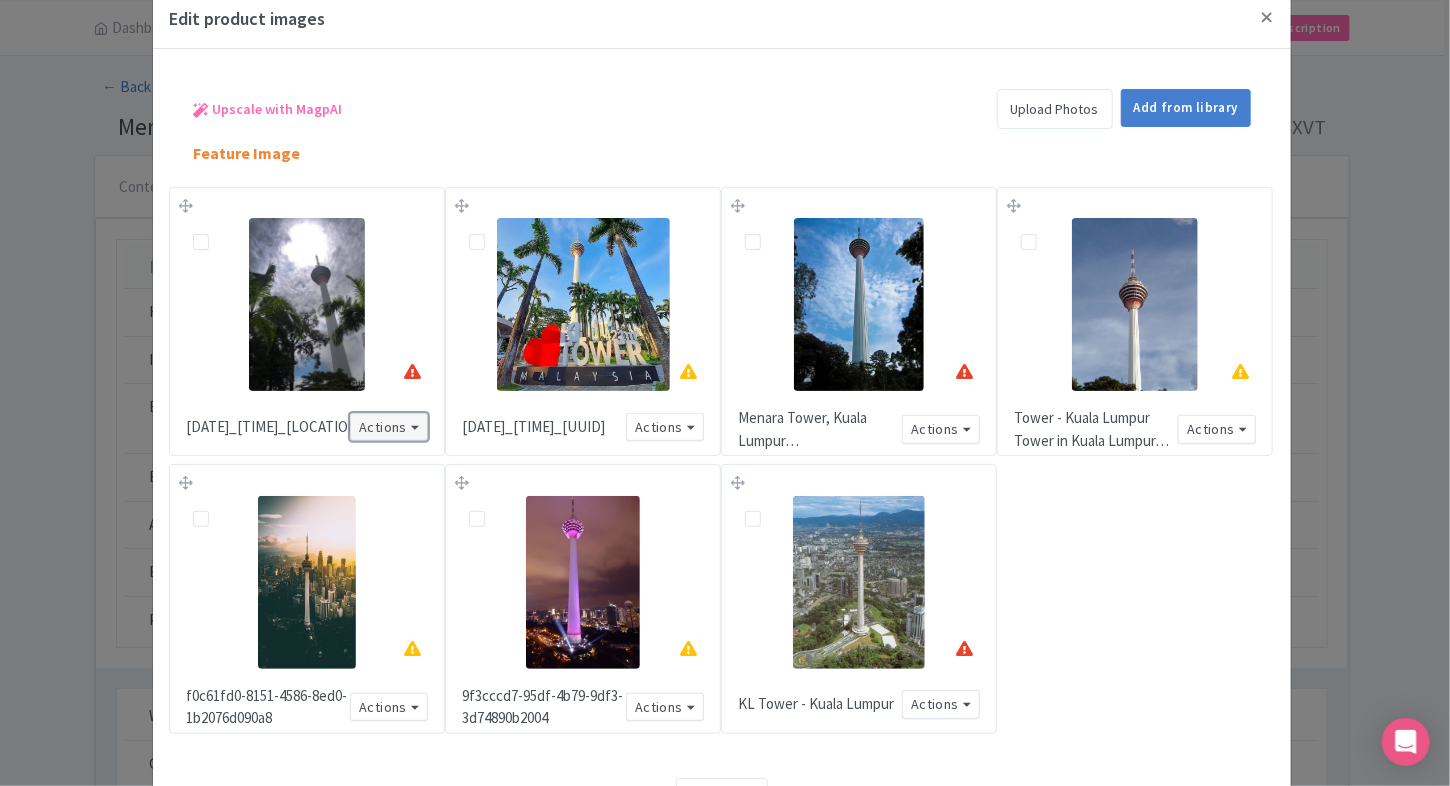 click on "Actions" at bounding box center [389, 427] 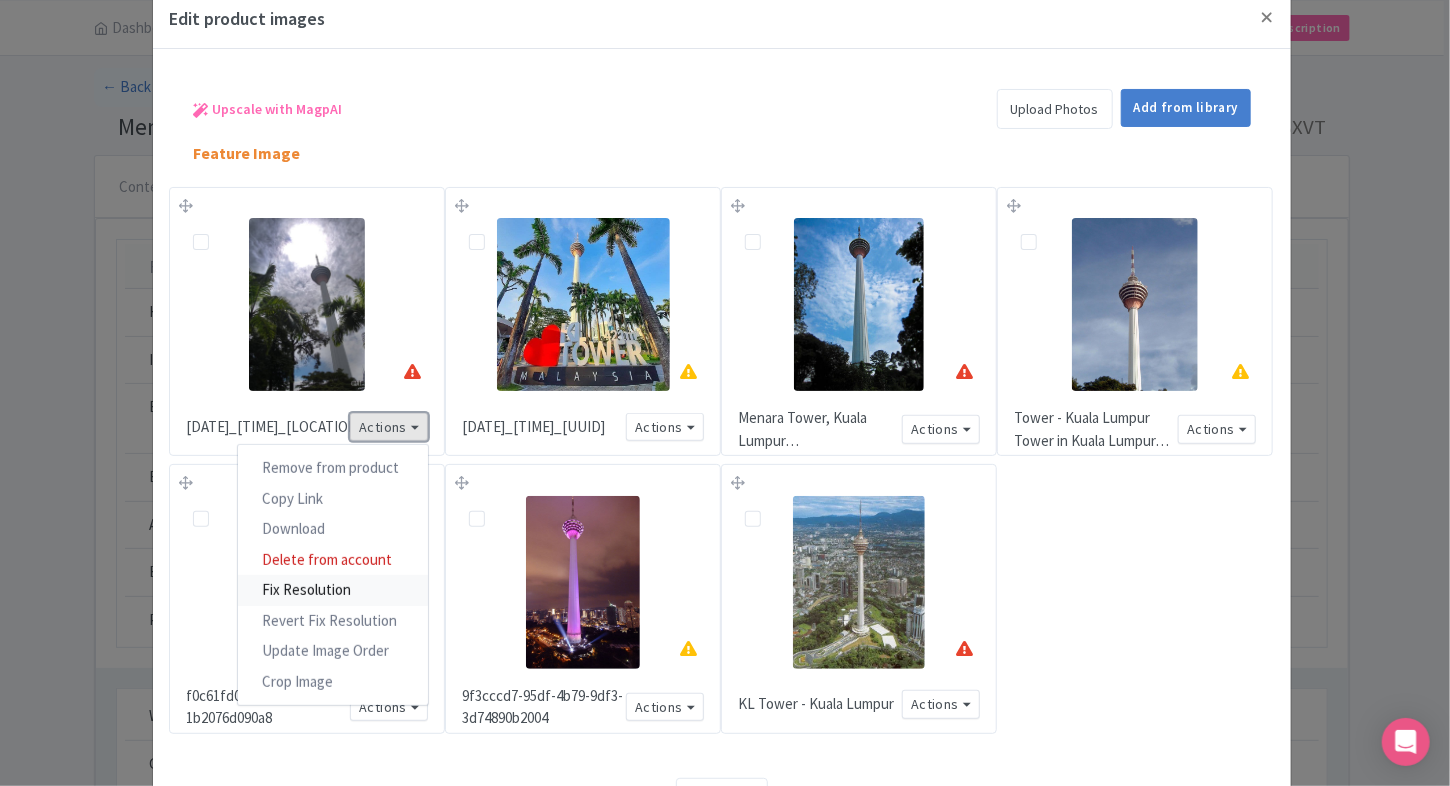 click on "Fix Resolution" at bounding box center [333, 590] 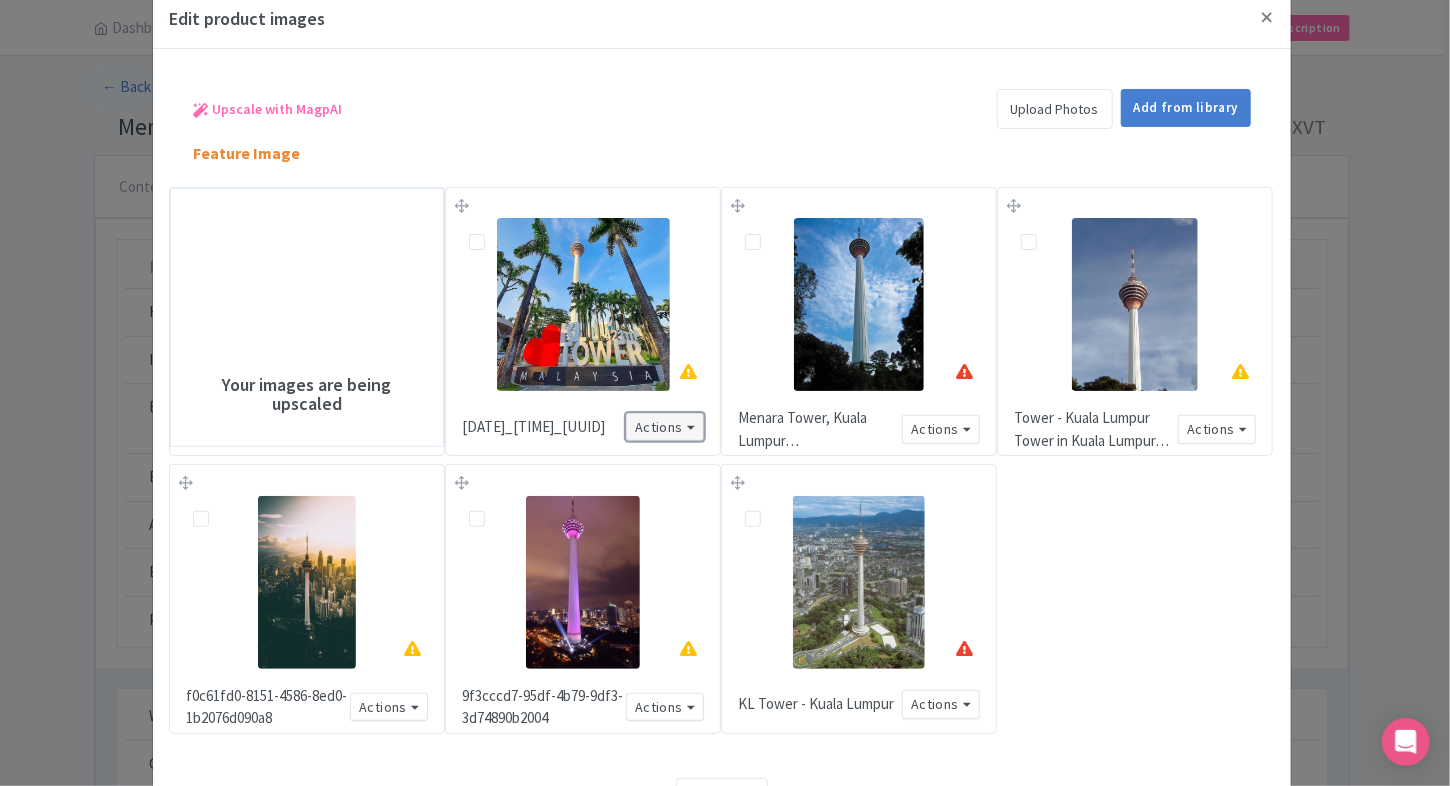 click on "Actions" at bounding box center (665, 427) 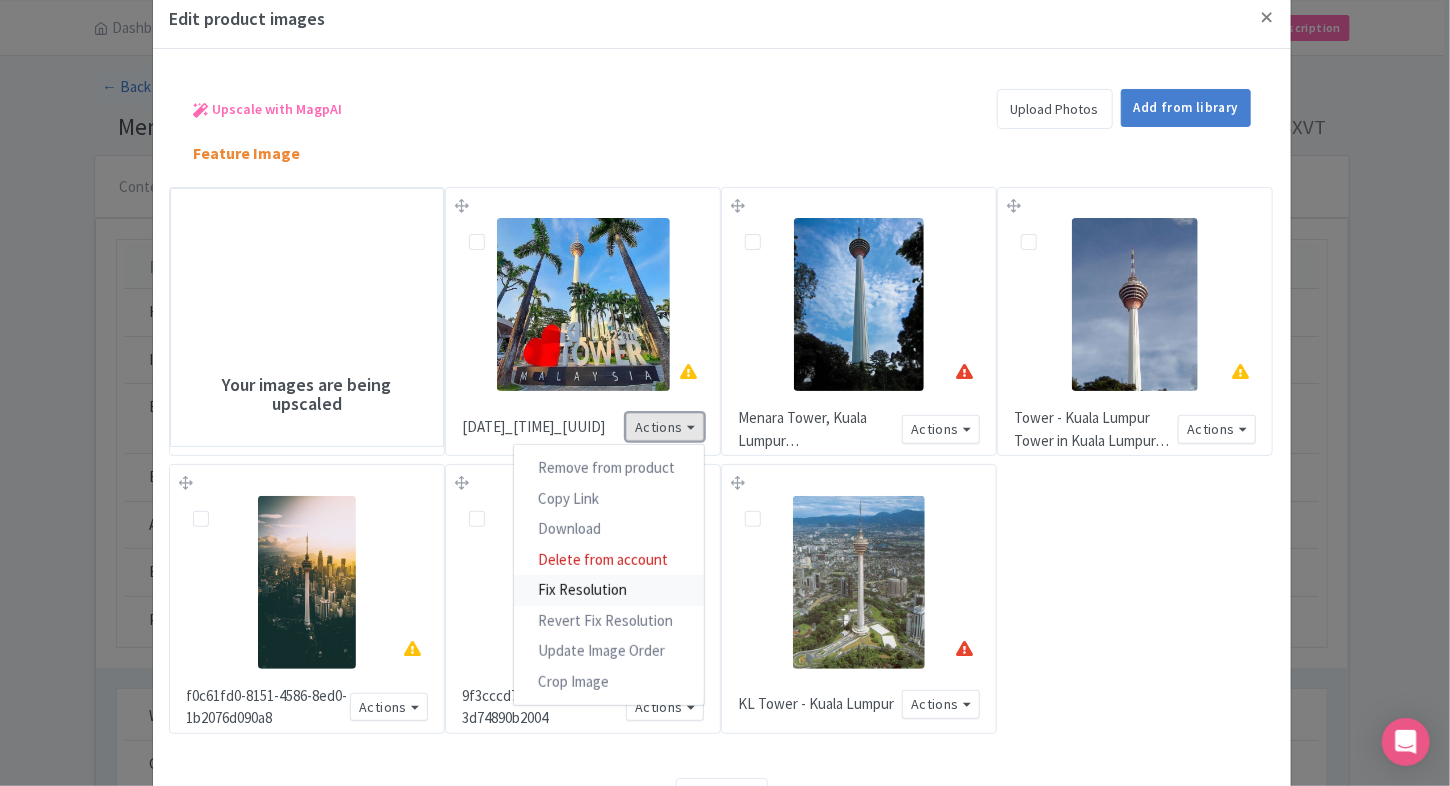 click on "Fix Resolution" at bounding box center [609, 590] 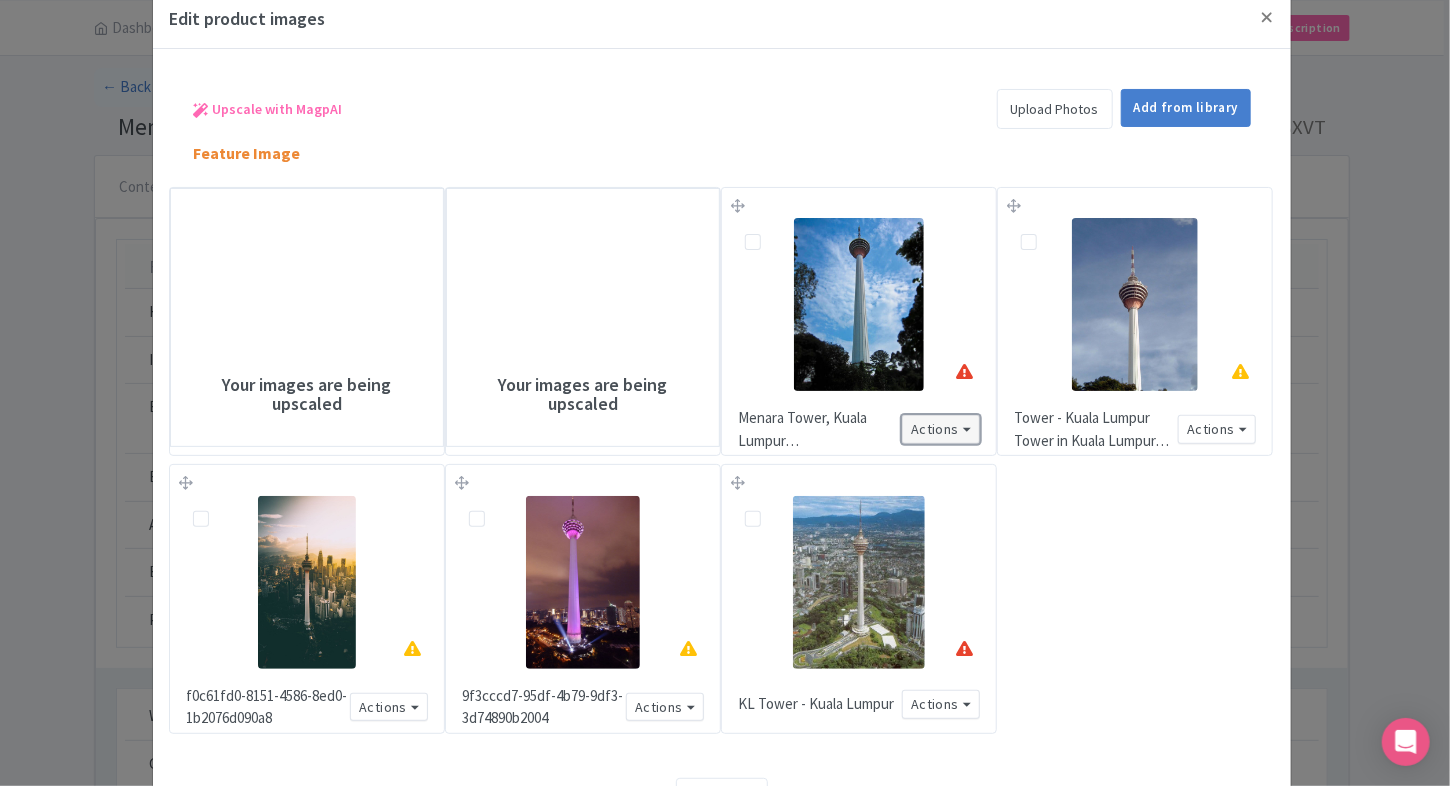 click on "Actions" at bounding box center (941, 429) 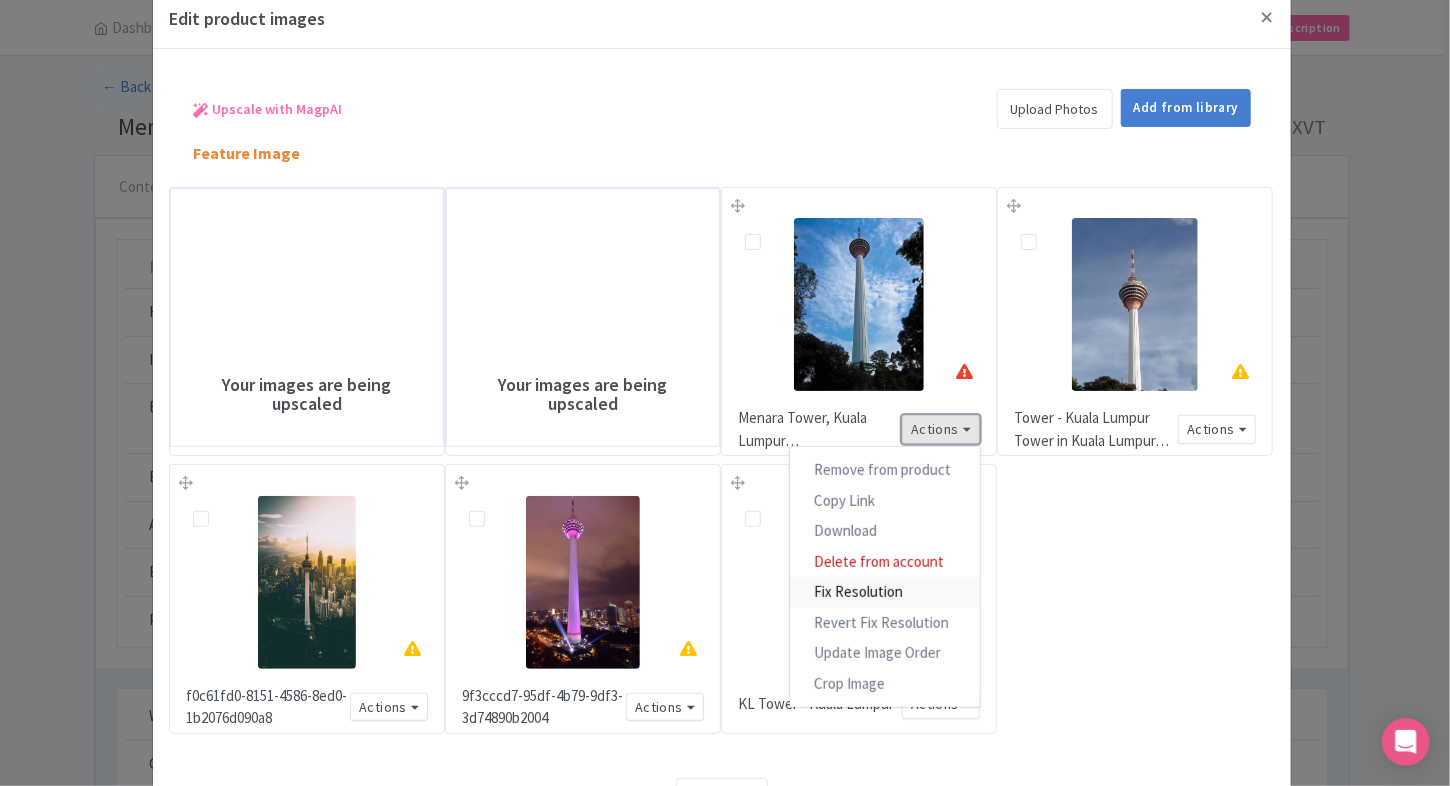 click on "Fix Resolution" at bounding box center (885, 592) 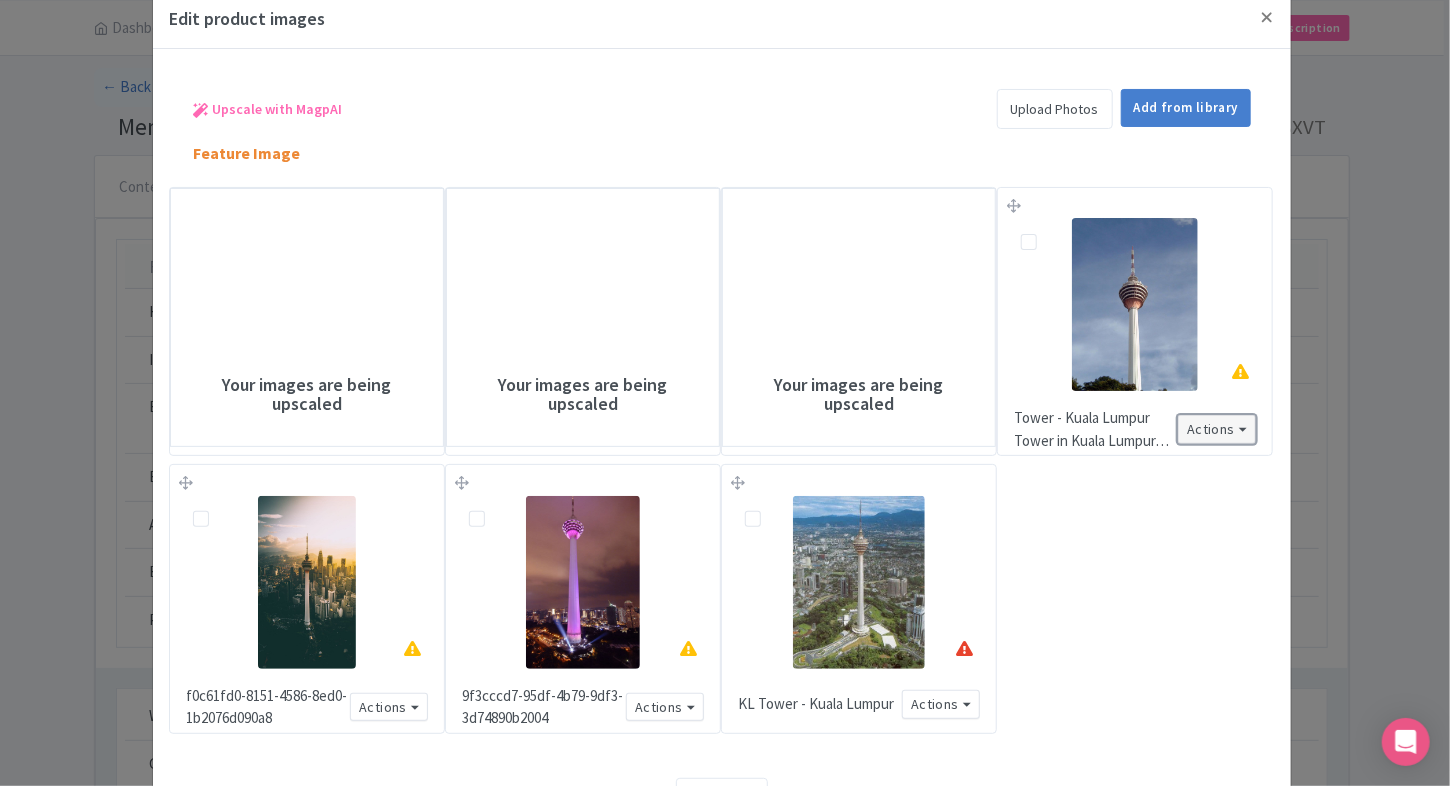 click on "Actions" at bounding box center (1217, 429) 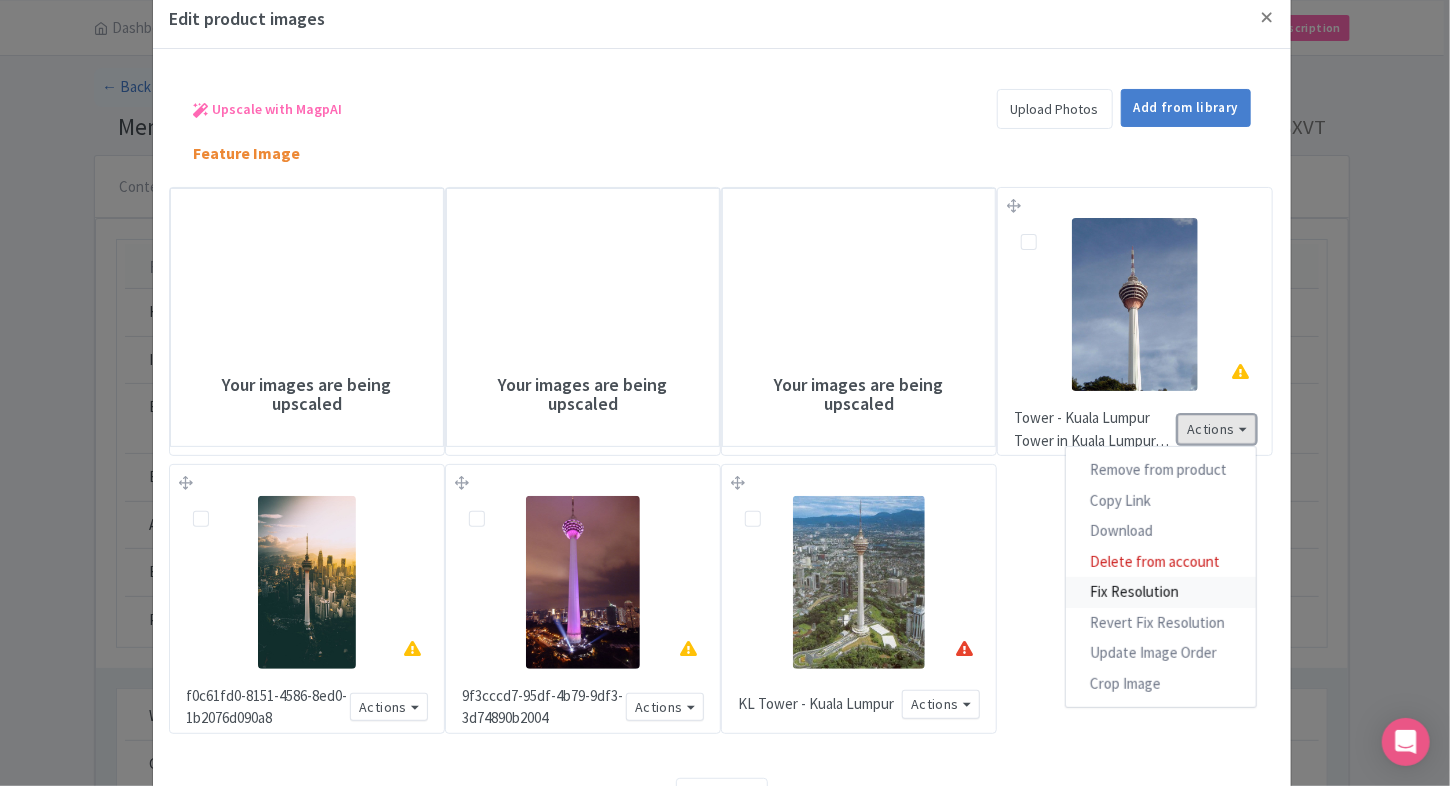 click on "Fix Resolution" at bounding box center [1161, 592] 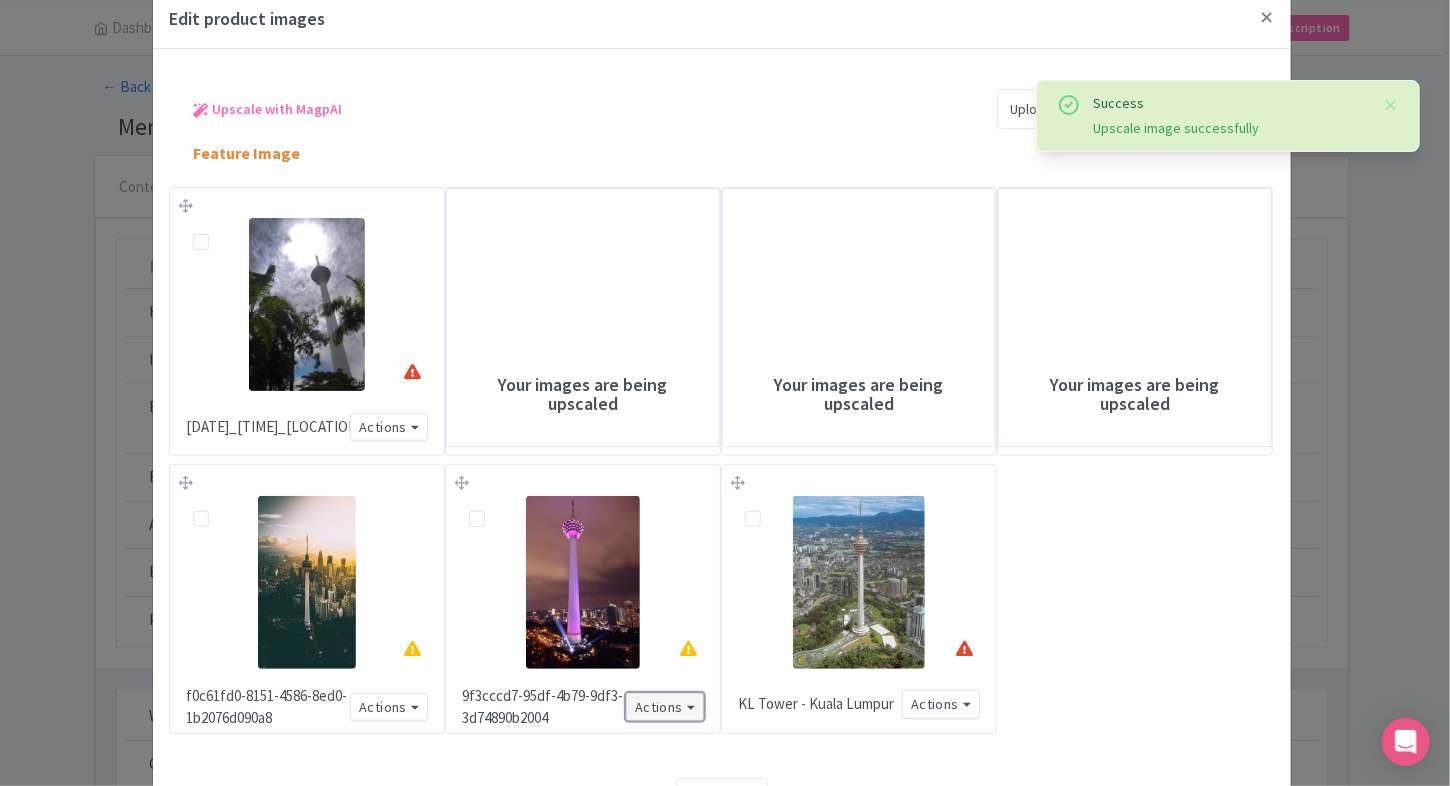 click on "Actions" at bounding box center [665, 707] 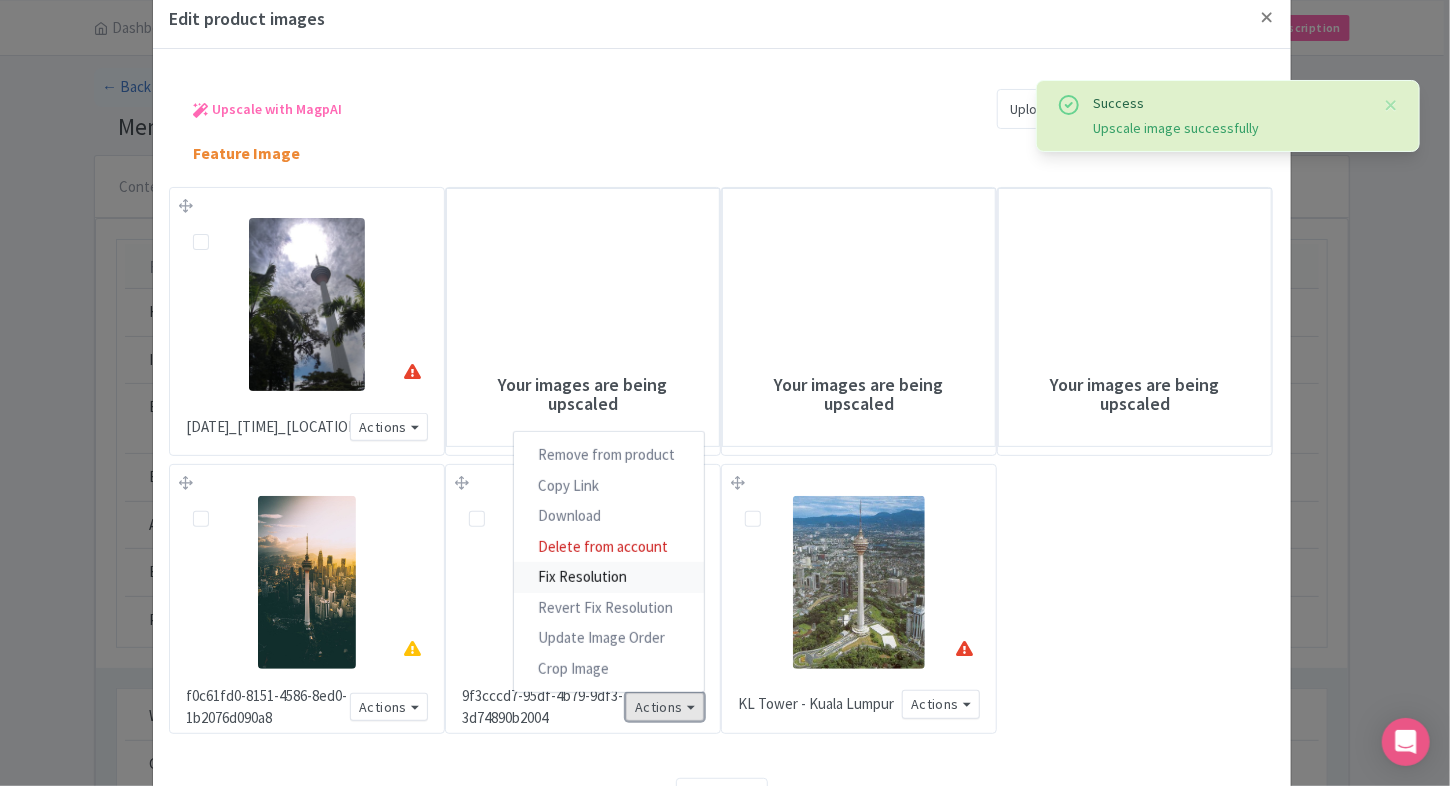 click on "9f3cccd7-95df-4b79-9df3-3d74890b2004
Actions
Remove from product
Copy Link
https://res.cloudinary.com/hfyvkoyi1/image/upload/v1754570137/9f3cccd7-95df-4b79-9df3-3d74890b2004_ztql2j.jpg
Download
Delete from account
Fix Resolution
Revert Fix Resolution
Update Image Order
Crop Image" at bounding box center (583, 599) 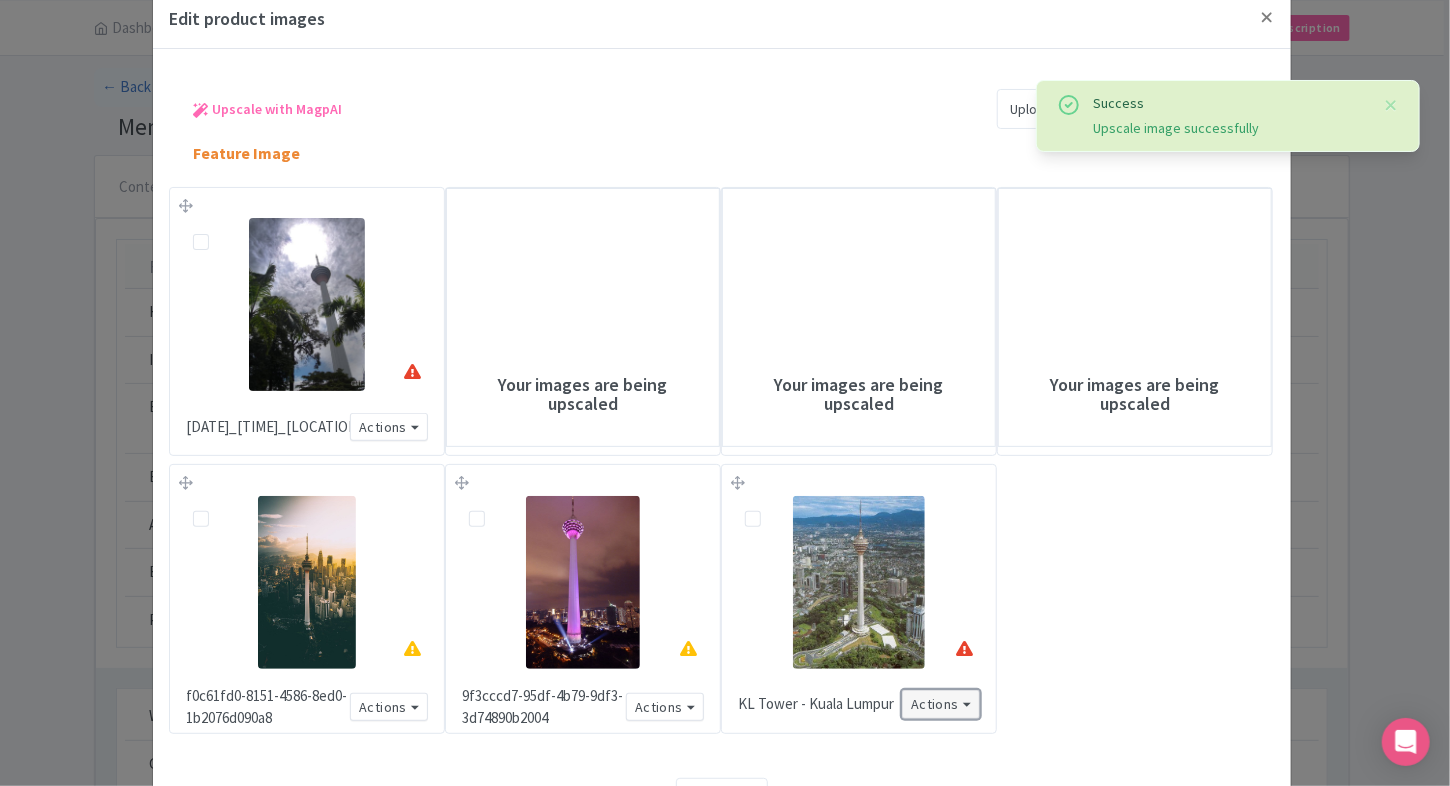 click on "Actions" at bounding box center (941, 704) 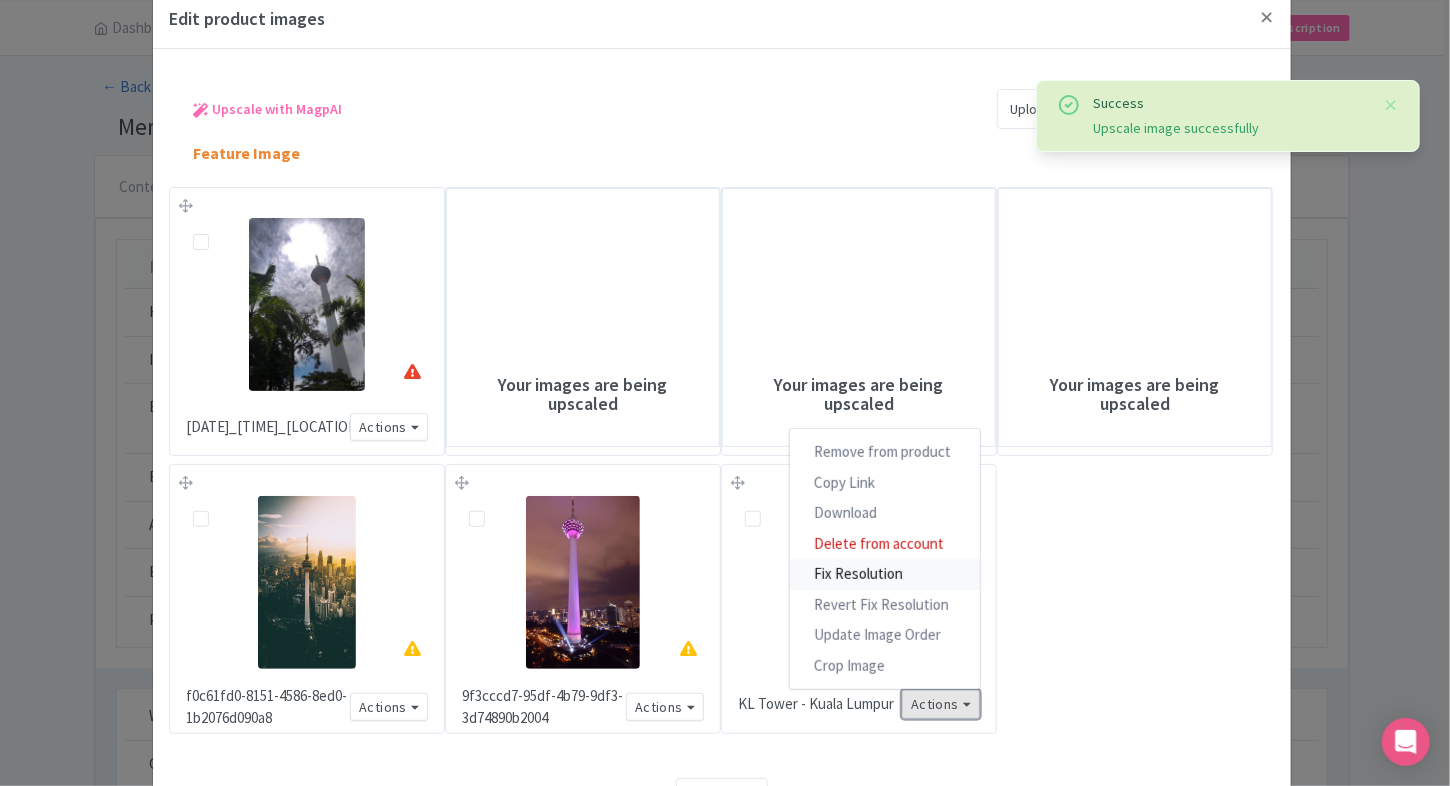 click on "Fix Resolution" at bounding box center [885, 574] 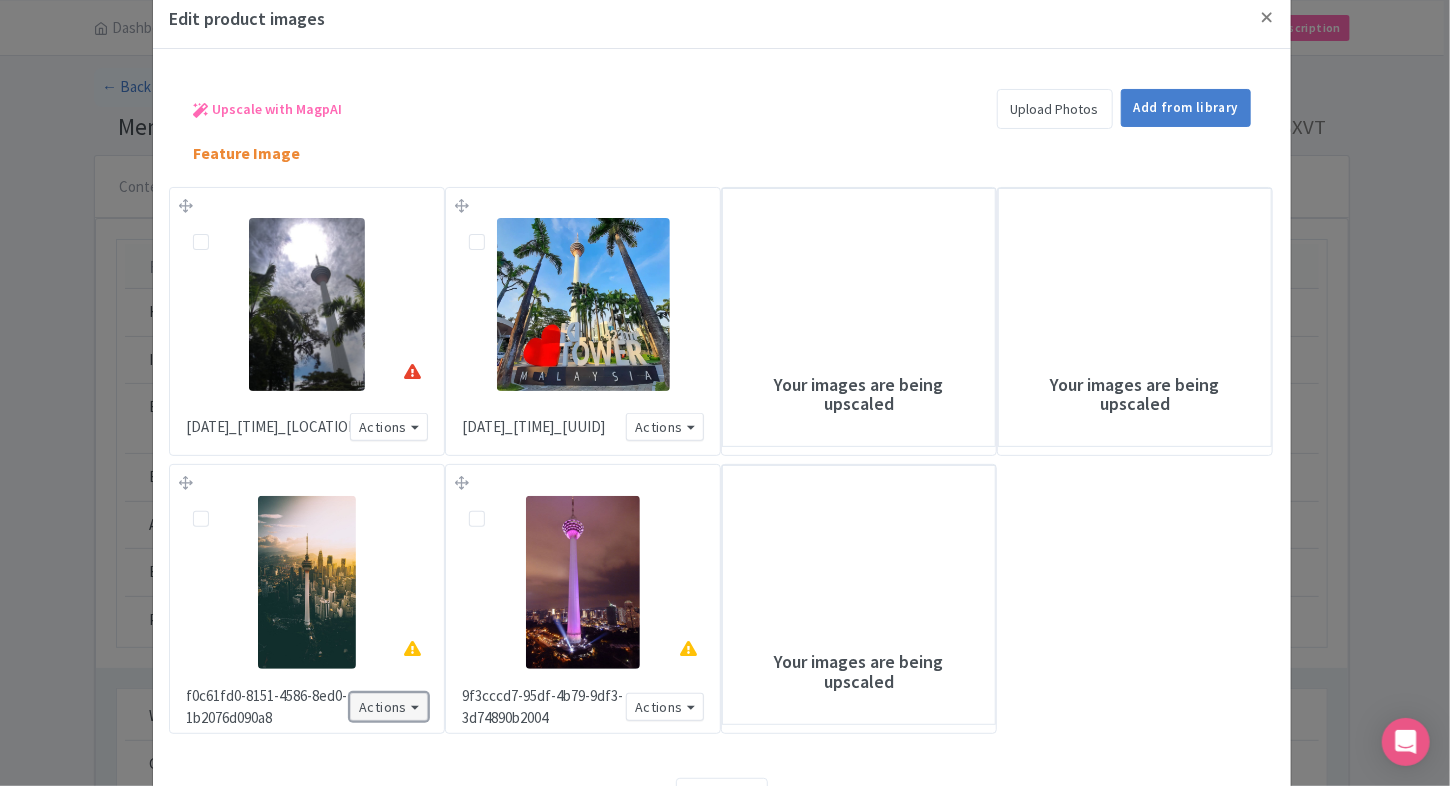 click on "Actions" at bounding box center [389, 707] 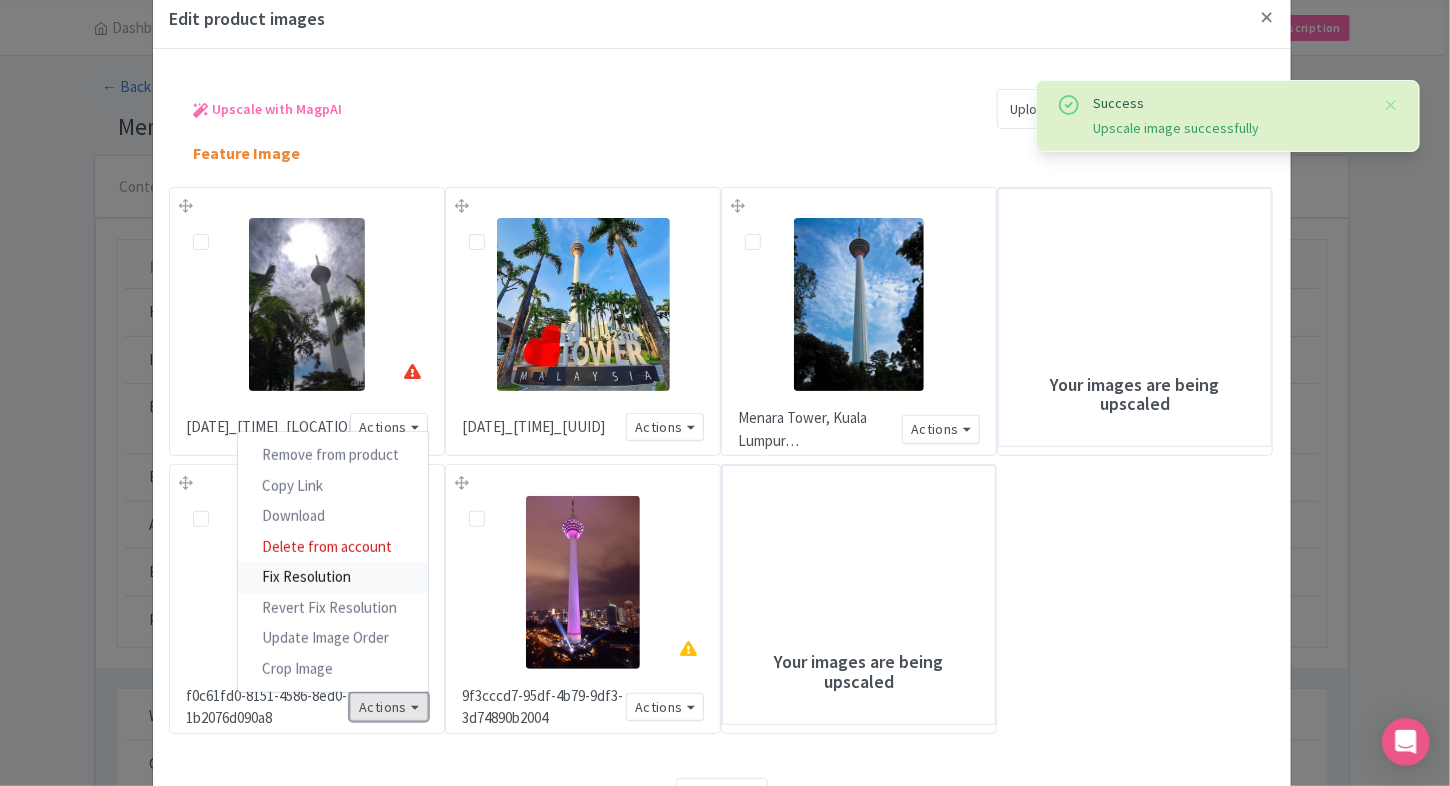 click on "Fix Resolution" at bounding box center [333, 577] 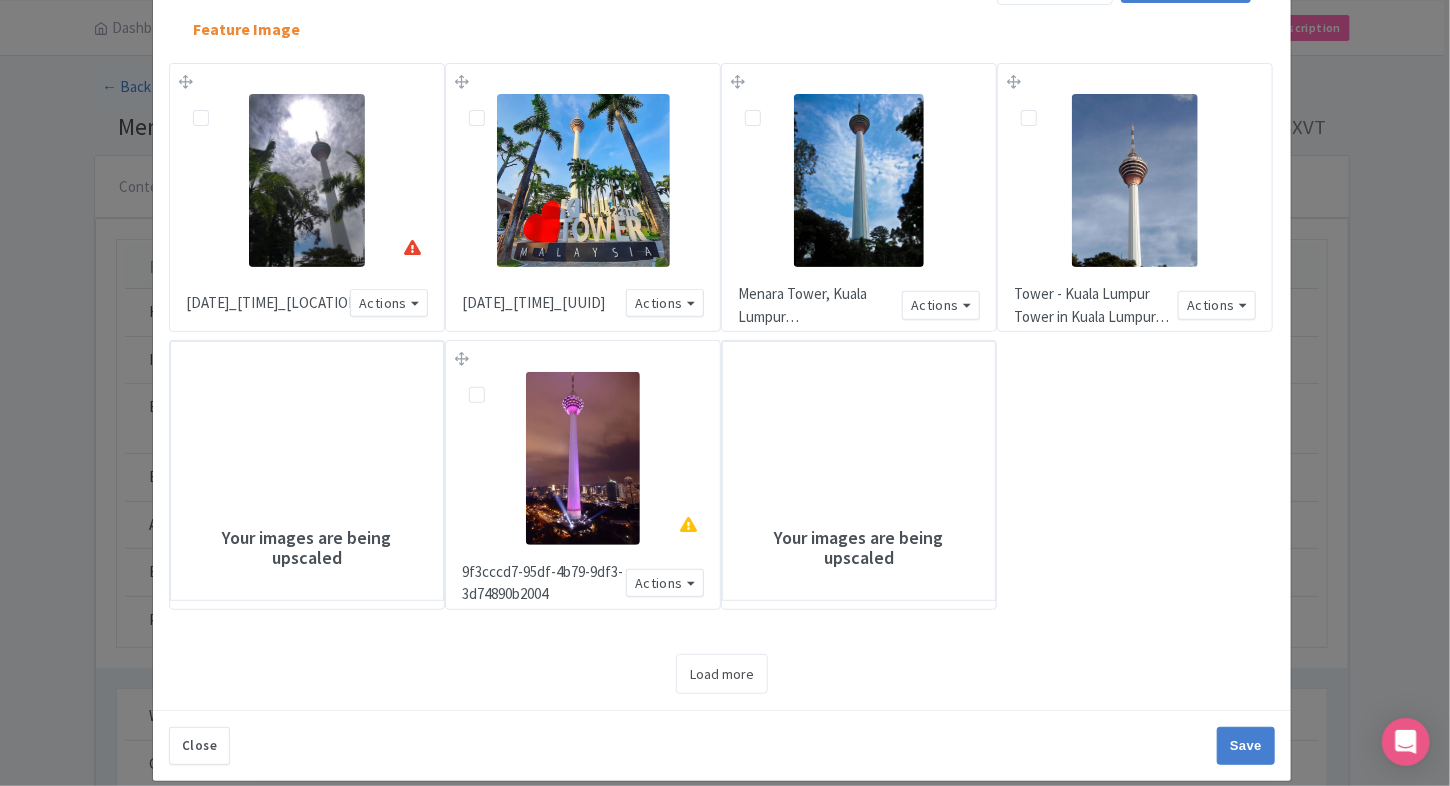 scroll, scrollTop: 184, scrollLeft: 0, axis: vertical 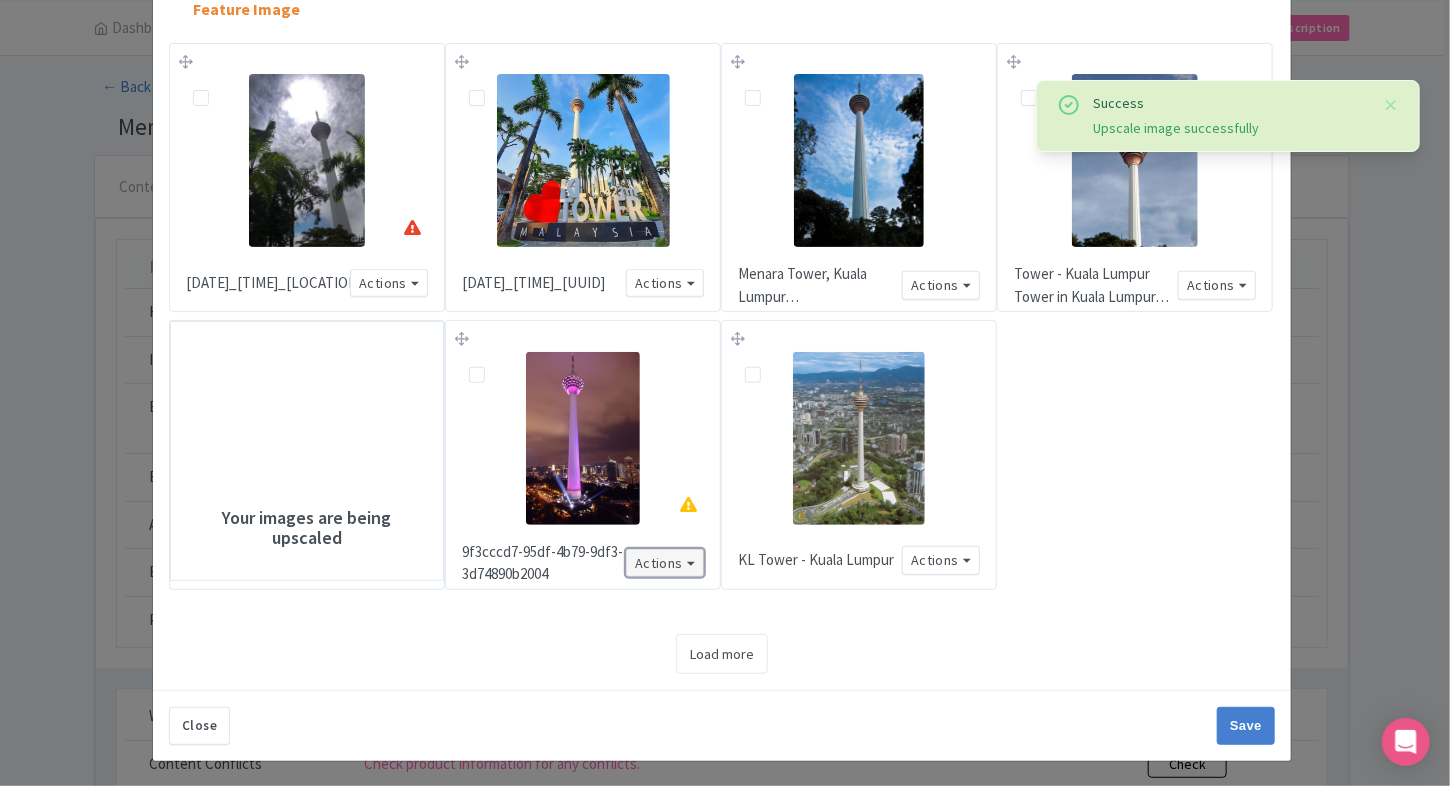 click on "Actions" at bounding box center (665, 563) 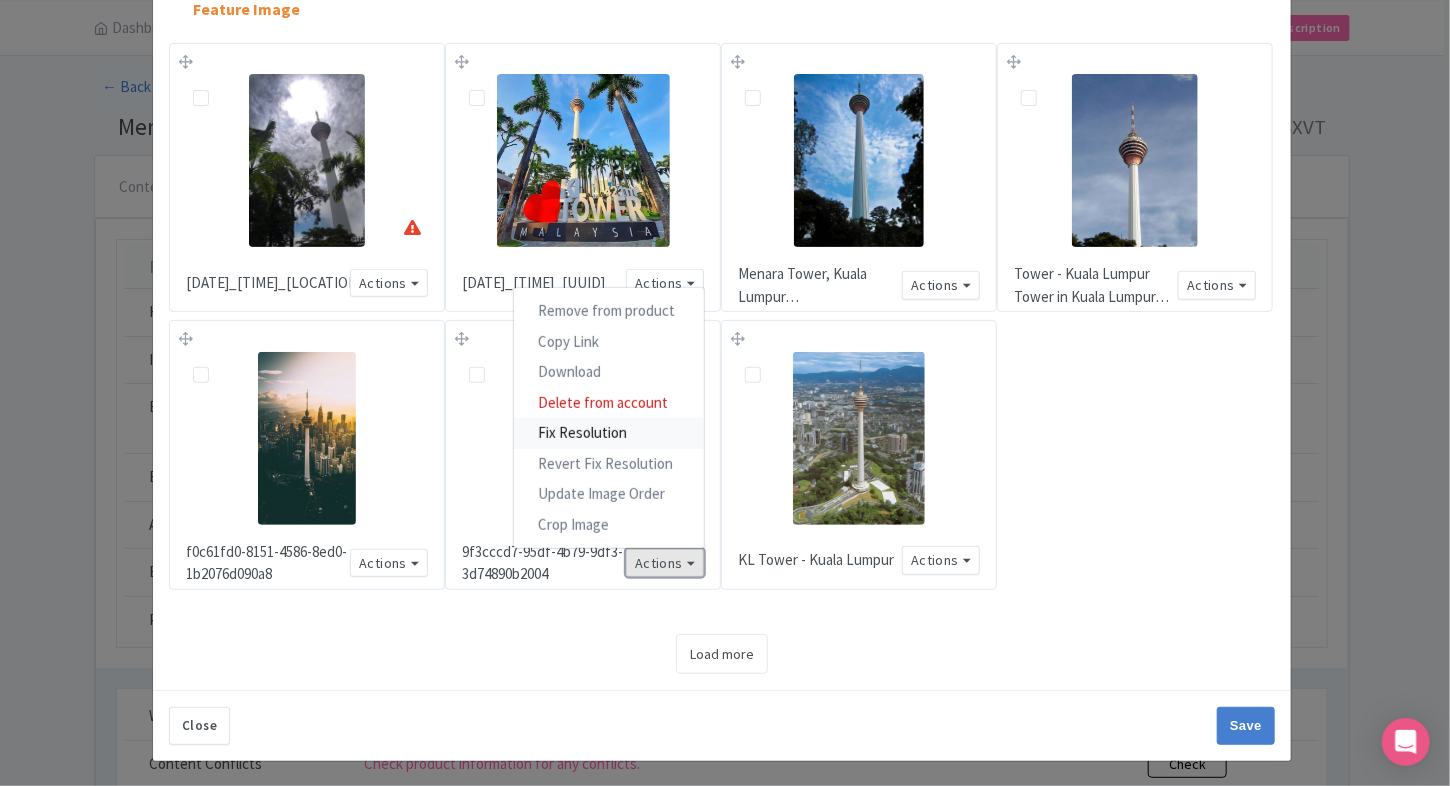 click on "Fix Resolution" at bounding box center (609, 433) 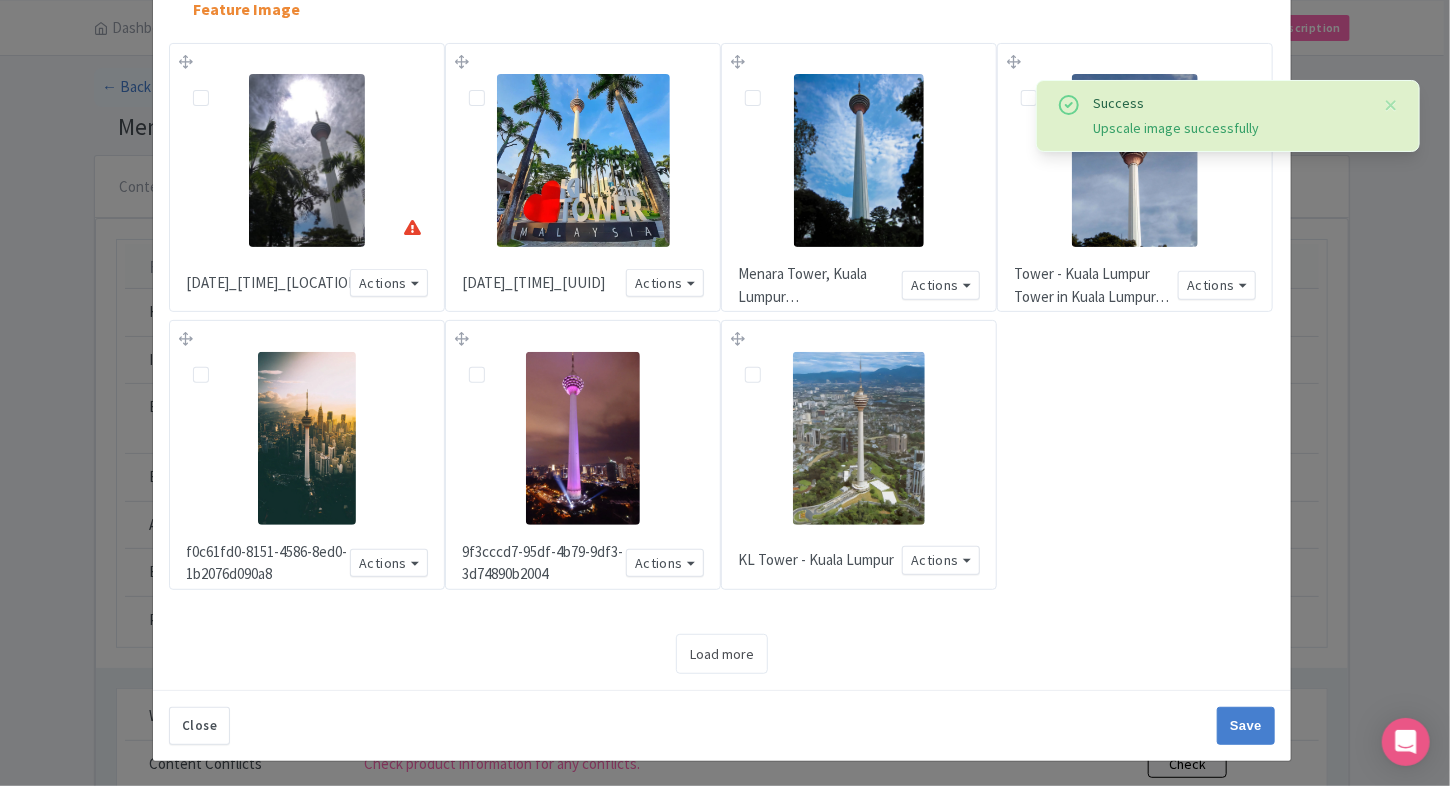 click on "09_07_25_03_53_19_KL_Tower,_Malaysia
Actions
Remove from product
Copy Link
https://res.cloudinary.com/hfyvkoyi1/image/upload/v1754624116/nlfl5nbeavurhlo68abl.jpg
Download
Delete from account
Fix Resolution
Revert Fix Resolution
Update Image Order
Crop Image
Your images are being upscaled
09_07_25_03_53_19_be0a85d1-9b37-4aa1-a22f-...
Actions
Remove from product
Copy Link
https://res.cloudinary.com/hfyvkoyi1/image/upload/v1754624095/uck7kdwt6bqpnmtyi9vq.jpg
Download
Delete from account
Fix Resolution
Revert Fix Resolution
Update Image Order
Crop Image
Your images are being upscaled
Menara Tower, Kuala Lumpur…
Actions
Remove from product
Copy Link
https://res.cloudinary.com/hfyvkoyi1/image/upload/v1754570138/Menara_Tower_Kuala_Lumpur_eaxnn6.jpg
Download
Delete from account" at bounding box center (722, 320) 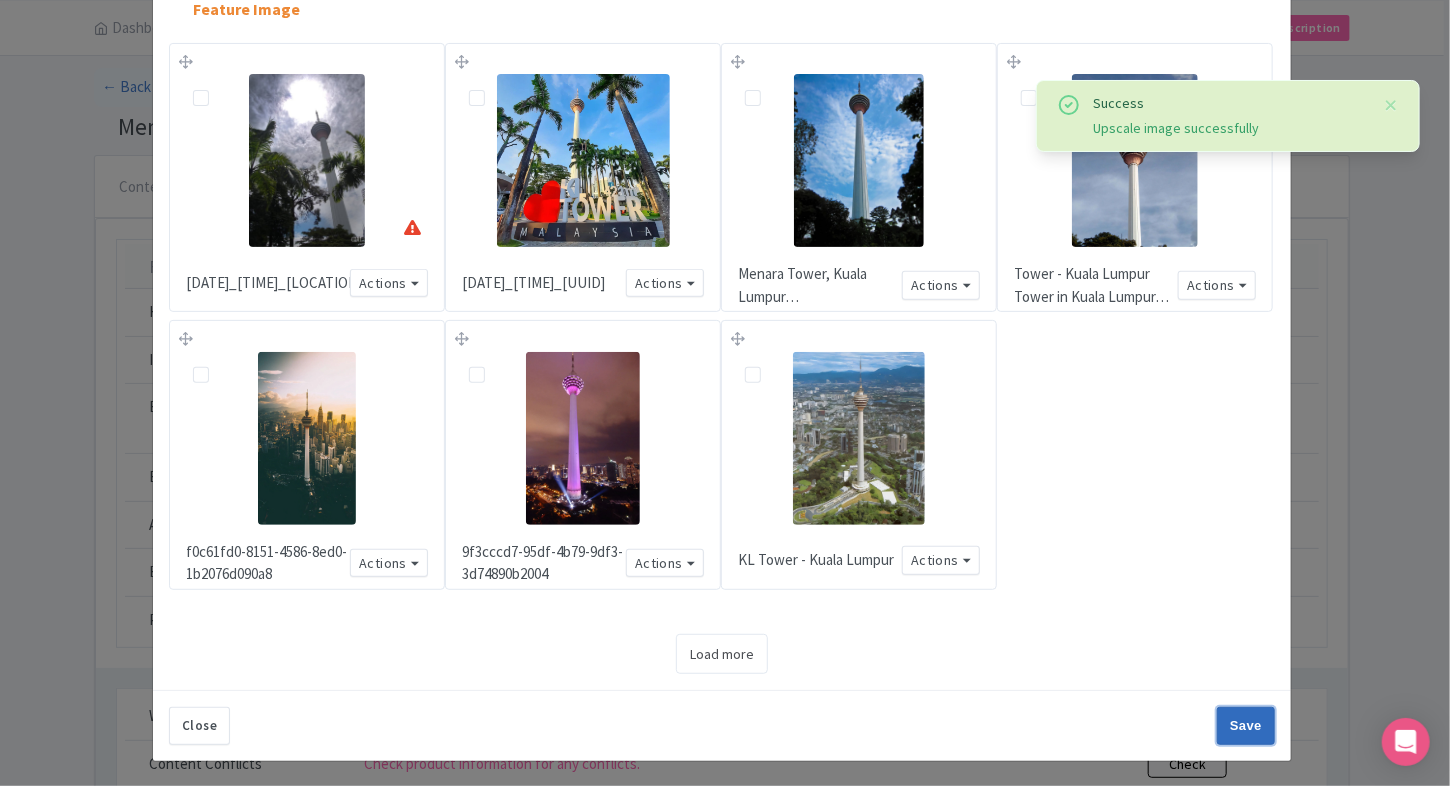 click on "Save" at bounding box center (1246, 726) 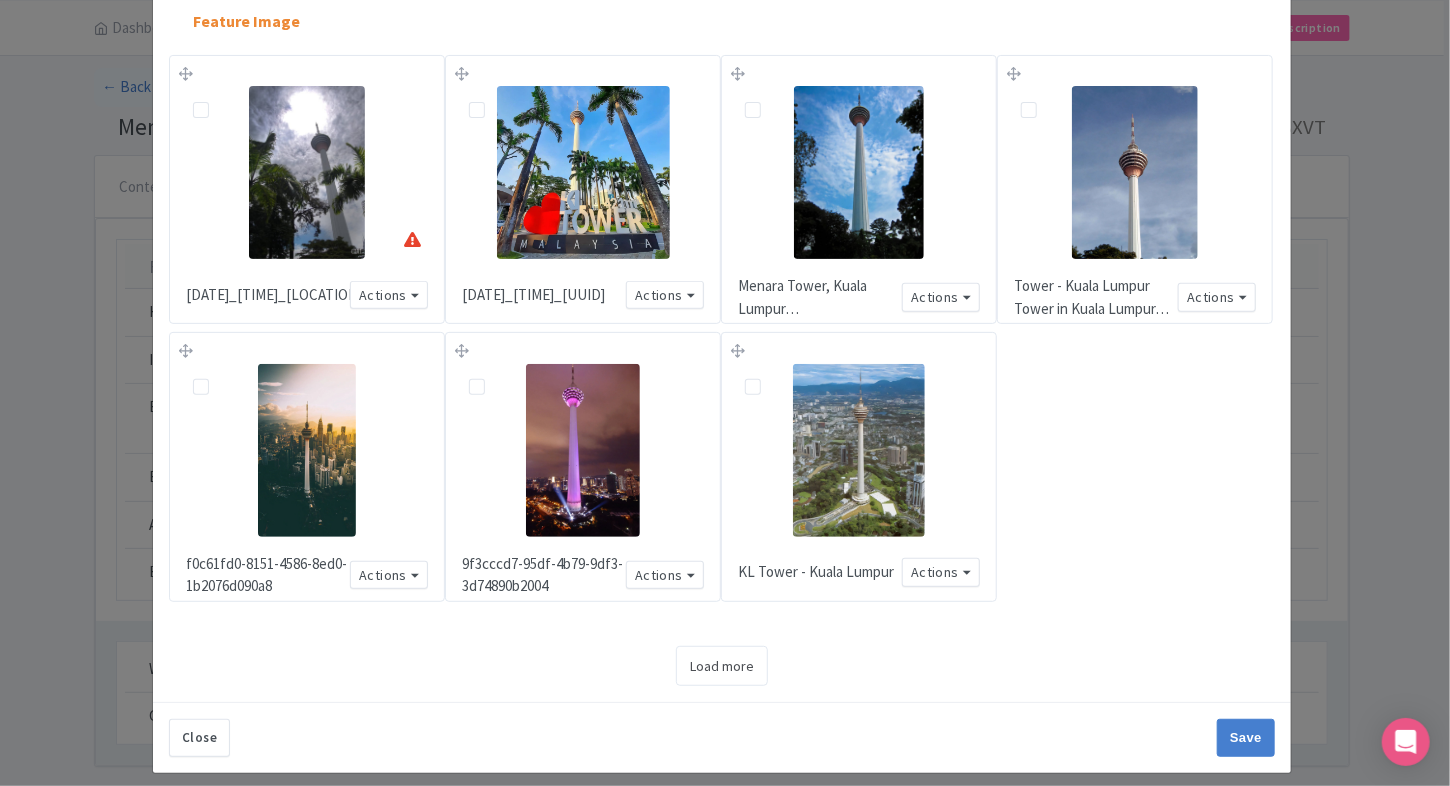 scroll, scrollTop: 176, scrollLeft: 0, axis: vertical 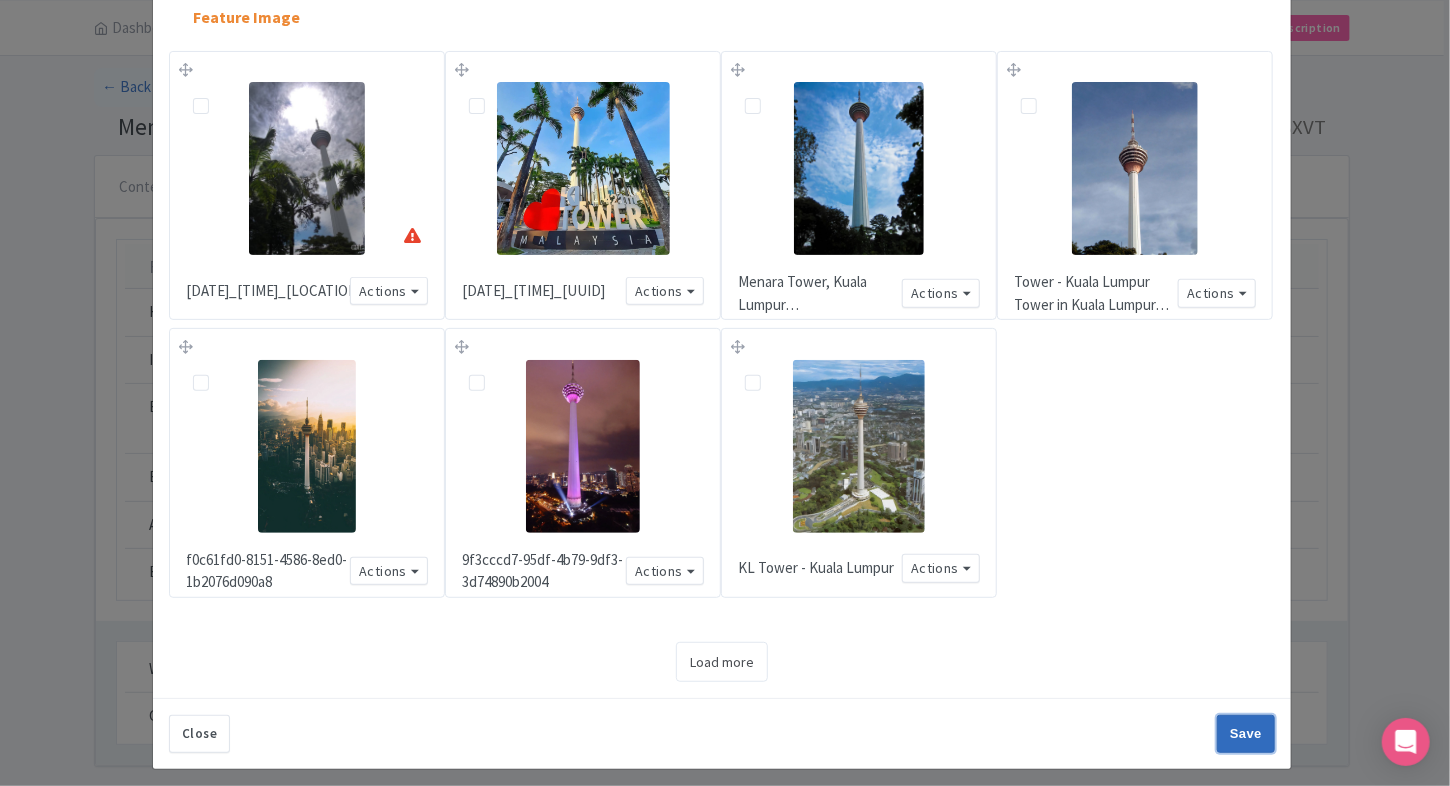 click on "Save" at bounding box center [1246, 734] 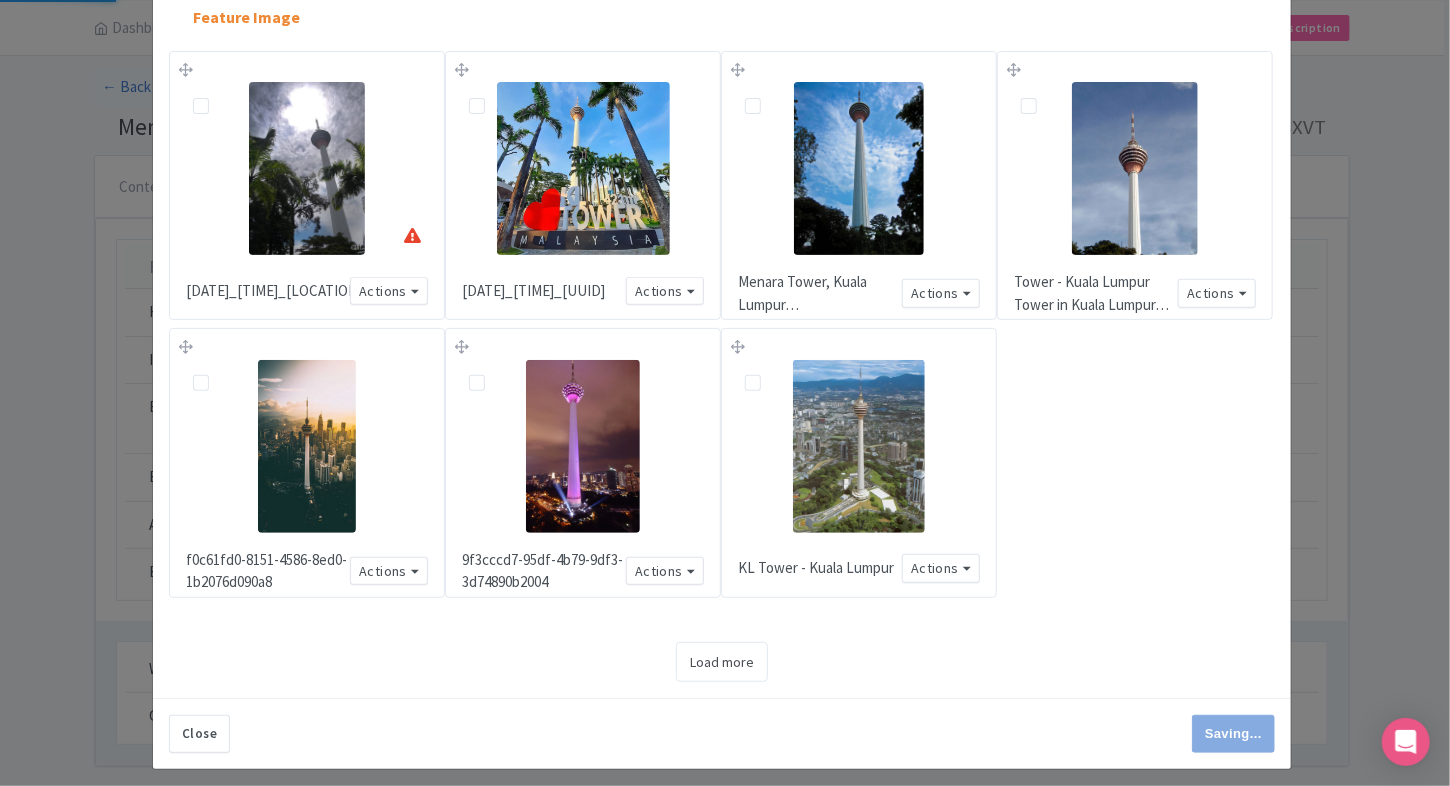 type on "Save" 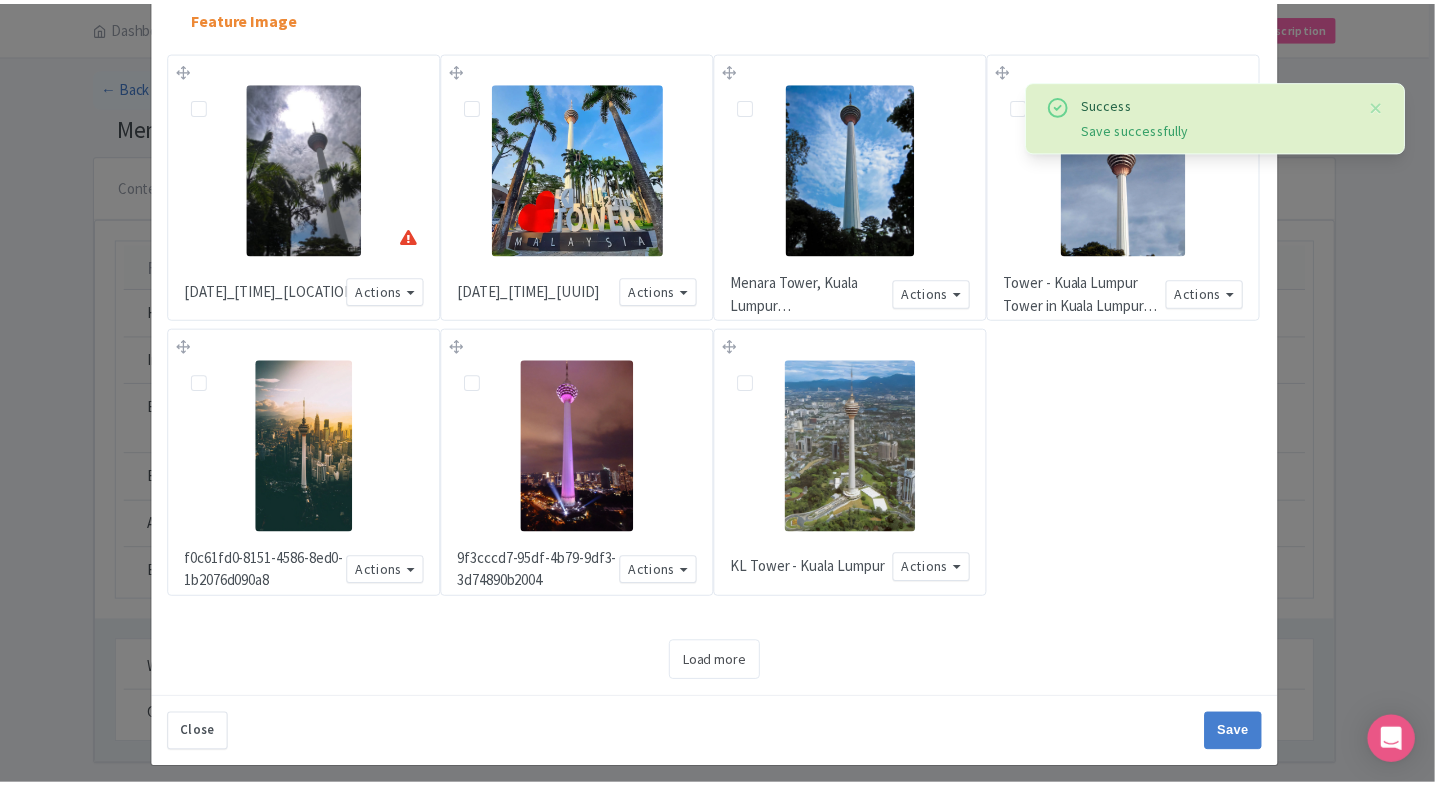 scroll, scrollTop: 0, scrollLeft: 0, axis: both 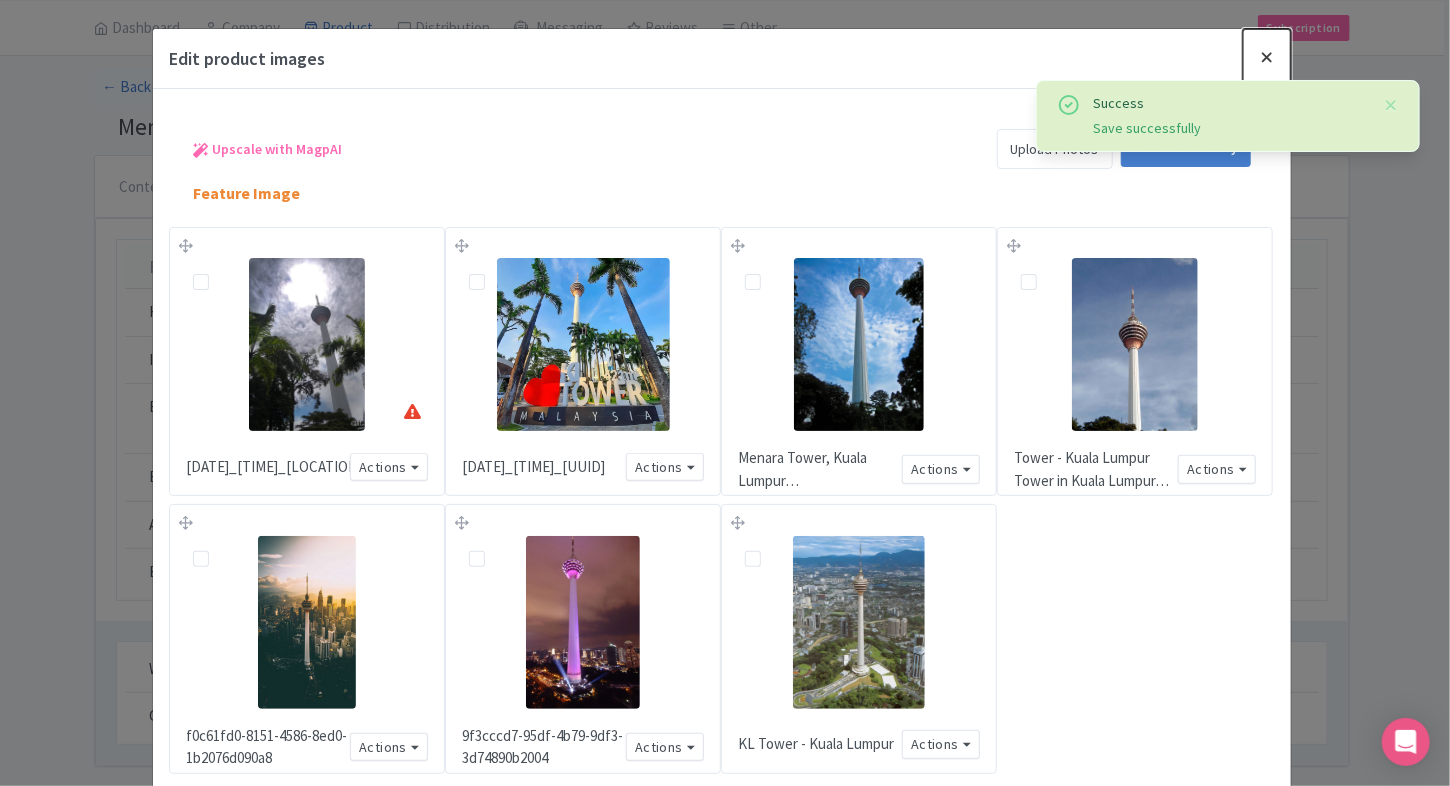 click at bounding box center (1267, 57) 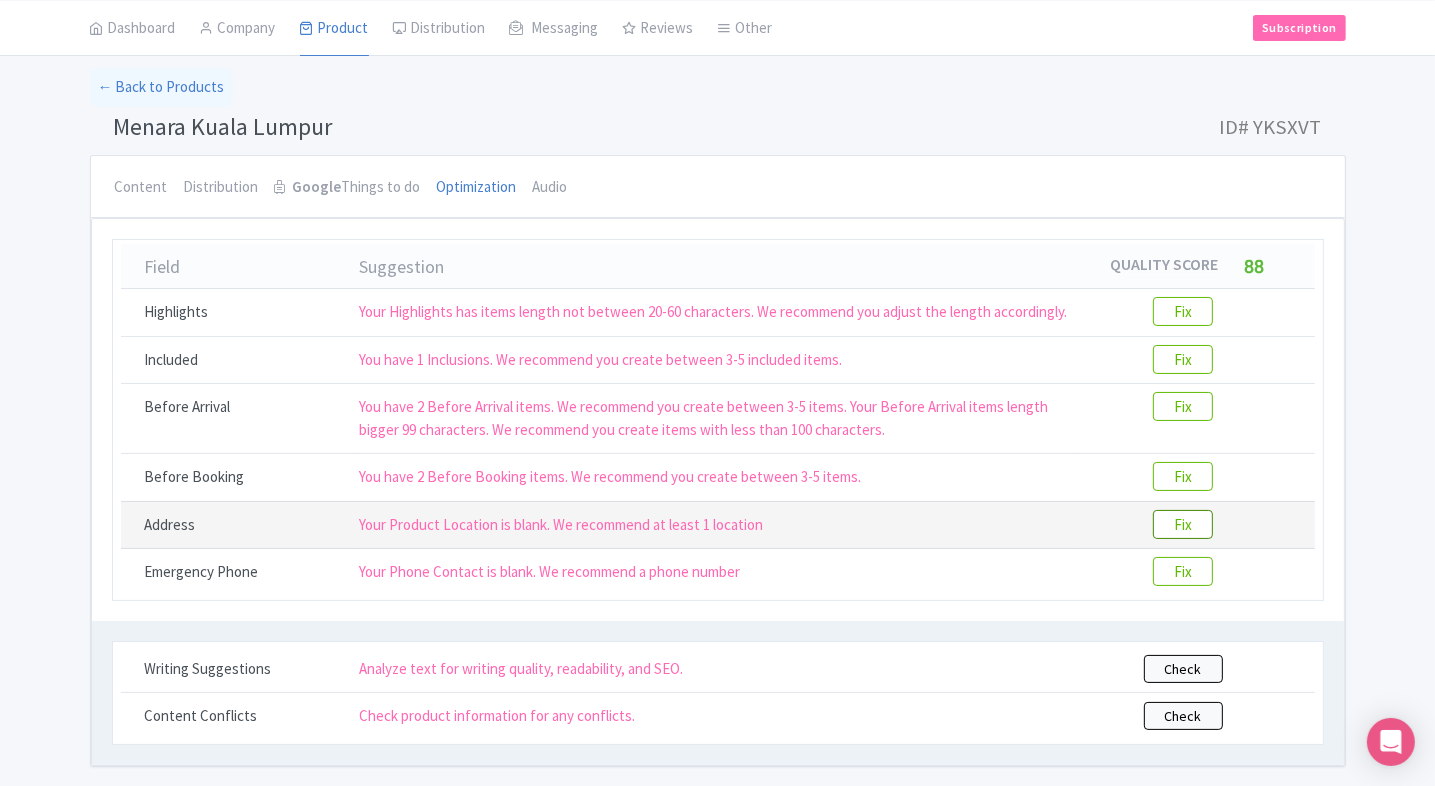 click on "Fix" at bounding box center [1183, 524] 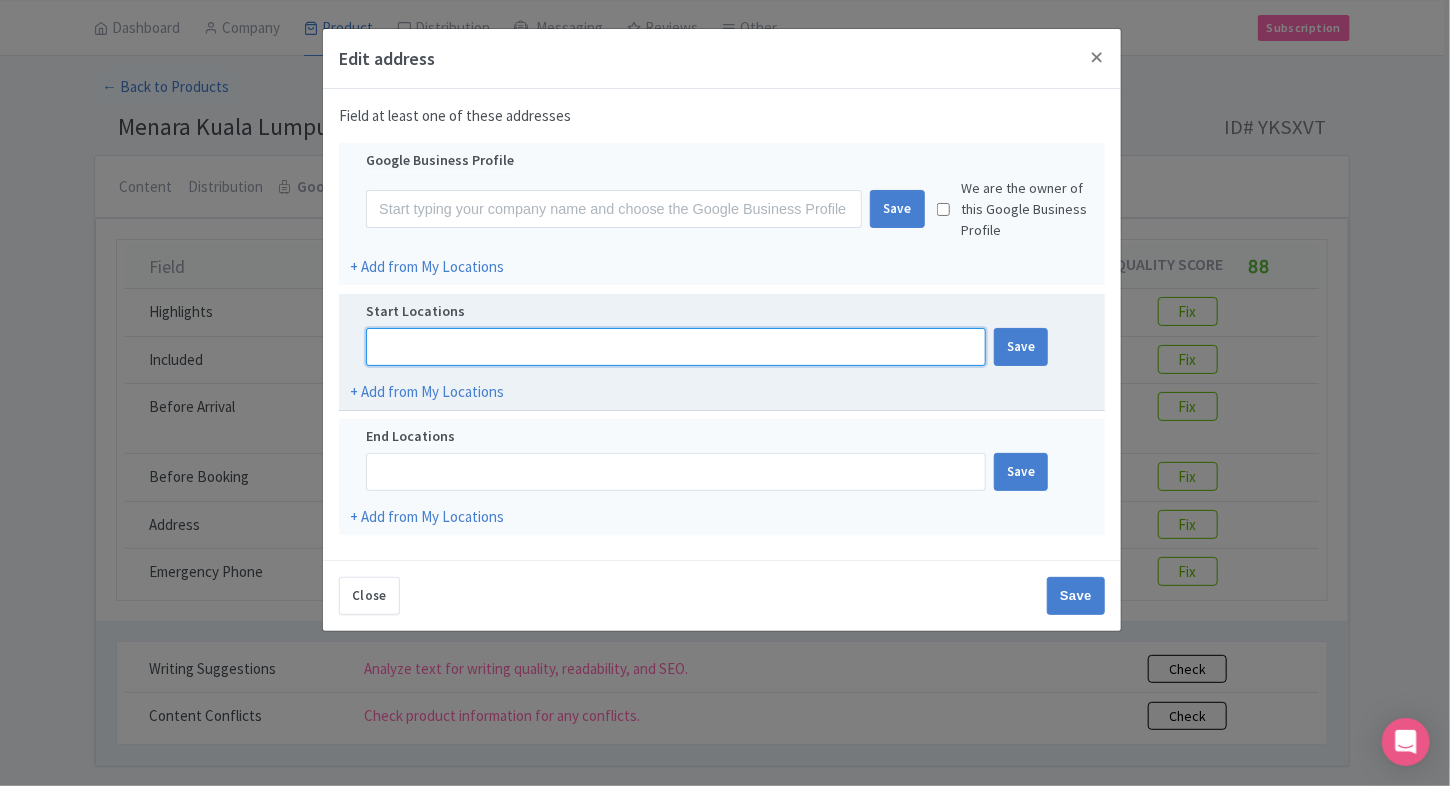 click at bounding box center (676, 347) 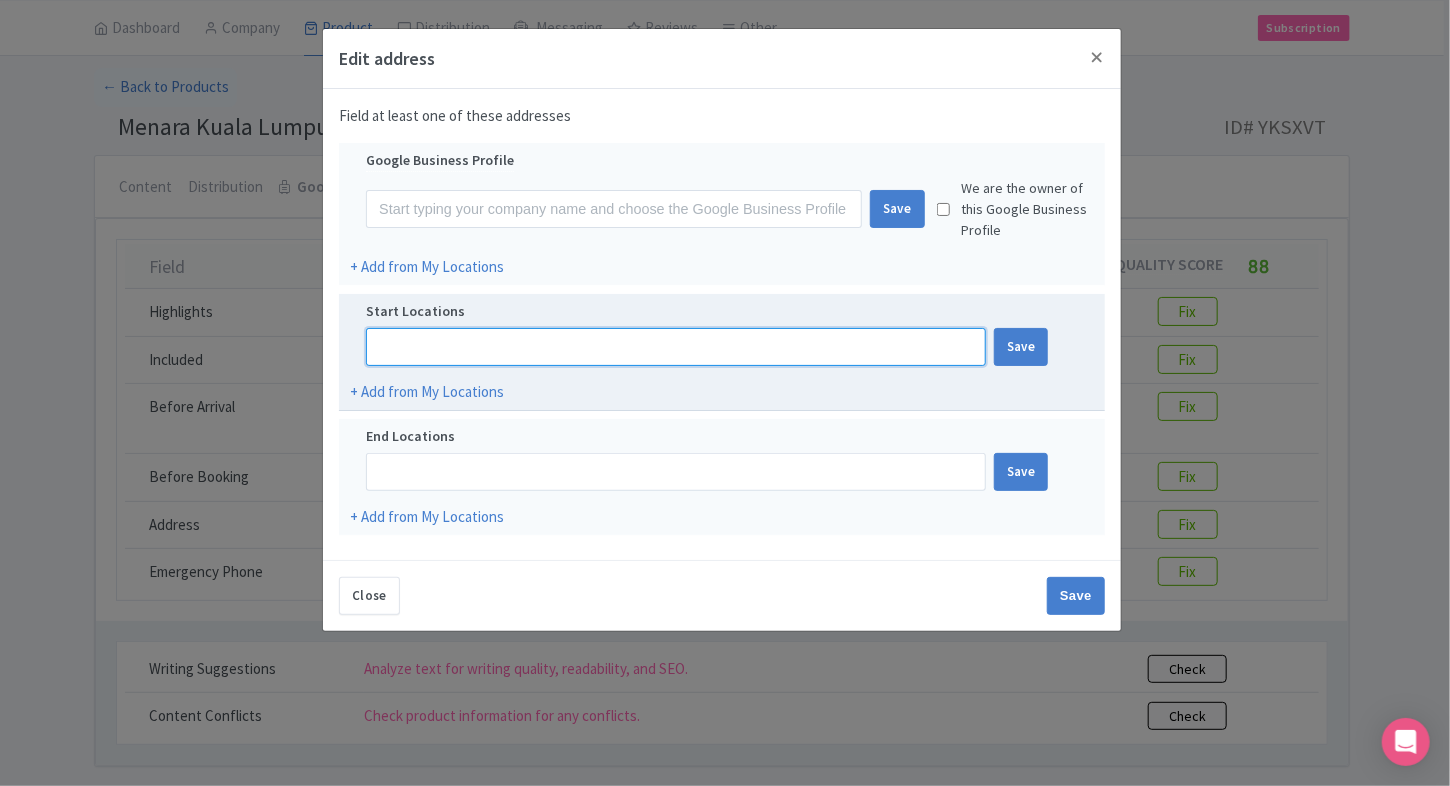 paste on "2 Jalan Punchak, Off, Jalan P. Ramlee, 50250 Kuala Lumpur, Malaysia" 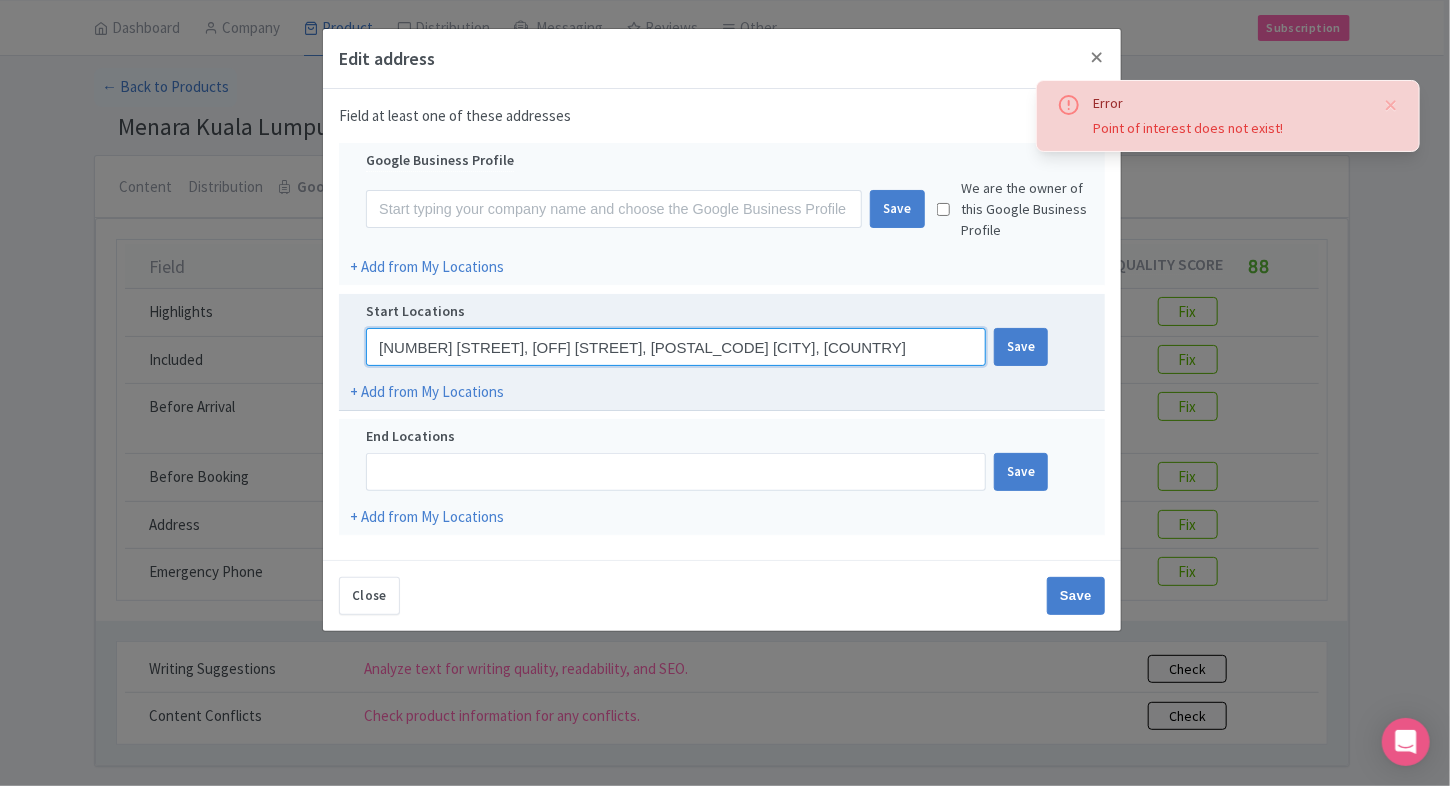 click on "2 Jalan Punchak, Off, Jalan P. Ramlee, 50250 Kuala Lumpur, Malaysia" at bounding box center [676, 347] 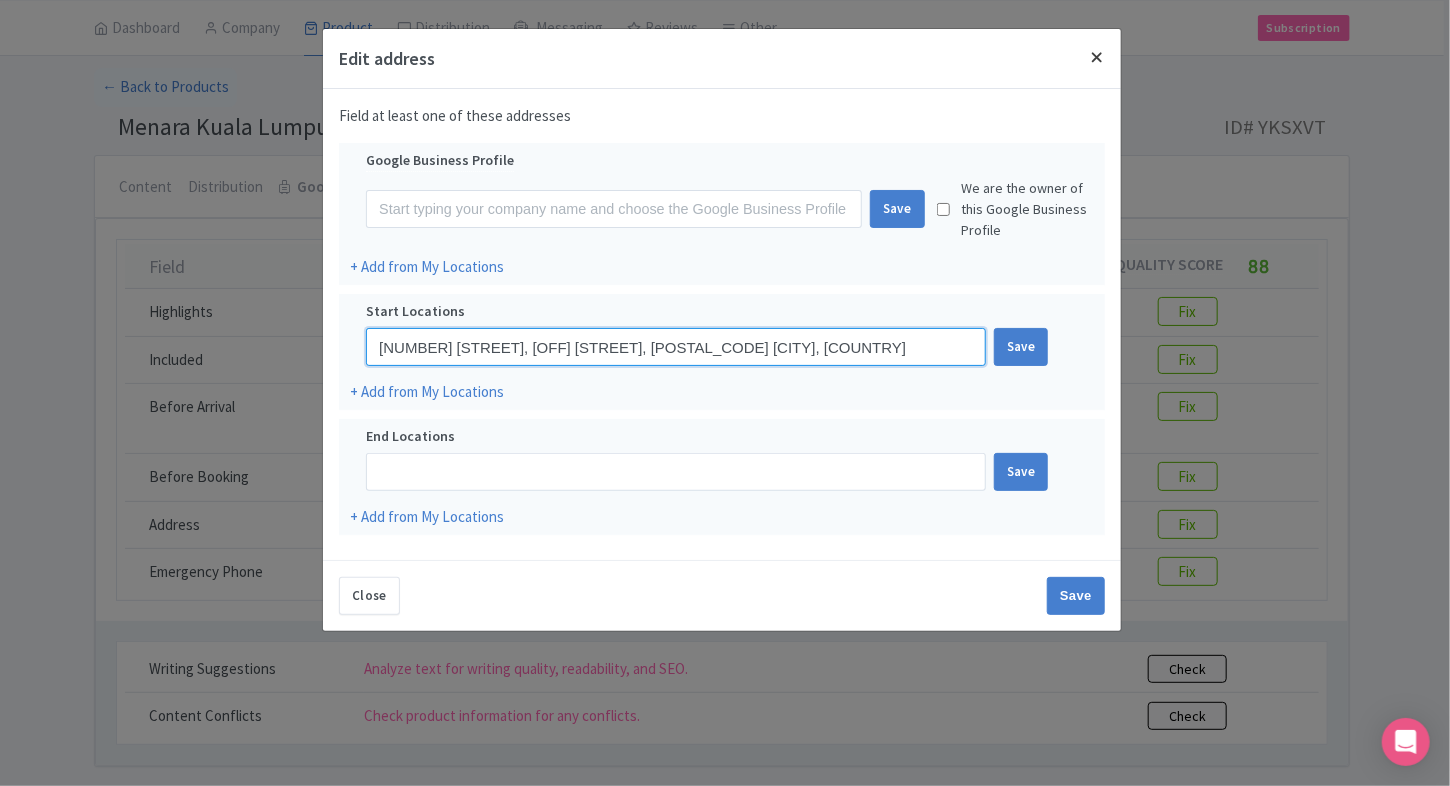 type on "2 Jalan Punchak, Off, Jalan P. Ramlee, 50250 Kuala Lumpur, Malaysia" 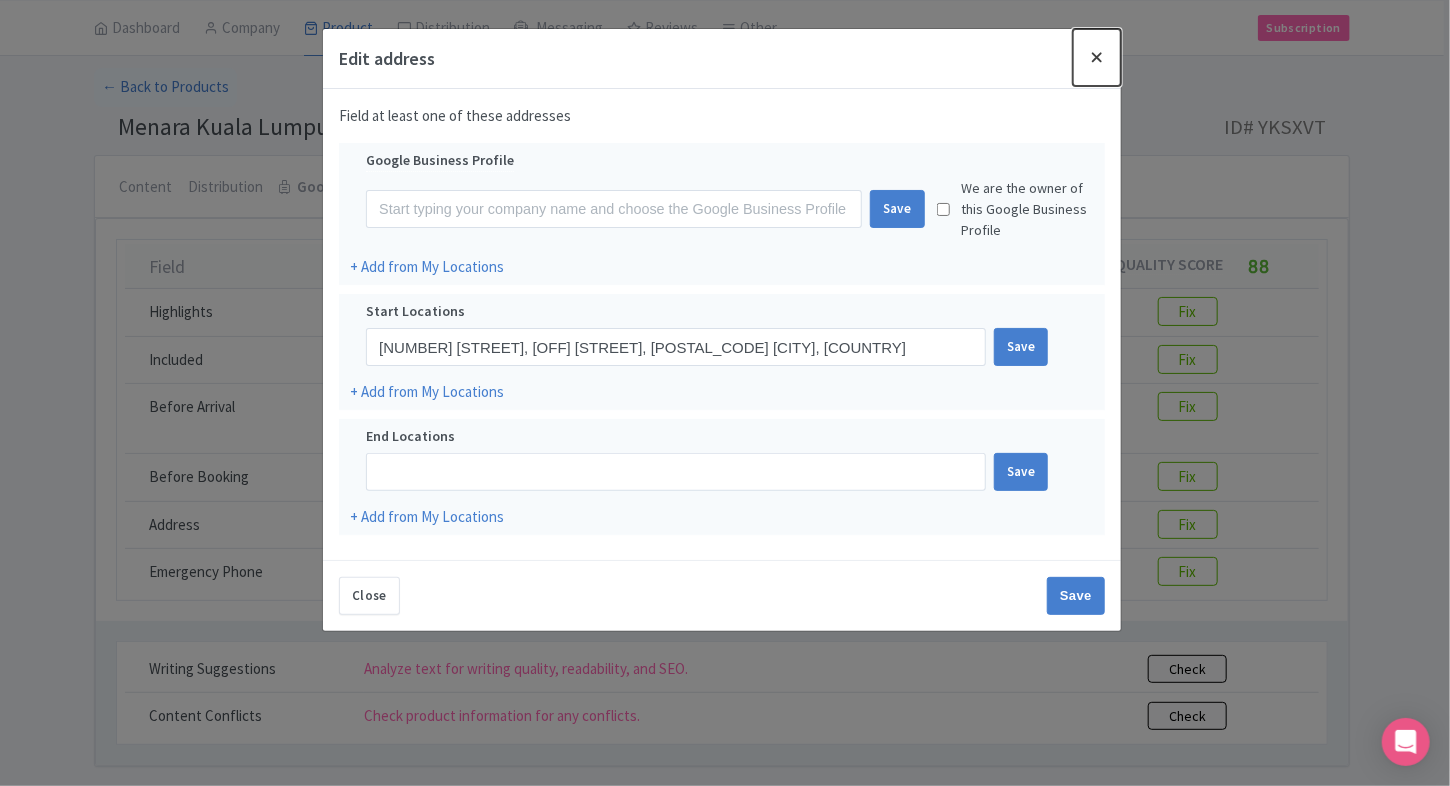 click at bounding box center [1097, 57] 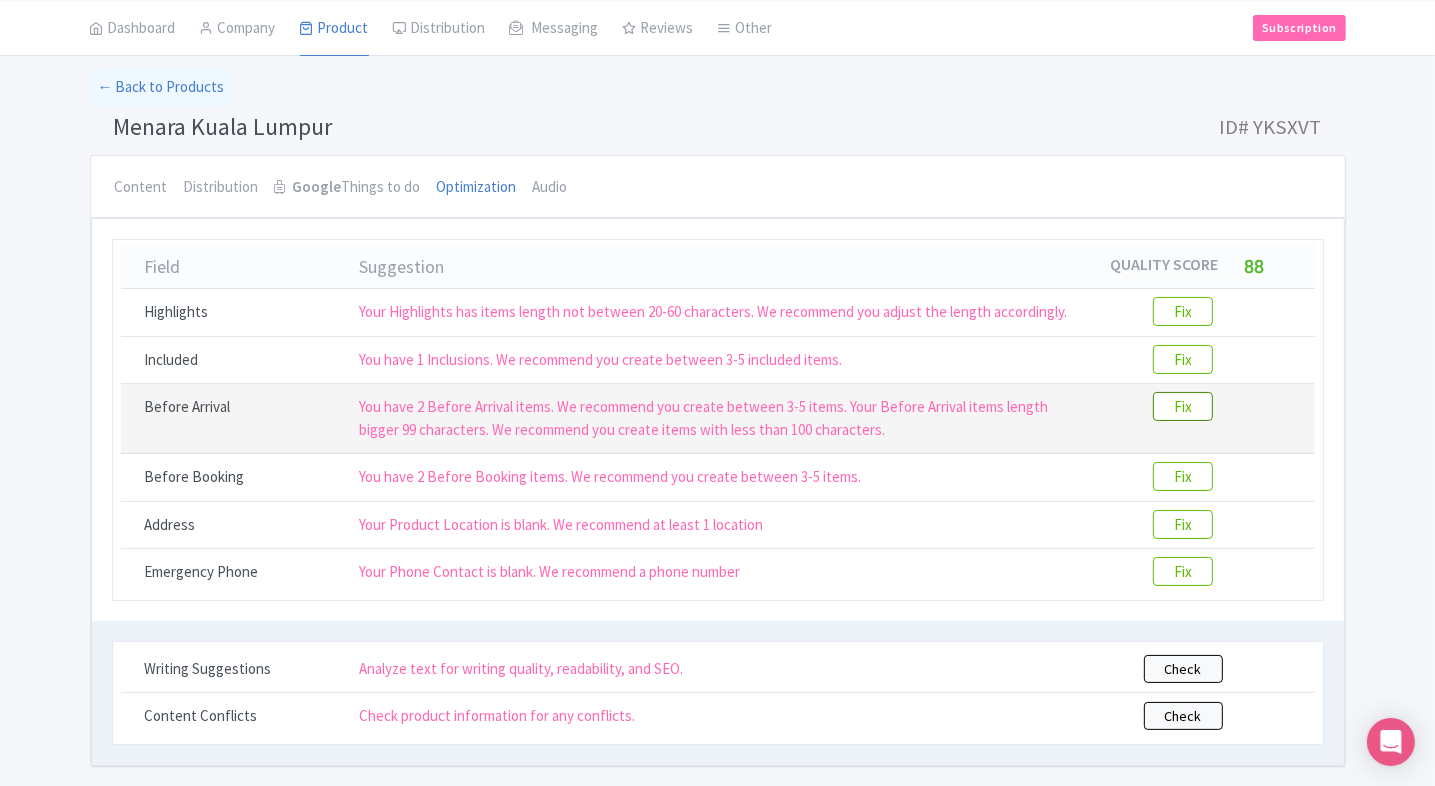 click on "Fix" at bounding box center [1183, 406] 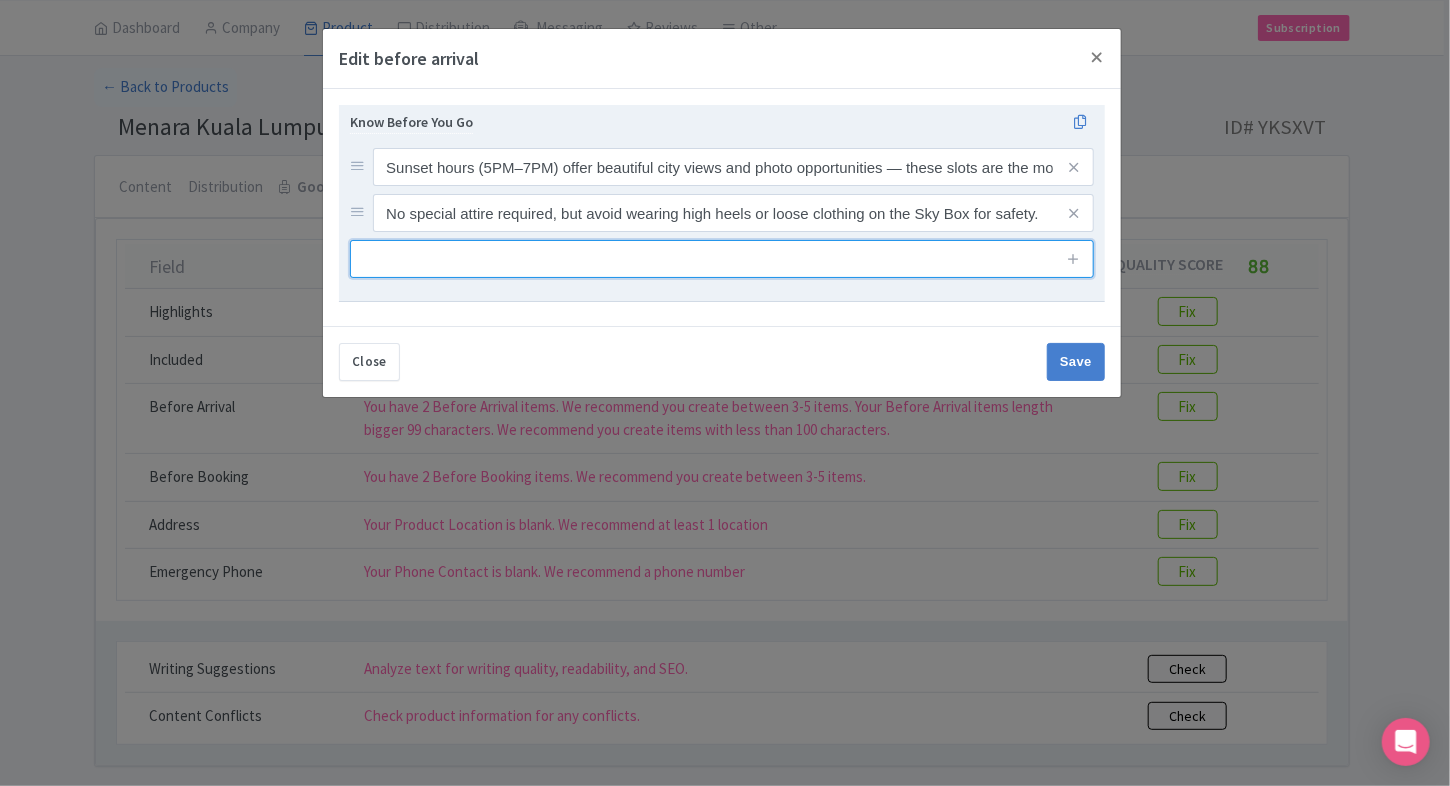 click at bounding box center (722, 259) 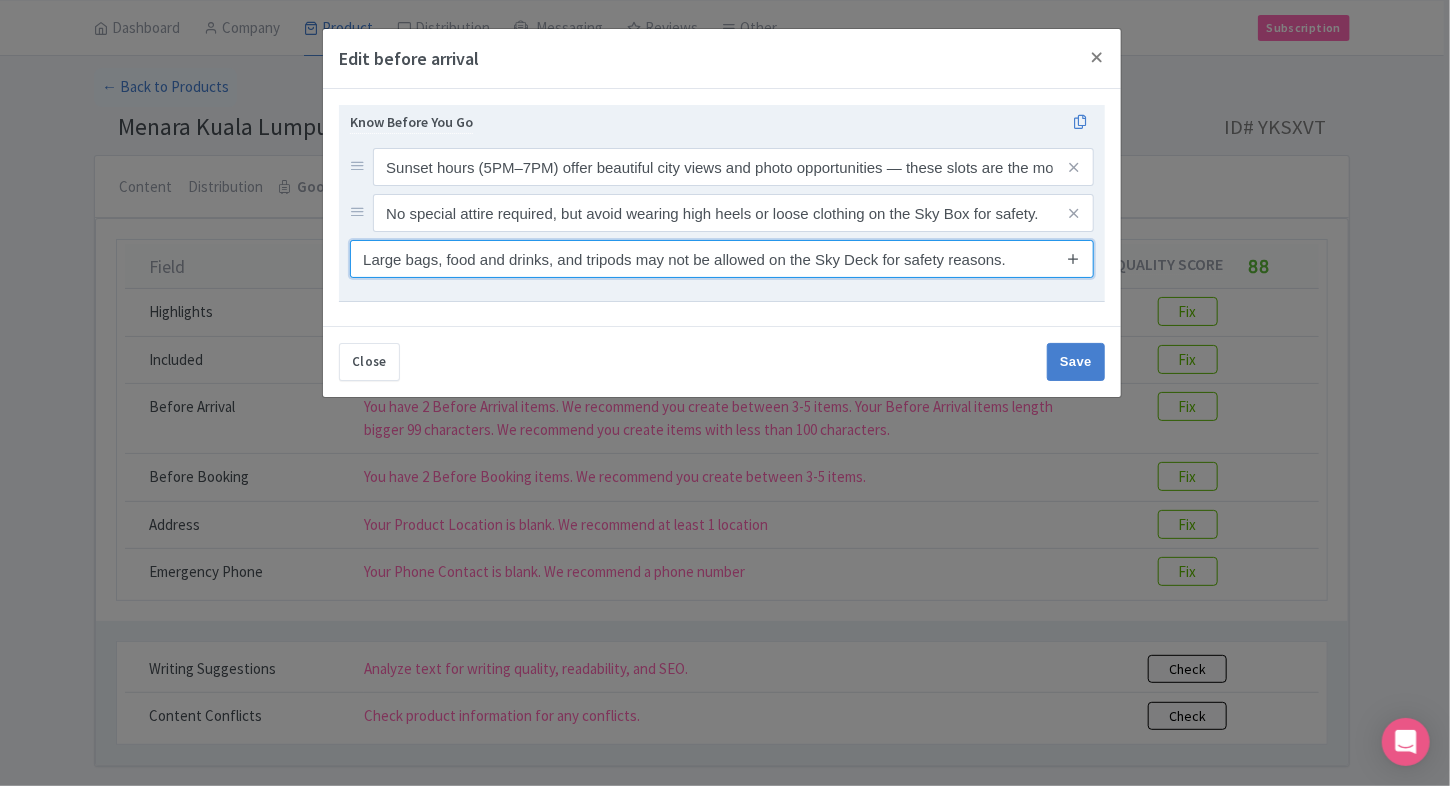 type on "Large bags, food and drinks, and tripods may not be allowed on the Sky Deck for safety reasons." 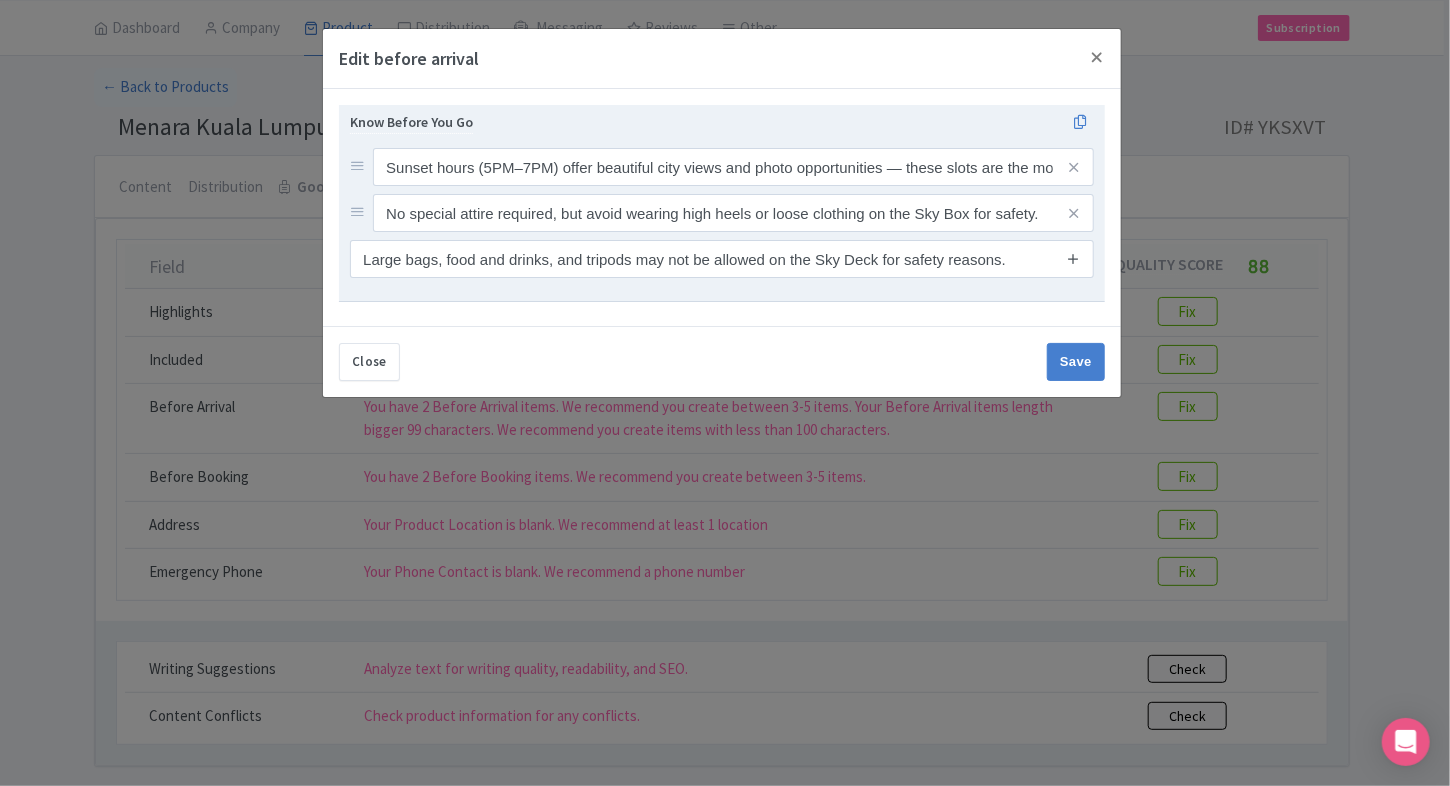 click at bounding box center (1073, 259) 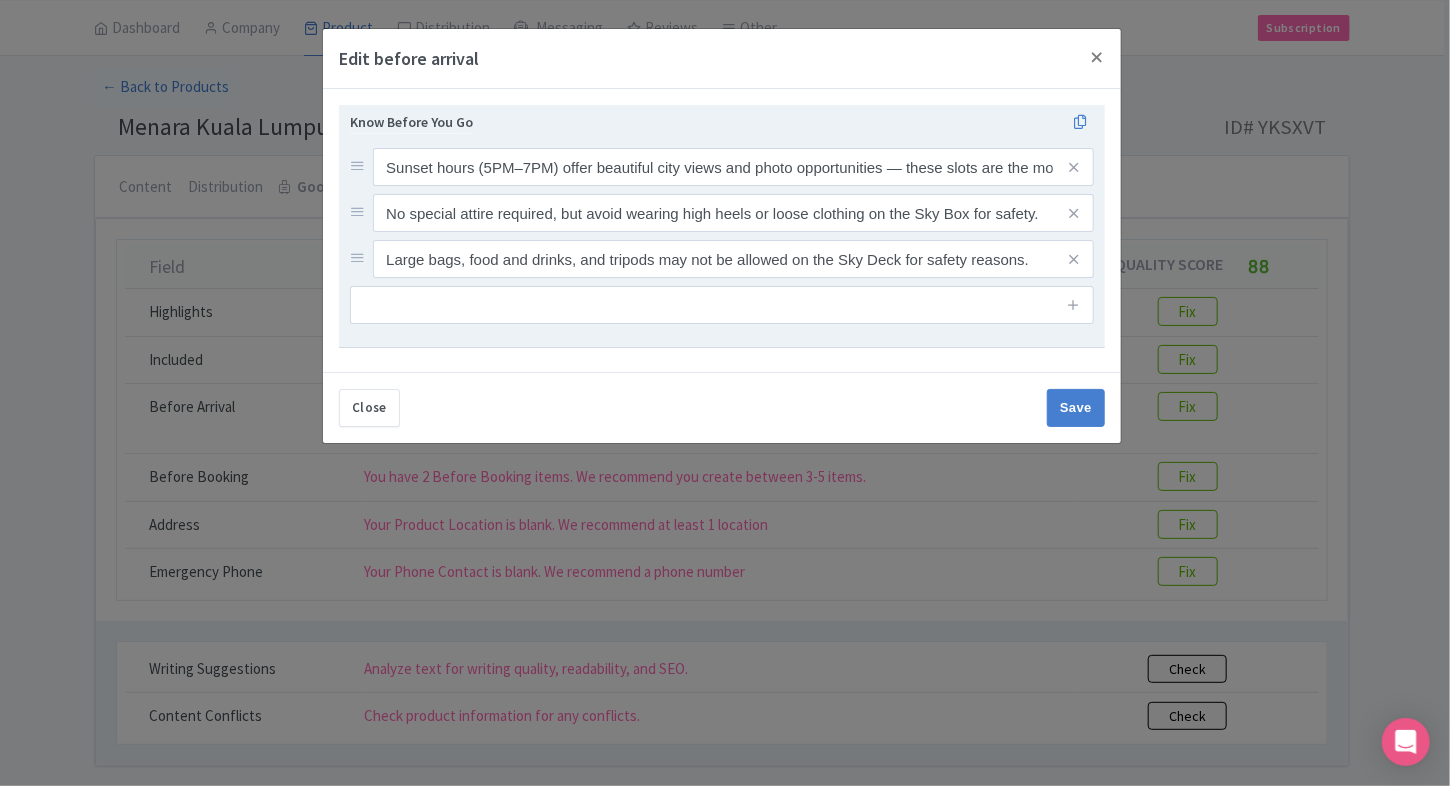 click at bounding box center (722, 305) 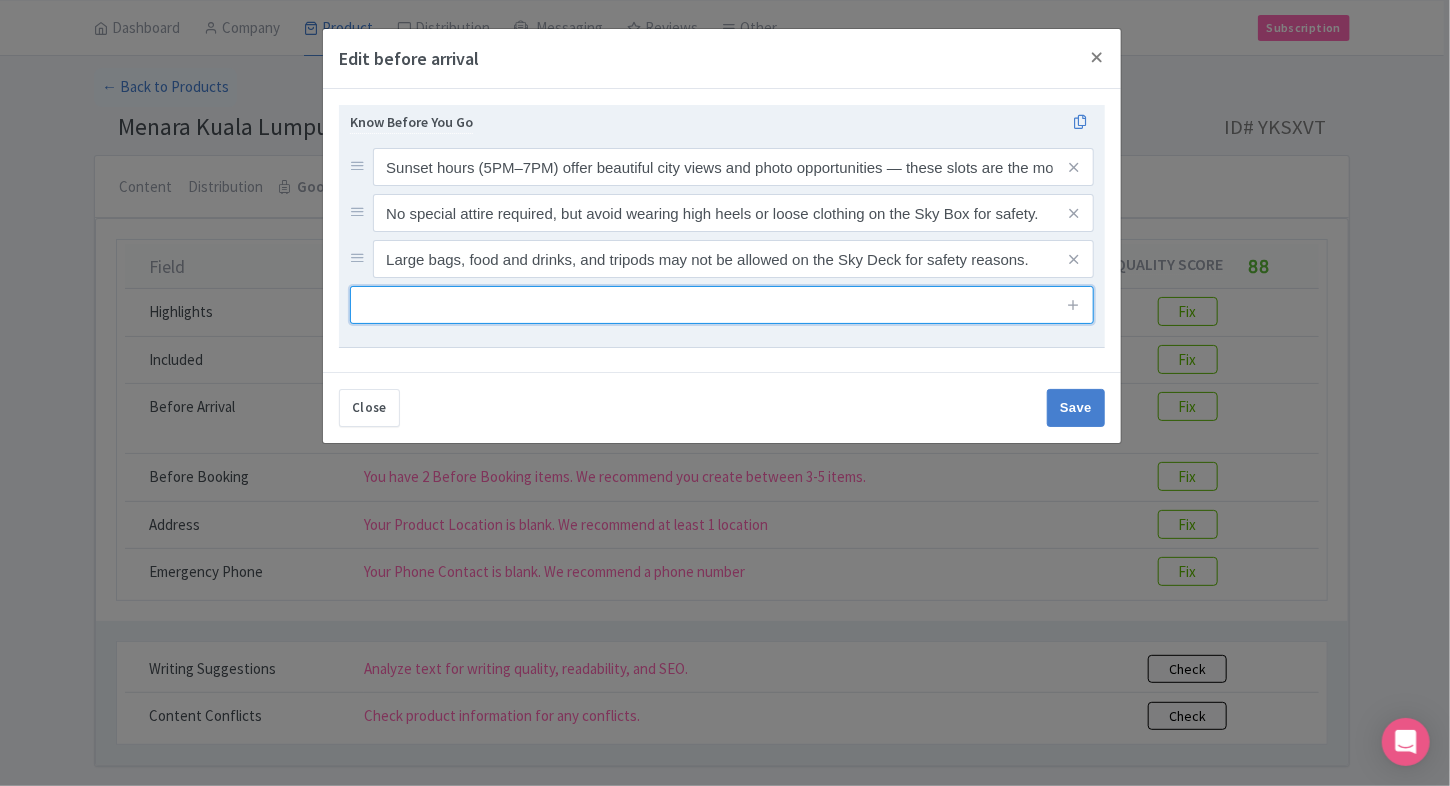paste on "Elevators are available; the tower is suitable for families, seniors, and international visitors." 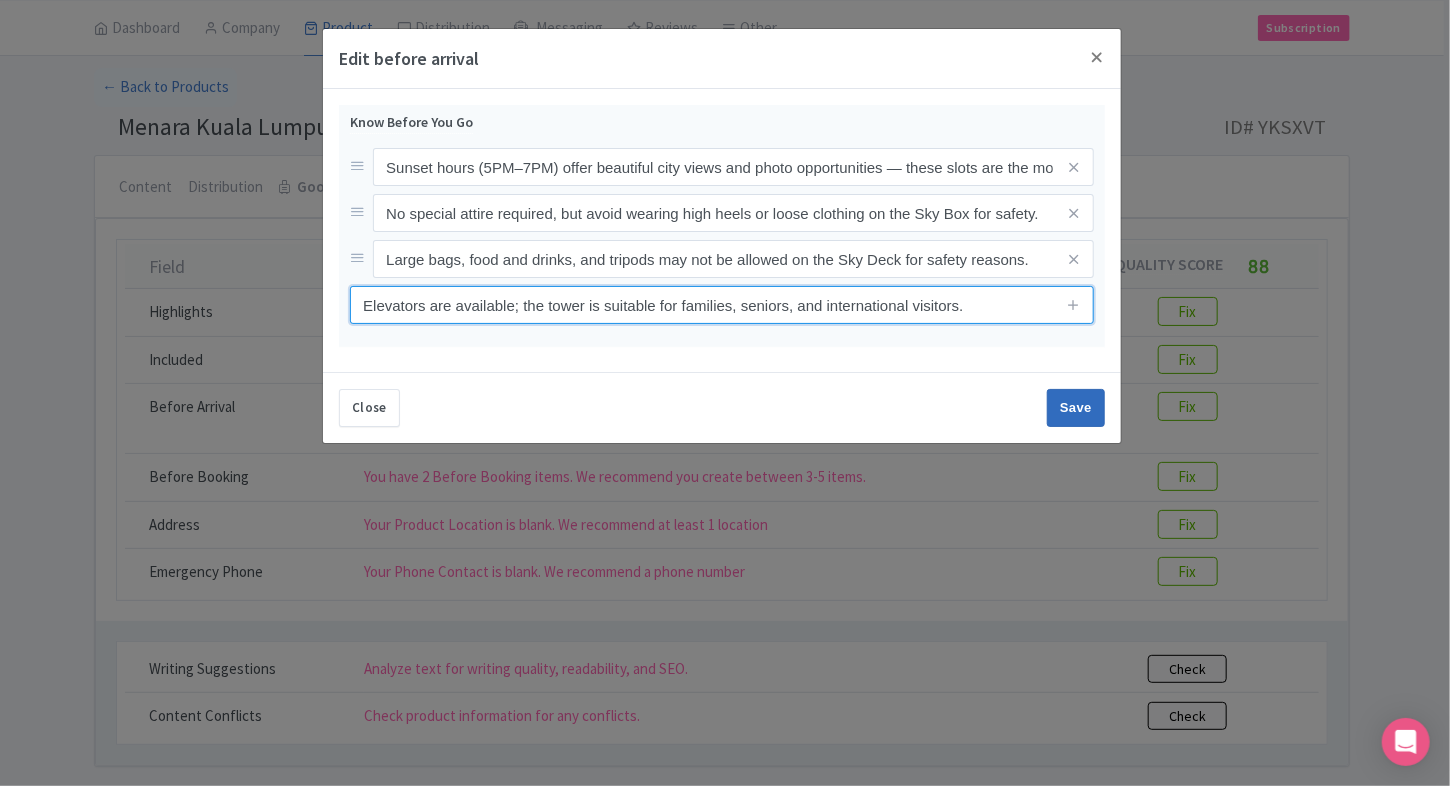 type on "Elevators are available; the tower is suitable for families, seniors, and international visitors." 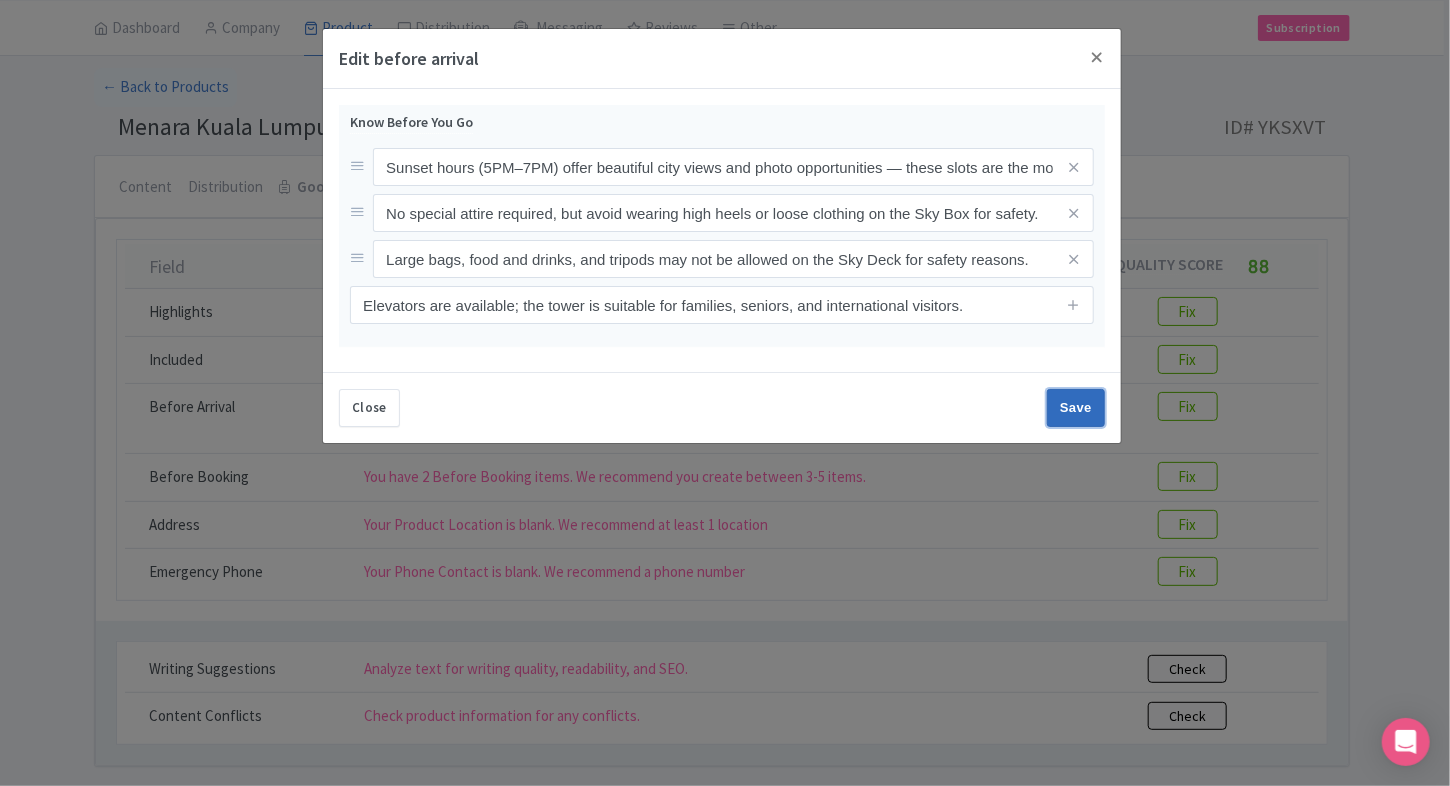 click on "Save" at bounding box center (1076, 408) 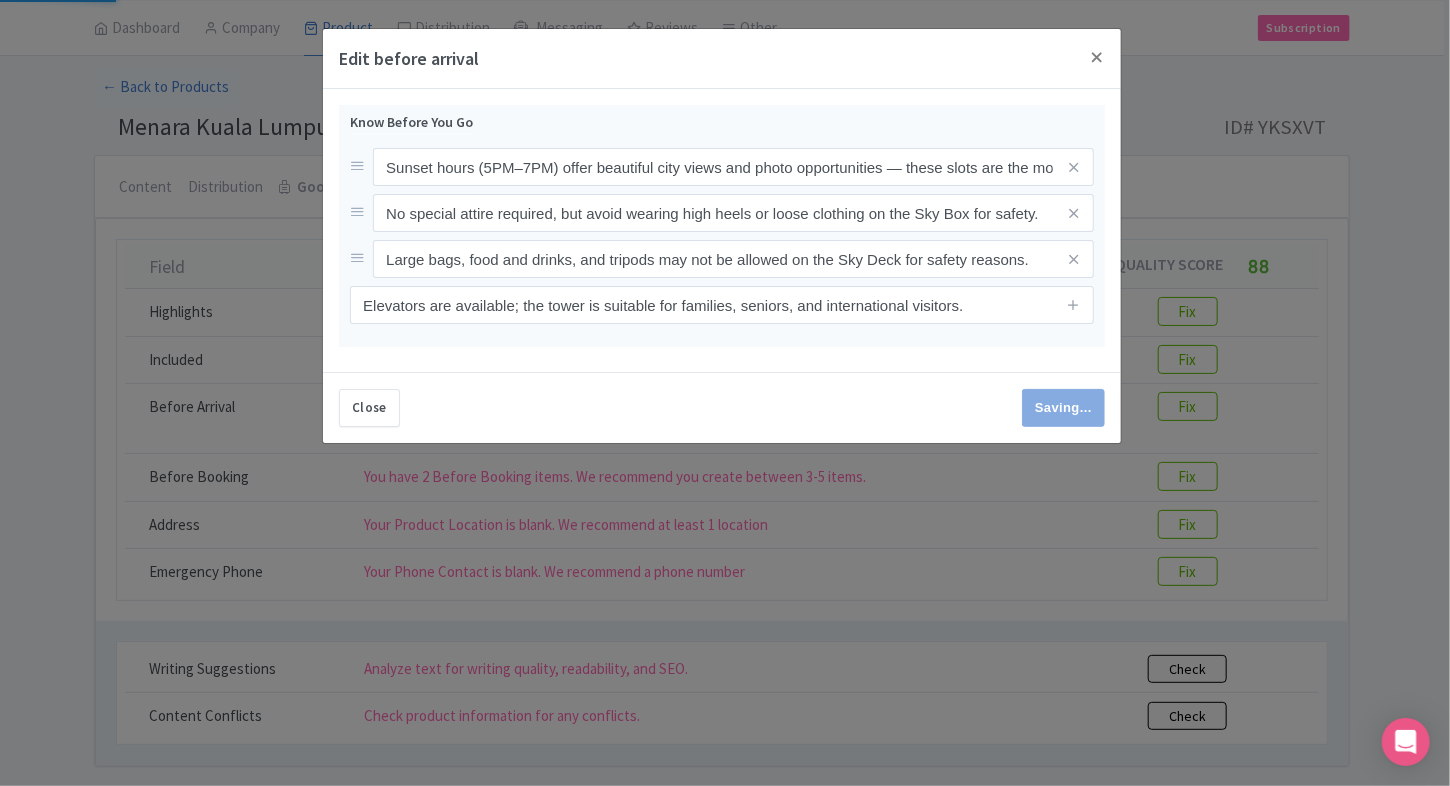 type on "Save" 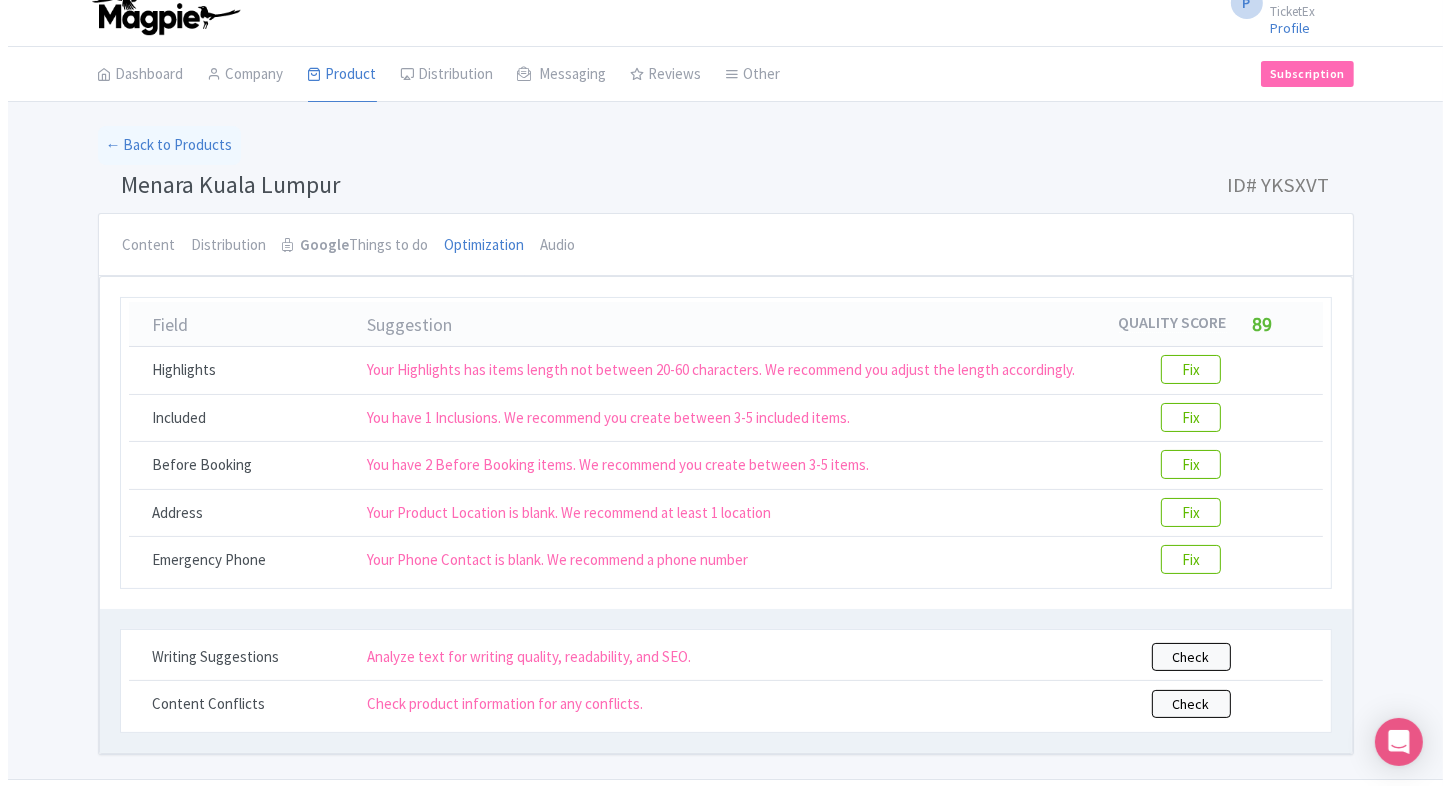 scroll, scrollTop: 19, scrollLeft: 0, axis: vertical 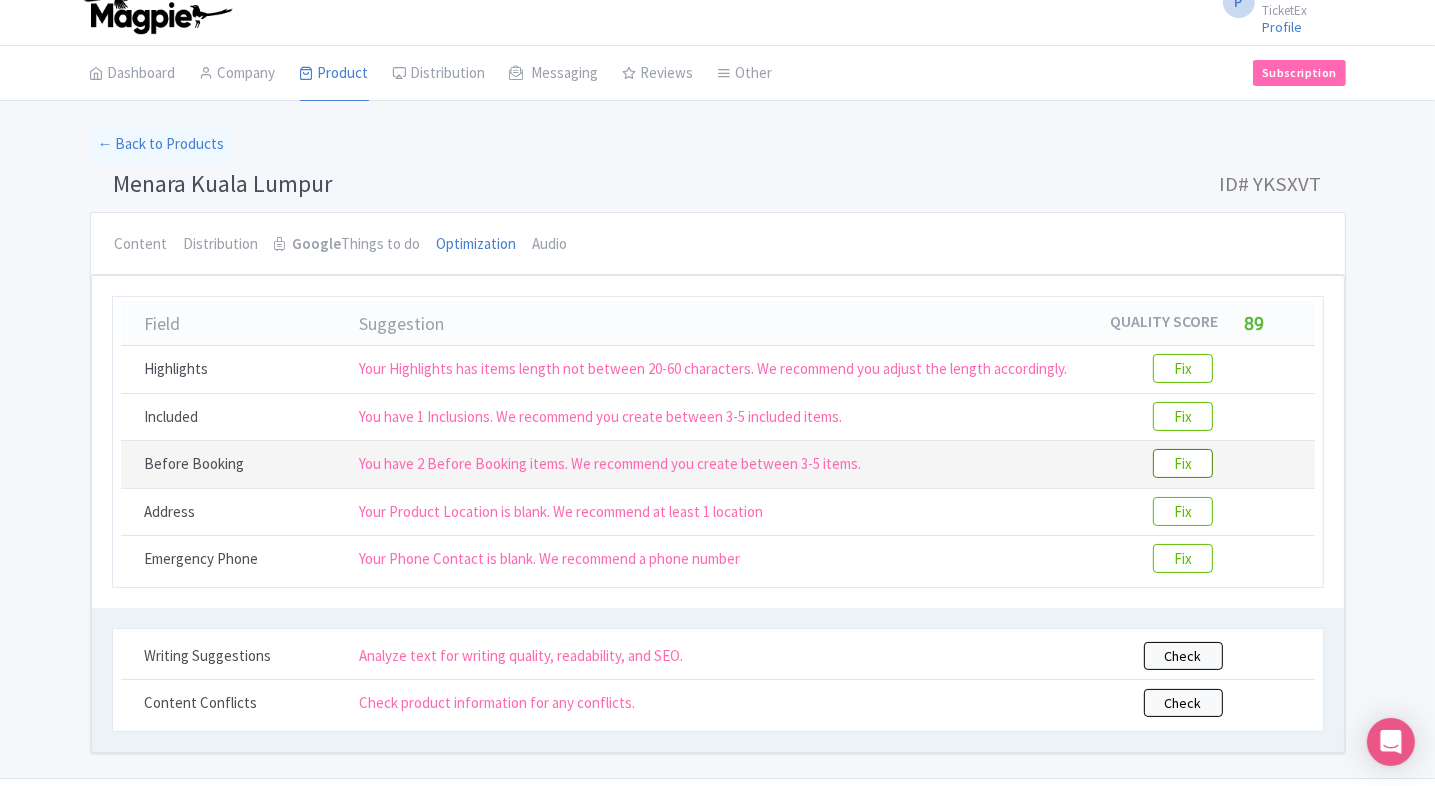 click on "Fix" at bounding box center (1183, 463) 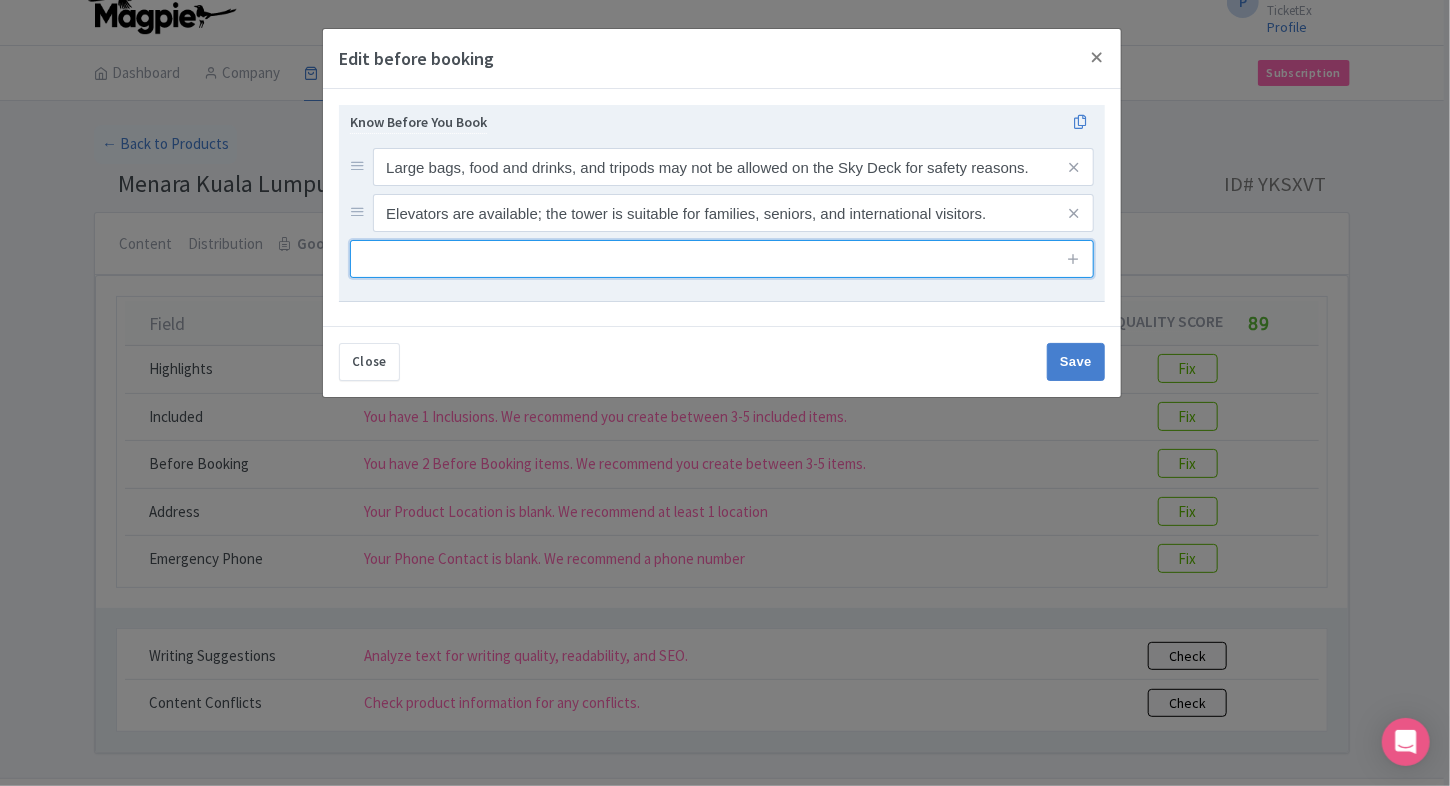 click at bounding box center [722, 259] 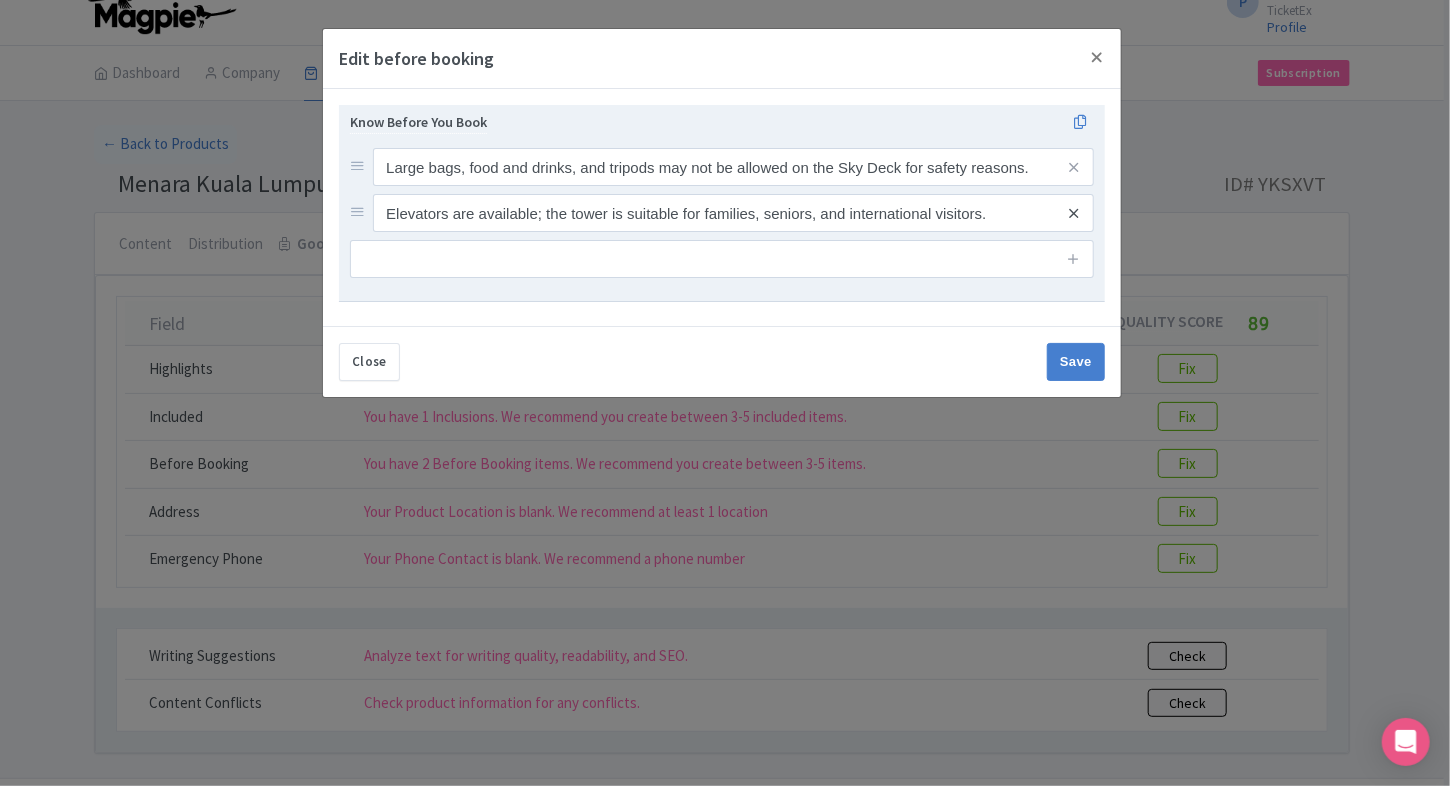 click at bounding box center (1073, 213) 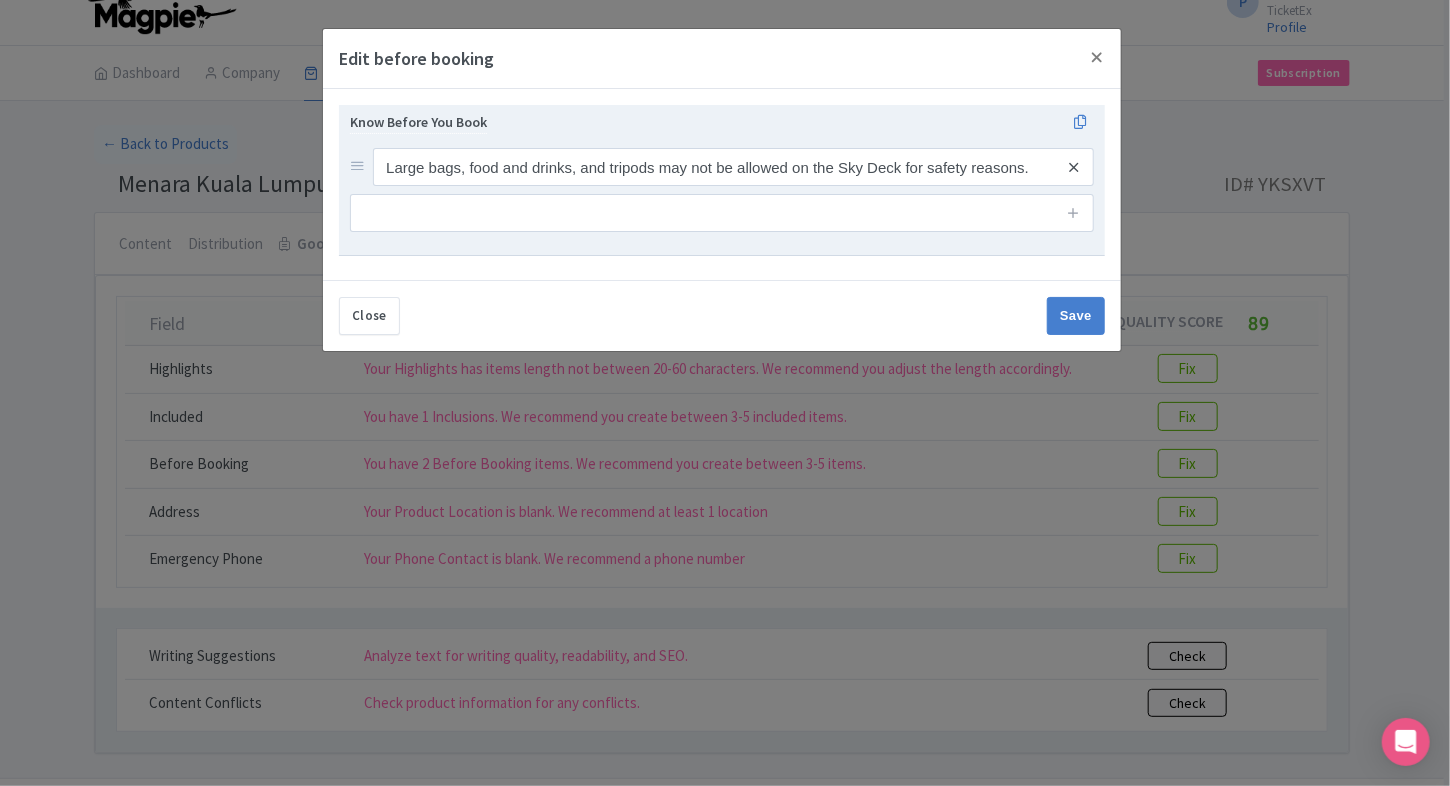 click at bounding box center (1073, 167) 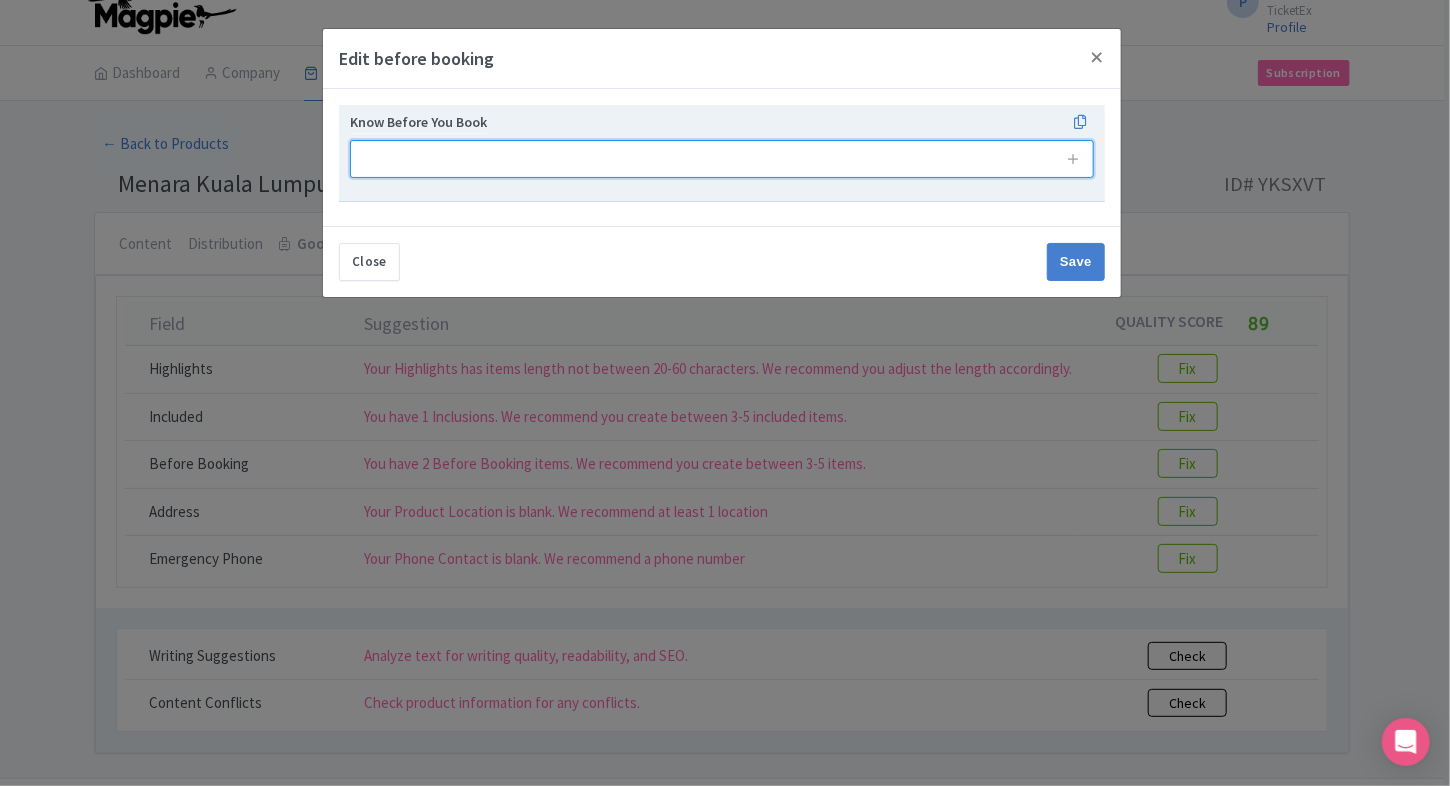 click at bounding box center [722, 159] 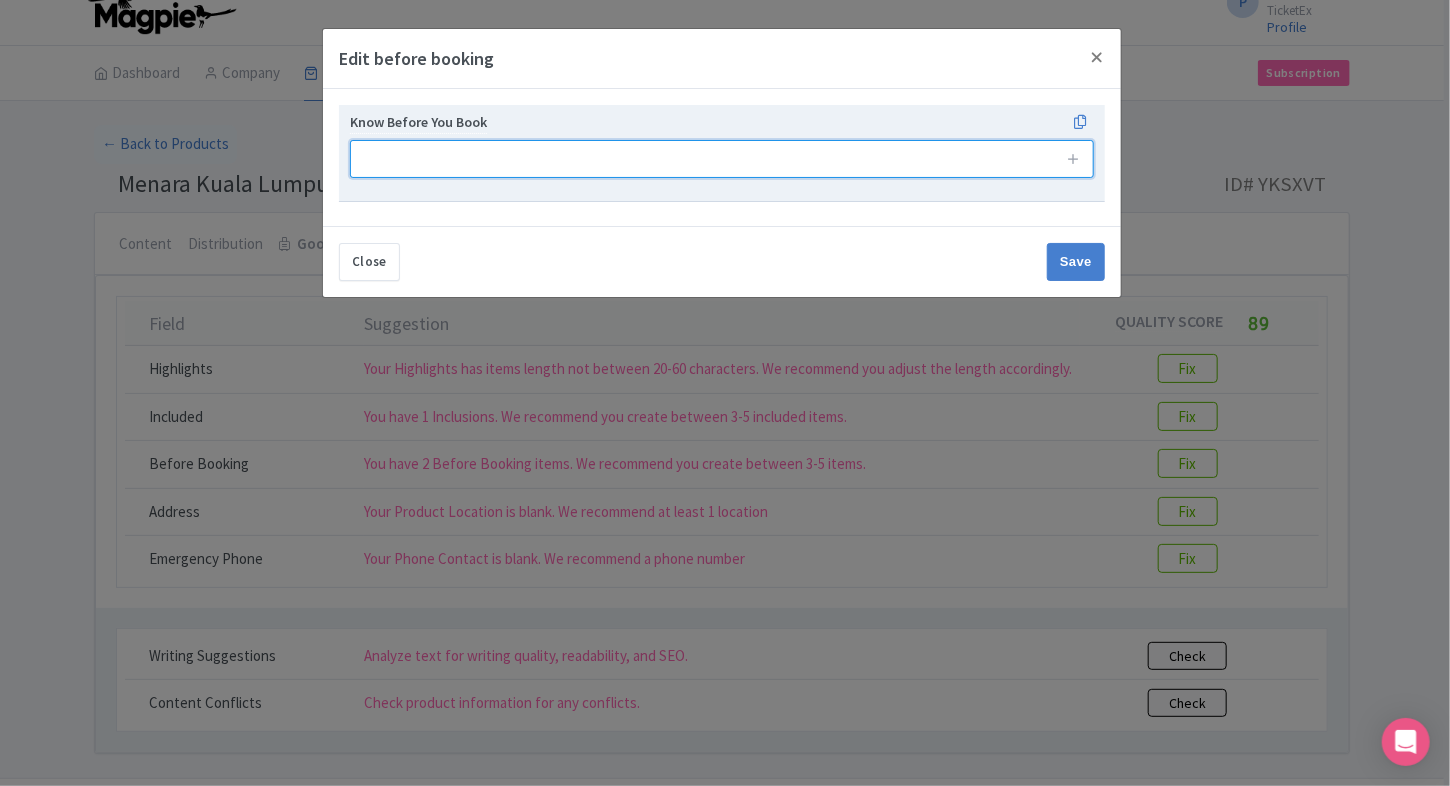 paste on "Entry may be denied if footwear or attire does not meet safety standards." 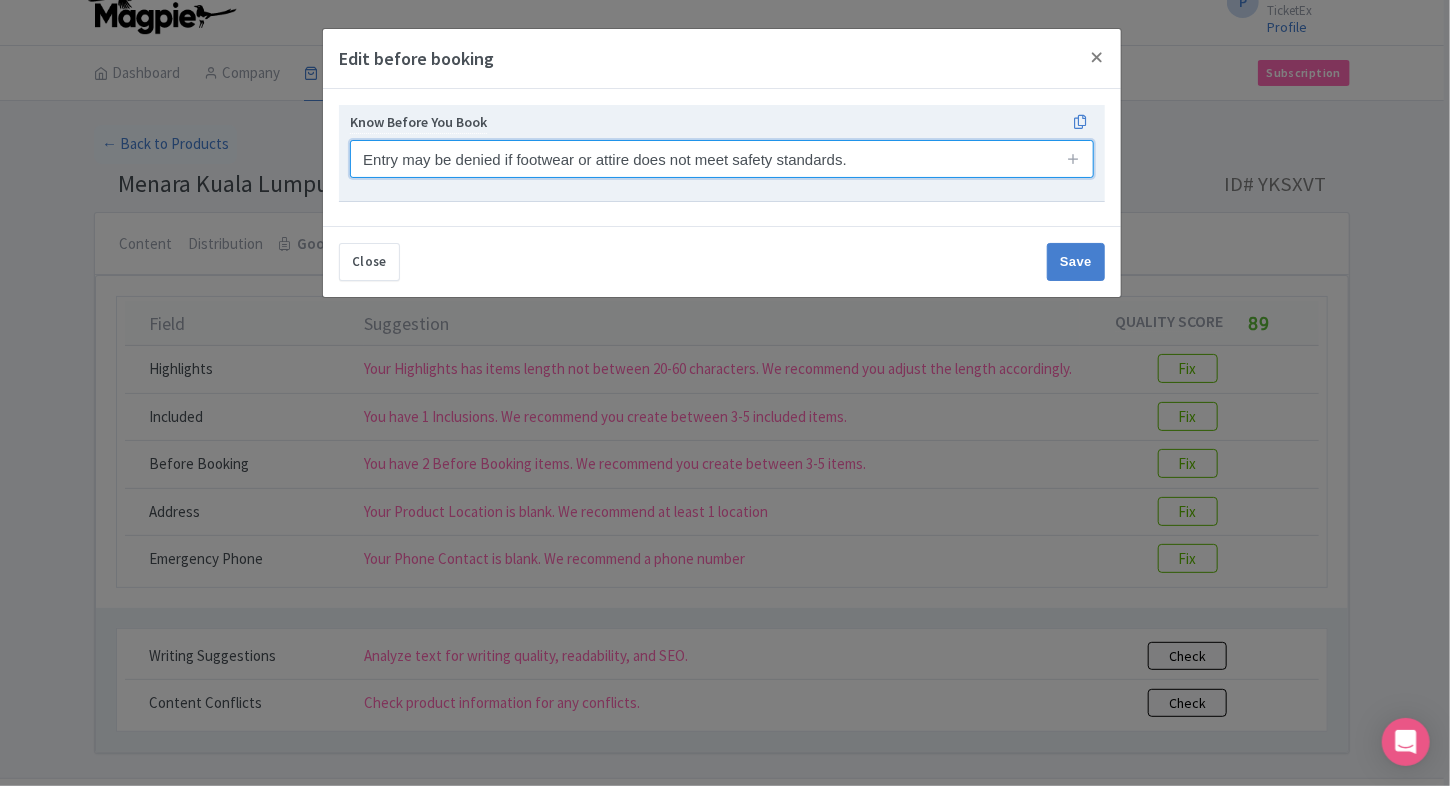 type on "Entry may be denied if footwear or attire does not meet safety standards." 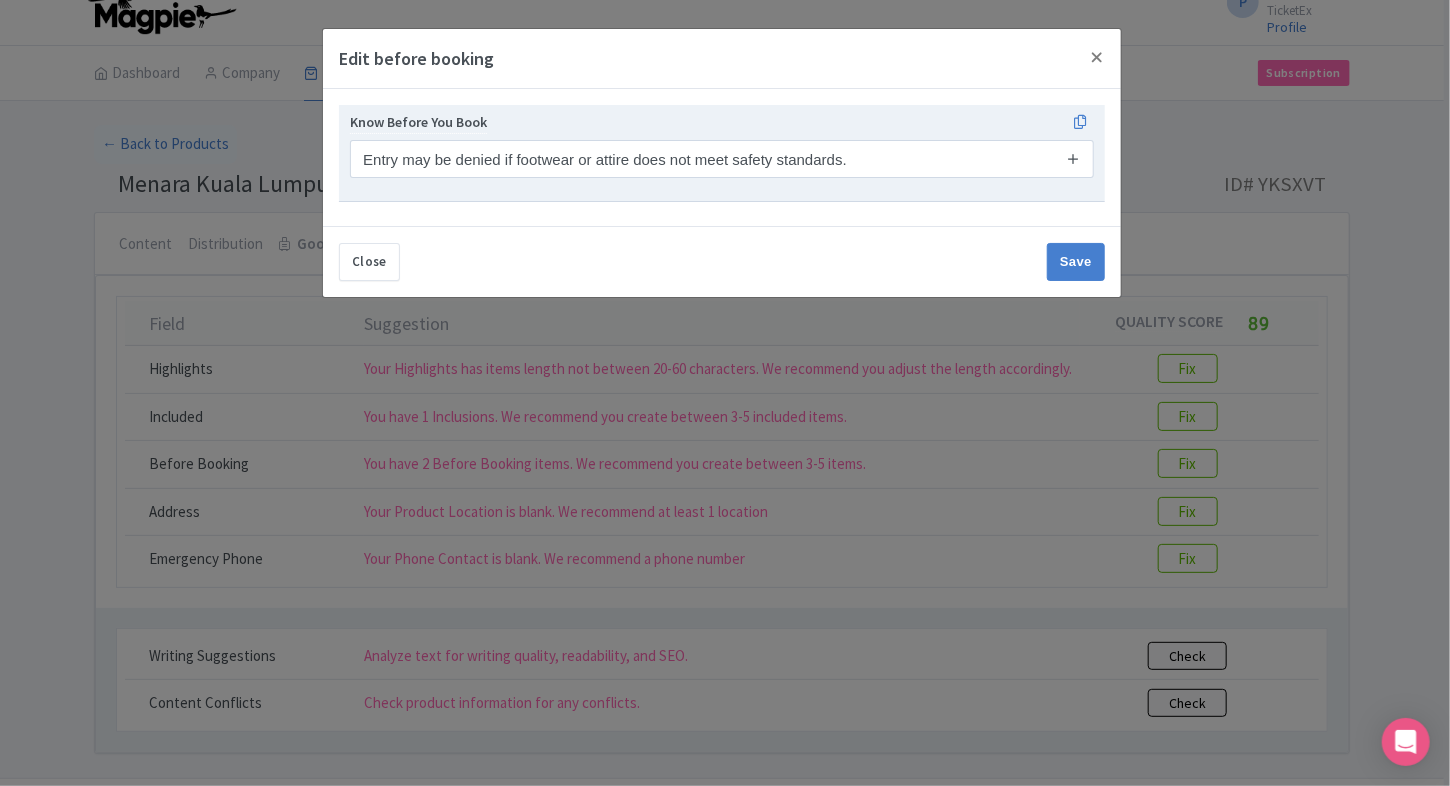 click at bounding box center (1074, 159) 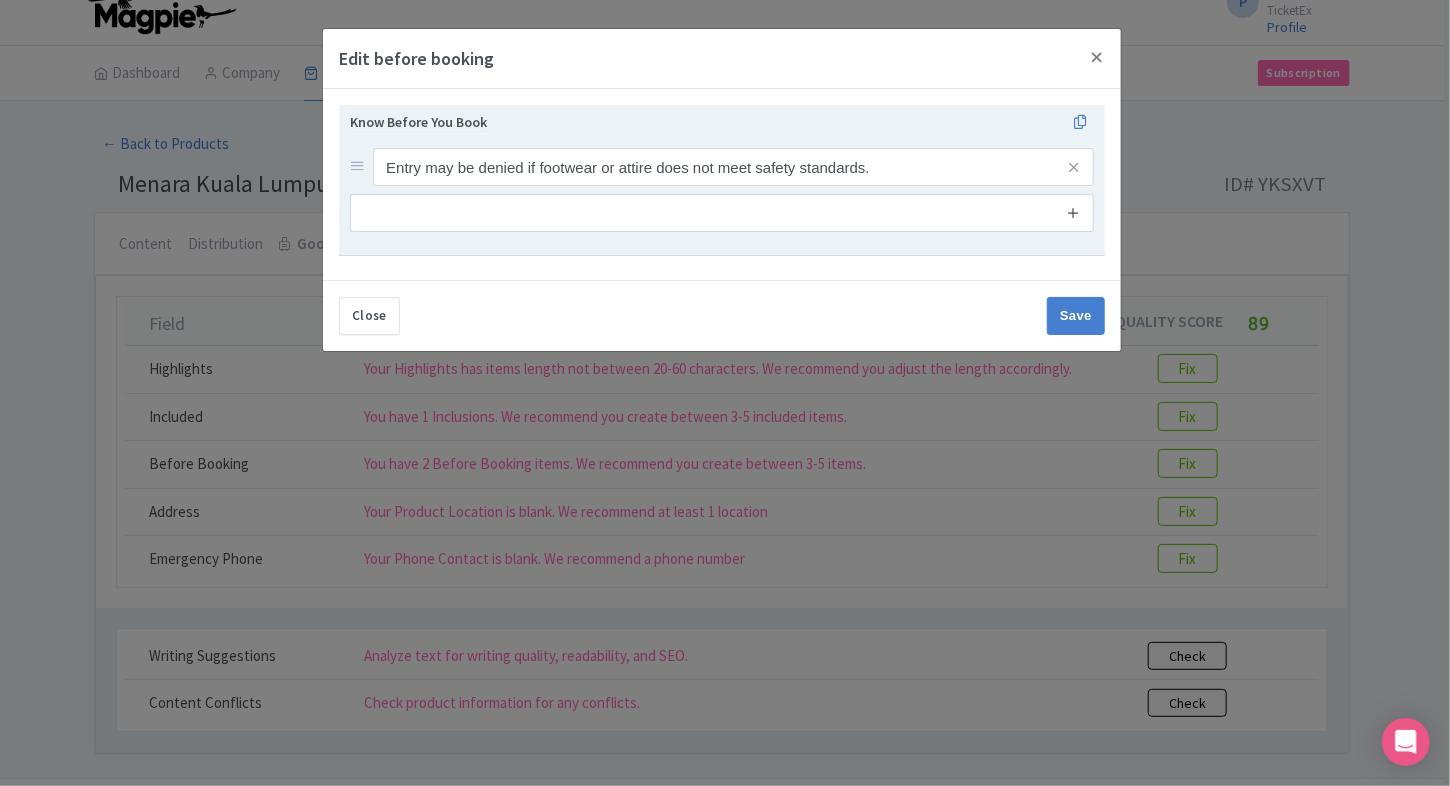 drag, startPoint x: 1080, startPoint y: 158, endPoint x: 1076, endPoint y: 214, distance: 56.142673 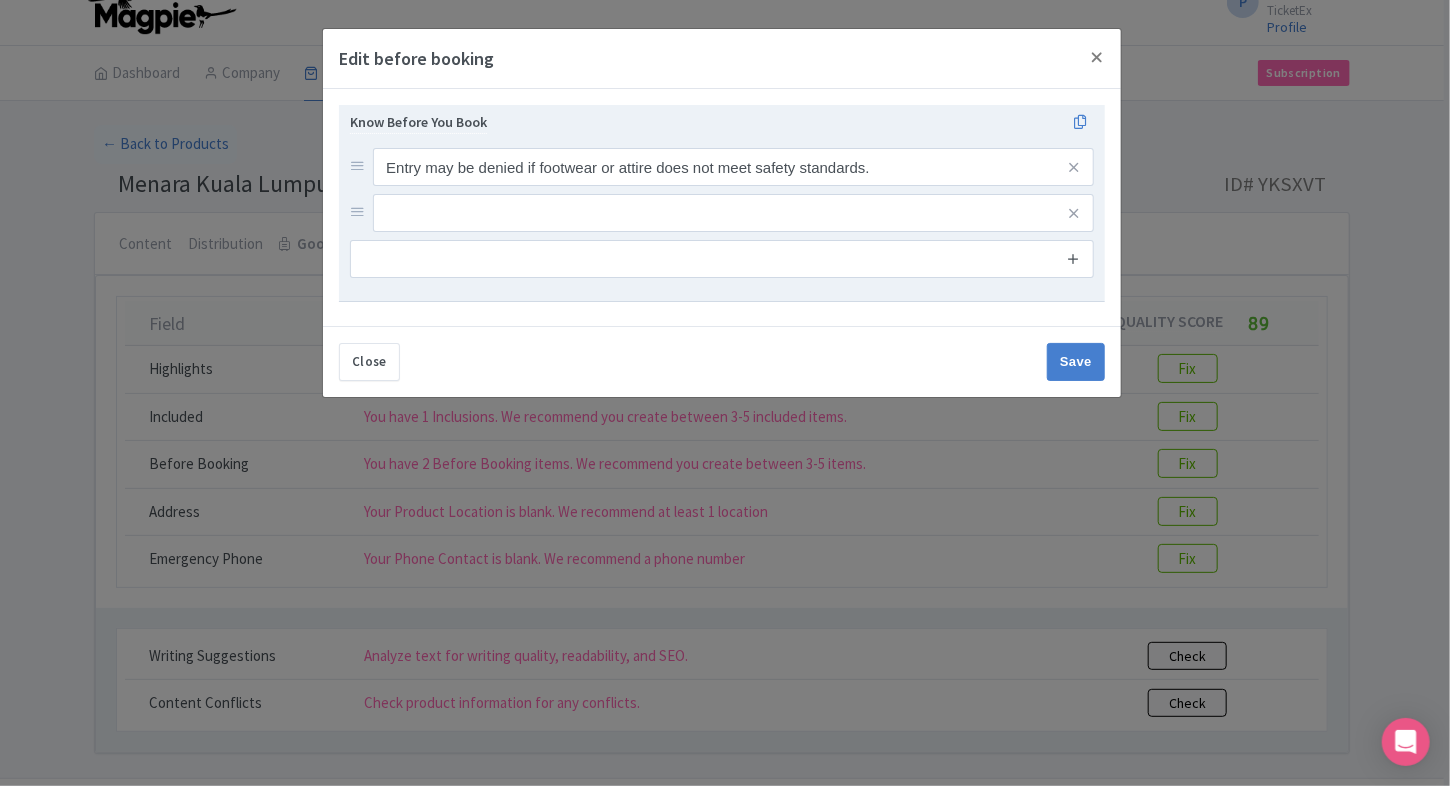 click at bounding box center [1073, 259] 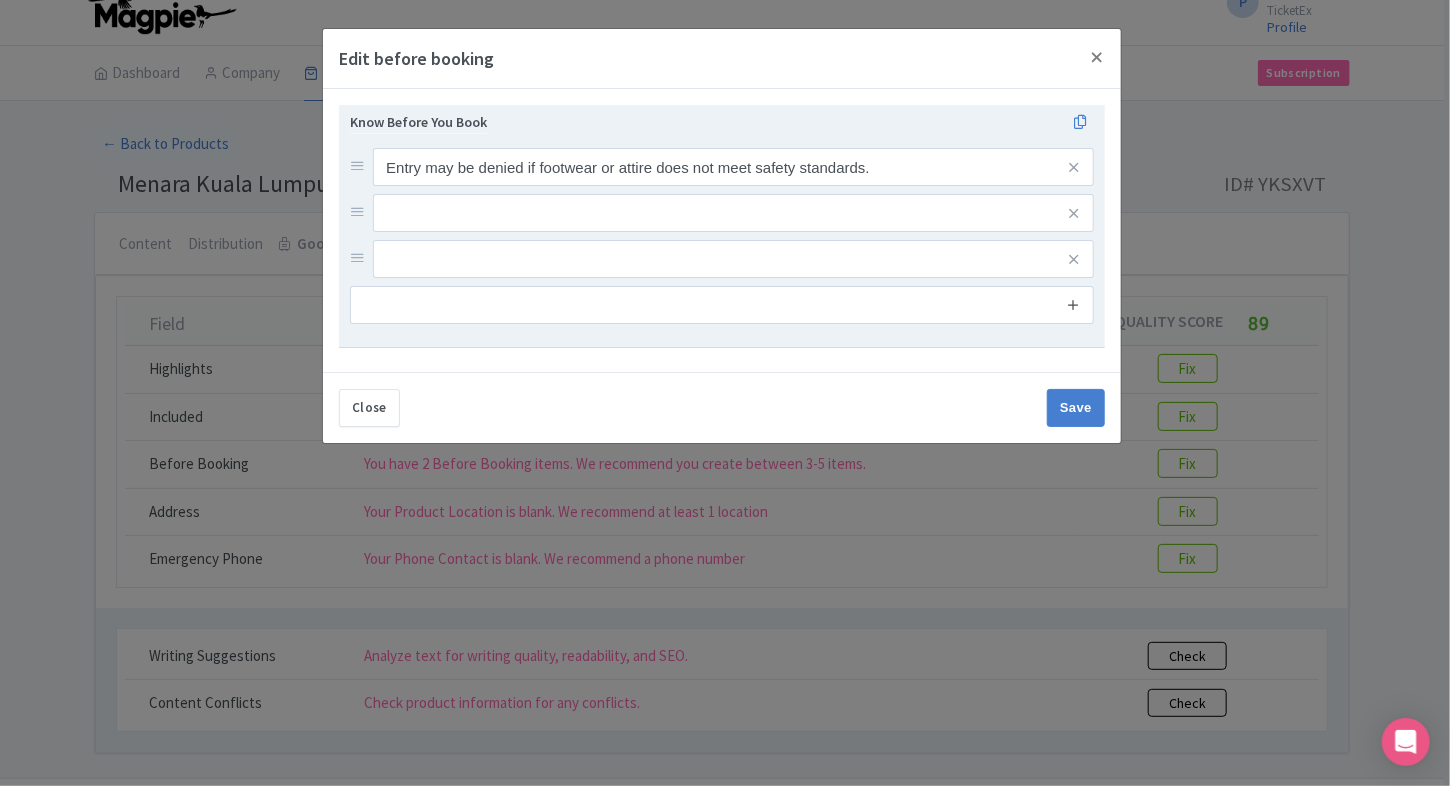 click at bounding box center (1073, 305) 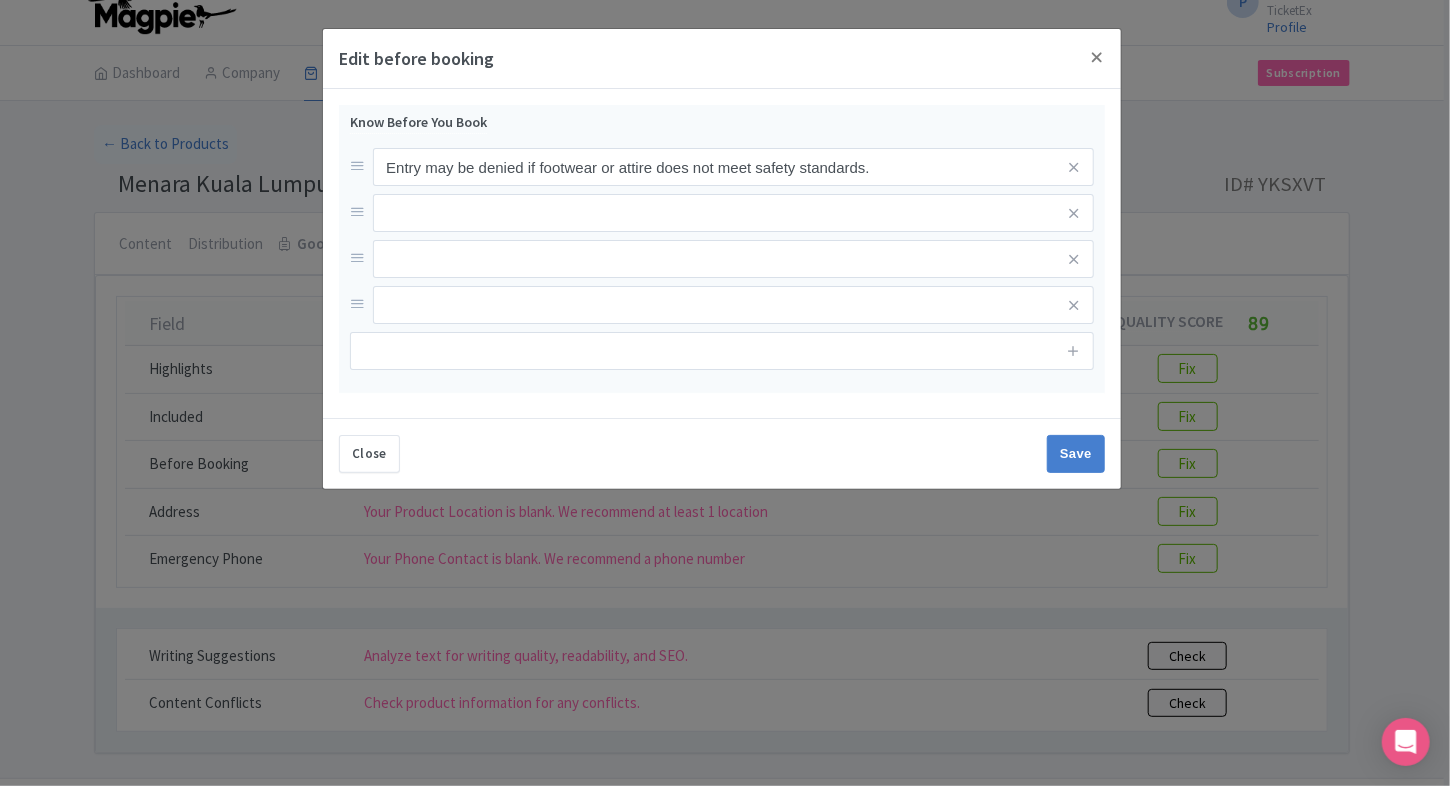 click at bounding box center (733, 167) 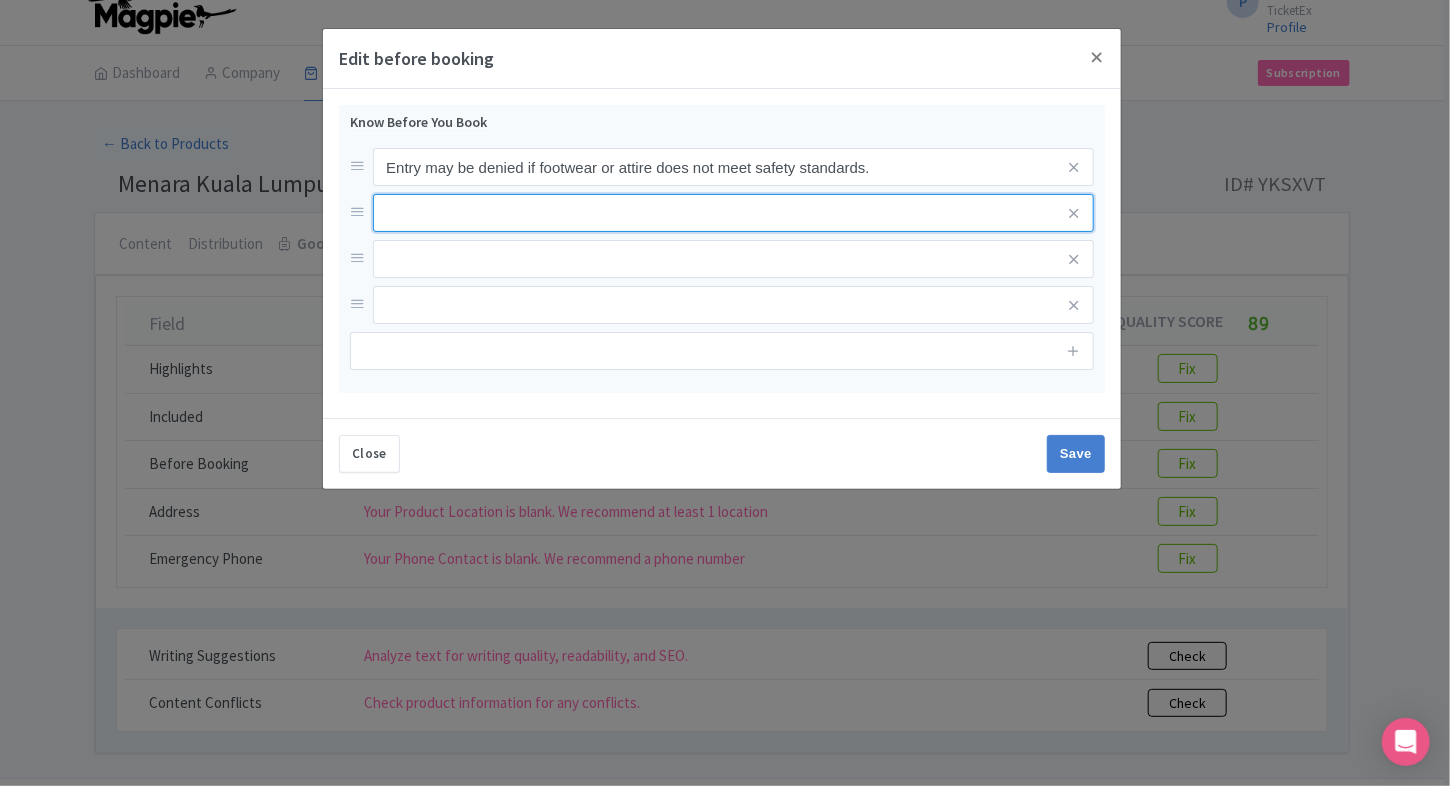 paste on "Participants who fail to meet health or age requirements will not be allowed to join and may not receive a refund." 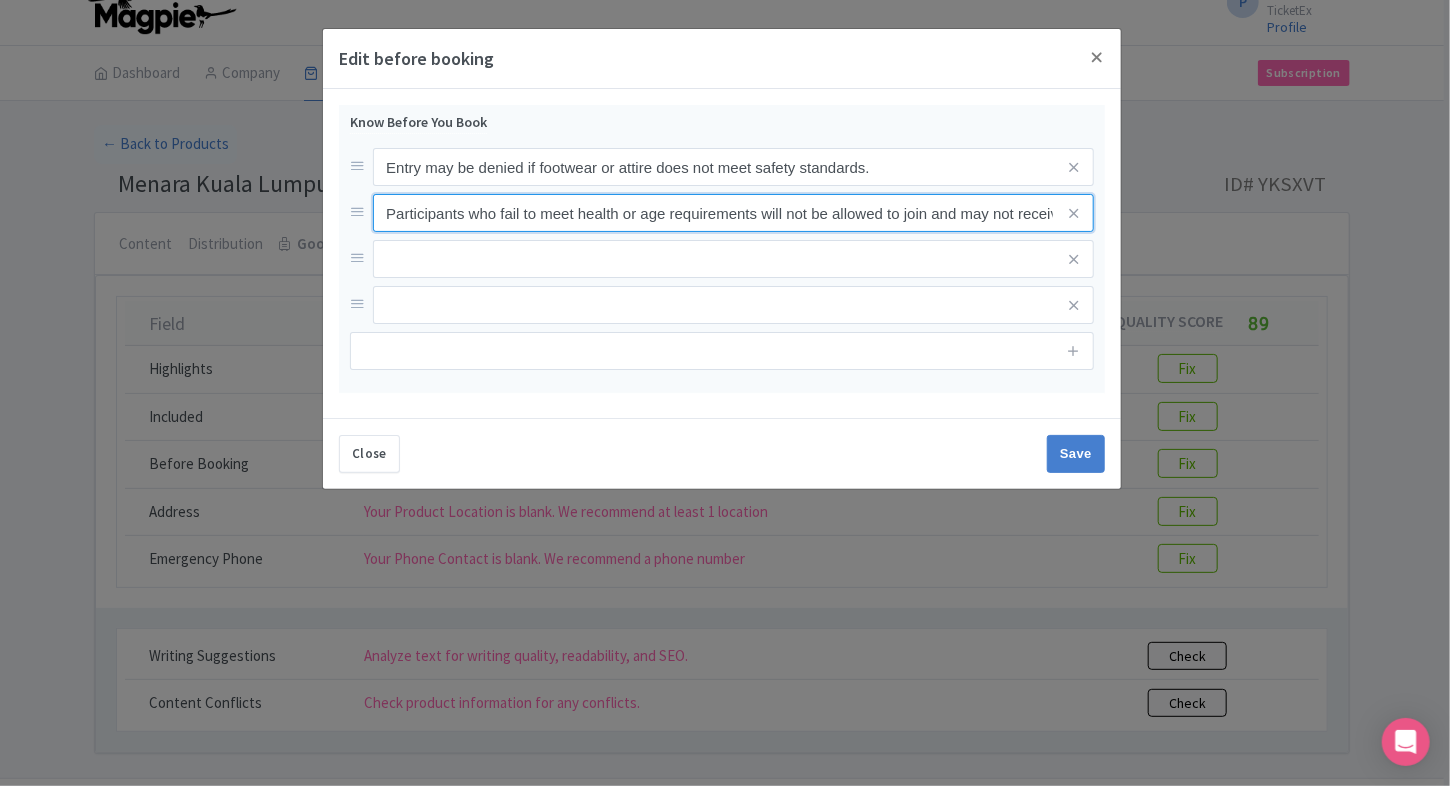 scroll, scrollTop: 0, scrollLeft: 76, axis: horizontal 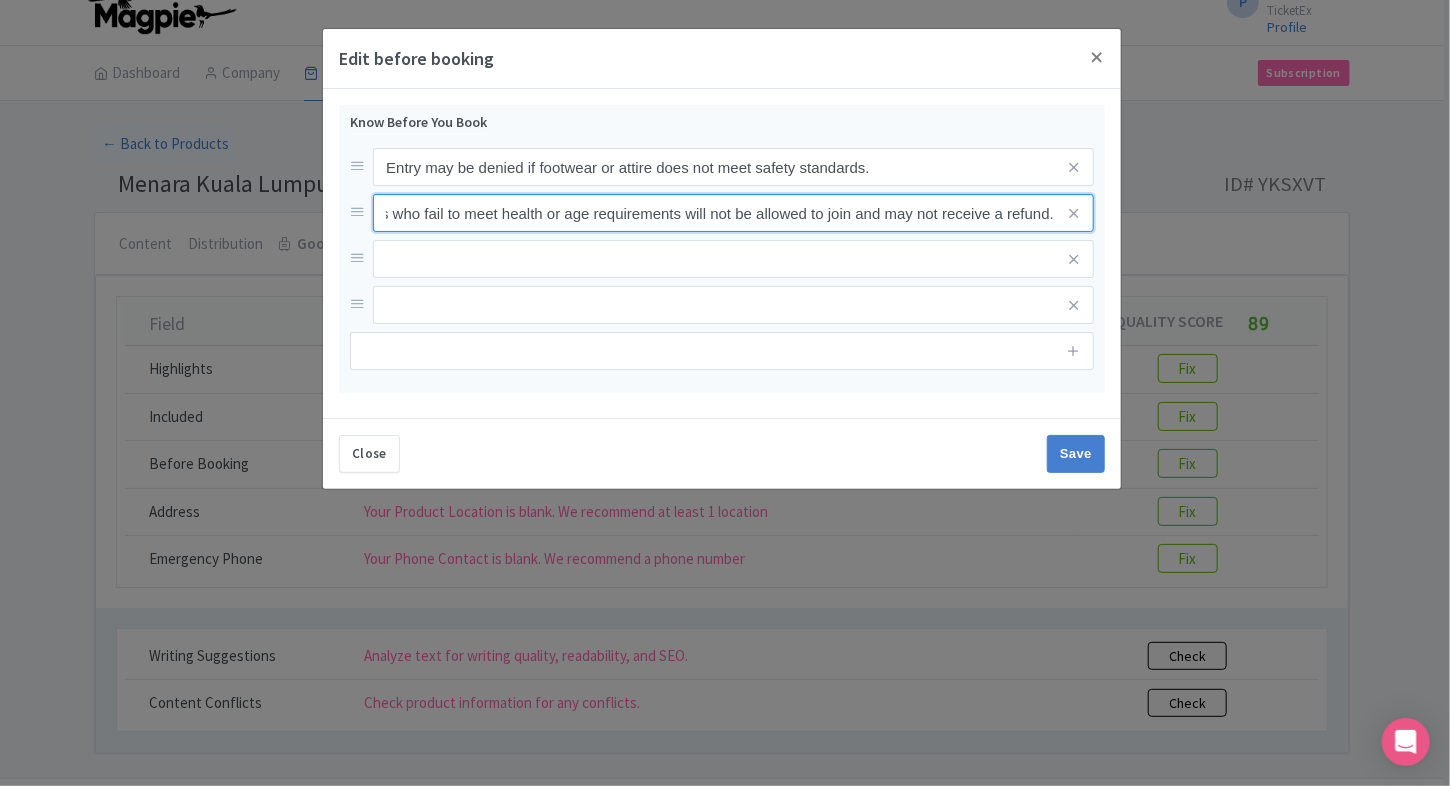 type on "Participants who fail to meet health or age requirements will not be allowed to join and may not receive a refund." 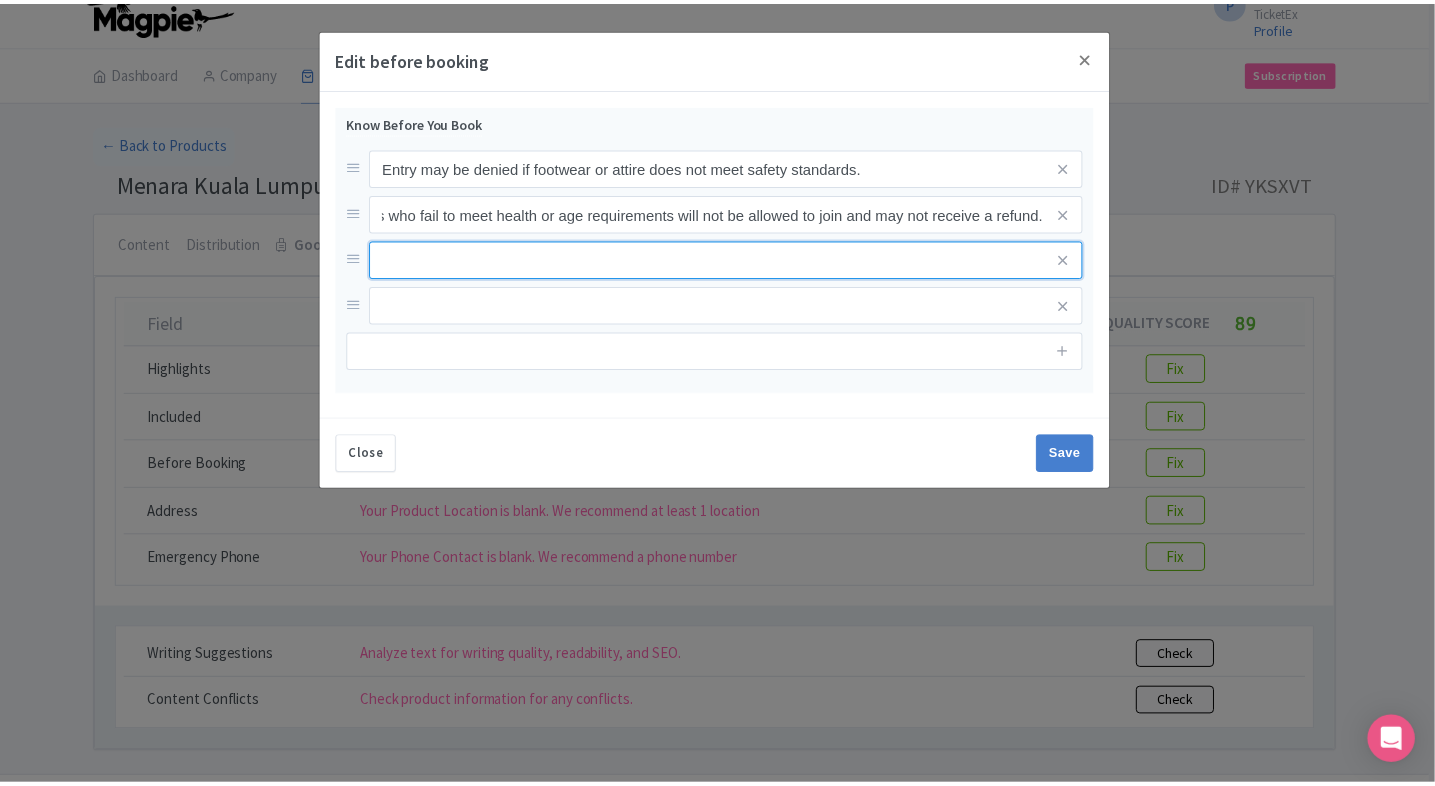 scroll, scrollTop: 0, scrollLeft: 0, axis: both 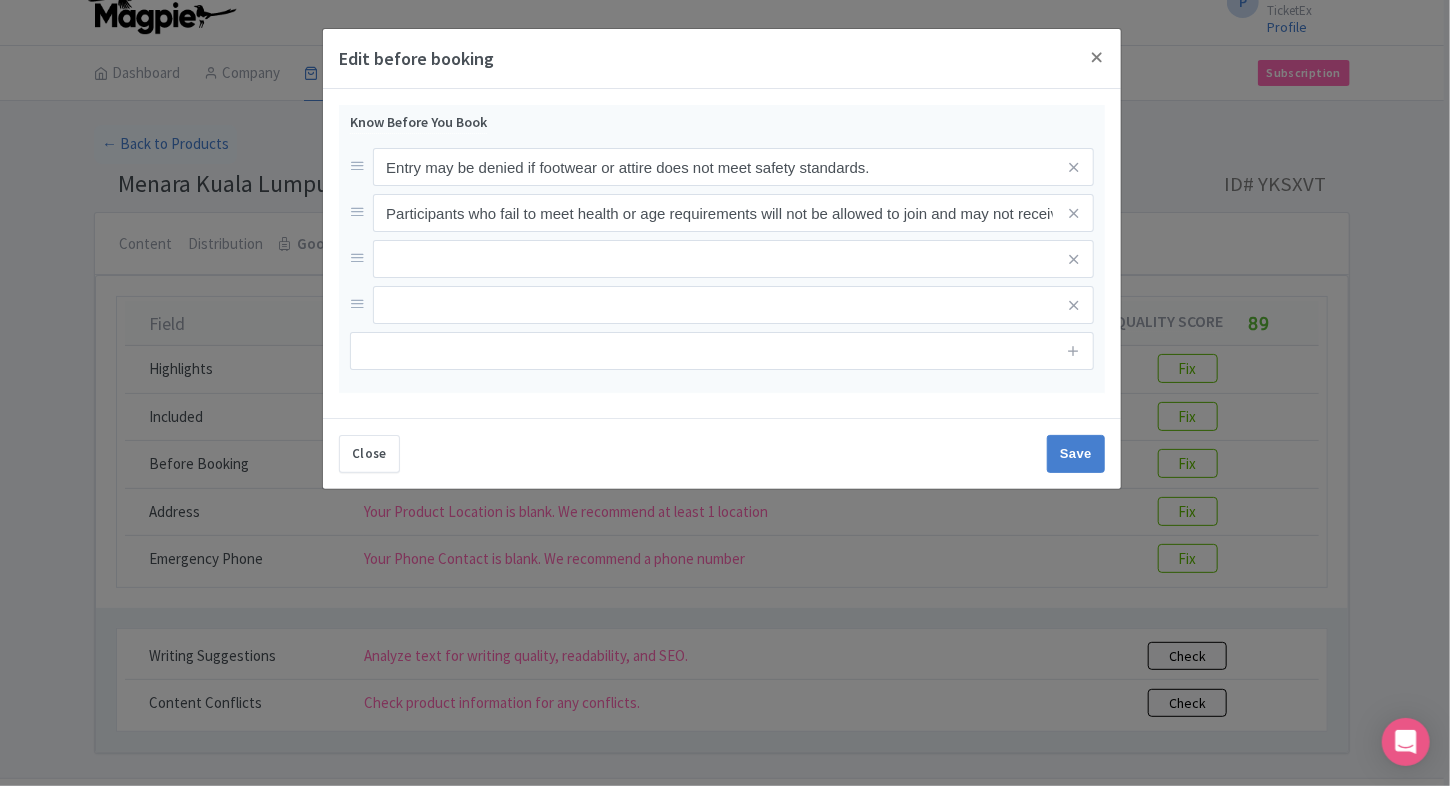 click at bounding box center (733, 167) 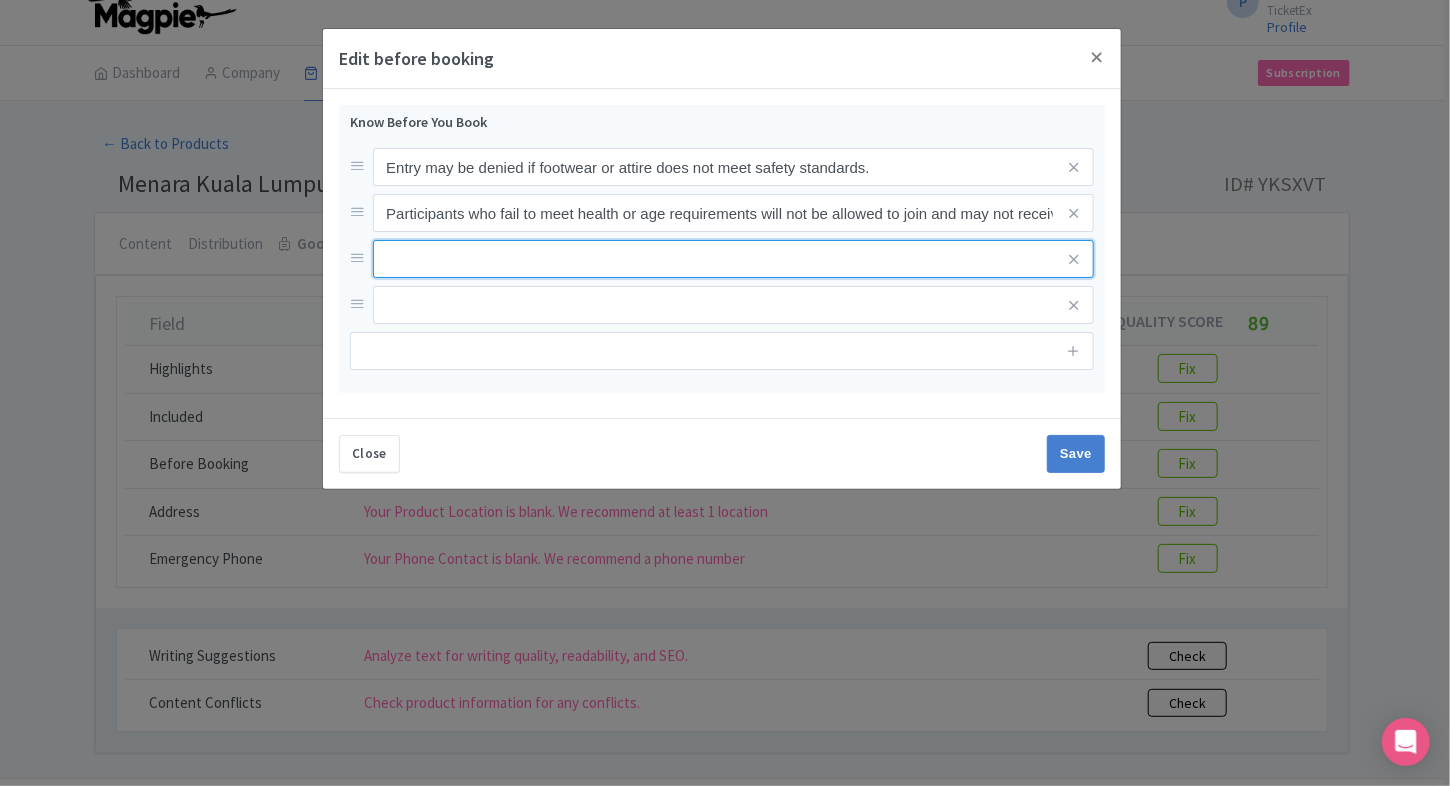 paste on "Waiver agreement is mandatory to complete the check-in process." 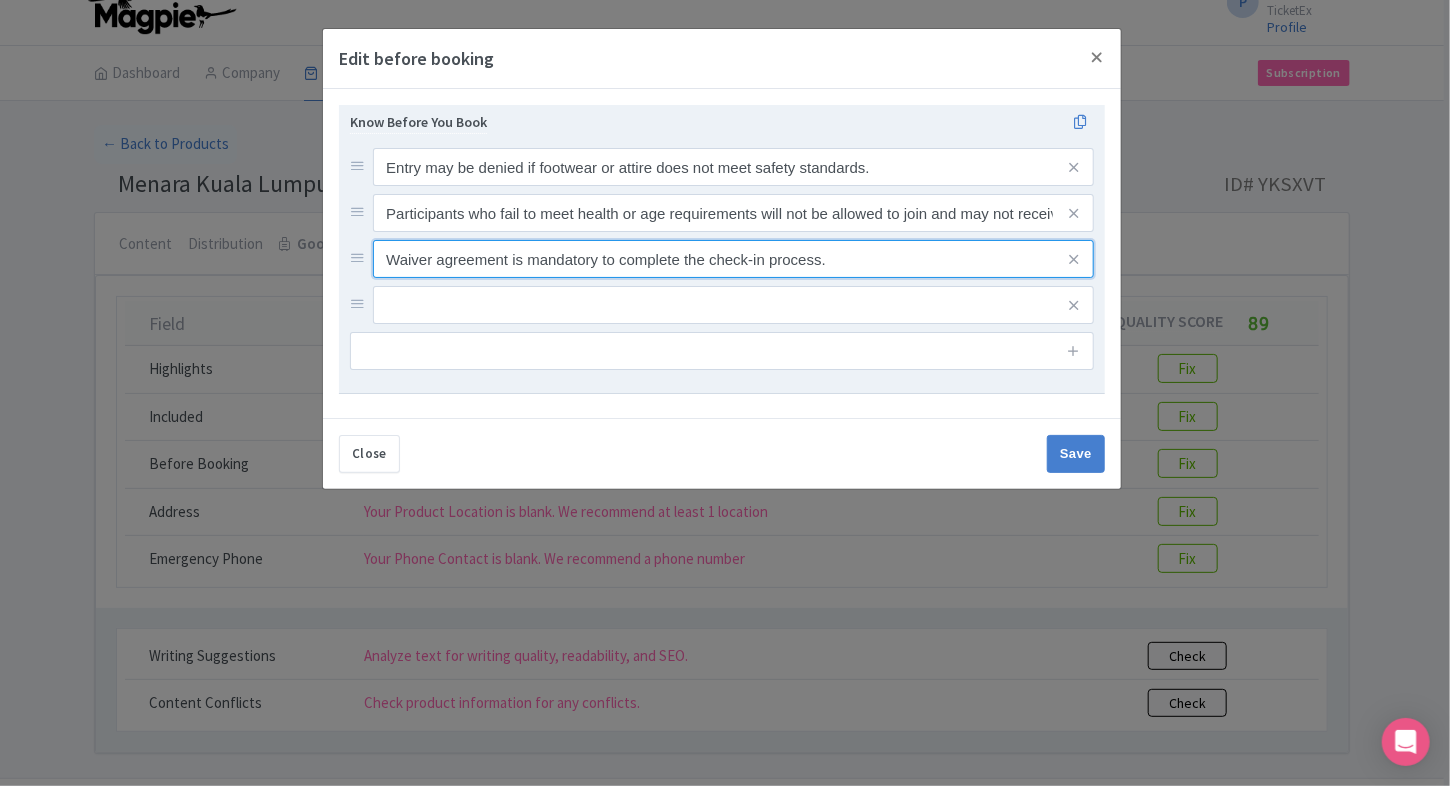 type on "Waiver agreement is mandatory to complete the check-in process." 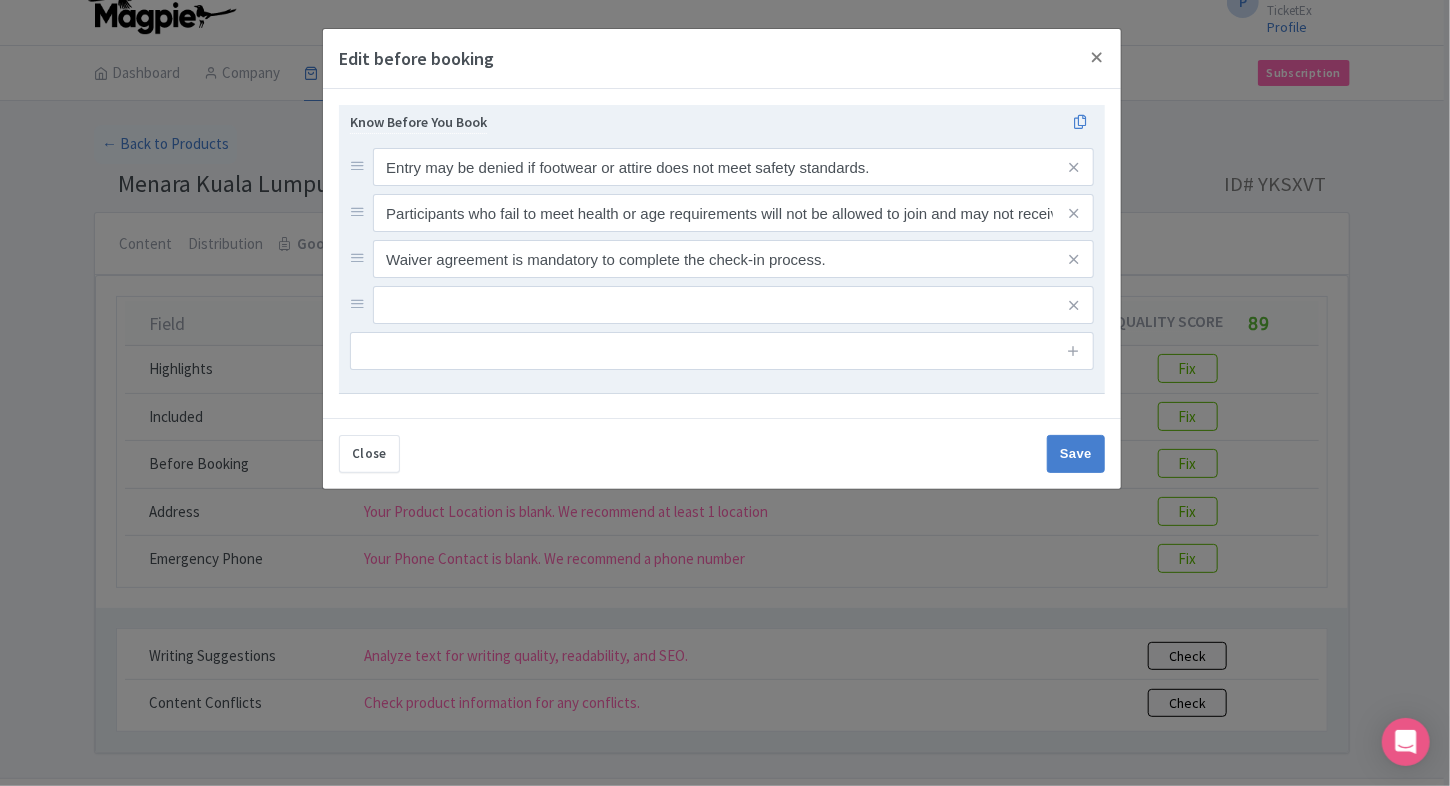 click at bounding box center (733, 167) 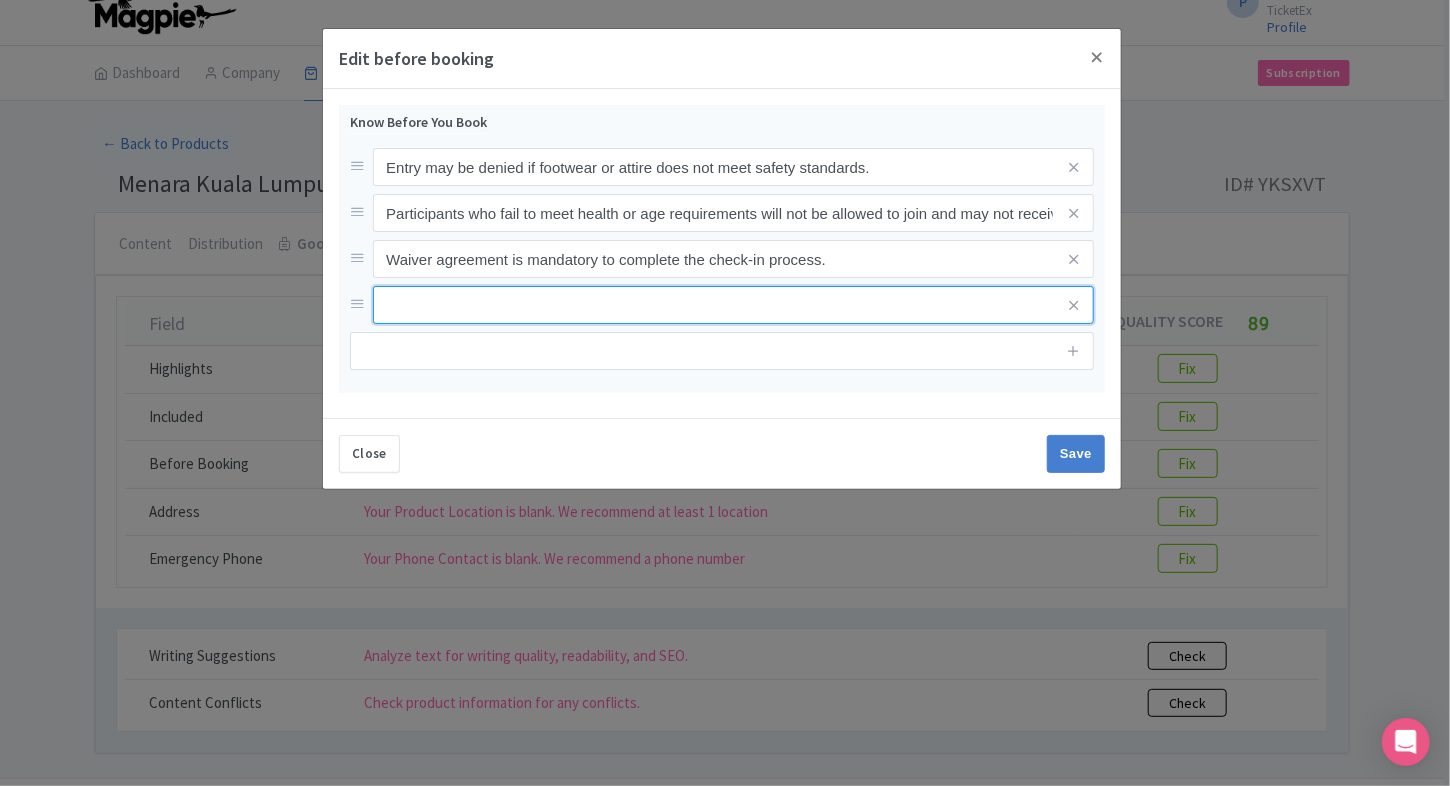 paste on "Bookings made without adult supervision for minors may be subject to cancellation." 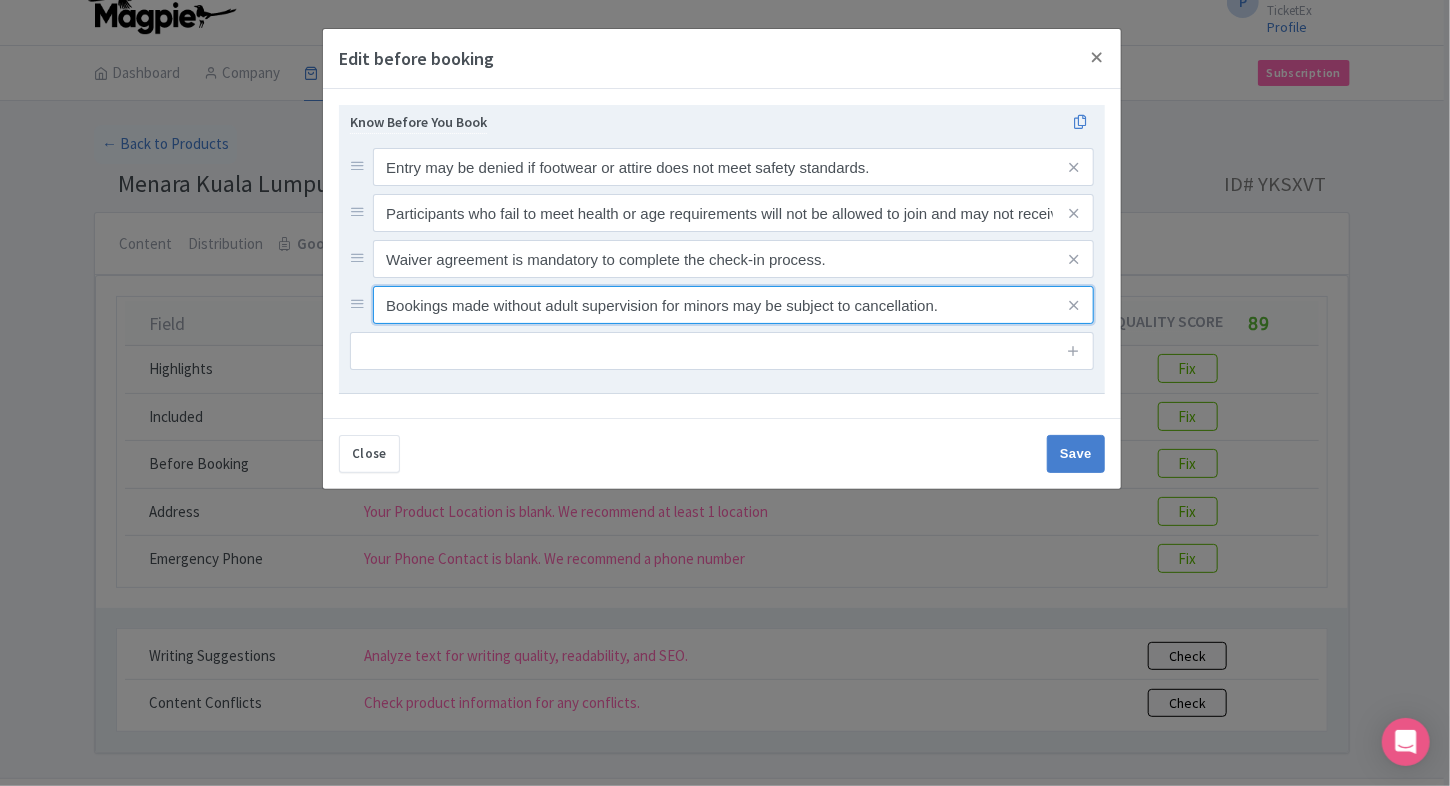 type on "Bookings made without adult supervision for minors may be subject to cancellation." 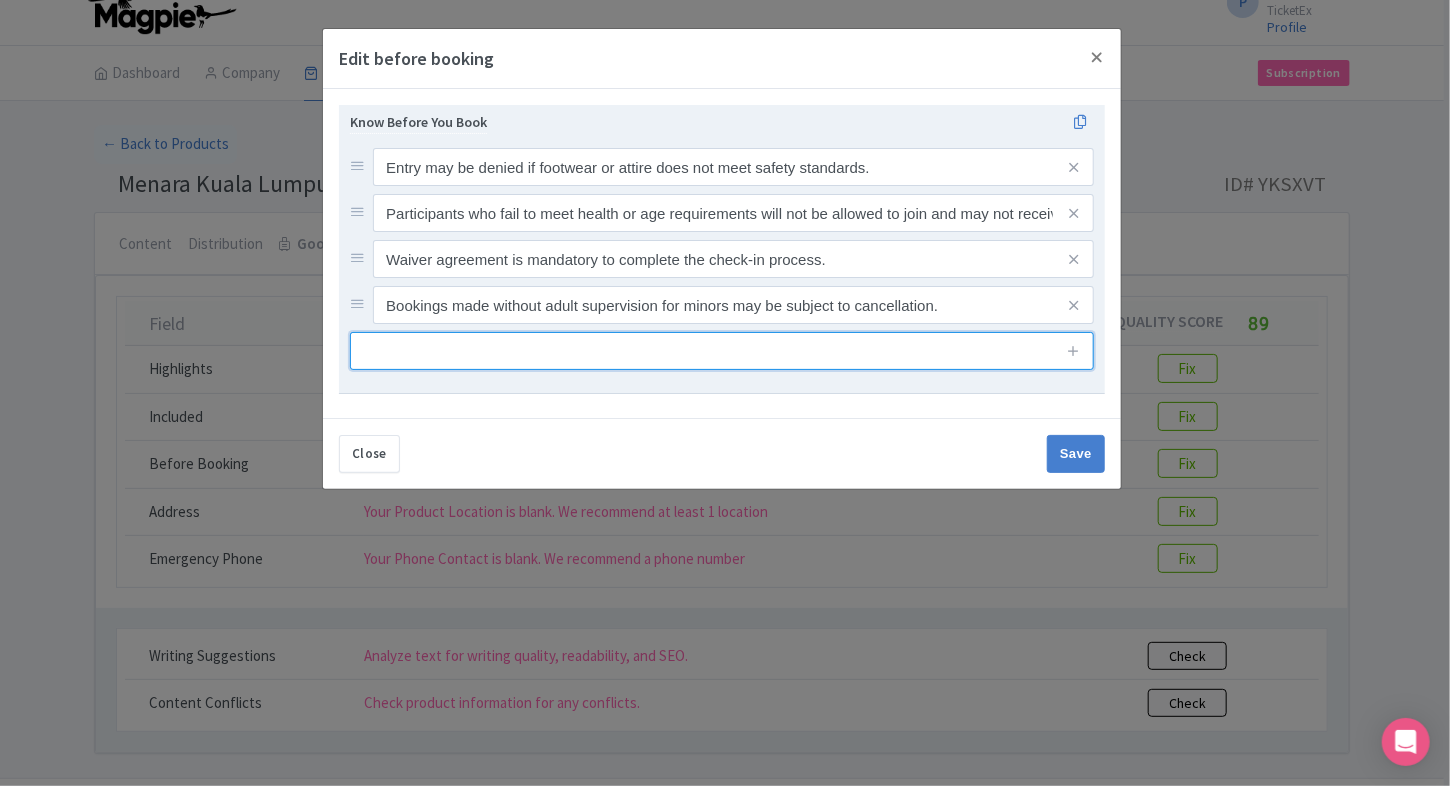 click at bounding box center [722, 351] 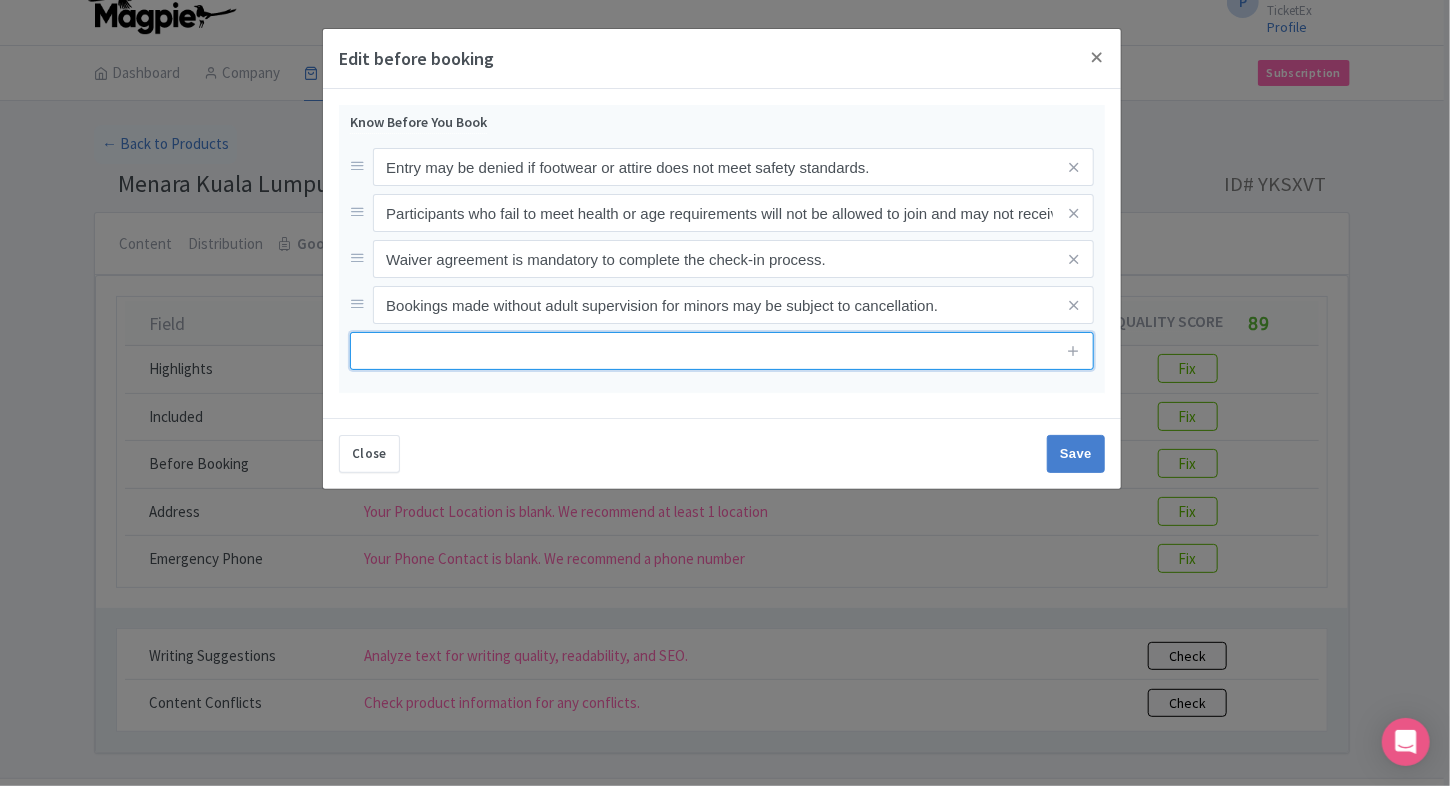 paste on "Sessions are conducted in small groups for enhanced safety and experience." 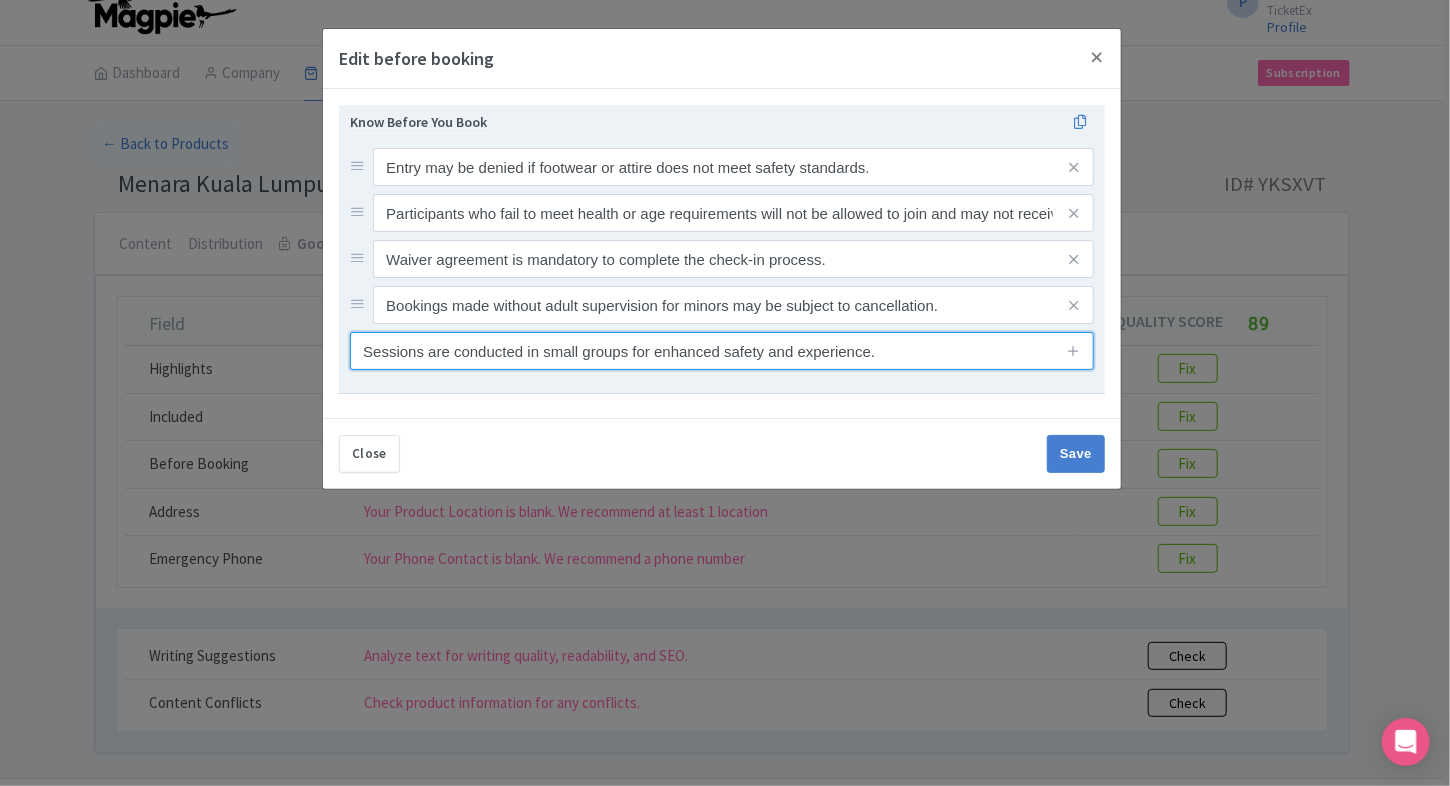 type on "Sessions are conducted in small groups for enhanced safety and experience." 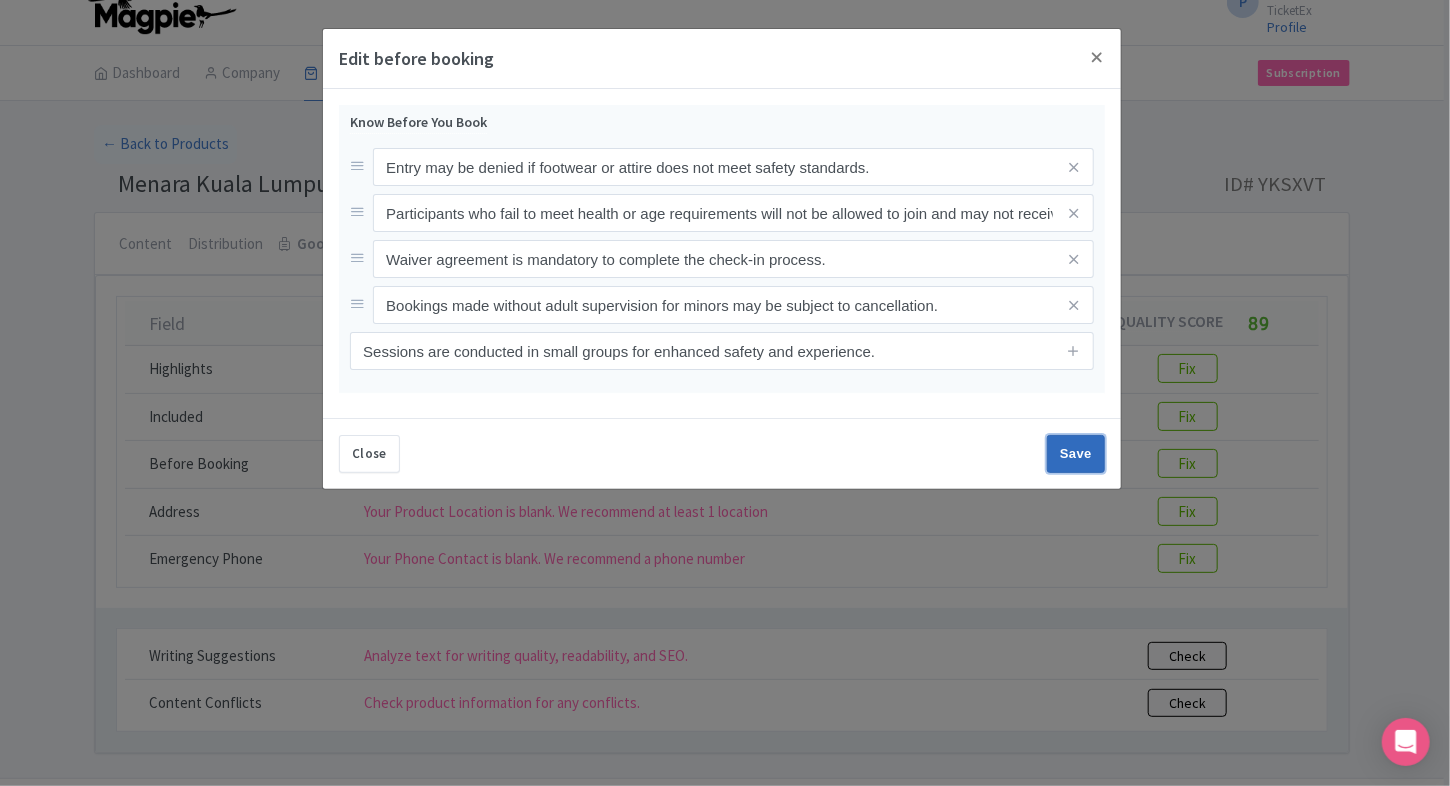 click on "Save" at bounding box center (1076, 454) 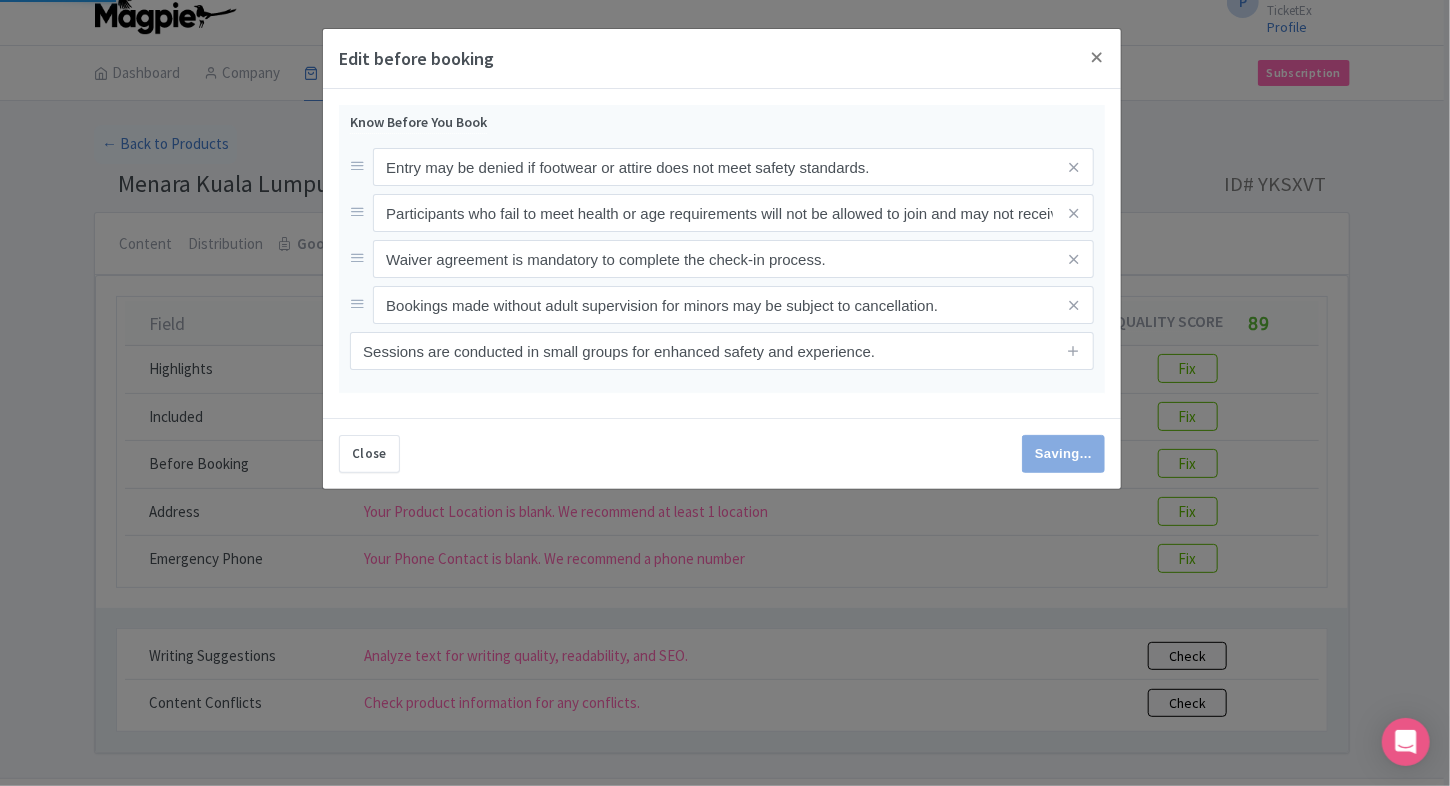 type on "Save" 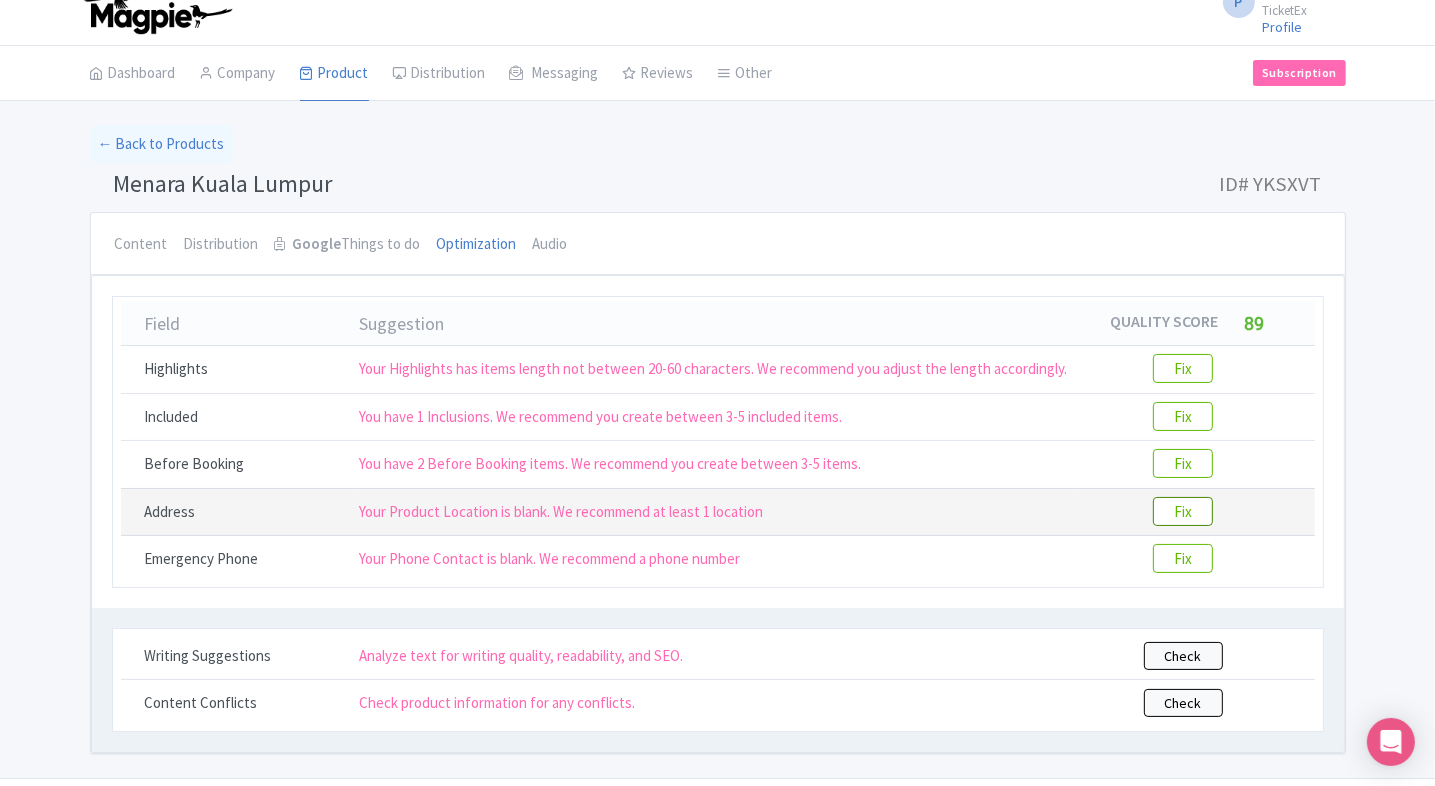 click on "Fix" at bounding box center (1183, 511) 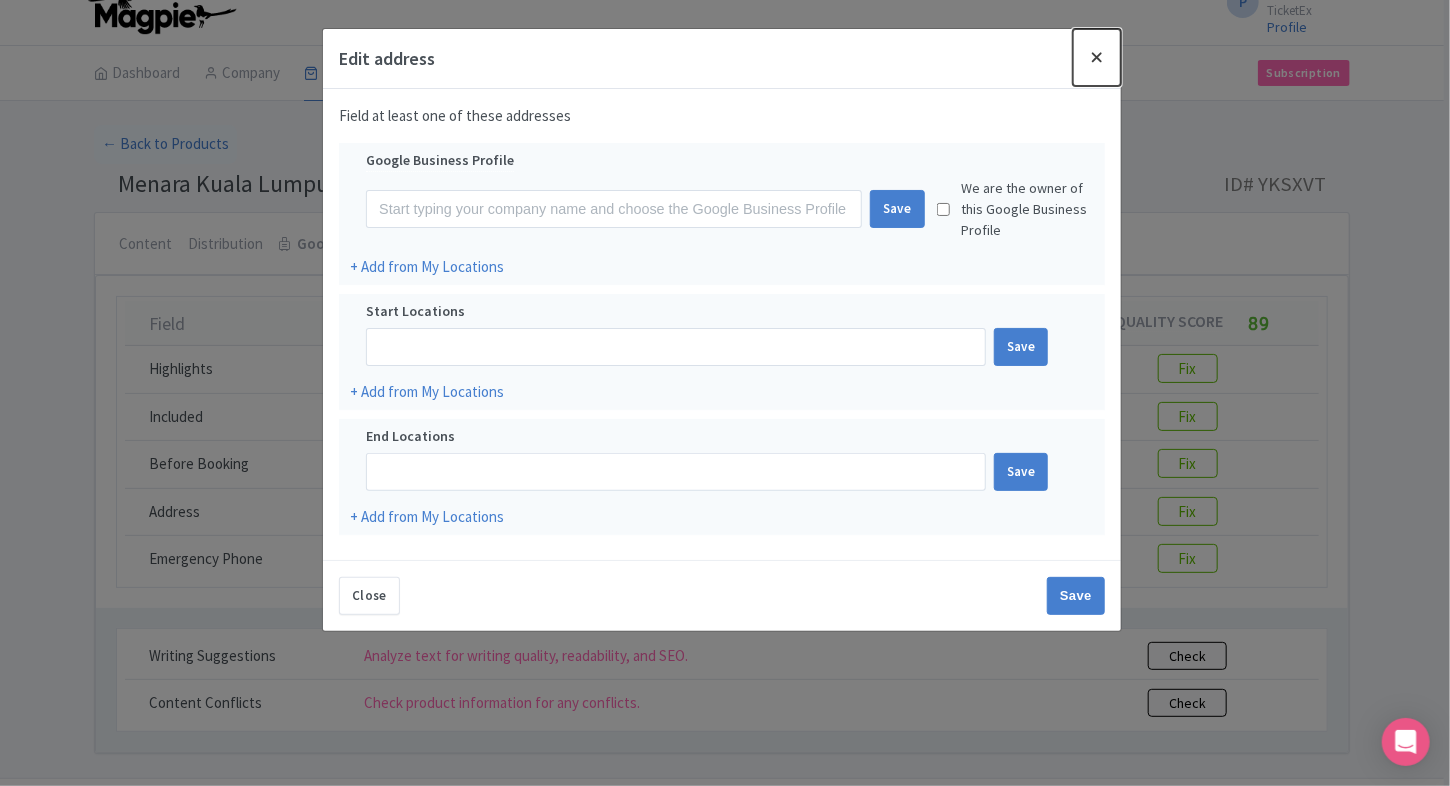 click at bounding box center [1097, 57] 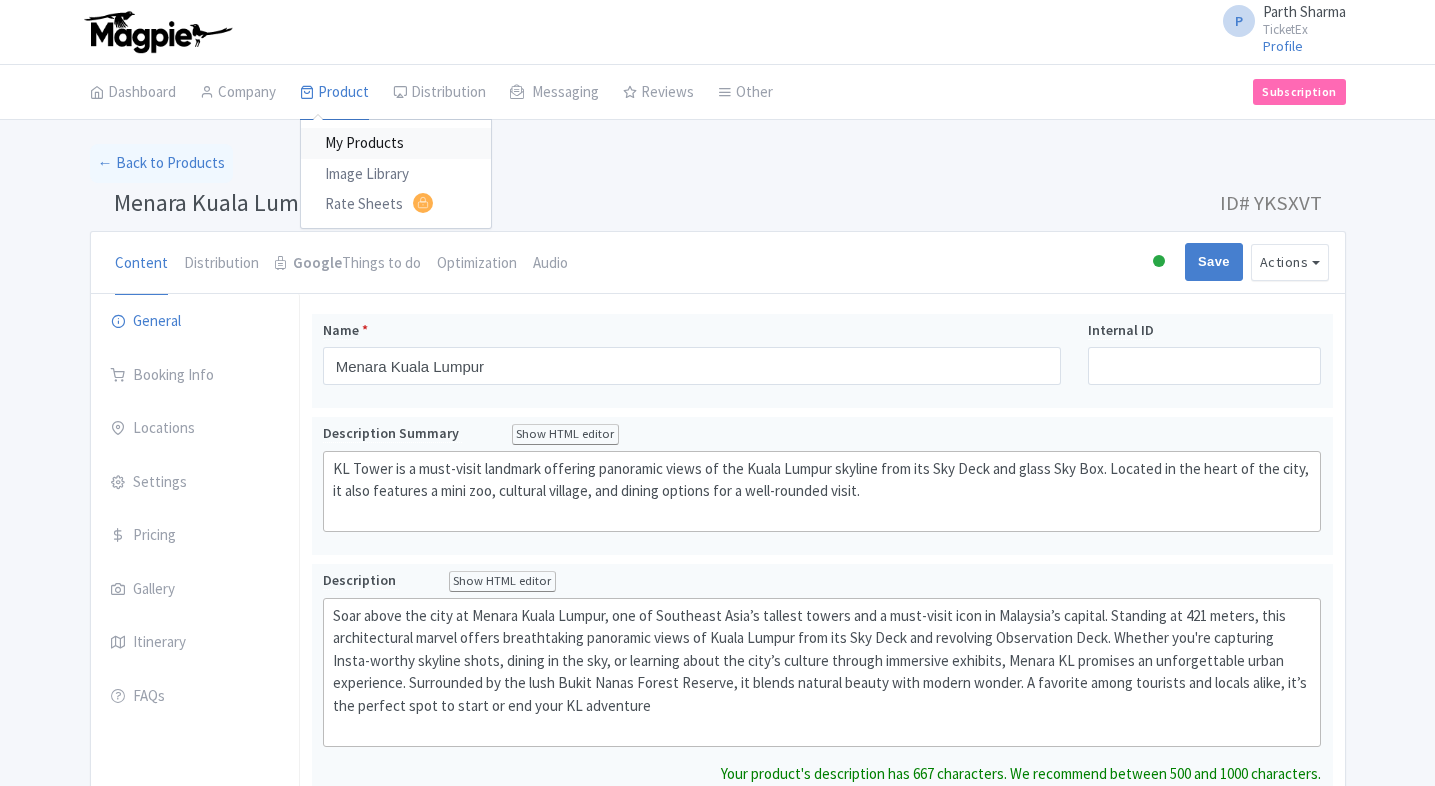 scroll, scrollTop: 19, scrollLeft: 0, axis: vertical 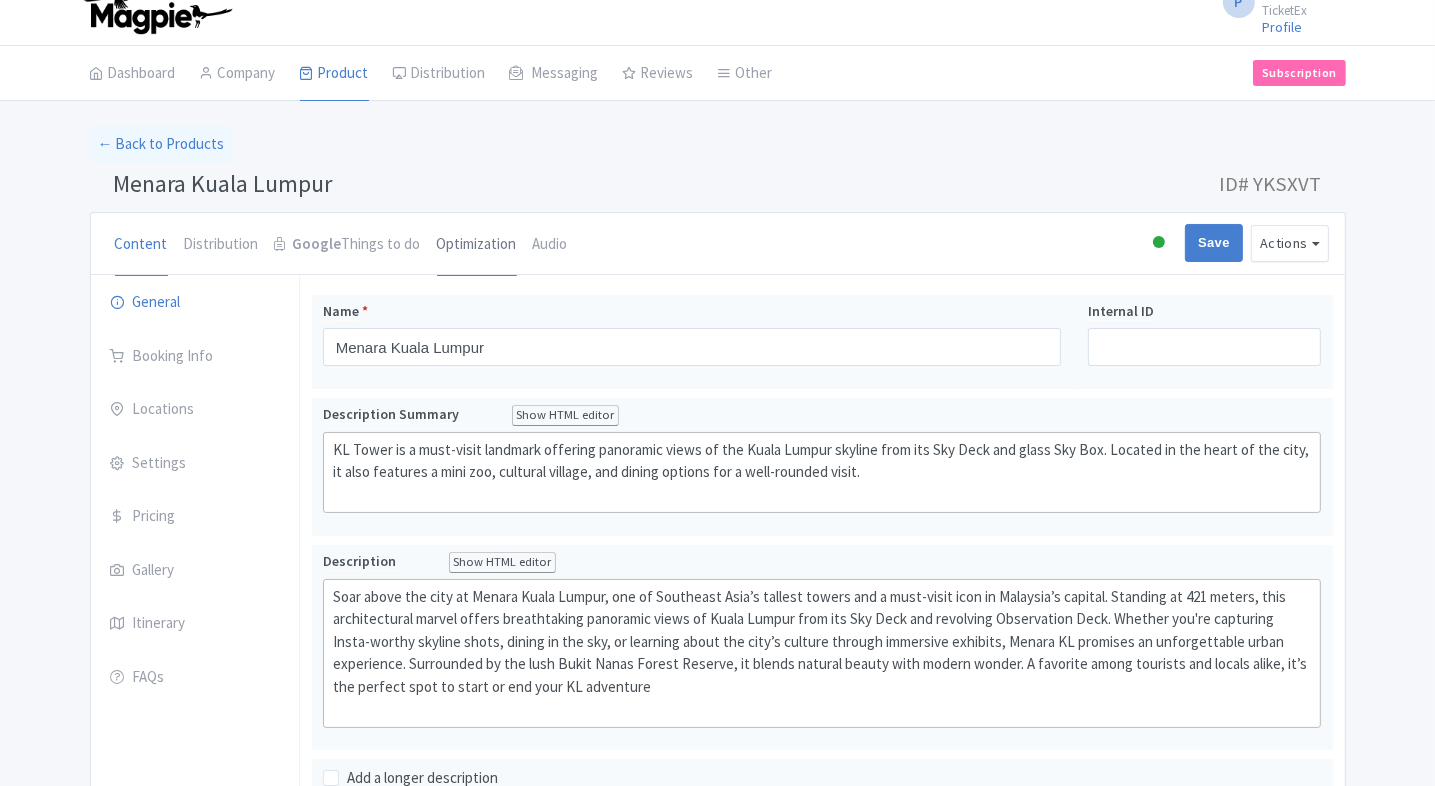 click on "Optimization" at bounding box center [477, 245] 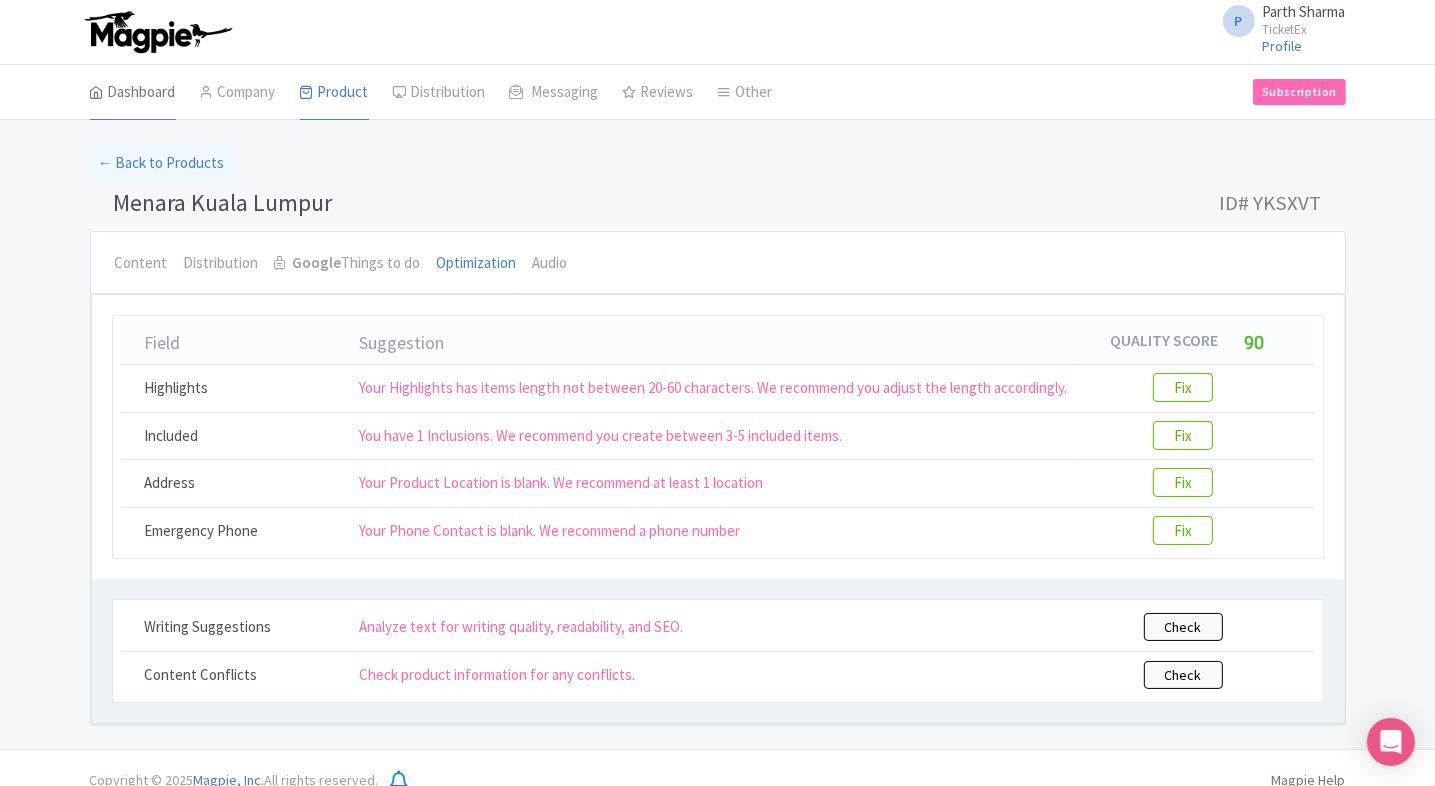 click on "Dashboard" at bounding box center (133, 93) 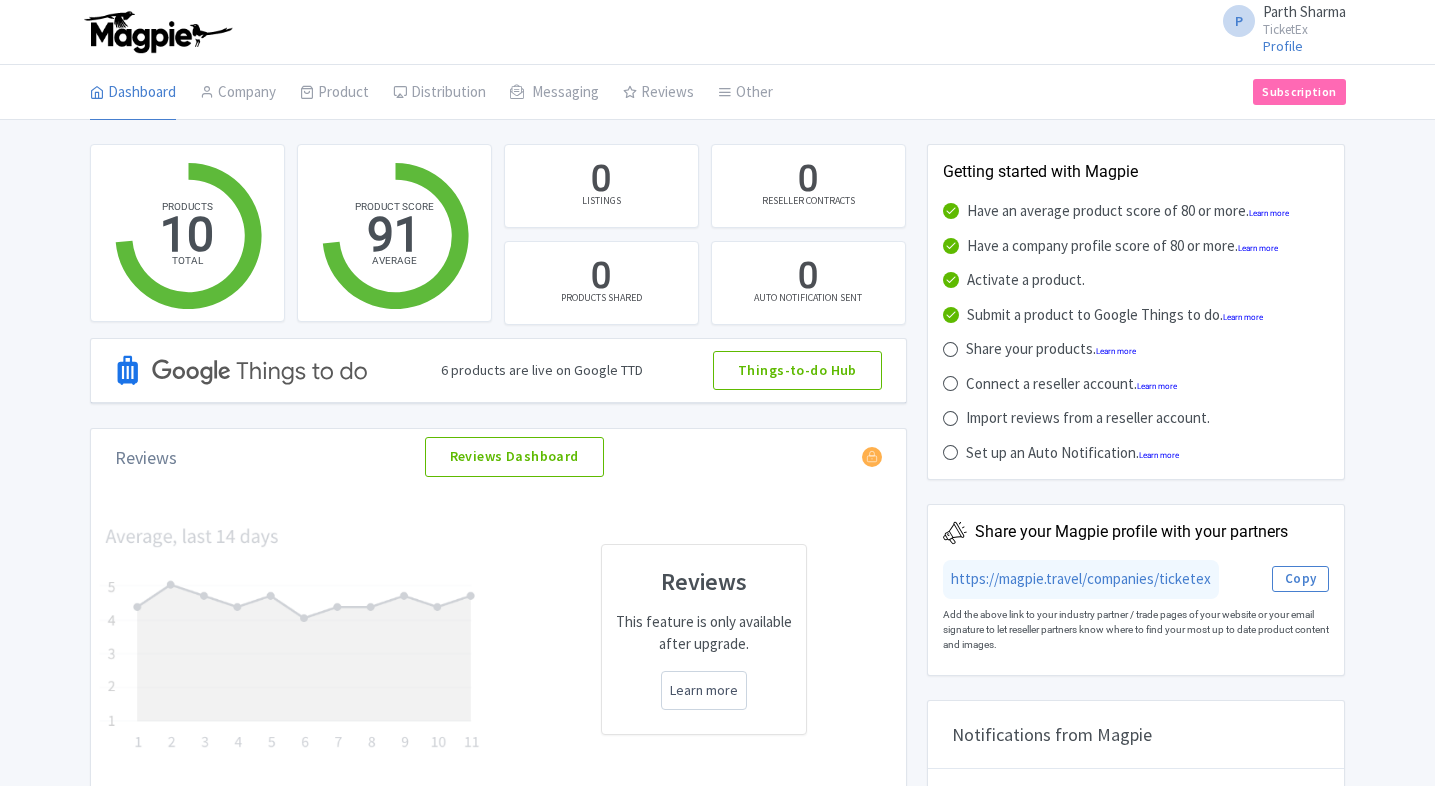 scroll, scrollTop: 0, scrollLeft: 0, axis: both 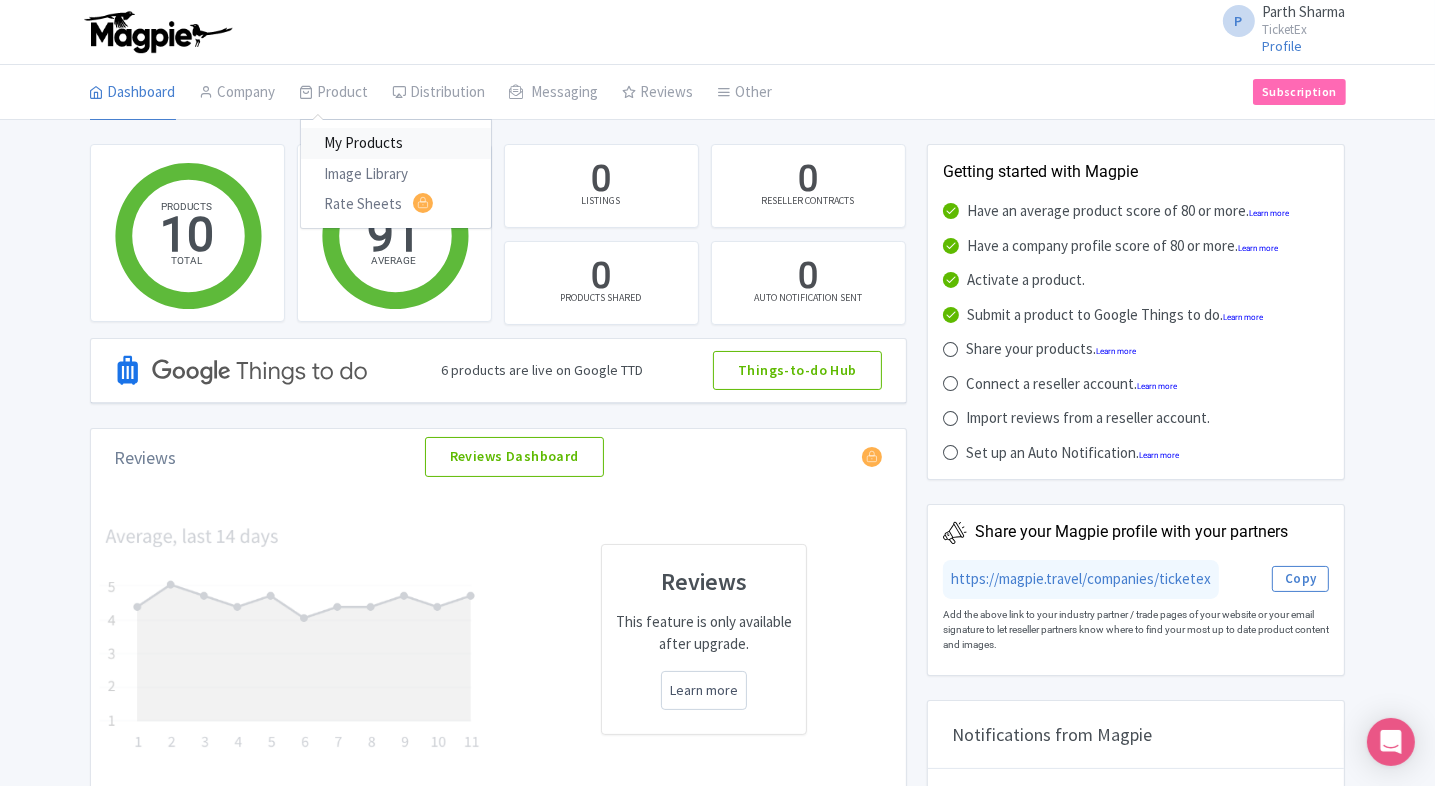 click on "My Products" at bounding box center [396, 143] 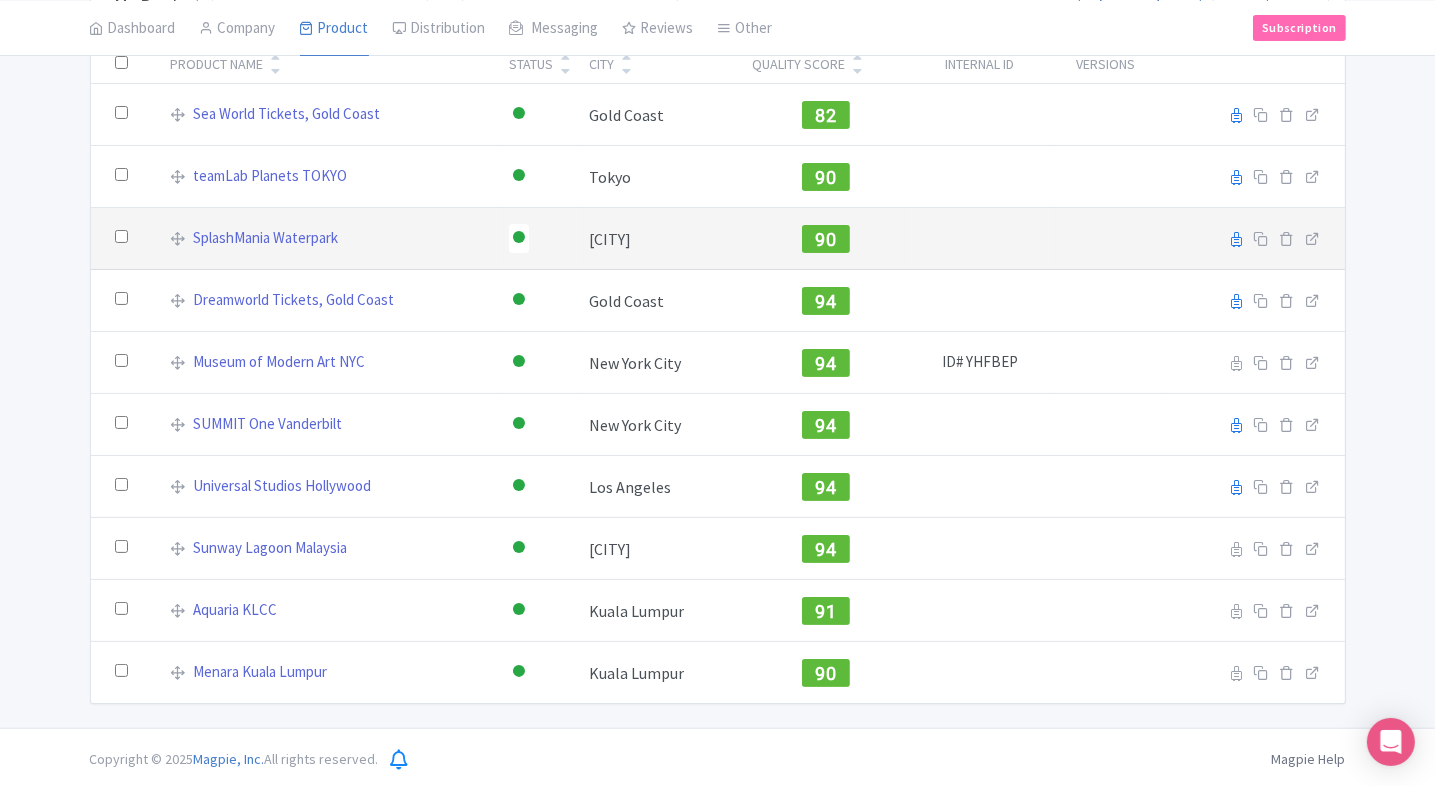 scroll, scrollTop: 0, scrollLeft: 0, axis: both 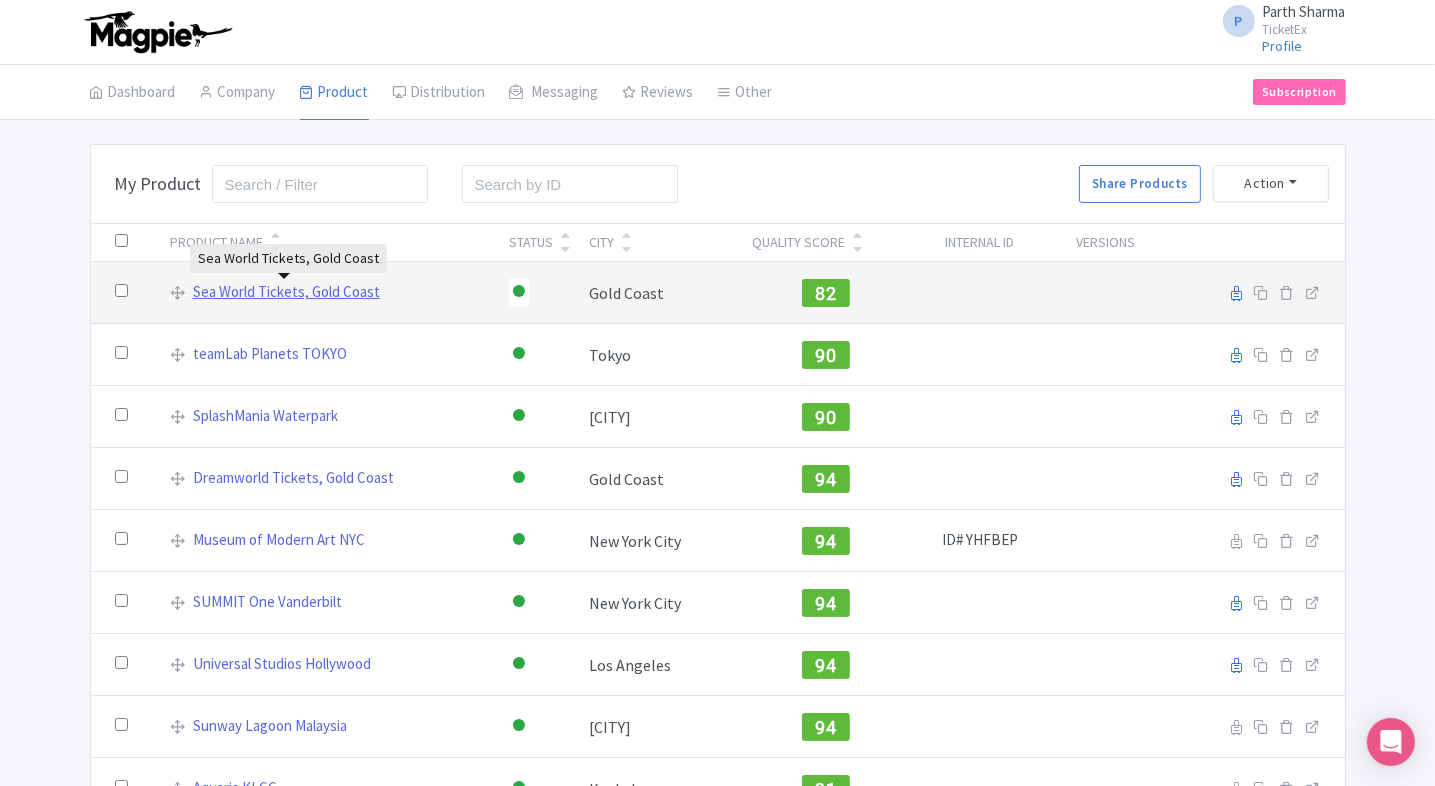 click on "Sea World Tickets, Gold Coast" at bounding box center (286, 292) 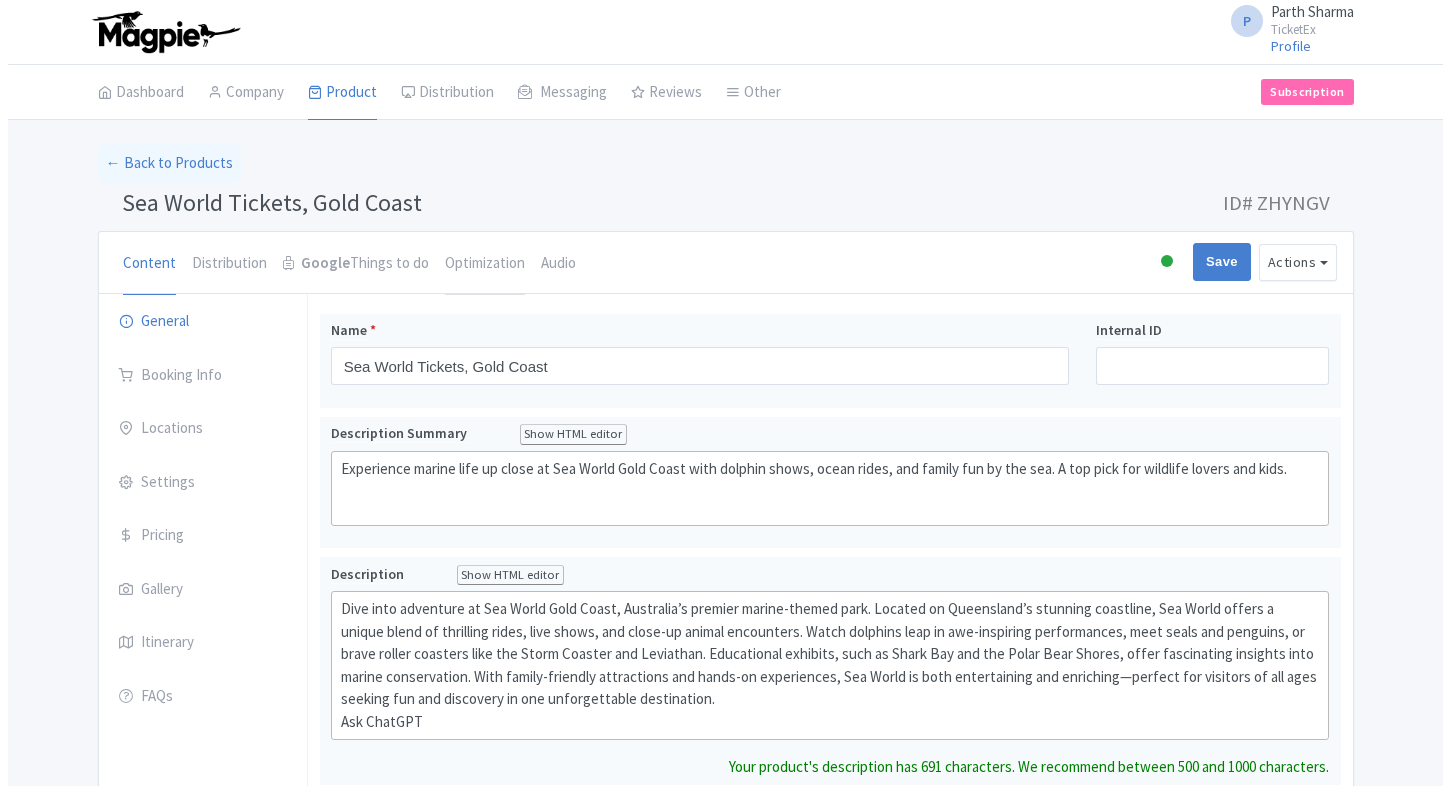 scroll, scrollTop: 0, scrollLeft: 0, axis: both 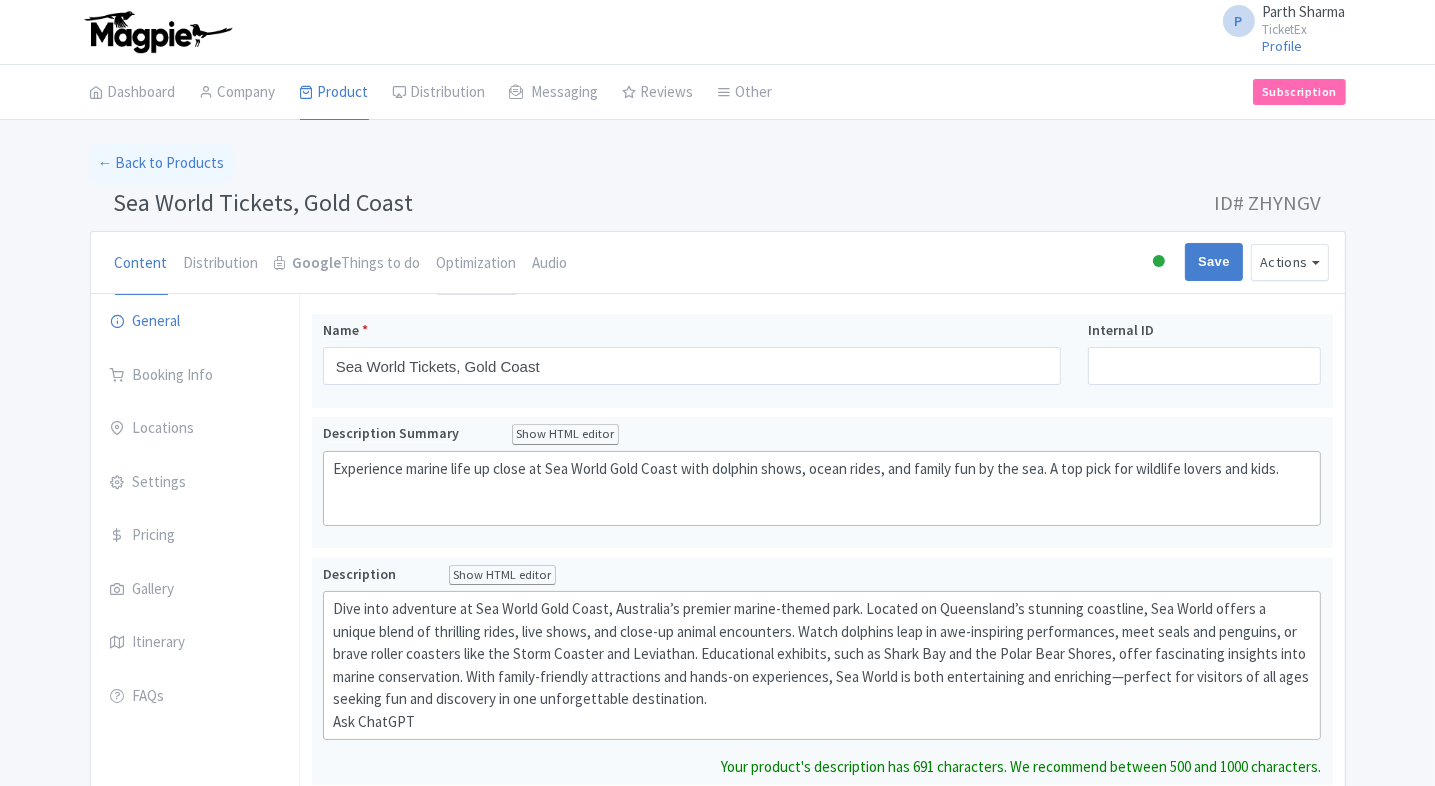 click on "Optimization" at bounding box center (477, 264) 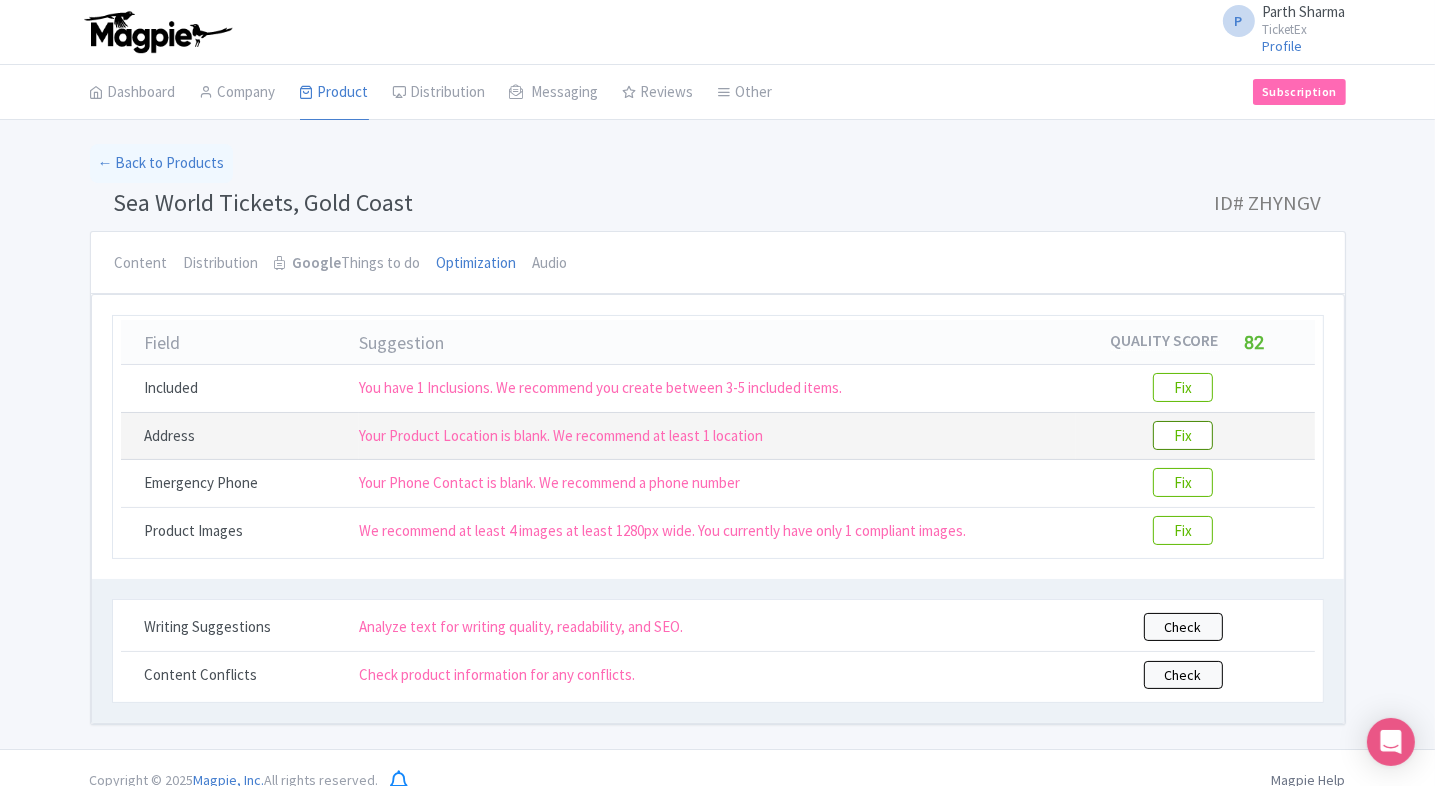 click on "Fix" at bounding box center (1183, 435) 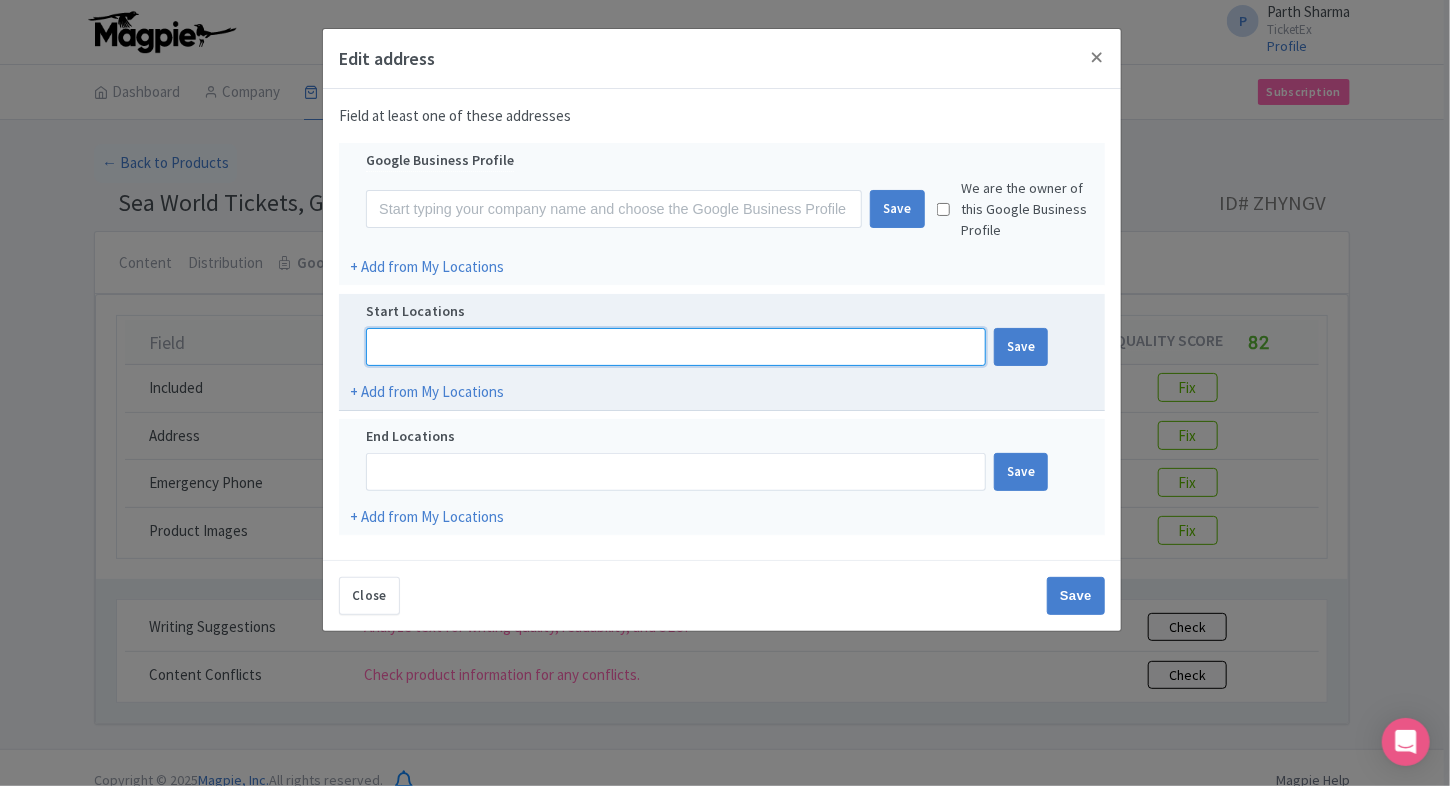 click at bounding box center (676, 347) 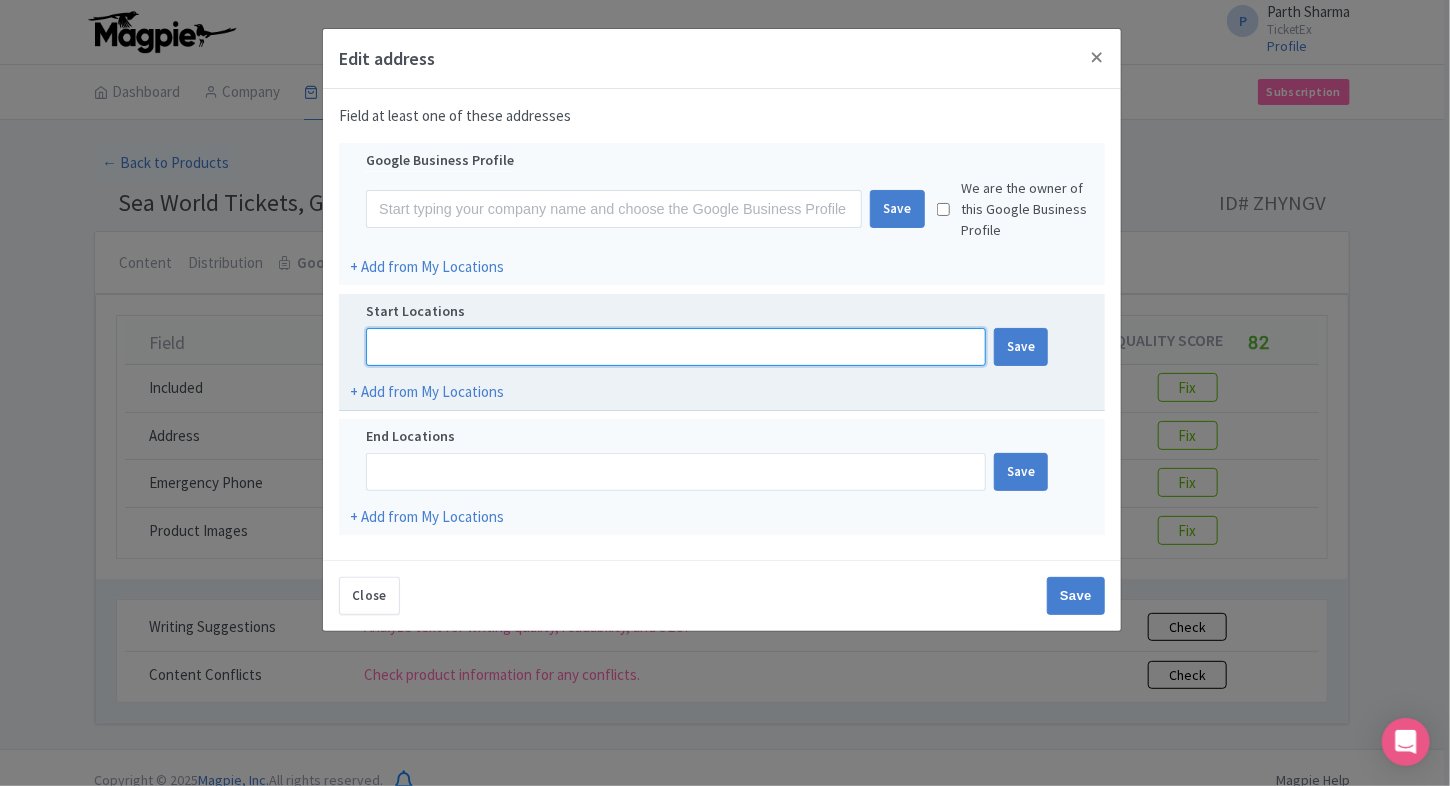 click at bounding box center [676, 347] 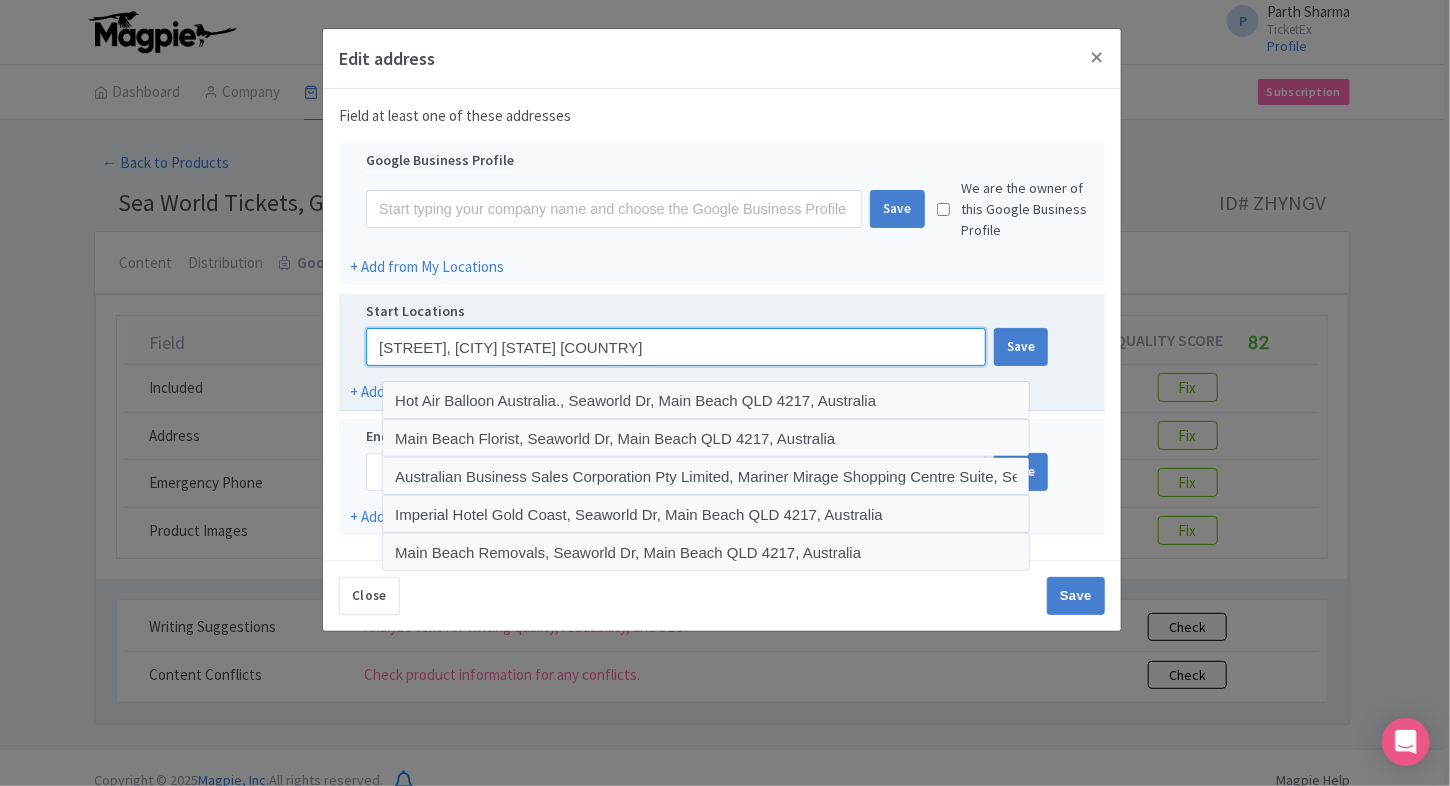 click on "Seaworld Dr, Main Beach QLD 4217, Australia" at bounding box center [676, 347] 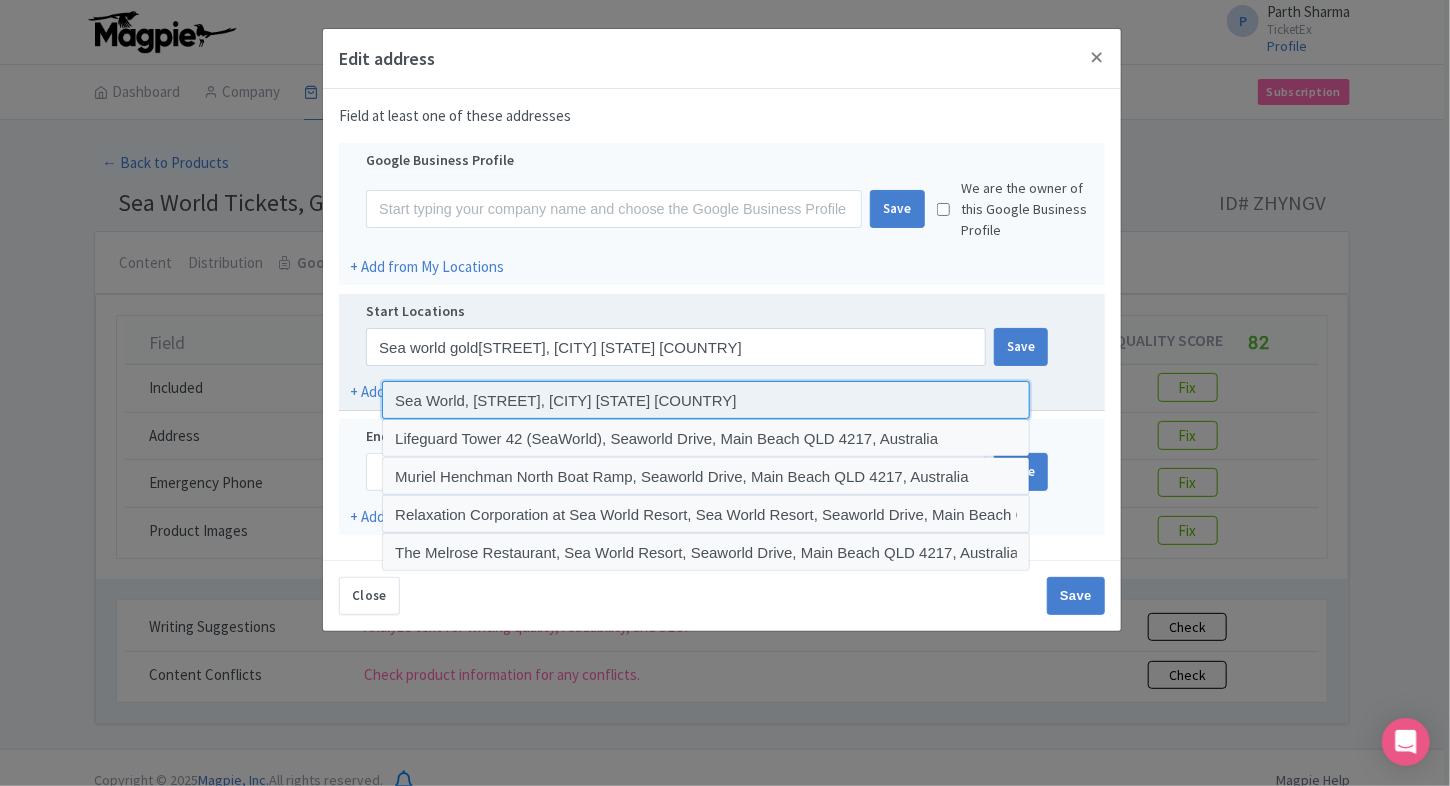 click at bounding box center (706, 400) 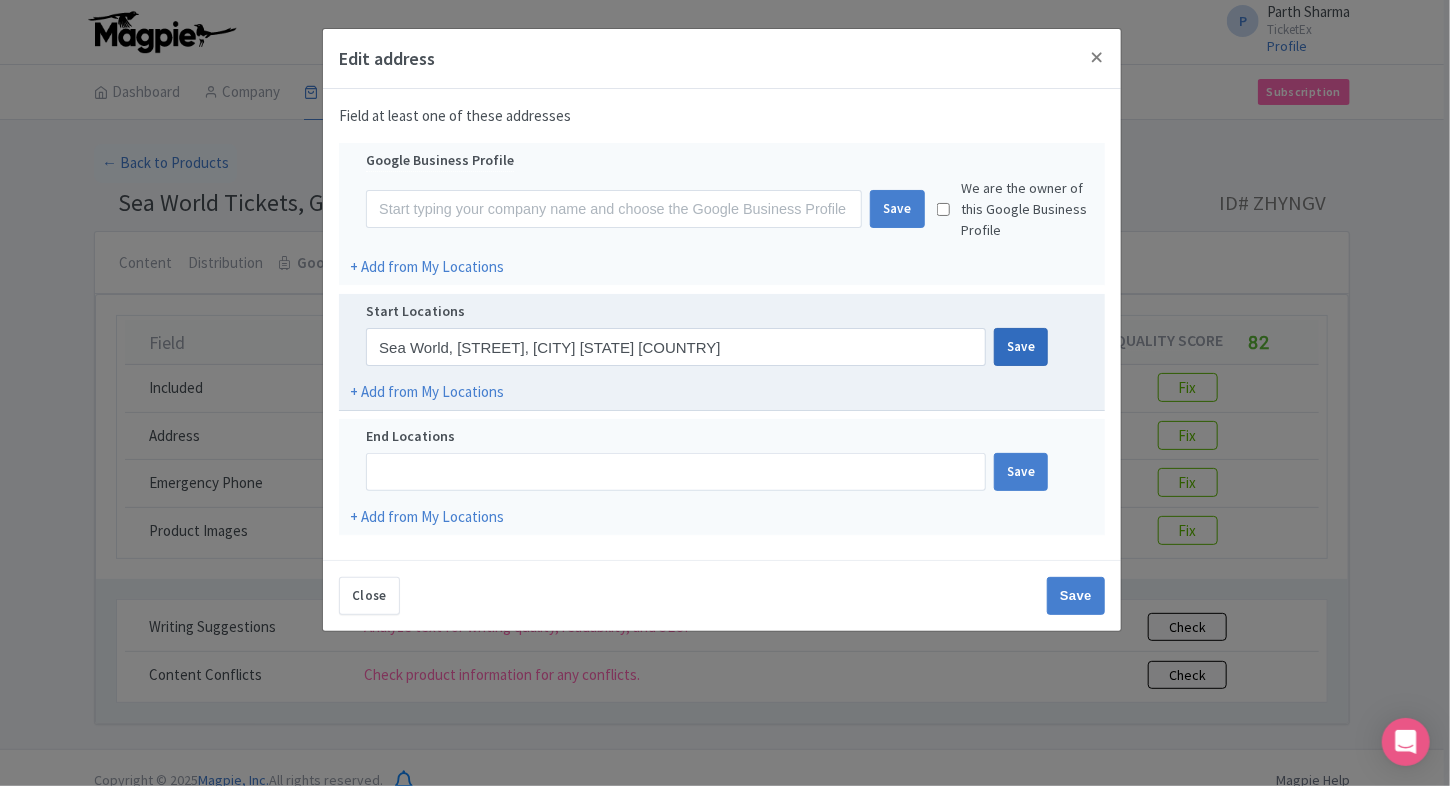 click on "Save" at bounding box center (1021, 347) 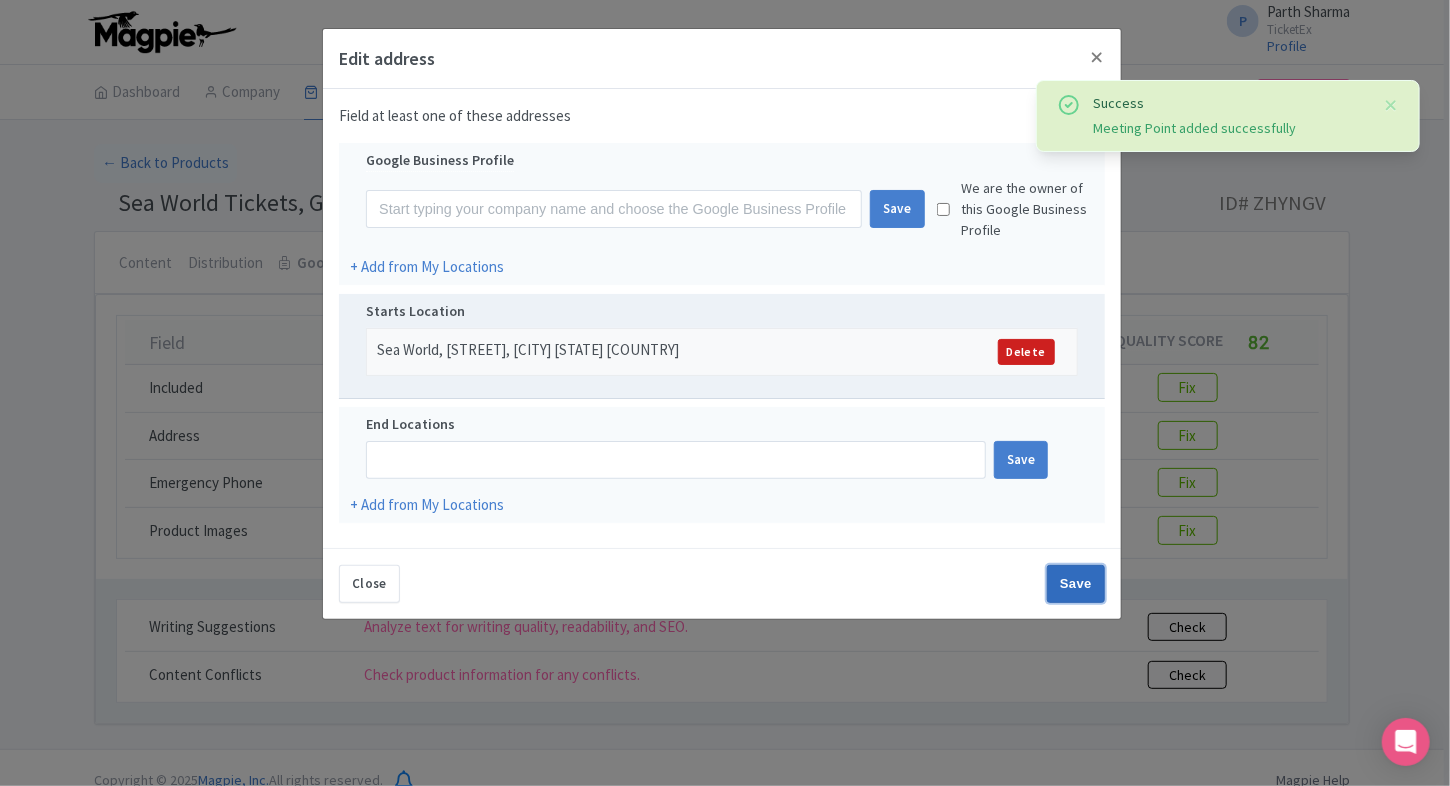click on "Save" at bounding box center (1076, 584) 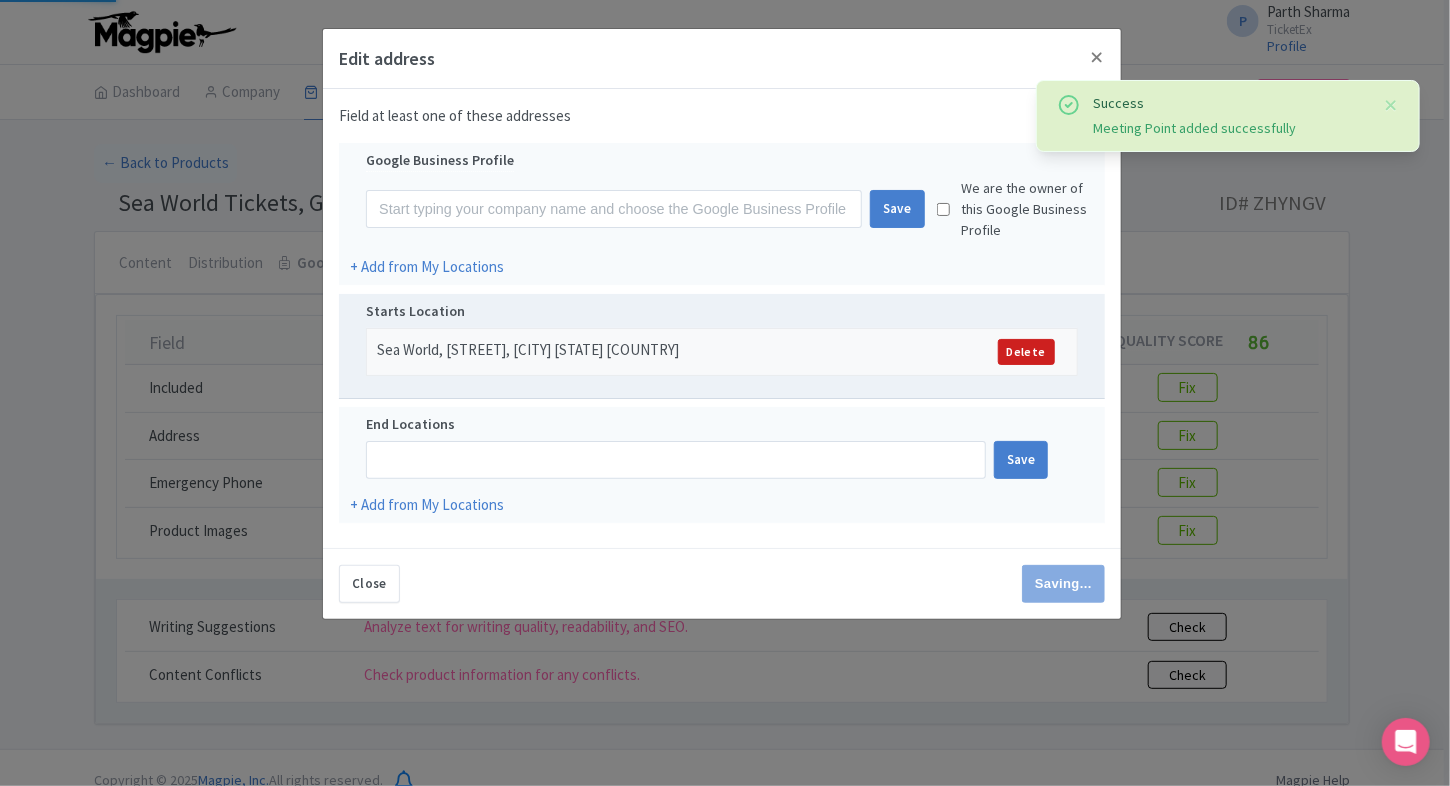 type on "Save" 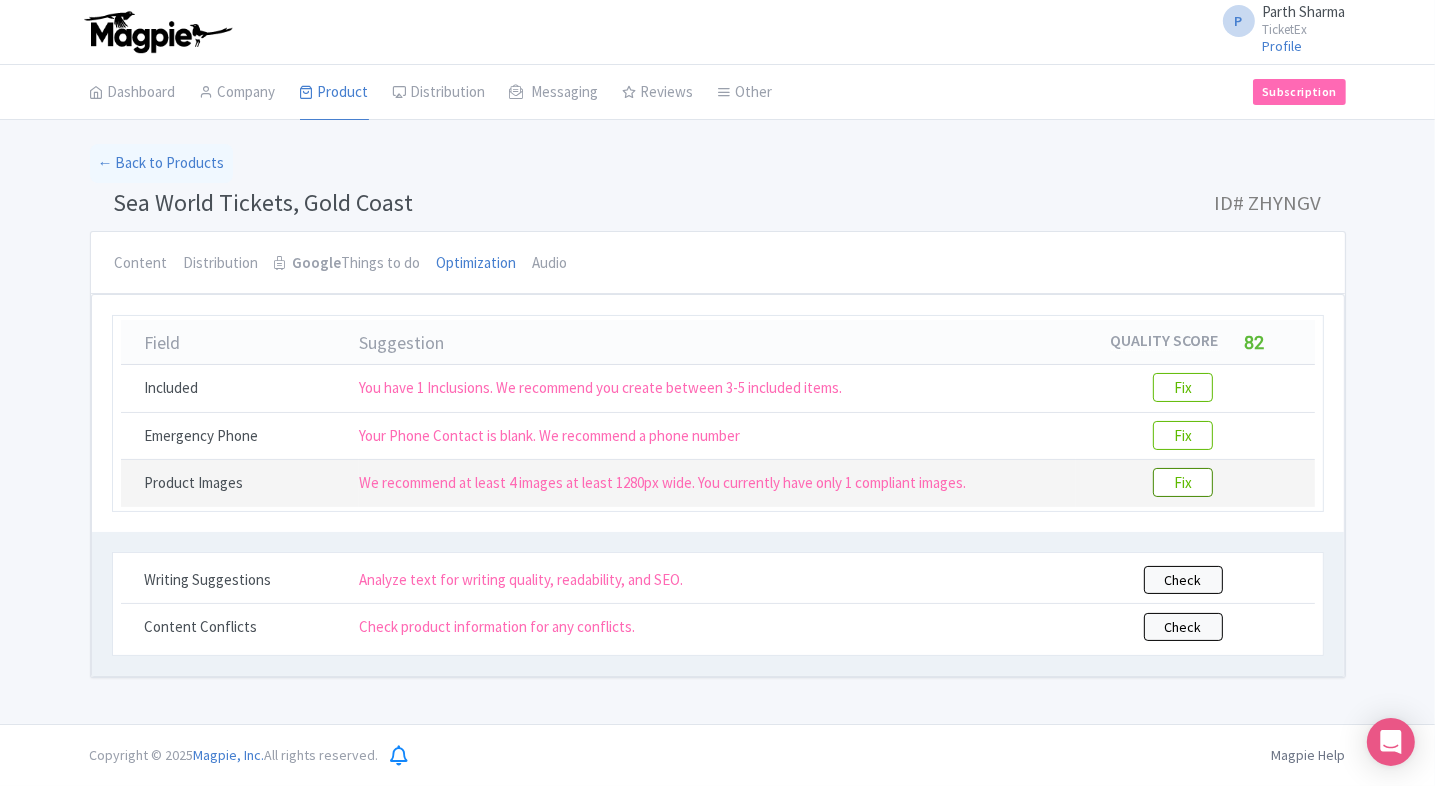 click on "Fix" at bounding box center [1183, 482] 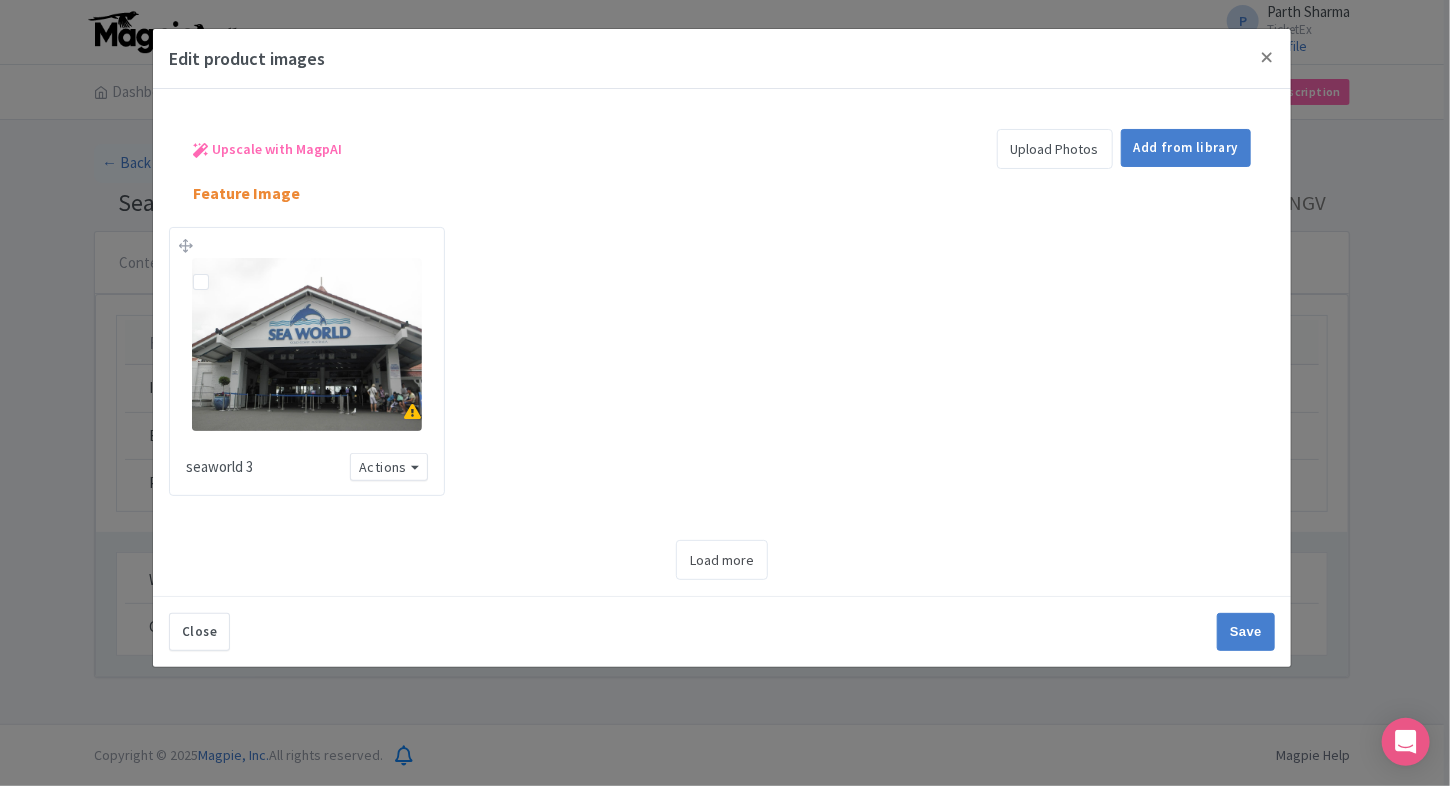 click on "Upload Photos" at bounding box center (1055, 149) 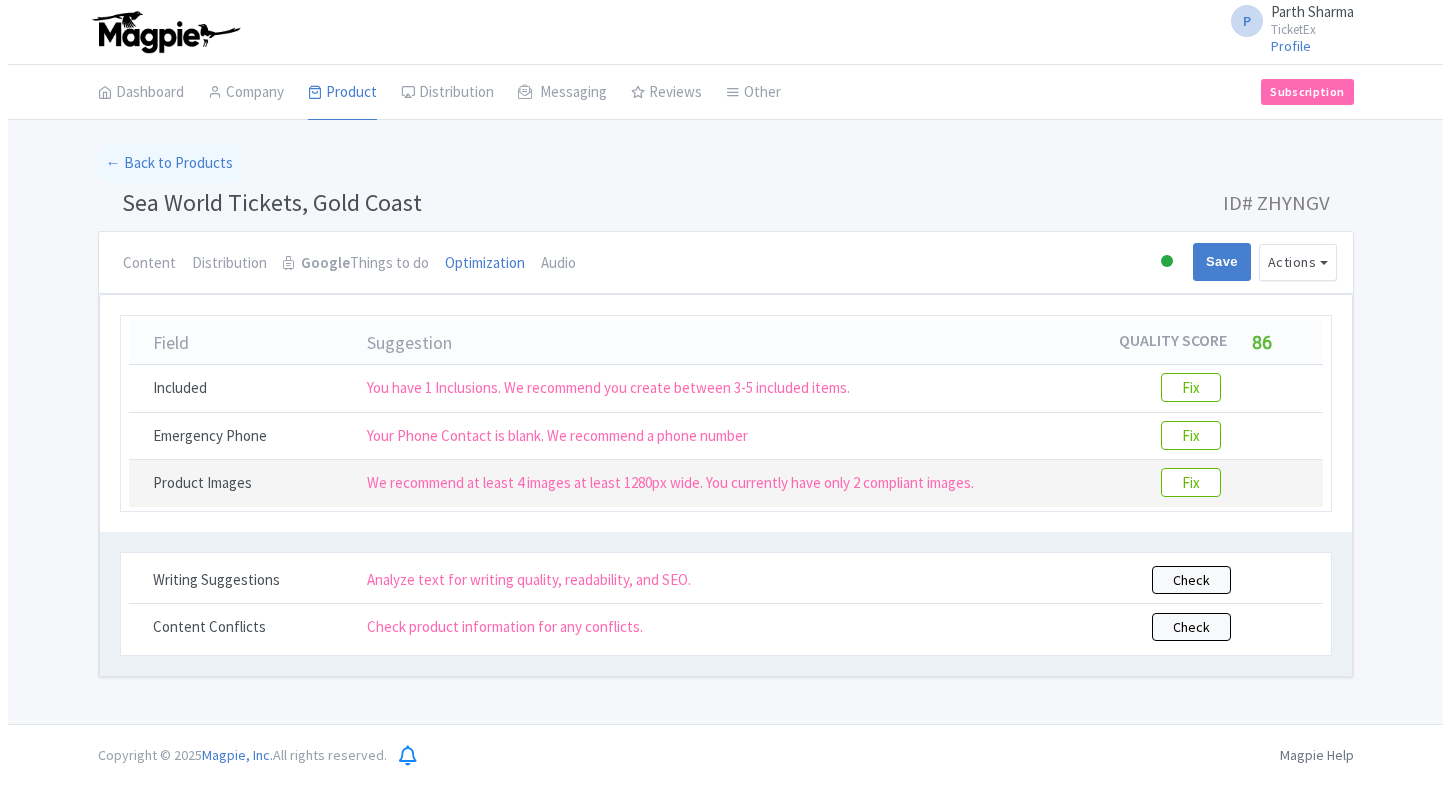scroll, scrollTop: 0, scrollLeft: 0, axis: both 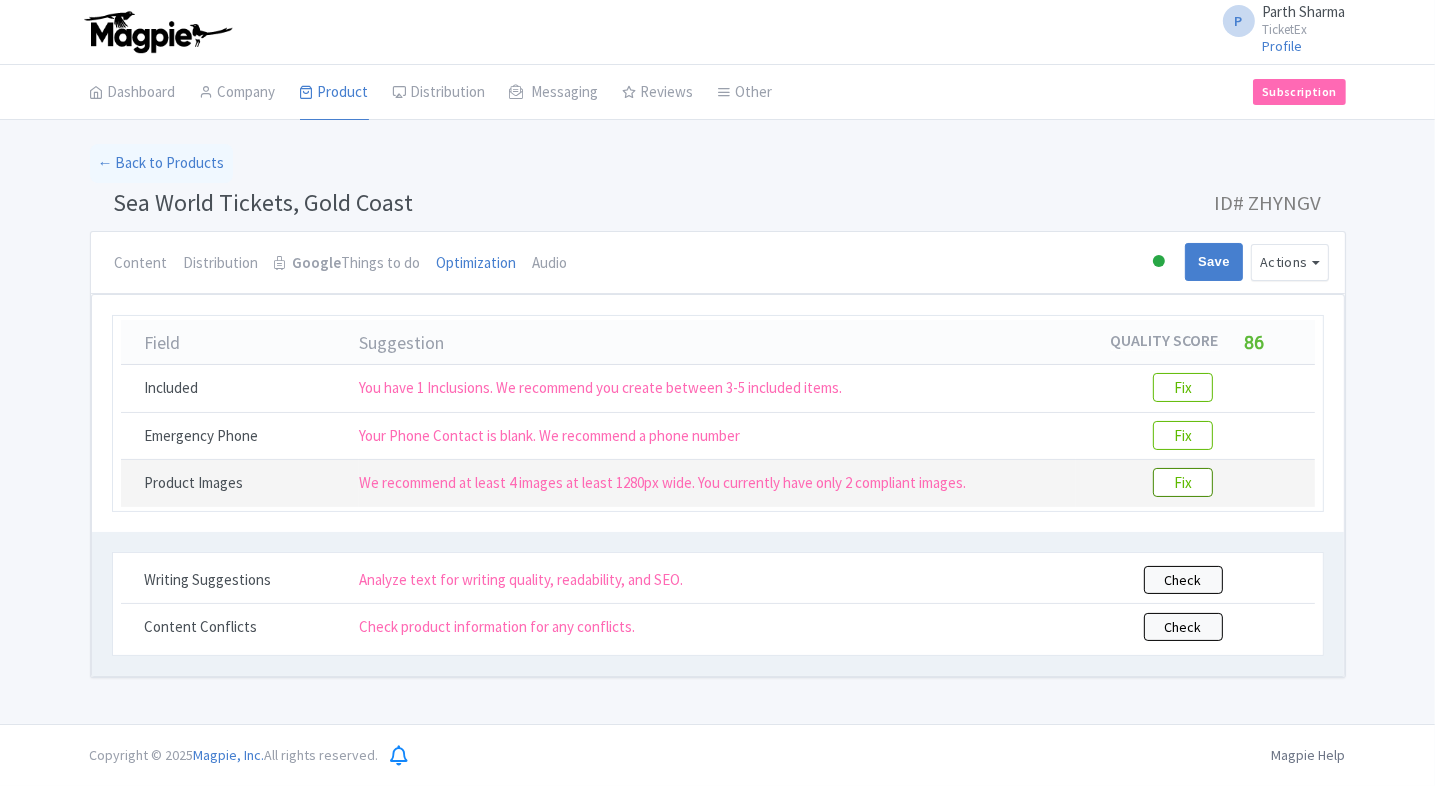 click on "Fix" at bounding box center (1183, 482) 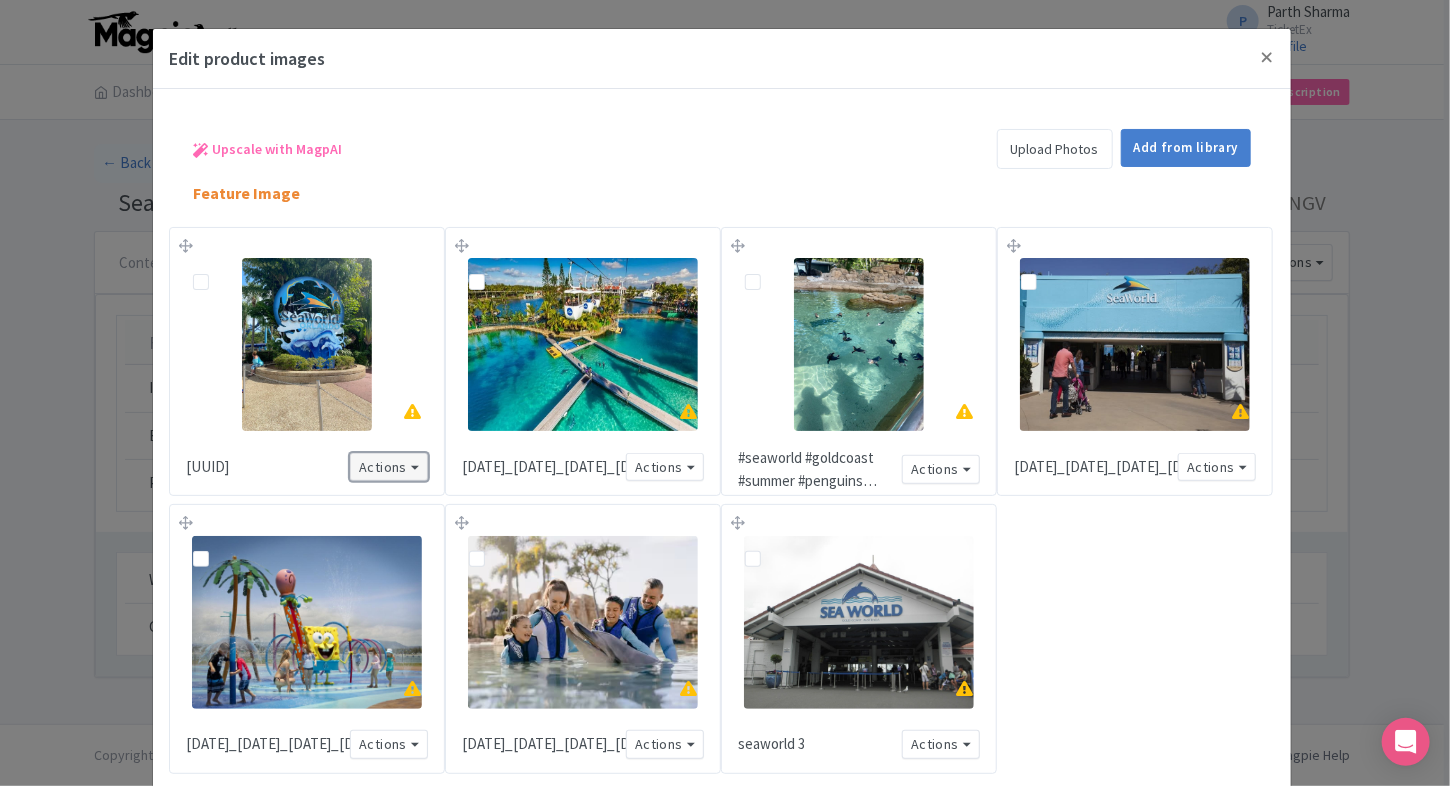 click on "Actions" at bounding box center (389, 467) 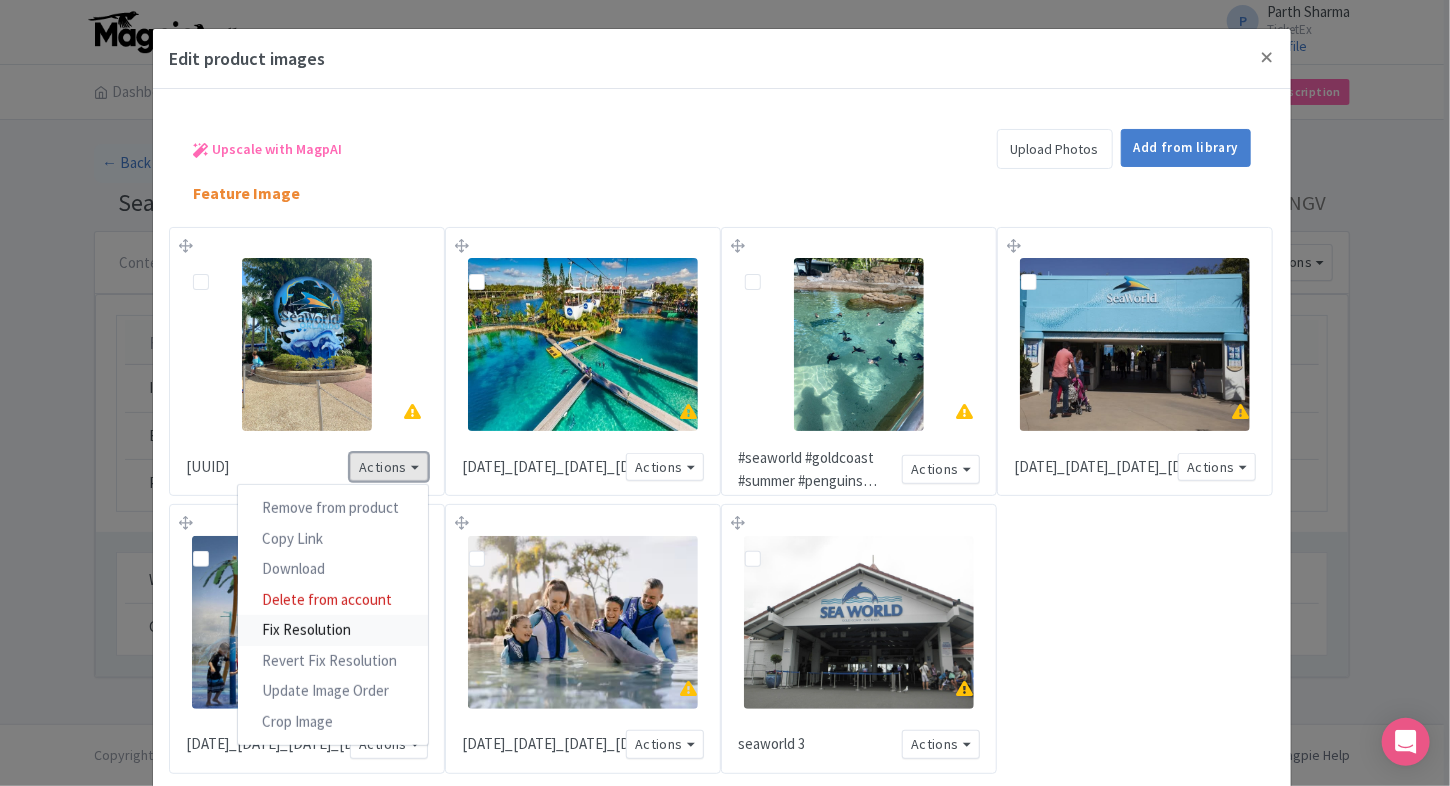 click on "Fix Resolution" at bounding box center (333, 630) 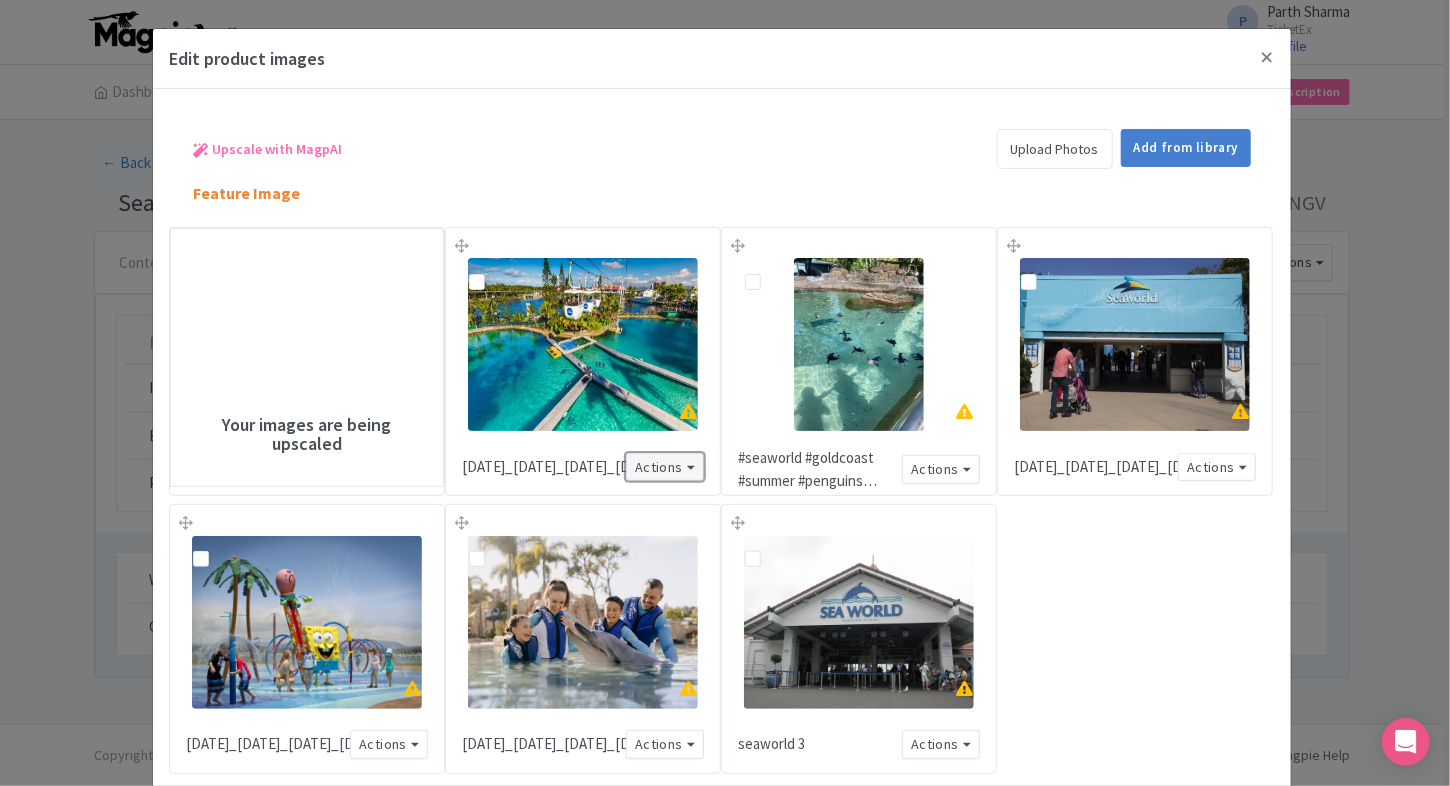 click on "Actions" at bounding box center (665, 467) 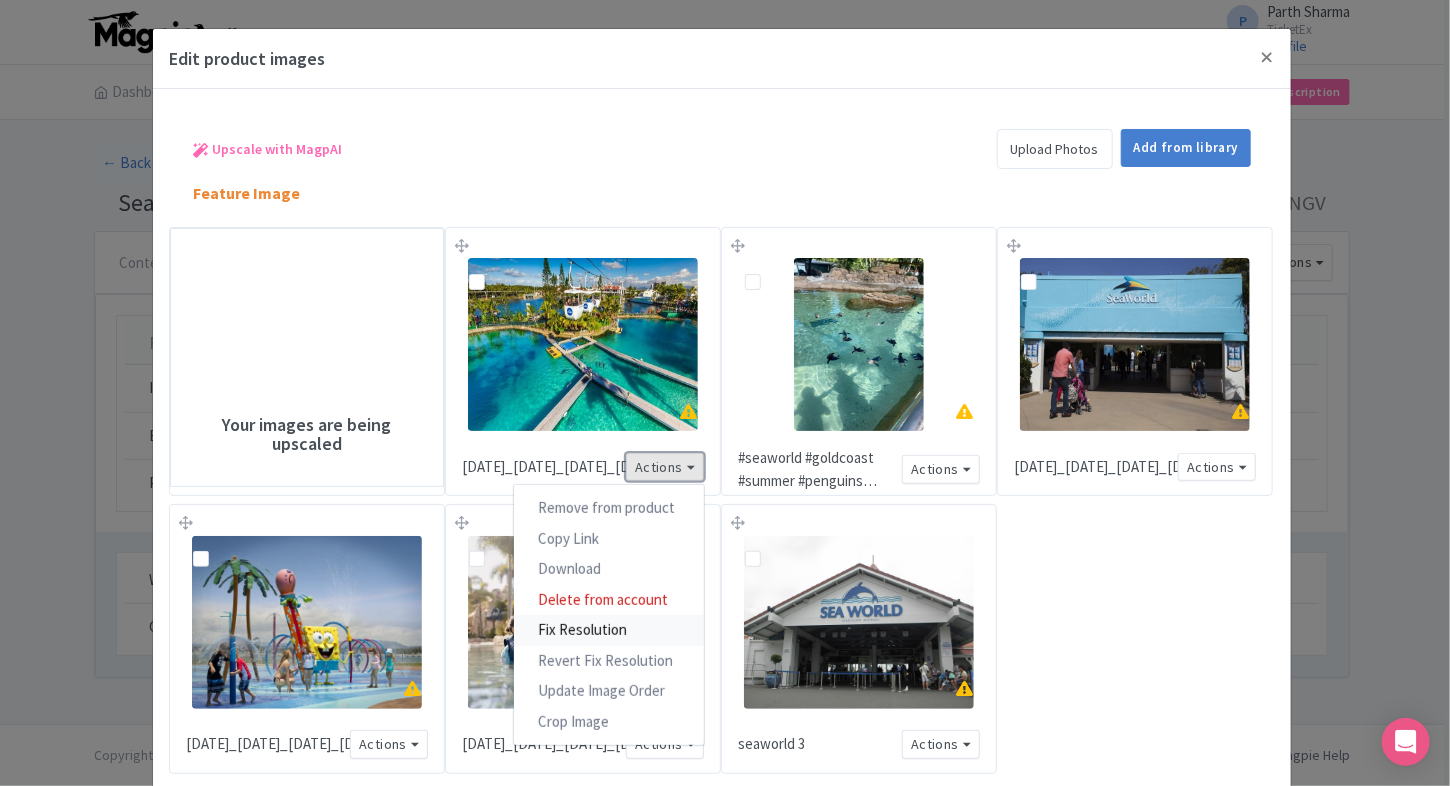 click on "Fix Resolution" at bounding box center (609, 630) 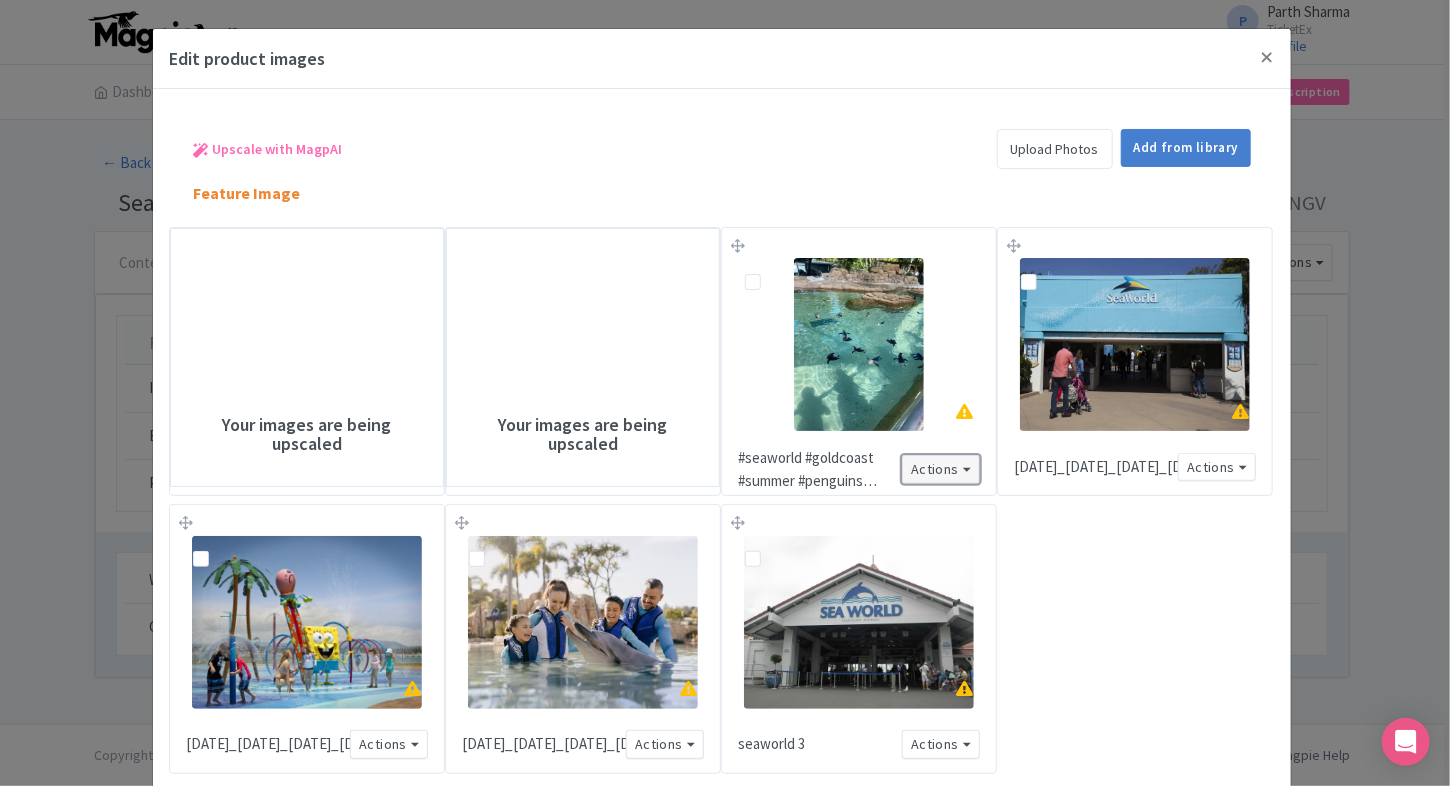click on "Actions" at bounding box center [941, 469] 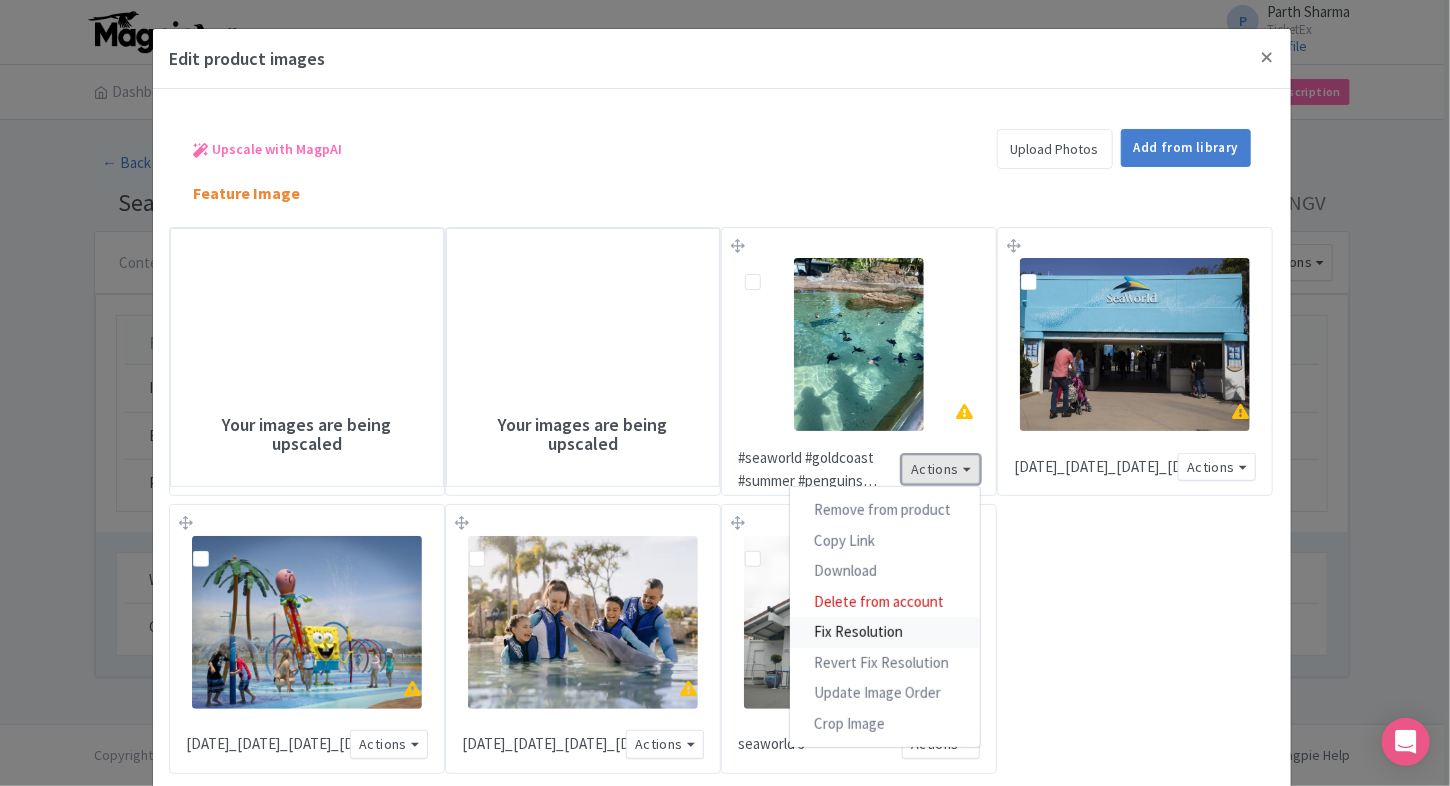 click on "Fix Resolution" at bounding box center (885, 632) 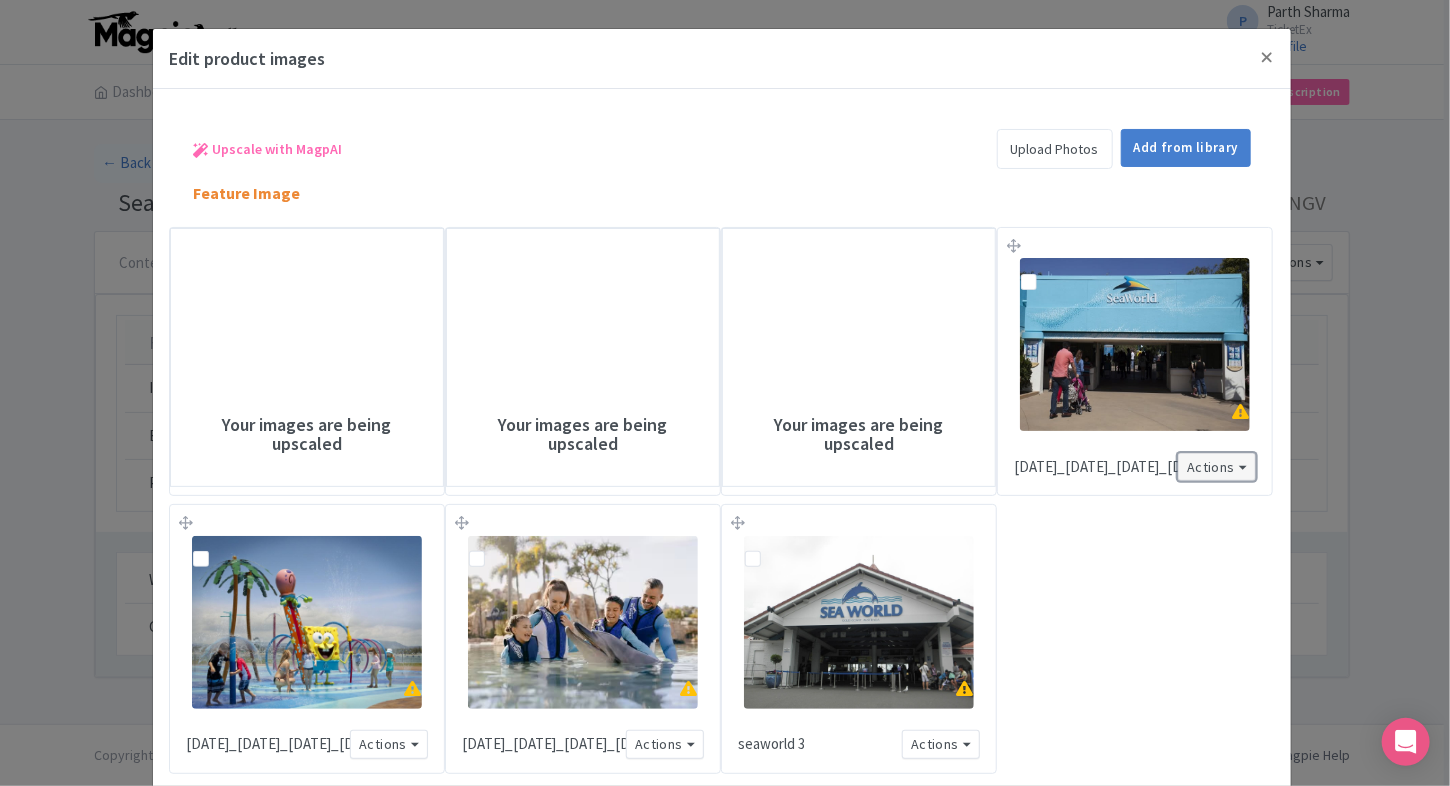 click on "Actions" at bounding box center (1217, 467) 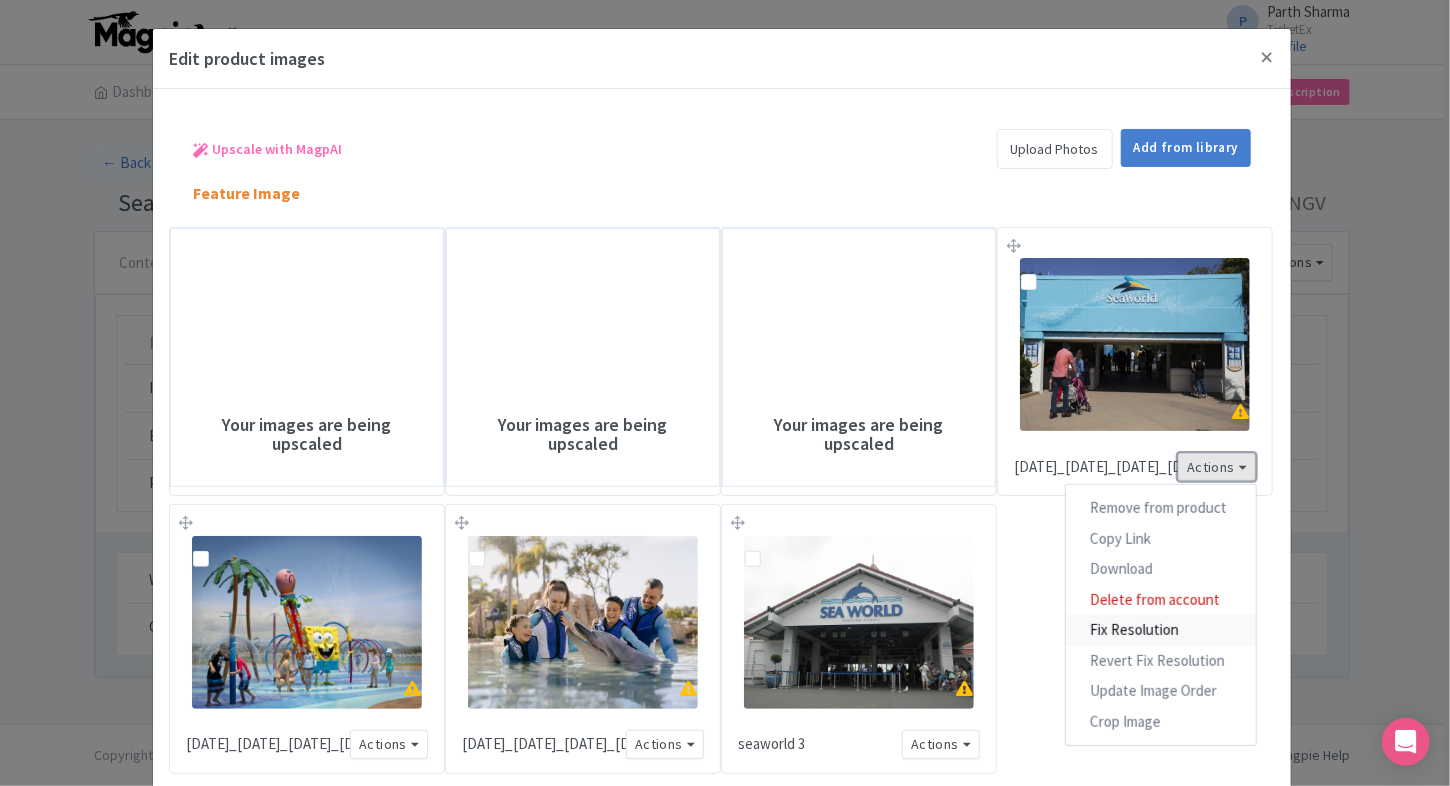 click on "Fix Resolution" at bounding box center (1161, 630) 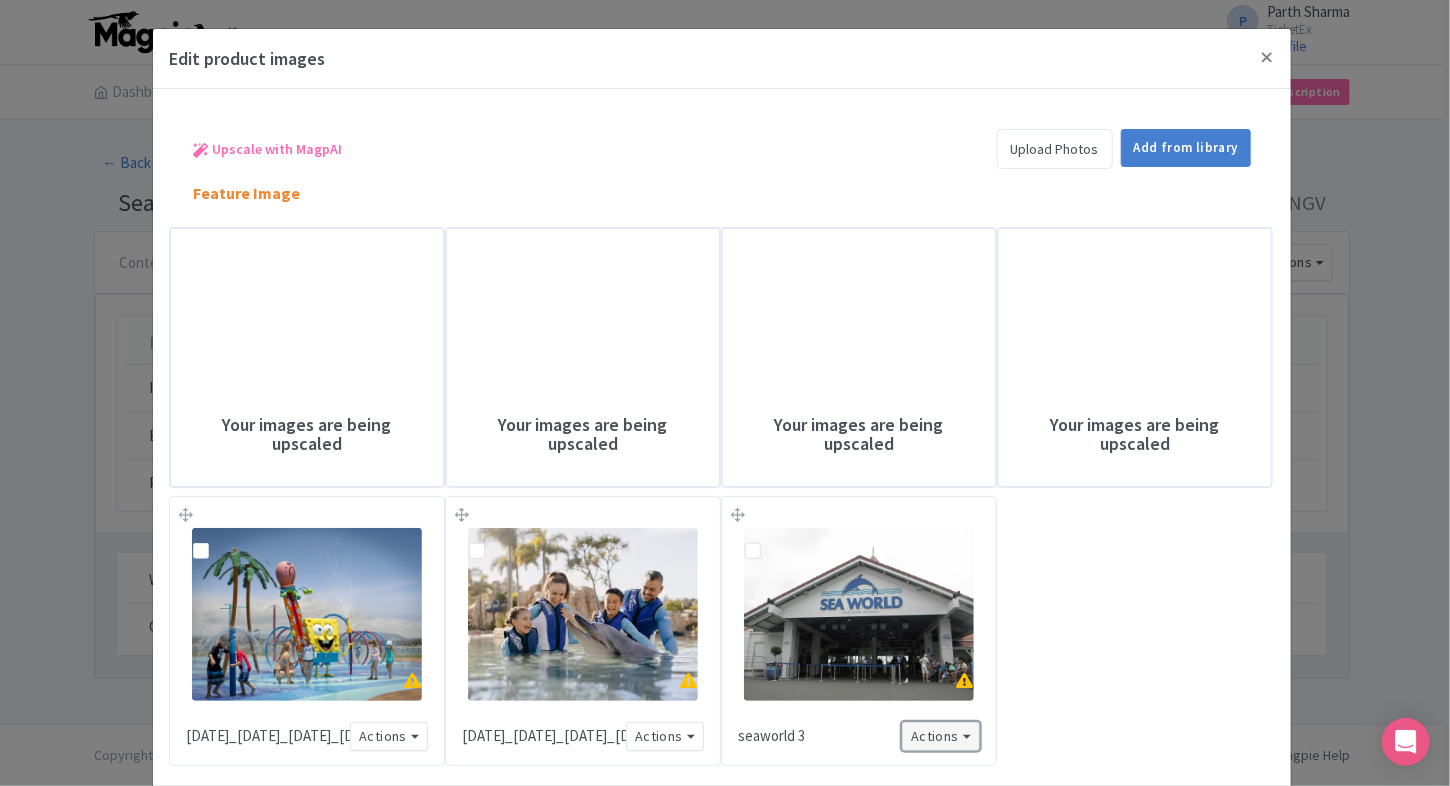 click on "Actions" at bounding box center (941, 736) 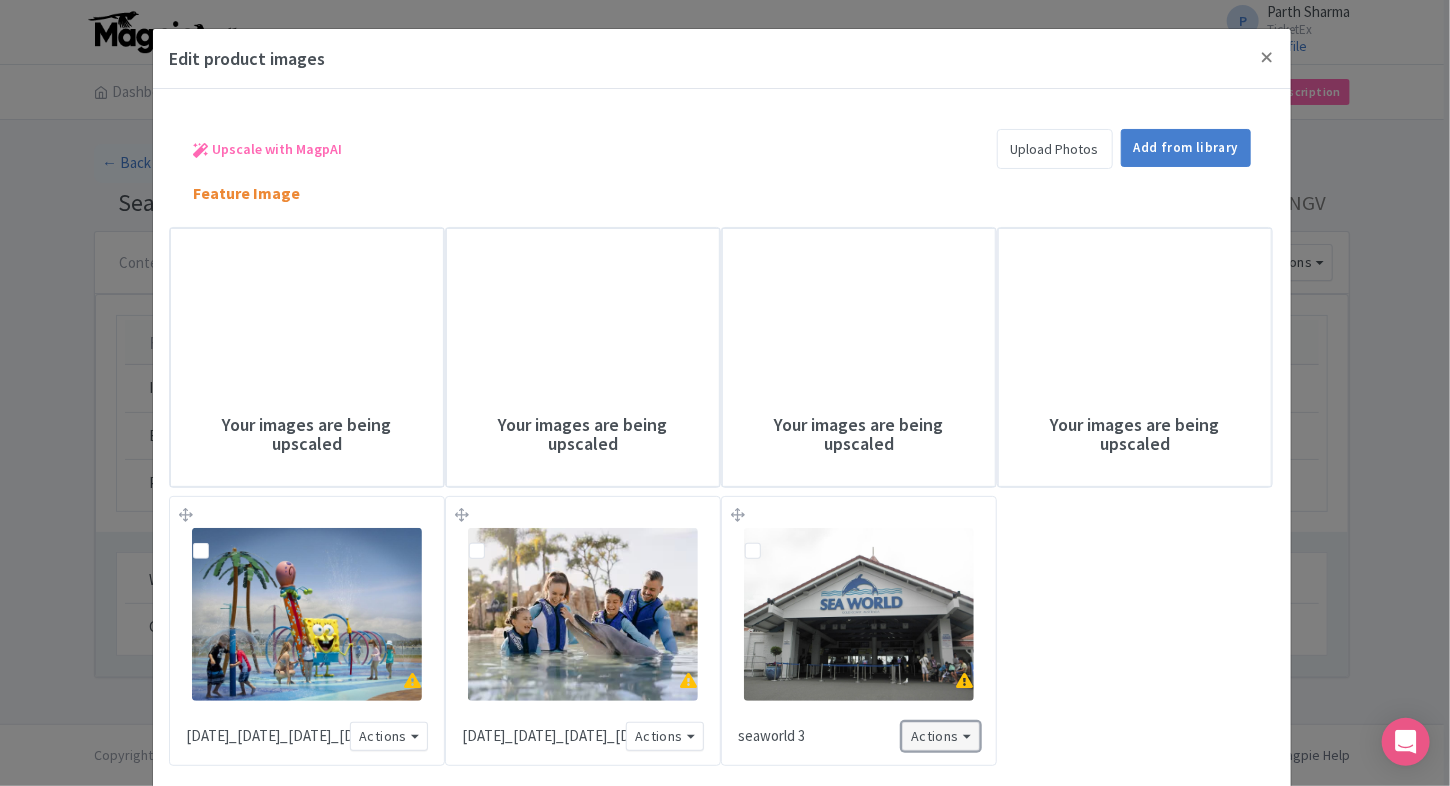 click on "Actions" at bounding box center (941, 736) 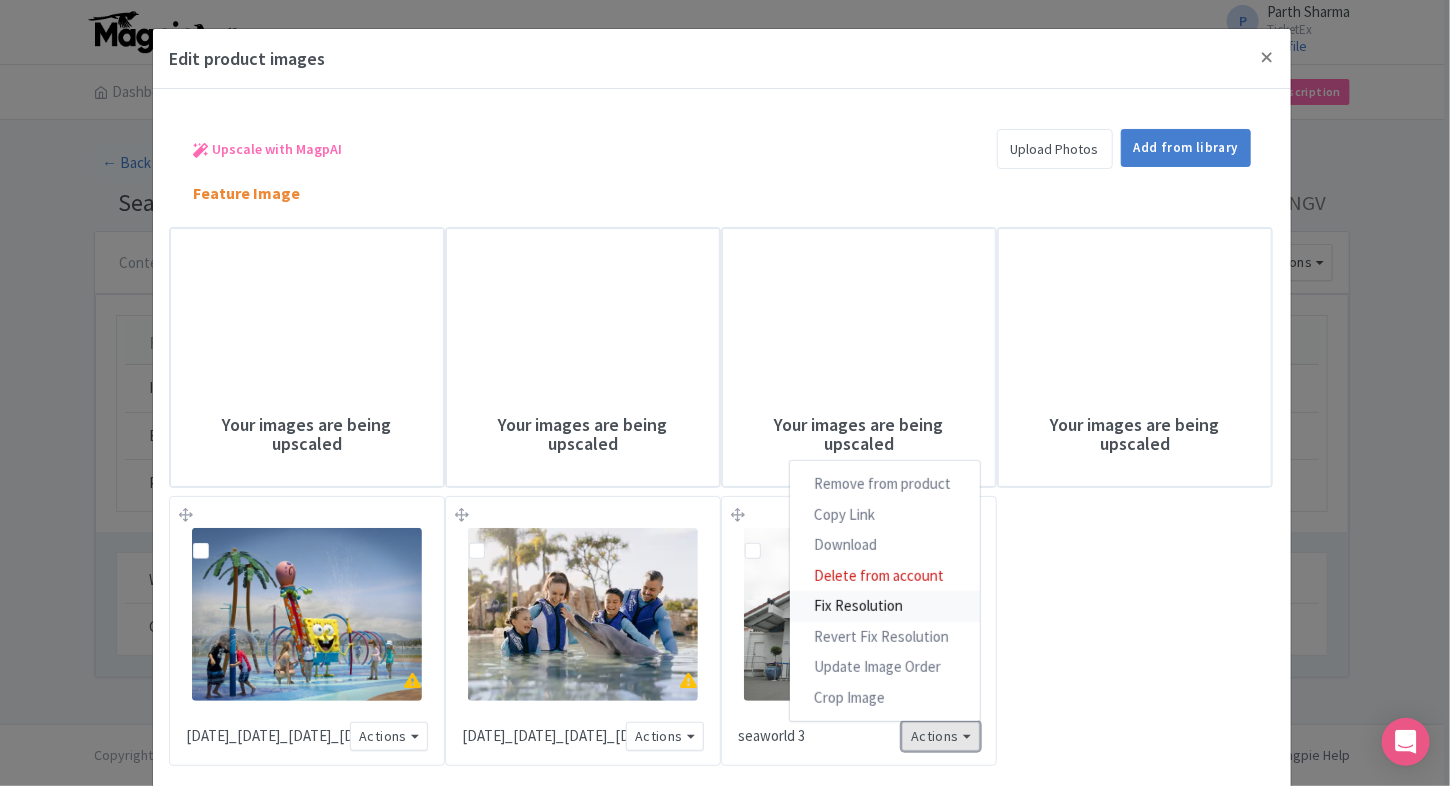 click on "seaworld 3
Actions
Remove from product
Copy Link
https://res.cloudinary.com/hfyvkoyi1/image/upload/v1754617751/sbkw6qmgecxam3jenwoh.jpg
Download
Delete from account
Fix Resolution
Revert Fix Resolution
Update Image Order
Crop Image" at bounding box center (859, 631) 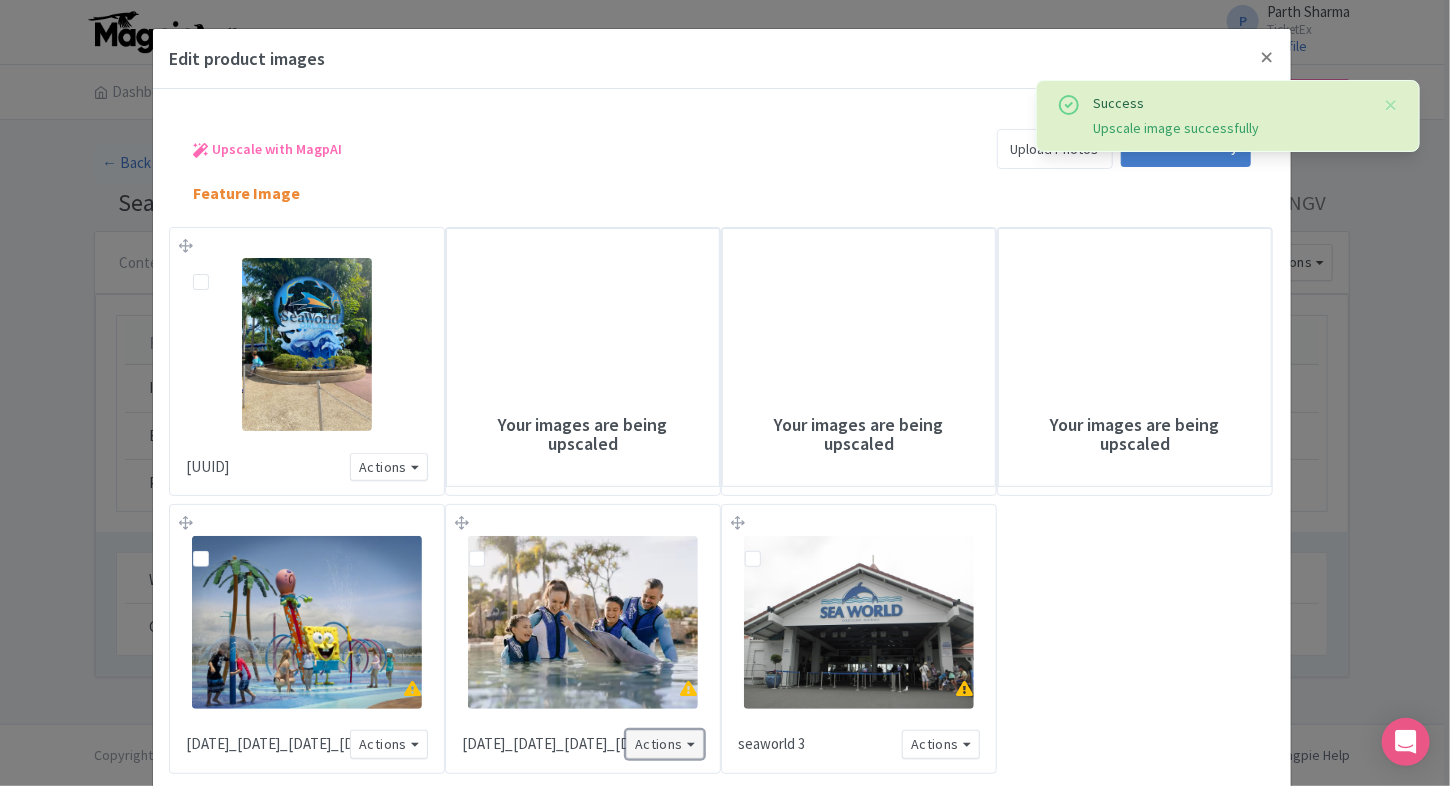 click on "Actions" at bounding box center (665, 744) 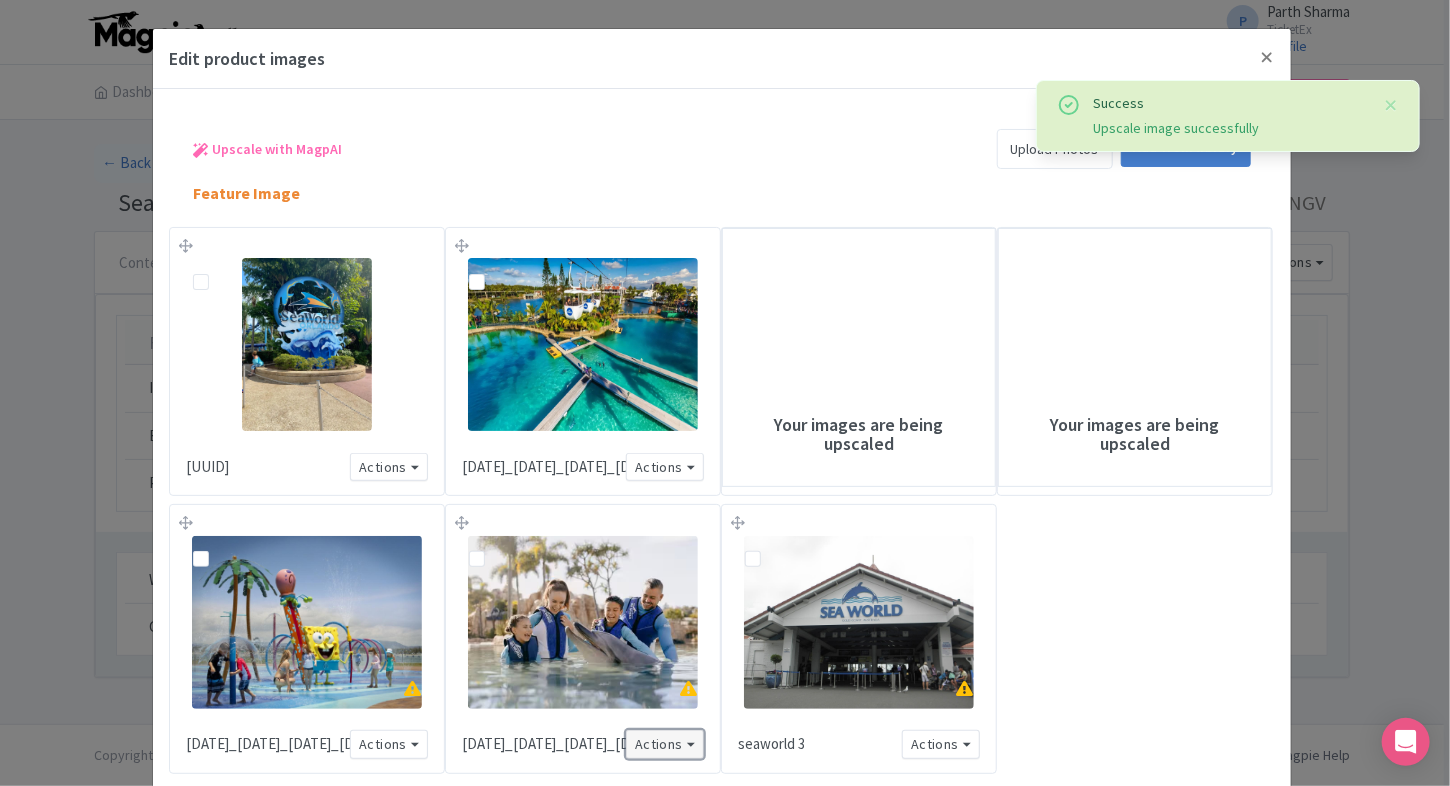 click on "Actions" at bounding box center [665, 744] 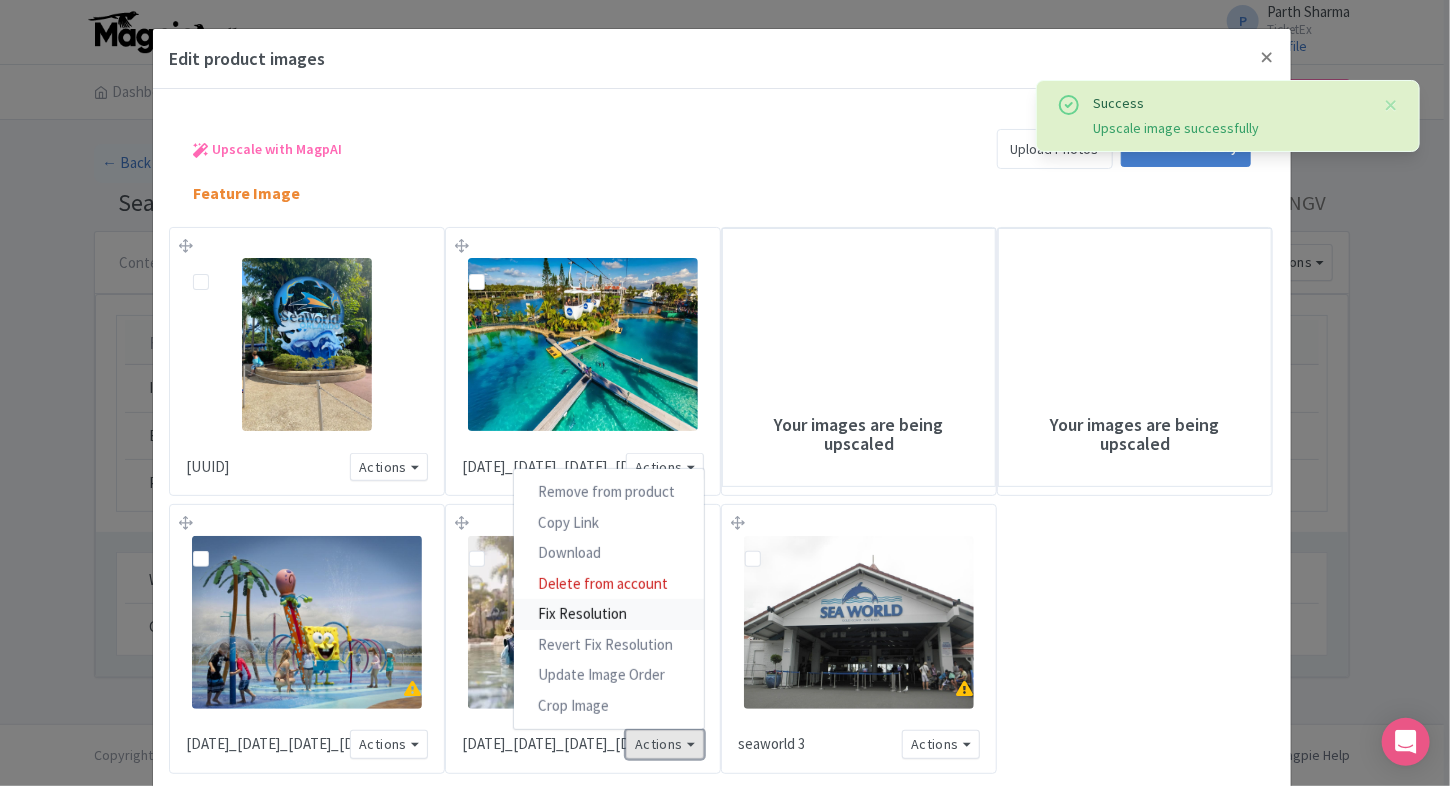 click on "Fix Resolution" at bounding box center (609, 614) 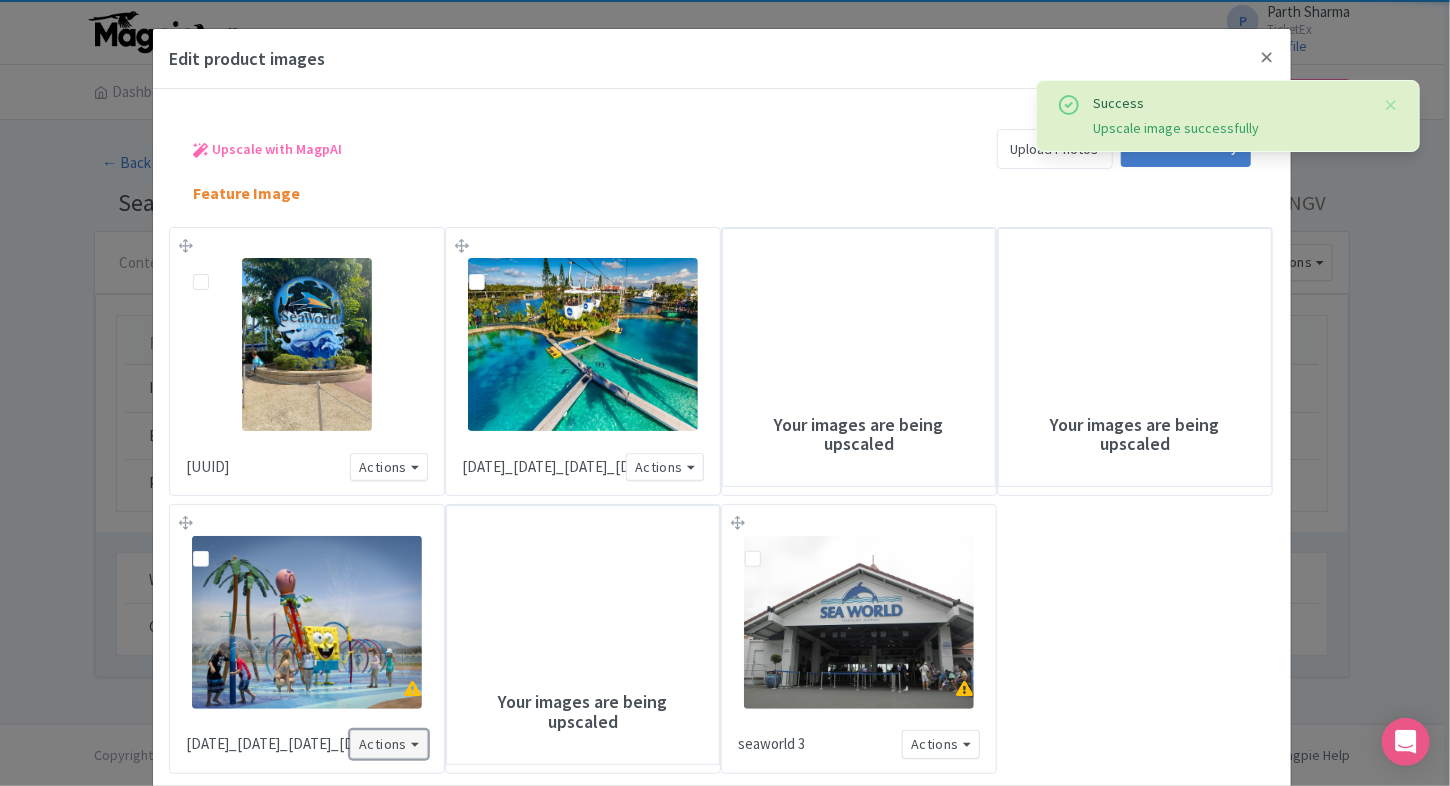 click on "Actions" at bounding box center (389, 744) 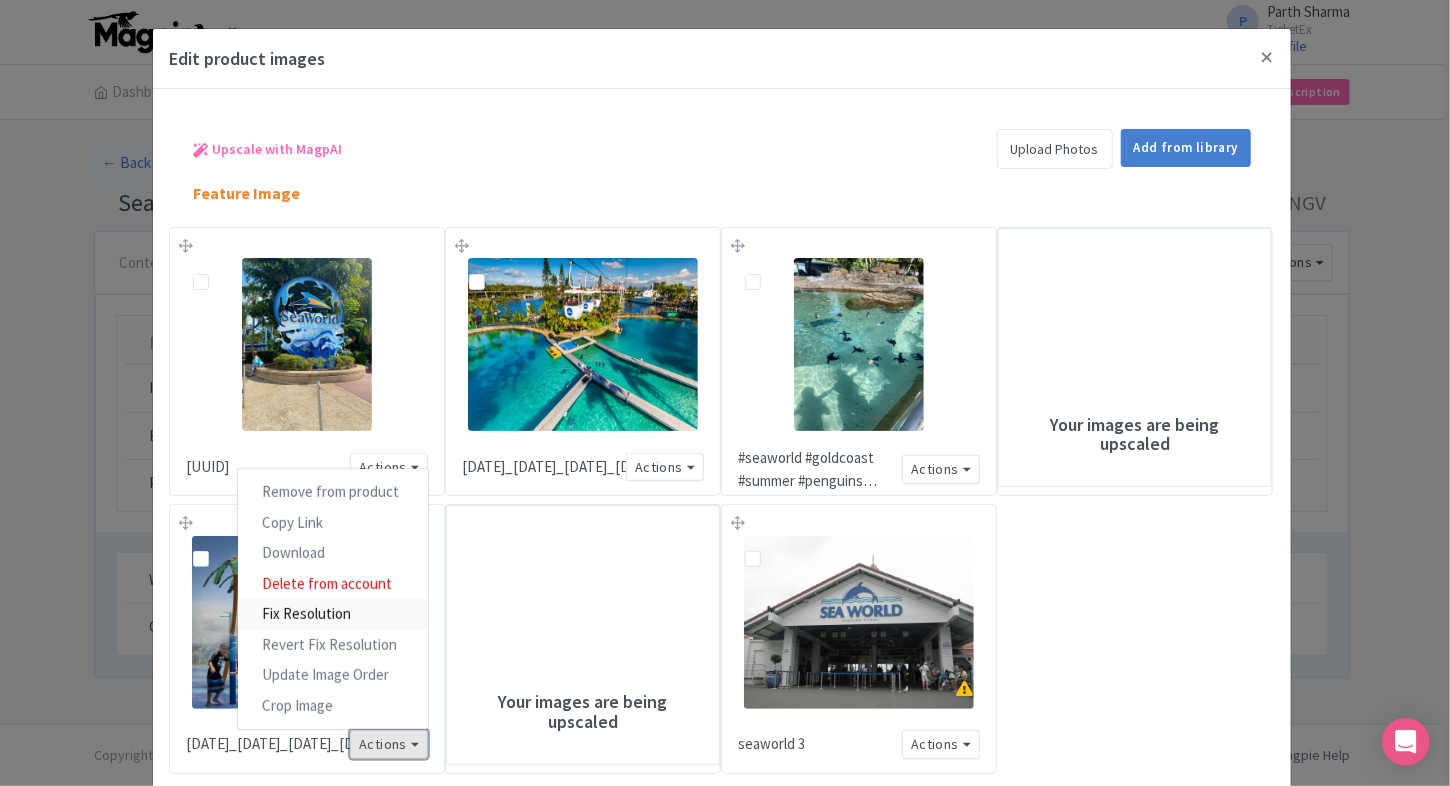 click on "Fix Resolution" at bounding box center (333, 614) 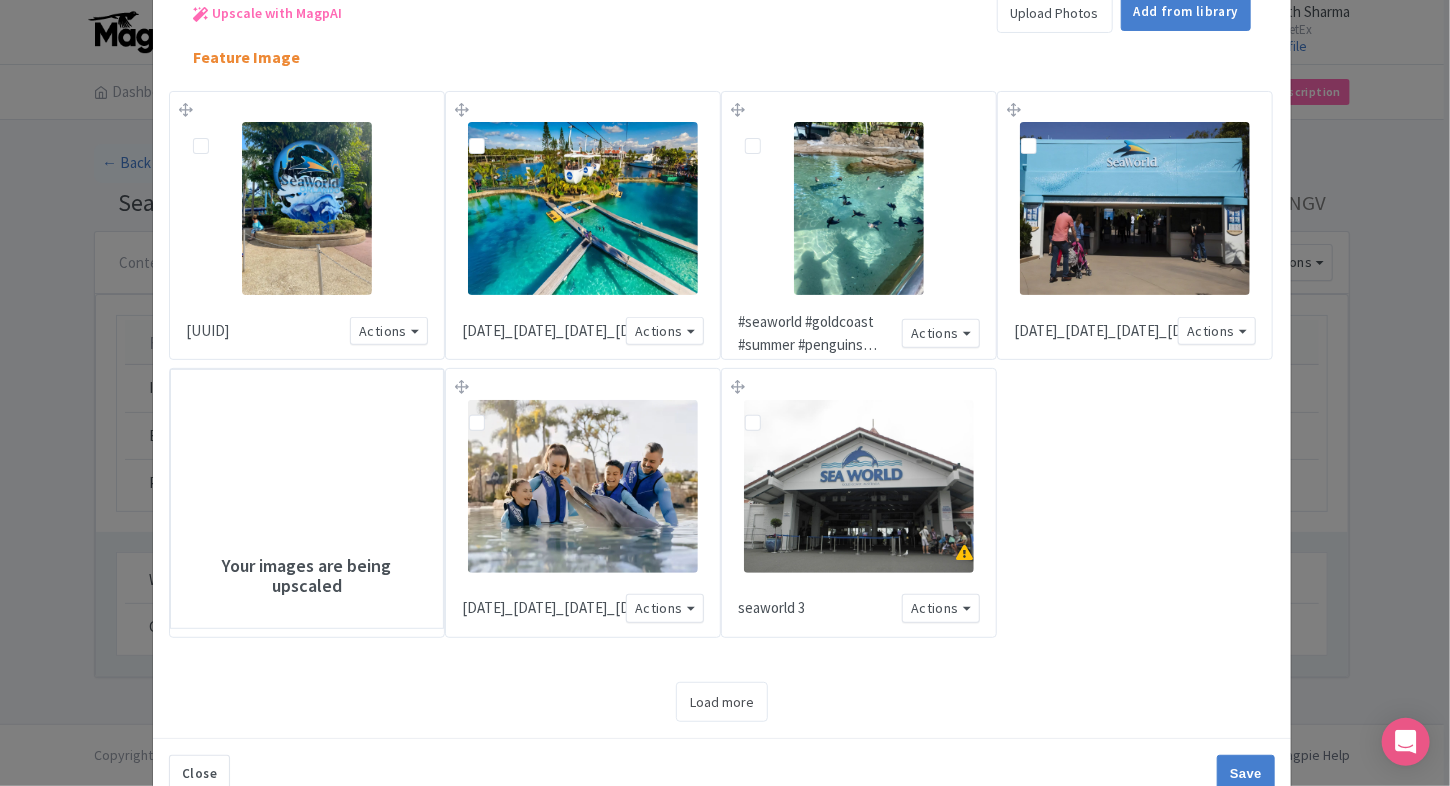 scroll, scrollTop: 136, scrollLeft: 0, axis: vertical 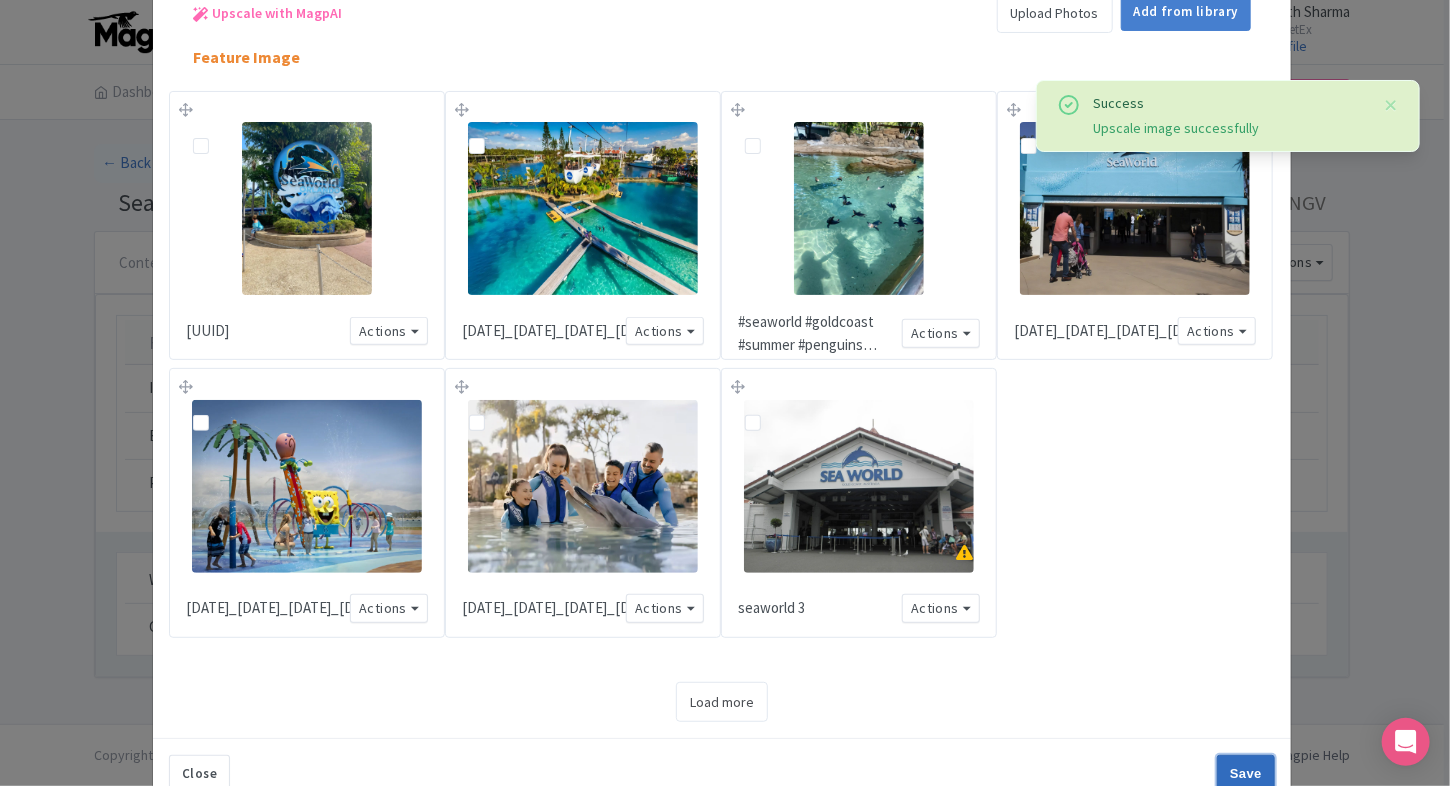 click on "Save" at bounding box center (1246, 774) 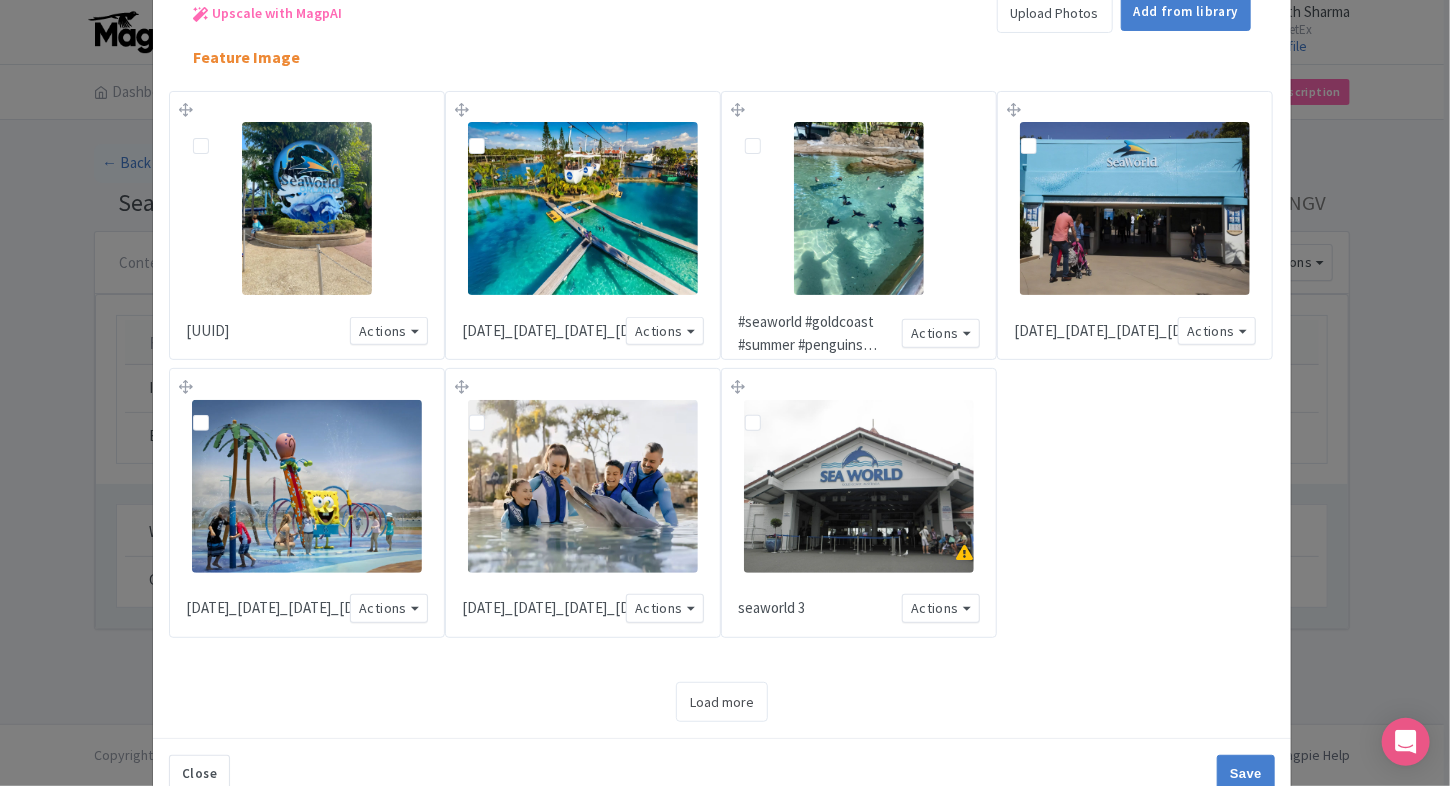scroll, scrollTop: 184, scrollLeft: 0, axis: vertical 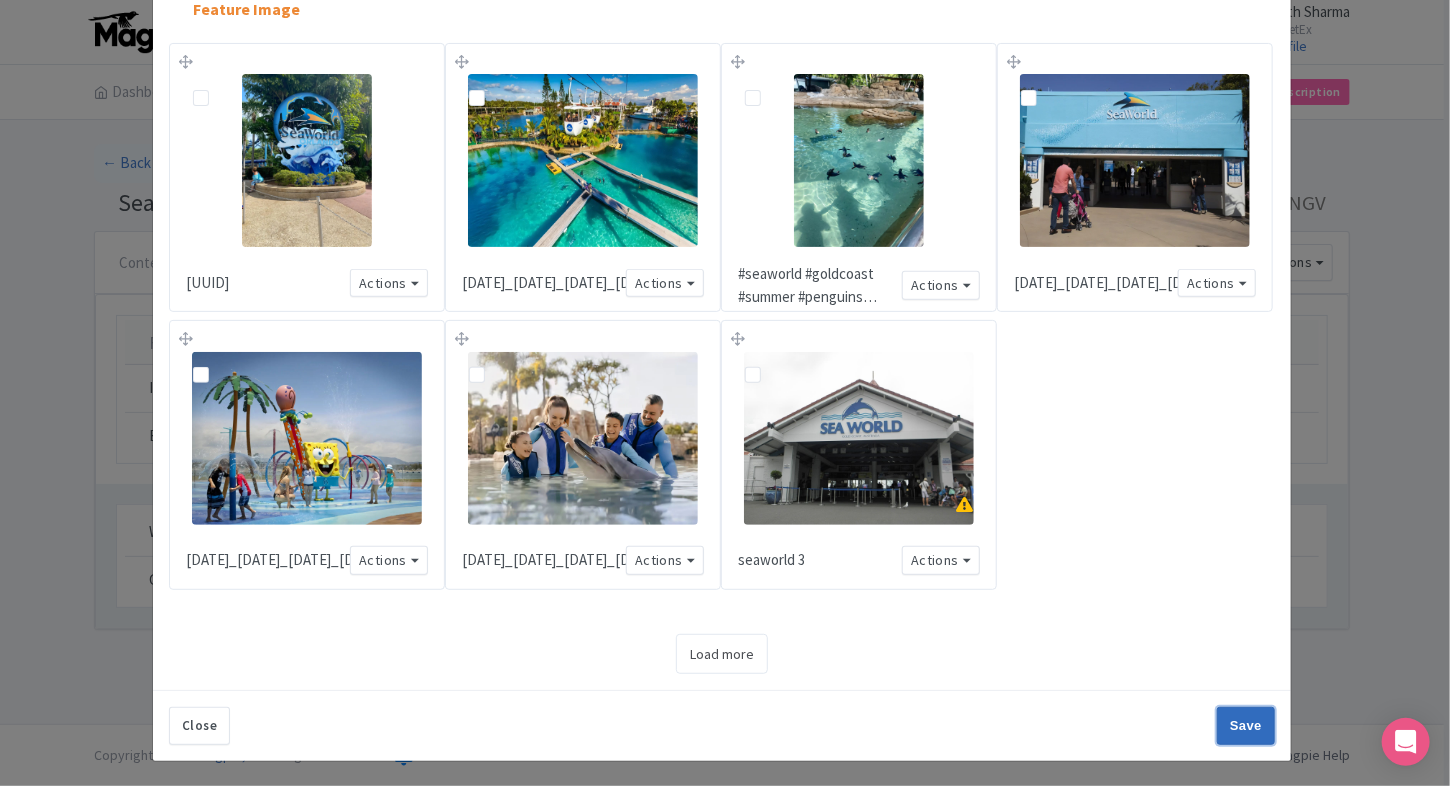 click on "Save" at bounding box center (1246, 726) 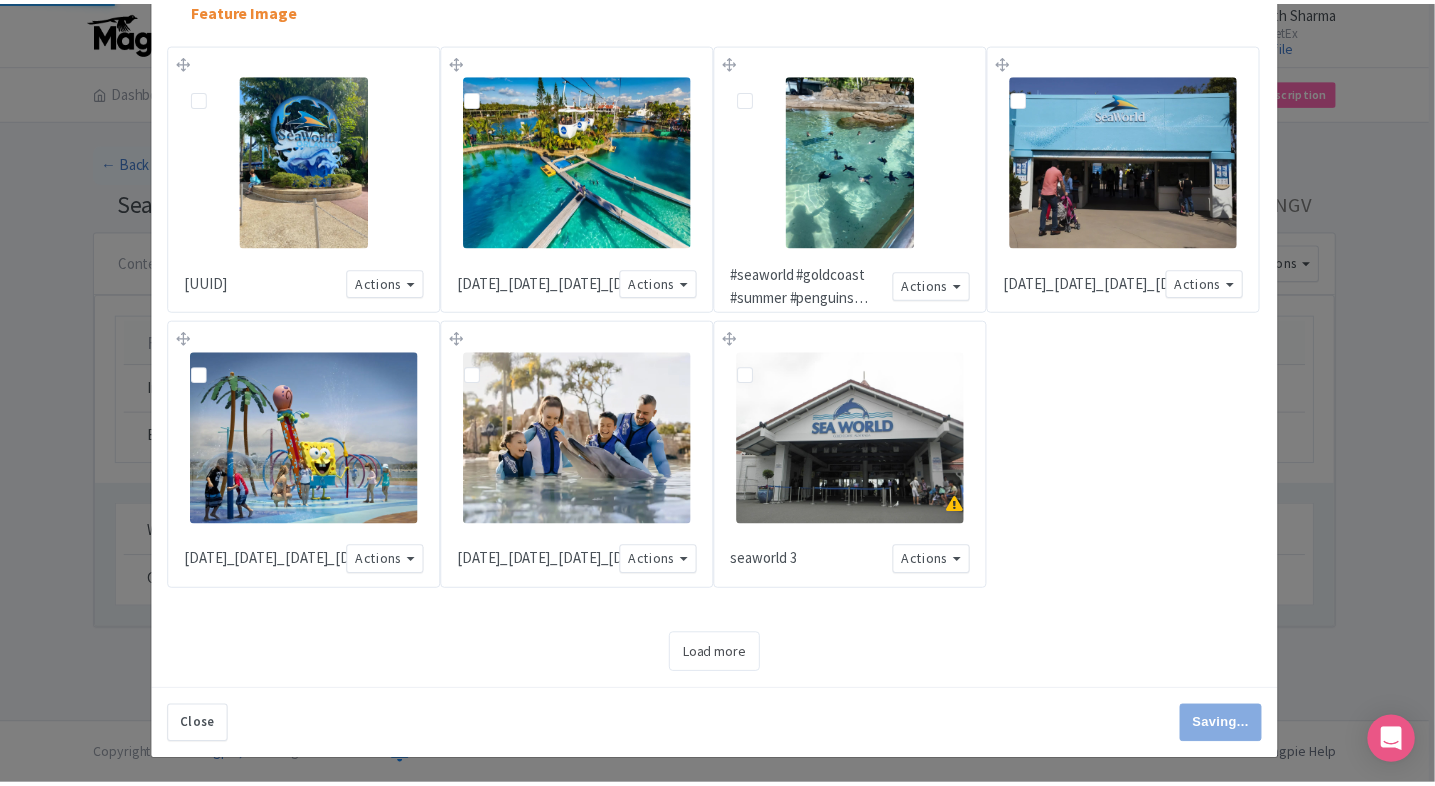 scroll, scrollTop: 0, scrollLeft: 0, axis: both 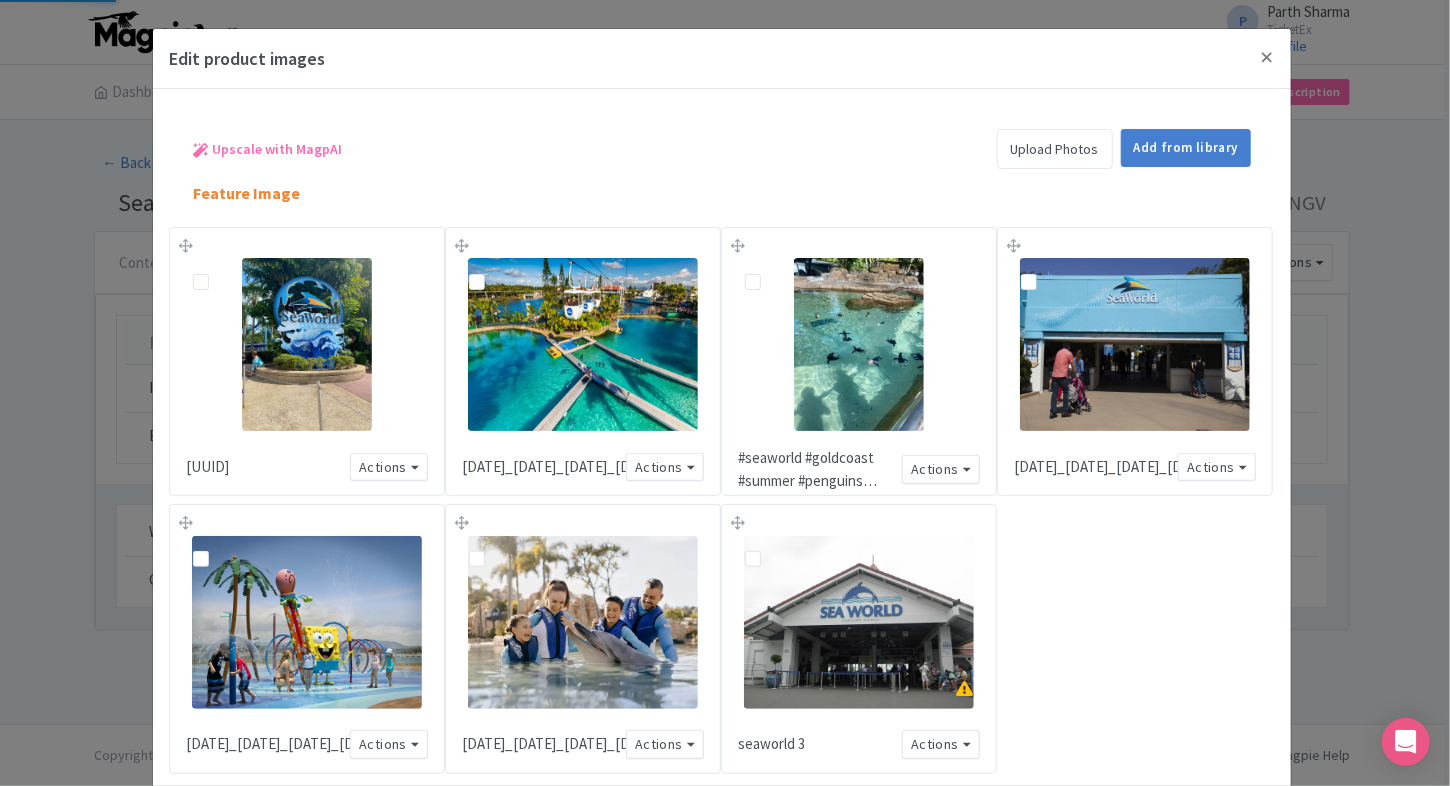 type on "Save" 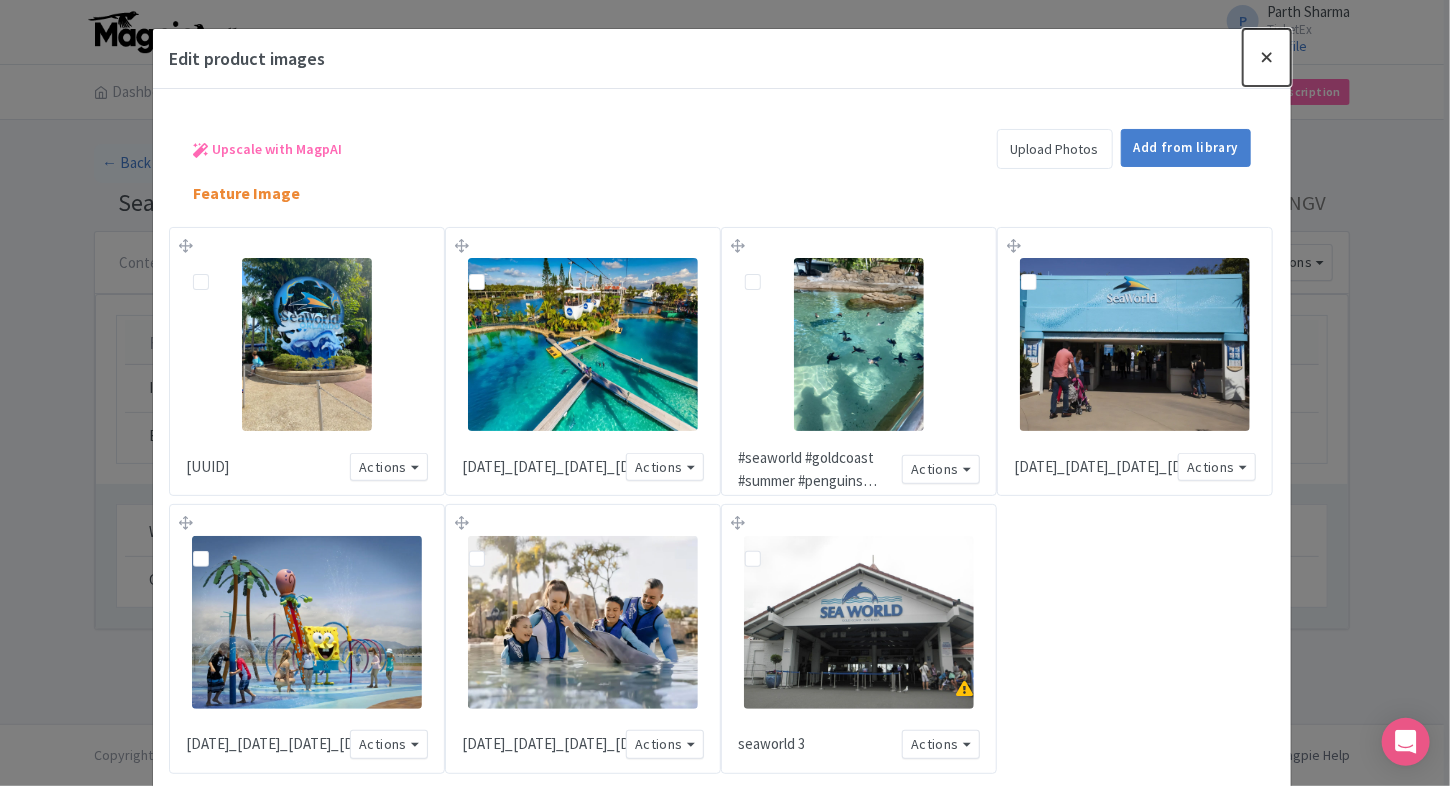 click at bounding box center [1267, 57] 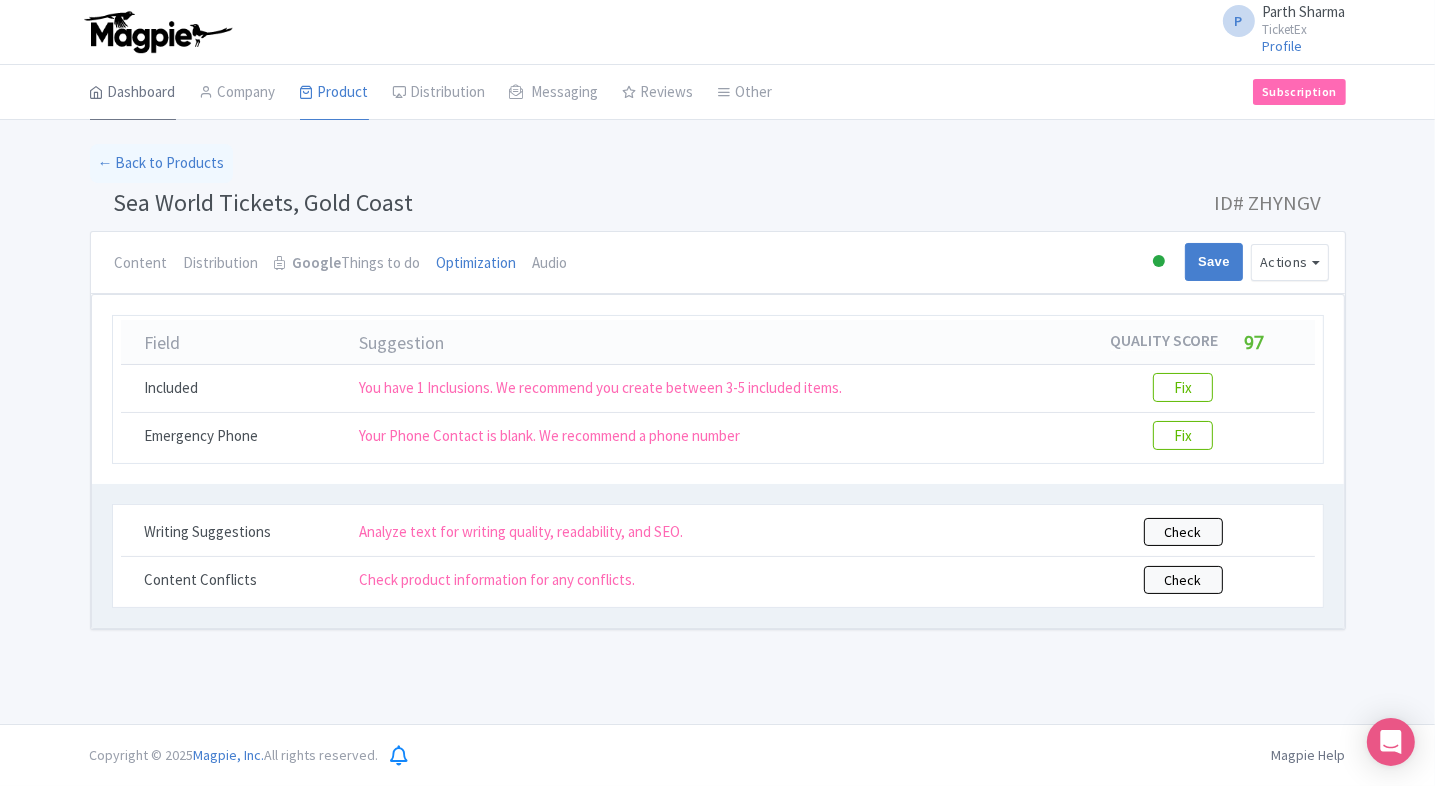 click on "Dashboard" at bounding box center (133, 93) 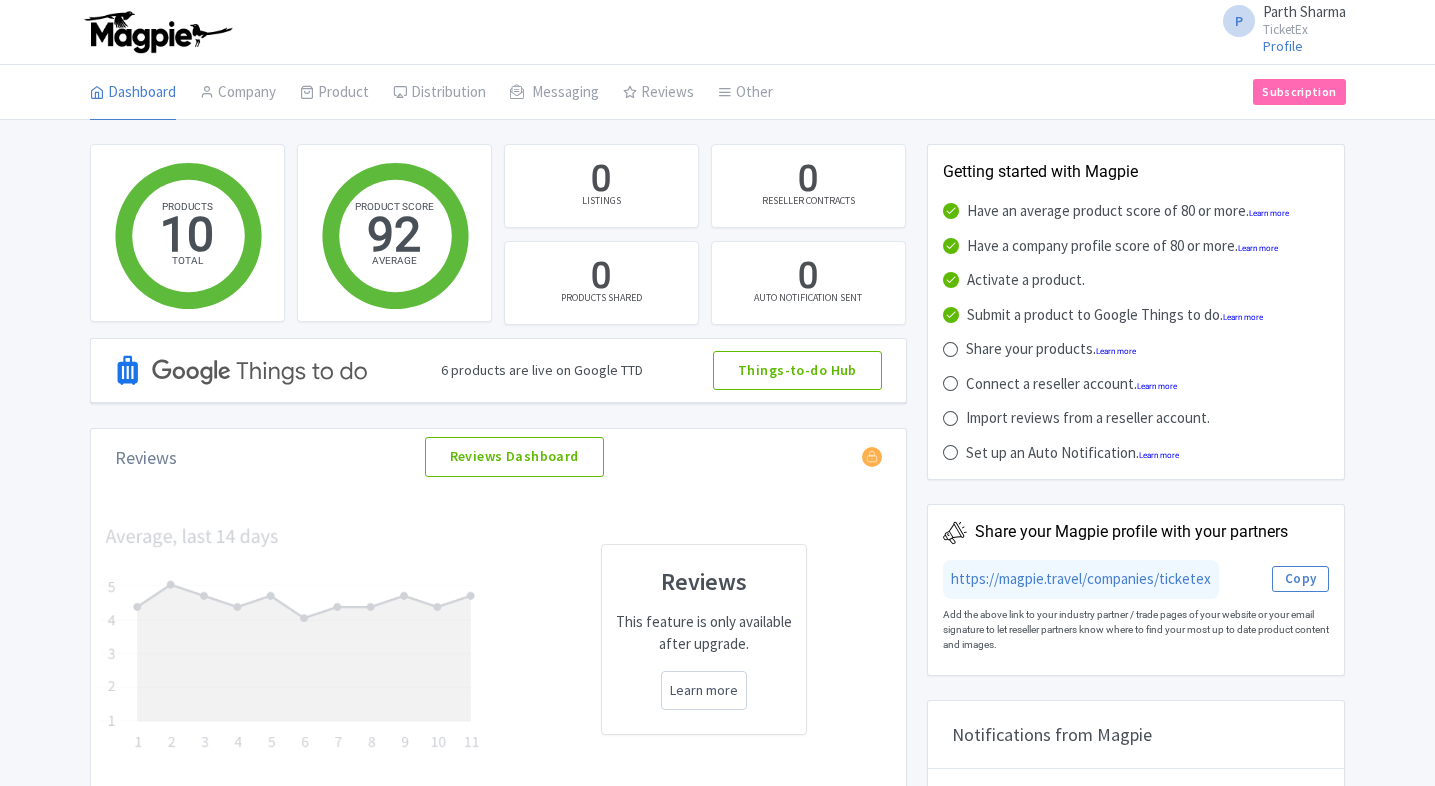 scroll, scrollTop: 0, scrollLeft: 0, axis: both 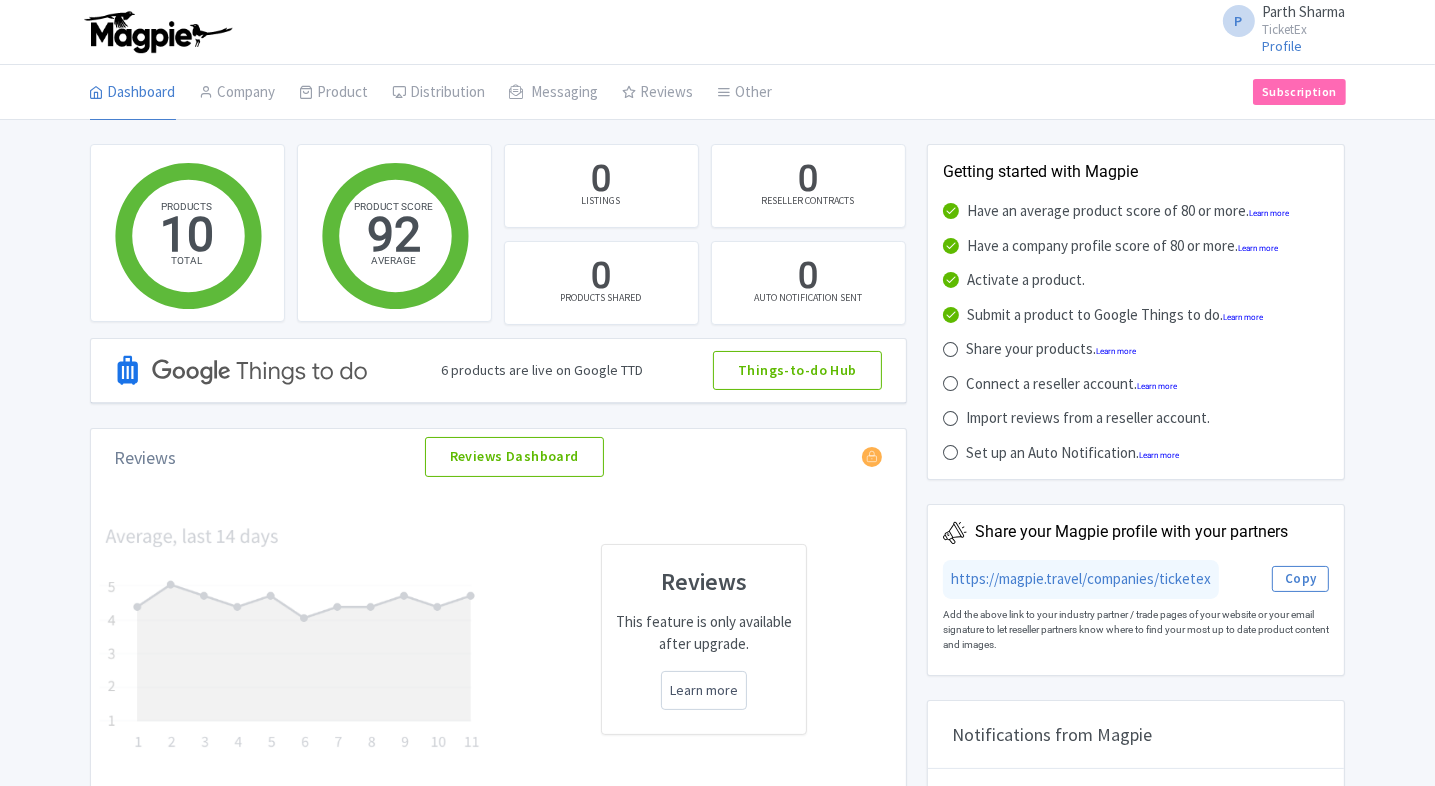 click on "My Products" at bounding box center (0, 0) 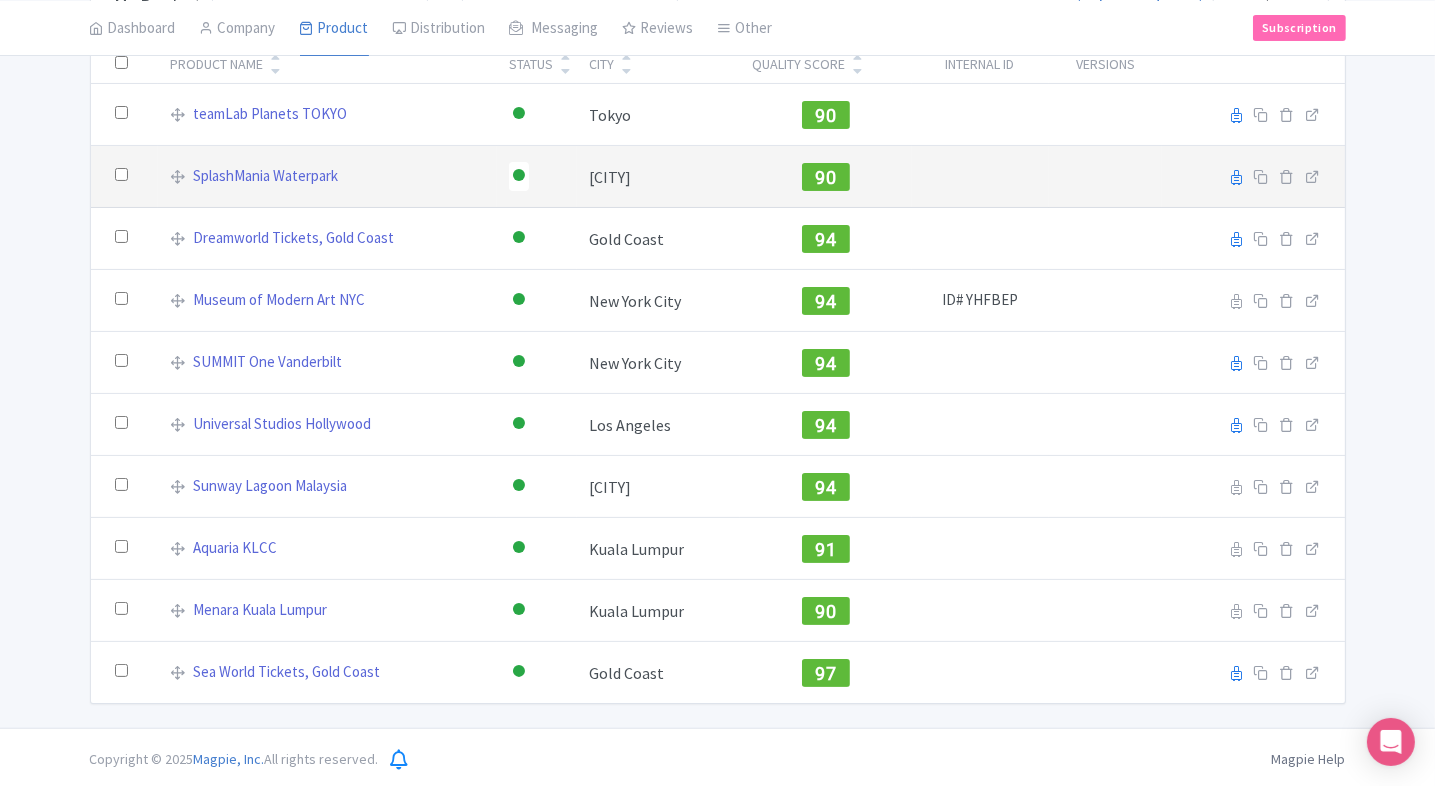 scroll, scrollTop: 0, scrollLeft: 0, axis: both 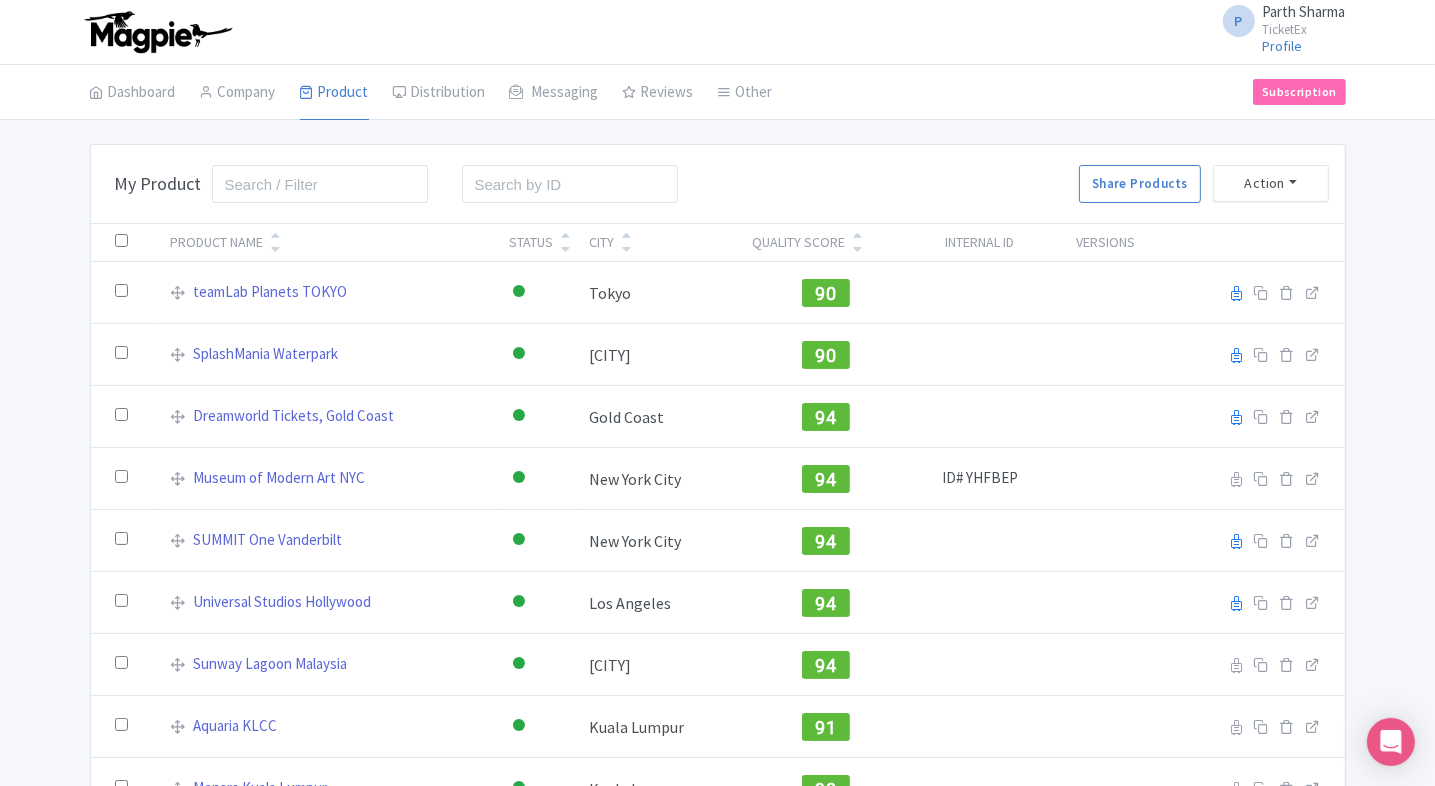 click at bounding box center (857, 249) 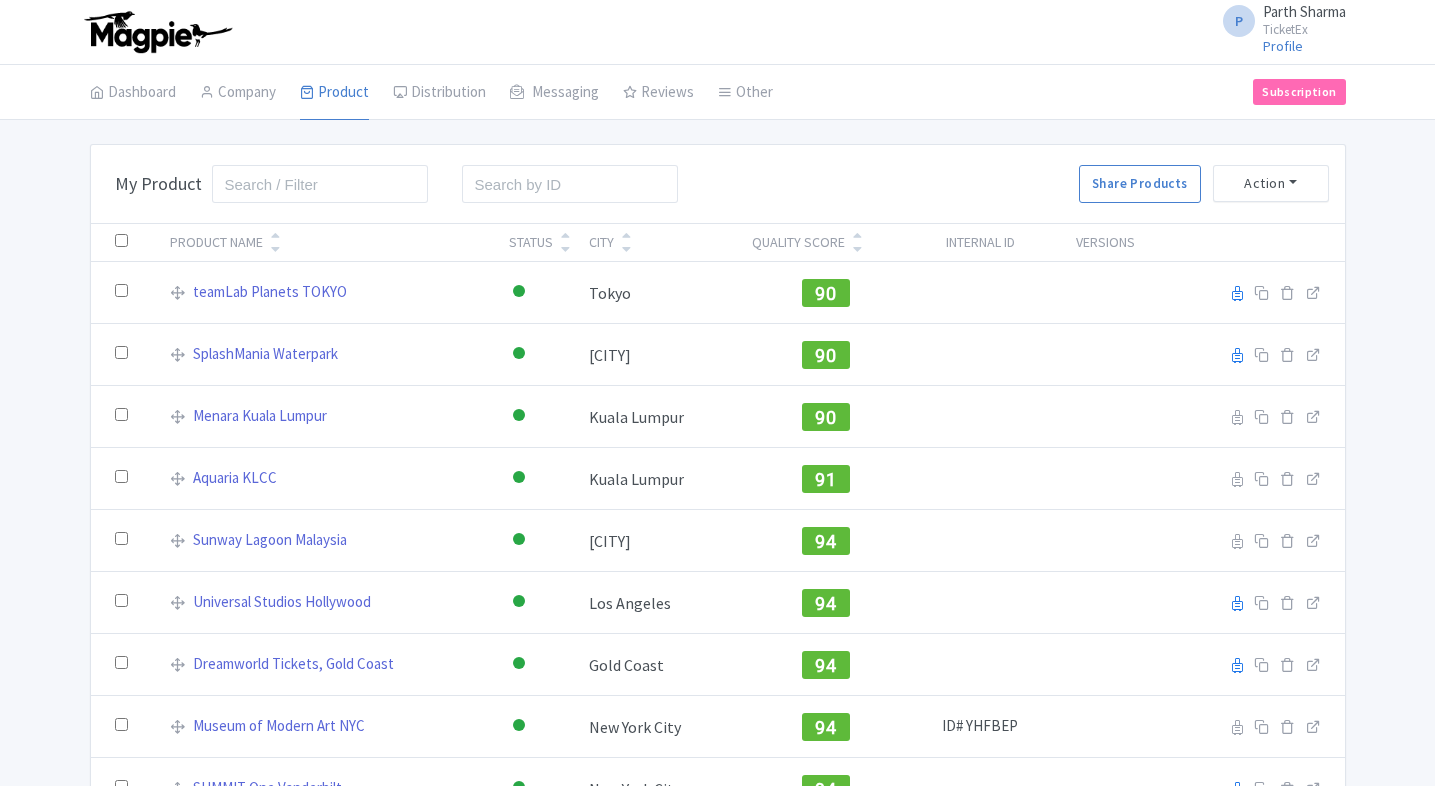 scroll, scrollTop: 0, scrollLeft: 0, axis: both 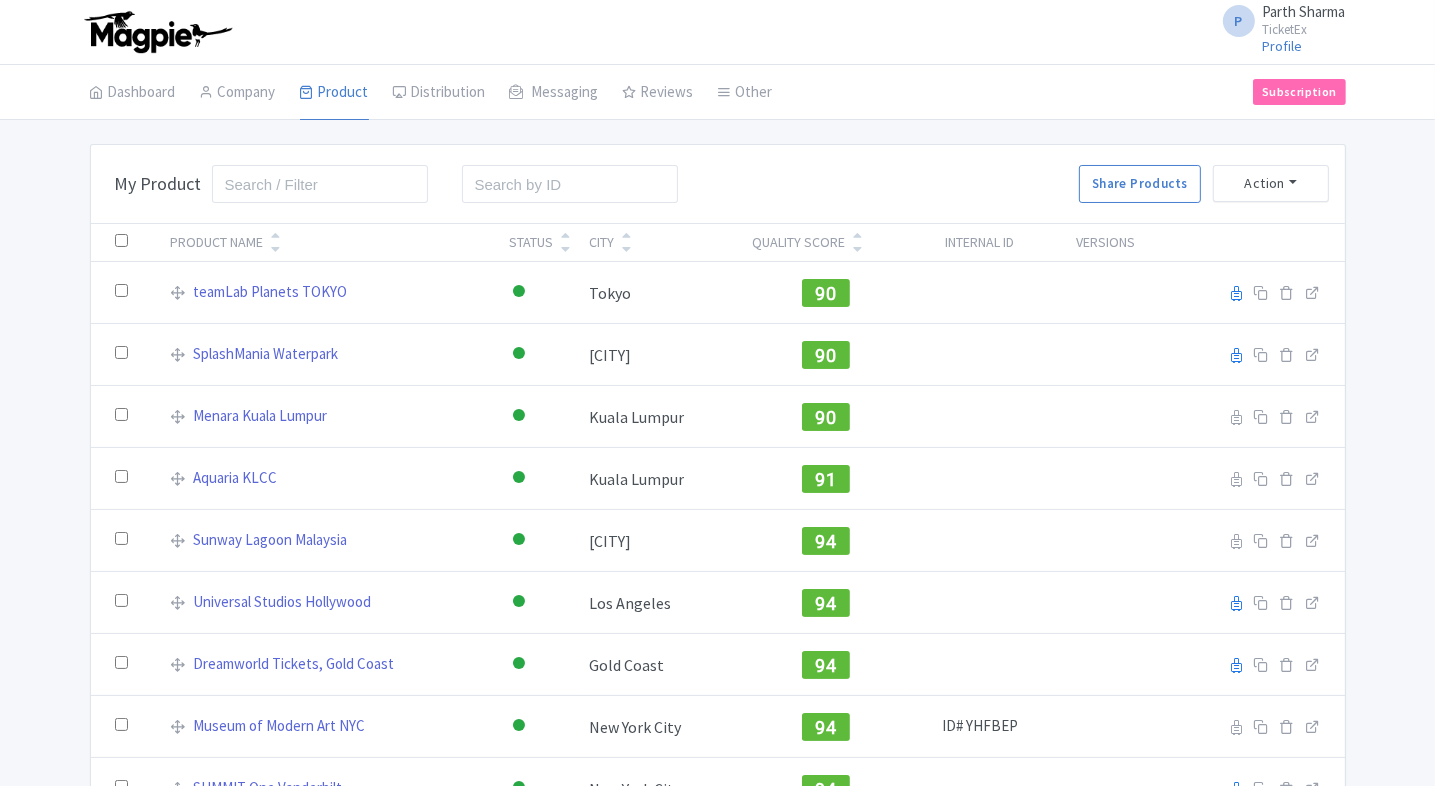 click at bounding box center [857, 249] 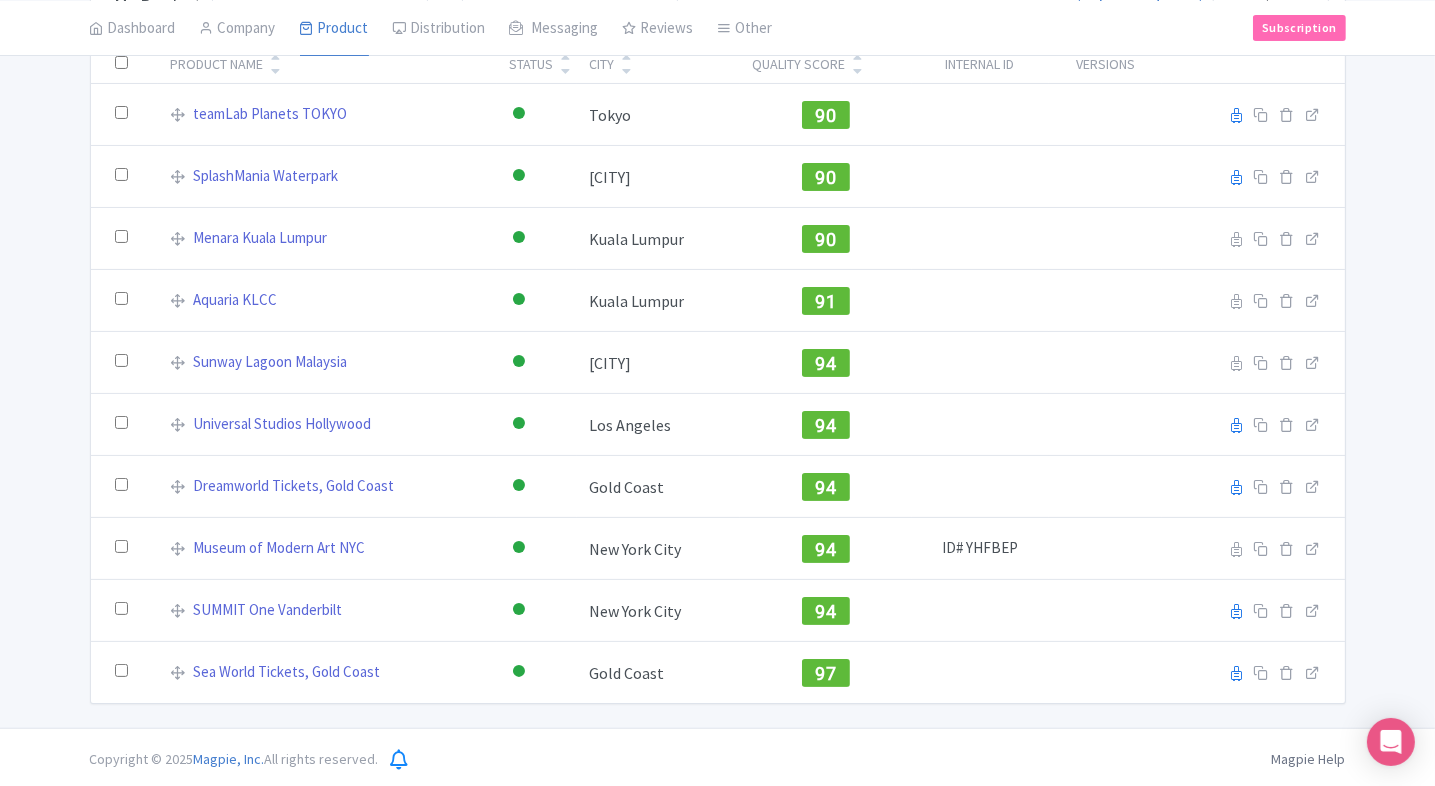 scroll, scrollTop: 0, scrollLeft: 0, axis: both 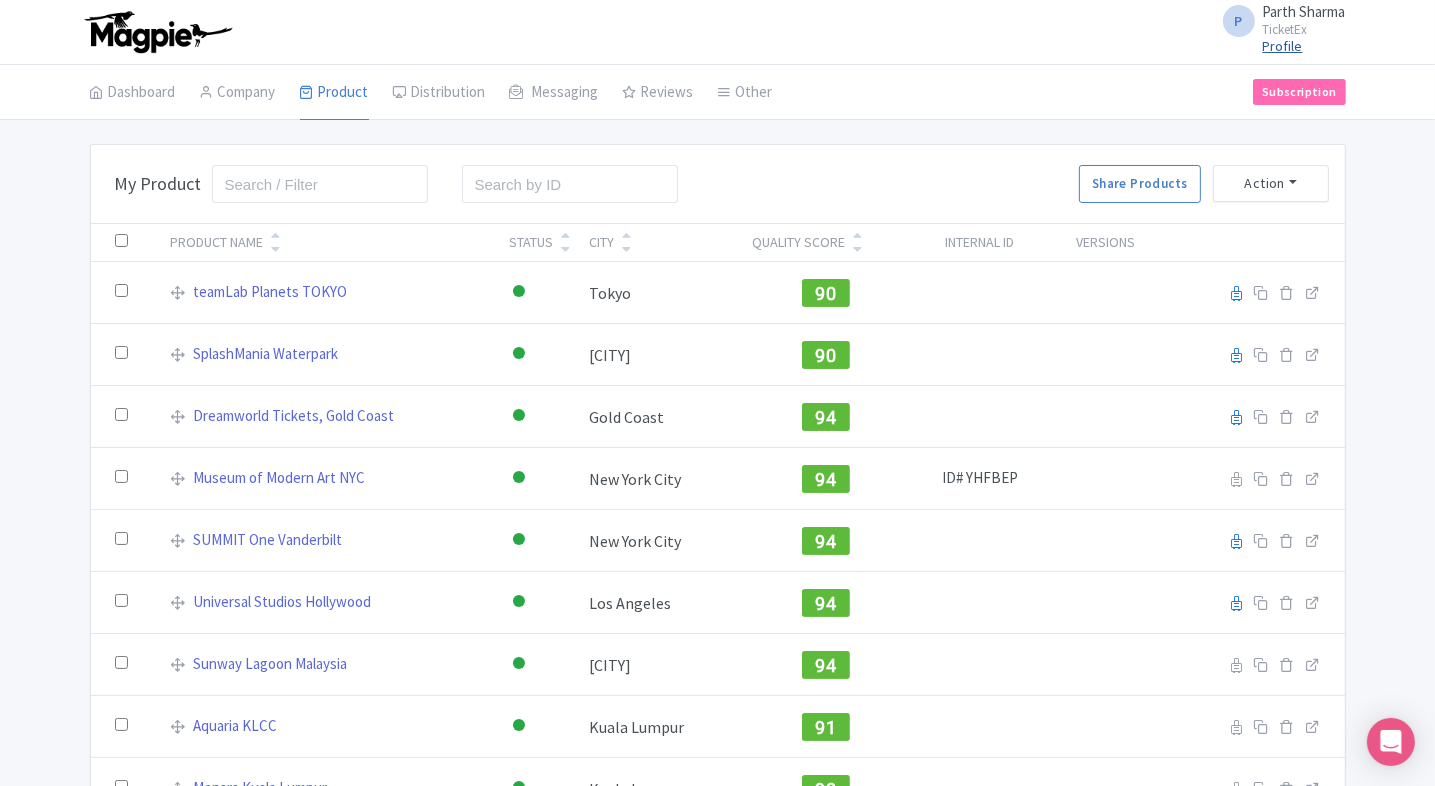 click on "Profile" at bounding box center (1283, 46) 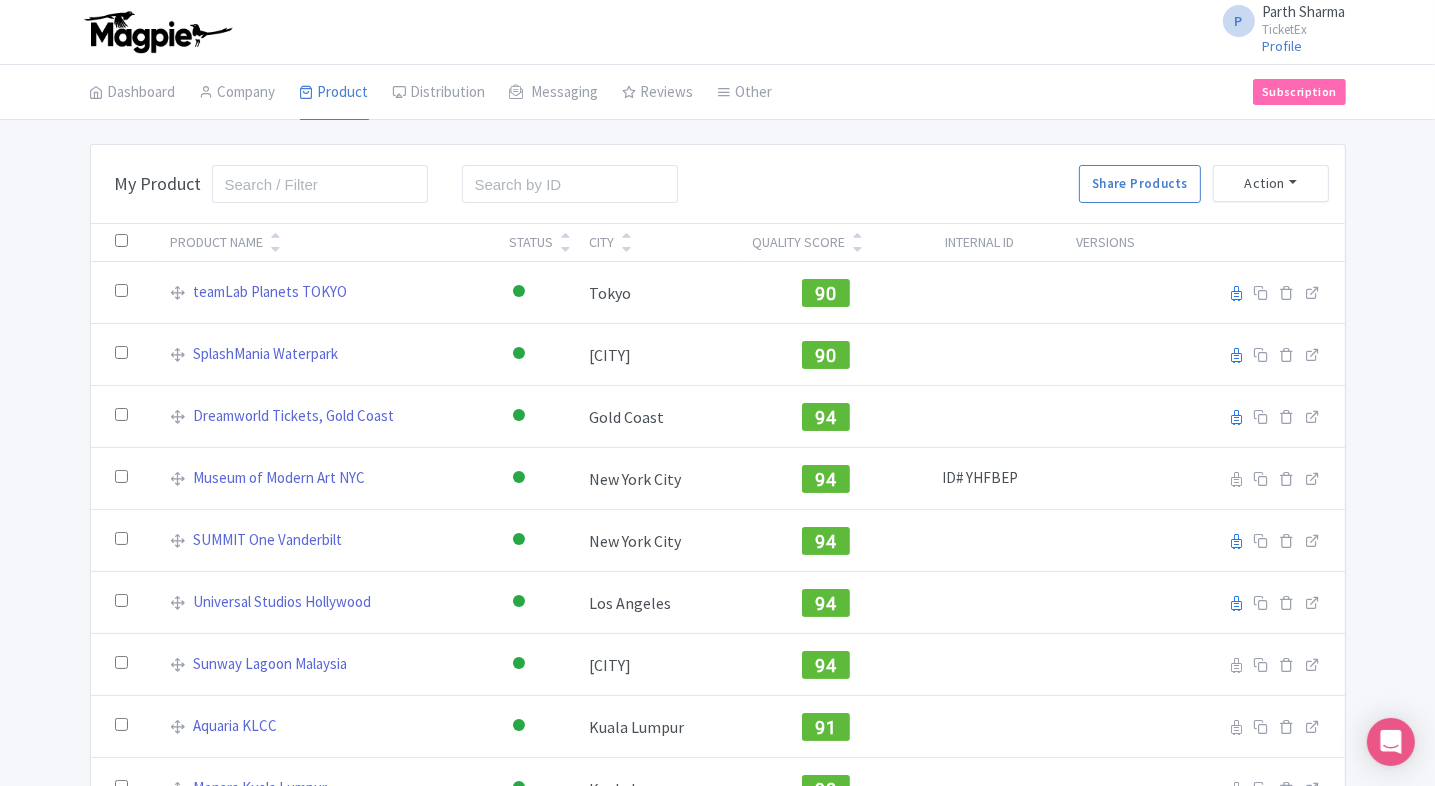click on "P" at bounding box center (1239, 21) 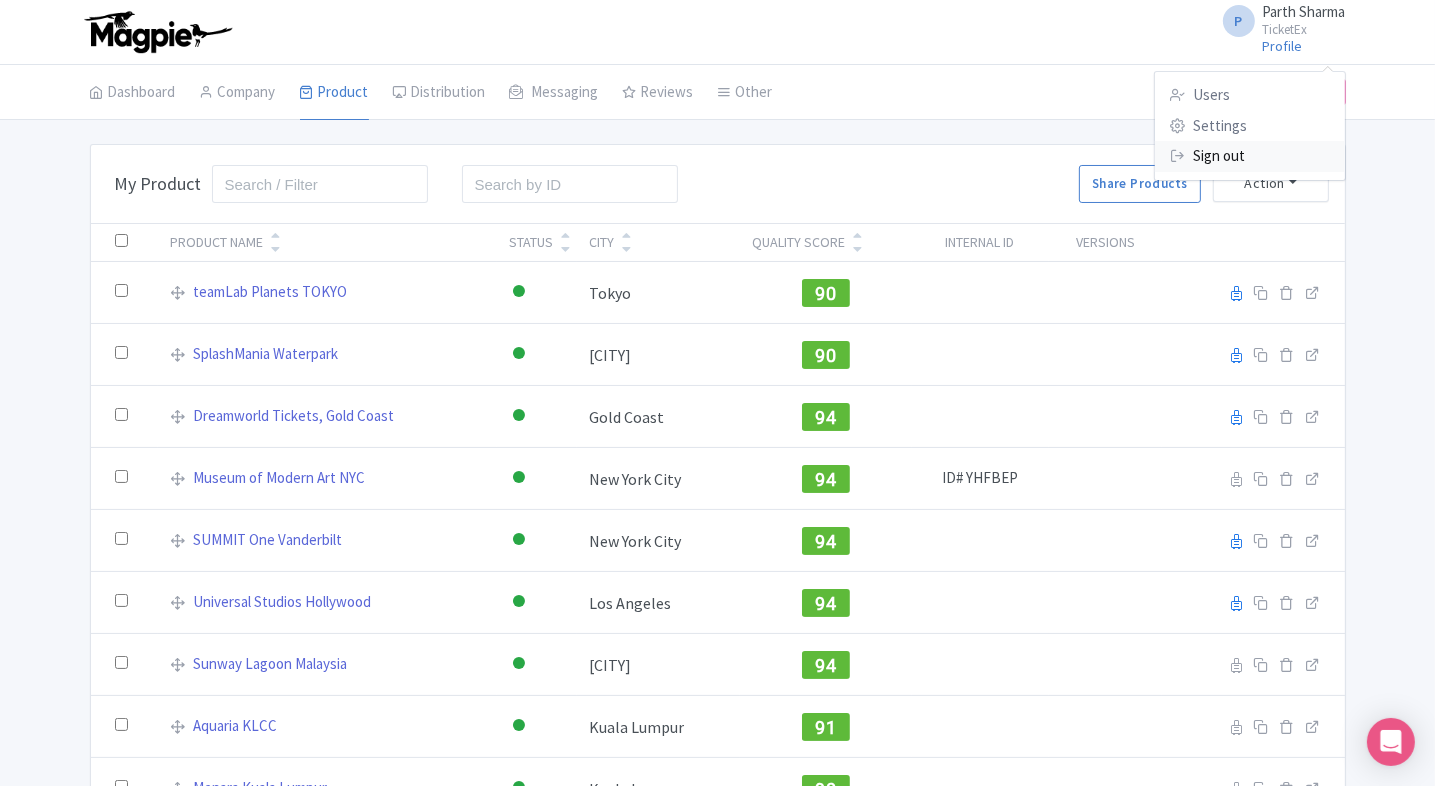 click on "Sign out" at bounding box center (1250, 156) 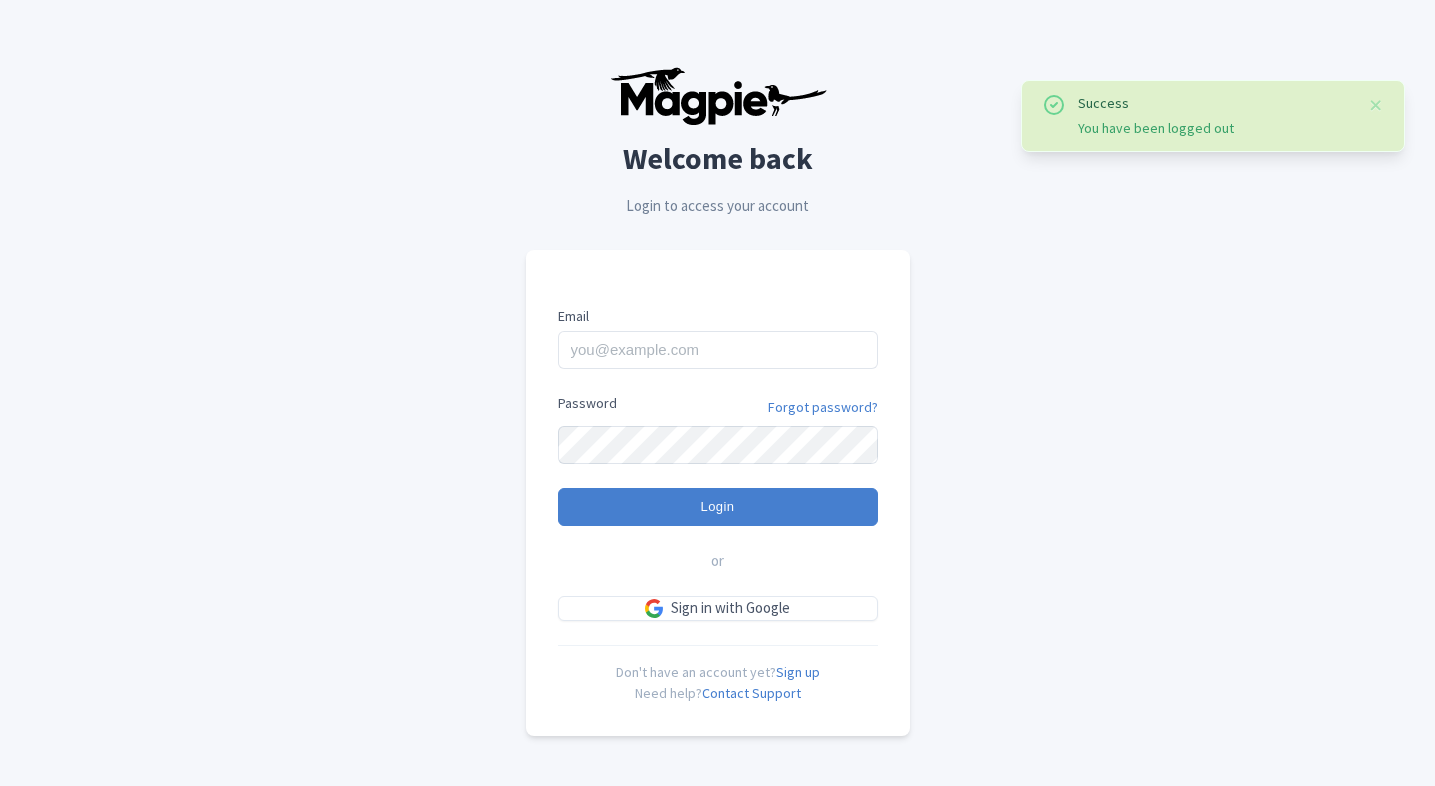scroll, scrollTop: 0, scrollLeft: 0, axis: both 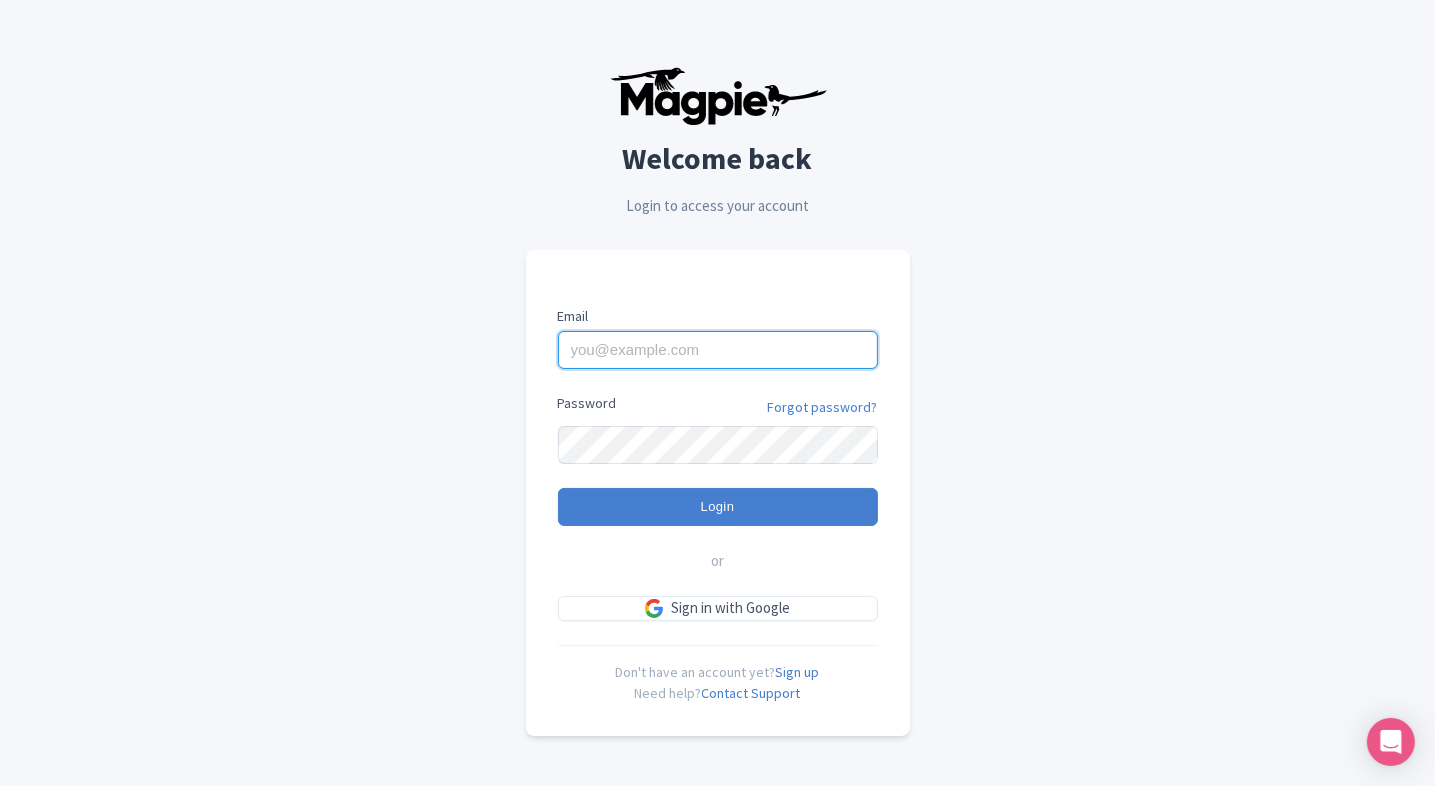 click on "Email" at bounding box center (718, 350) 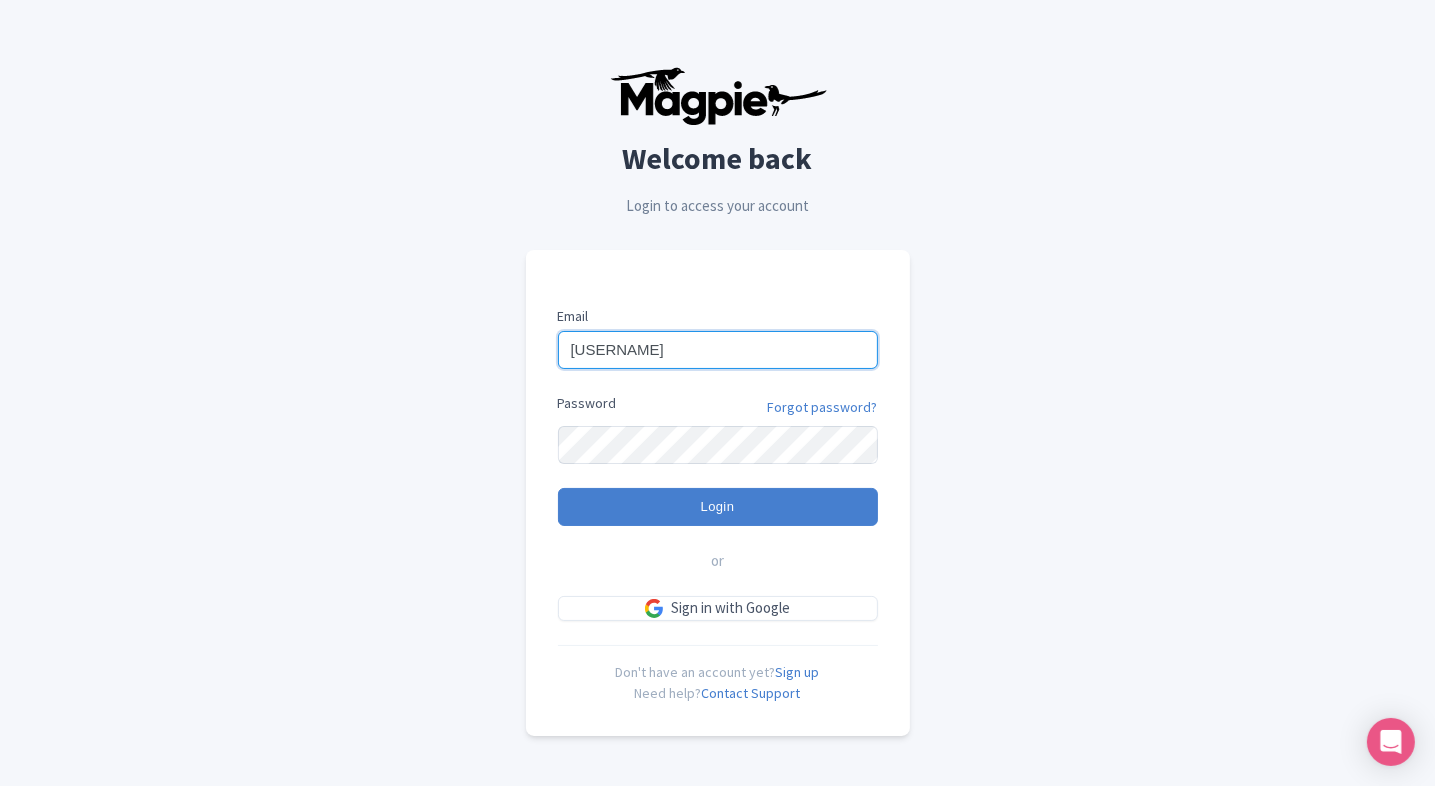 type on "Prince.dalal@ticketex.co" 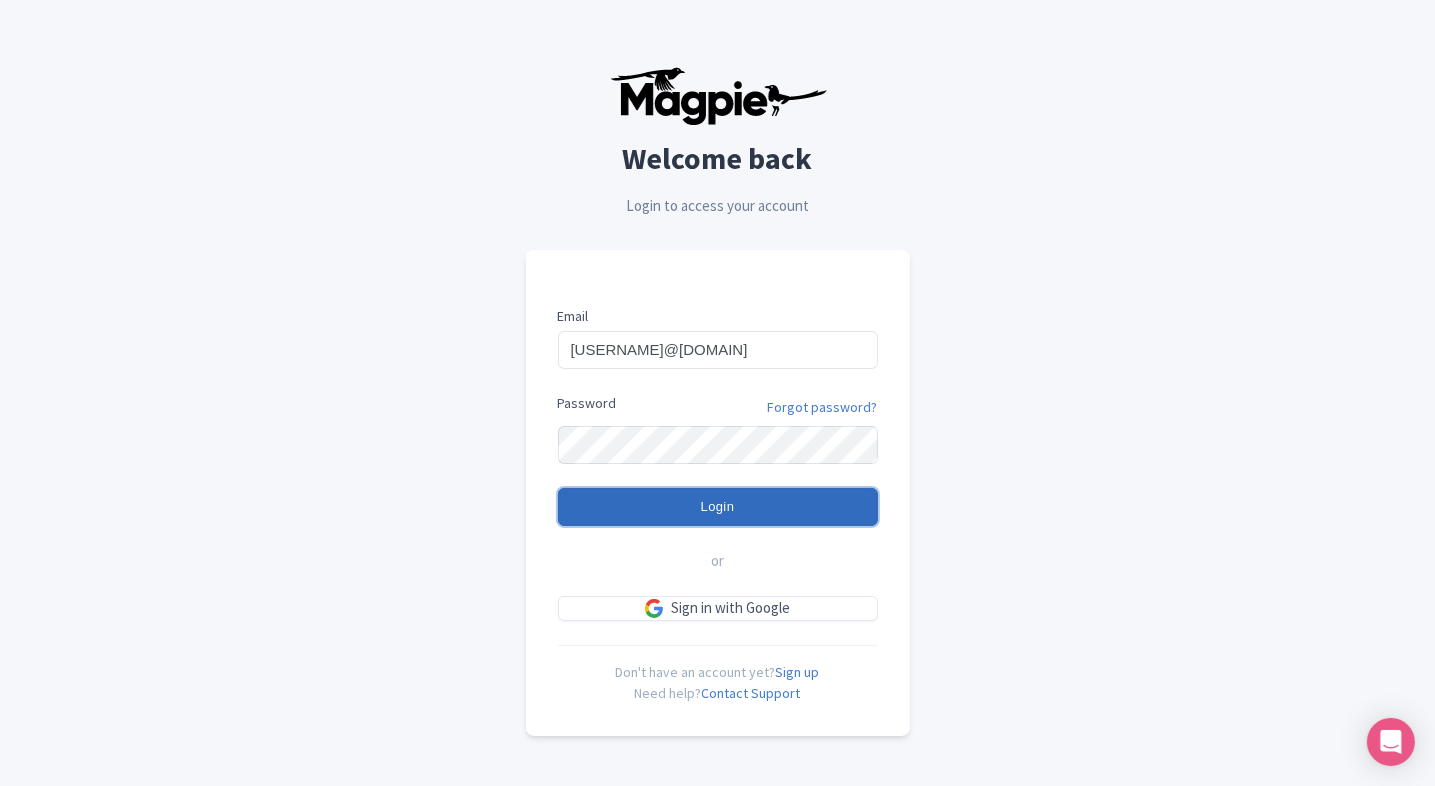 click on "Login" at bounding box center (718, 507) 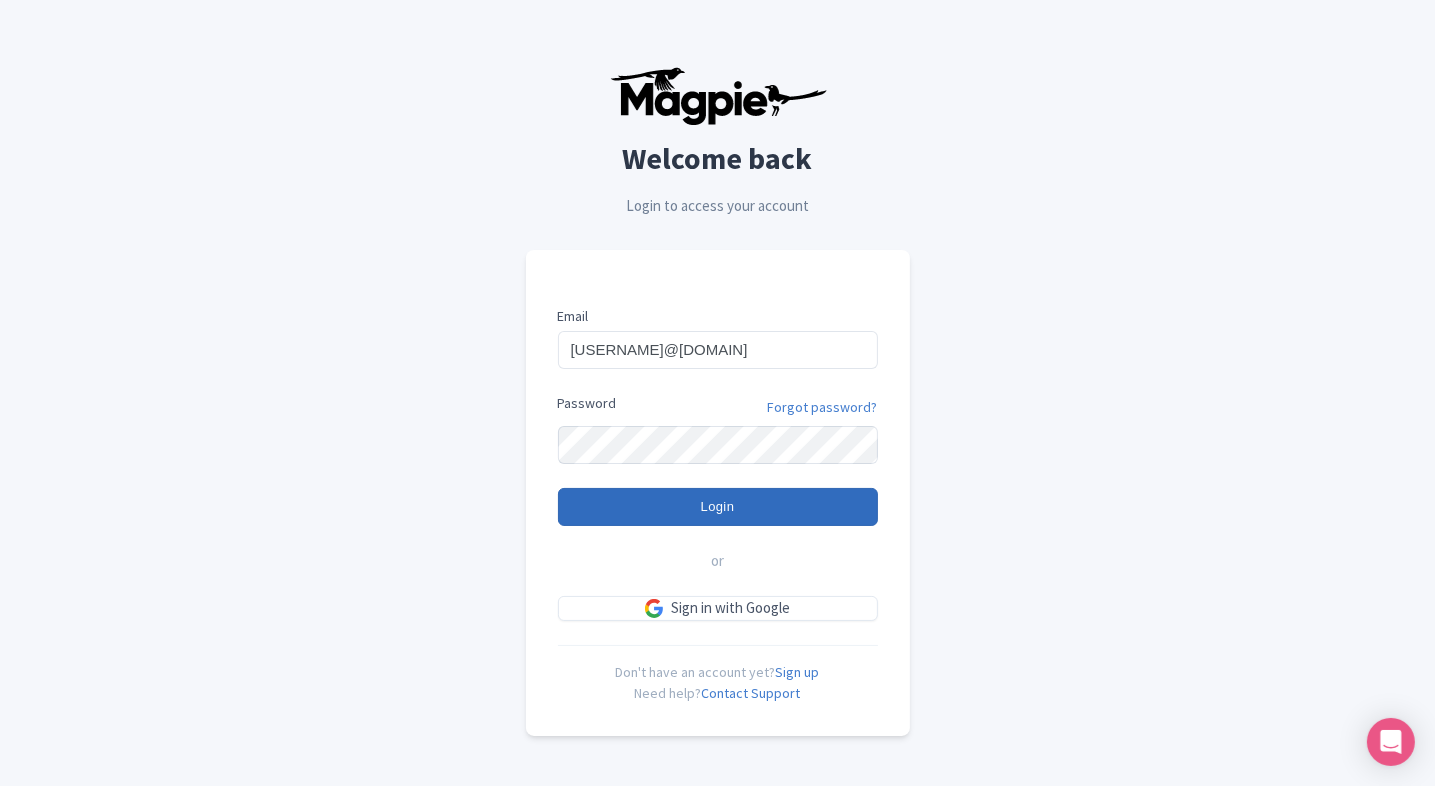 type on "Logging in..." 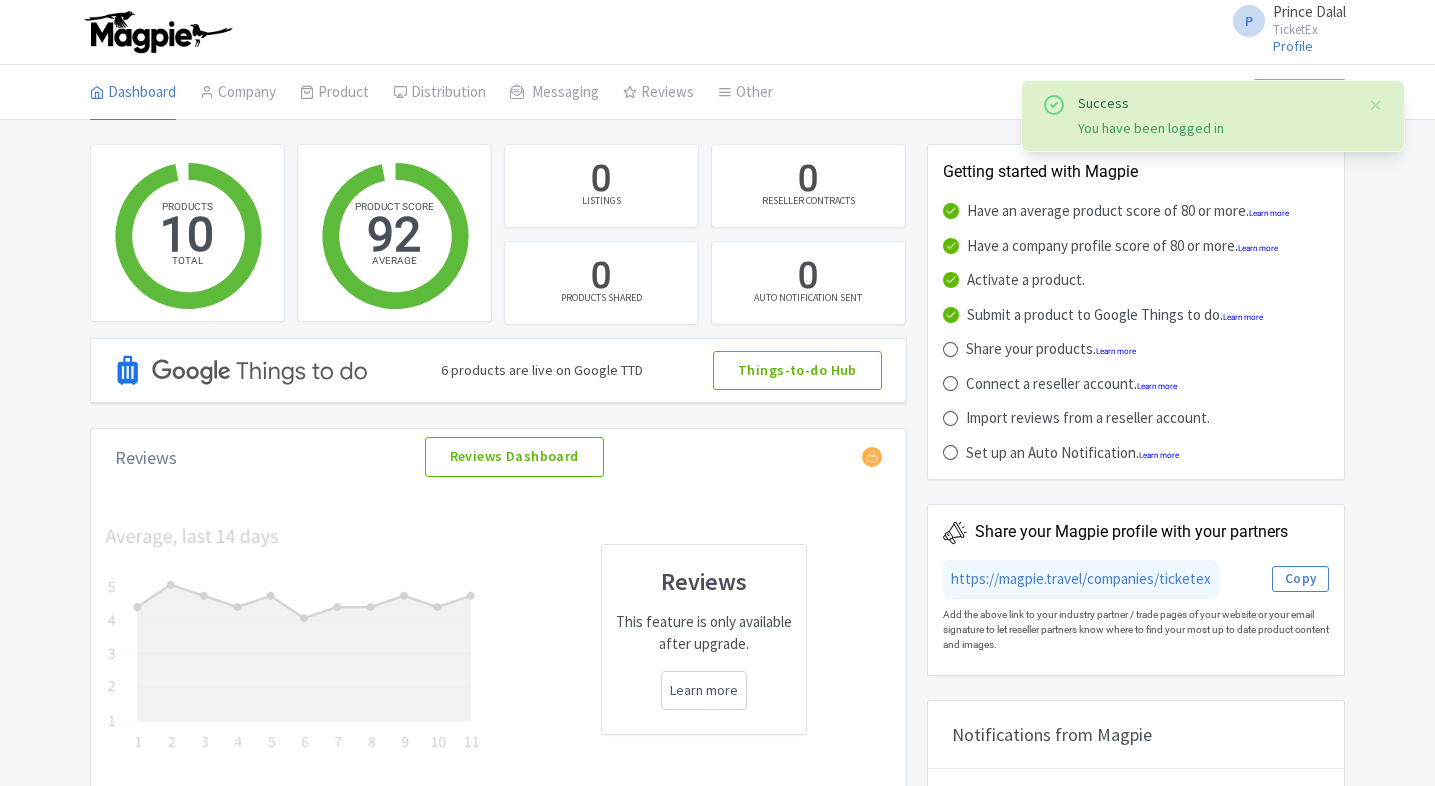 scroll, scrollTop: 0, scrollLeft: 0, axis: both 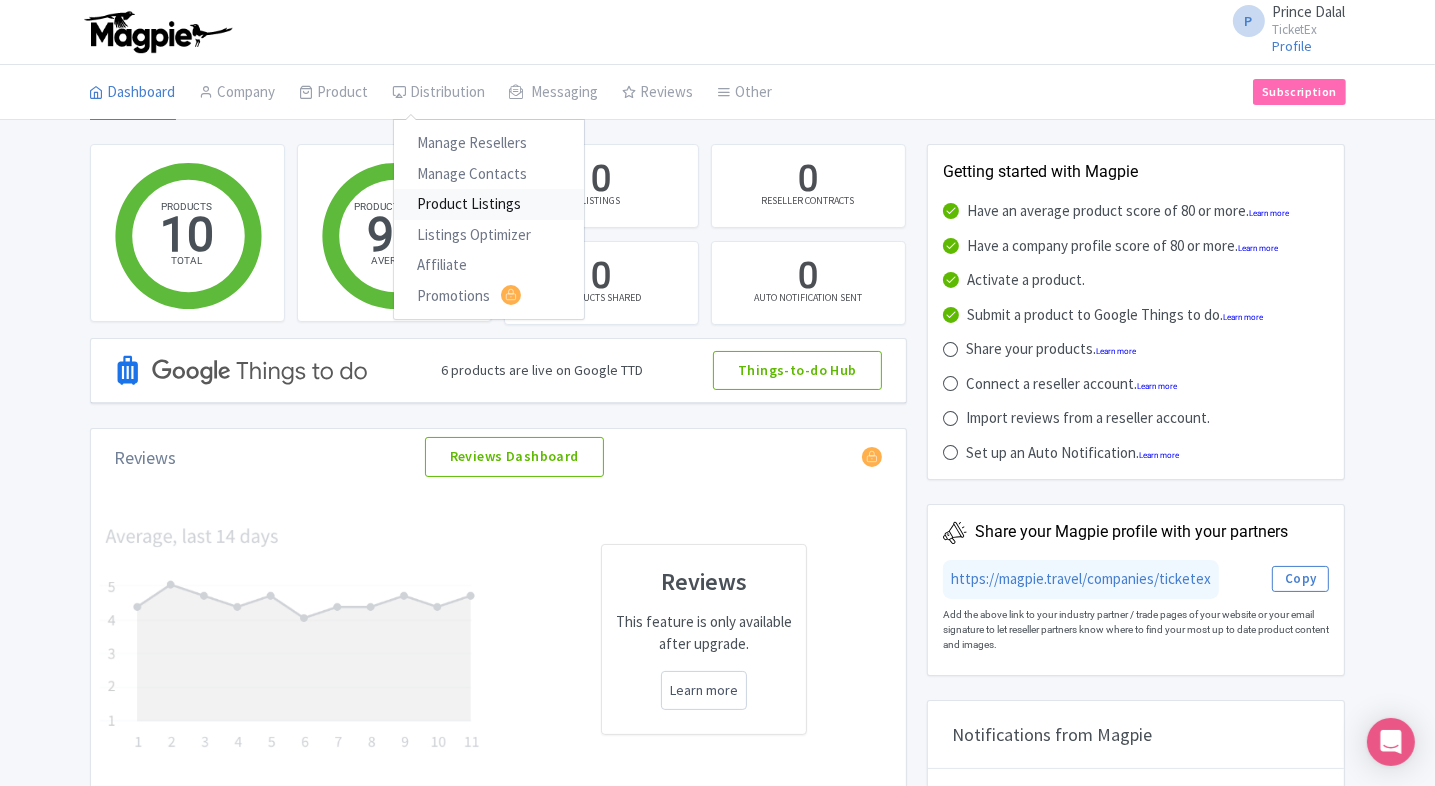 click on "Product Listings" at bounding box center (489, 204) 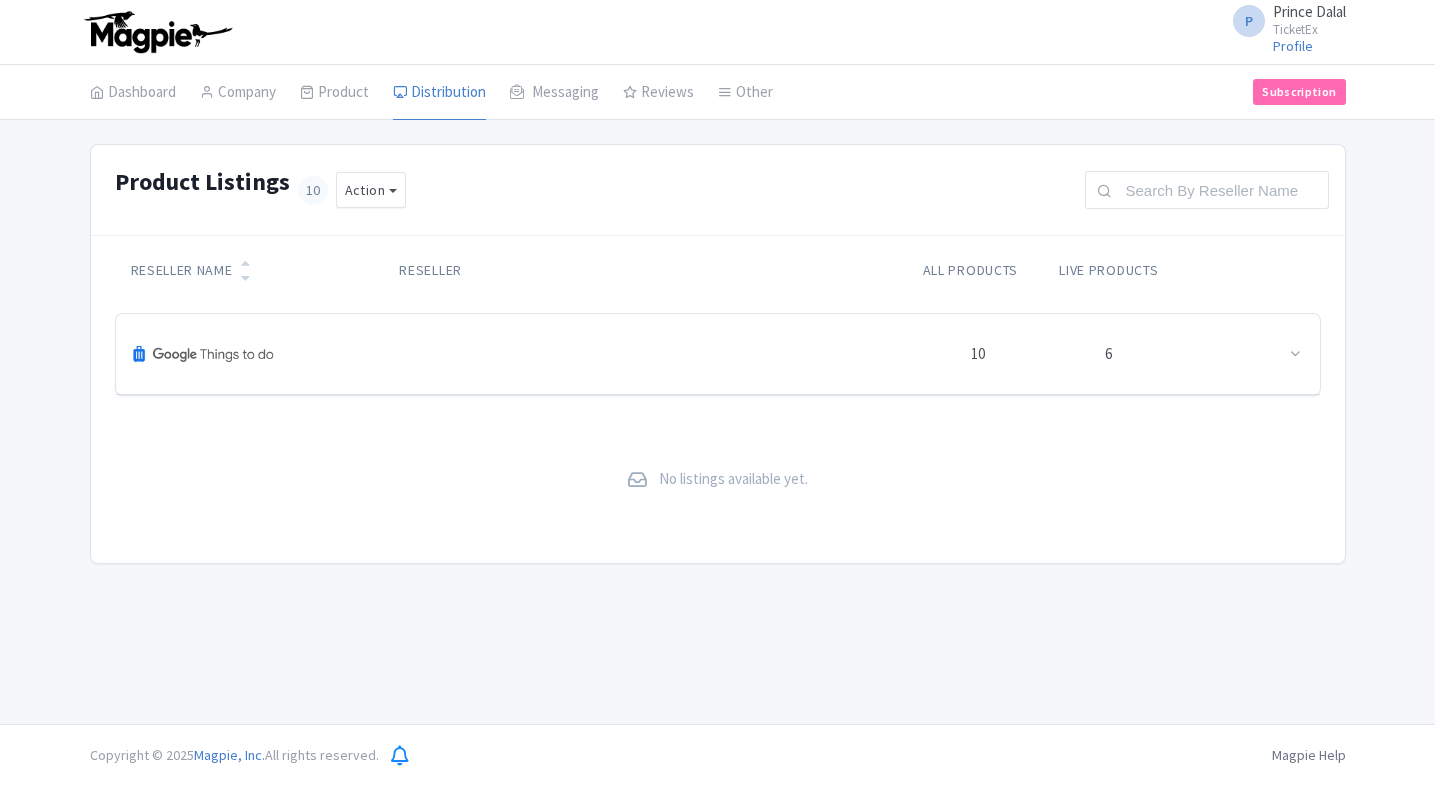 scroll, scrollTop: 0, scrollLeft: 0, axis: both 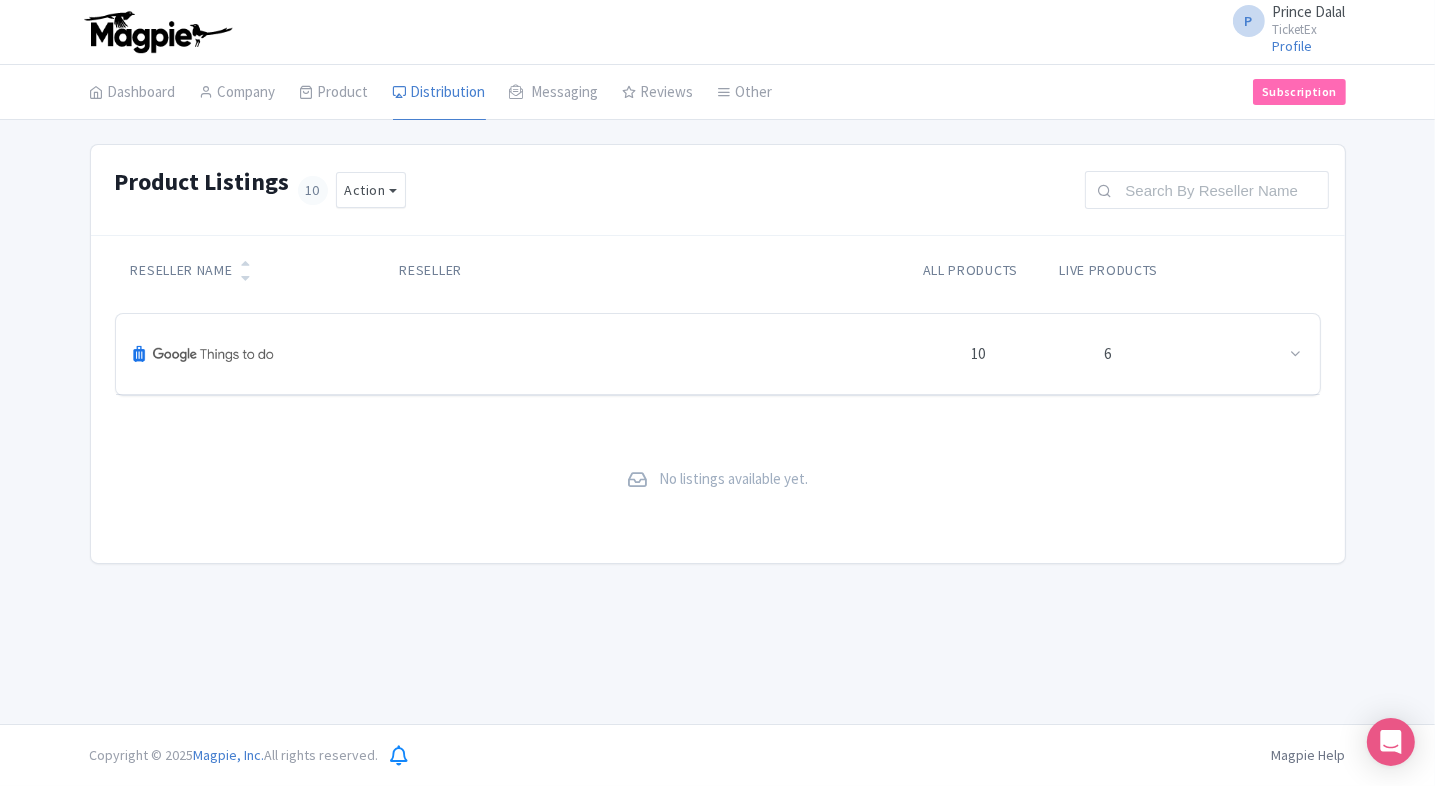 click on "Reseller Name
Reseller
All products
Live products
10
6
Product name
Status
Actions
Universal Studios Hollywood
SUBMITTED
Edit
teamLab Planets TOKYO
SUBMITTED
Edit
Sea World Tickets, Gold Coast
SUBMITTED
Edit
SUMMIT One Vanderbilt
SUBMITTED
Edit
Dreamworld Tickets, Gold Coast
SUBMITTED
Edit
SplashMania Waterpark
SUBMITTED
Edit
Aquaria KLCC
PENDING
Edit
Sunway Lagoon Malaysia
PENDING
Edit
Menara Kuala Lumpur
PENDING
Edit
Museum of Modern Art NYC
PENDING
Edit
No listings available yet." at bounding box center (718, 399) 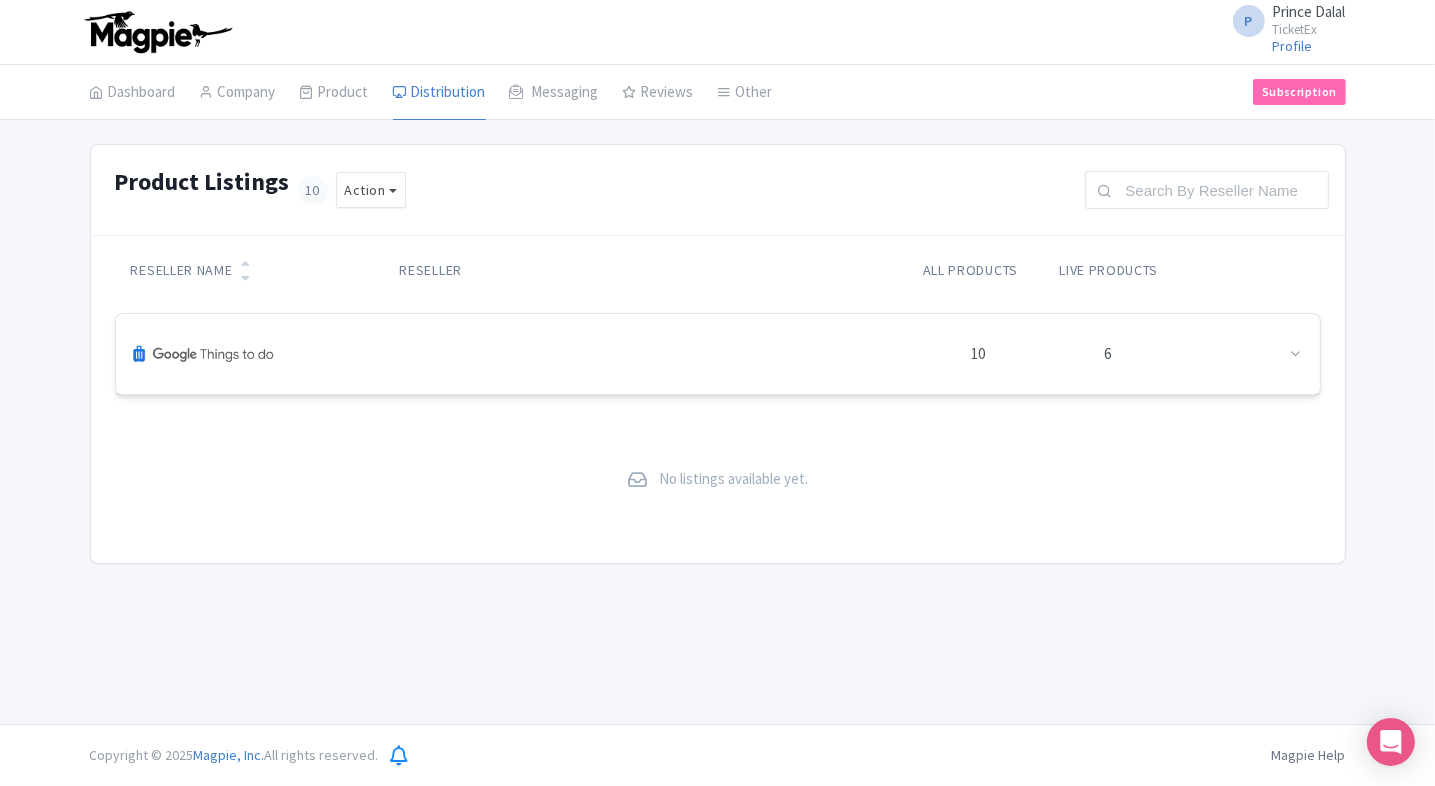 click on "10
6" at bounding box center [718, 354] 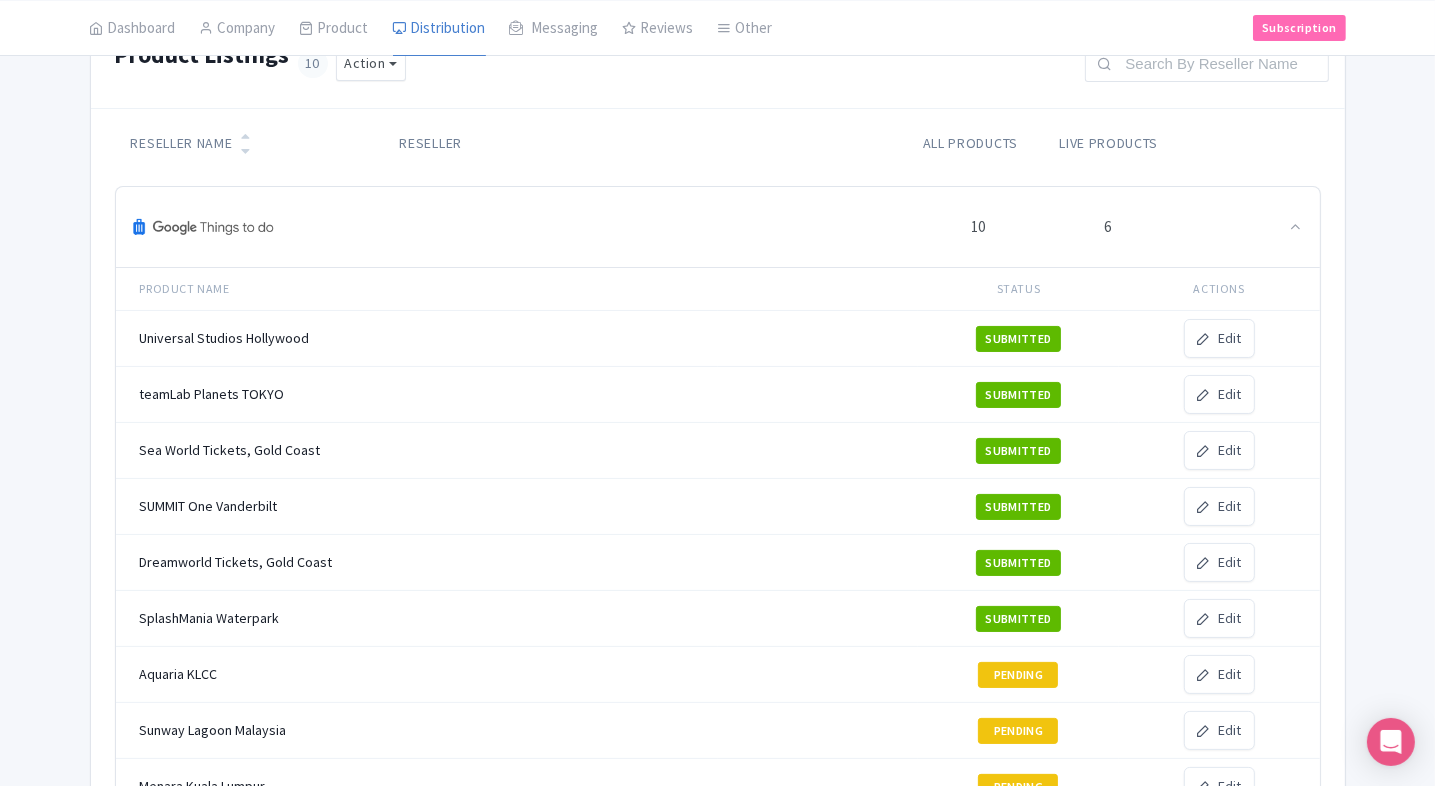 scroll, scrollTop: 0, scrollLeft: 0, axis: both 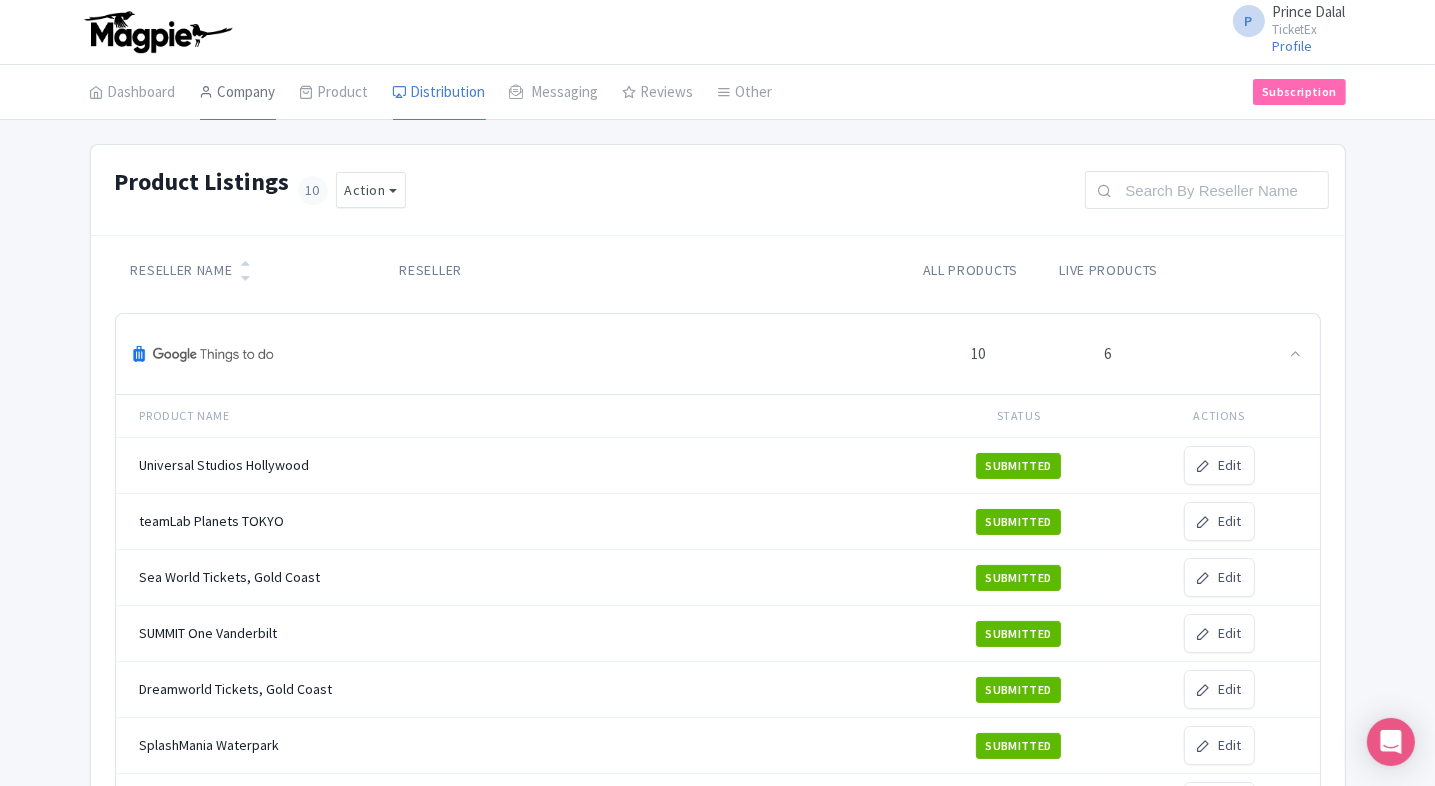 click on "Company" at bounding box center [238, 93] 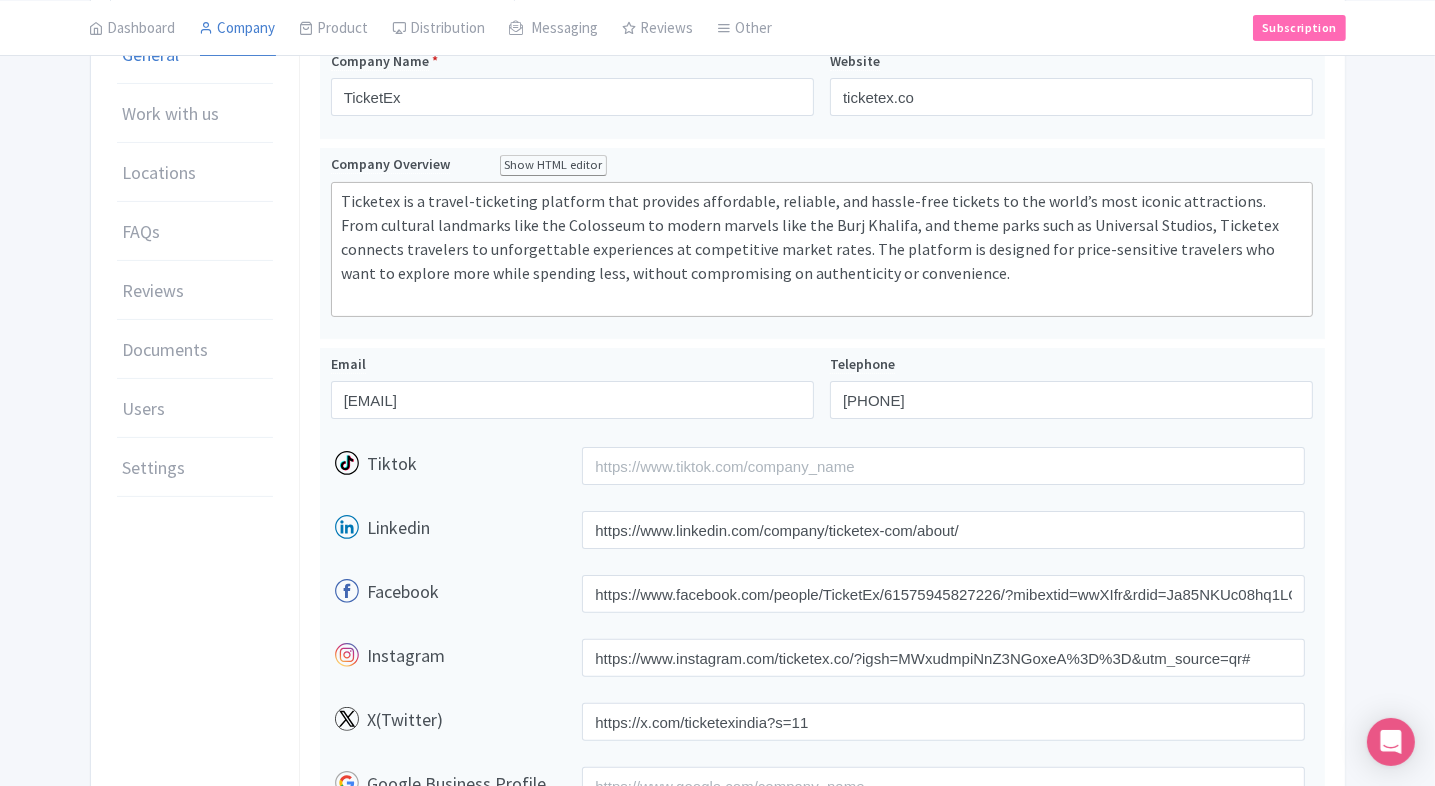 scroll, scrollTop: 283, scrollLeft: 0, axis: vertical 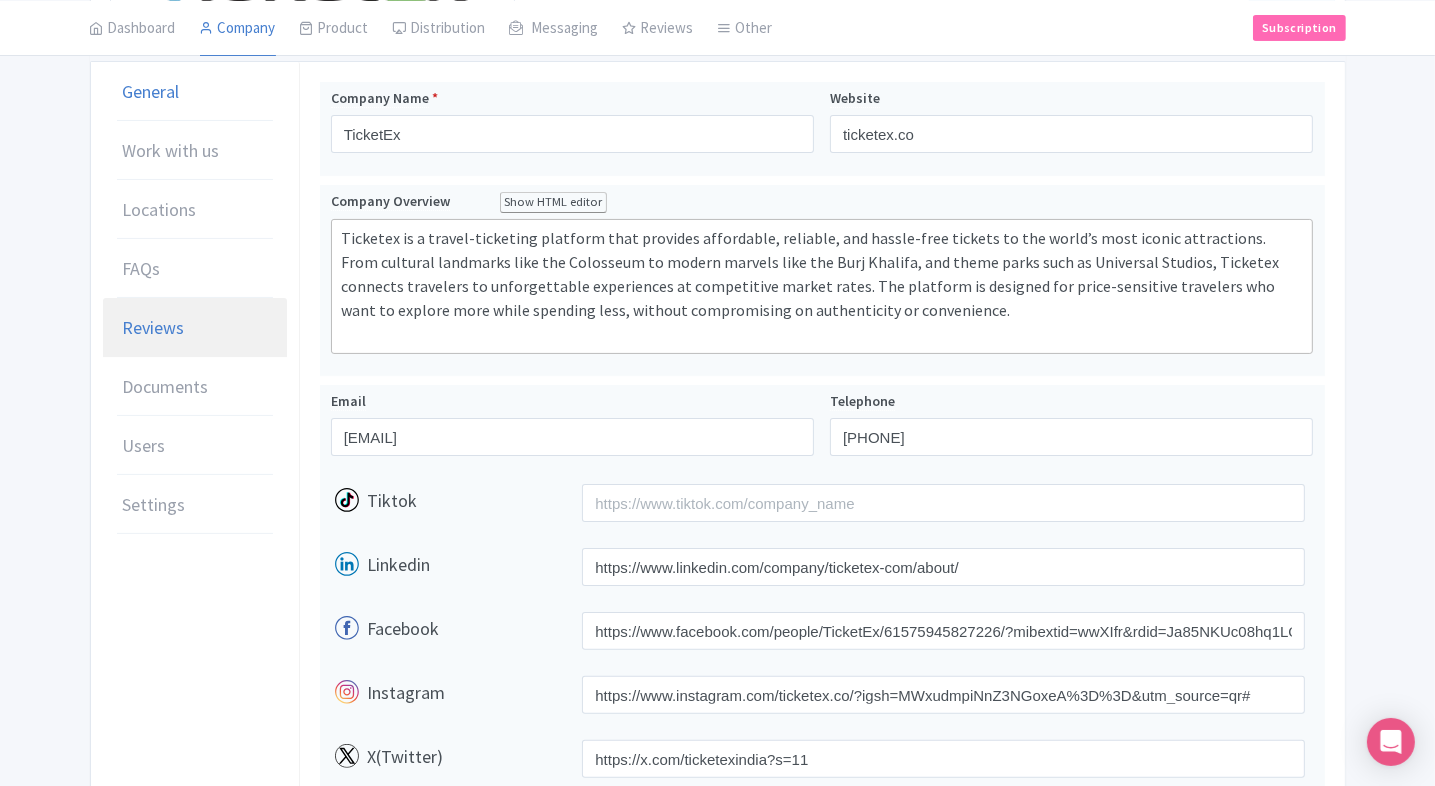 click on "Reviews" at bounding box center [195, 328] 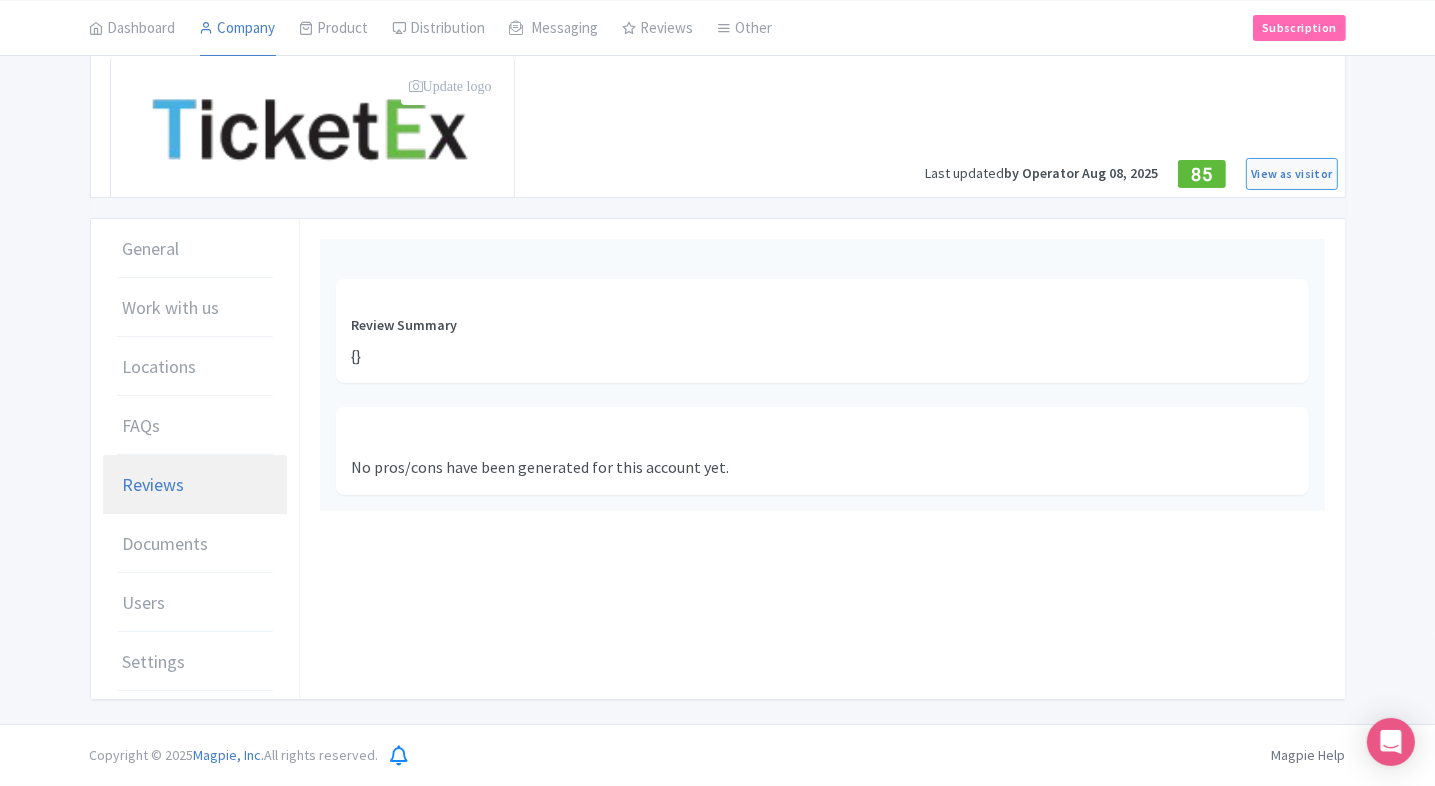 scroll, scrollTop: 123, scrollLeft: 0, axis: vertical 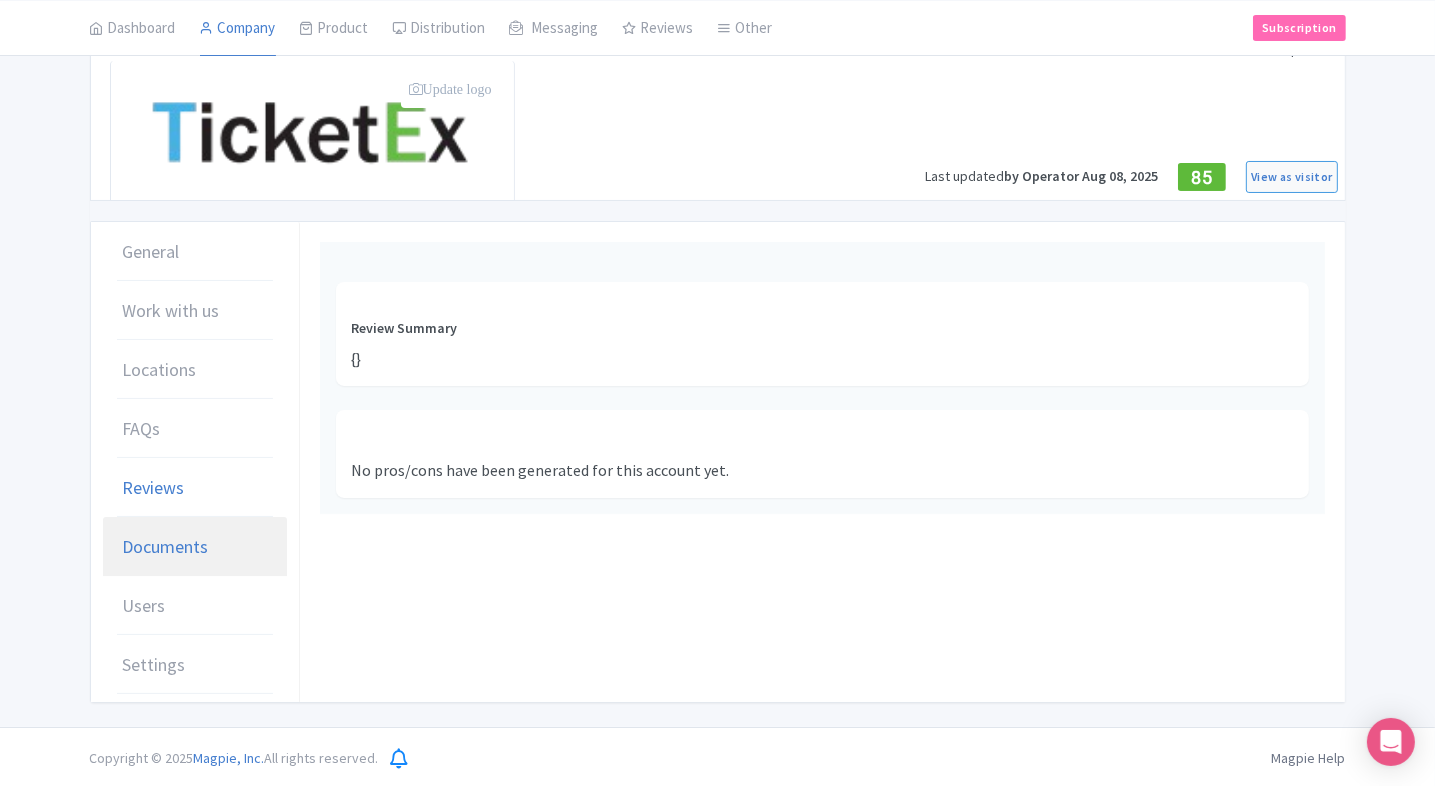 click on "Documents" at bounding box center (166, 546) 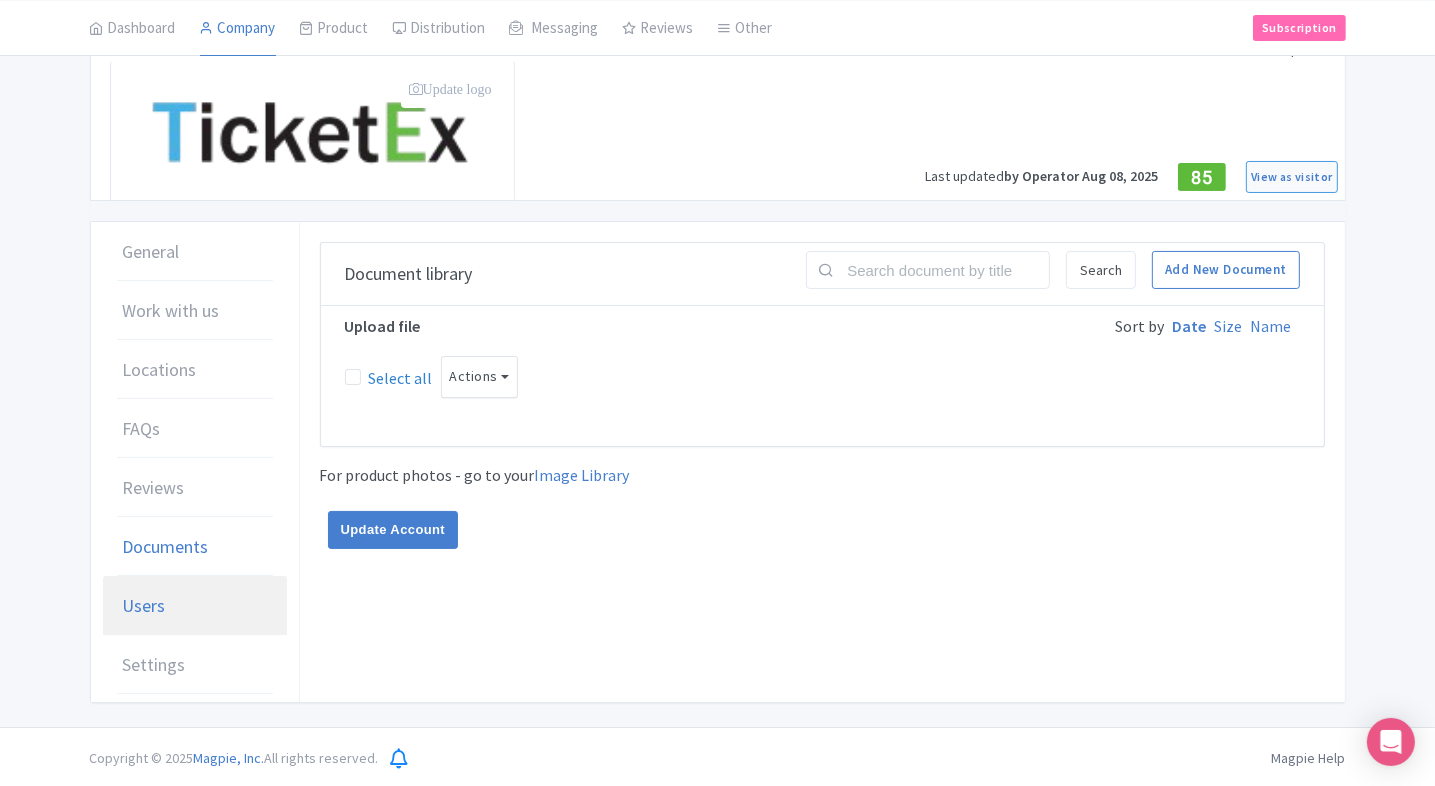 click on "Users" at bounding box center (144, 605) 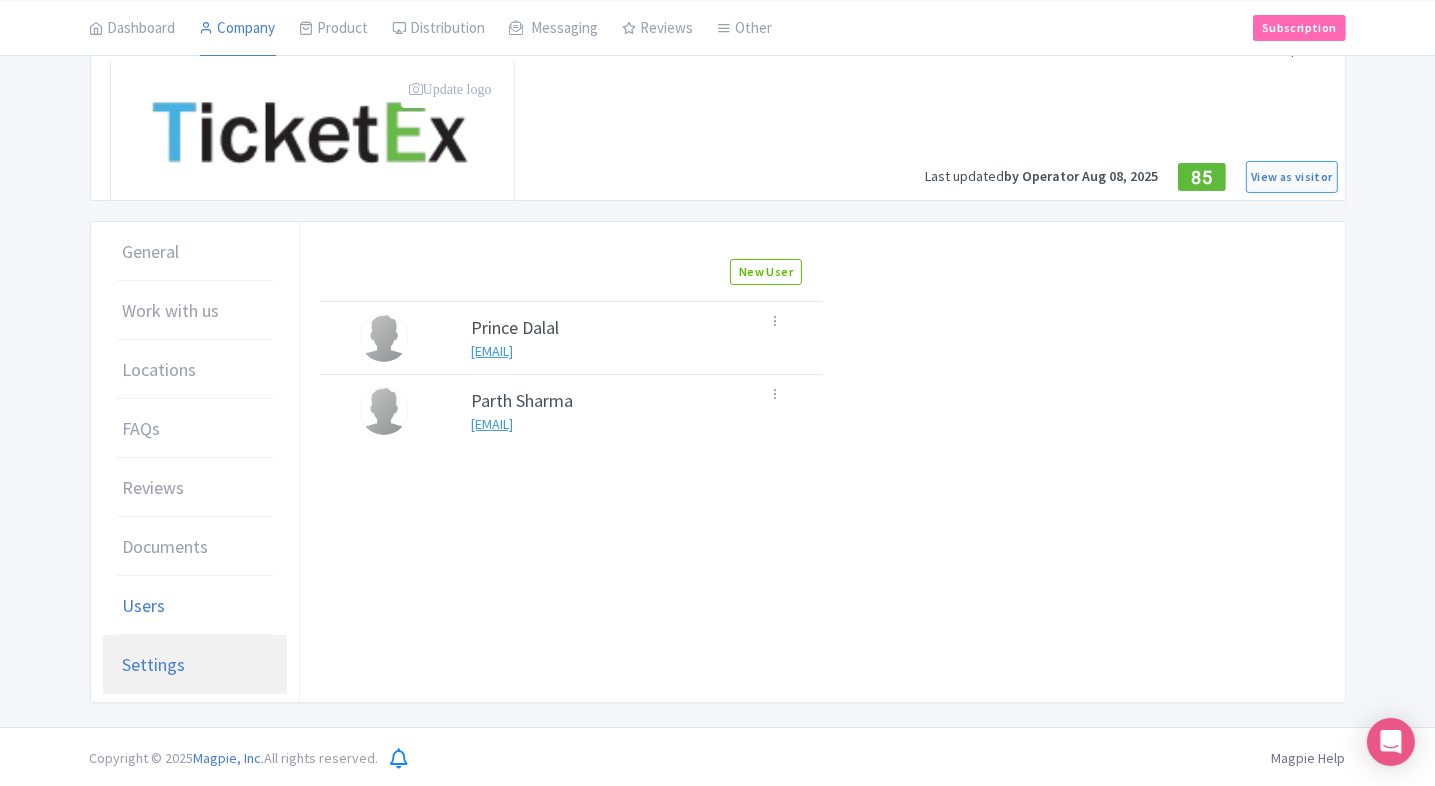 click on "Settings" at bounding box center (195, 665) 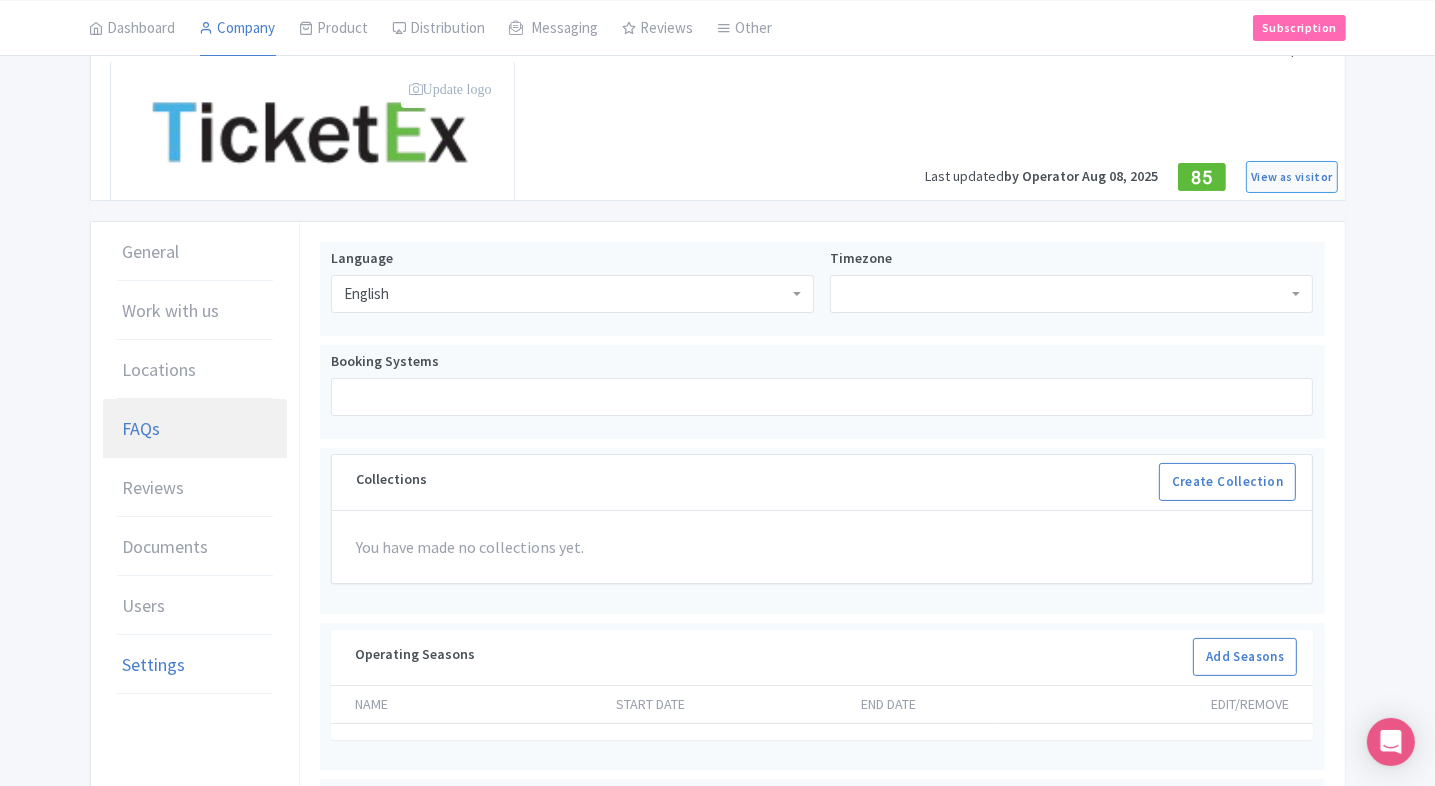 click on "FAQs" at bounding box center (195, 429) 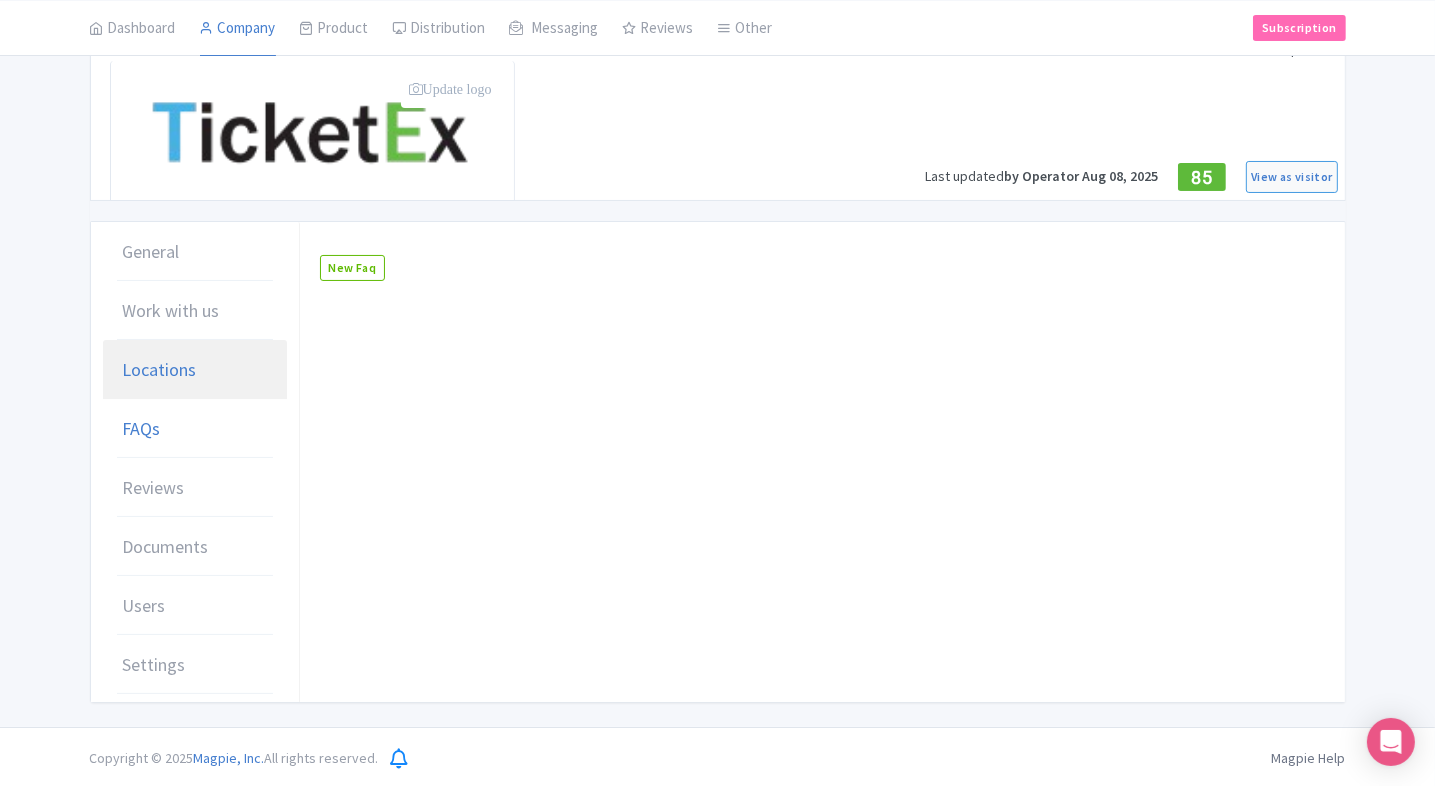 click on "Locations" at bounding box center (160, 369) 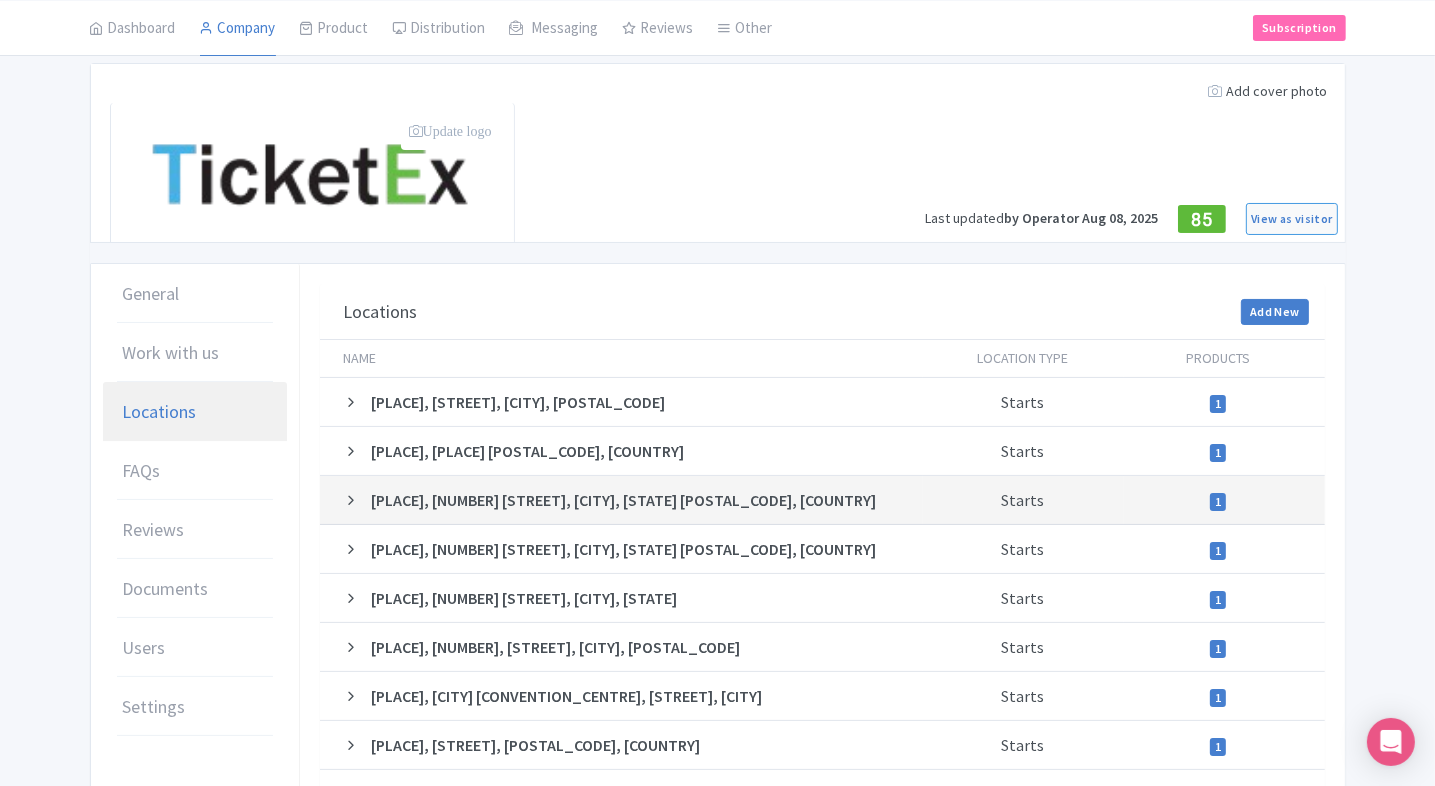 scroll, scrollTop: 56, scrollLeft: 0, axis: vertical 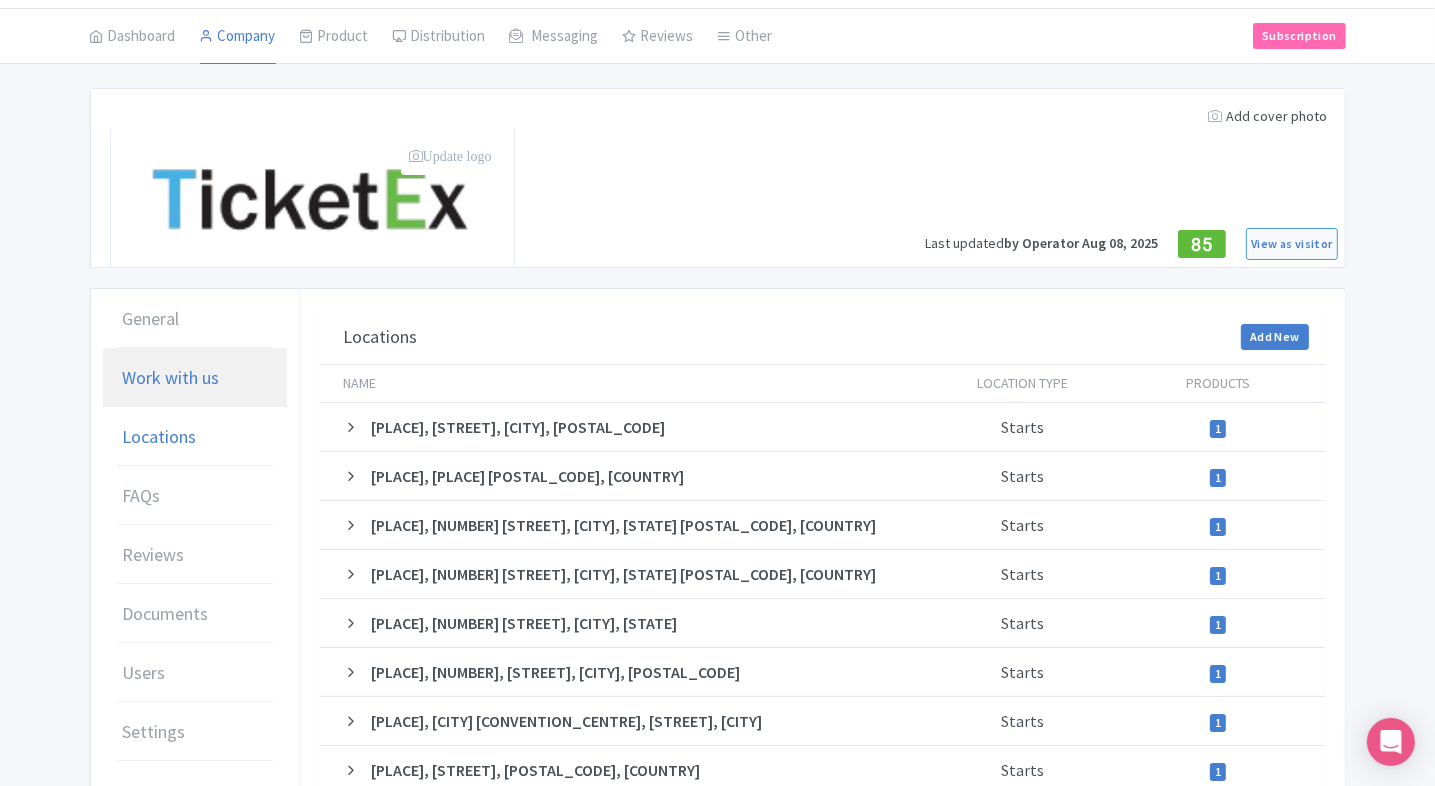 click on "Work with us" at bounding box center [195, 378] 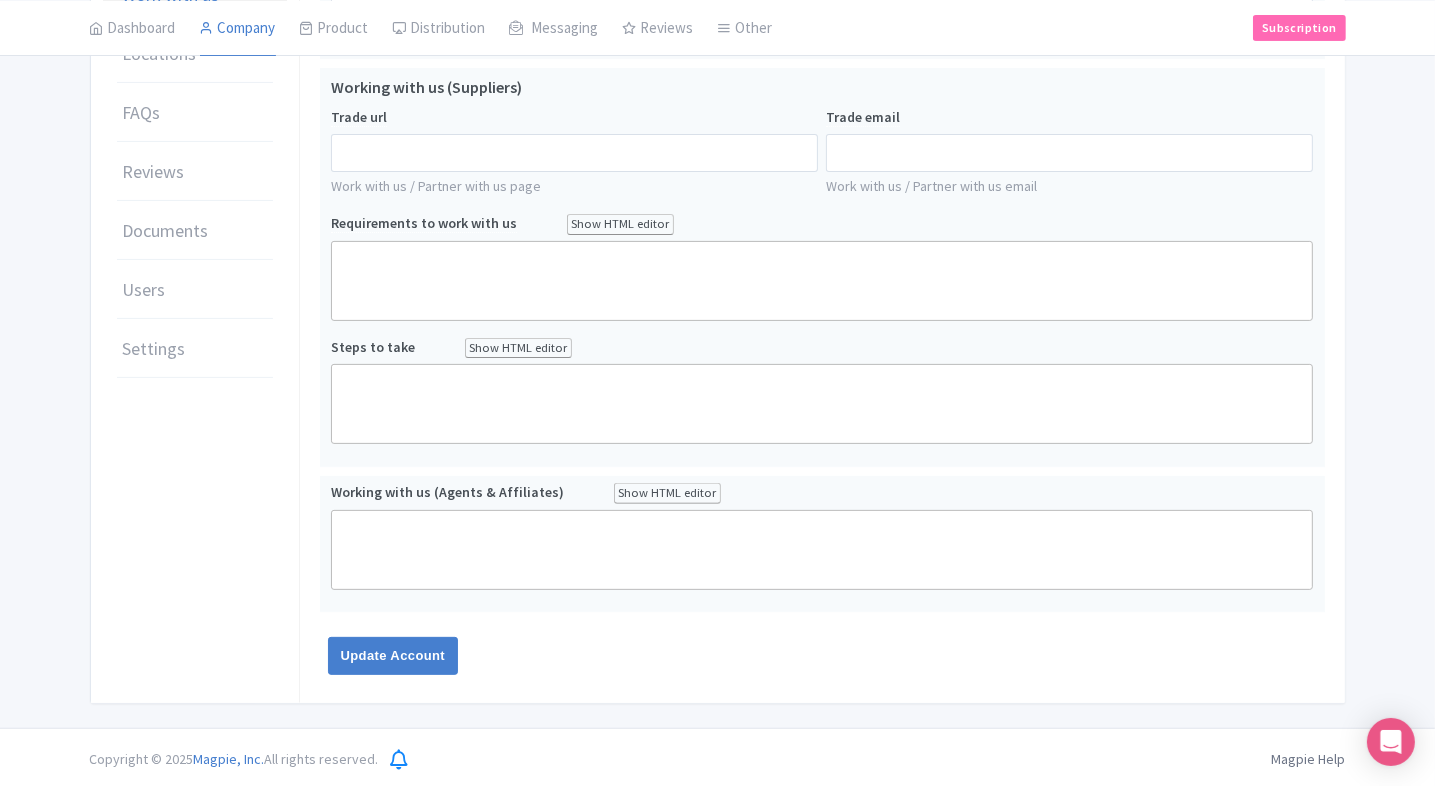 scroll, scrollTop: 0, scrollLeft: 0, axis: both 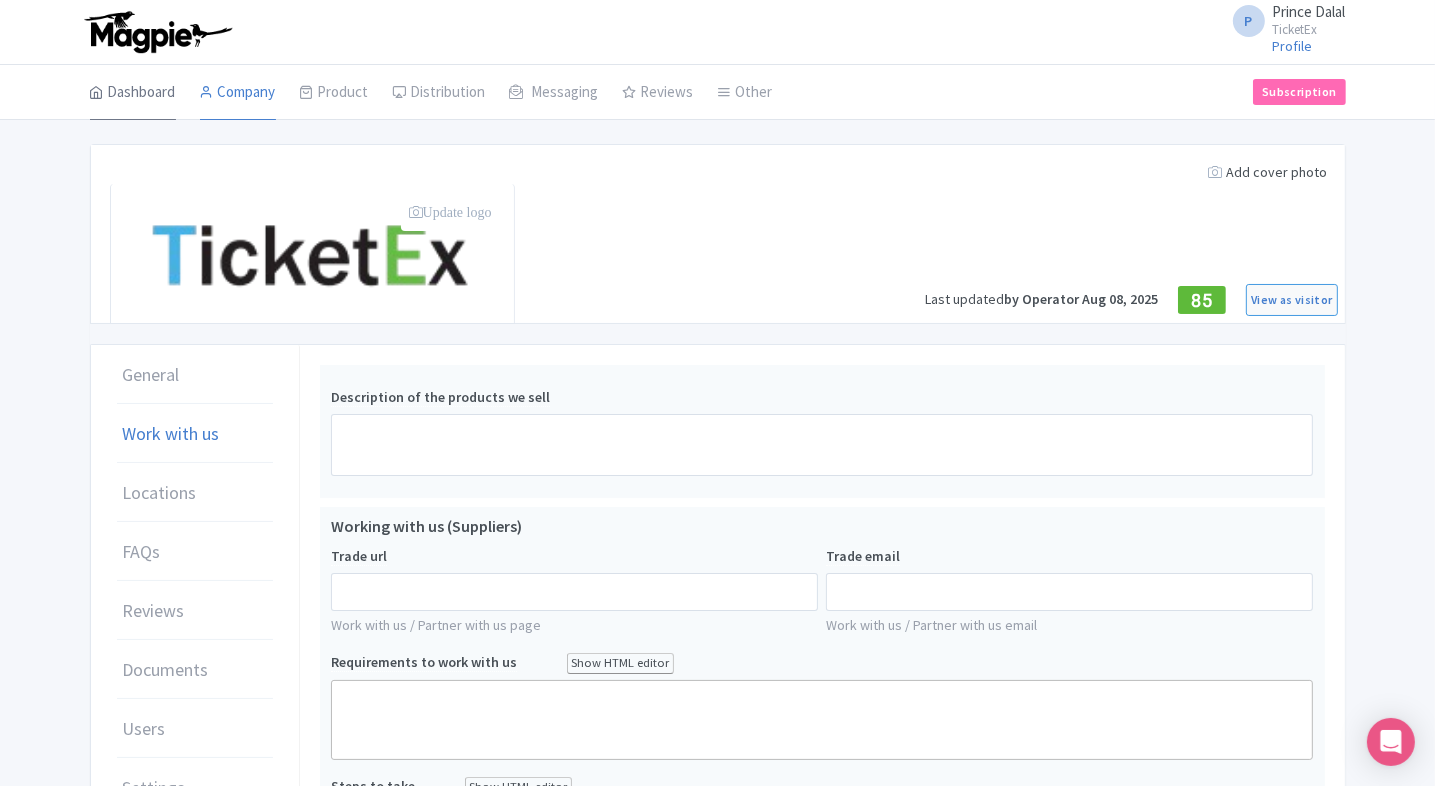 click on "Dashboard" at bounding box center (133, 93) 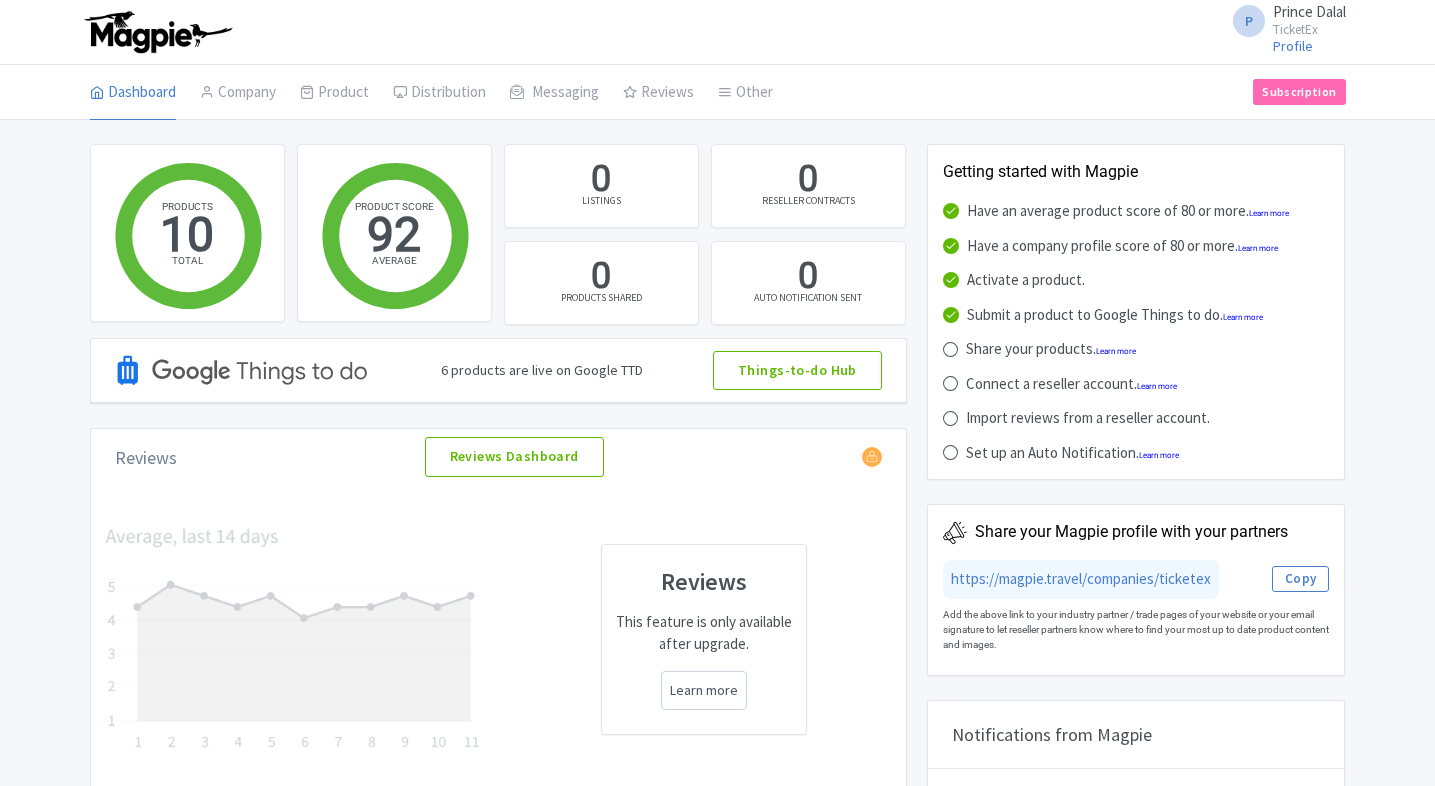 scroll, scrollTop: 0, scrollLeft: 0, axis: both 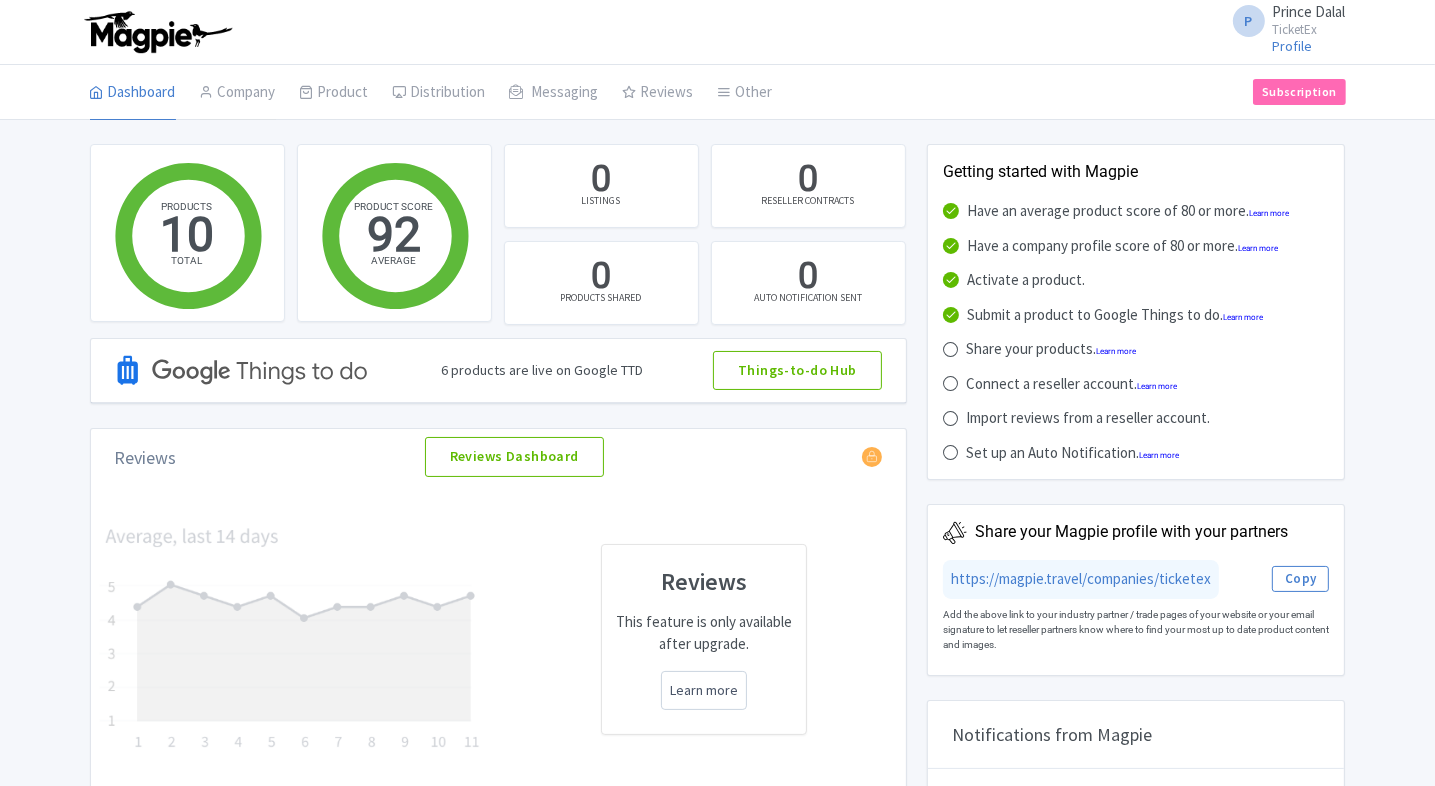 click on "Company" at bounding box center (238, 93) 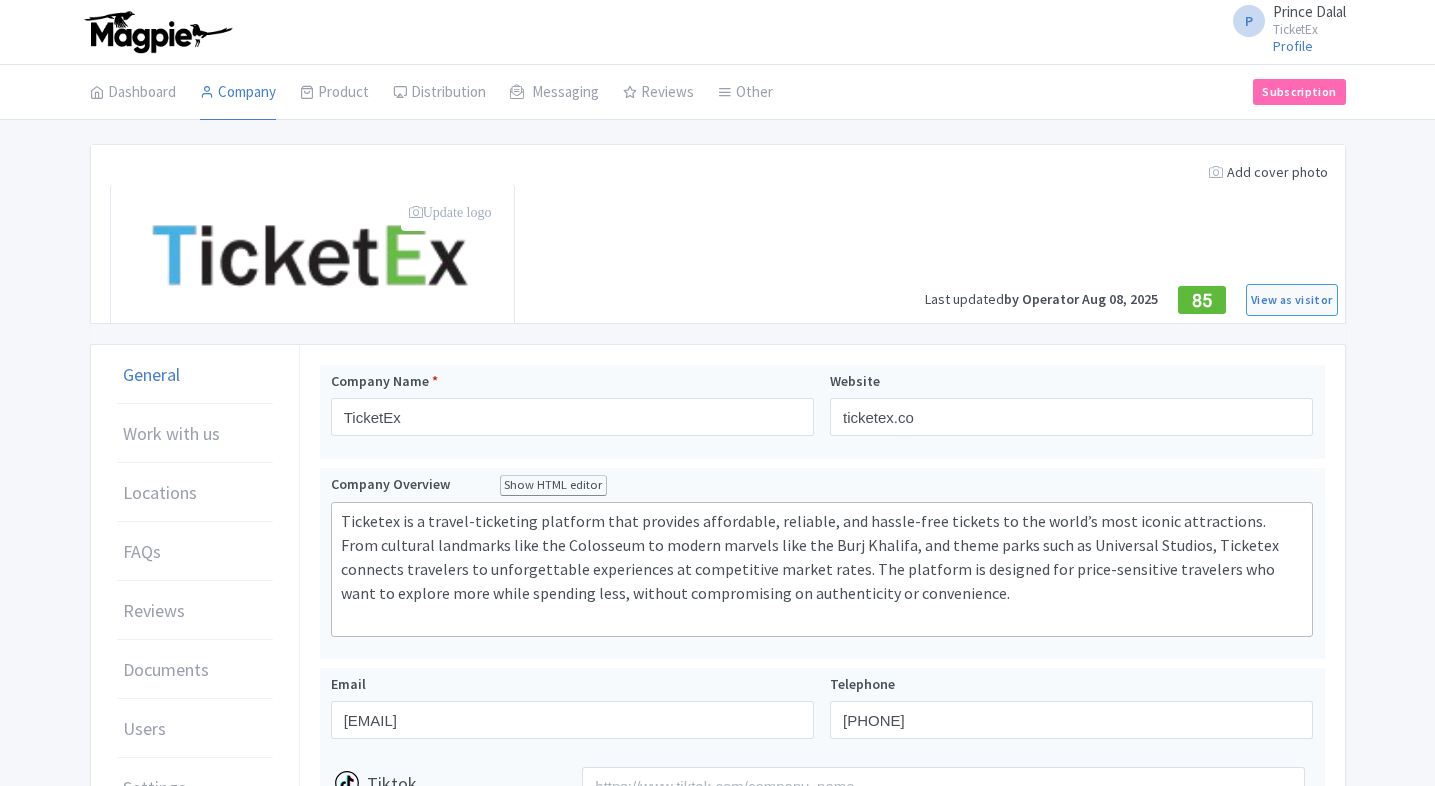 scroll, scrollTop: 0, scrollLeft: 0, axis: both 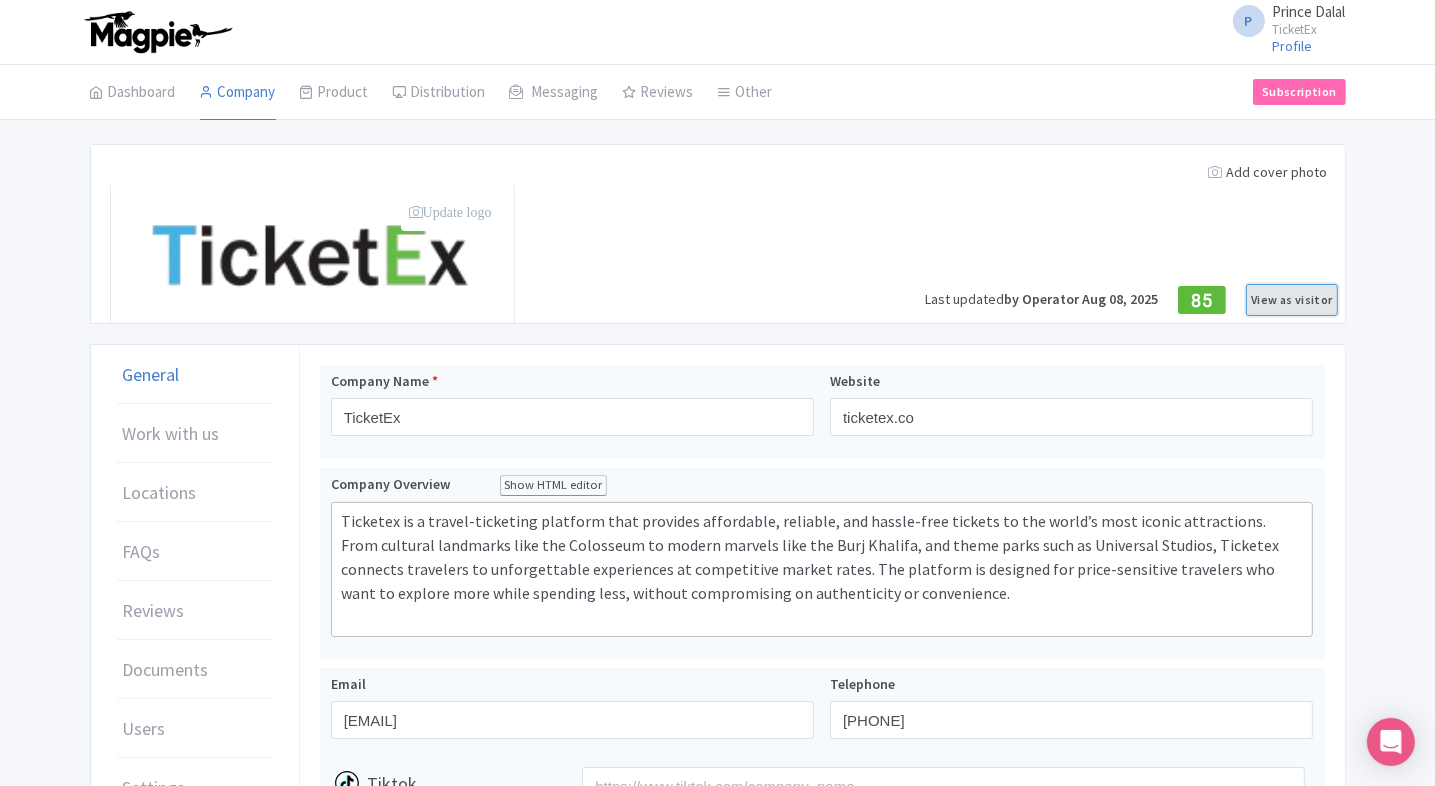 click on "View as visitor" at bounding box center [1291, 300] 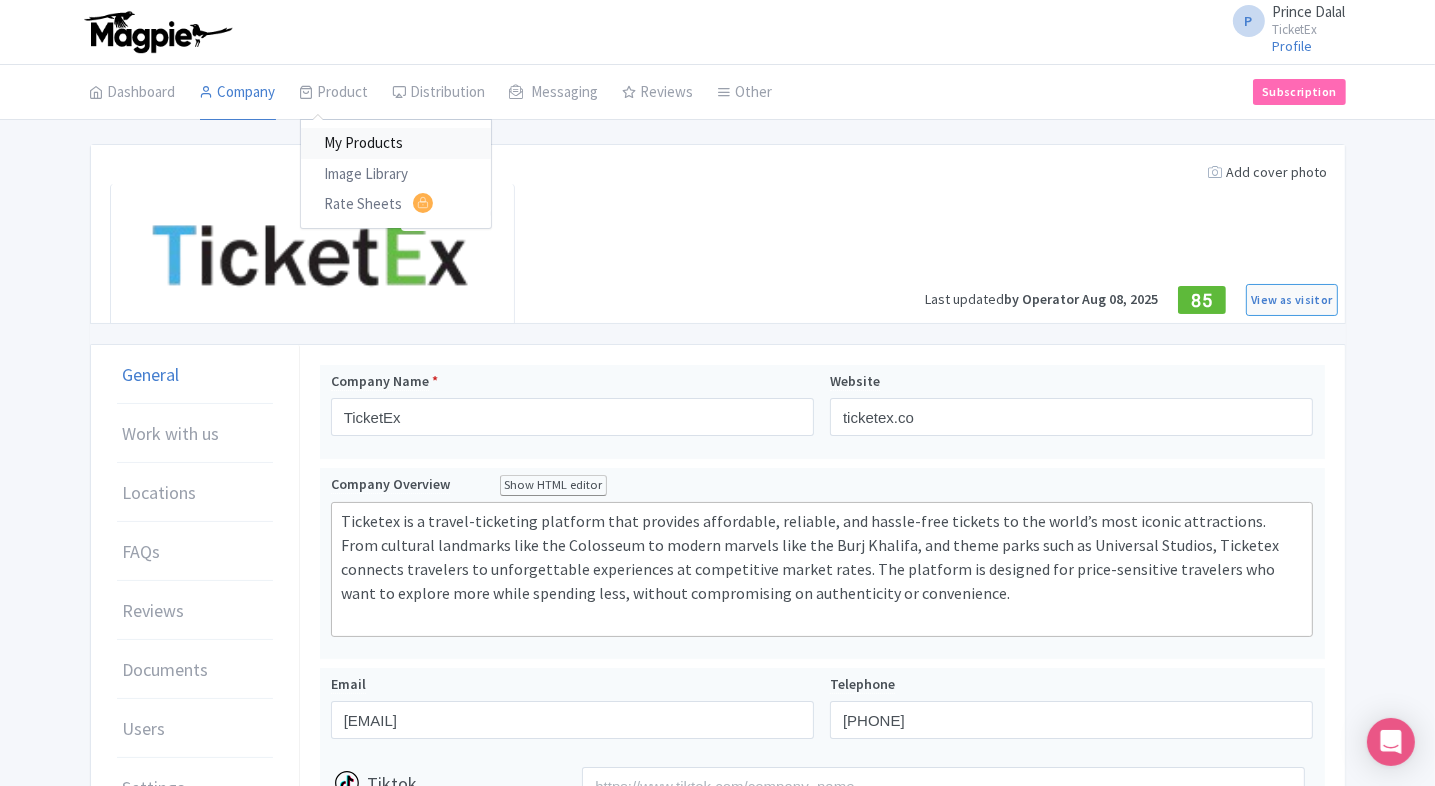 click on "My Products" at bounding box center [396, 143] 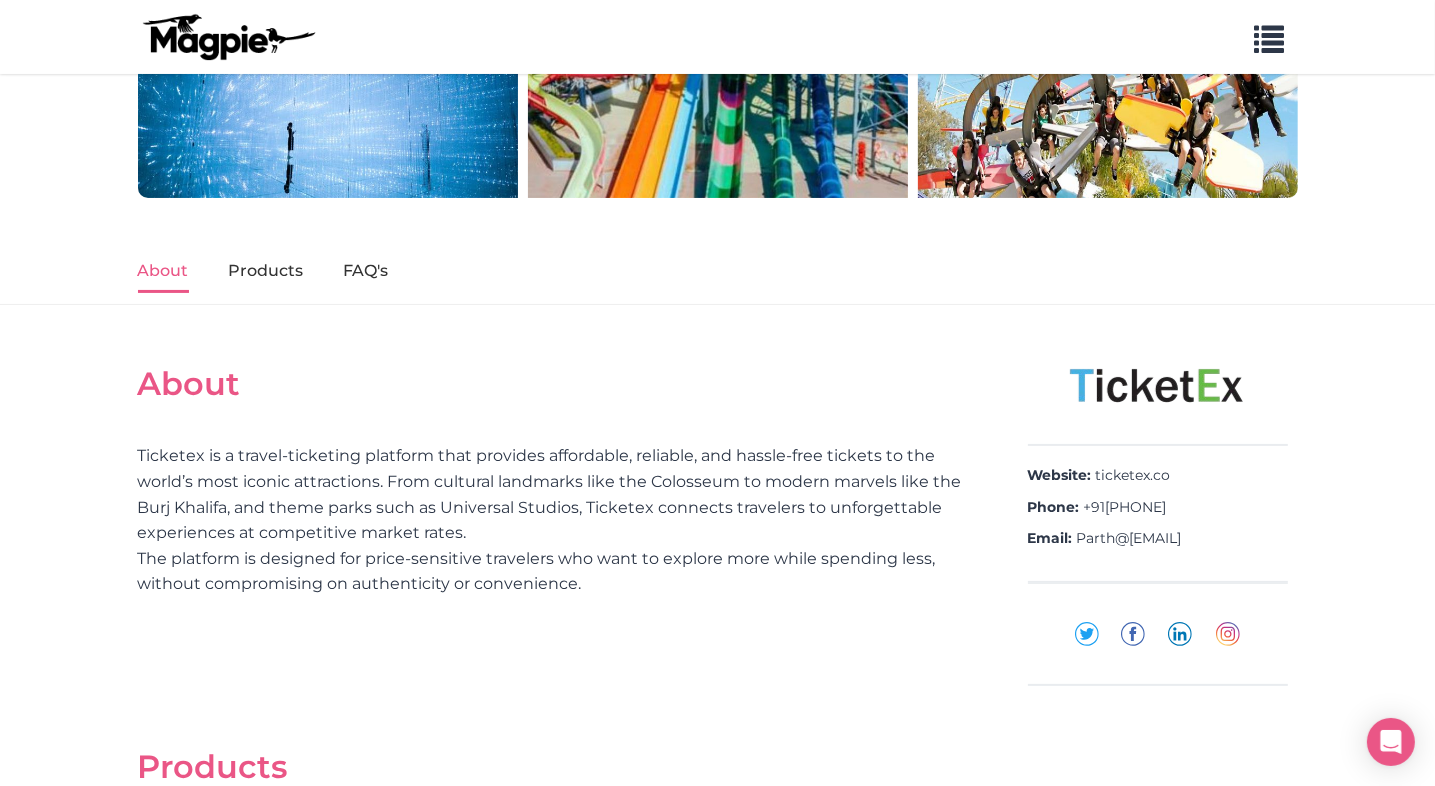 scroll, scrollTop: 231, scrollLeft: 0, axis: vertical 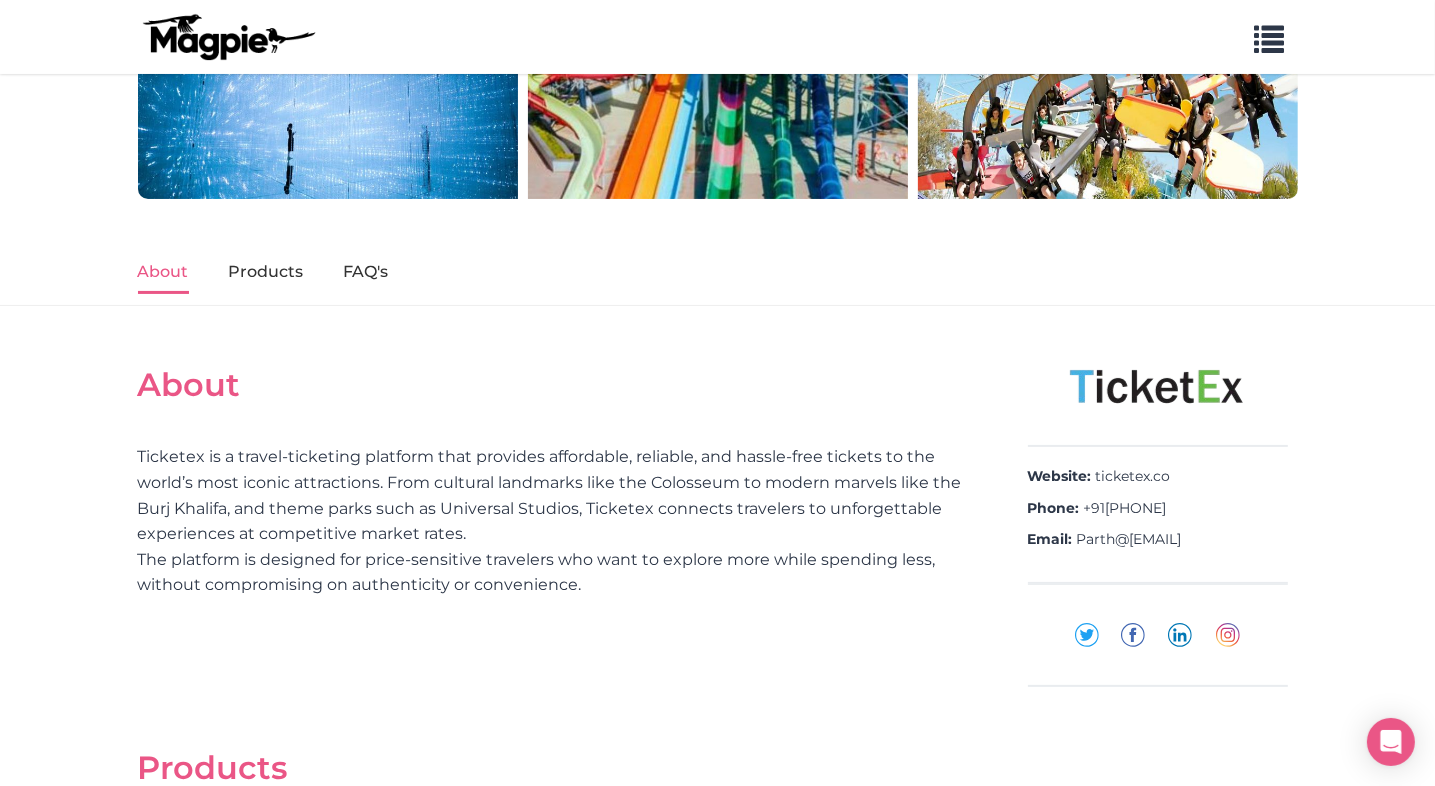 click on "About
Products
FAQ's" at bounding box center [717, 272] 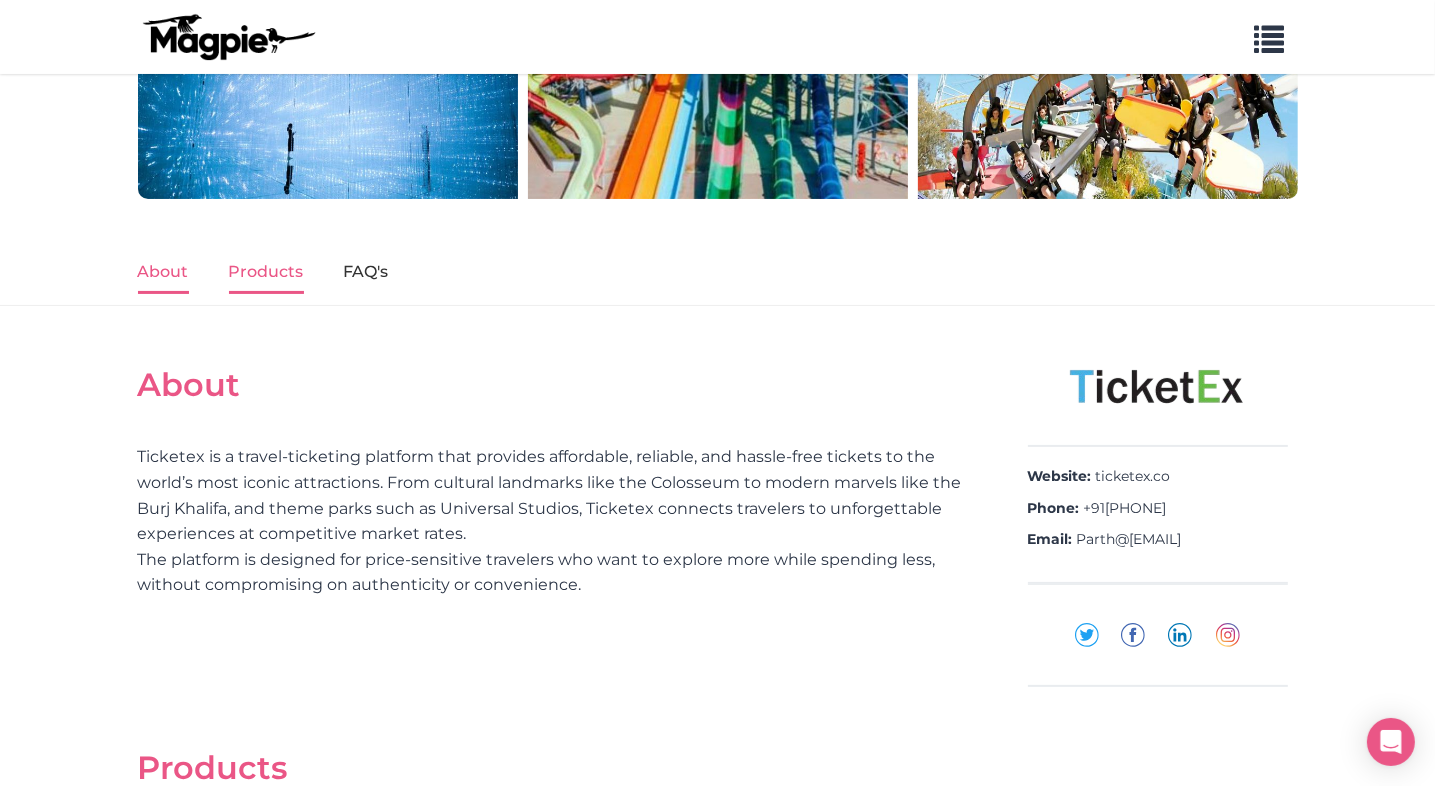 click on "Products" at bounding box center (266, 273) 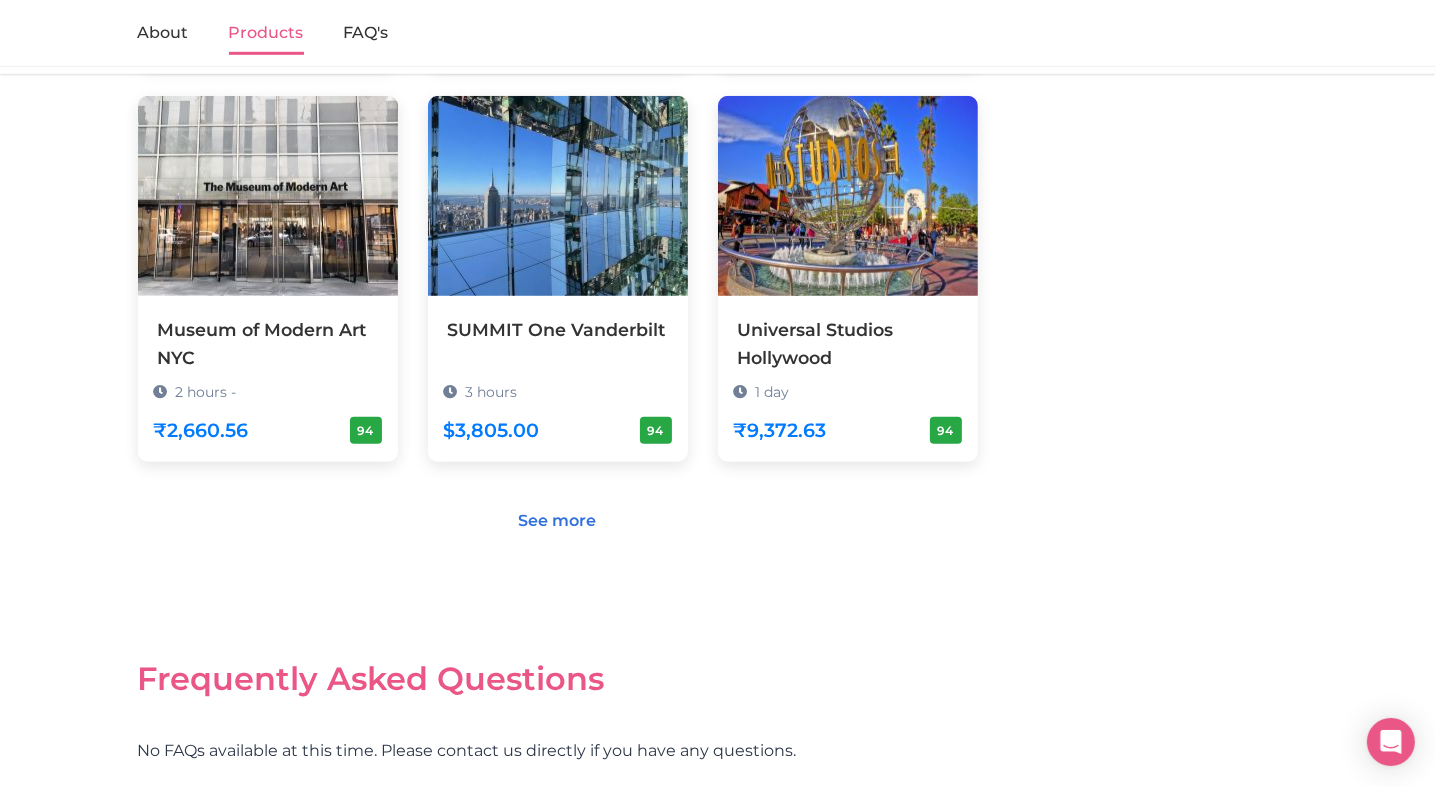 scroll, scrollTop: 1355, scrollLeft: 0, axis: vertical 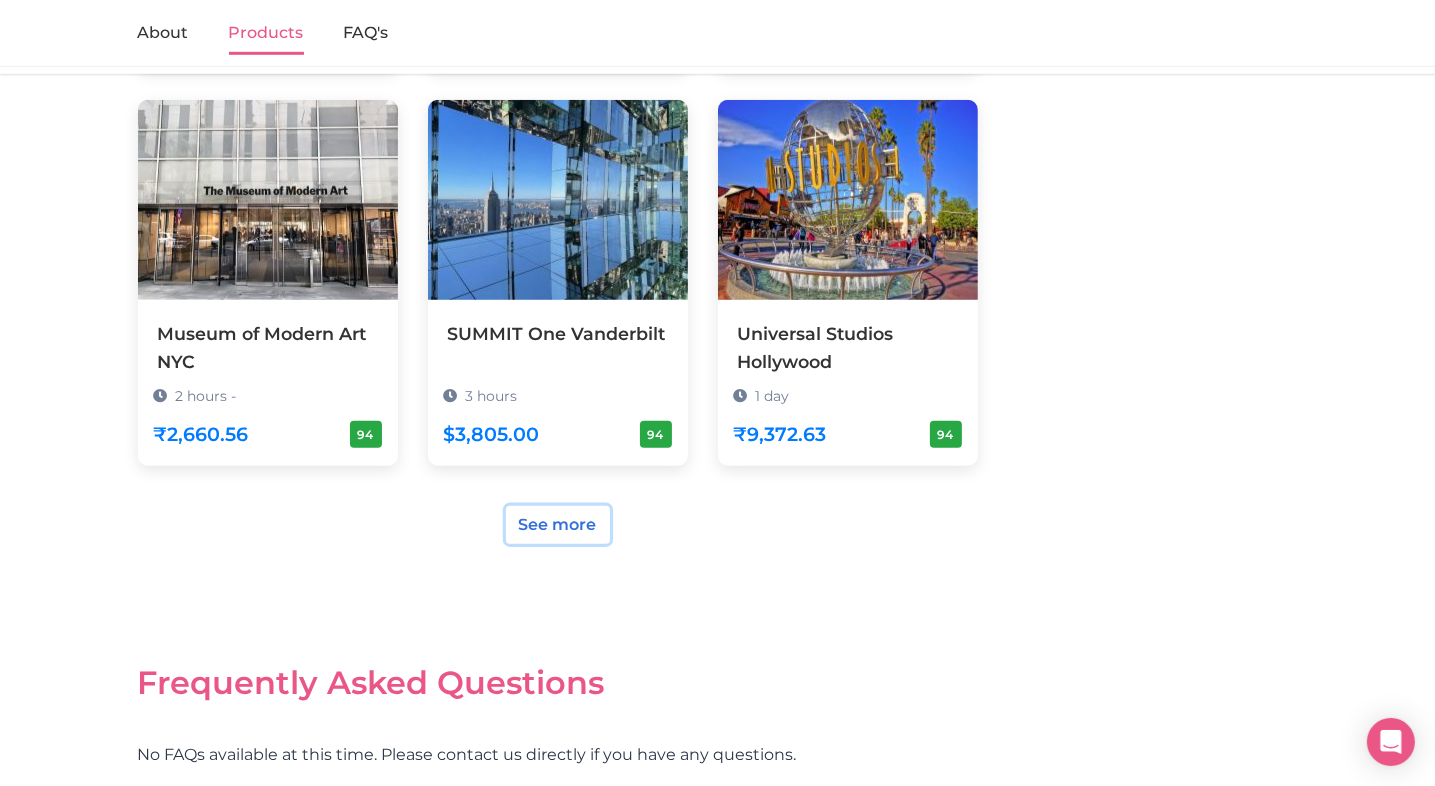 click on "See more" at bounding box center (558, 525) 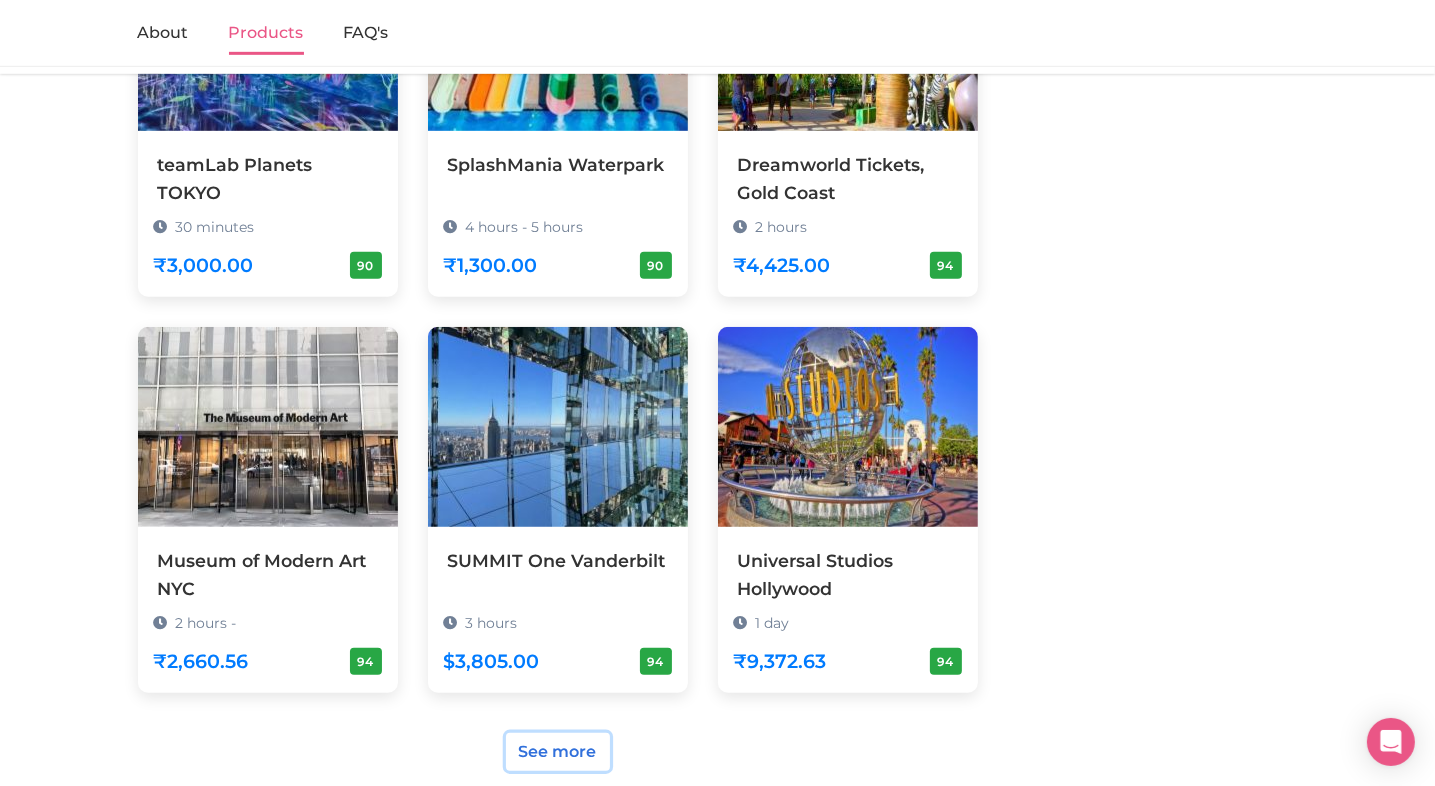 scroll, scrollTop: 1134, scrollLeft: 0, axis: vertical 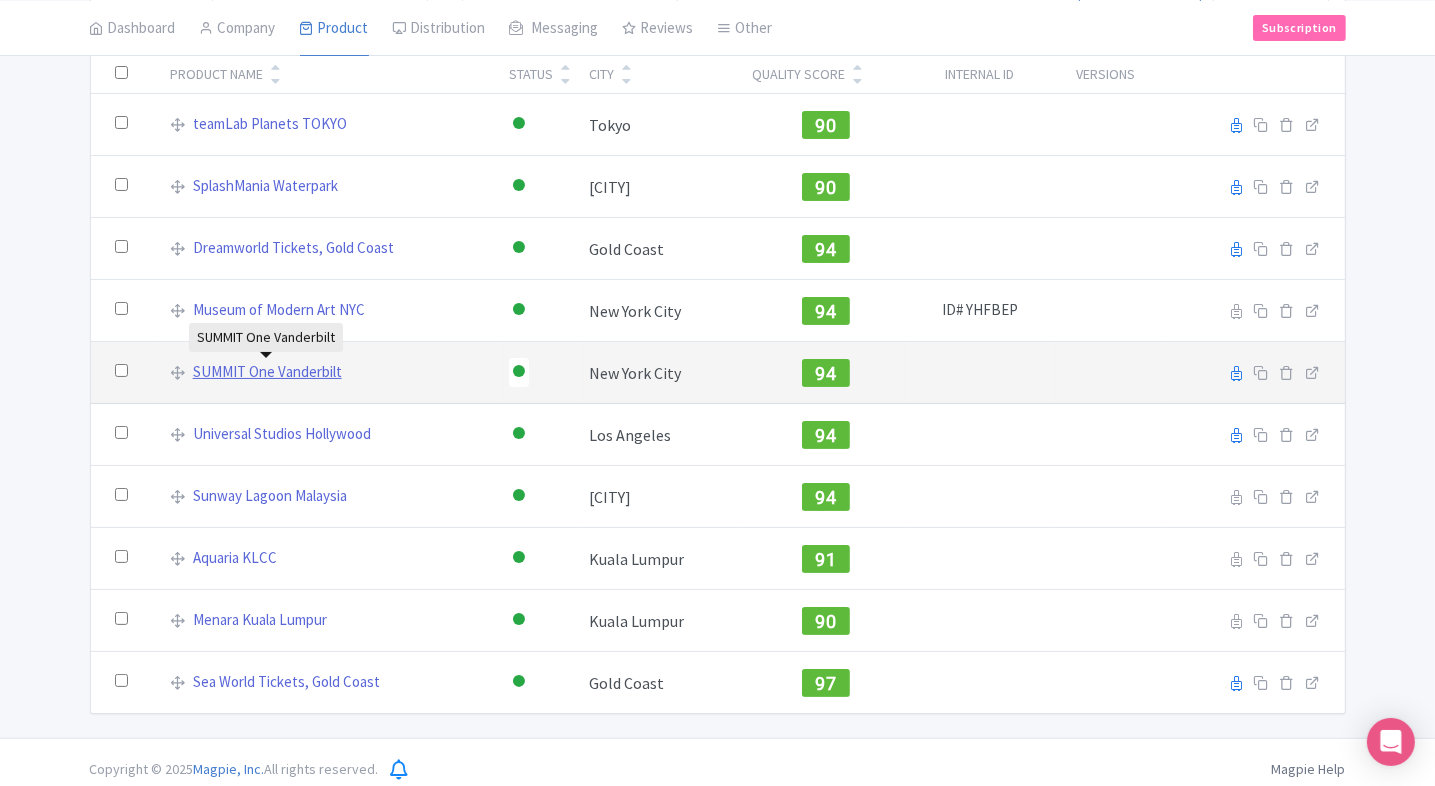 click on "SUMMIT One Vanderbilt" at bounding box center [267, 372] 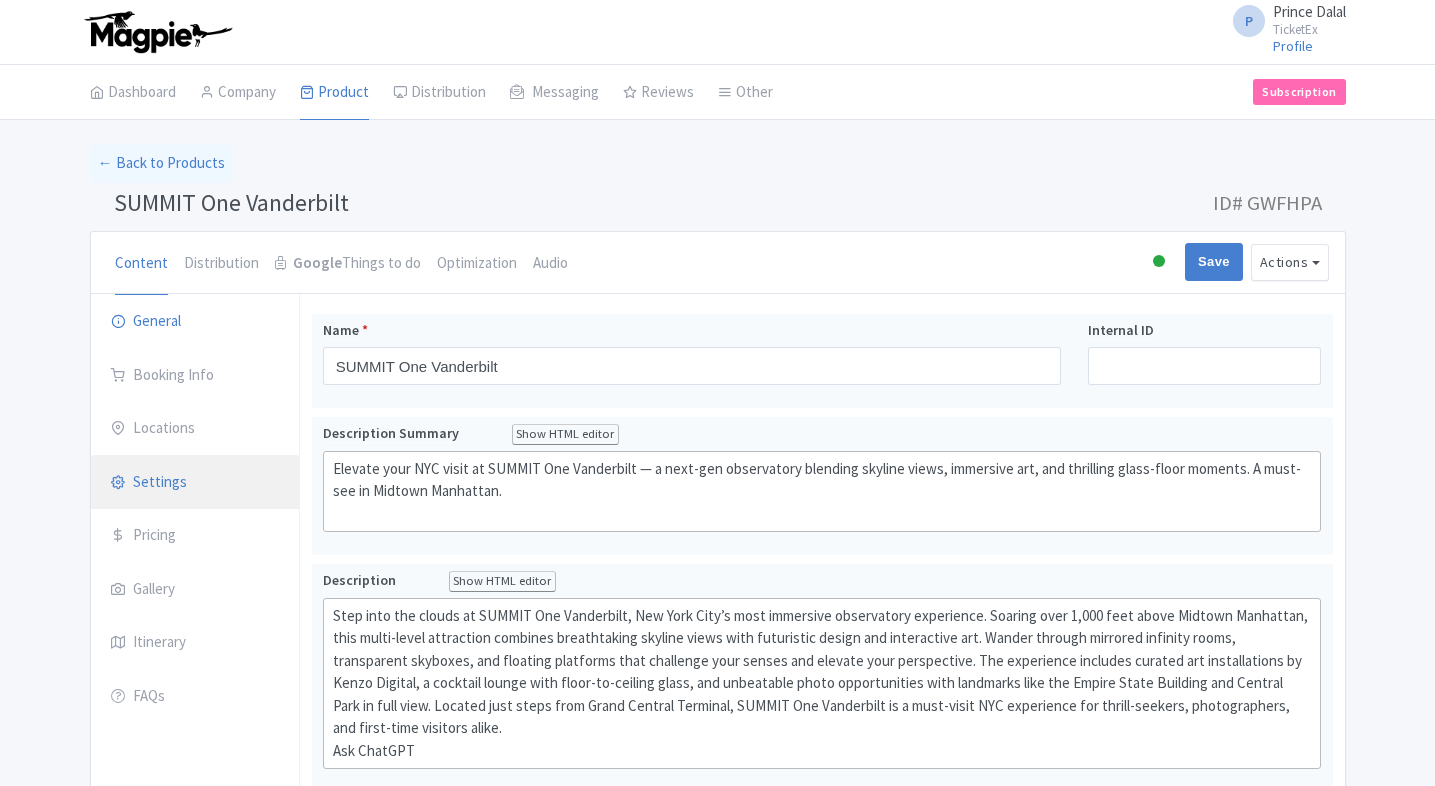 scroll, scrollTop: 0, scrollLeft: 0, axis: both 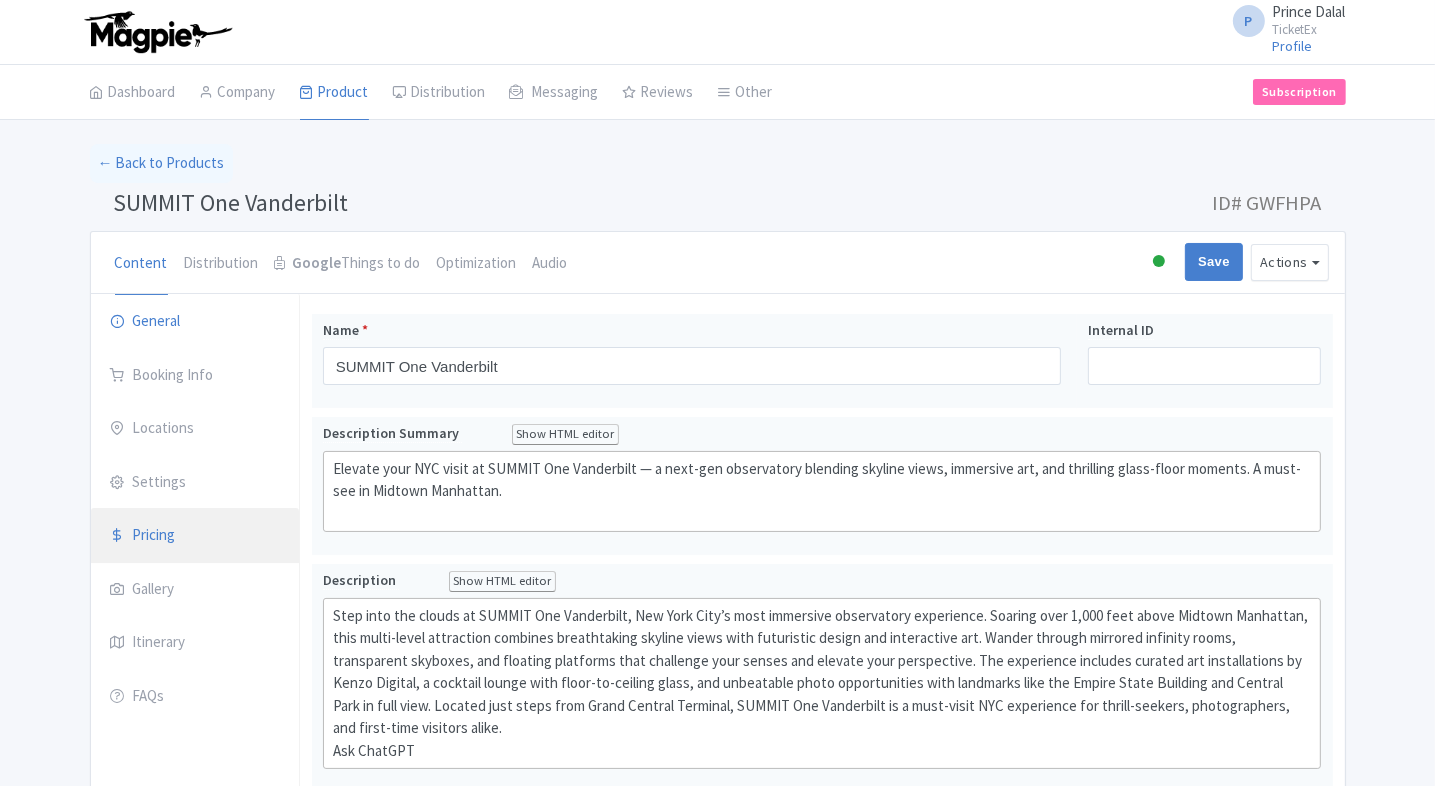 click on "Pricing" at bounding box center [195, 536] 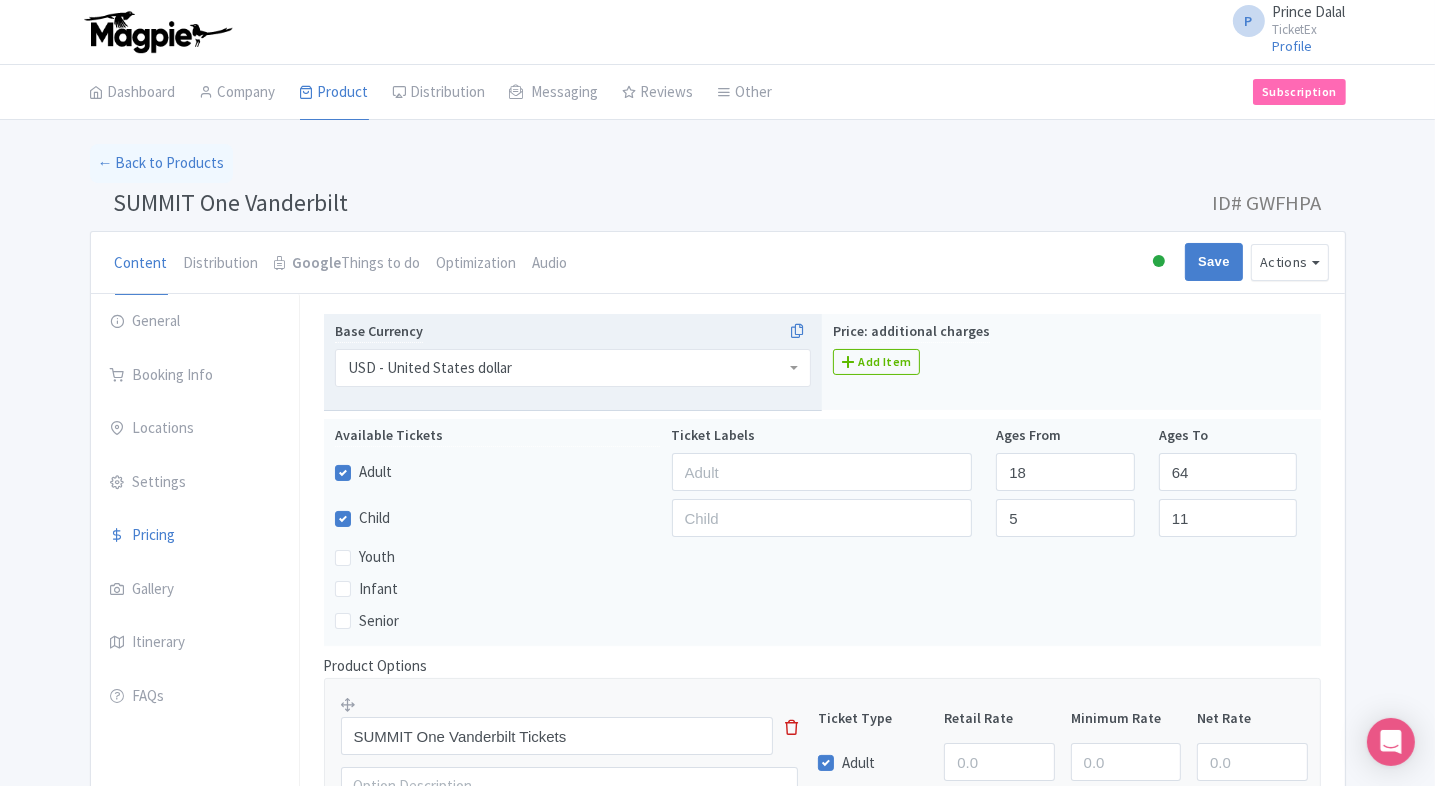 click on "USD - United States dollar" at bounding box center [430, 368] 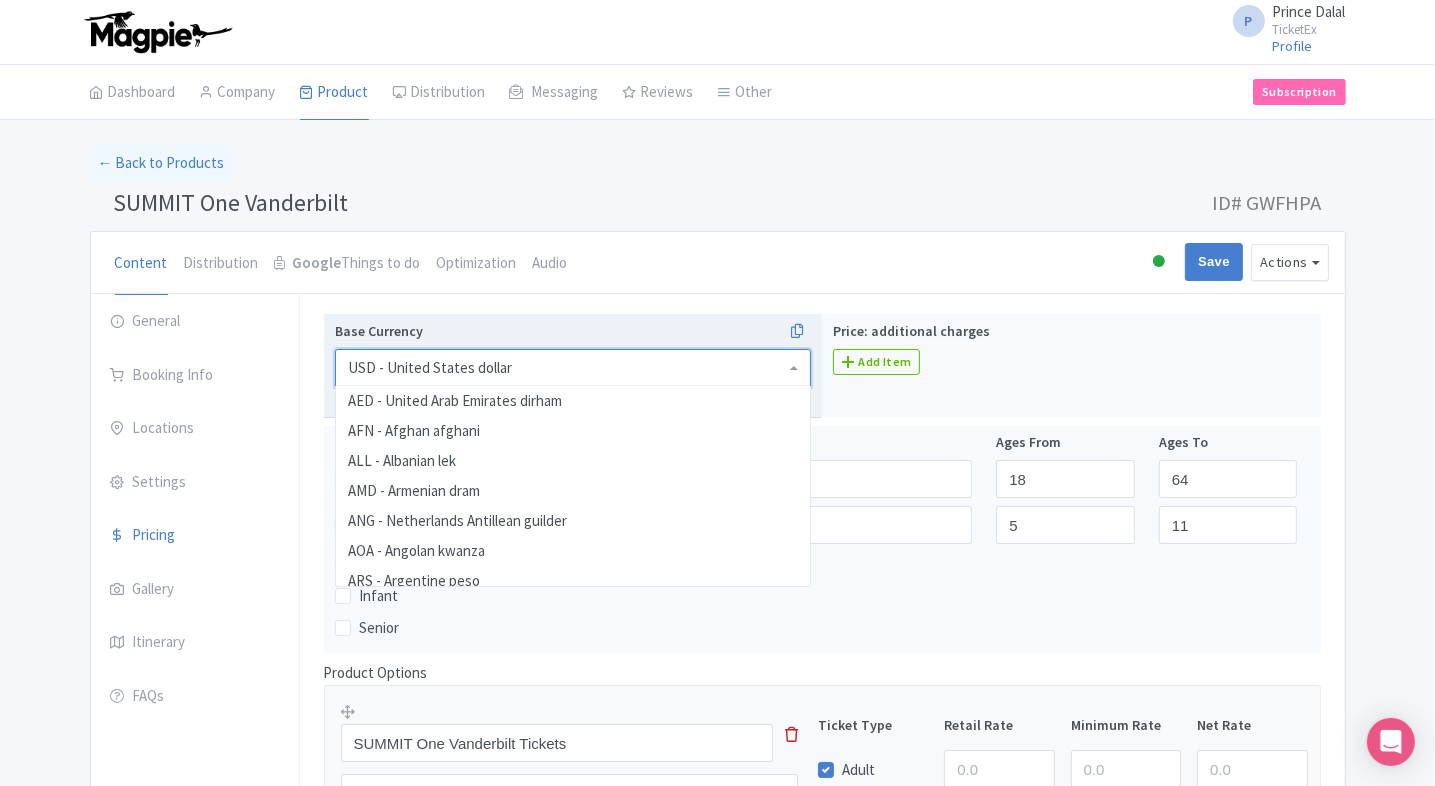 scroll, scrollTop: 4180, scrollLeft: 0, axis: vertical 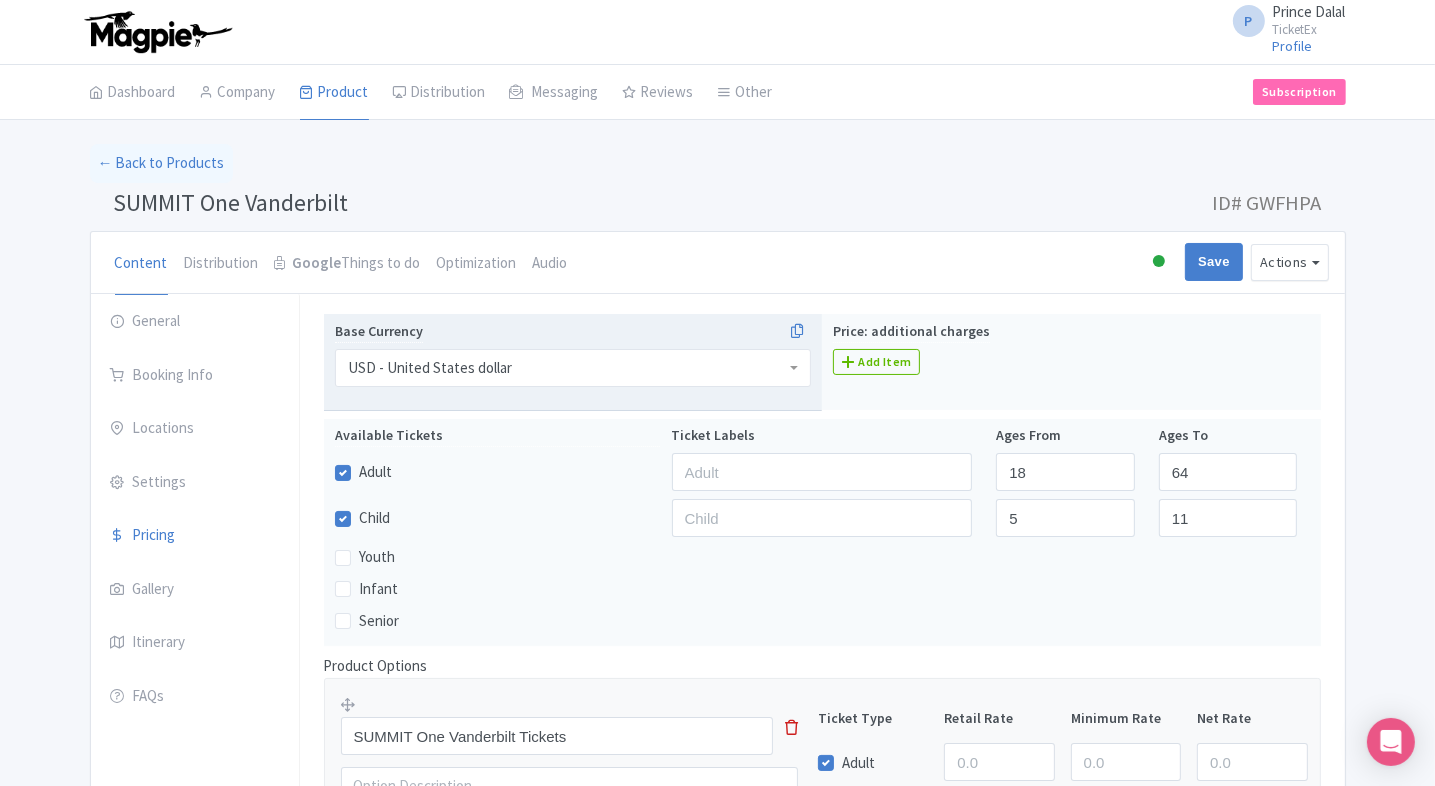 click on "USD - United States dollar" at bounding box center (430, 368) 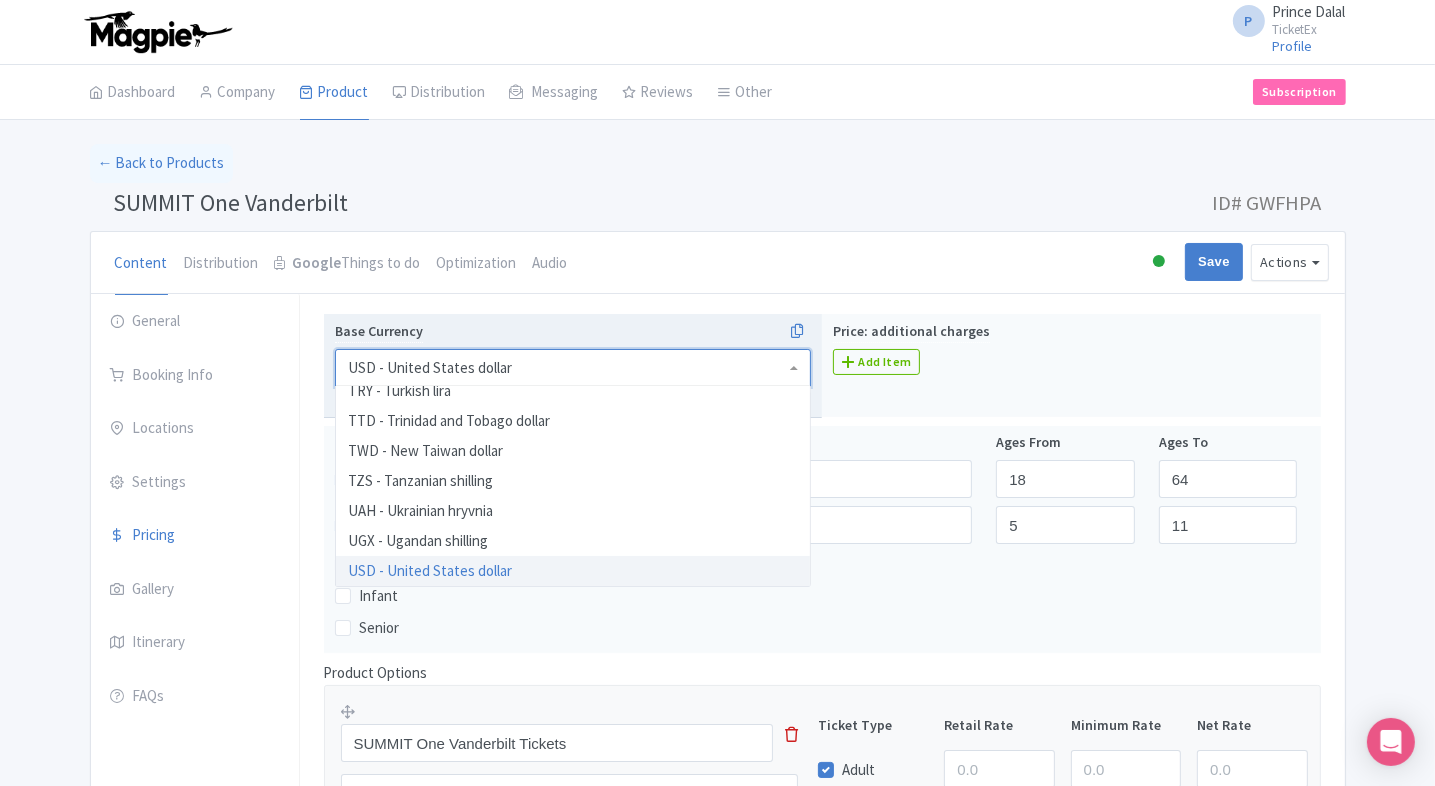 click on "USD - United States dollar" at bounding box center [573, 368] 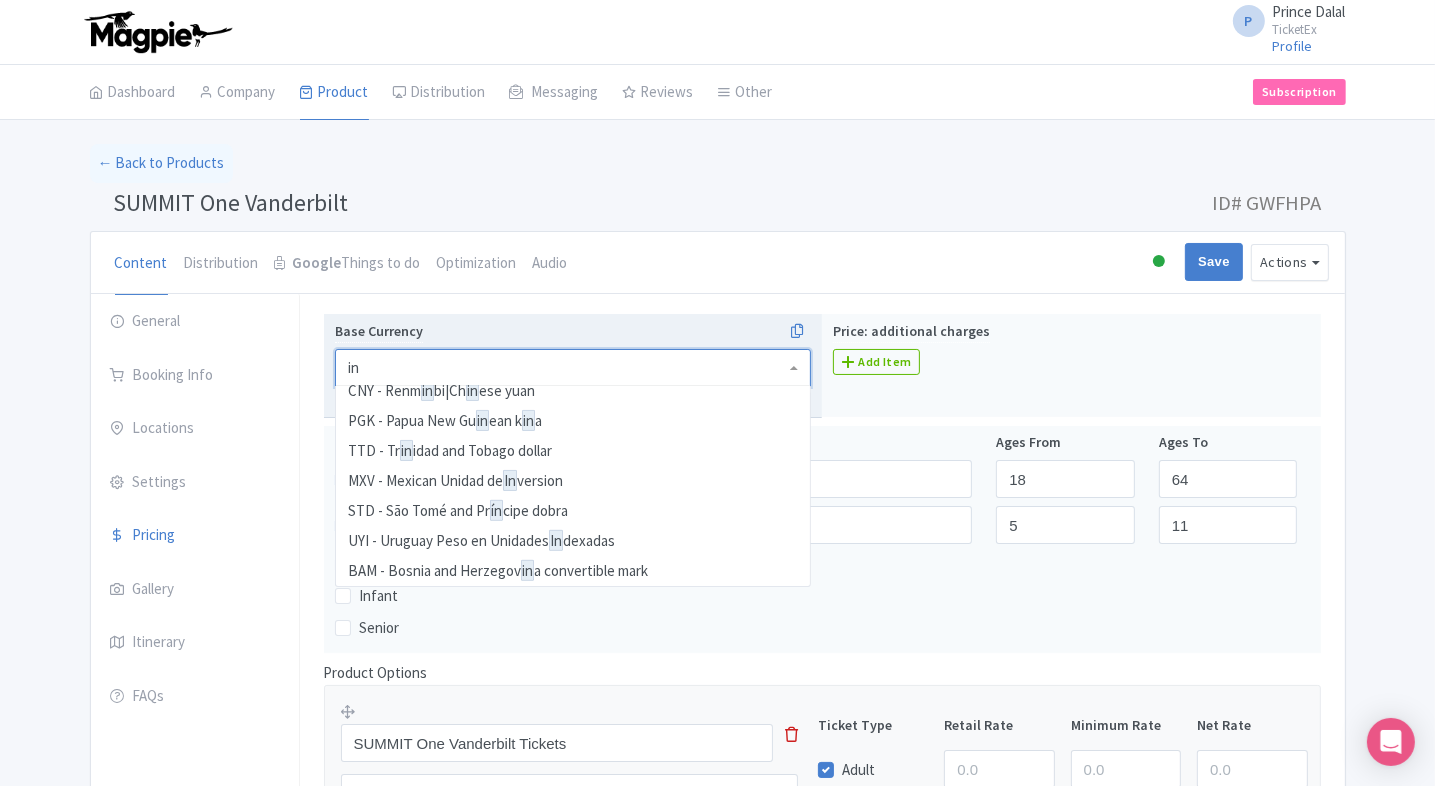 type on "inr" 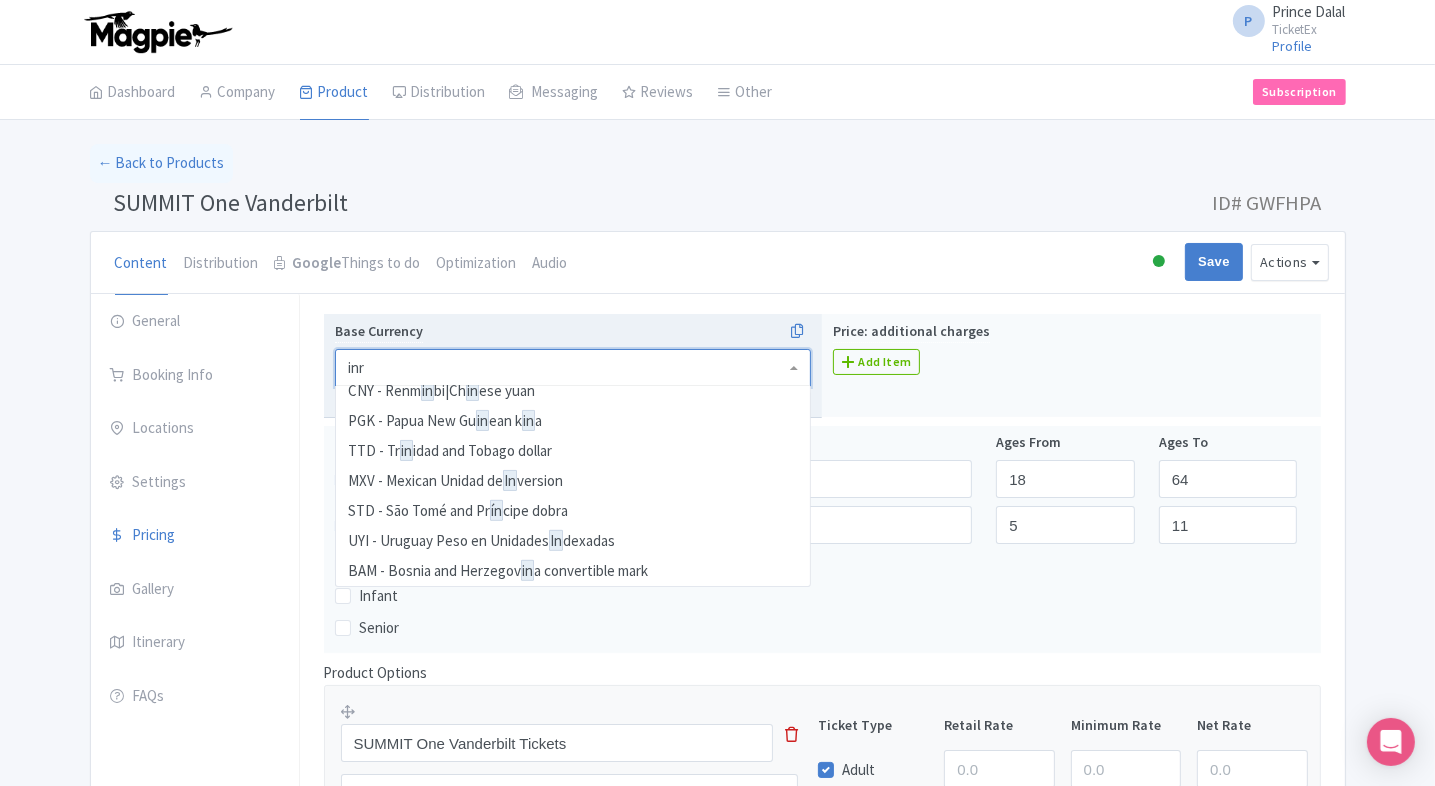 scroll, scrollTop: 0, scrollLeft: 0, axis: both 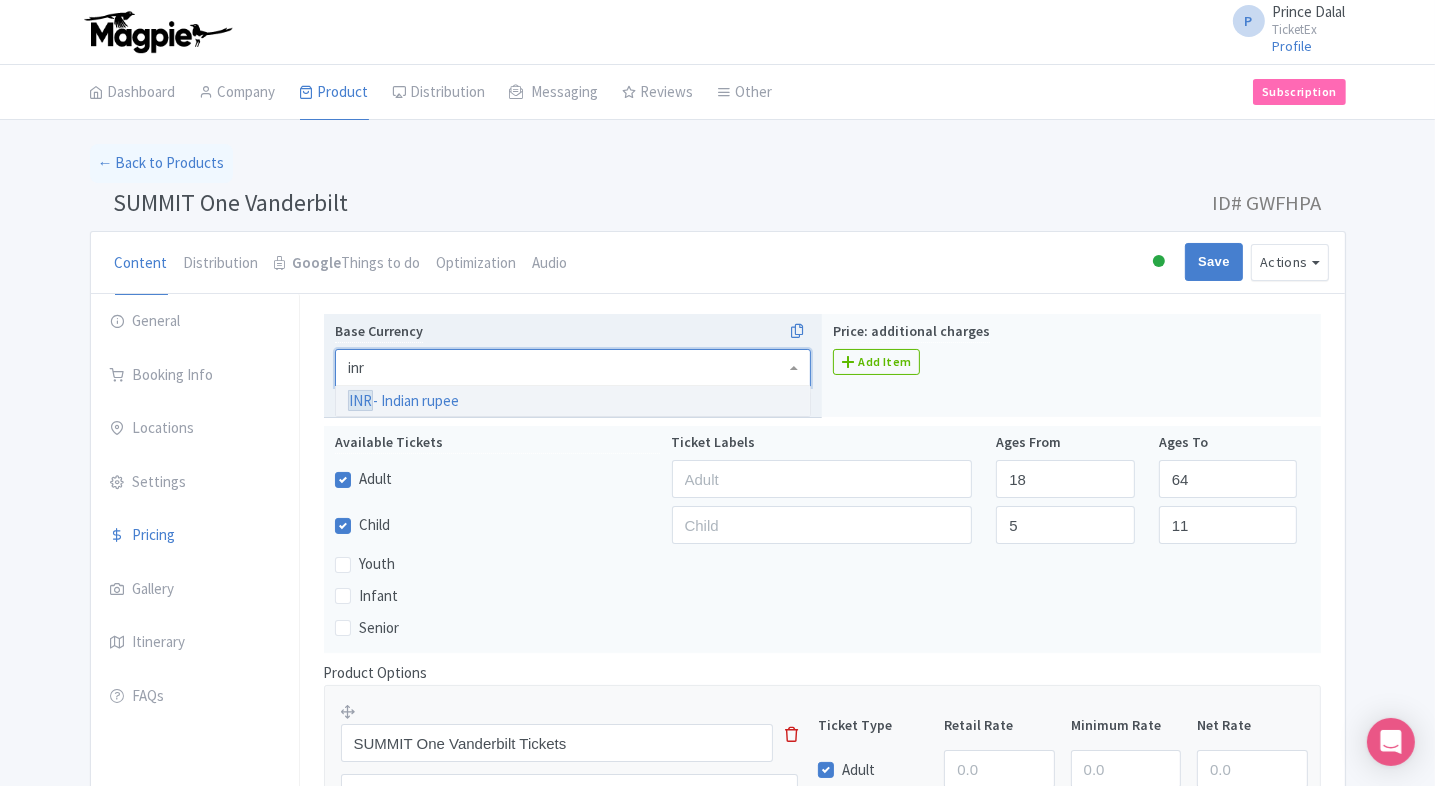 type 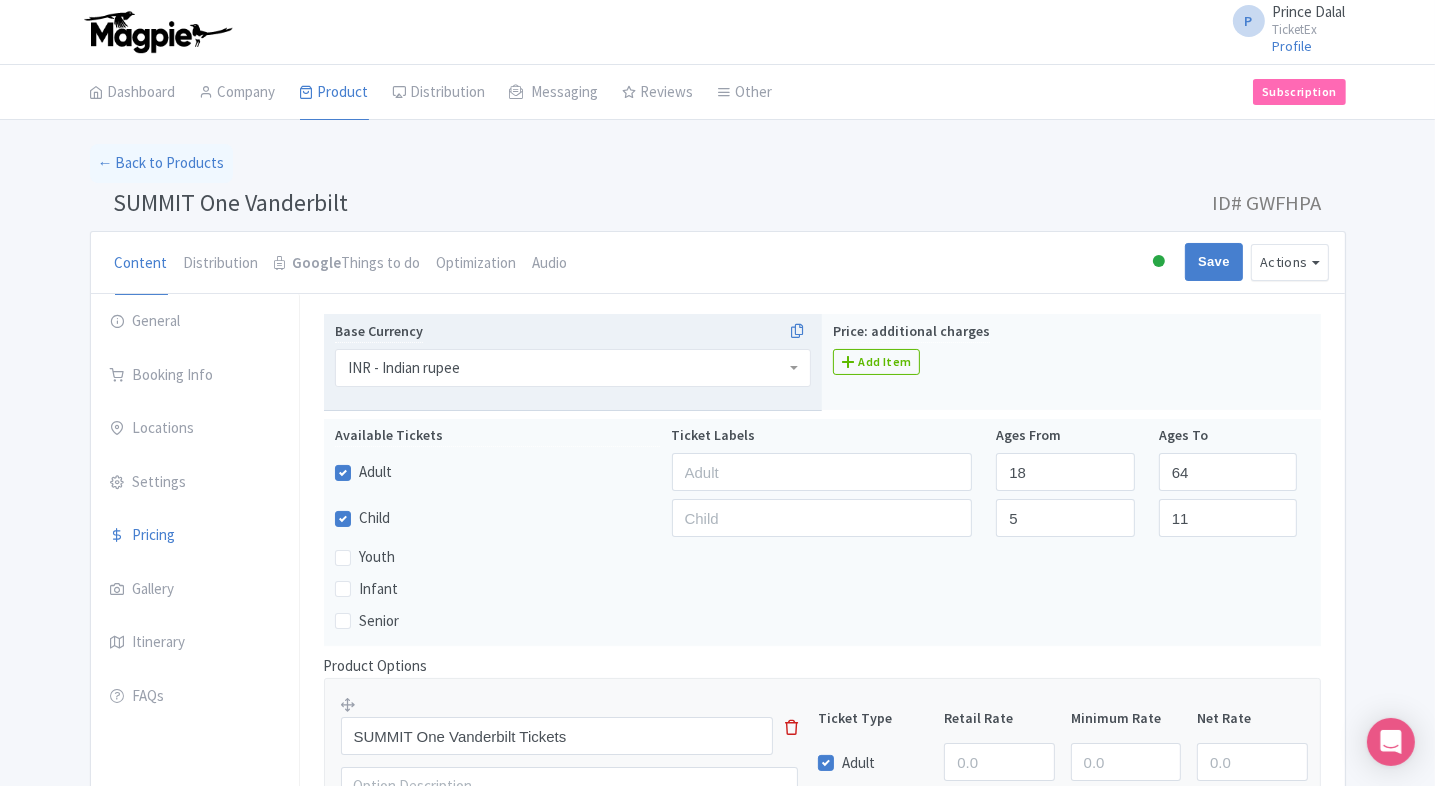 scroll, scrollTop: 0, scrollLeft: 0, axis: both 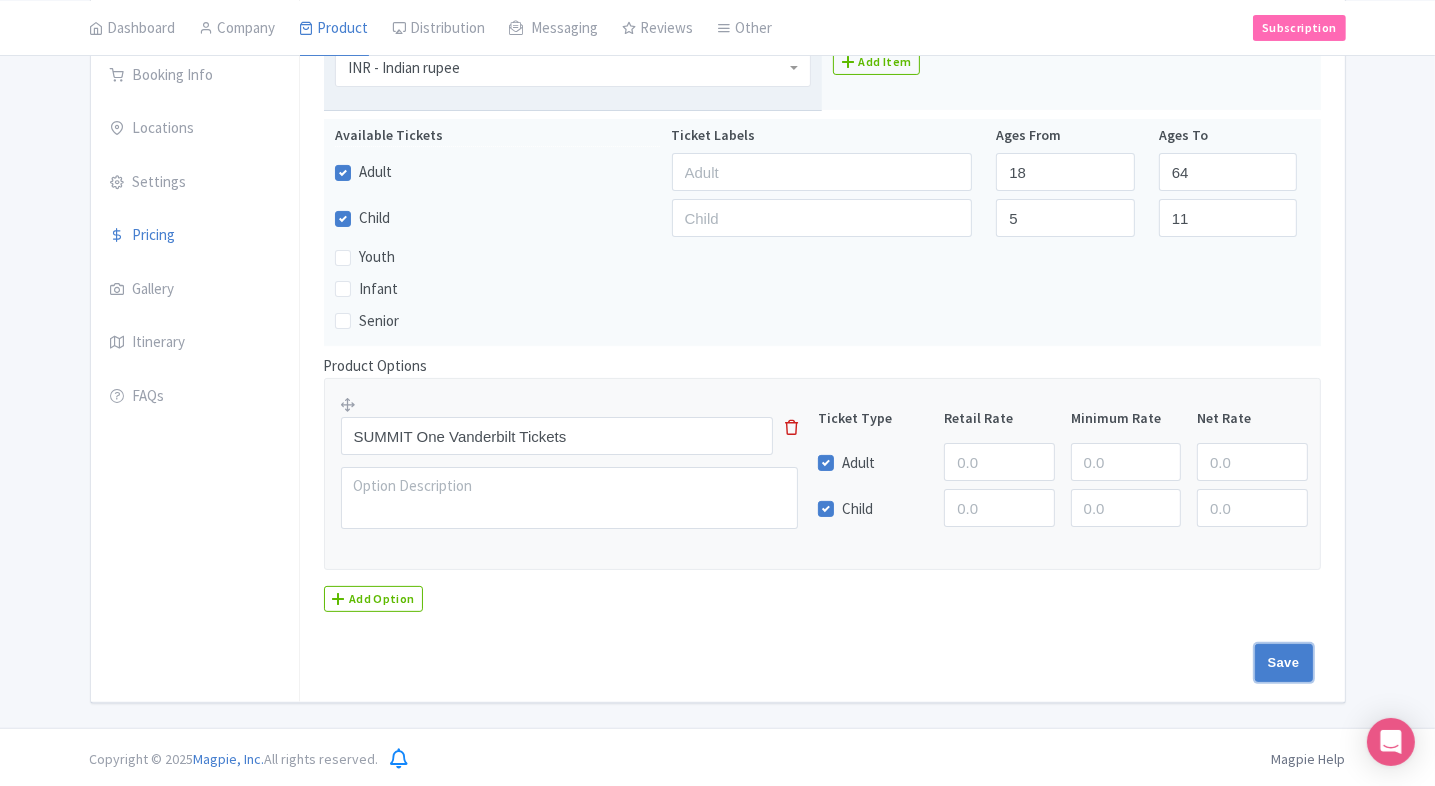drag, startPoint x: 1285, startPoint y: 646, endPoint x: 852, endPoint y: 518, distance: 451.52298 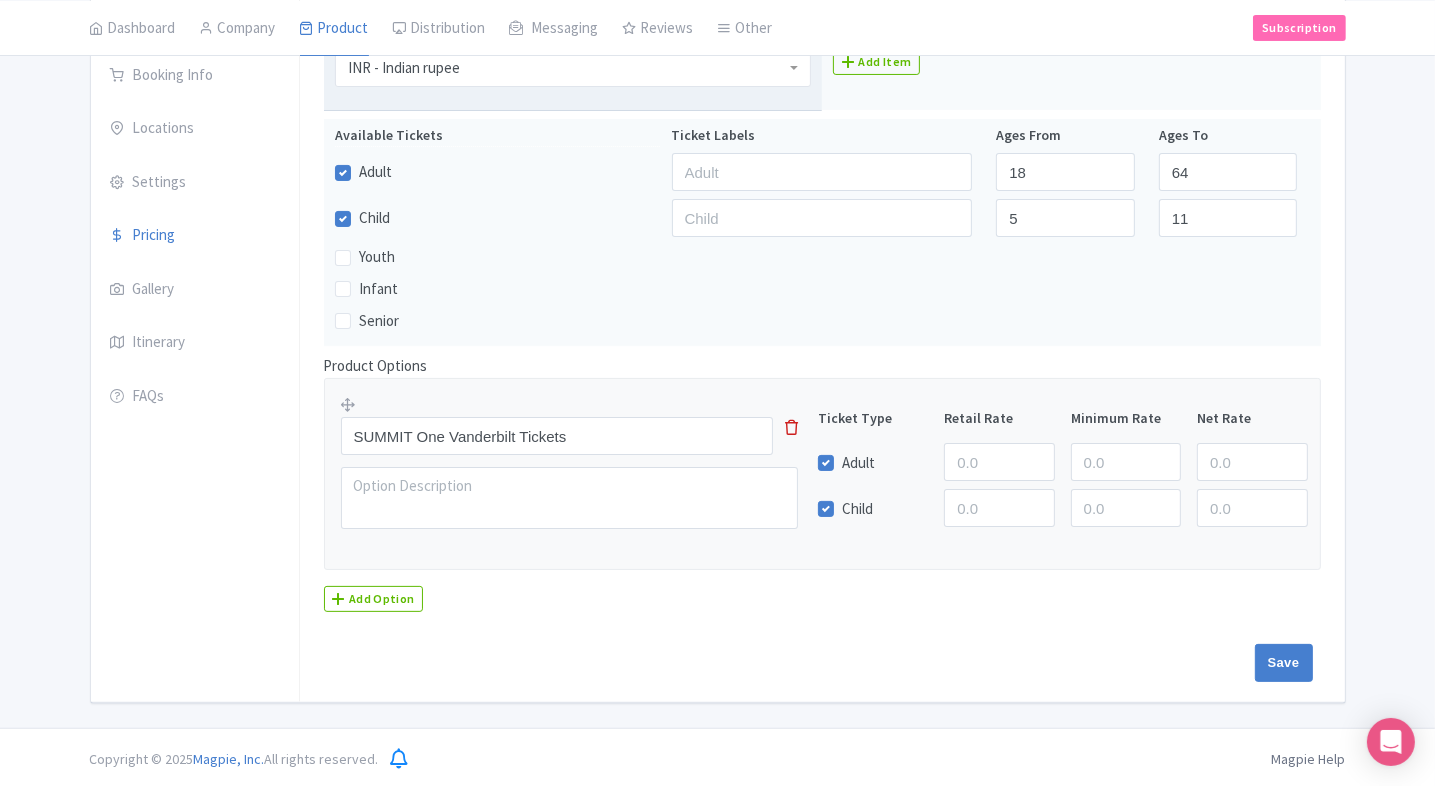 type on "Saving..." 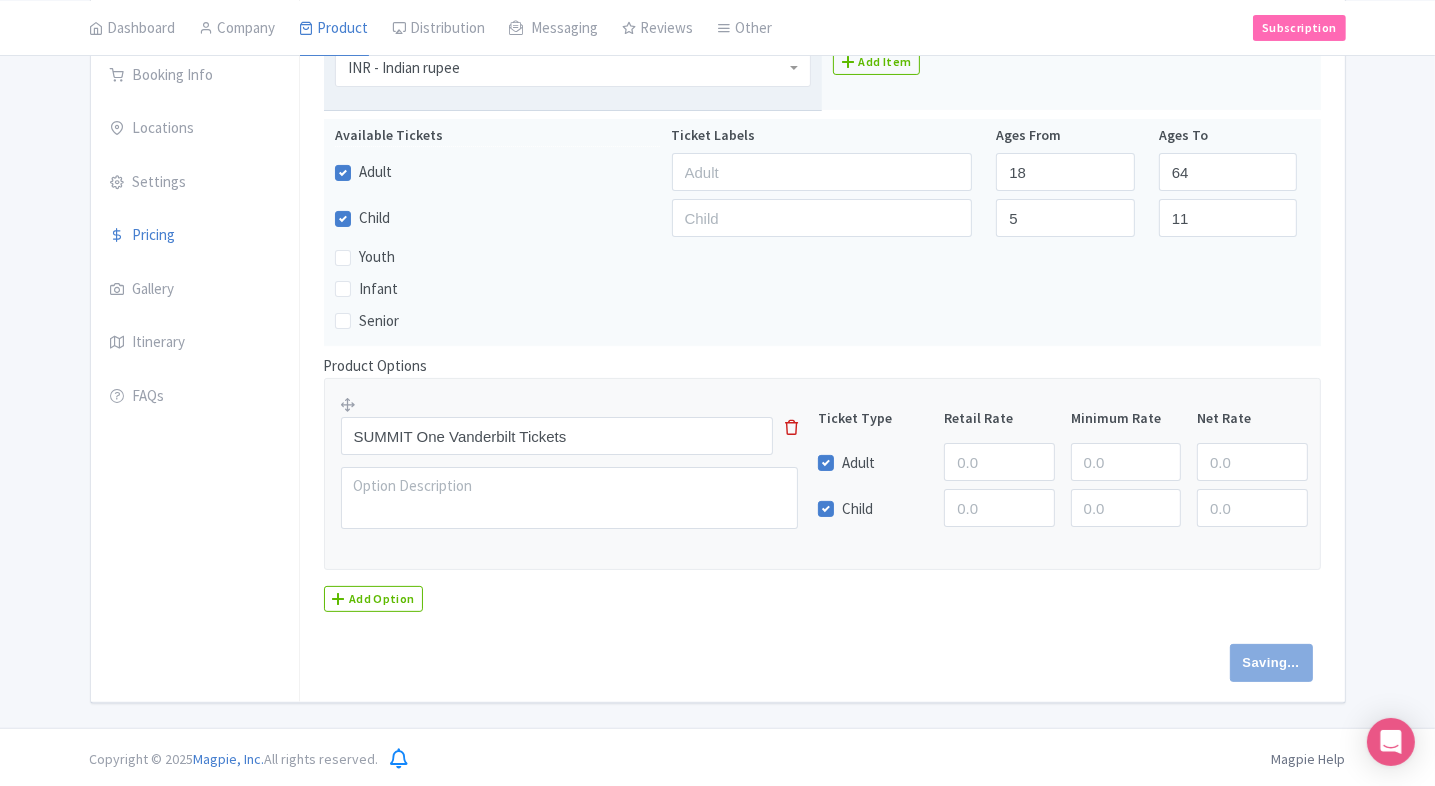 scroll, scrollTop: 0, scrollLeft: 0, axis: both 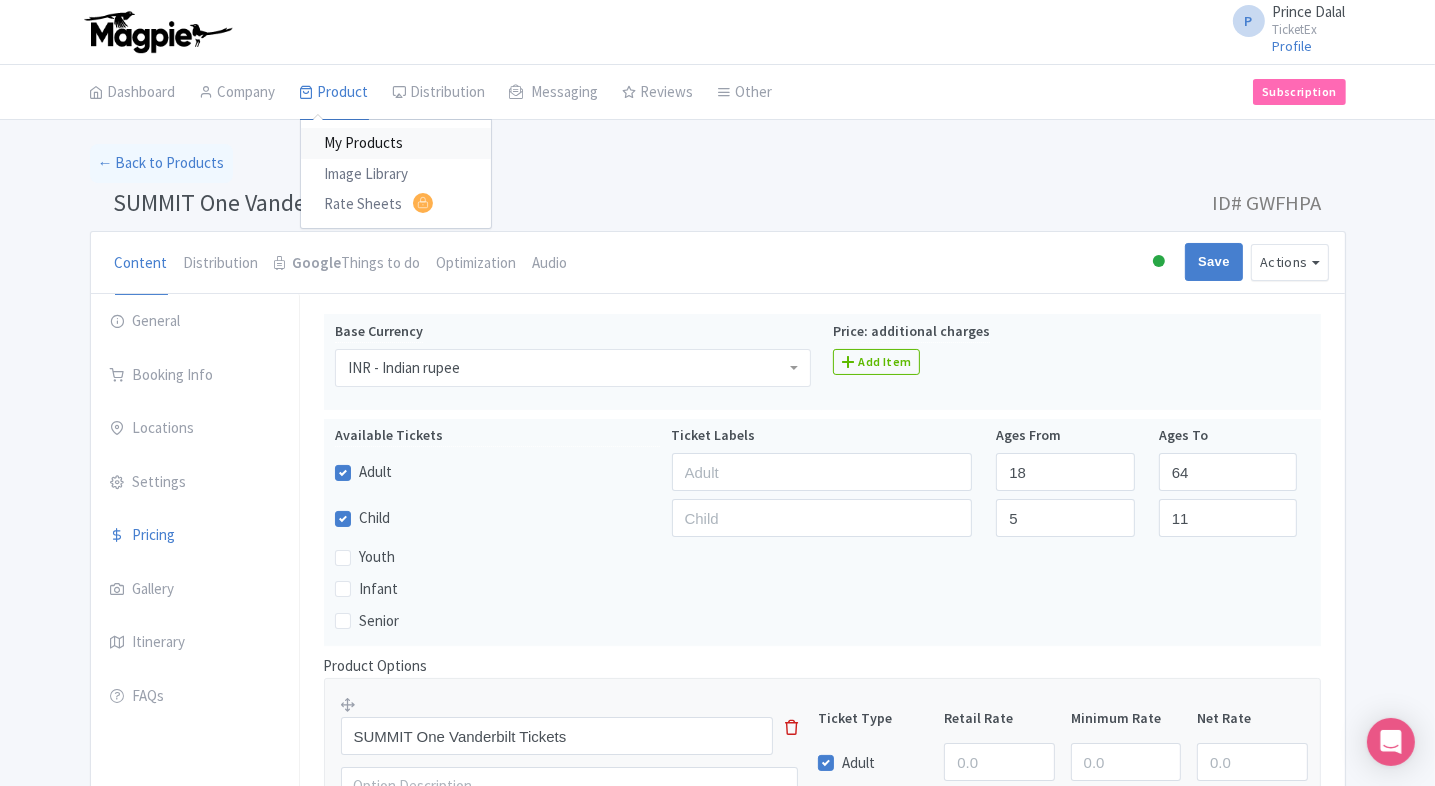 click on "My Products" at bounding box center (396, 143) 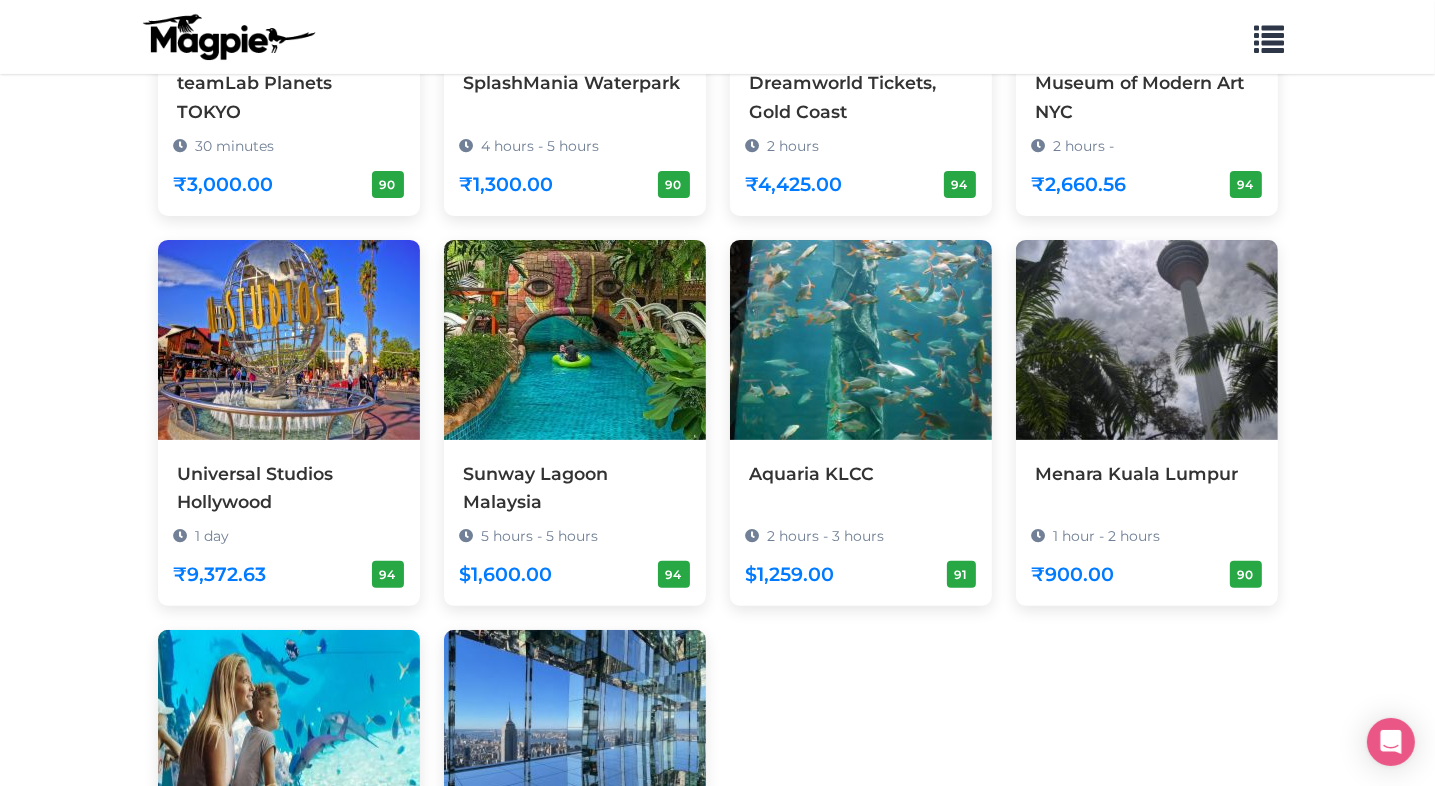 scroll, scrollTop: 523, scrollLeft: 0, axis: vertical 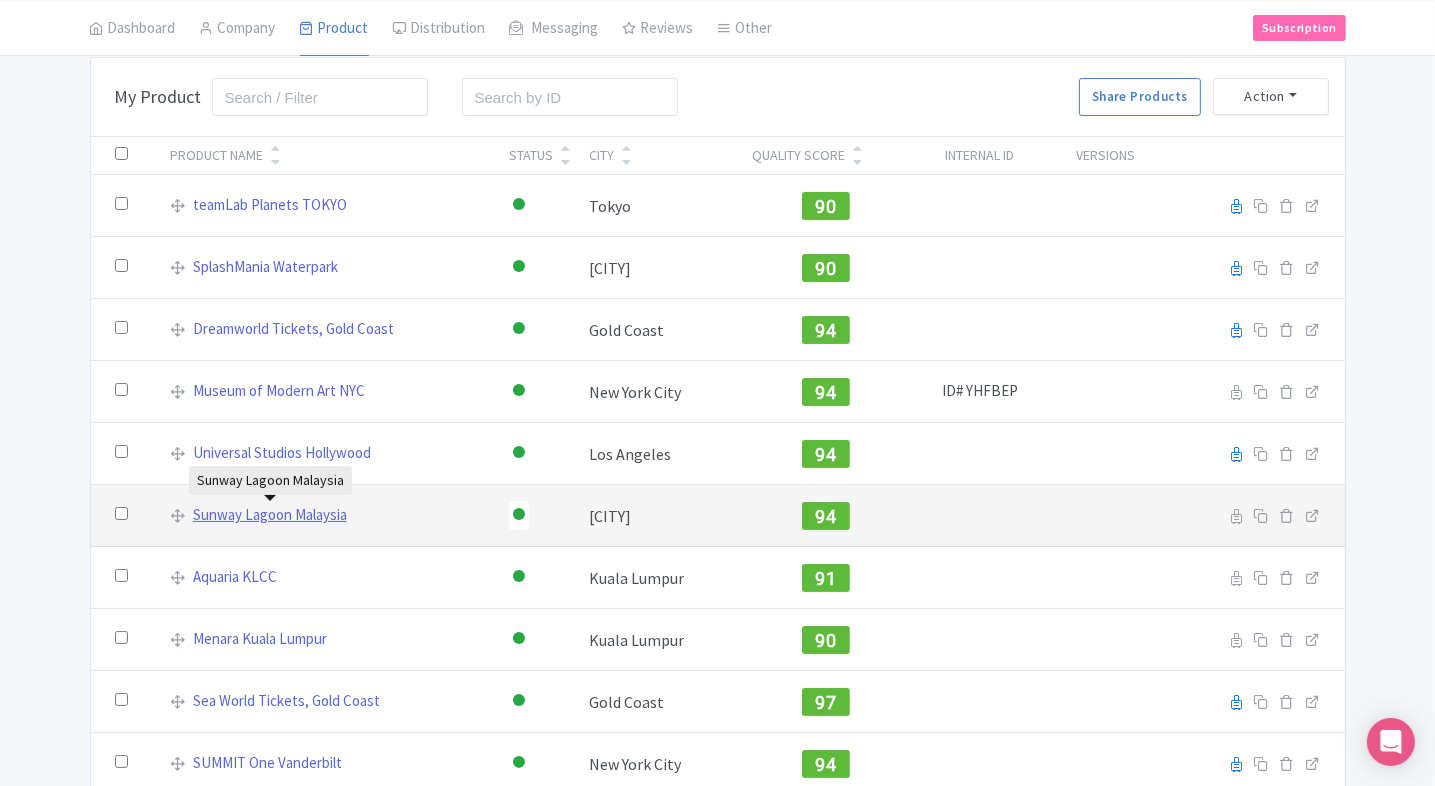 click on "Sunway Lagoon Malaysia" at bounding box center [270, 515] 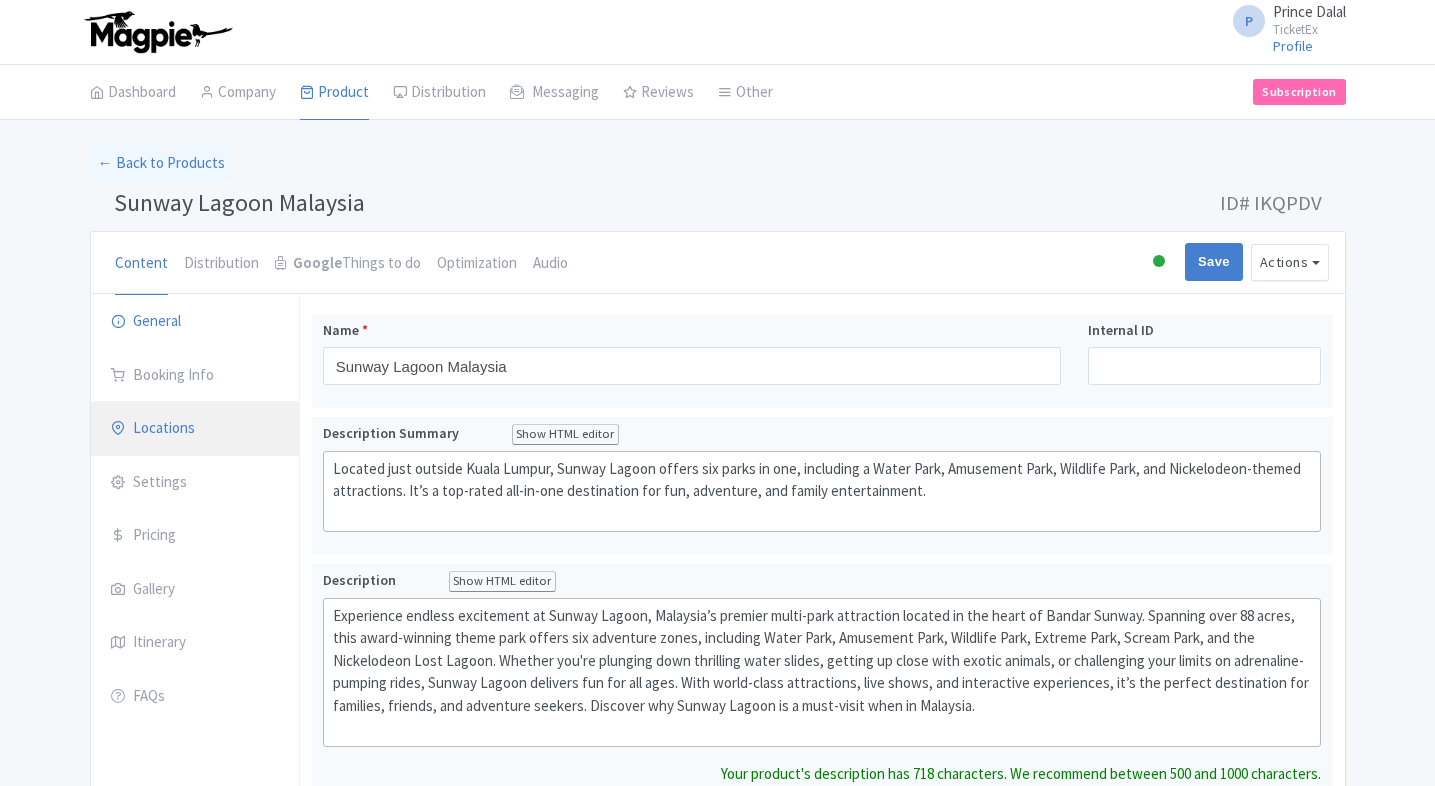 scroll, scrollTop: 0, scrollLeft: 0, axis: both 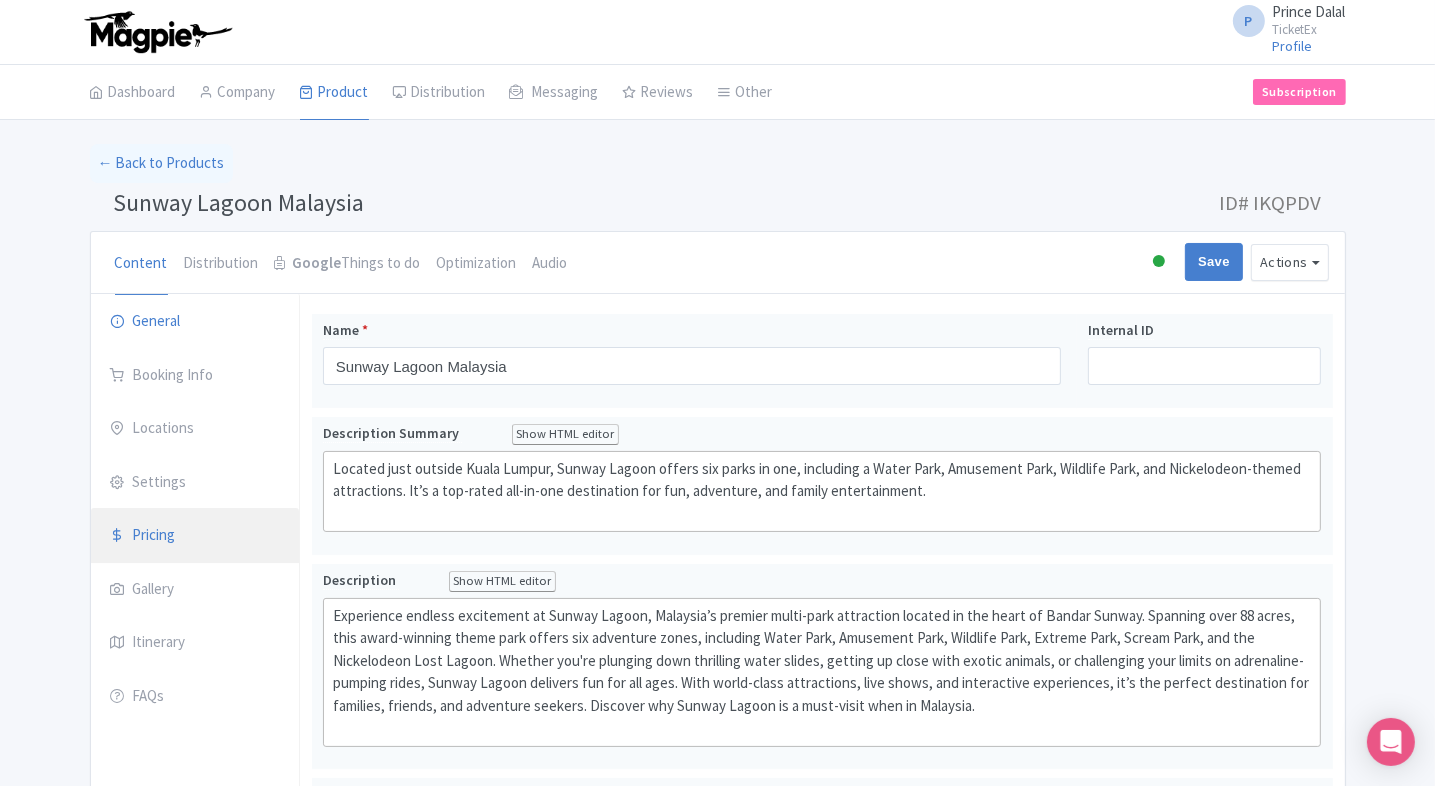 click on "Pricing" at bounding box center (195, 536) 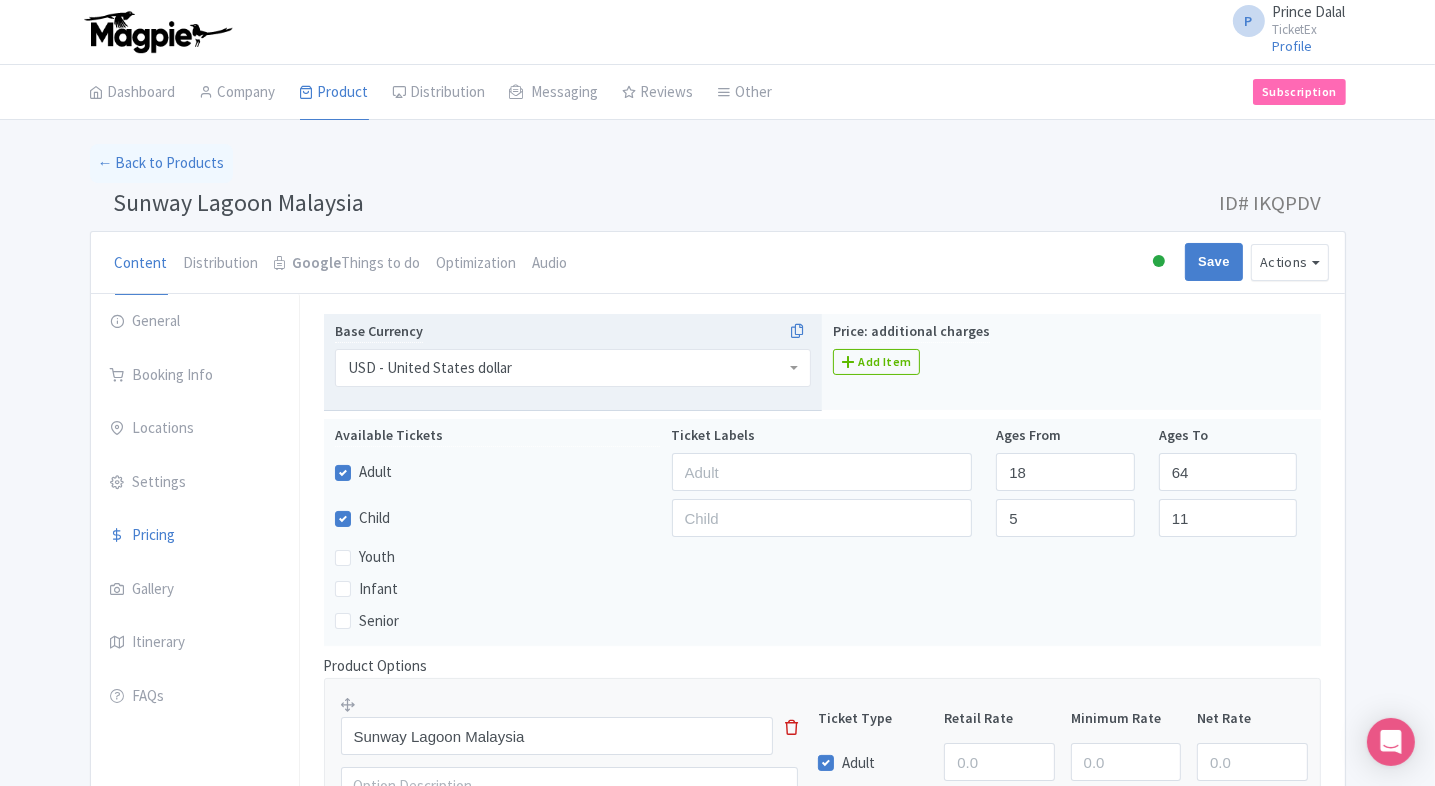 click on "USD - United States dollar" at bounding box center [573, 368] 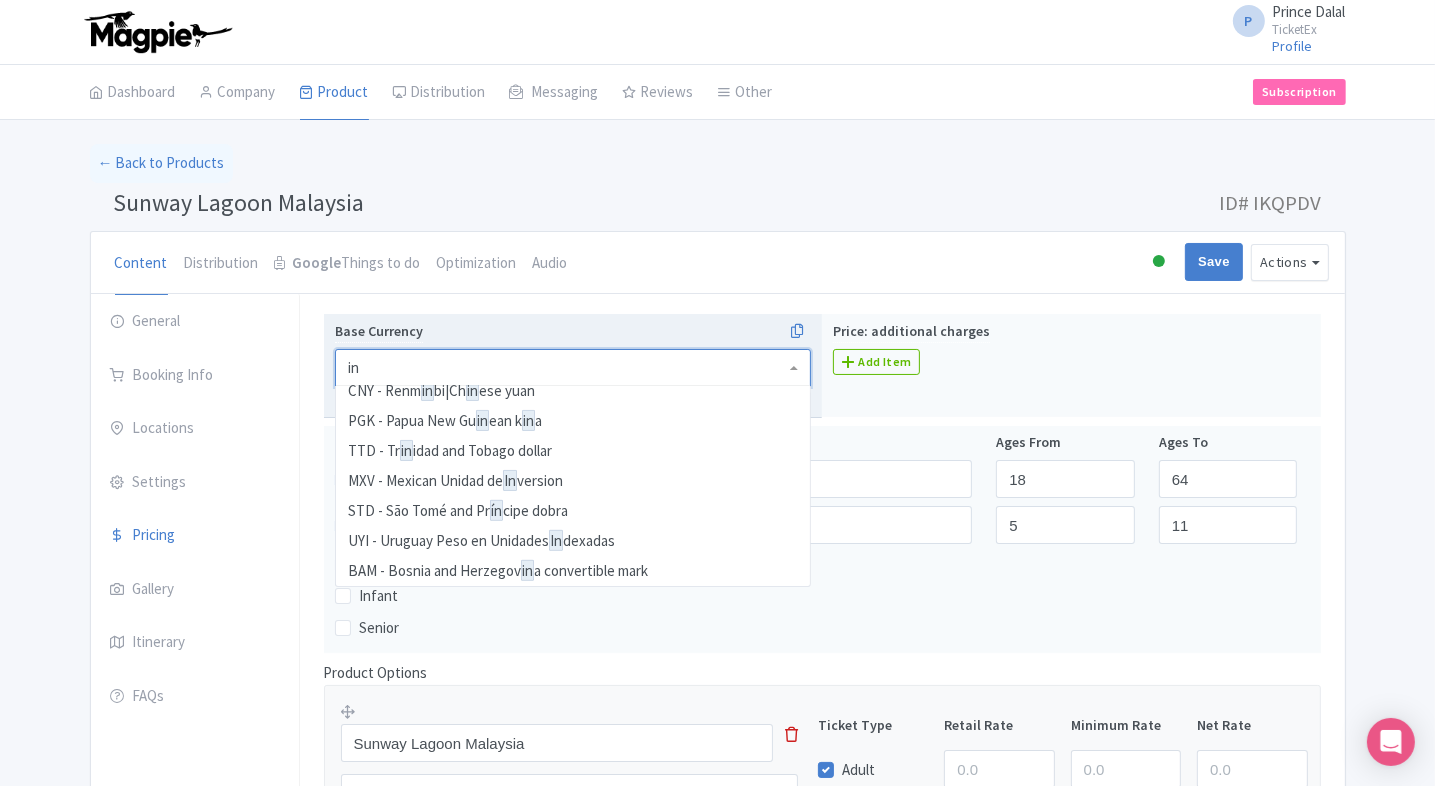 scroll, scrollTop: 570, scrollLeft: 0, axis: vertical 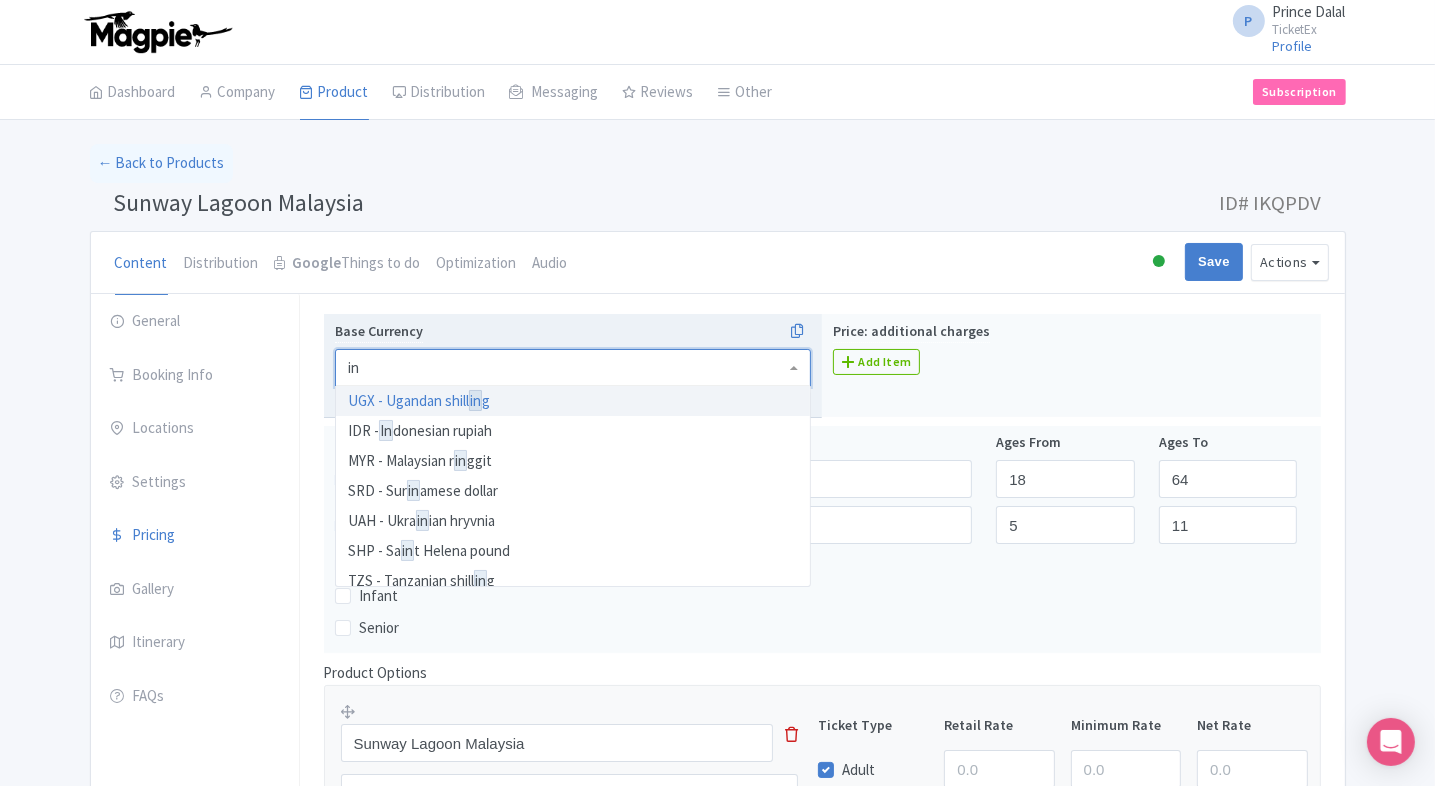 type on "inr" 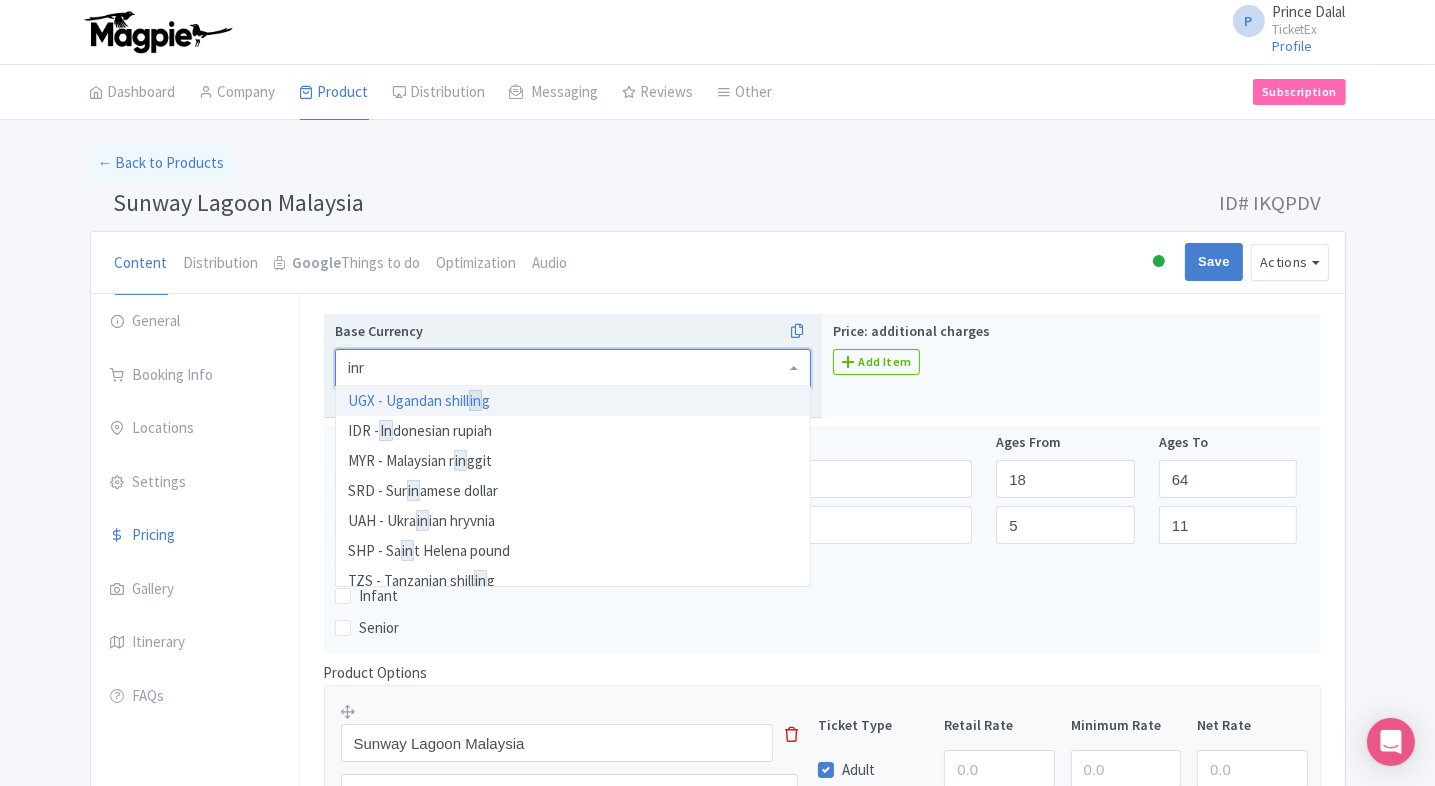 scroll, scrollTop: 0, scrollLeft: 0, axis: both 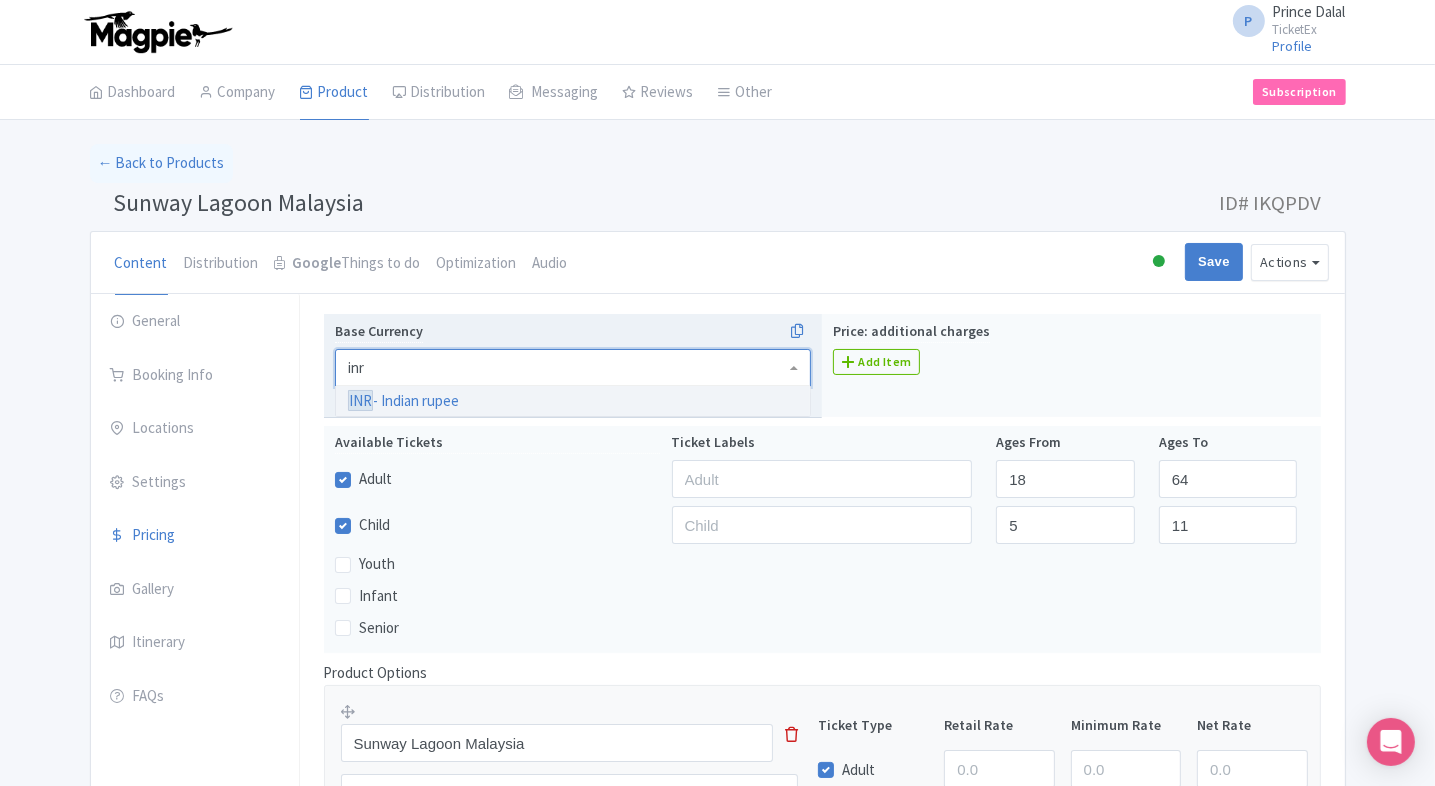 type 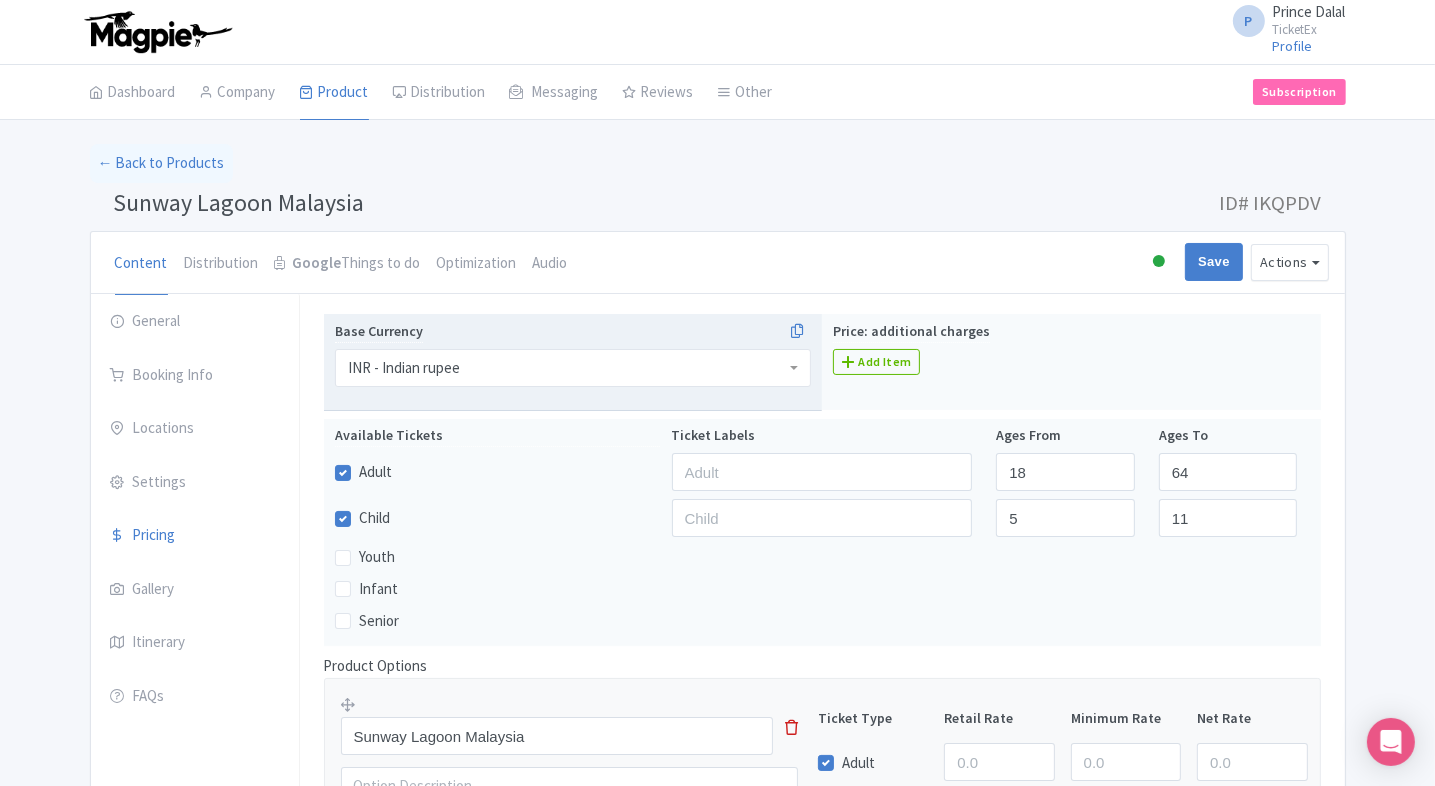 scroll, scrollTop: 0, scrollLeft: 0, axis: both 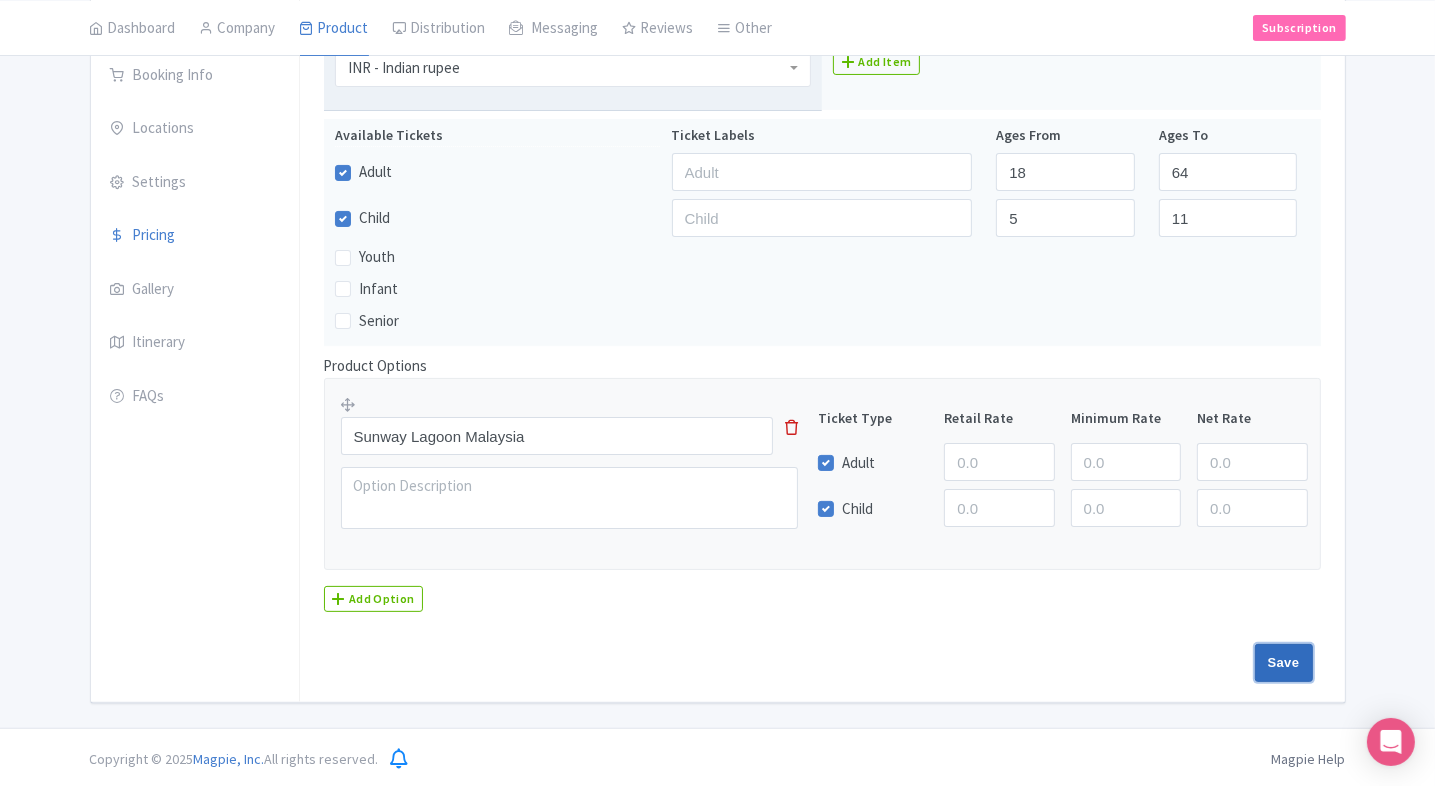 click on "Save" at bounding box center [1284, 663] 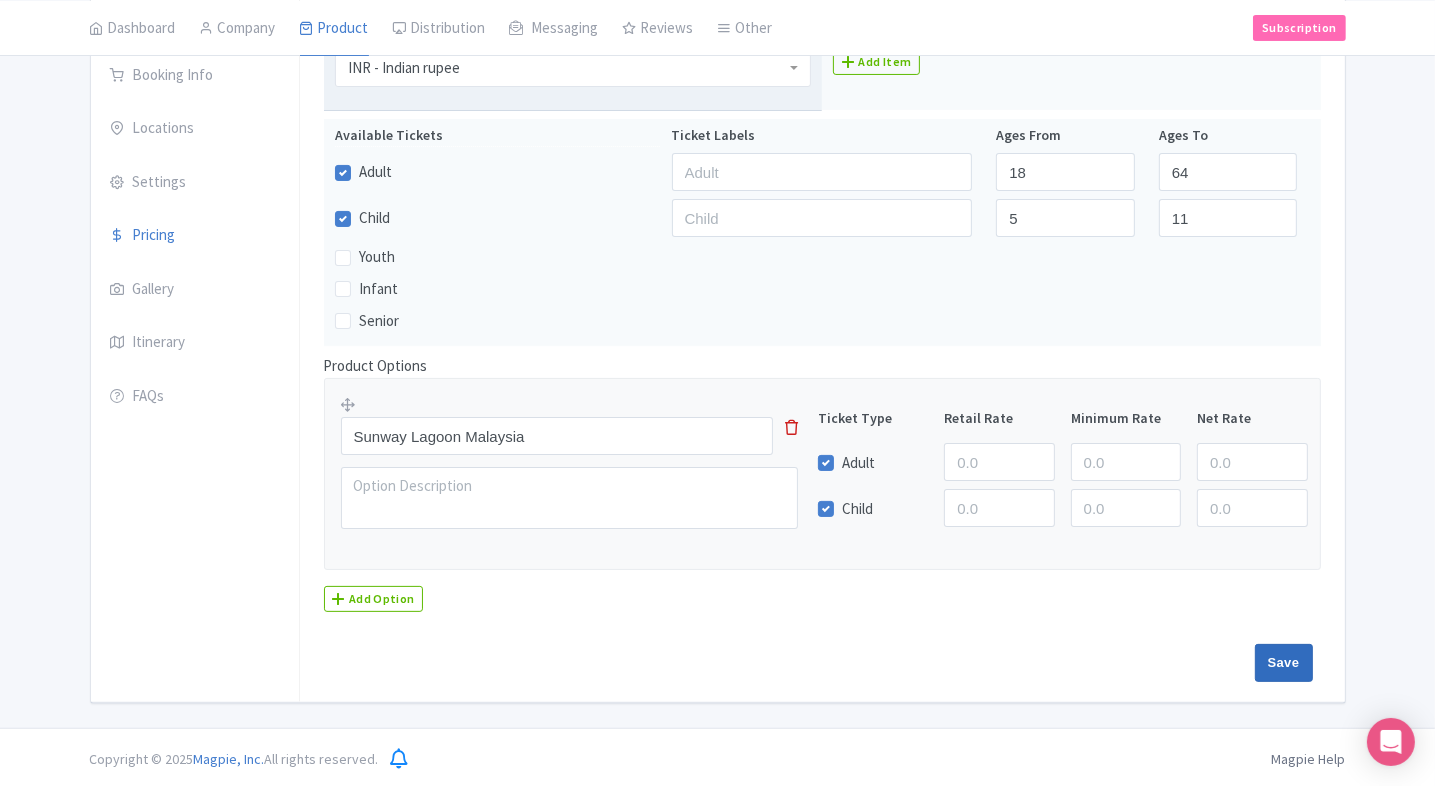 type on "Saving..." 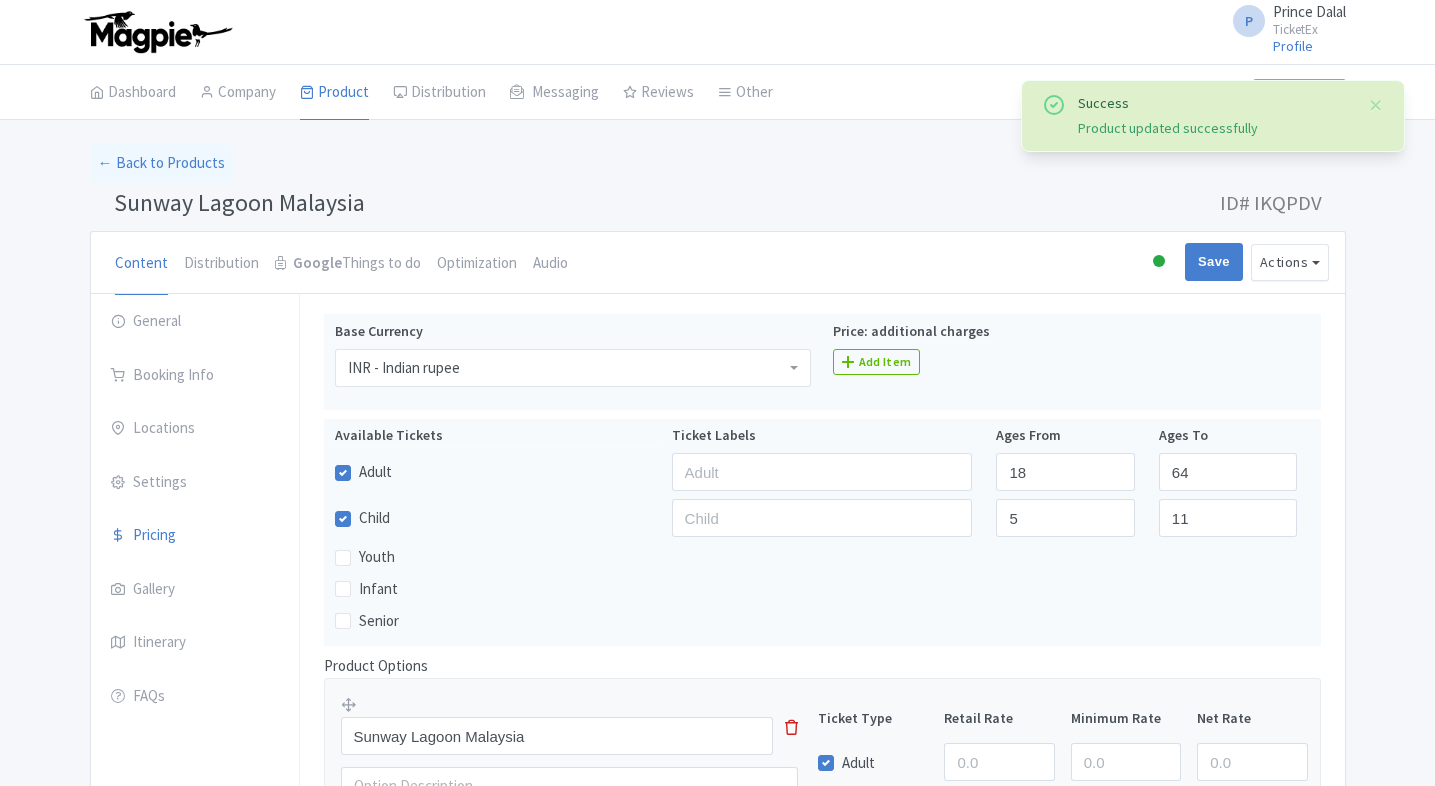 scroll, scrollTop: 0, scrollLeft: 0, axis: both 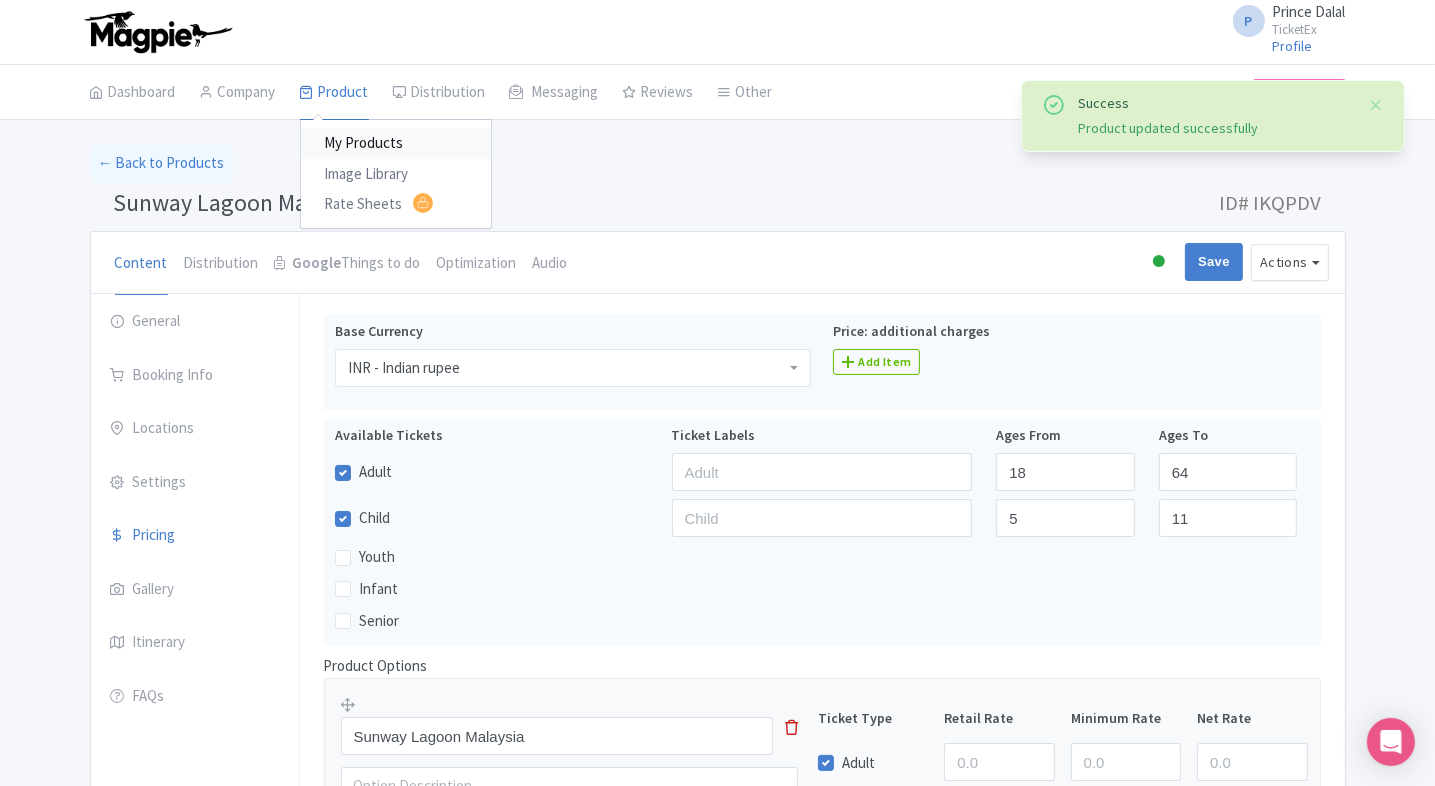 click on "My Products" at bounding box center (396, 143) 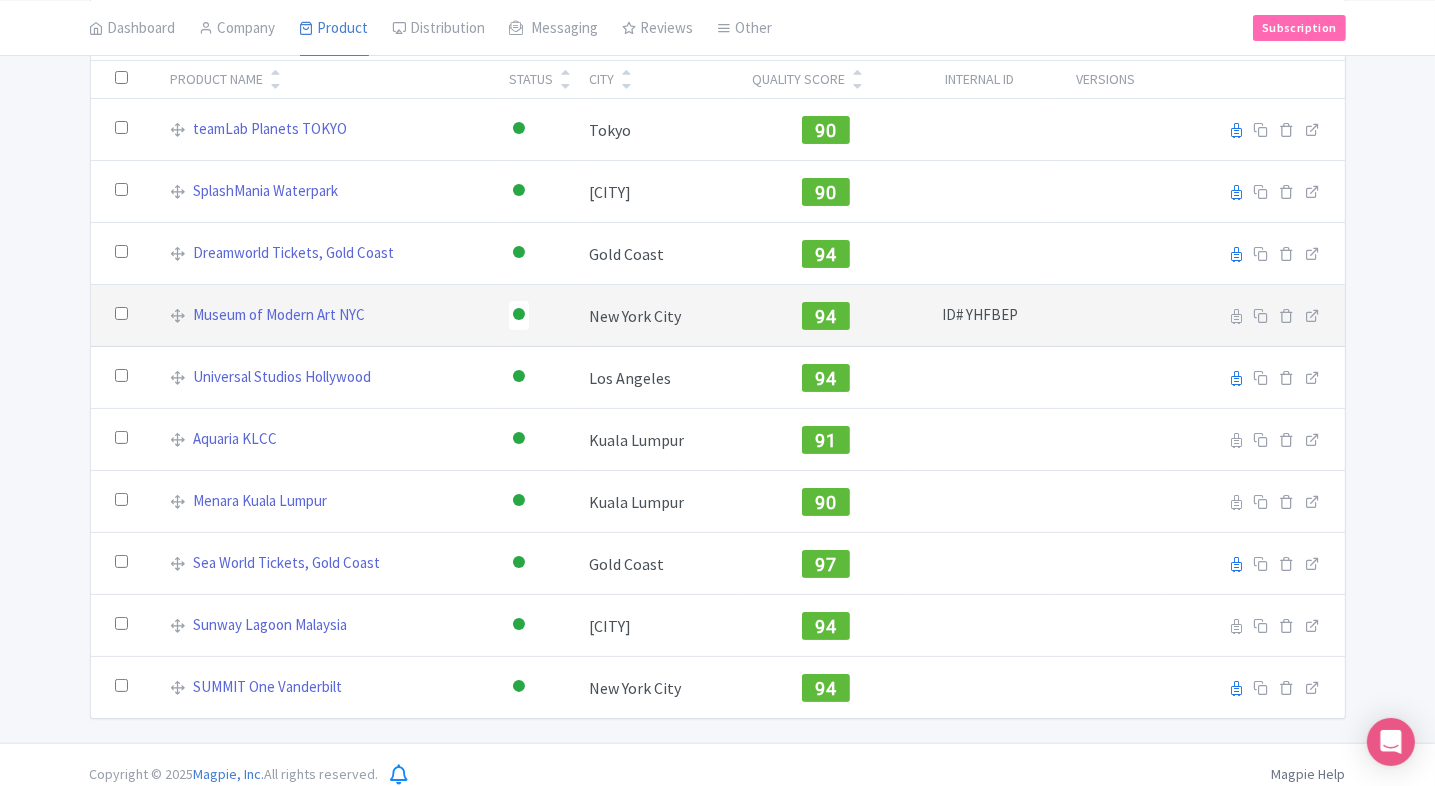 scroll, scrollTop: 164, scrollLeft: 0, axis: vertical 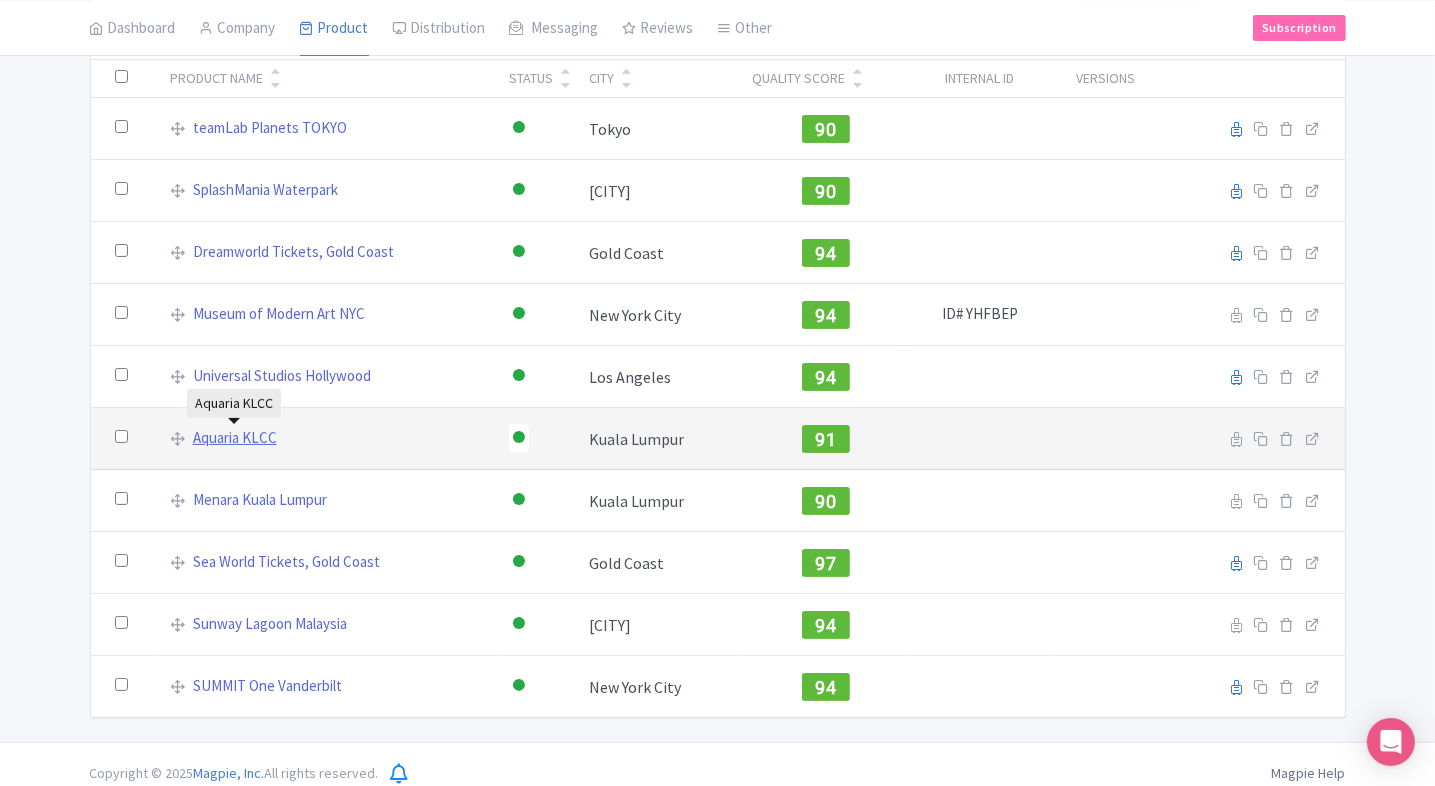click on "Aquaria KLCC" at bounding box center [235, 438] 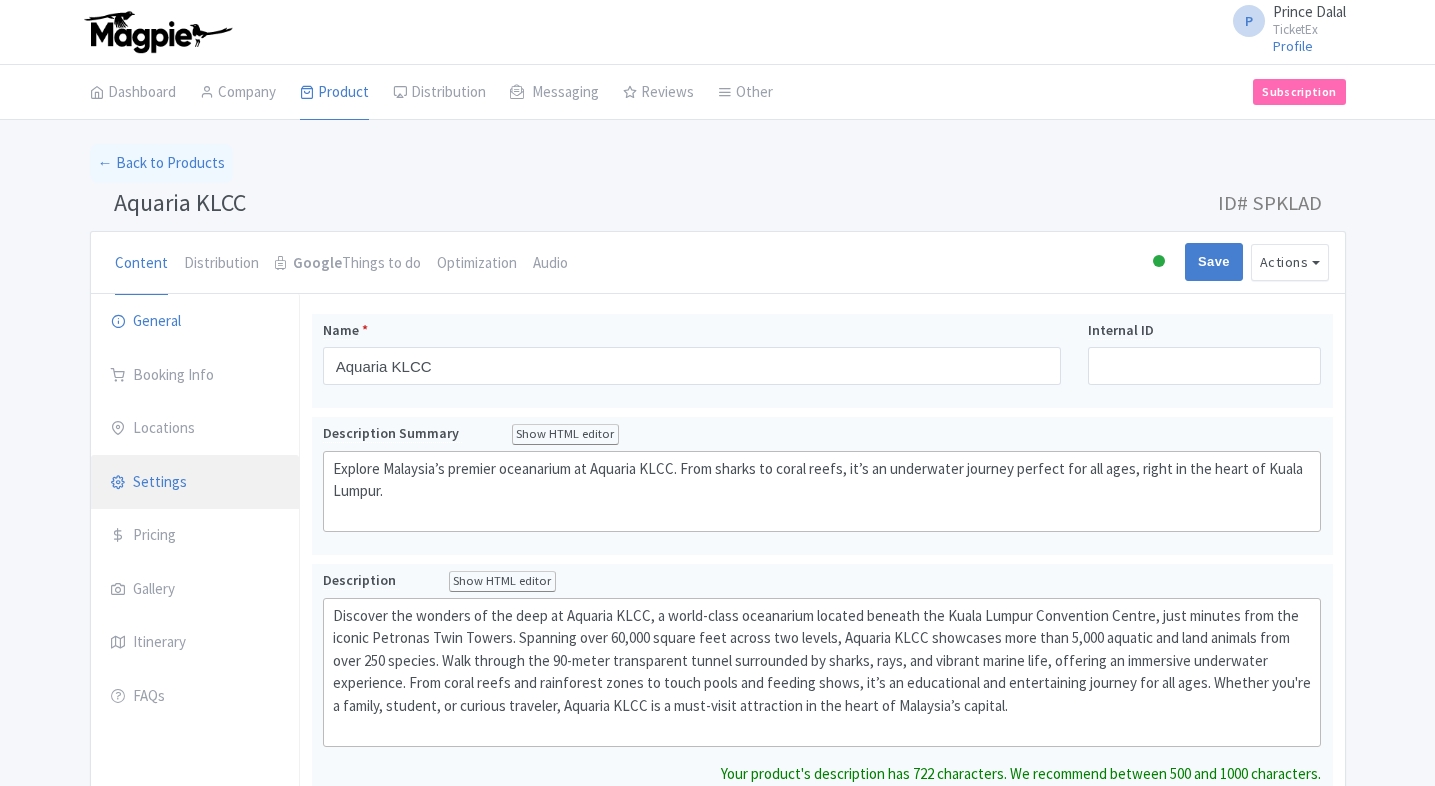 scroll, scrollTop: 0, scrollLeft: 0, axis: both 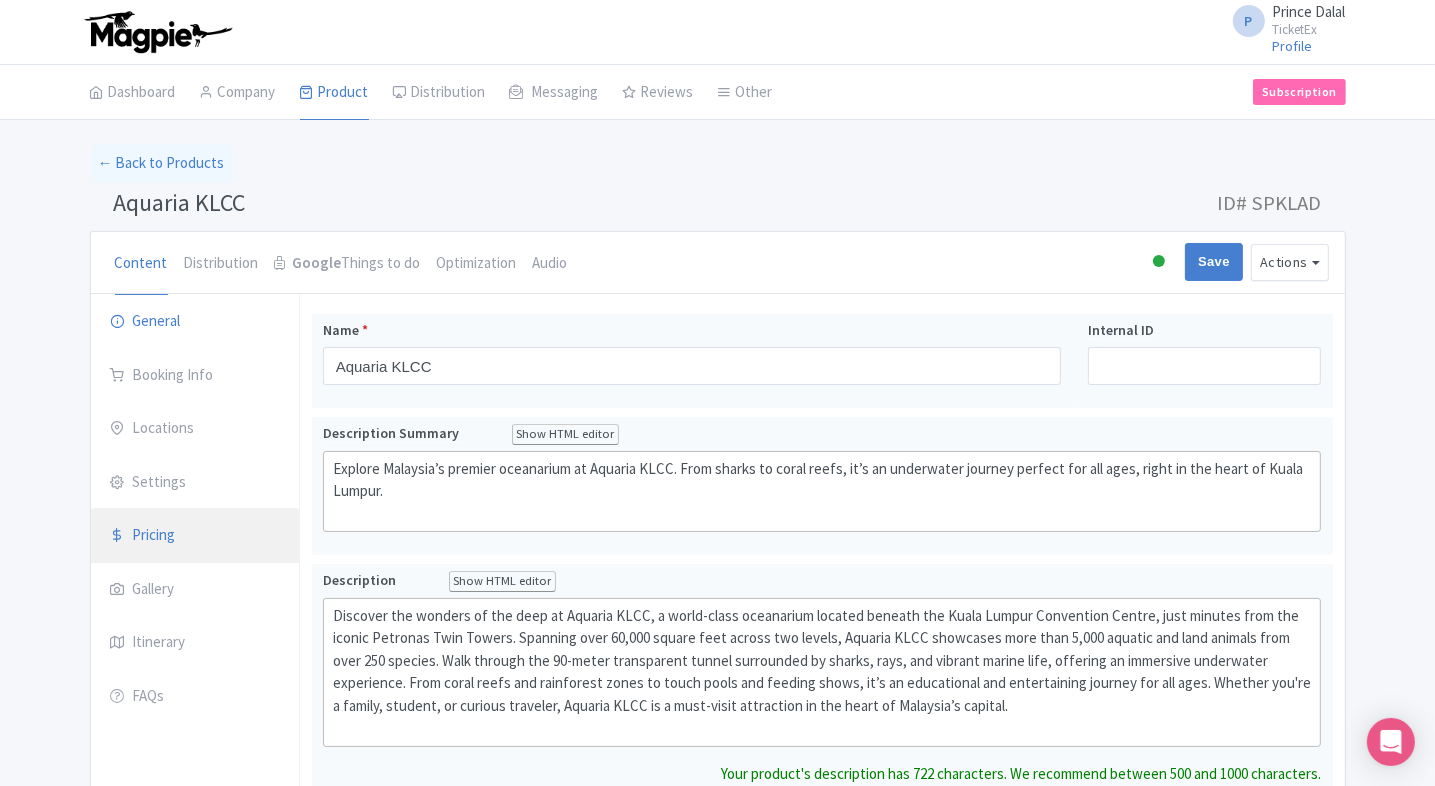 click on "Pricing" at bounding box center (195, 536) 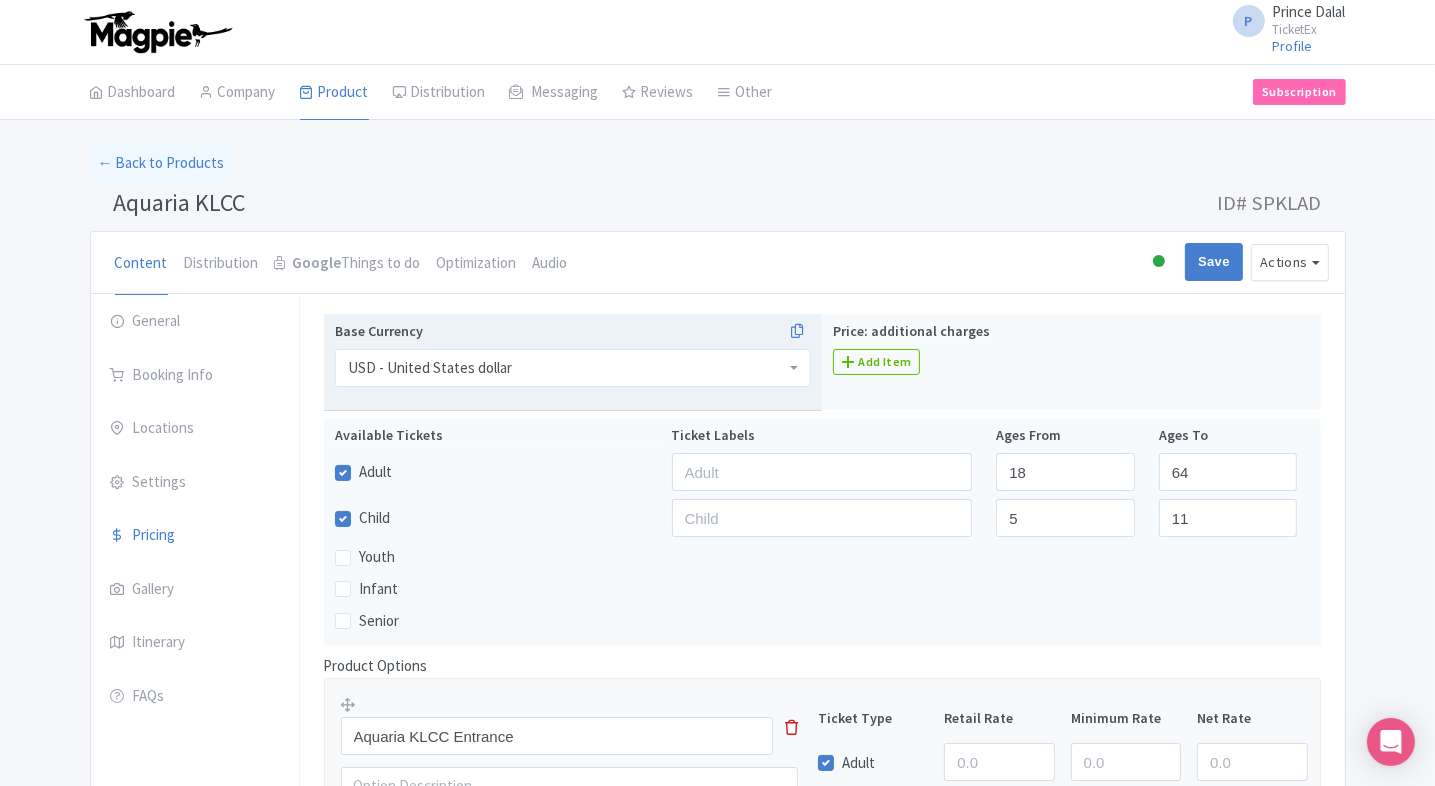 click on "USD - United States dollar" at bounding box center (573, 368) 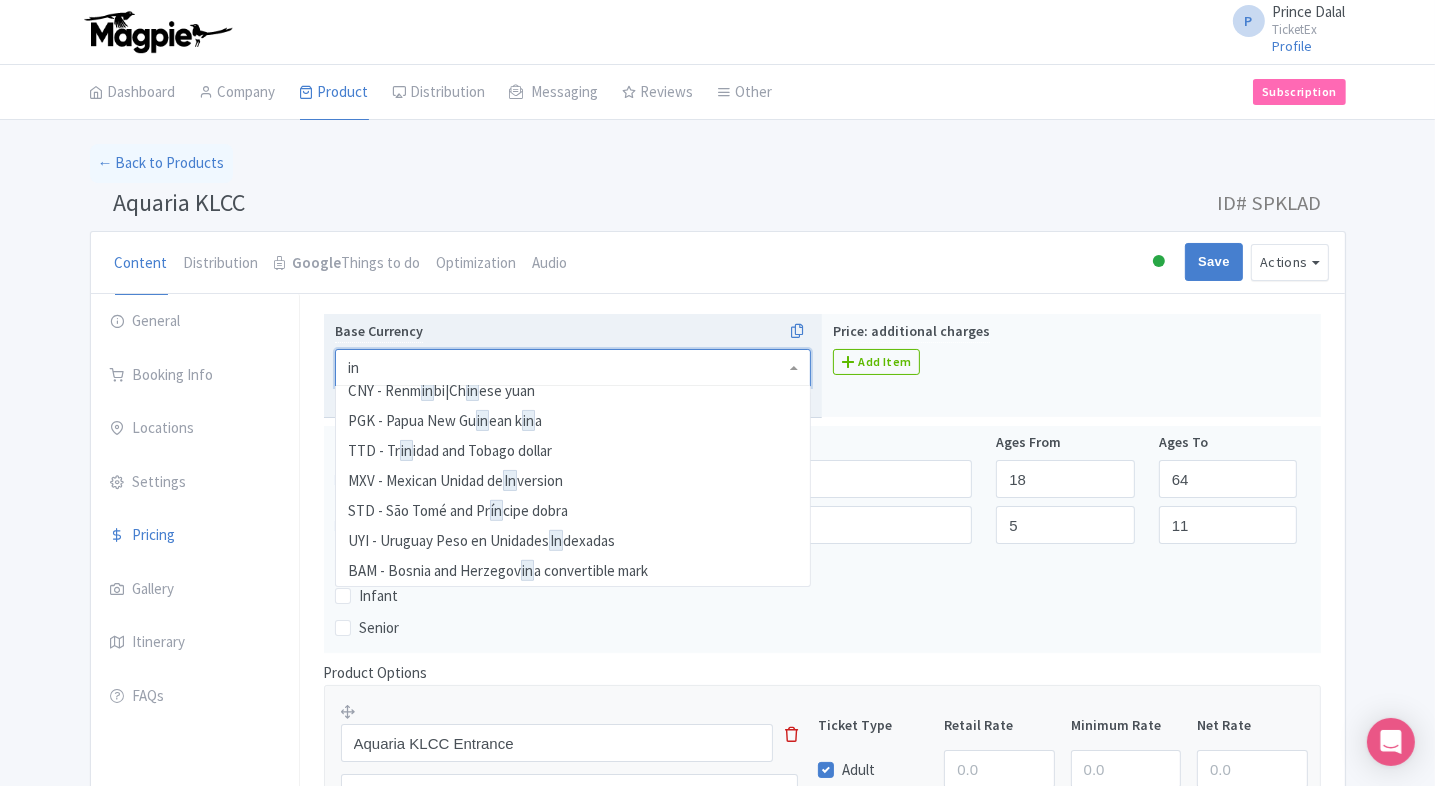 scroll, scrollTop: 570, scrollLeft: 0, axis: vertical 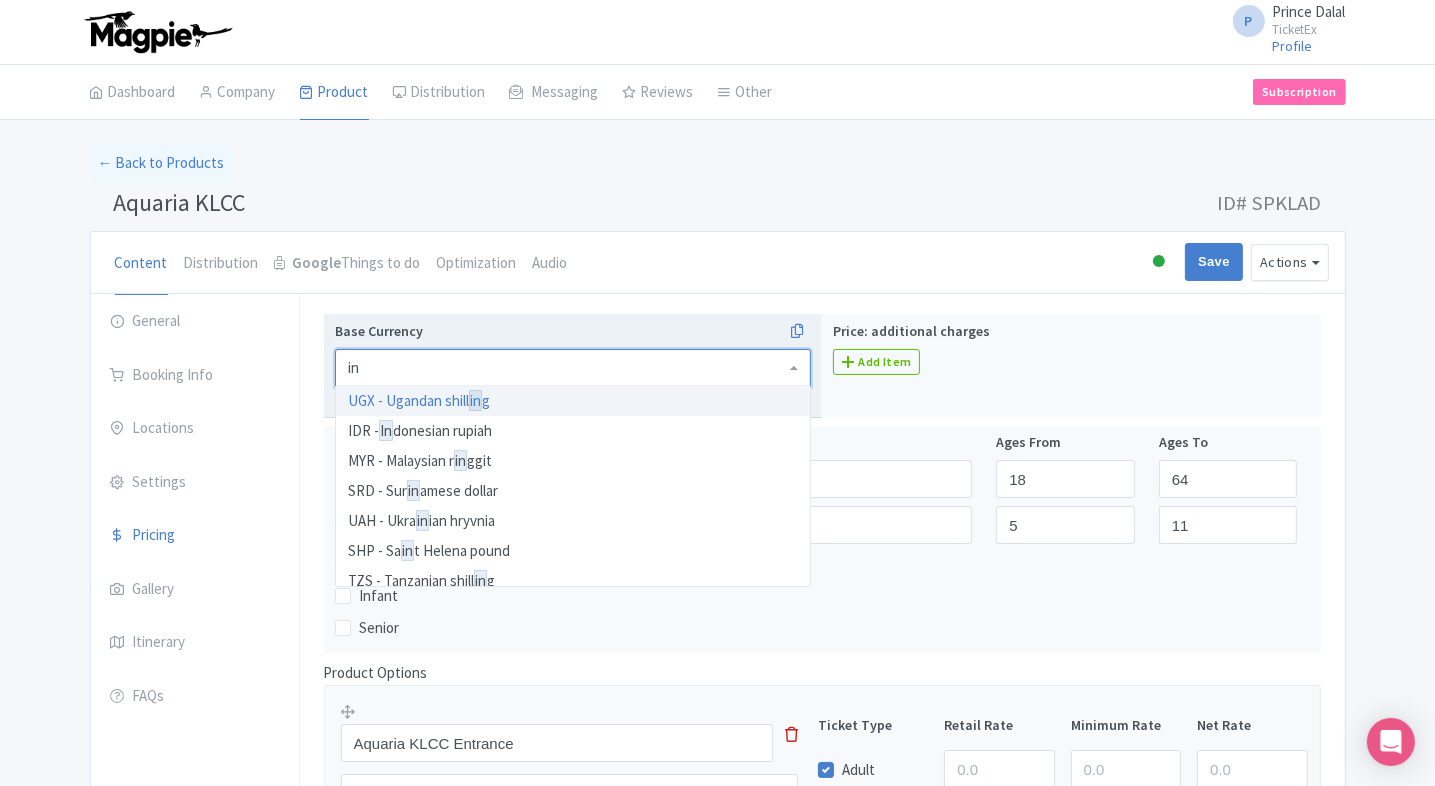 type on "inr" 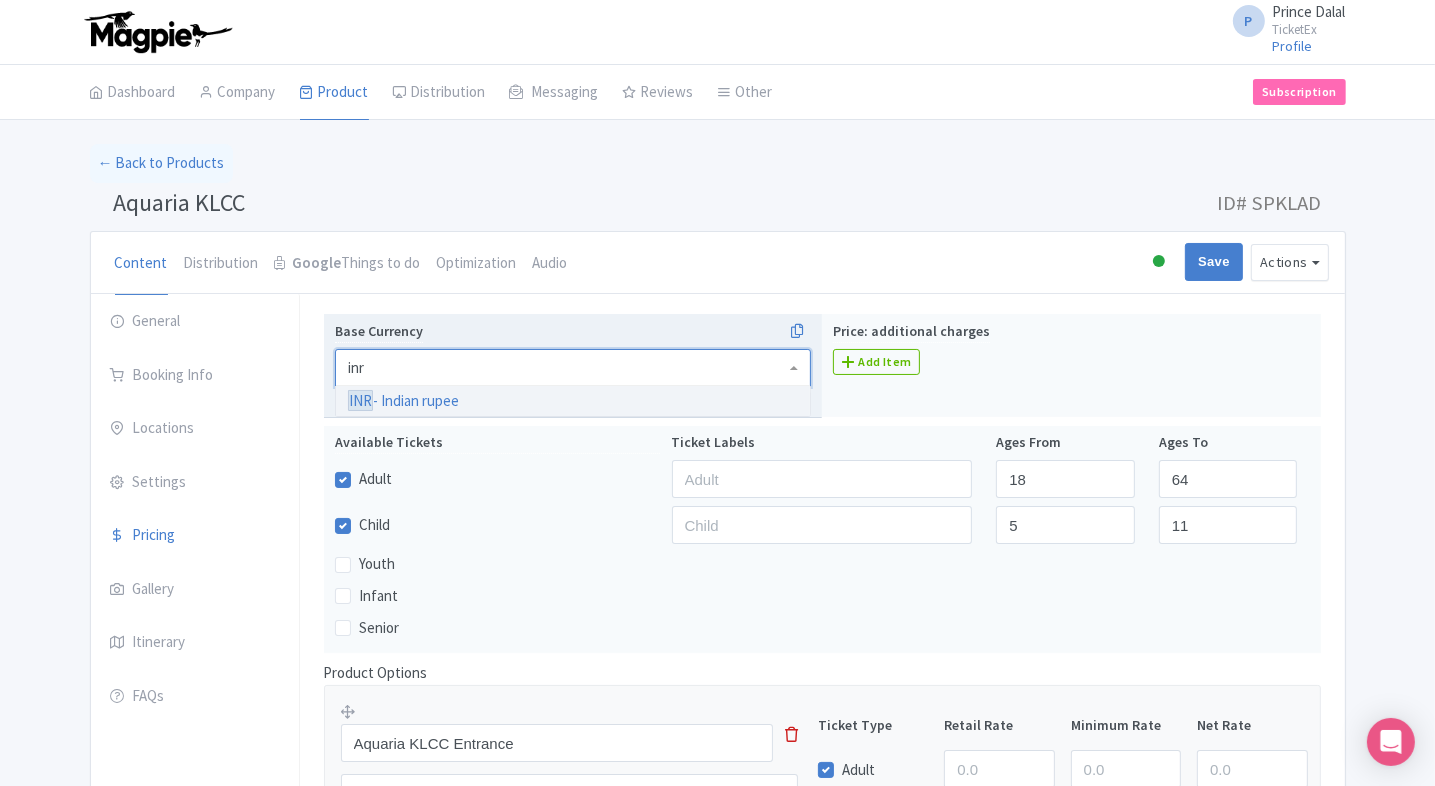 scroll, scrollTop: 0, scrollLeft: 0, axis: both 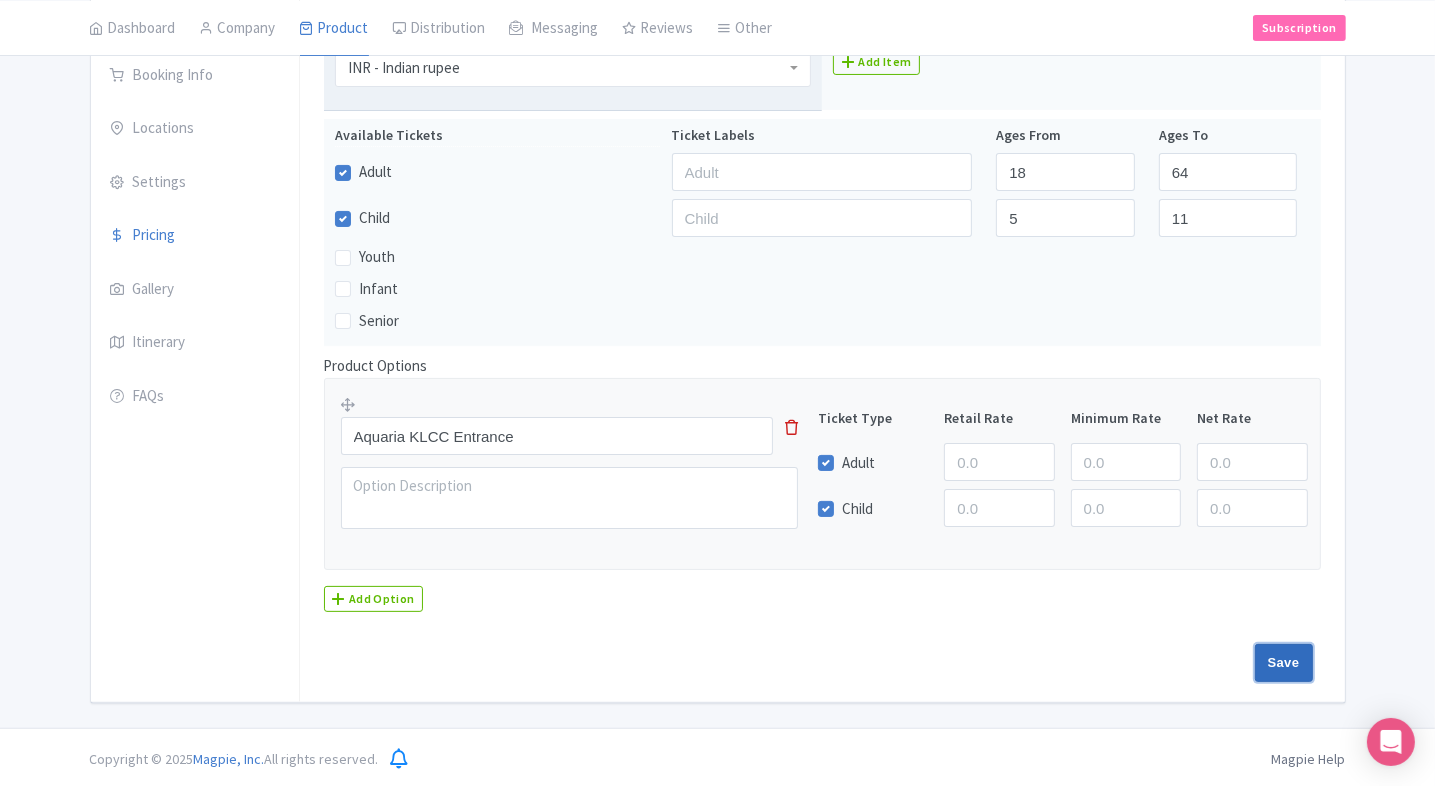 click on "Save" at bounding box center (1284, 663) 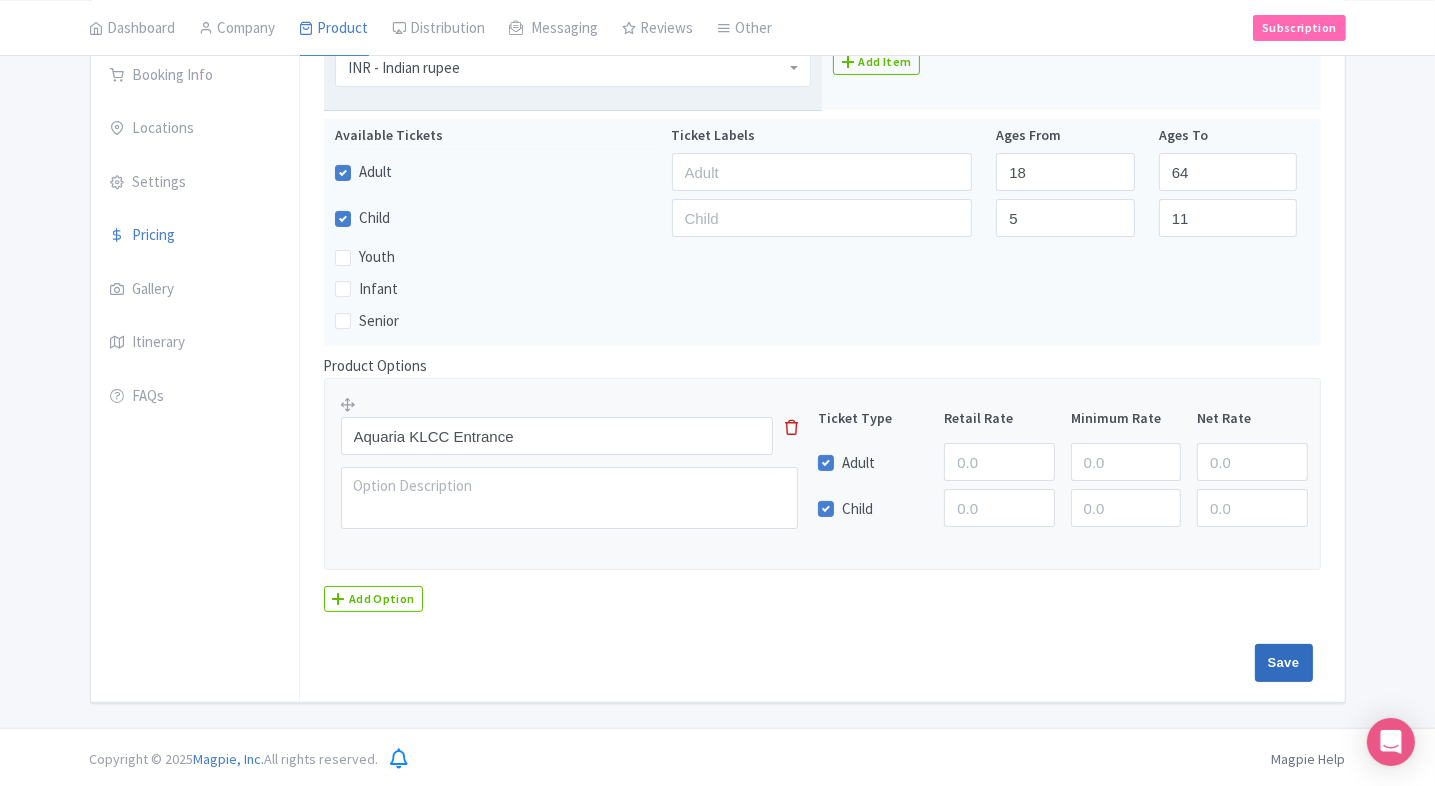 type on "Saving..." 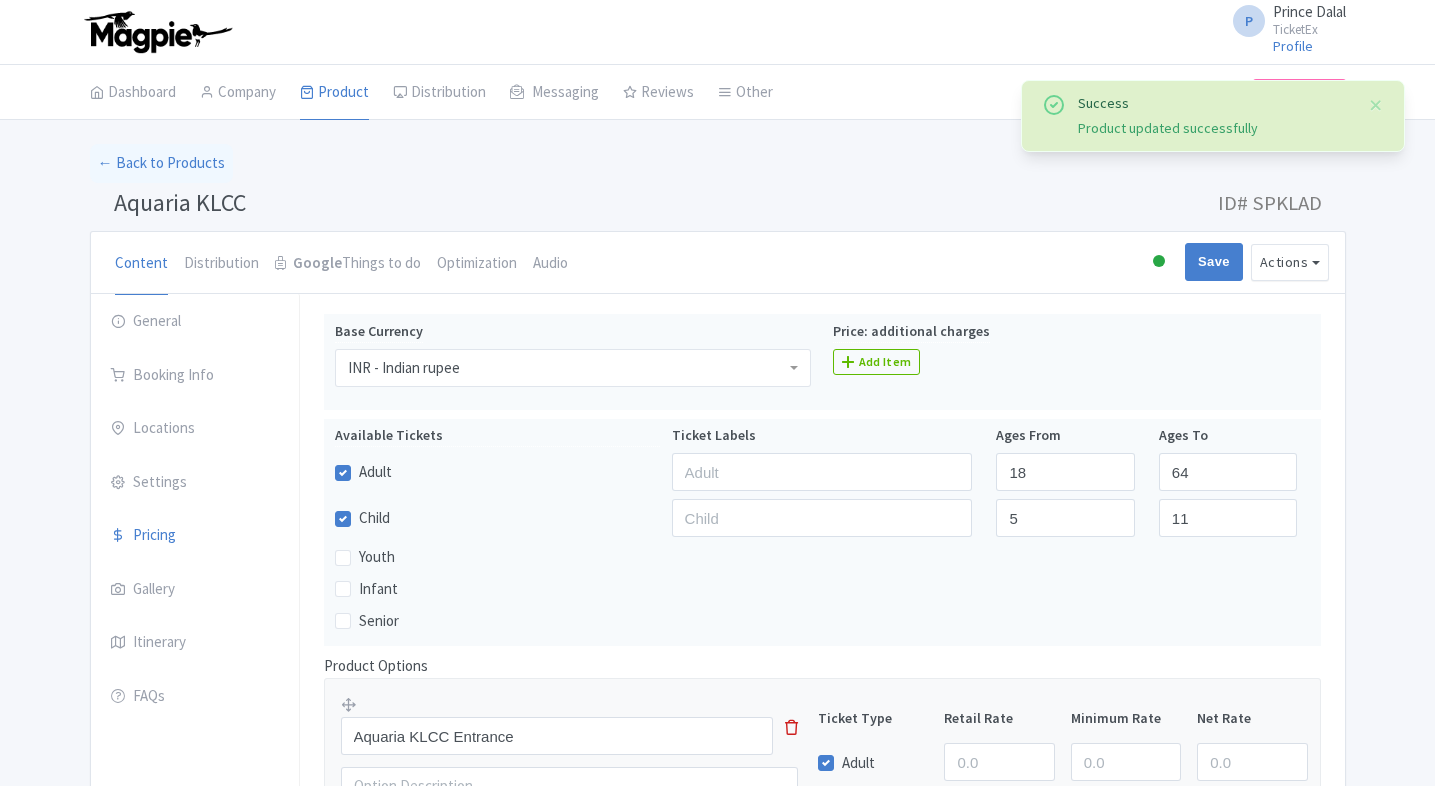 scroll, scrollTop: 300, scrollLeft: 0, axis: vertical 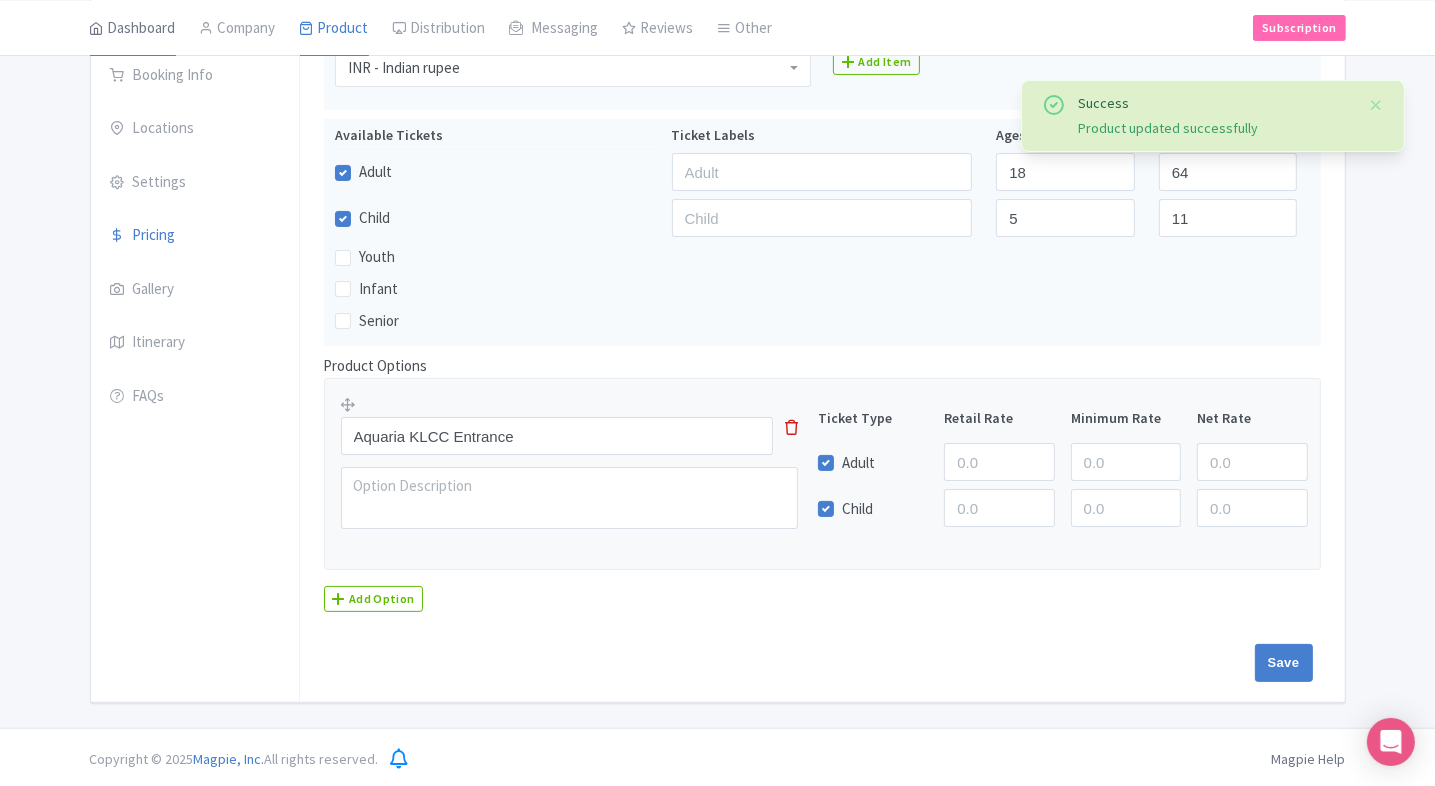 click on "Dashboard" at bounding box center (133, 28) 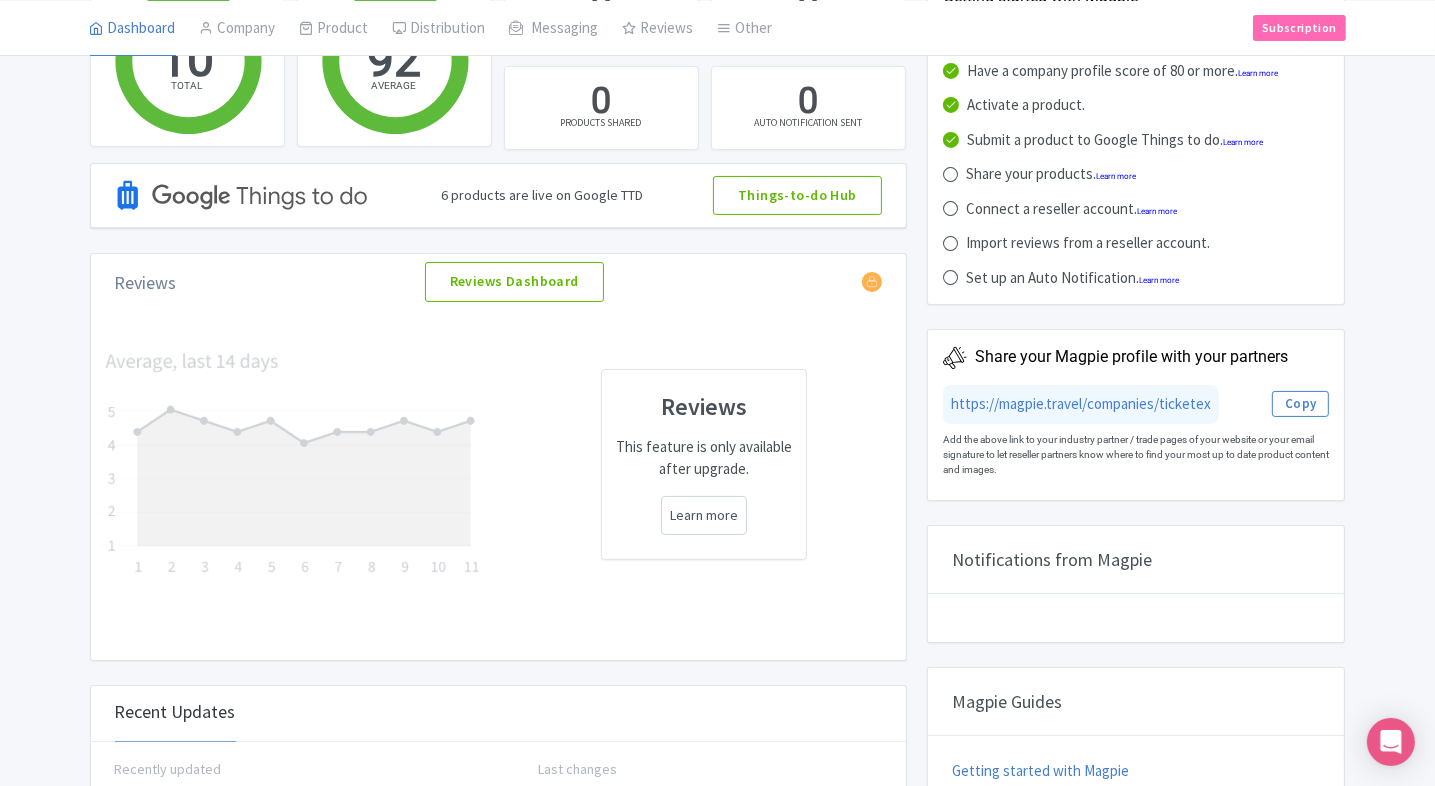 scroll, scrollTop: 0, scrollLeft: 0, axis: both 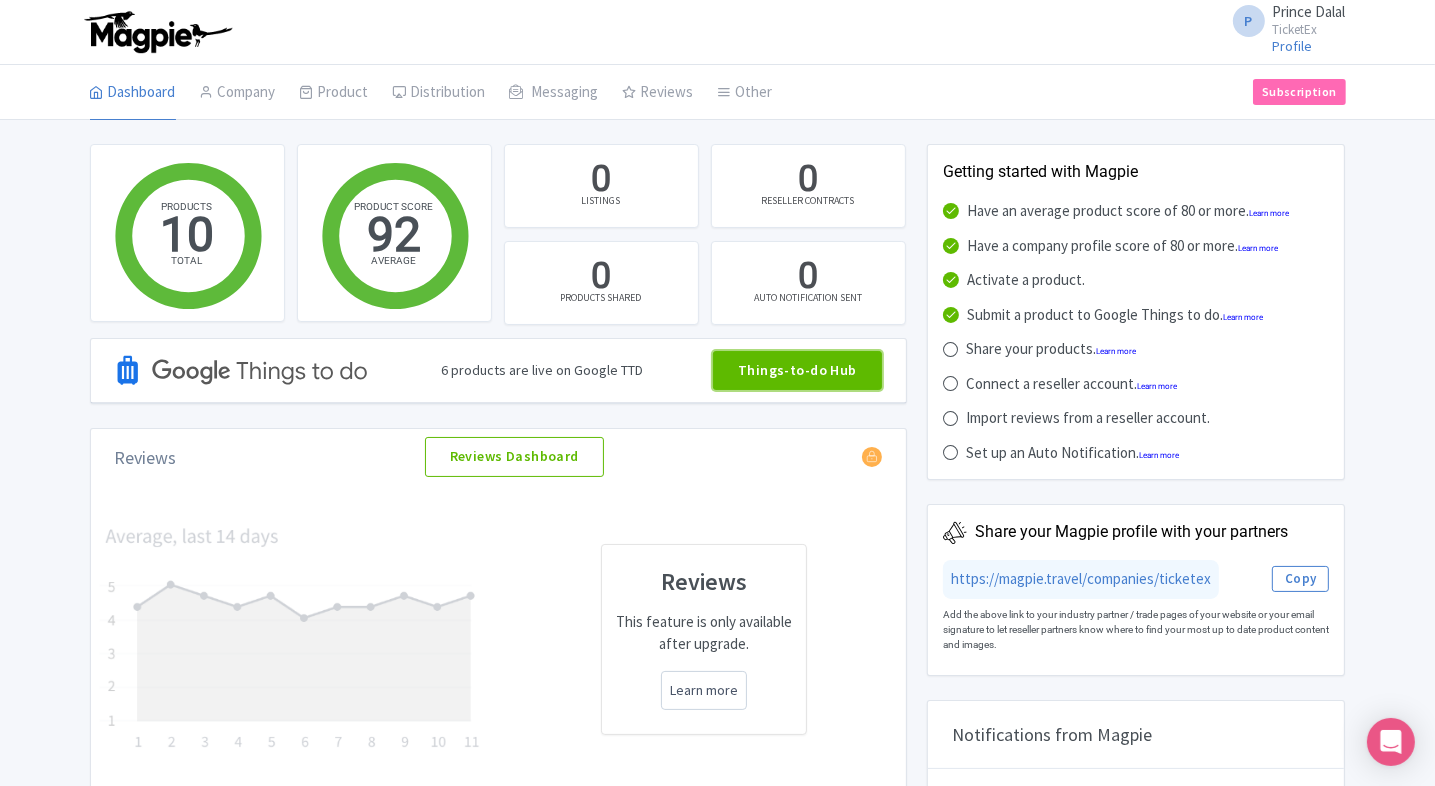 click on "Things-to-do Hub" at bounding box center [797, 371] 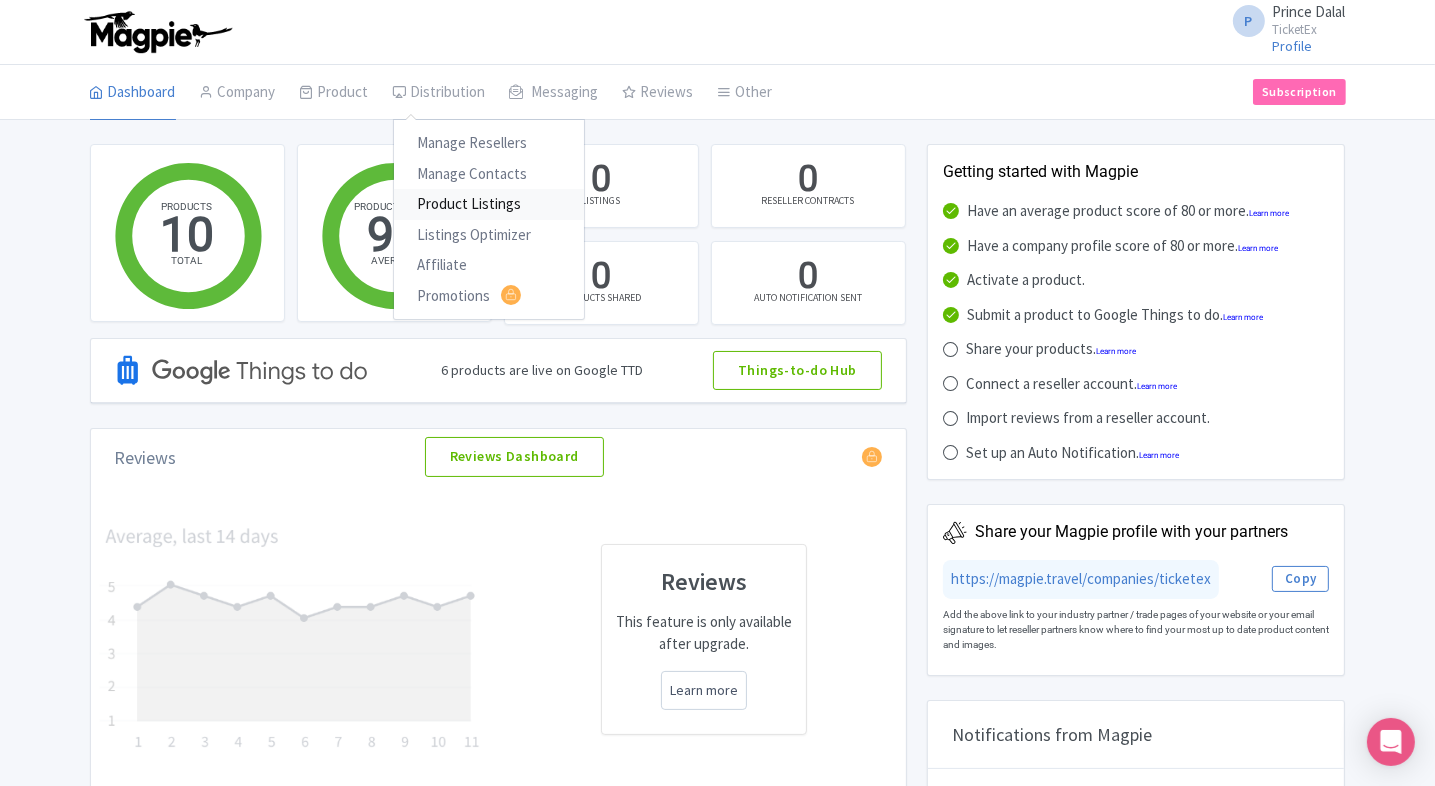 click on "Product Listings" at bounding box center [489, 204] 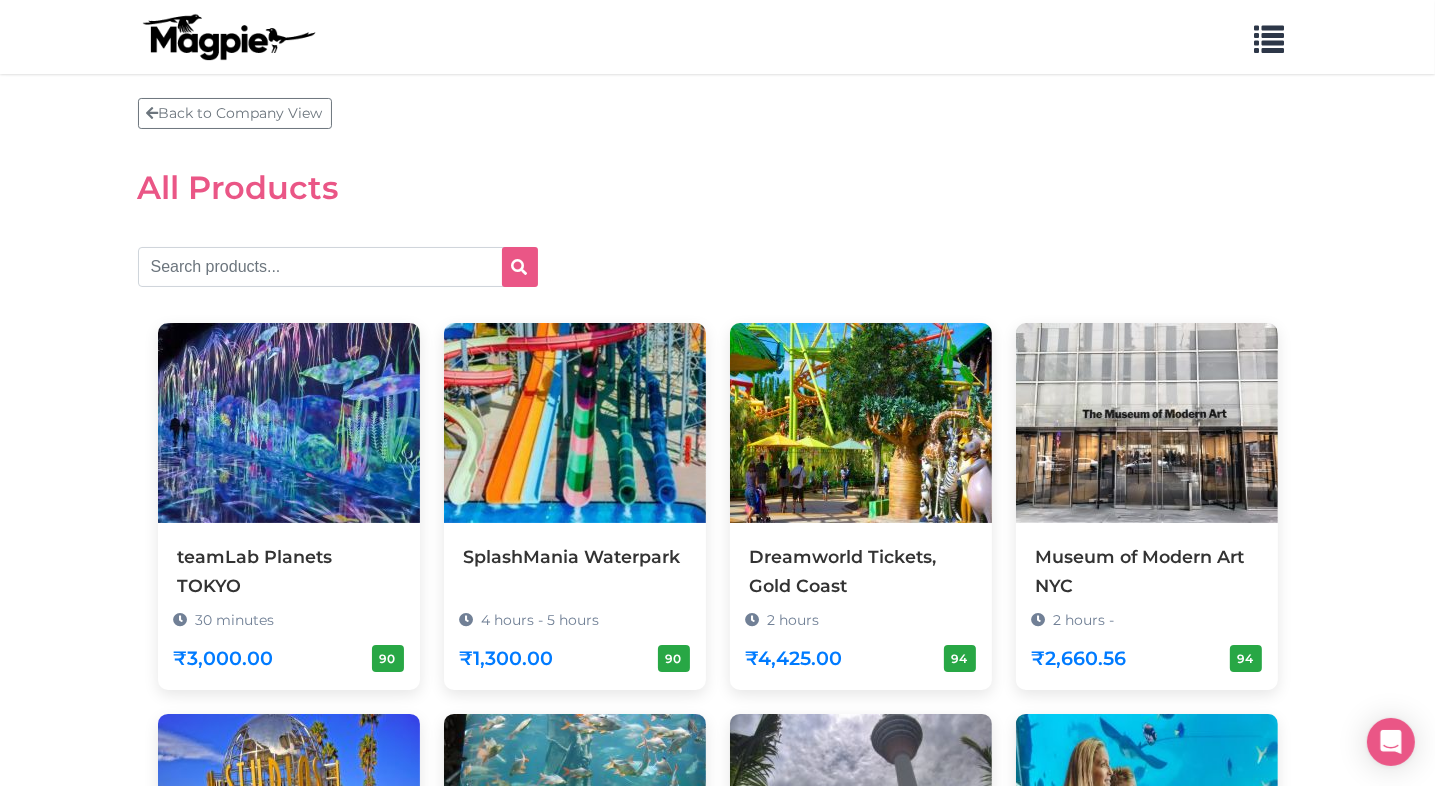 scroll, scrollTop: 0, scrollLeft: 0, axis: both 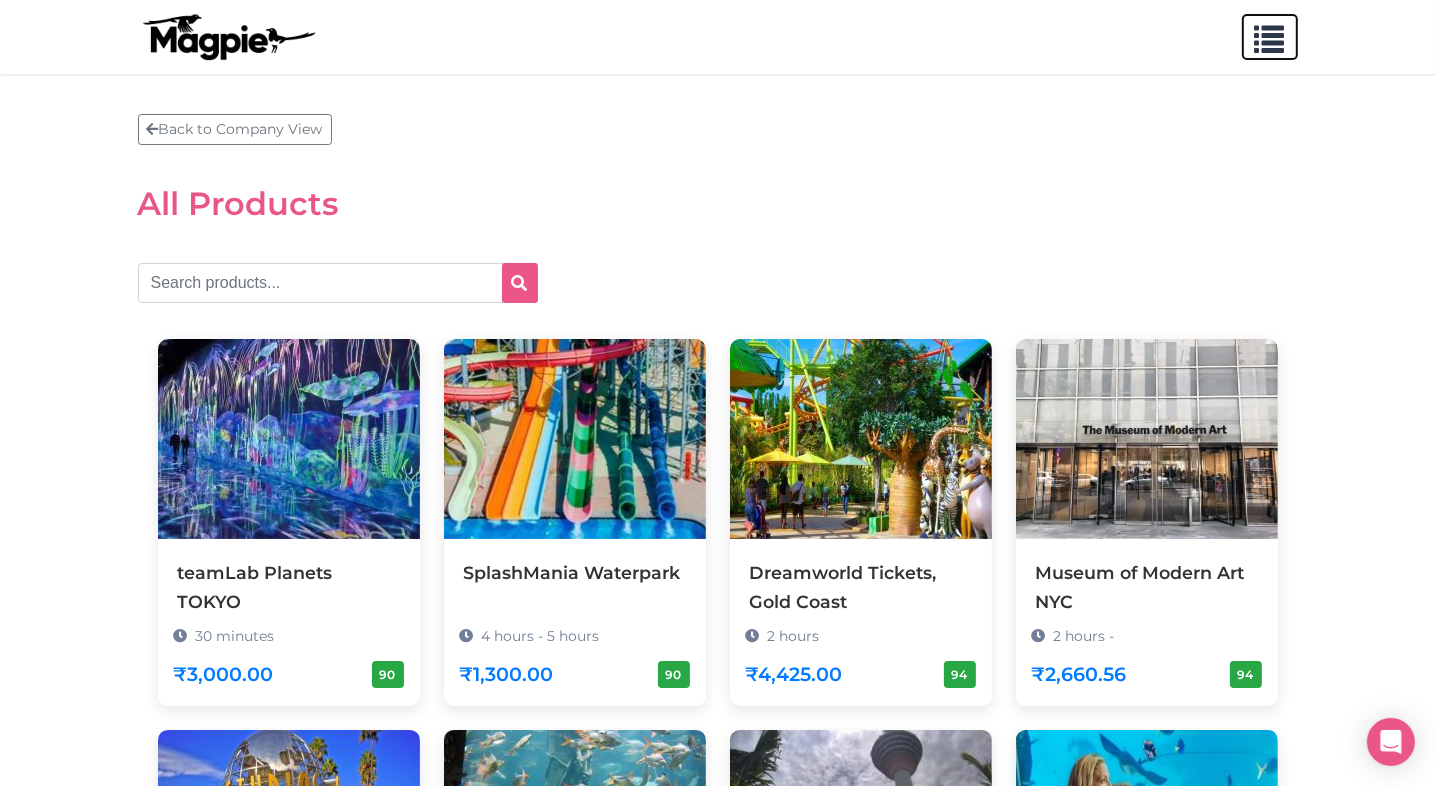 click at bounding box center (1270, 35) 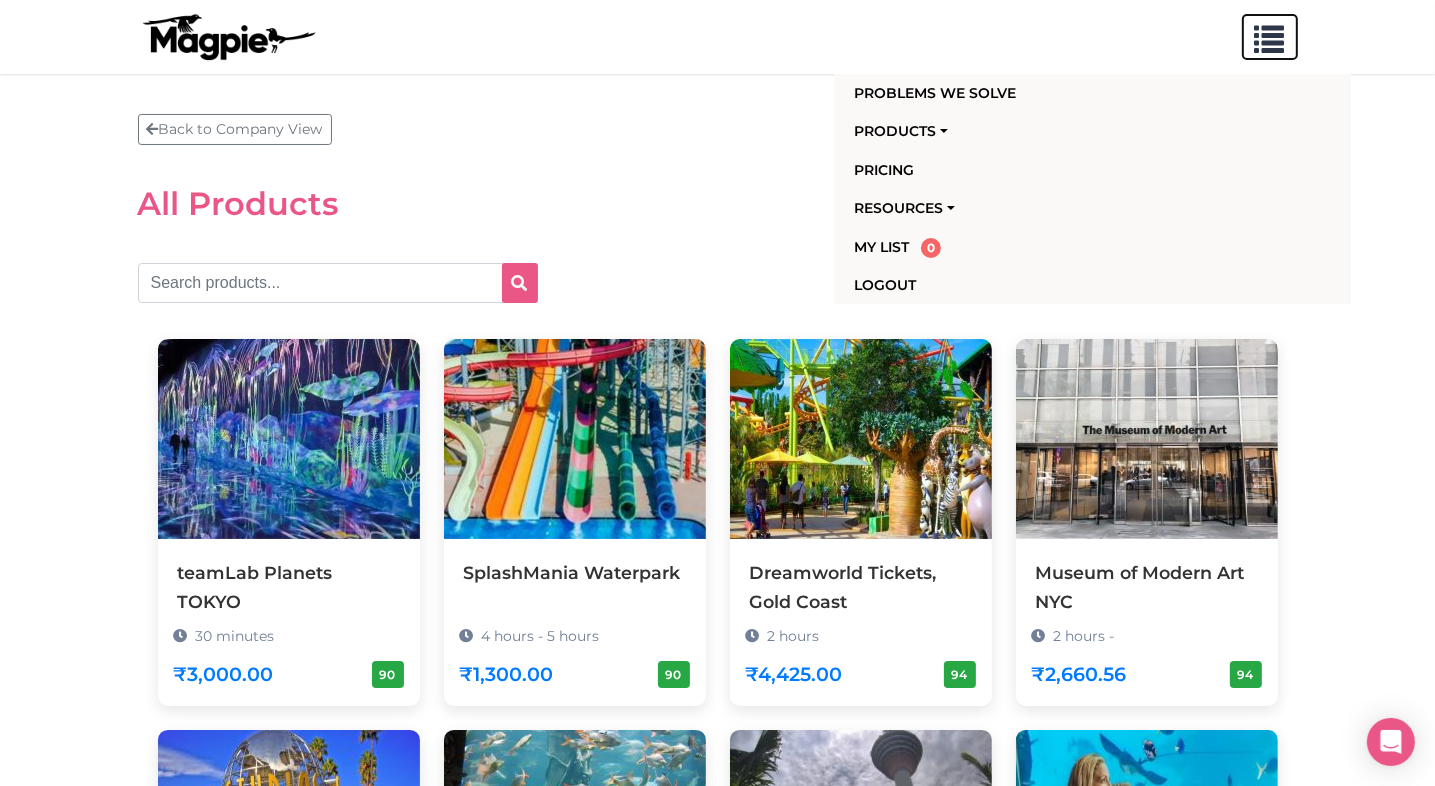 click at bounding box center (1270, 35) 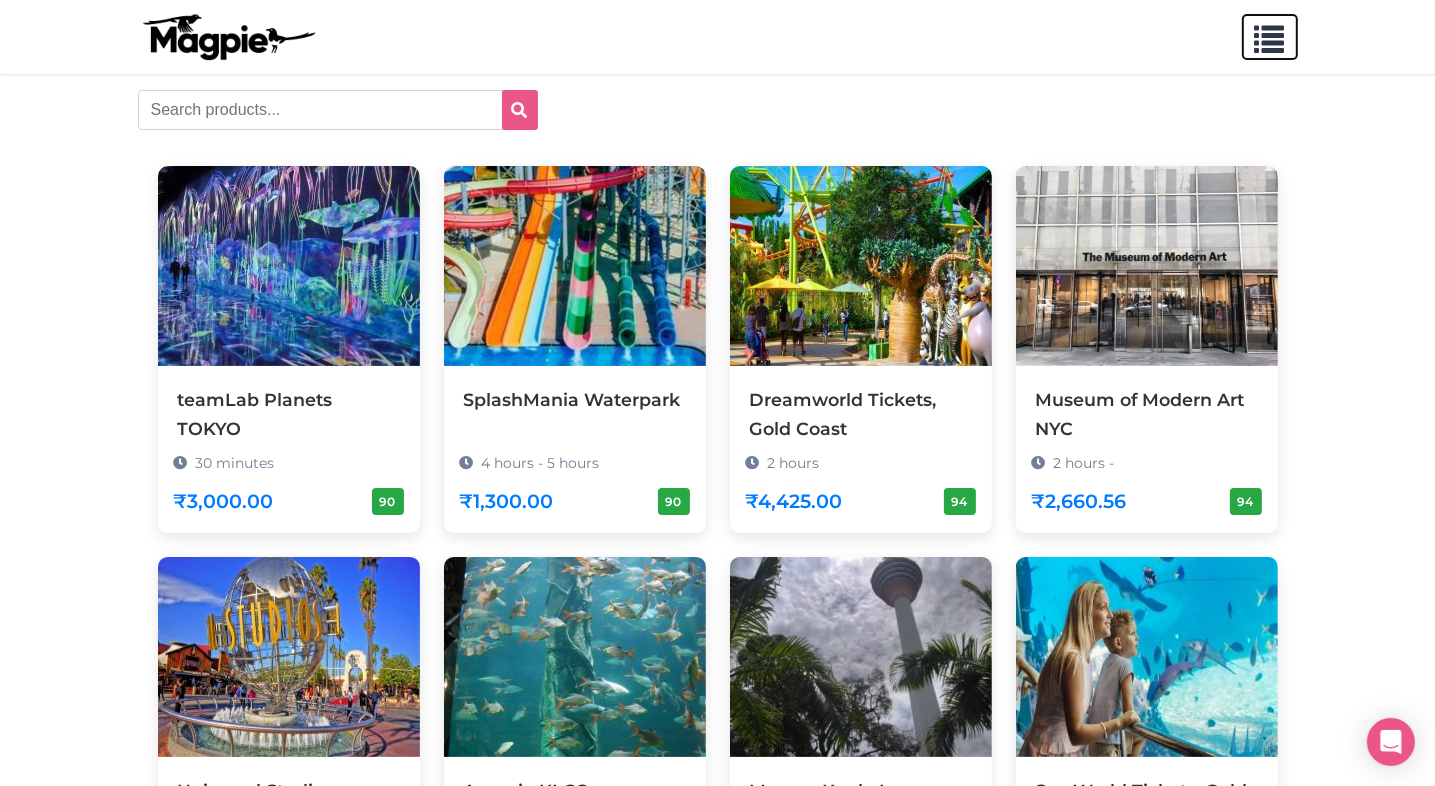 scroll, scrollTop: 0, scrollLeft: 0, axis: both 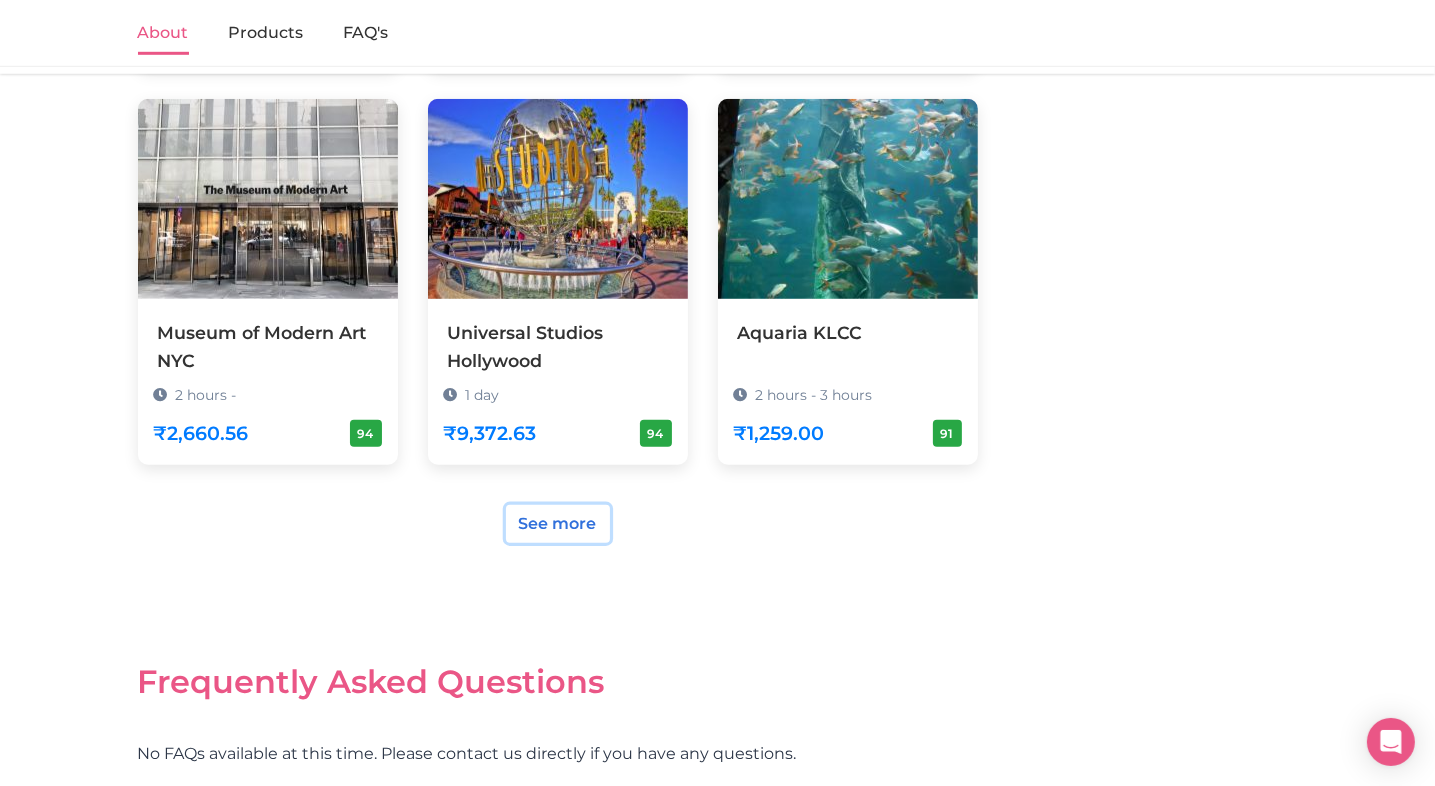 click on "See more" at bounding box center [558, 524] 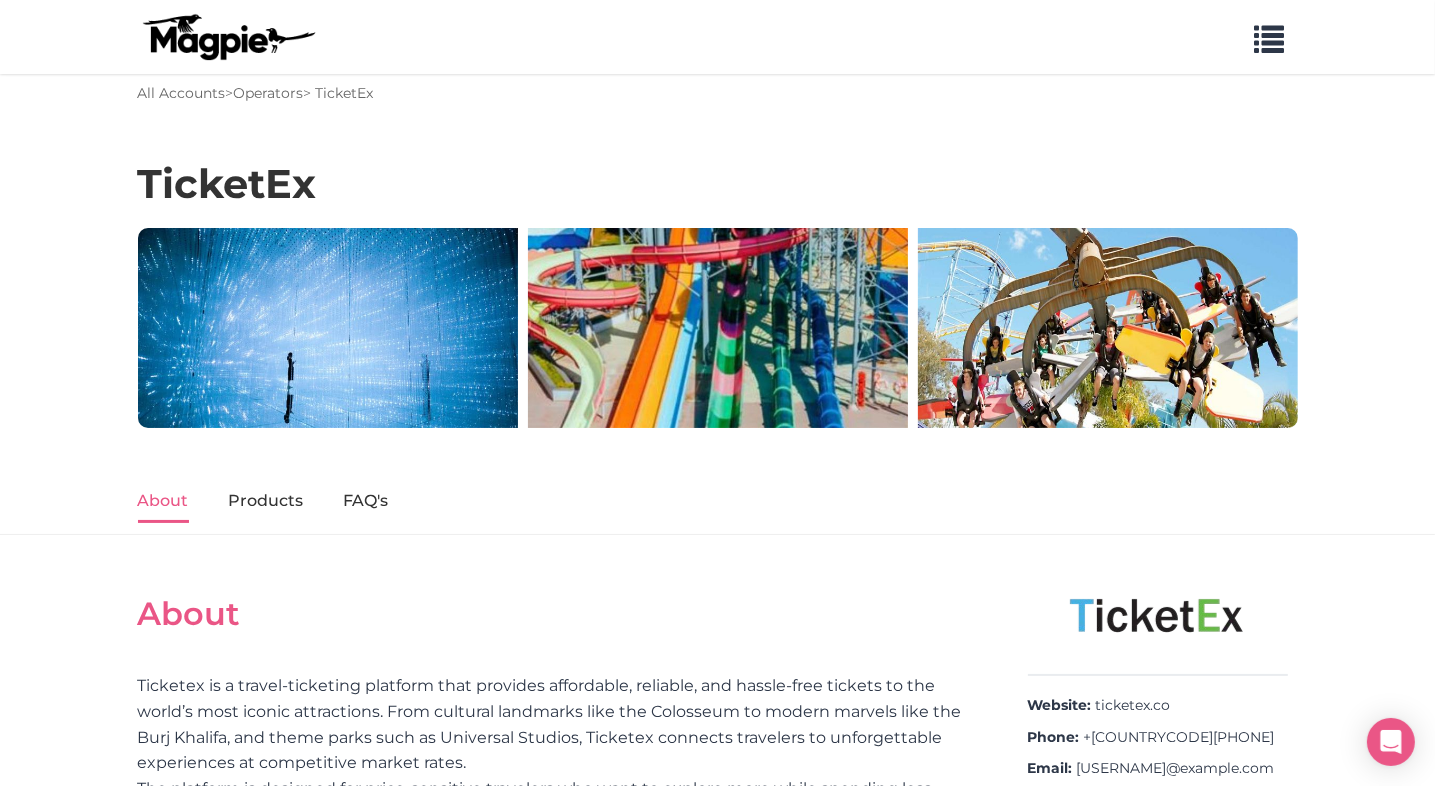 scroll, scrollTop: 0, scrollLeft: 0, axis: both 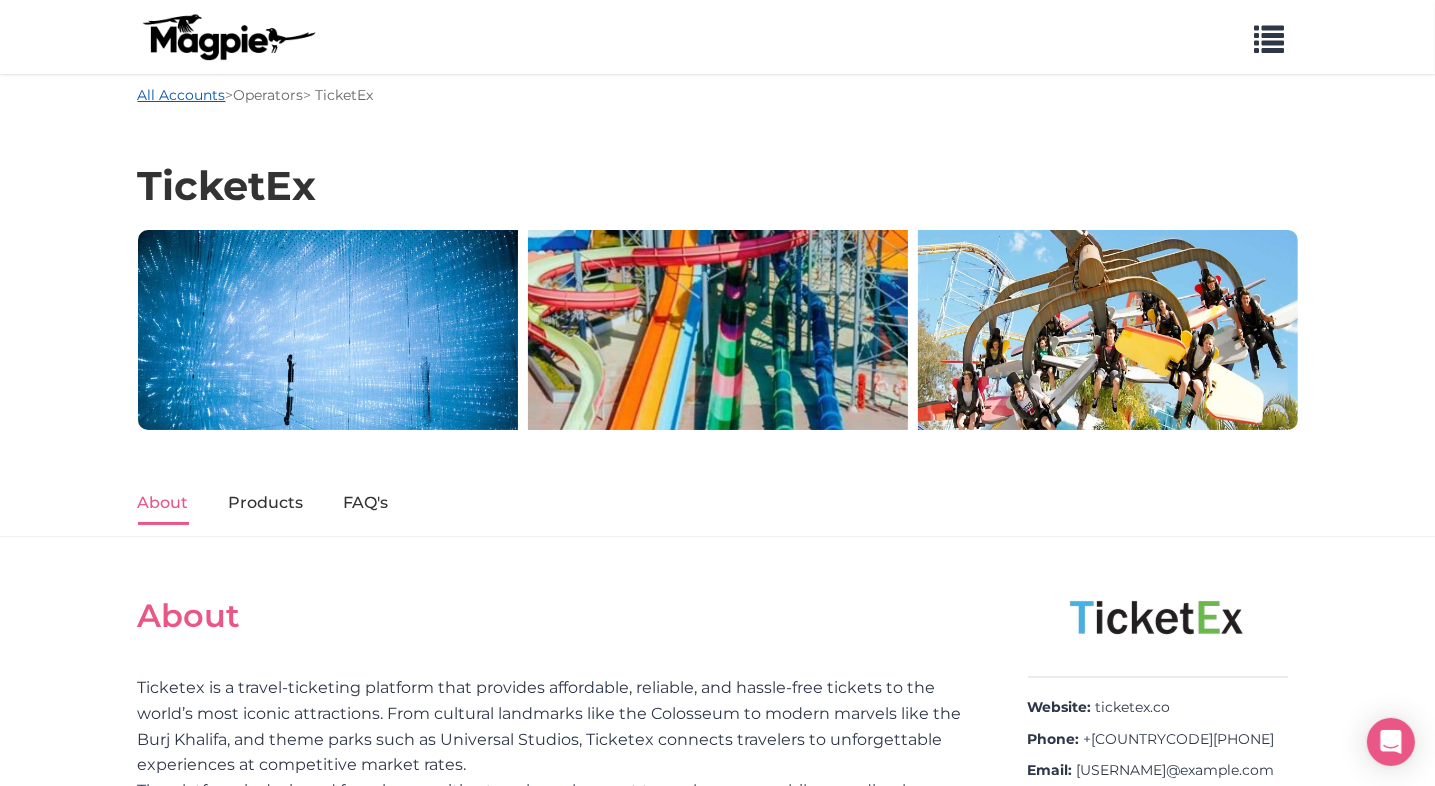 click on "All Accounts" at bounding box center [182, 95] 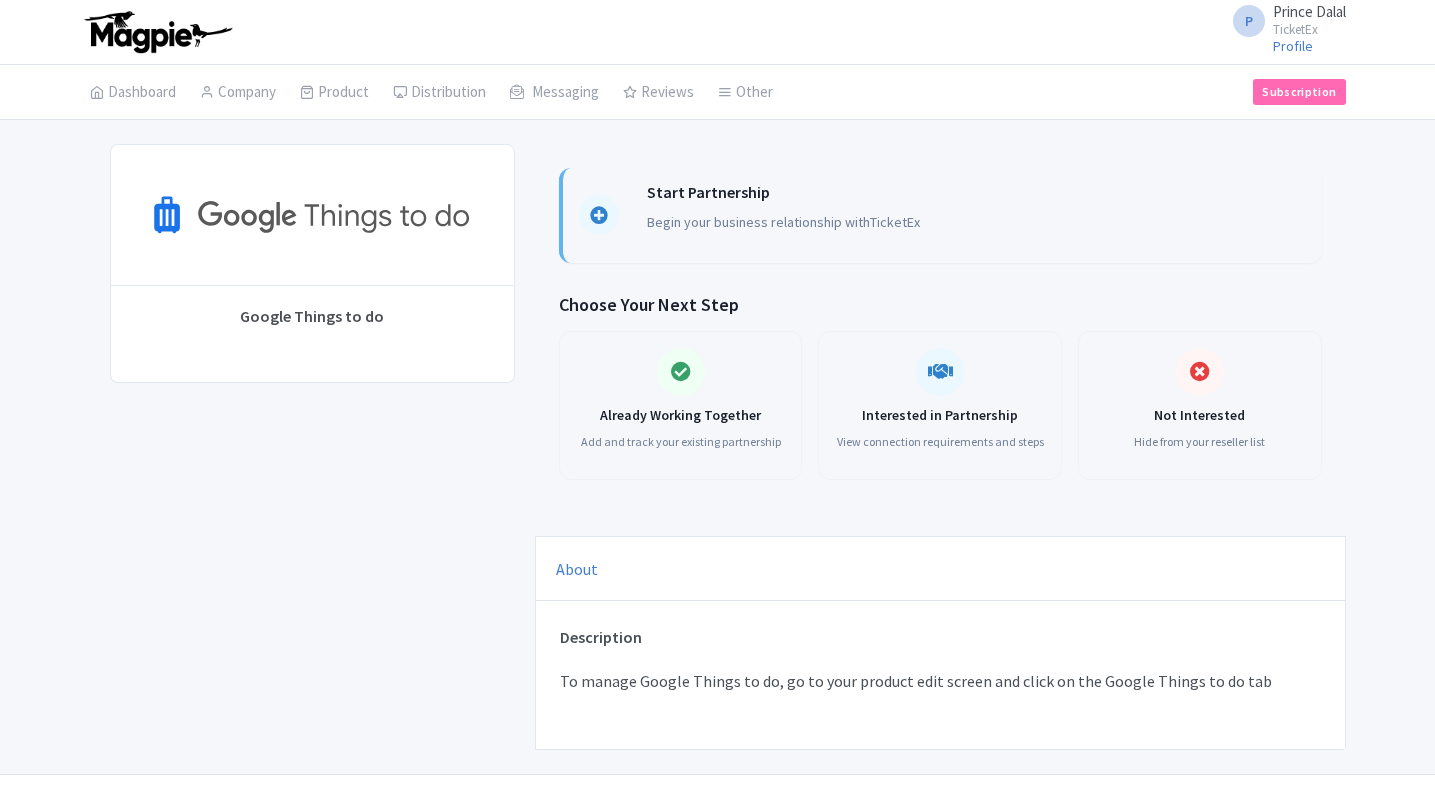 scroll, scrollTop: 0, scrollLeft: 0, axis: both 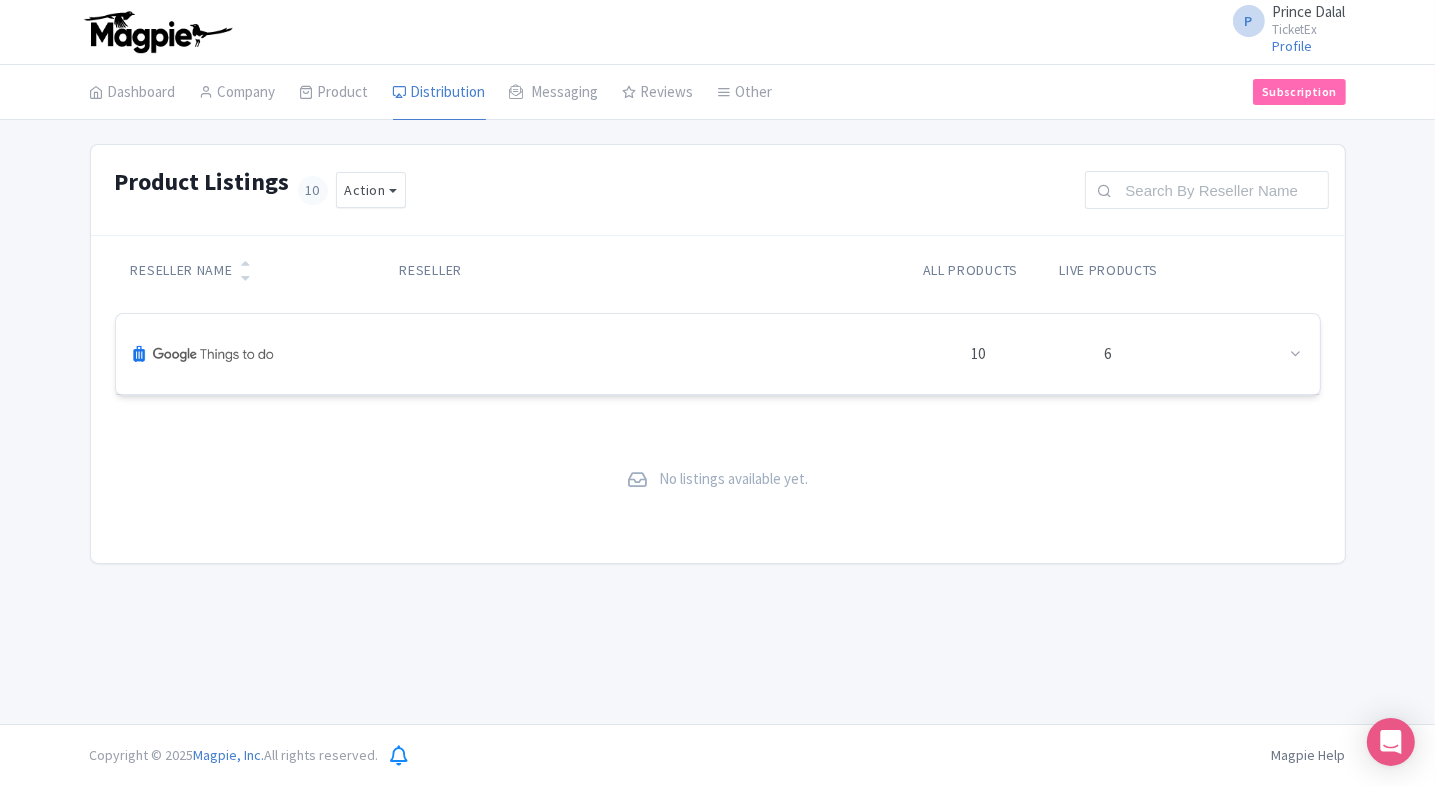 click at bounding box center [1238, 354] 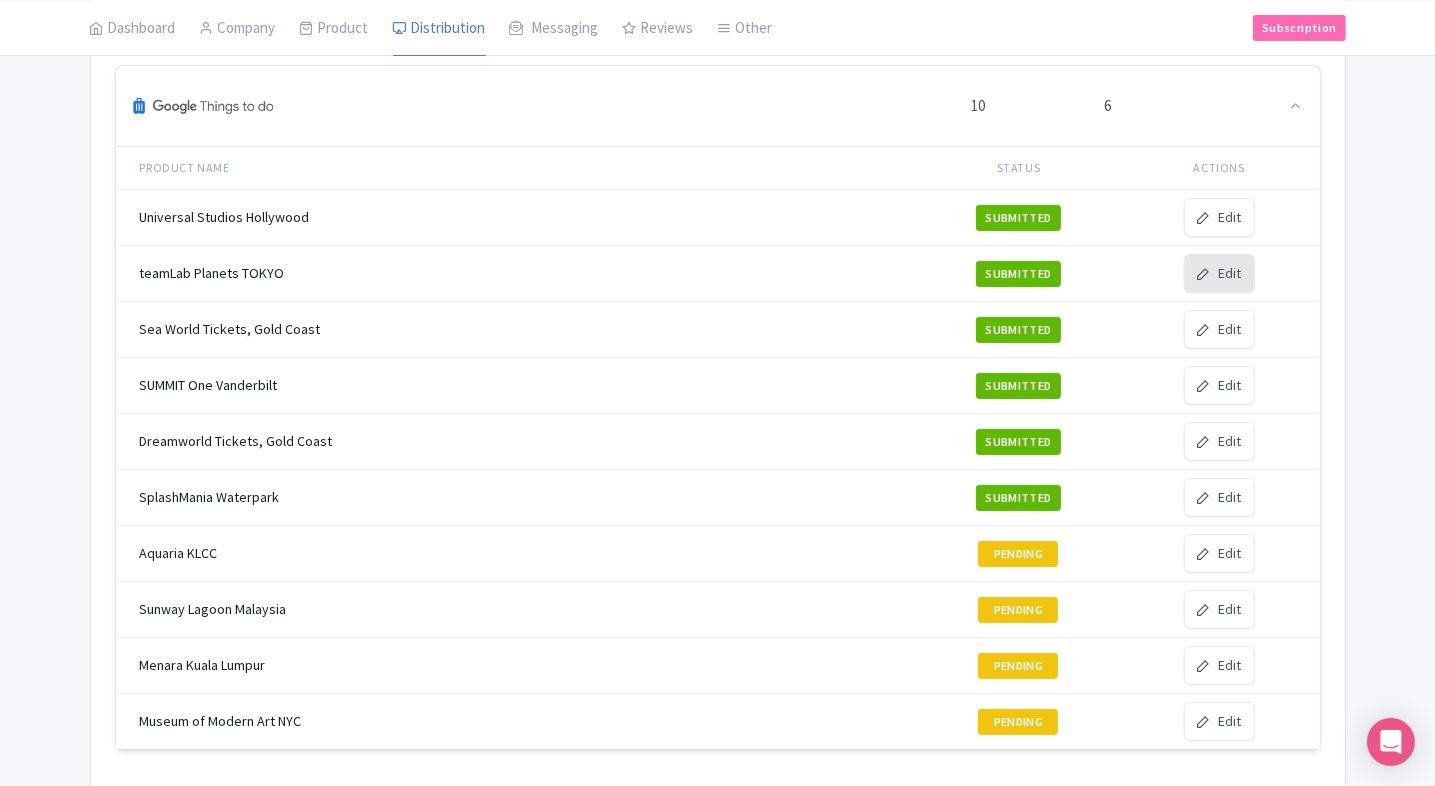 scroll, scrollTop: 0, scrollLeft: 0, axis: both 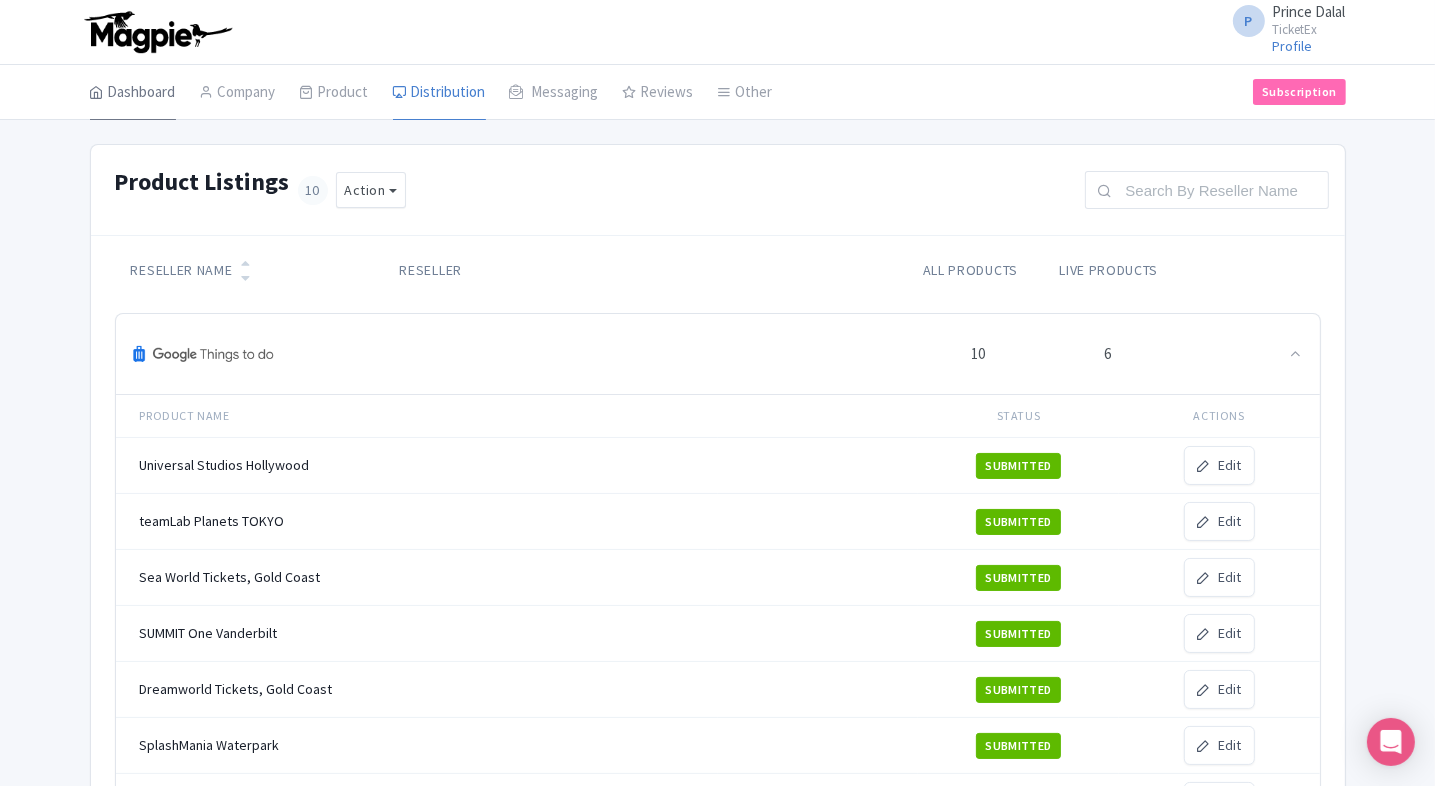 click on "Dashboard" at bounding box center [133, 93] 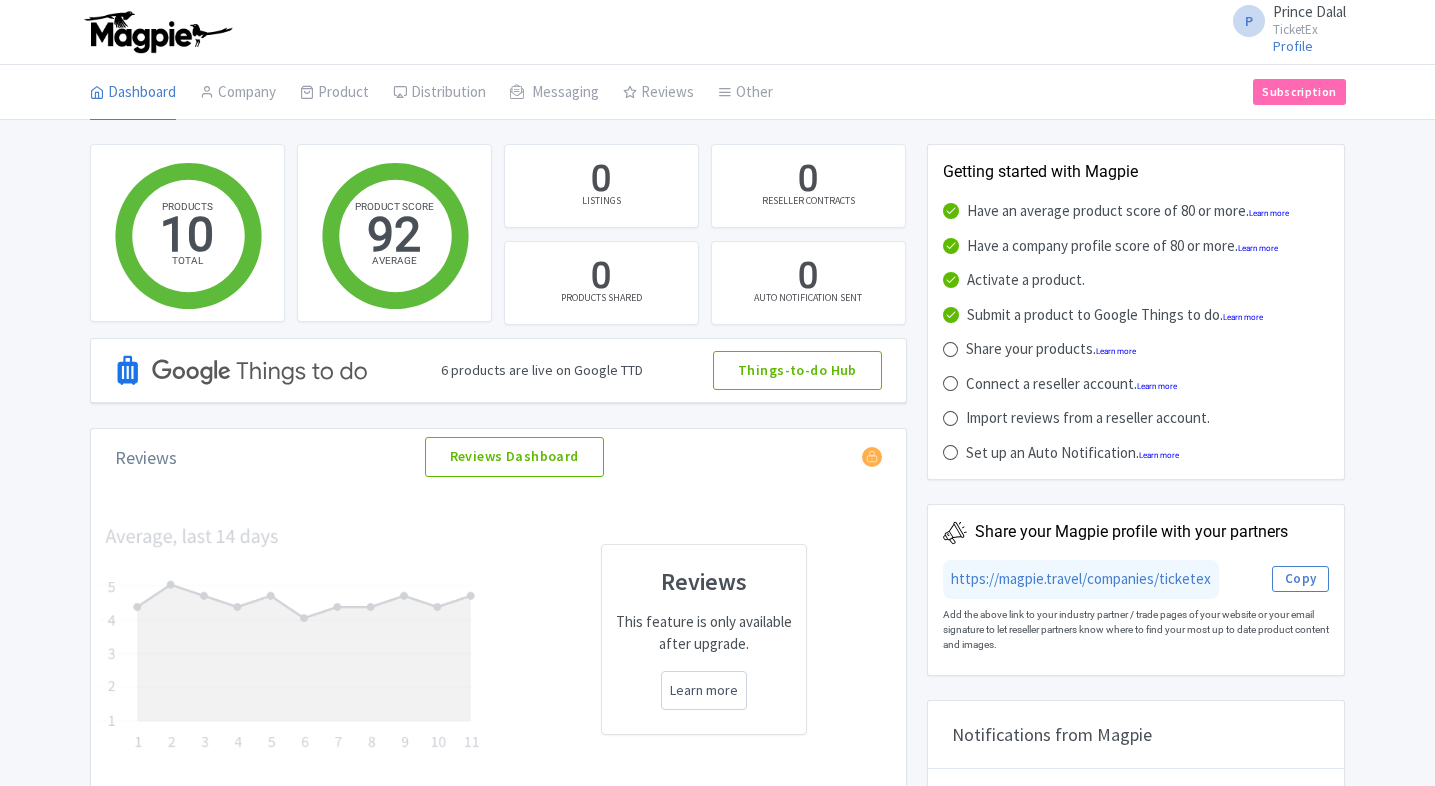scroll, scrollTop: 0, scrollLeft: 0, axis: both 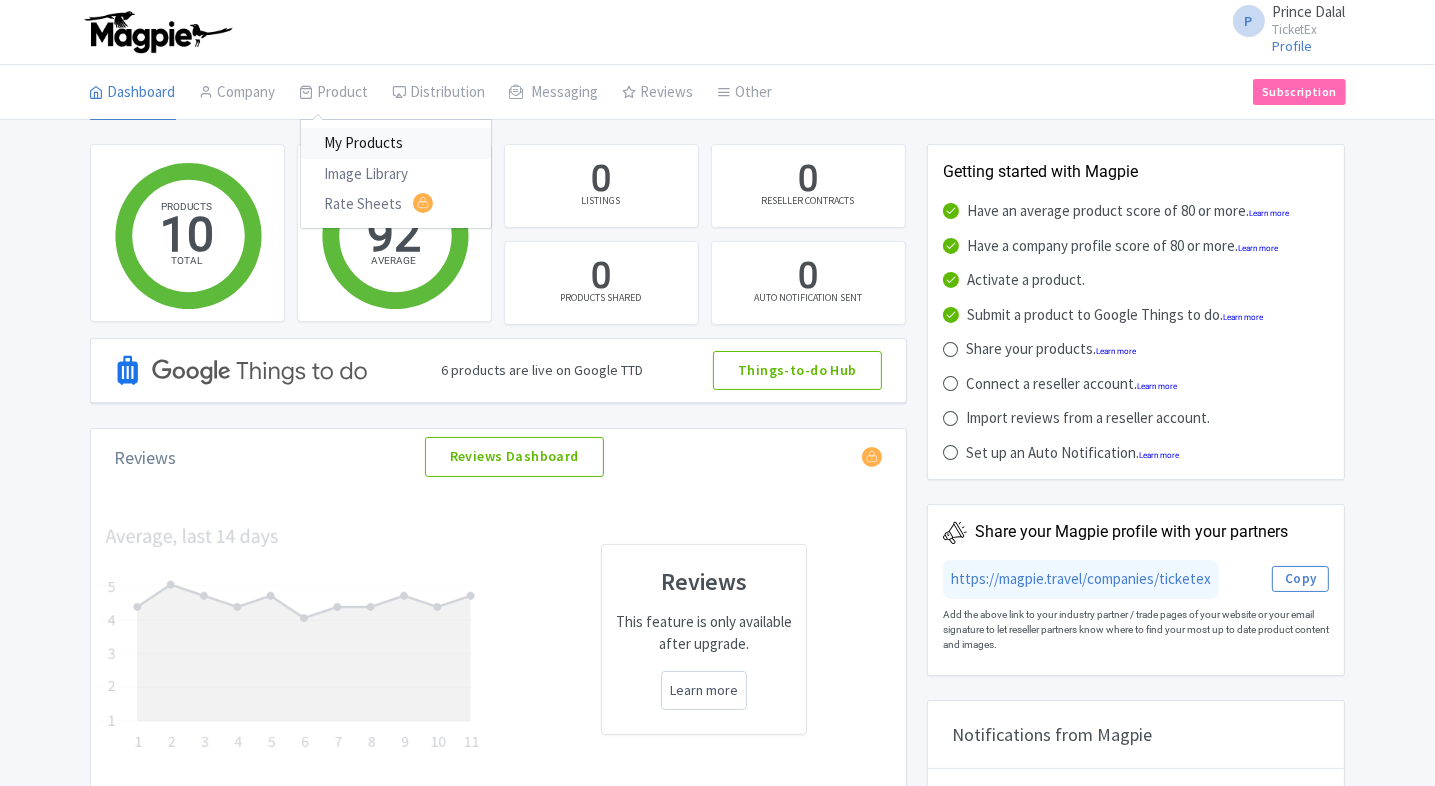 click on "My Products" at bounding box center (396, 143) 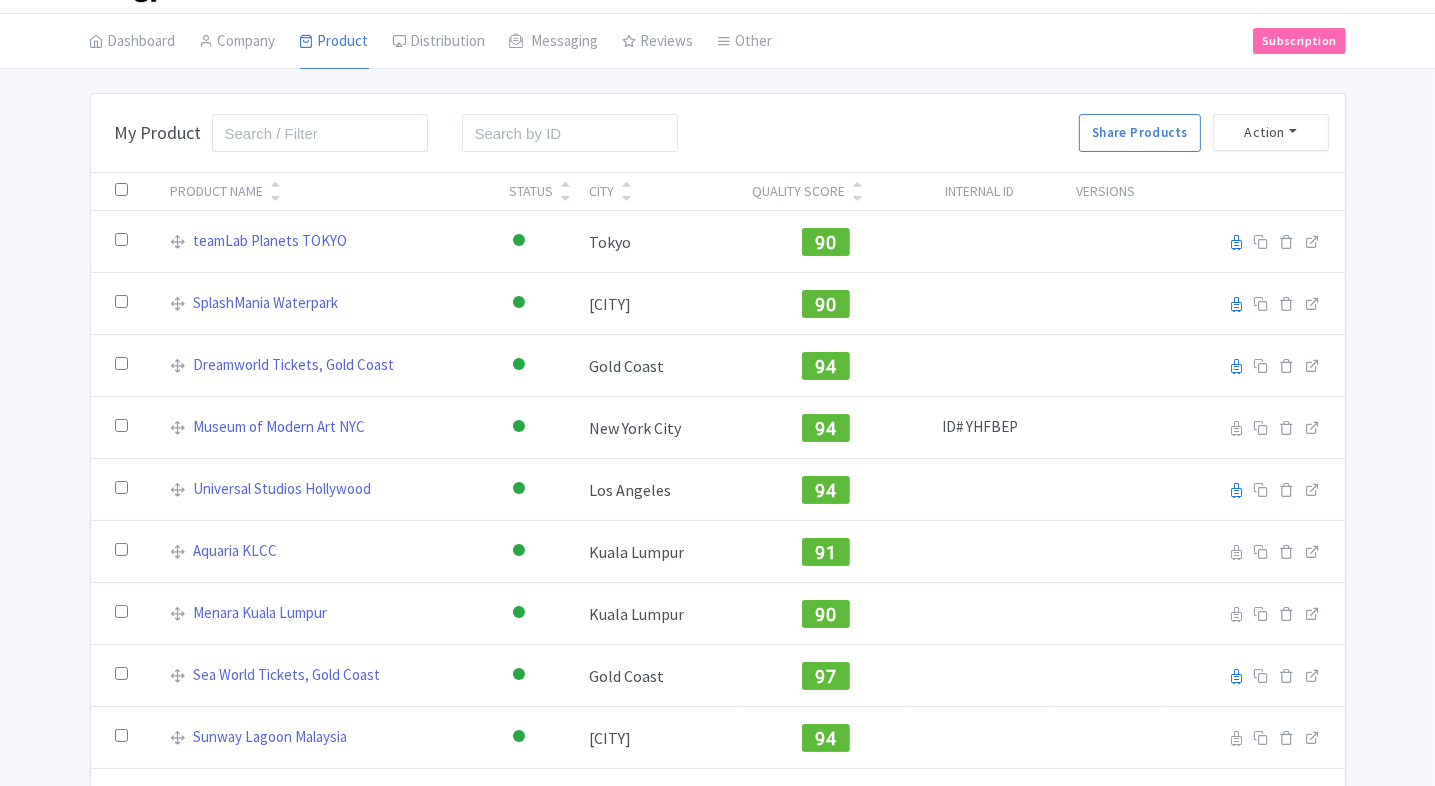 scroll, scrollTop: 16, scrollLeft: 0, axis: vertical 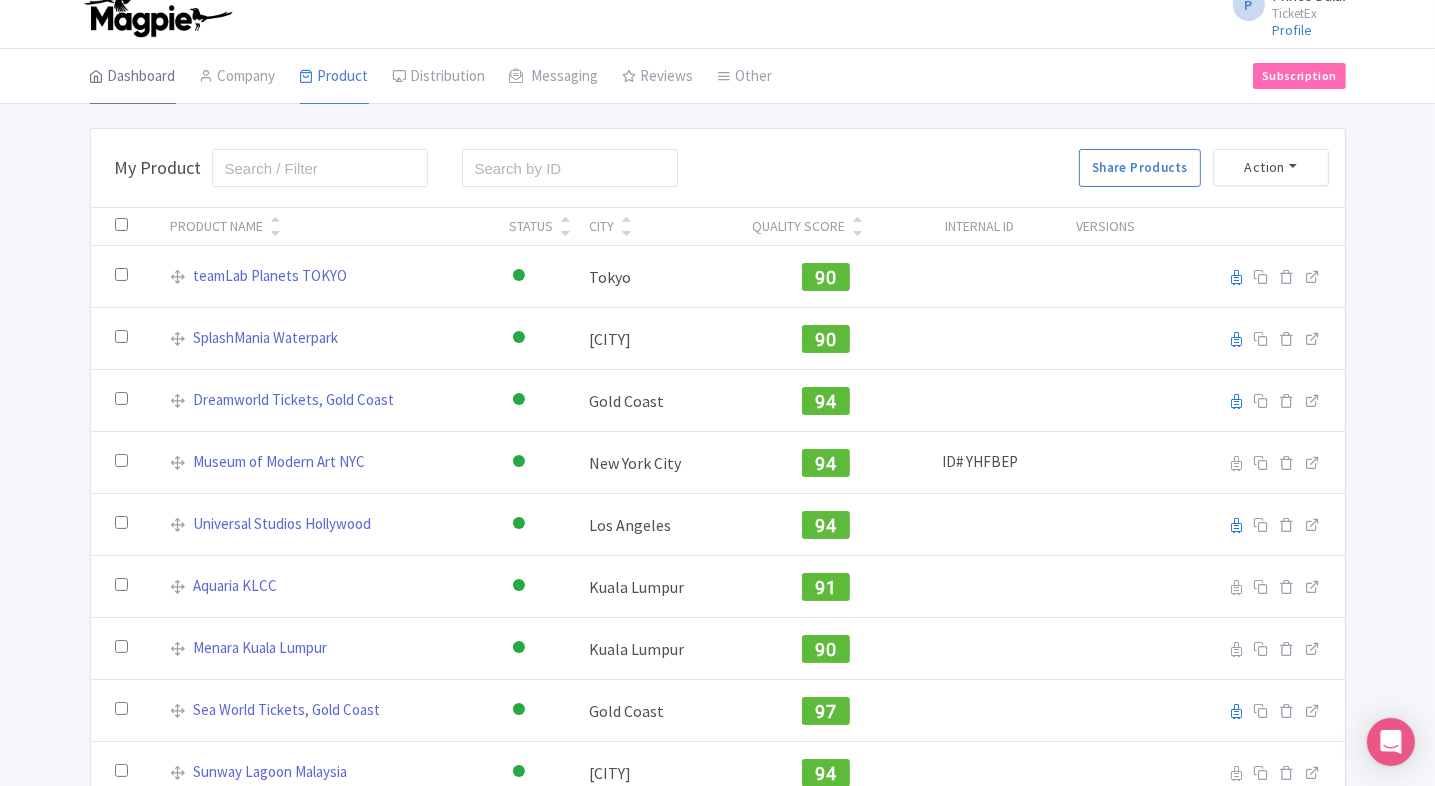 click on "Dashboard" at bounding box center (133, 77) 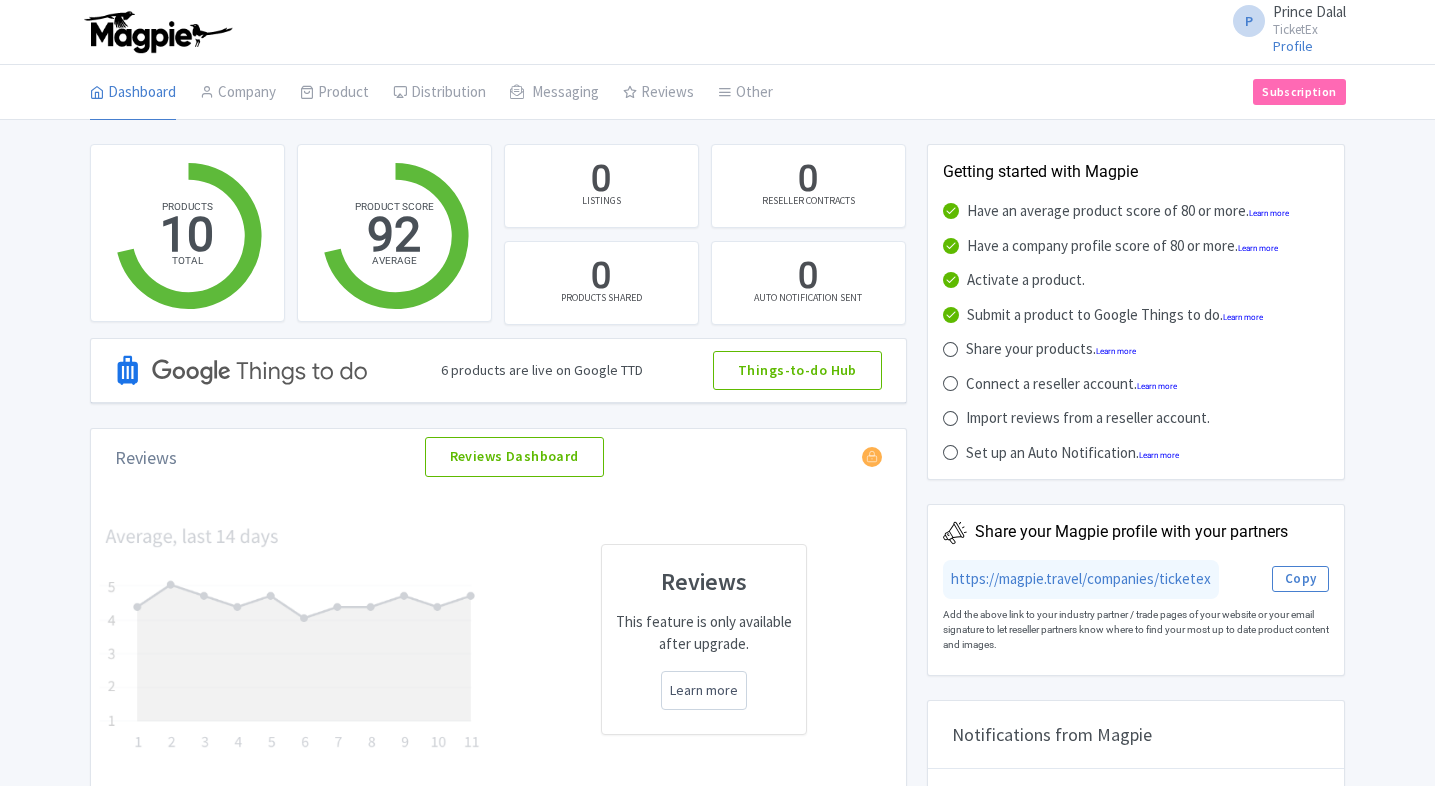 scroll, scrollTop: 0, scrollLeft: 0, axis: both 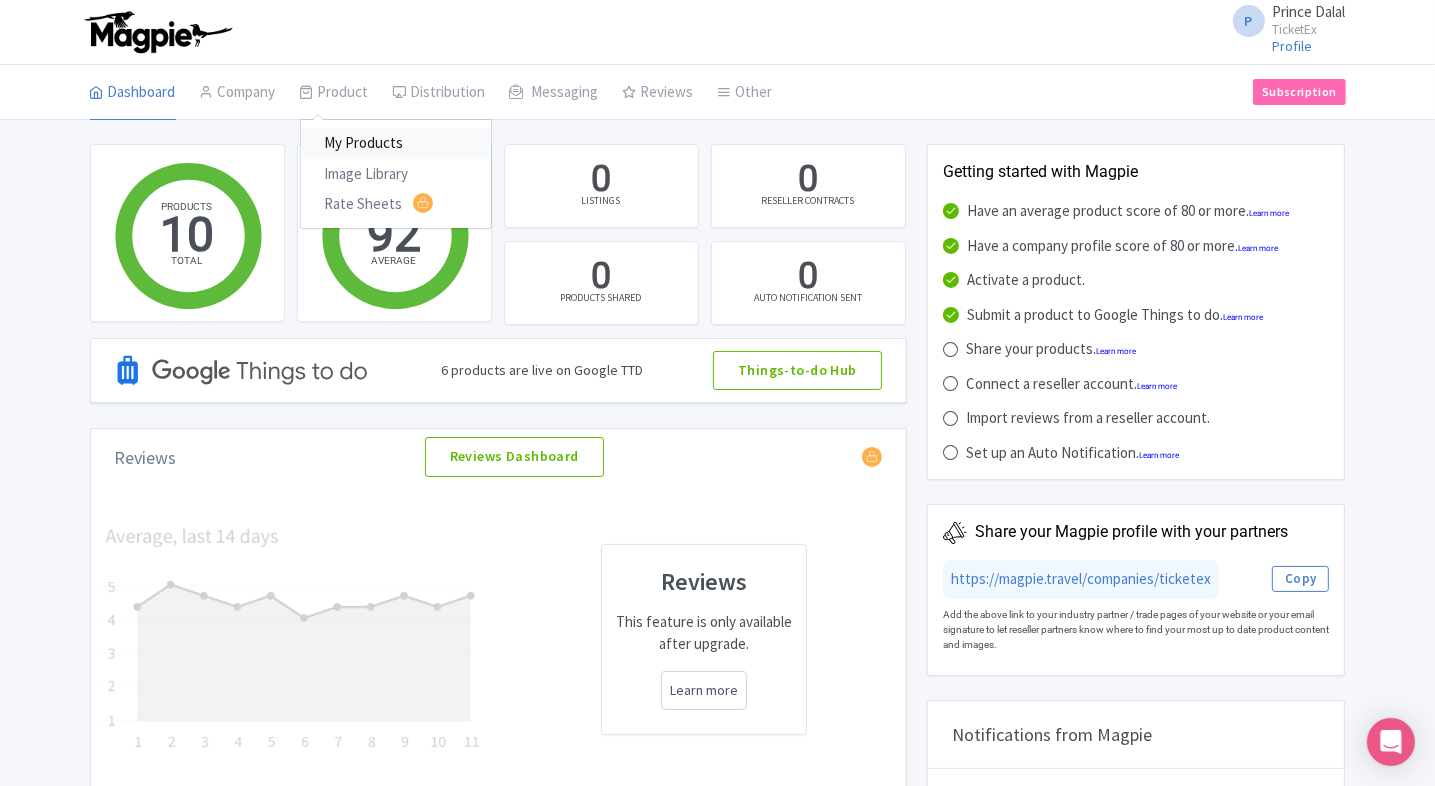 click on "My Products" at bounding box center (396, 143) 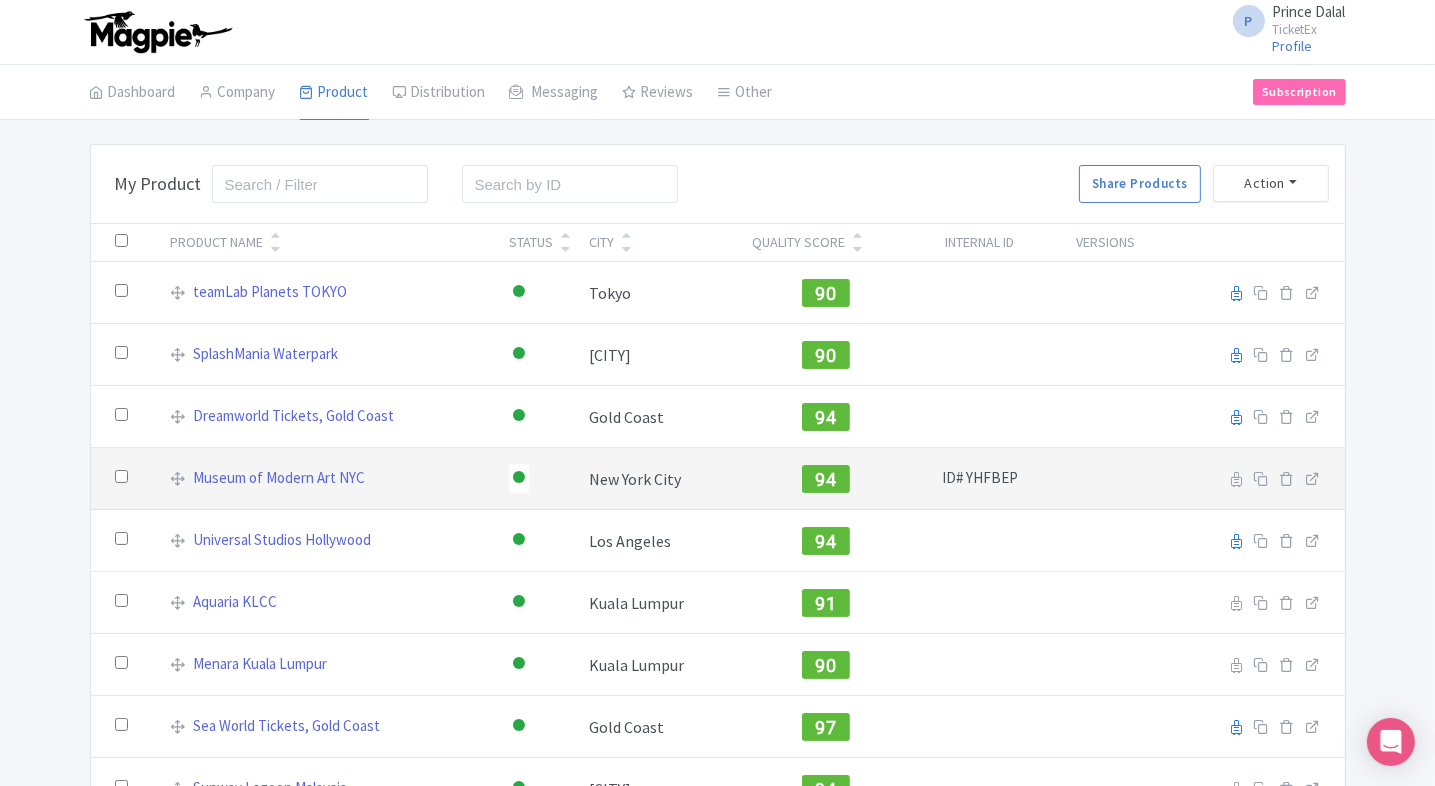 scroll, scrollTop: 178, scrollLeft: 0, axis: vertical 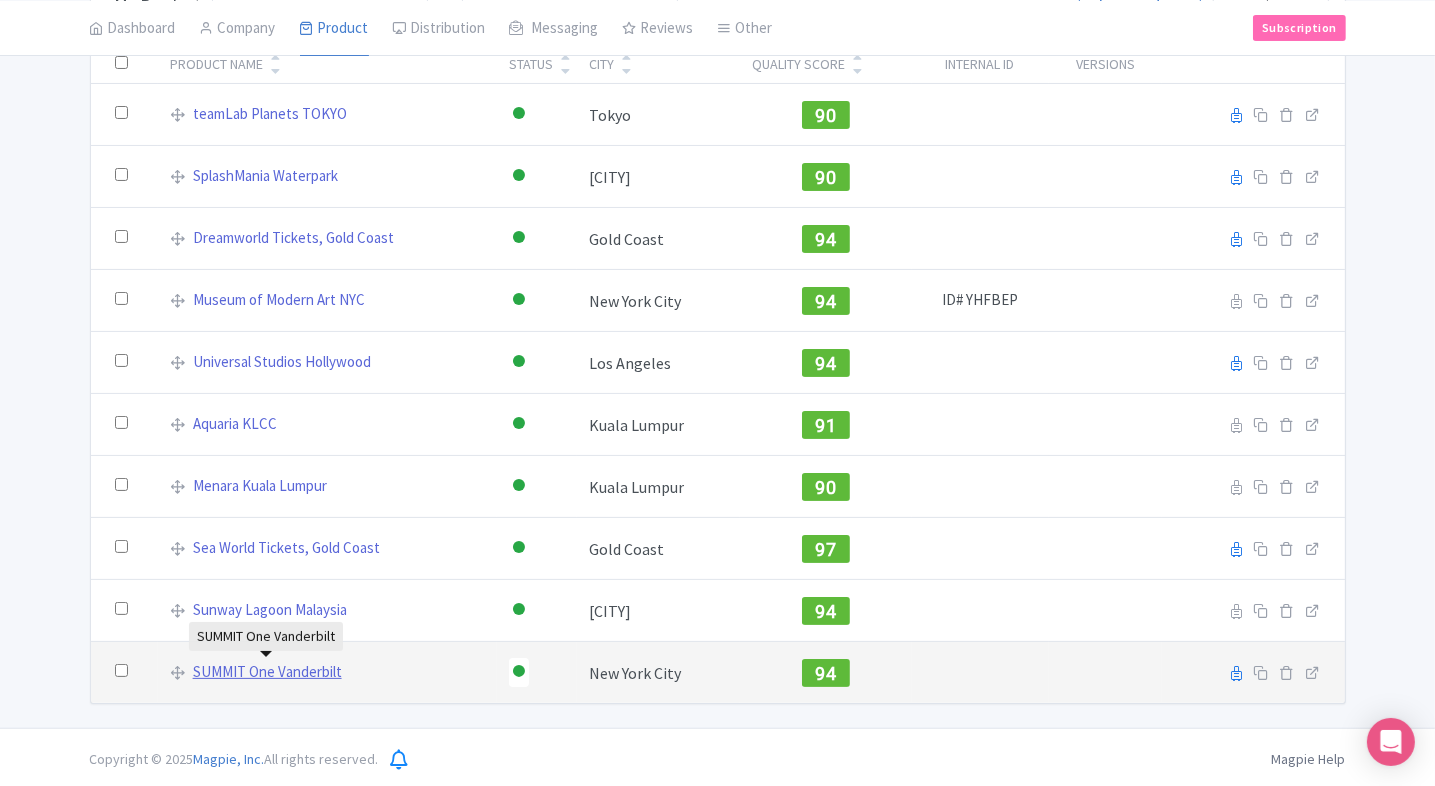 click on "SUMMIT One Vanderbilt" at bounding box center (267, 672) 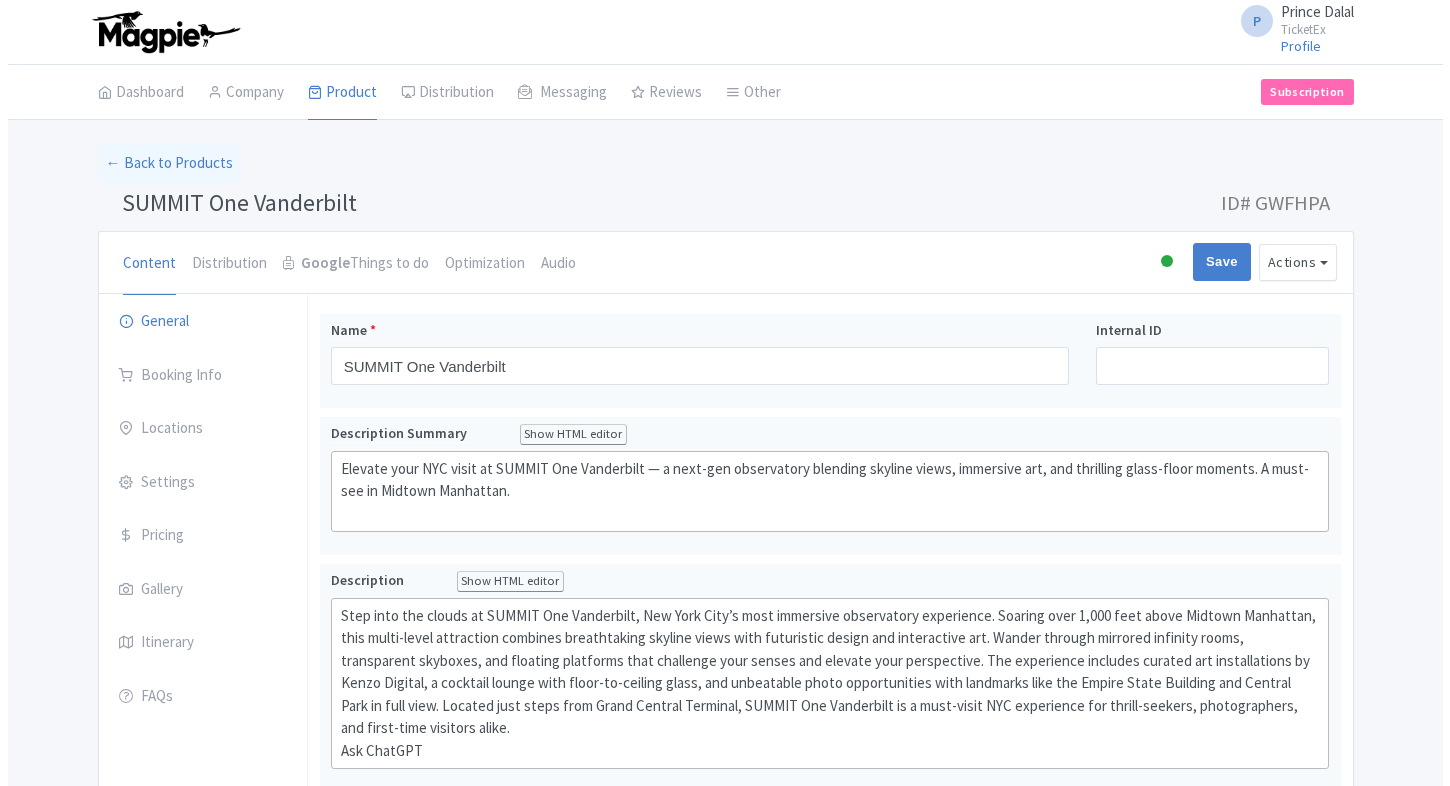 scroll, scrollTop: 0, scrollLeft: 0, axis: both 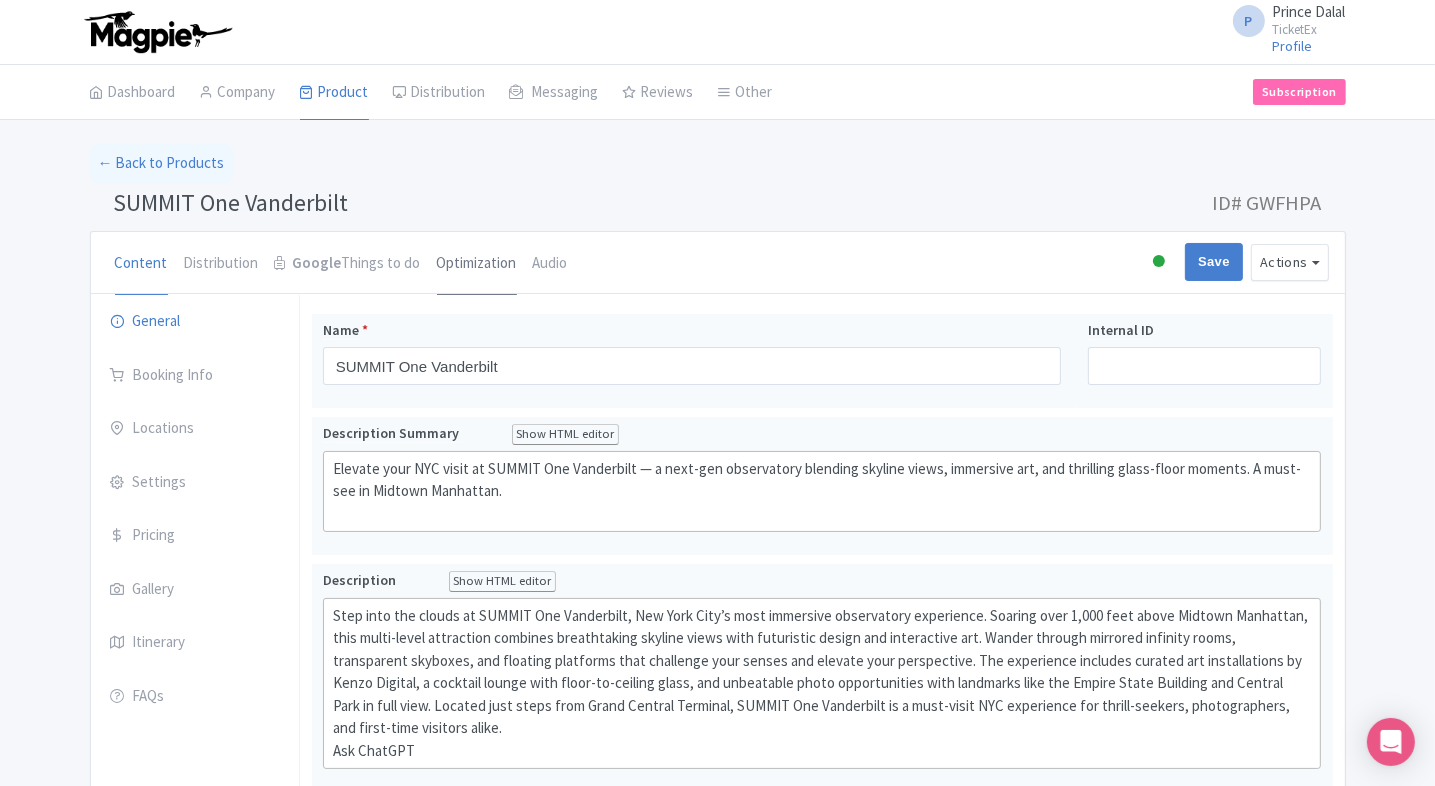 click on "Optimization" at bounding box center [477, 264] 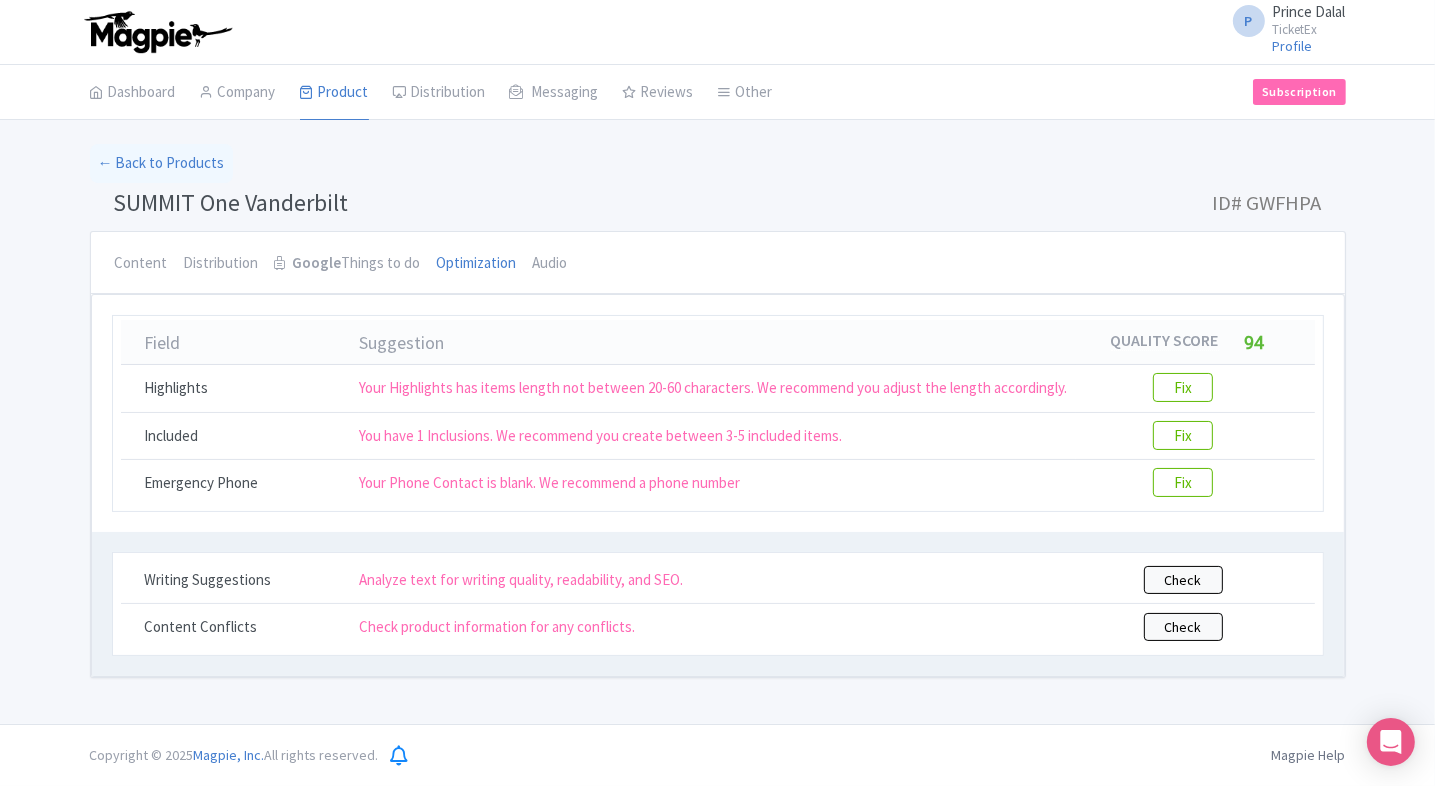 drag, startPoint x: 1169, startPoint y: 474, endPoint x: 735, endPoint y: 325, distance: 458.8649 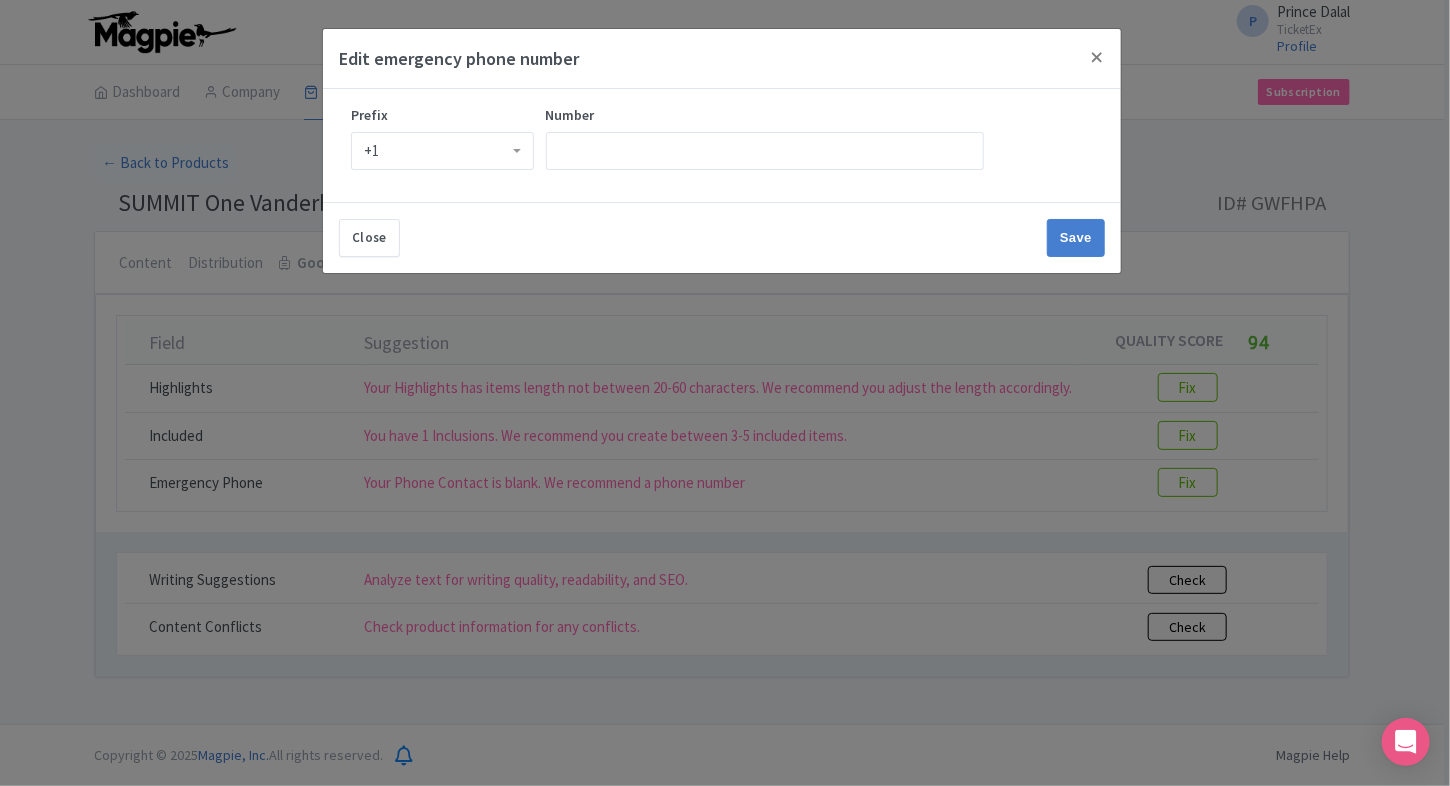 click on "+1" at bounding box center [442, 151] 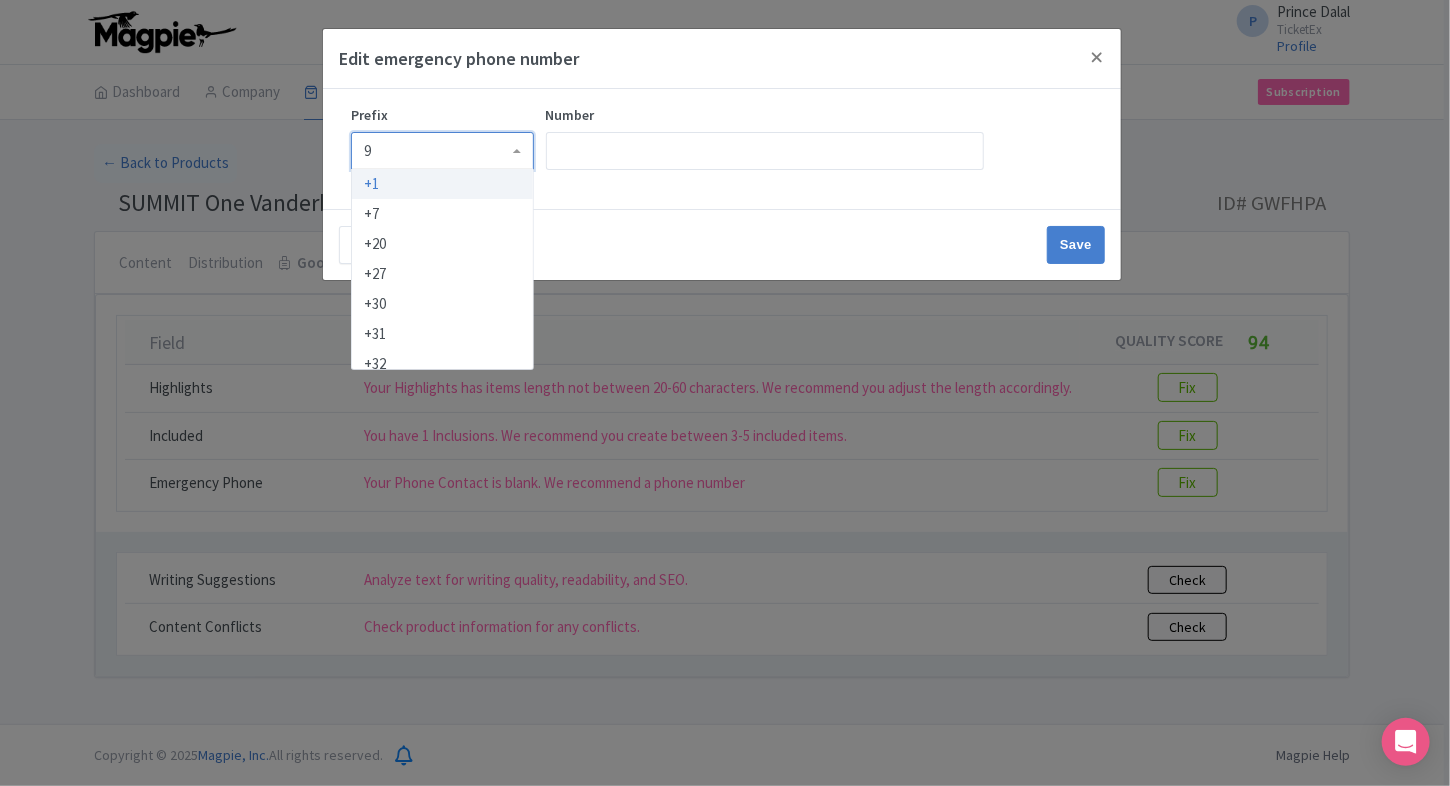 type on "91" 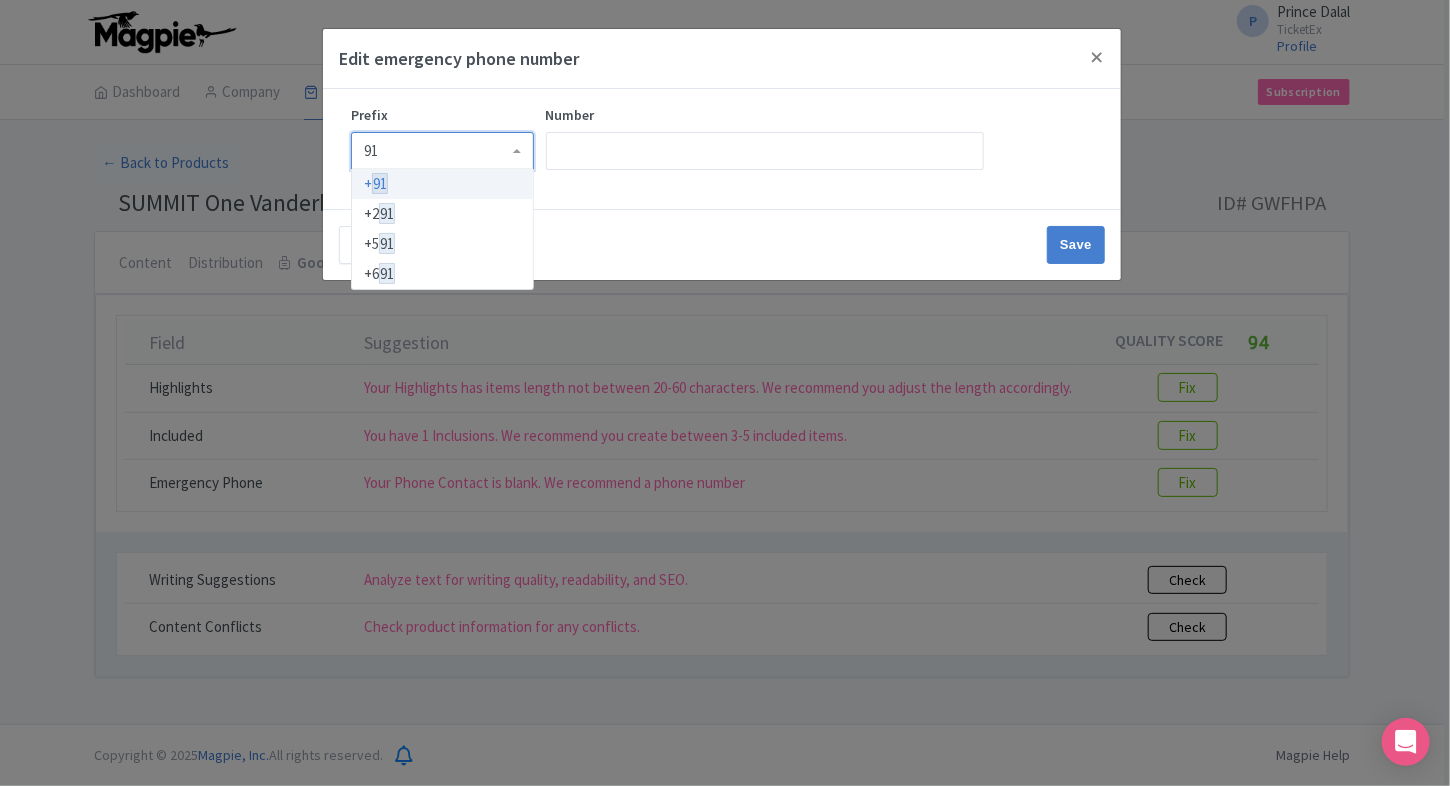type 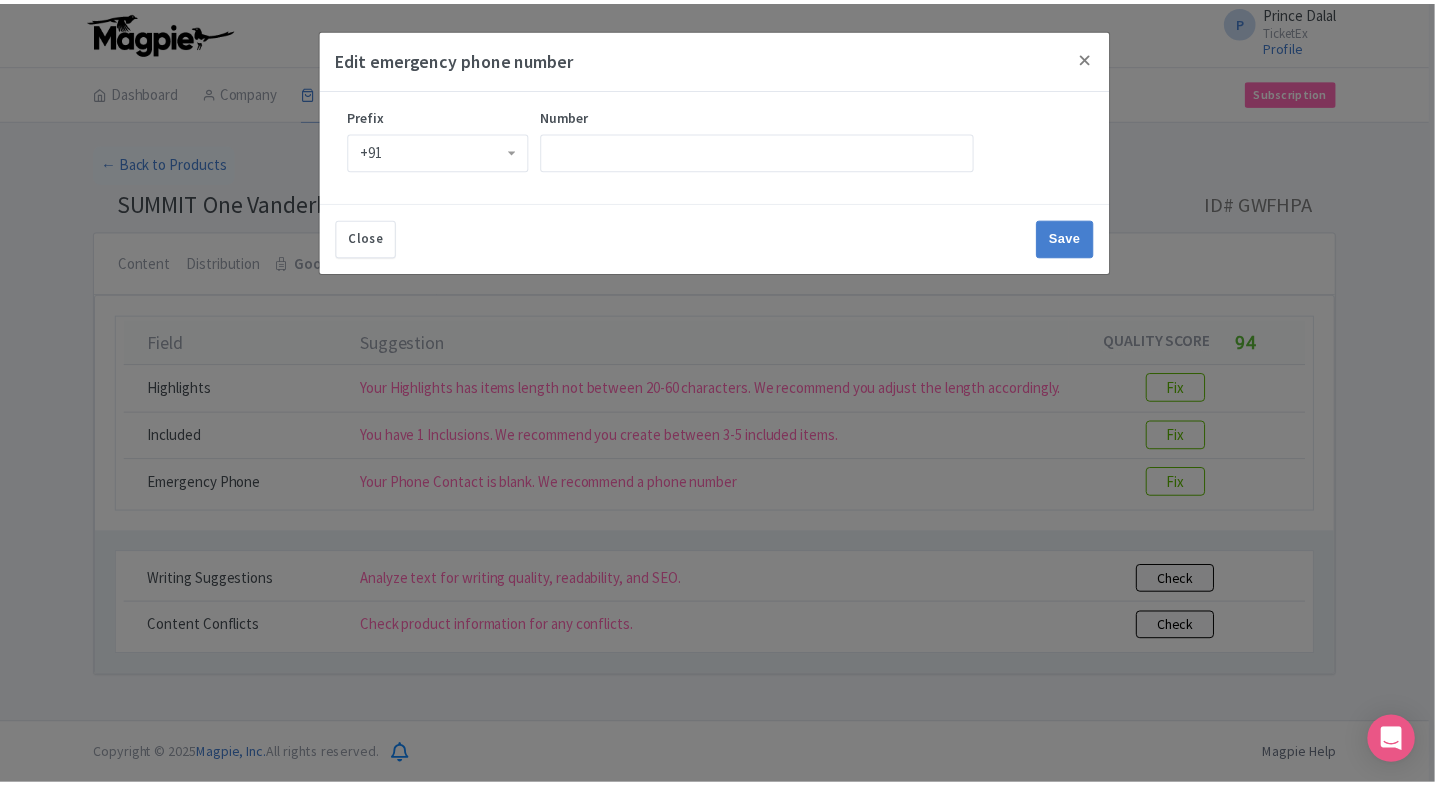 scroll, scrollTop: 0, scrollLeft: 0, axis: both 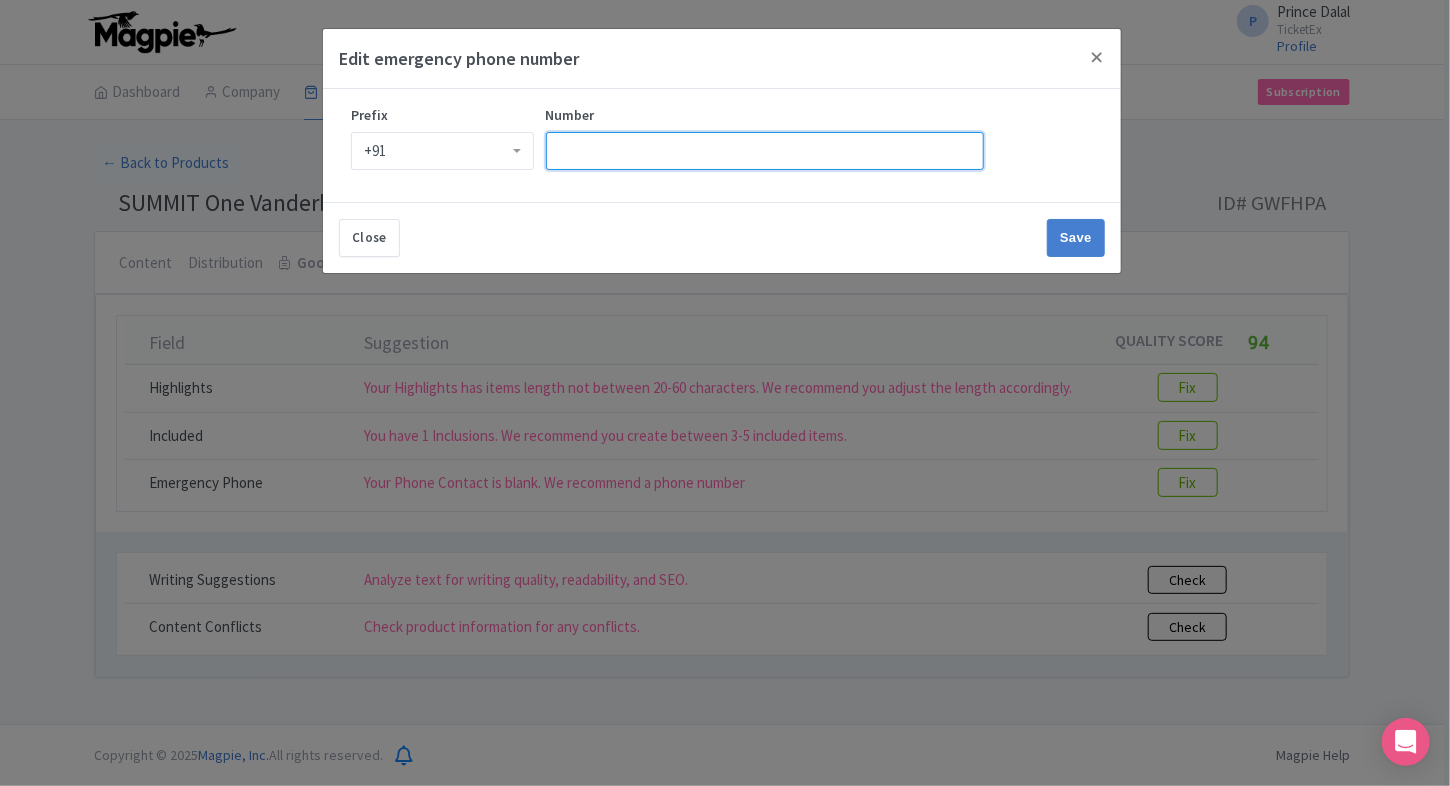 click on "Number" at bounding box center (765, 151) 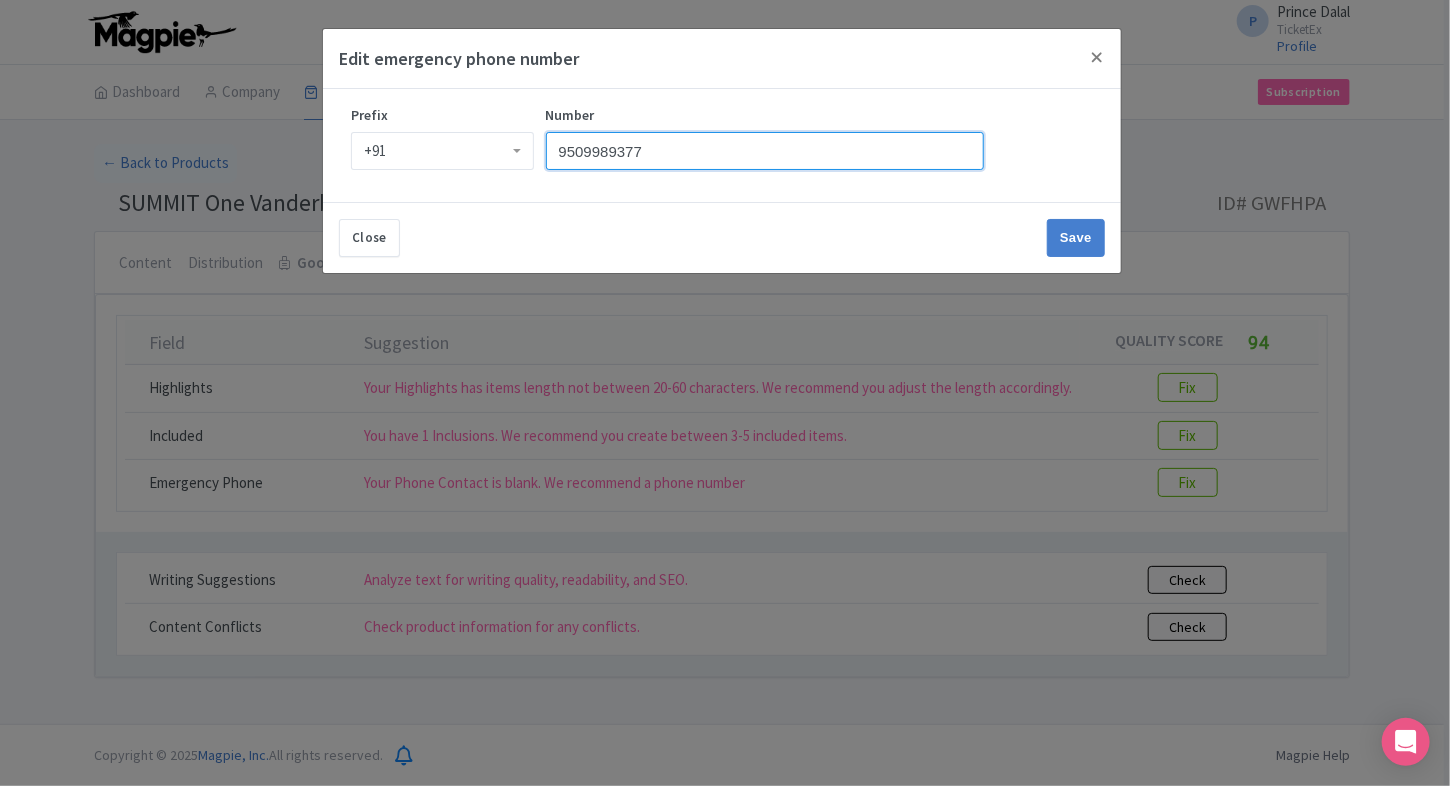 type on "9509989377" 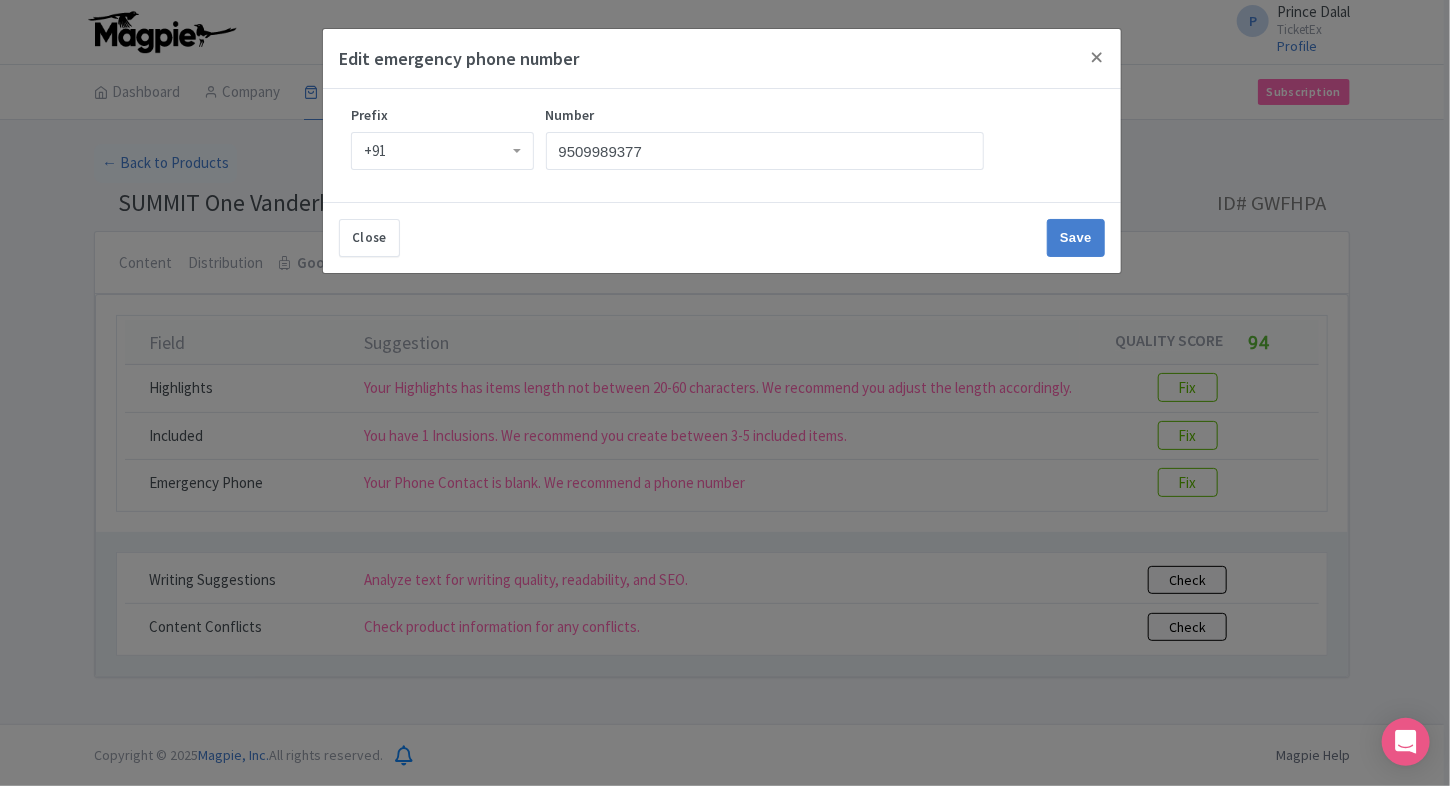 click on "Close
Save" at bounding box center [722, 237] 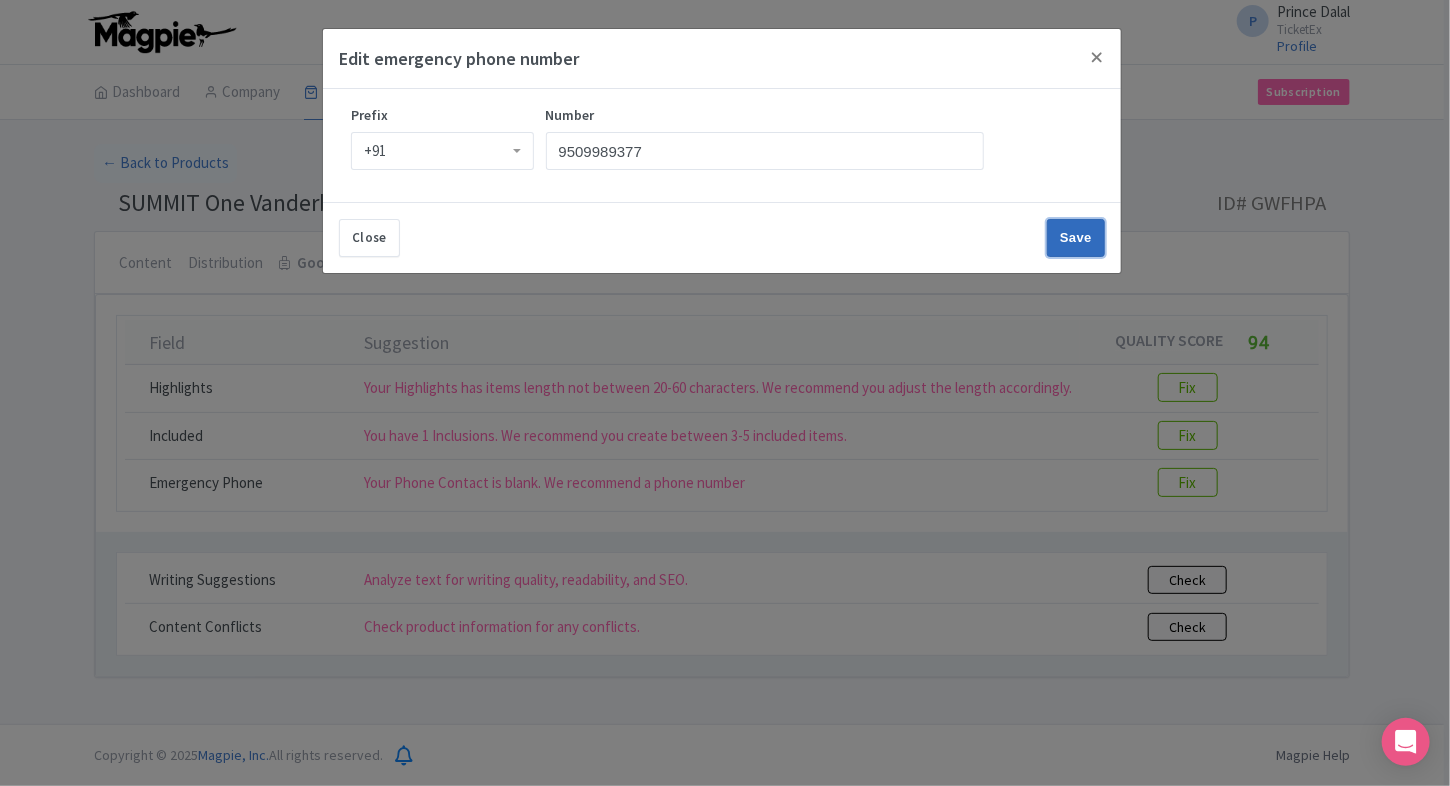 click on "Save" at bounding box center [1076, 238] 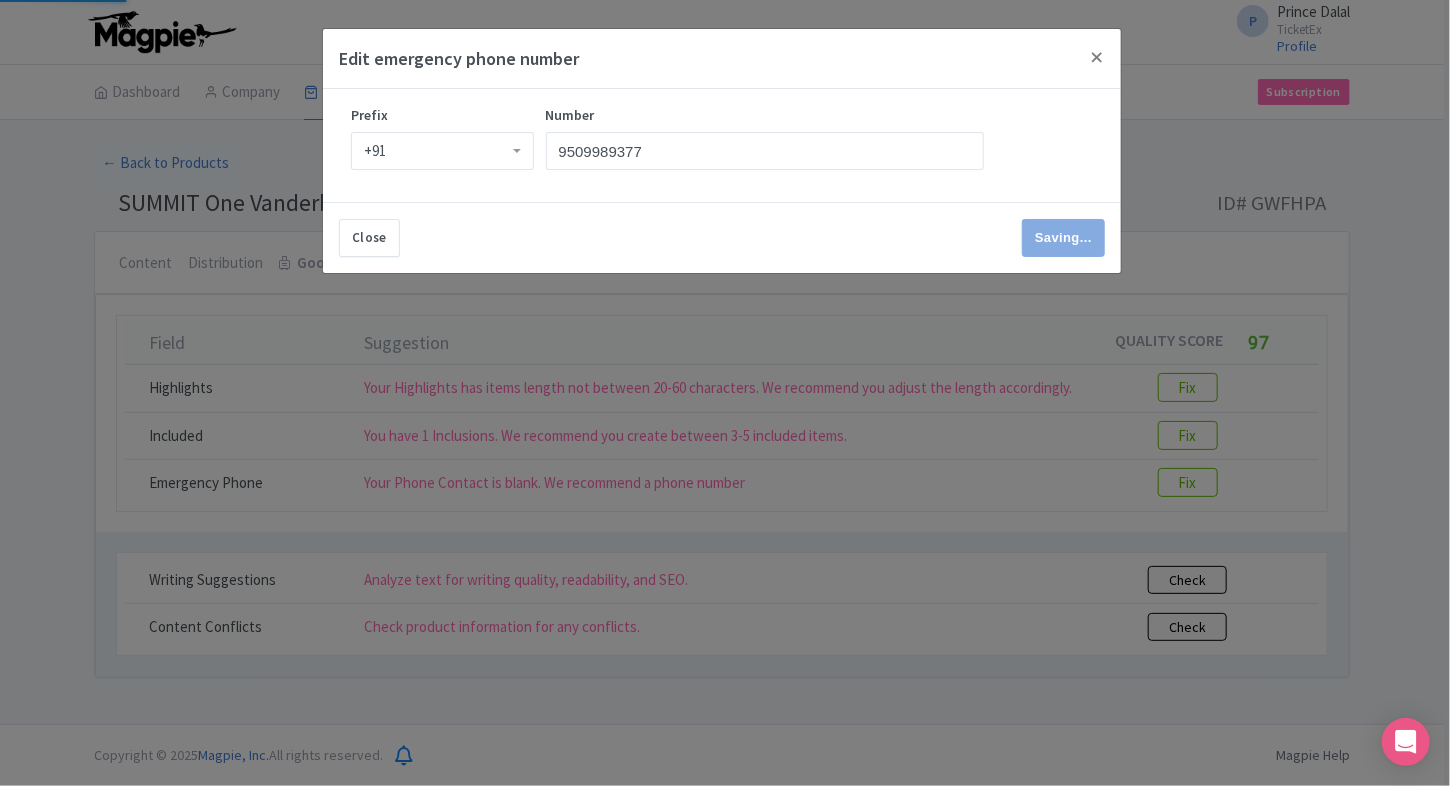 type on "Save" 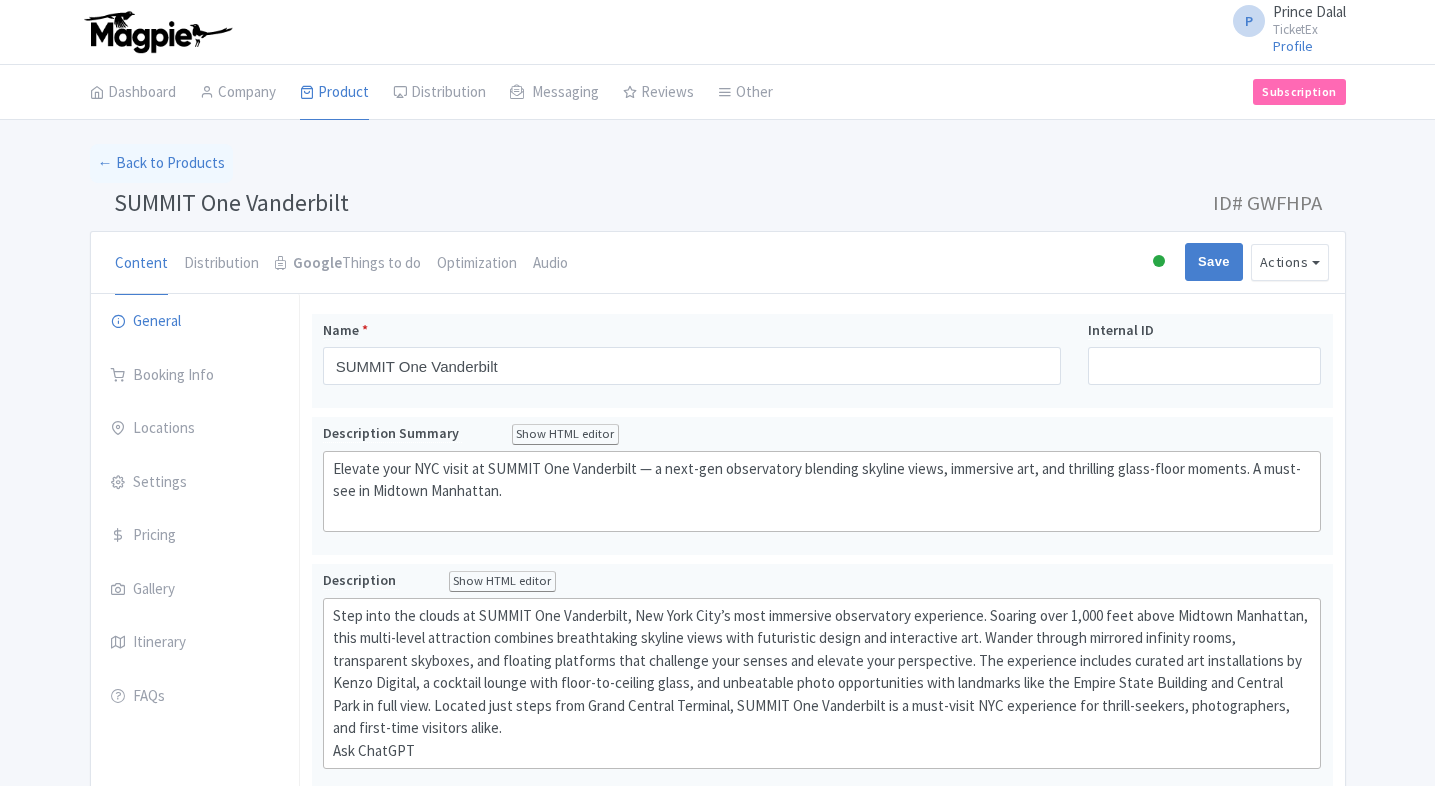 click on "Optimization" at bounding box center [477, 264] 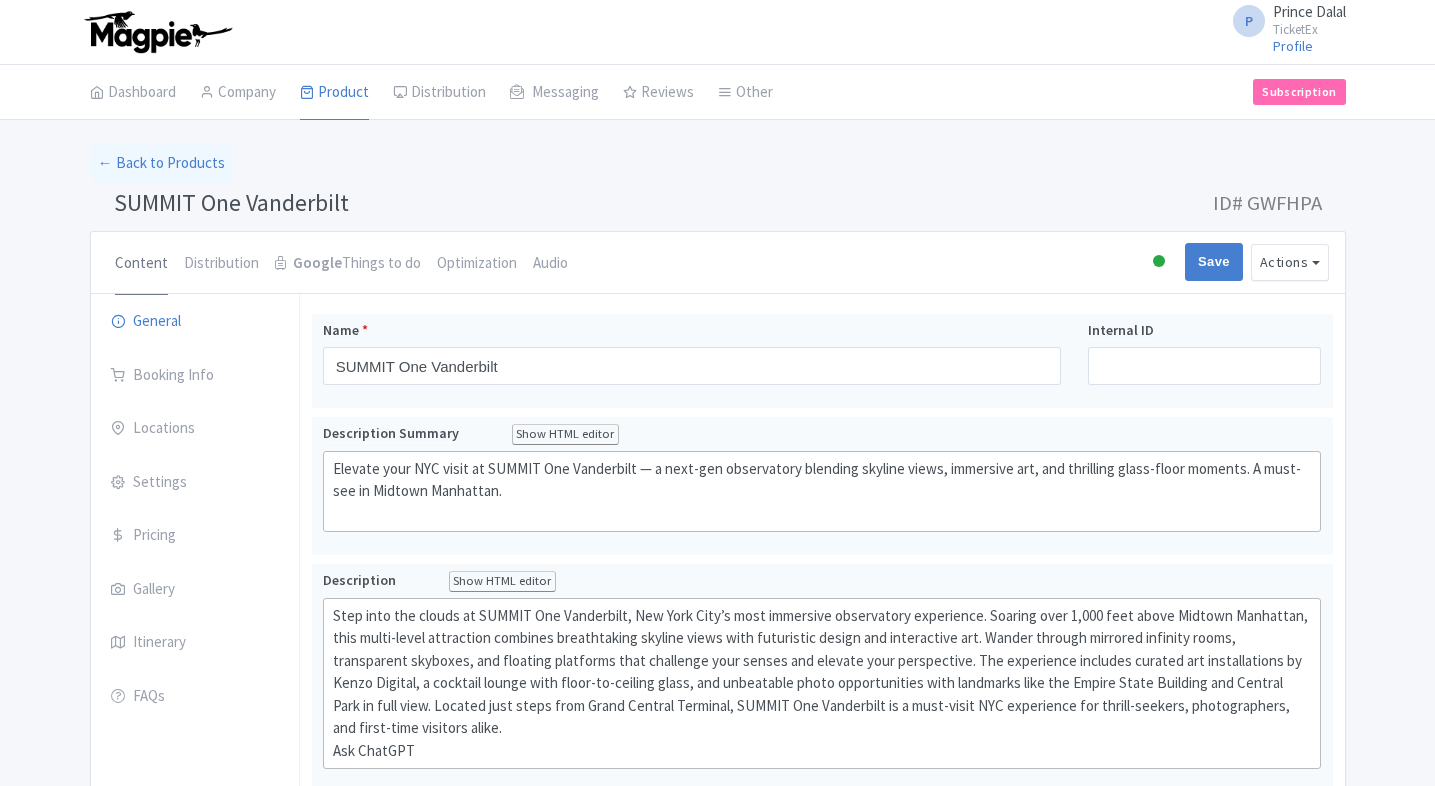 scroll, scrollTop: 0, scrollLeft: 0, axis: both 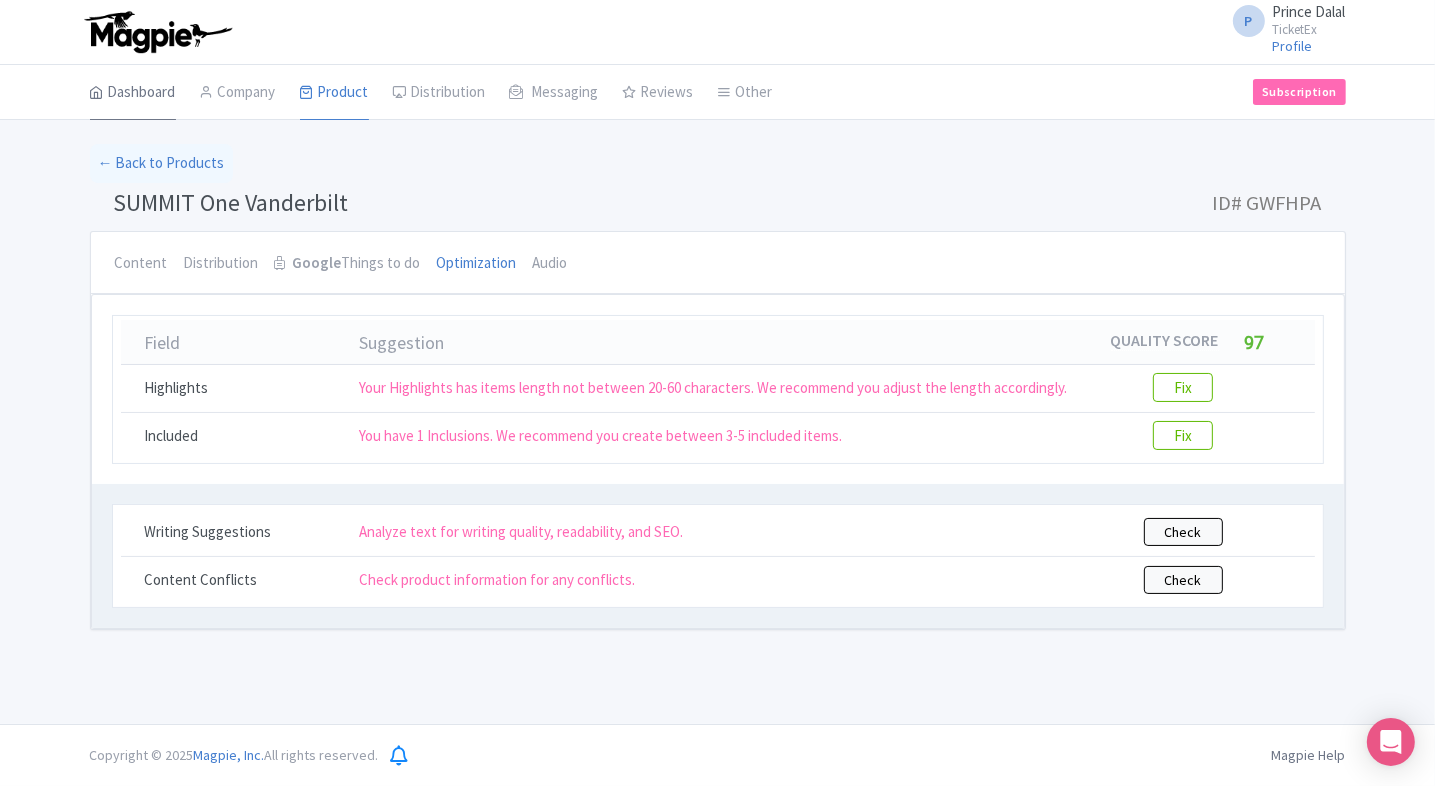 click on "Dashboard" at bounding box center [133, 93] 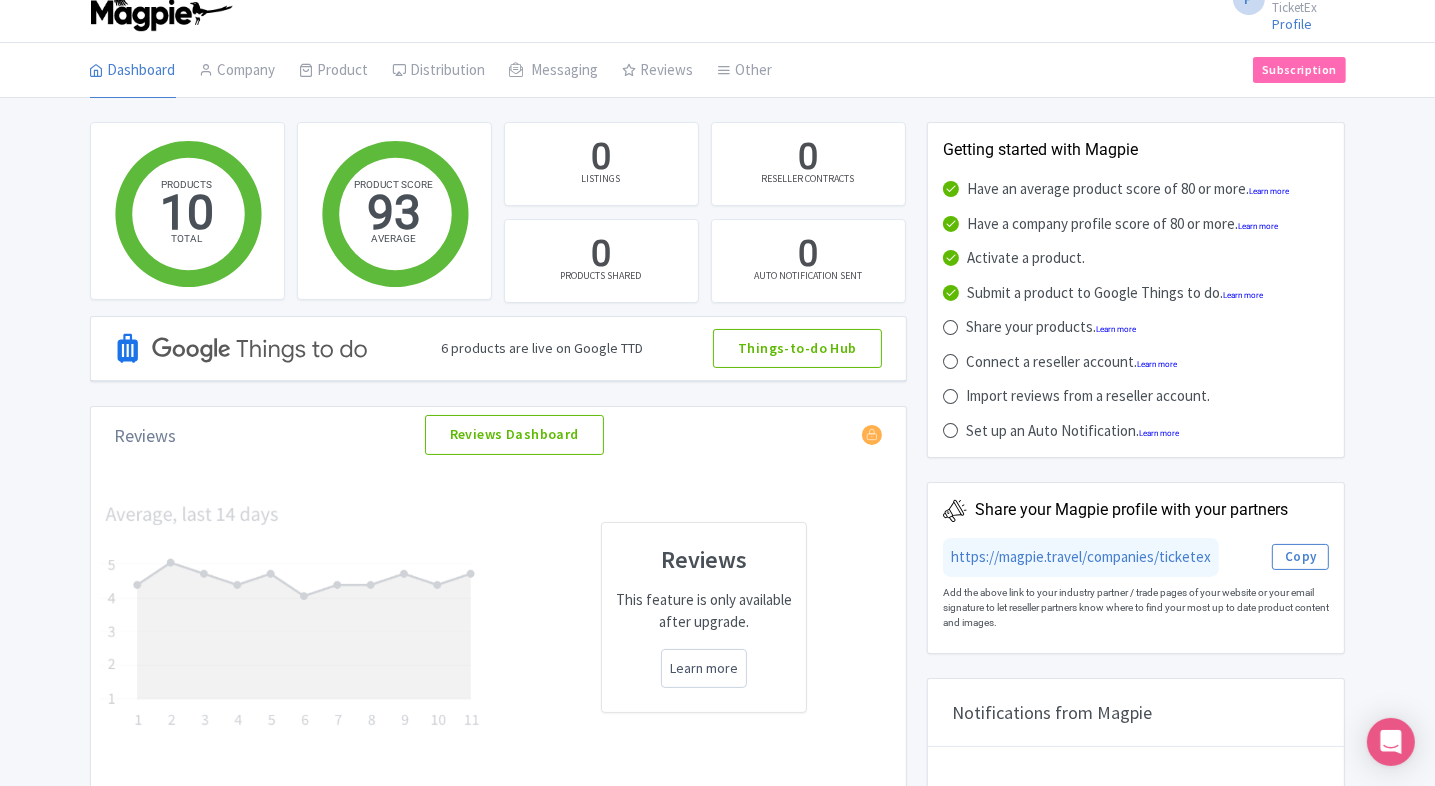 scroll, scrollTop: 0, scrollLeft: 0, axis: both 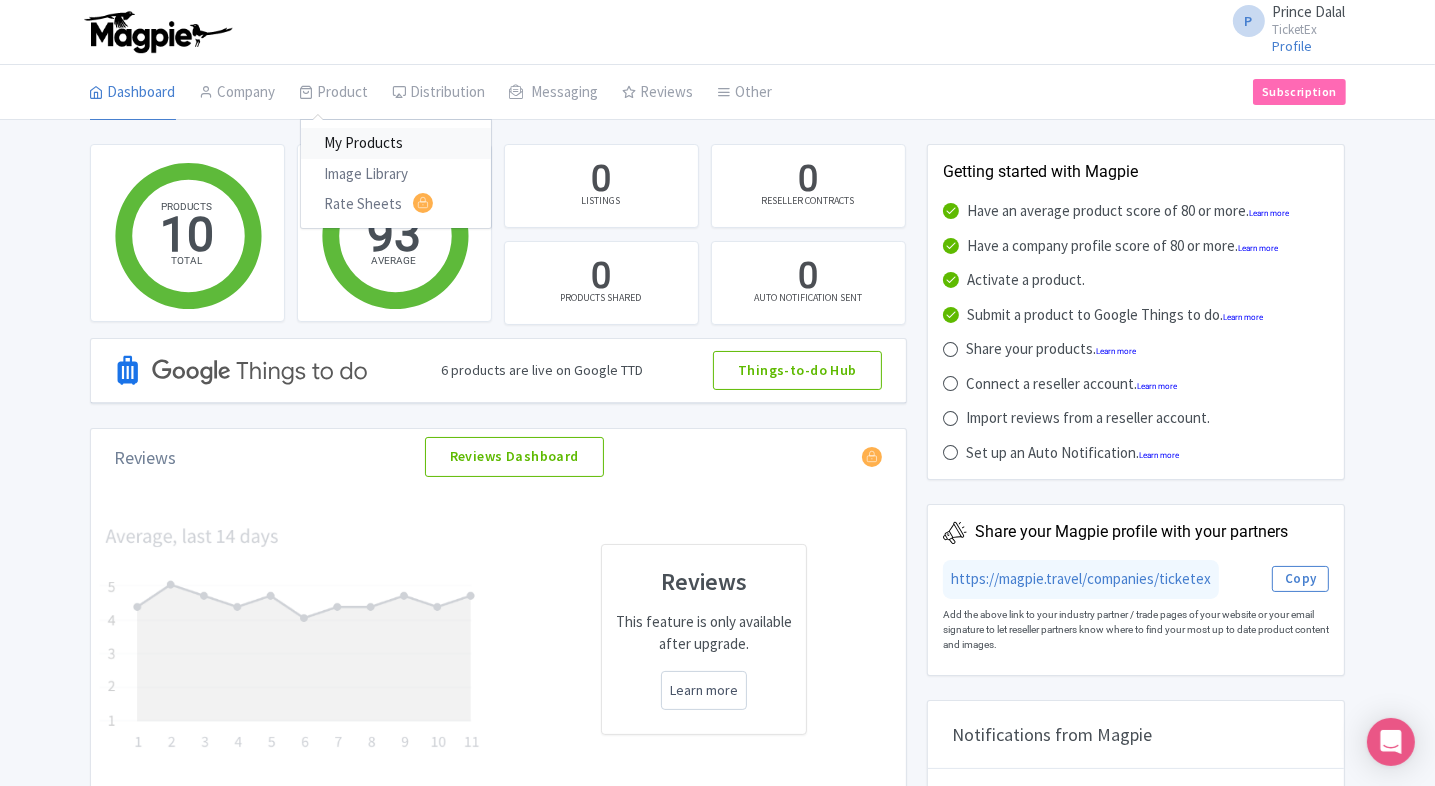 click on "My Products" at bounding box center [396, 143] 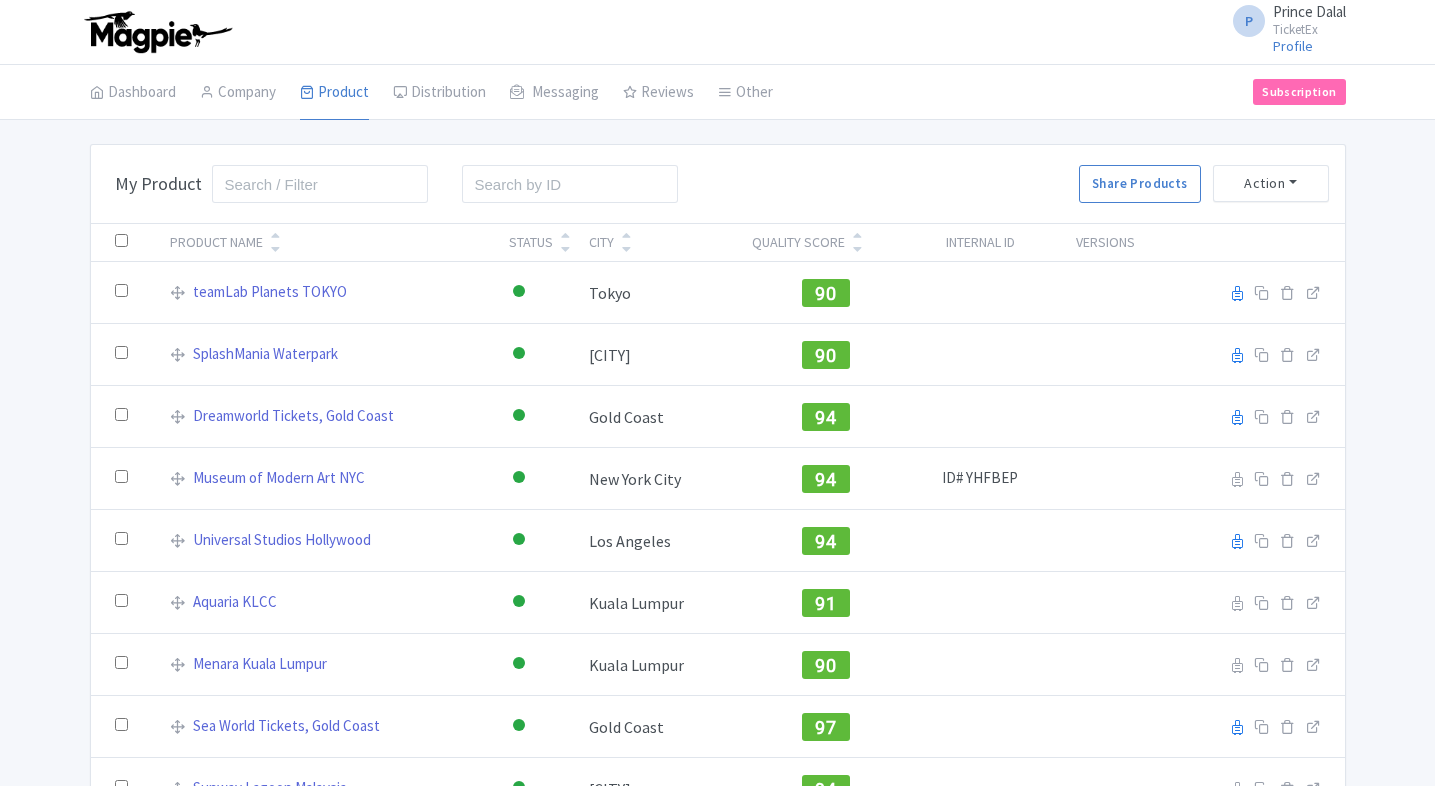 scroll, scrollTop: 0, scrollLeft: 0, axis: both 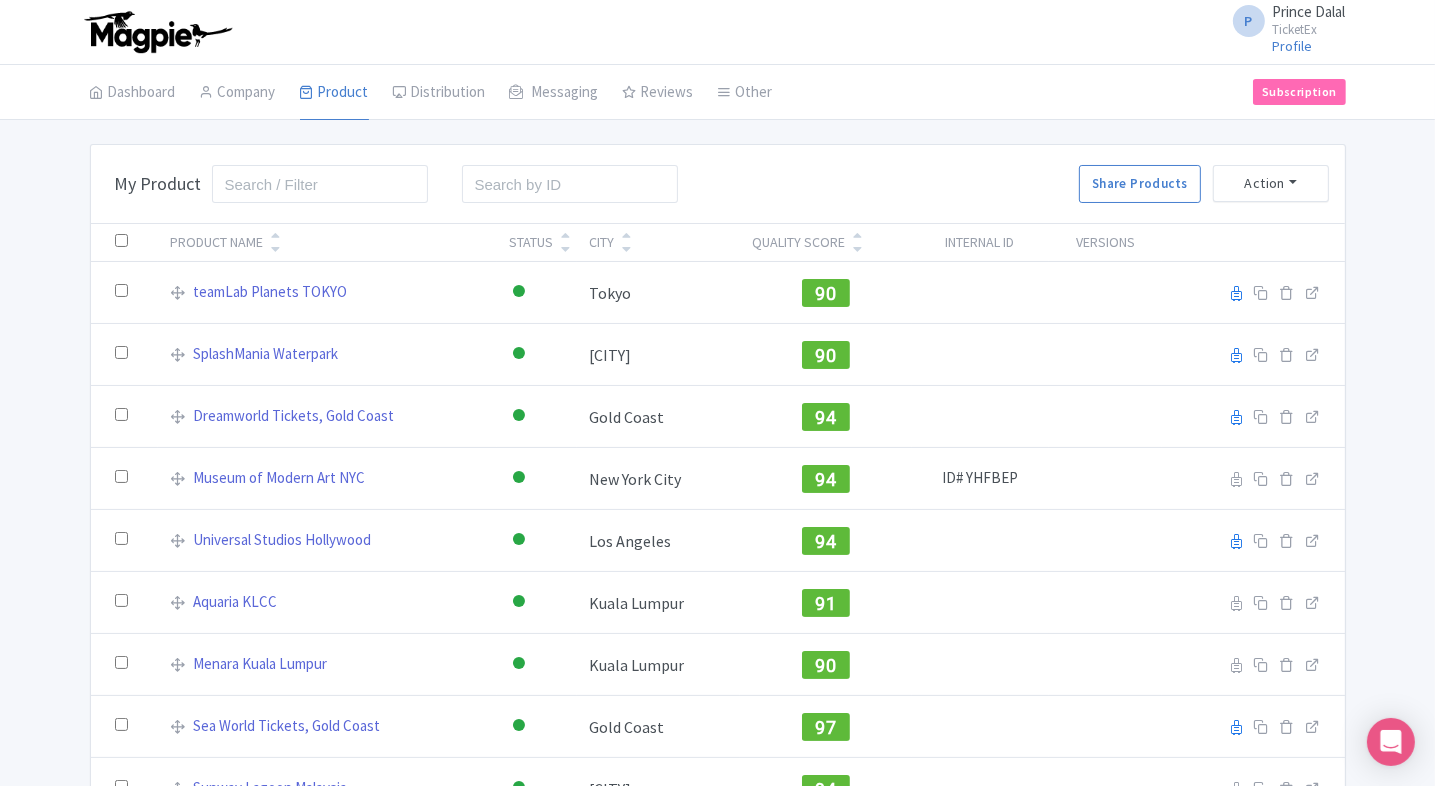 click at bounding box center (121, 240) 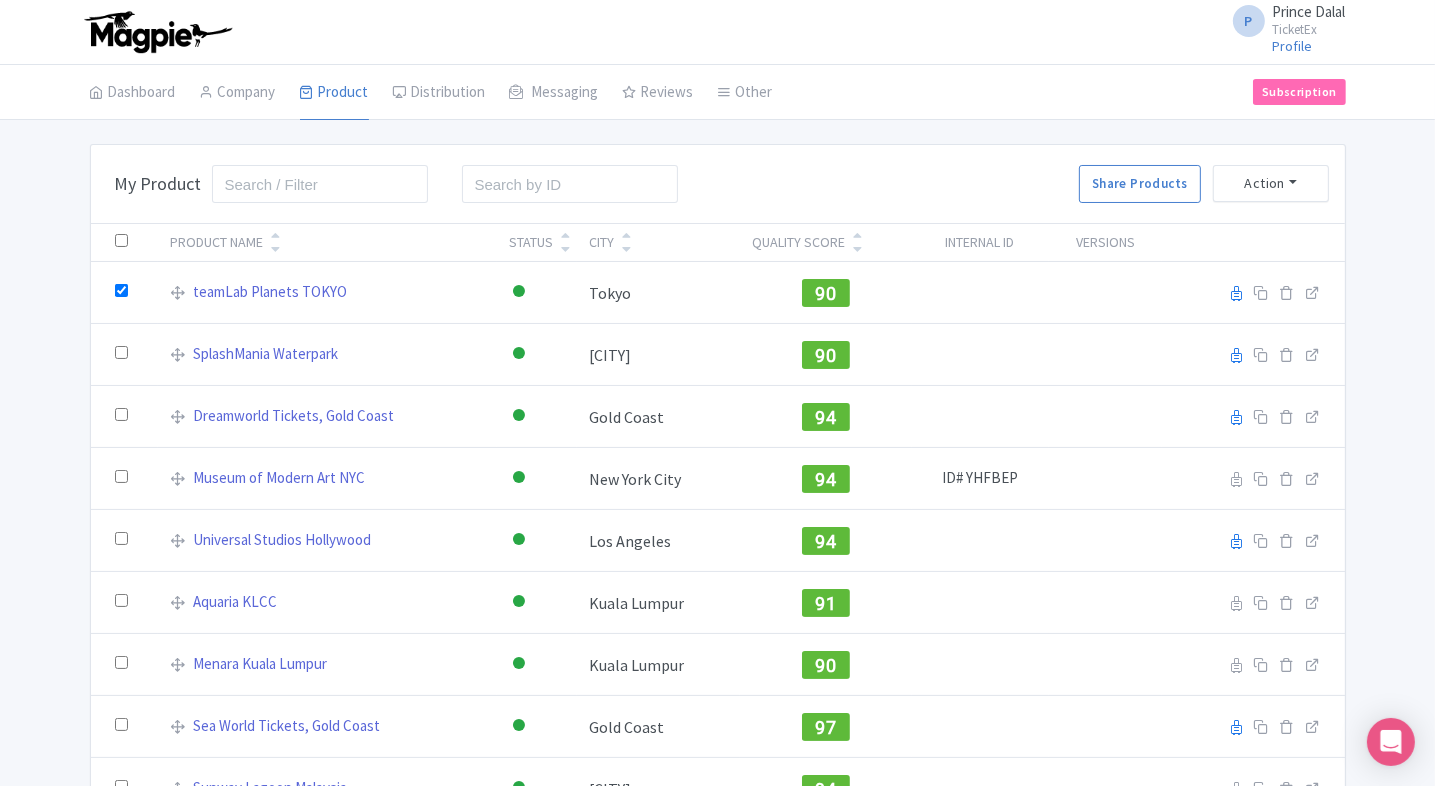 checkbox on "true" 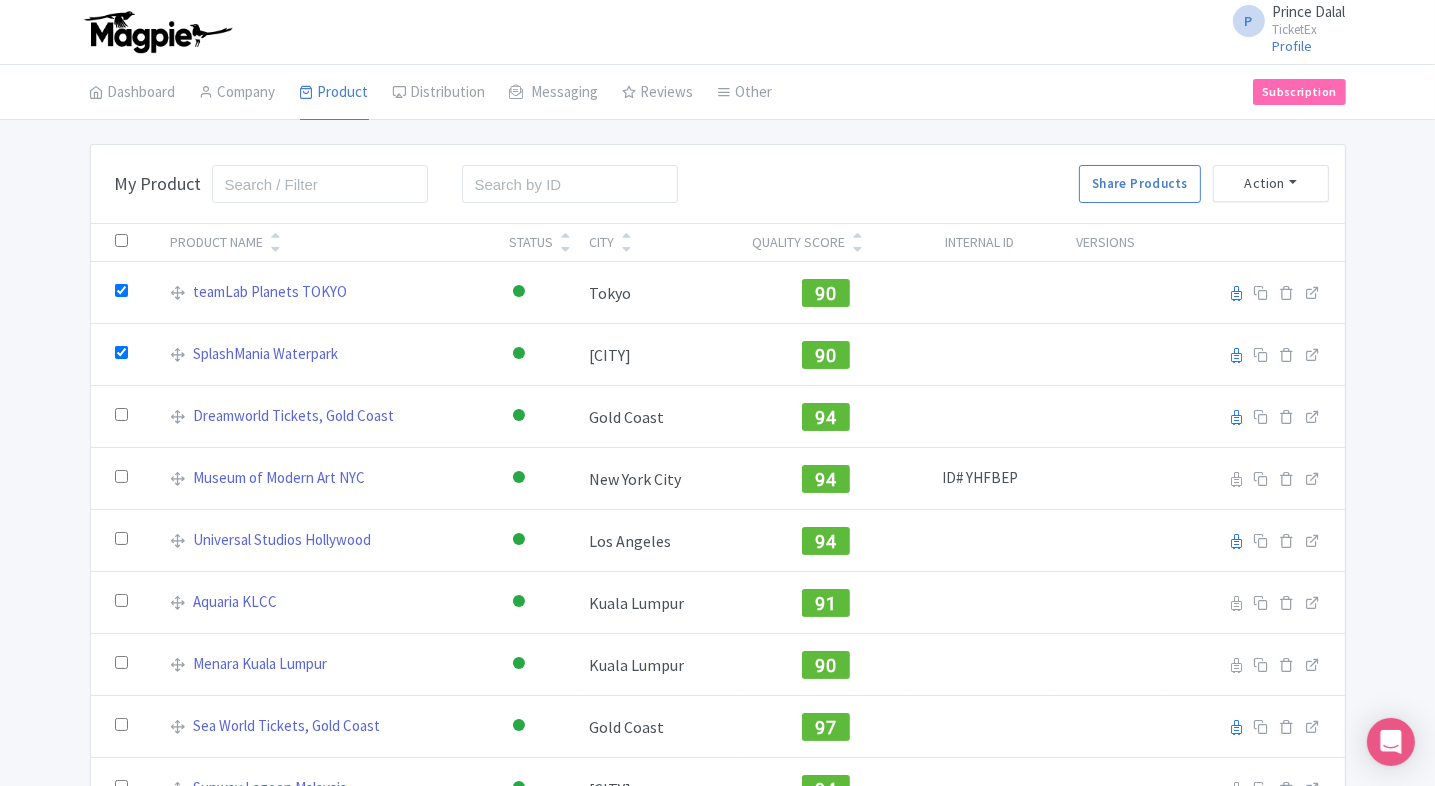 checkbox on "true" 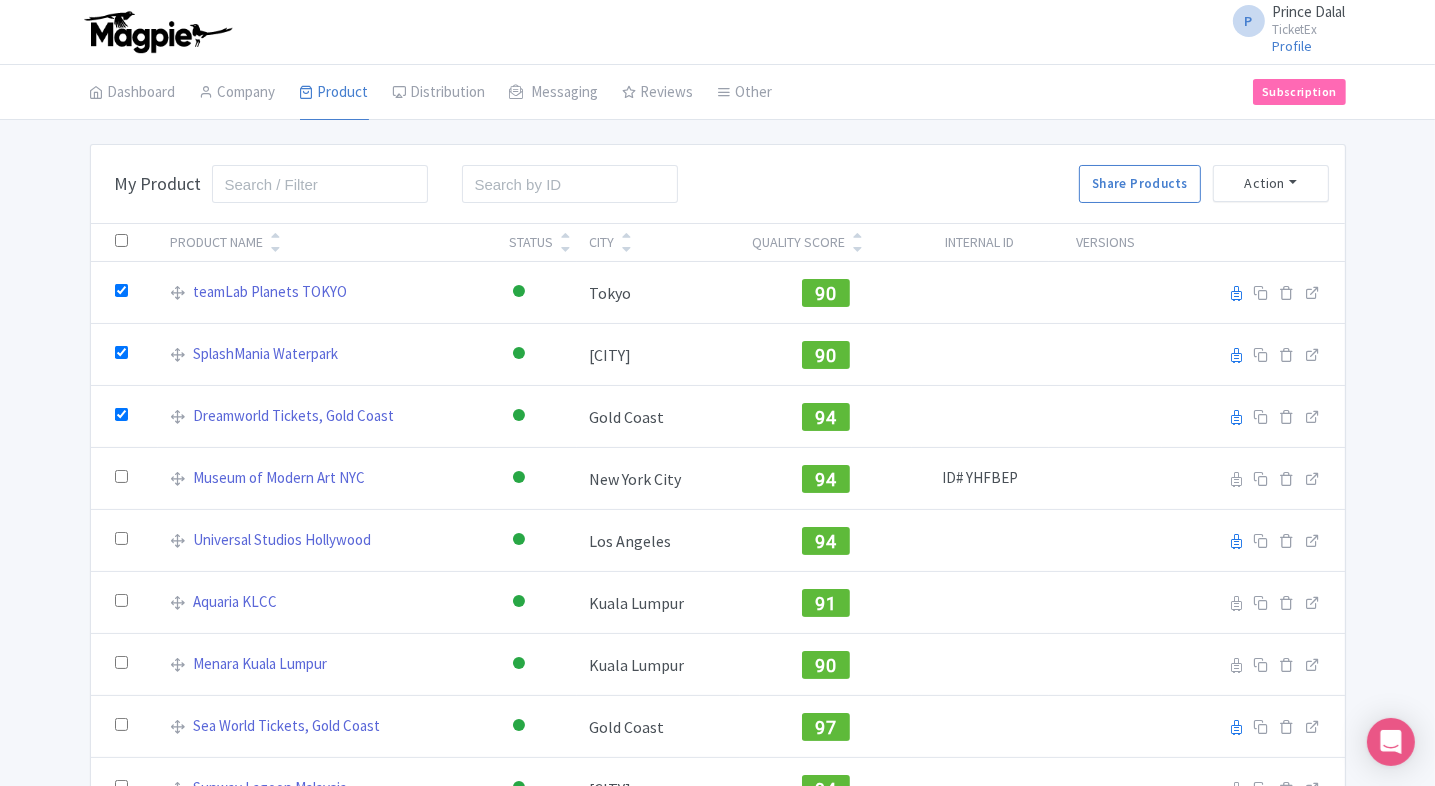 checkbox on "true" 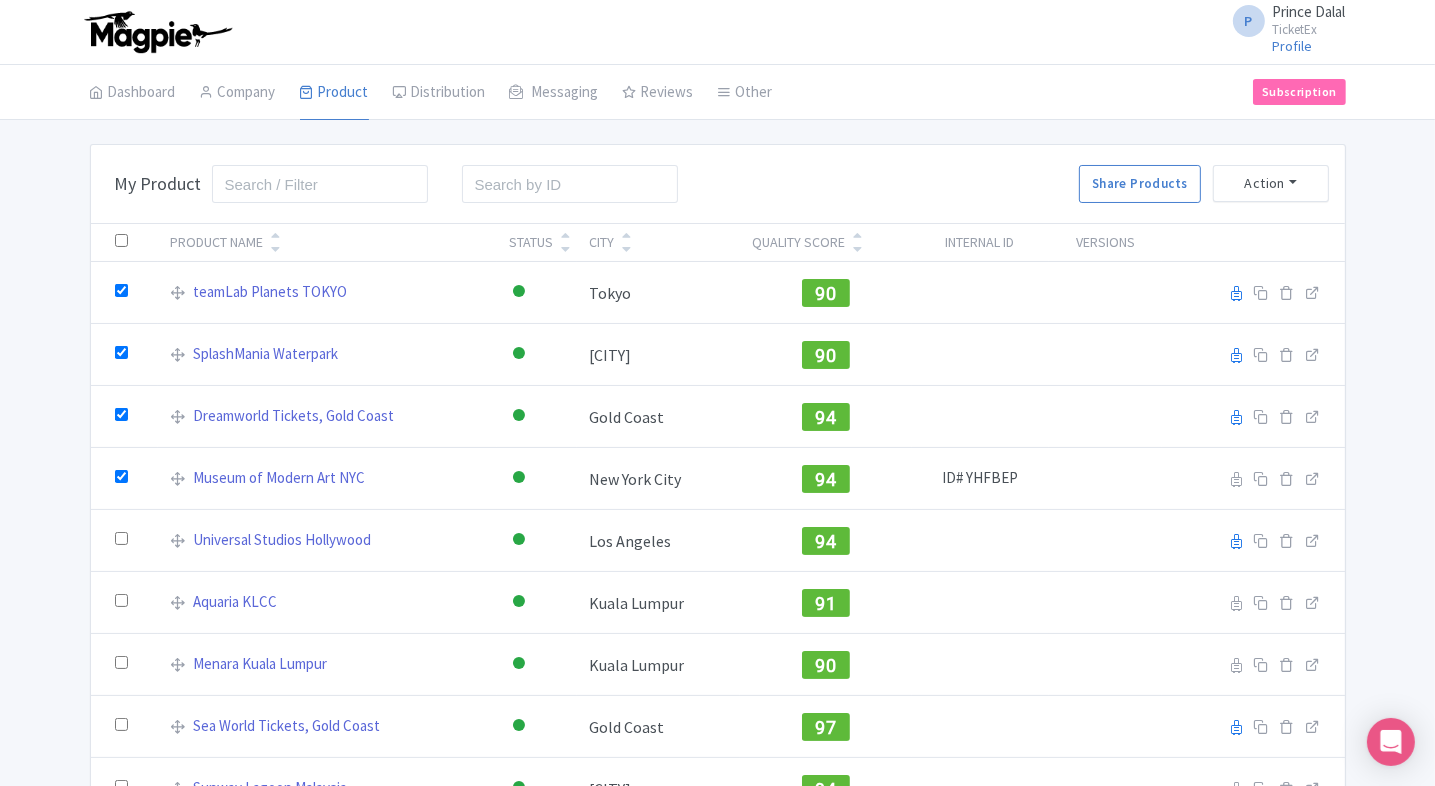 checkbox on "true" 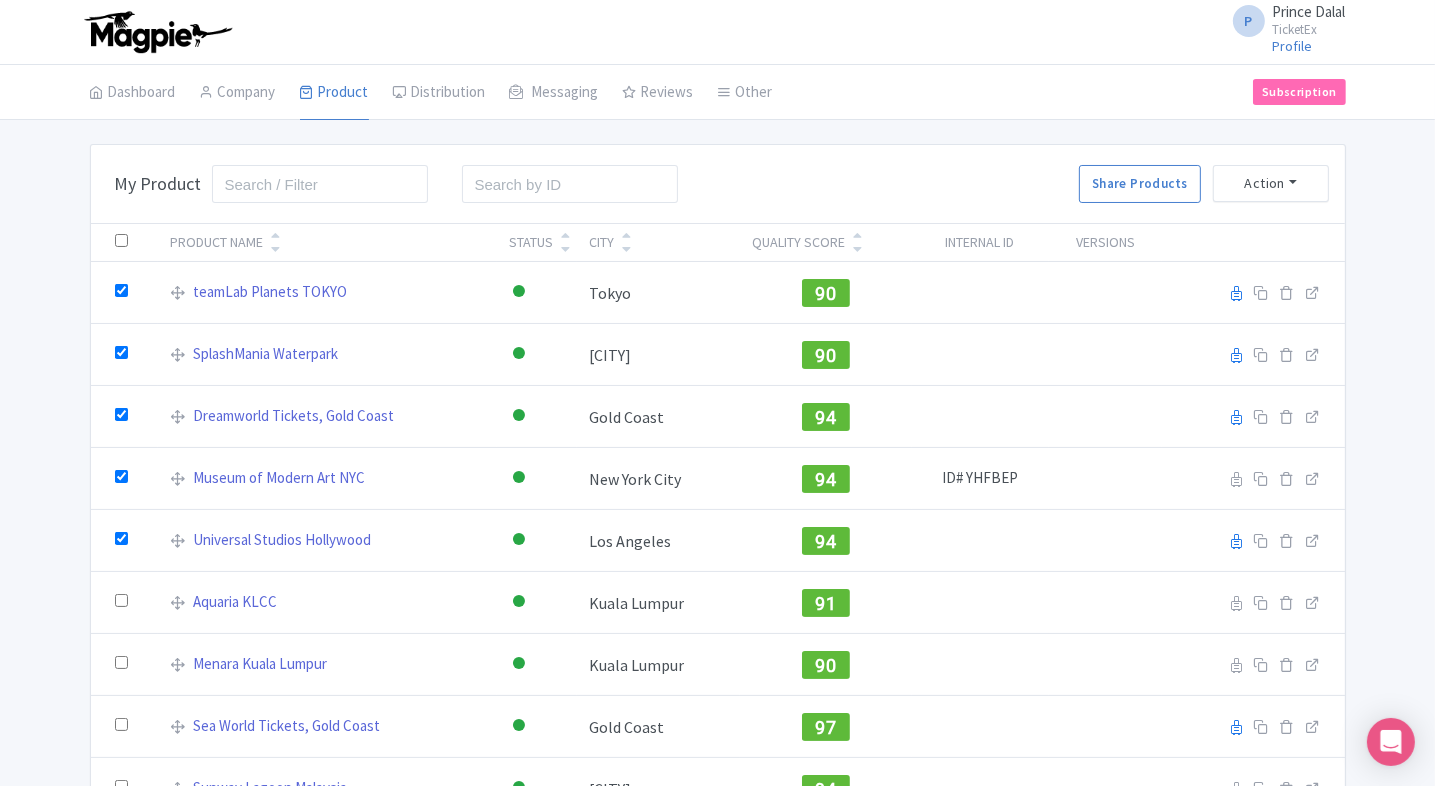 checkbox on "true" 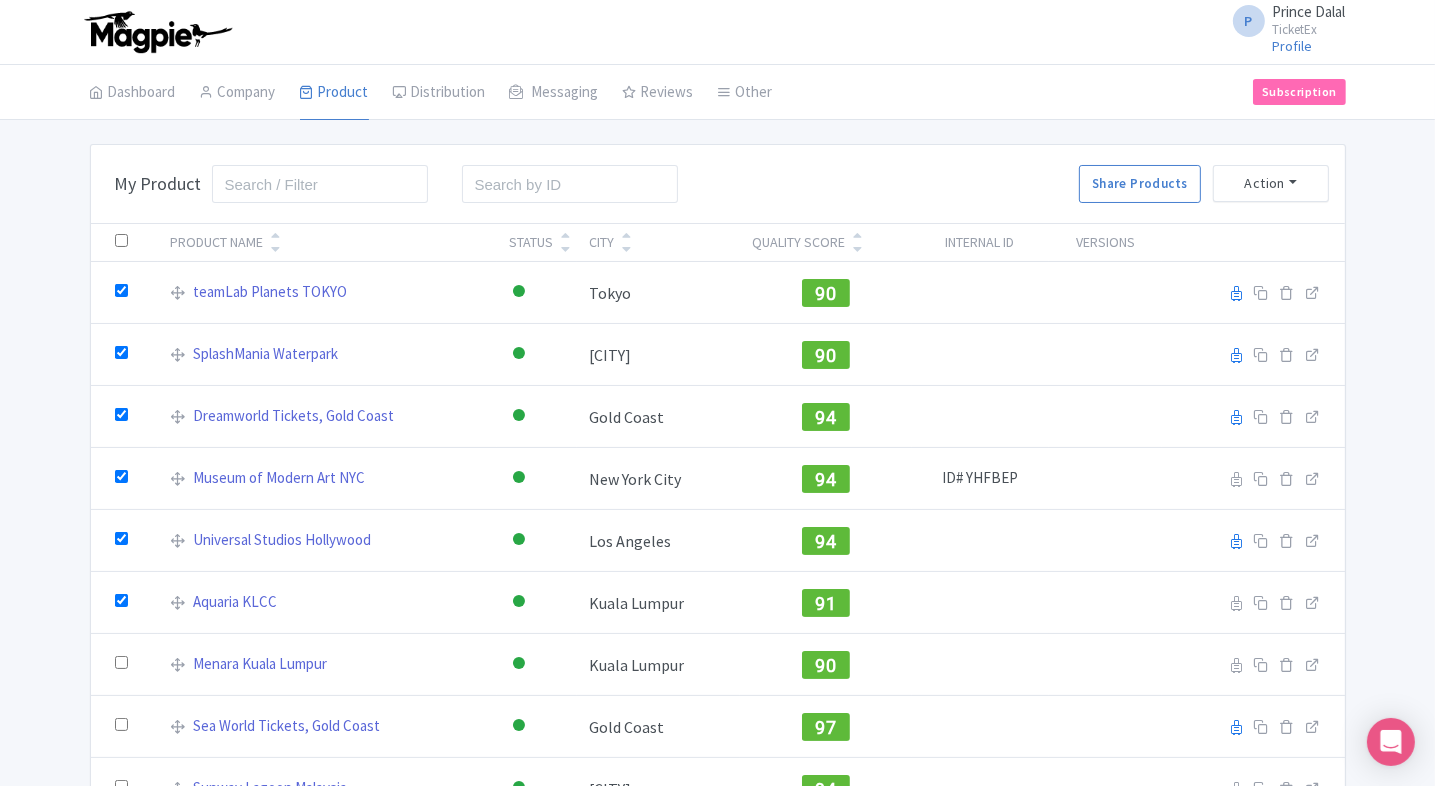 checkbox on "true" 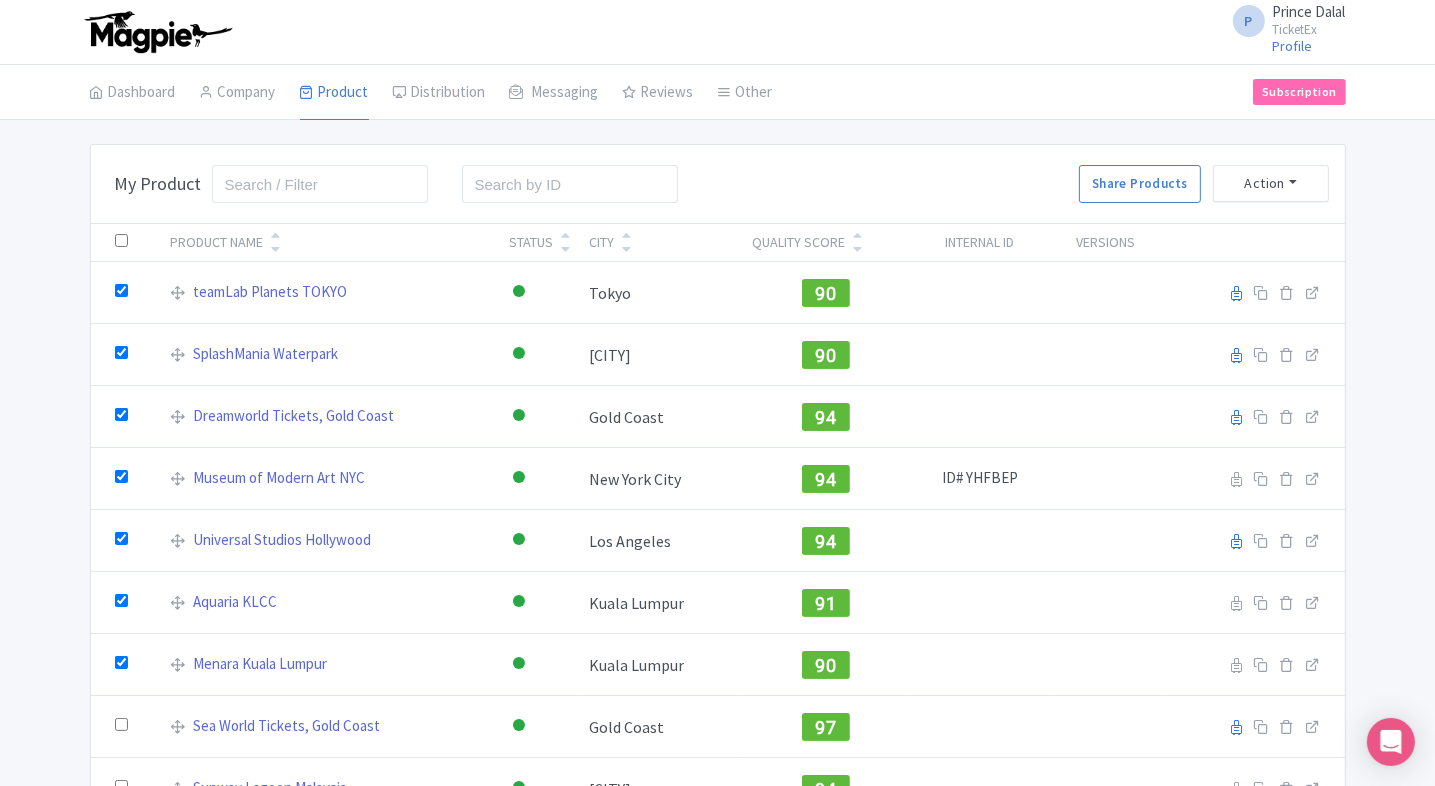 checkbox on "true" 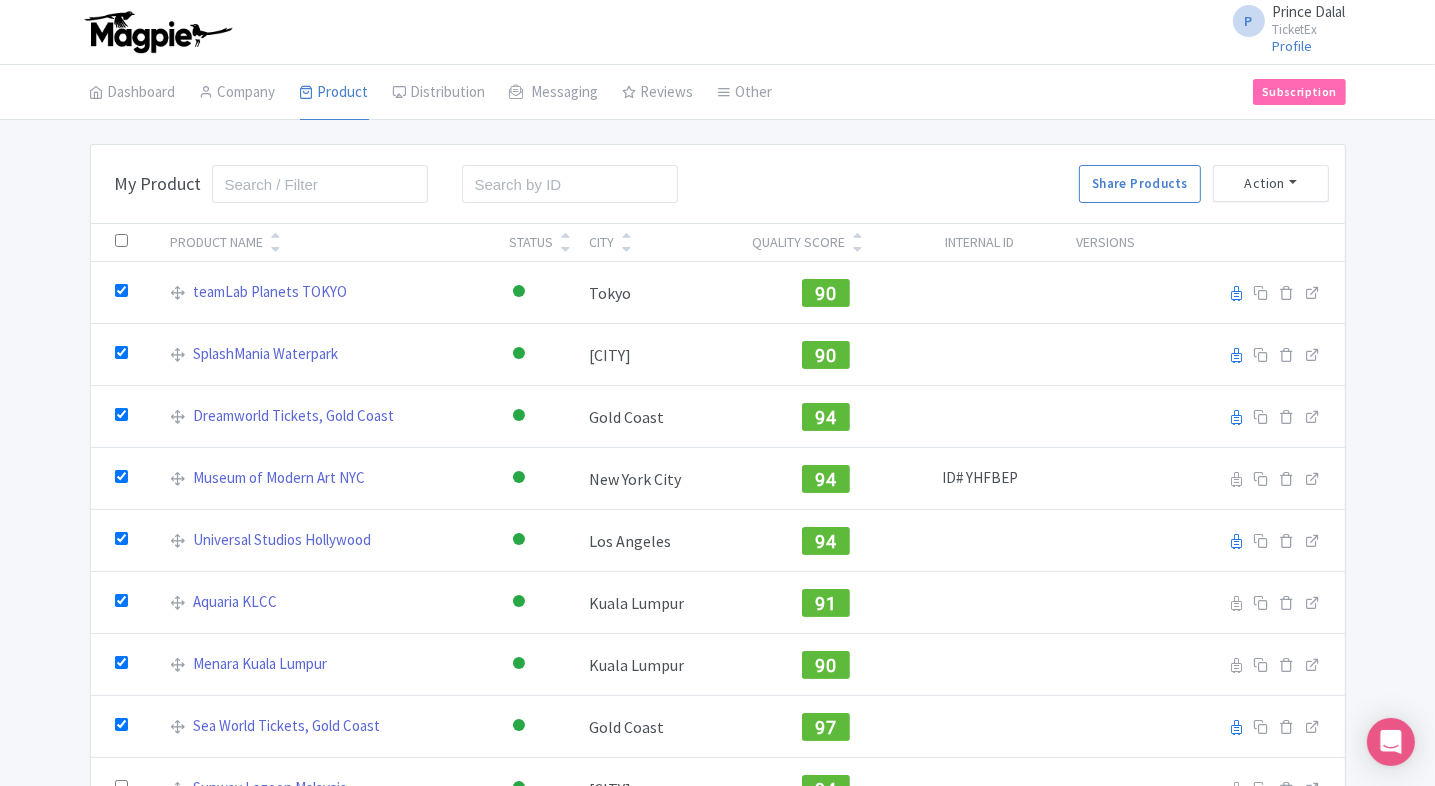checkbox on "true" 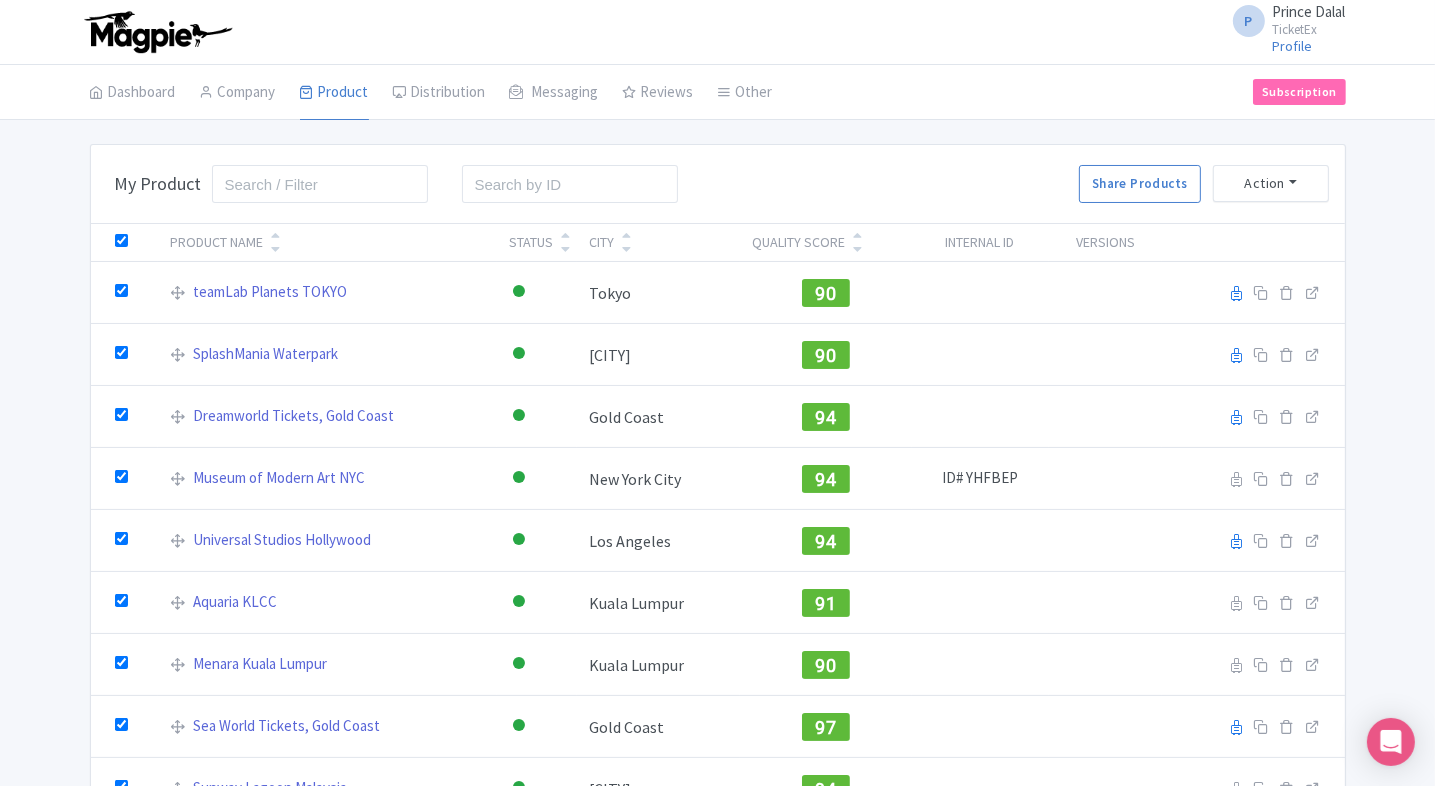checkbox on "true" 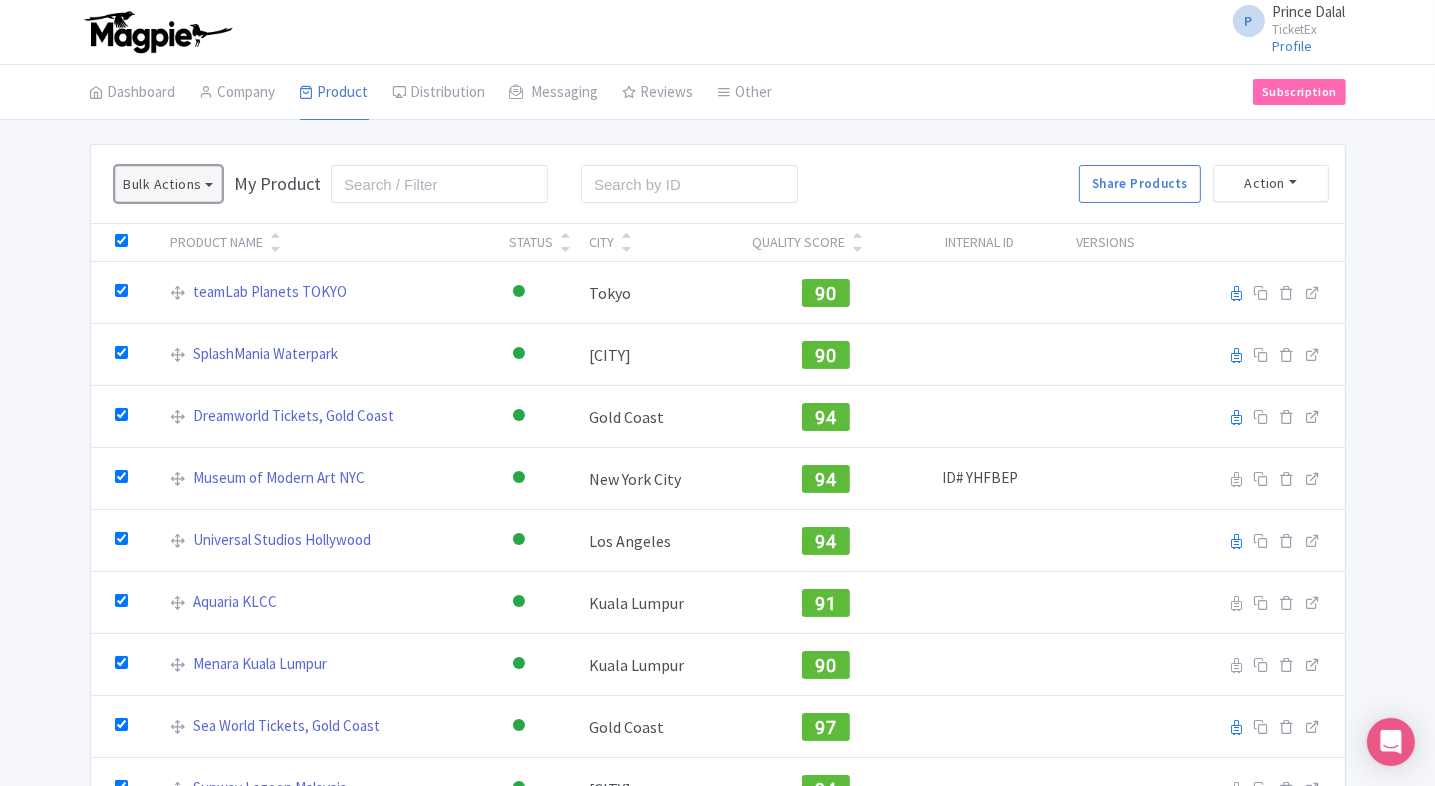 click on "Bulk Actions" at bounding box center [169, 184] 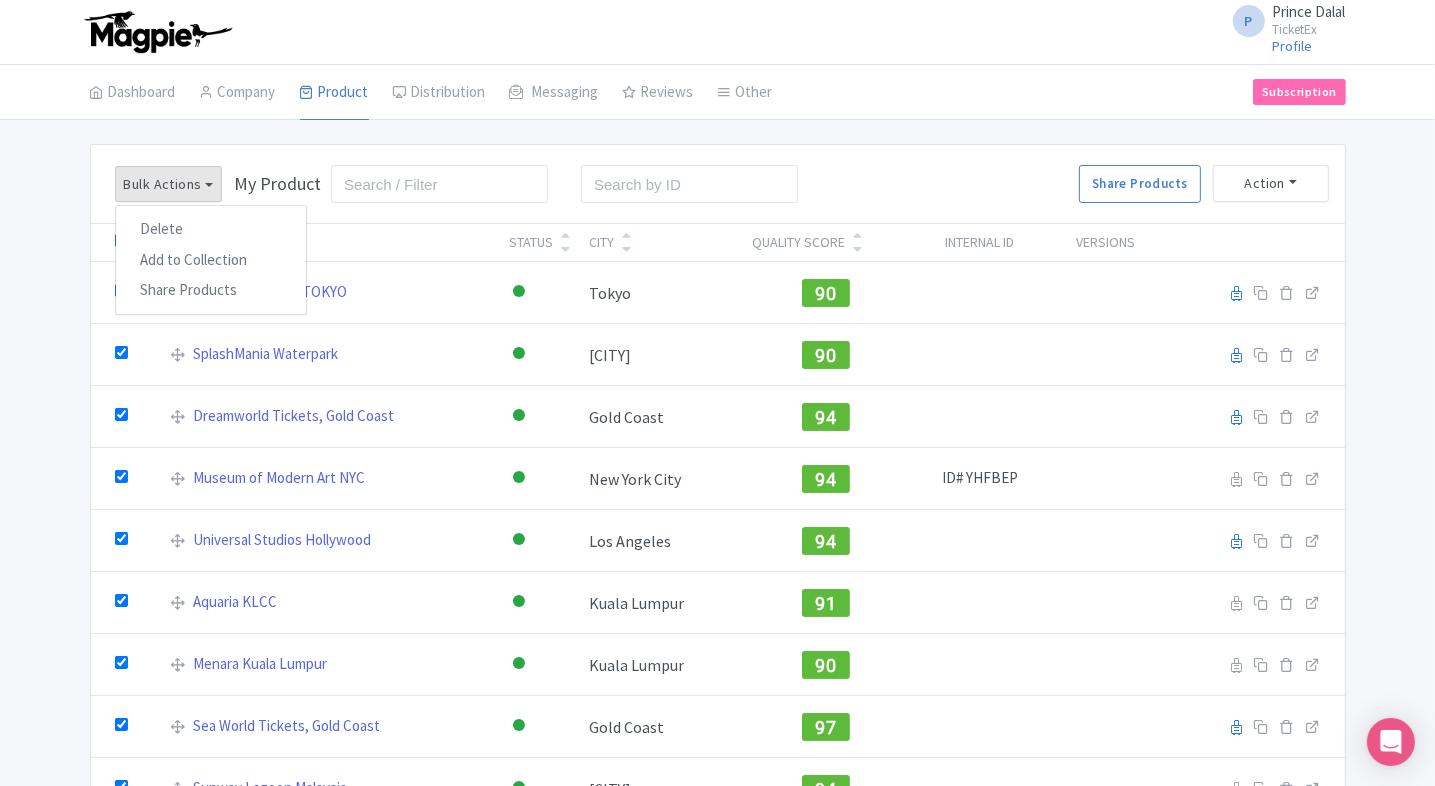 click on "Bulk Actions
Delete
Add to Collection
Share Products
Add to Collection
Collections   *
Add
Cancel
My Product
Search
Search
Share Products
Action
Create New Product  »
Start with blank product
Start with my Default template
Download Product List
Product Name
Status
City
Quality Score
Internal ID
Versions
teamLab Planets TOKYO
Active
Inactive
Building
Archived
Tokyo
90
Reseller
Product name on reseller
Extranet
Listing
Edit listing
Stage
SplashMania Waterpark
Active
Inactive
Building
Archived
Kuala Selangor
90
Reseller
Product name on reseller" at bounding box center (717, 513) 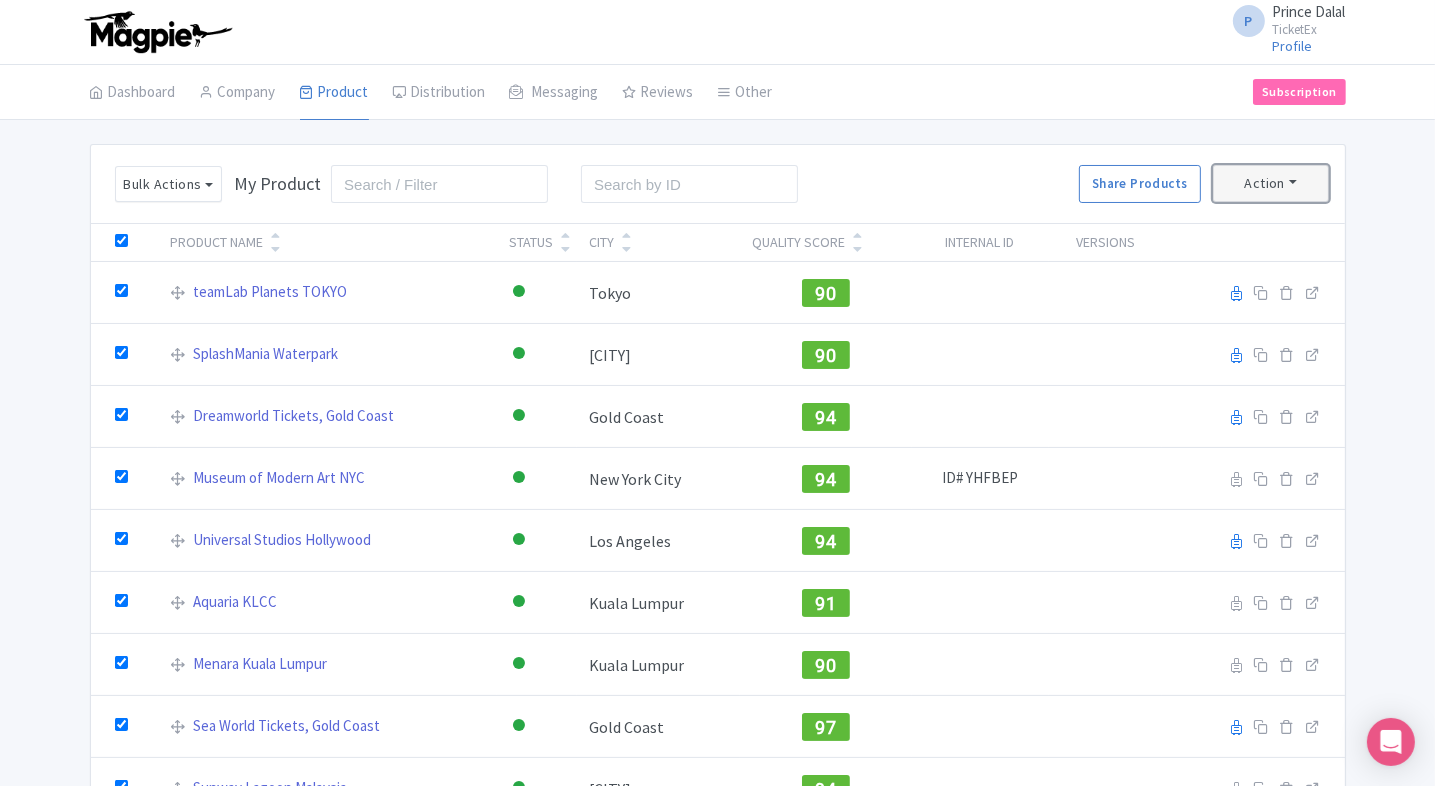 click on "Action" at bounding box center [1271, 183] 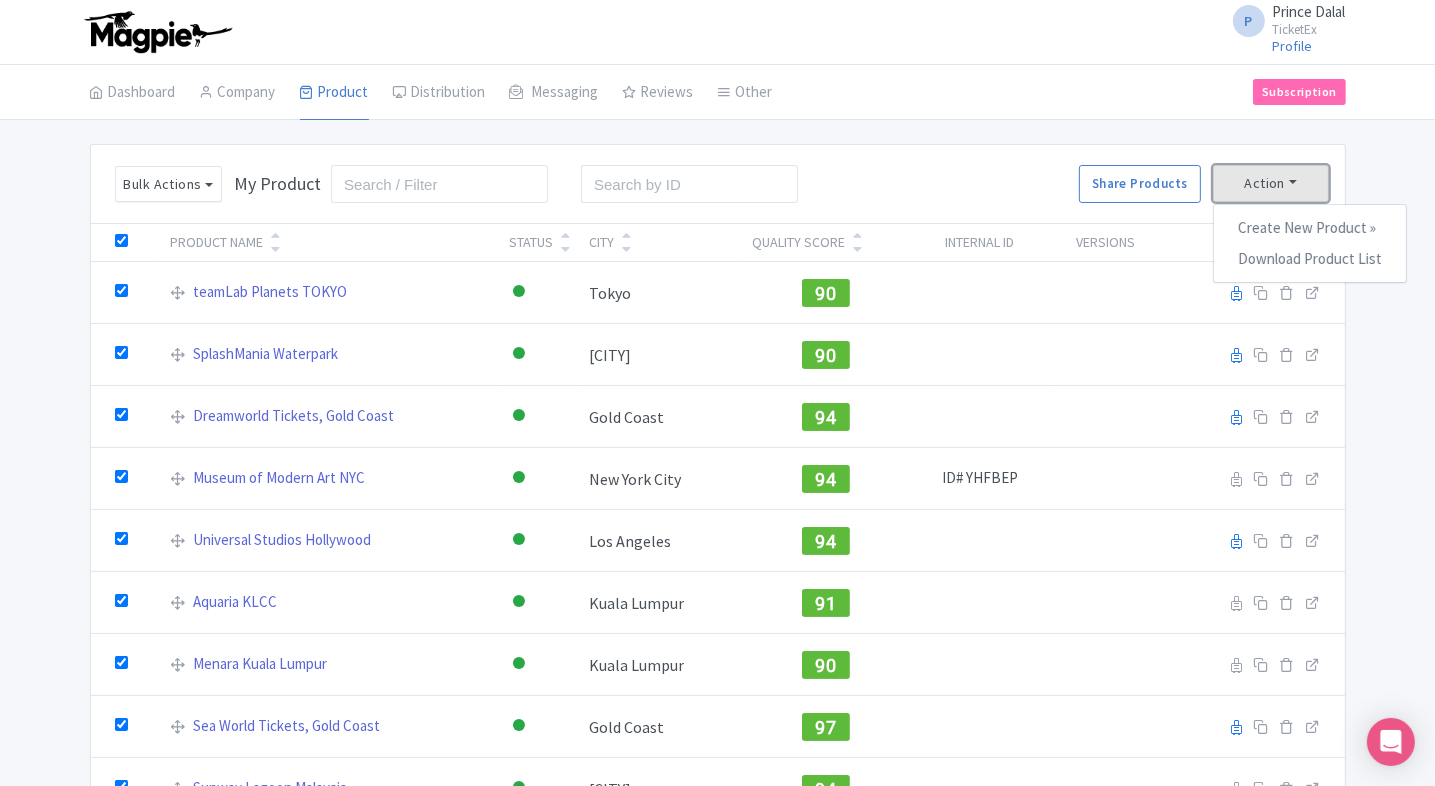 click on "Action" at bounding box center (1271, 183) 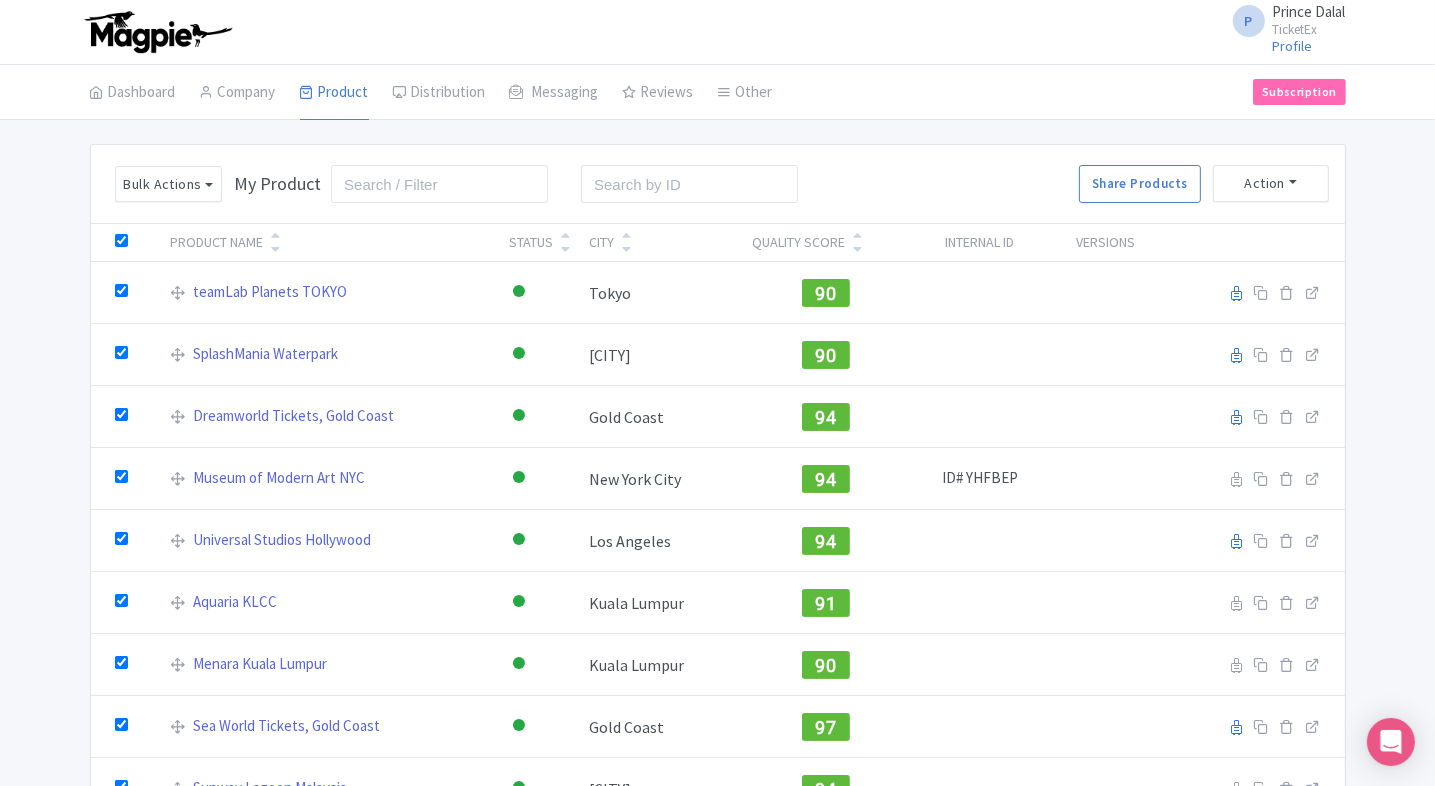 click at bounding box center (121, 240) 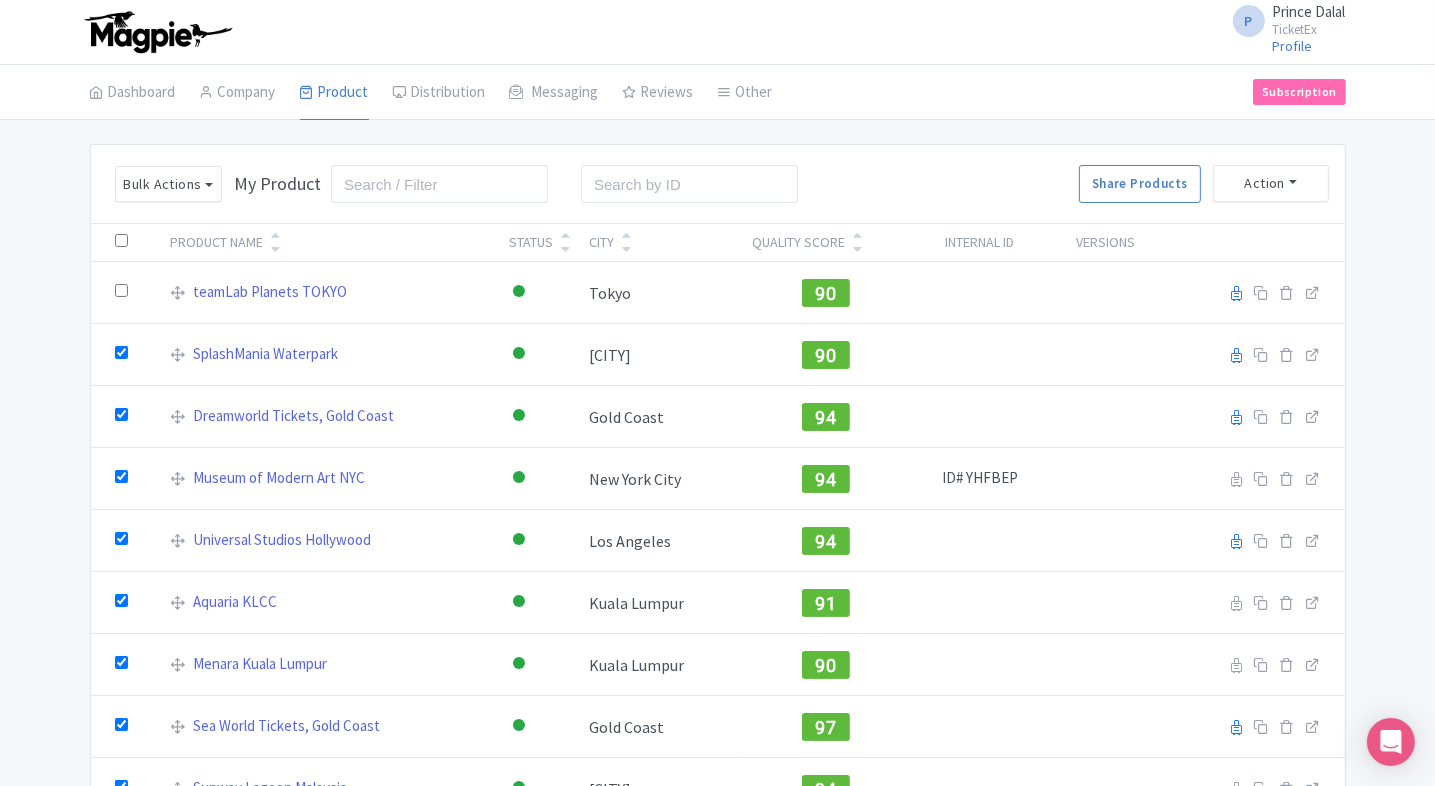 checkbox on "false" 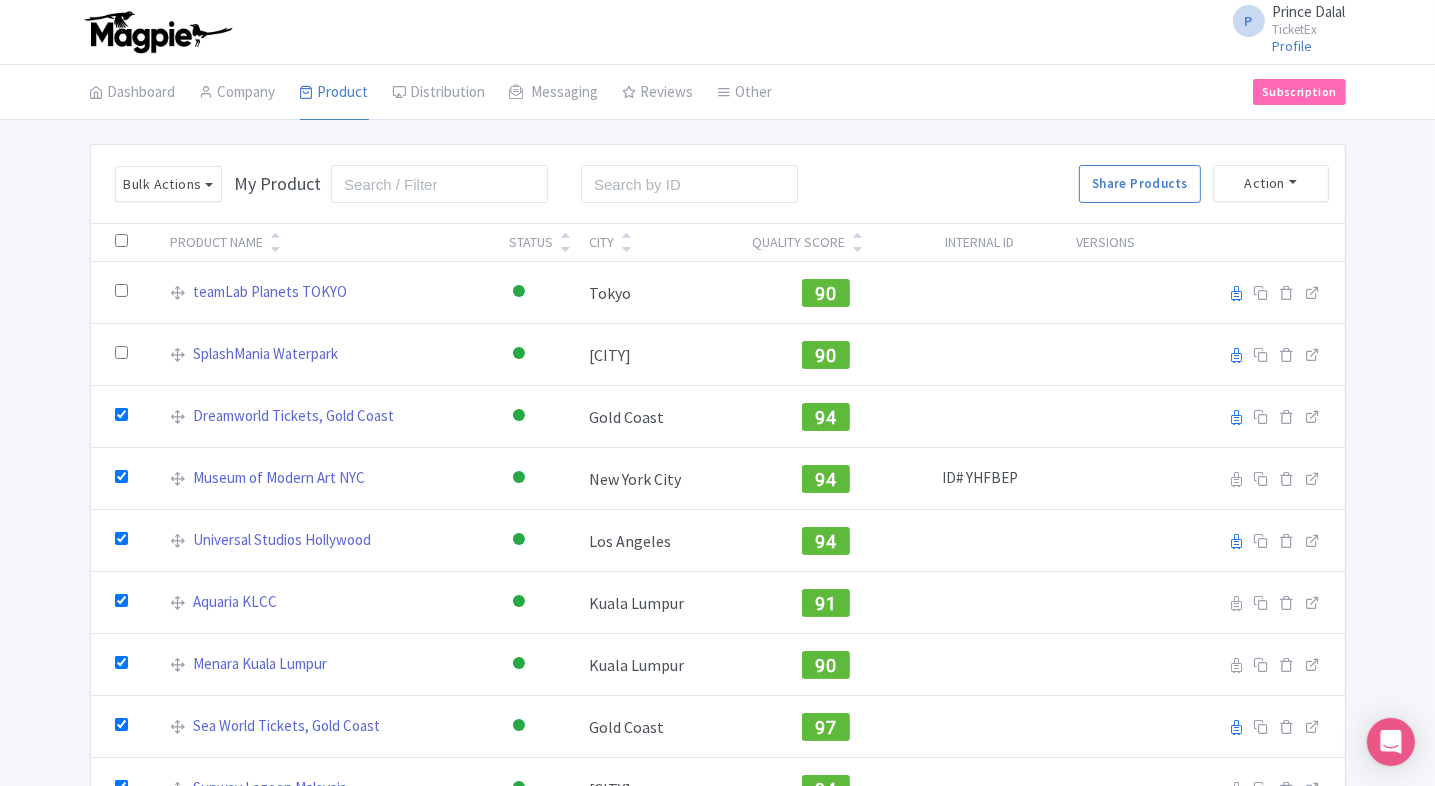checkbox on "false" 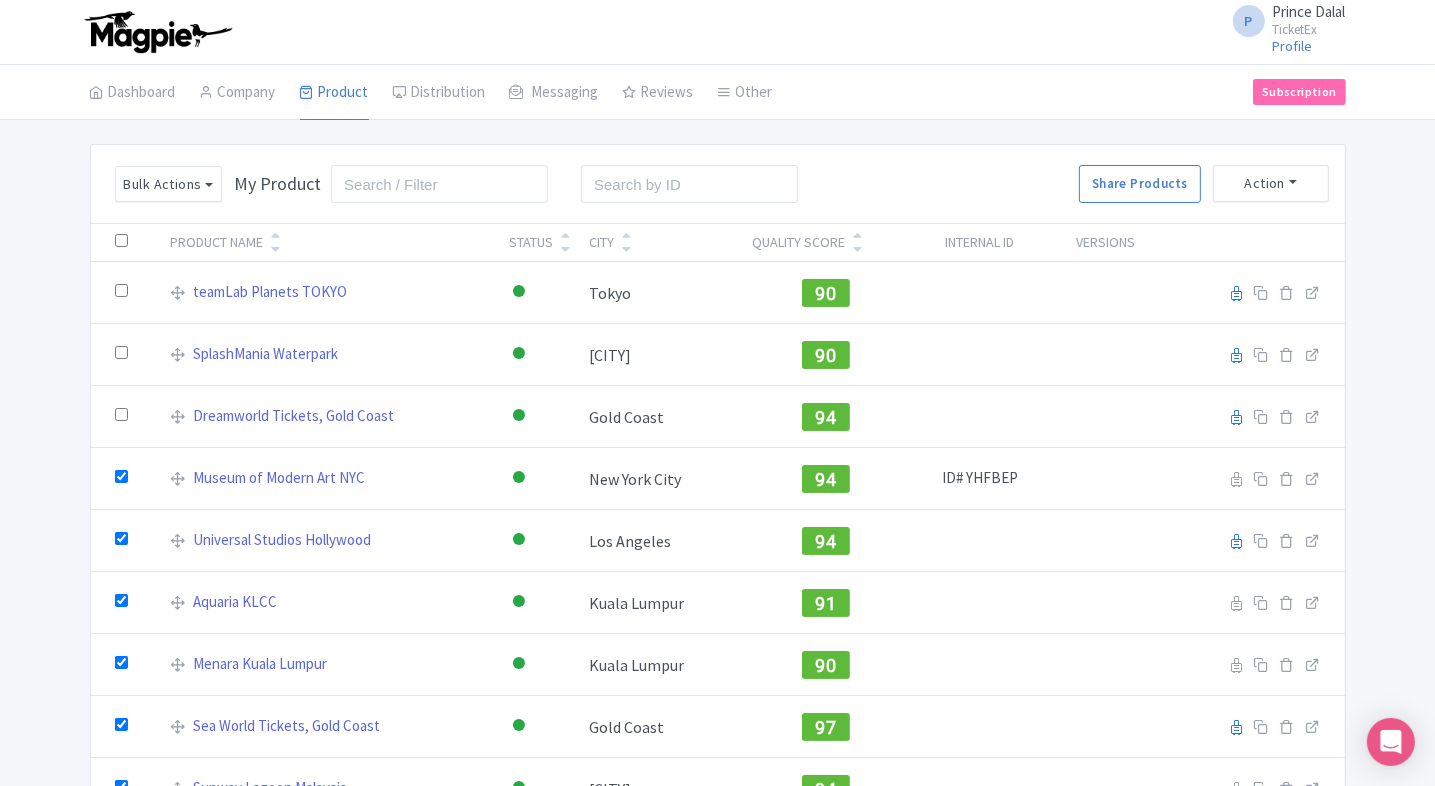 checkbox on "false" 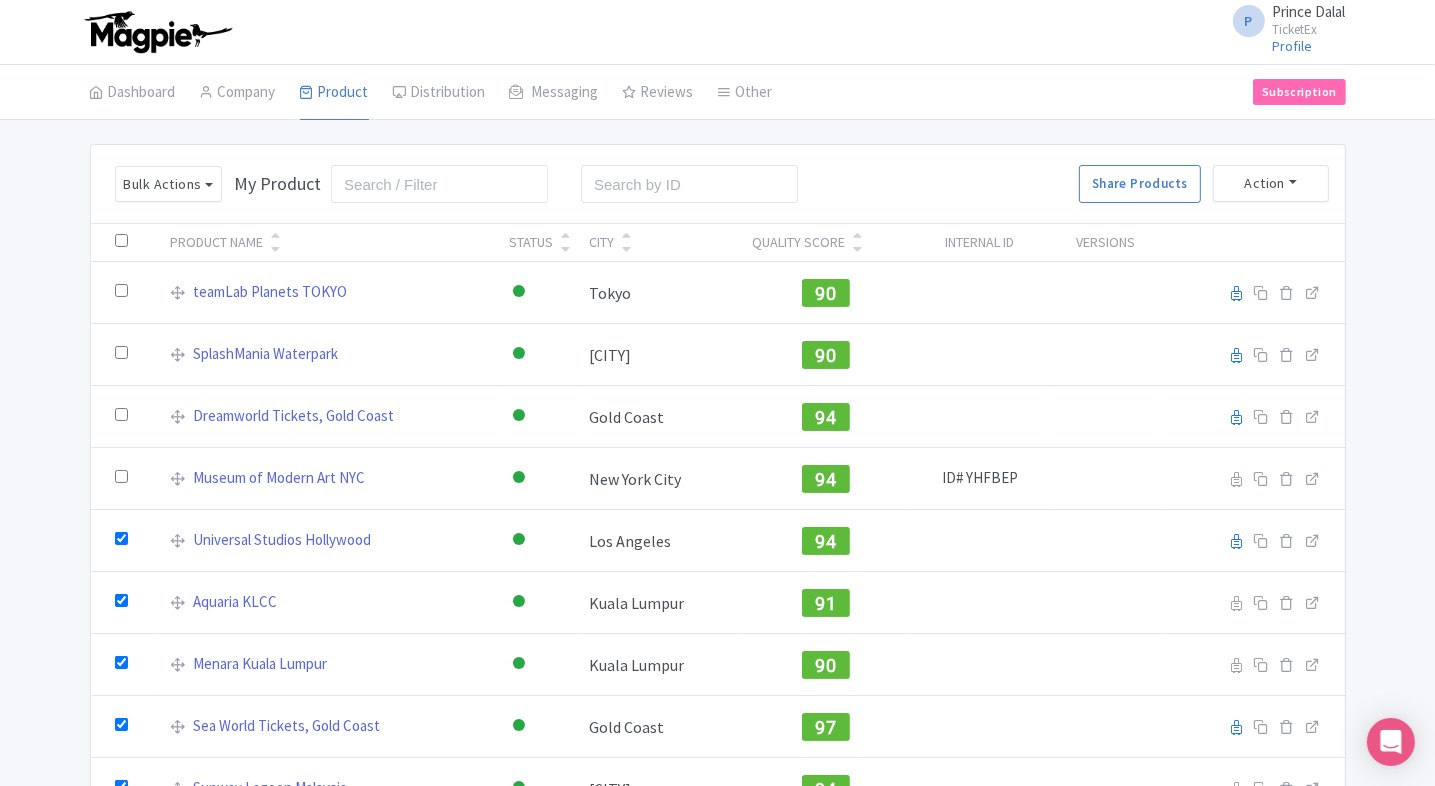 checkbox on "false" 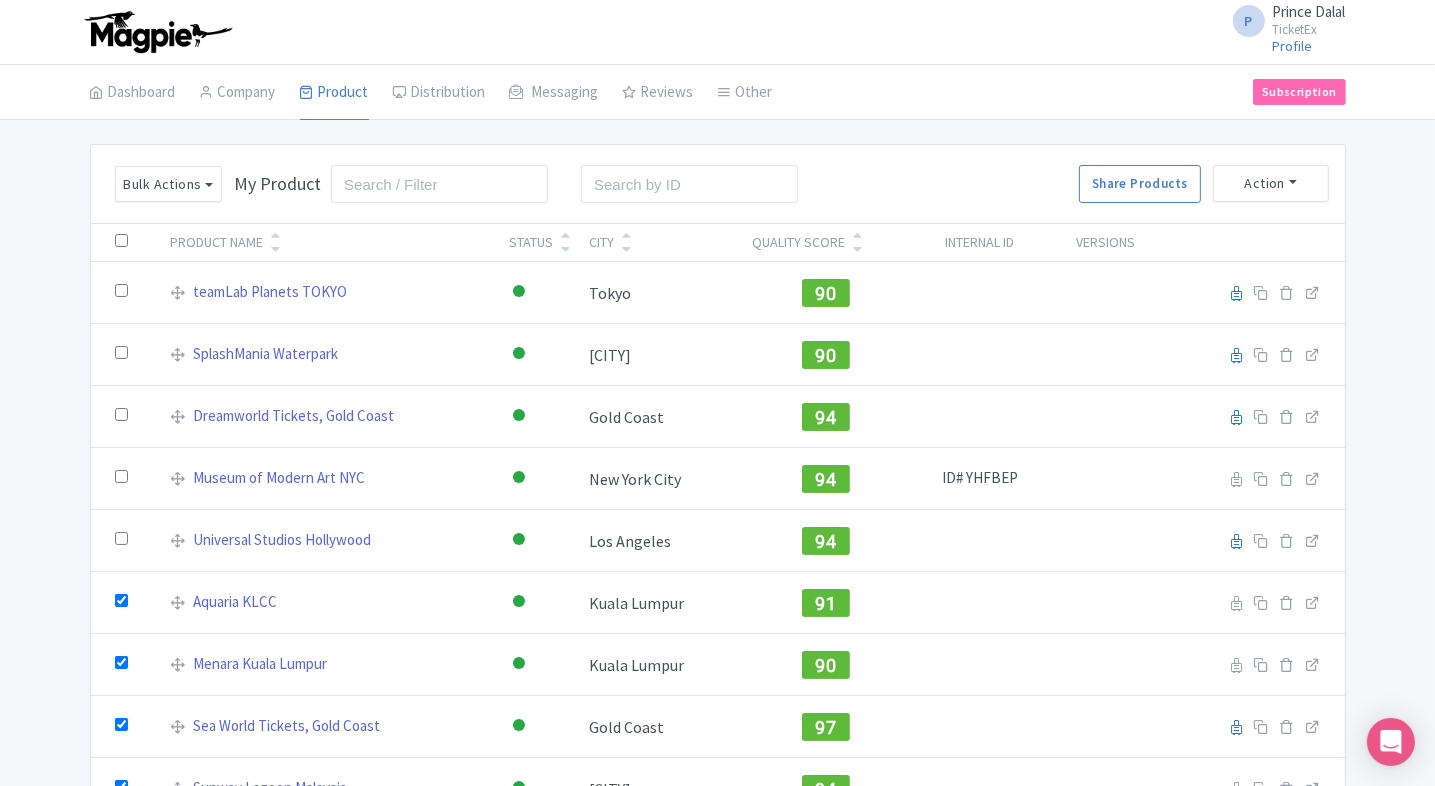 checkbox on "false" 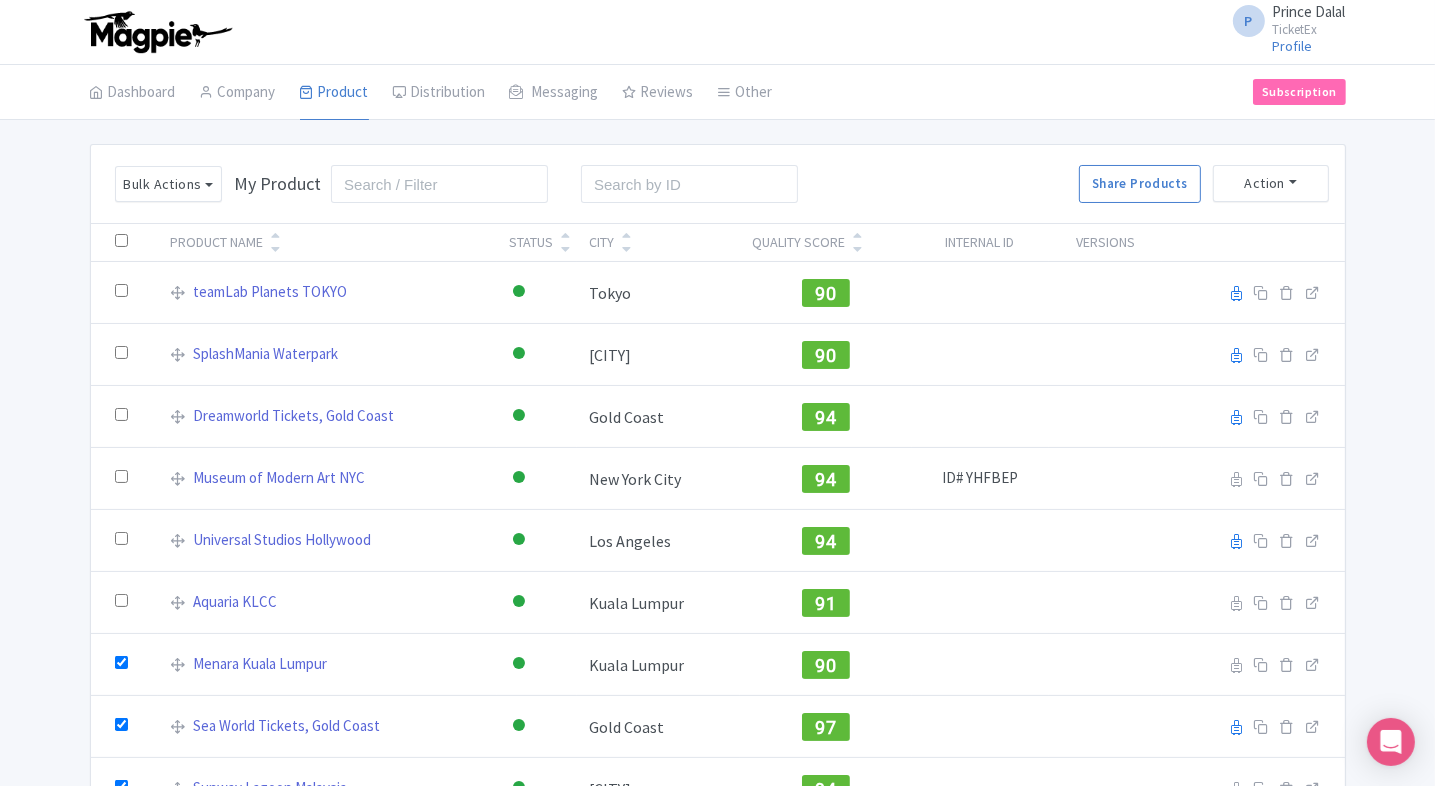 checkbox on "false" 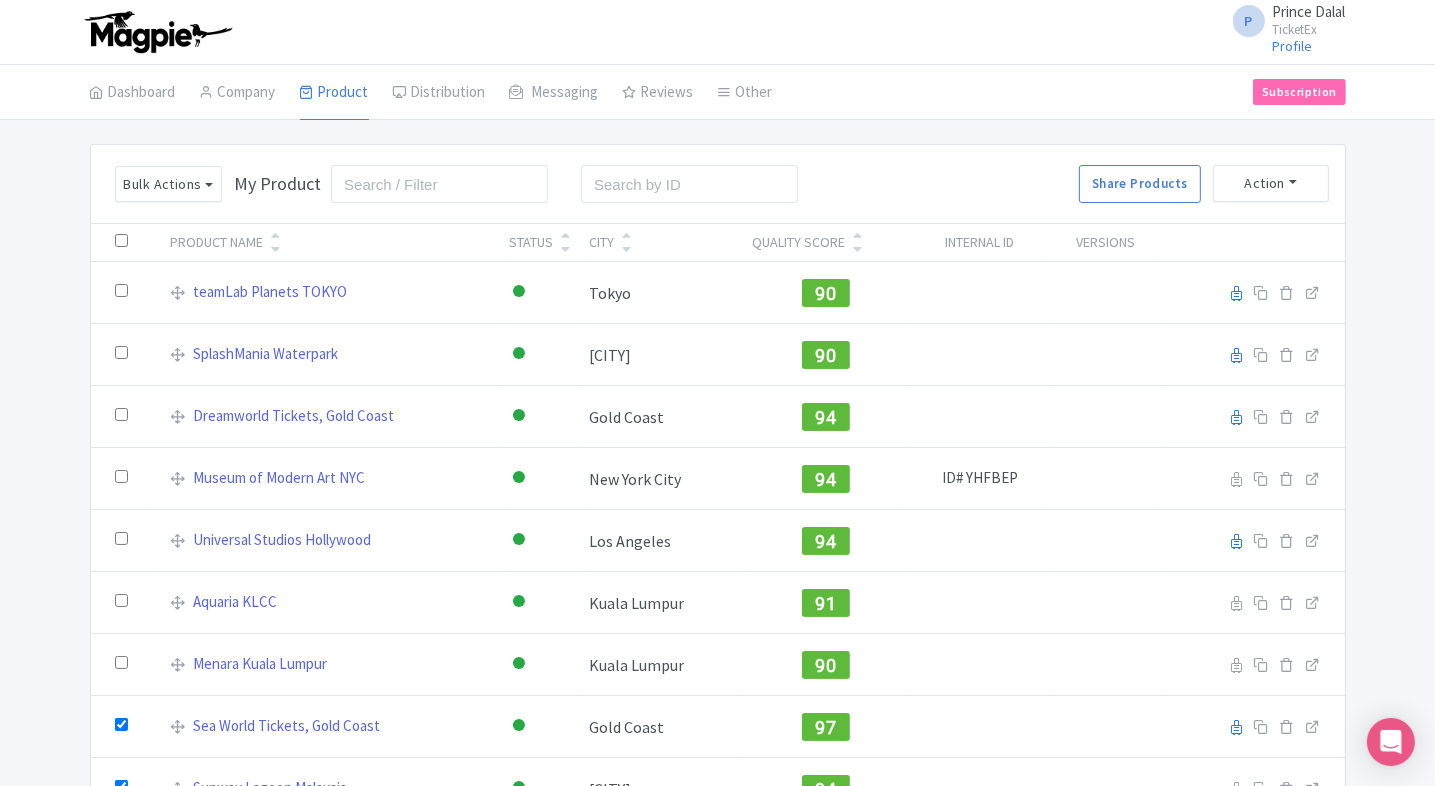 checkbox on "false" 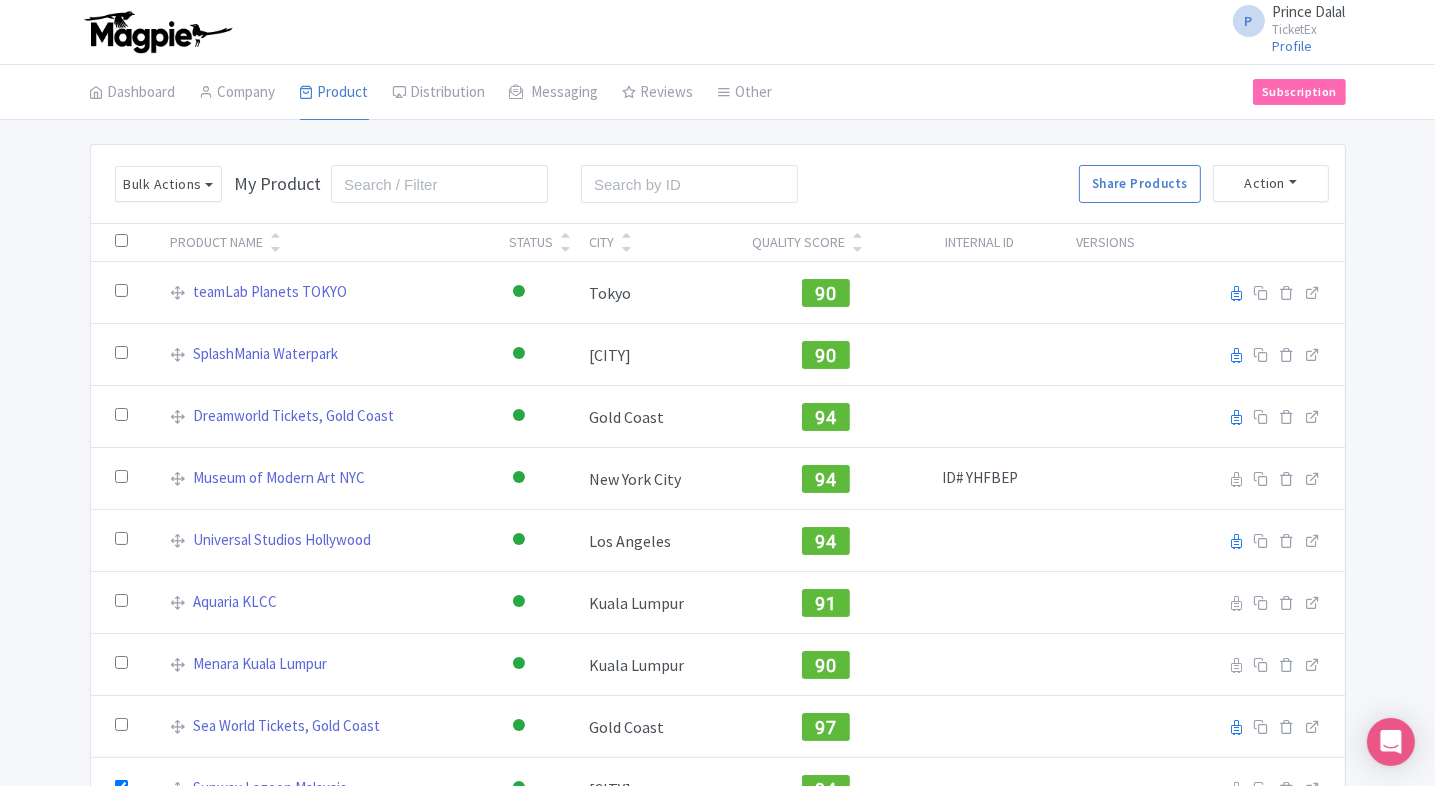 checkbox on "false" 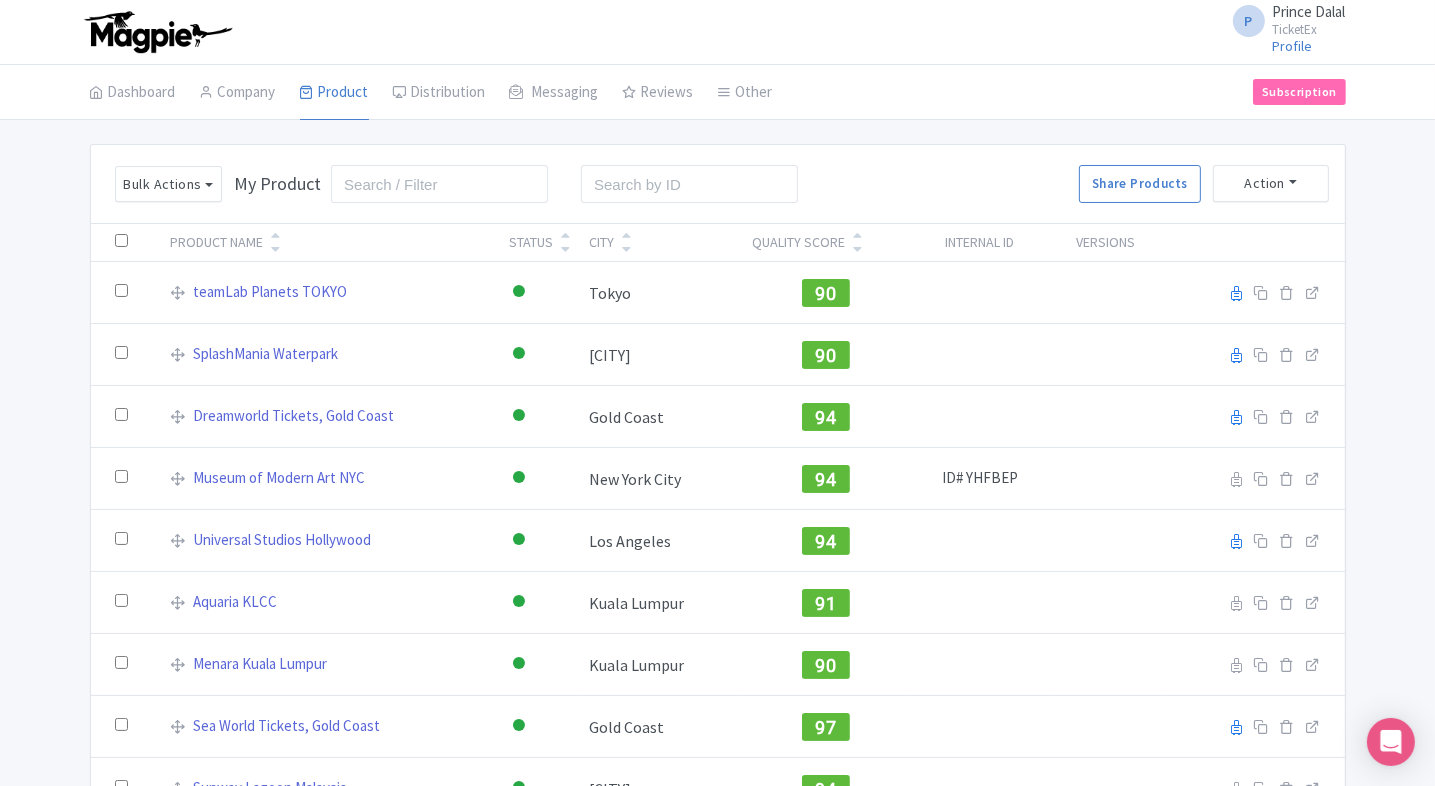 checkbox on "false" 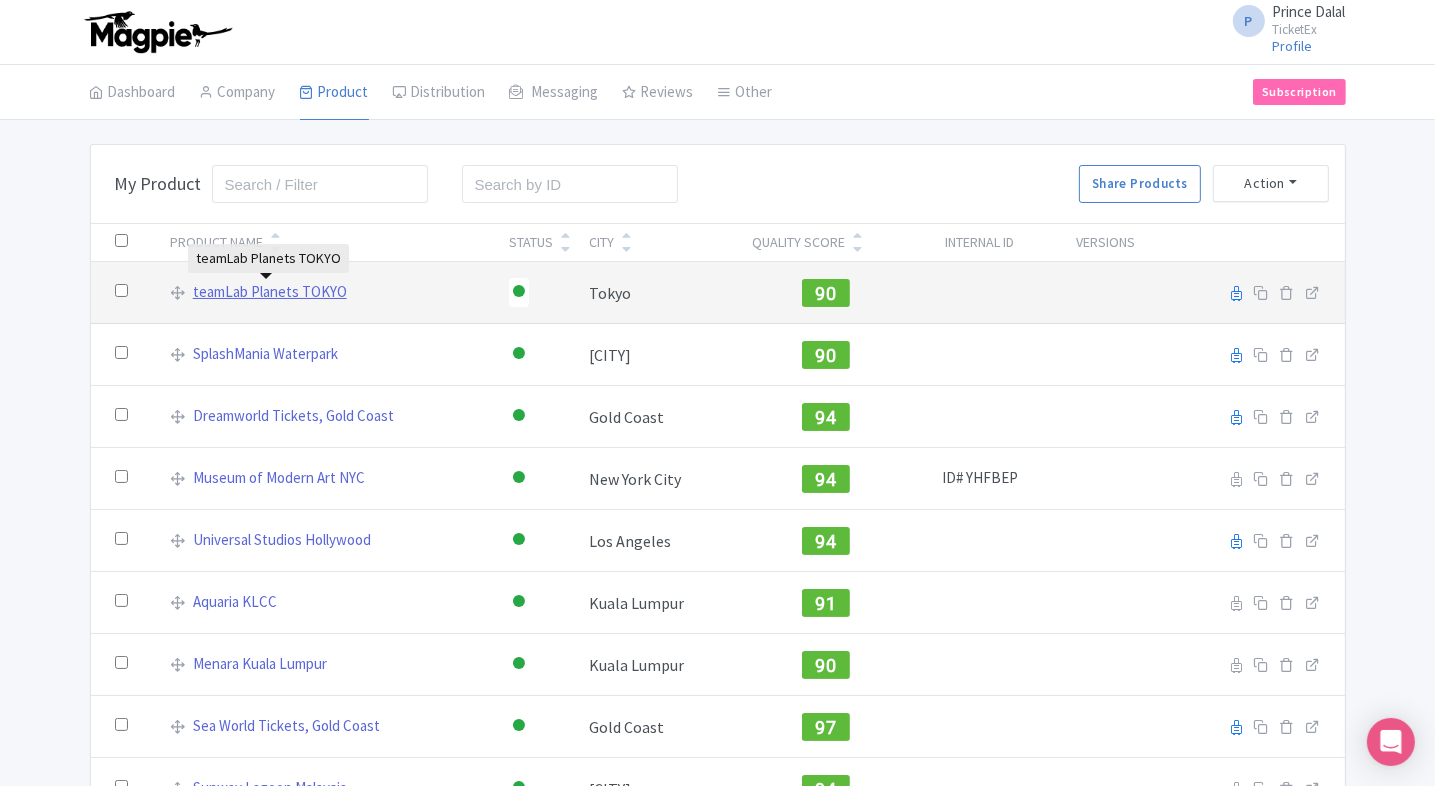 click on "teamLab Planets TOKYO" at bounding box center [270, 292] 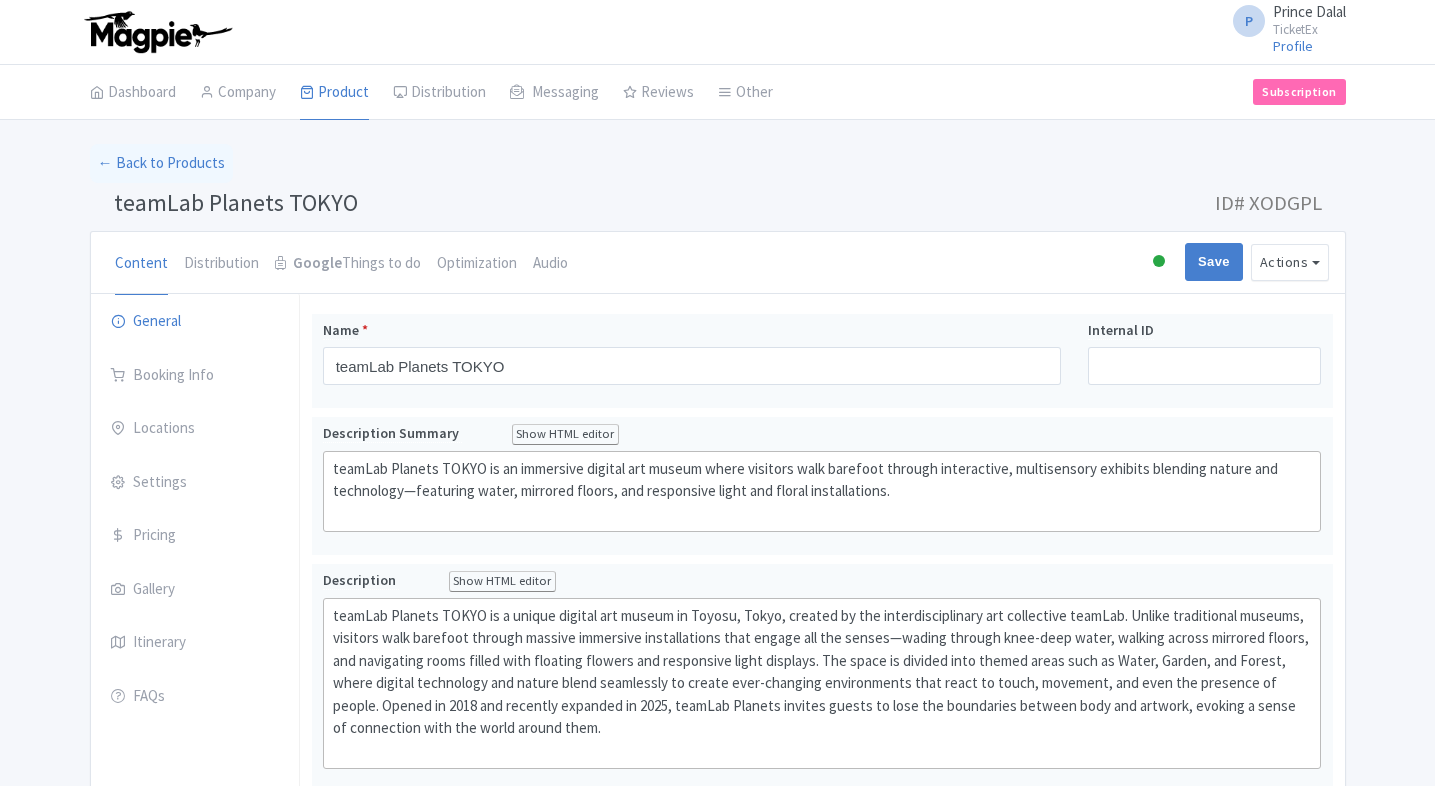 click on "Optimization" at bounding box center [477, 264] 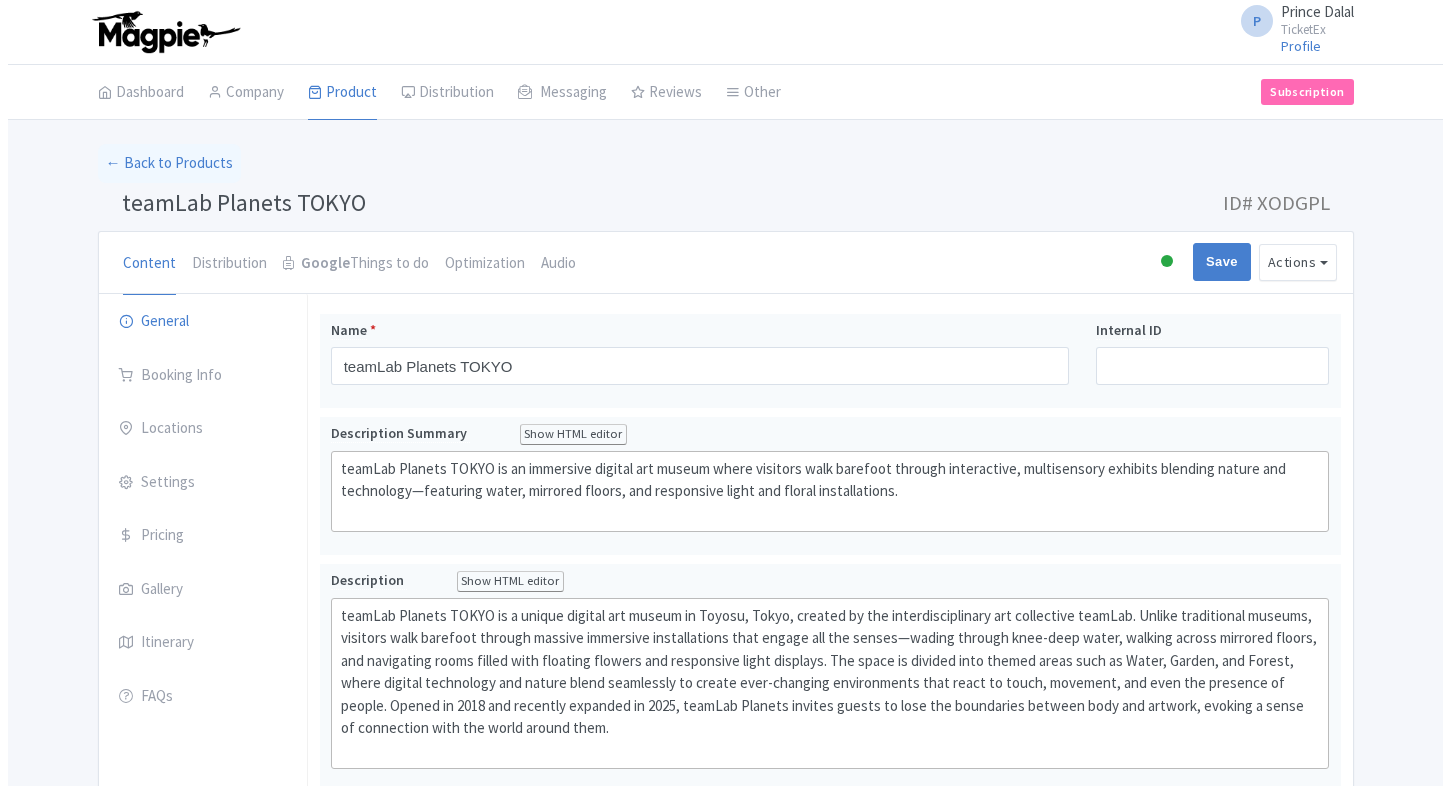 scroll, scrollTop: 0, scrollLeft: 0, axis: both 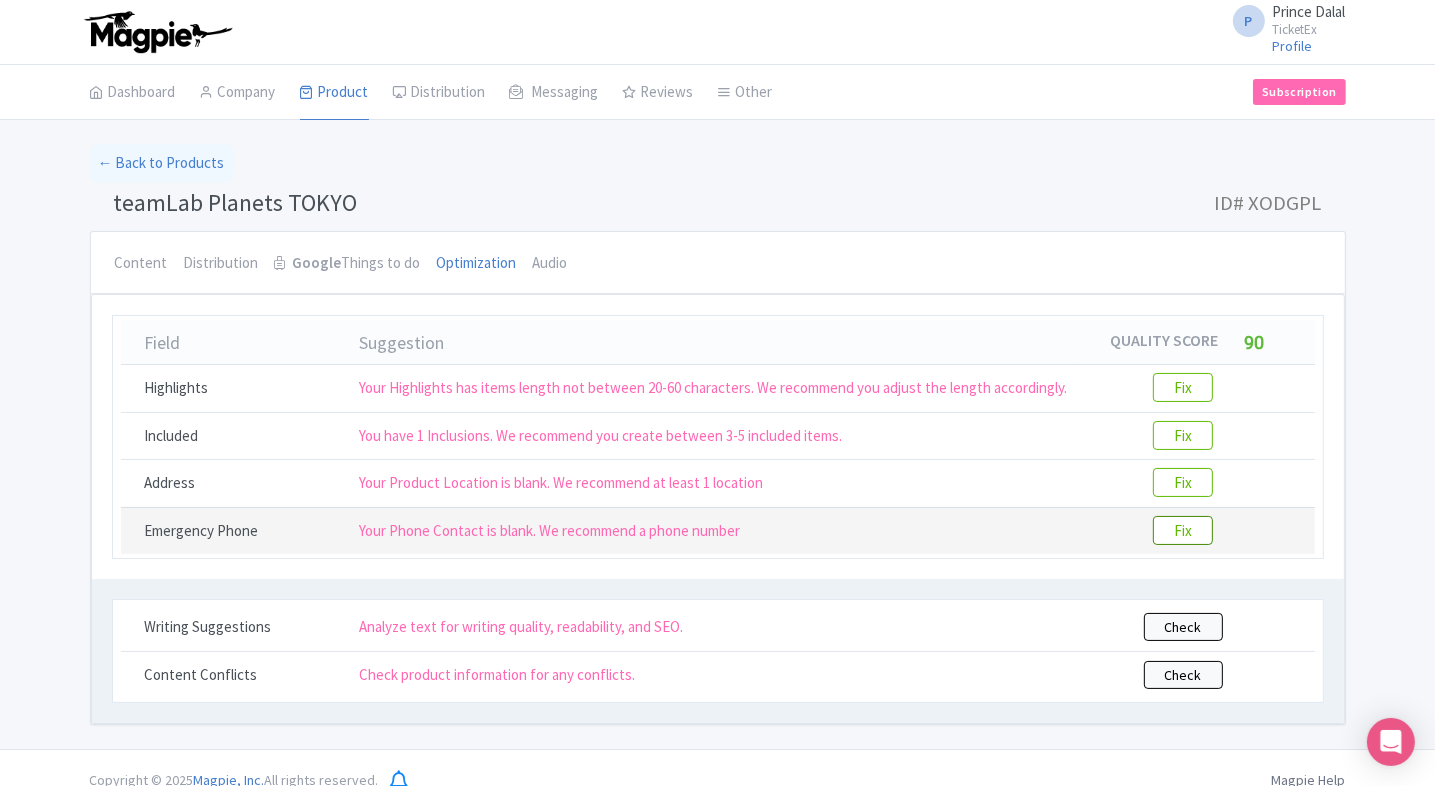 click on "Fix" at bounding box center [1183, 530] 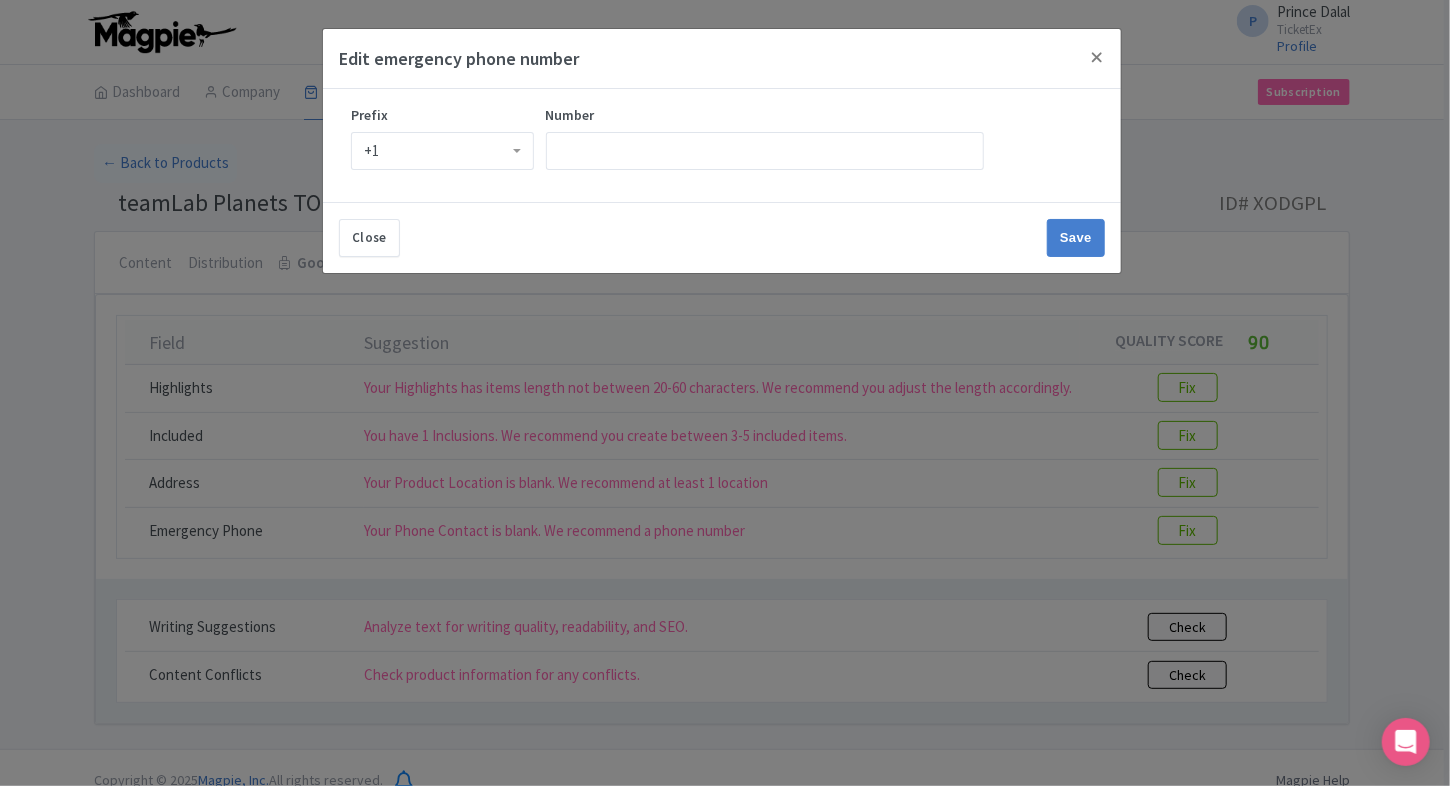 click on "+1" at bounding box center [442, 151] 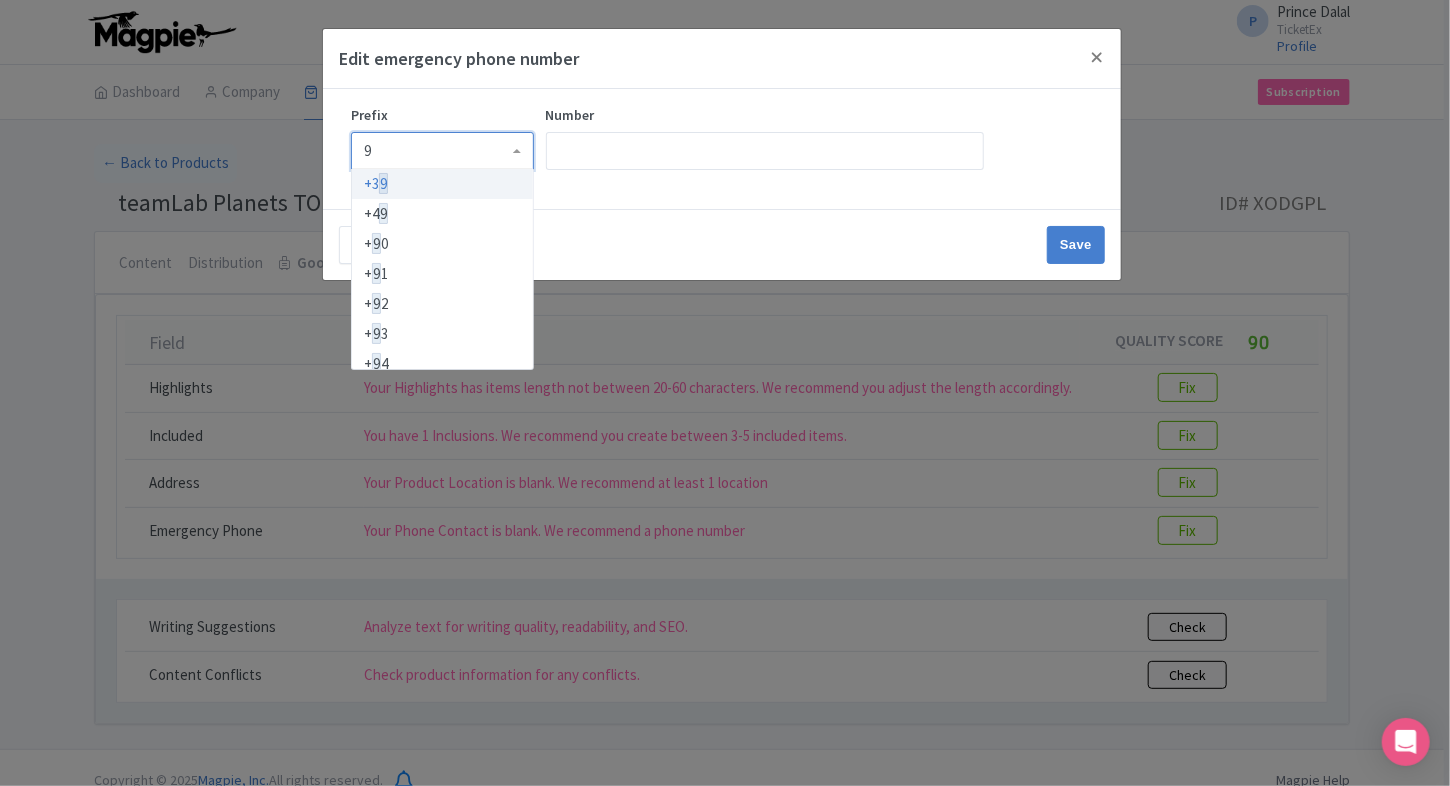 type on "91" 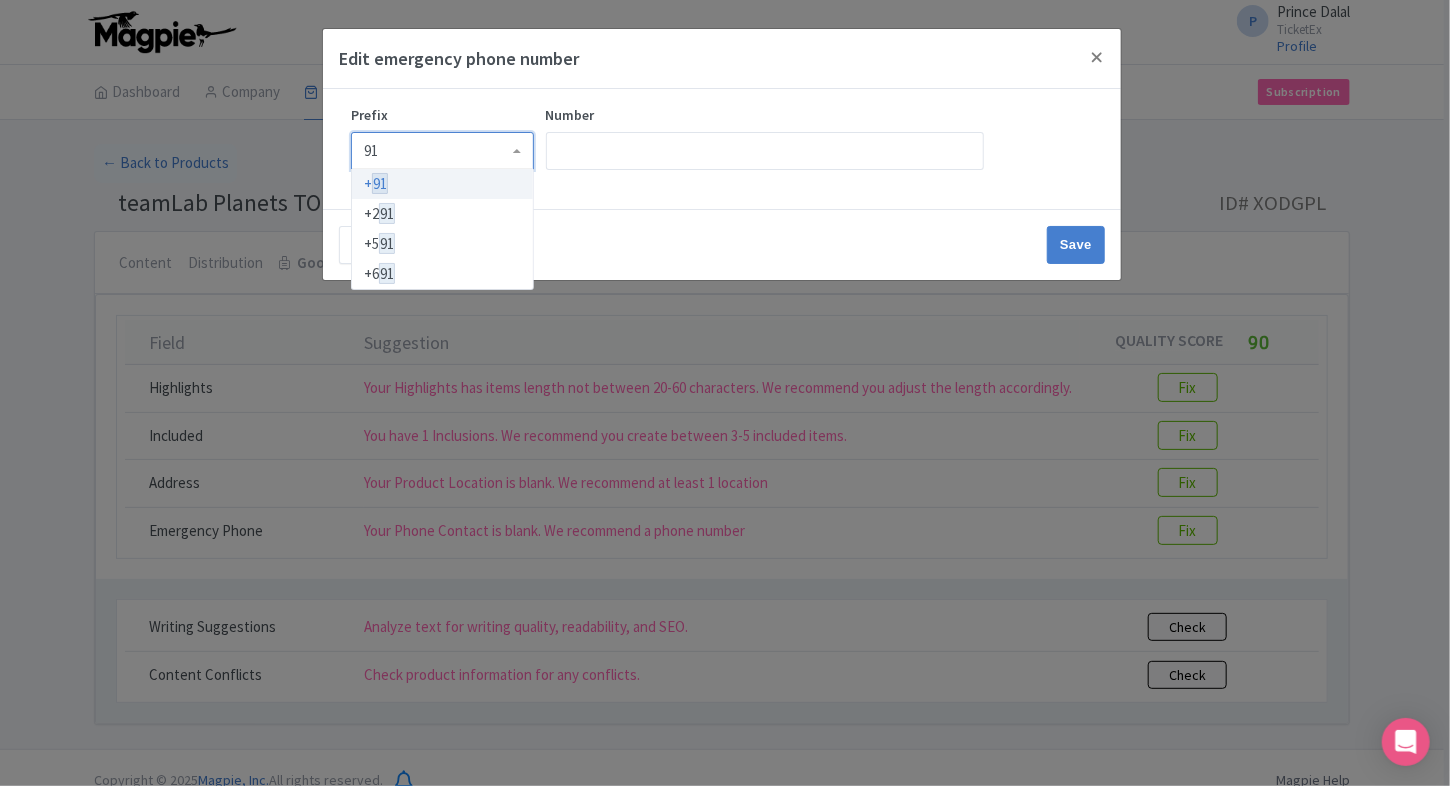 type 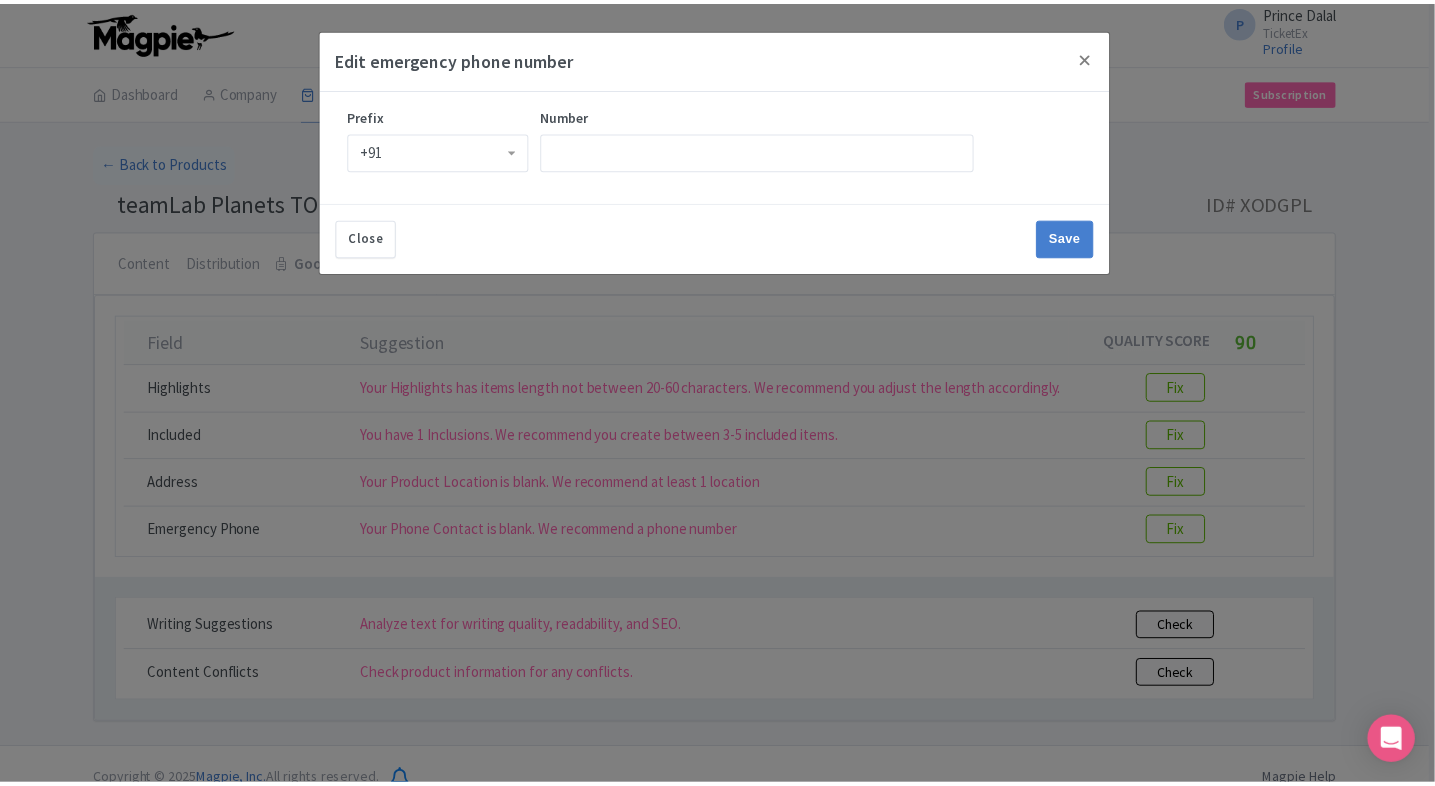 scroll, scrollTop: 0, scrollLeft: 0, axis: both 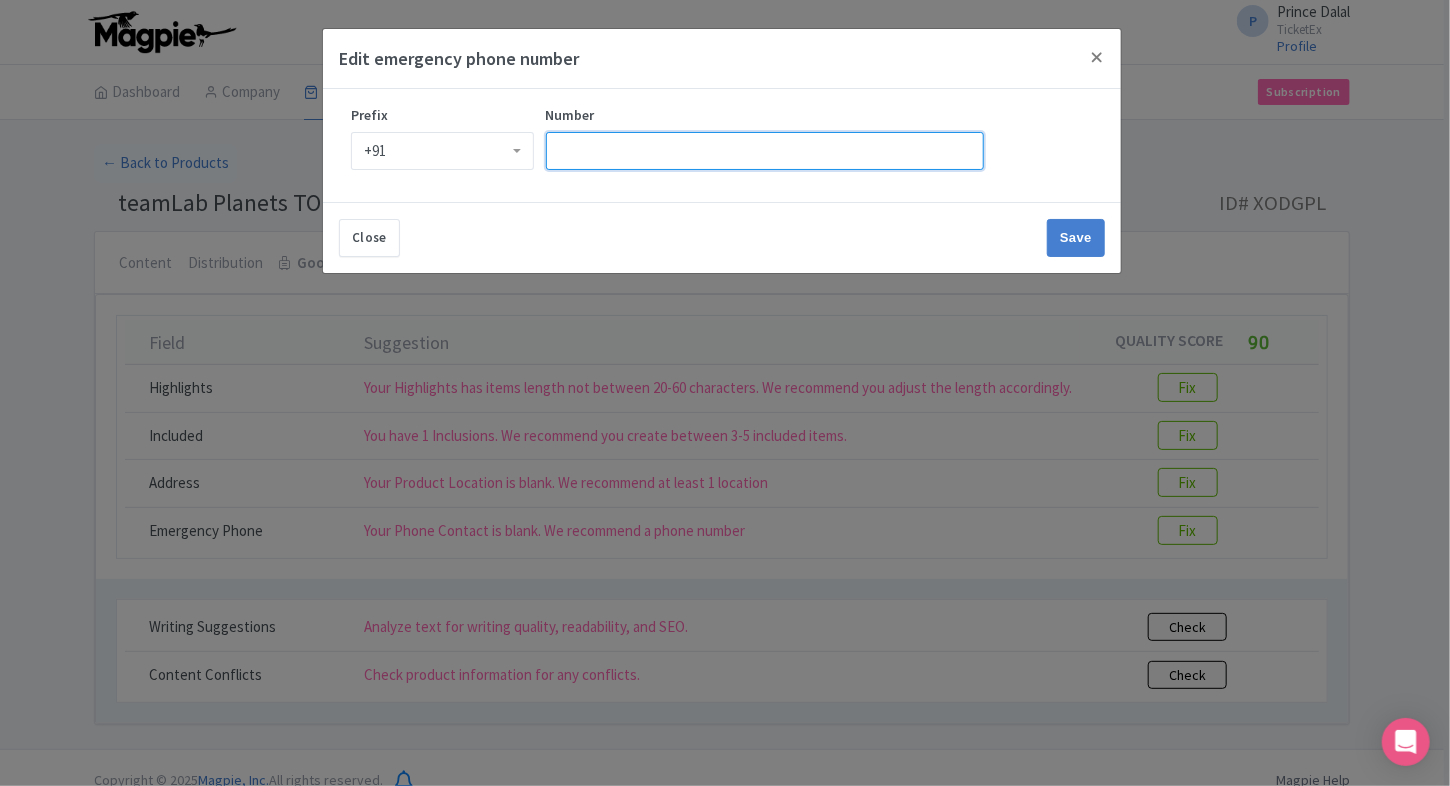 click on "Number" at bounding box center [765, 151] 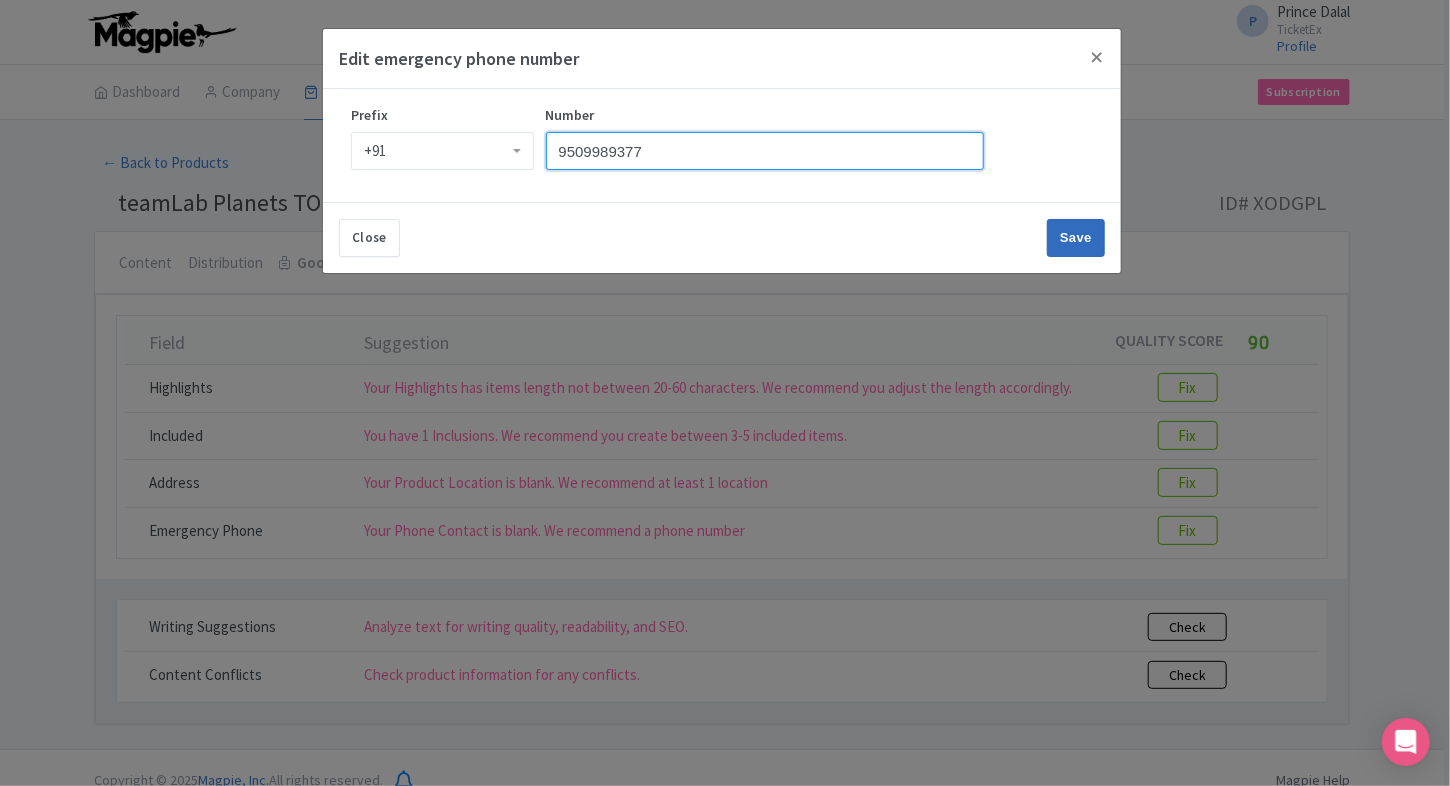 type on "9509989377" 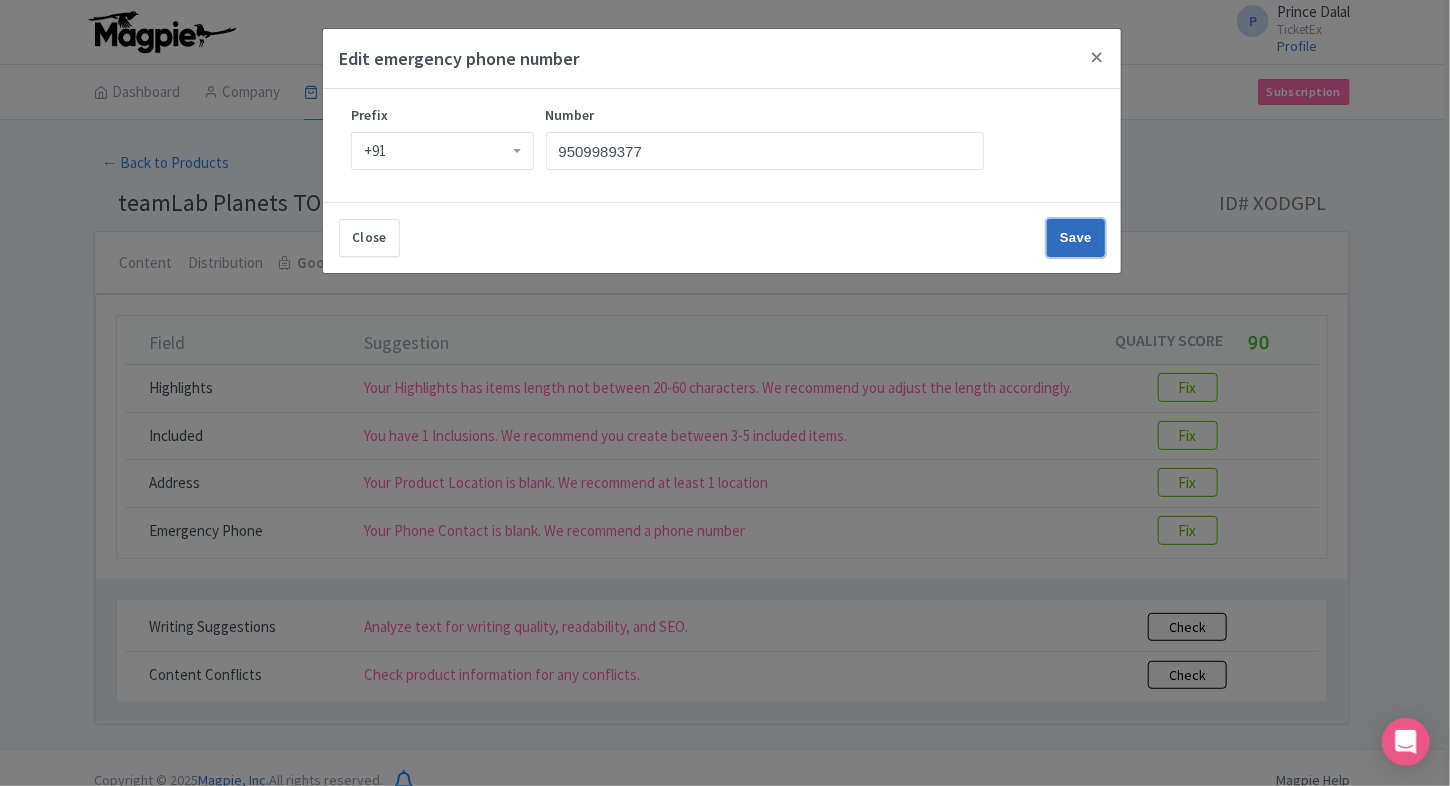 click on "Save" at bounding box center [1076, 238] 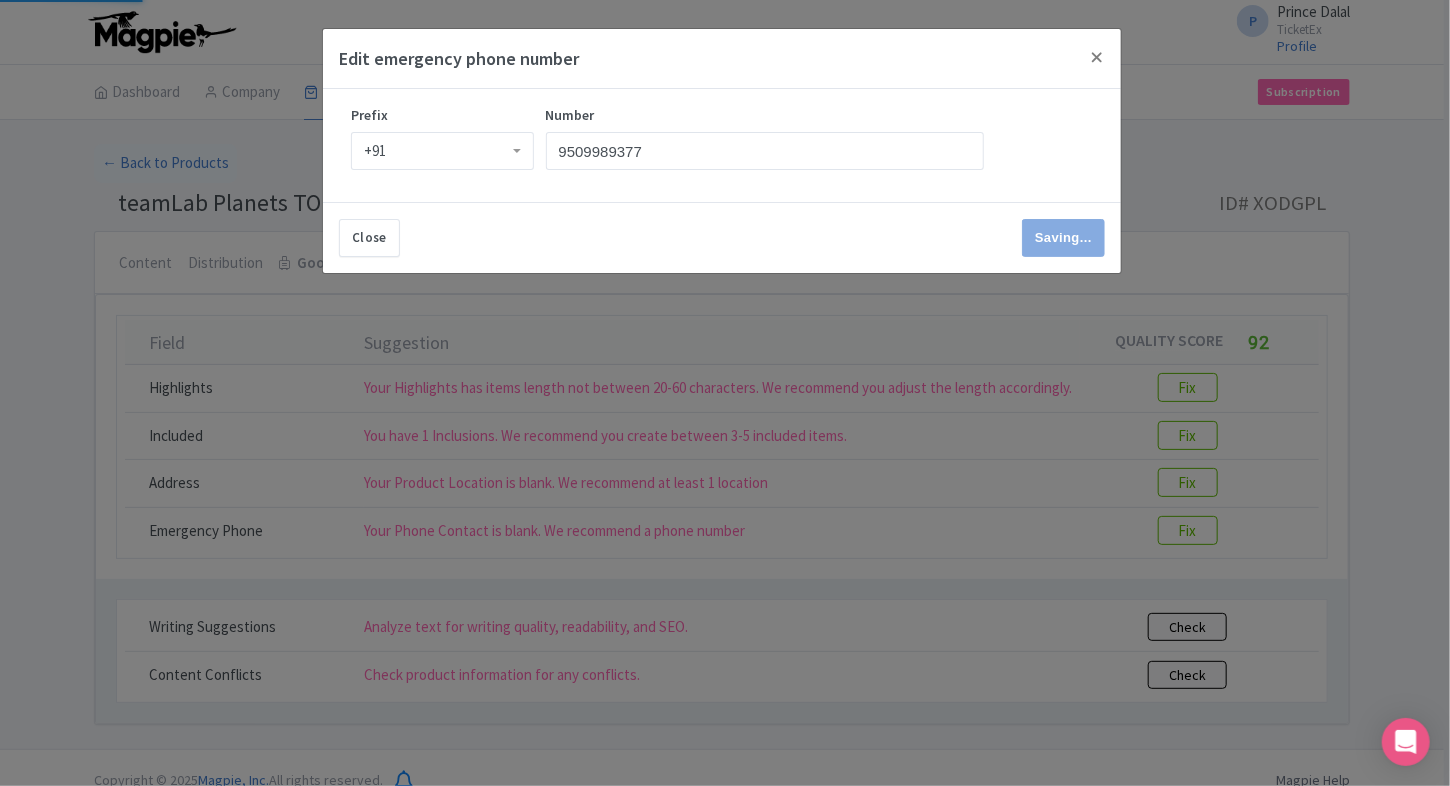 type on "Save" 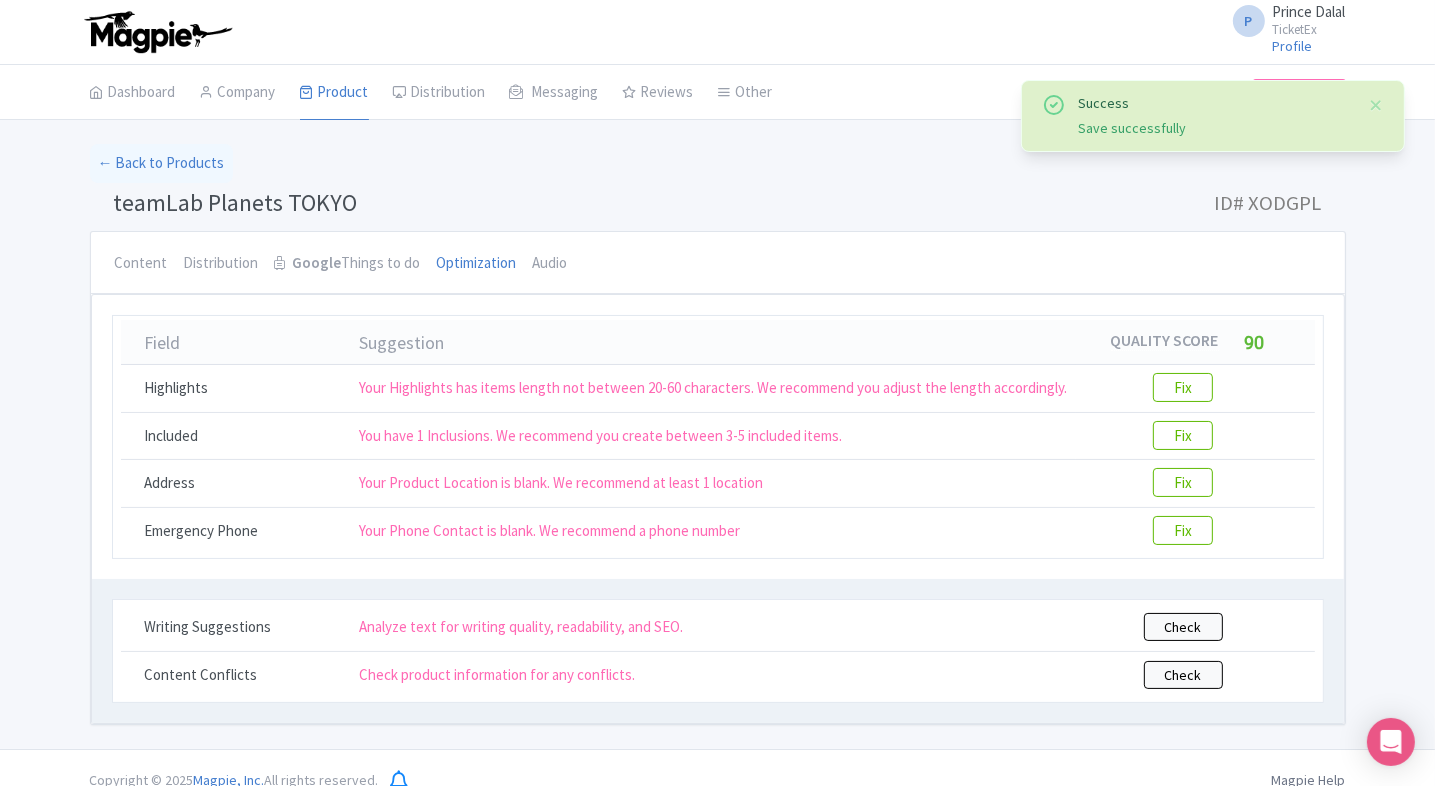 click on "Success
Save successfully
← Back to Products
teamLab Planets TOKYO
ID# XODGPL
Content
Distribution
Google  Things to do
Optimization
Audio
Active
Inactive
Building
Archived
Save
Actions
View on Magpie
Customer View
Industry Partner View
Download
Excel
Word
All Images ZIP
Share Products
Delete Product
Create new version
Confirm Copy Operation
Yes, Copy
Cancel
You are currently editing a version of this product: Primary Product
General
Booking Info
Locations
Settings
Pricing
Gallery
Itinerary" at bounding box center [718, 434] 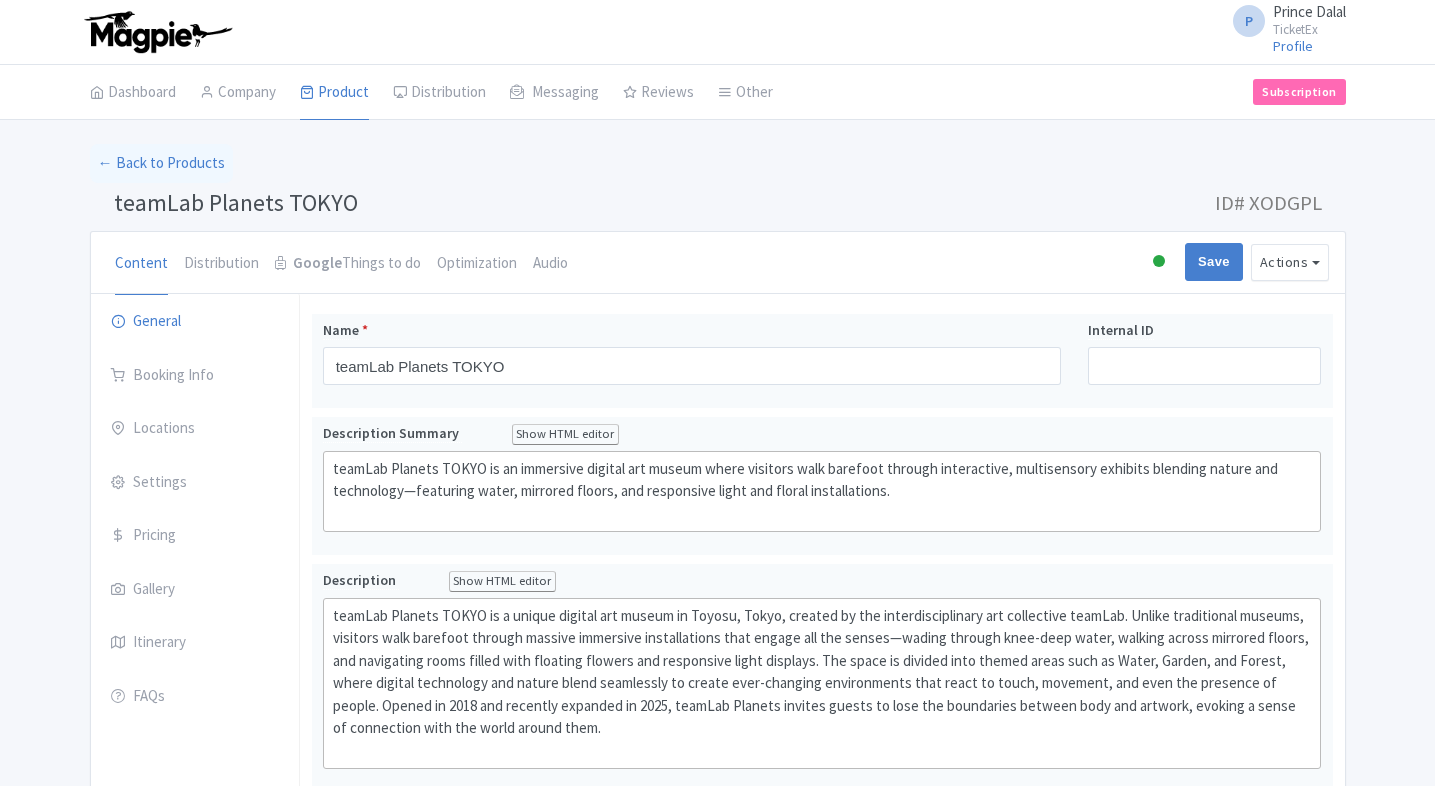 scroll, scrollTop: 0, scrollLeft: 0, axis: both 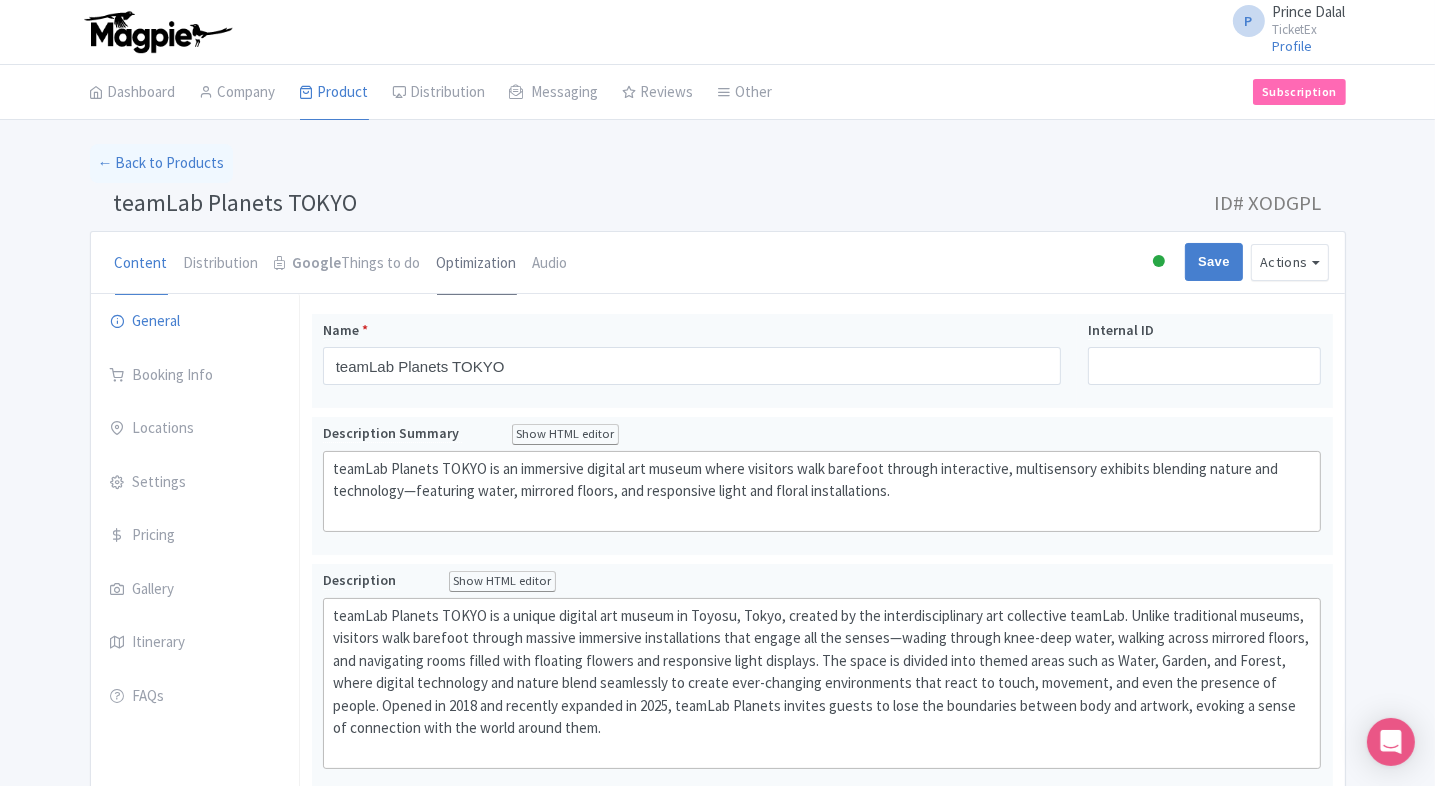 drag, startPoint x: 0, startPoint y: 0, endPoint x: 448, endPoint y: 260, distance: 517.9807 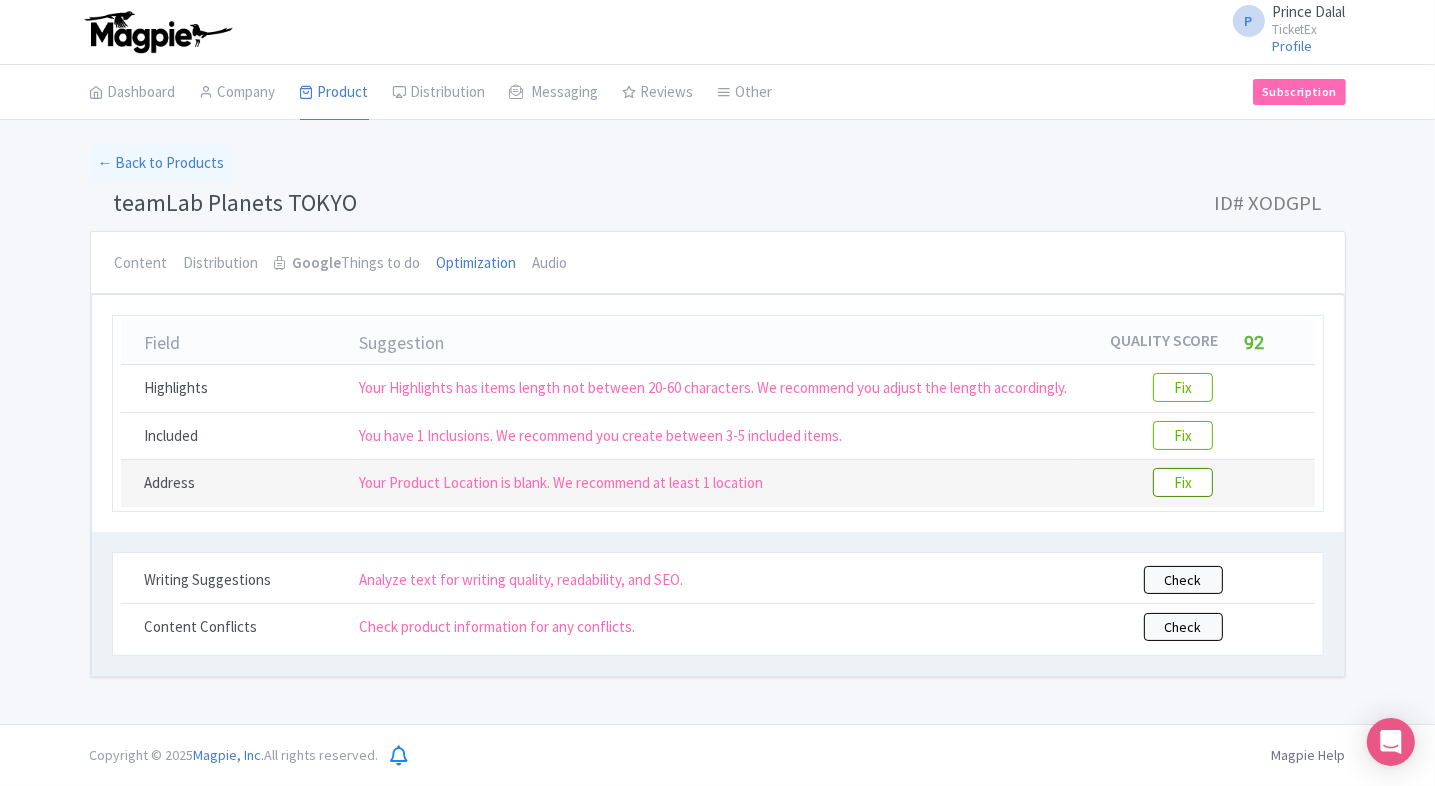 click on "Fix" at bounding box center (1183, 482) 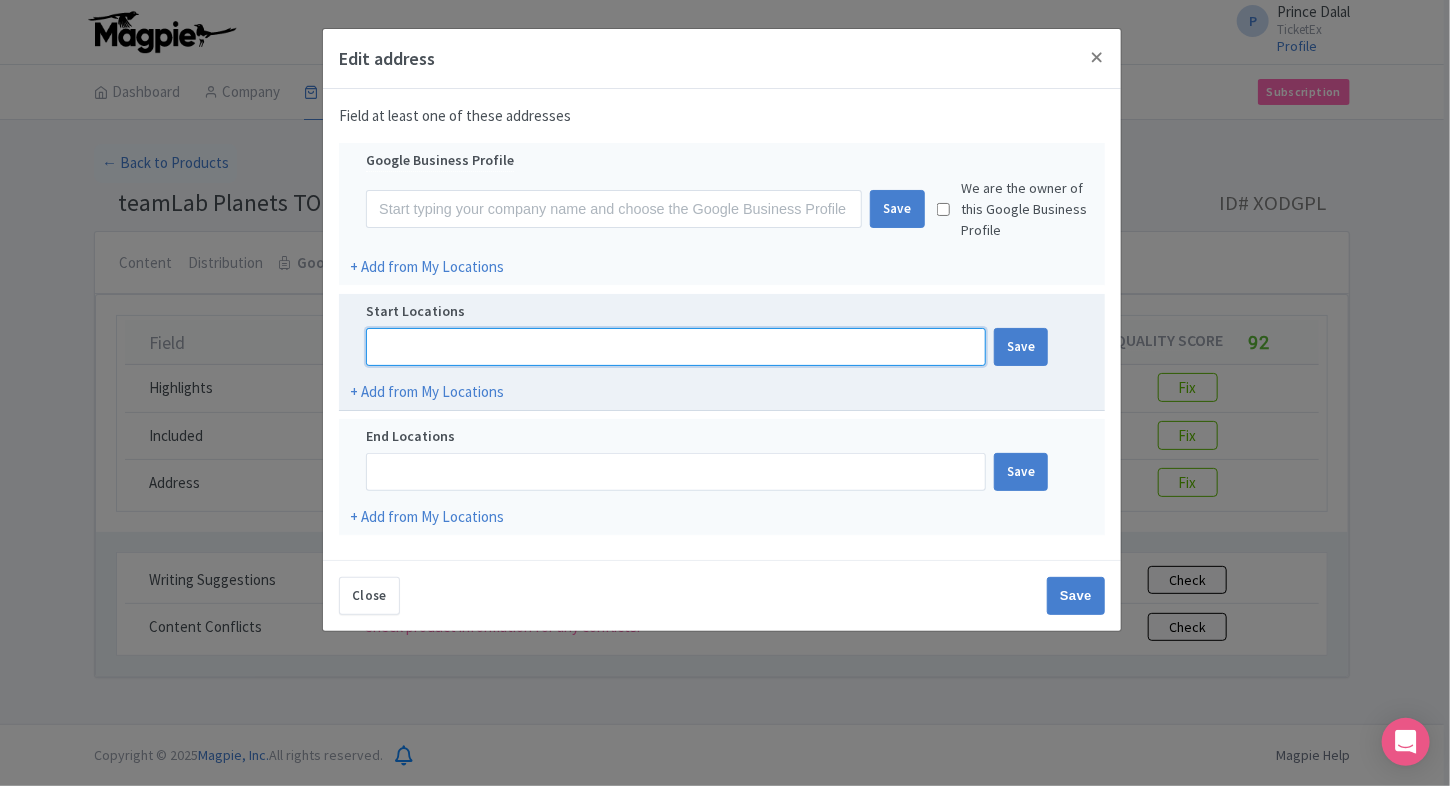 click at bounding box center [676, 347] 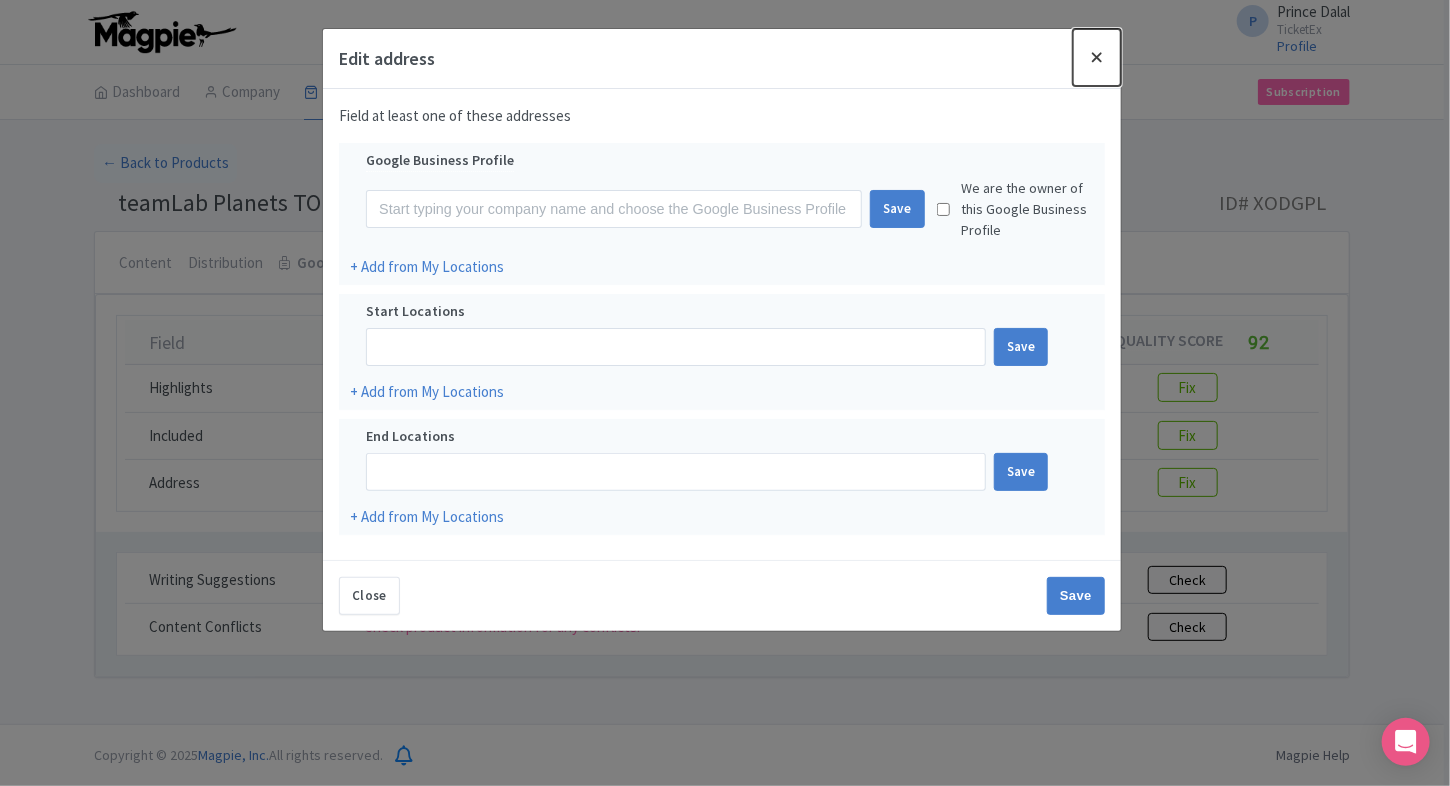 click at bounding box center [1097, 57] 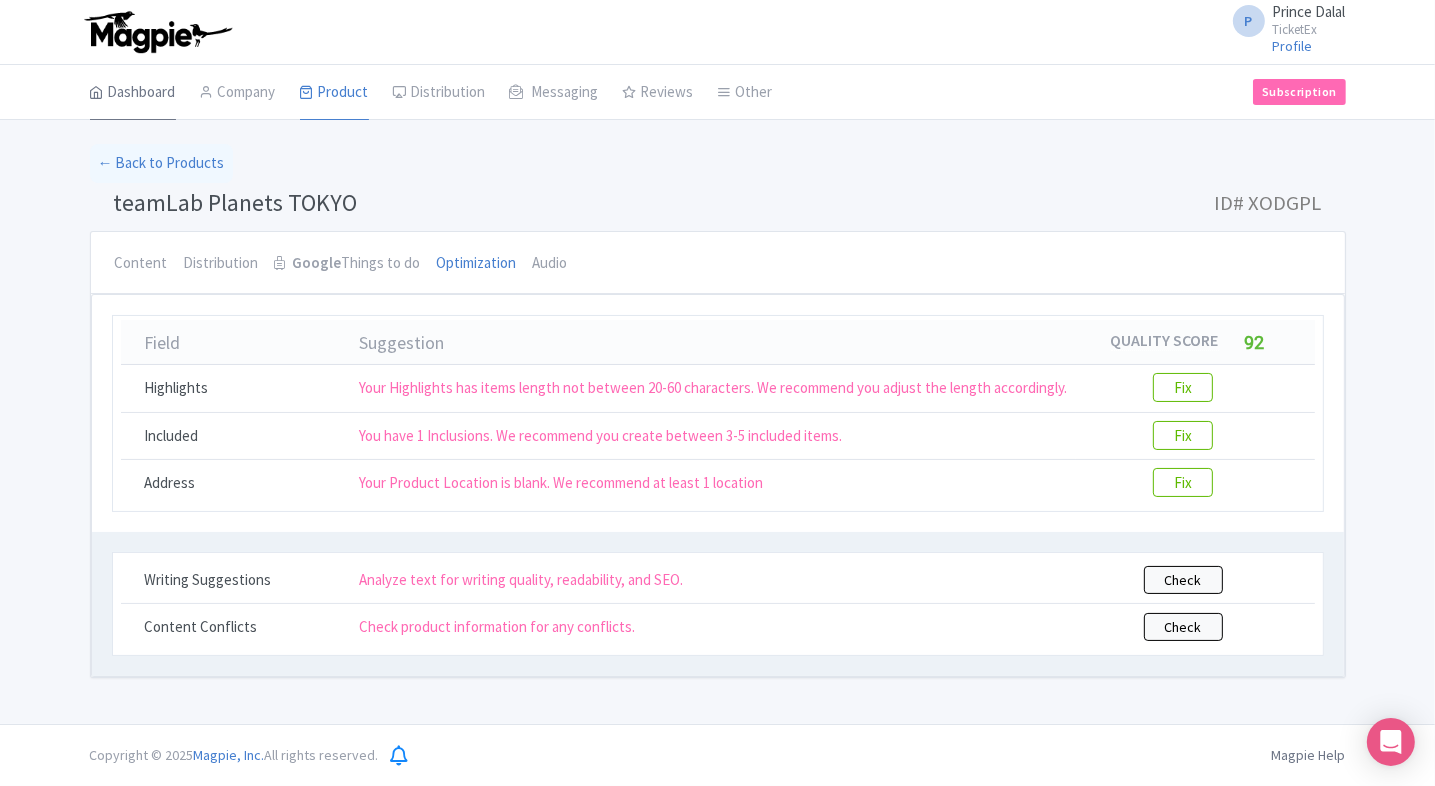 click on "Dashboard" at bounding box center (133, 93) 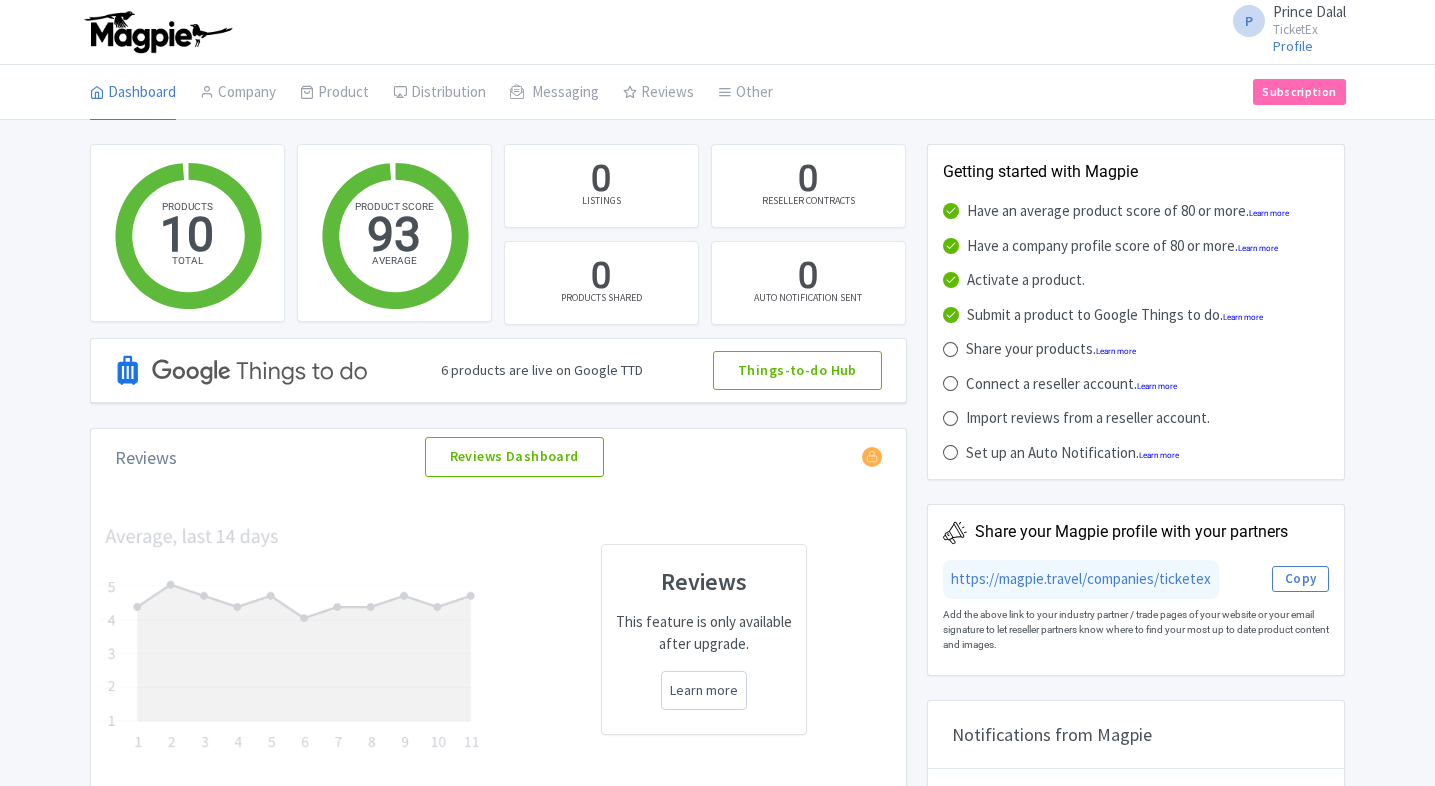 scroll, scrollTop: 0, scrollLeft: 0, axis: both 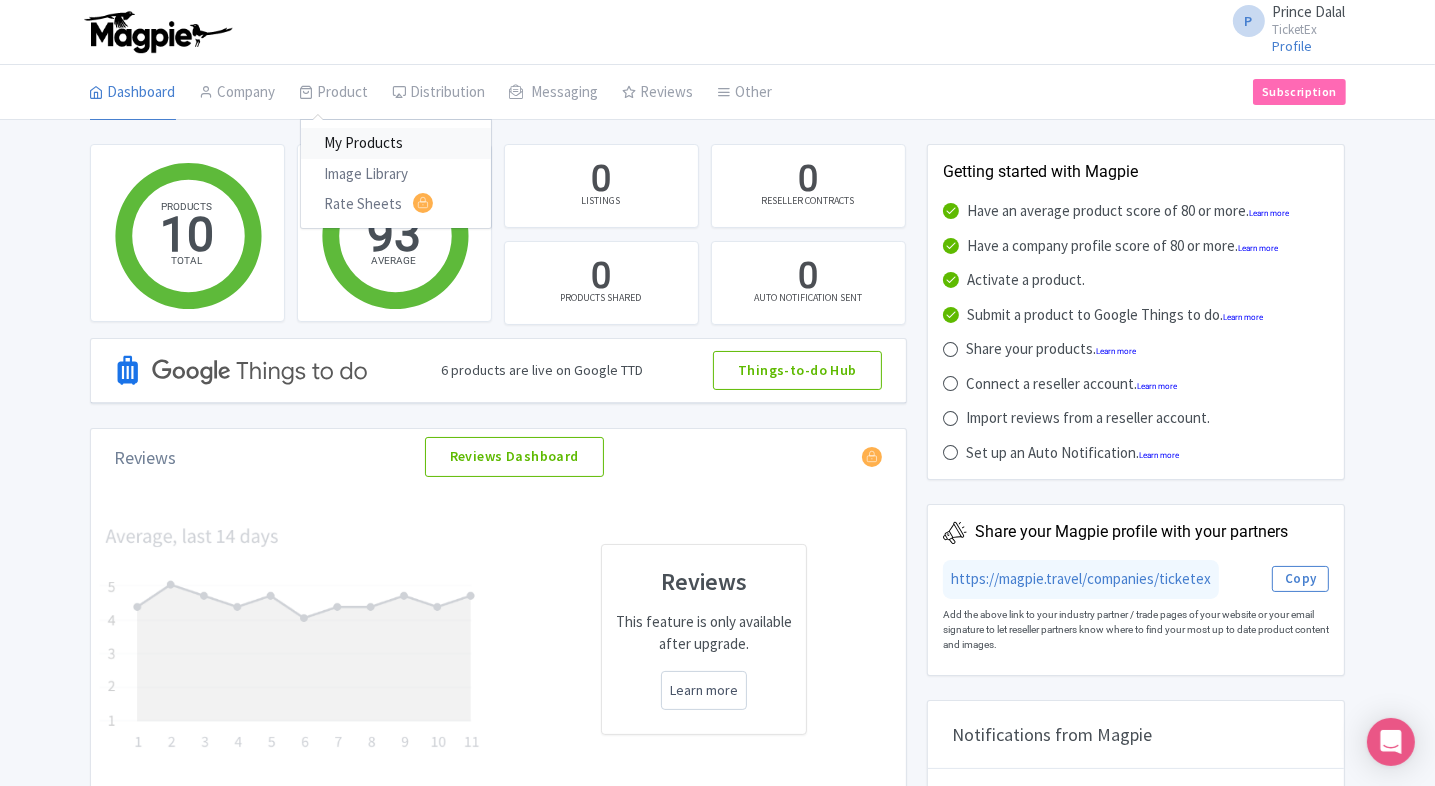 click on "My Products" at bounding box center [396, 143] 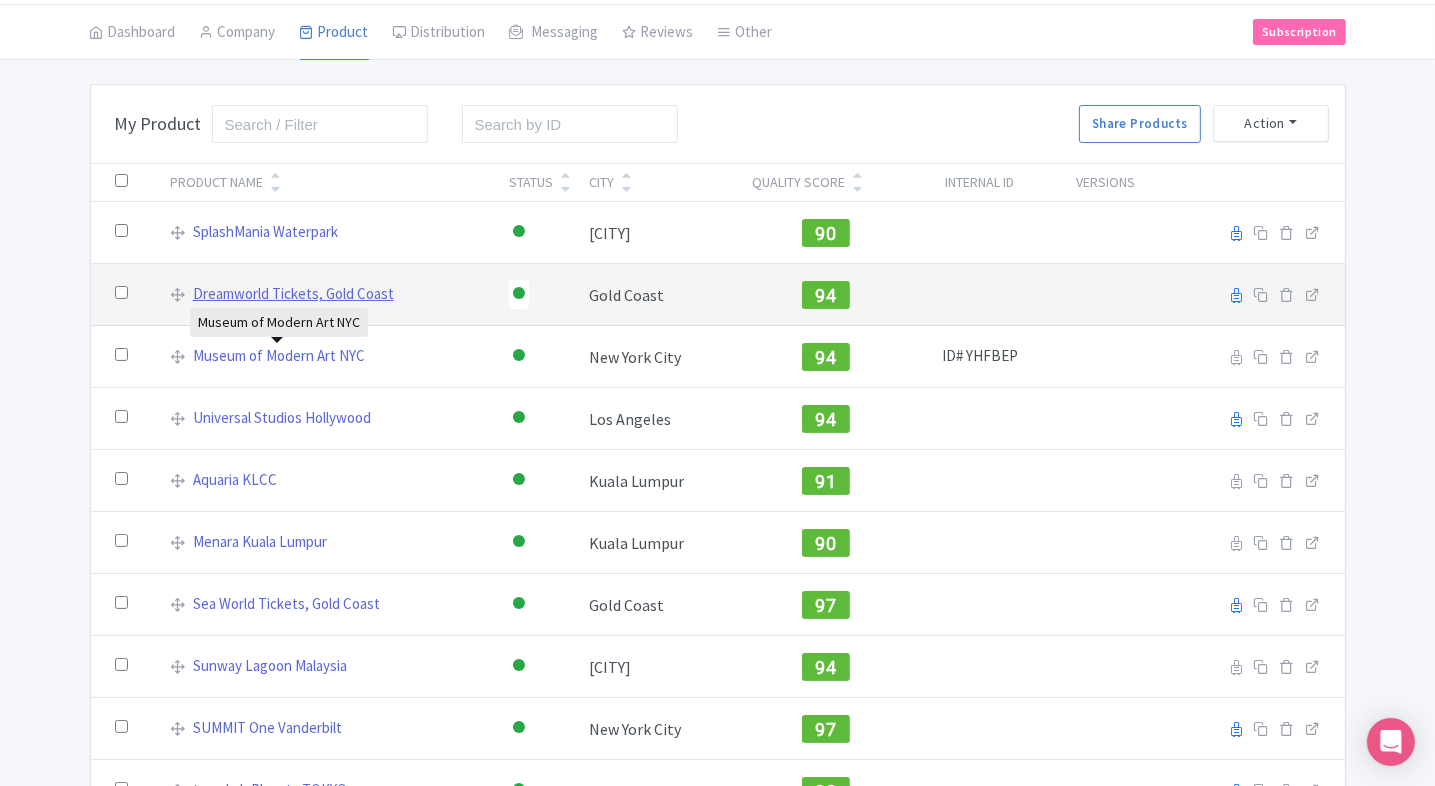 scroll, scrollTop: 0, scrollLeft: 0, axis: both 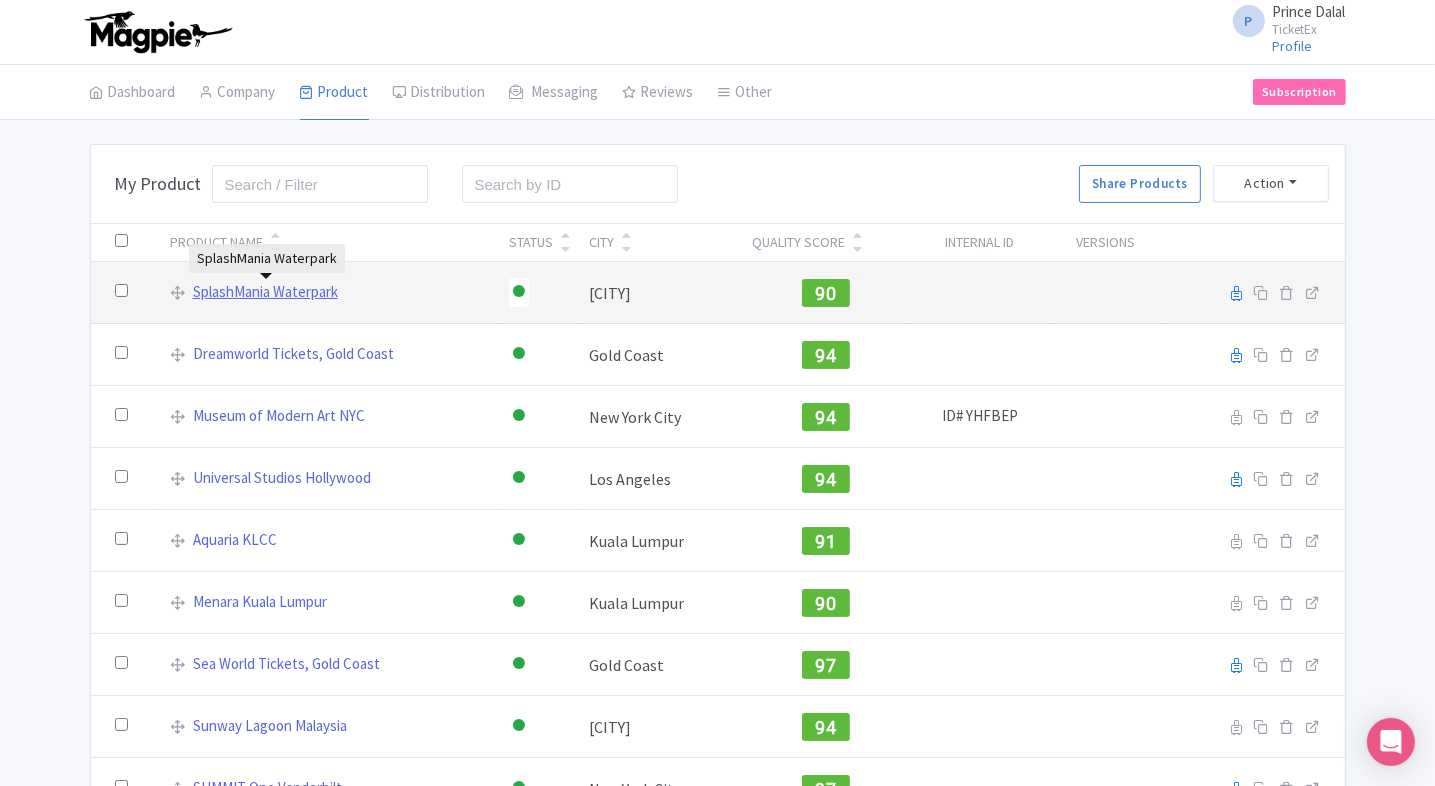 click on "SplashMania Waterpark" at bounding box center [265, 292] 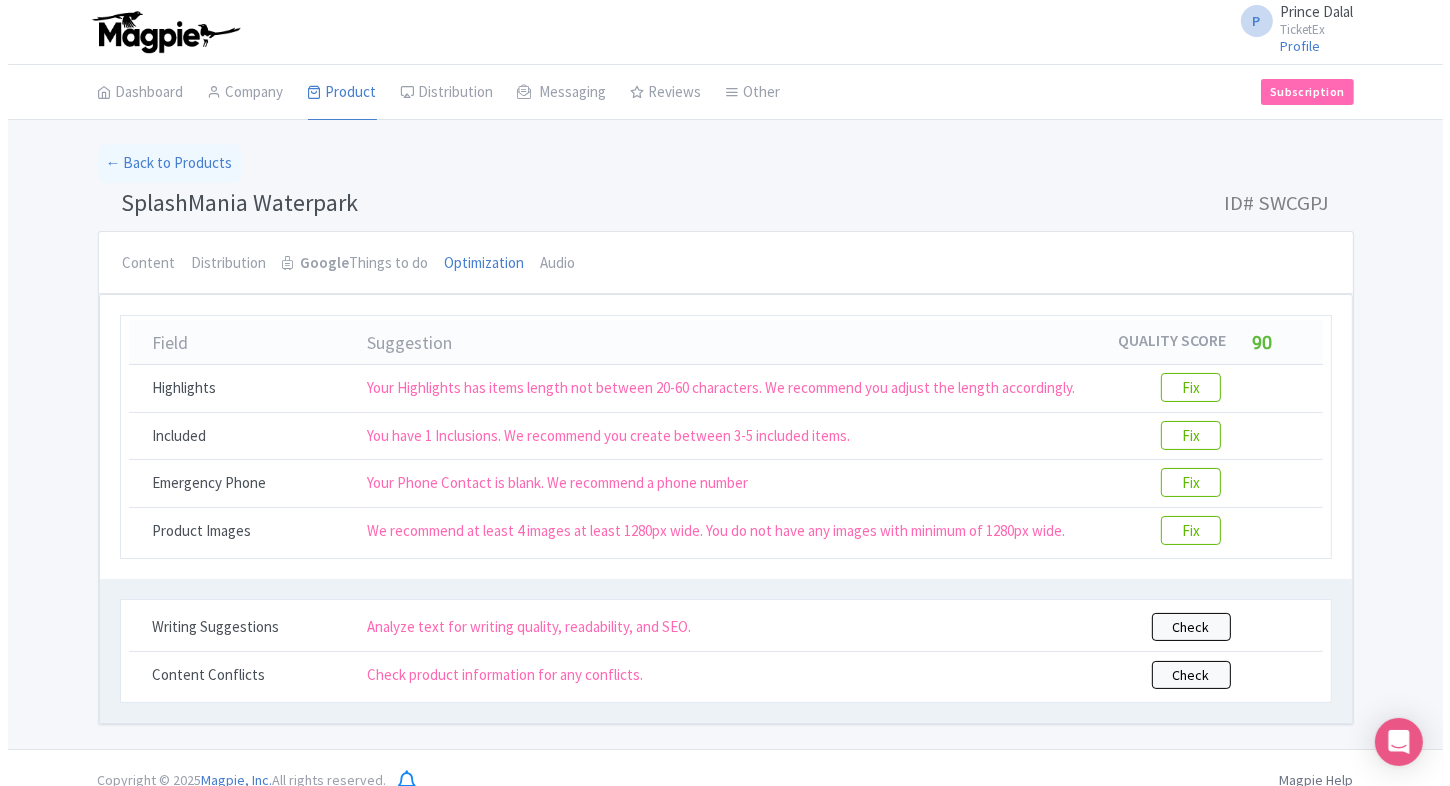 scroll, scrollTop: 20, scrollLeft: 0, axis: vertical 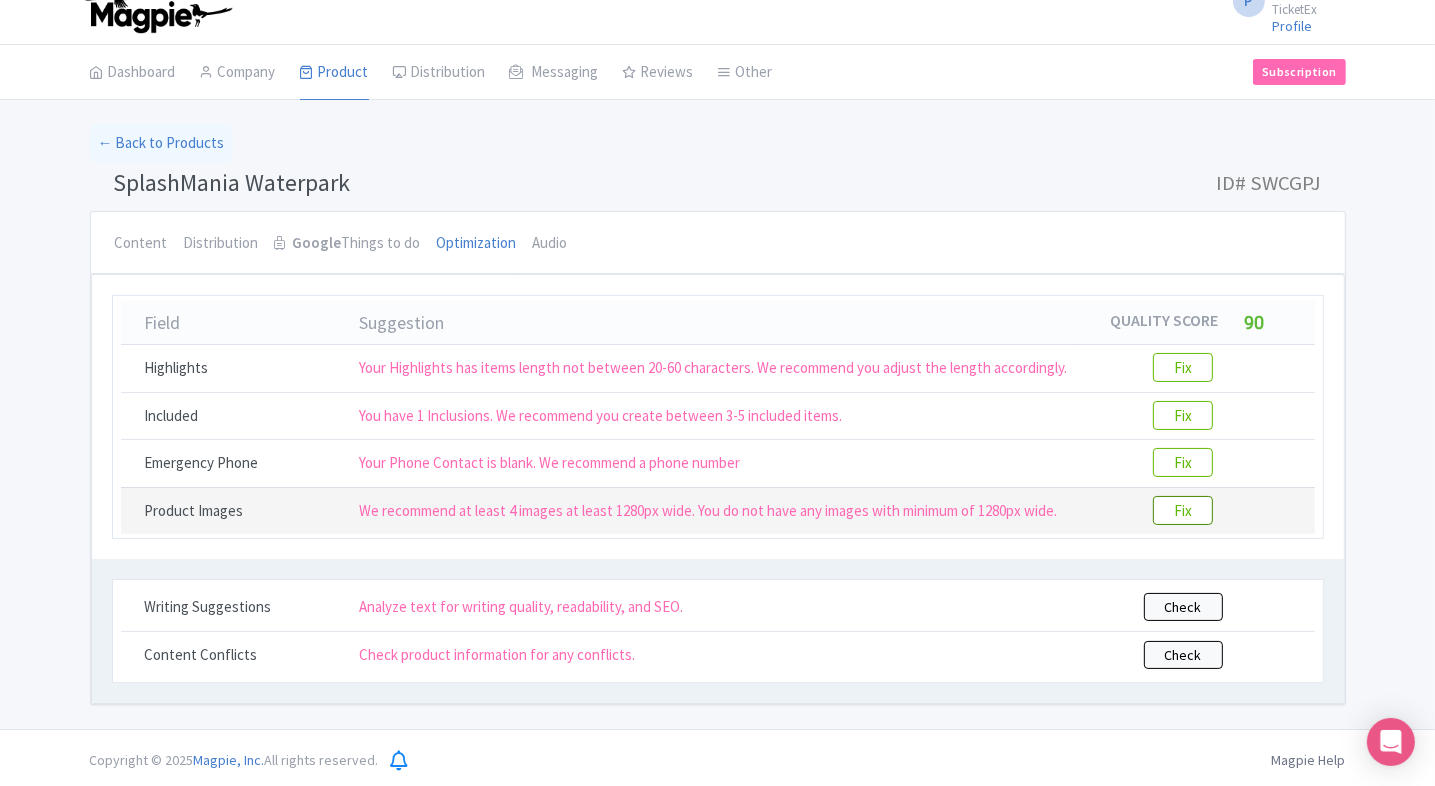 click on "Fix" at bounding box center [1183, 510] 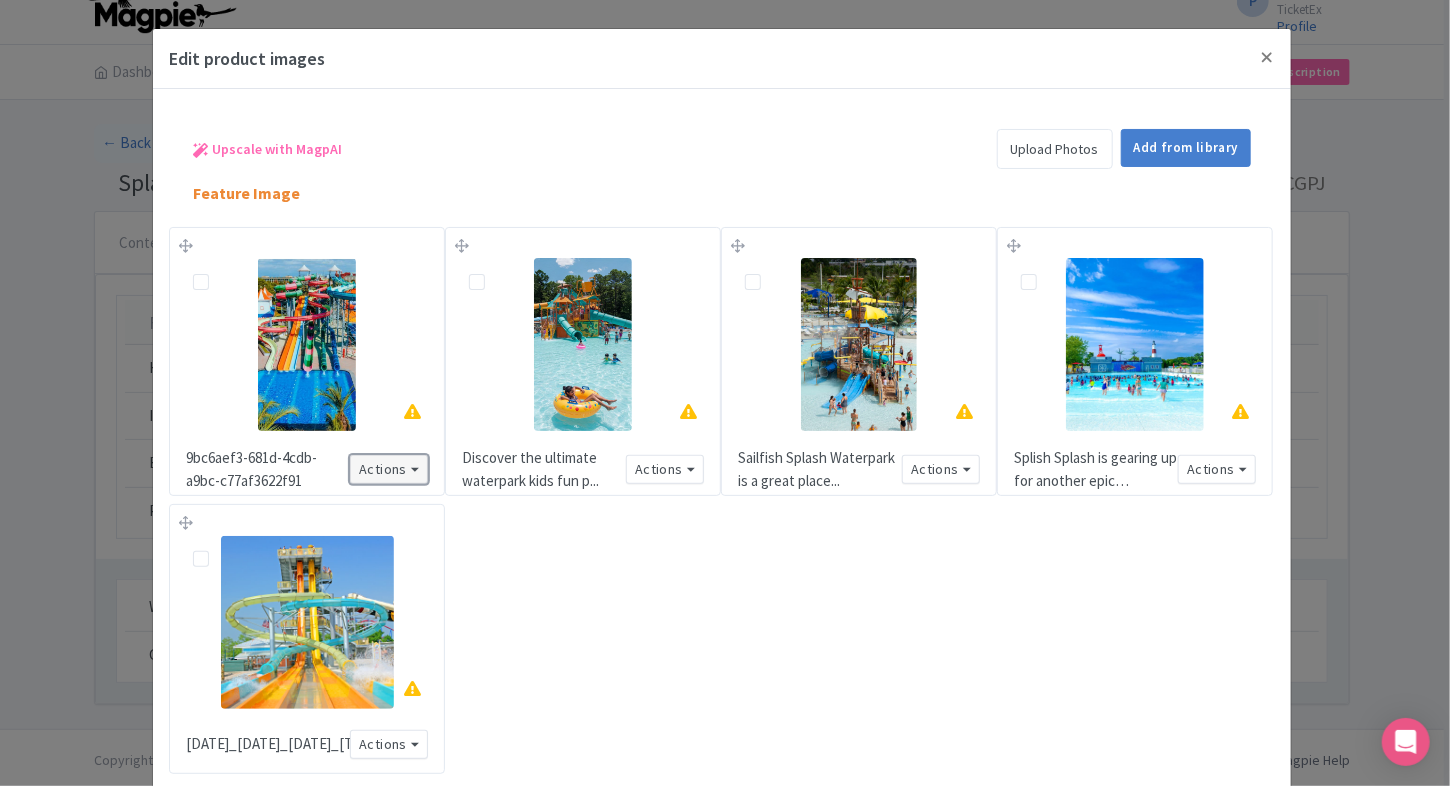 click on "Actions" at bounding box center (389, 469) 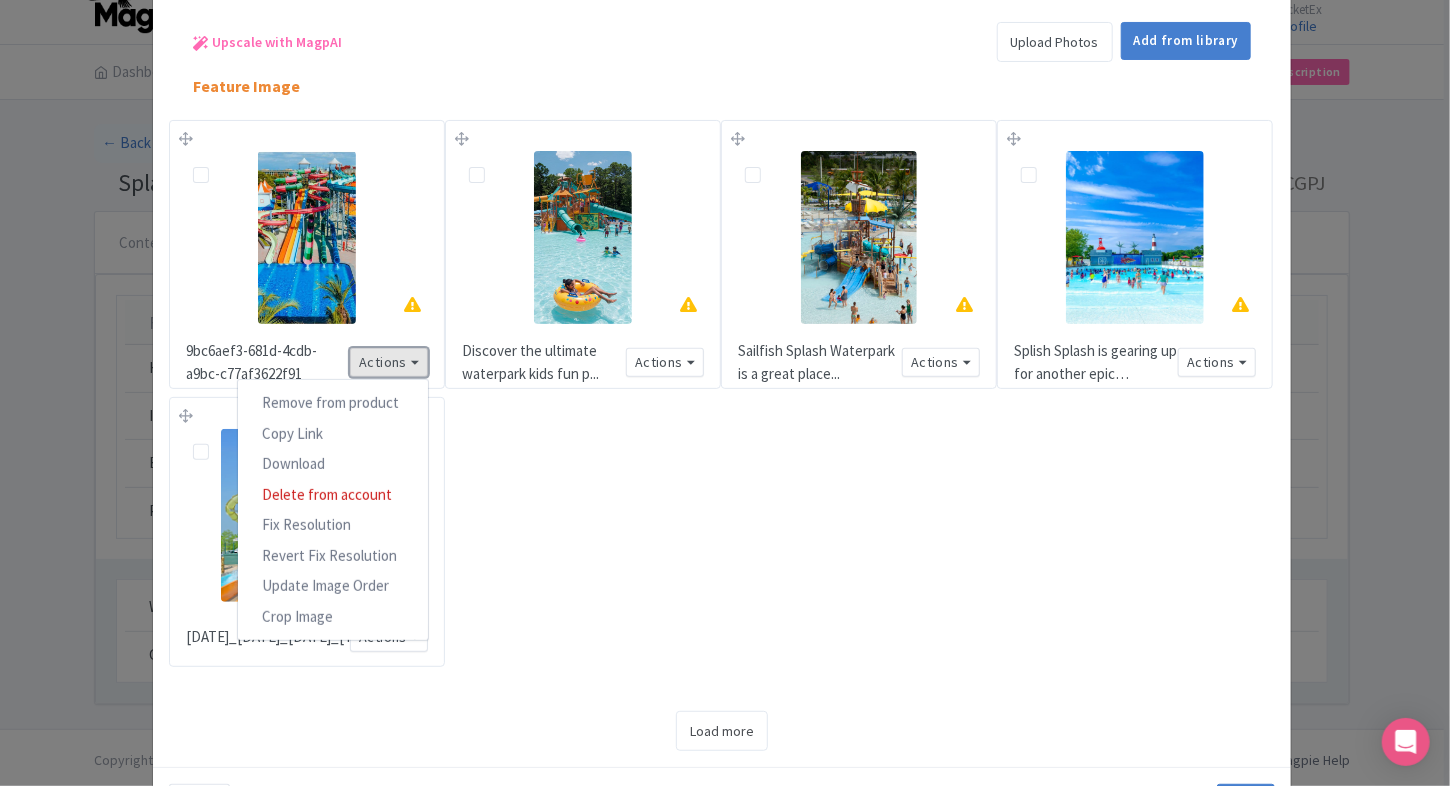 scroll, scrollTop: 108, scrollLeft: 0, axis: vertical 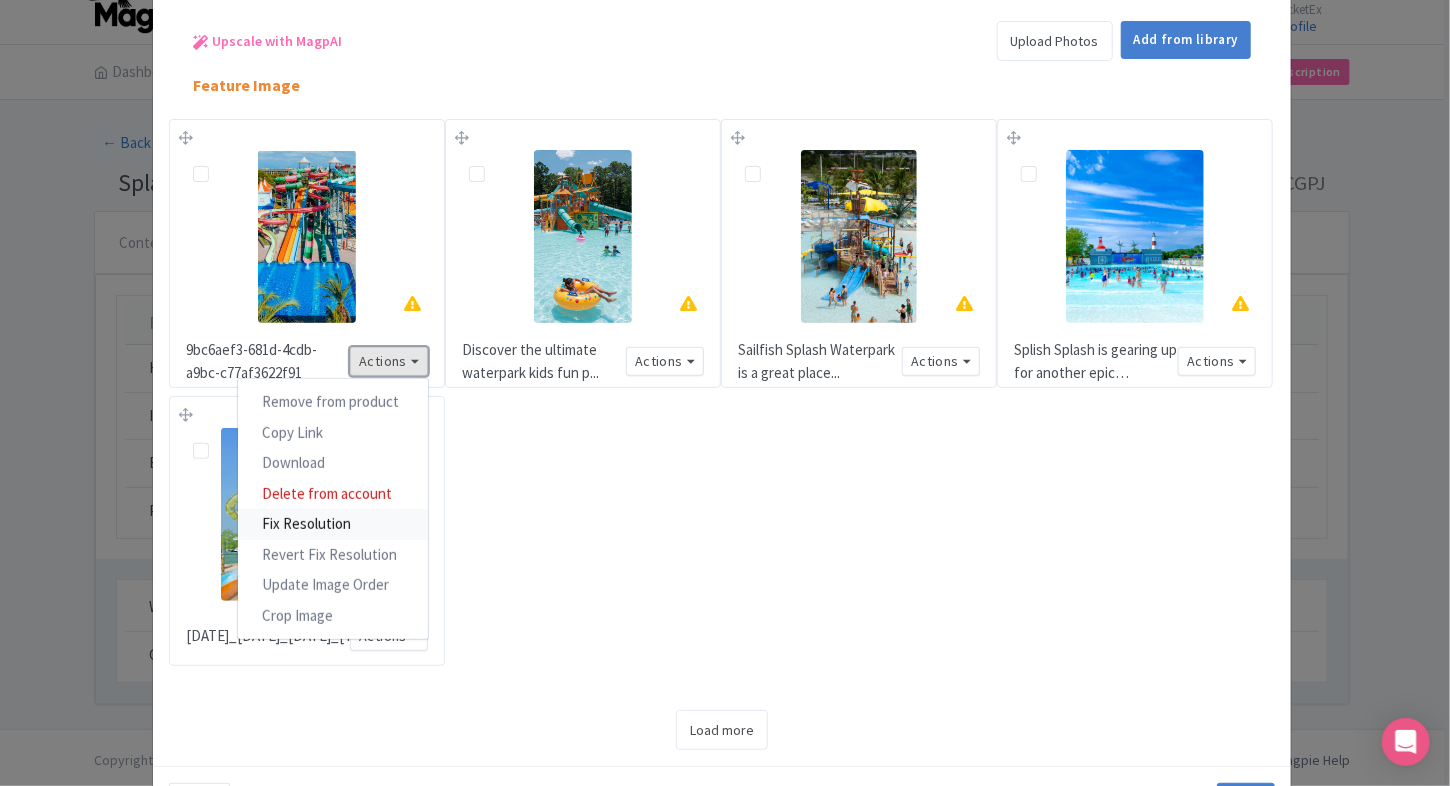 click on "Fix Resolution" at bounding box center [333, 524] 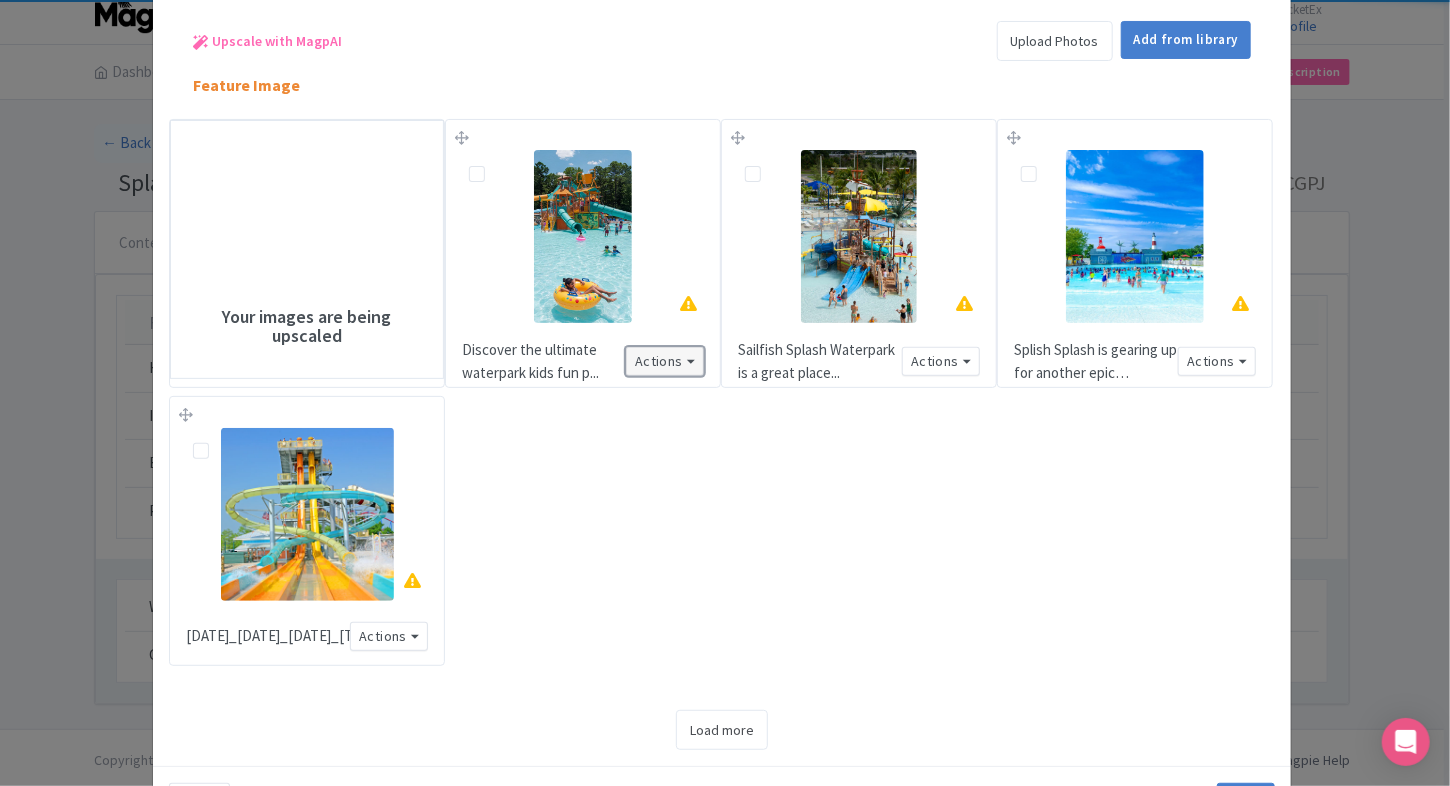 click on "Actions" at bounding box center [665, 361] 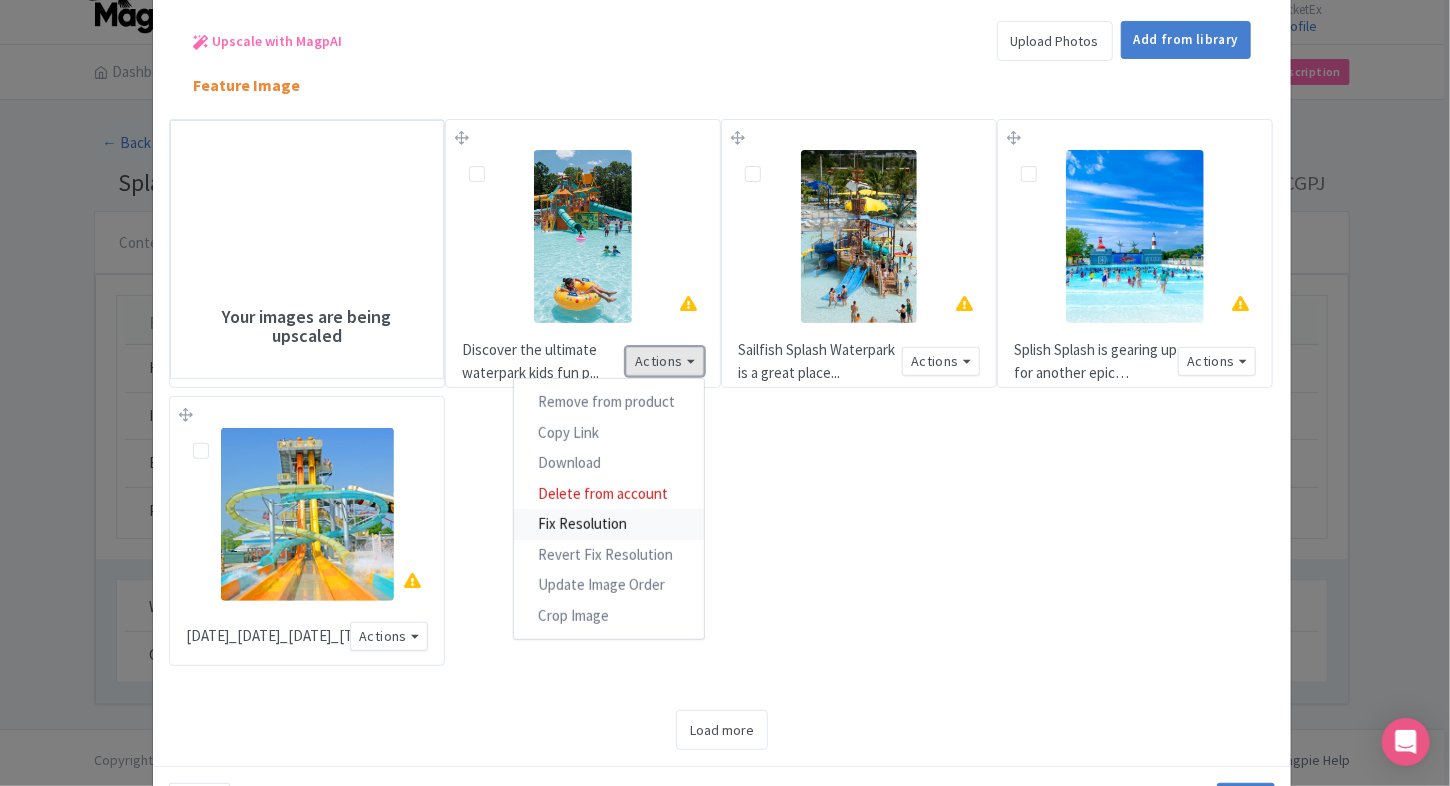 click on "Fix Resolution" at bounding box center [609, 524] 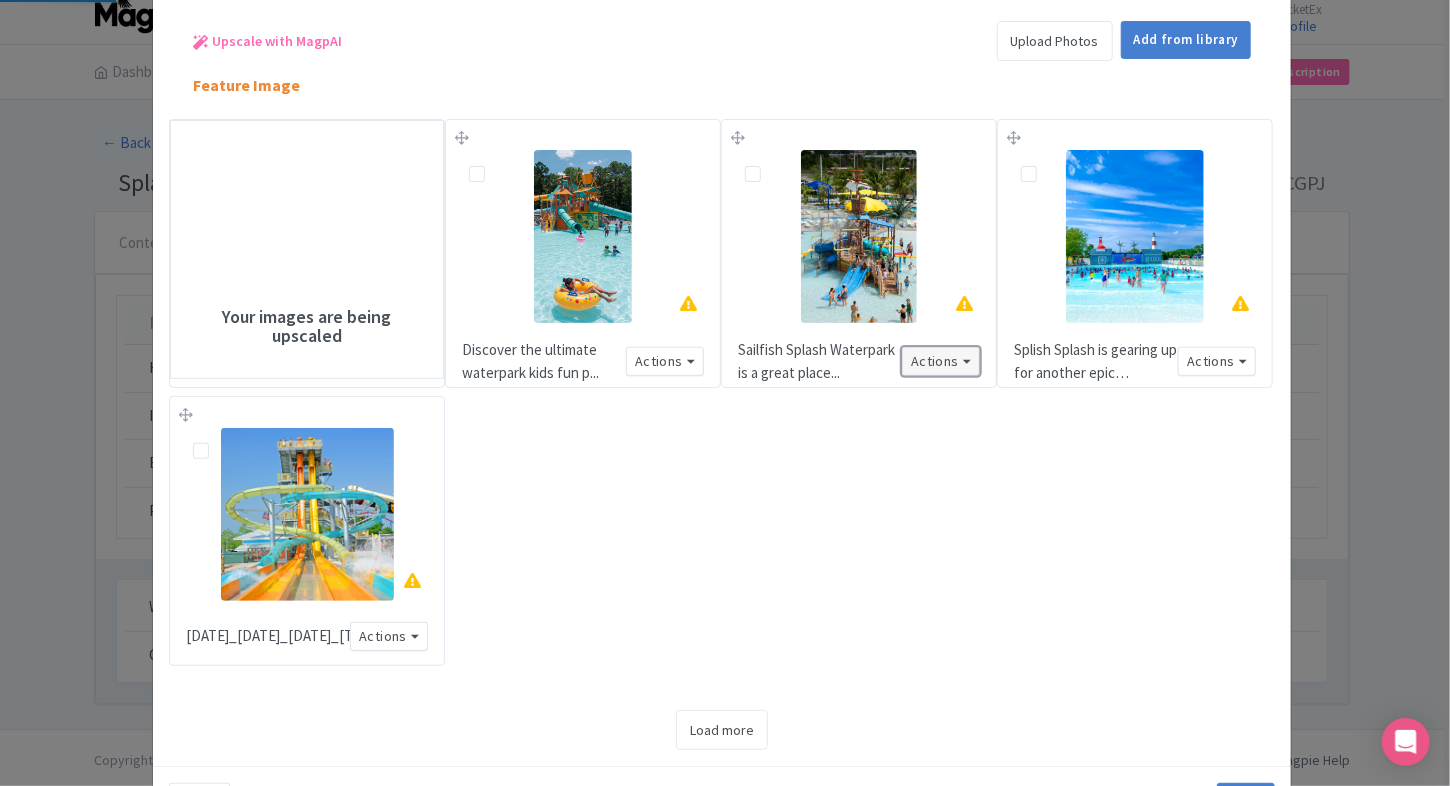 click on "Actions" at bounding box center (941, 361) 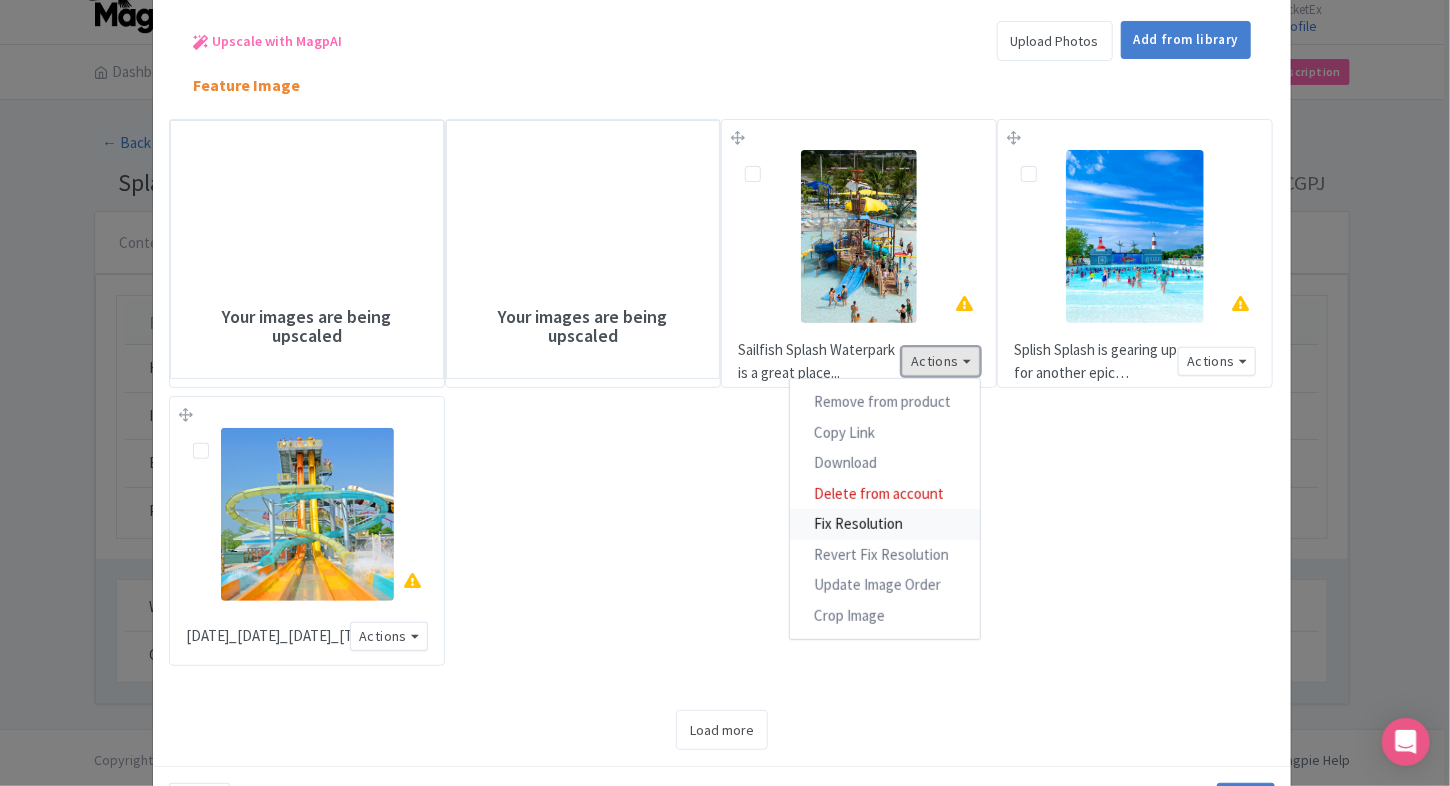 click on "Fix Resolution" at bounding box center (885, 524) 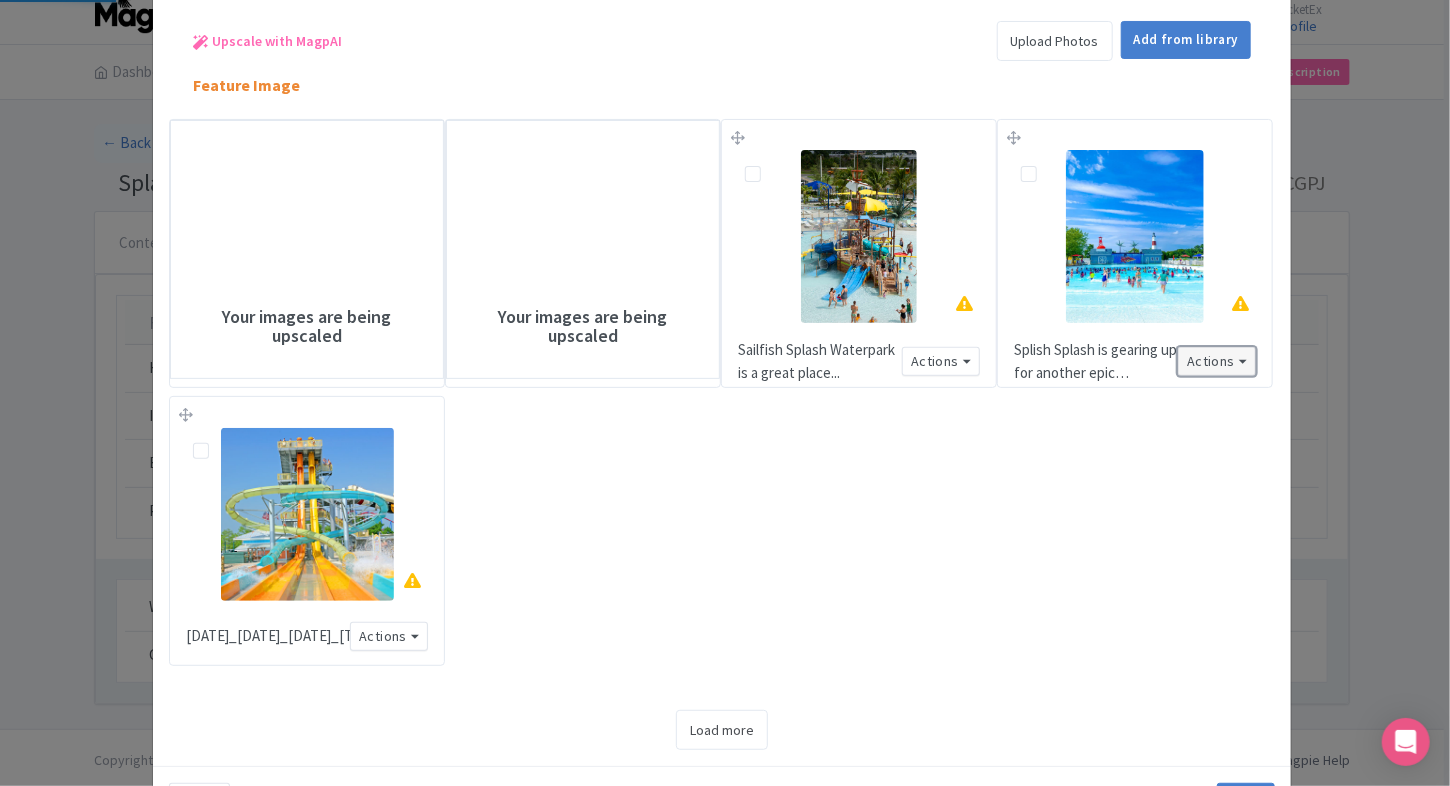 click on "Actions" at bounding box center (1217, 361) 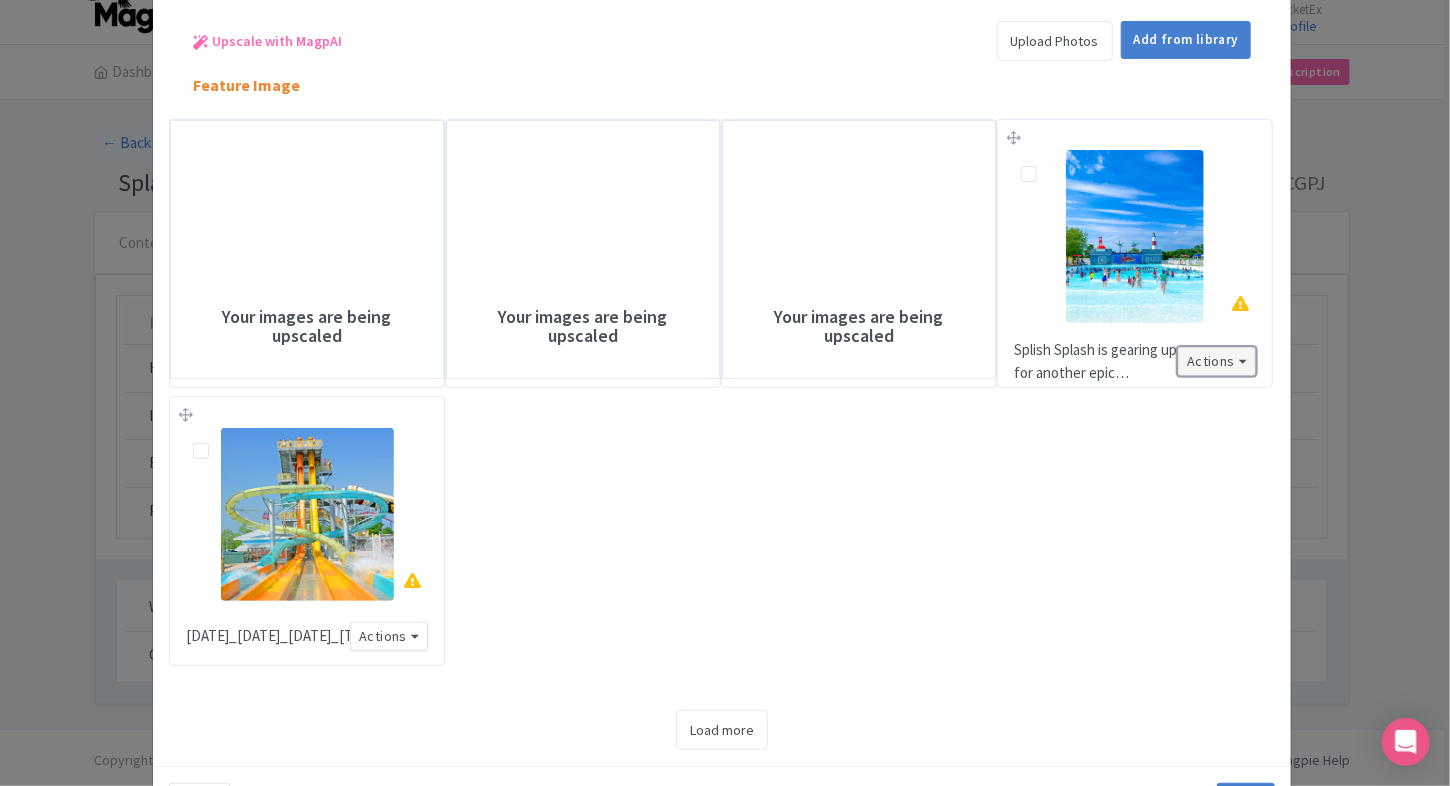 click on "Actions" at bounding box center (1217, 361) 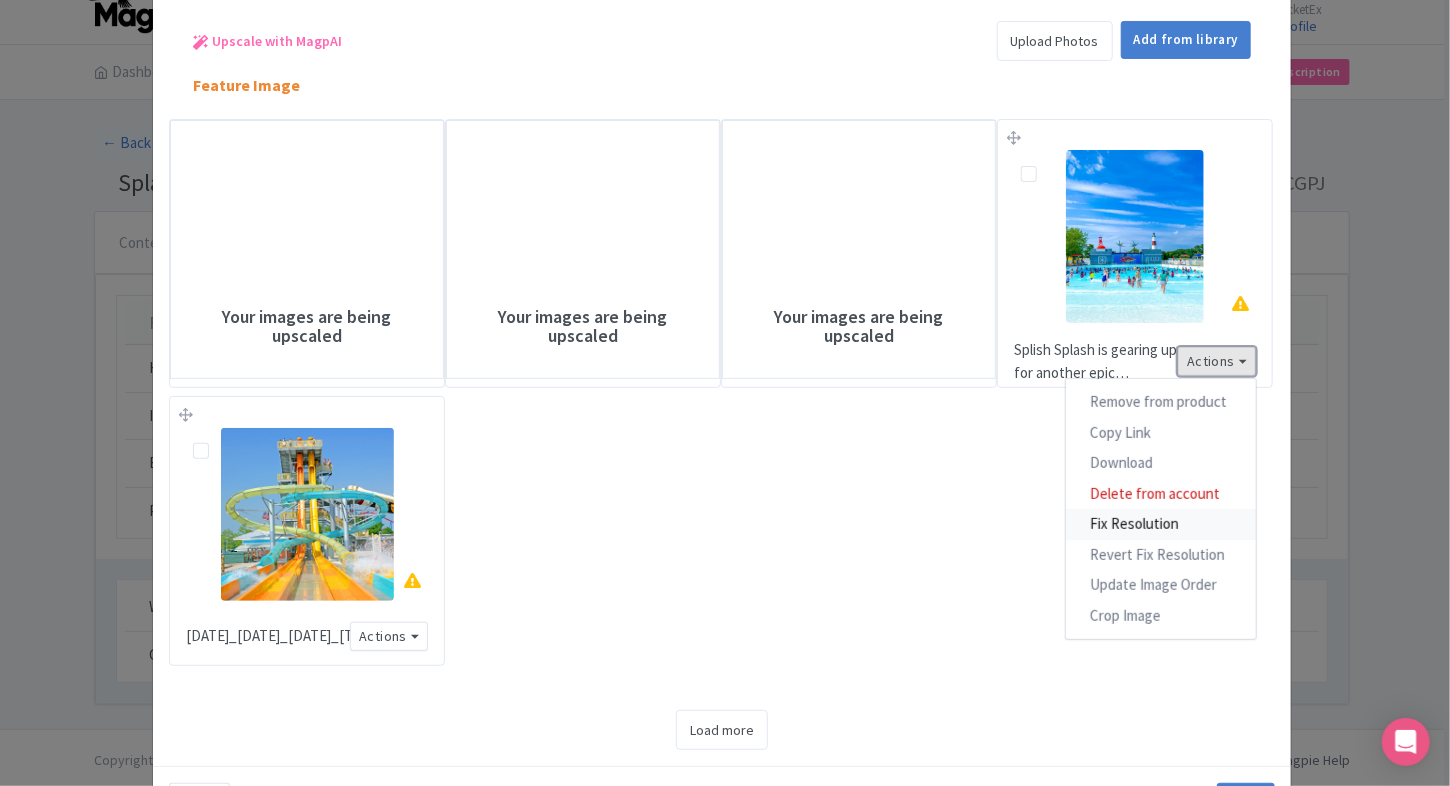 click on "Fix Resolution" at bounding box center [1161, 524] 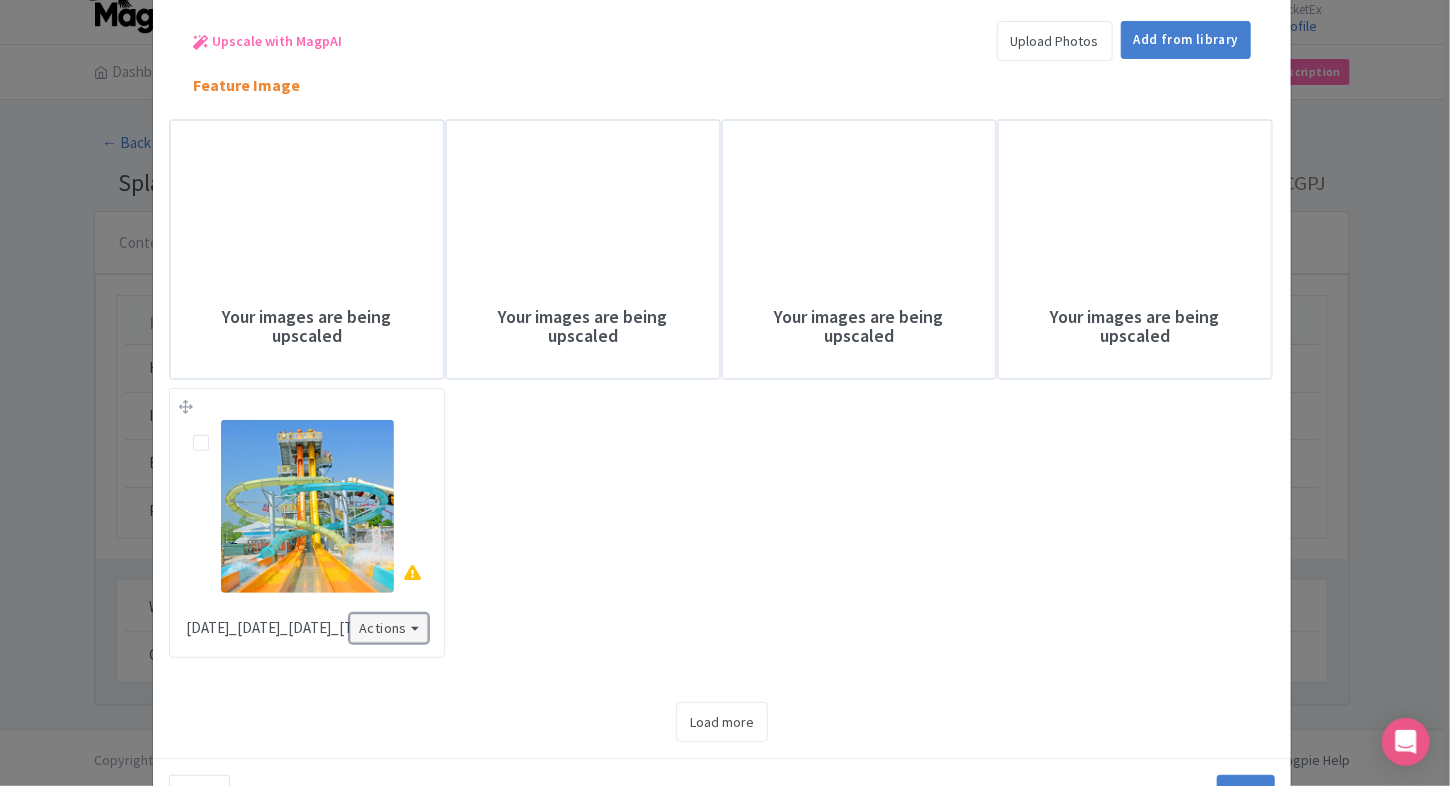 click on "Actions" at bounding box center (389, 628) 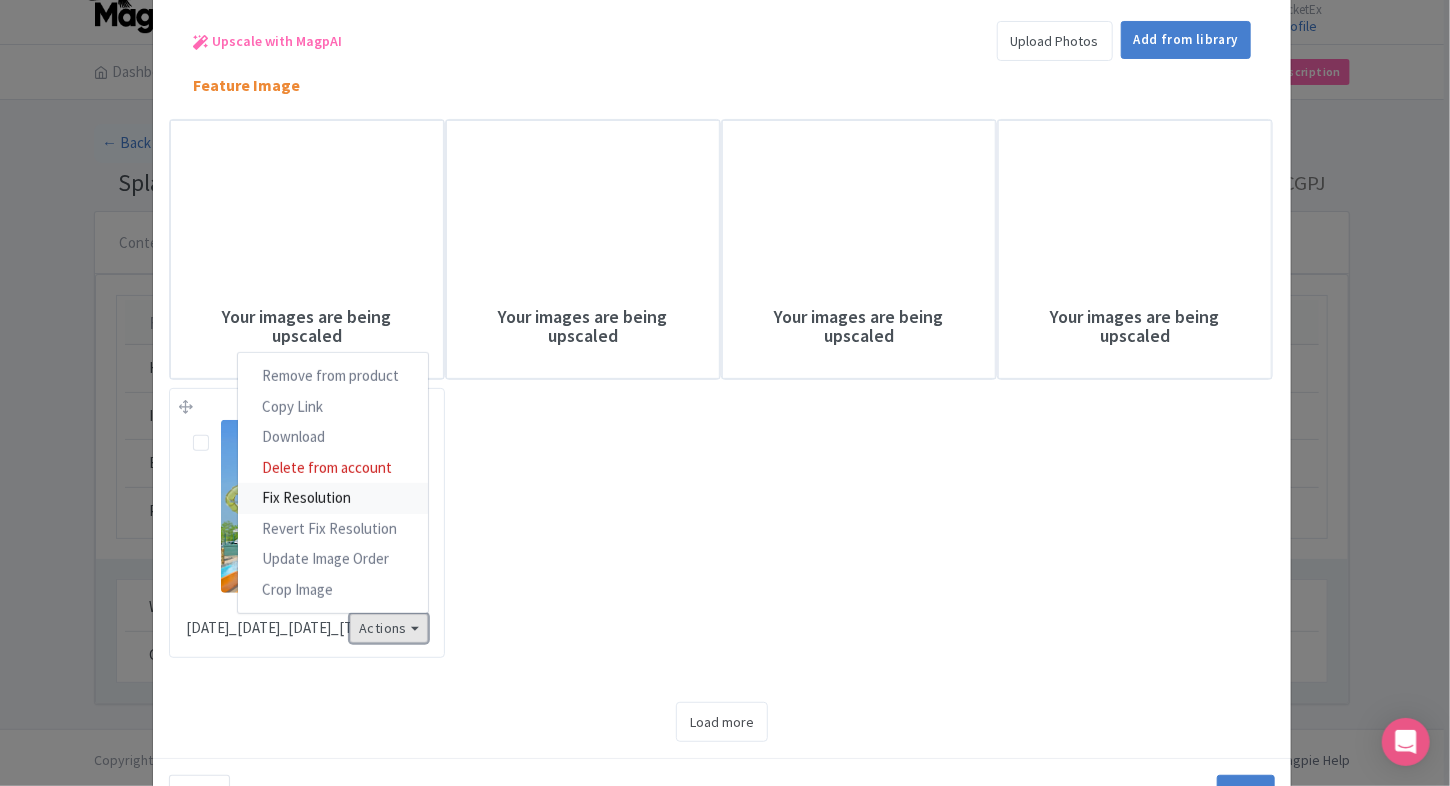 click on "Fix Resolution" at bounding box center [333, 498] 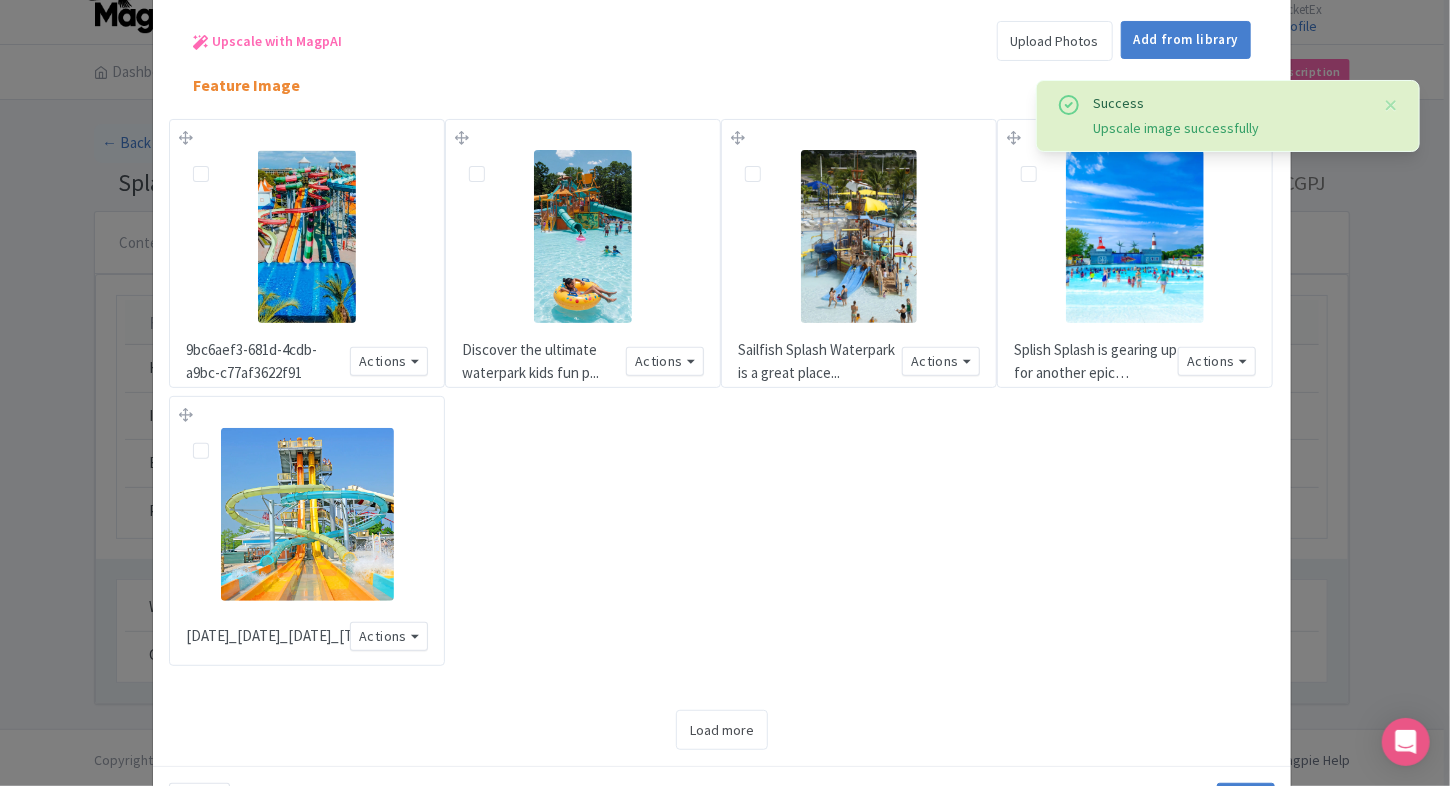 scroll, scrollTop: 184, scrollLeft: 0, axis: vertical 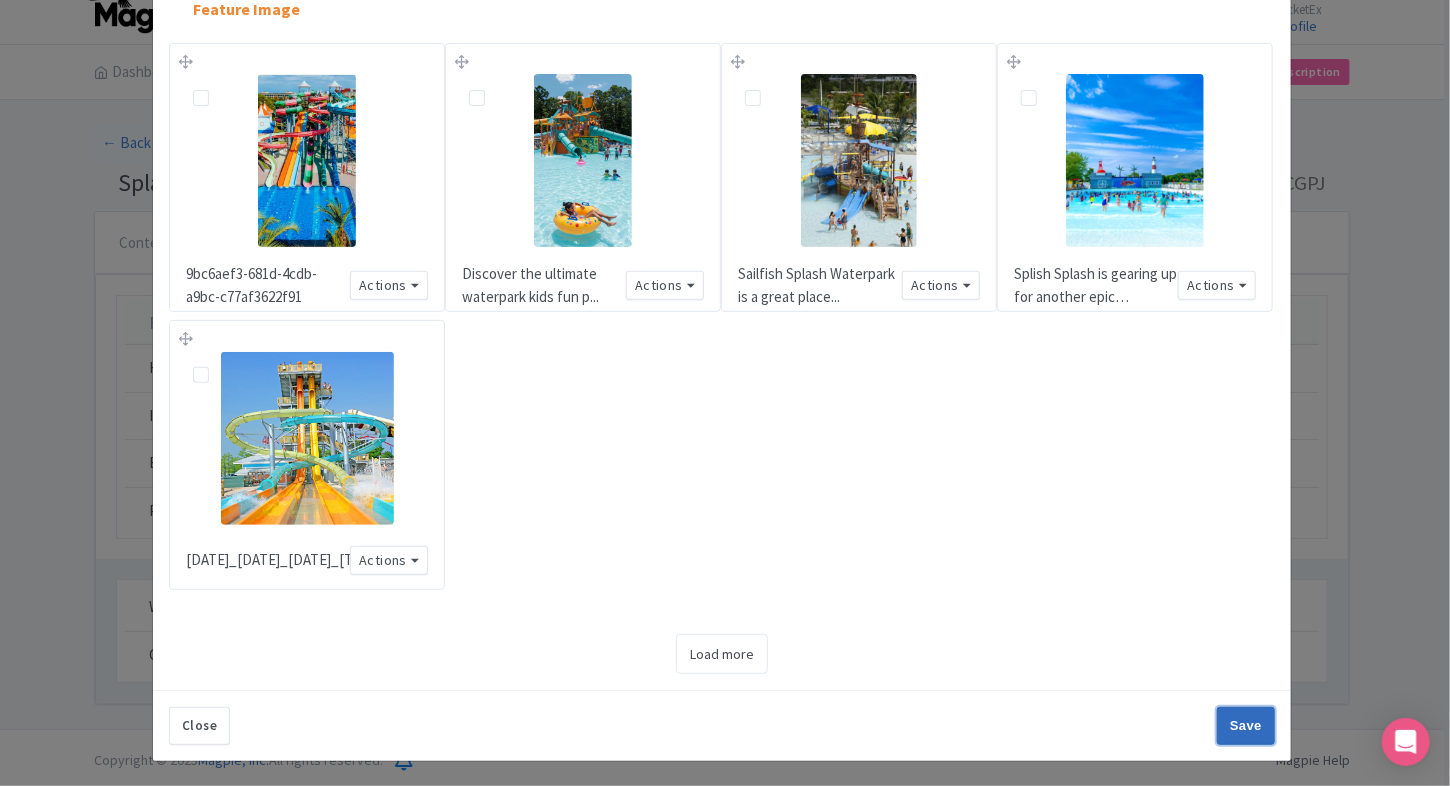 click on "Save" at bounding box center (1246, 726) 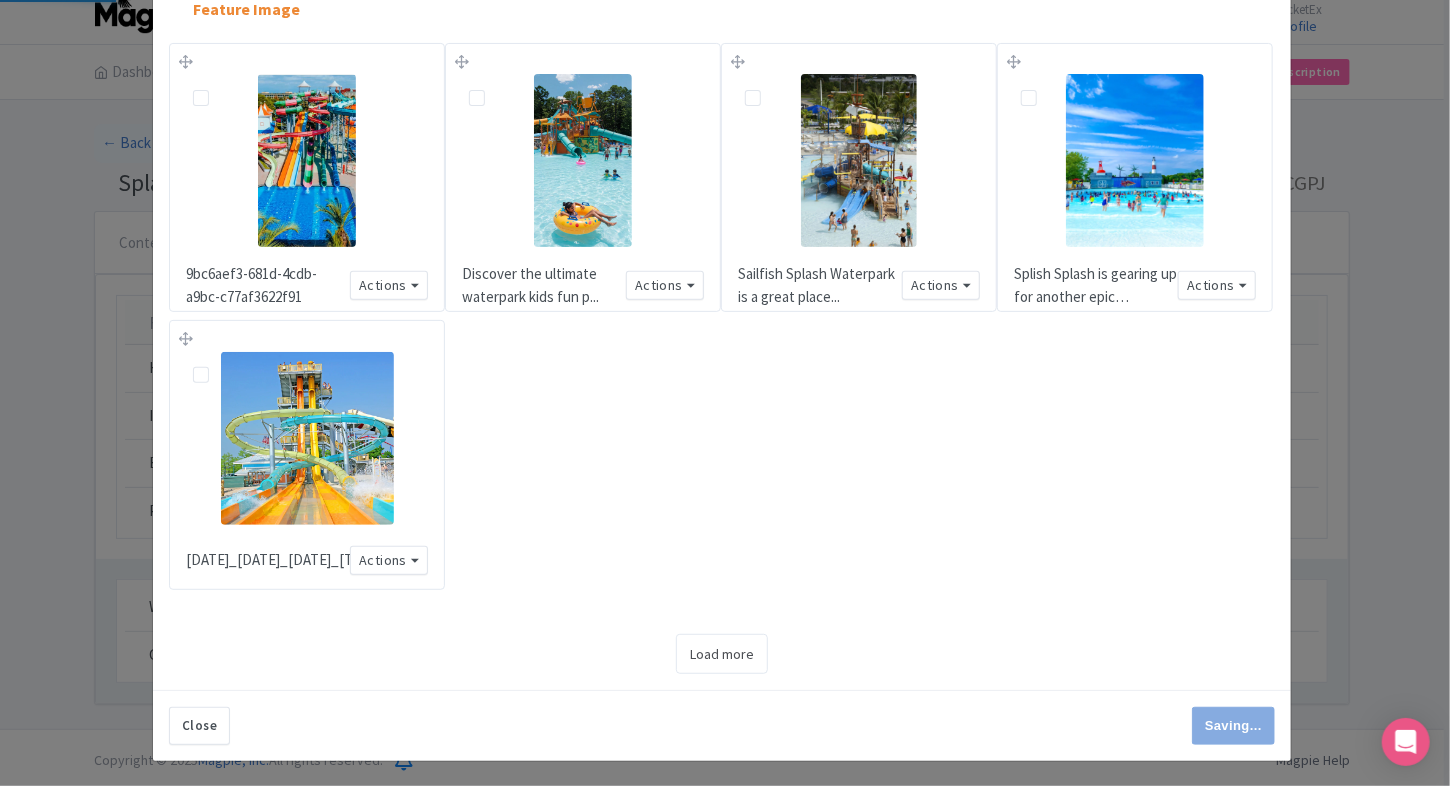 type on "Save" 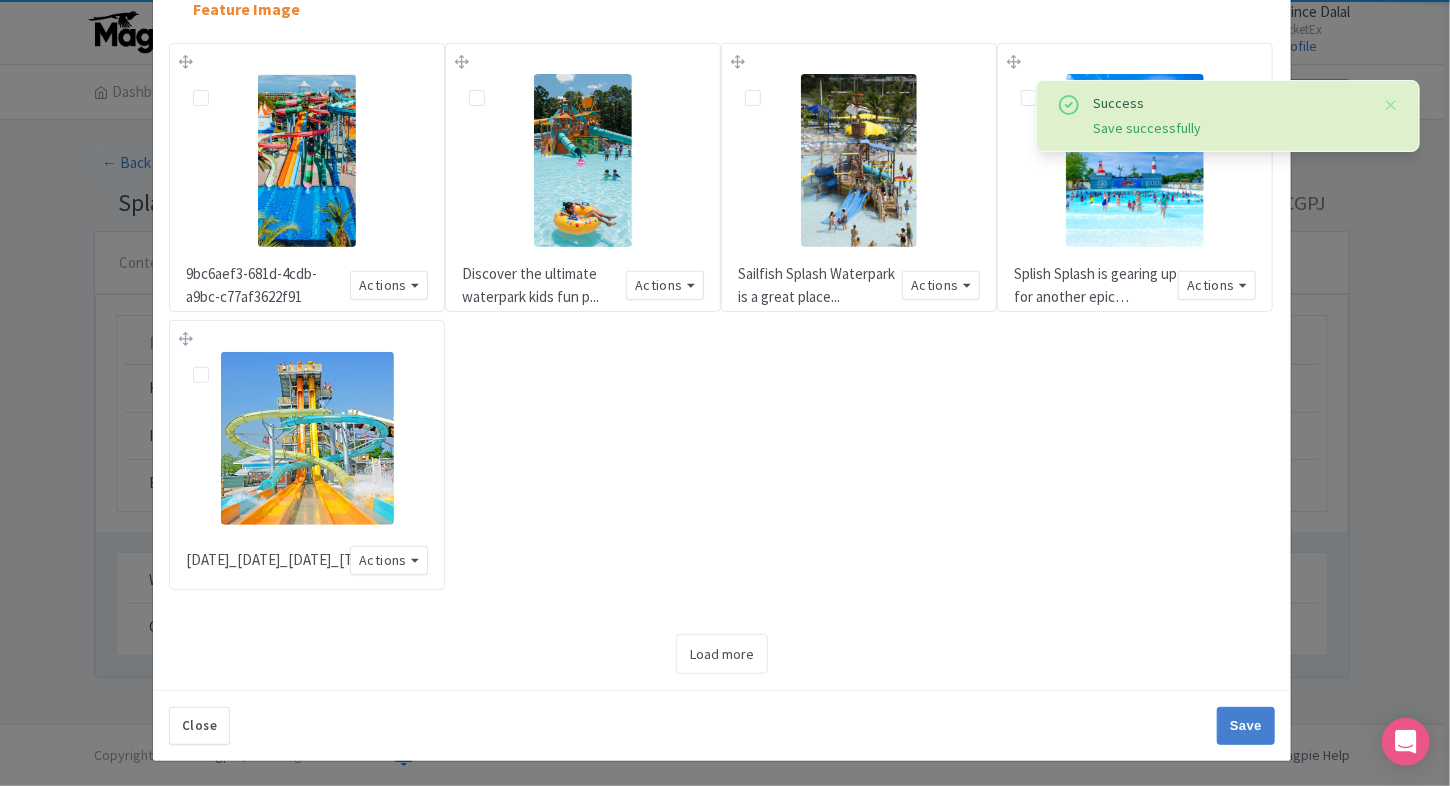 scroll, scrollTop: 0, scrollLeft: 0, axis: both 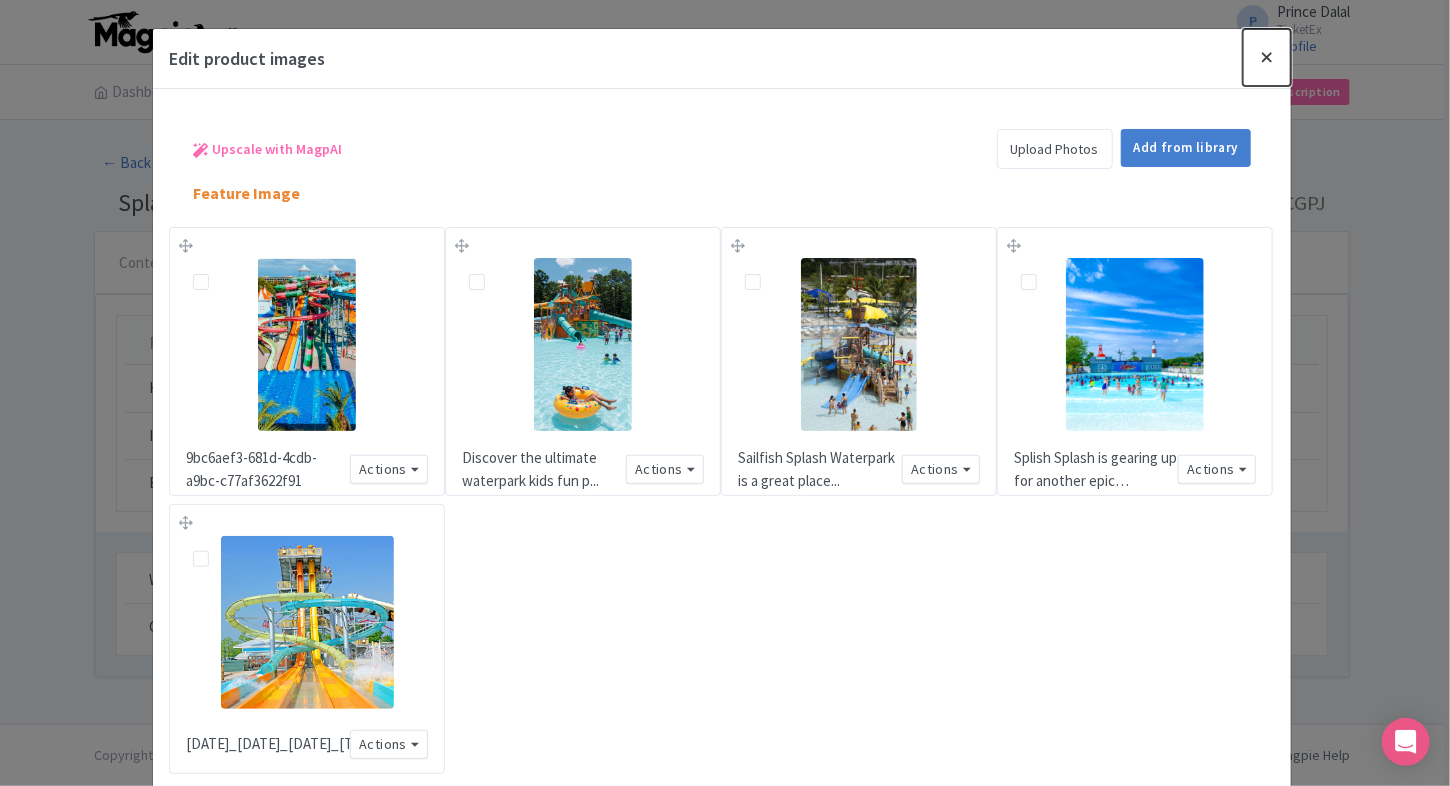 click at bounding box center [1267, 57] 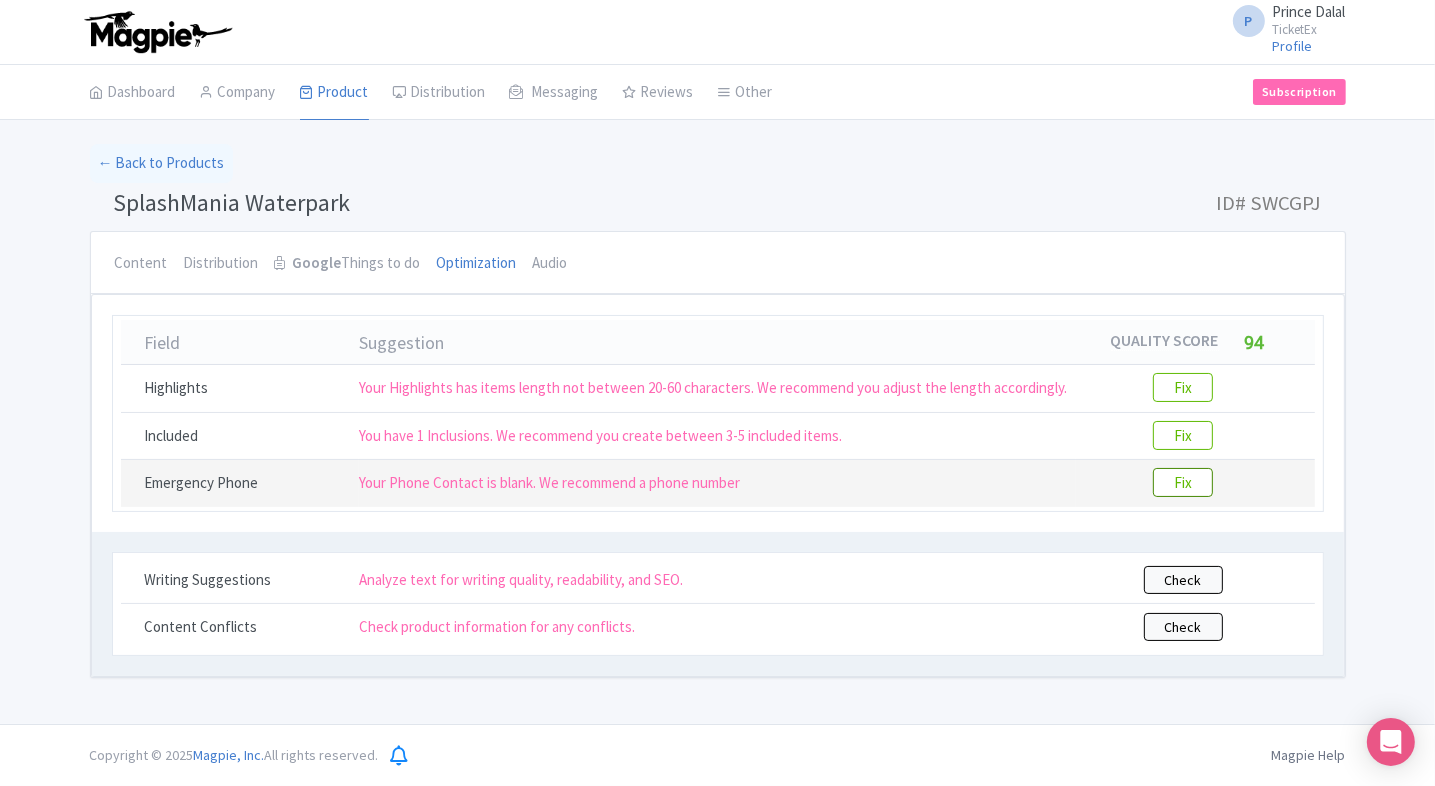 click on "Fix" at bounding box center [1183, 482] 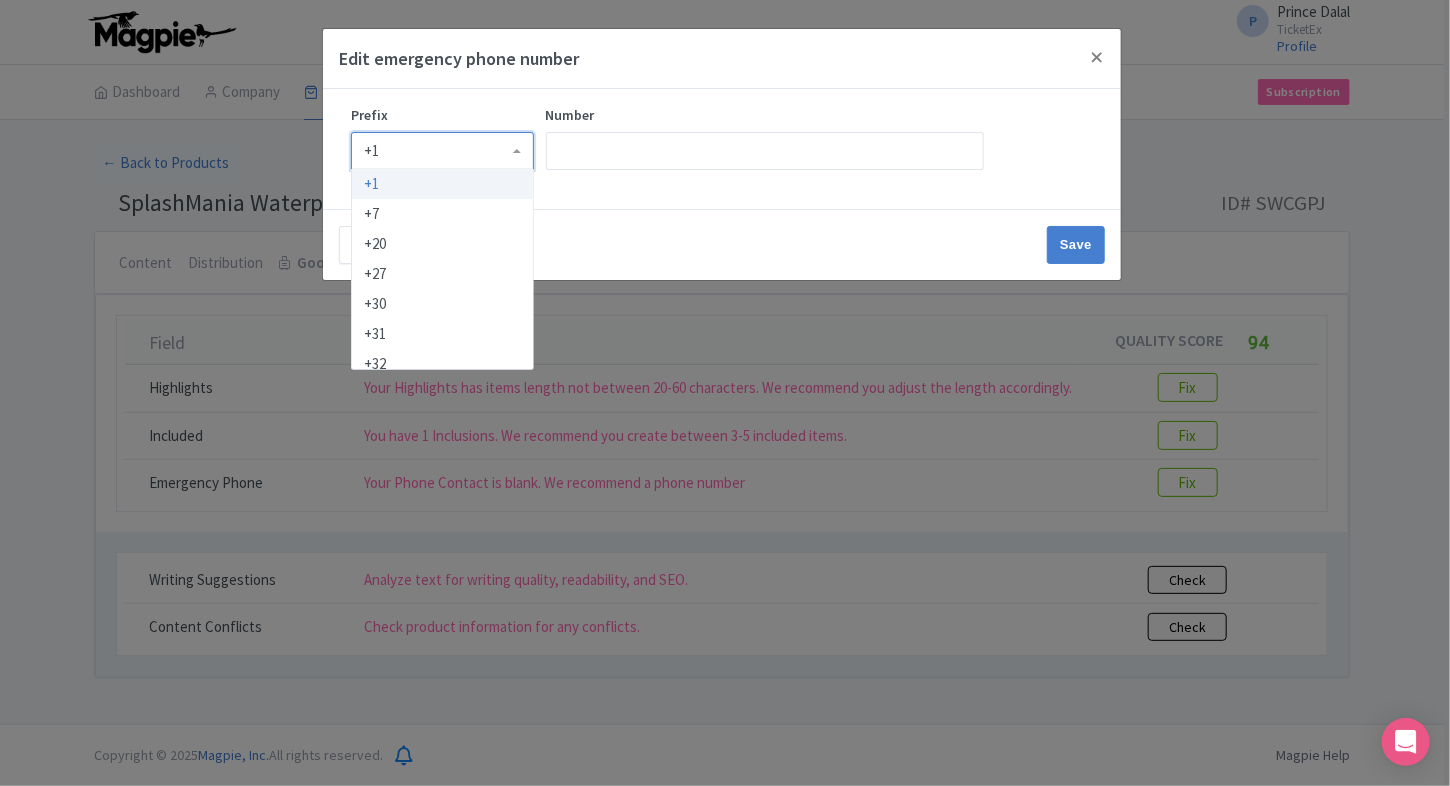 click on "+1" at bounding box center [442, 151] 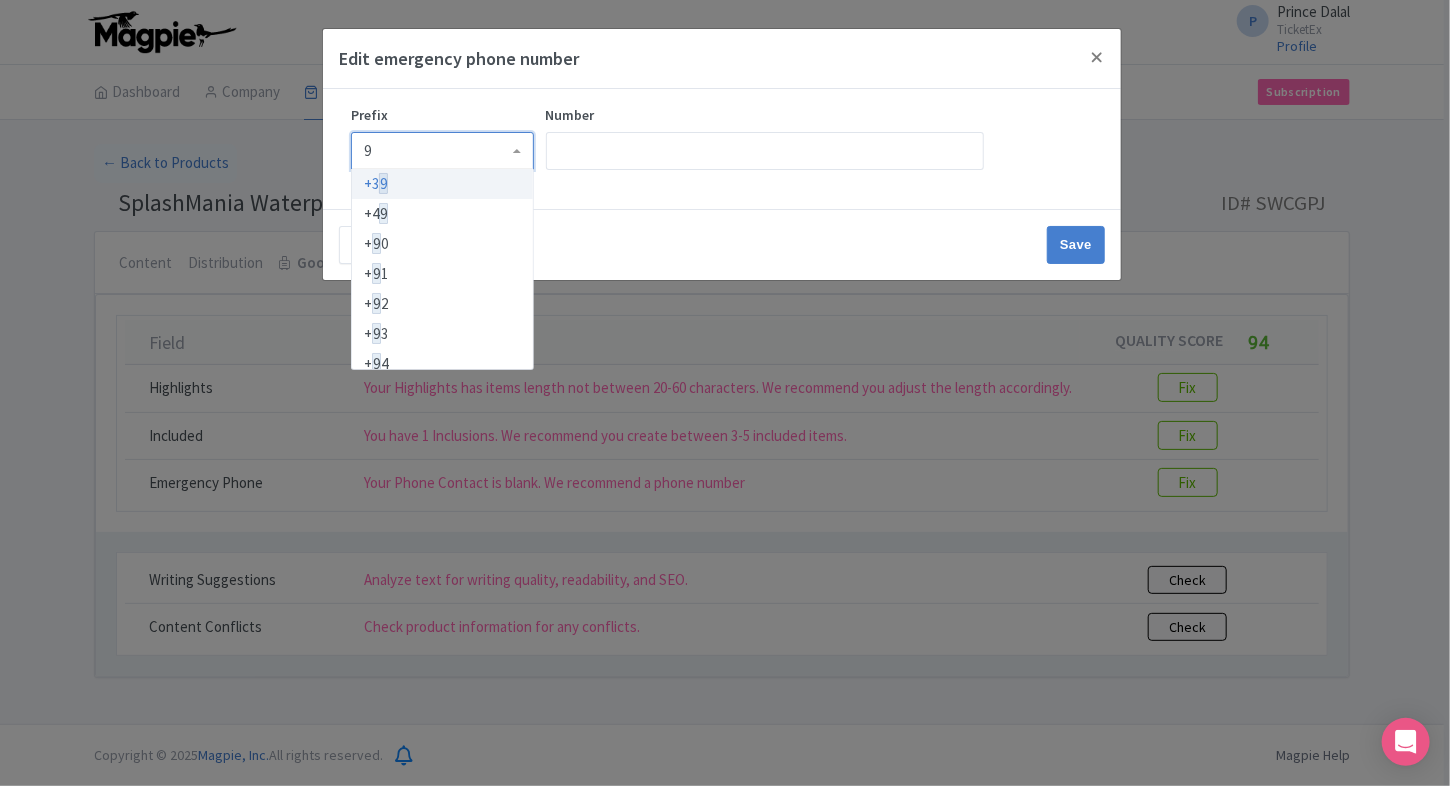 type on "91" 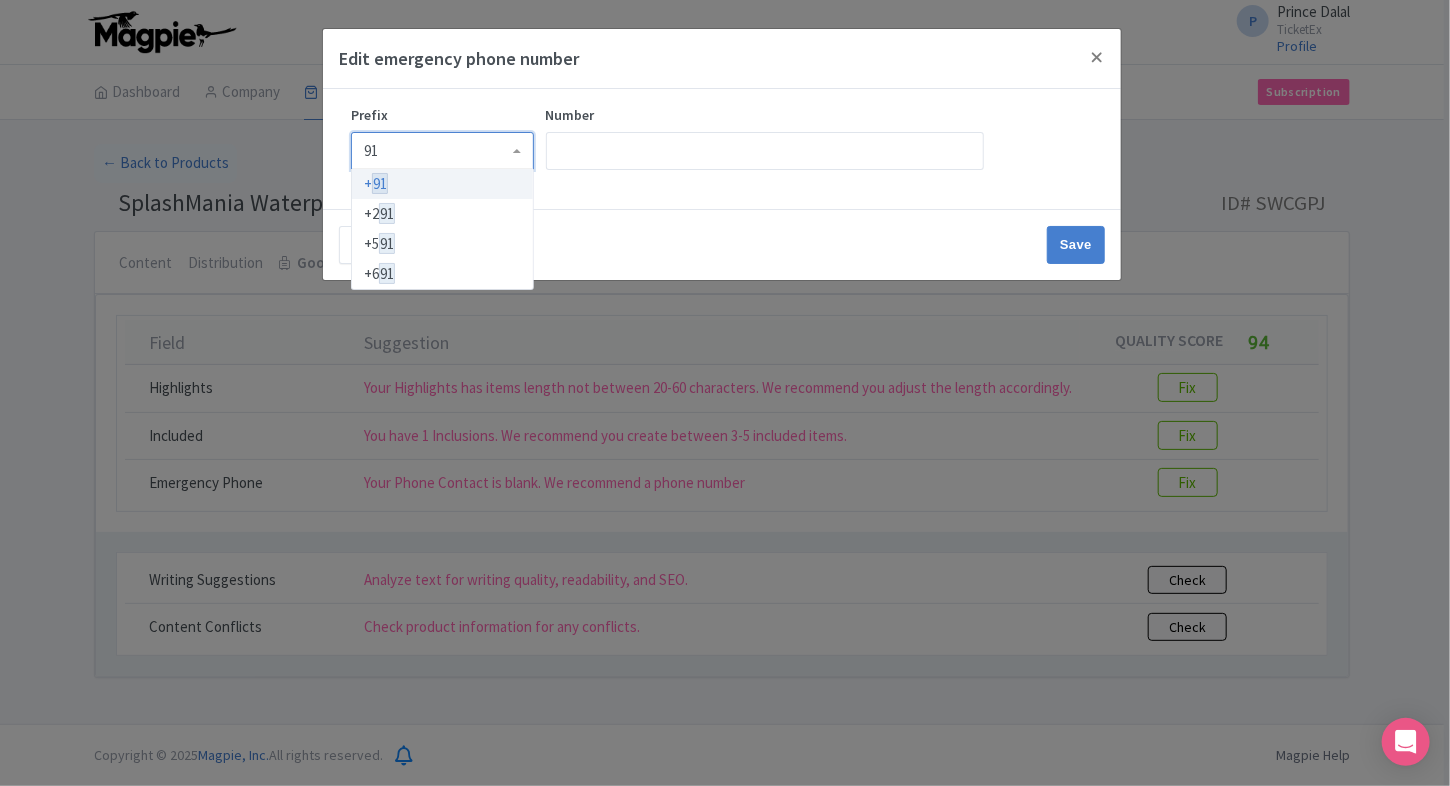 type 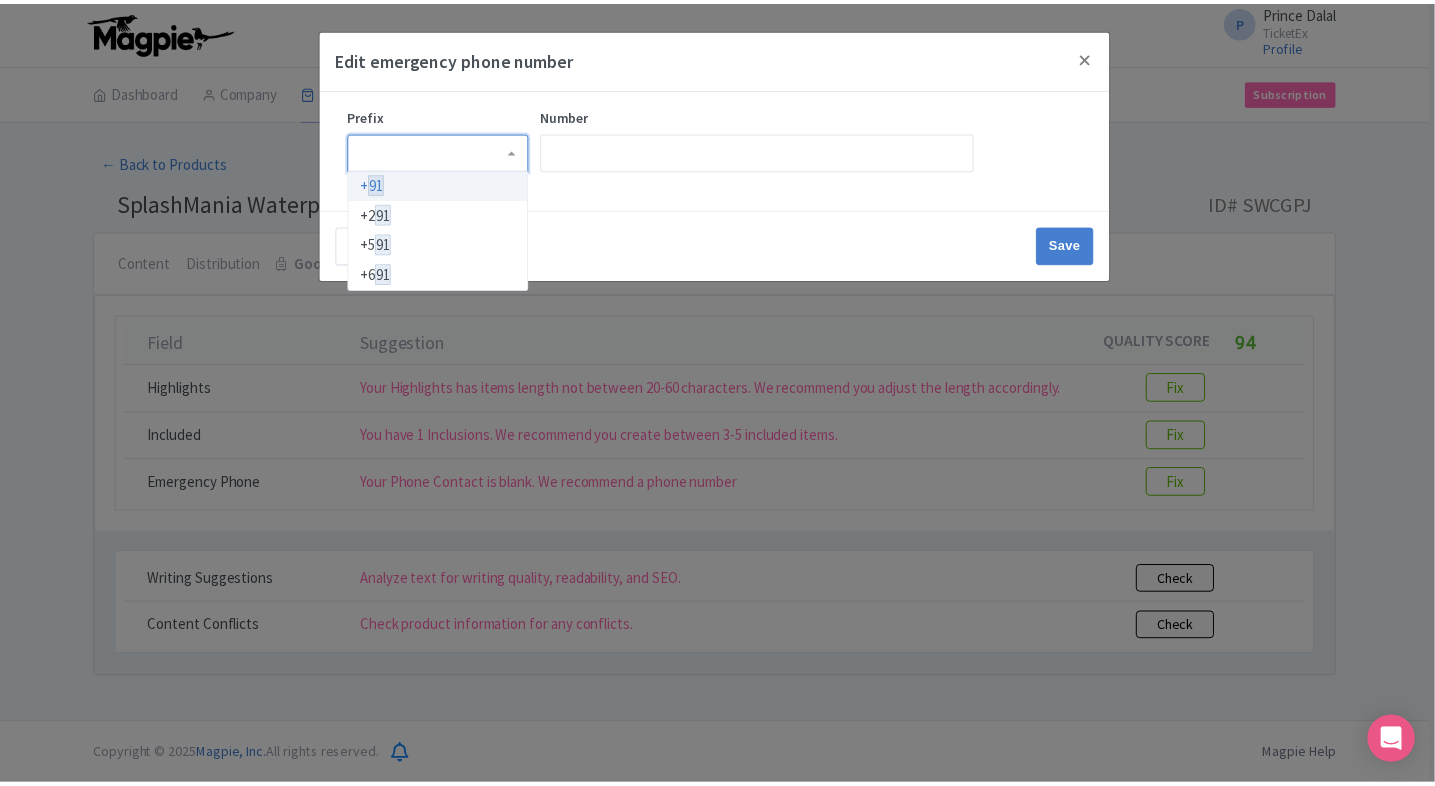 scroll, scrollTop: 0, scrollLeft: 0, axis: both 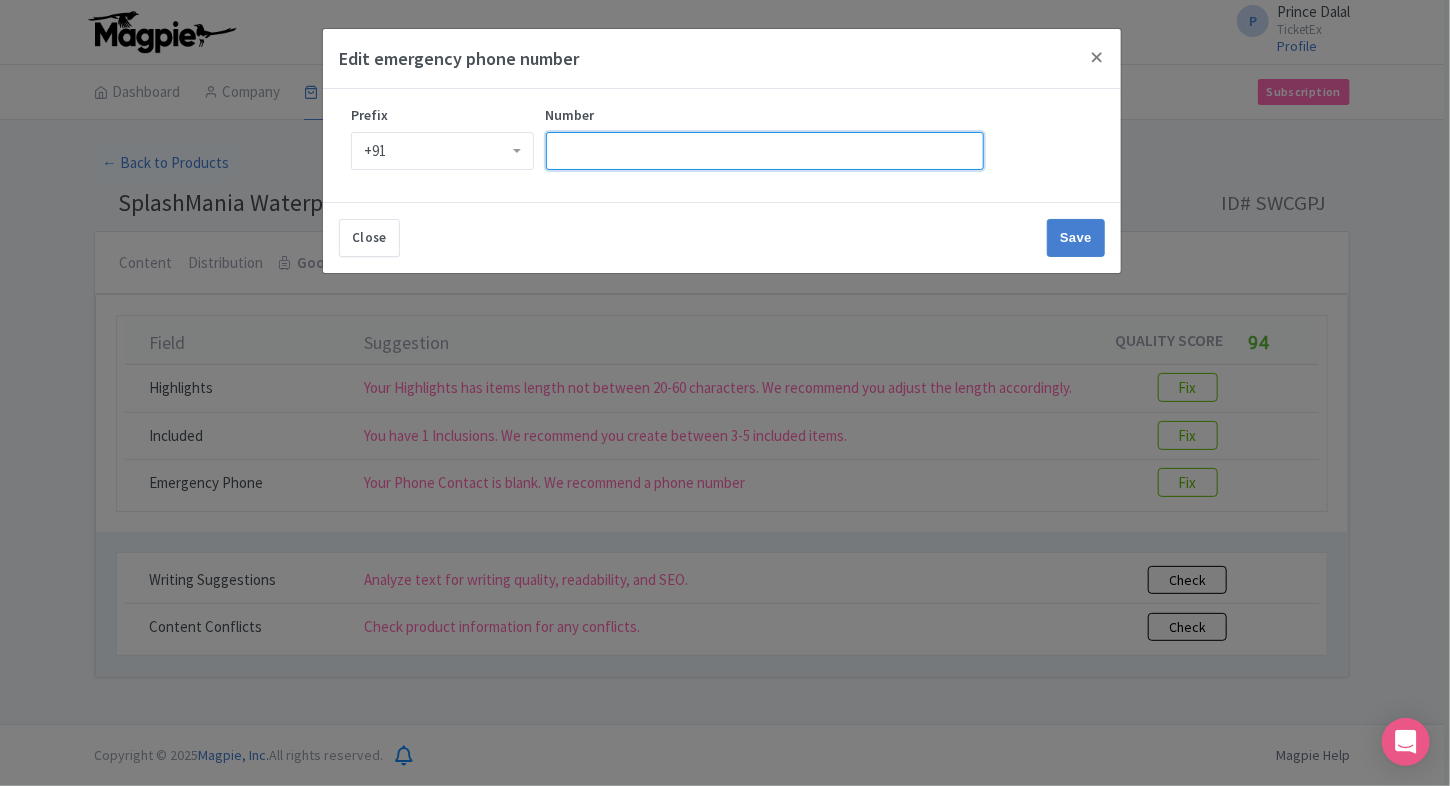 click on "Number" at bounding box center (765, 151) 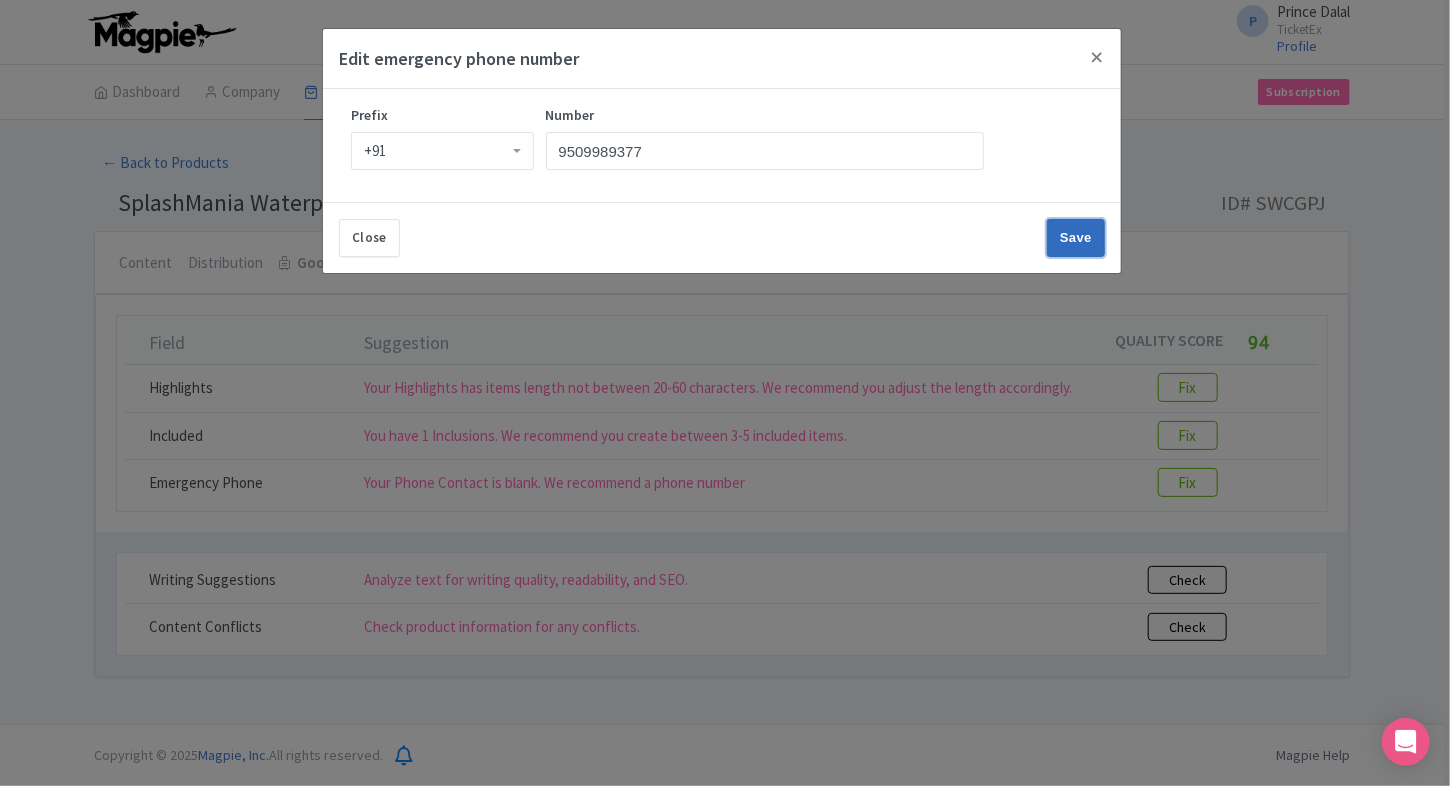 click on "Save" at bounding box center [1076, 238] 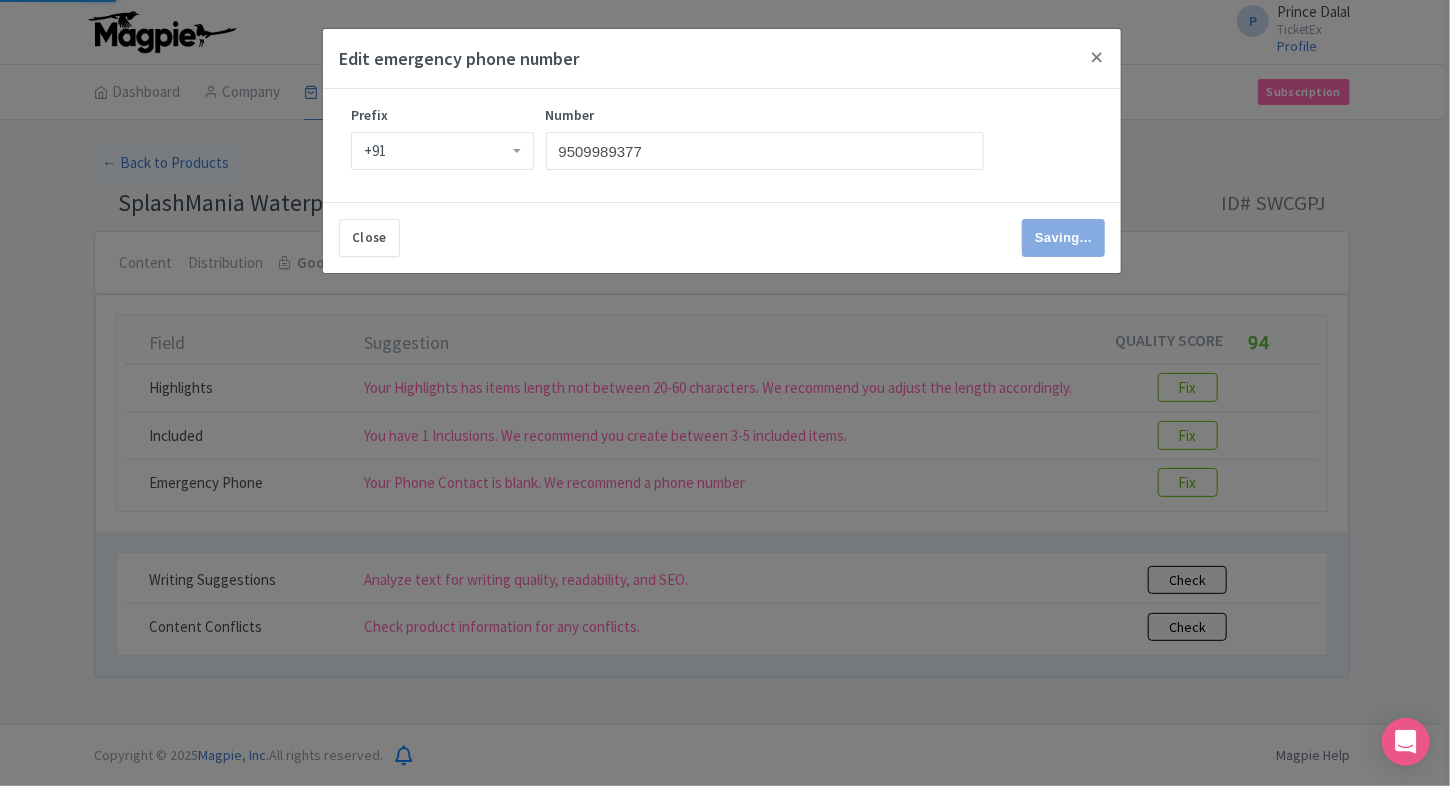 type on "Save" 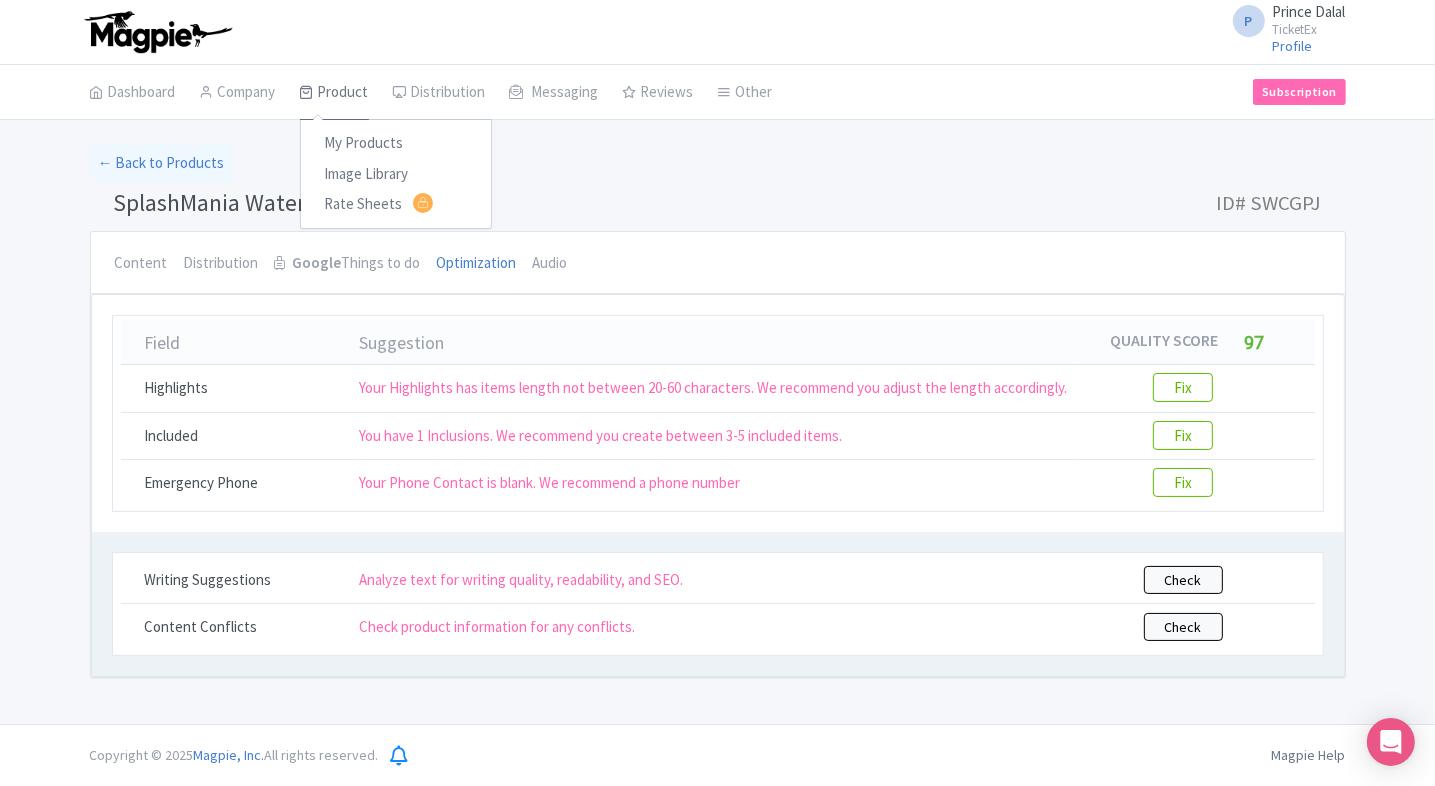click on "Product" at bounding box center (334, 93) 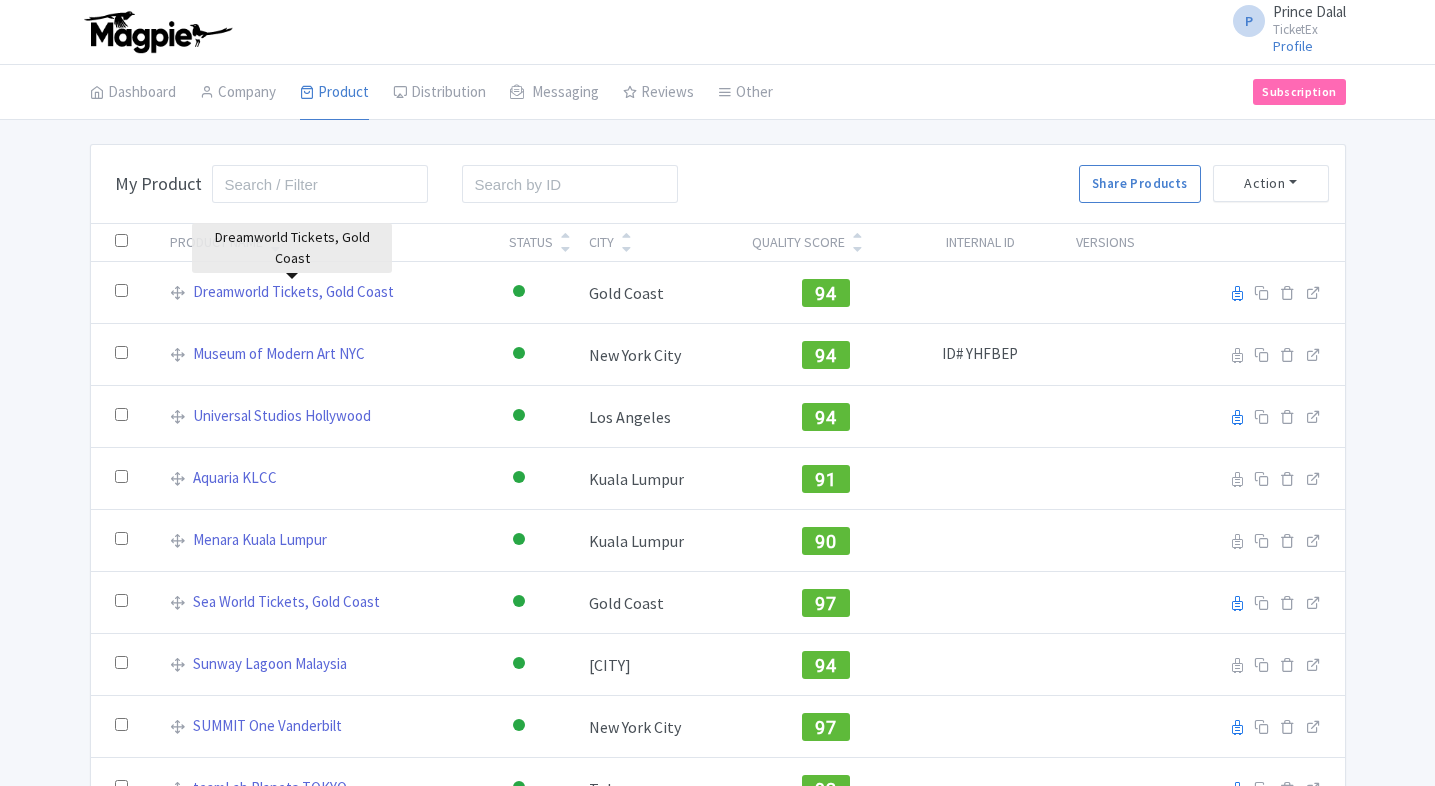 scroll, scrollTop: 0, scrollLeft: 0, axis: both 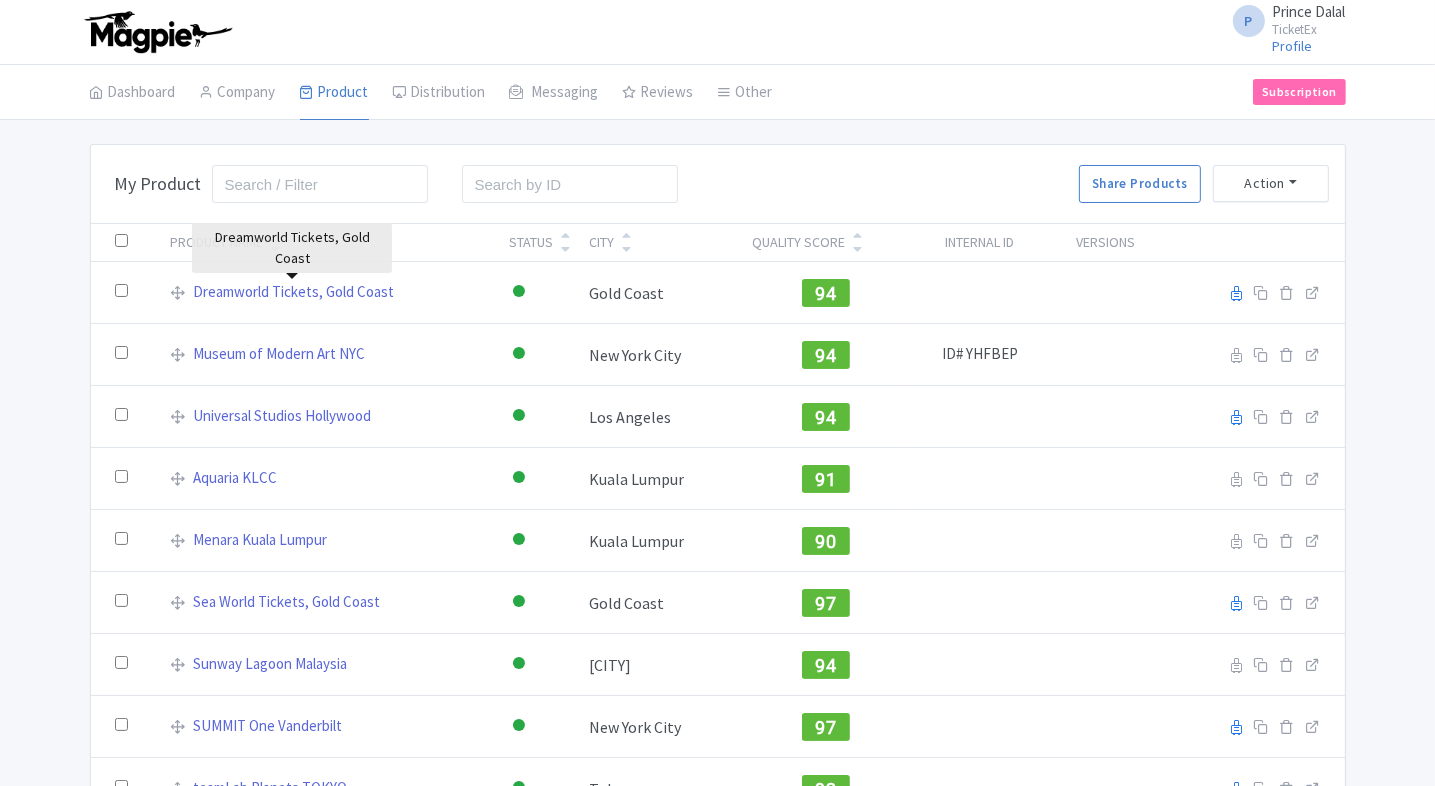click on "Dreamworld Tickets, Gold Coast" at bounding box center (293, 292) 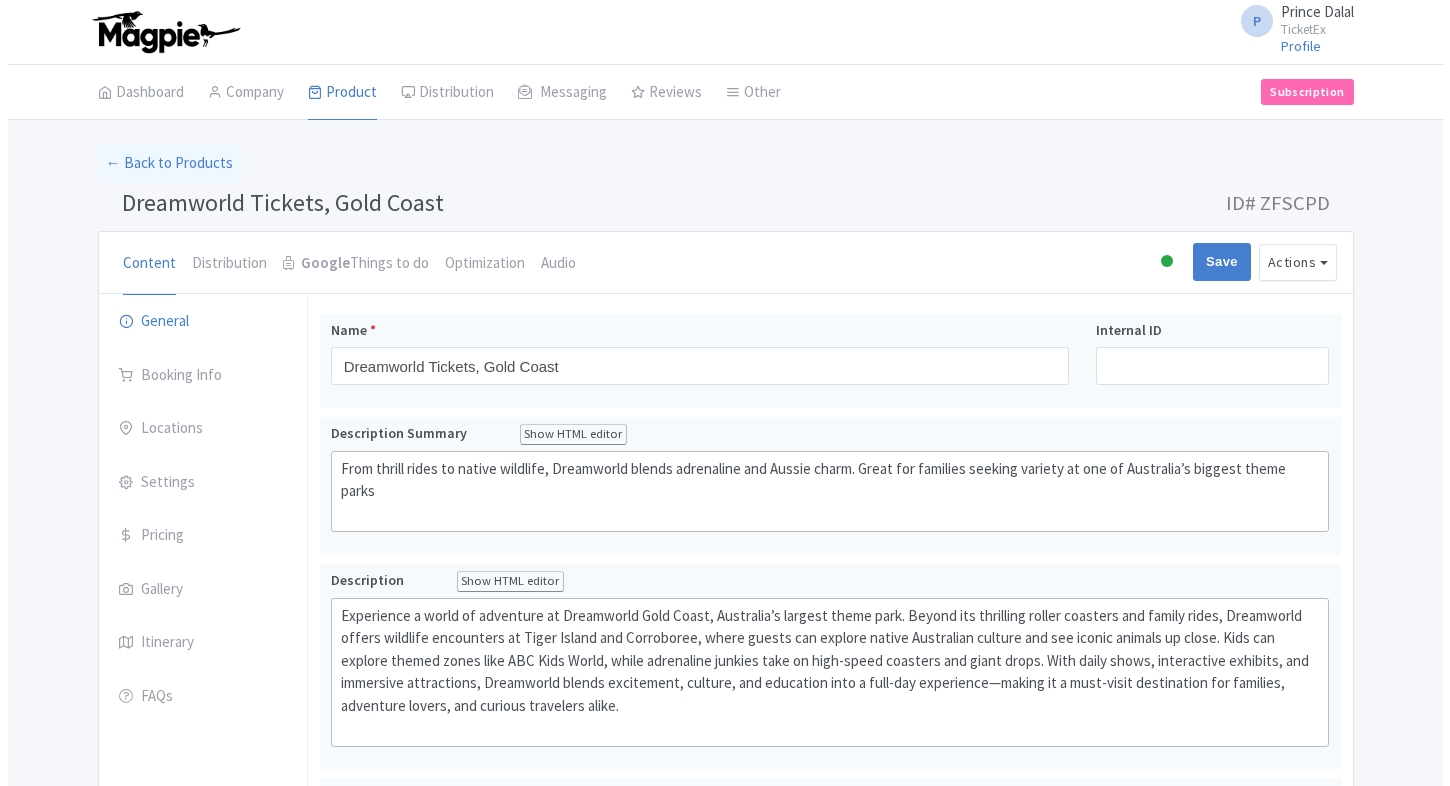 scroll, scrollTop: 0, scrollLeft: 0, axis: both 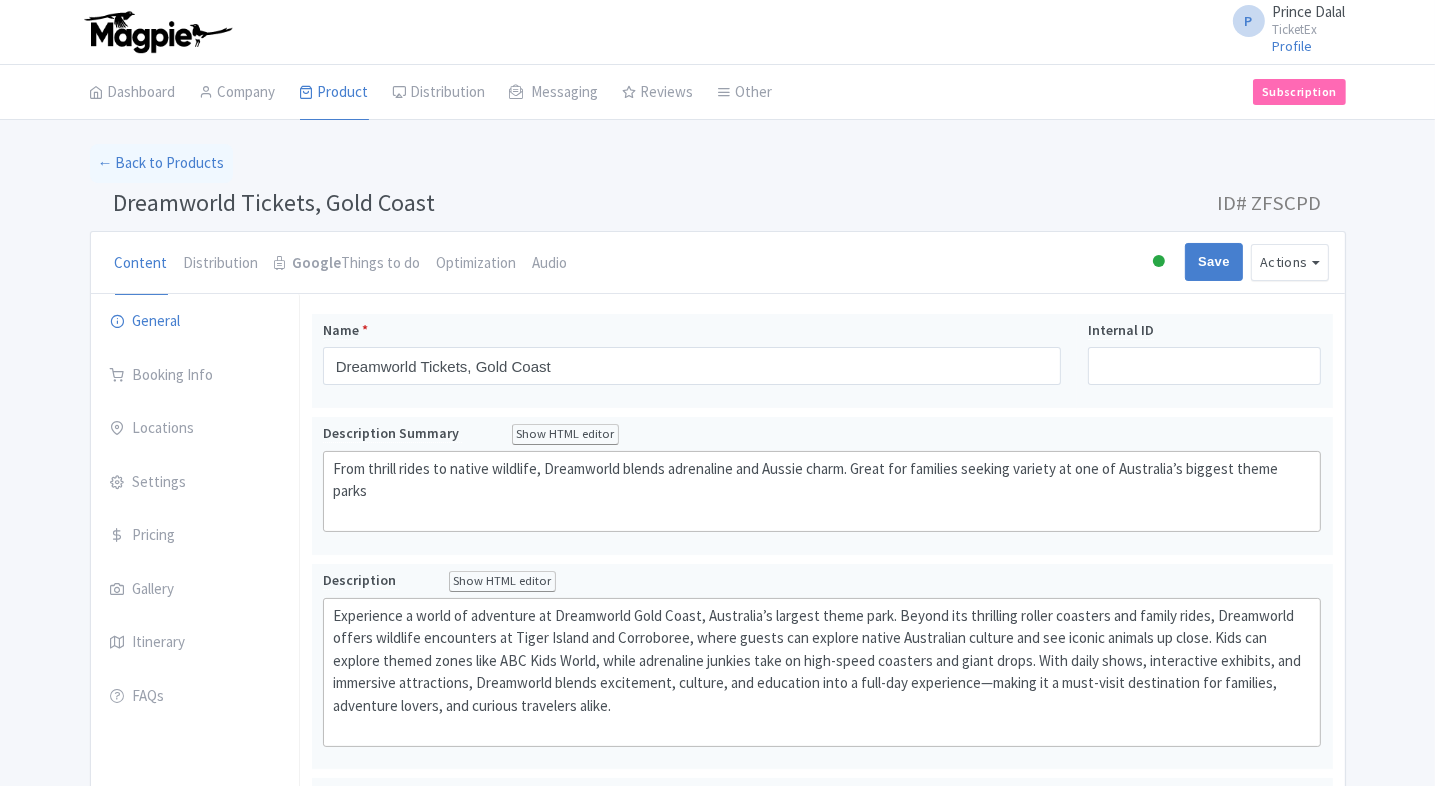 click on "Optimization" at bounding box center (477, 264) 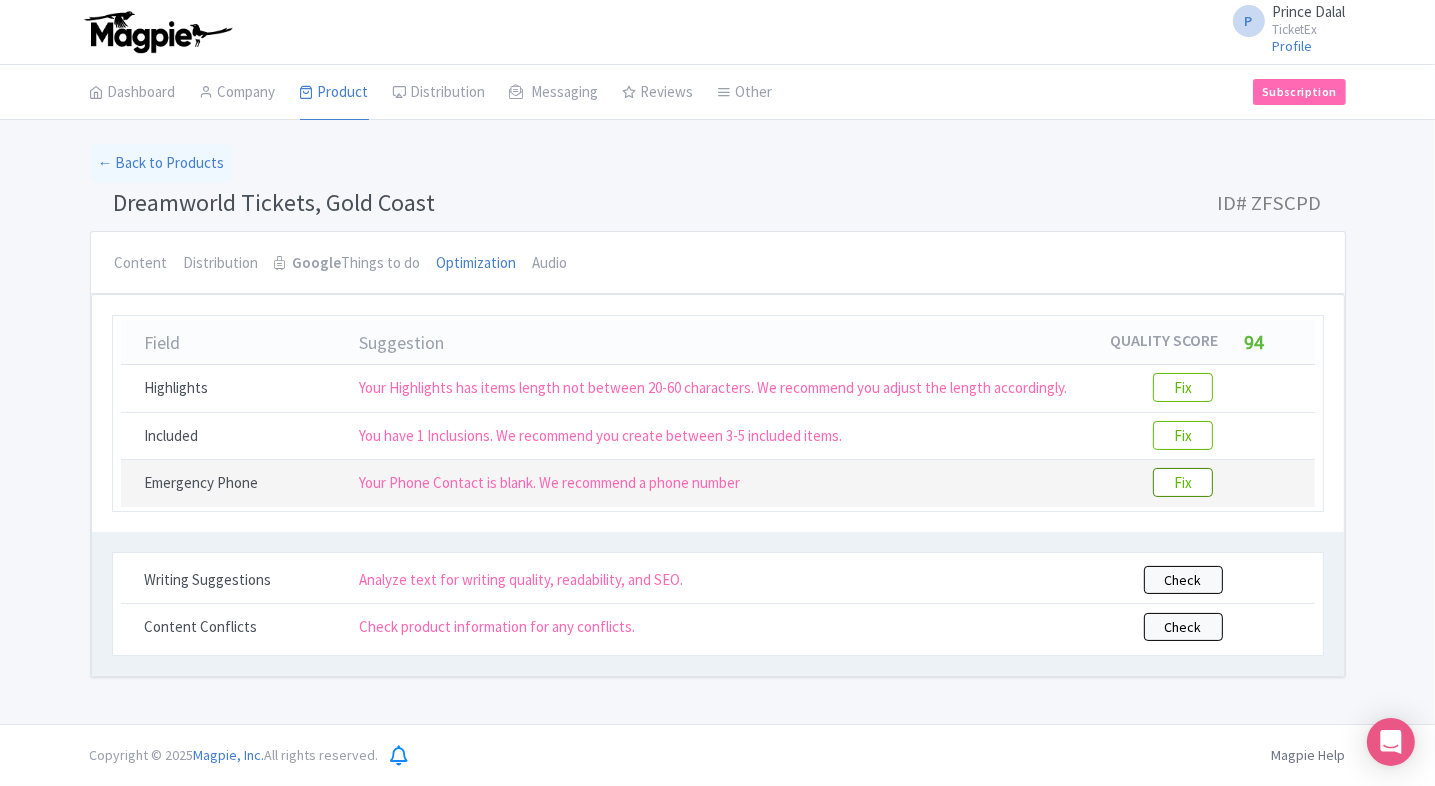 click on "Fix" at bounding box center [1183, 482] 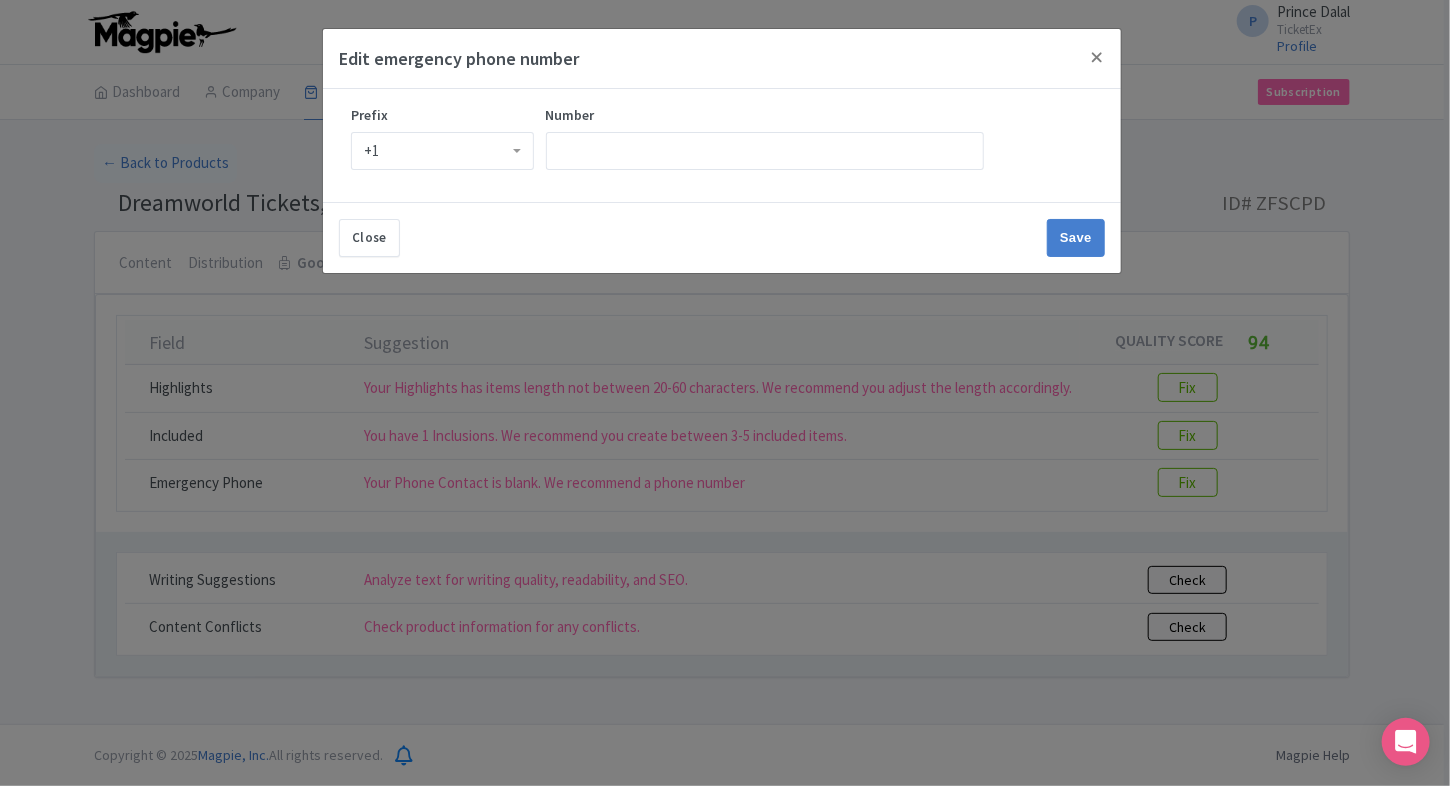 click on "+1" at bounding box center [442, 151] 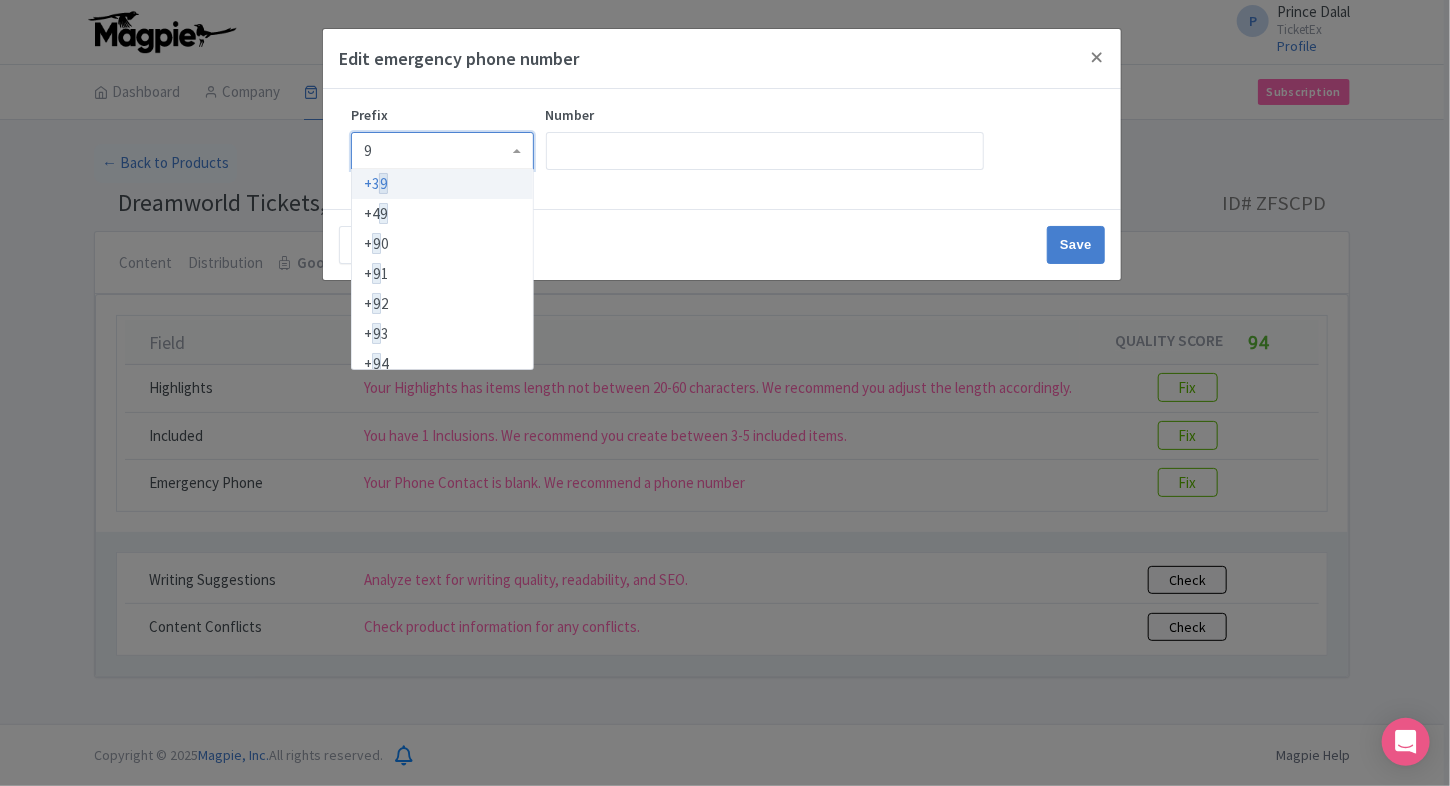 type on "91" 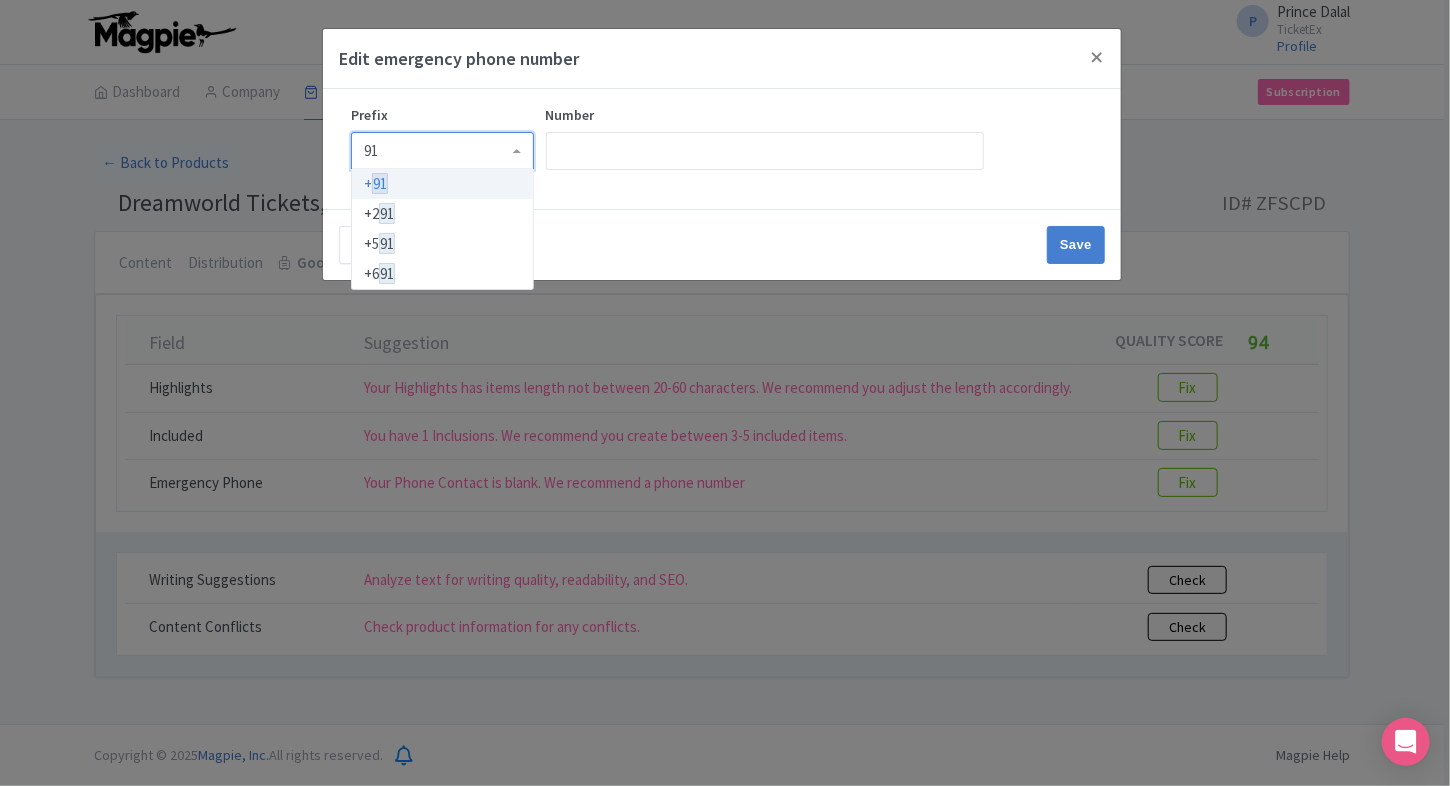 type 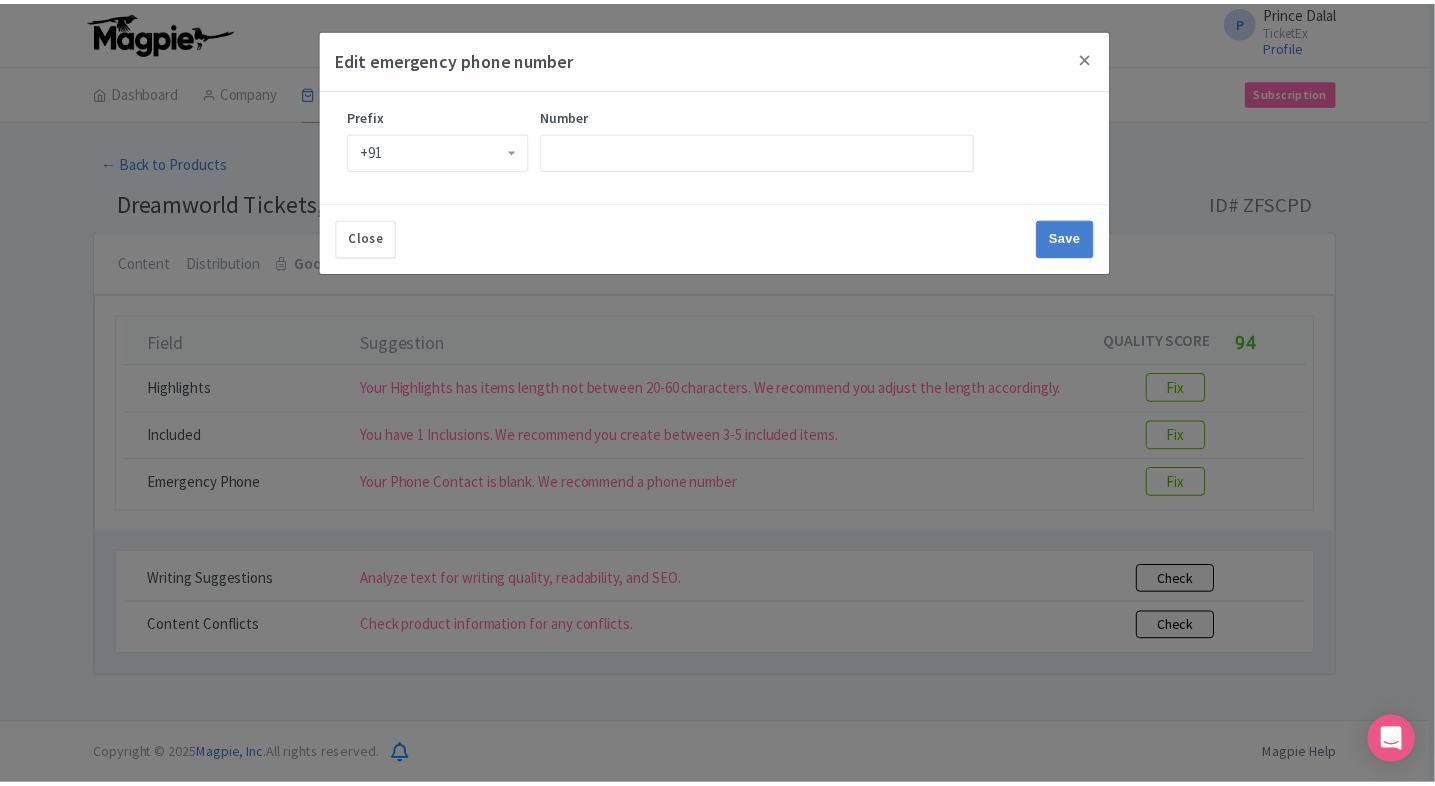 scroll, scrollTop: 0, scrollLeft: 0, axis: both 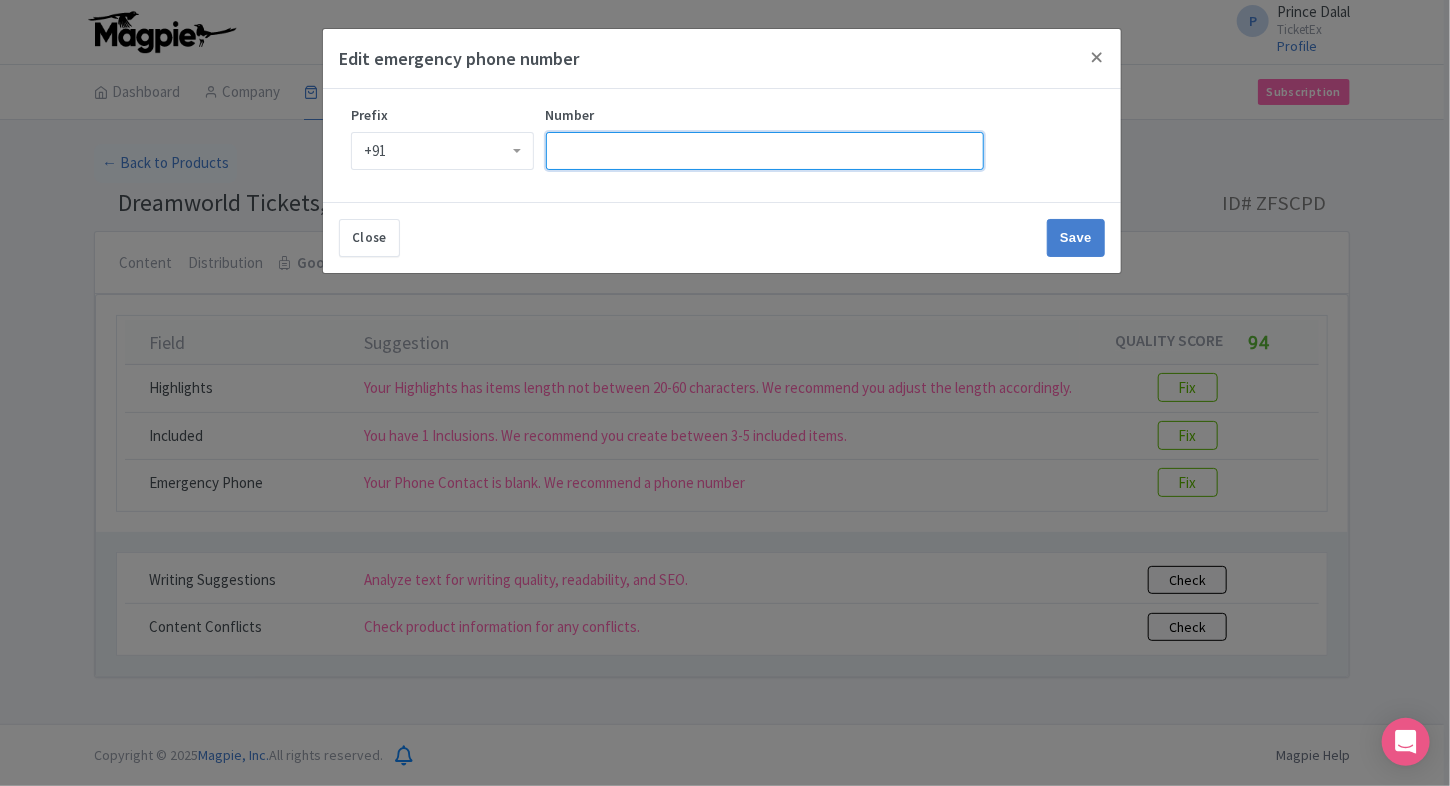 click on "Number" at bounding box center (765, 151) 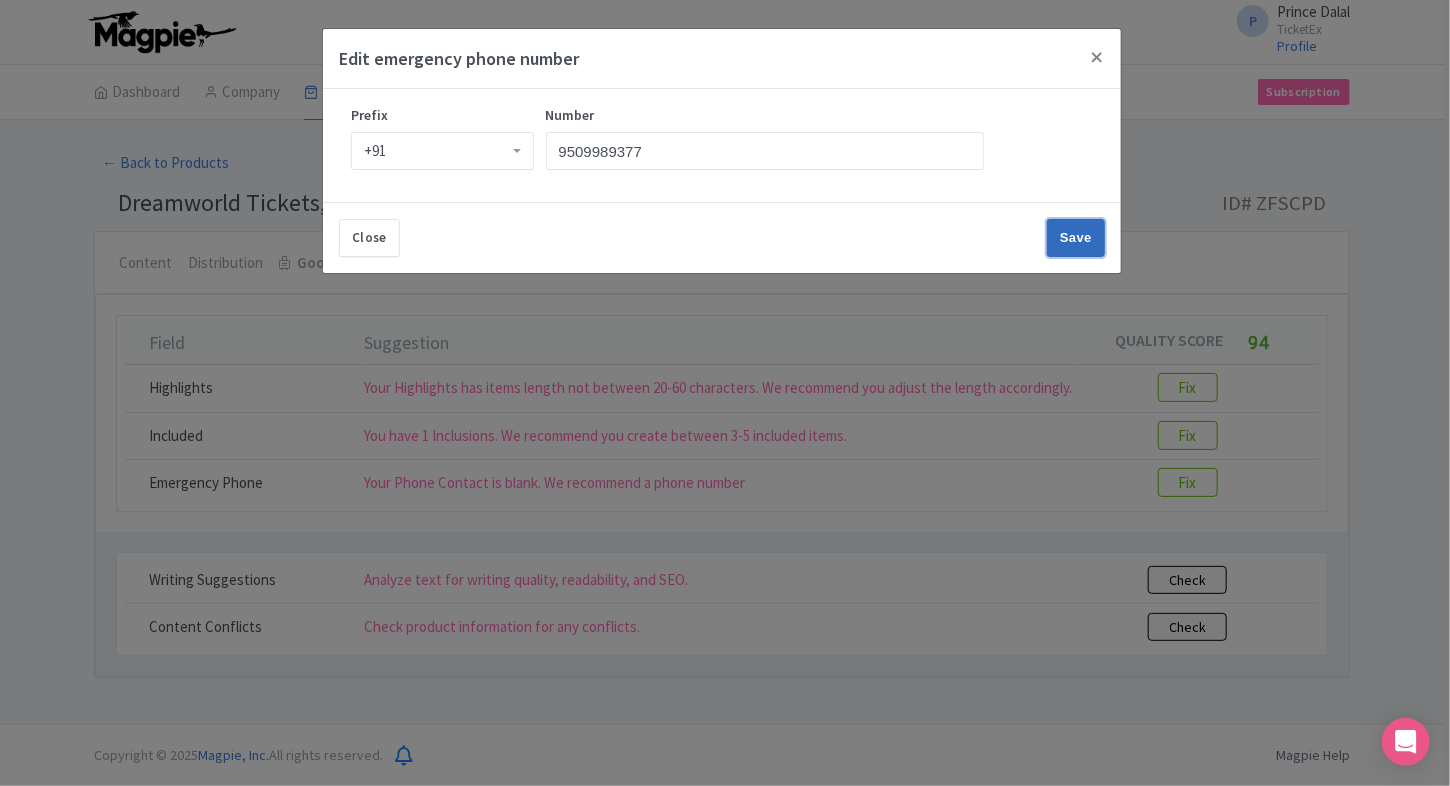 click on "Save" at bounding box center [1076, 238] 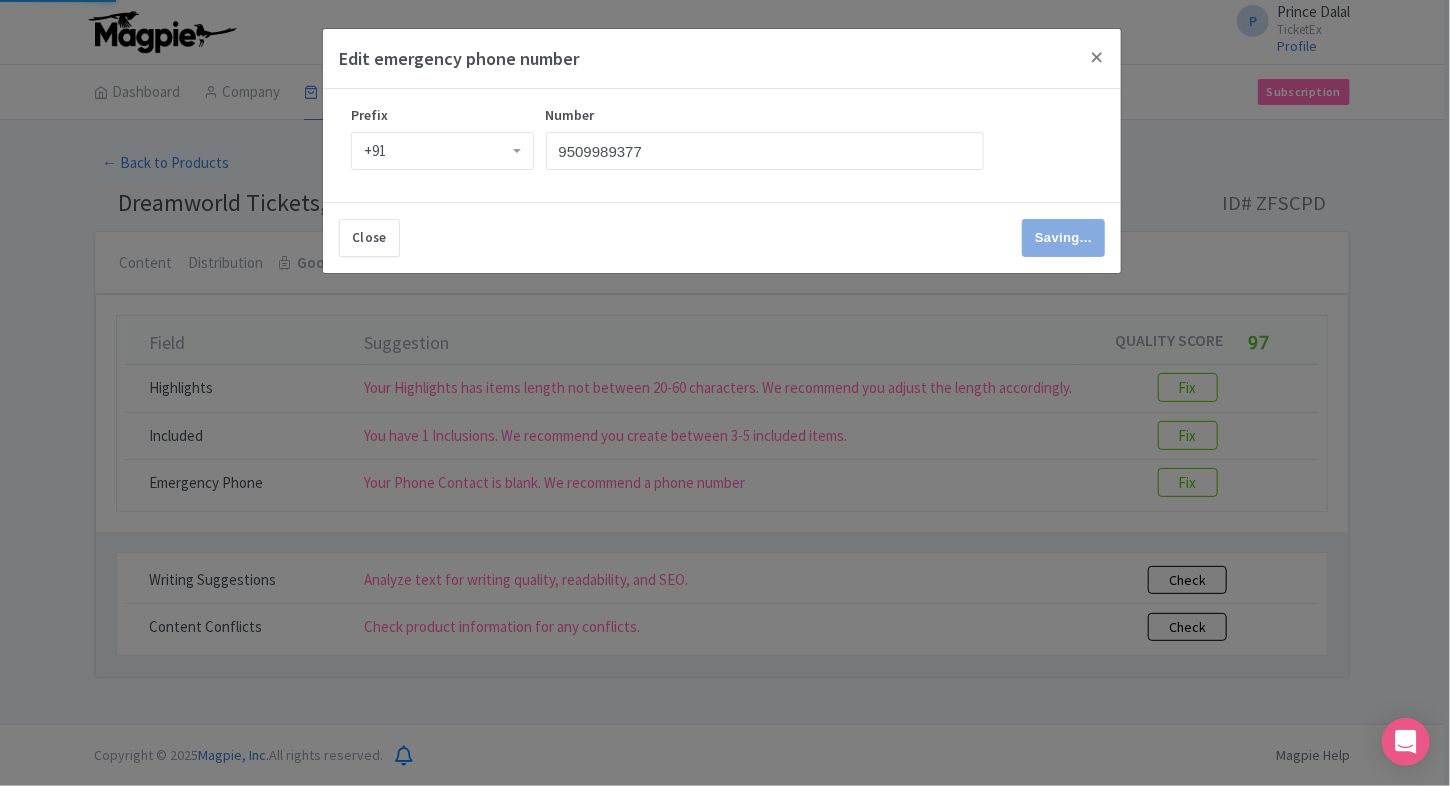 type on "Save" 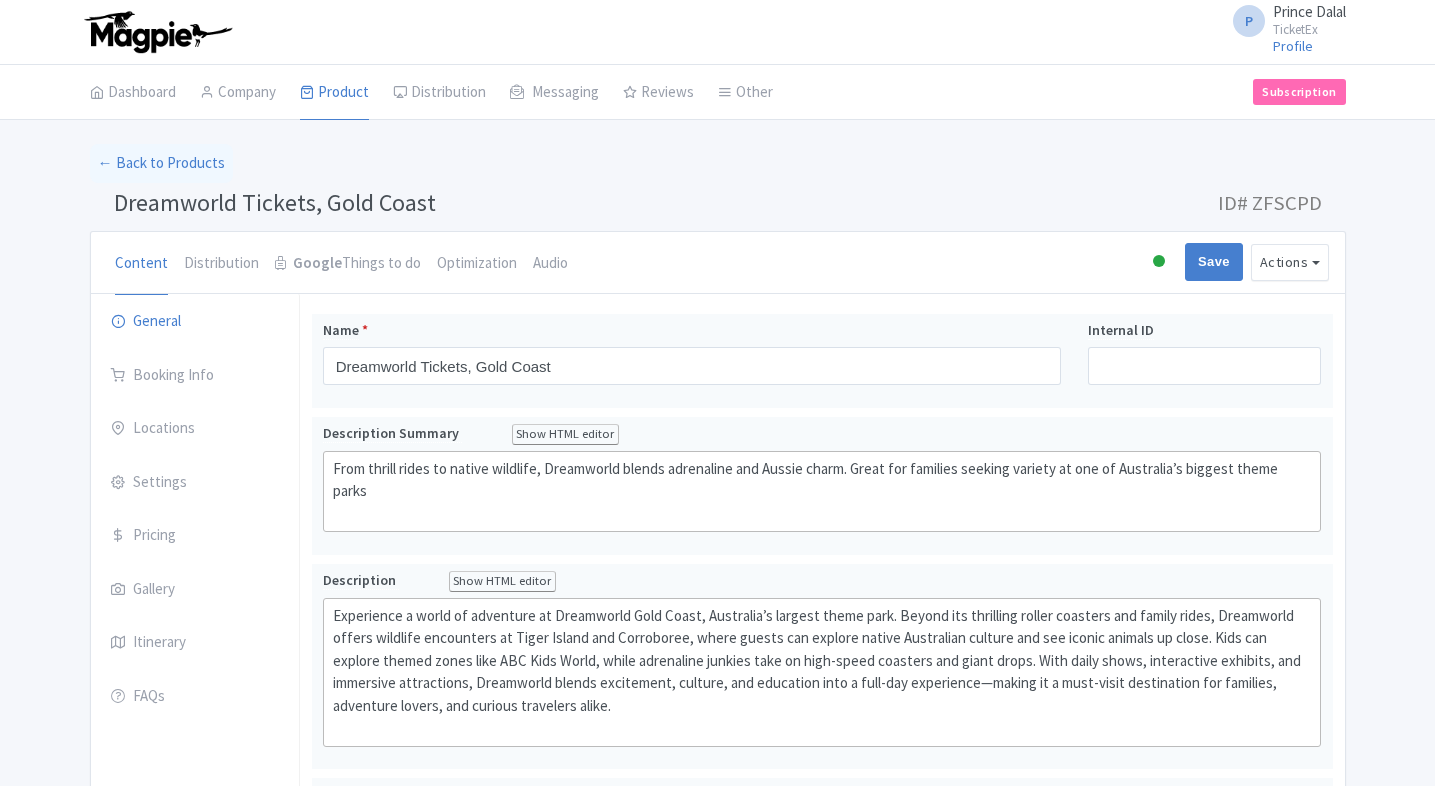scroll, scrollTop: 0, scrollLeft: 0, axis: both 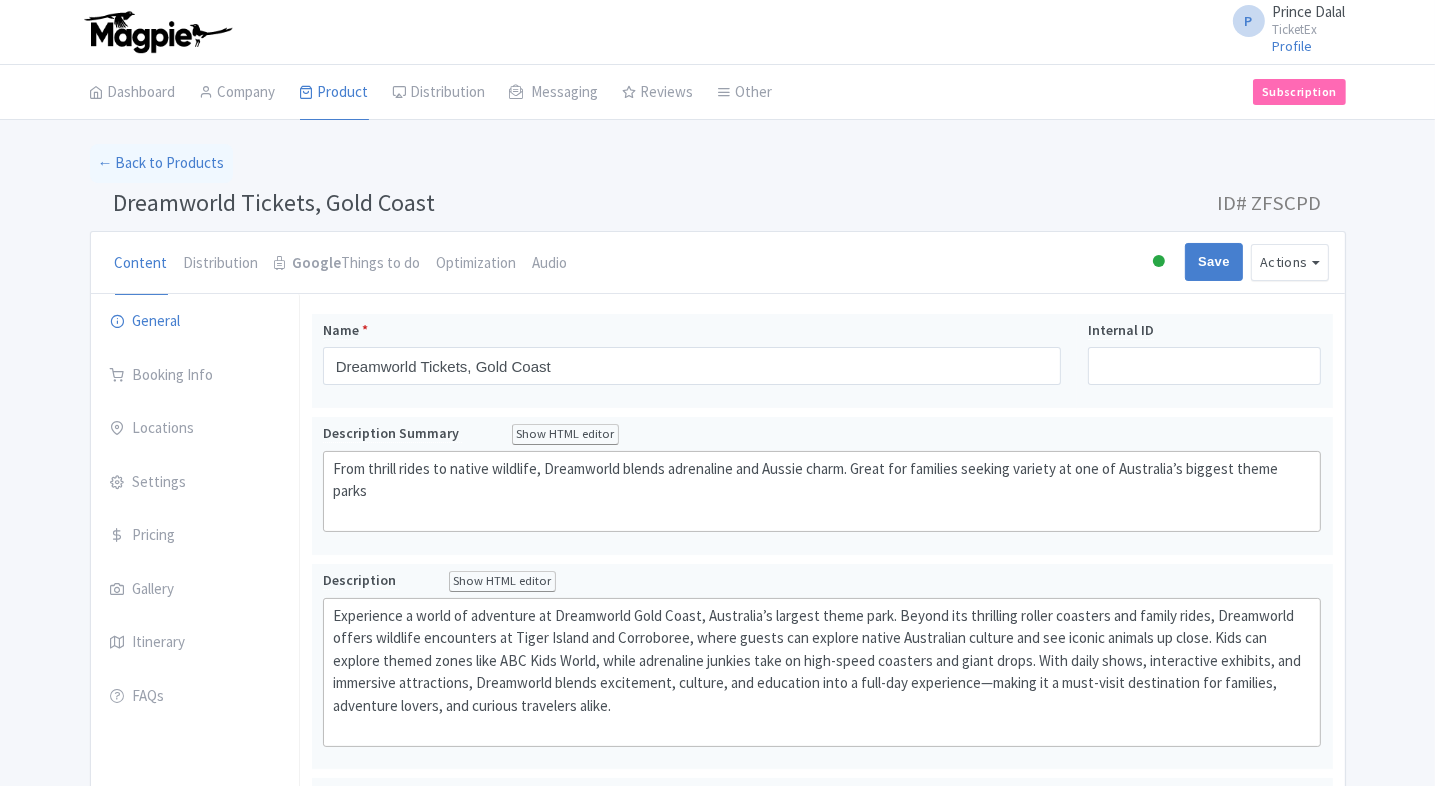 click on "Optimization" at bounding box center [477, 264] 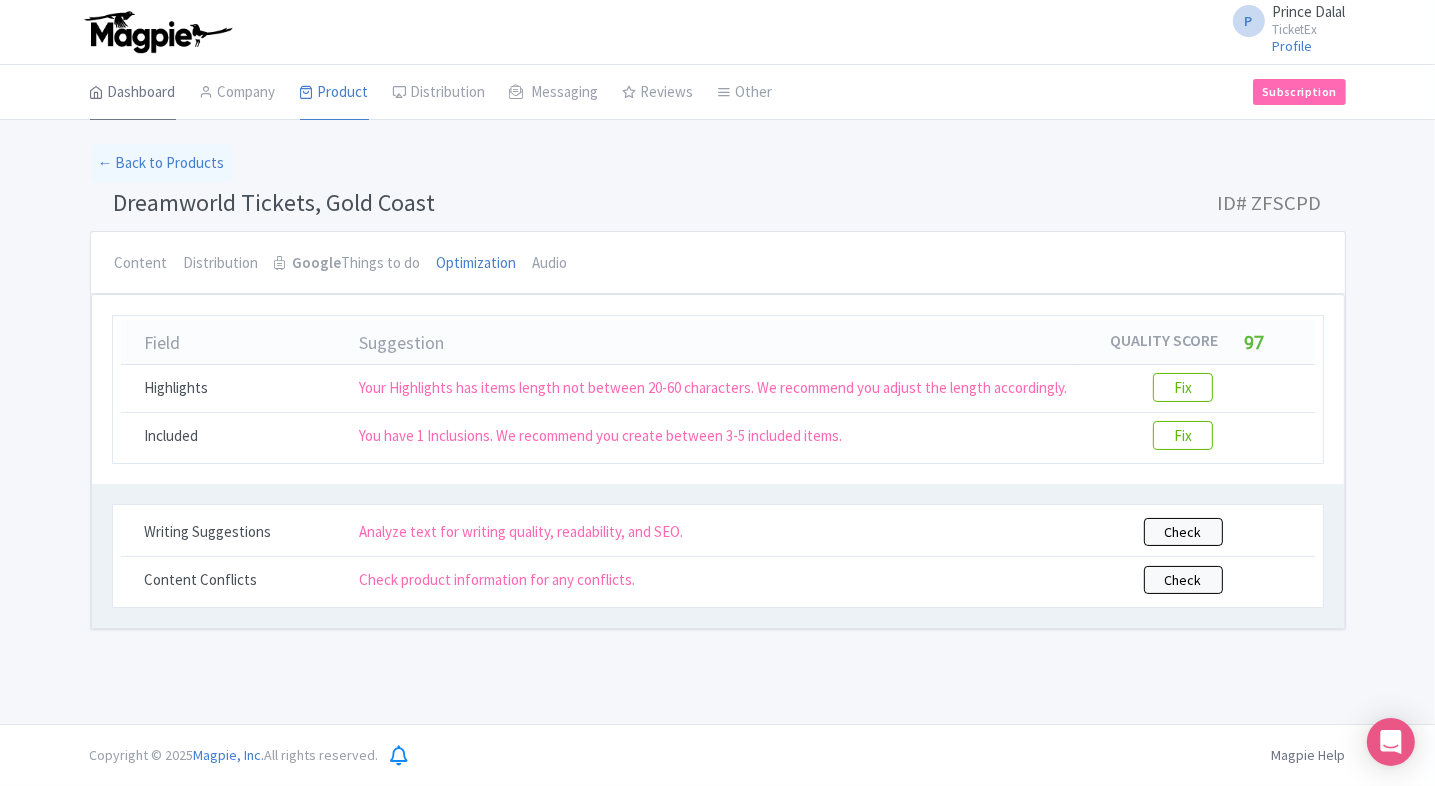 click on "Dashboard" at bounding box center [133, 93] 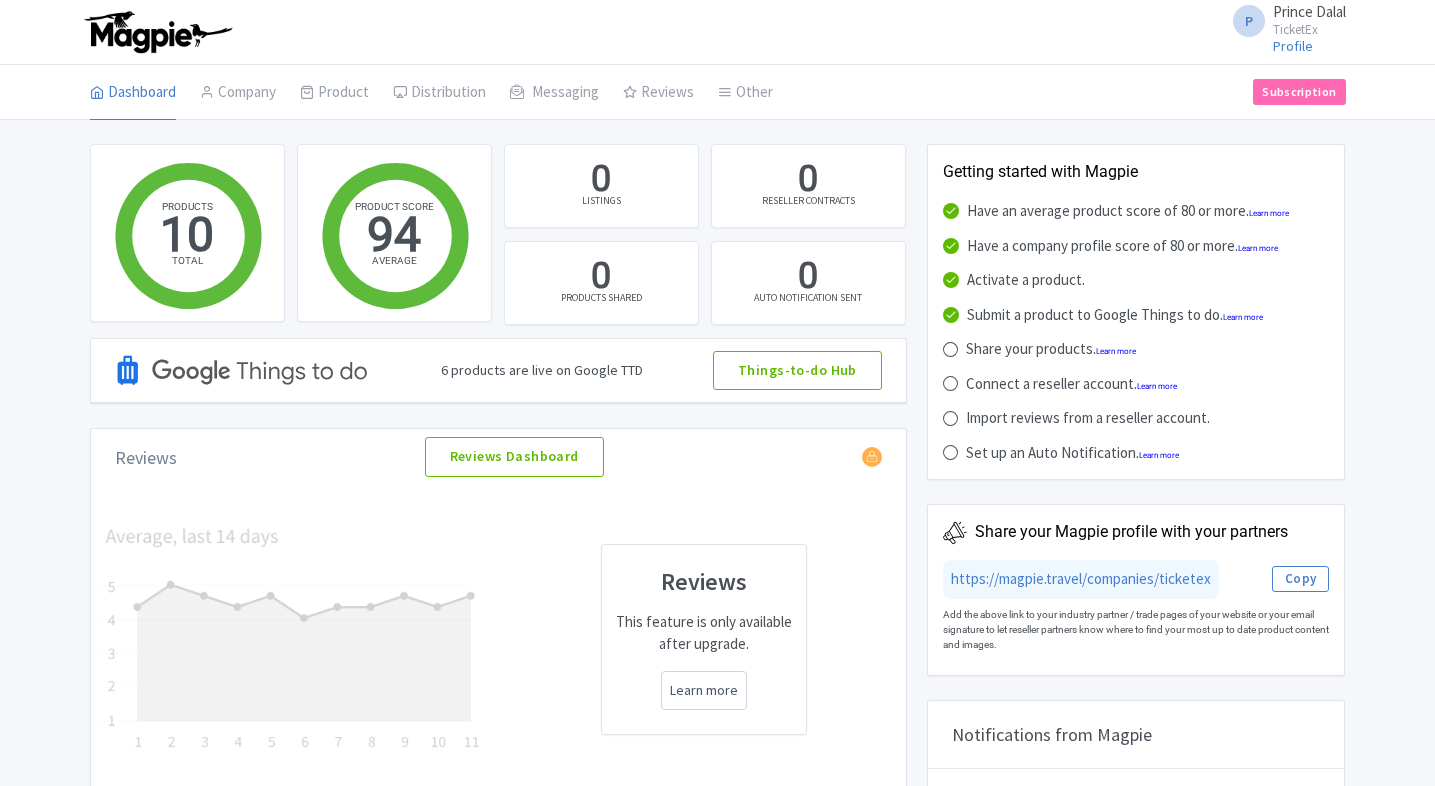 scroll, scrollTop: 0, scrollLeft: 0, axis: both 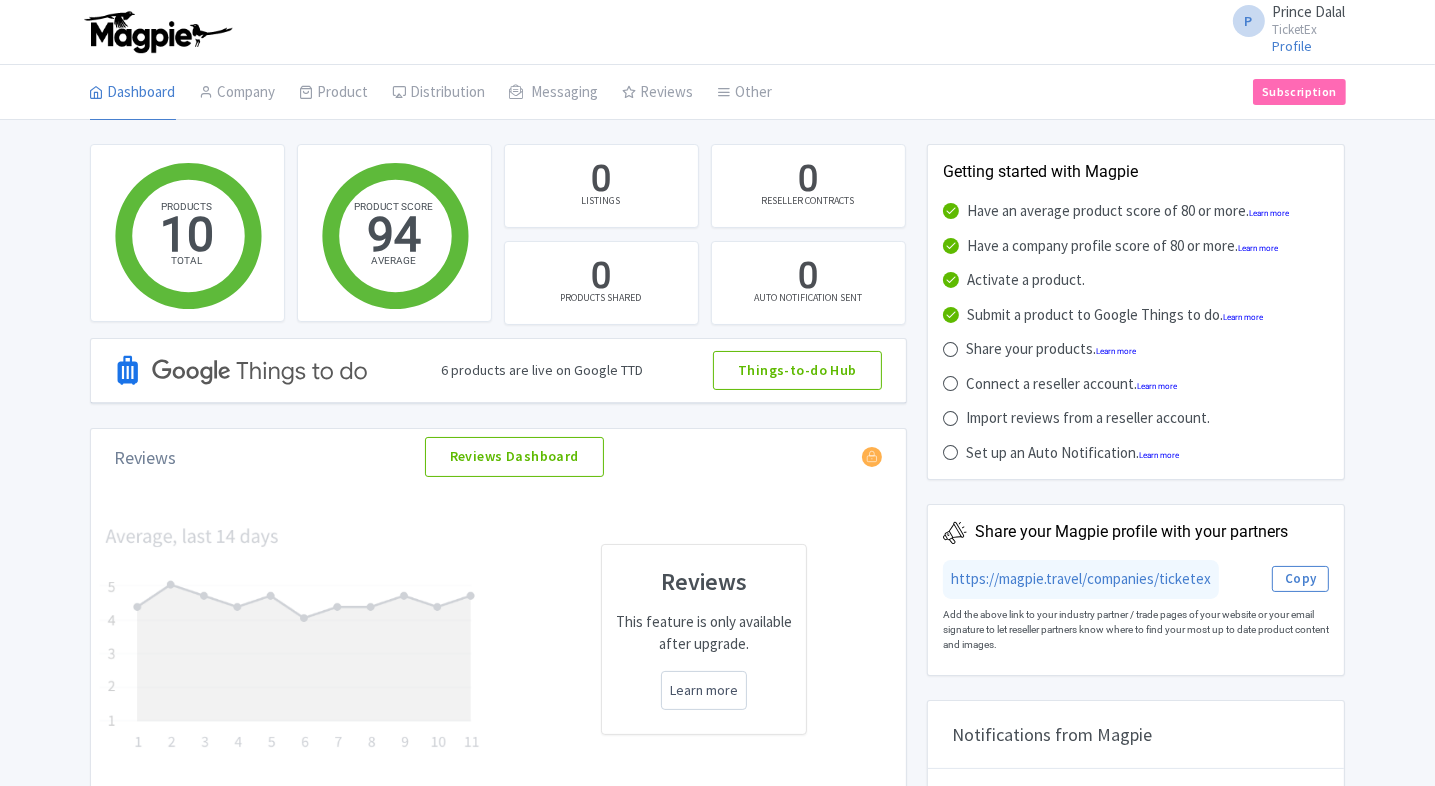 click on "My Products" at bounding box center (0, 0) 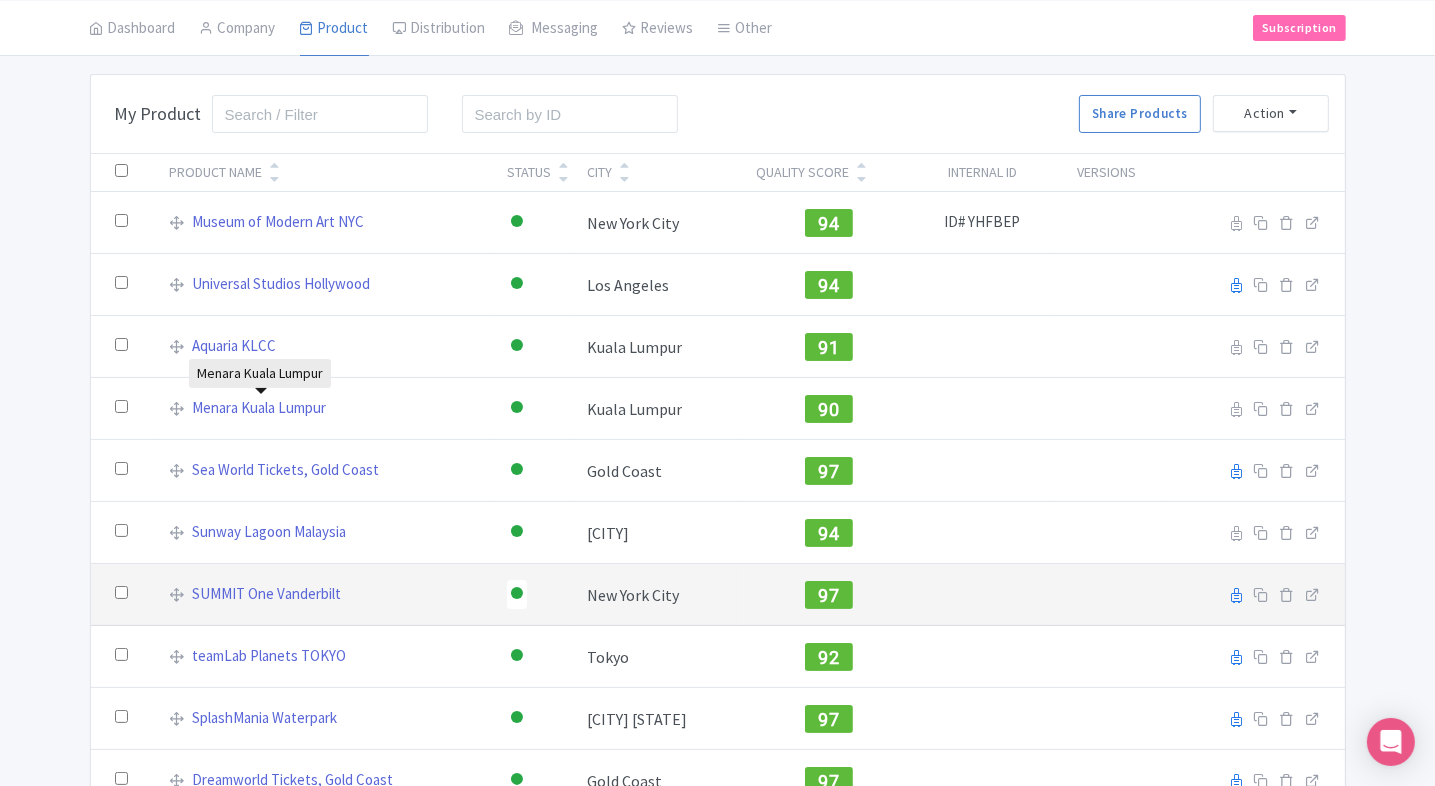 scroll, scrollTop: 0, scrollLeft: 0, axis: both 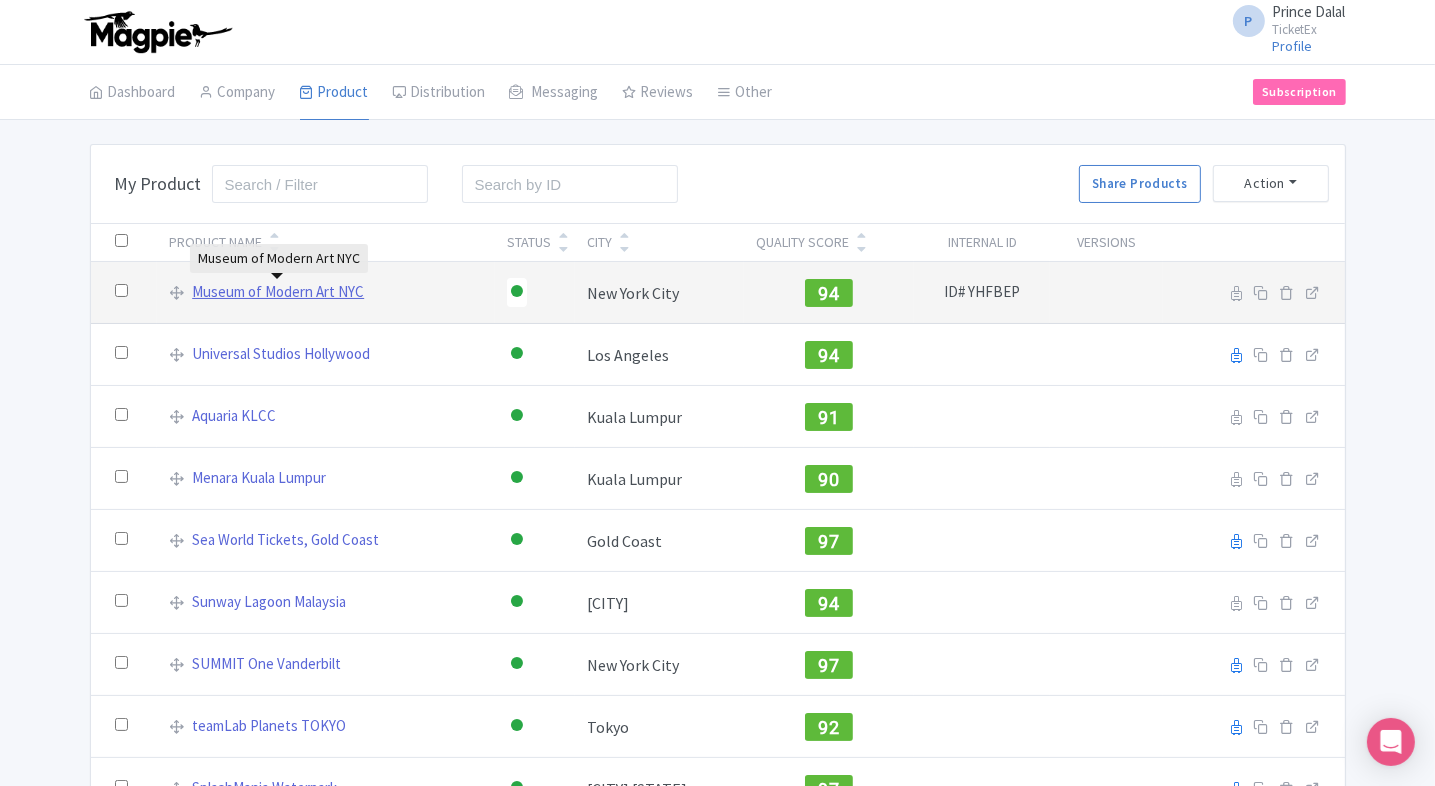 click on "Museum of Modern Art NYC" at bounding box center (278, 292) 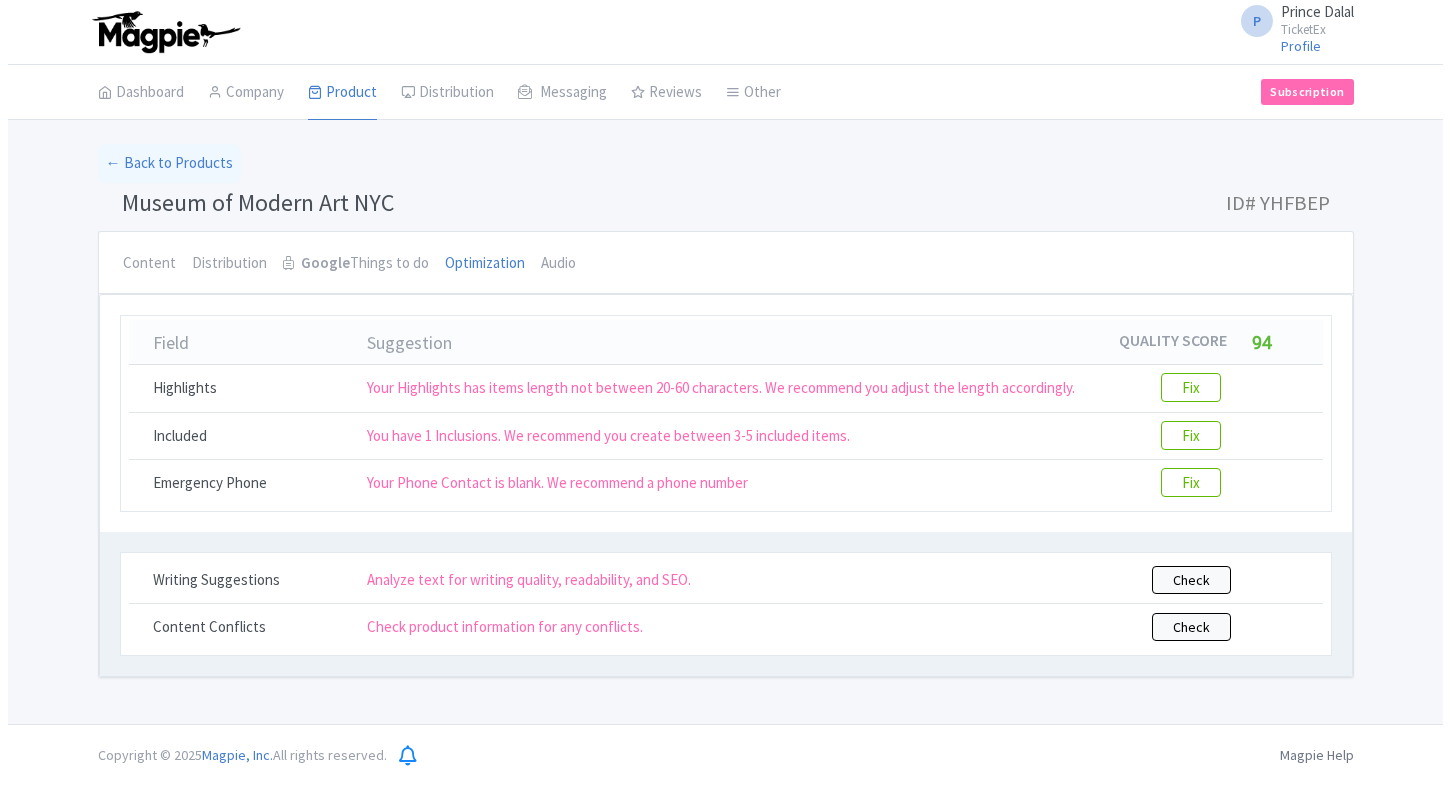 scroll, scrollTop: 0, scrollLeft: 0, axis: both 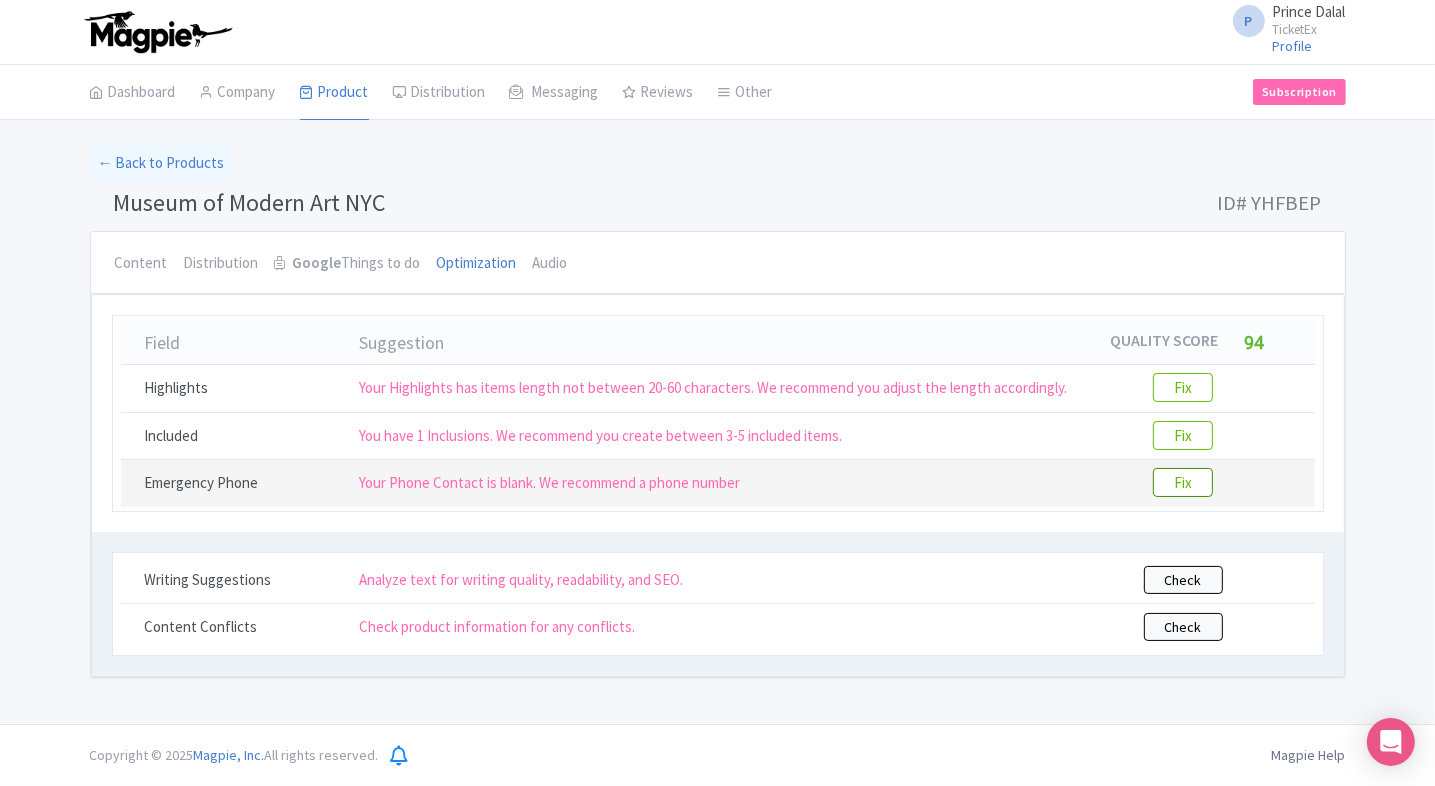 click on "Fix" at bounding box center (1183, 482) 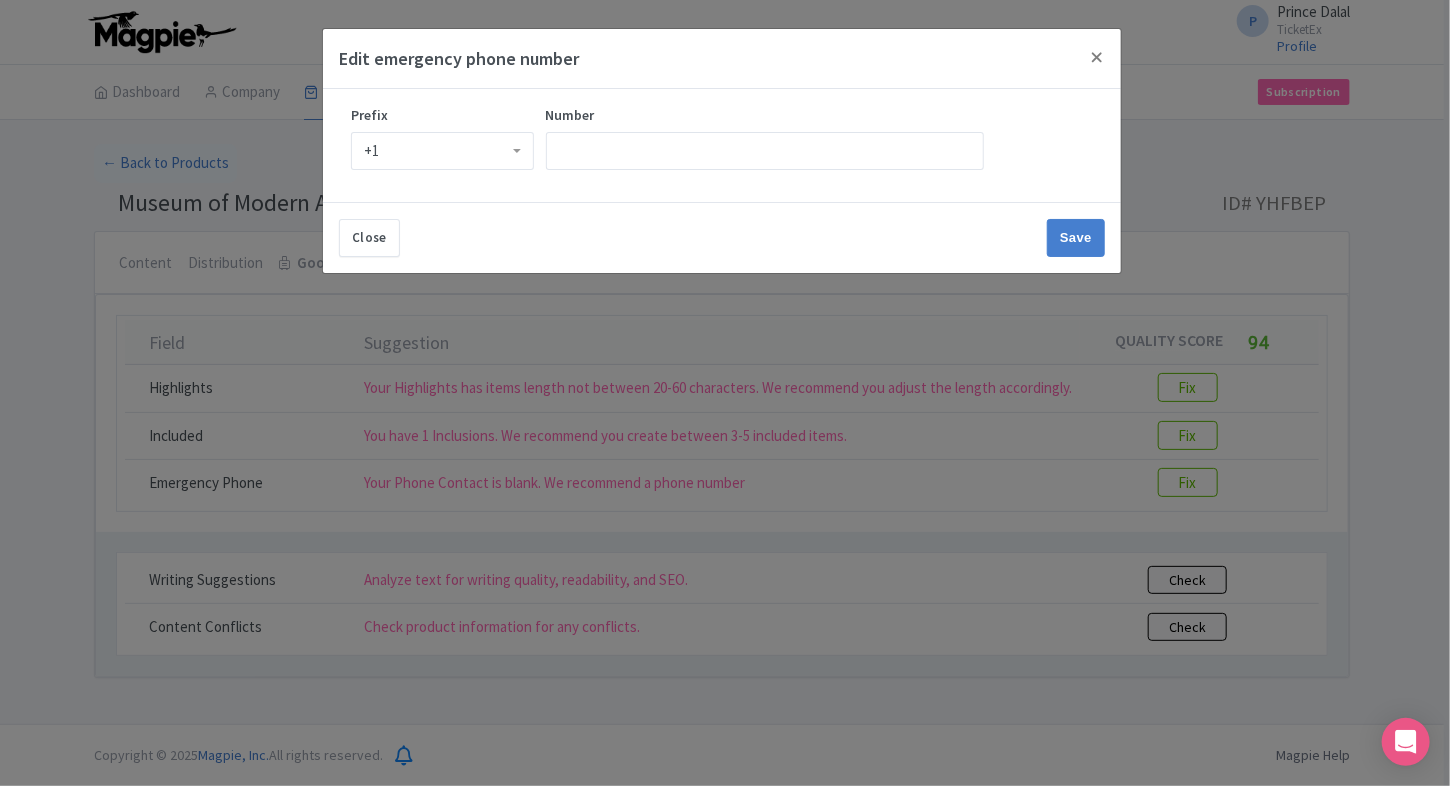 click on "+1" at bounding box center (442, 151) 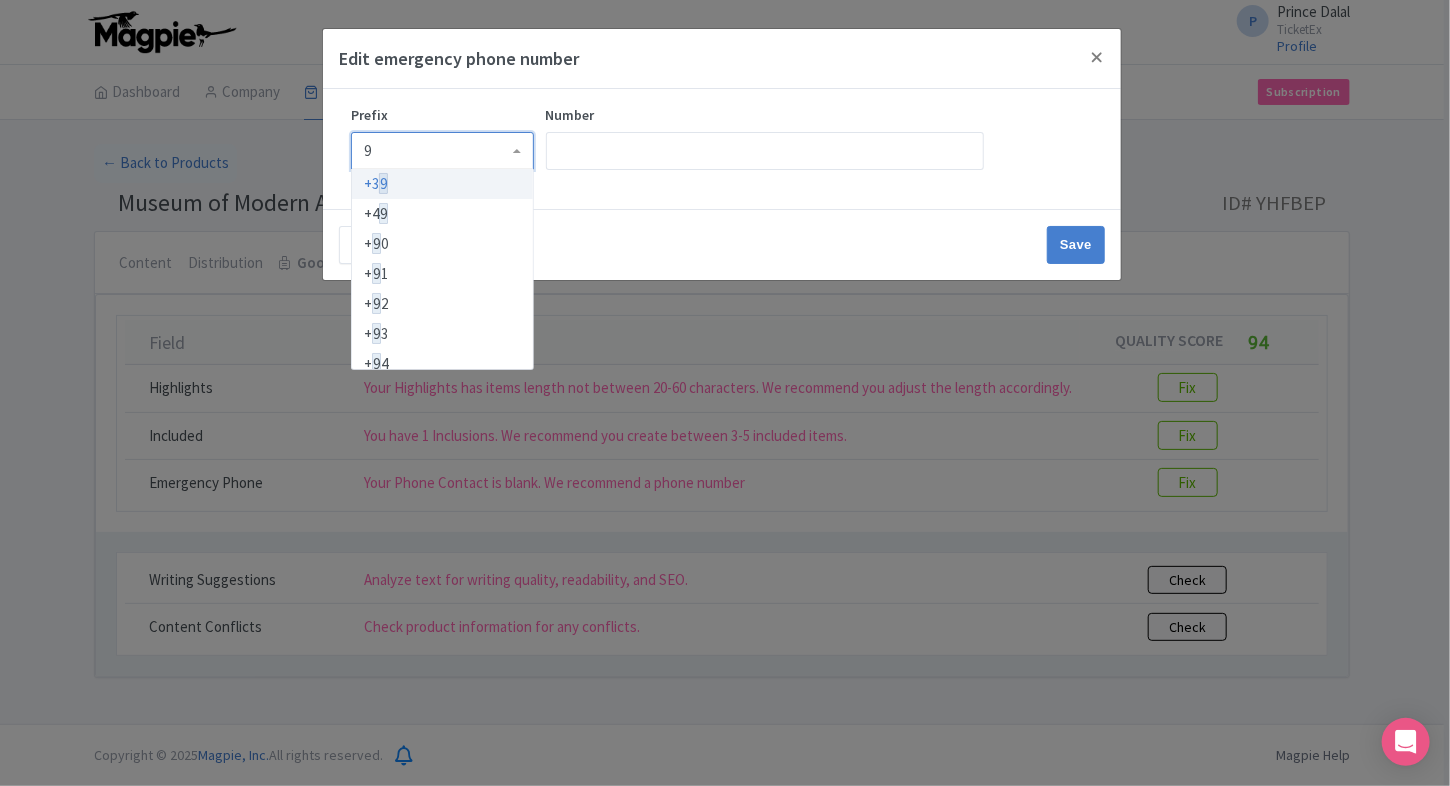type on "91" 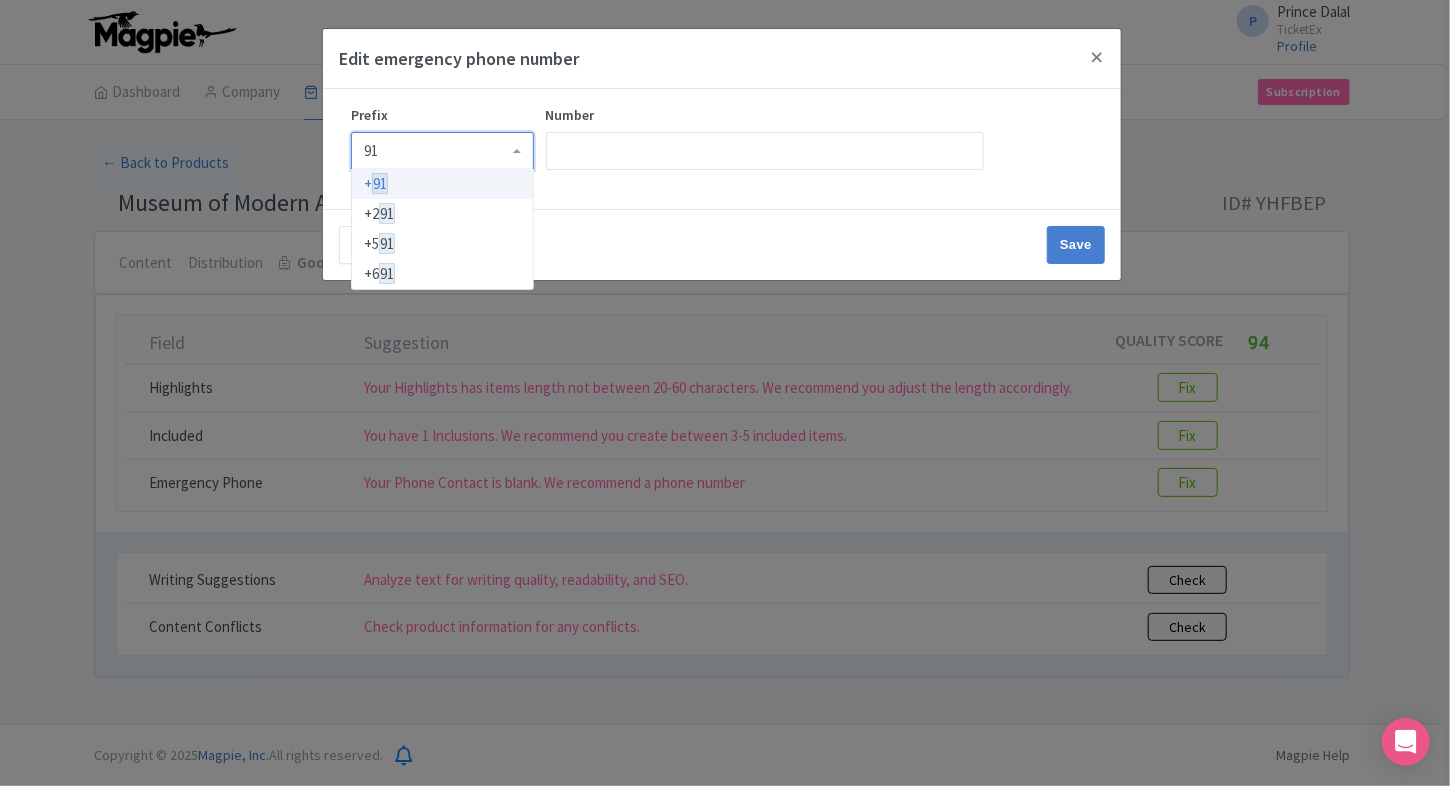 type 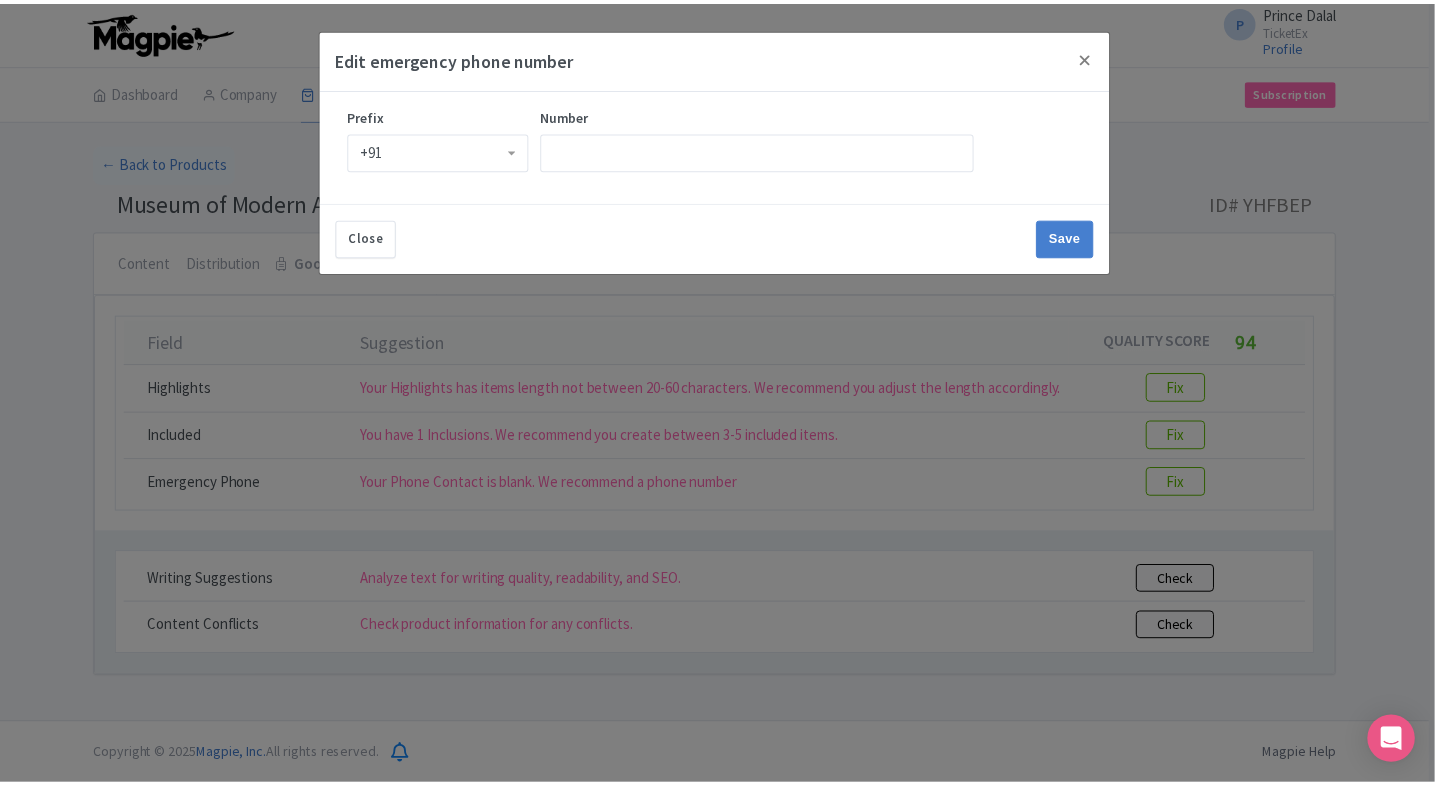 scroll, scrollTop: 0, scrollLeft: 0, axis: both 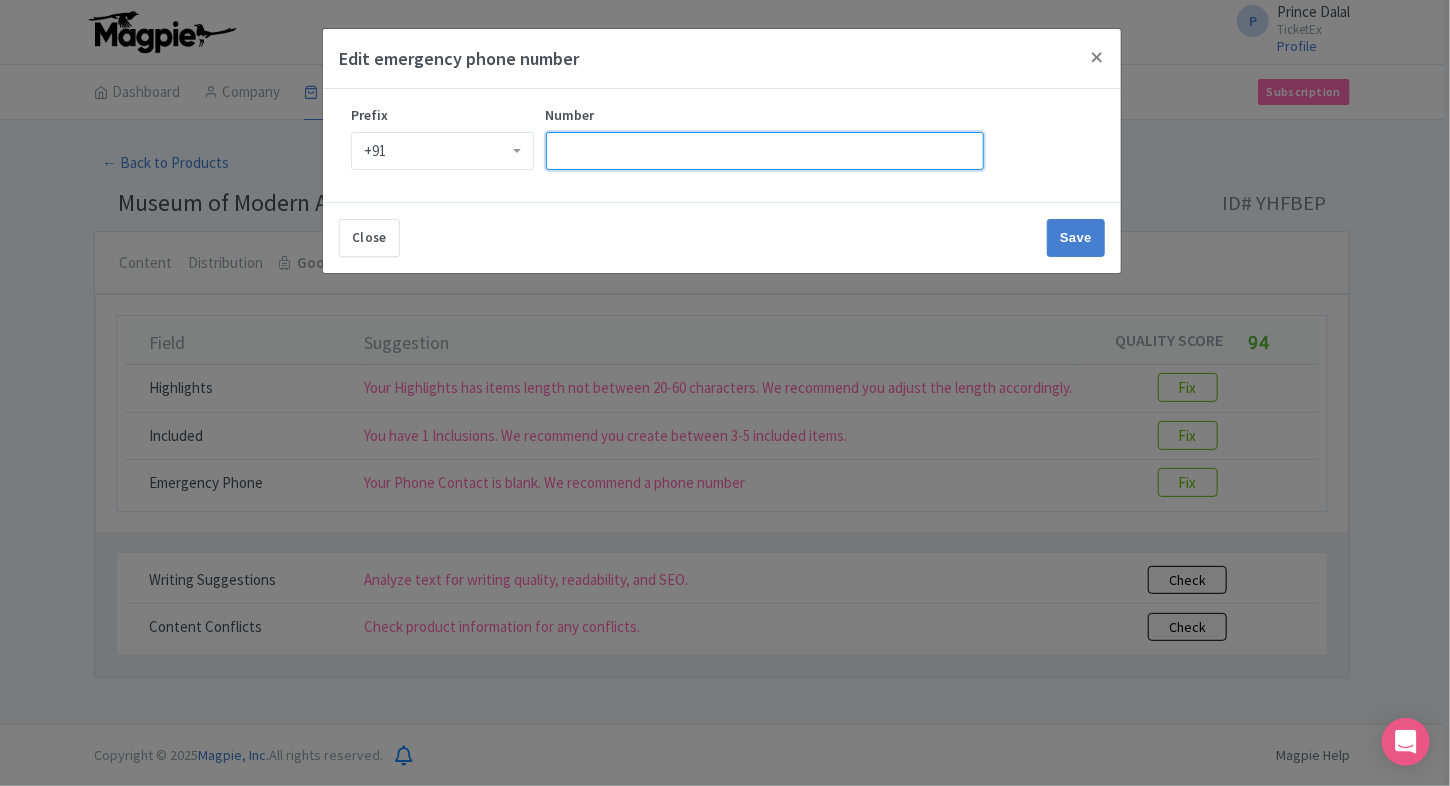 click on "Number" at bounding box center [765, 151] 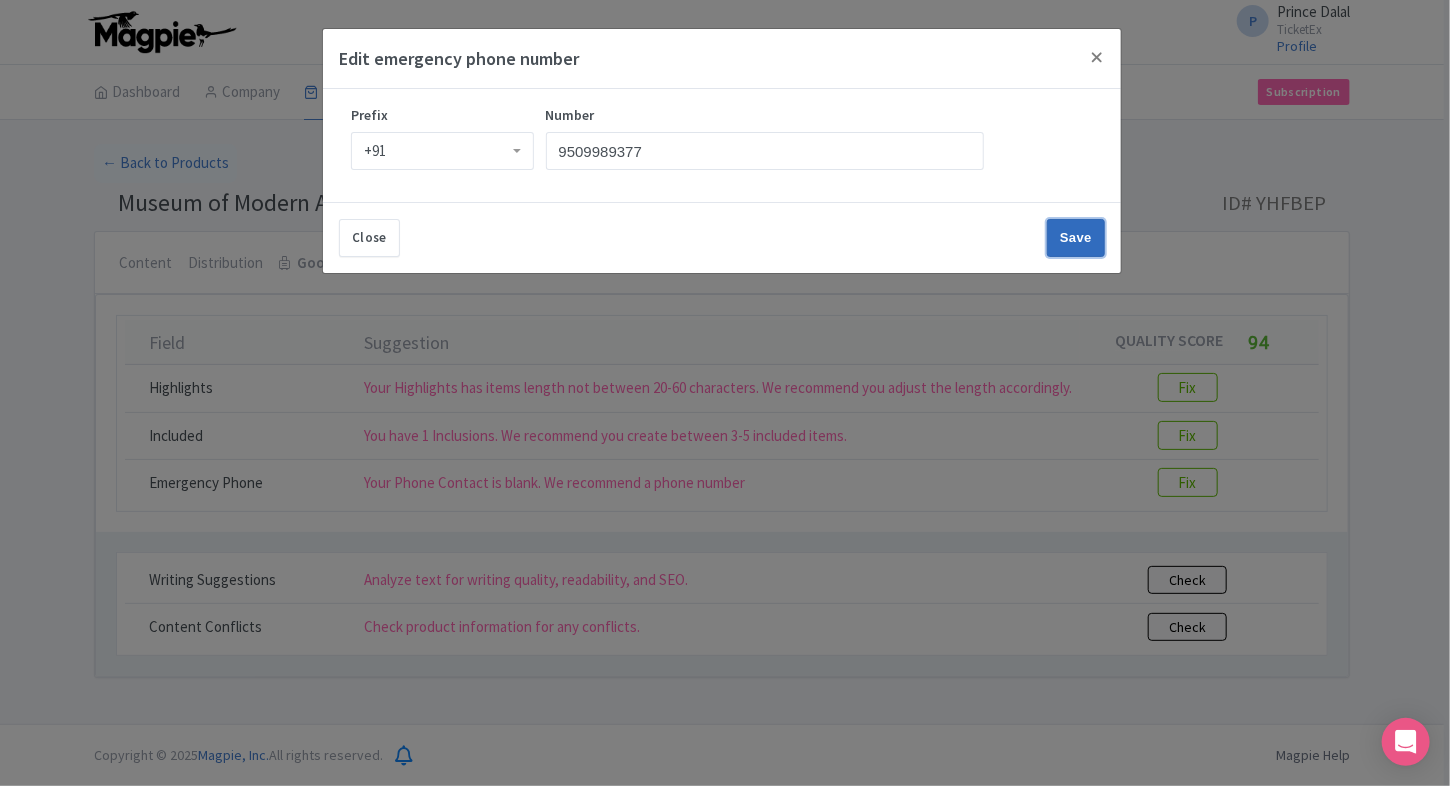 click on "Save" at bounding box center (1076, 238) 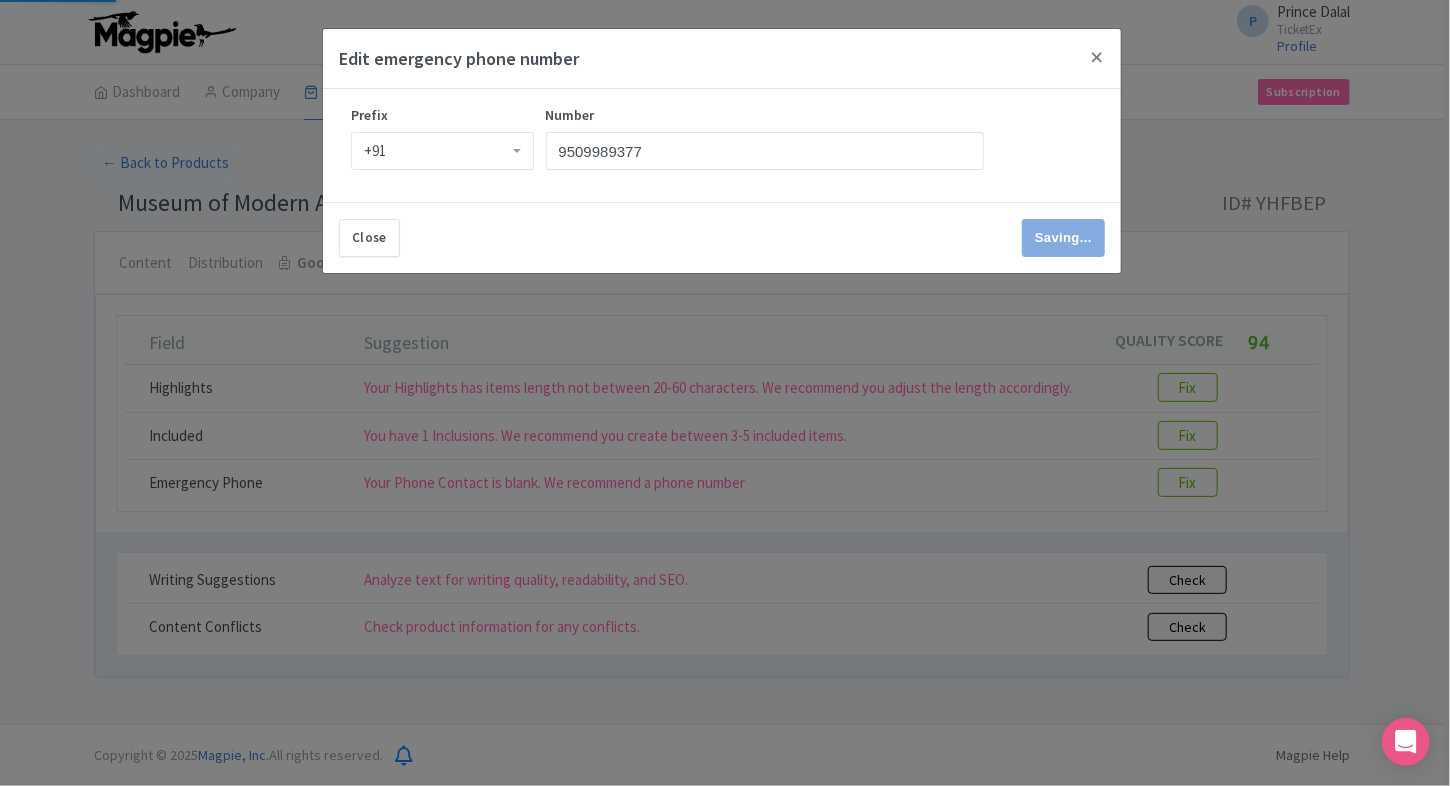 type on "Save" 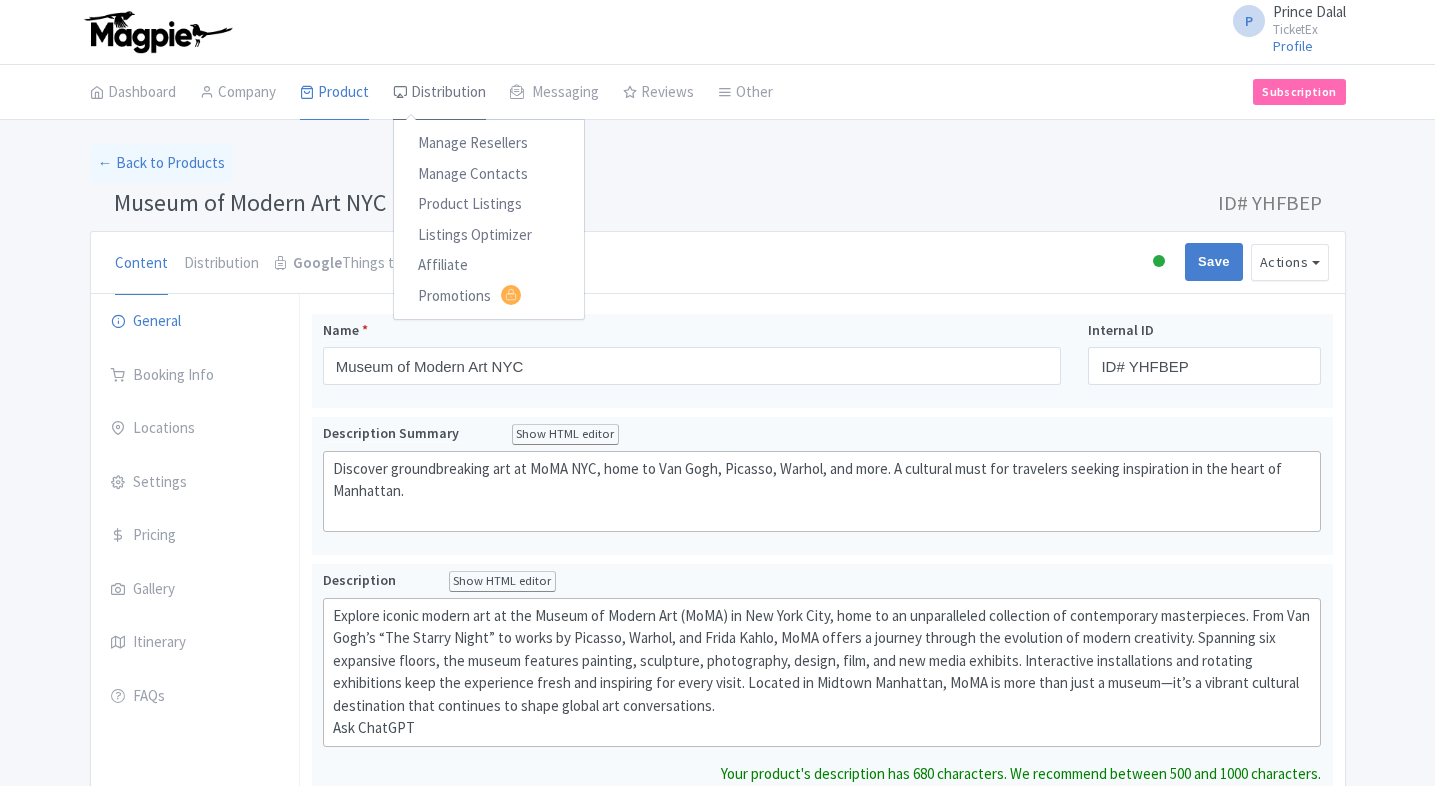 scroll, scrollTop: 0, scrollLeft: 0, axis: both 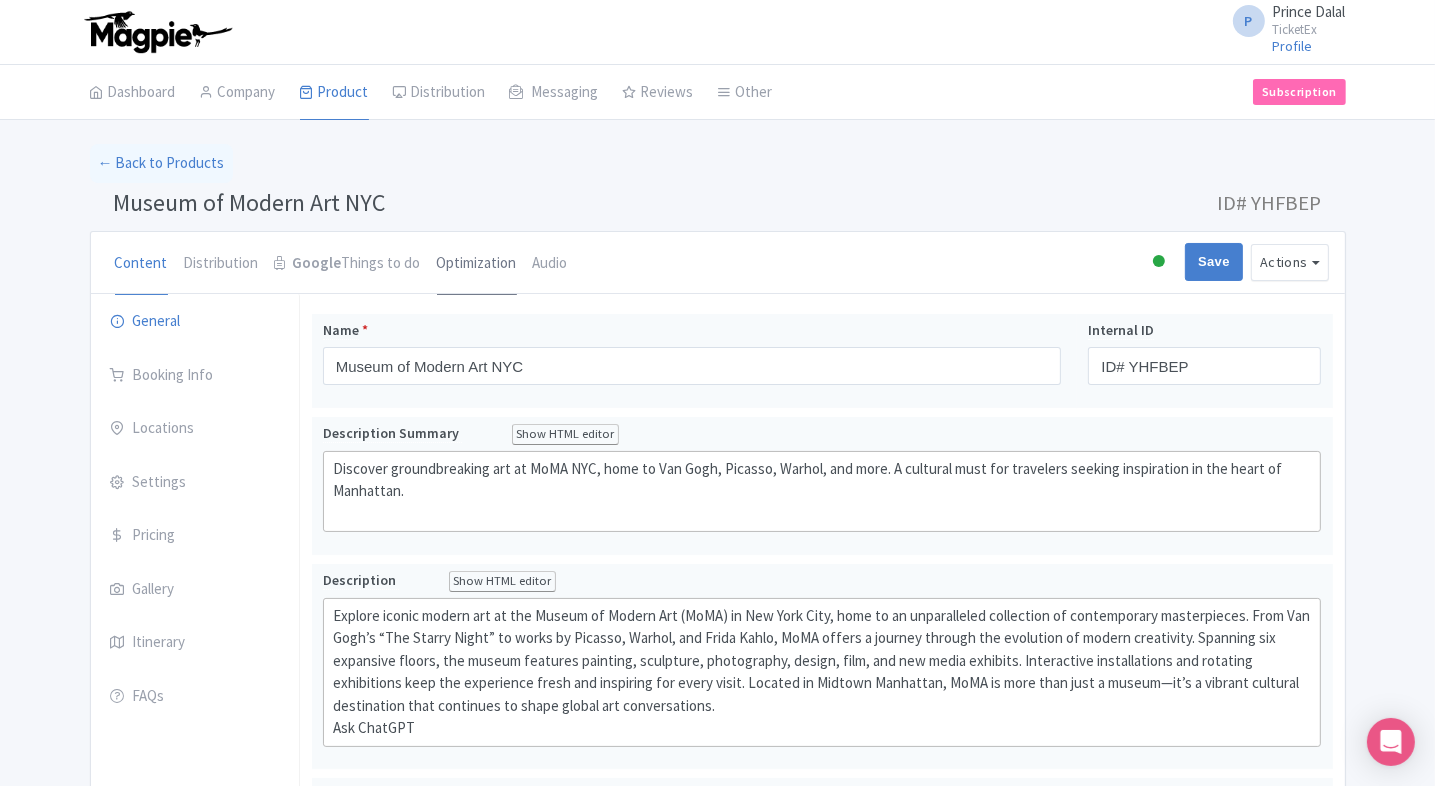 click on "Optimization" at bounding box center (477, 264) 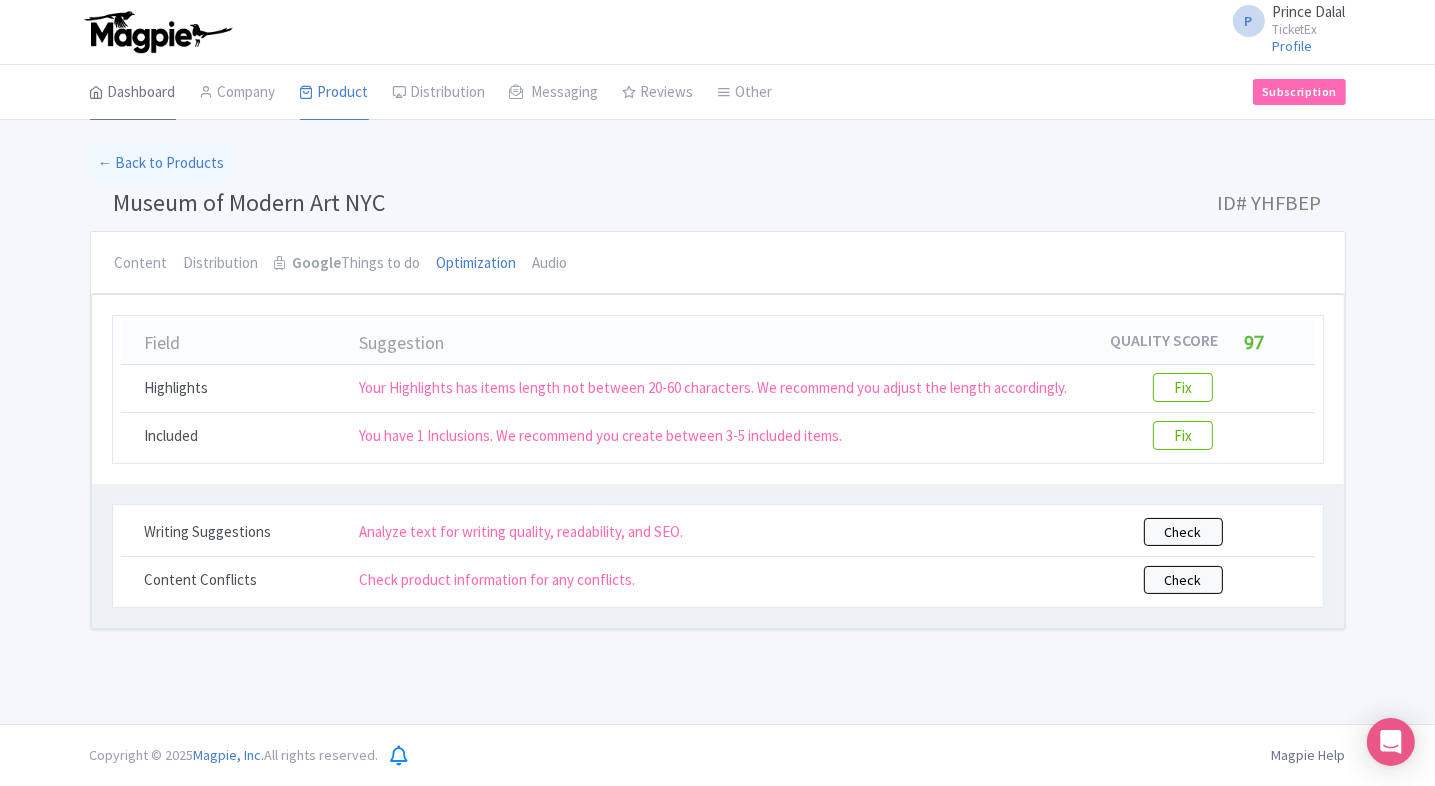 click on "Dashboard" at bounding box center (133, 93) 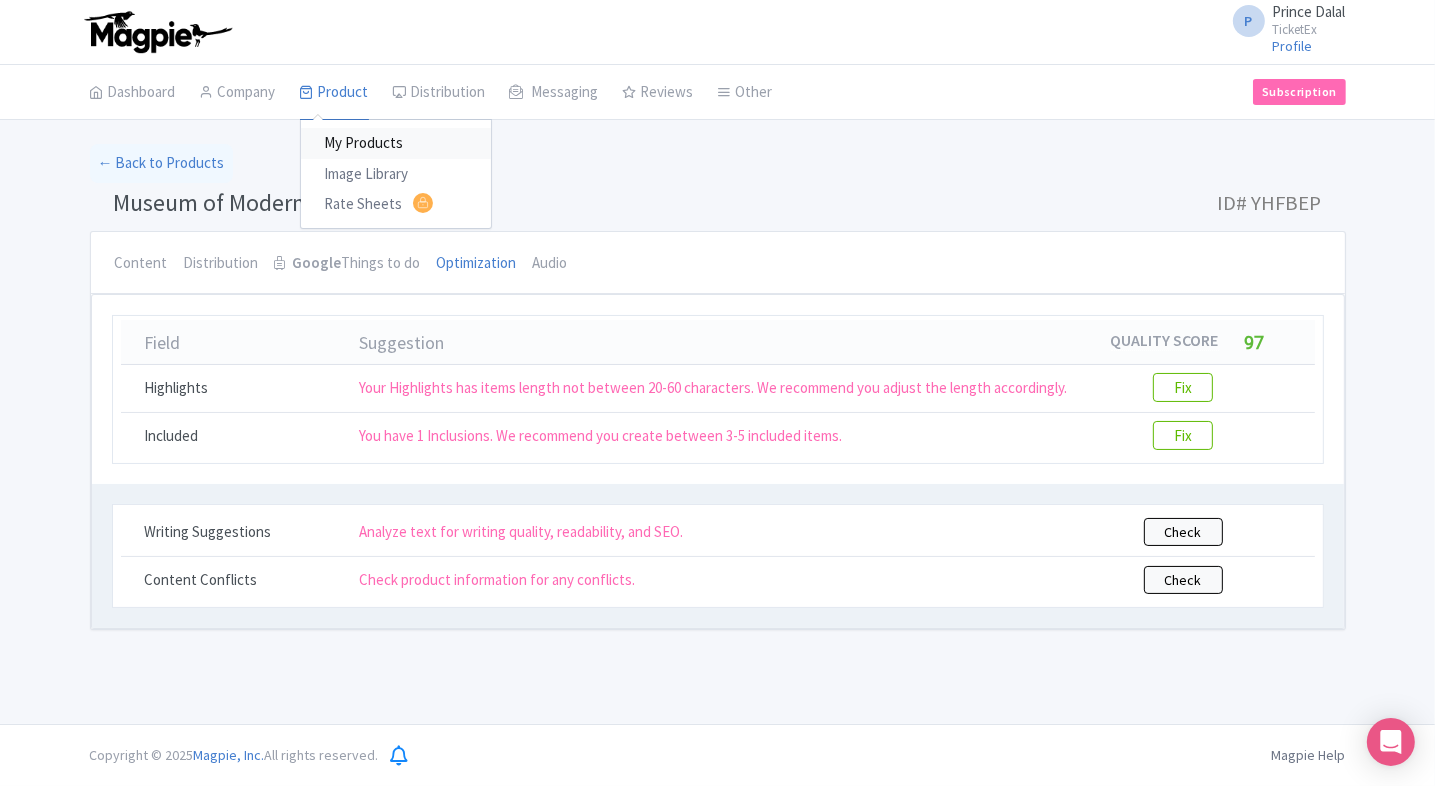 click on "My Products" at bounding box center [396, 143] 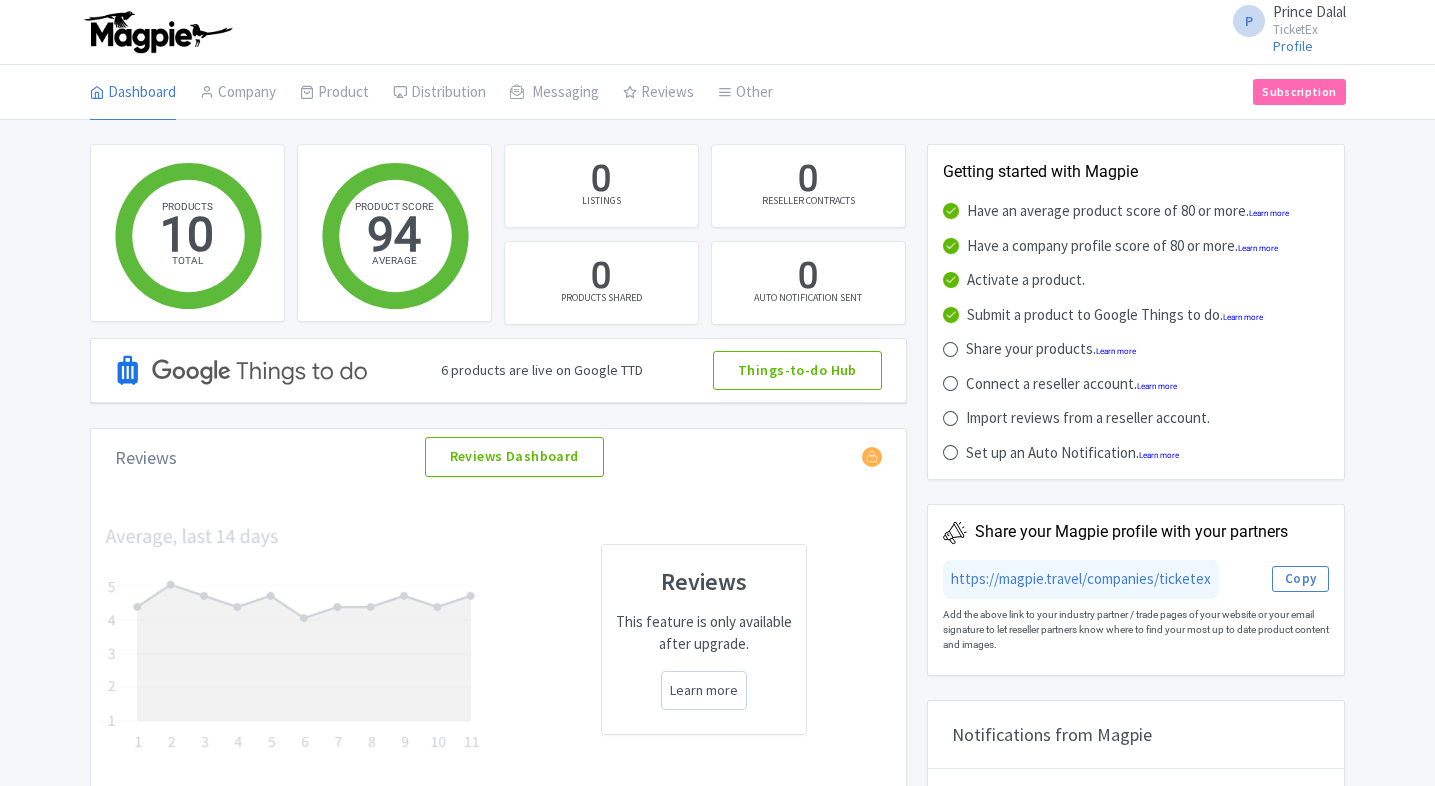 scroll, scrollTop: 0, scrollLeft: 0, axis: both 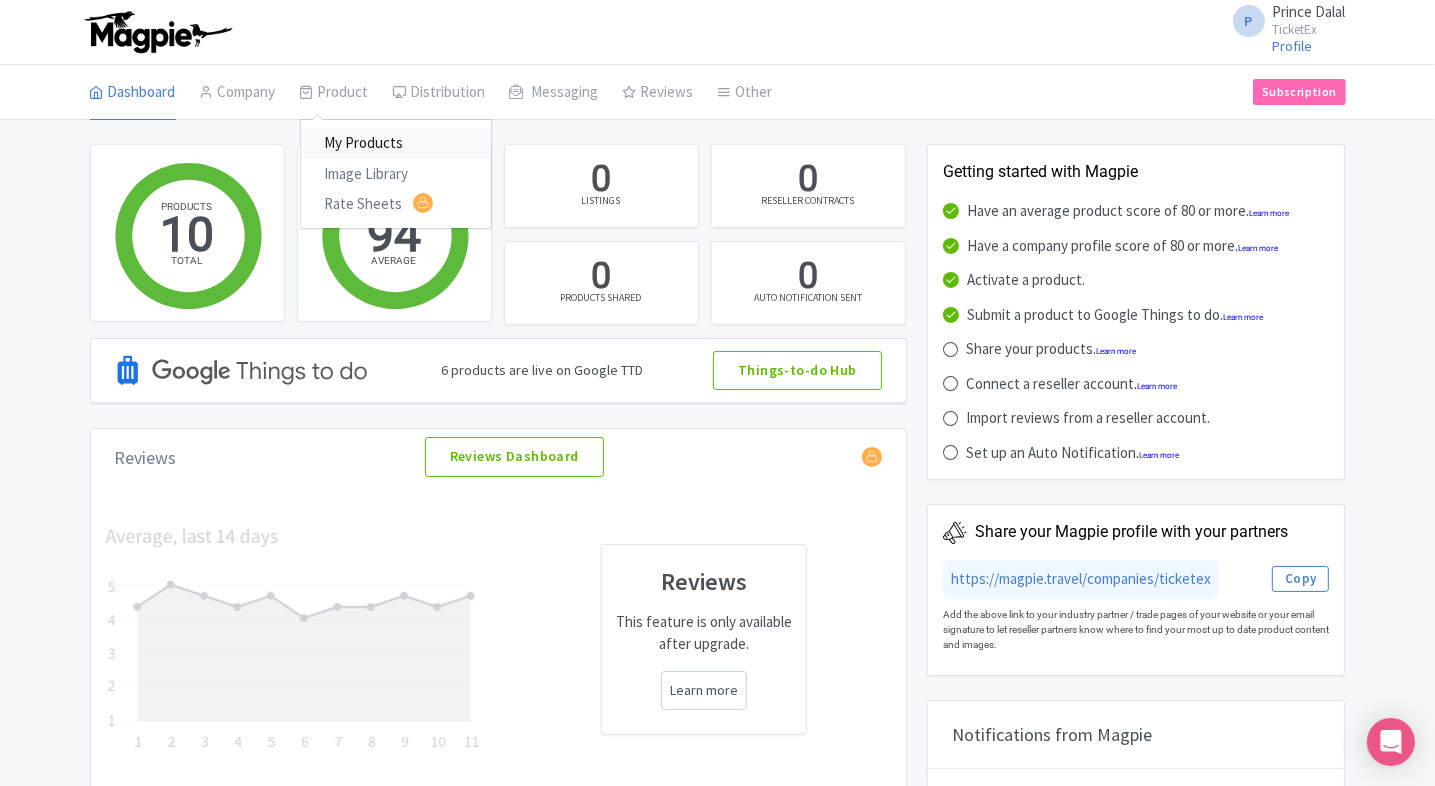 click on "My Products" at bounding box center (396, 143) 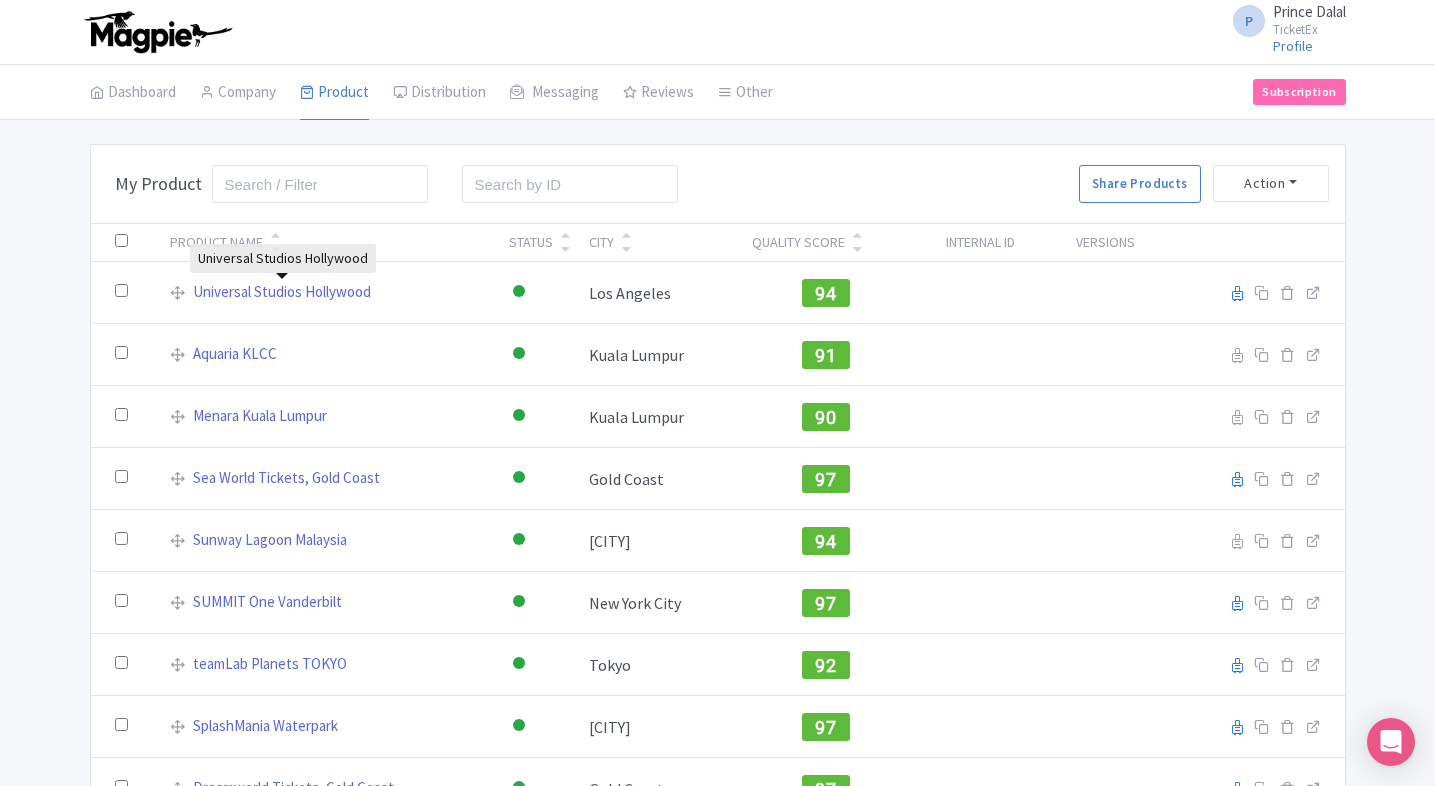 scroll, scrollTop: 0, scrollLeft: 0, axis: both 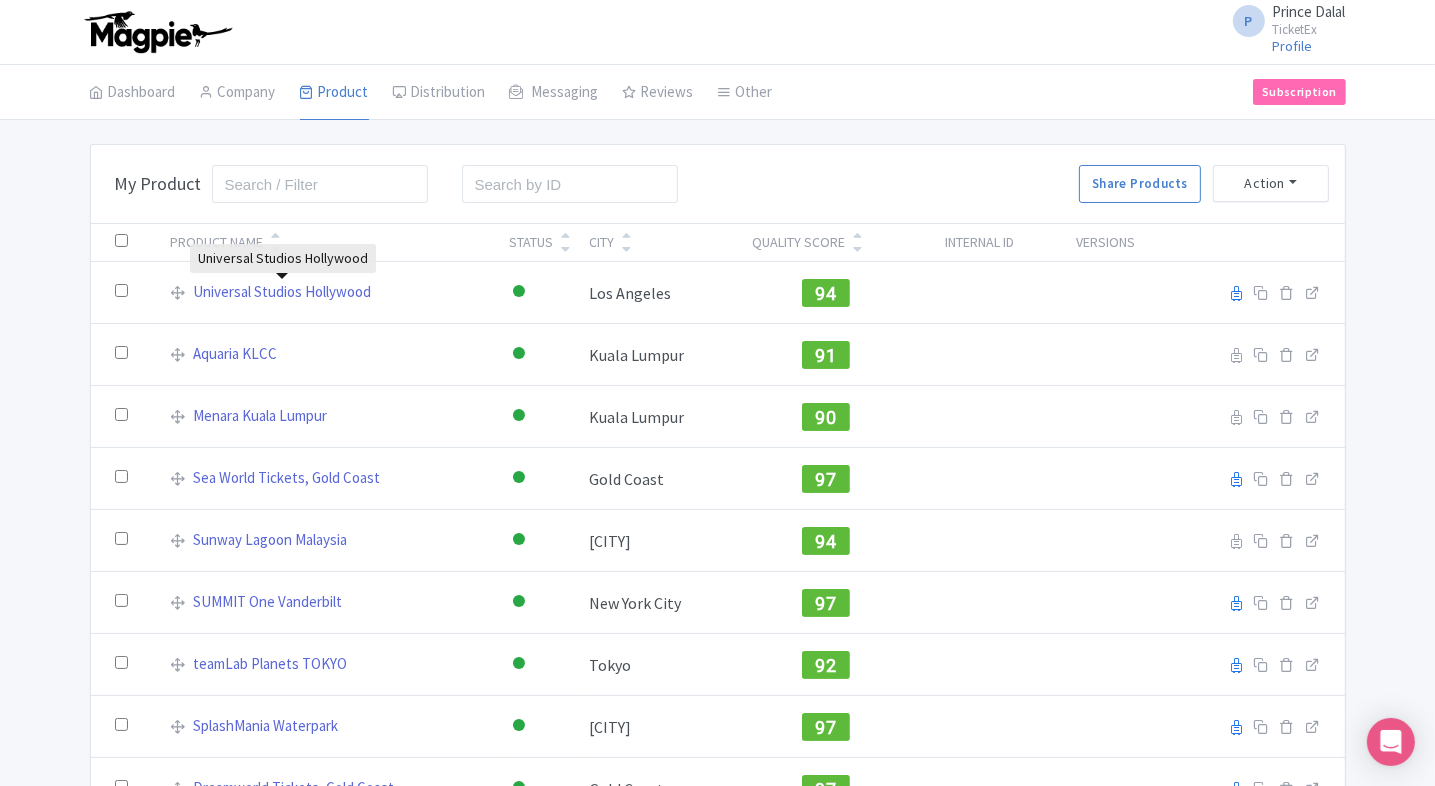 click on "Universal Studios Hollywood" at bounding box center [282, 292] 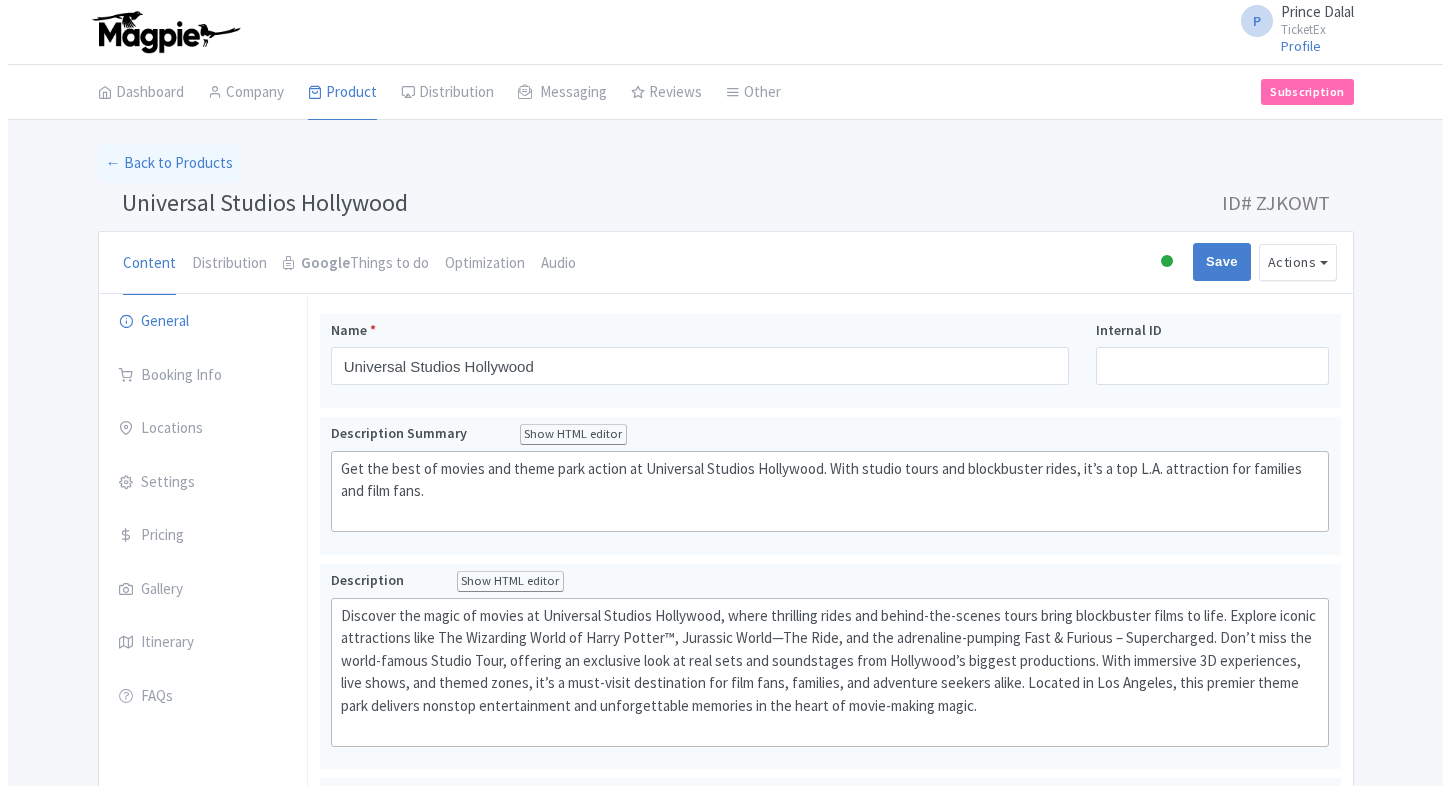 scroll, scrollTop: 0, scrollLeft: 0, axis: both 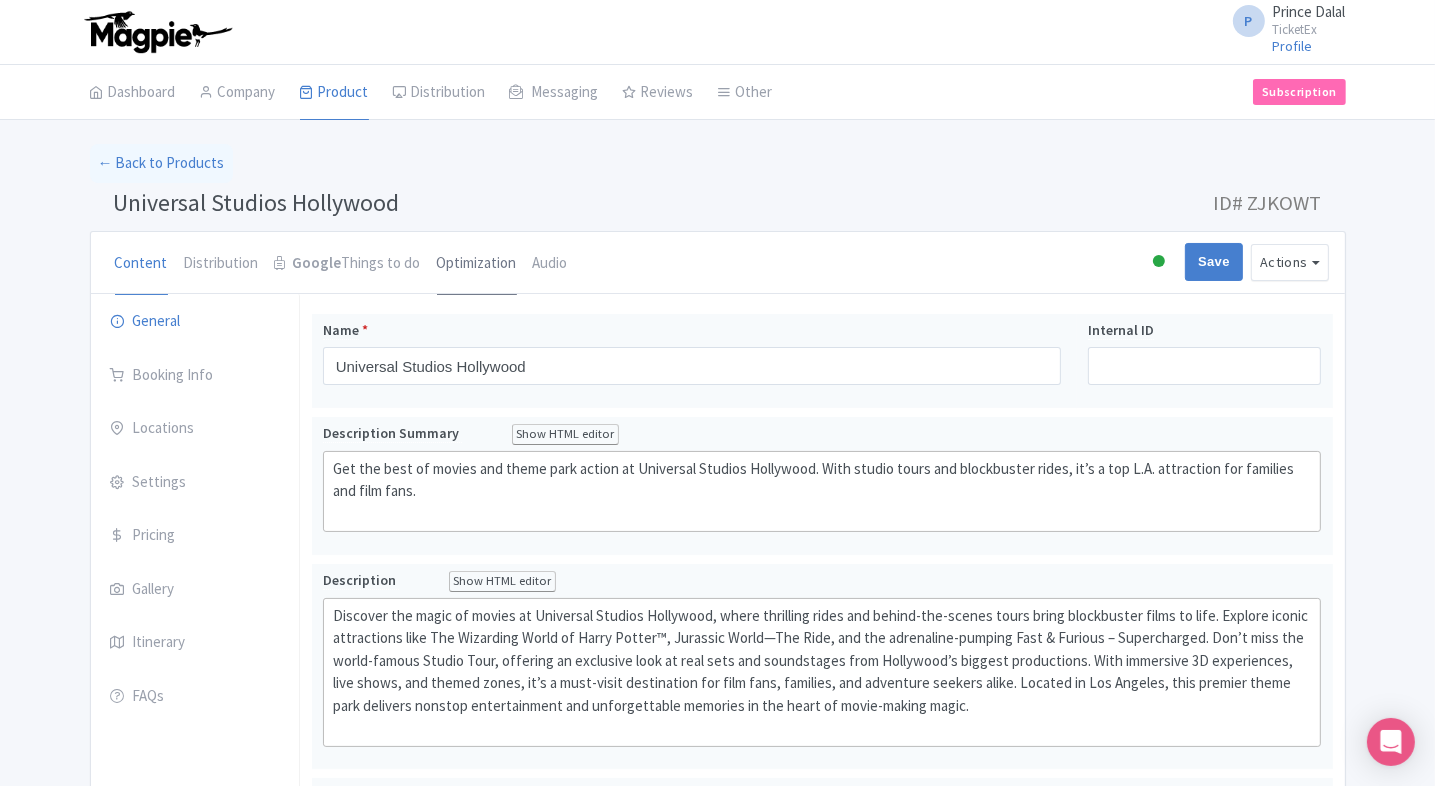 click on "Optimization" at bounding box center [477, 264] 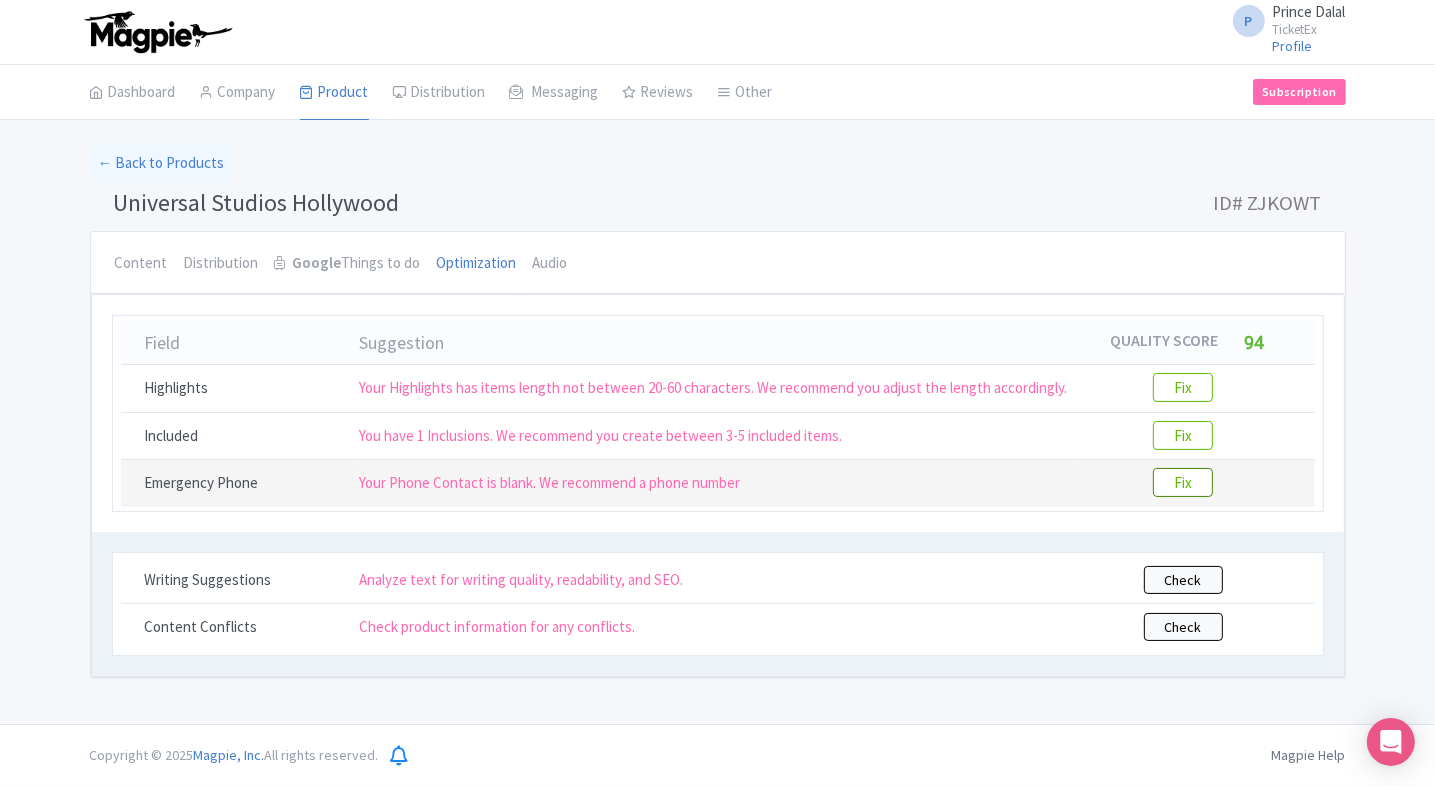 click on "Fix" at bounding box center [1183, 482] 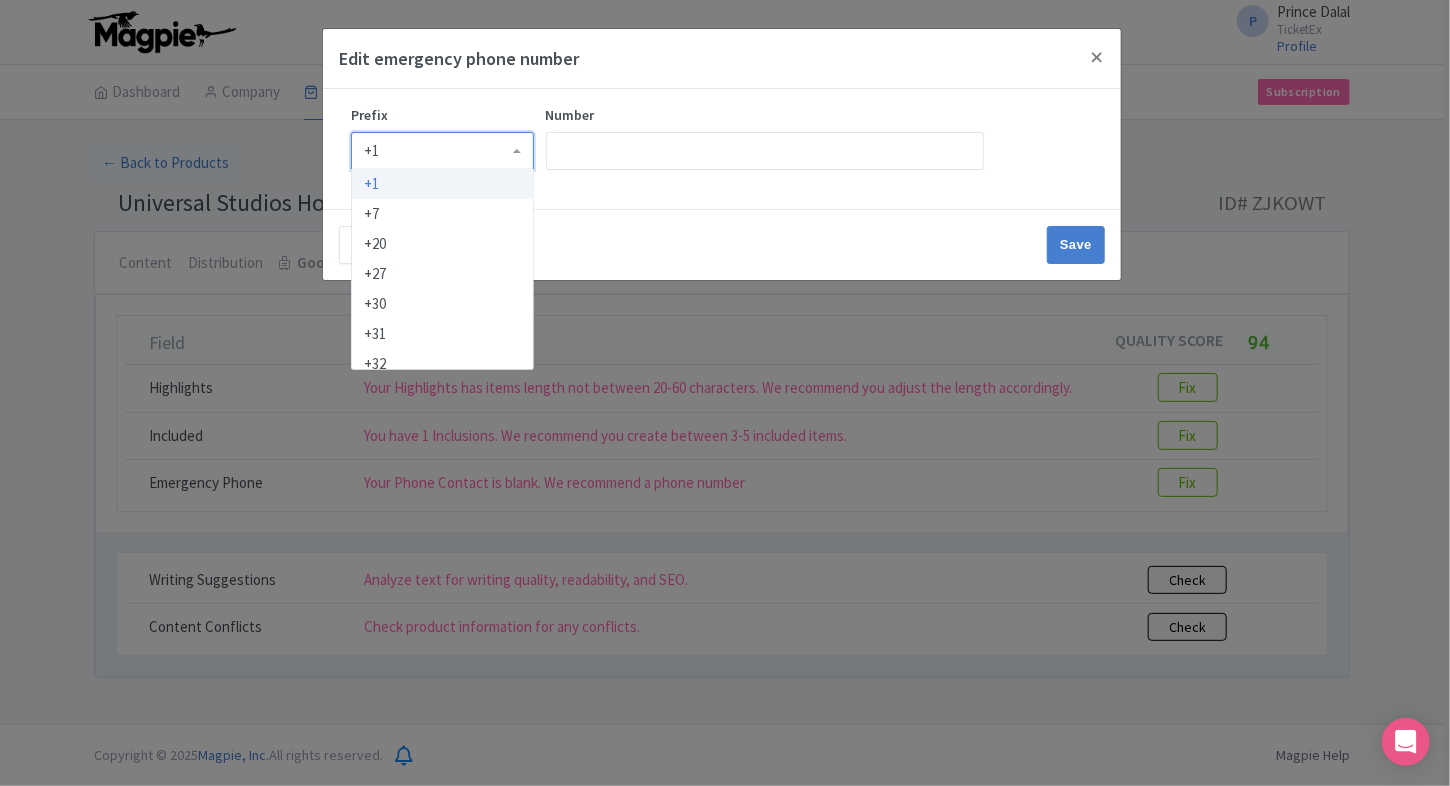 click on "+1" at bounding box center [442, 151] 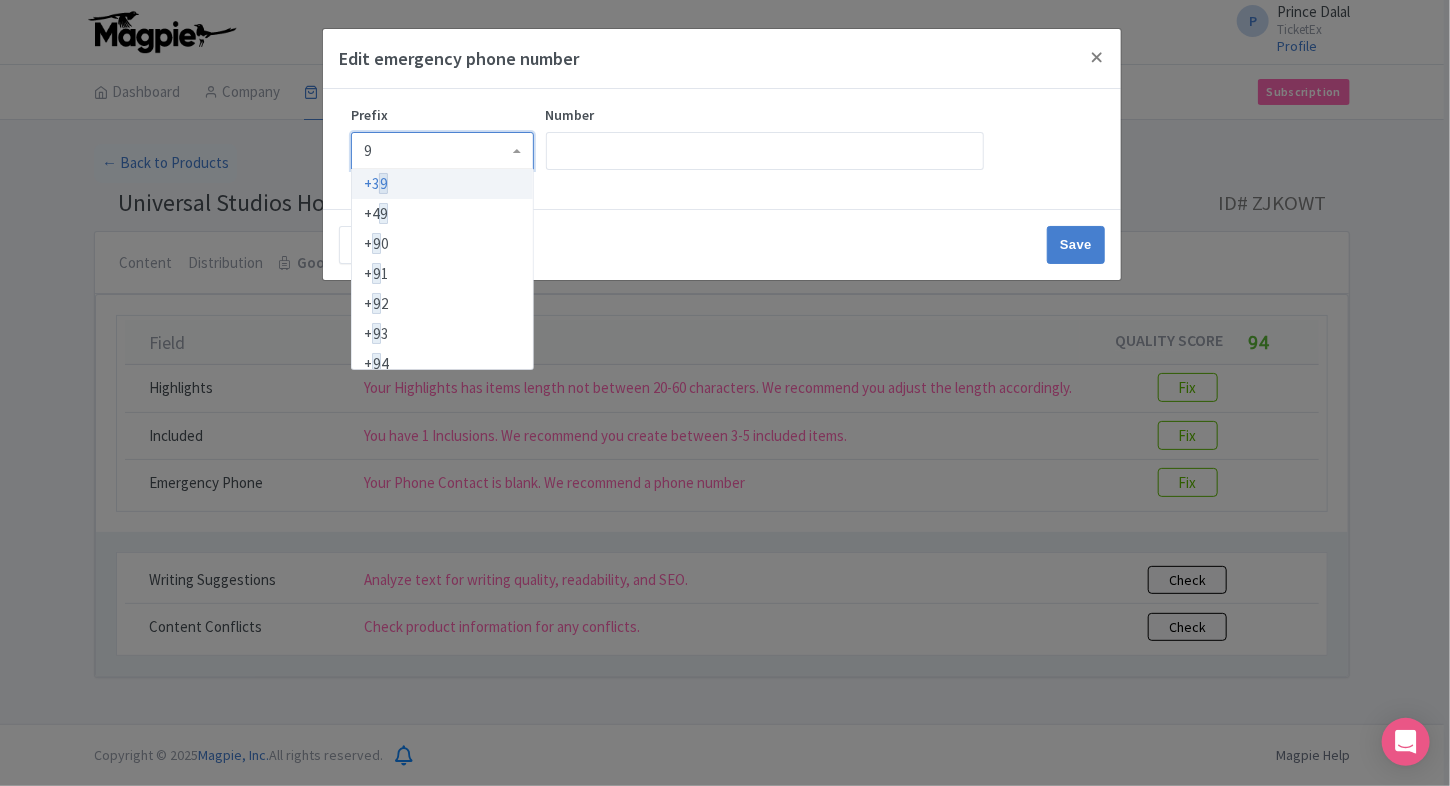 type on "91" 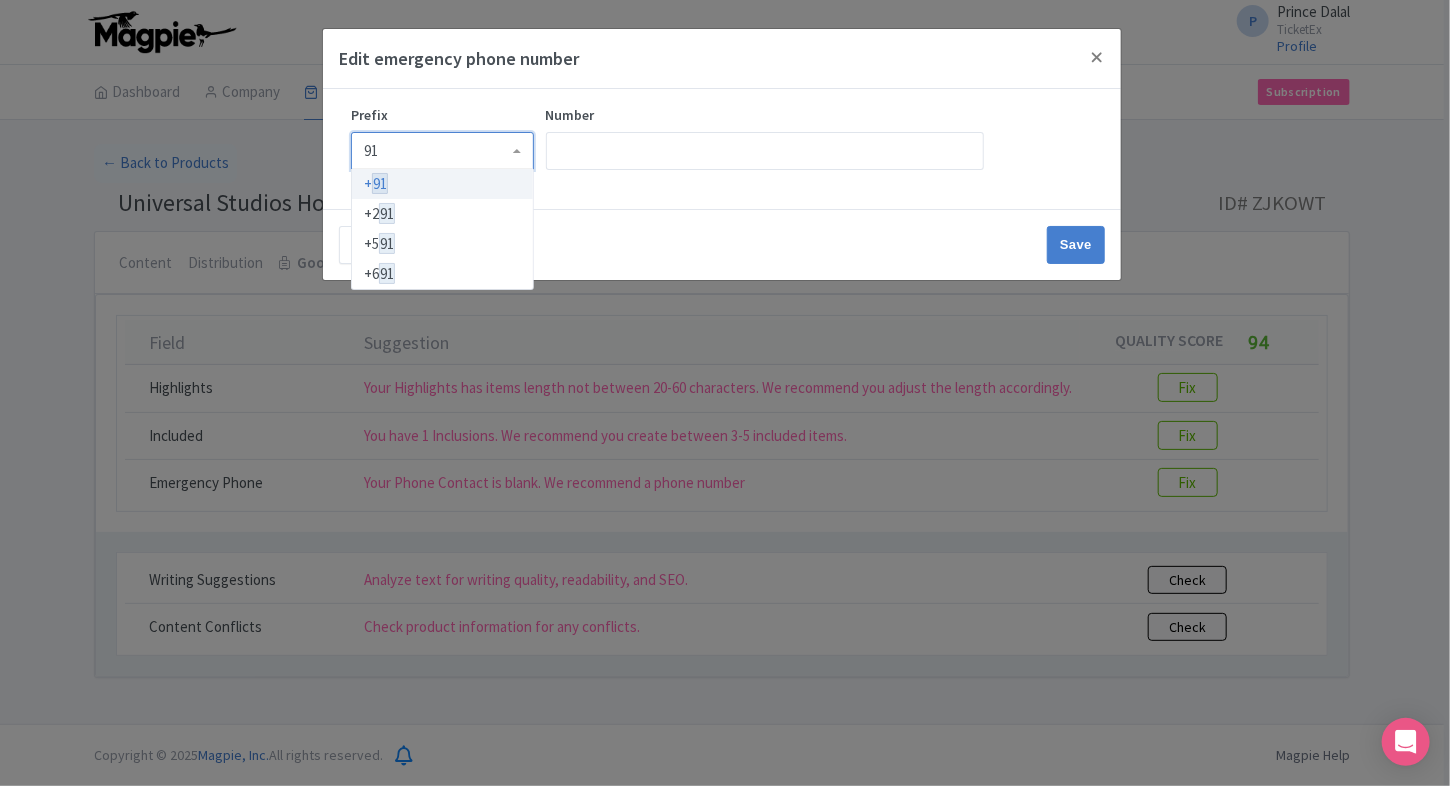type 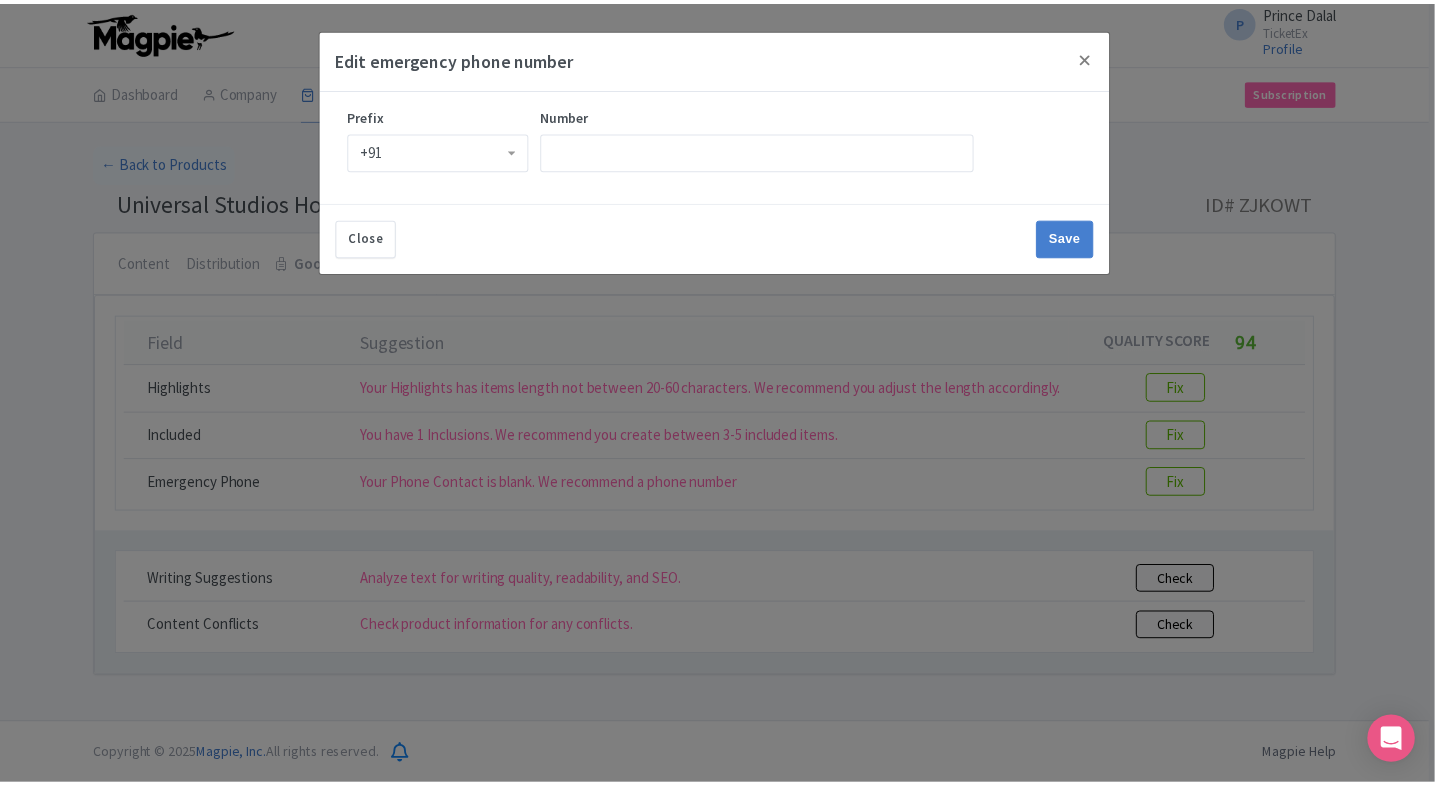 scroll, scrollTop: 0, scrollLeft: 0, axis: both 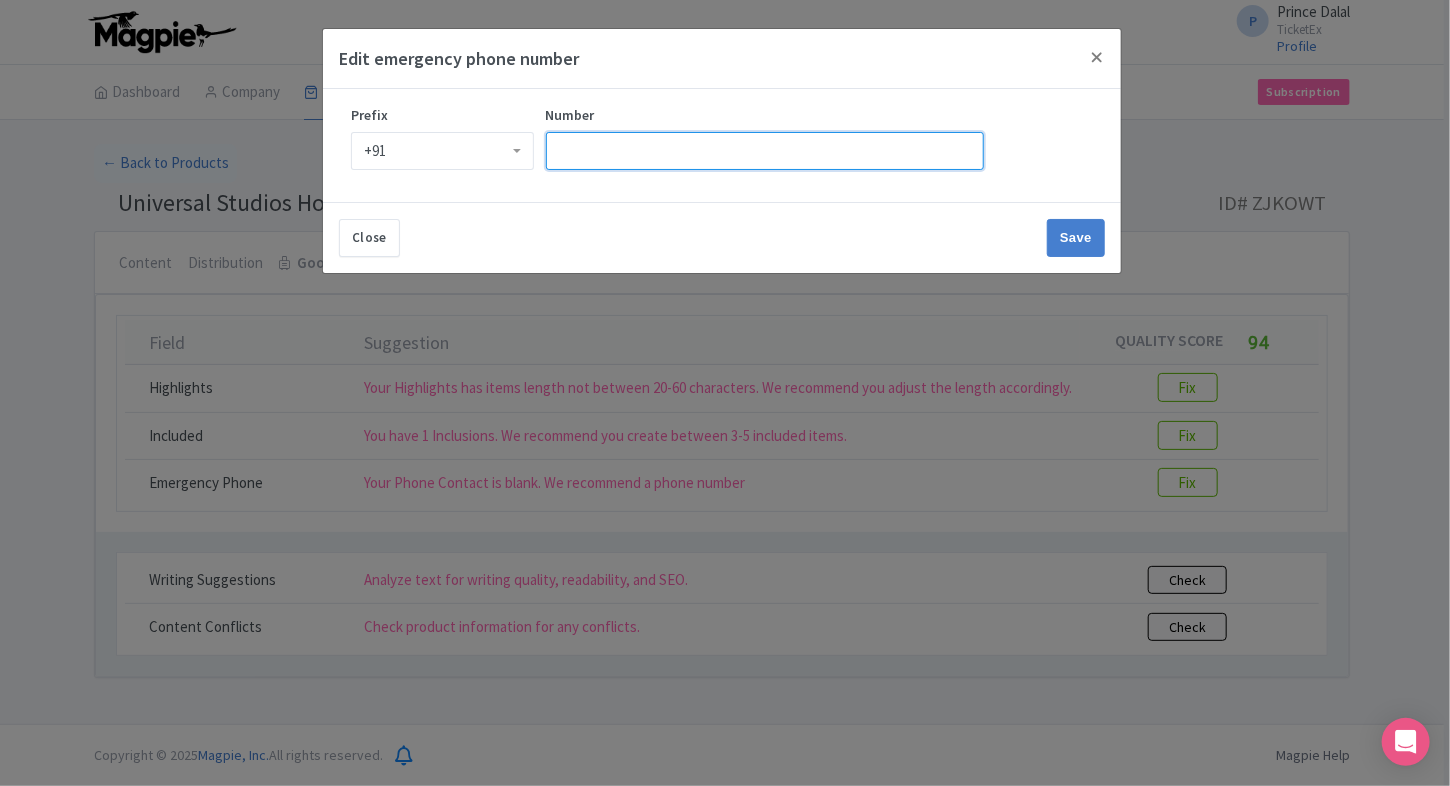 click on "Number" at bounding box center [765, 151] 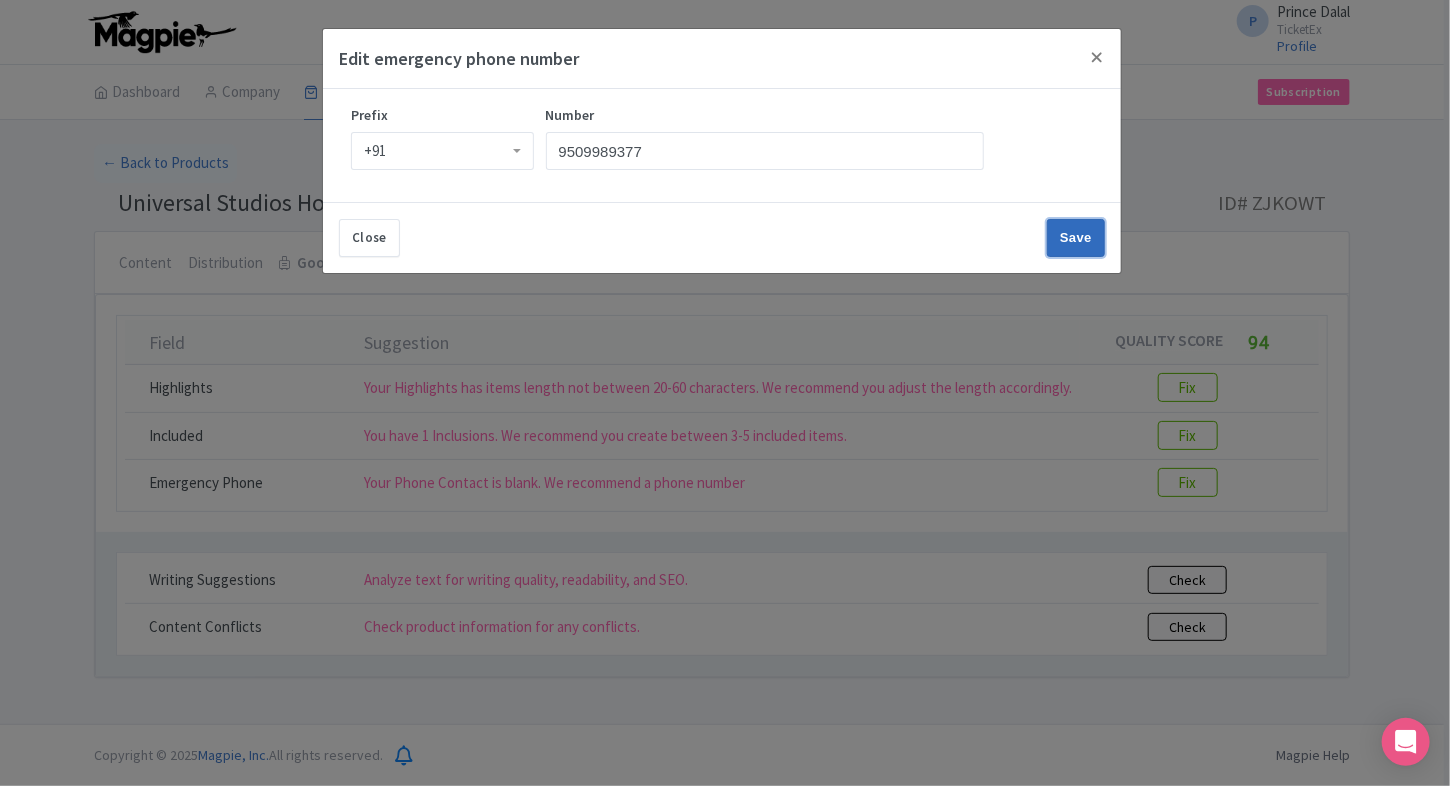click on "Save" at bounding box center [1076, 238] 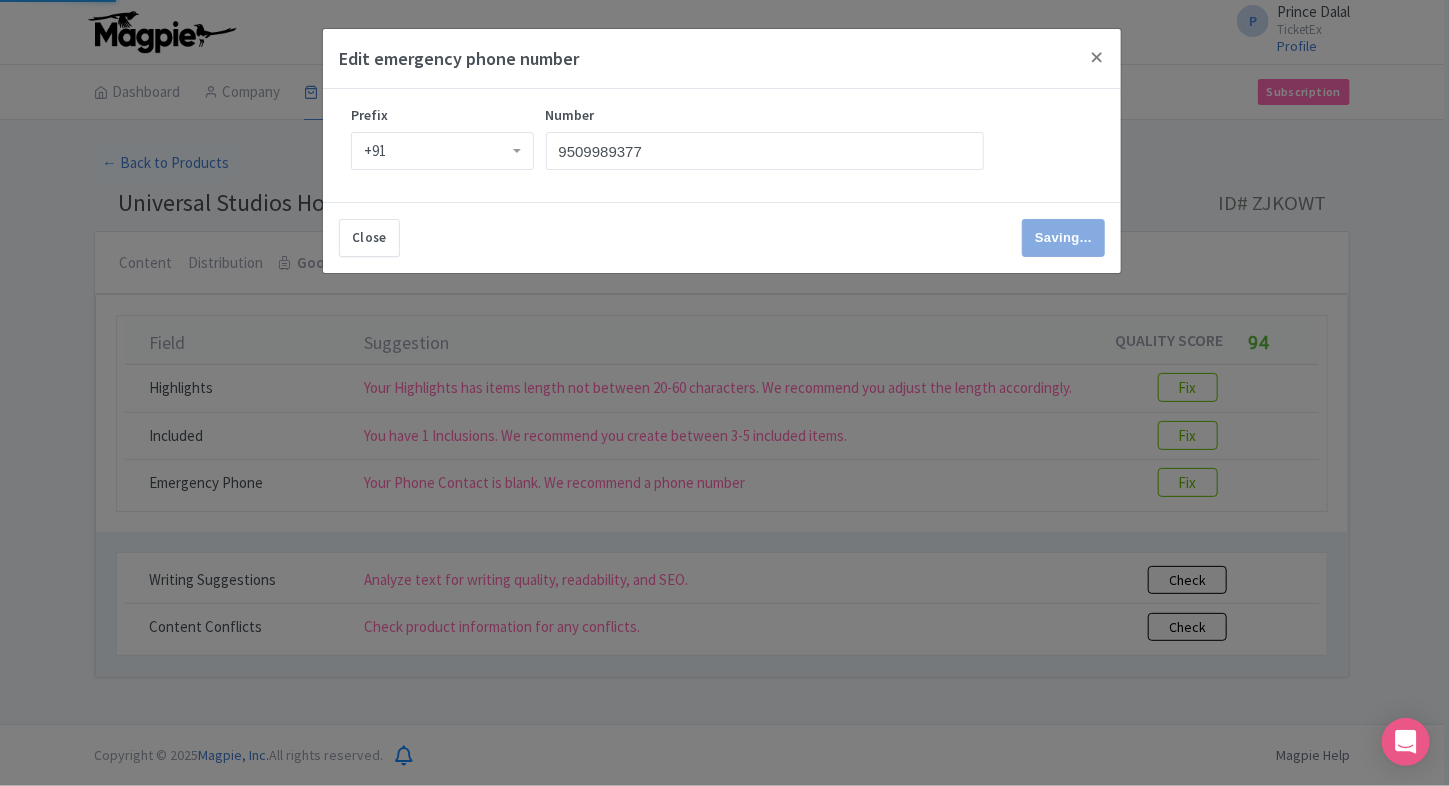type on "Save" 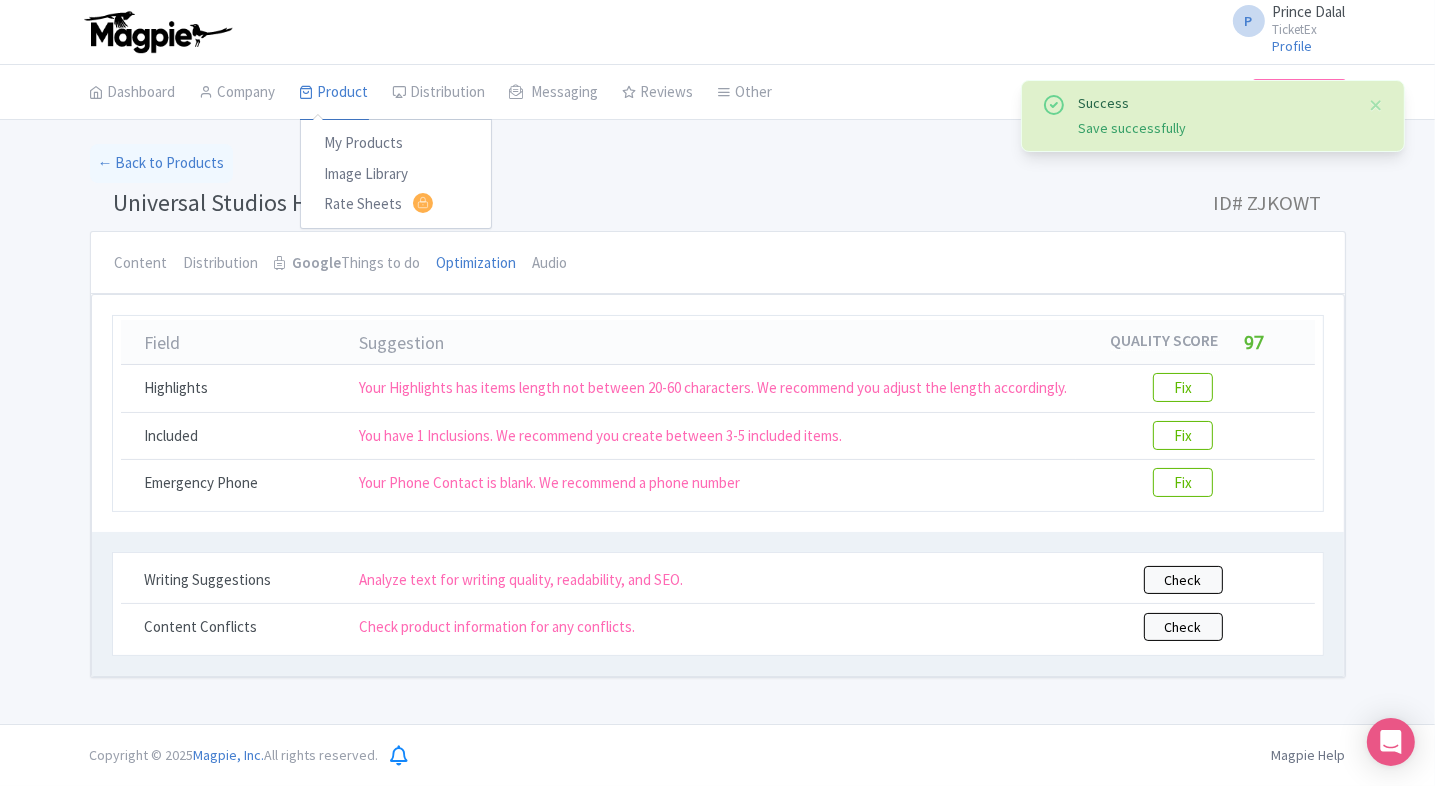 click on "My Products
Image Library
Rate Sheets" at bounding box center (396, 174) 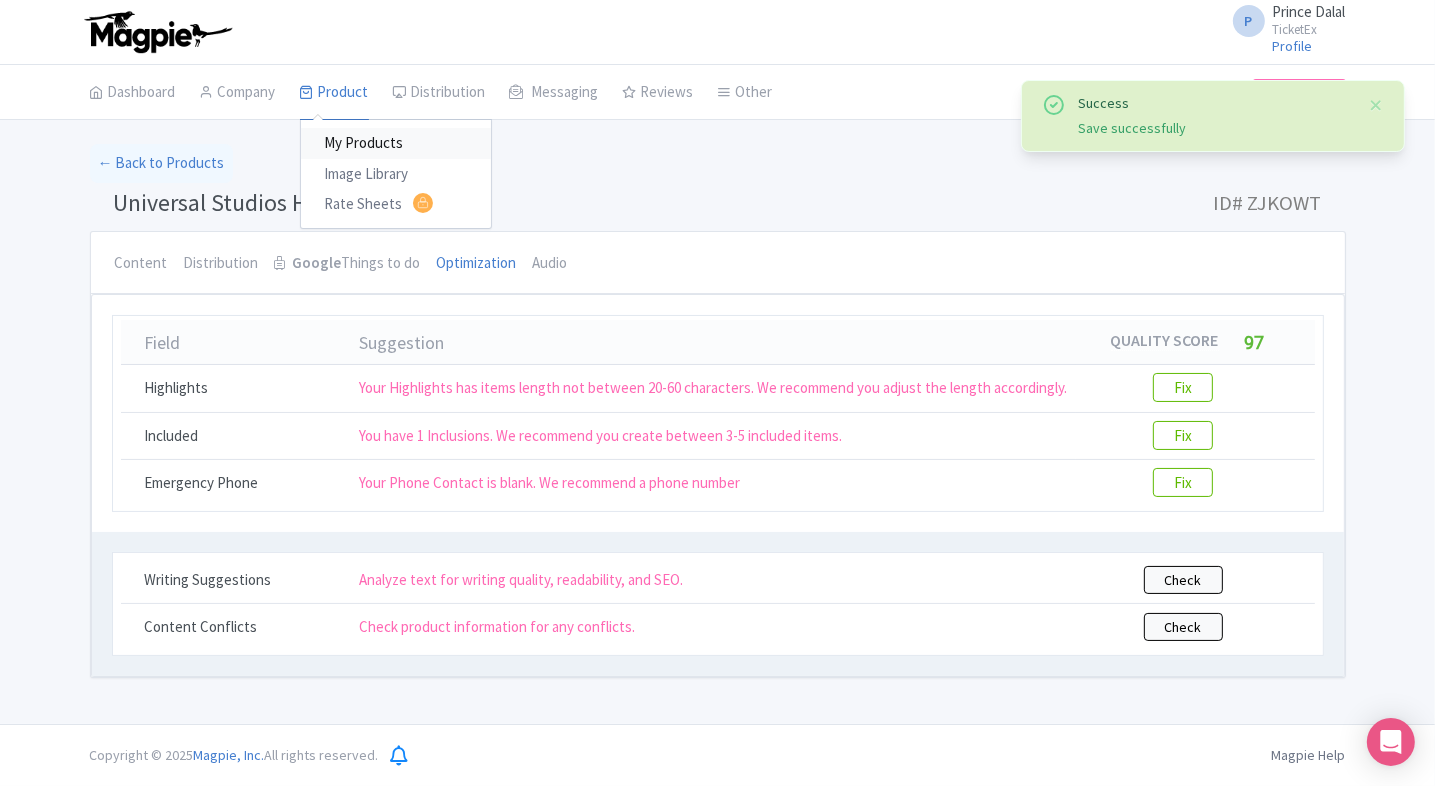click on "My Products" at bounding box center [396, 143] 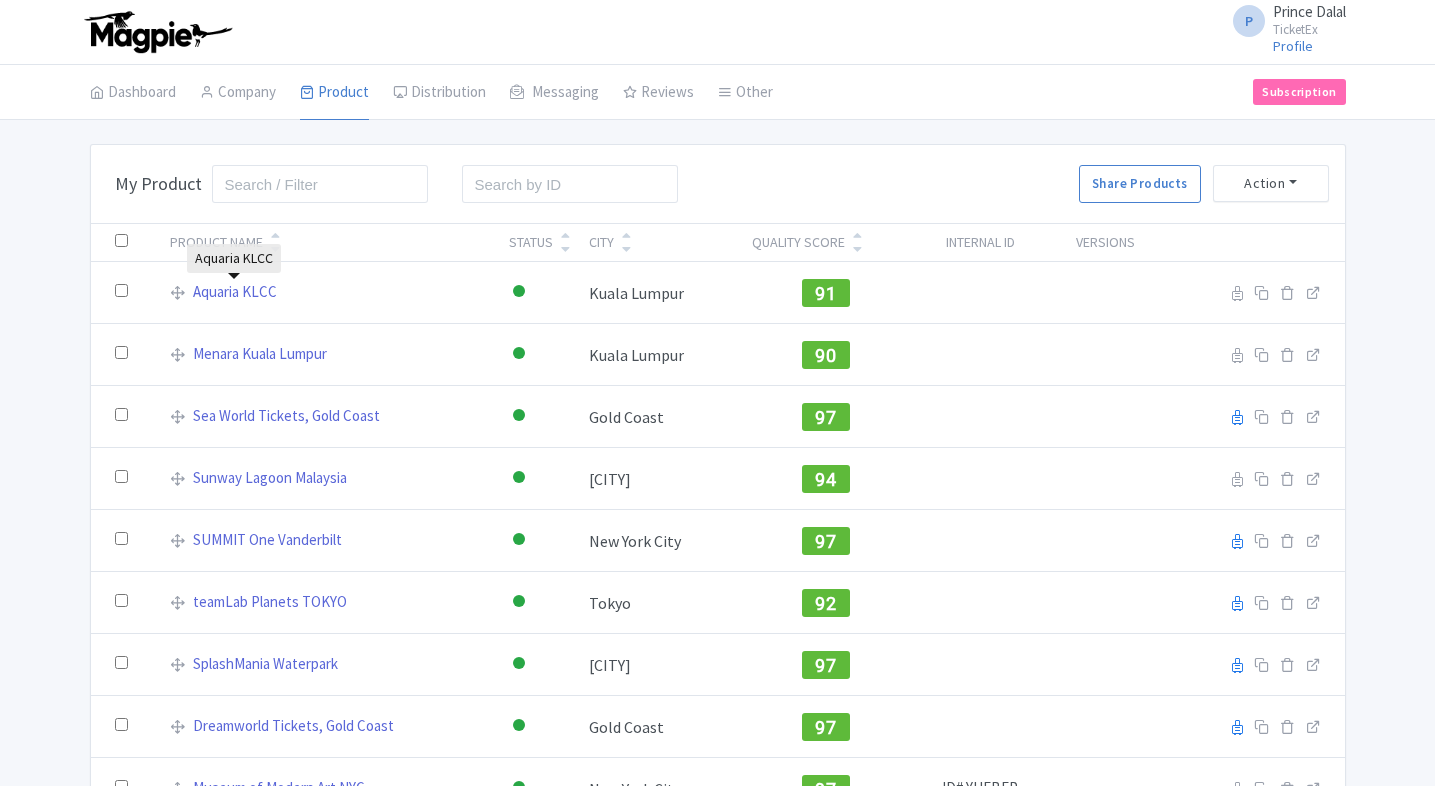 scroll, scrollTop: 0, scrollLeft: 0, axis: both 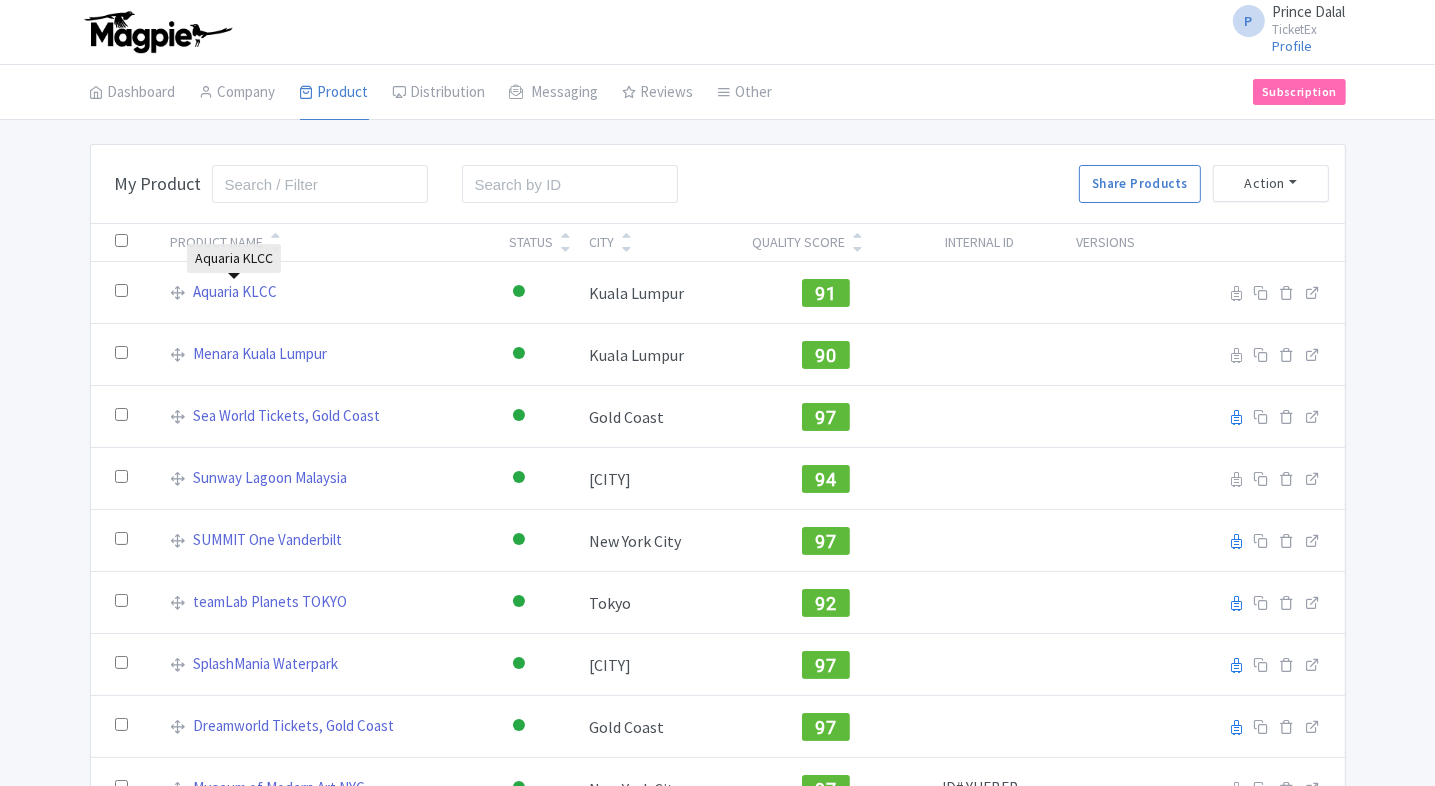 click on "Aquaria KLCC" at bounding box center (235, 292) 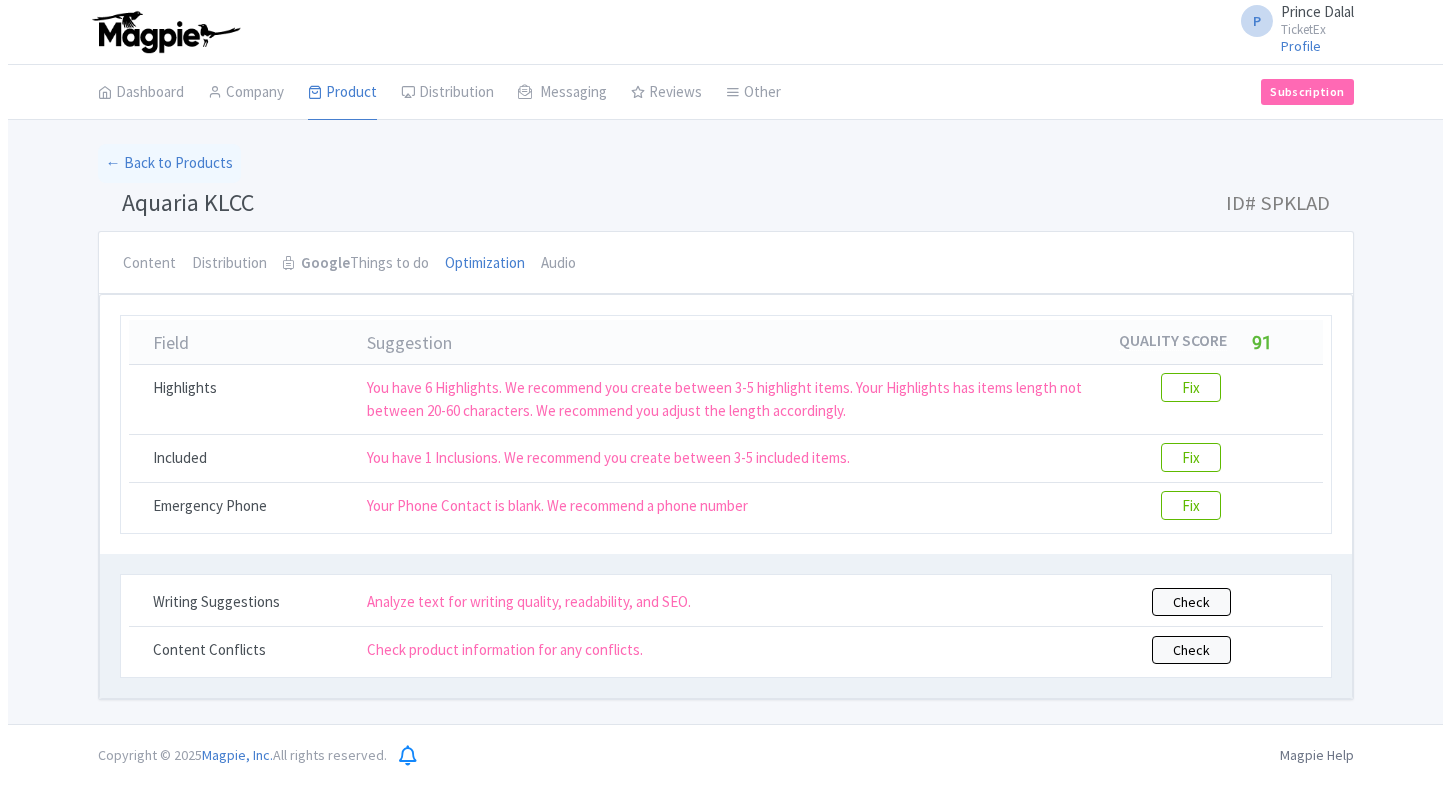 scroll, scrollTop: 0, scrollLeft: 0, axis: both 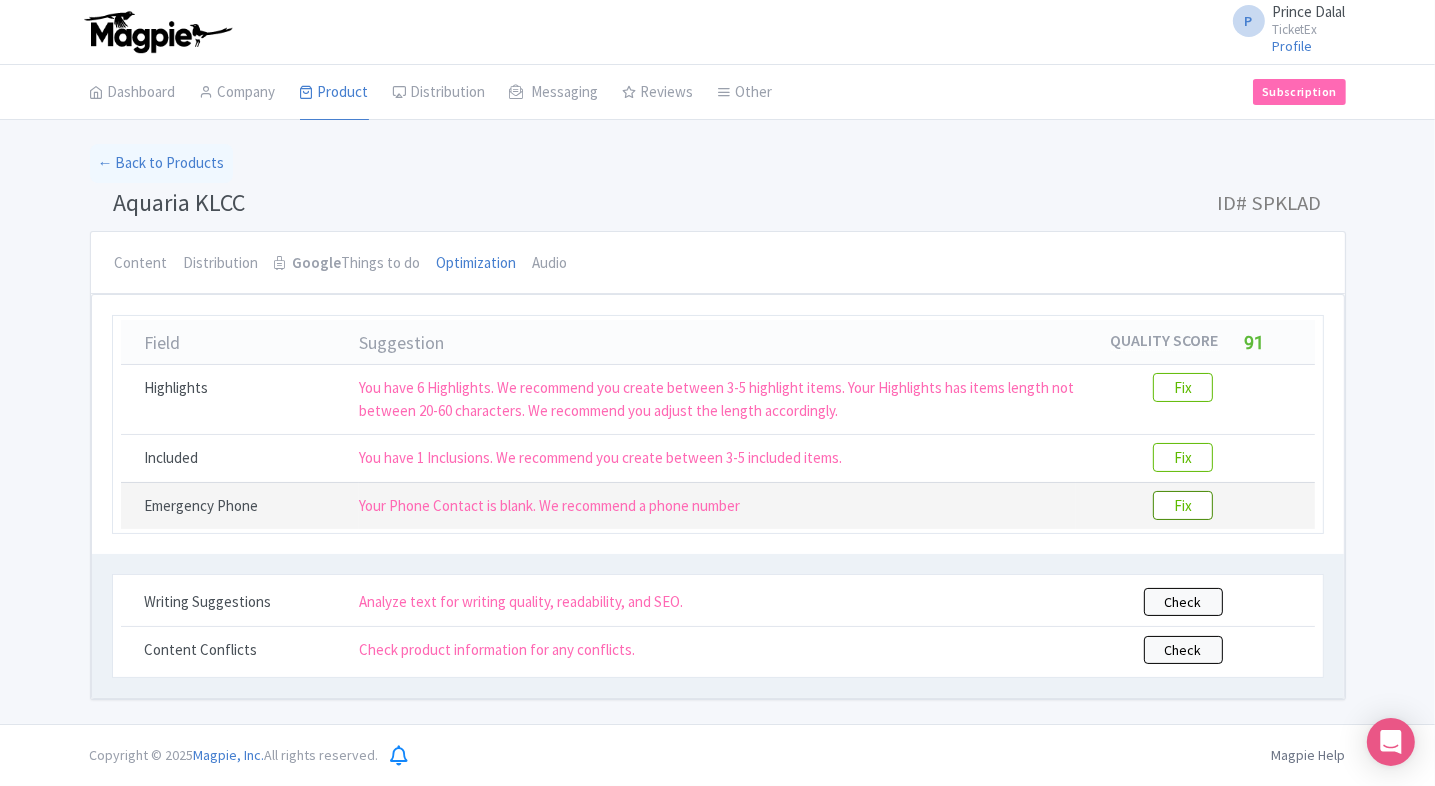 click on "Fix" at bounding box center (1183, 505) 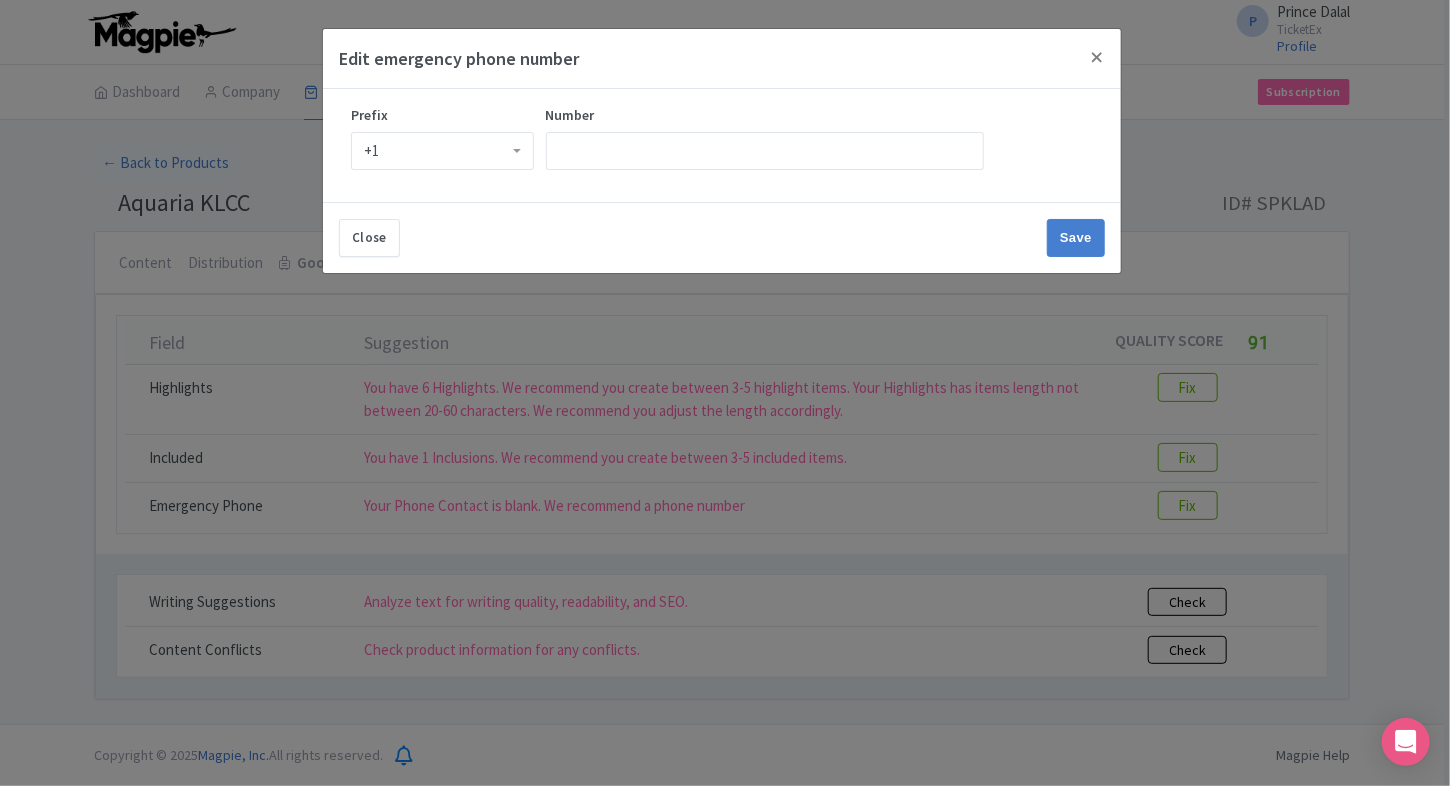 click on "+1" at bounding box center (442, 151) 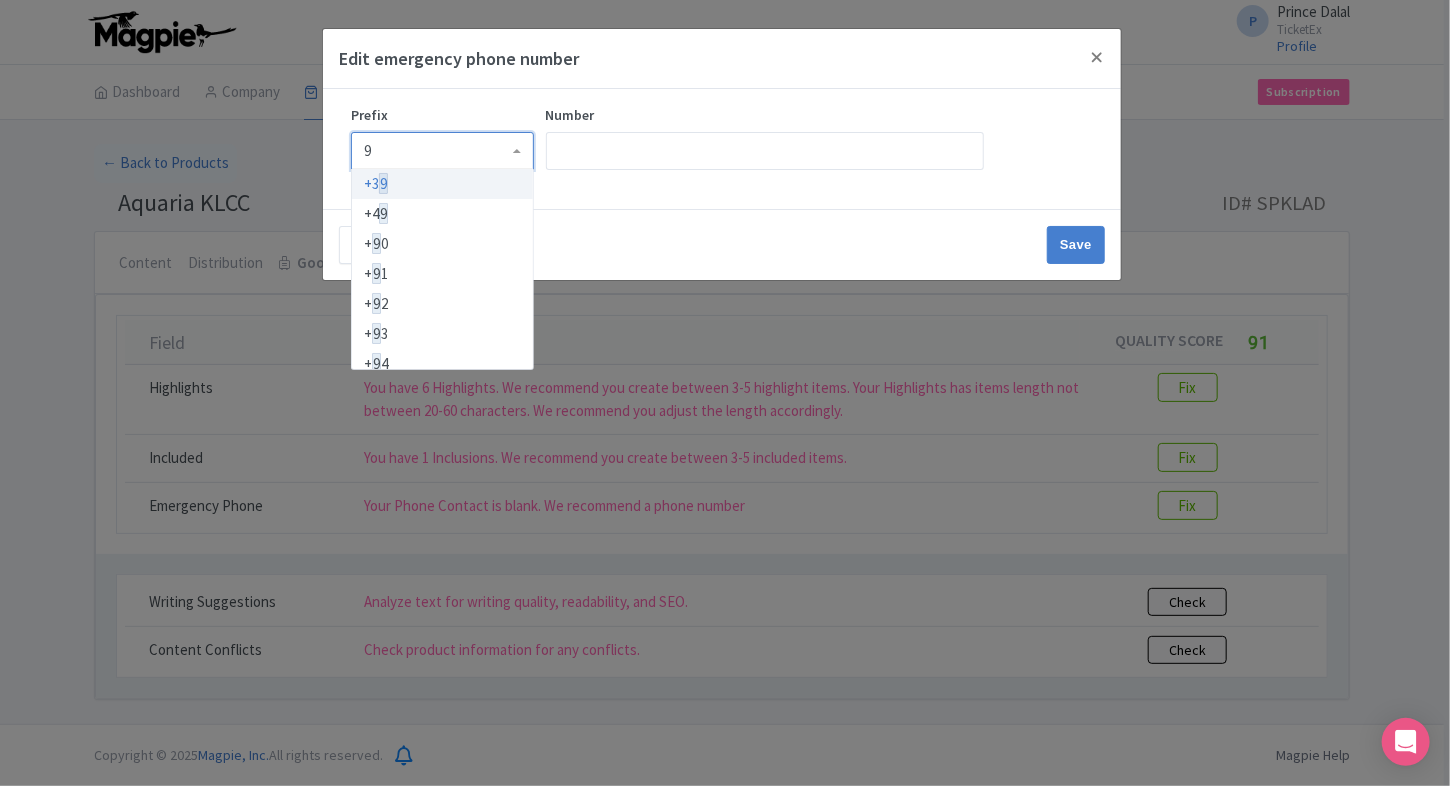type on "91" 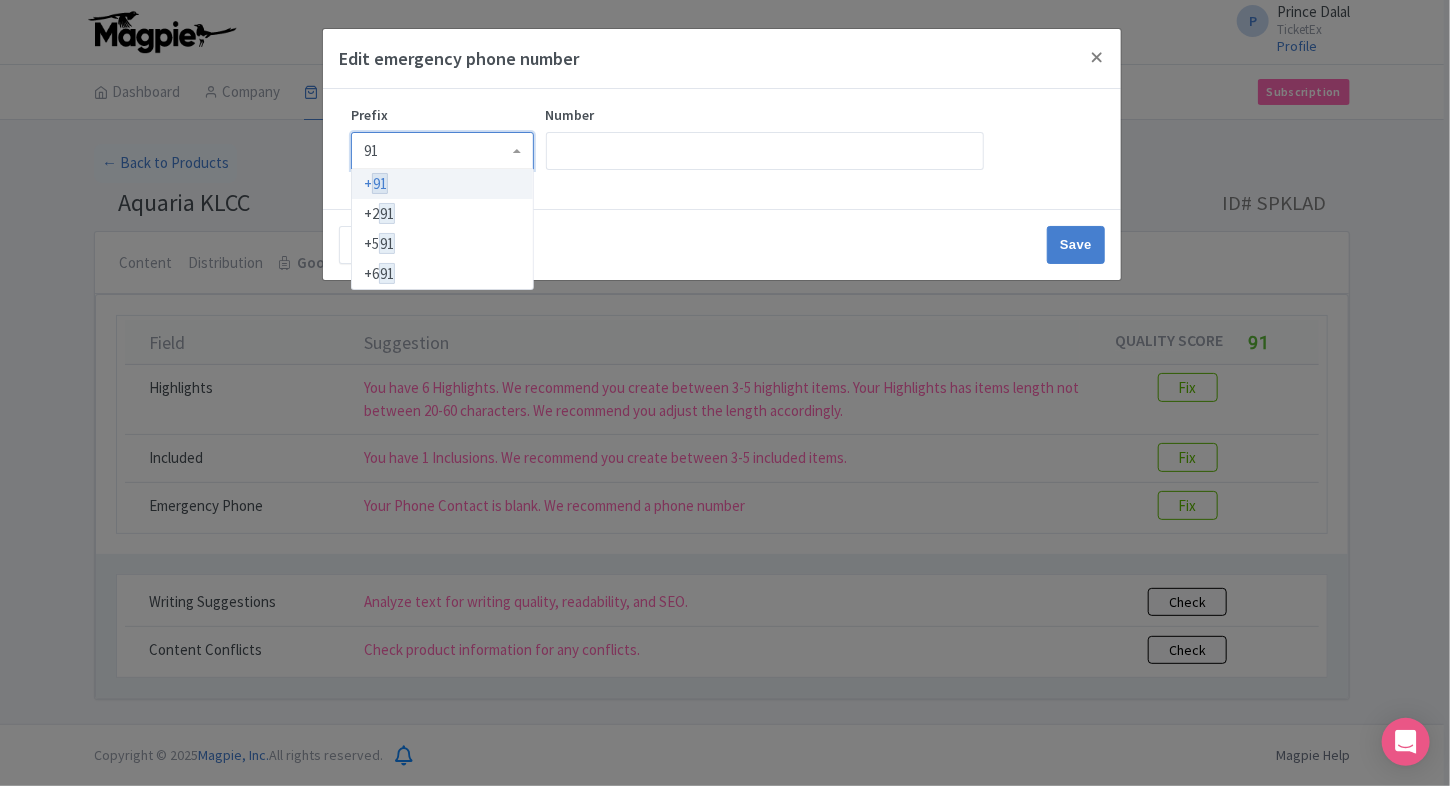 type 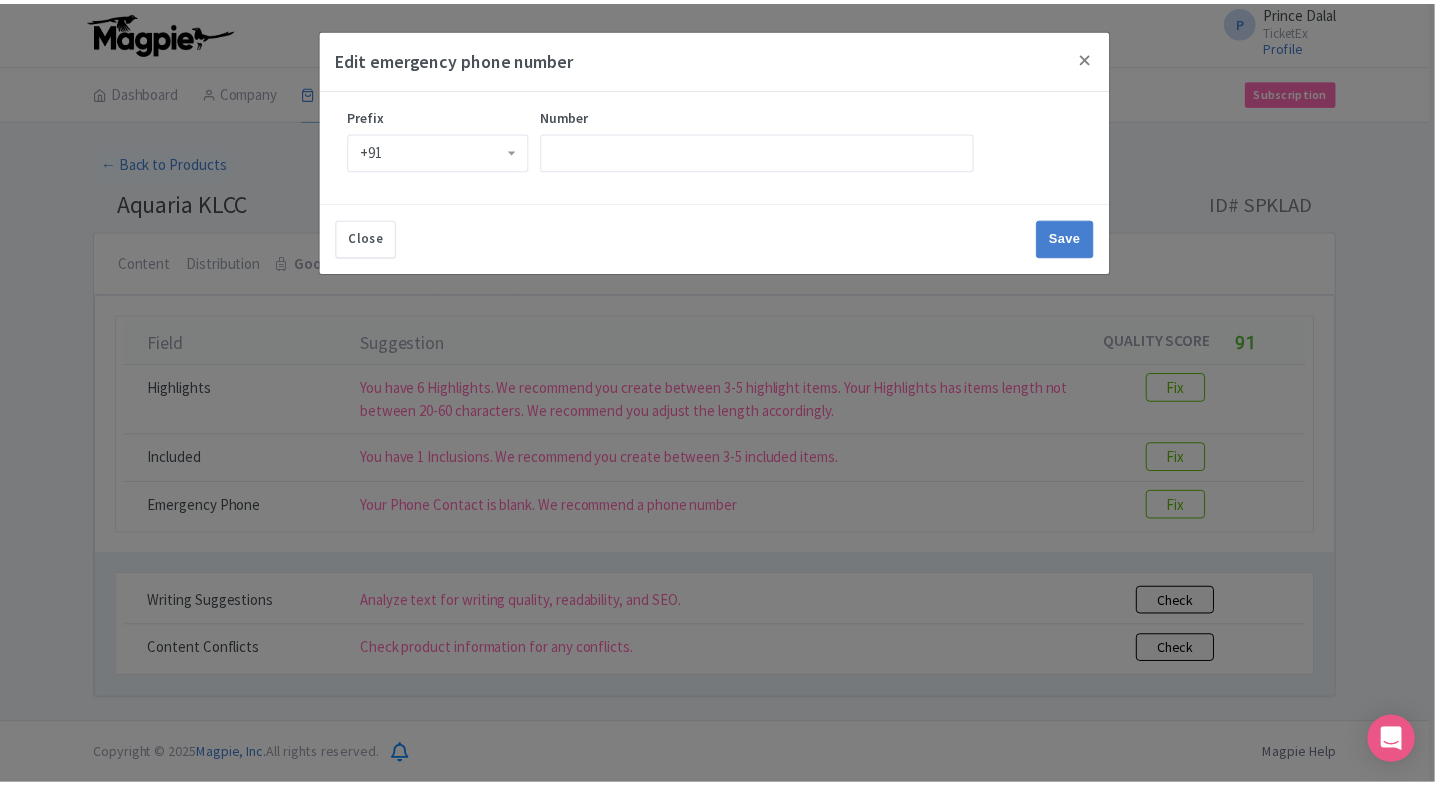 scroll, scrollTop: 0, scrollLeft: 0, axis: both 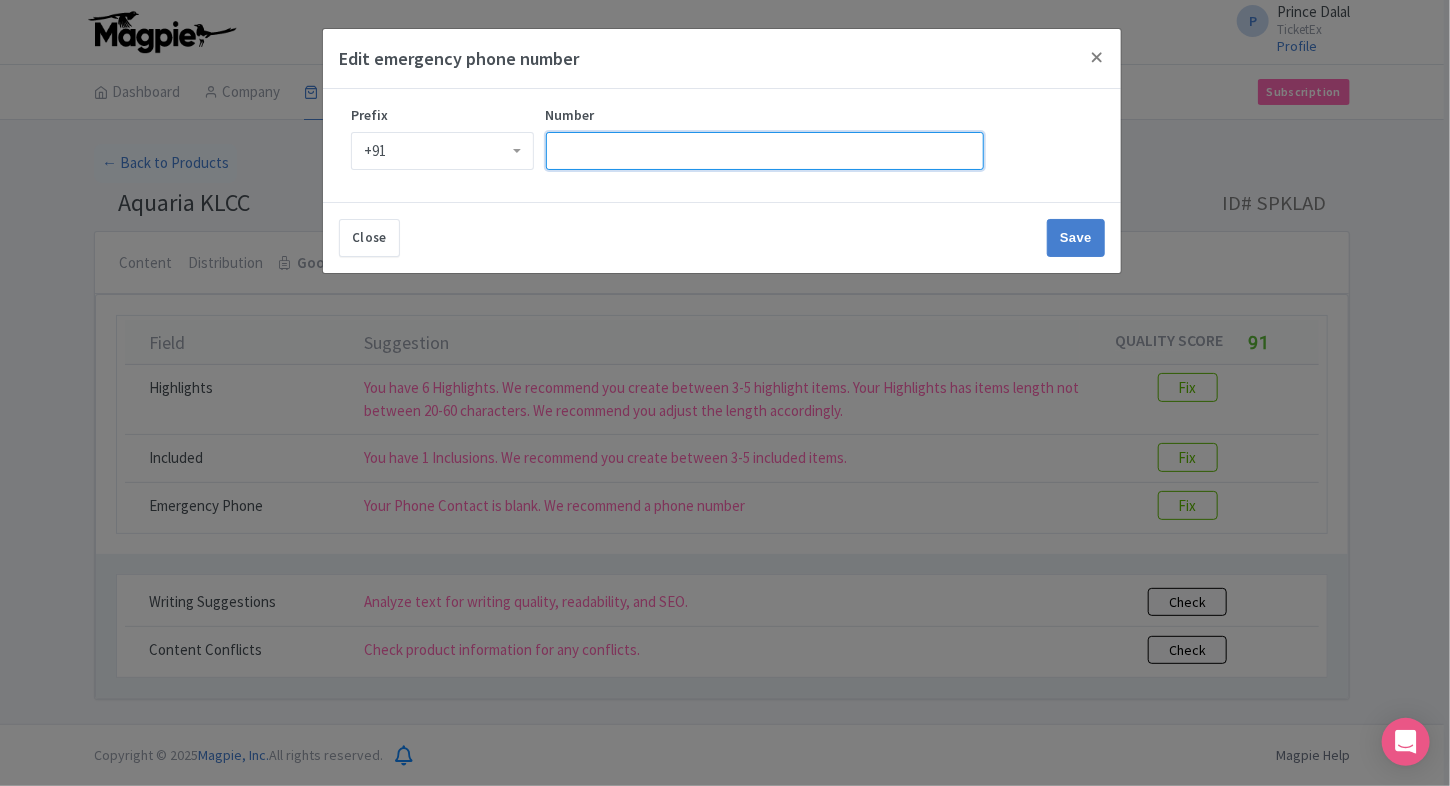 click on "Number" at bounding box center (765, 151) 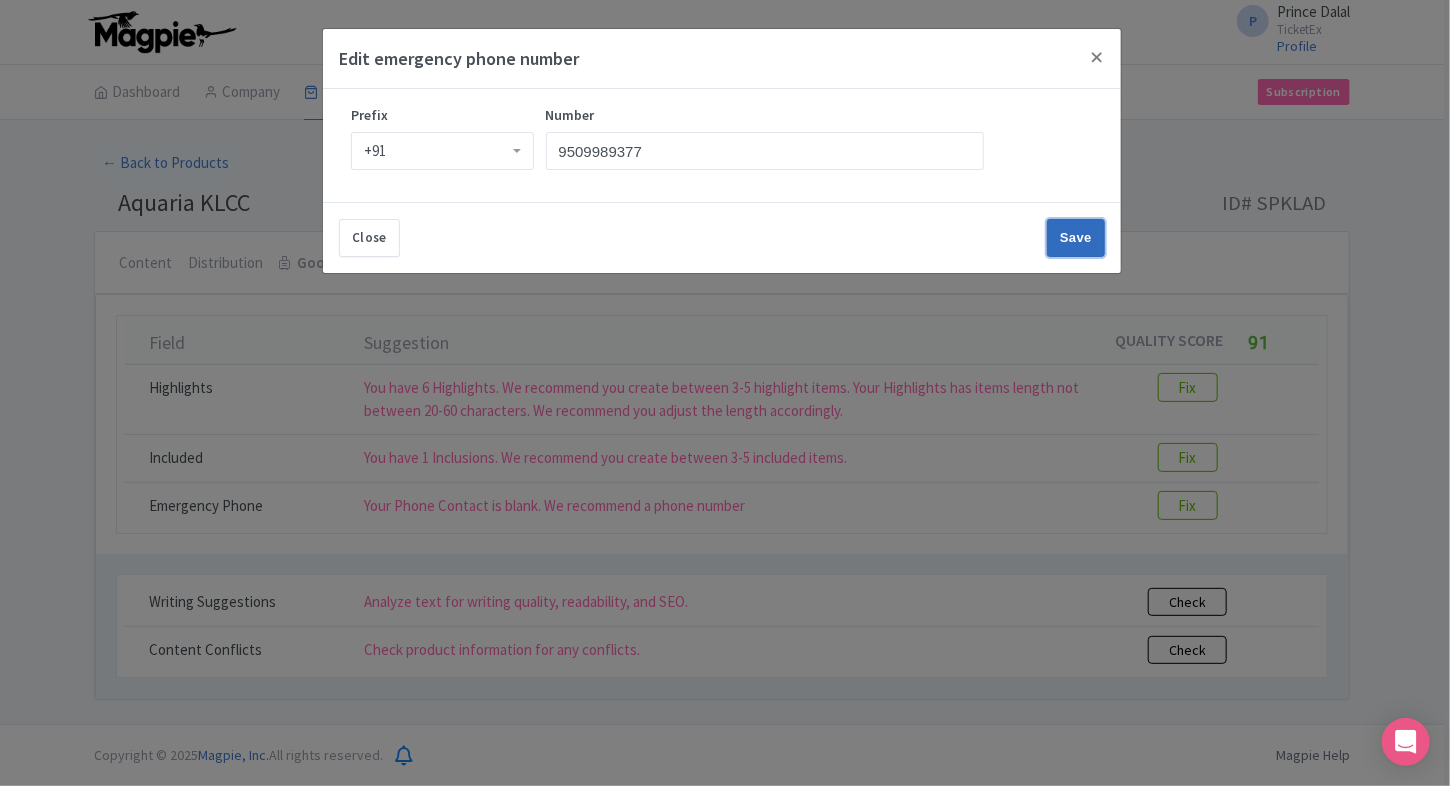 click on "Save" at bounding box center (1076, 238) 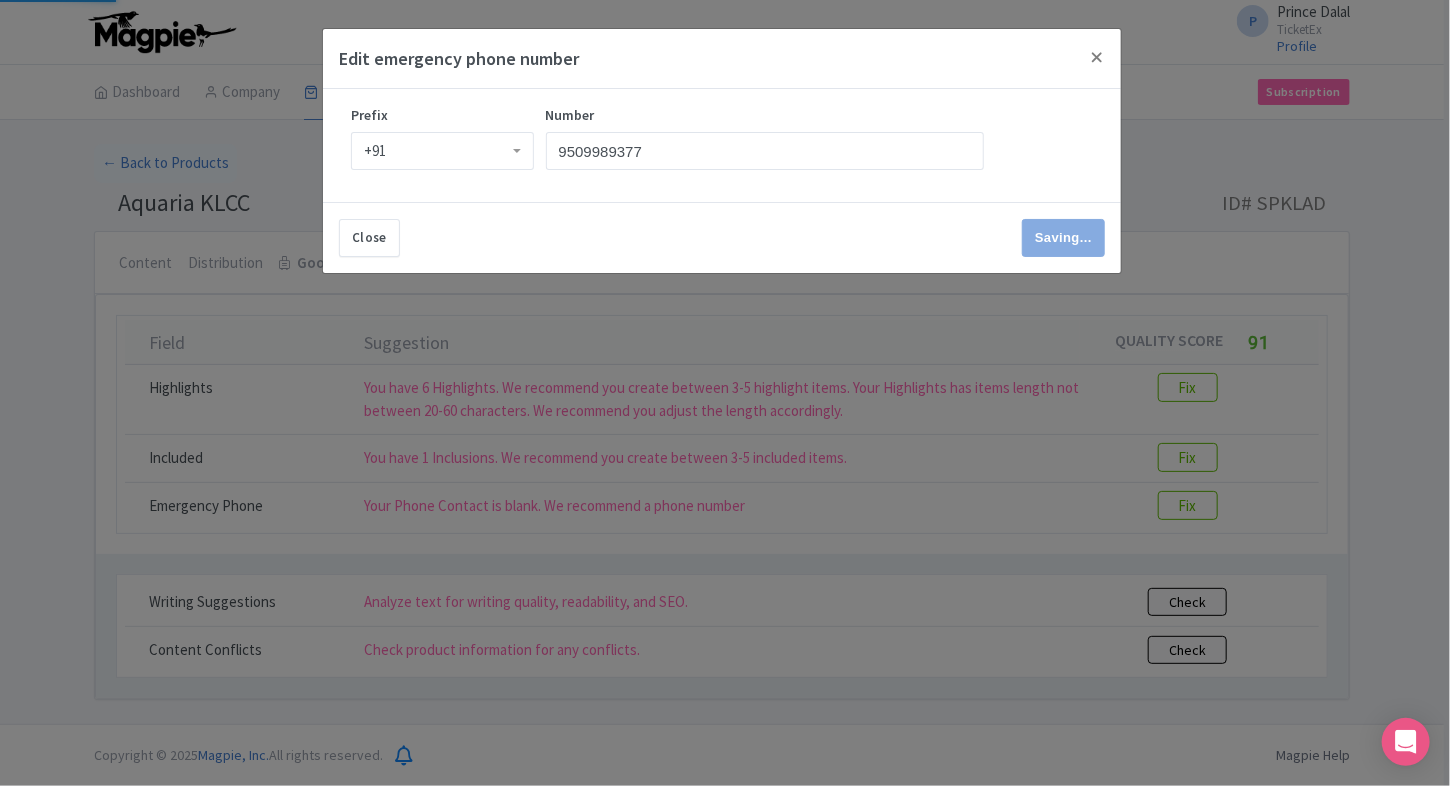 type on "Save" 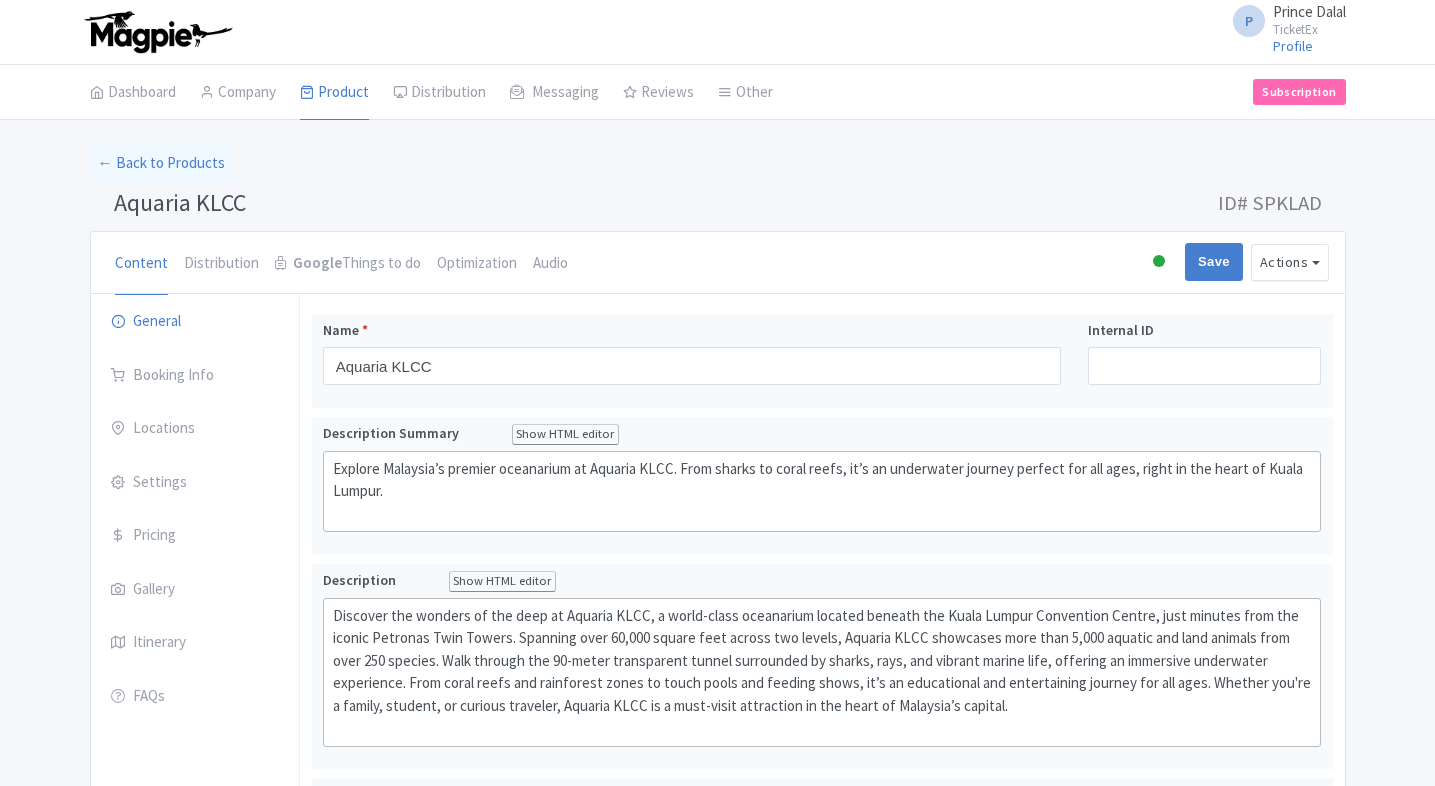 scroll, scrollTop: 0, scrollLeft: 0, axis: both 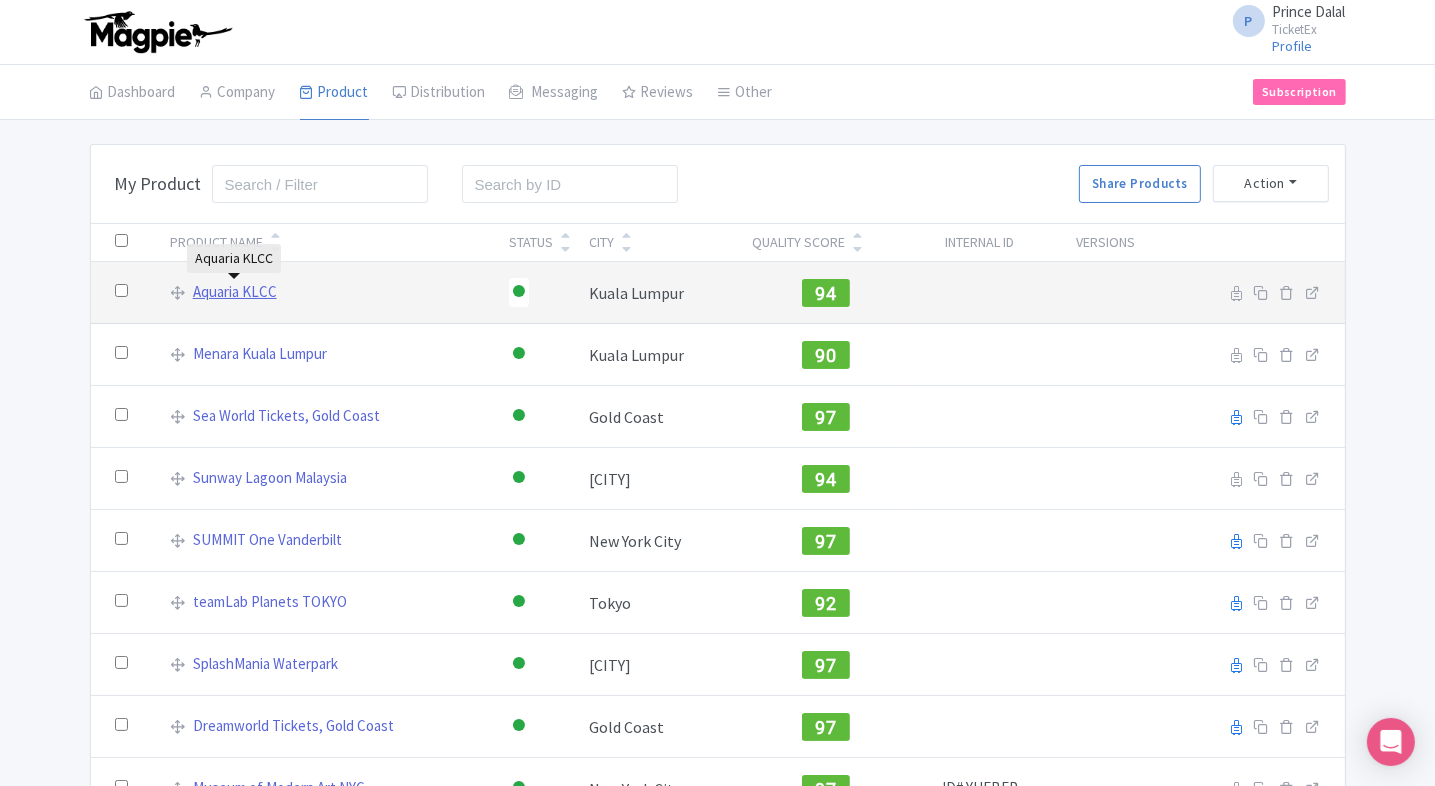 click on "Aquaria KLCC" at bounding box center (235, 292) 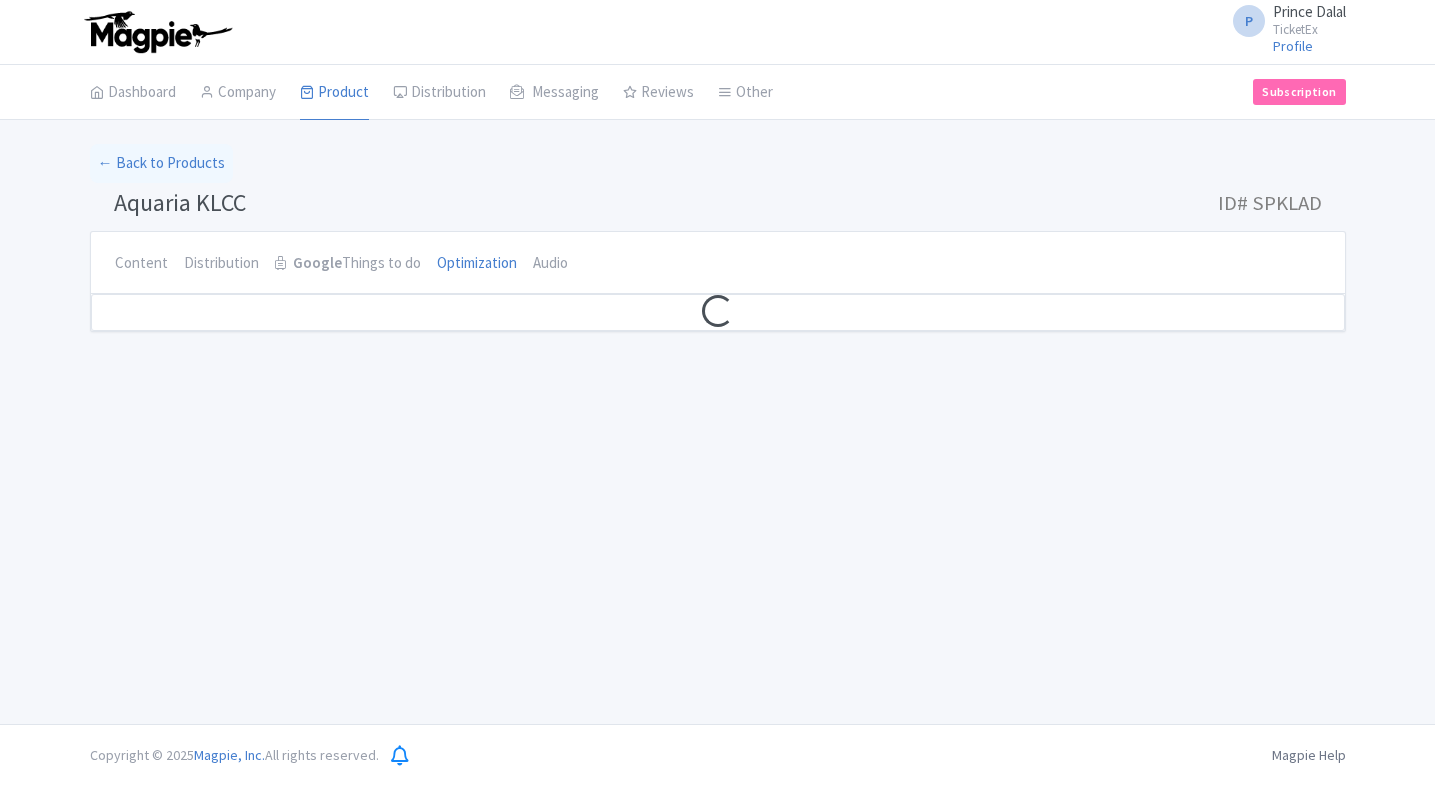 scroll, scrollTop: 0, scrollLeft: 0, axis: both 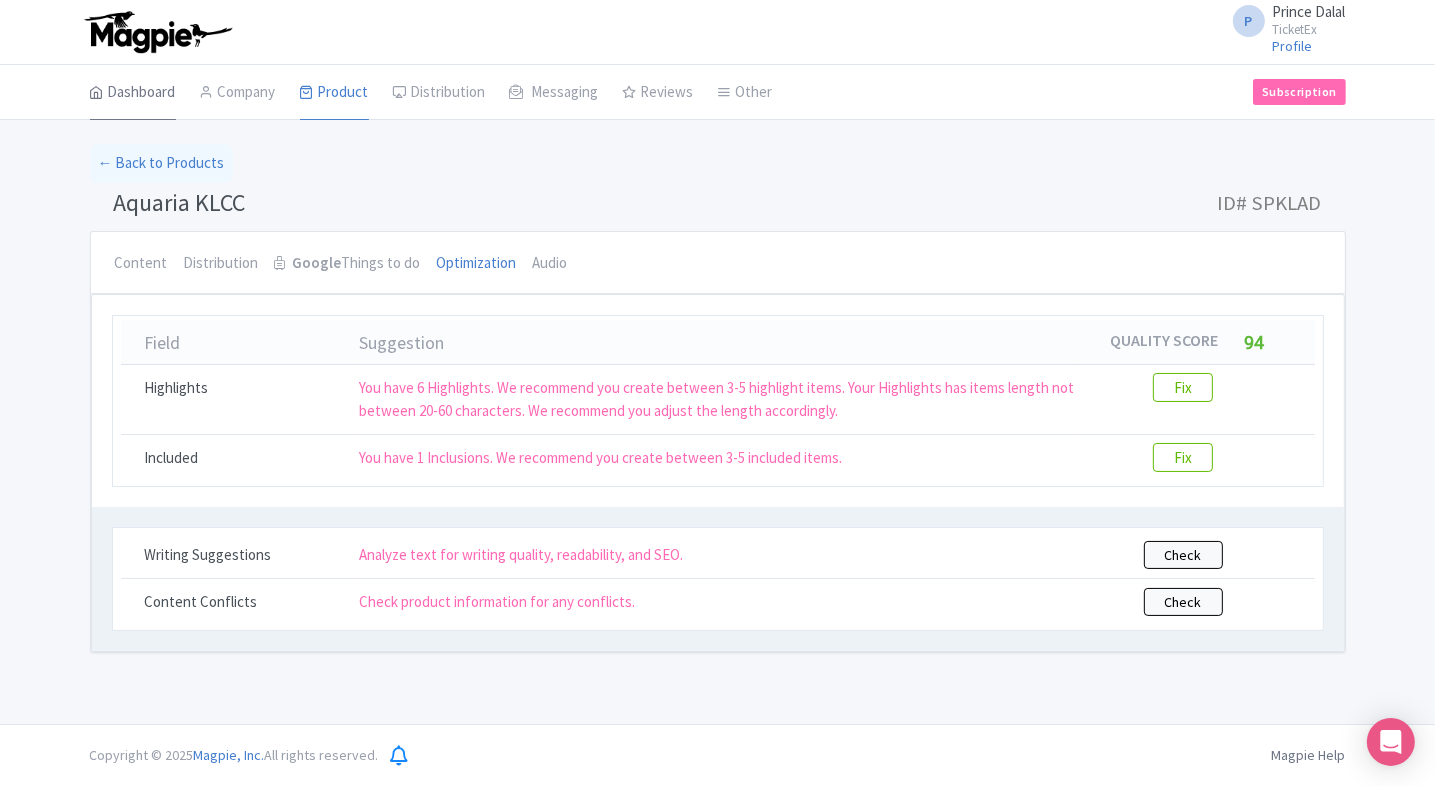 click on "Dashboard" at bounding box center (133, 93) 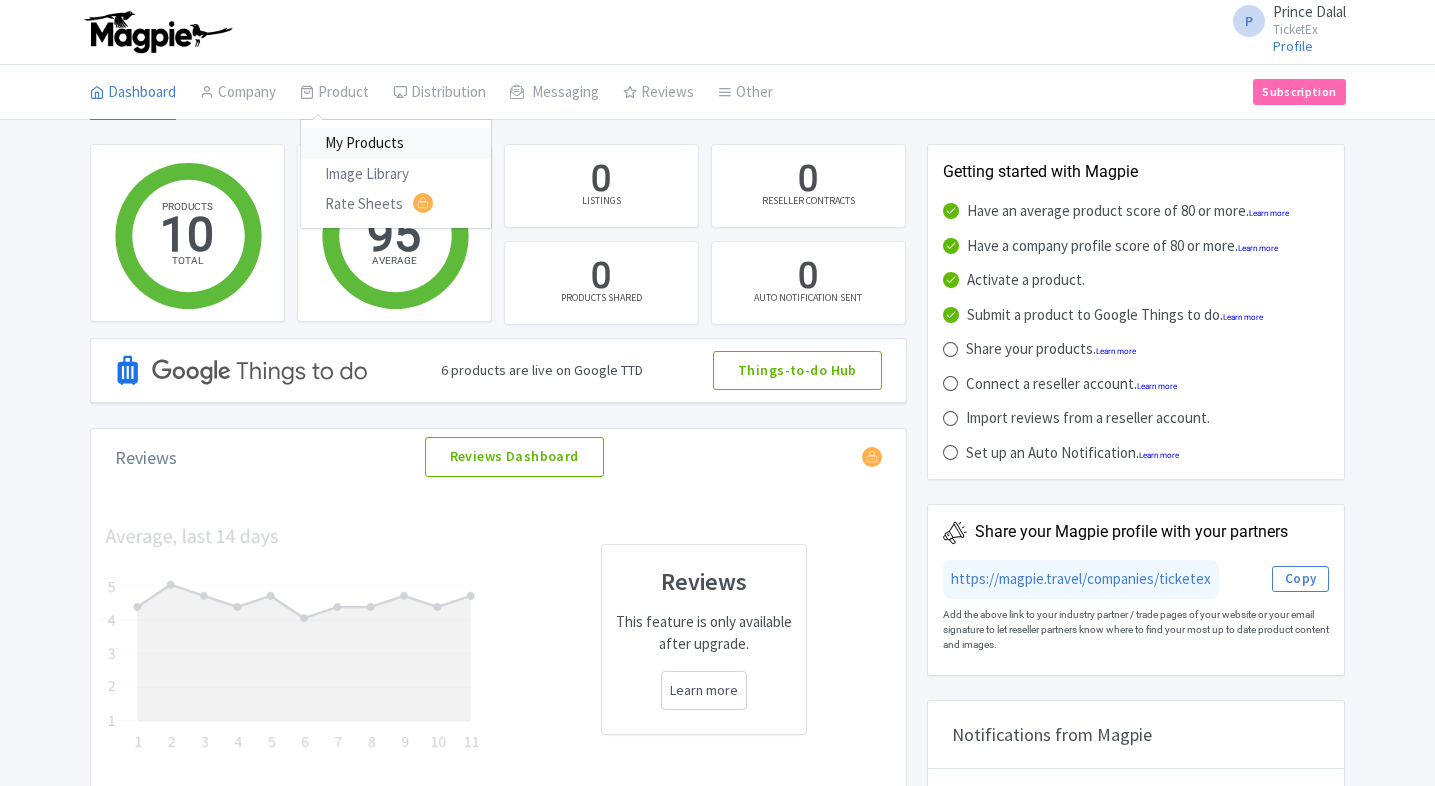 scroll, scrollTop: 0, scrollLeft: 0, axis: both 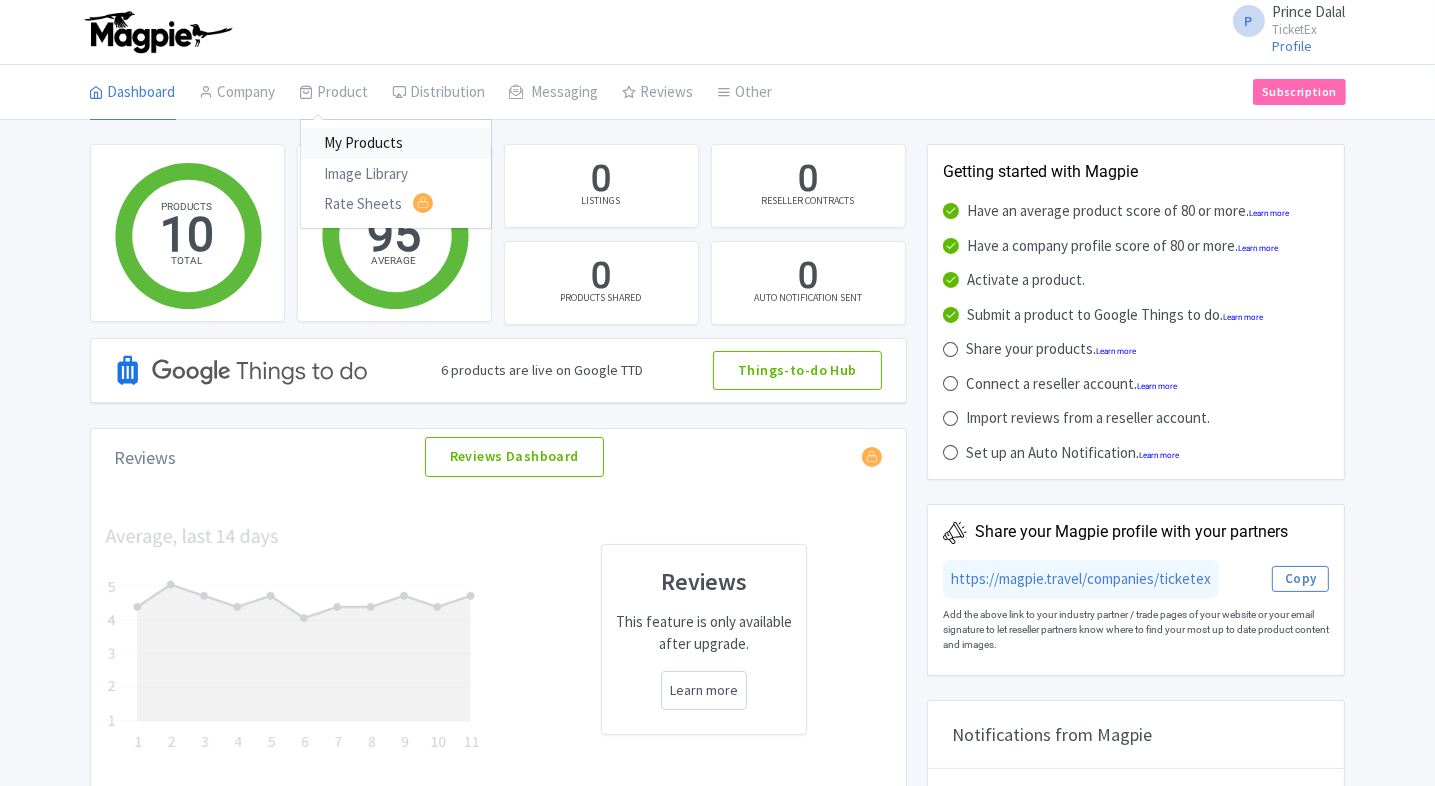 click on "My Products" at bounding box center [396, 143] 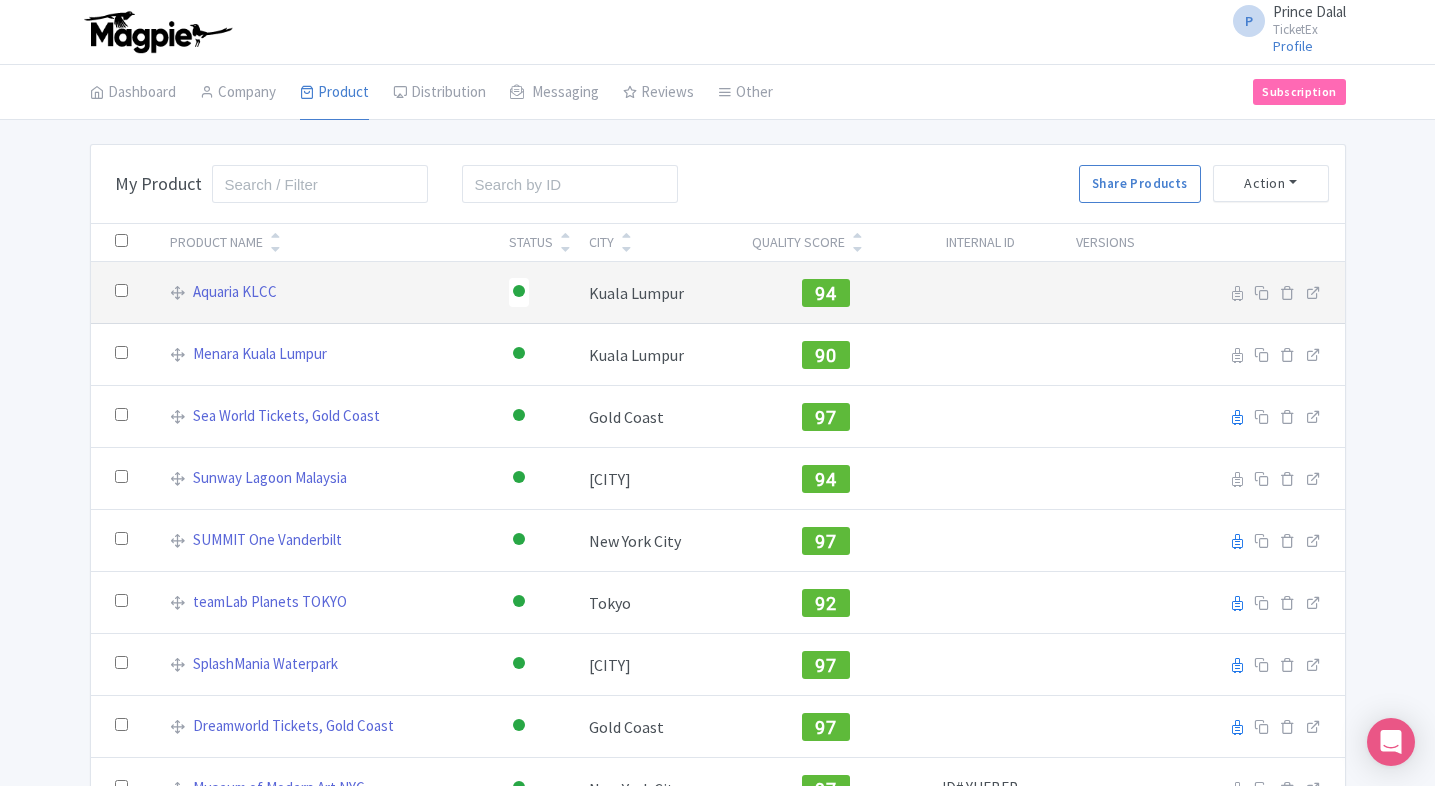scroll, scrollTop: 0, scrollLeft: 0, axis: both 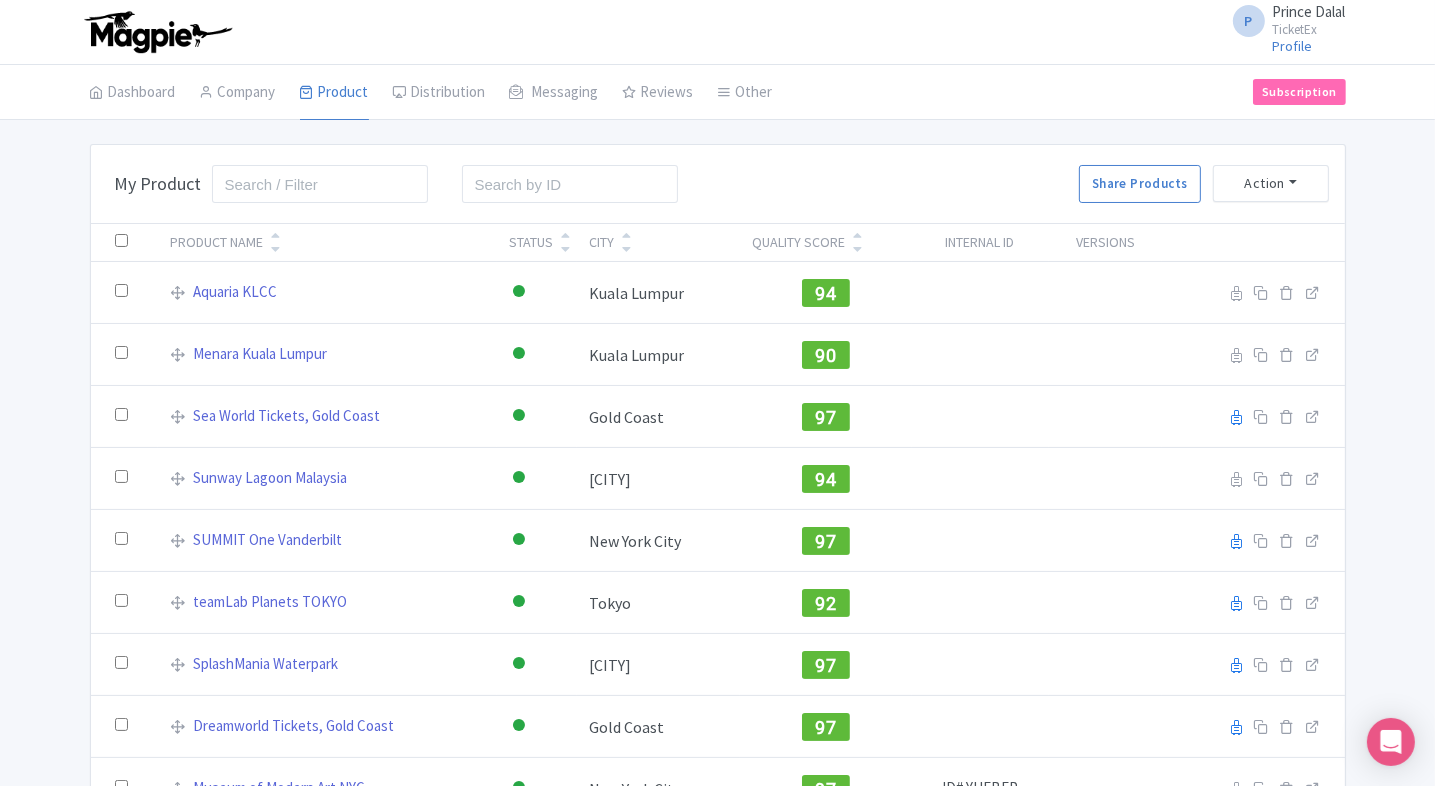 click at bounding box center [857, 249] 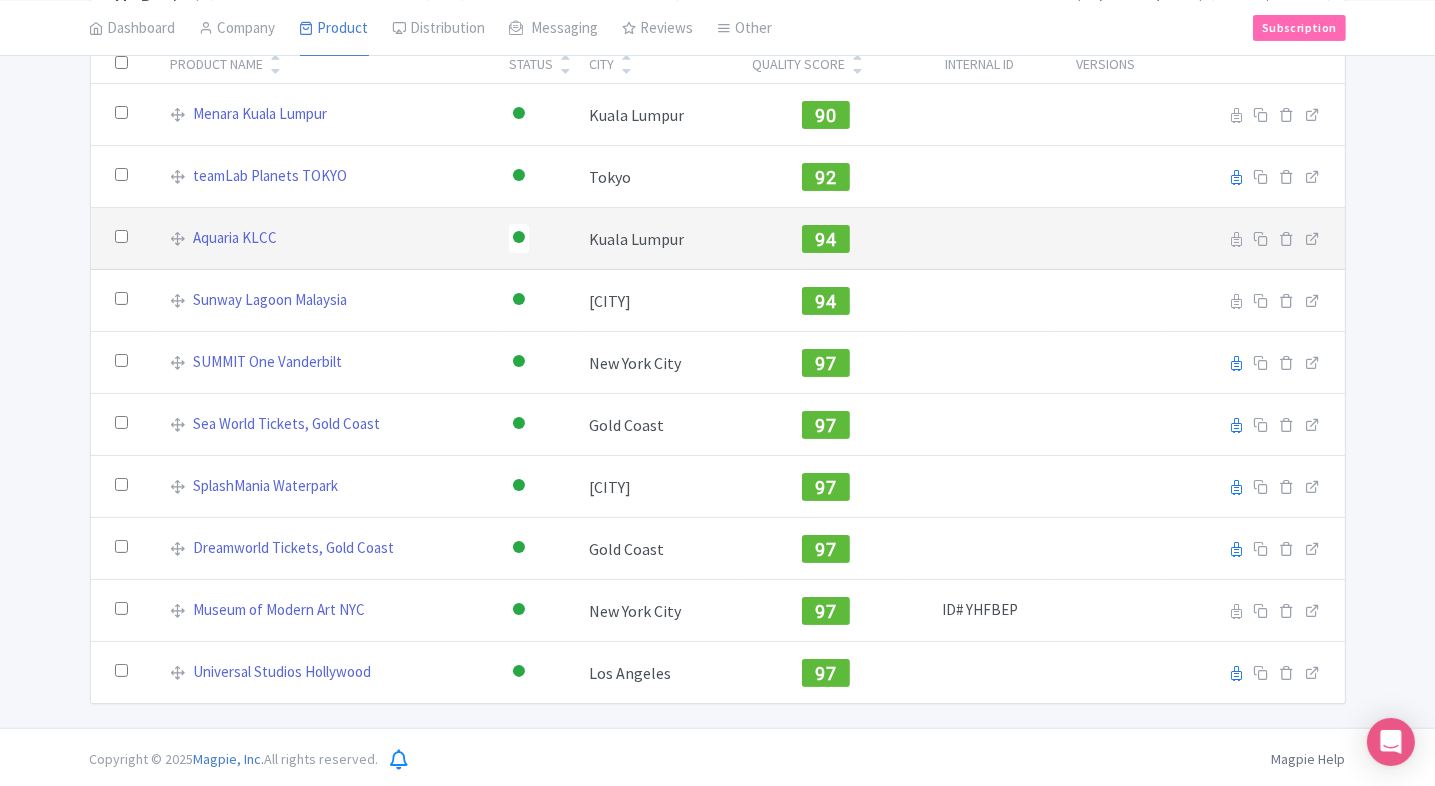 scroll, scrollTop: 0, scrollLeft: 0, axis: both 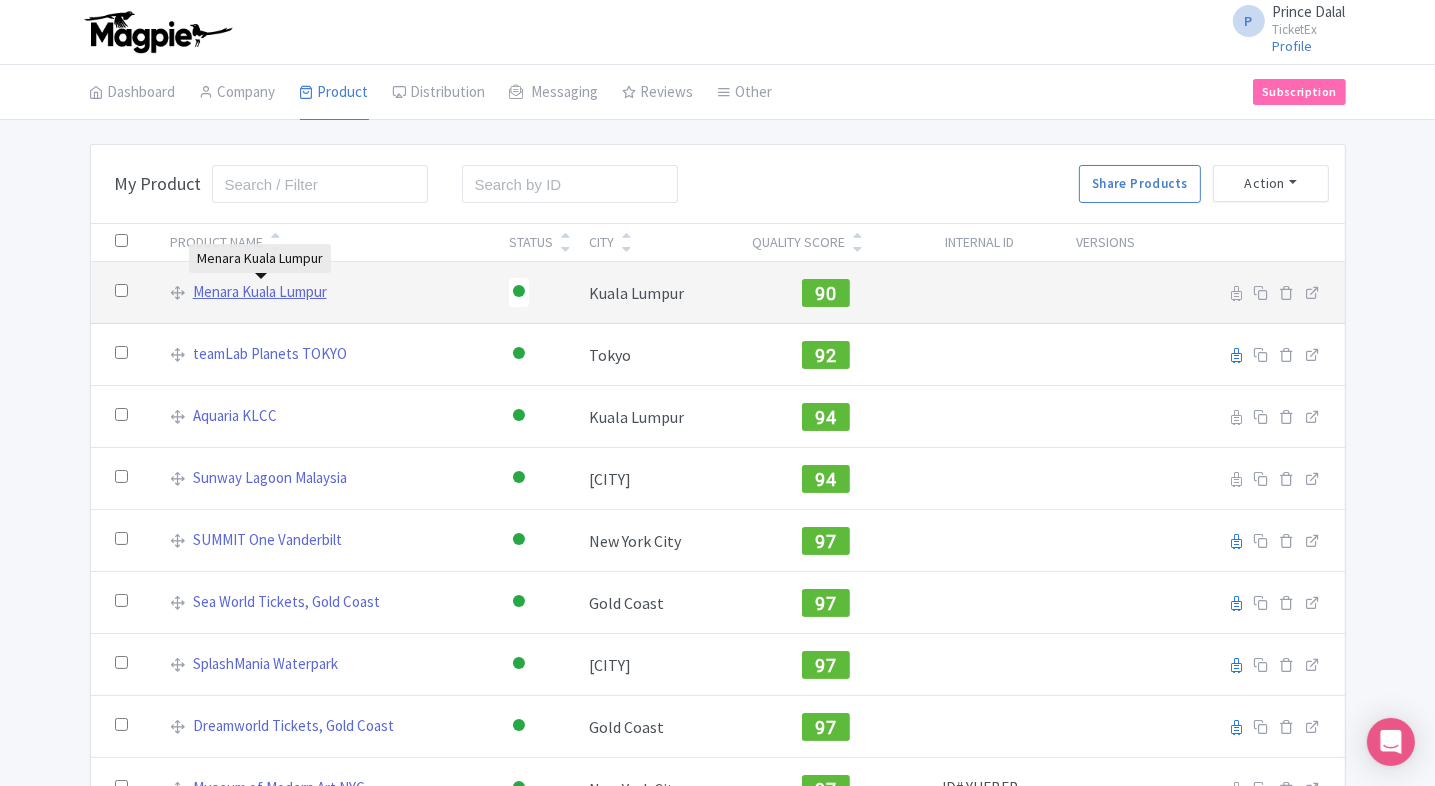 click on "Menara Kuala Lumpur" at bounding box center [260, 292] 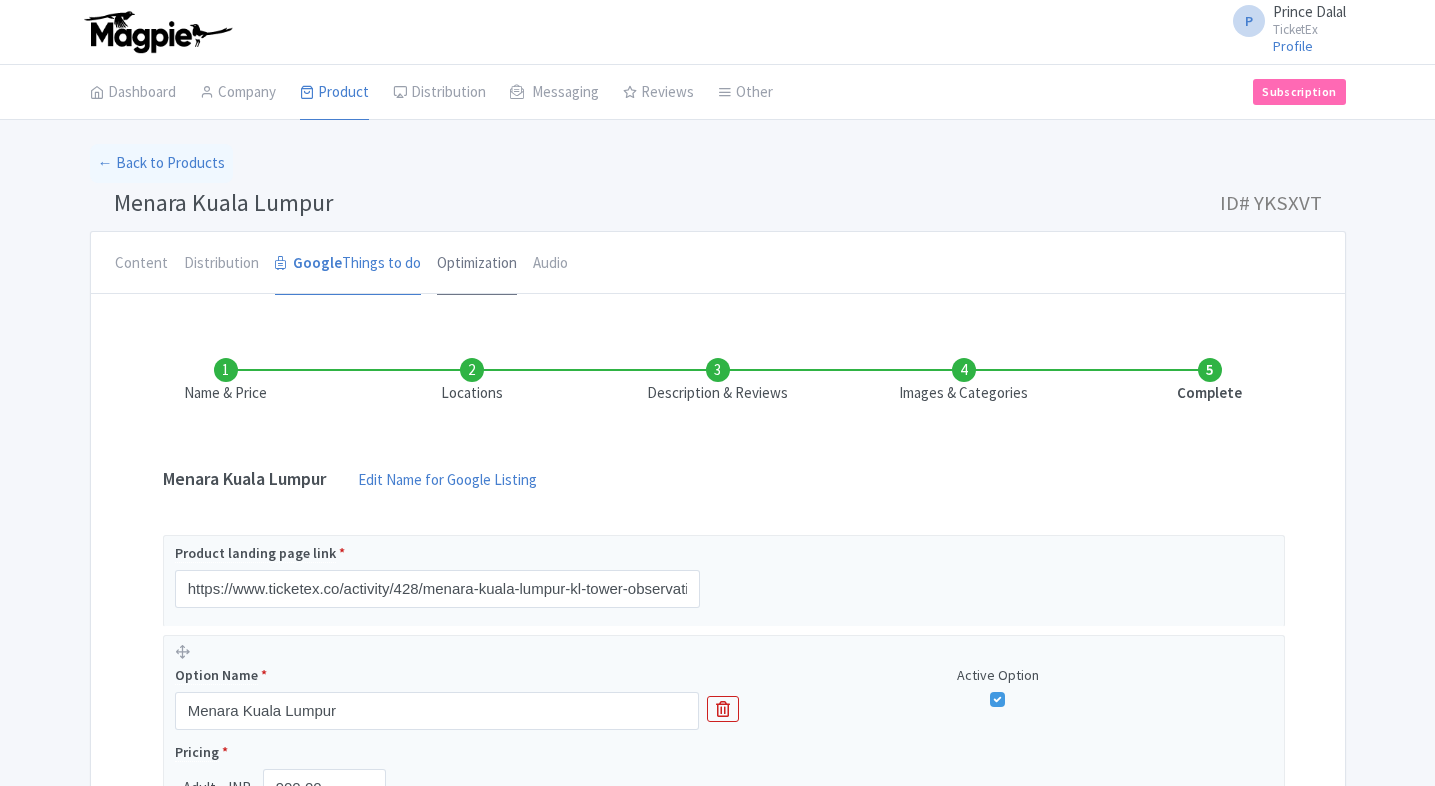 scroll, scrollTop: 0, scrollLeft: 0, axis: both 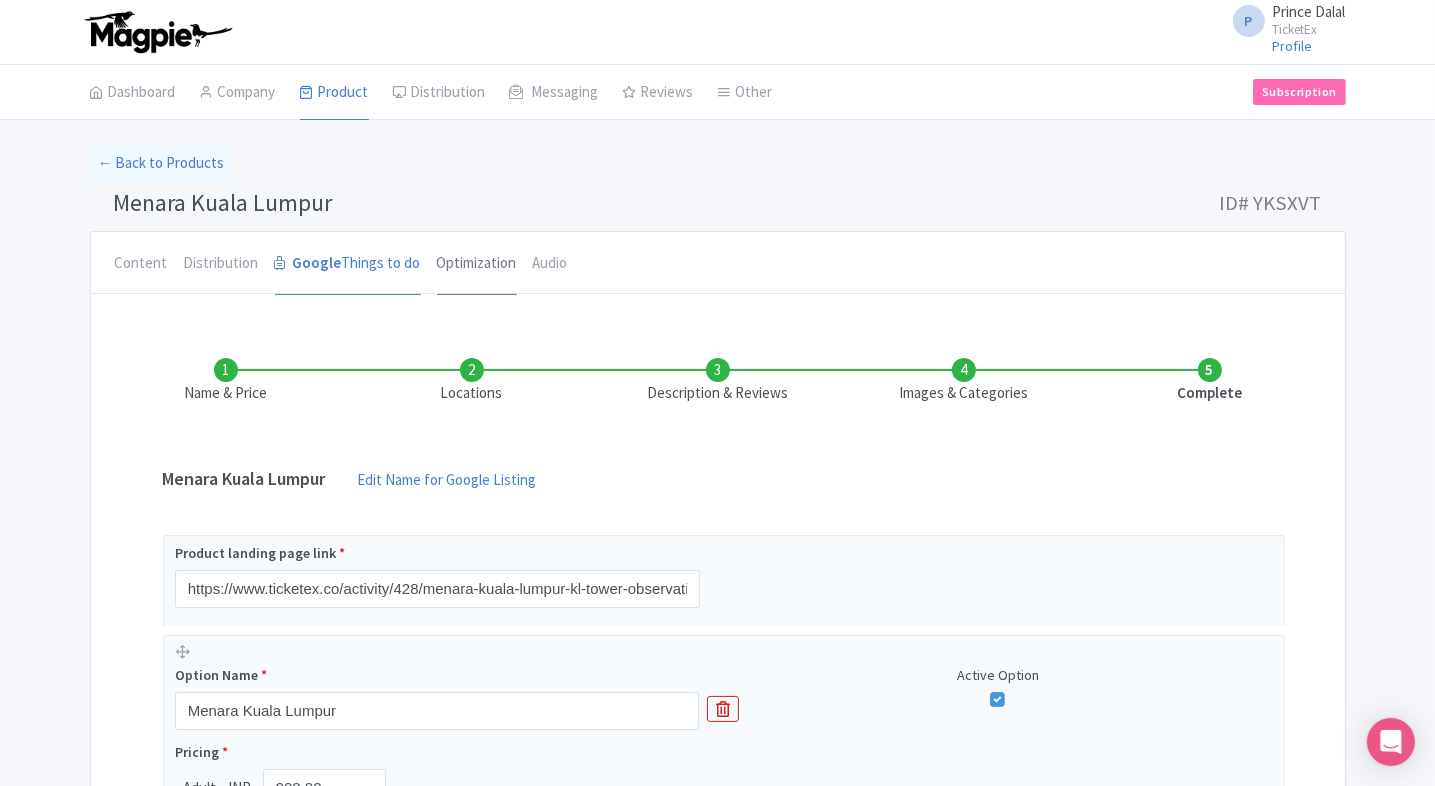 click on "Optimization" at bounding box center [477, 264] 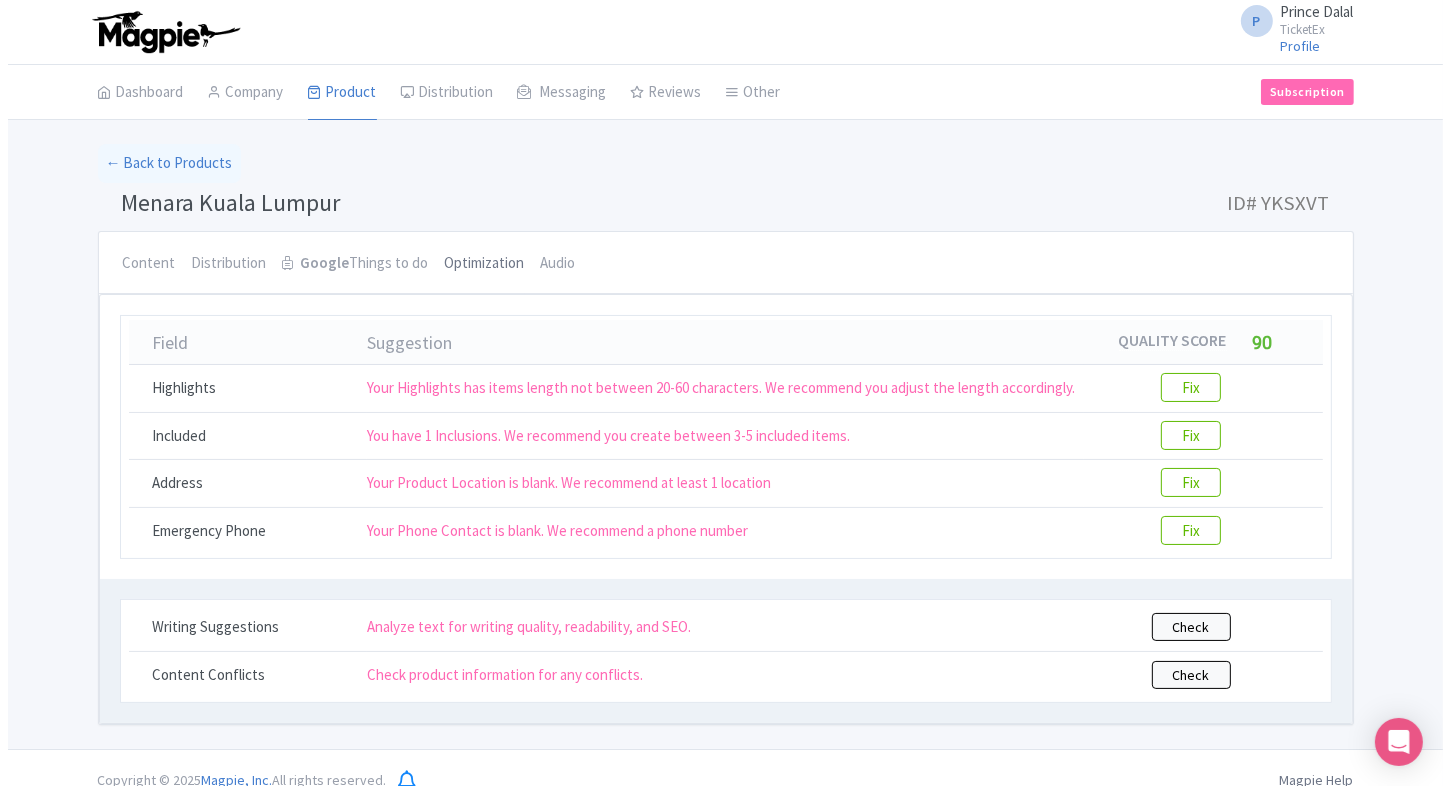 scroll, scrollTop: 20, scrollLeft: 0, axis: vertical 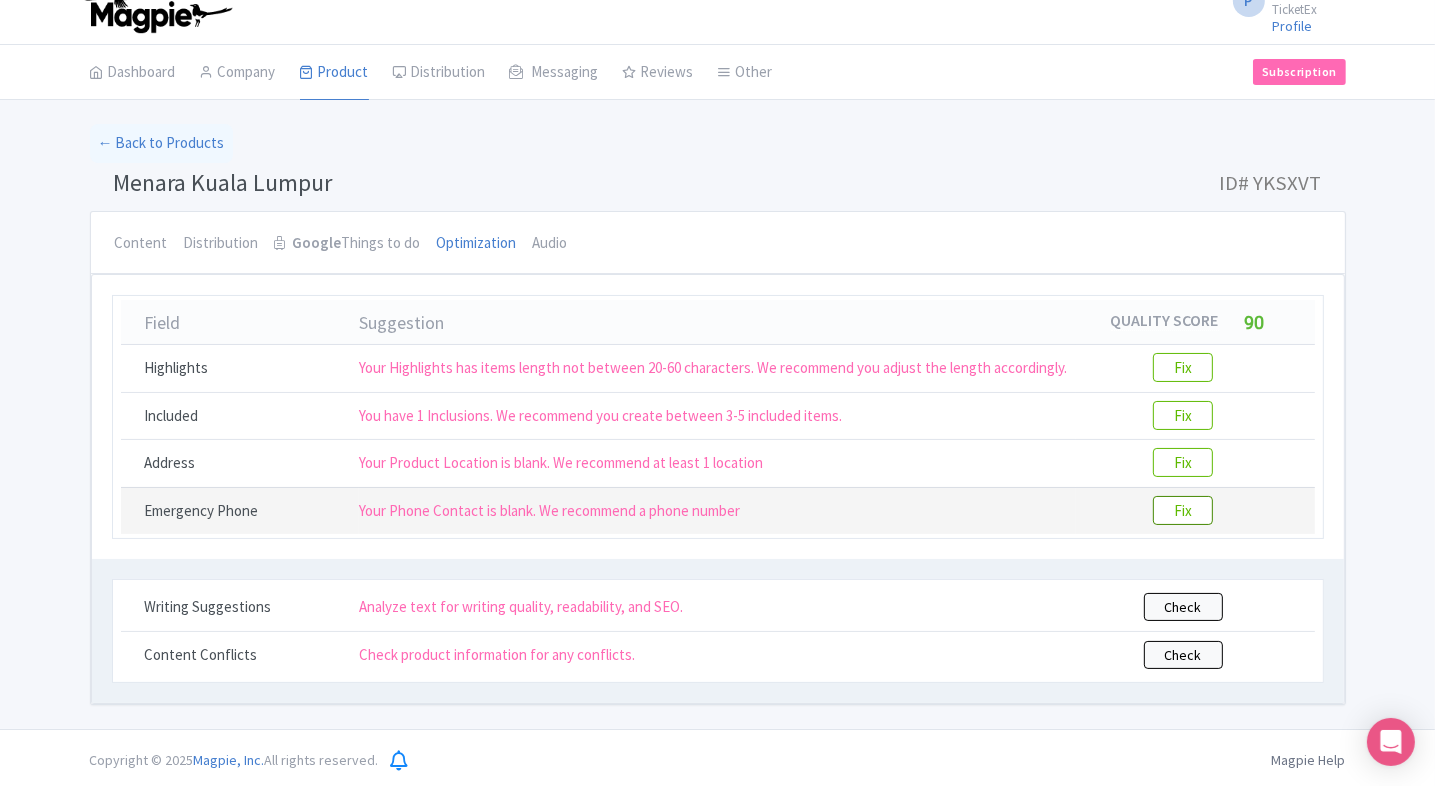 click on "Fix" at bounding box center (1183, 510) 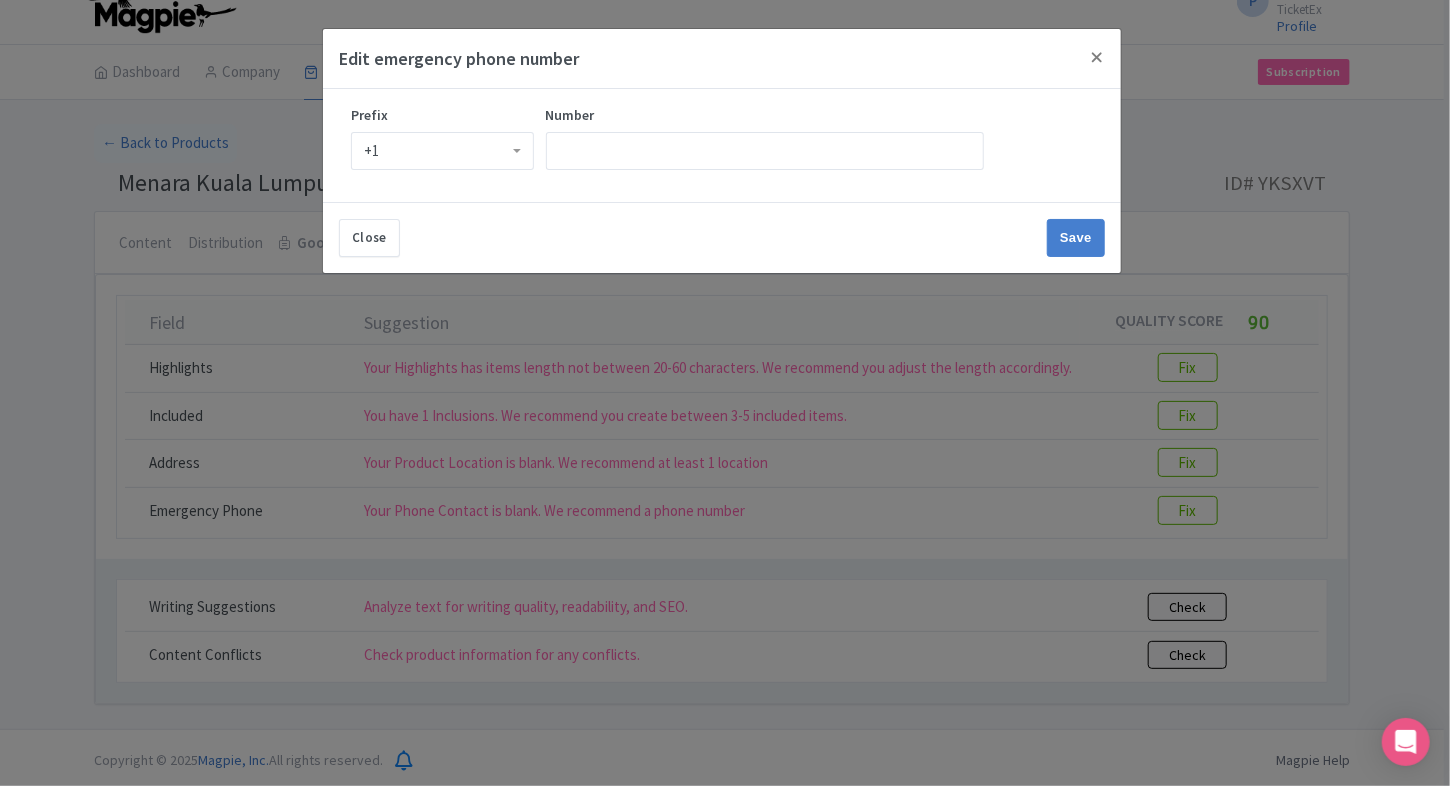 click on "+1" at bounding box center (442, 151) 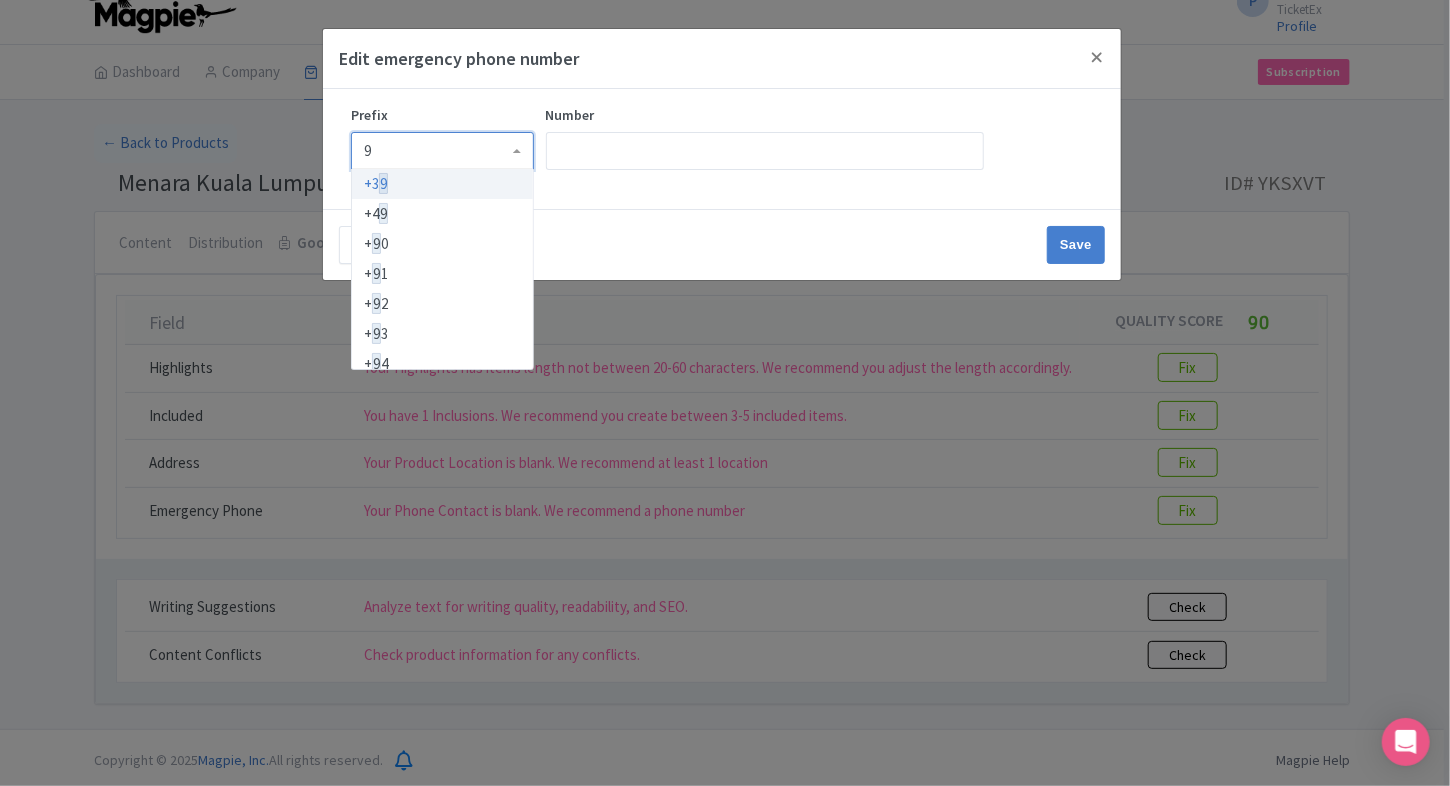 type on "91" 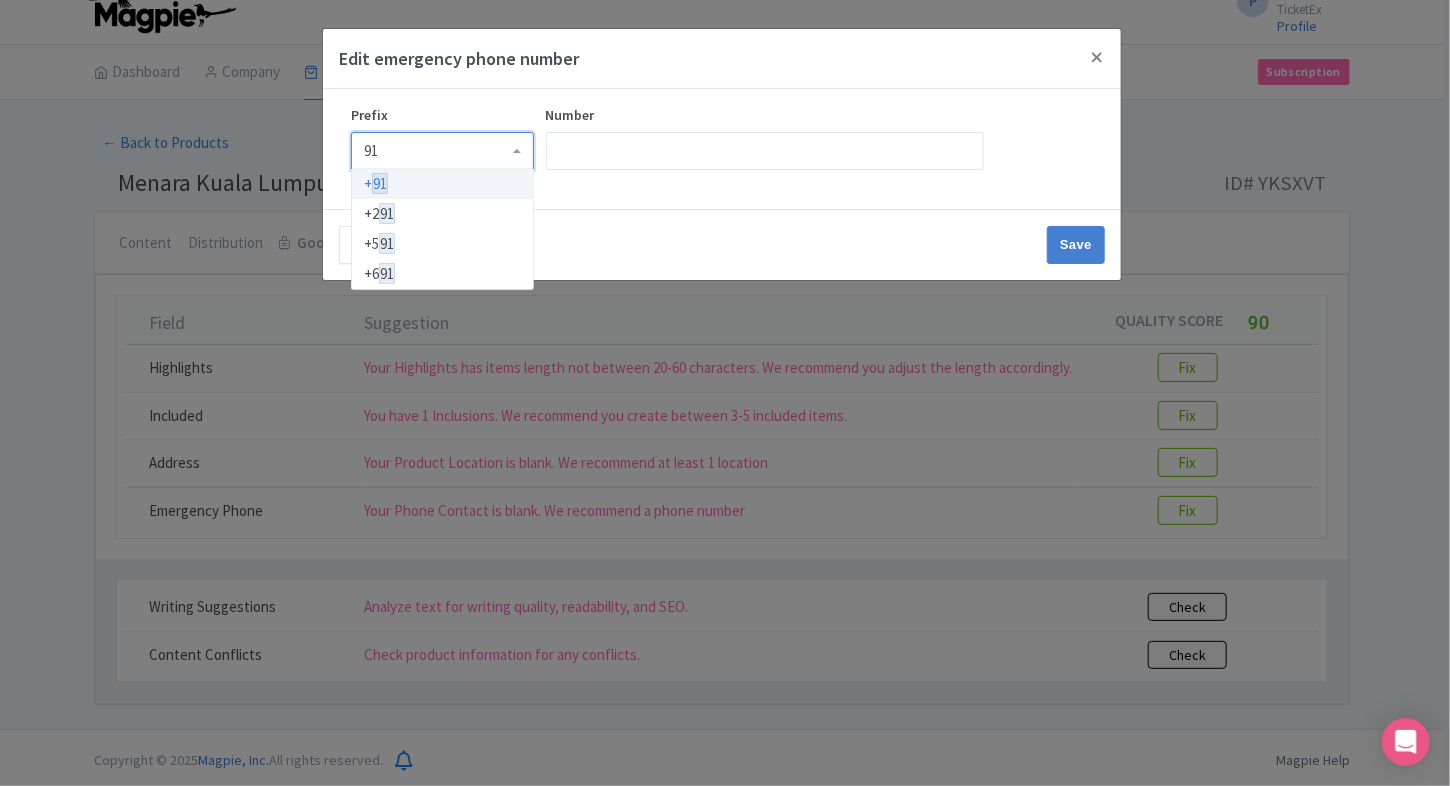 type 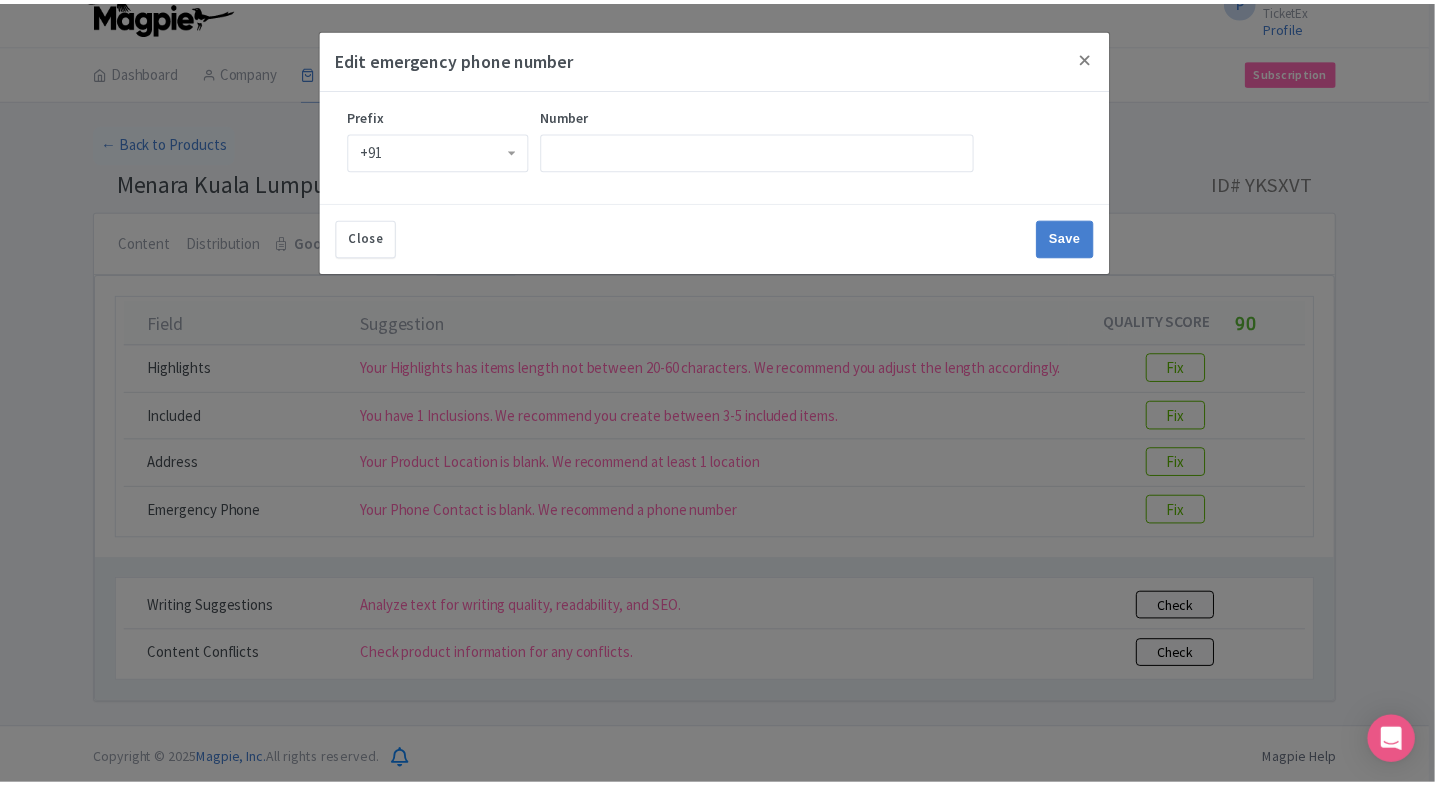 scroll, scrollTop: 0, scrollLeft: 0, axis: both 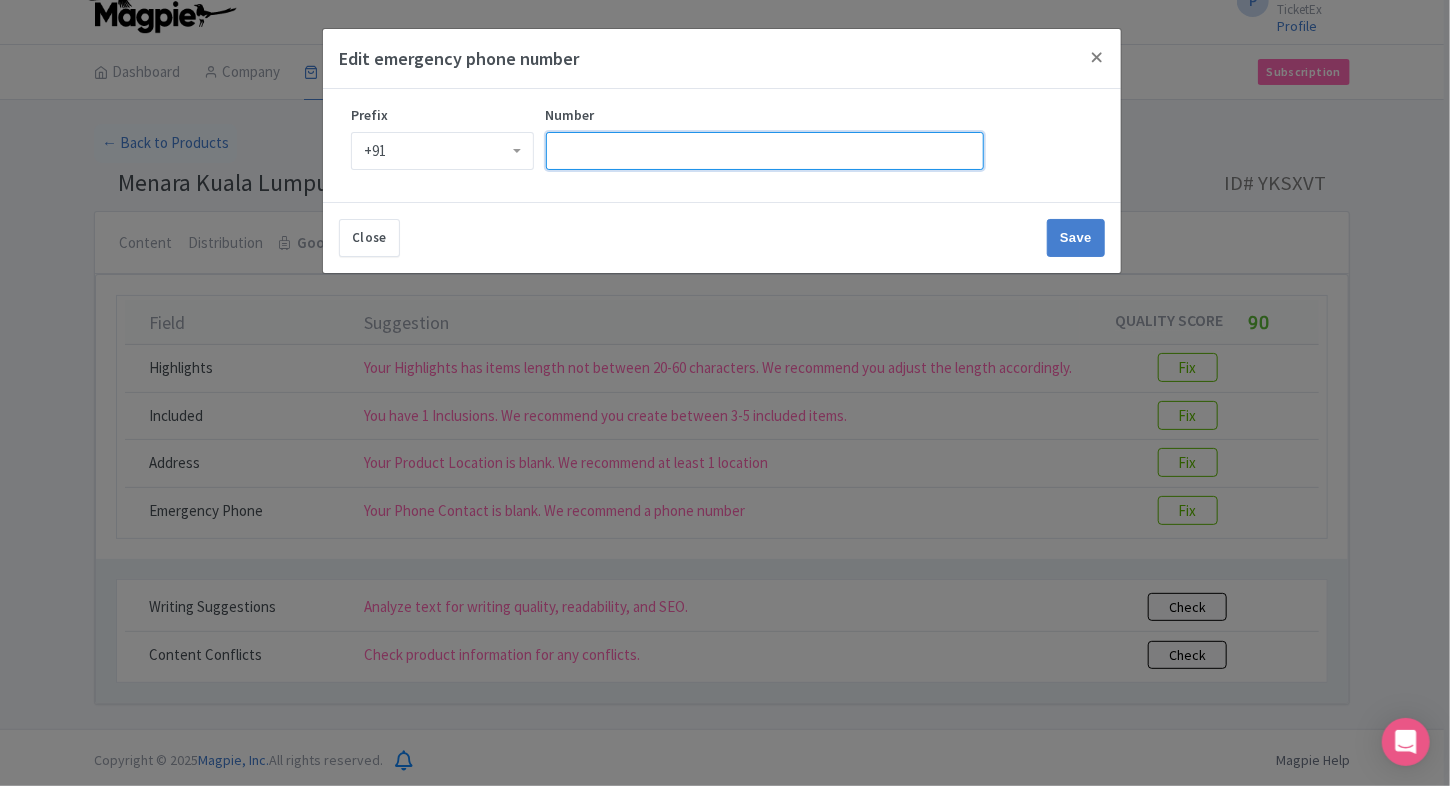 click on "Number" at bounding box center (765, 151) 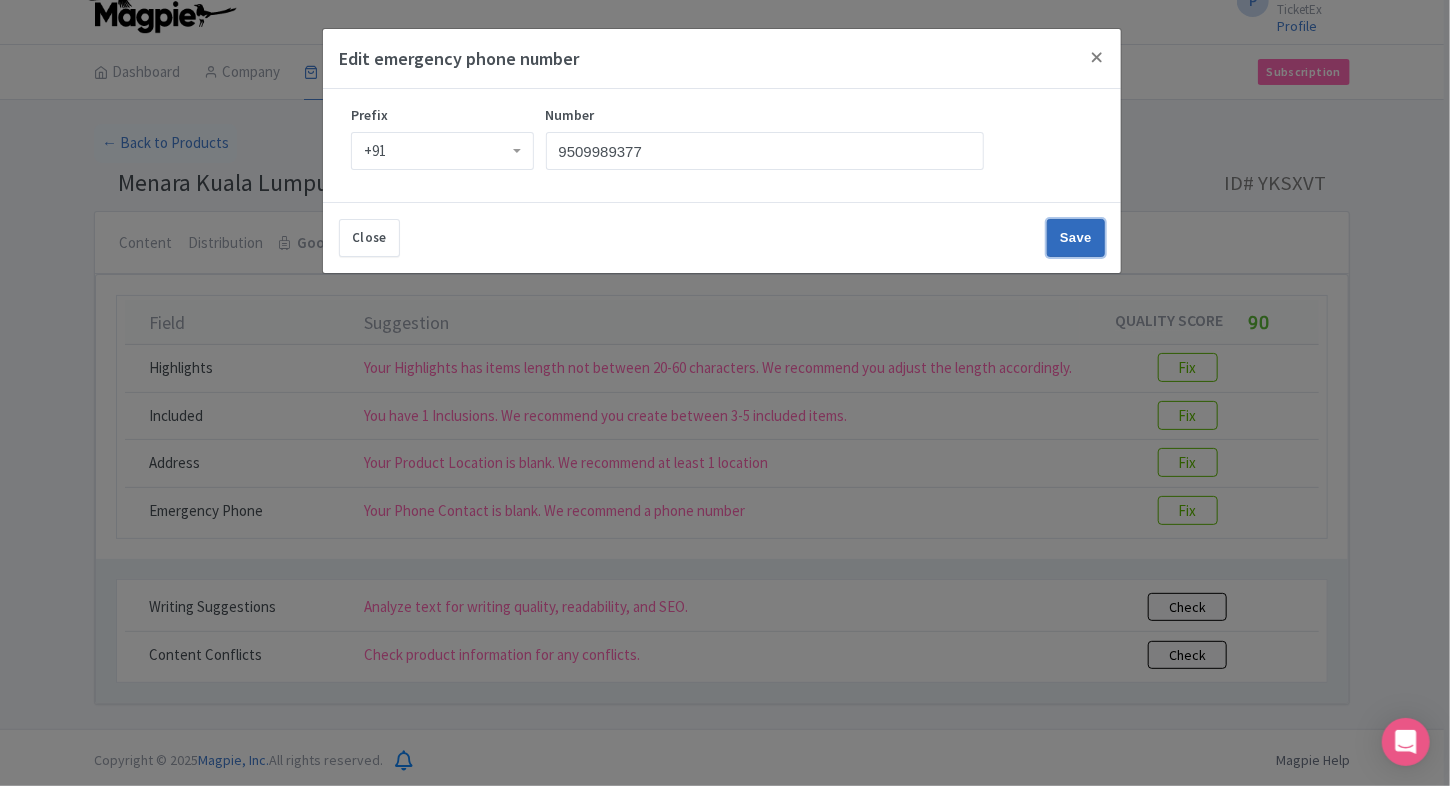 click on "Save" at bounding box center (1076, 238) 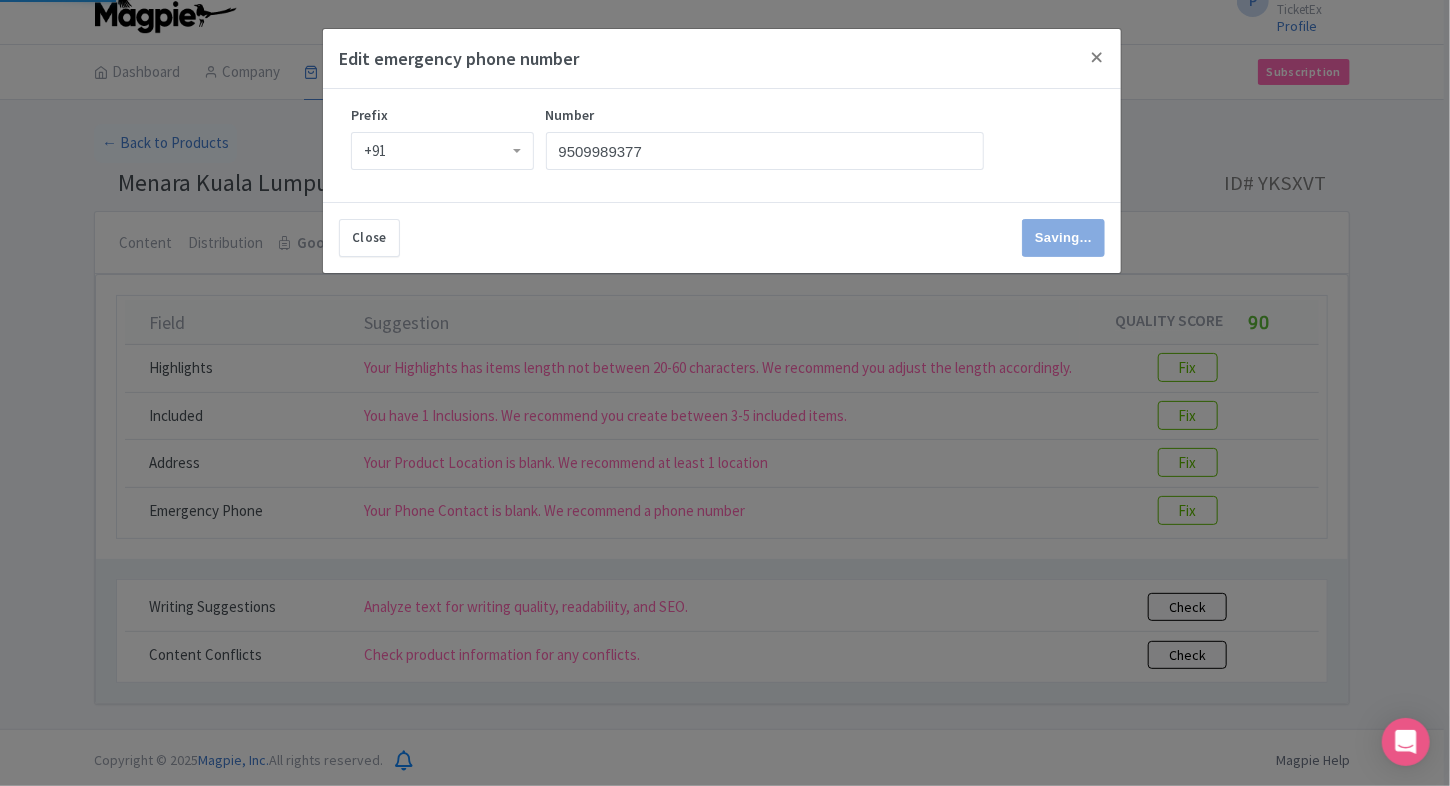 type on "Save" 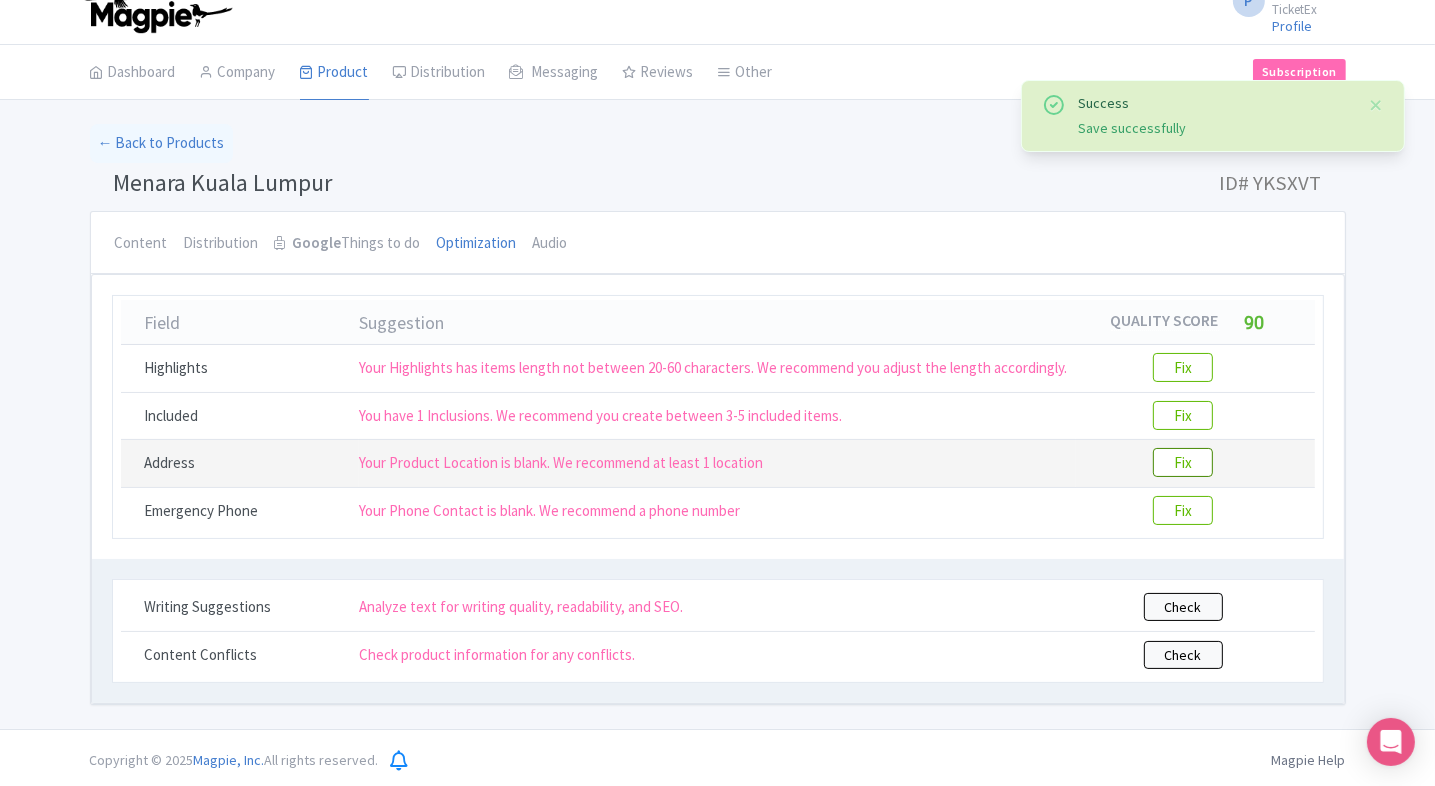 click on "Fix" at bounding box center (1183, 462) 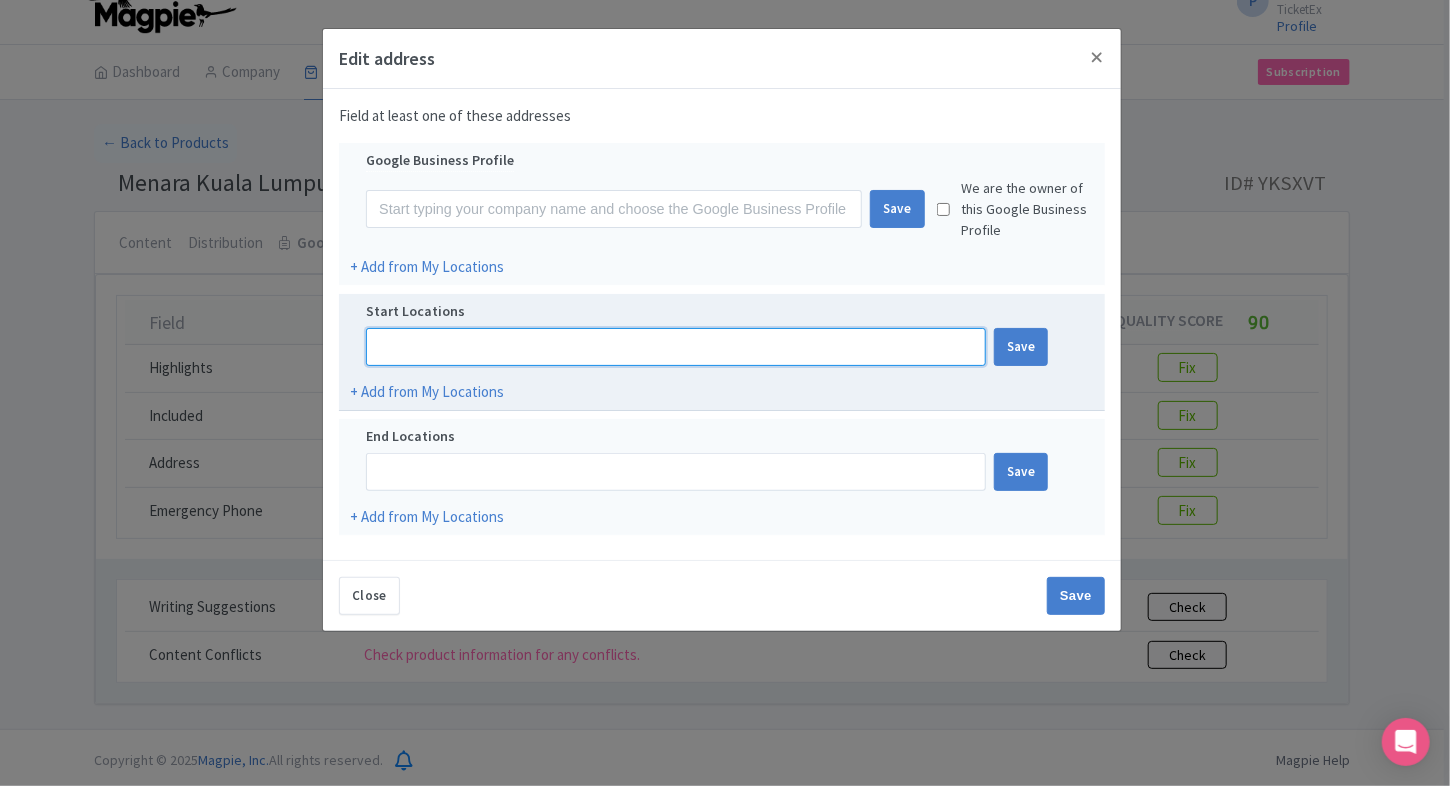 click at bounding box center [676, 347] 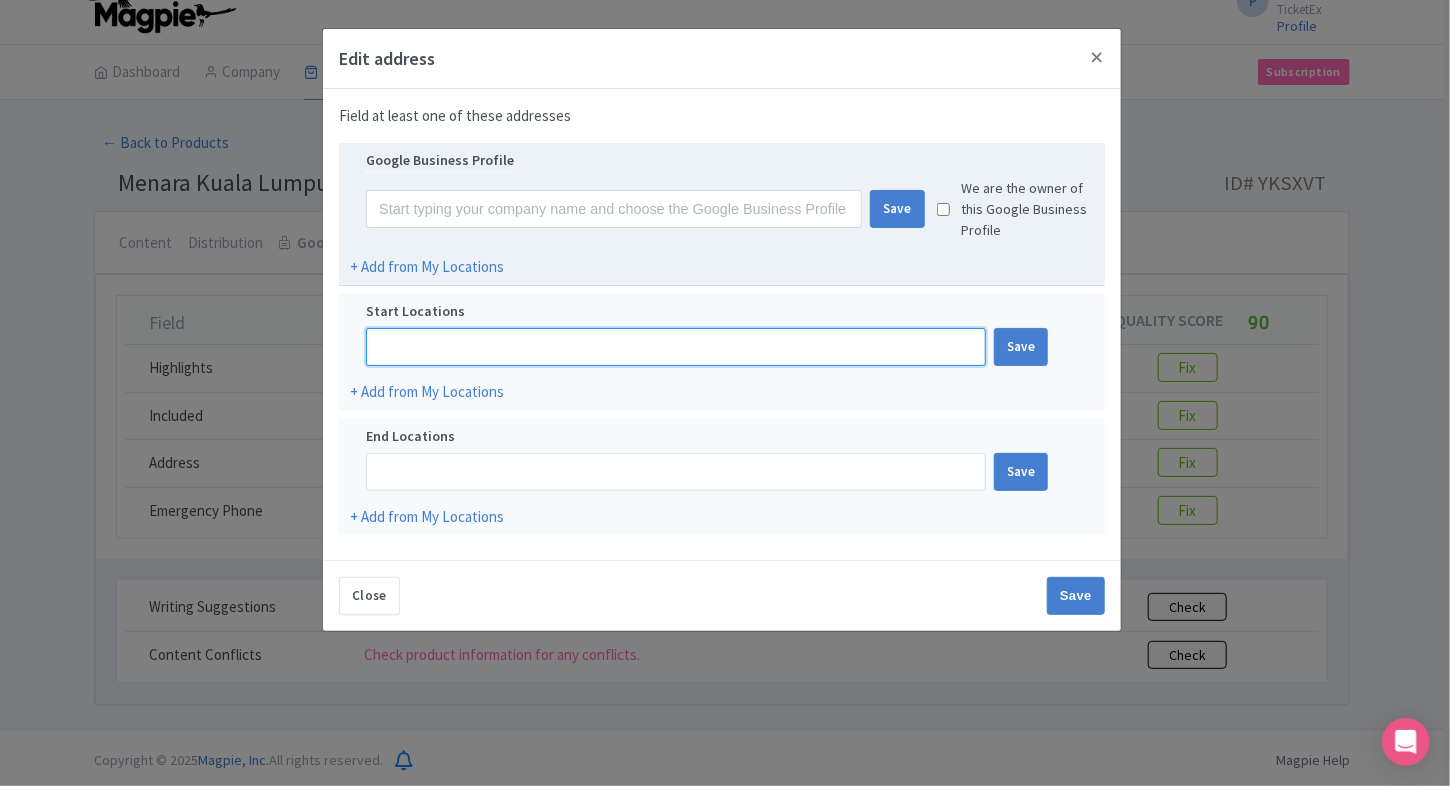 paste on "2 Jalan Punchak, Off, Jalan P. Ramlee, 50250 Kuala Lumpur, Malaysia" 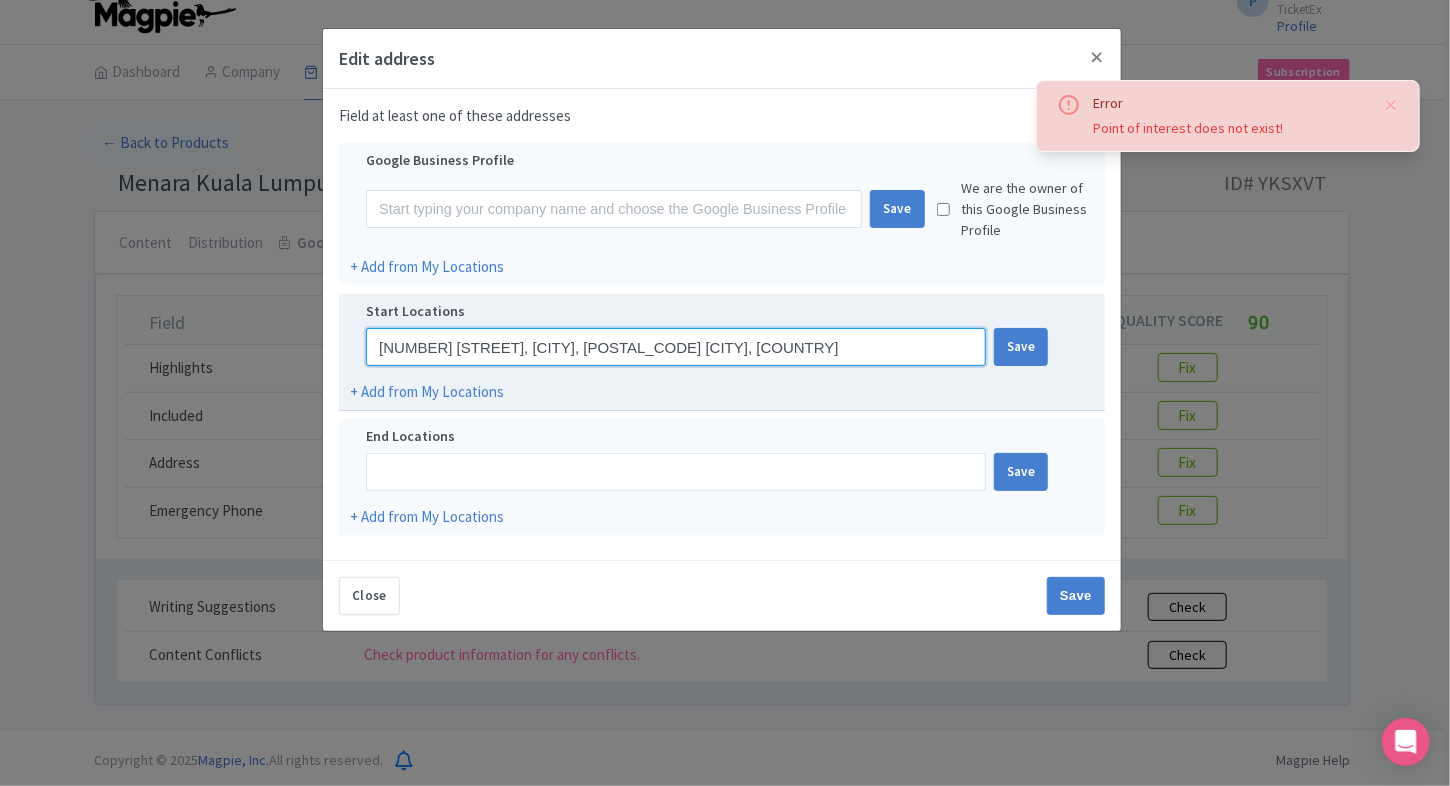 click on "2 Jalan Punchak, Off, Jalan P. Ramlee, 50250 Kuala Lumpur, Malaysia" at bounding box center (676, 347) 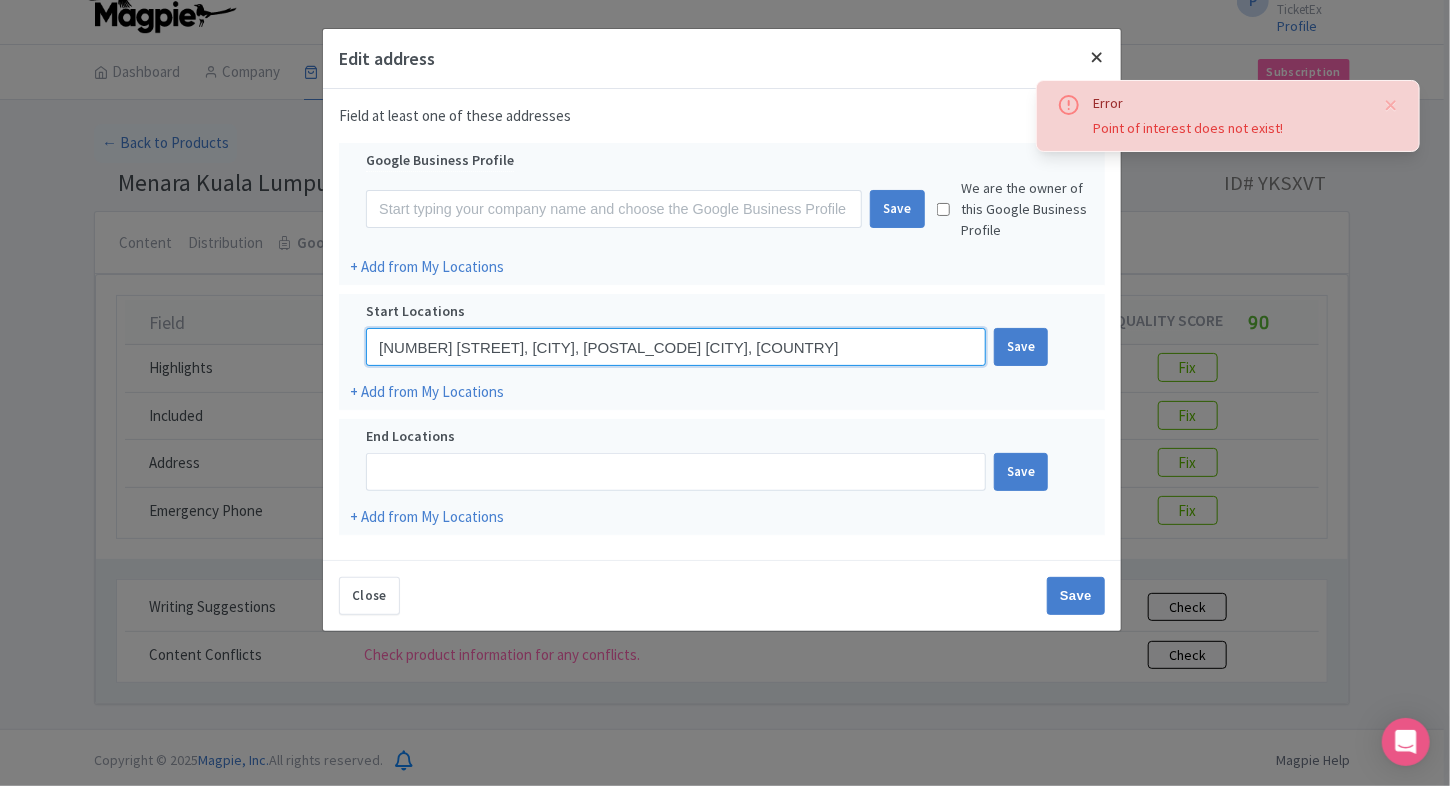 type on "2 Jalan Punchak, Off, Jalan P. Ramlee, 50250 Kuala Lumpur, Malaysia" 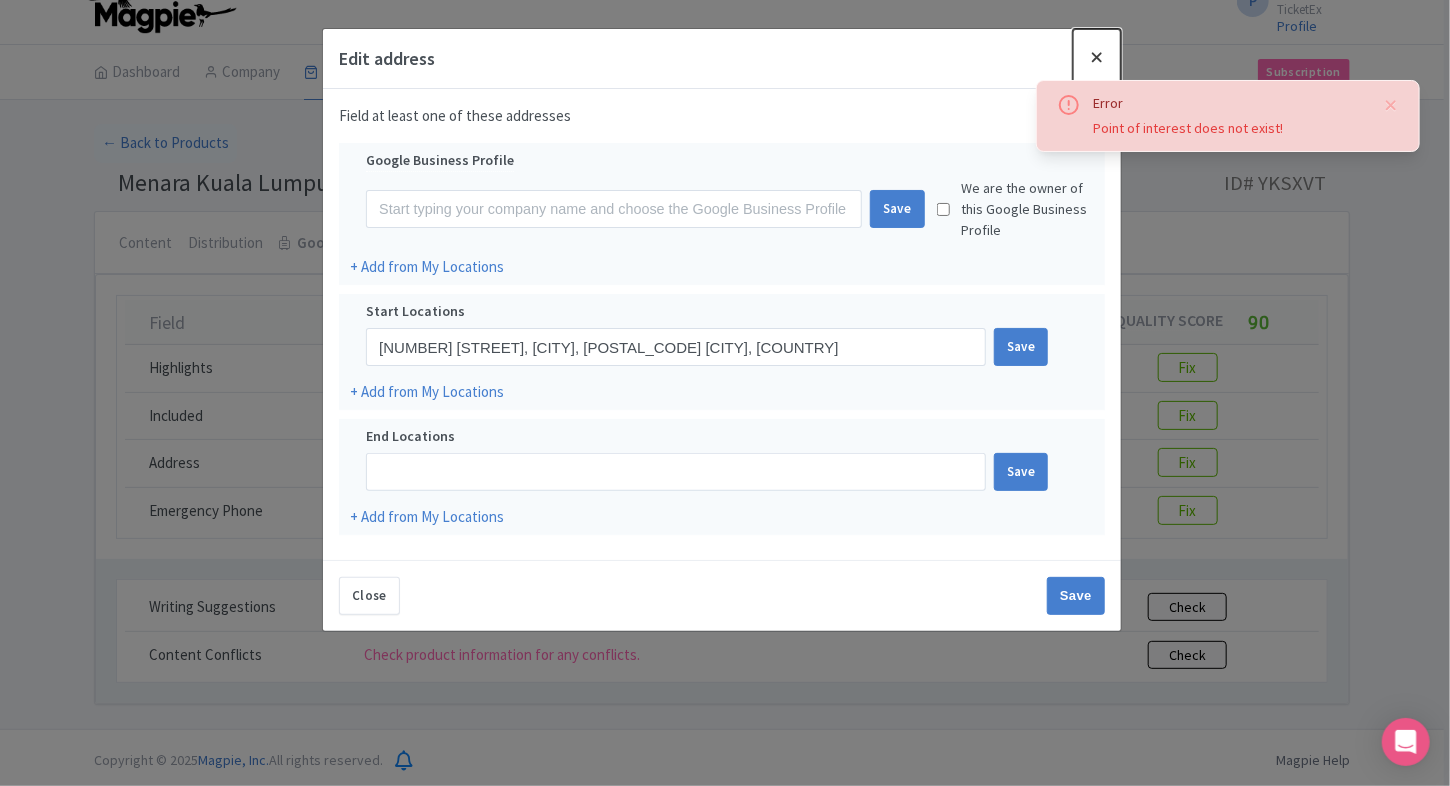 click at bounding box center [1097, 57] 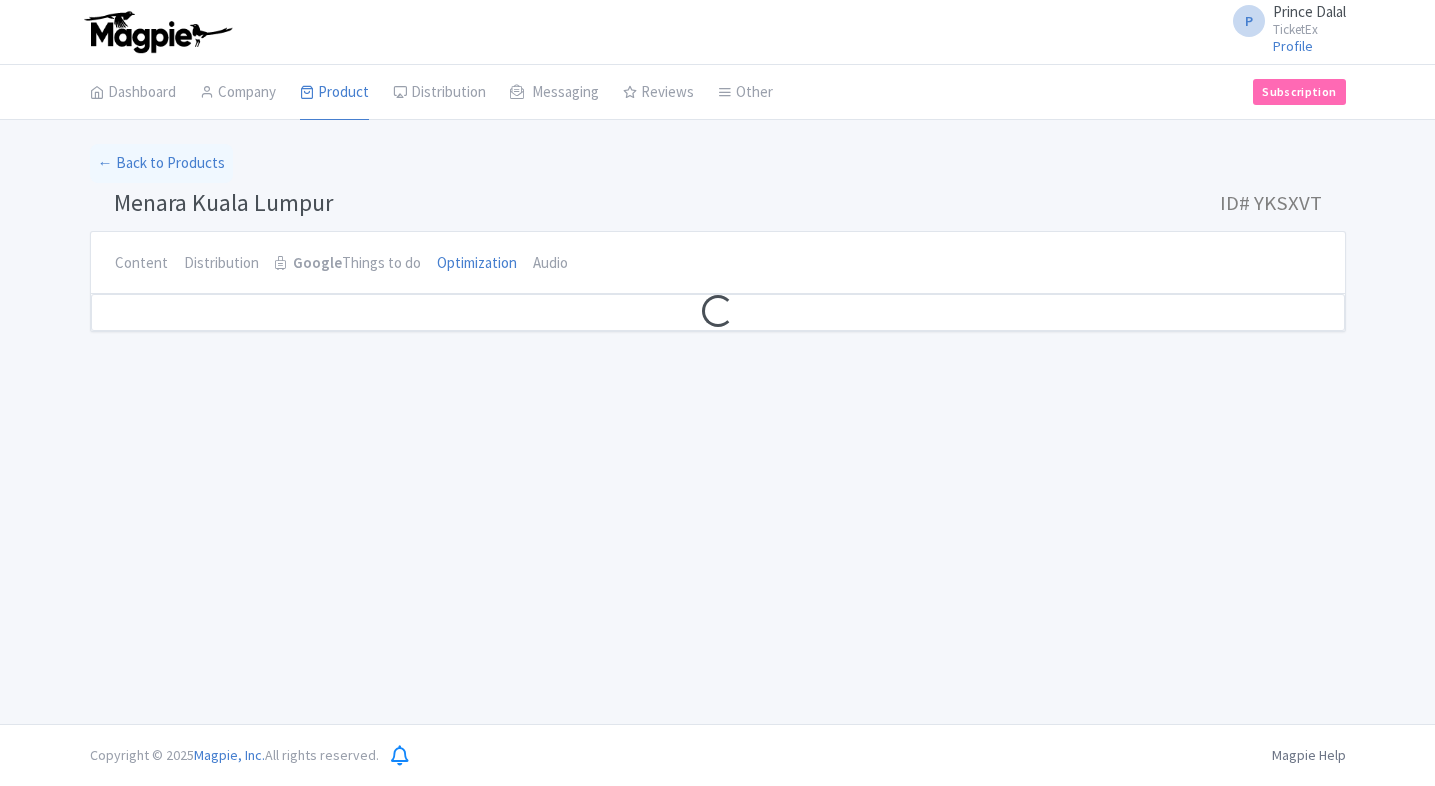 scroll, scrollTop: 0, scrollLeft: 0, axis: both 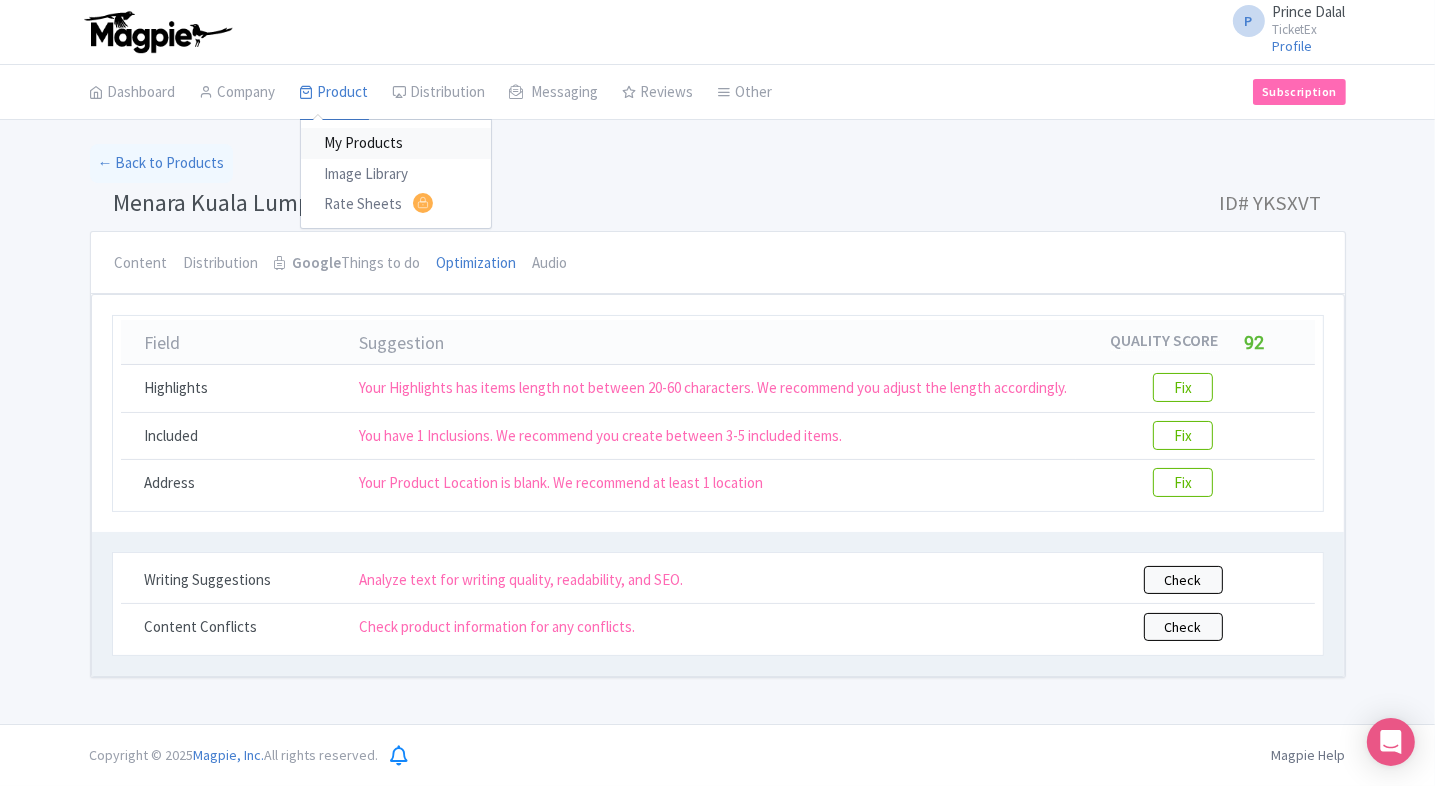 click on "My Products" at bounding box center (396, 143) 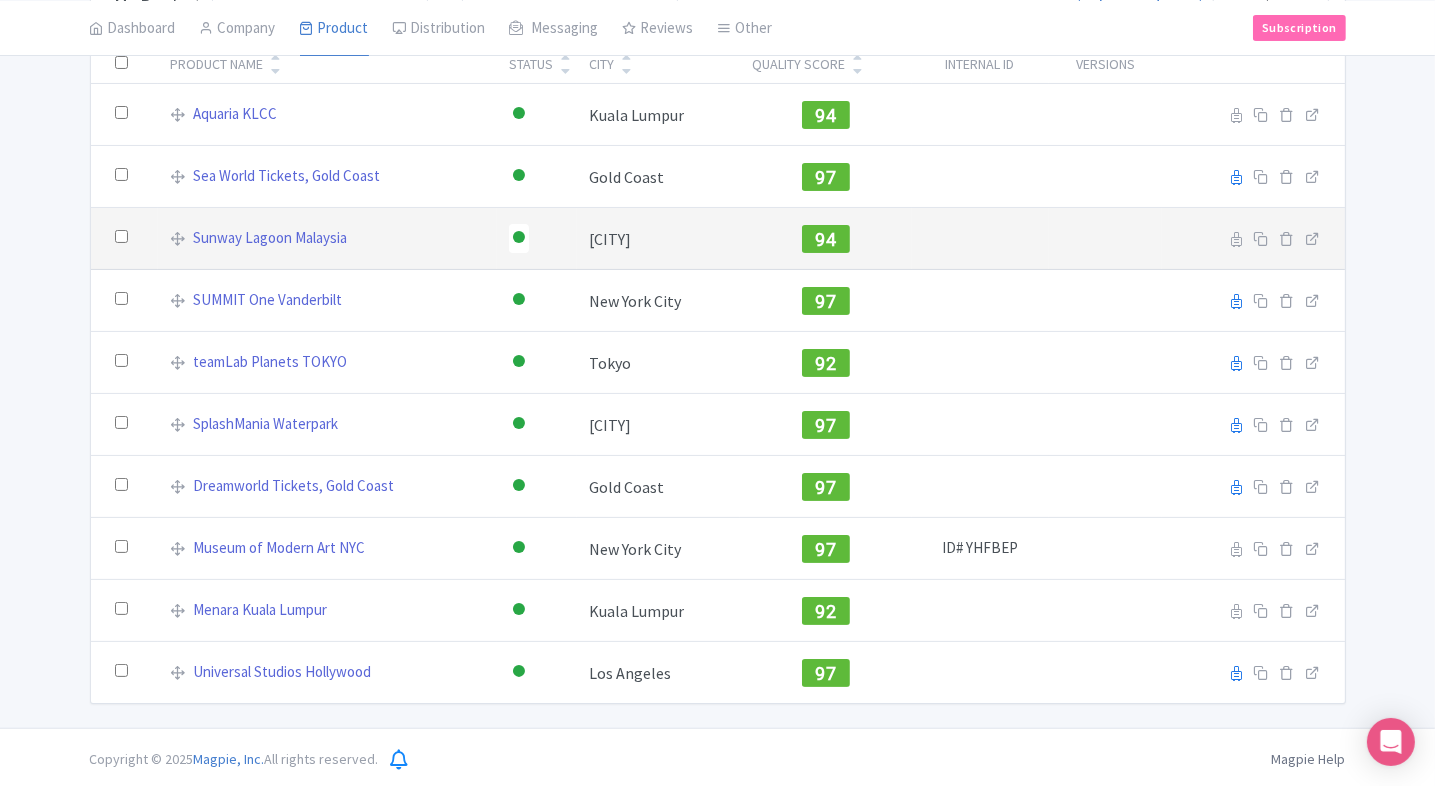 scroll, scrollTop: 0, scrollLeft: 0, axis: both 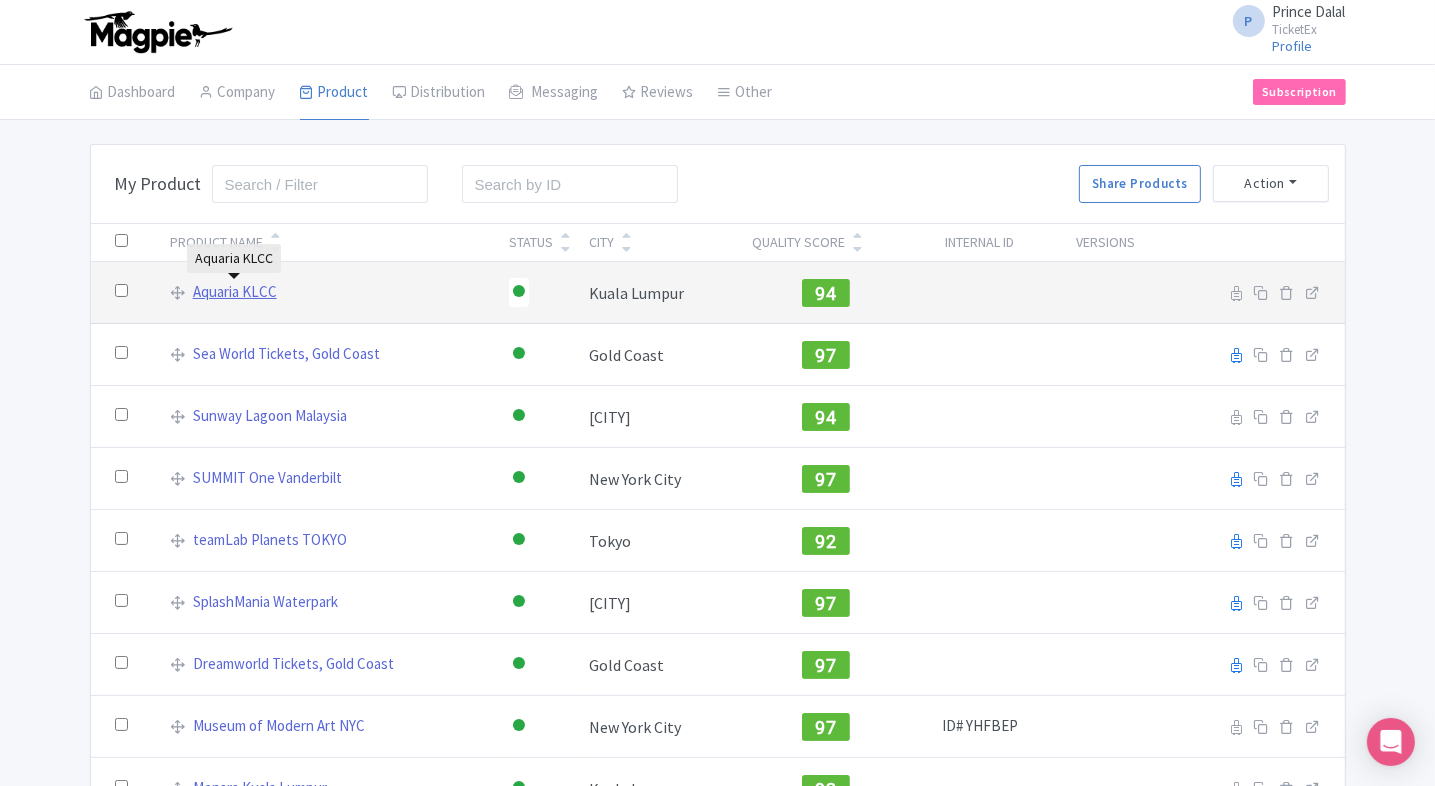click on "Aquaria KLCC" at bounding box center [235, 292] 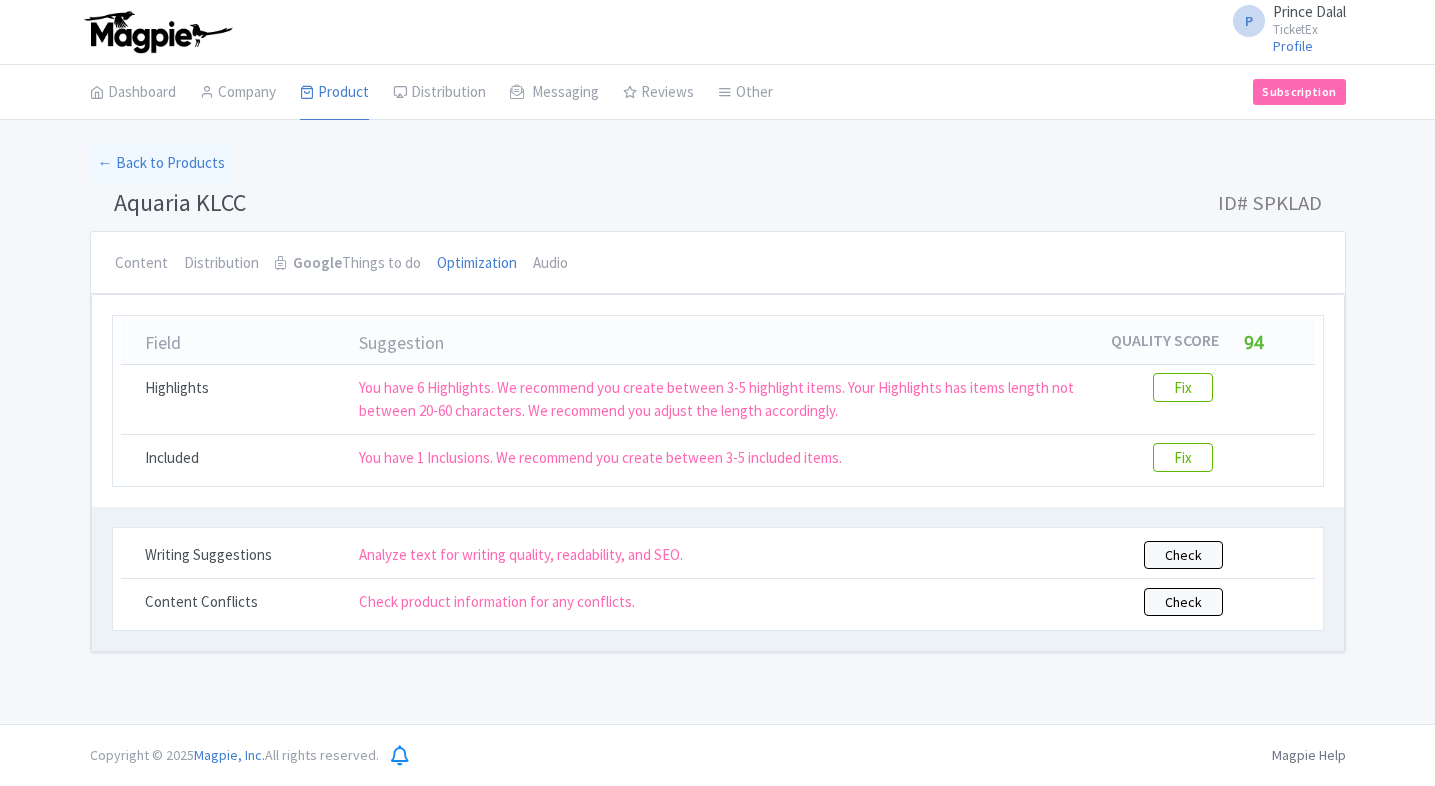 scroll, scrollTop: 0, scrollLeft: 0, axis: both 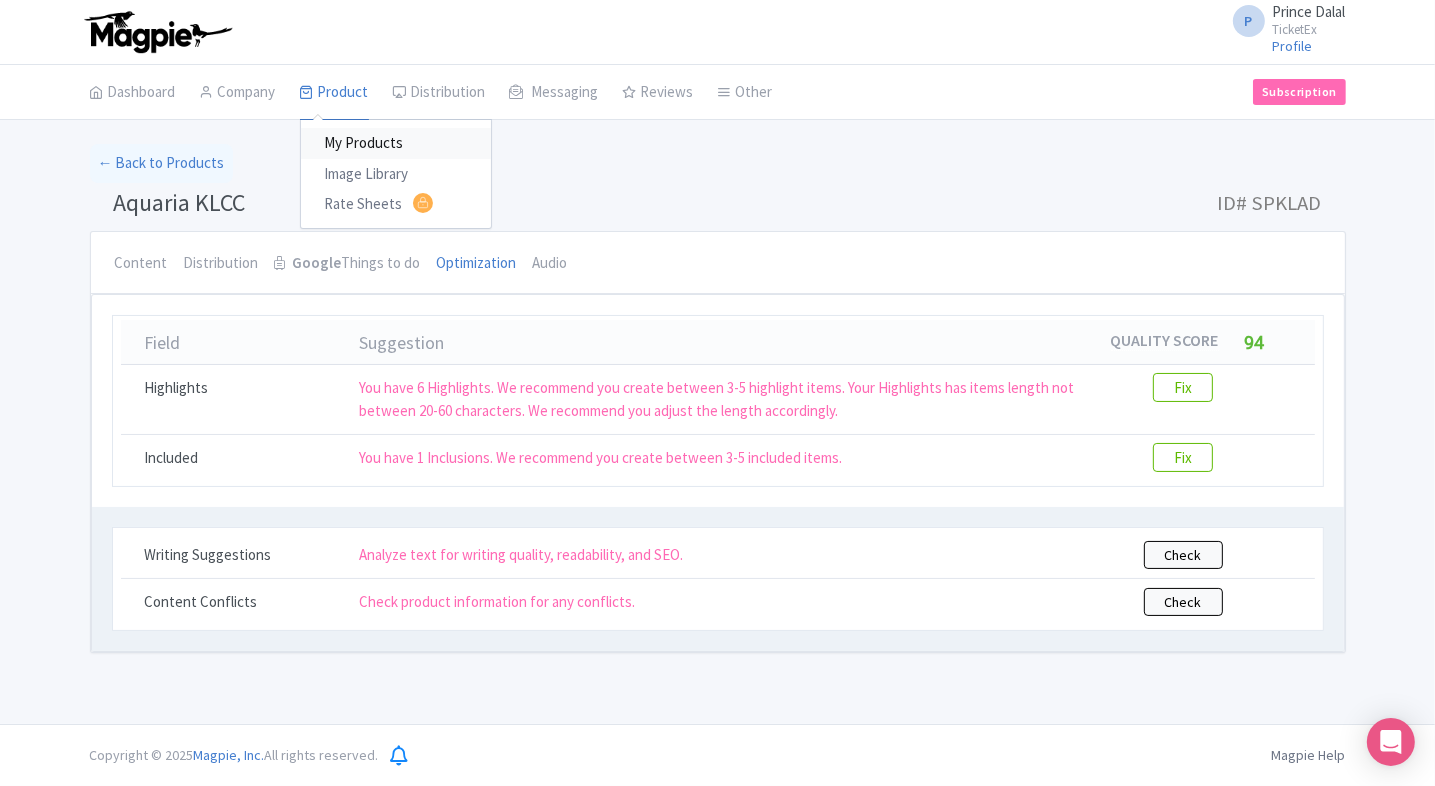 click on "My Products" at bounding box center [396, 143] 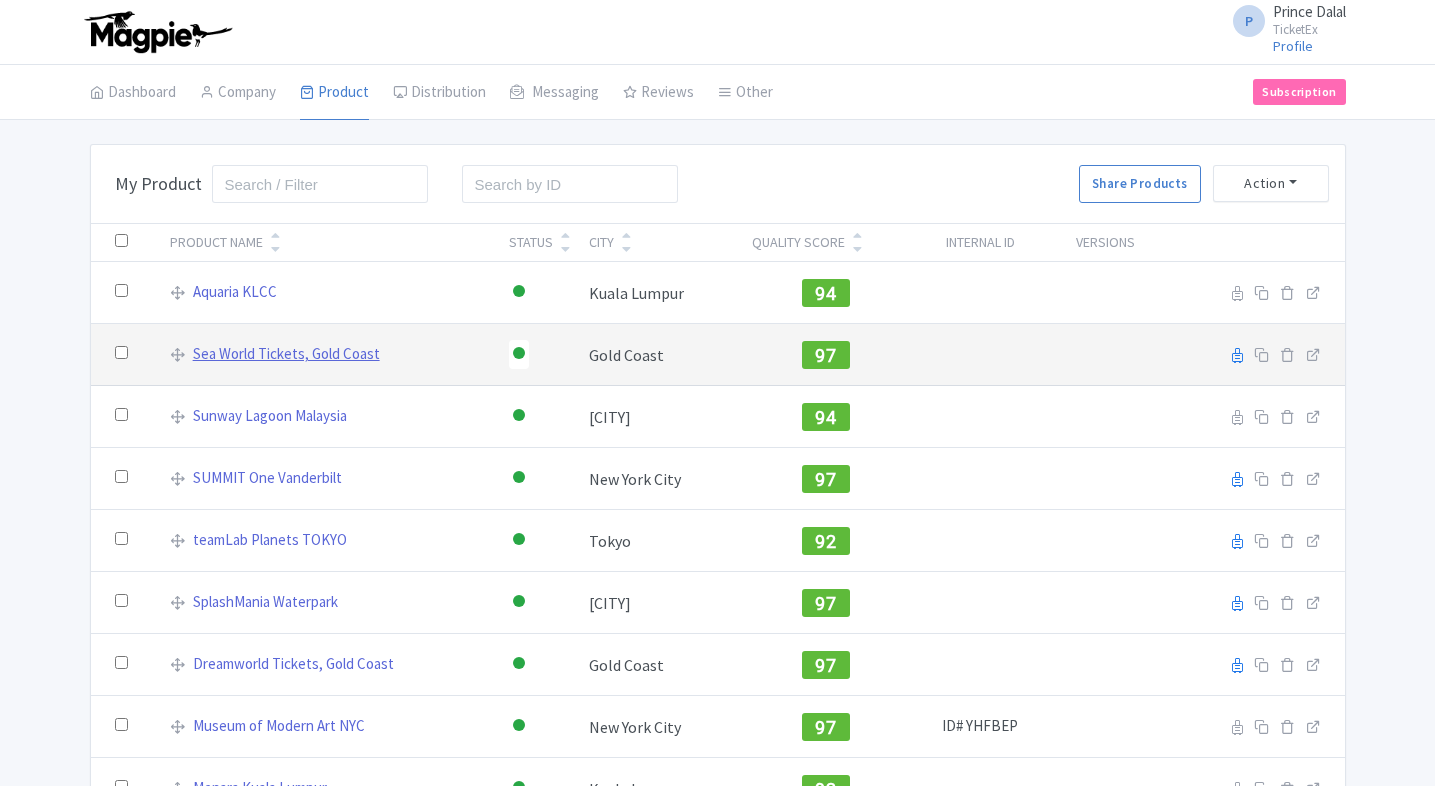 scroll, scrollTop: 0, scrollLeft: 0, axis: both 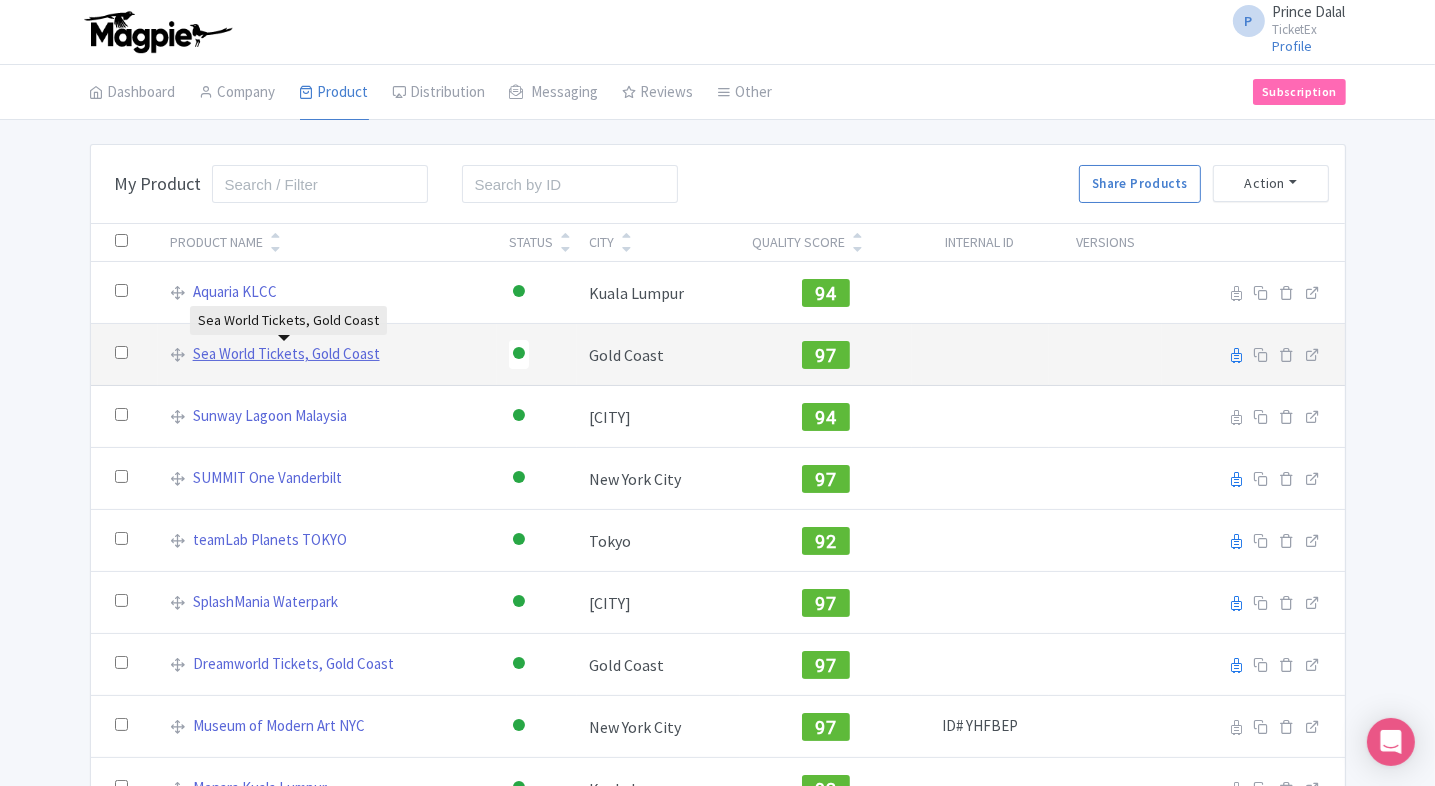 click on "Sea World Tickets, Gold Coast" at bounding box center [286, 354] 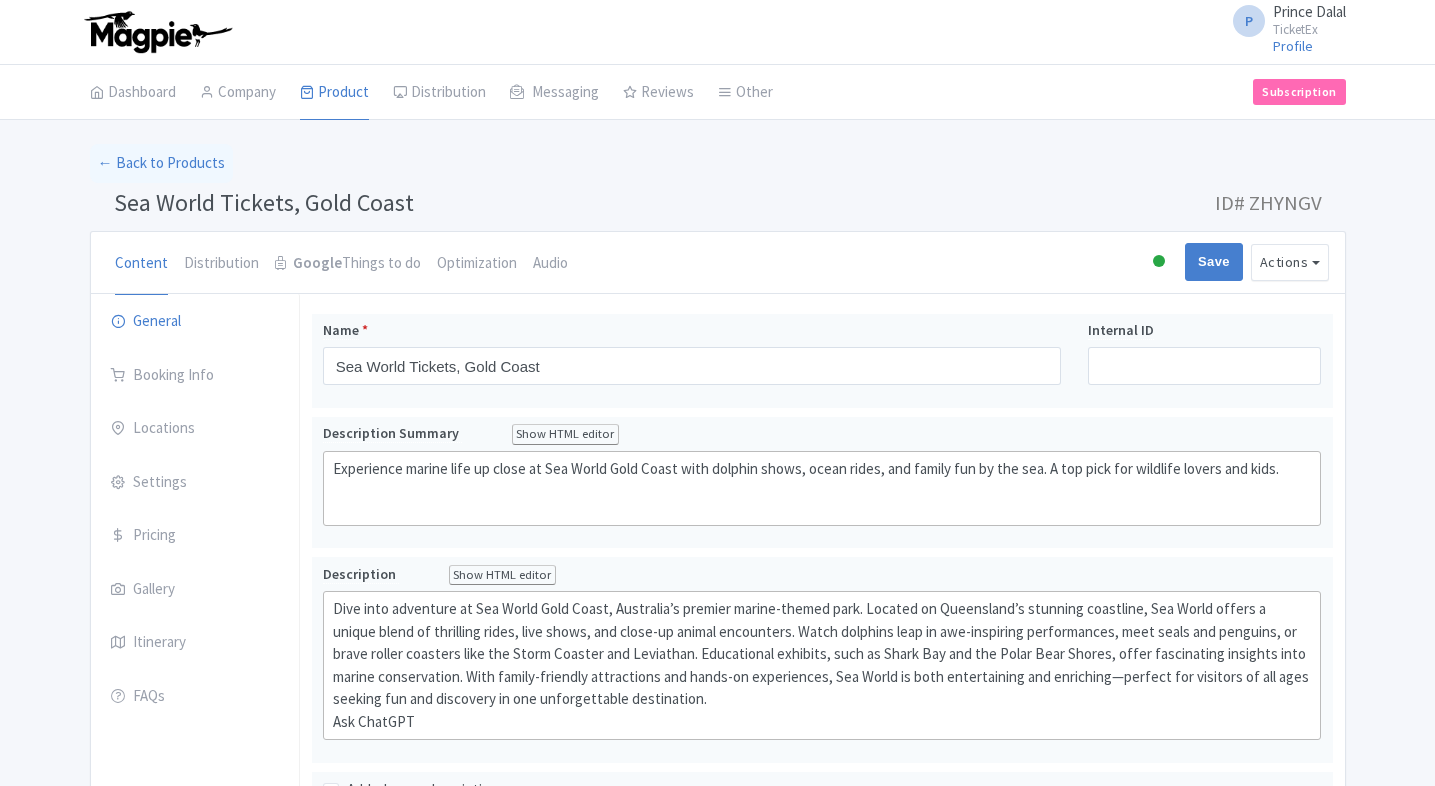 click on "Optimization" at bounding box center (477, 264) 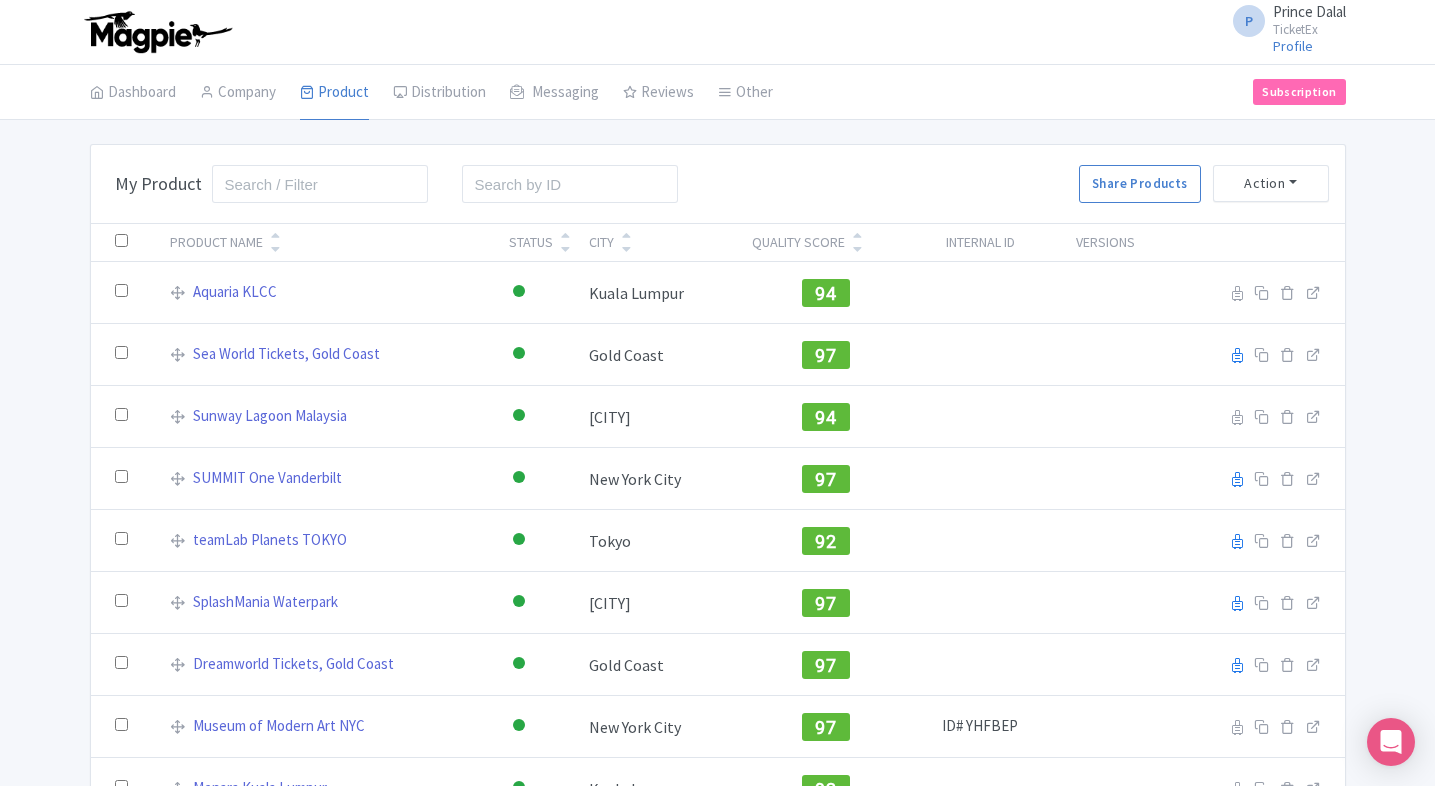 scroll, scrollTop: 0, scrollLeft: 0, axis: both 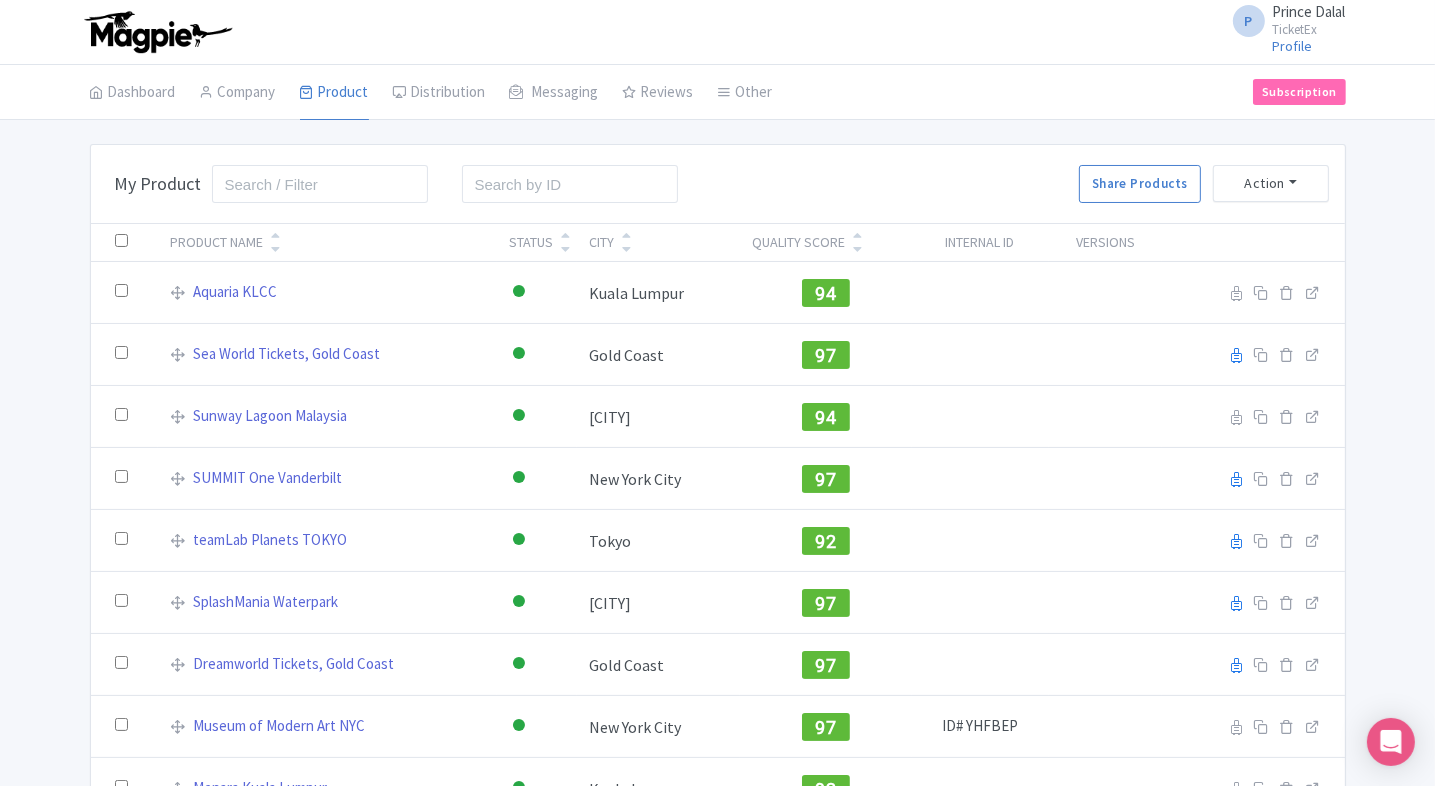 click on "My Products" at bounding box center (0, 0) 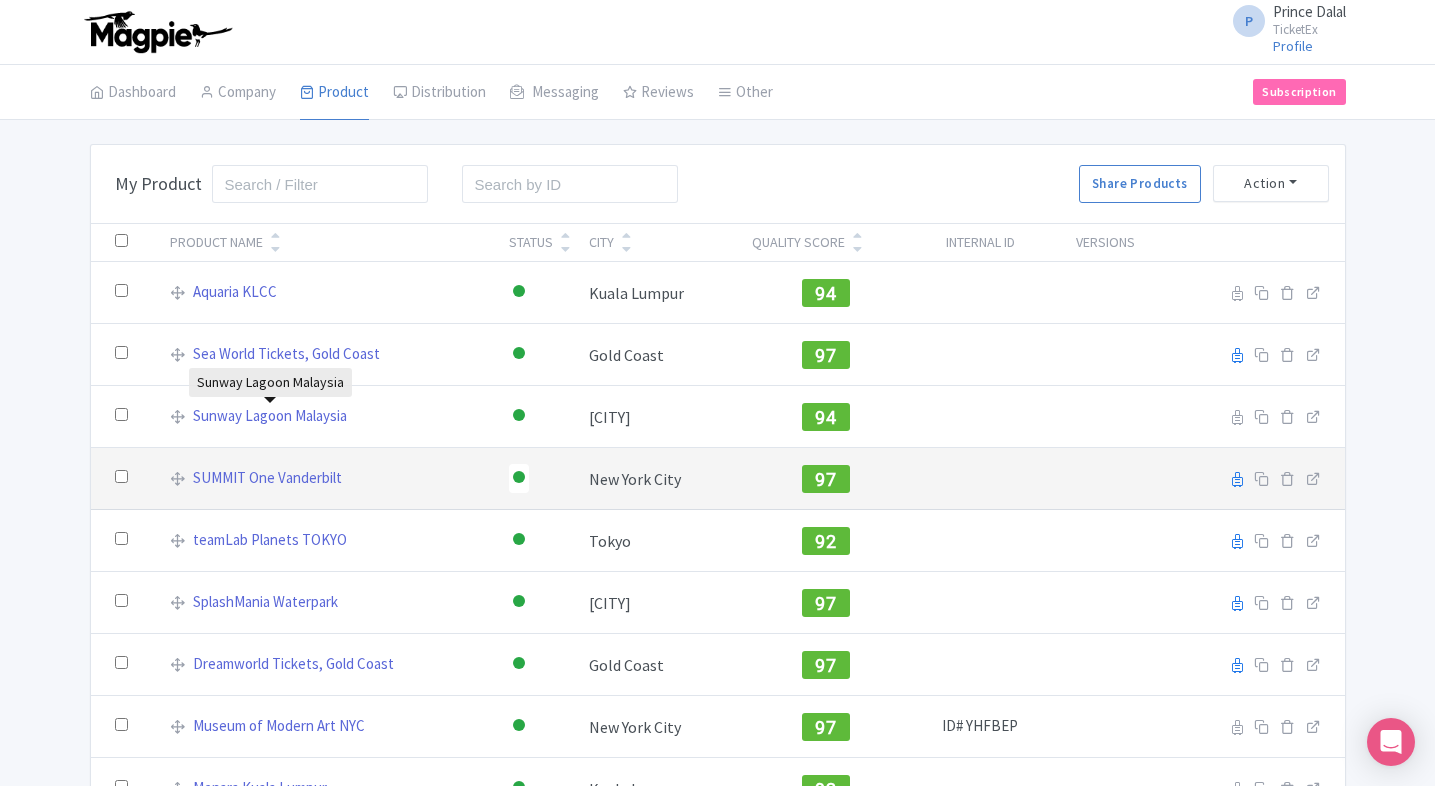 scroll, scrollTop: 0, scrollLeft: 0, axis: both 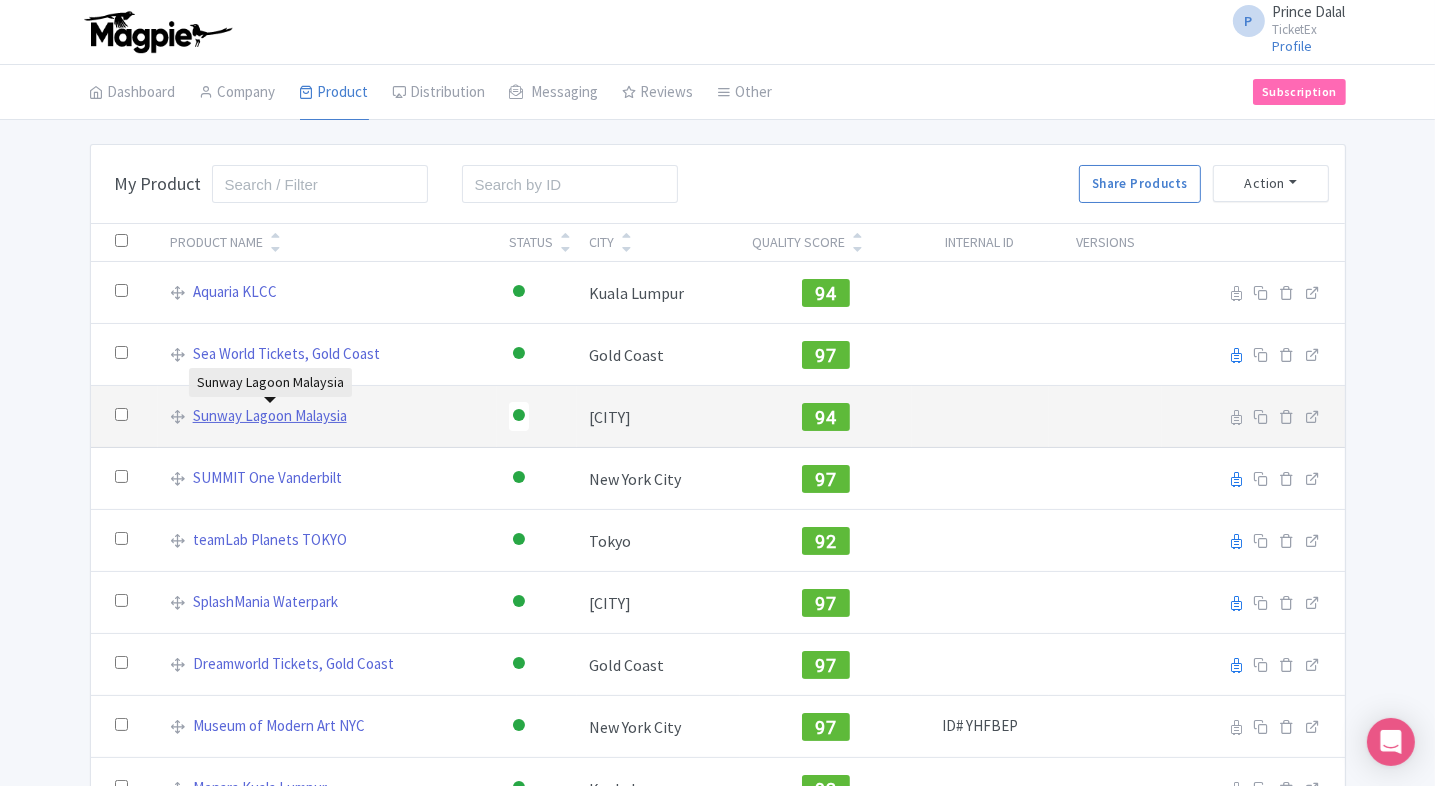 click on "Sunway Lagoon Malaysia" at bounding box center (270, 416) 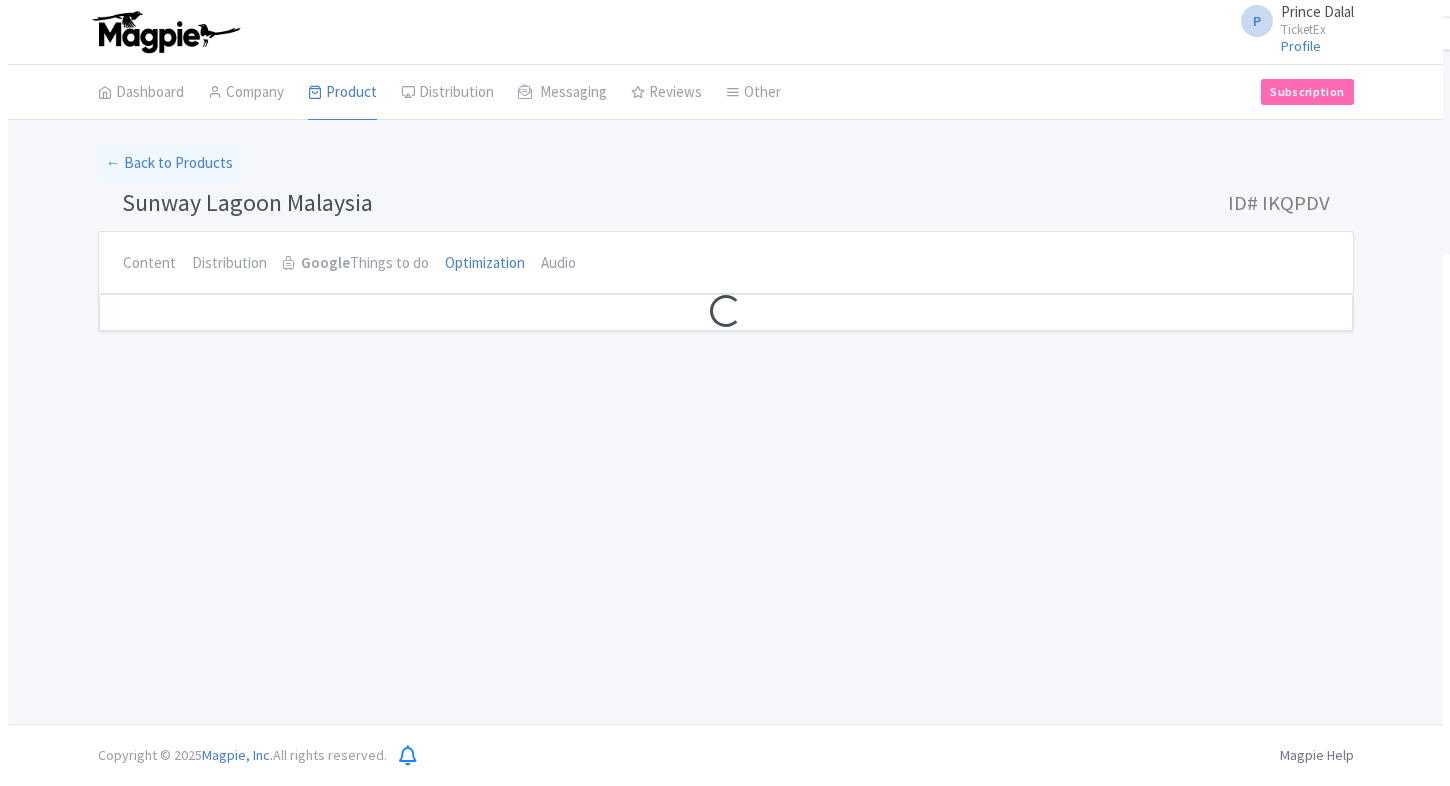 scroll, scrollTop: 0, scrollLeft: 0, axis: both 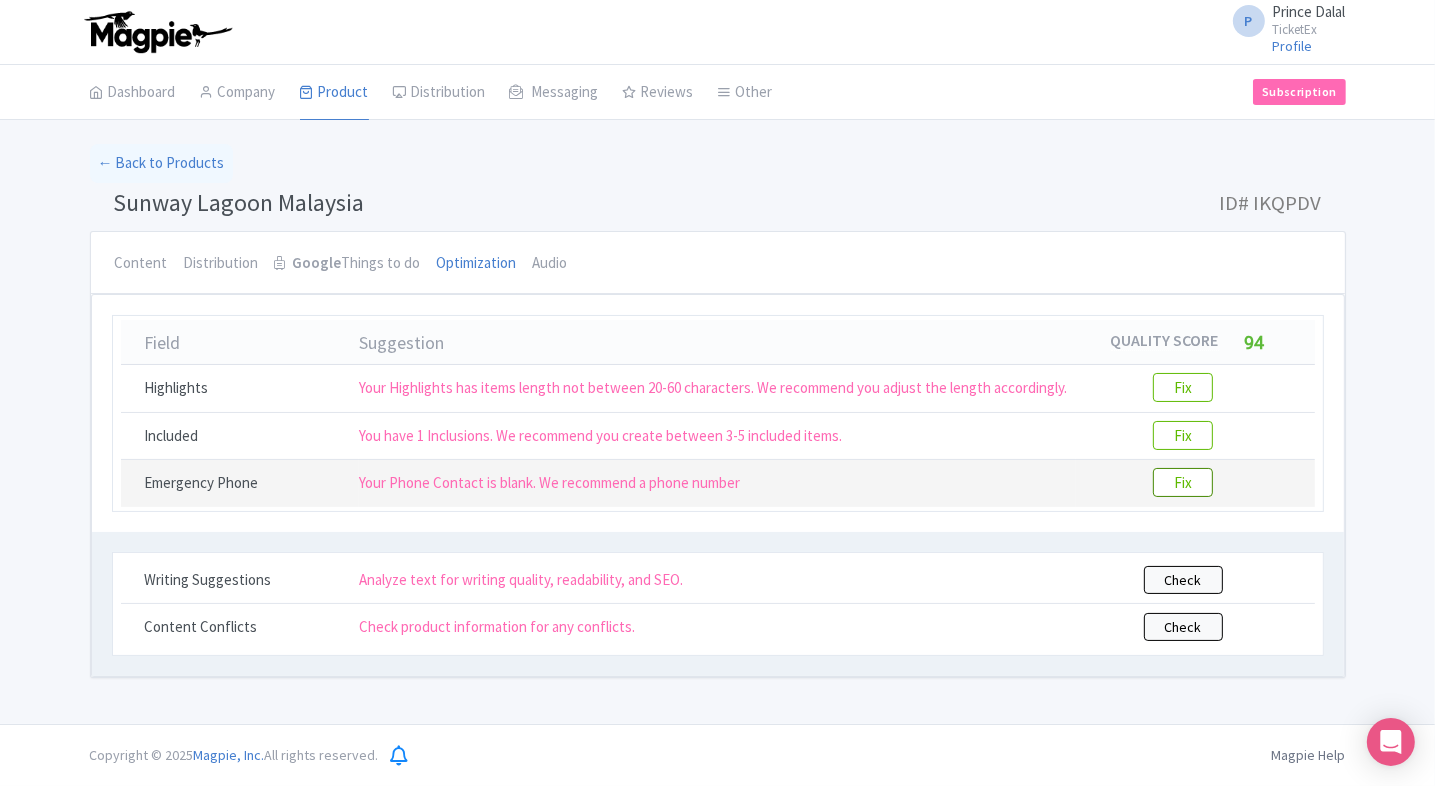 click on "Fix" at bounding box center (1183, 482) 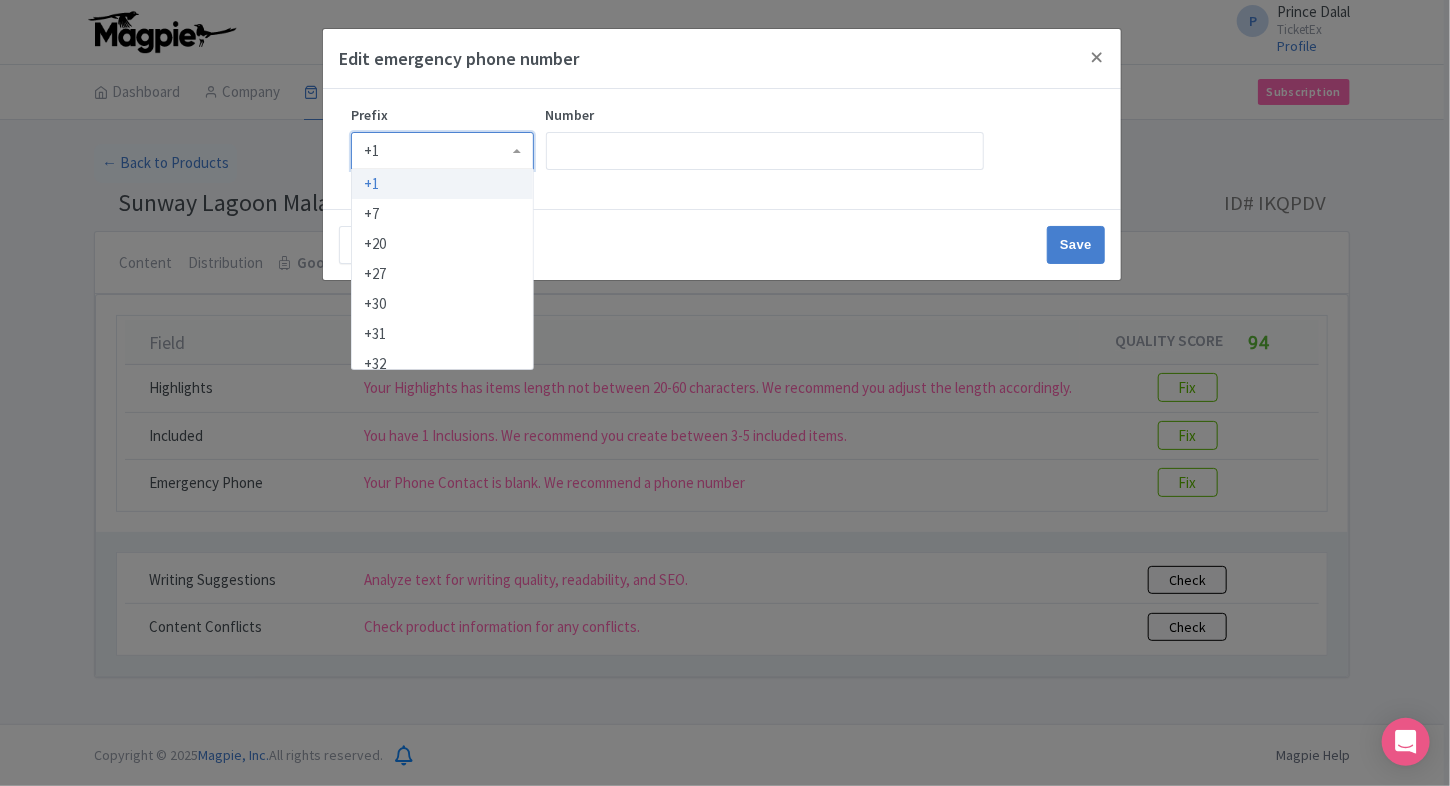 click on "+1" at bounding box center [442, 151] 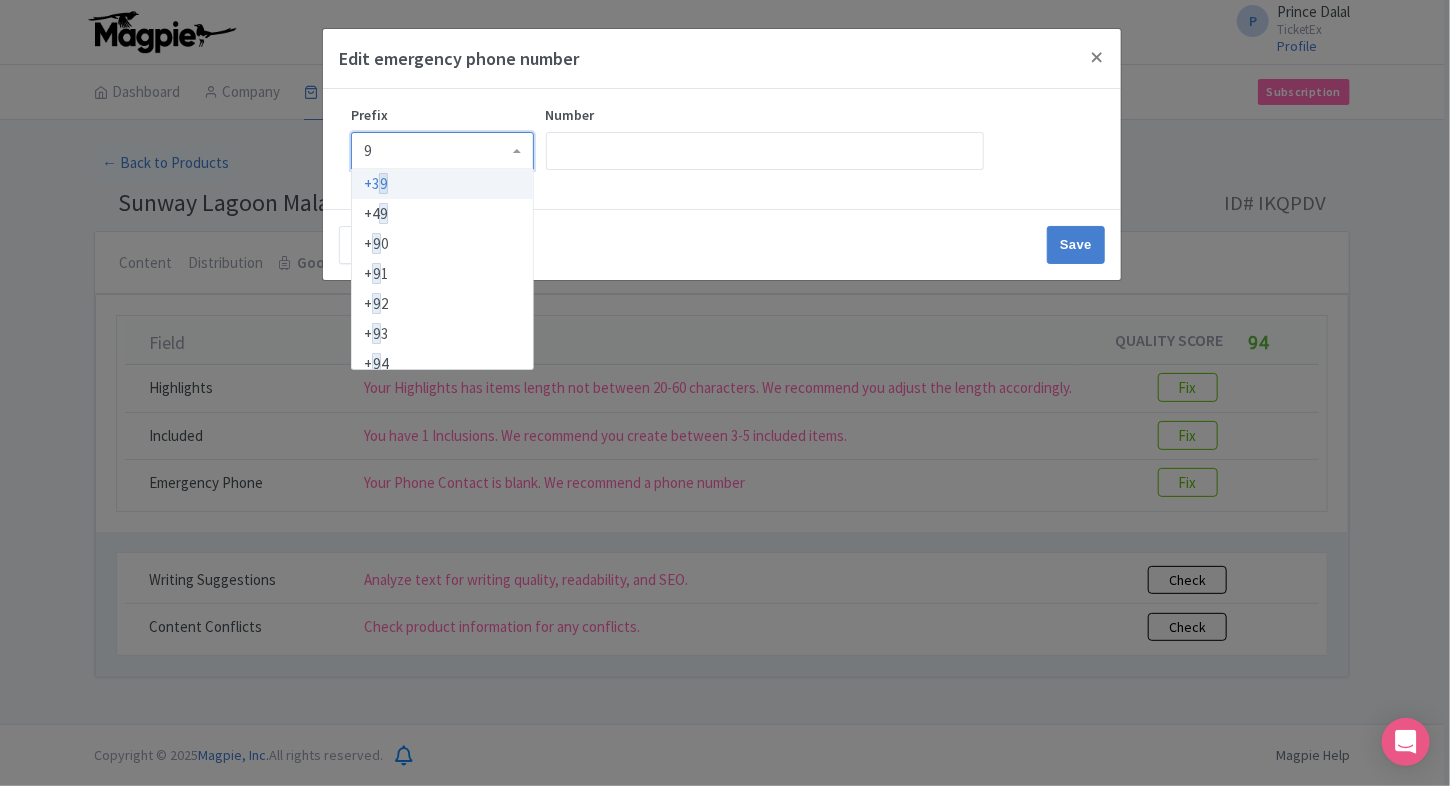 type on "91" 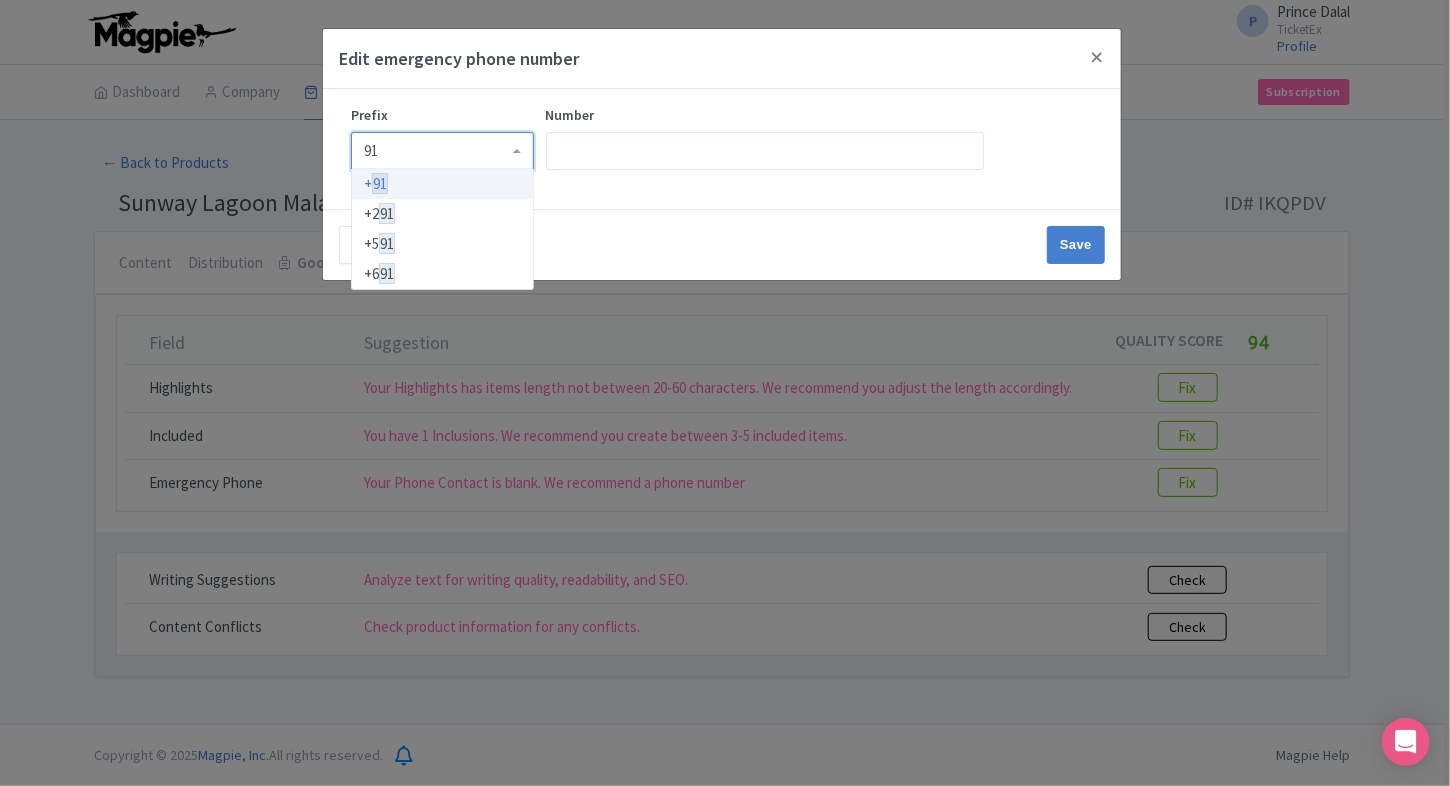type 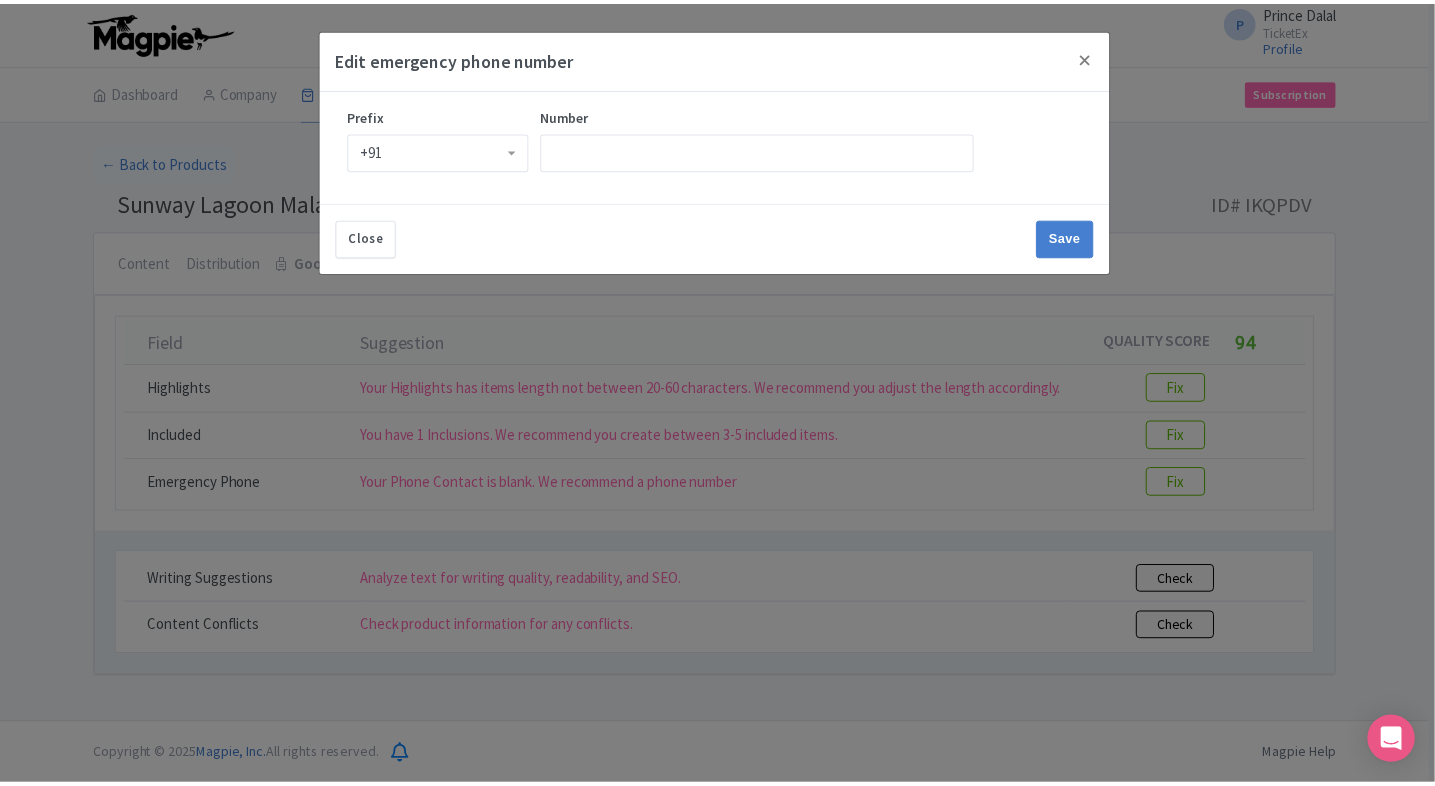 scroll, scrollTop: 0, scrollLeft: 0, axis: both 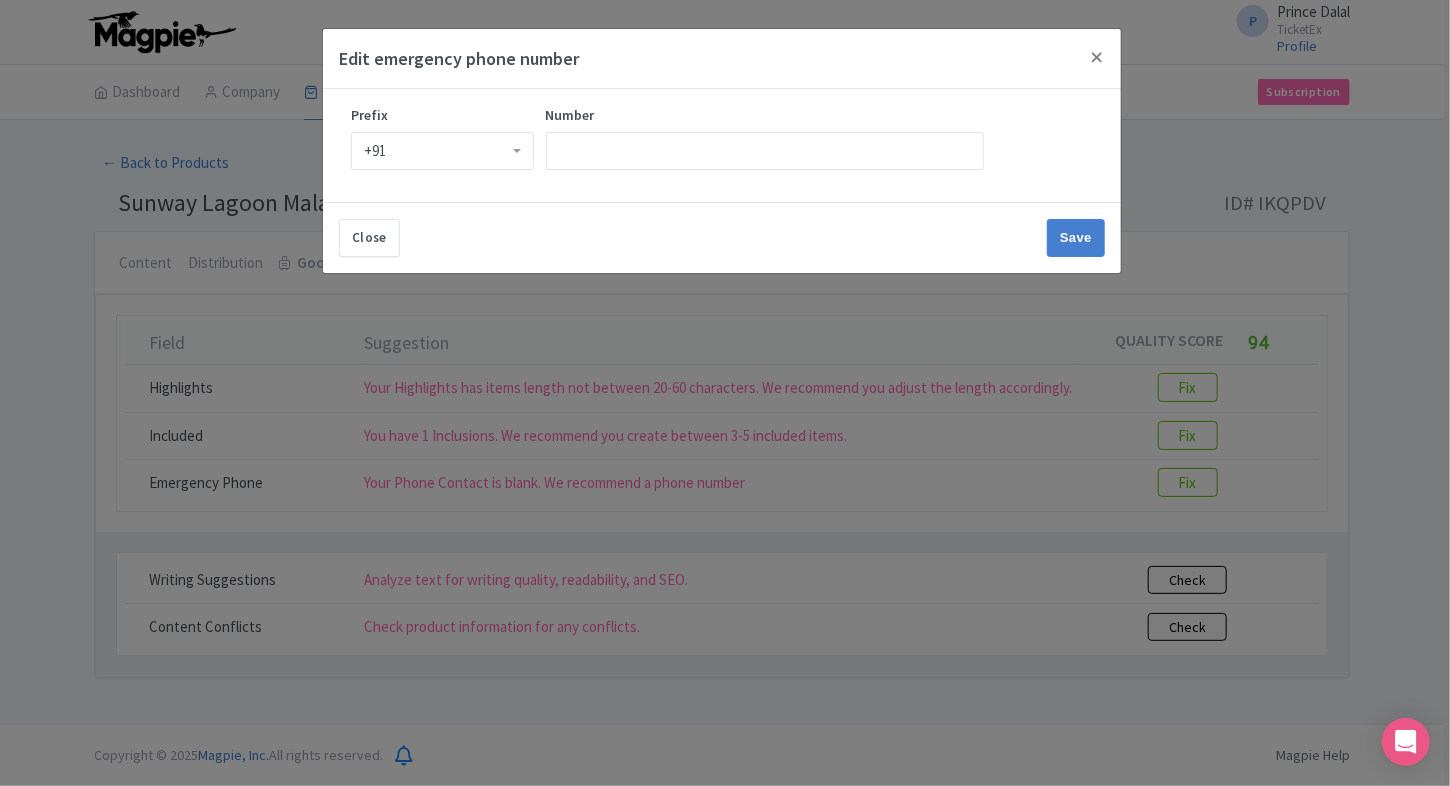 click on "Number" at bounding box center [820, 137] 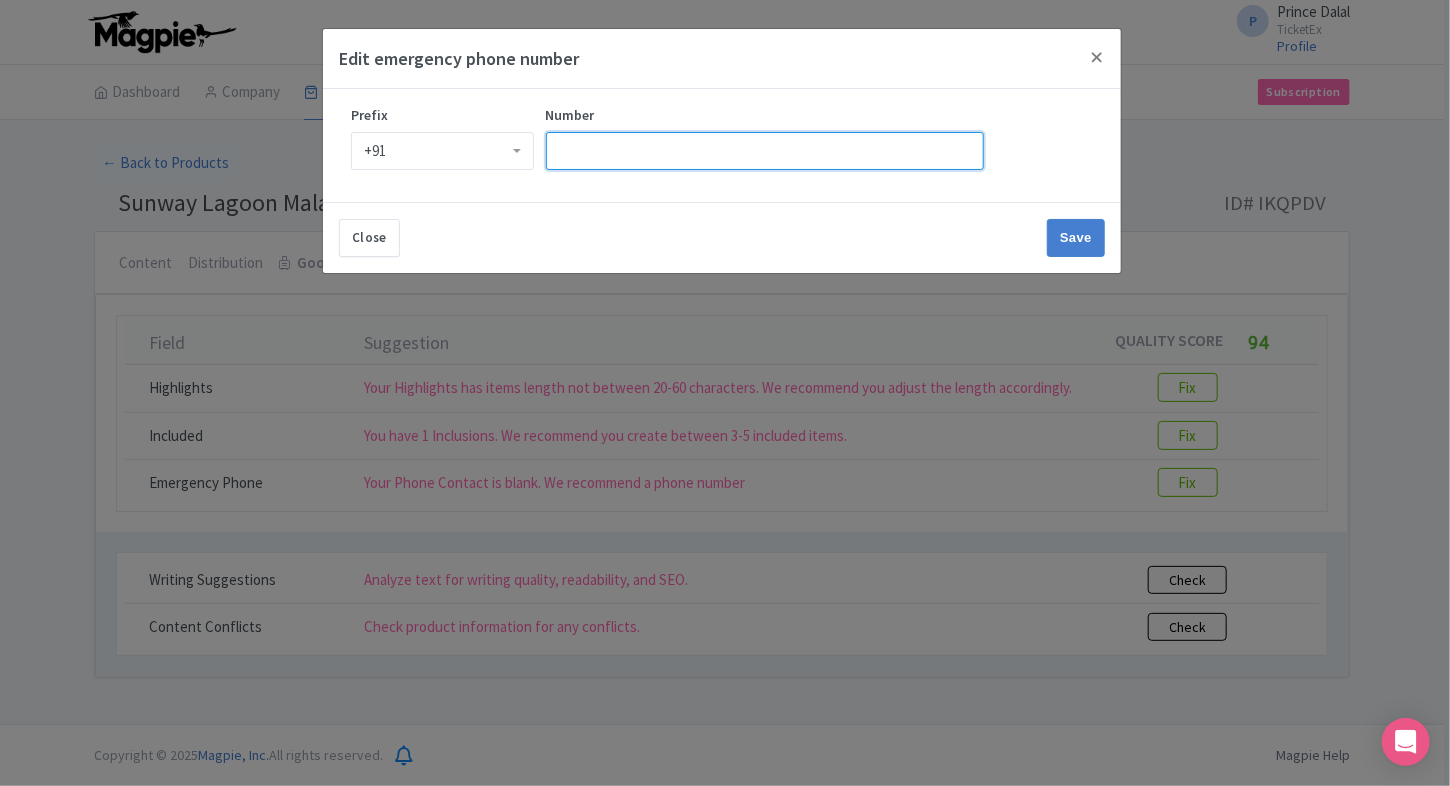 click on "Number" at bounding box center (765, 151) 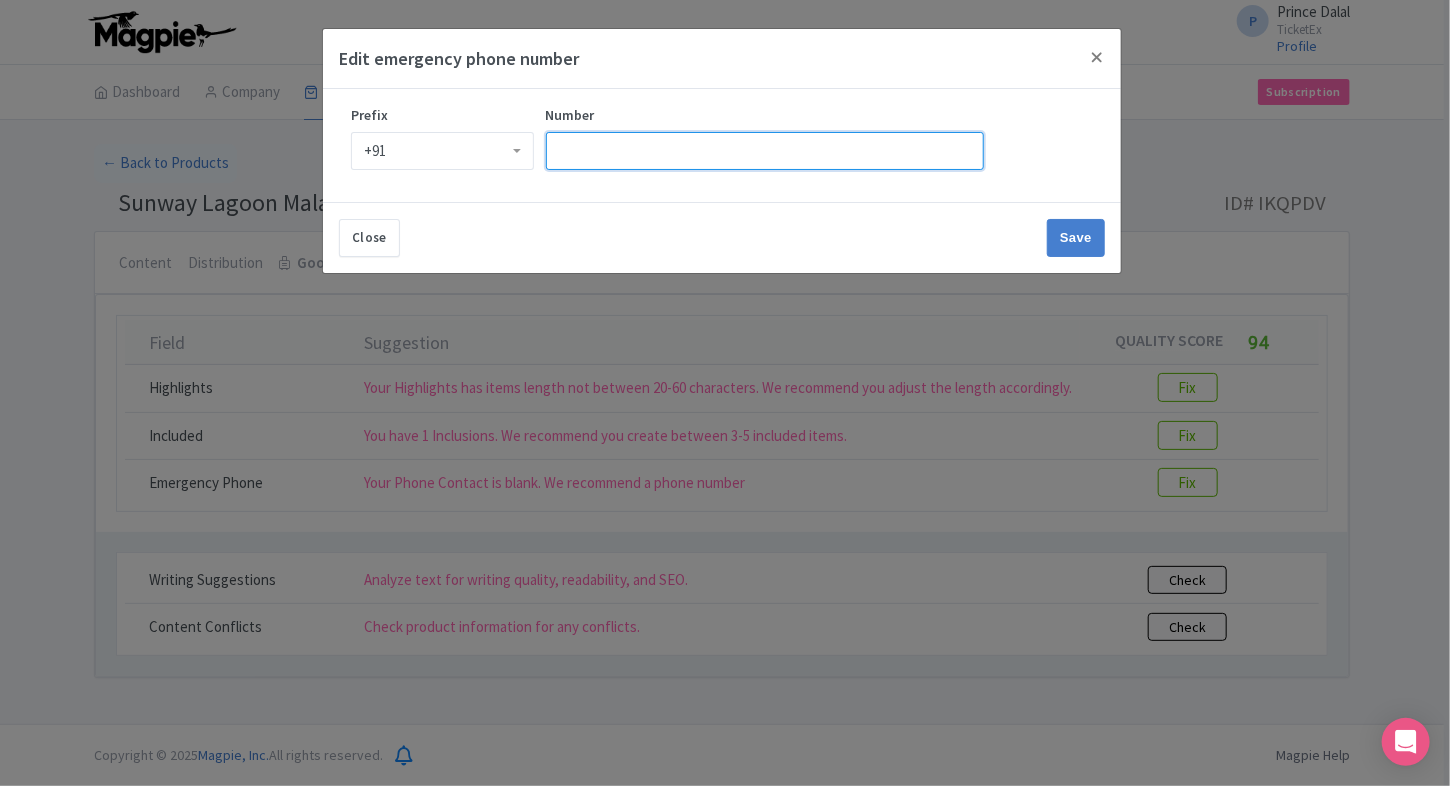 type on "9509989377" 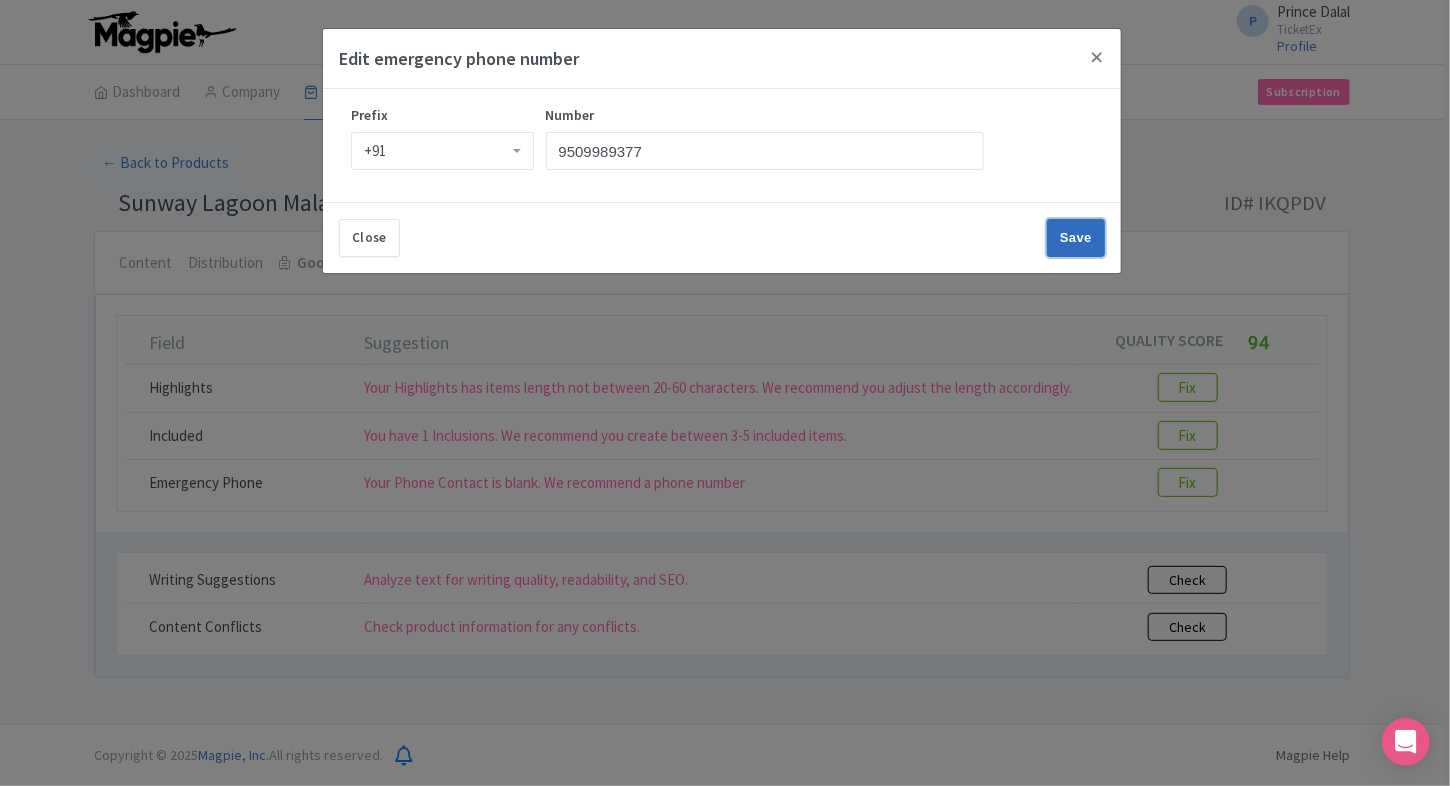 click on "Save" at bounding box center [1076, 238] 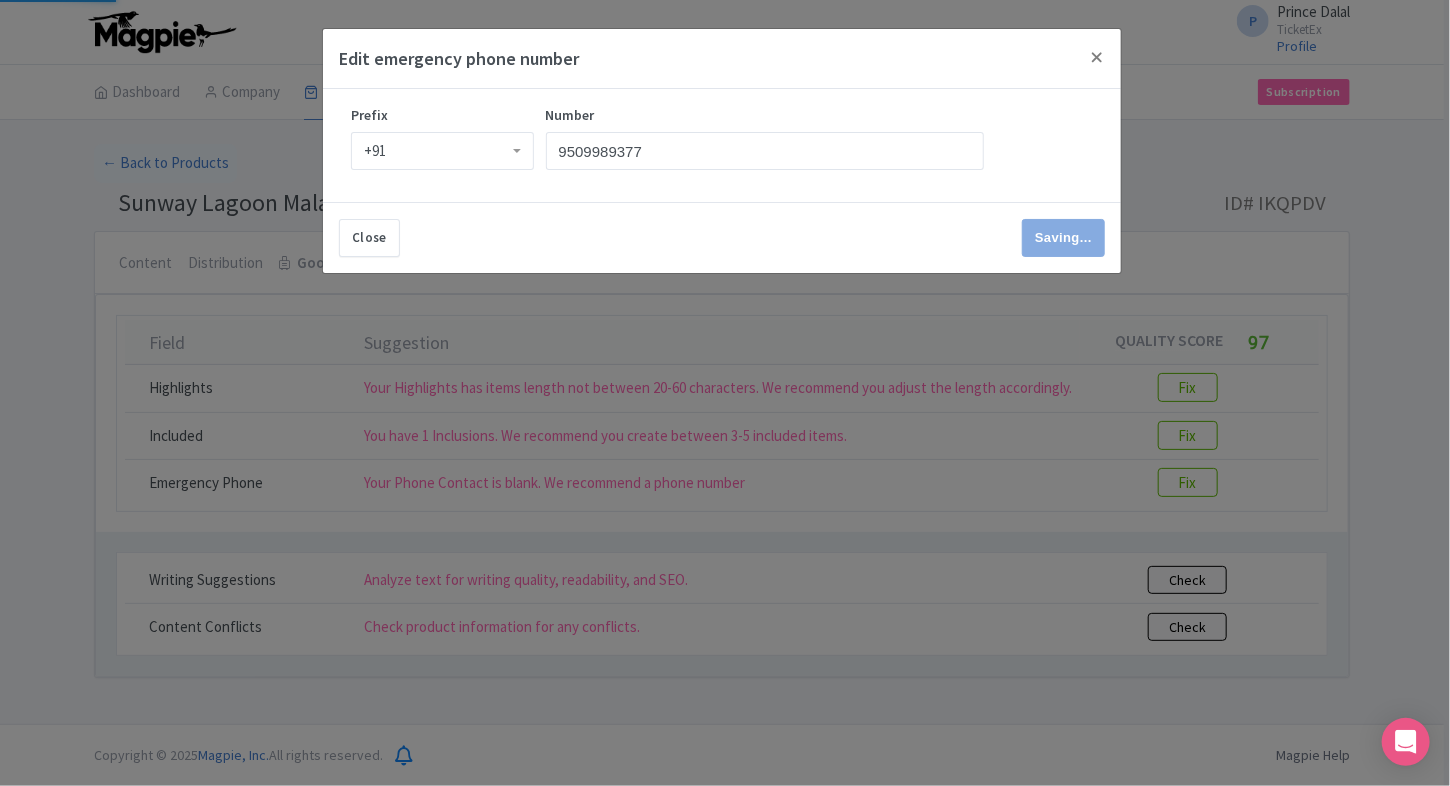 type on "Save" 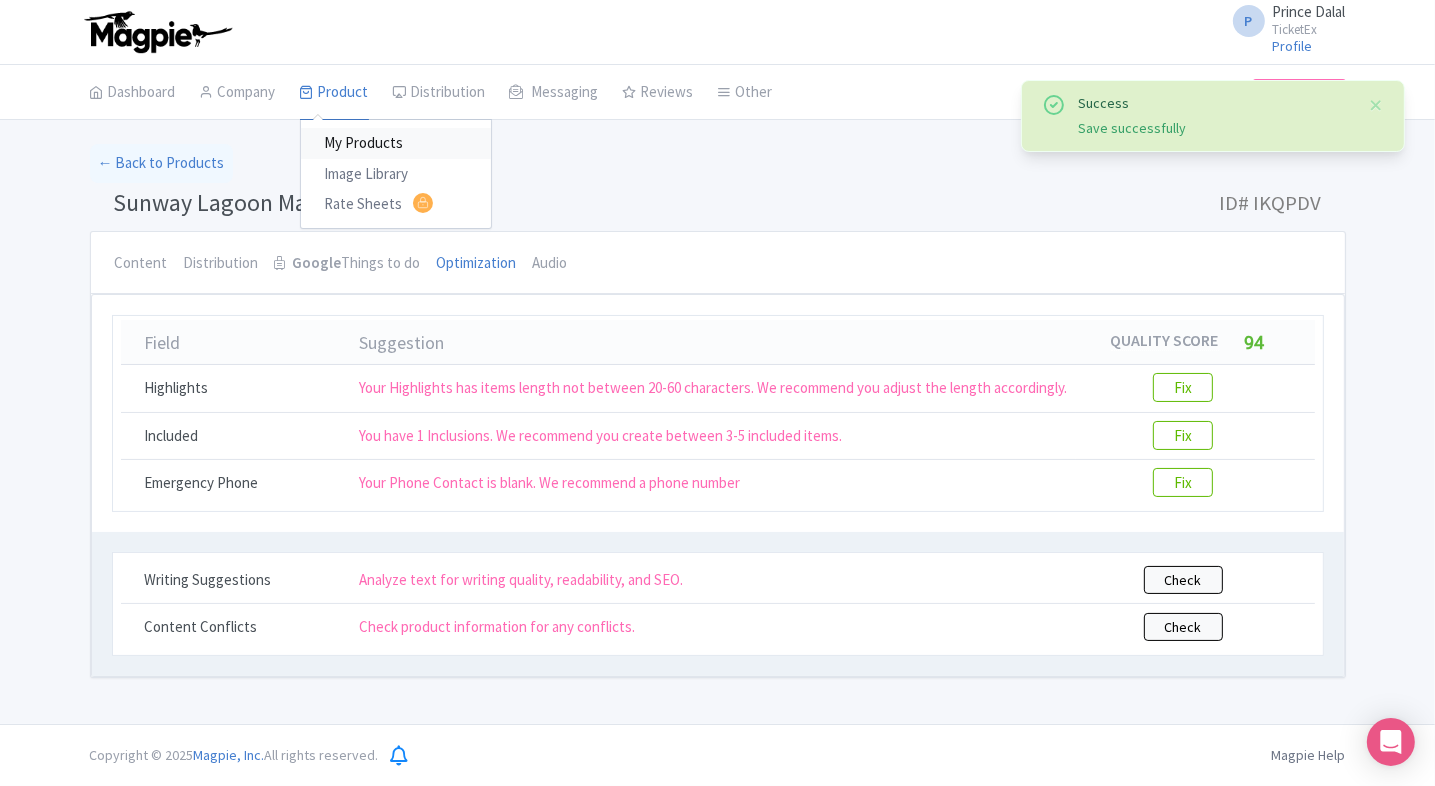 click on "My Products" at bounding box center (396, 143) 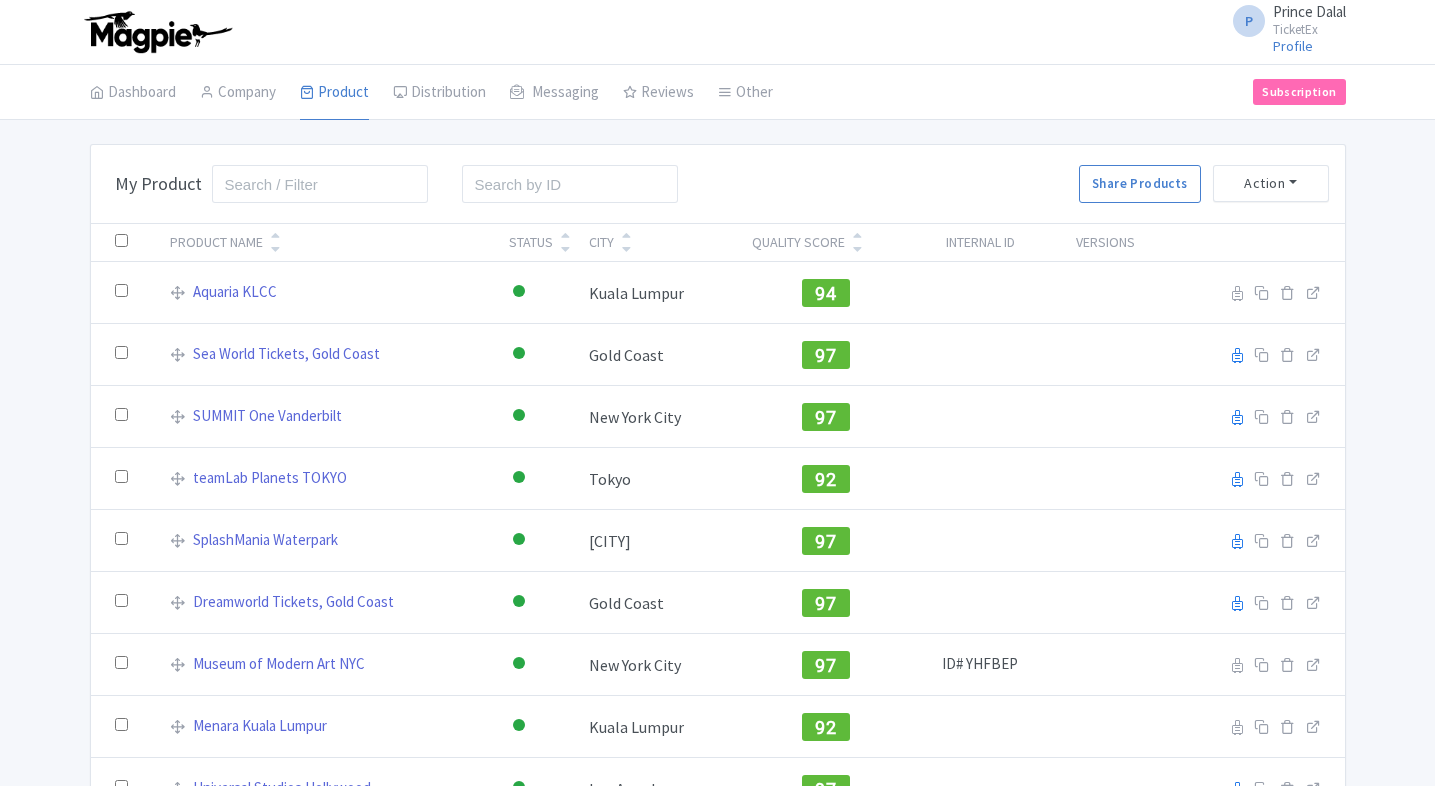 scroll, scrollTop: 0, scrollLeft: 0, axis: both 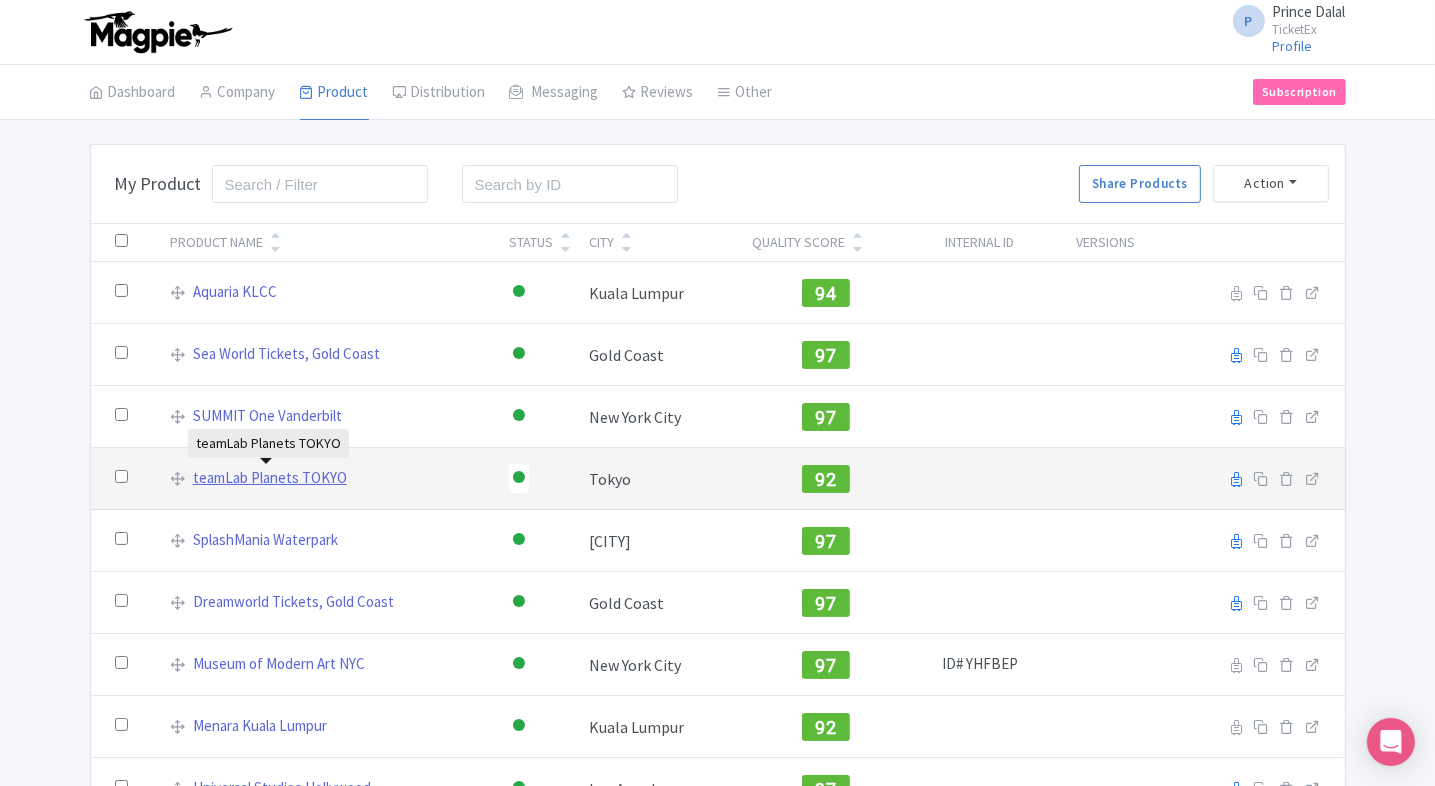 click on "teamLab Planets TOKYO" at bounding box center [270, 478] 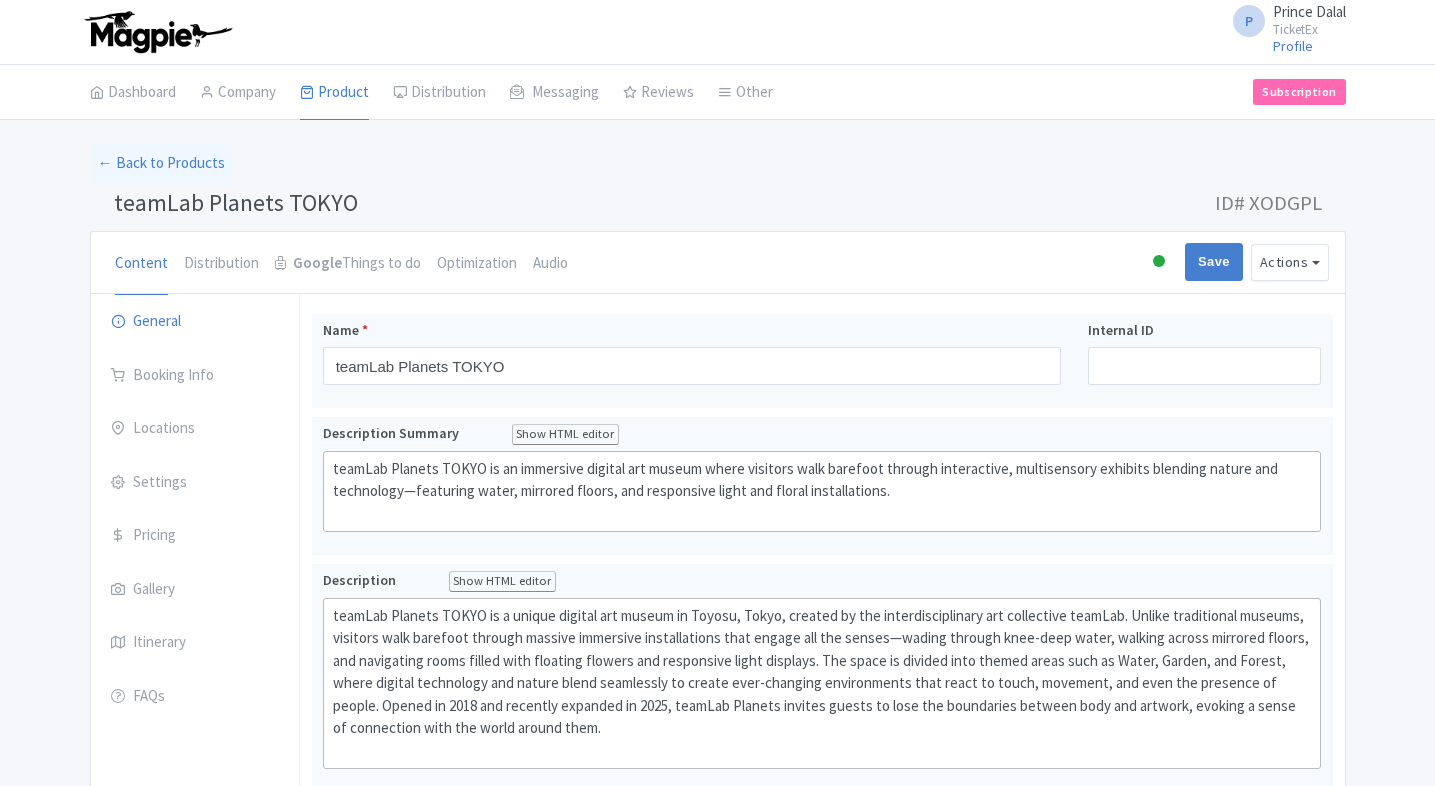 click on "Optimization" at bounding box center (477, 264) 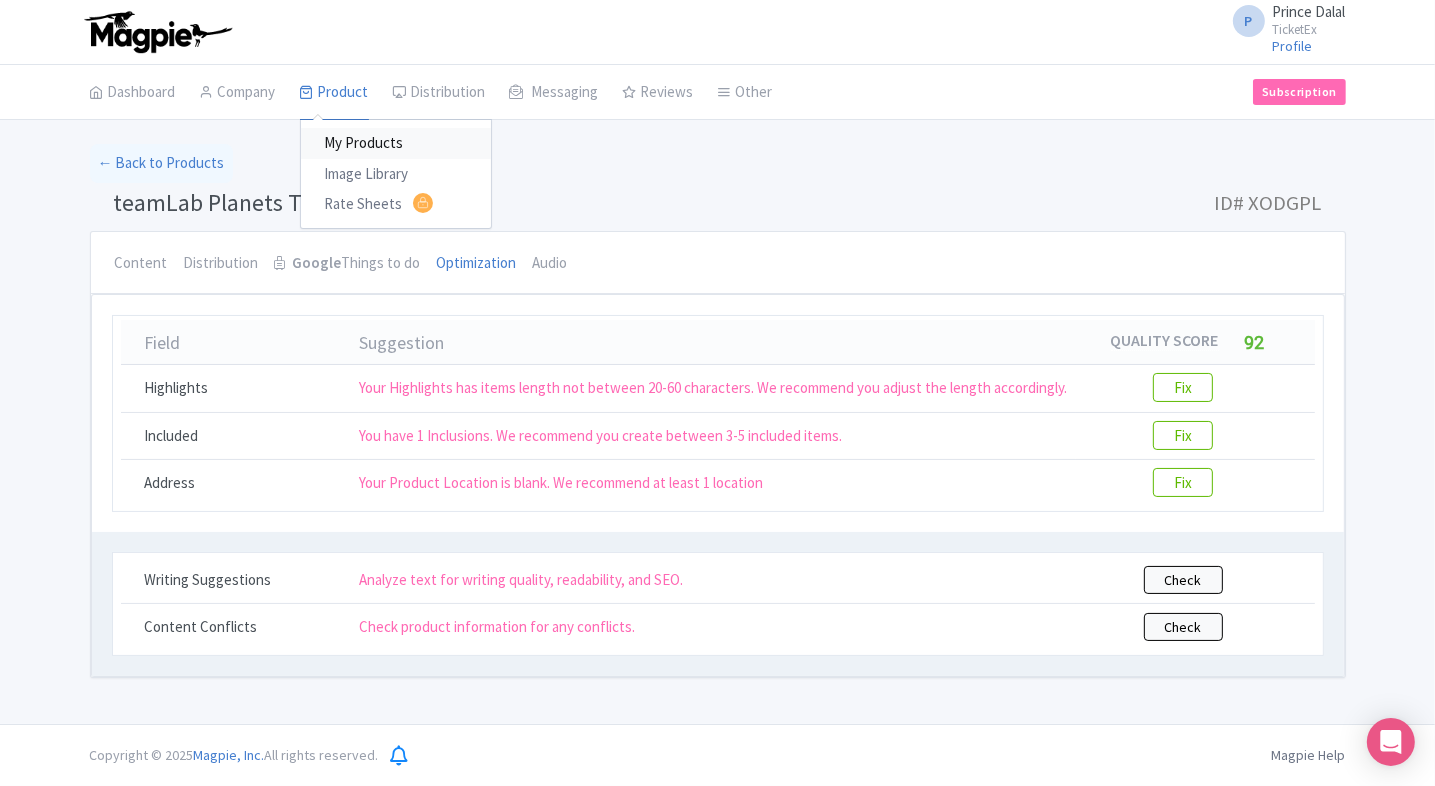 click on "My Products" at bounding box center (396, 143) 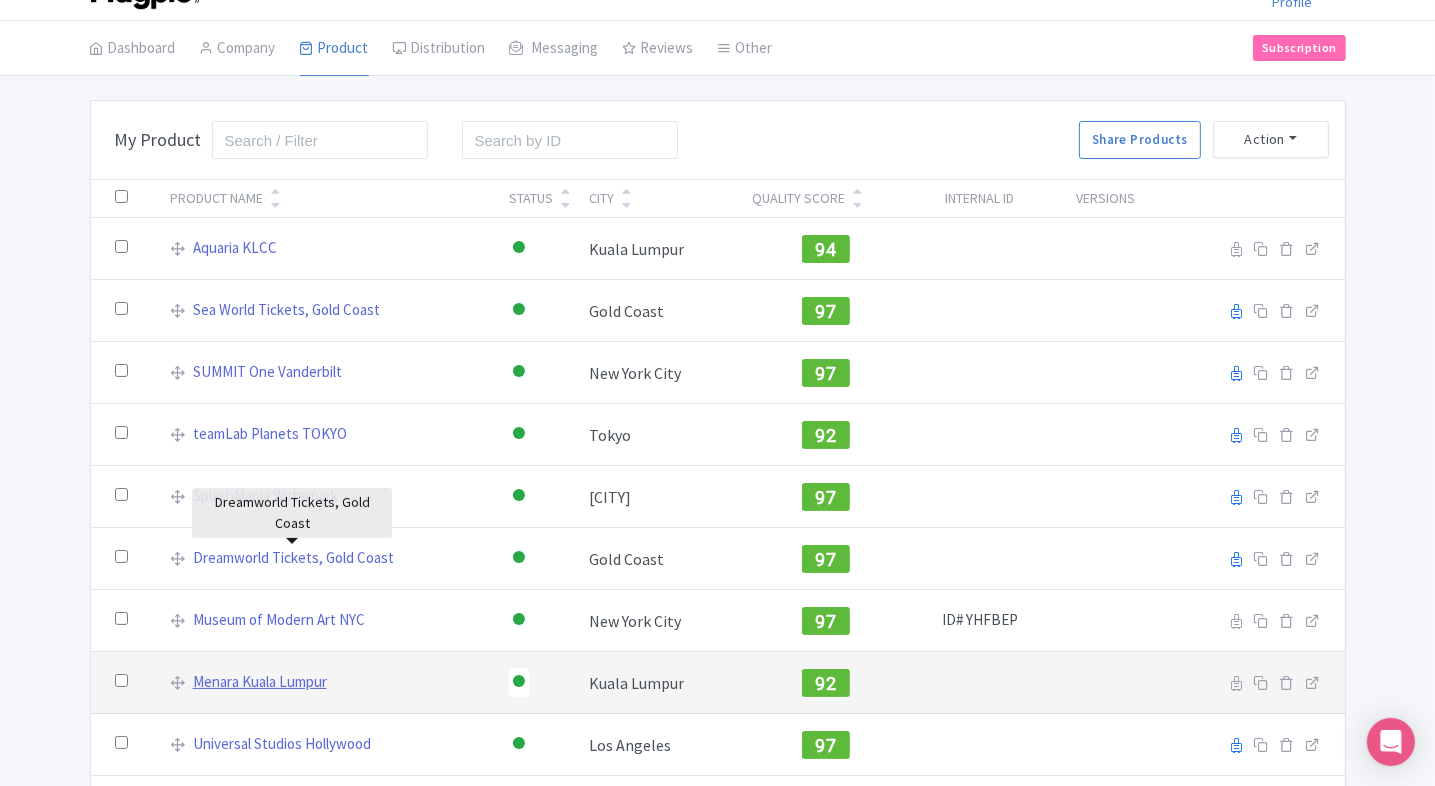scroll, scrollTop: 41, scrollLeft: 0, axis: vertical 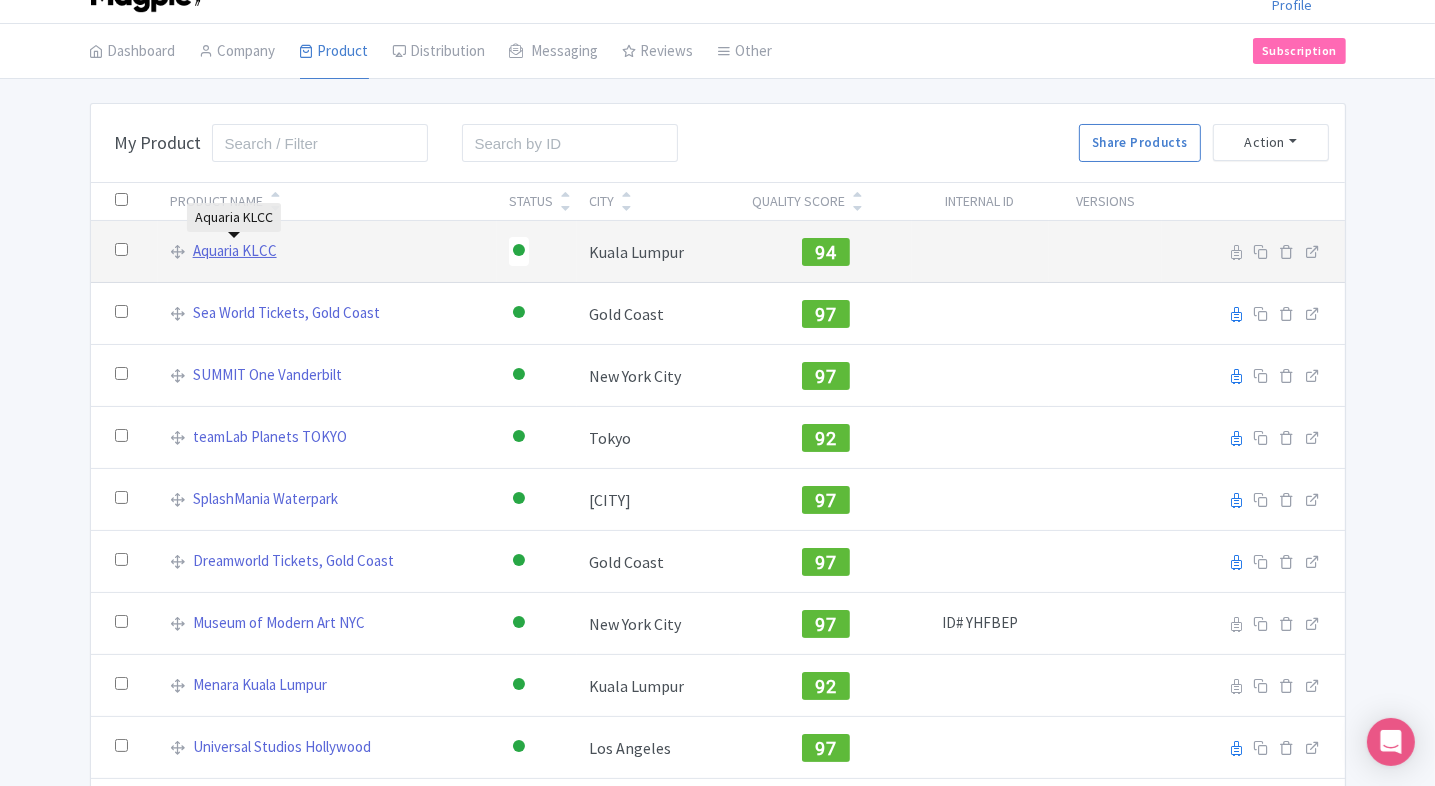 click on "Aquaria KLCC" at bounding box center [235, 251] 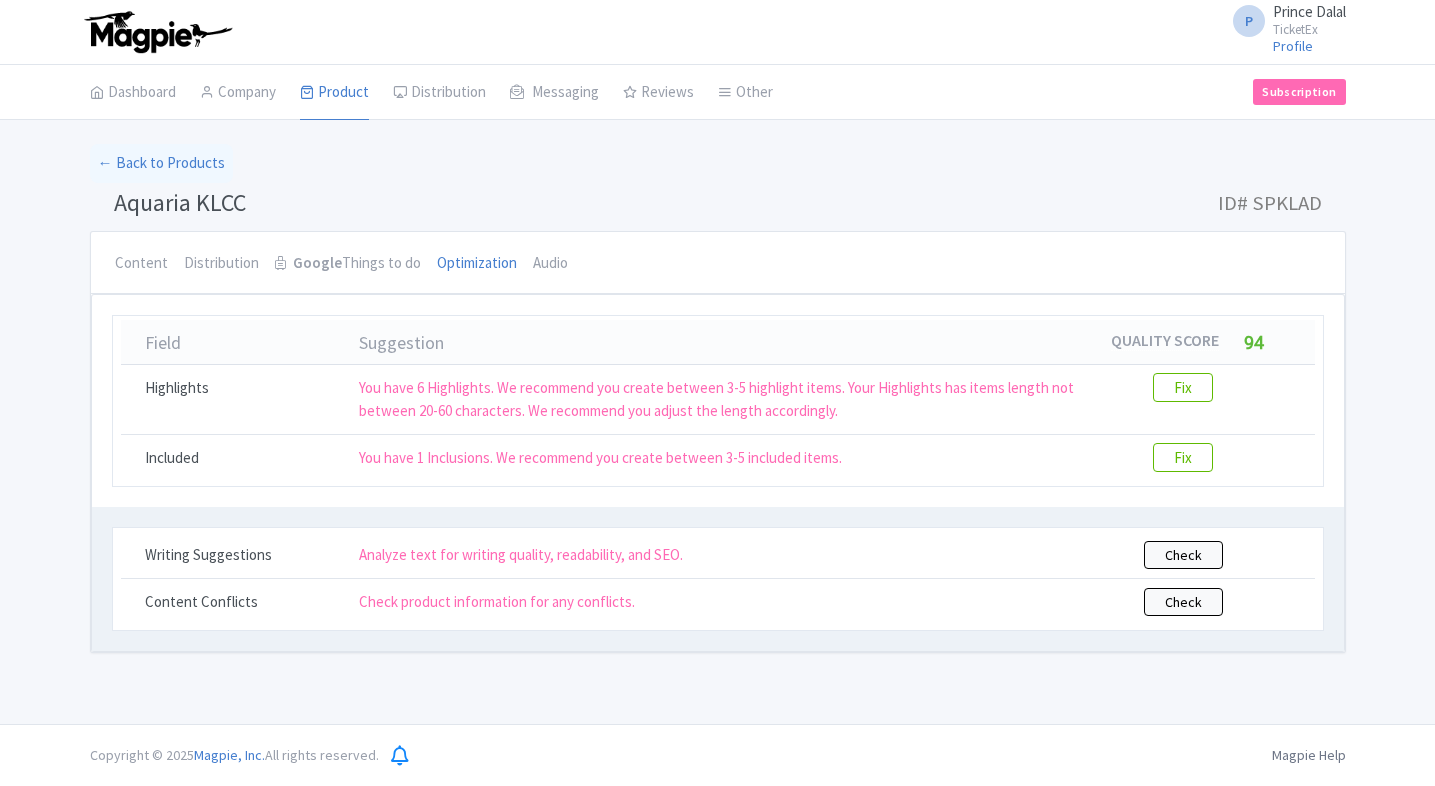 scroll, scrollTop: 0, scrollLeft: 0, axis: both 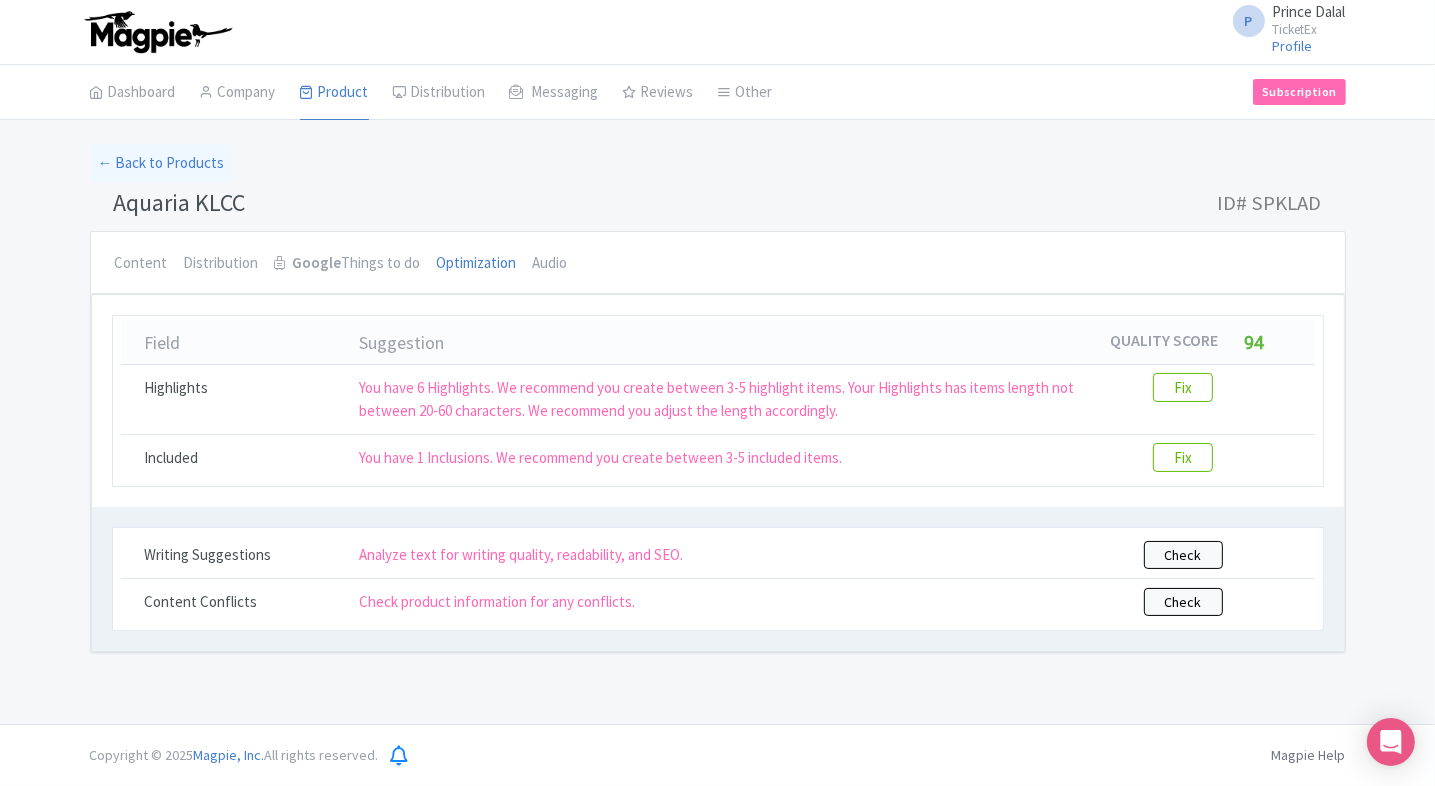 click on "Google  Things to do" at bounding box center [348, 264] 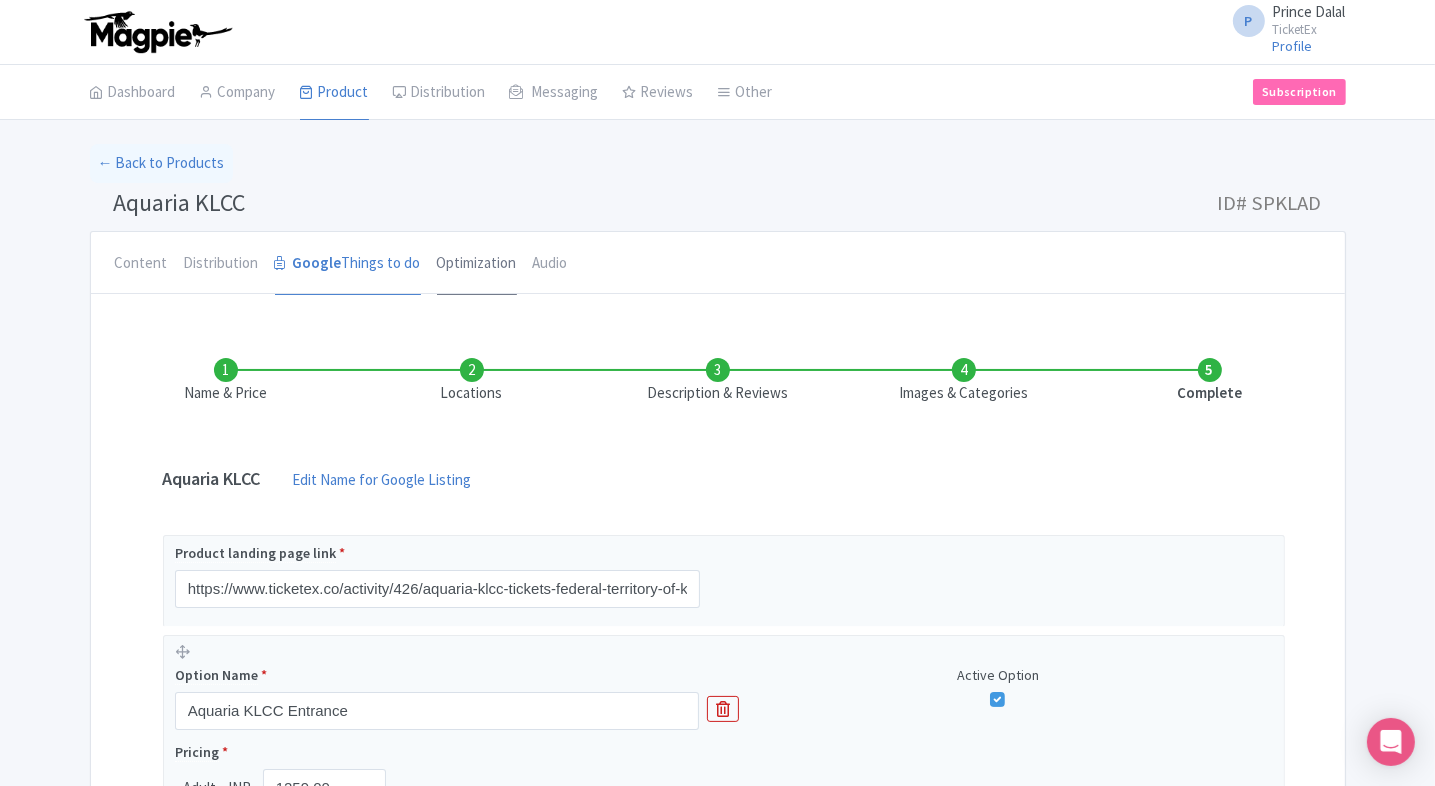 click on "Optimization" at bounding box center [477, 264] 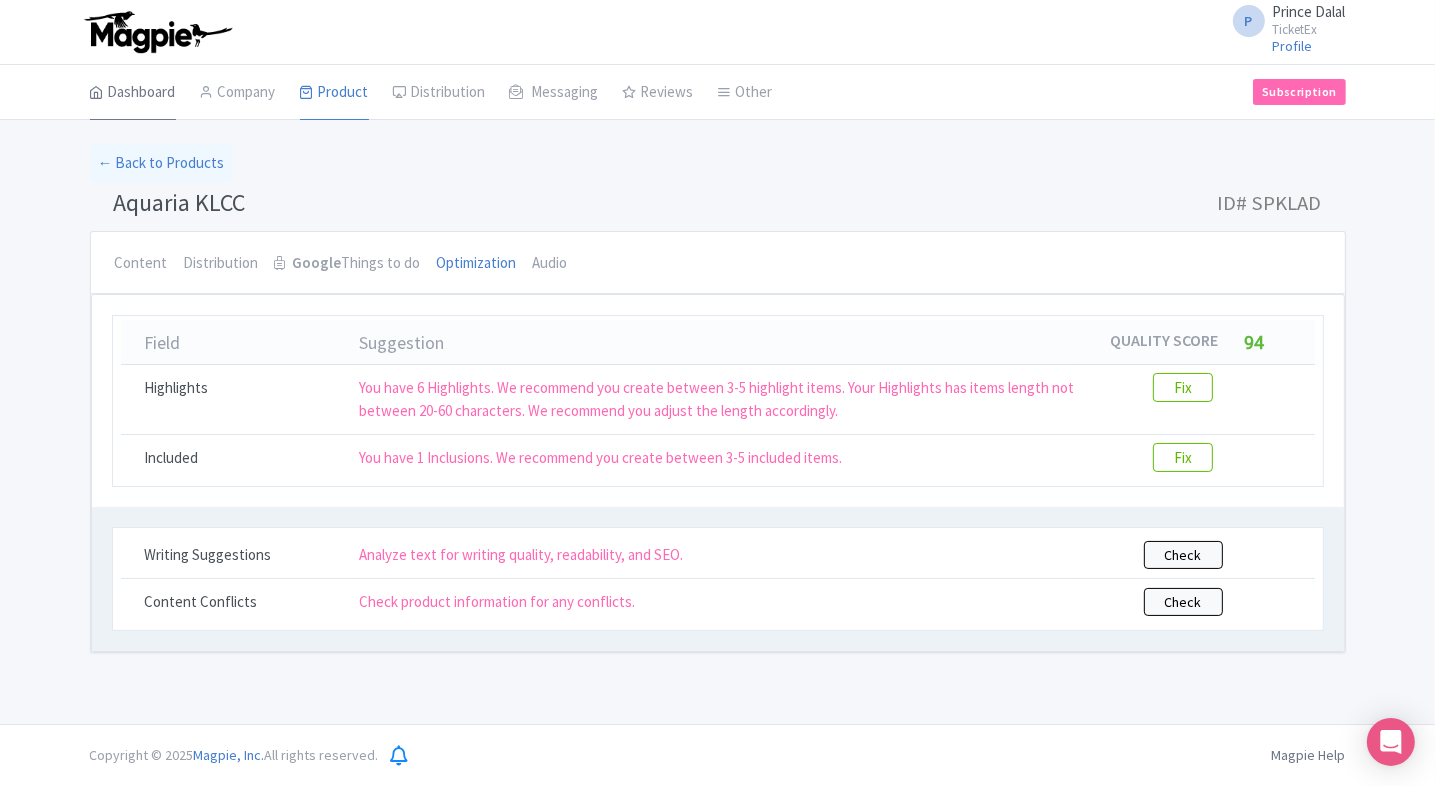 click on "Dashboard" at bounding box center [133, 93] 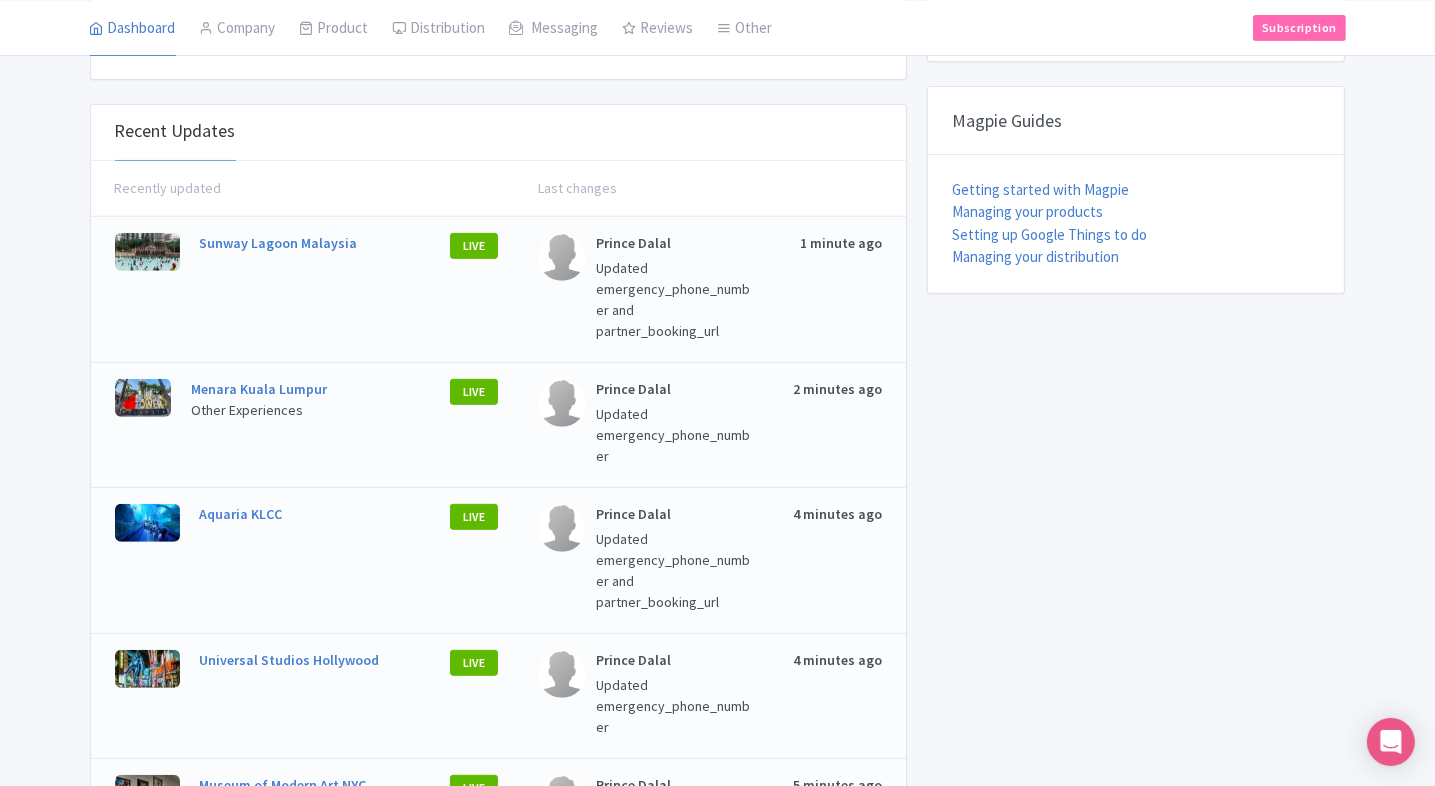 scroll, scrollTop: 0, scrollLeft: 0, axis: both 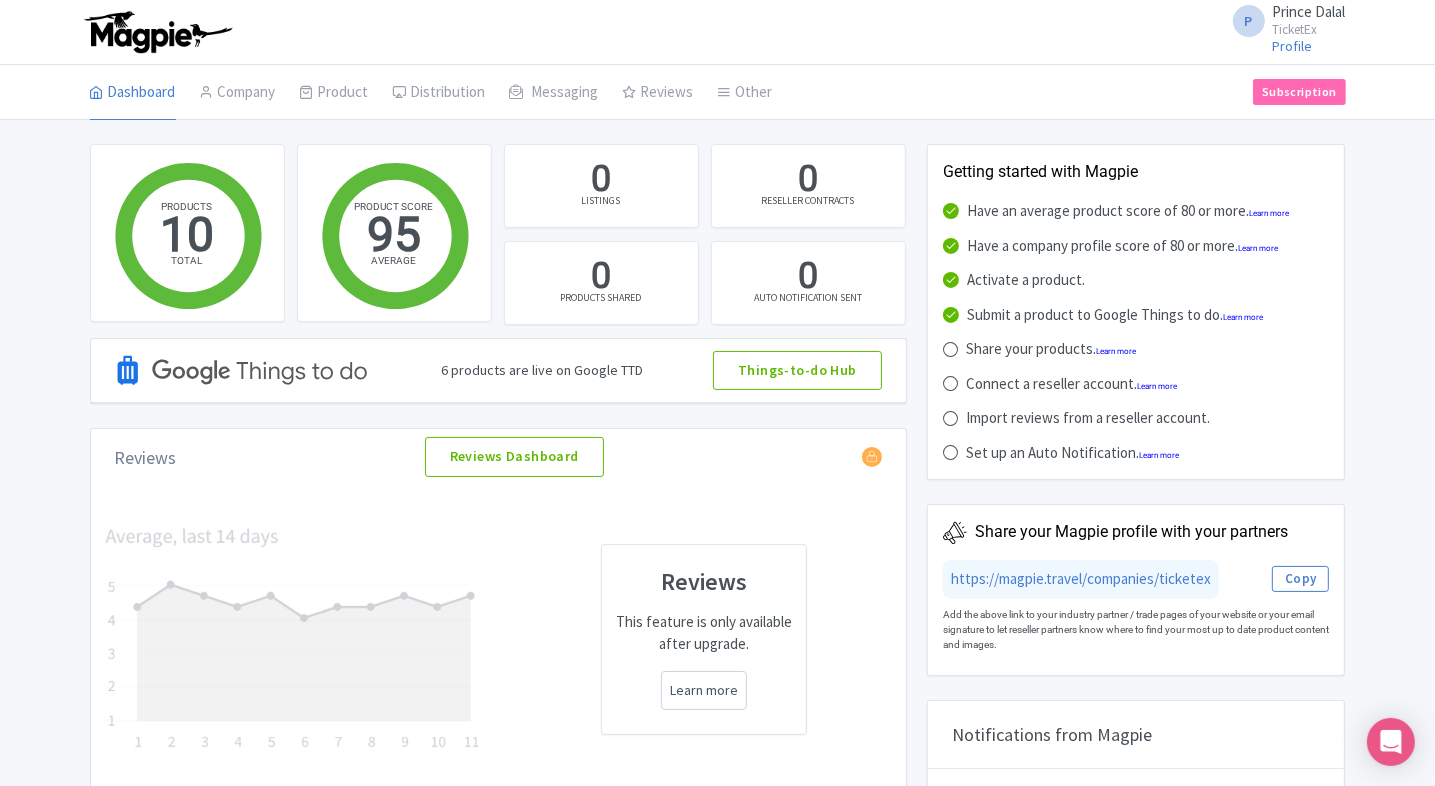 click on "P
[FIRST] [LAST]
TicketEx
Profile
Users
Settings
Sign out" at bounding box center [718, 32] 